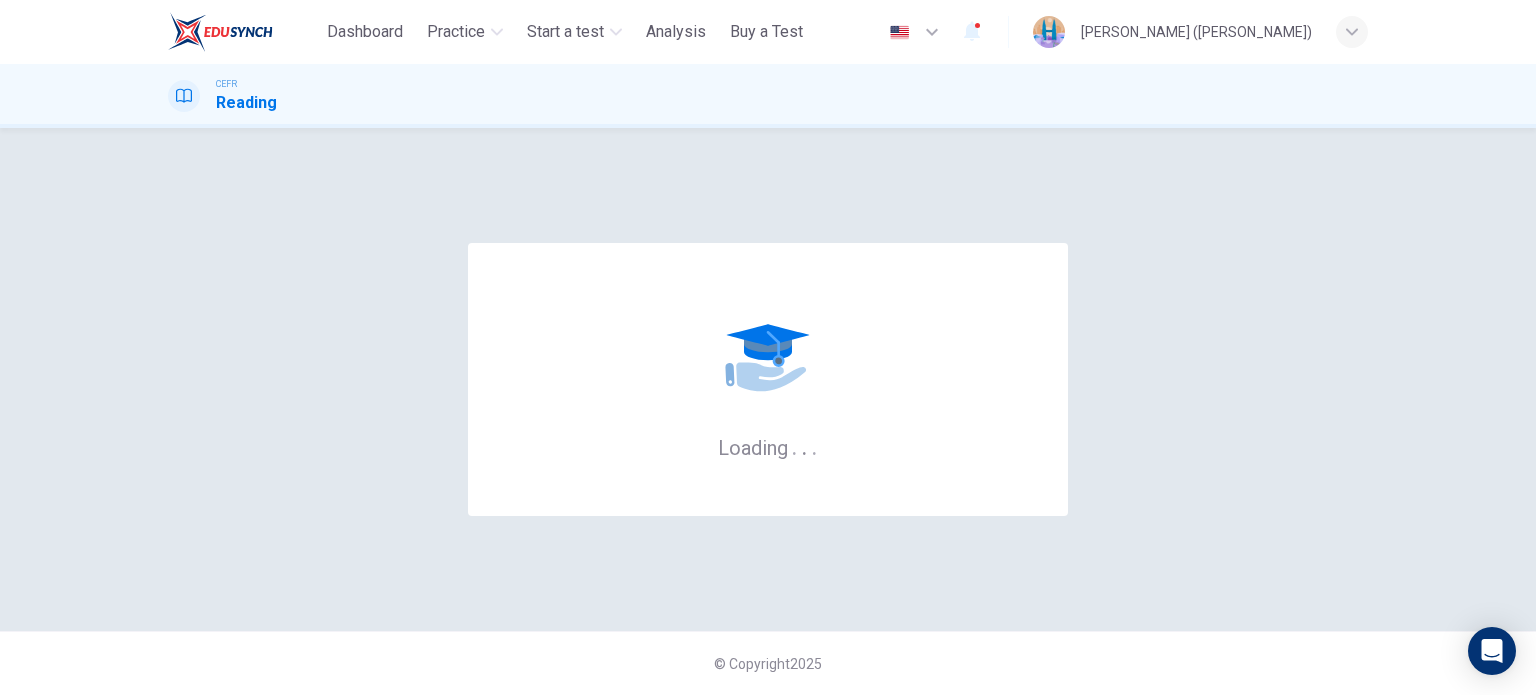 scroll, scrollTop: 0, scrollLeft: 0, axis: both 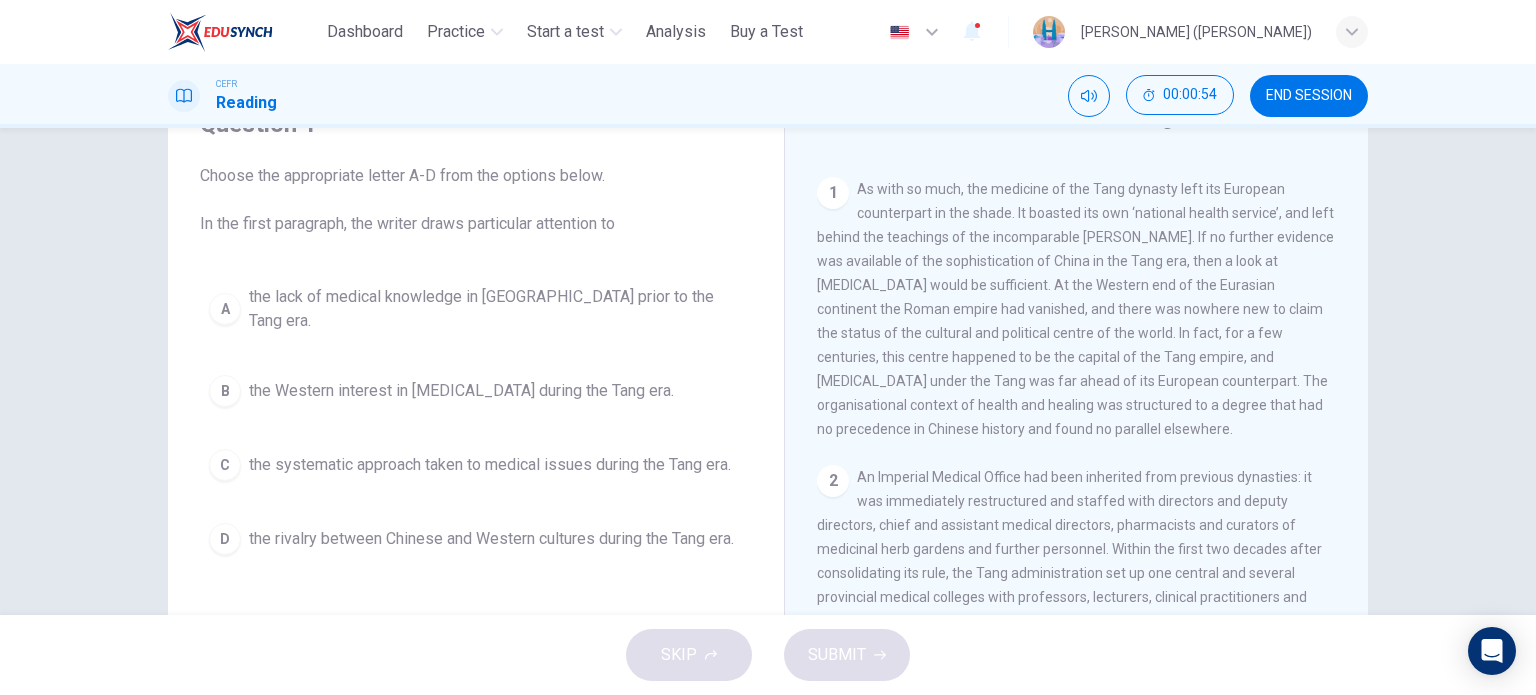 click on "C the systematic approach taken to medical issues during the Tang era." at bounding box center [476, 465] 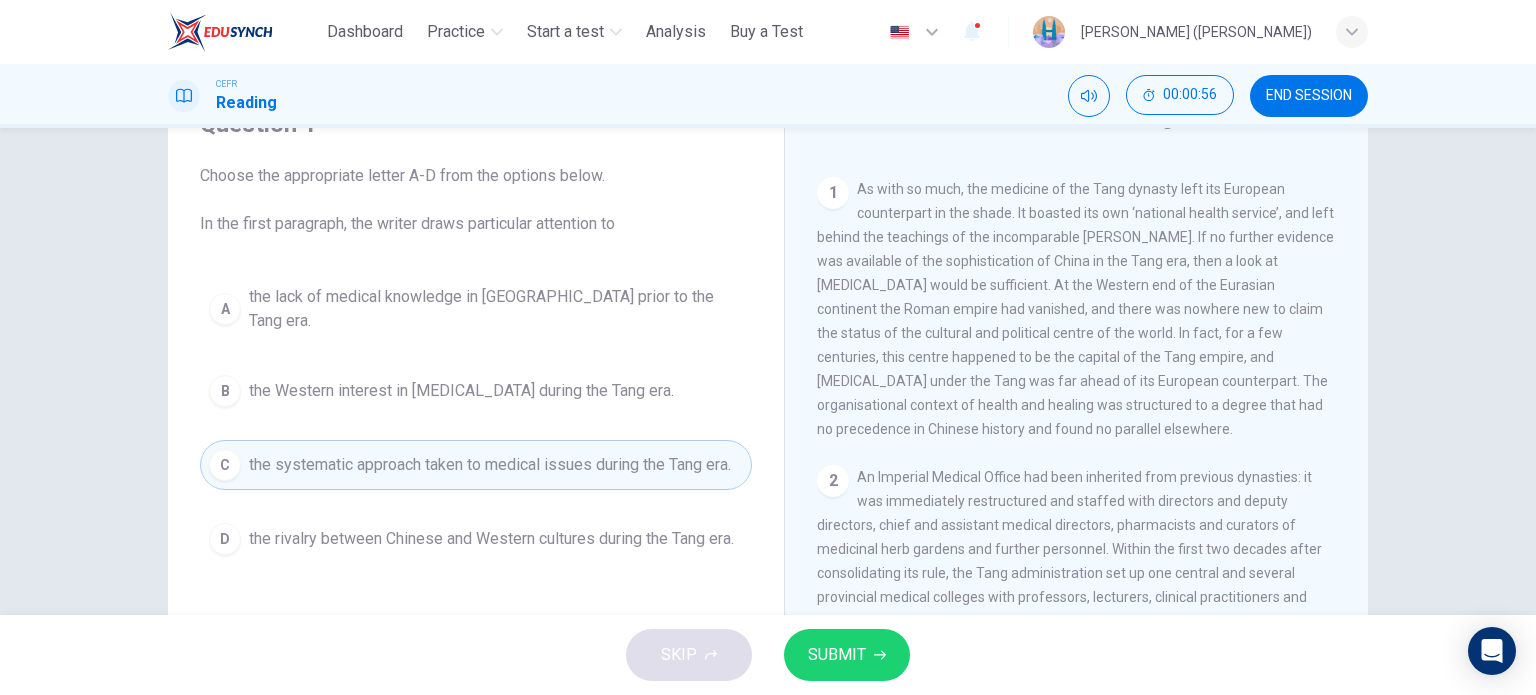 click on "SUBMIT" at bounding box center [847, 655] 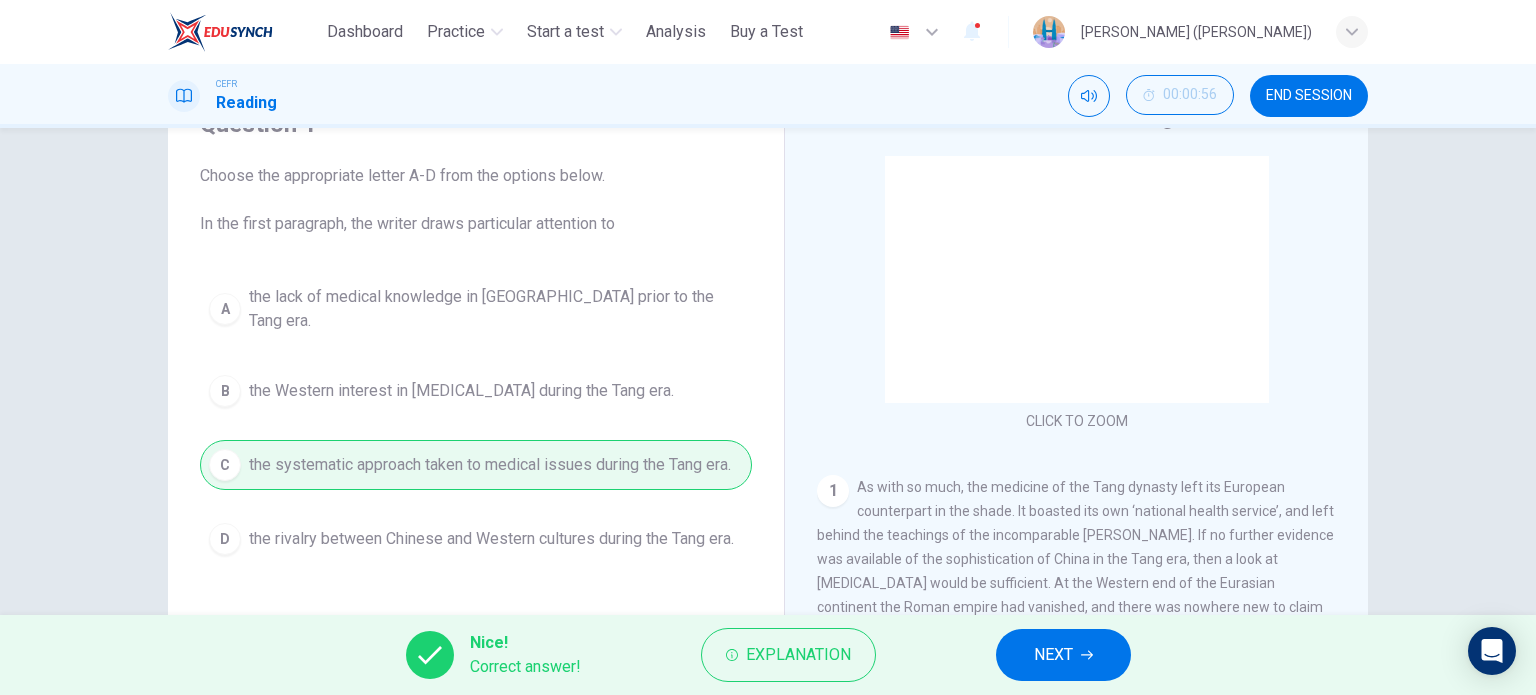 scroll, scrollTop: 100, scrollLeft: 0, axis: vertical 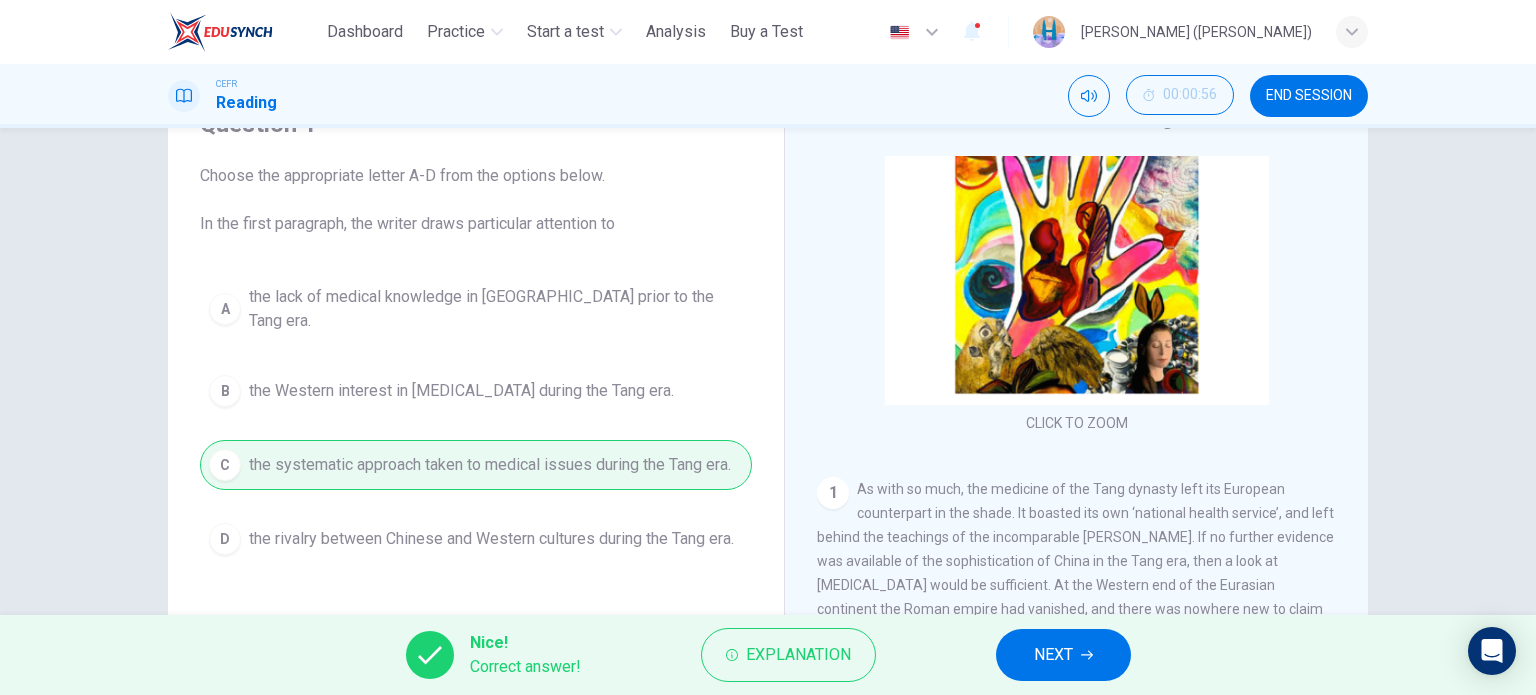 click on "NEXT" at bounding box center (1063, 655) 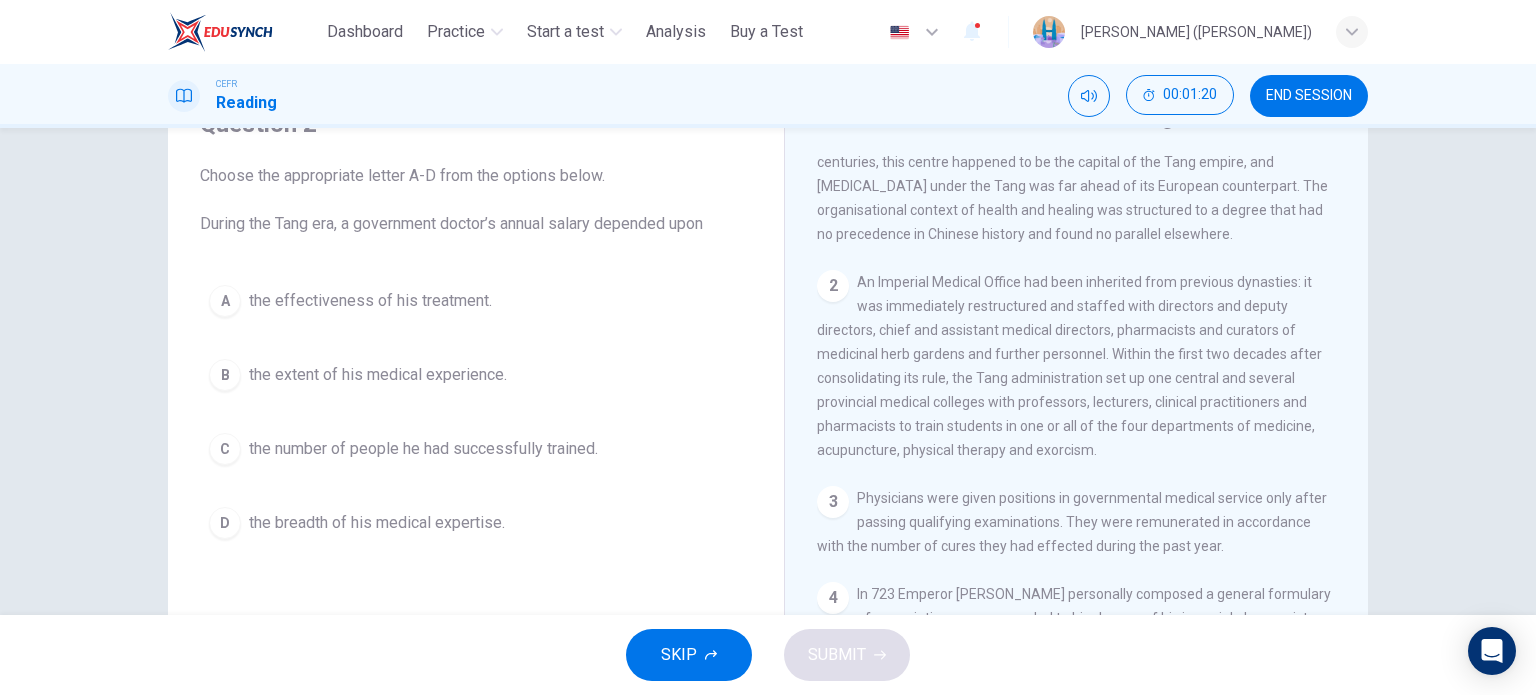 scroll, scrollTop: 600, scrollLeft: 0, axis: vertical 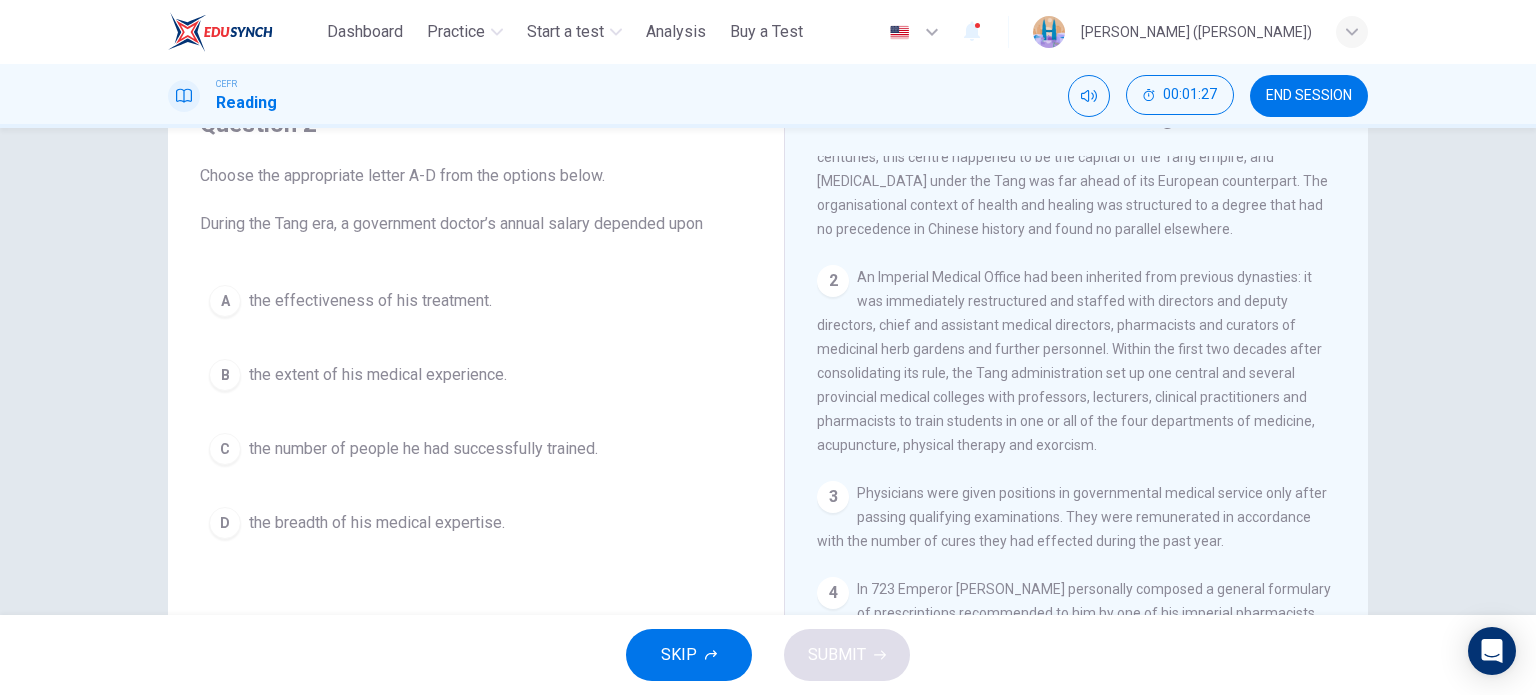 click on "the effectiveness of his treatment." at bounding box center (370, 301) 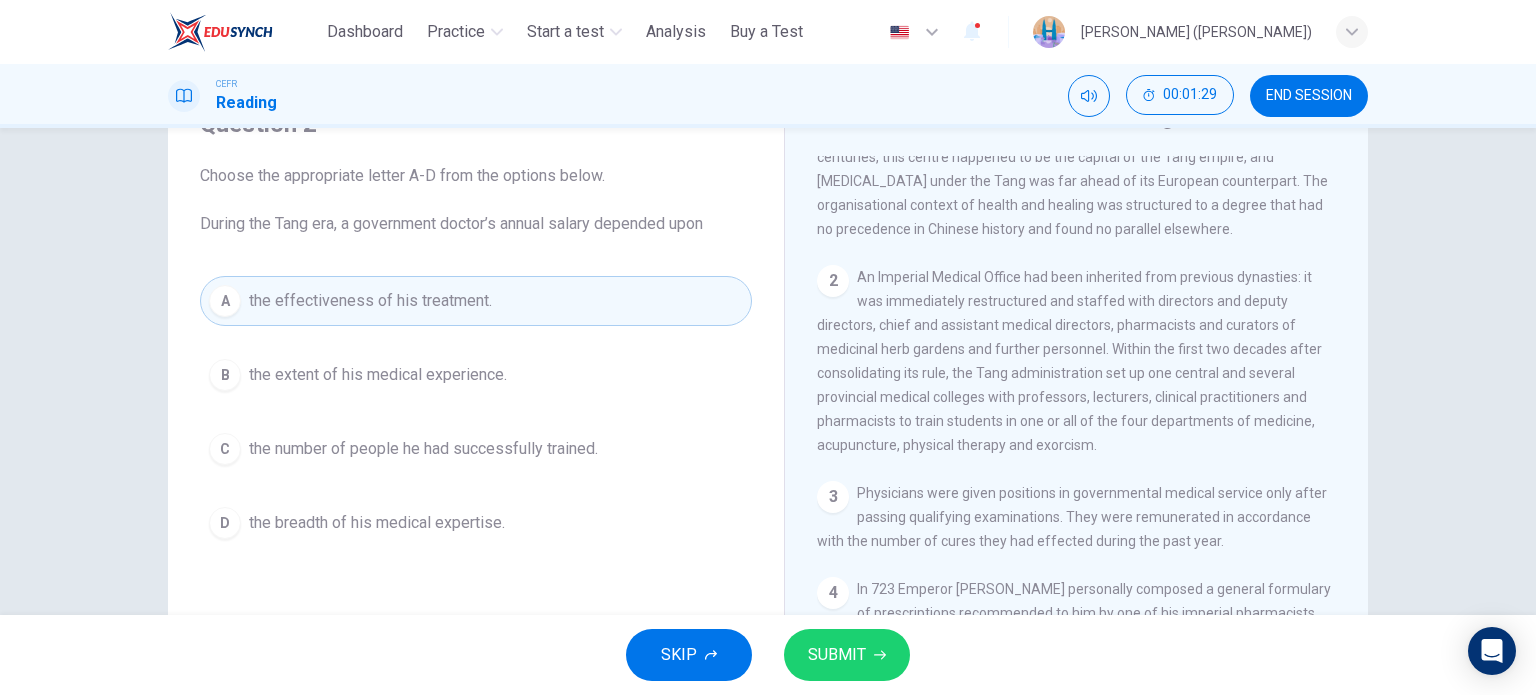 click on "SUBMIT" at bounding box center (847, 655) 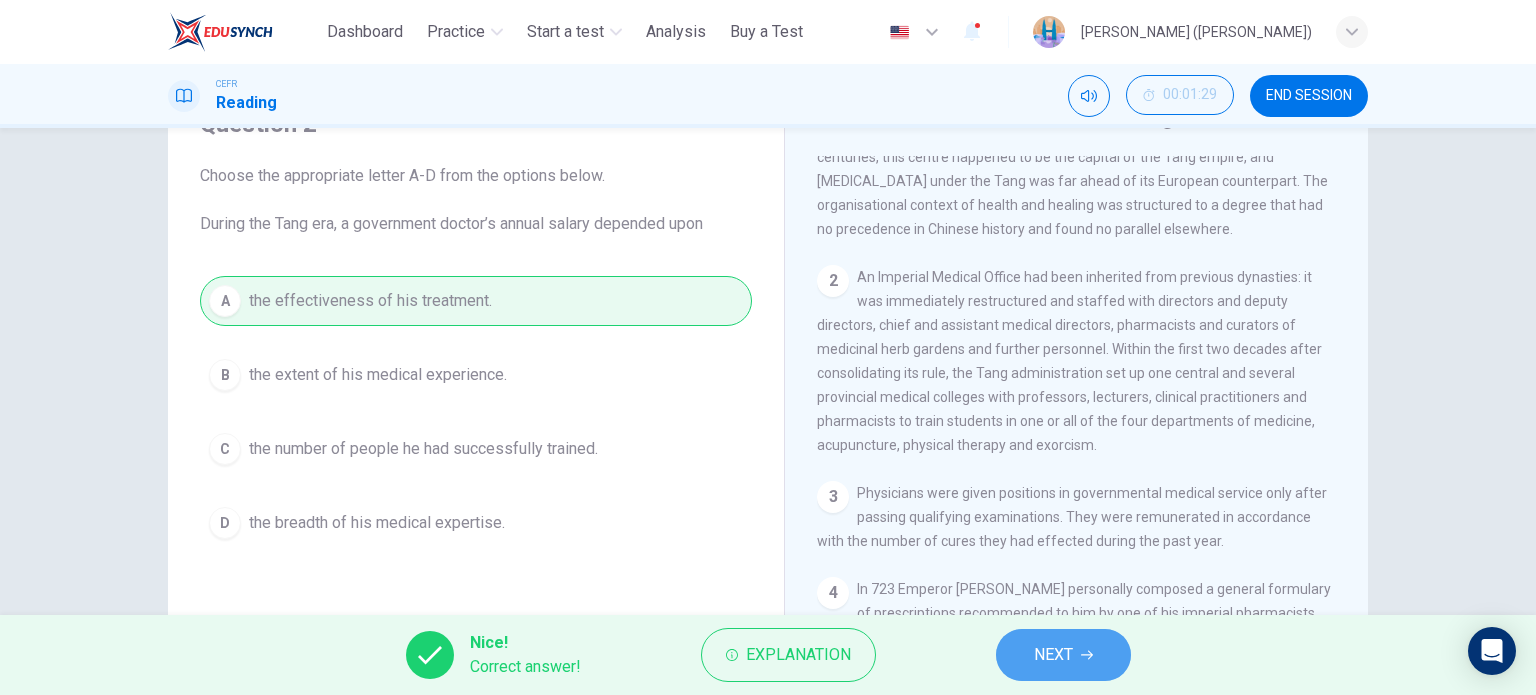 click on "NEXT" at bounding box center [1053, 655] 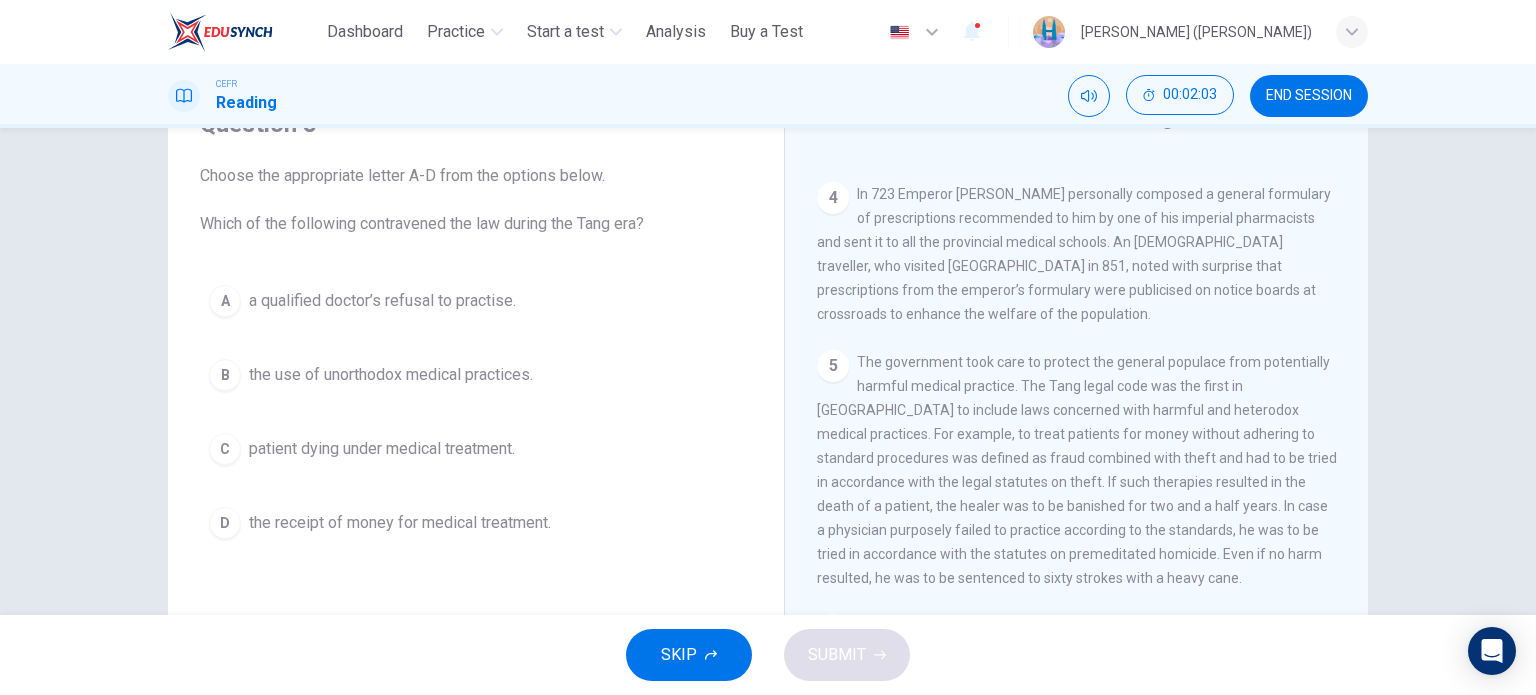 scroll, scrollTop: 1000, scrollLeft: 0, axis: vertical 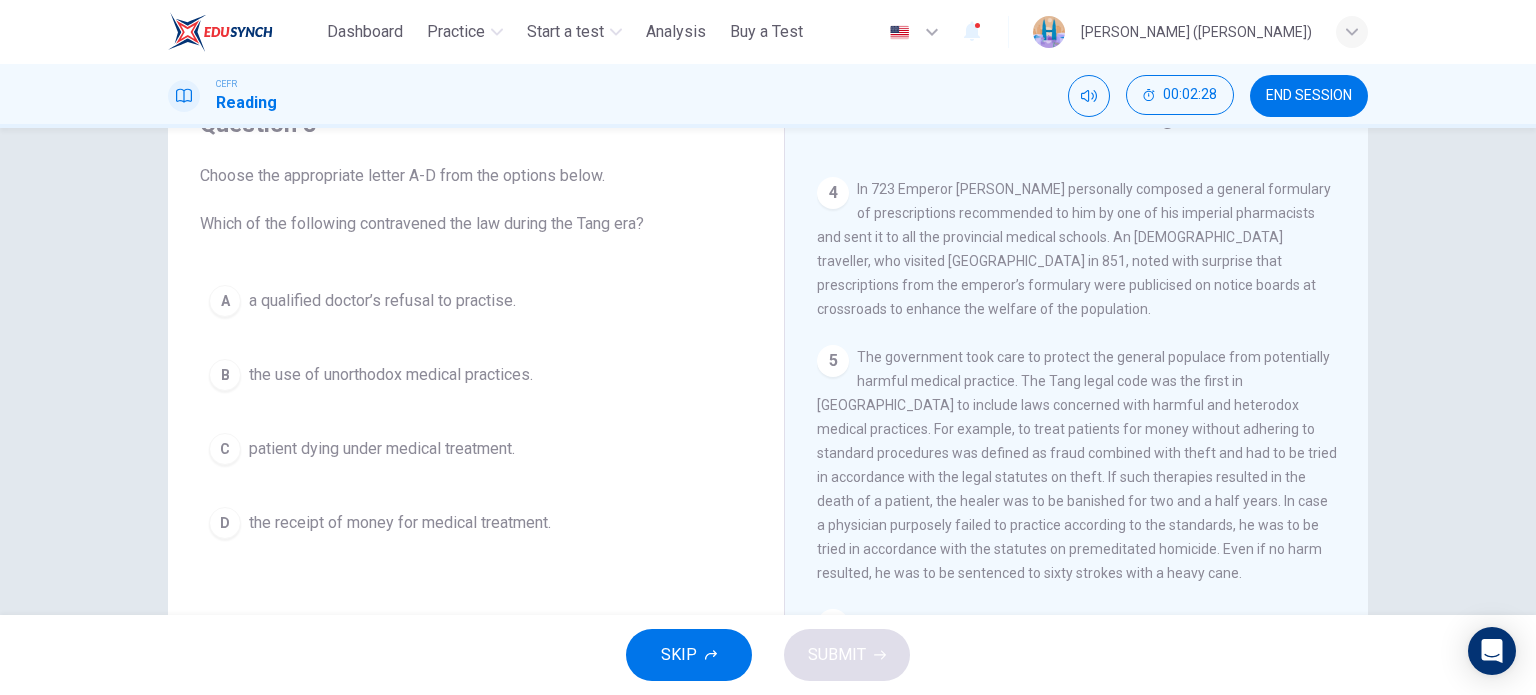 click on "patient dying under medical treatment." at bounding box center [382, 449] 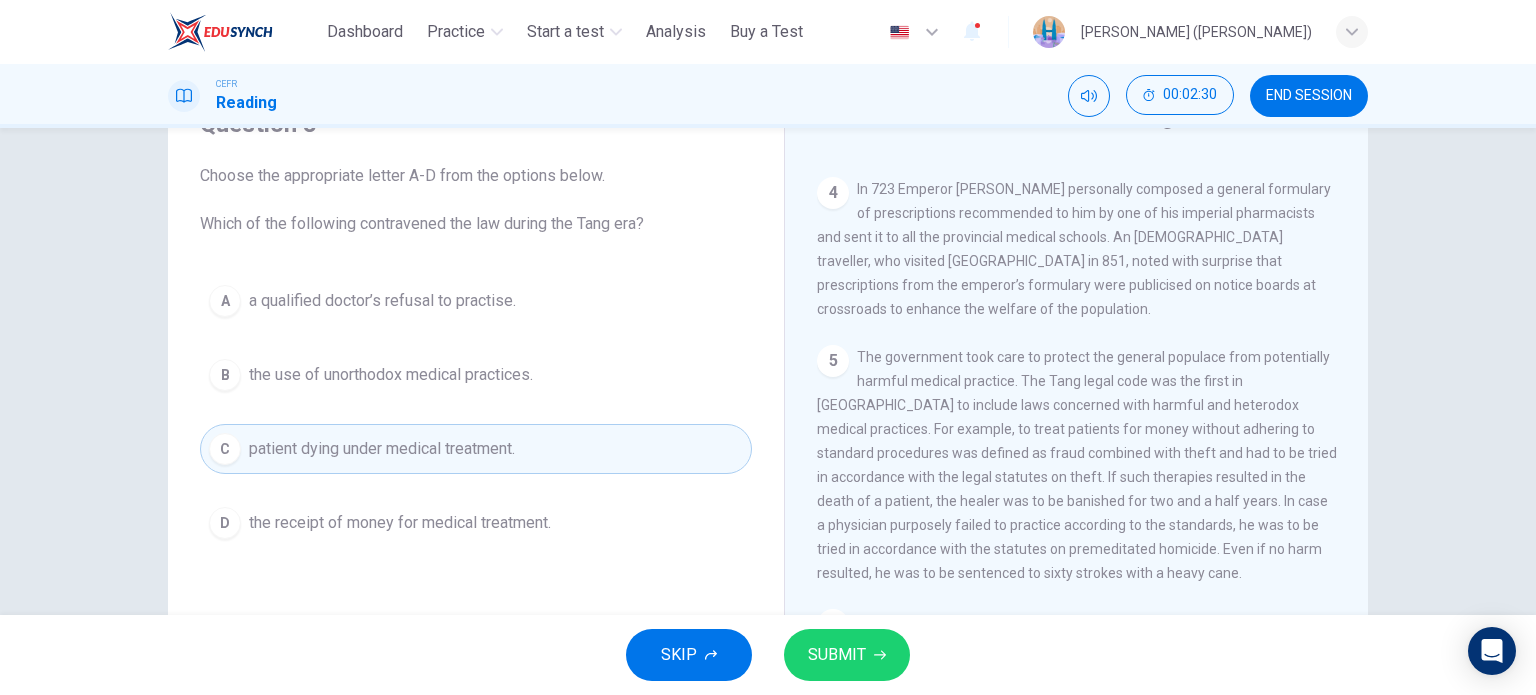click on "SUBMIT" at bounding box center (847, 655) 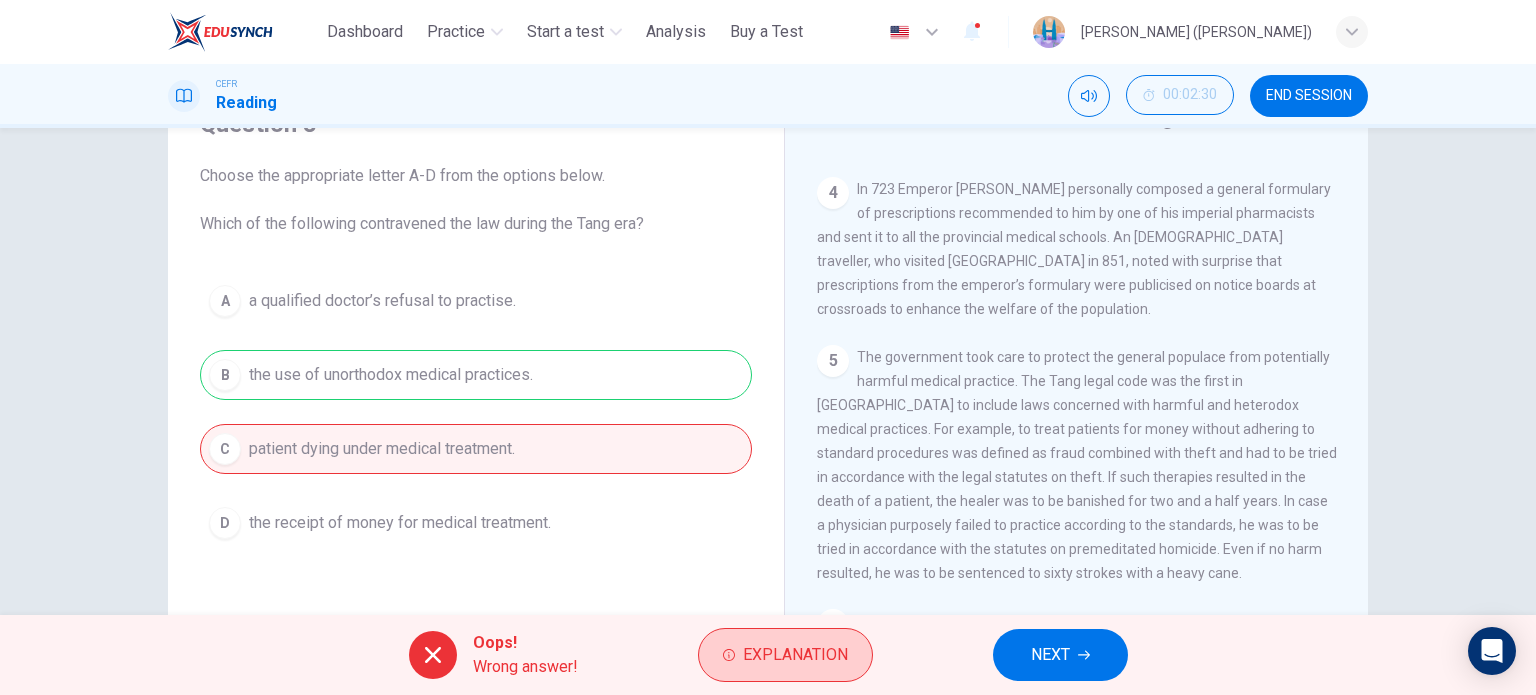 click on "Explanation" at bounding box center [795, 655] 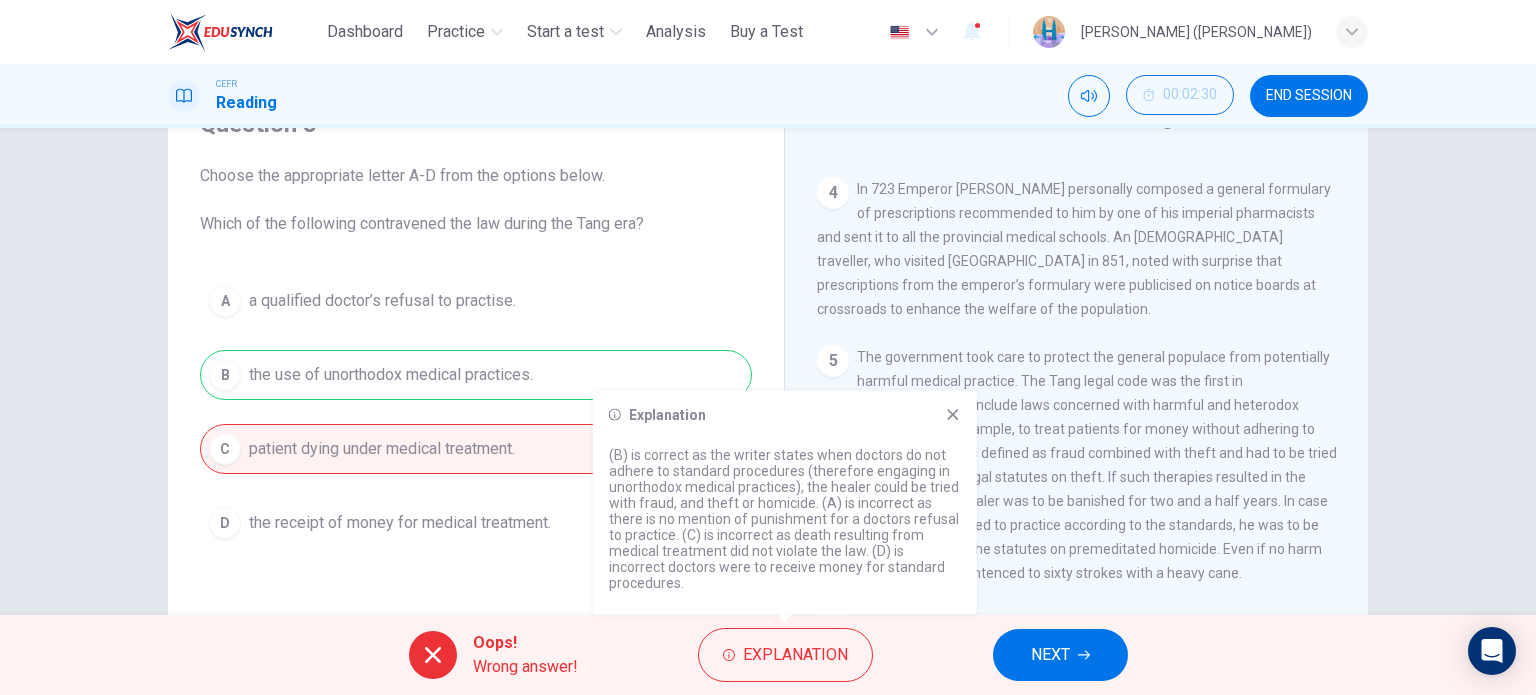 click on "NEXT" at bounding box center [1050, 655] 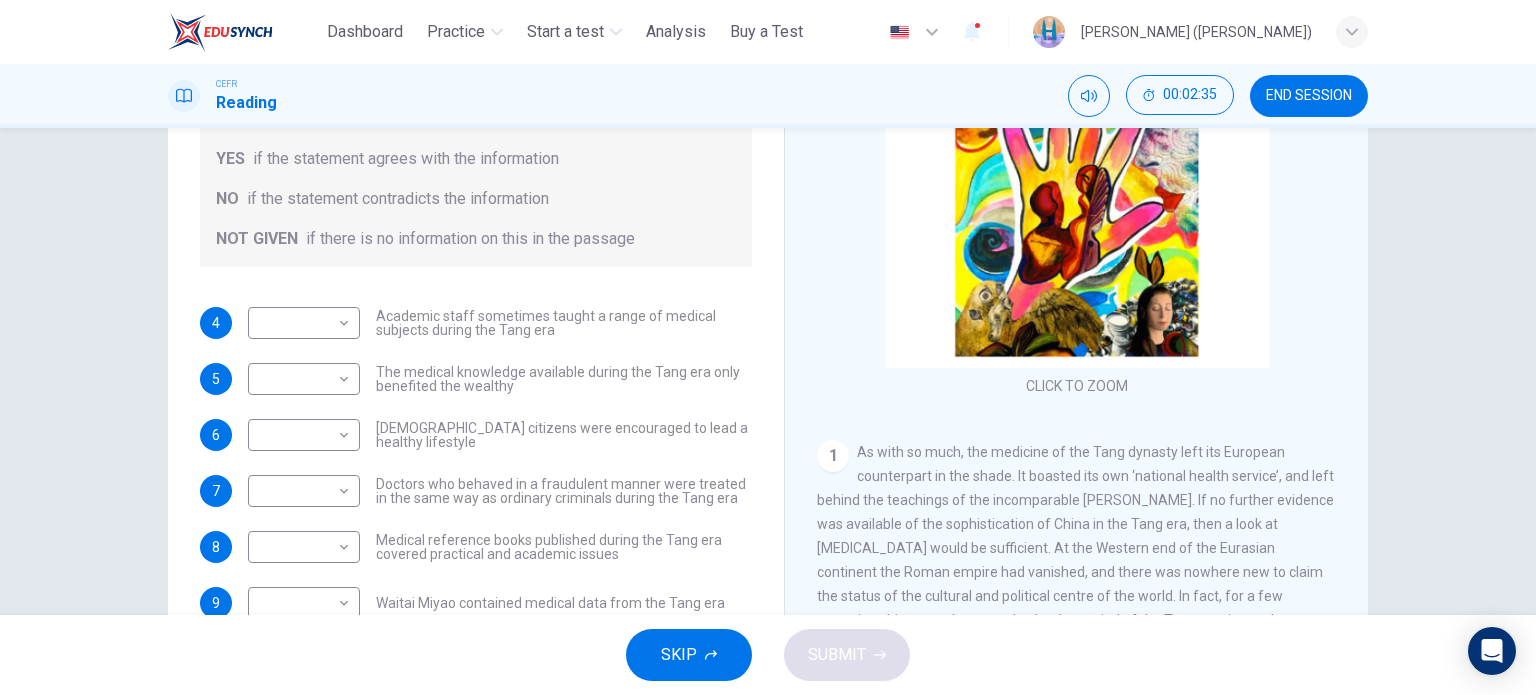 scroll, scrollTop: 288, scrollLeft: 0, axis: vertical 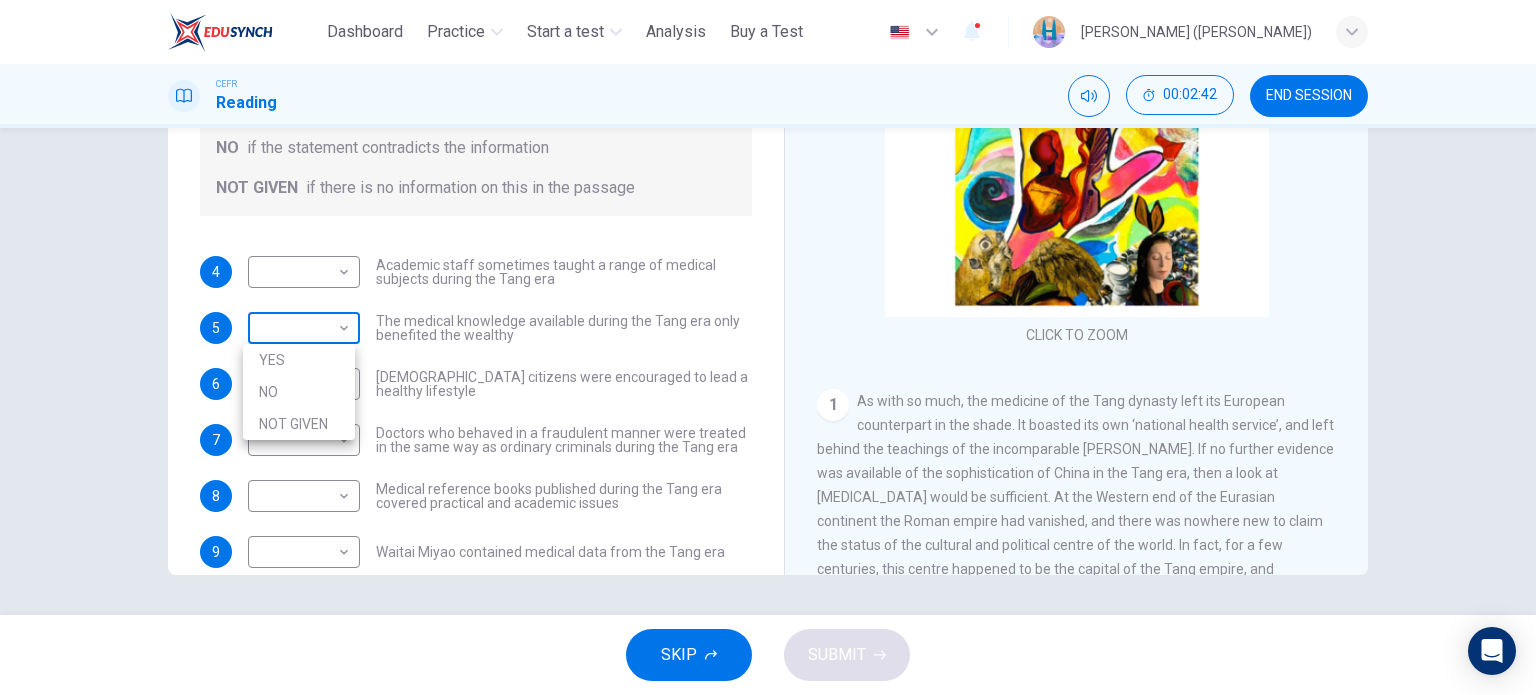 click on "This site uses cookies, as explained in our  Privacy Policy . If you agree to the use of cookies, please click the Accept button and continue to browse our site.   Privacy Policy Accept Dashboard Practice Start a test Analysis Buy a Test English ** ​ [PERSON_NAME] ([PERSON_NAME]) CEFR Reading 00:02:42 END SESSION Questions 4 - 10 Do the following statements agree with the information given in the Reading Passage?
In the boxes below on your answer sheet write: YES if the statement agrees with the information NO if the statement contradicts the information NOT GIVEN if there is no information on this in the passage 4 ​ ​ Academic staff sometimes taught a range of medical subjects during the Tang era 5 ​ ​ The medical knowledge available during the Tang era only benefited the wealthy 6 ​ ​ [DEMOGRAPHIC_DATA] citizens were encouraged to lead a healthy lifestyle 7 ​ ​ Doctors who behaved in a fraudulent manner were treated in the same way as ordinary criminals during the Tang era 8 ​ ​ 9 ​ ​ 10 ​ ​ 1" at bounding box center (768, 347) 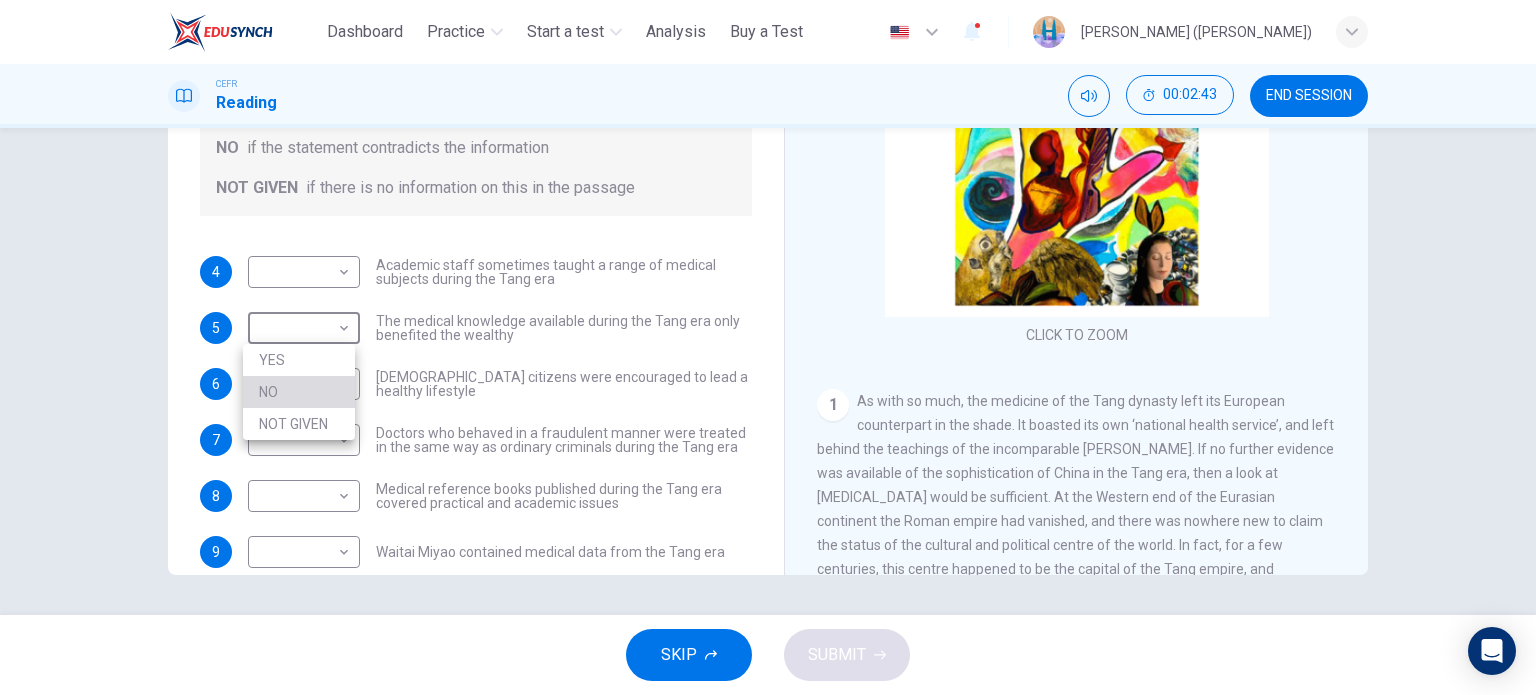 click on "NO" at bounding box center [299, 392] 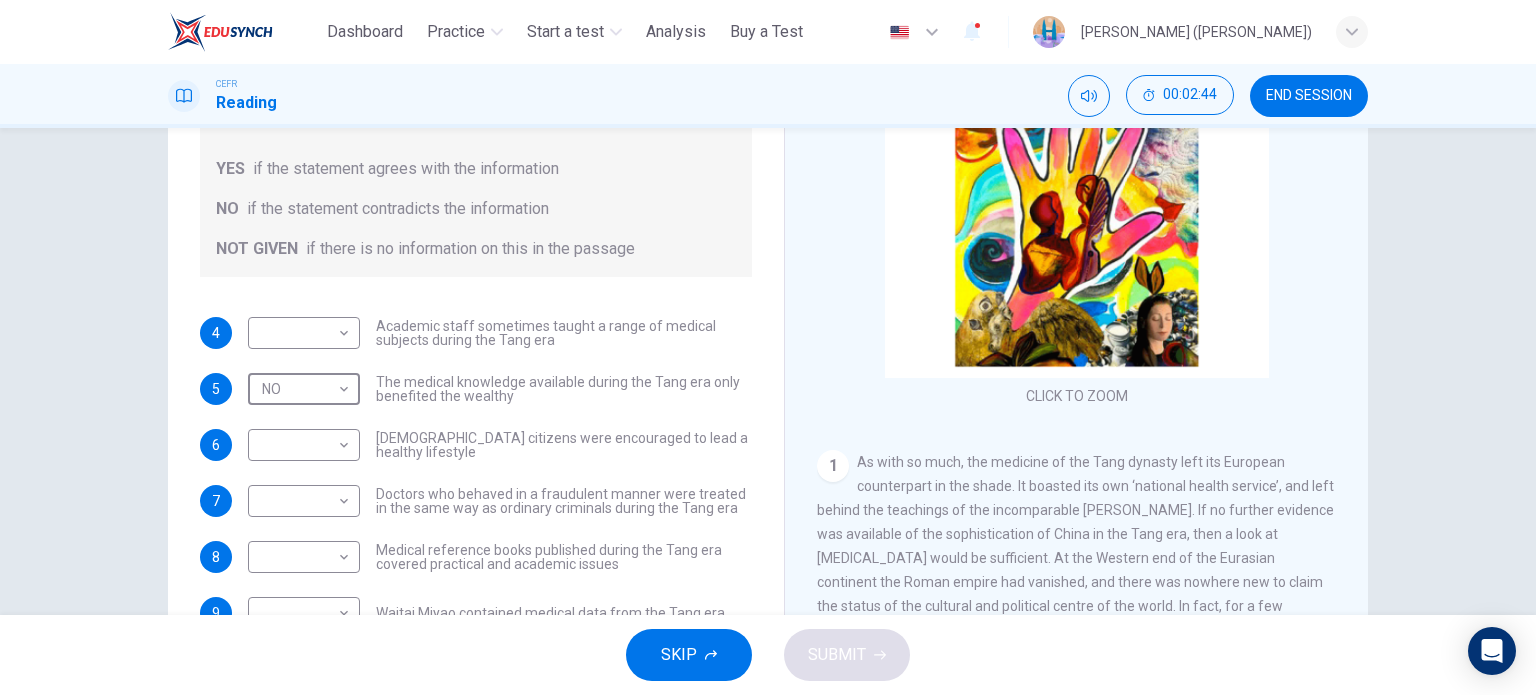 scroll, scrollTop: 0, scrollLeft: 0, axis: both 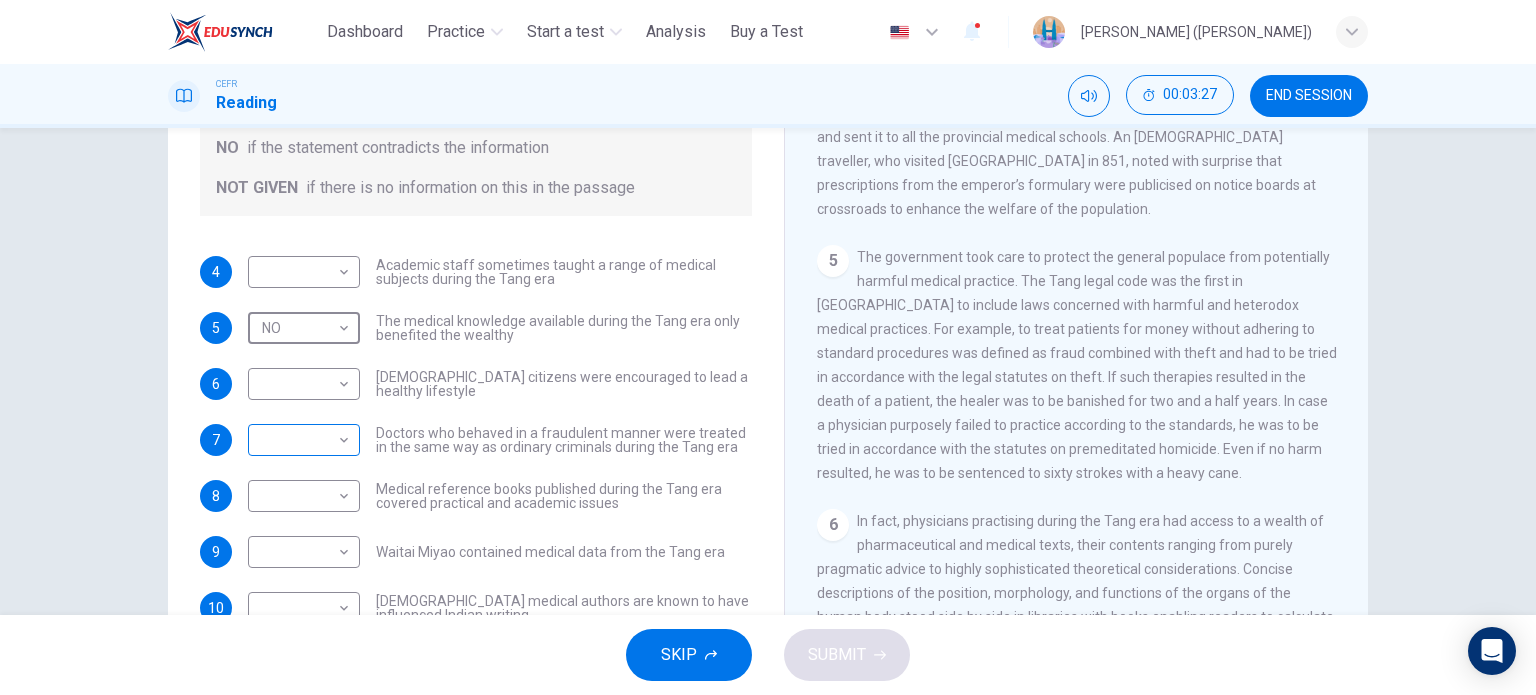 click on "This site uses cookies, as explained in our  Privacy Policy . If you agree to the use of cookies, please click the Accept button and continue to browse our site.   Privacy Policy Accept Dashboard Practice Start a test Analysis Buy a Test English ** ​ [PERSON_NAME] ([PERSON_NAME]) CEFR Reading 00:03:27 END SESSION Questions 4 - 10 Do the following statements agree with the information given in the Reading Passage?
In the boxes below on your answer sheet write: YES if the statement agrees with the information NO if the statement contradicts the information NOT GIVEN if there is no information on this in the passage 4 ​ ​ Academic staff sometimes taught a range of medical subjects during the Tang era 5 NO ** ​ The medical knowledge available during the Tang era only benefited the wealthy 6 ​ ​ [DEMOGRAPHIC_DATA] citizens were encouraged to lead a healthy lifestyle 7 ​ ​ Doctors who behaved in a fraudulent manner were treated in the same way as ordinary criminals during the Tang era 8 ​ ​ 9 ​ ​ 10 ​ ​" at bounding box center [768, 347] 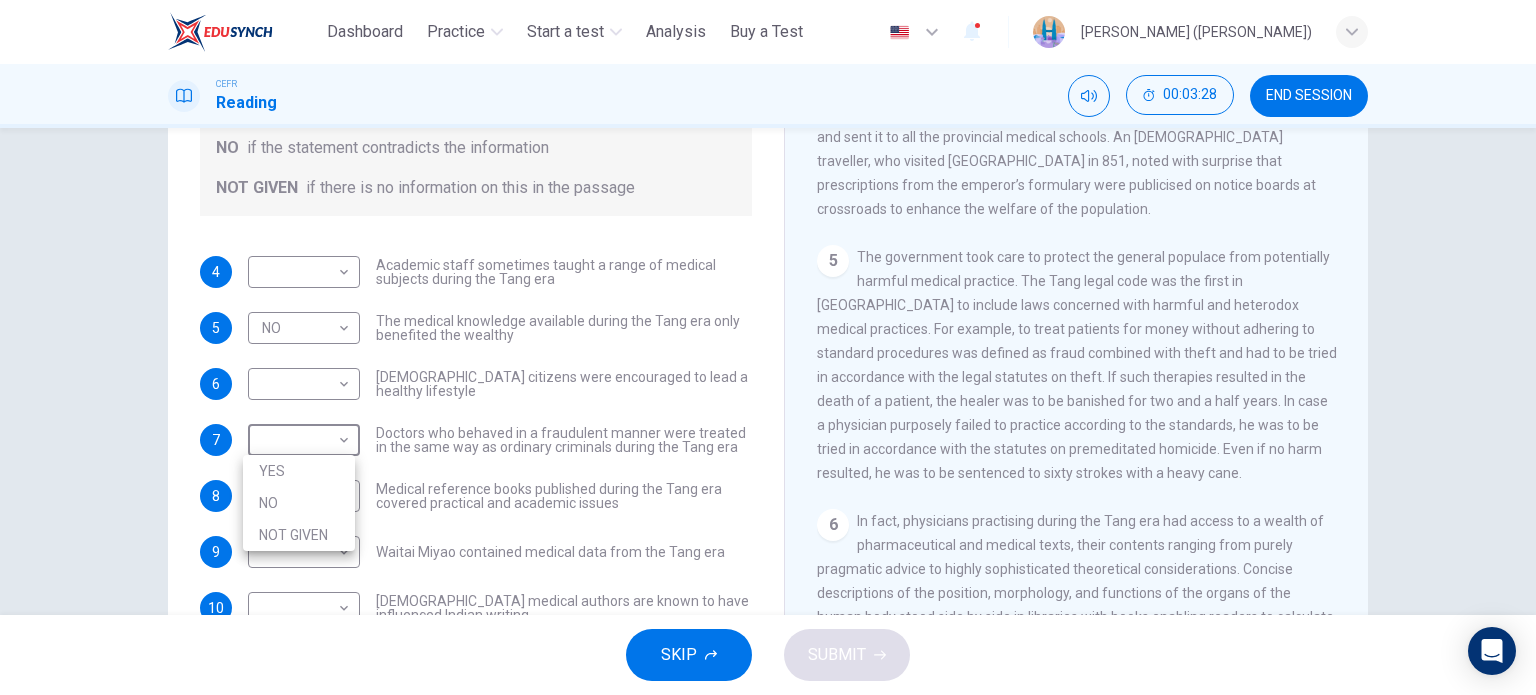 click on "YES" at bounding box center (299, 471) 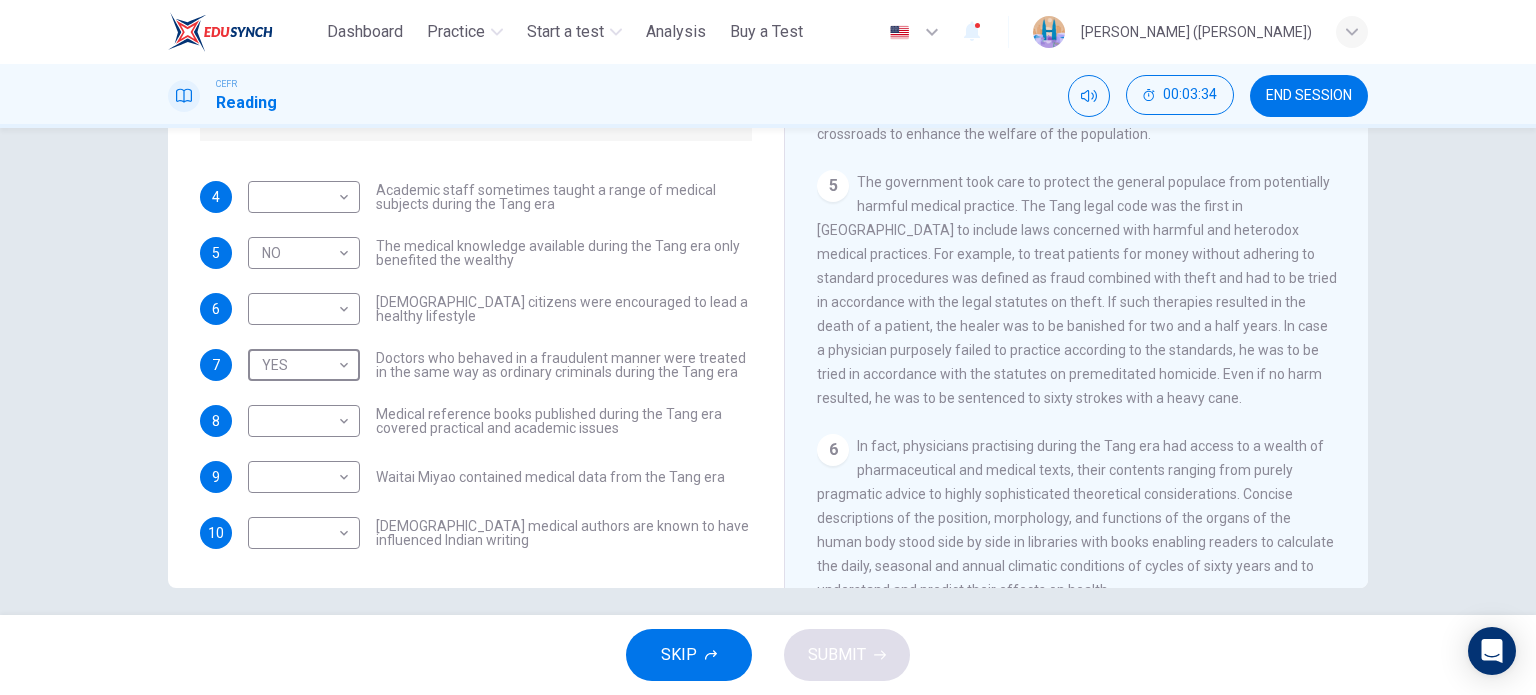 scroll, scrollTop: 288, scrollLeft: 0, axis: vertical 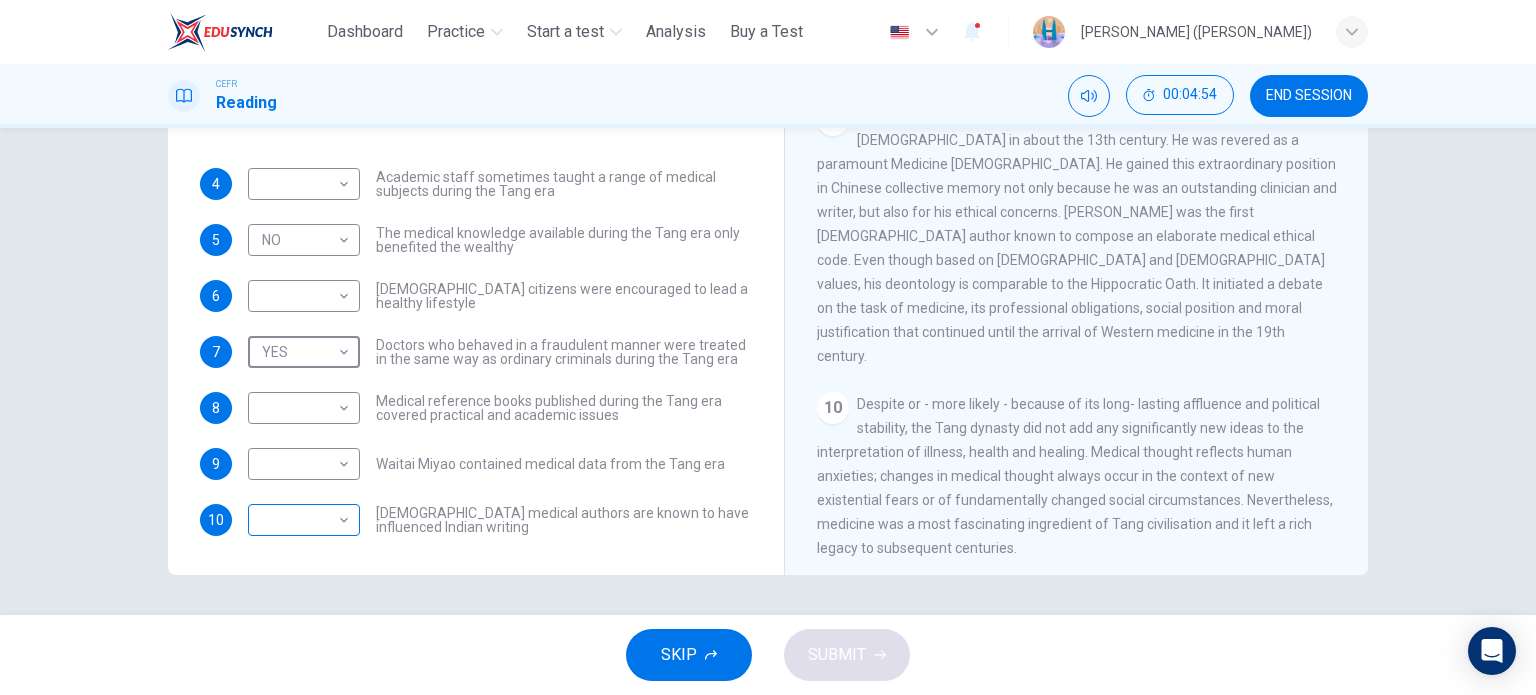 click on "This site uses cookies, as explained in our  Privacy Policy . If you agree to the use of cookies, please click the Accept button and continue to browse our site.   Privacy Policy Accept Dashboard Practice Start a test Analysis Buy a Test English ** ​ [PERSON_NAME] ([PERSON_NAME]) CEFR Reading 00:04:54 END SESSION Questions 4 - 10 Do the following statements agree with the information given in the Reading Passage?
In the boxes below on your answer sheet write: YES if the statement agrees with the information NO if the statement contradicts the information NOT GIVEN if there is no information on this in the passage 4 ​ ​ Academic staff sometimes taught a range of medical subjects during the Tang era 5 NO ** ​ The medical knowledge available during the Tang era only benefited the wealthy 6 ​ ​ [DEMOGRAPHIC_DATA] citizens were encouraged to lead a healthy lifestyle 7 YES *** ​ Doctors who behaved in a fraudulent manner were treated in the same way as ordinary criminals during the Tang era 8 ​ ​ 9 ​ ​ 10 ​" at bounding box center [768, 347] 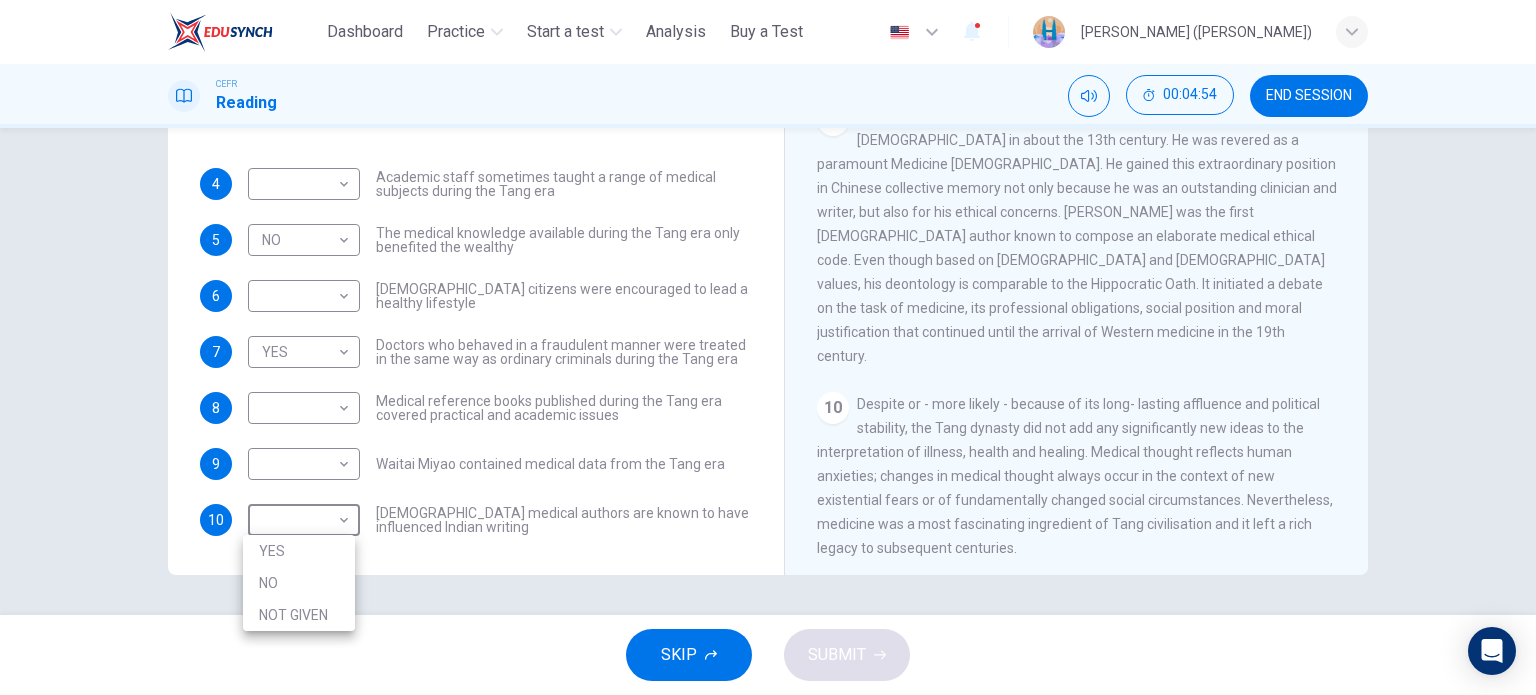 click on "NOT GIVEN" at bounding box center [299, 615] 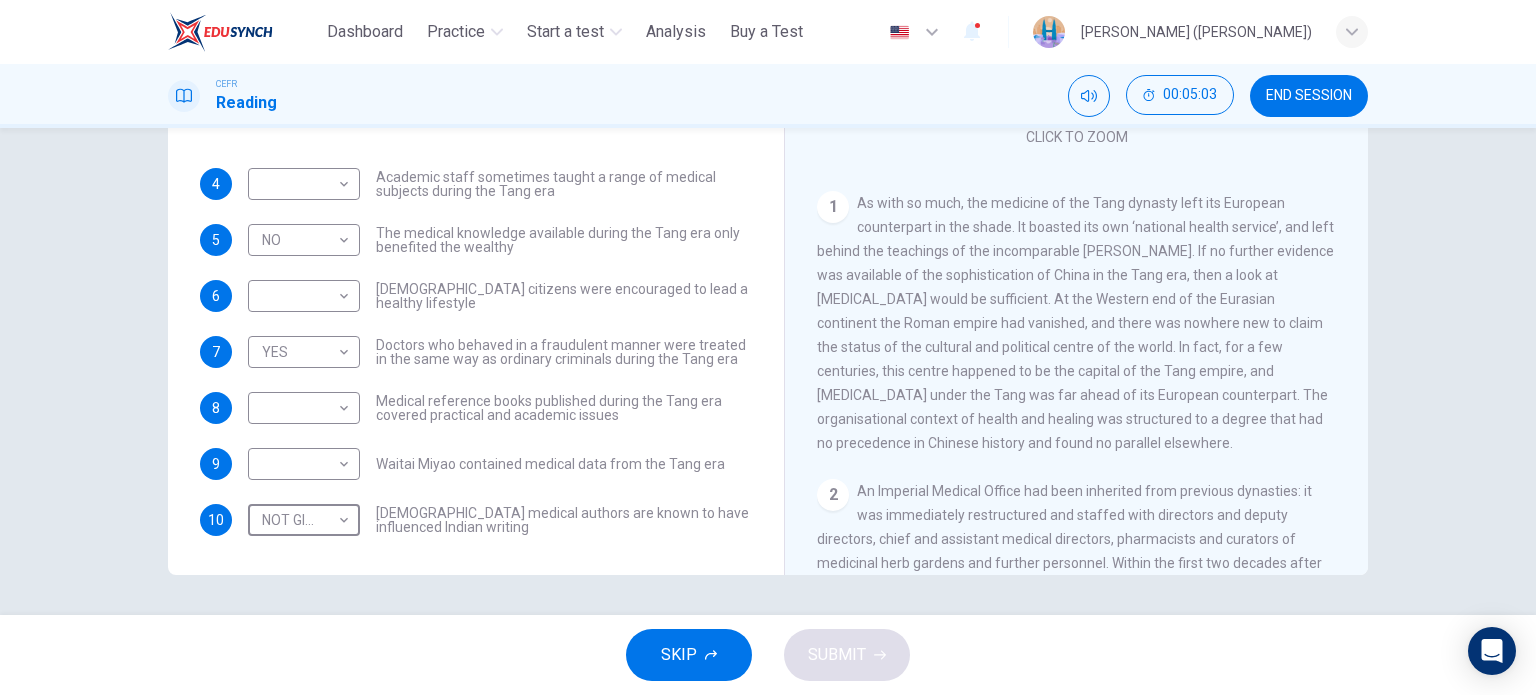 scroll, scrollTop: 237, scrollLeft: 0, axis: vertical 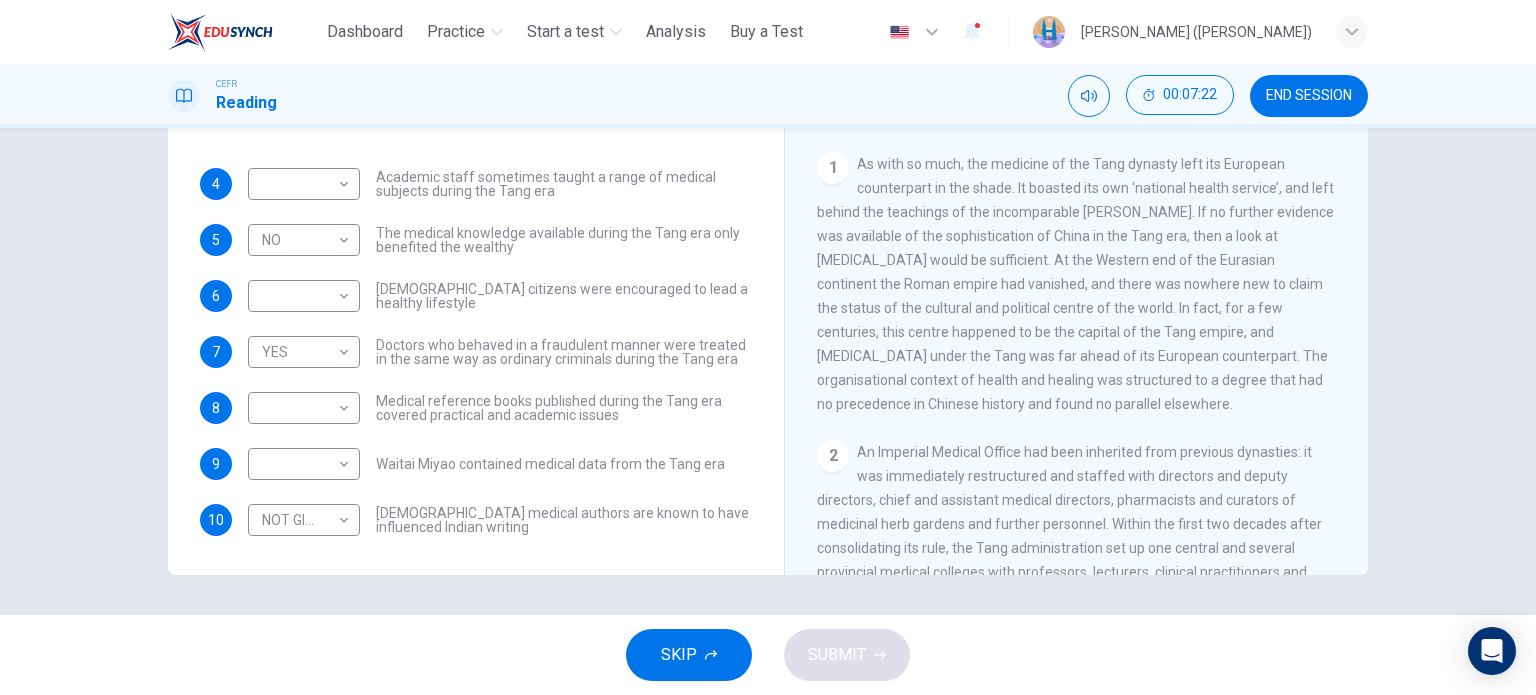 drag, startPoint x: 996, startPoint y: 330, endPoint x: 848, endPoint y: 308, distance: 149.6262 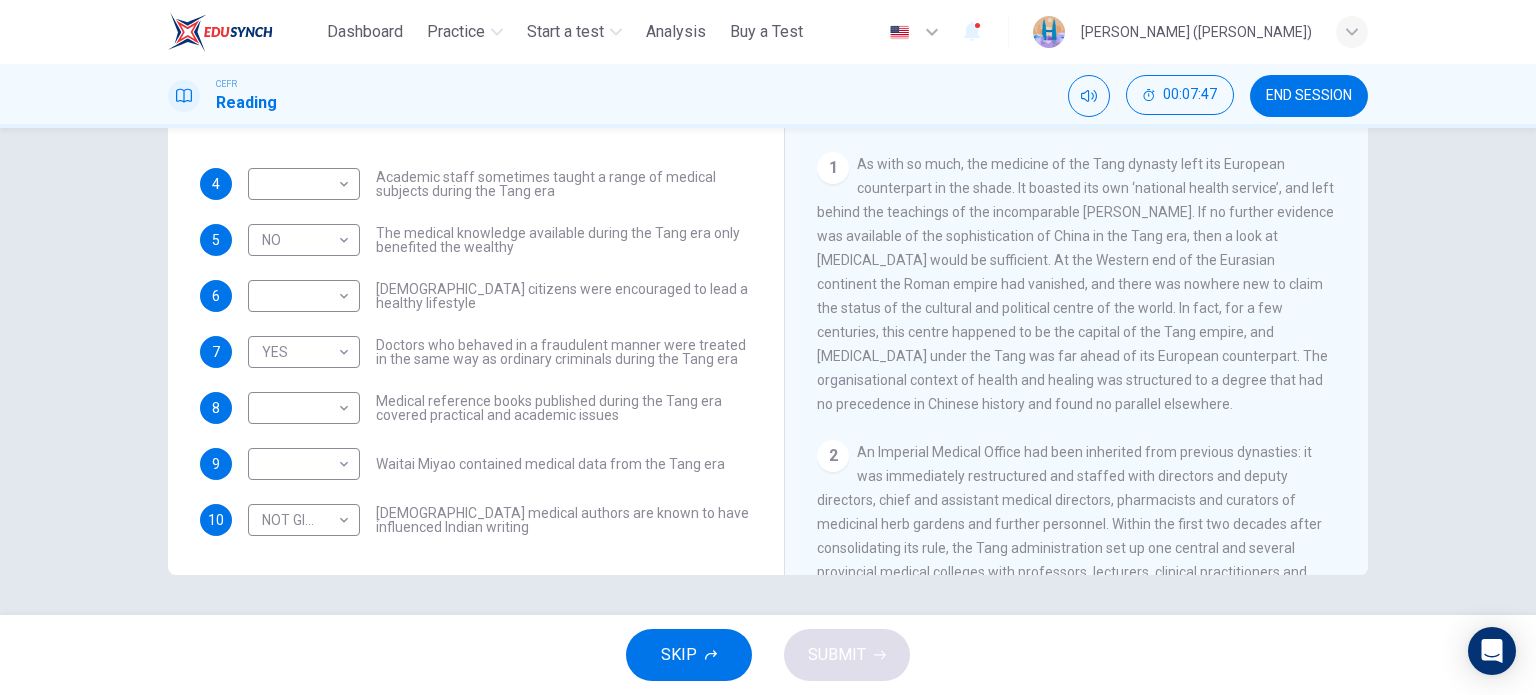 drag, startPoint x: 1104, startPoint y: 421, endPoint x: 1115, endPoint y: 359, distance: 62.968246 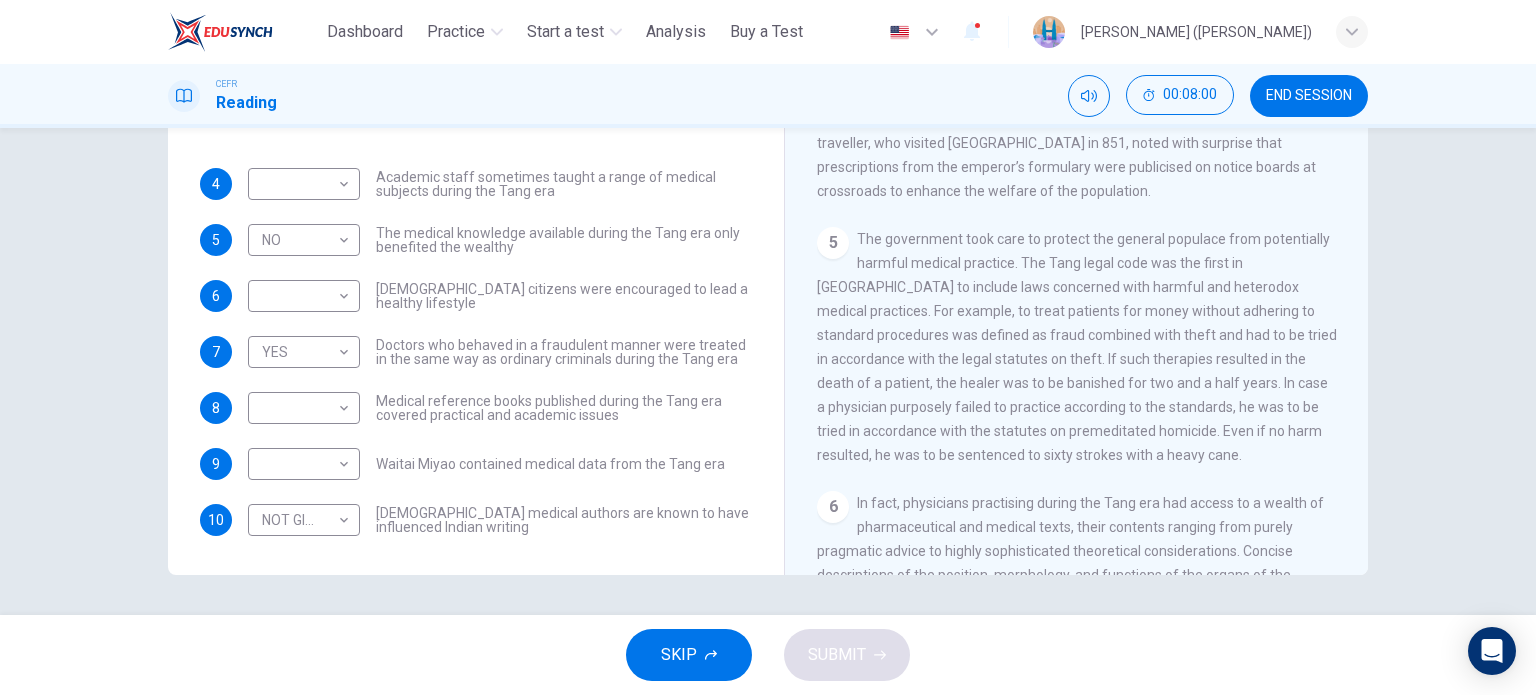 scroll, scrollTop: 937, scrollLeft: 0, axis: vertical 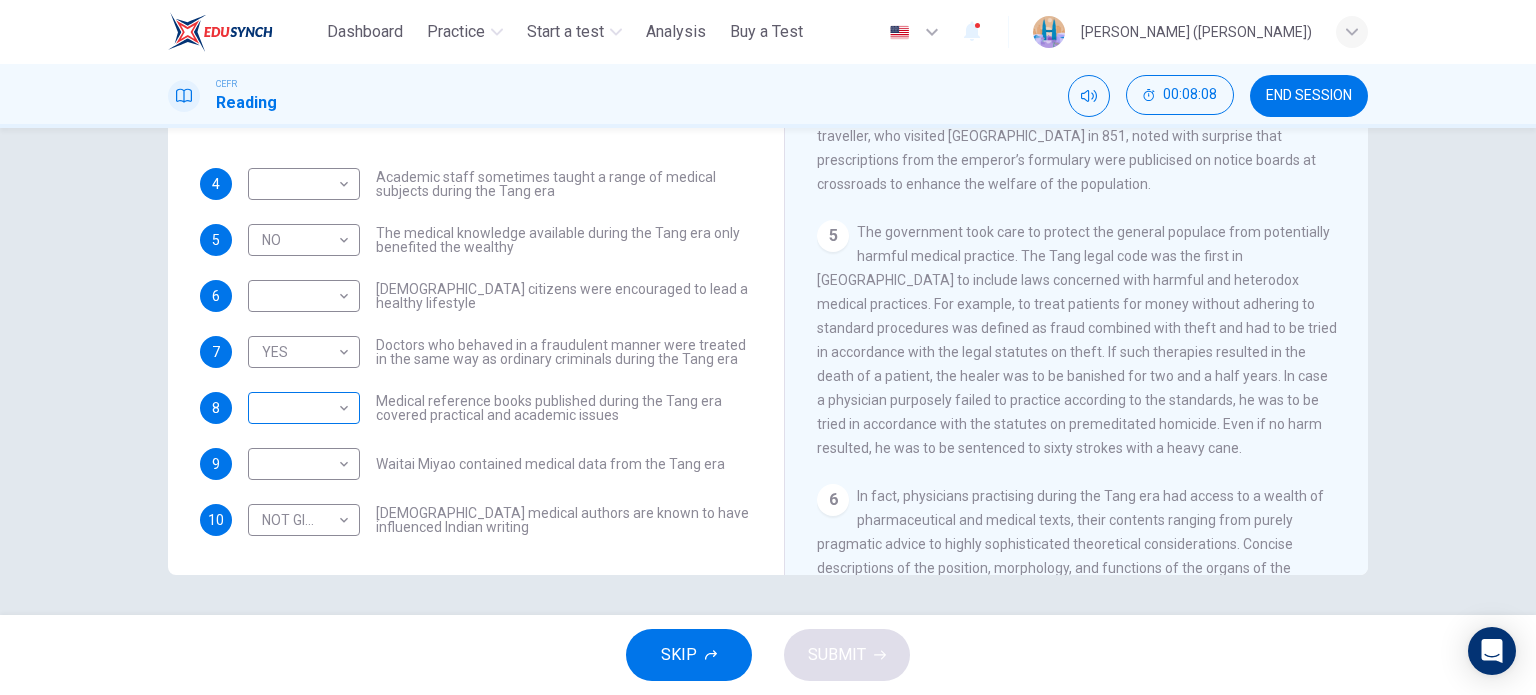 click on "This site uses cookies, as explained in our  Privacy Policy . If you agree to the use of cookies, please click the Accept button and continue to browse our site.   Privacy Policy Accept Dashboard Practice Start a test Analysis Buy a Test English ** ​ [PERSON_NAME] ([PERSON_NAME]) CEFR Reading 00:08:08 END SESSION Questions 4 - 10 Do the following statements agree with the information given in the Reading Passage?
In the boxes below on your answer sheet write: YES if the statement agrees with the information NO if the statement contradicts the information NOT GIVEN if there is no information on this in the passage 4 ​ ​ Academic staff sometimes taught a range of medical subjects during the Tang era 5 NO ** ​ The medical knowledge available during the Tang era only benefited the wealthy 6 ​ ​ [DEMOGRAPHIC_DATA] citizens were encouraged to lead a healthy lifestyle 7 YES *** ​ Doctors who behaved in a fraudulent manner were treated in the same way as ordinary criminals during the Tang era 8 ​ ​ 9 ​ ​ 10 ​" at bounding box center [768, 347] 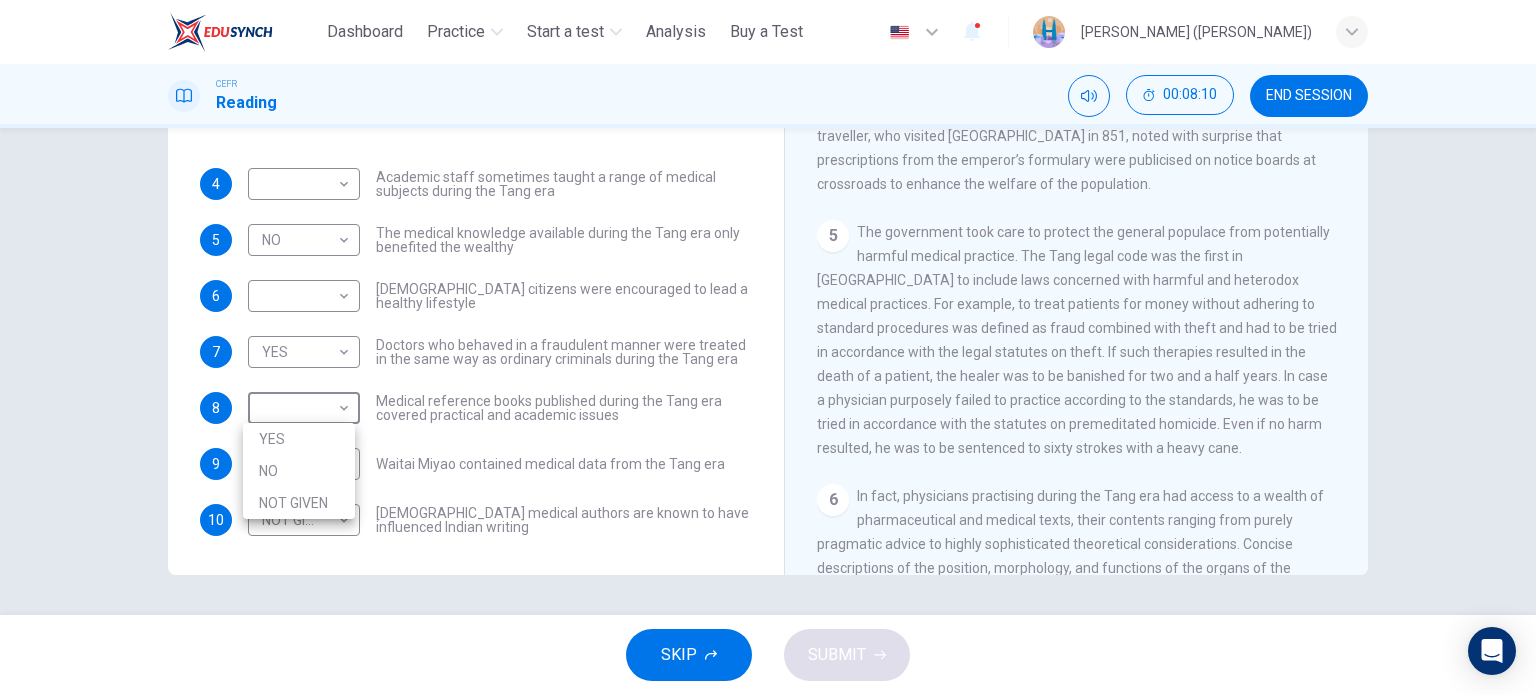 click on "YES" at bounding box center [299, 439] 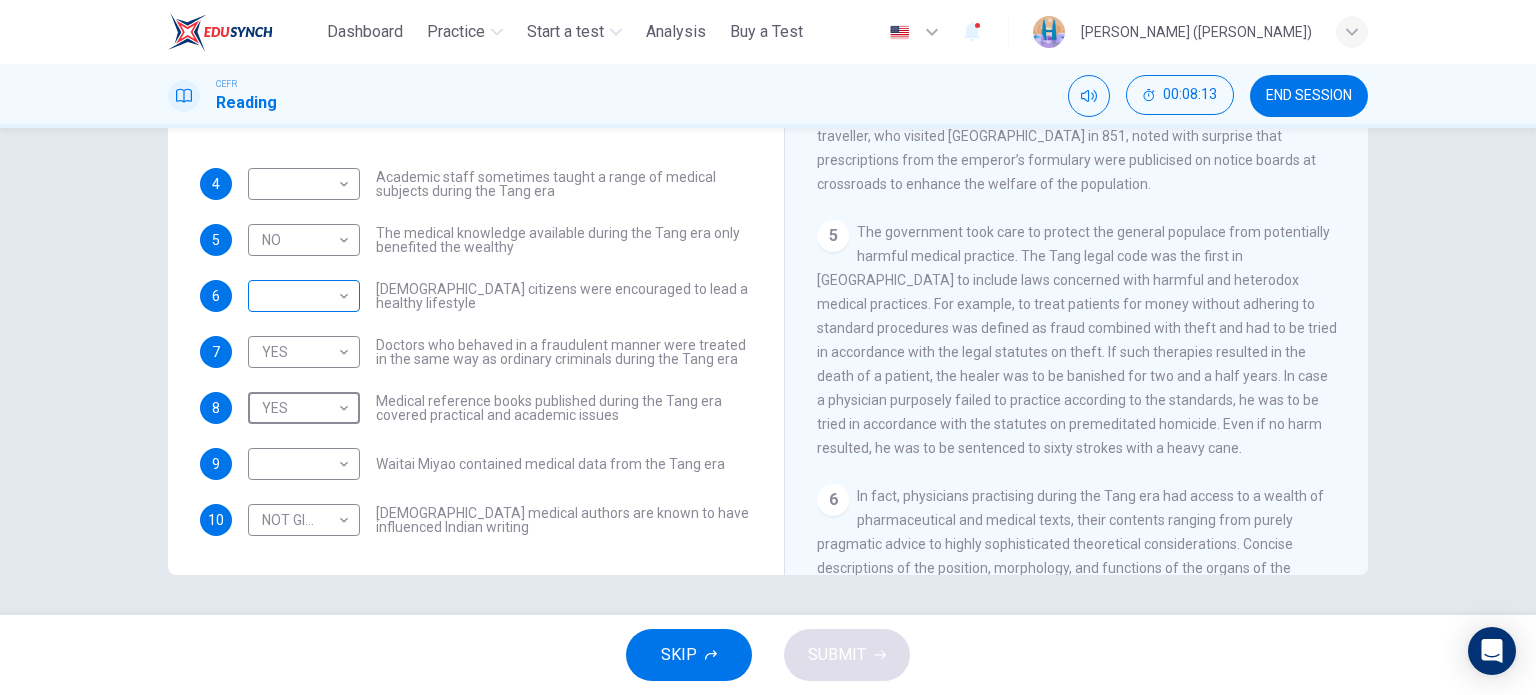 click on "This site uses cookies, as explained in our  Privacy Policy . If you agree to the use of cookies, please click the Accept button and continue to browse our site.   Privacy Policy Accept Dashboard Practice Start a test Analysis Buy a Test English ** ​ [PERSON_NAME] ([PERSON_NAME]) CEFR Reading 00:08:13 END SESSION Questions 4 - 10 Do the following statements agree with the information given in the Reading Passage?
In the boxes below on your answer sheet write: YES if the statement agrees with the information NO if the statement contradicts the information NOT GIVEN if there is no information on this in the passage 4 ​ ​ Academic staff sometimes taught a range of medical subjects during the Tang era 5 NO ** ​ The medical knowledge available during the Tang era only benefited the wealthy 6 ​ ​ [DEMOGRAPHIC_DATA] citizens were encouraged to lead a healthy lifestyle 7 YES *** ​ Doctors who behaved in a fraudulent manner were treated in the same way as ordinary criminals during the Tang era 8 YES *** ​ 9 ​ ​ 10" at bounding box center (768, 347) 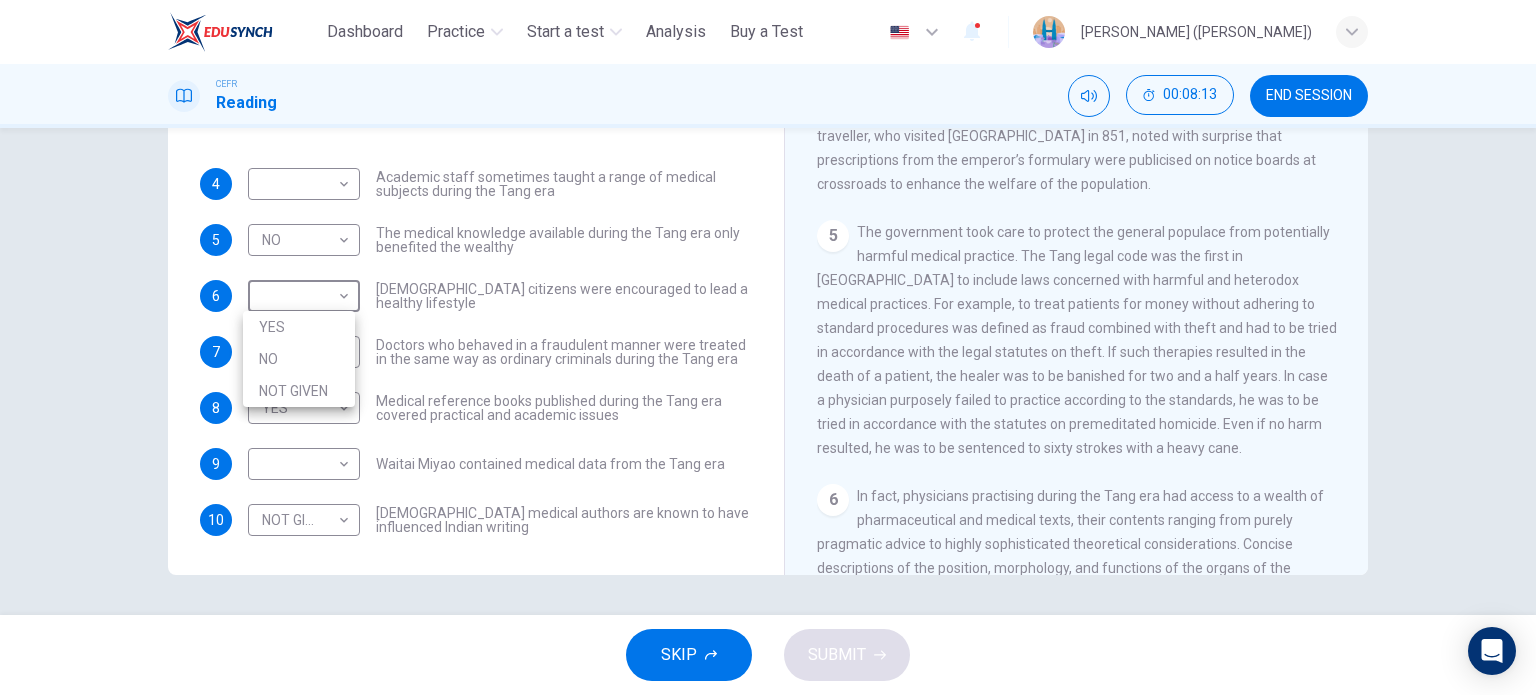 click on "NOT GIVEN" at bounding box center [299, 391] 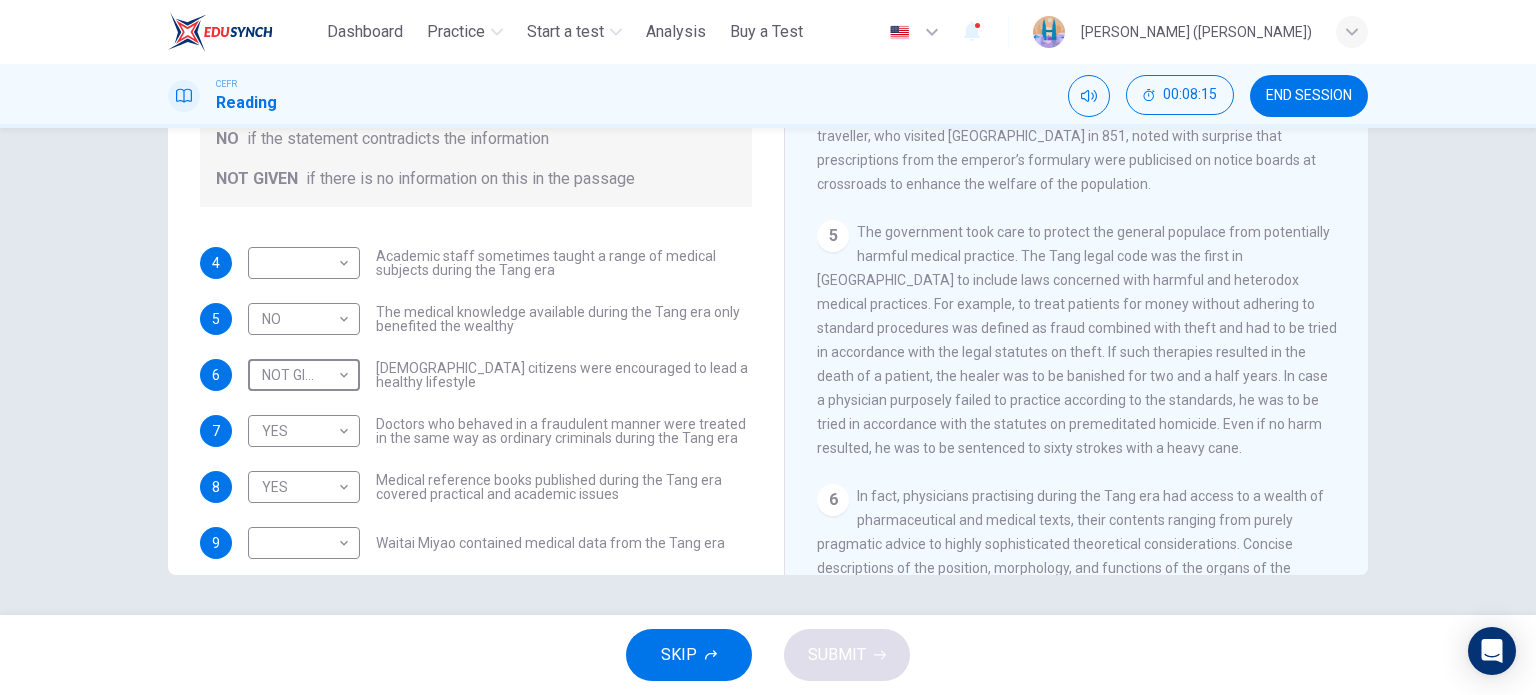scroll, scrollTop: 0, scrollLeft: 0, axis: both 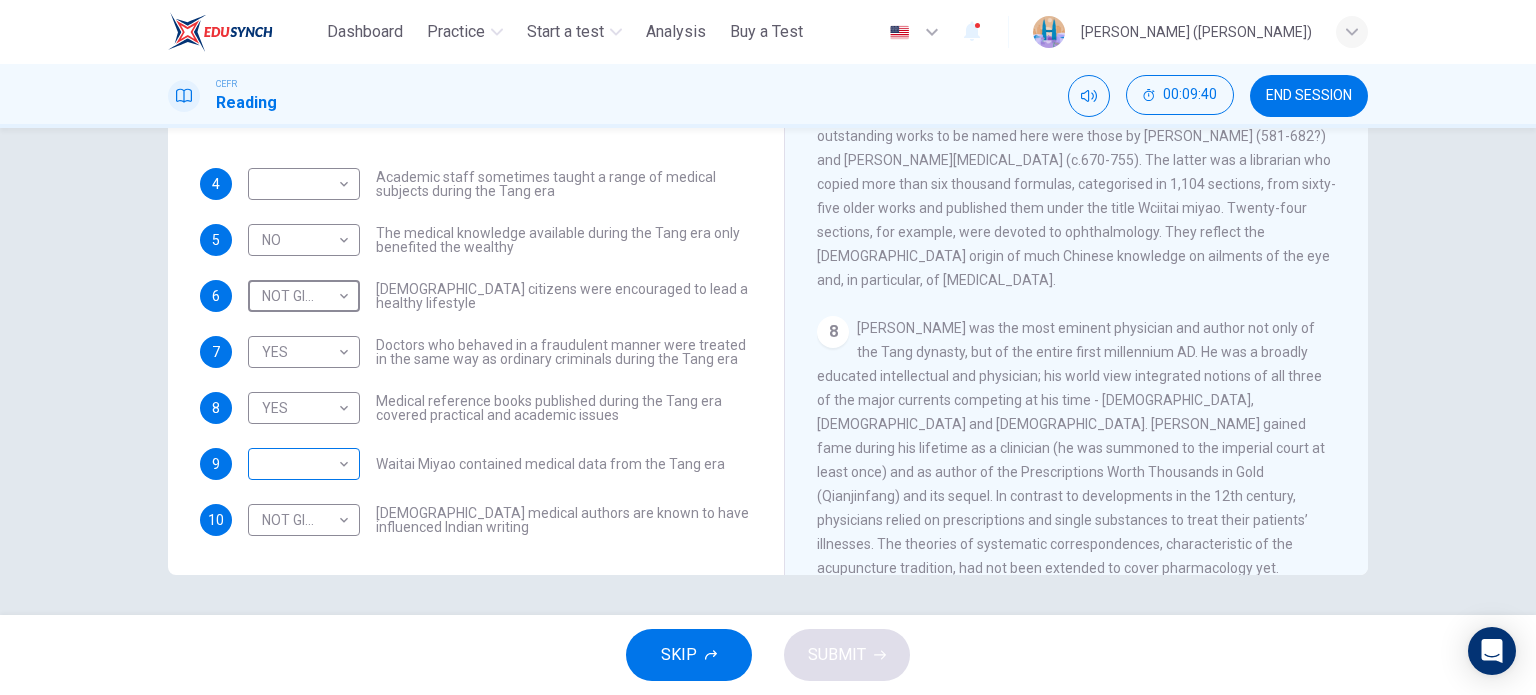 click on "​ ​" at bounding box center (304, 464) 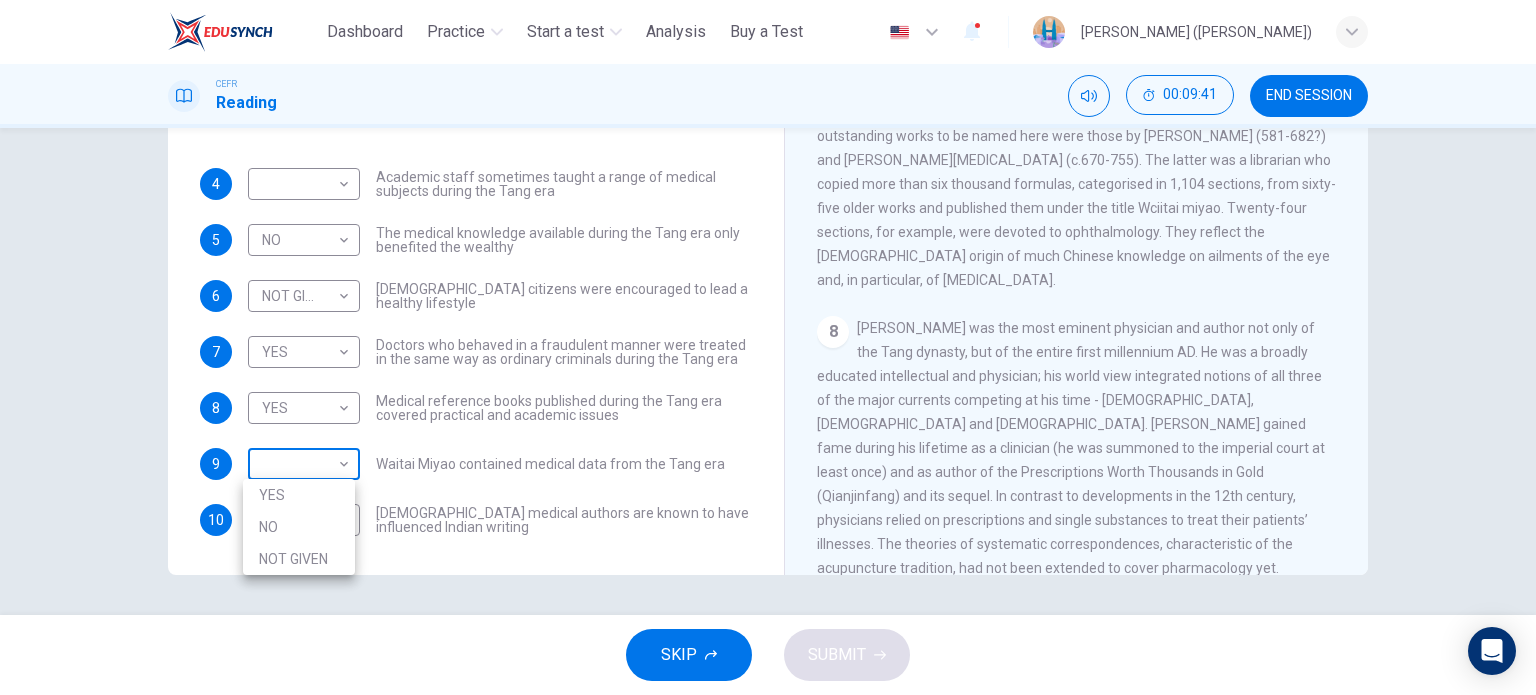 click on "This site uses cookies, as explained in our  Privacy Policy . If you agree to the use of cookies, please click the Accept button and continue to browse our site.   Privacy Policy Accept Dashboard Practice Start a test Analysis Buy a Test English ** ​ [PERSON_NAME] ([PERSON_NAME]) CEFR Reading 00:09:41 END SESSION Questions 4 - 10 Do the following statements agree with the information given in the Reading Passage?
In the boxes below on your answer sheet write: YES if the statement agrees with the information NO if the statement contradicts the information NOT GIVEN if there is no information on this in the passage 4 ​ ​ Academic staff sometimes taught a range of medical subjects during the Tang era 5 NO ** ​ The medical knowledge available during the Tang era only benefited the wealthy 6 NOT GIVEN ********* ​ [DEMOGRAPHIC_DATA] citizens were encouraged to lead a healthy lifestyle 7 YES *** ​ Doctors who behaved in a fraudulent manner were treated in the same way as ordinary criminals during the Tang era 8 YES *** 9" at bounding box center (768, 347) 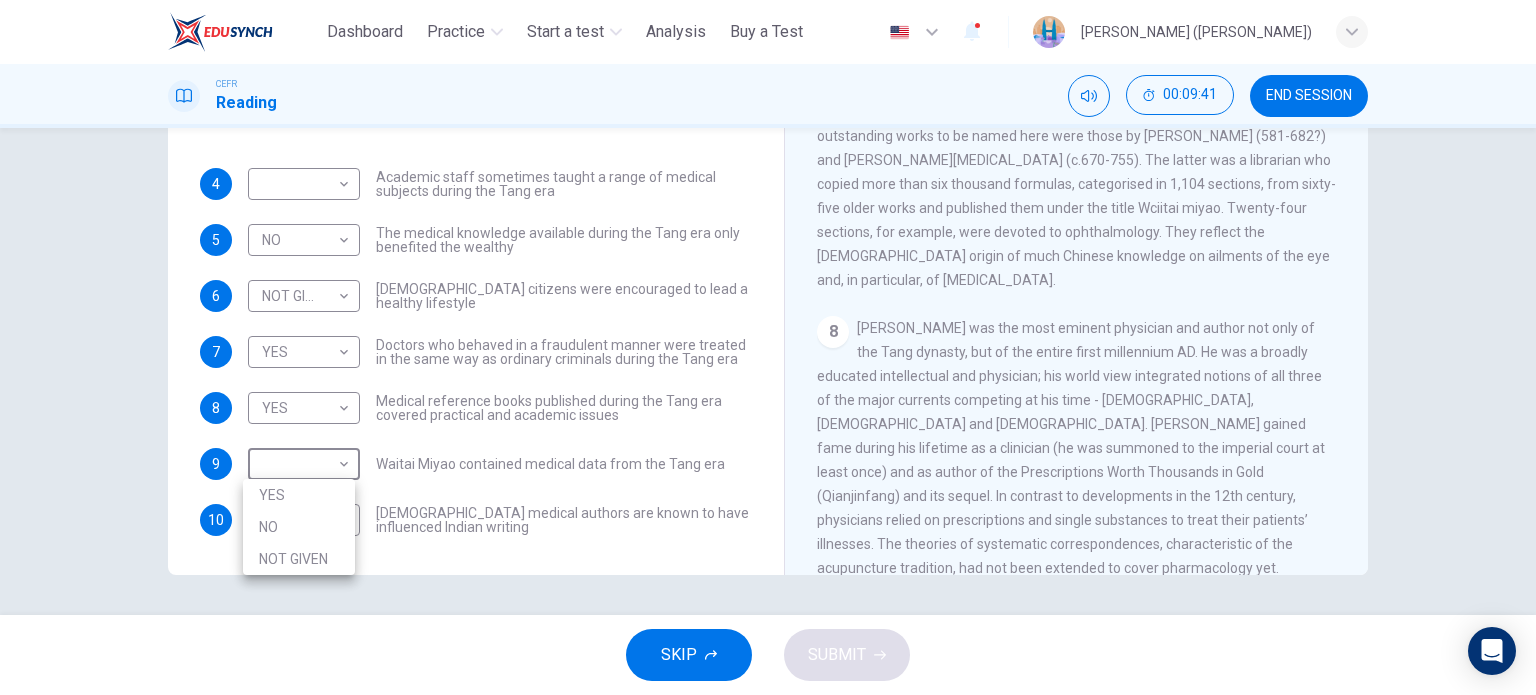 click on "YES" at bounding box center (299, 495) 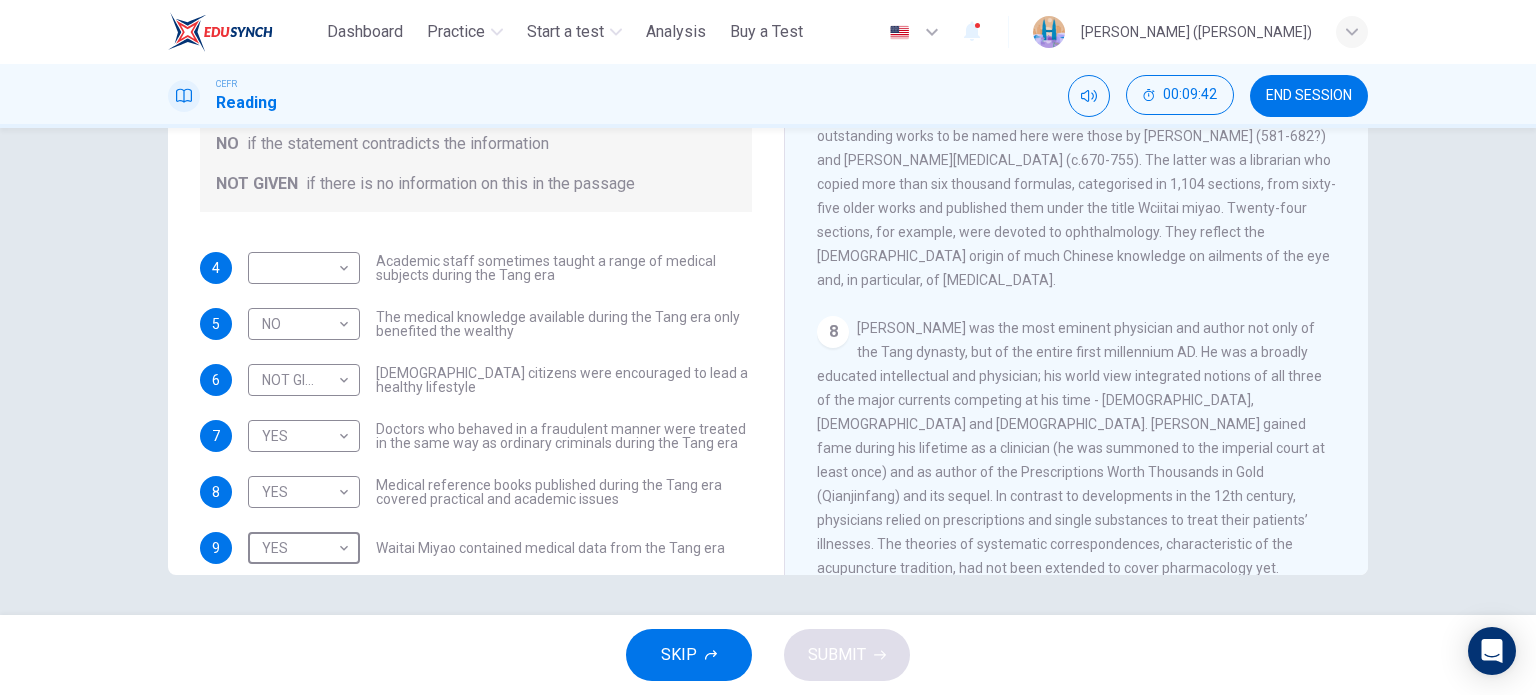 scroll, scrollTop: 0, scrollLeft: 0, axis: both 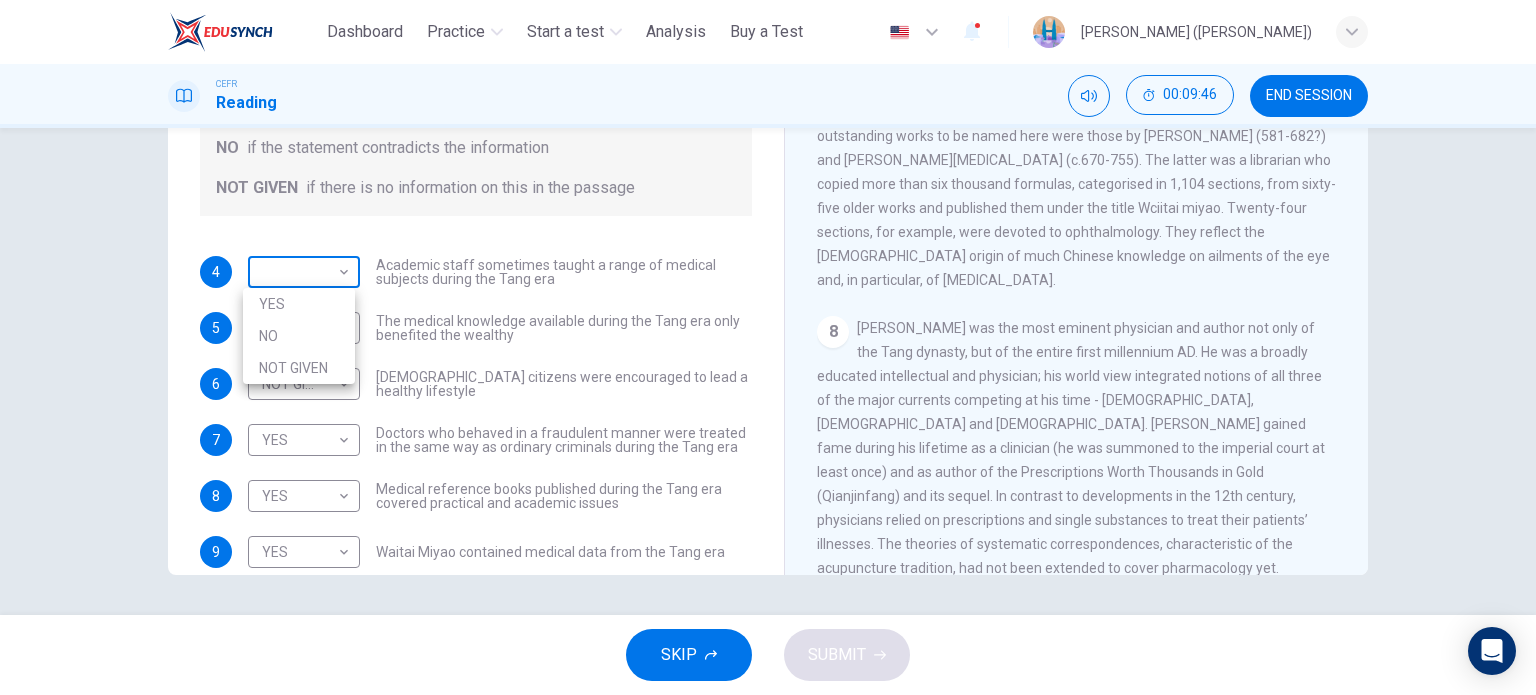click on "This site uses cookies, as explained in our  Privacy Policy . If you agree to the use of cookies, please click the Accept button and continue to browse our site.   Privacy Policy Accept Dashboard Practice Start a test Analysis Buy a Test English ** ​ [PERSON_NAME] ([PERSON_NAME]) CEFR Reading 00:09:46 END SESSION Questions 4 - 10 Do the following statements agree with the information given in the Reading Passage?
In the boxes below on your answer sheet write: YES if the statement agrees with the information NO if the statement contradicts the information NOT GIVEN if there is no information on this in the passage 4 ​ ​ Academic staff sometimes taught a range of medical subjects during the Tang era 5 NO ** ​ The medical knowledge available during the Tang era only benefited the wealthy 6 NOT GIVEN ********* ​ [DEMOGRAPHIC_DATA] citizens were encouraged to lead a healthy lifestyle 7 YES *** ​ Doctors who behaved in a fraudulent manner were treated in the same way as ordinary criminals during the Tang era 8 YES *** 9" at bounding box center (768, 347) 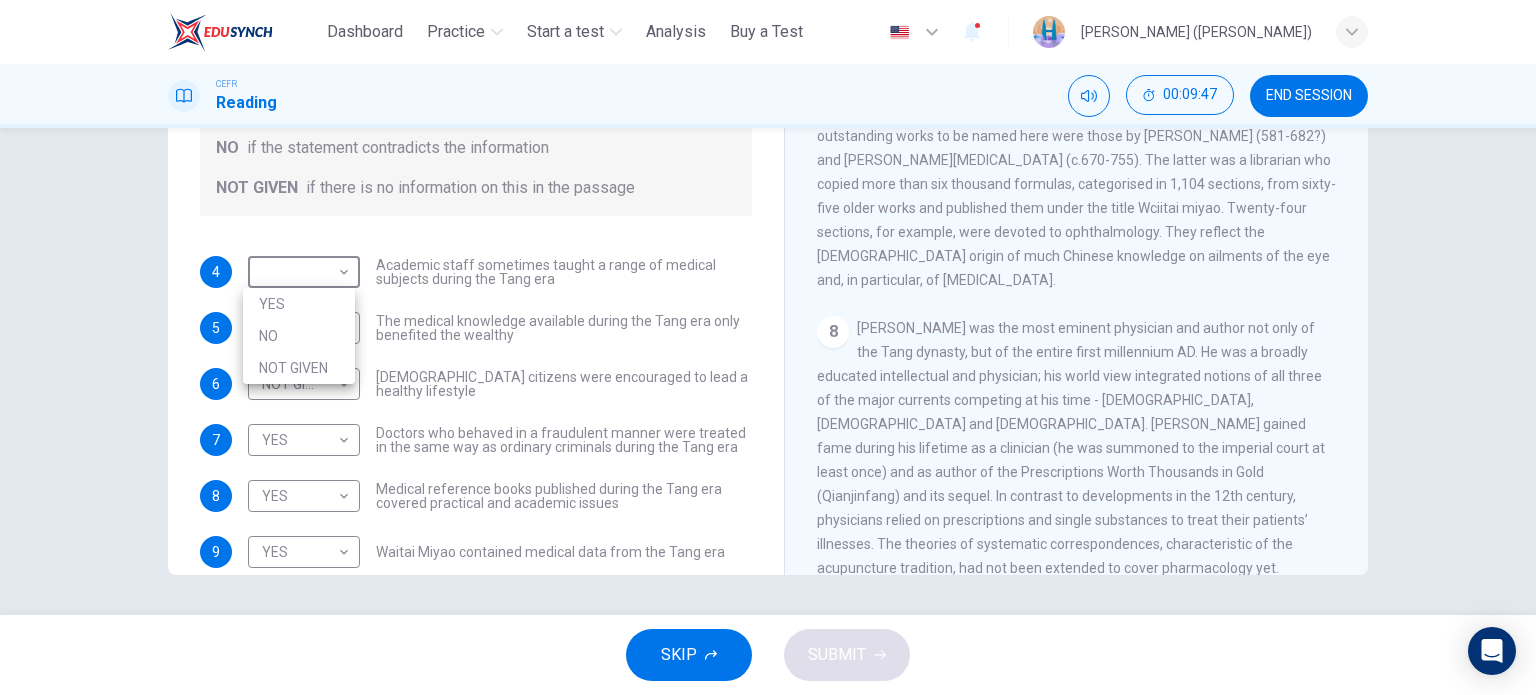 click on "NOT GIVEN" at bounding box center [299, 368] 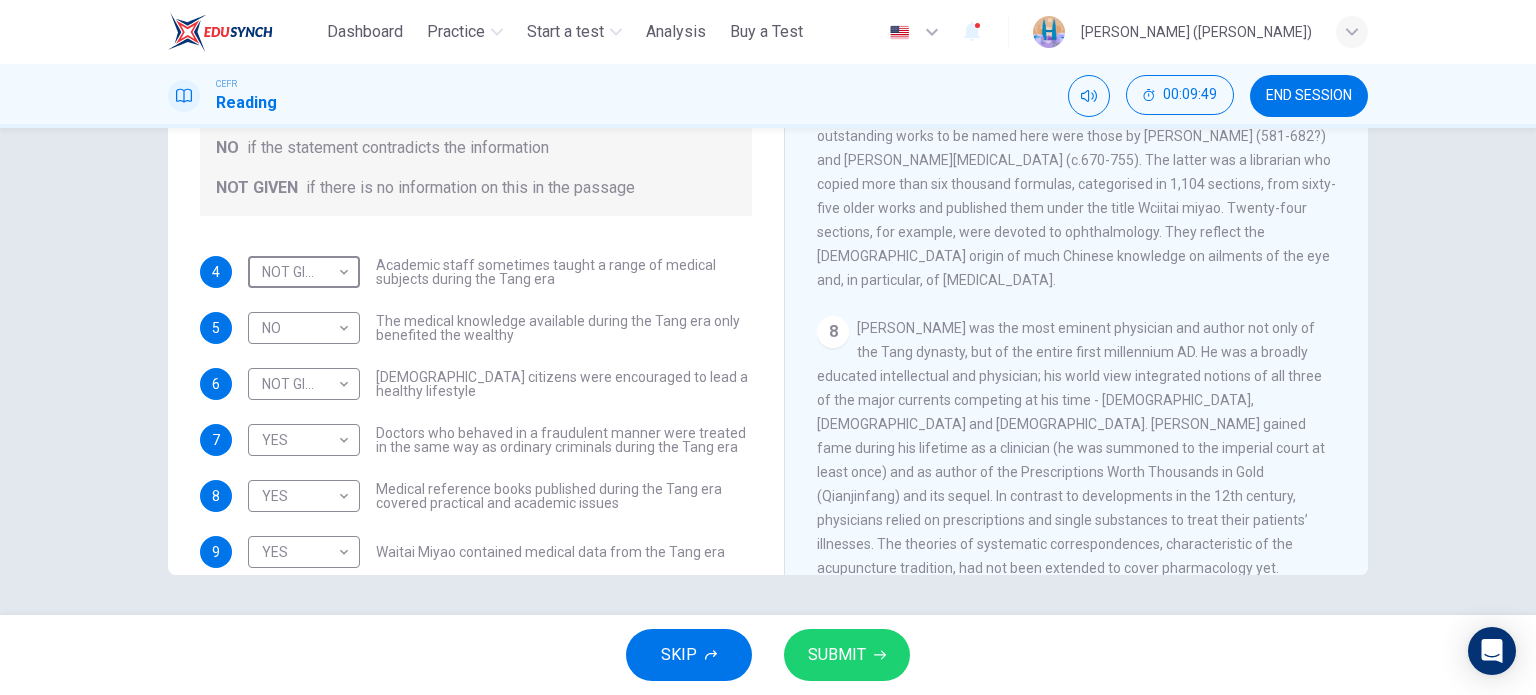 scroll, scrollTop: 1837, scrollLeft: 0, axis: vertical 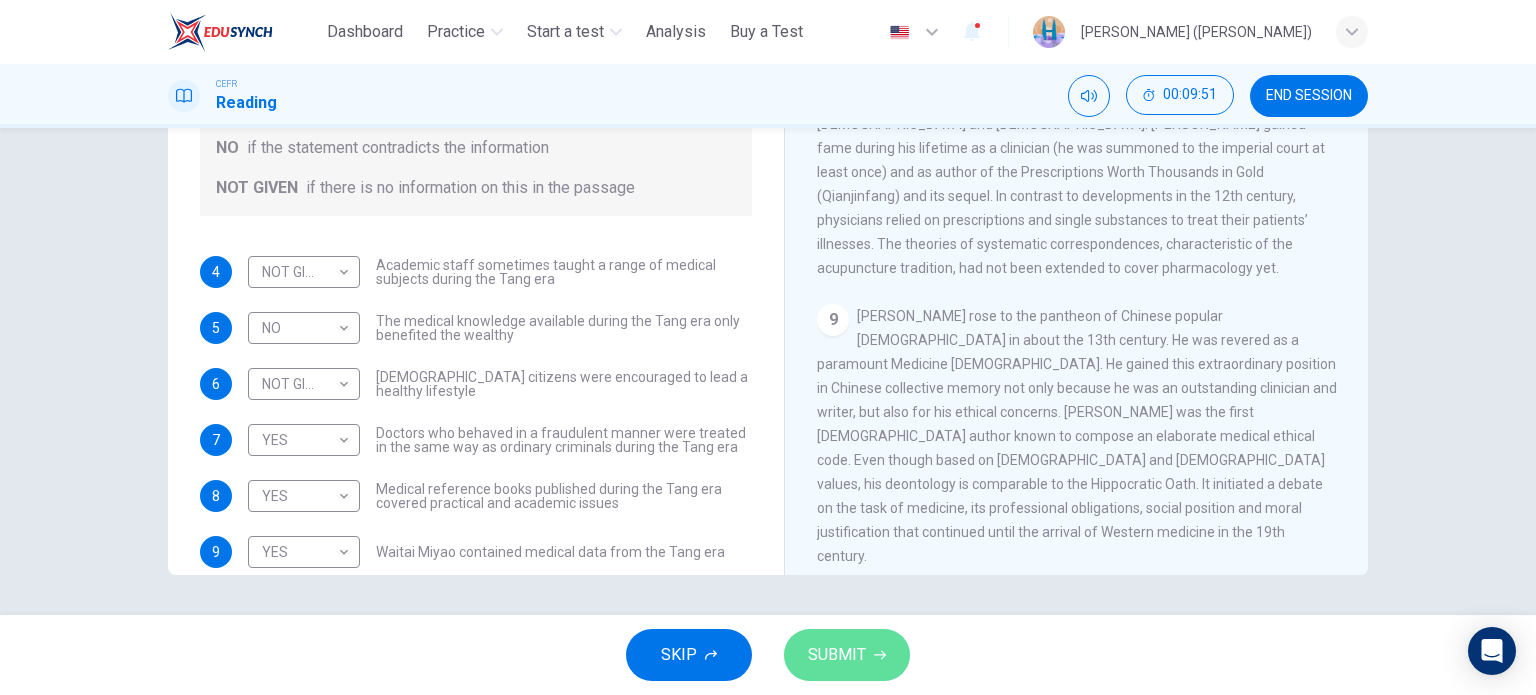 click on "SUBMIT" at bounding box center (847, 655) 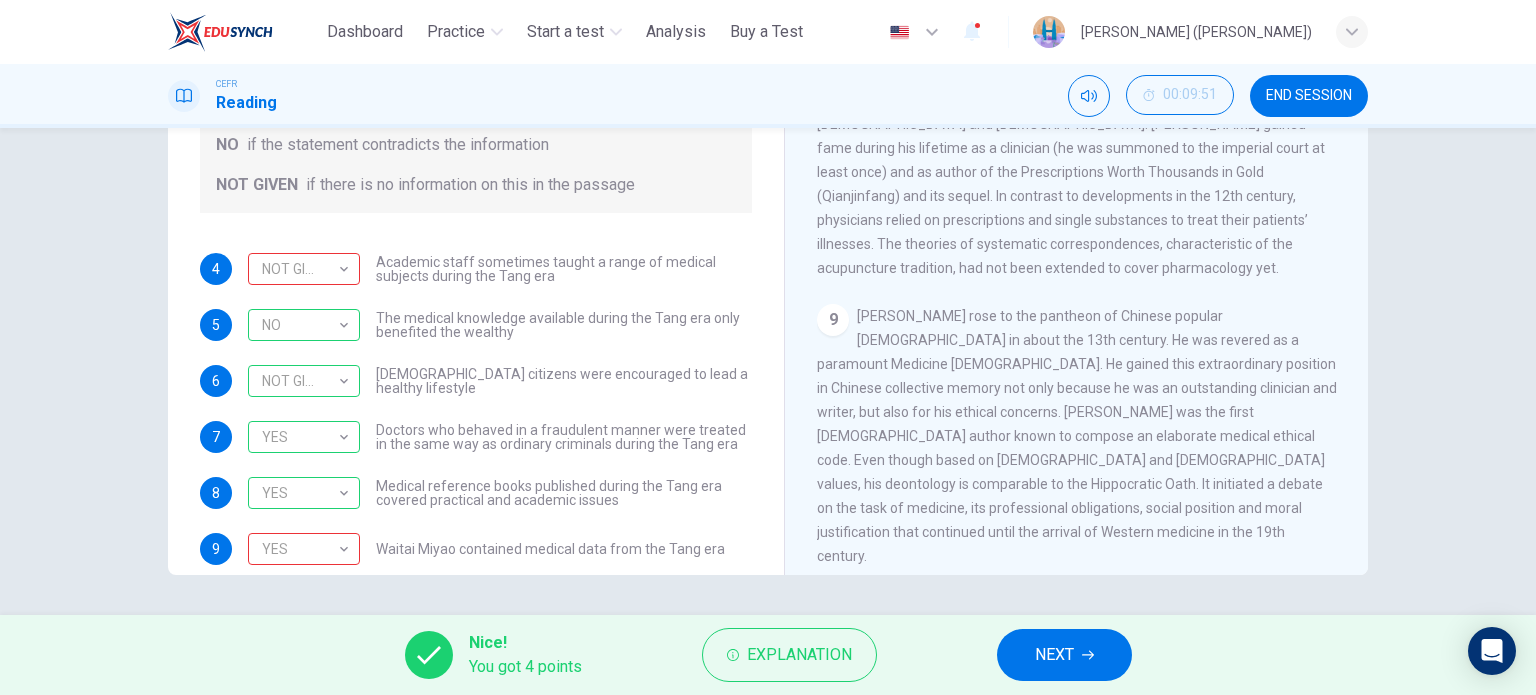 scroll, scrollTop: 0, scrollLeft: 0, axis: both 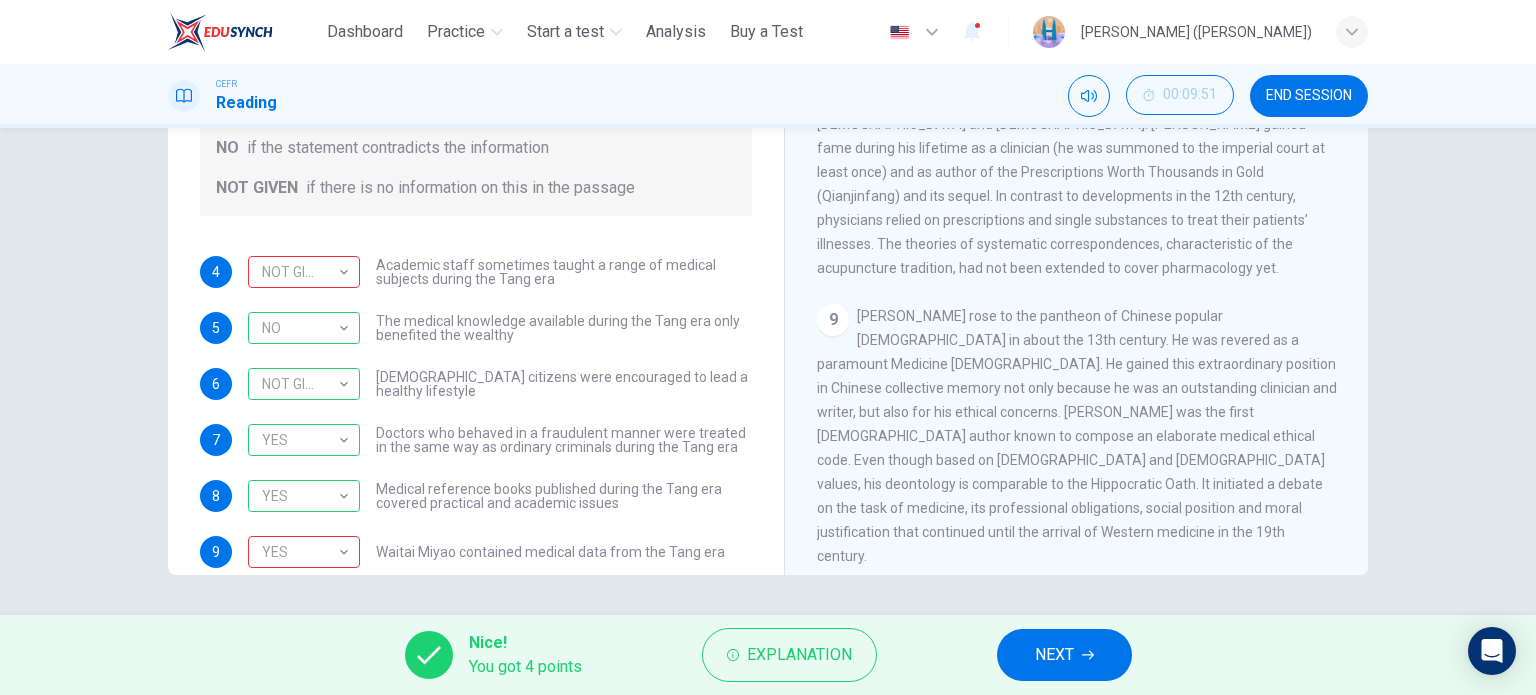 click on "NEXT" at bounding box center [1064, 655] 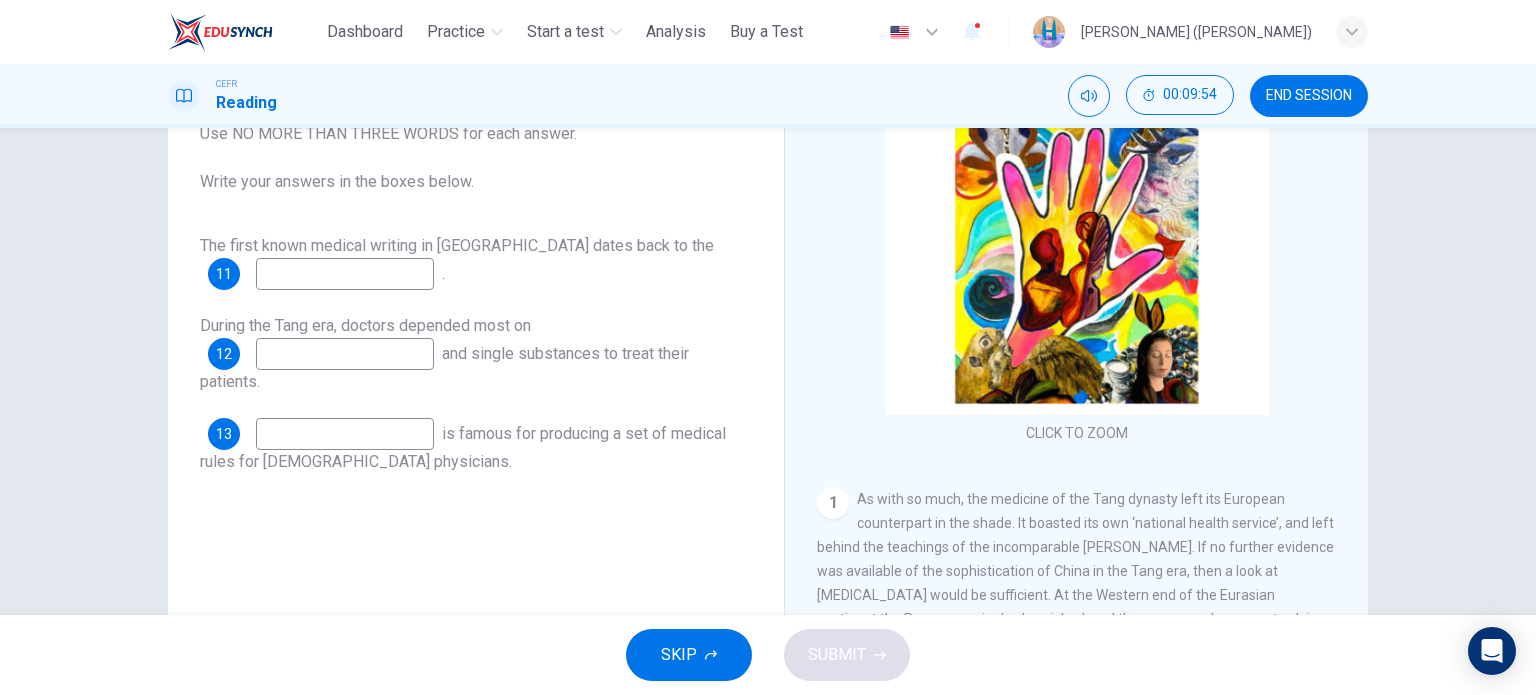 scroll, scrollTop: 188, scrollLeft: 0, axis: vertical 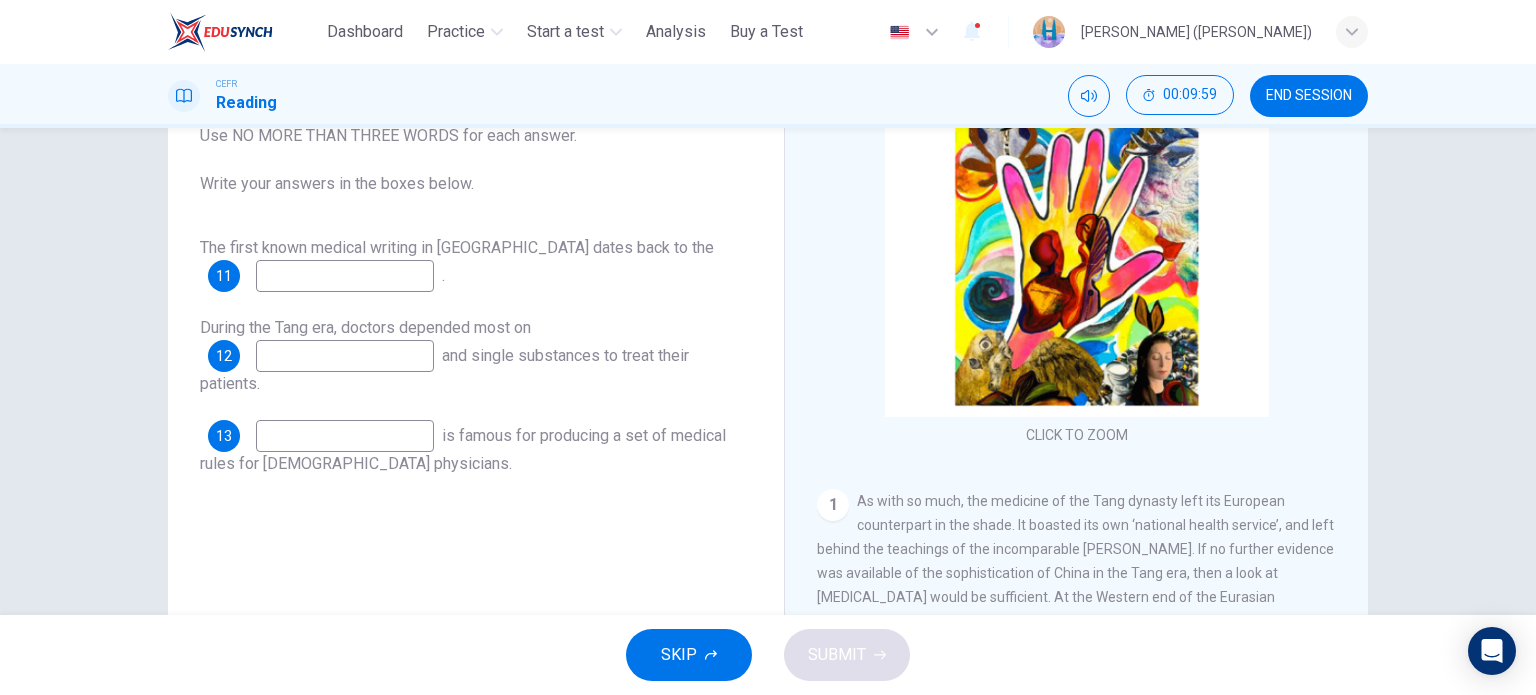 click at bounding box center [345, 276] 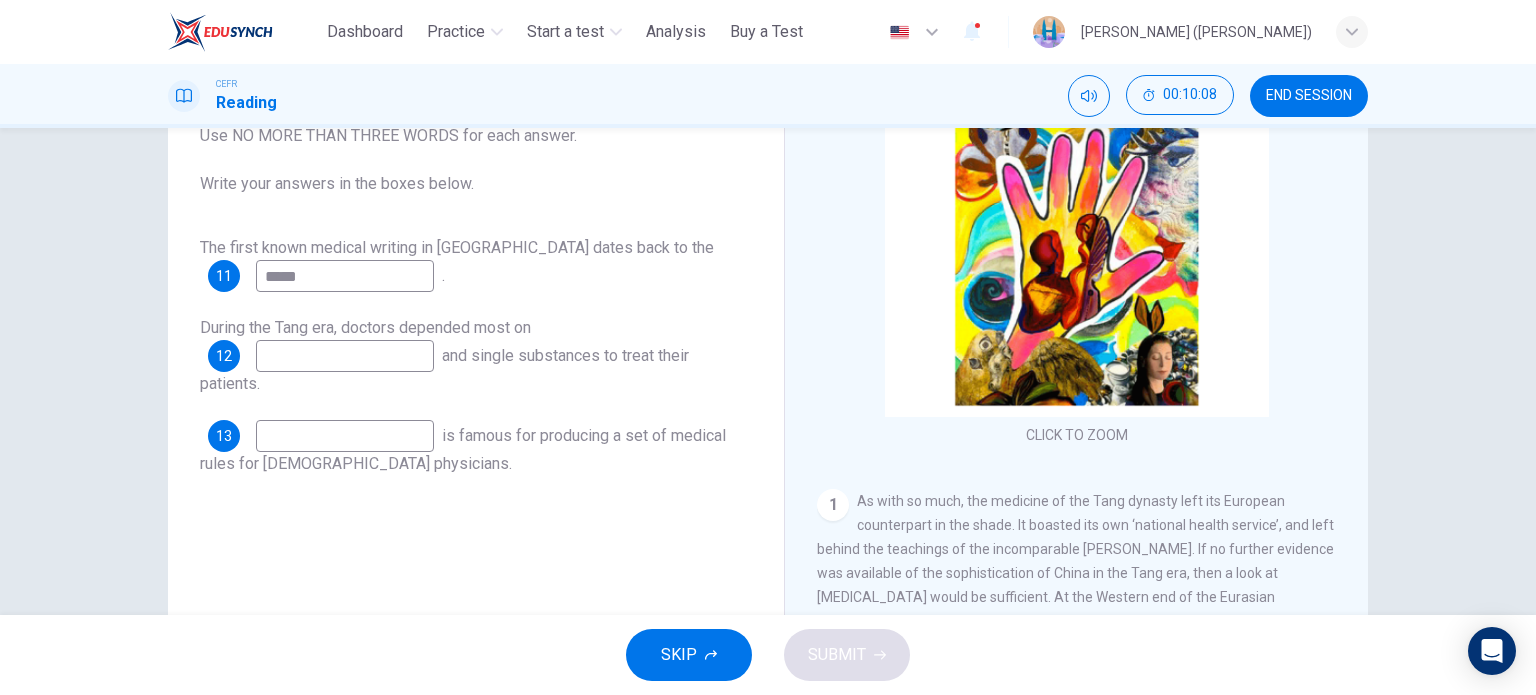 click on "****" at bounding box center [345, 276] 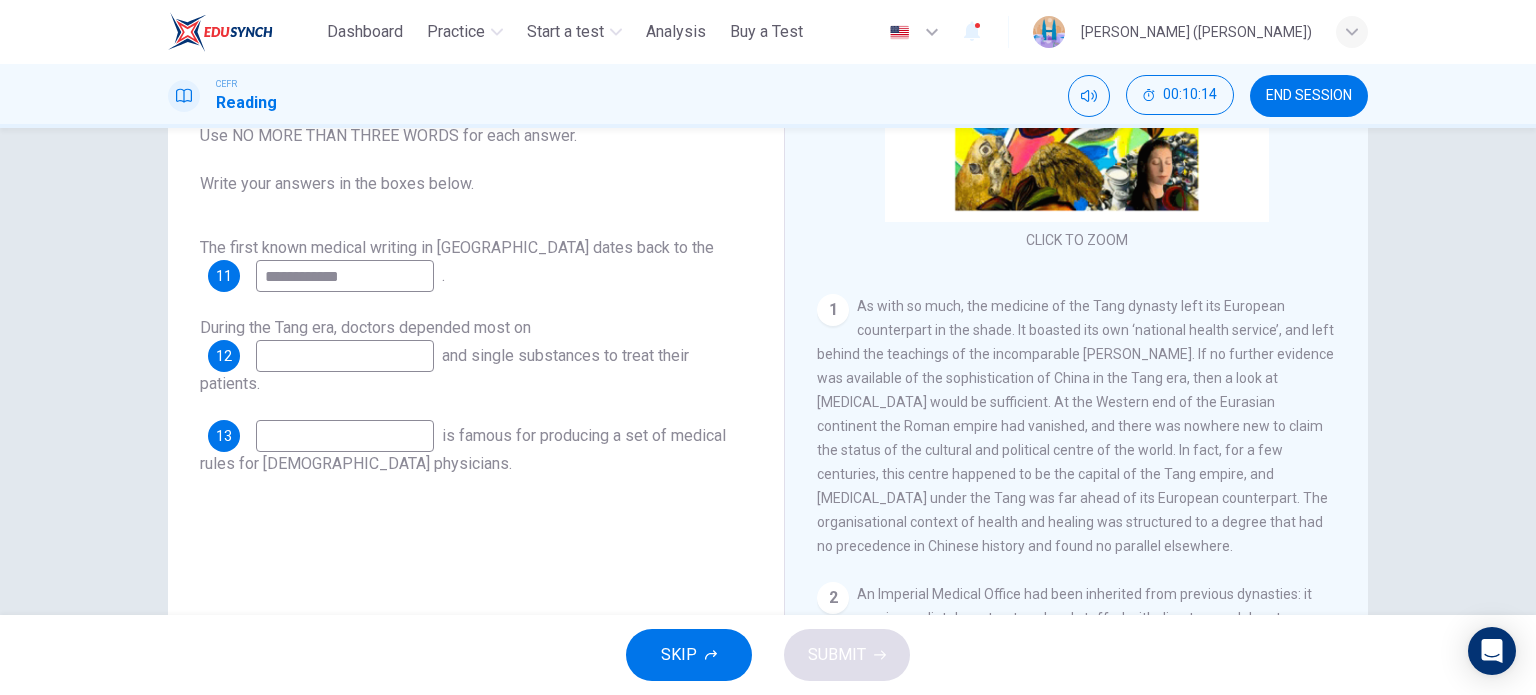 scroll, scrollTop: 200, scrollLeft: 0, axis: vertical 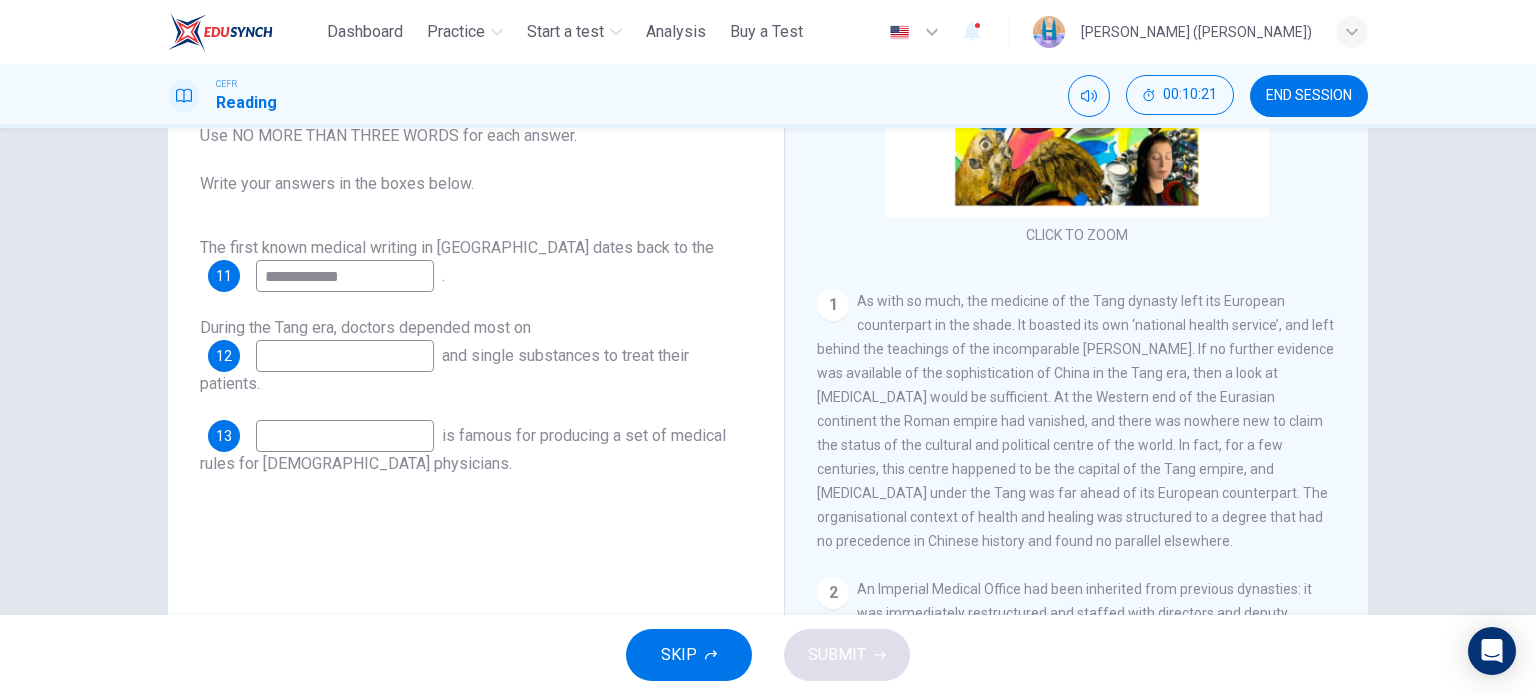 type on "**********" 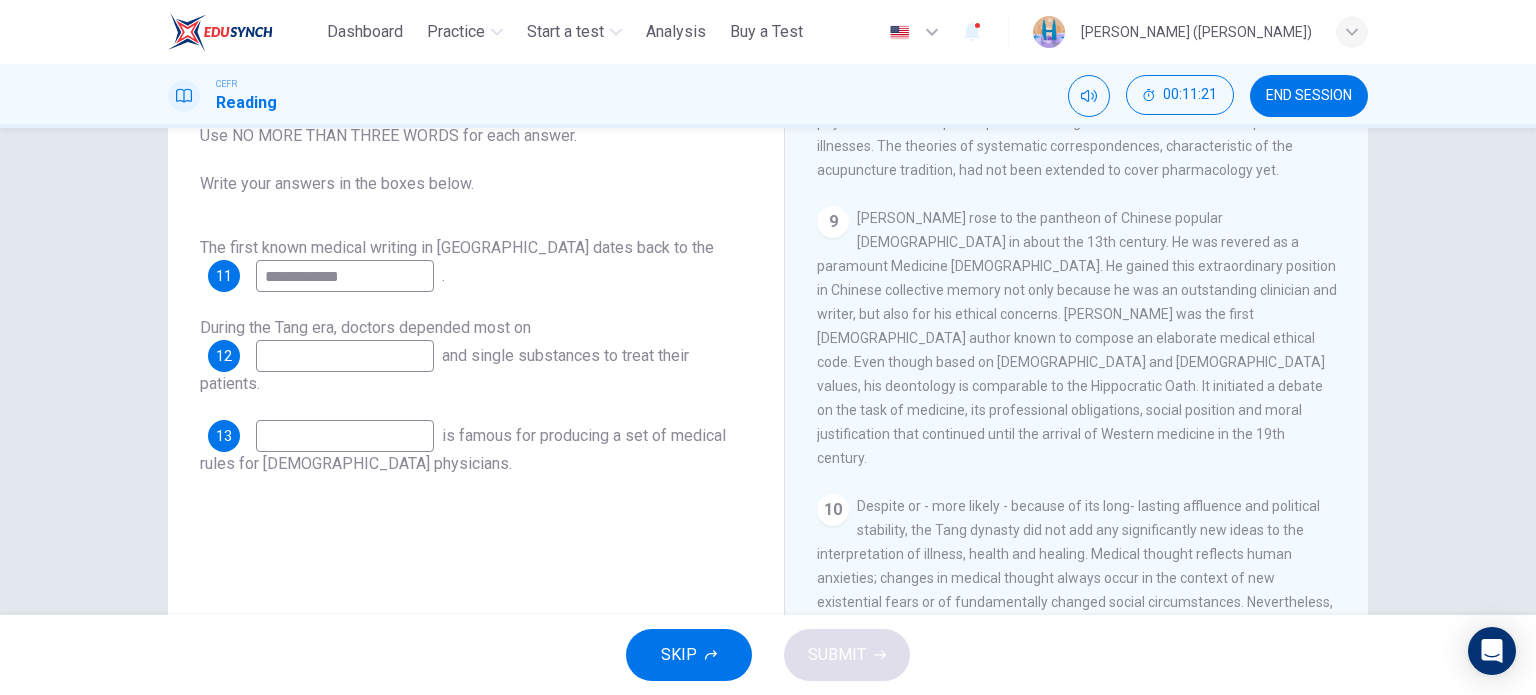 scroll, scrollTop: 2037, scrollLeft: 0, axis: vertical 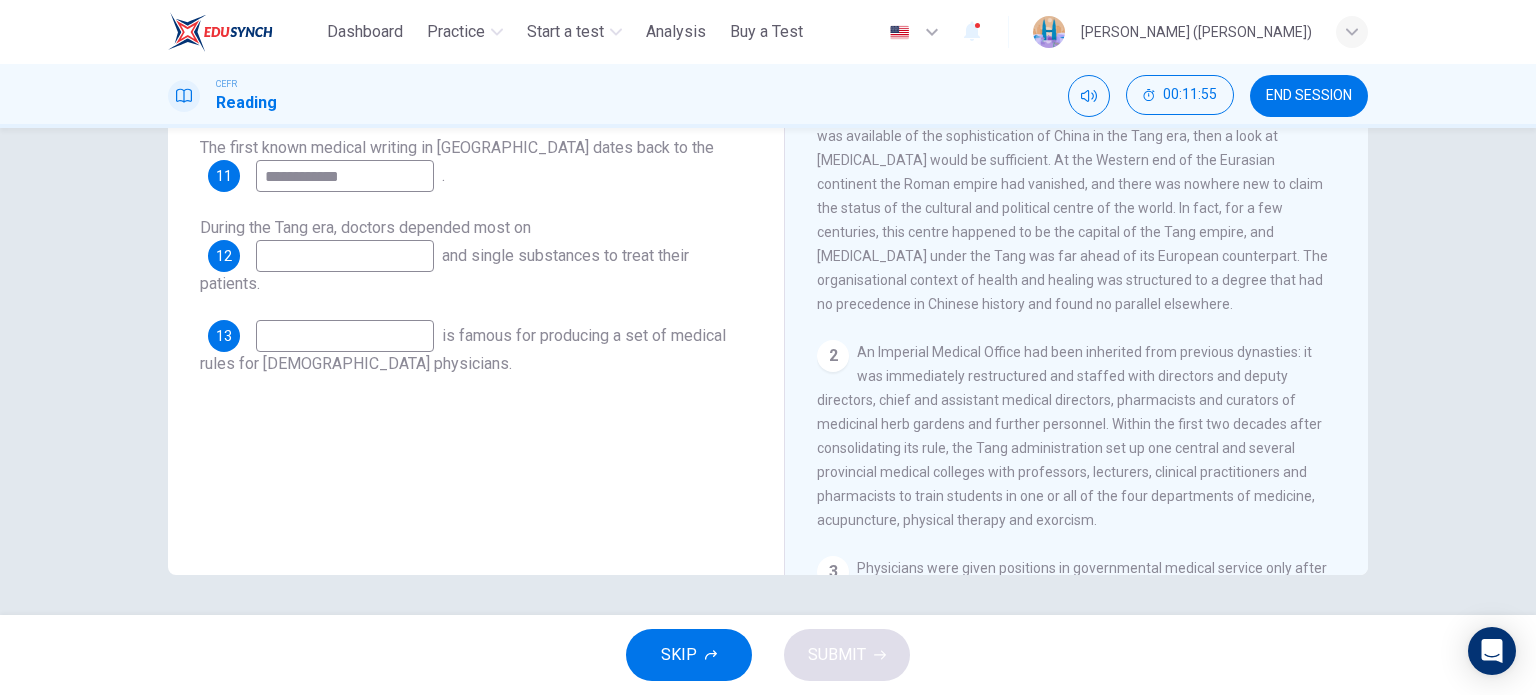 drag, startPoint x: 1241, startPoint y: 511, endPoint x: 996, endPoint y: 535, distance: 246.1727 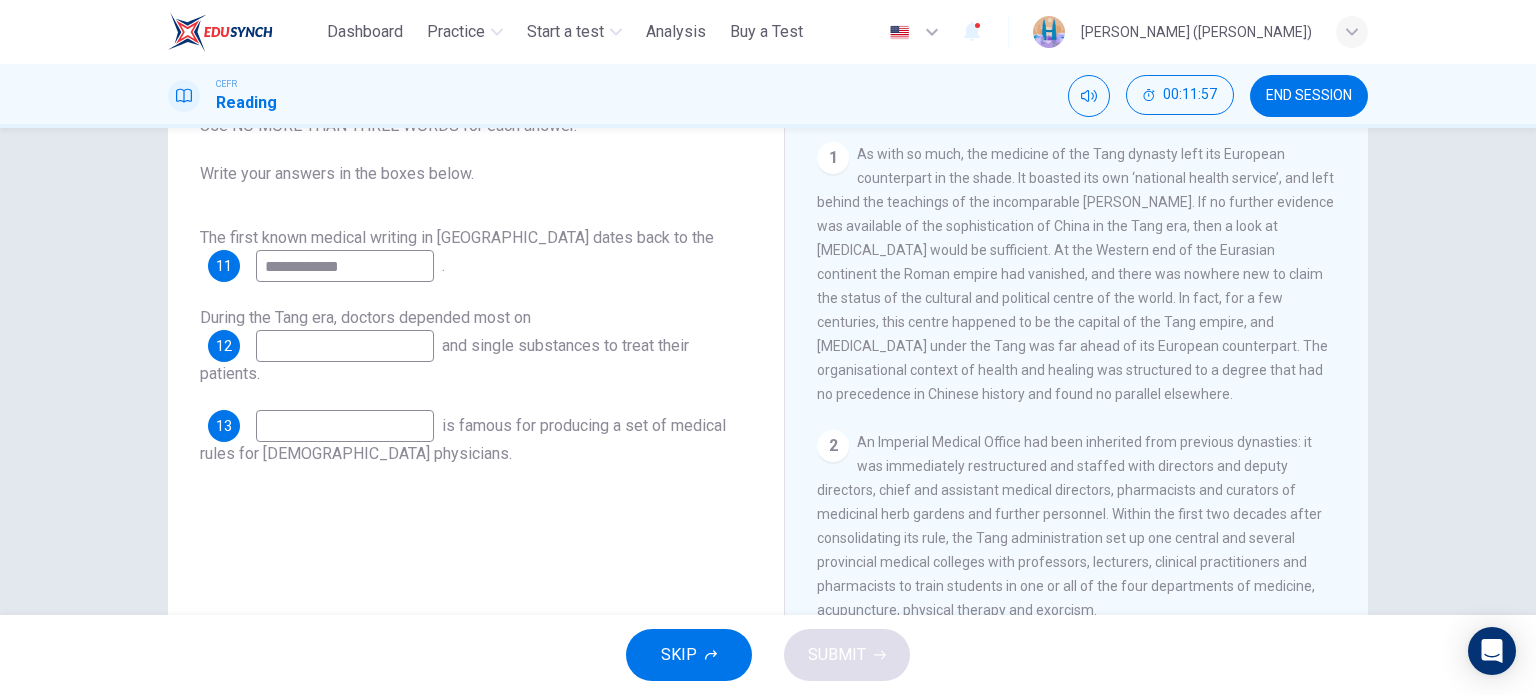 scroll, scrollTop: 288, scrollLeft: 0, axis: vertical 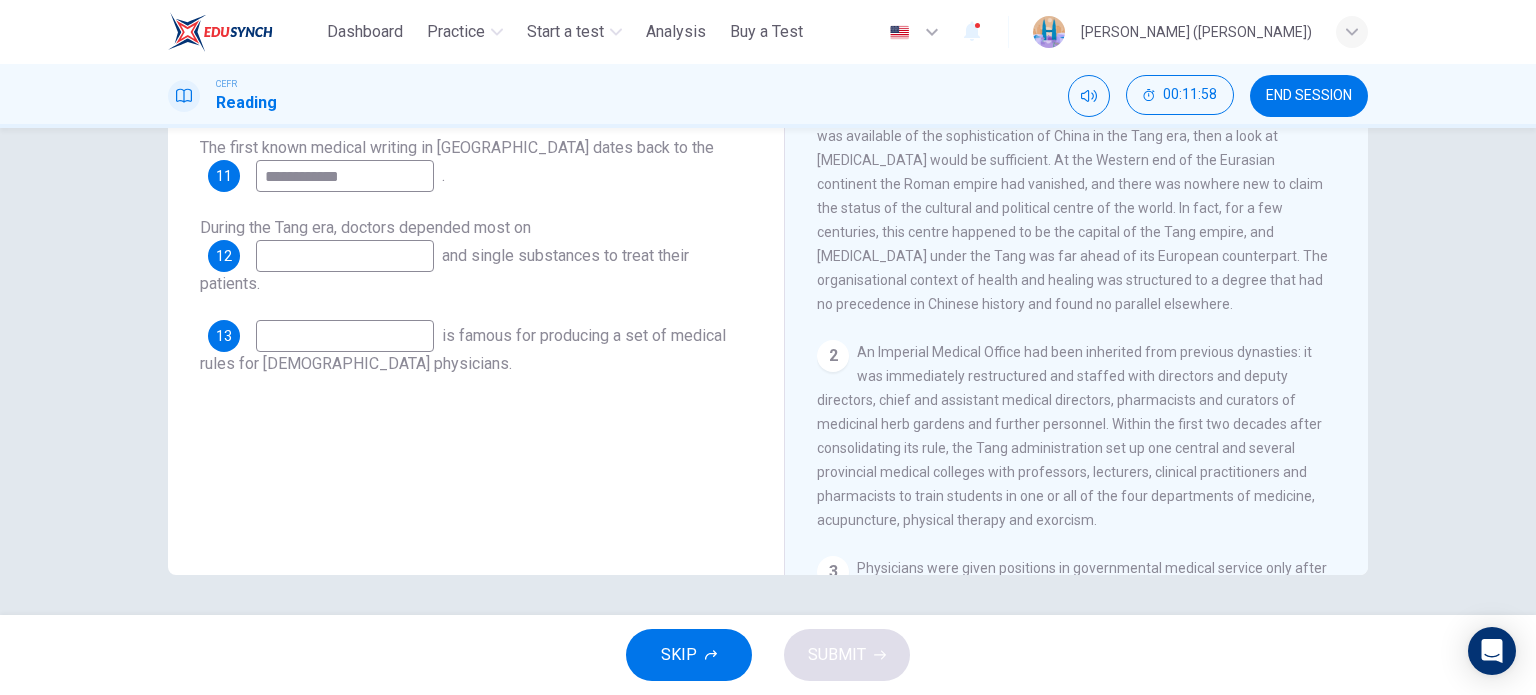 click at bounding box center [345, 256] 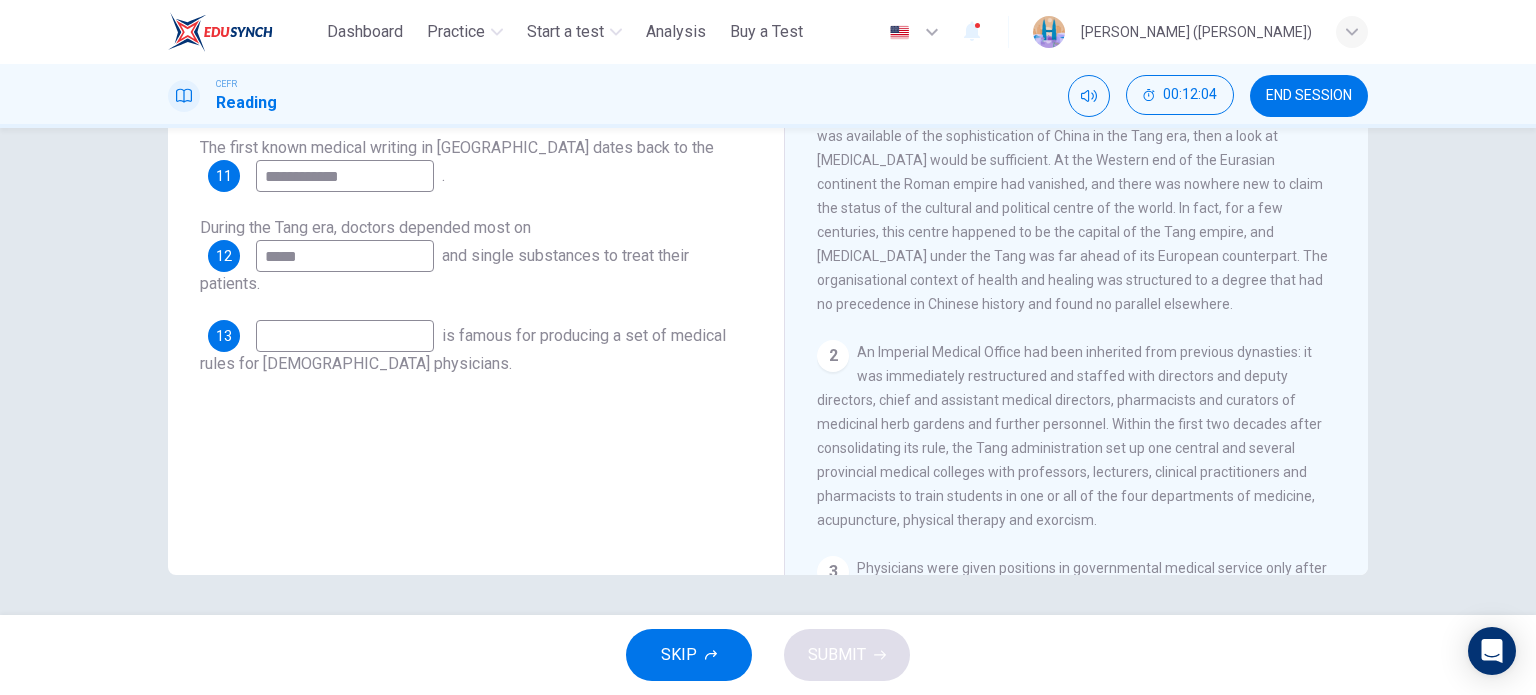 click at bounding box center (345, 336) 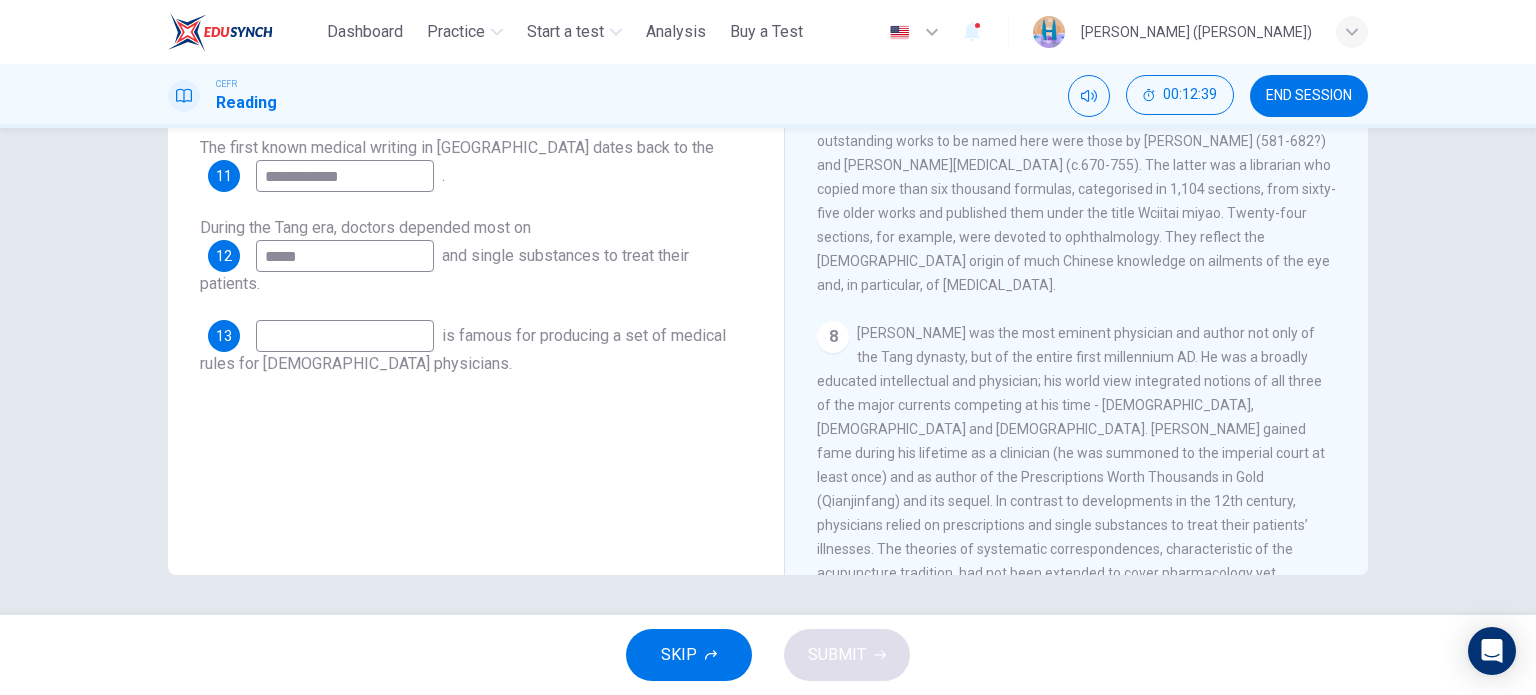 scroll, scrollTop: 1537, scrollLeft: 0, axis: vertical 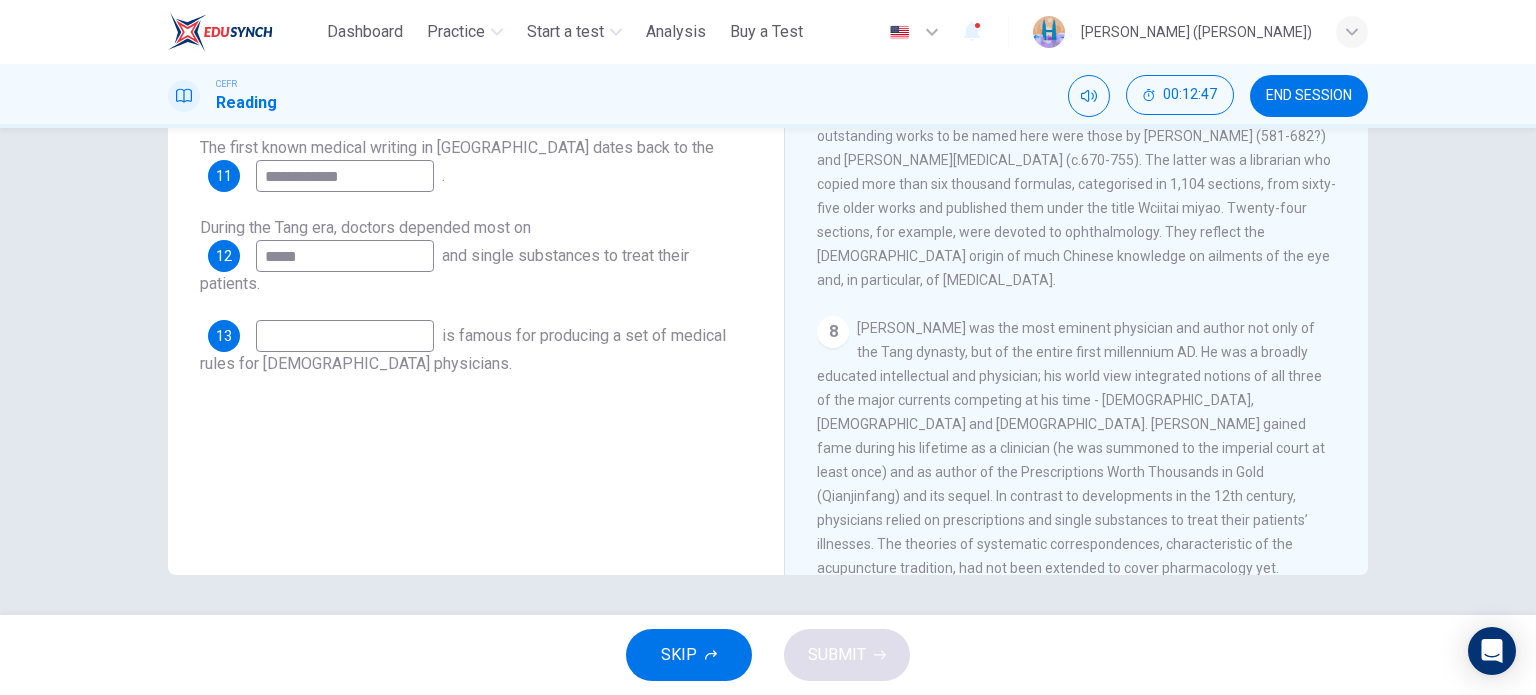 drag, startPoint x: 392, startPoint y: 266, endPoint x: 260, endPoint y: 260, distance: 132.13629 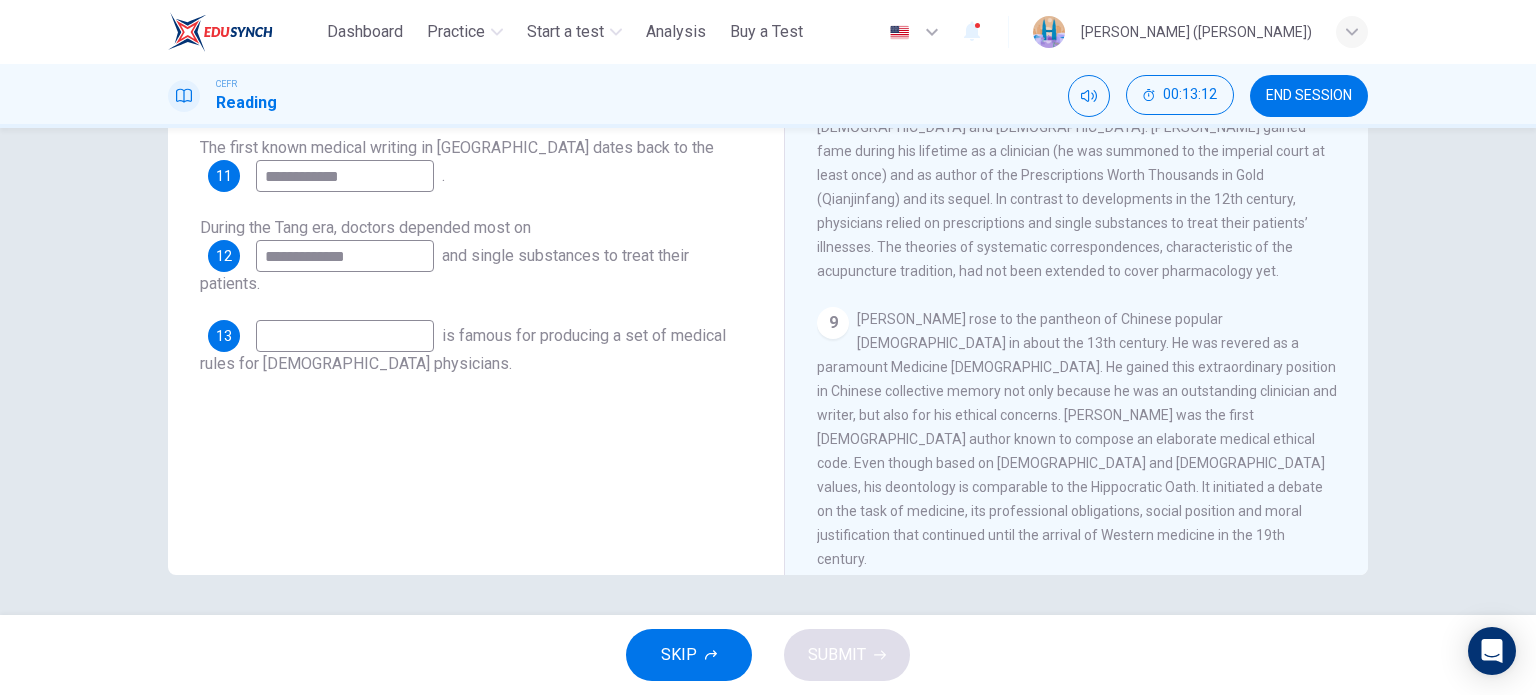scroll, scrollTop: 1837, scrollLeft: 0, axis: vertical 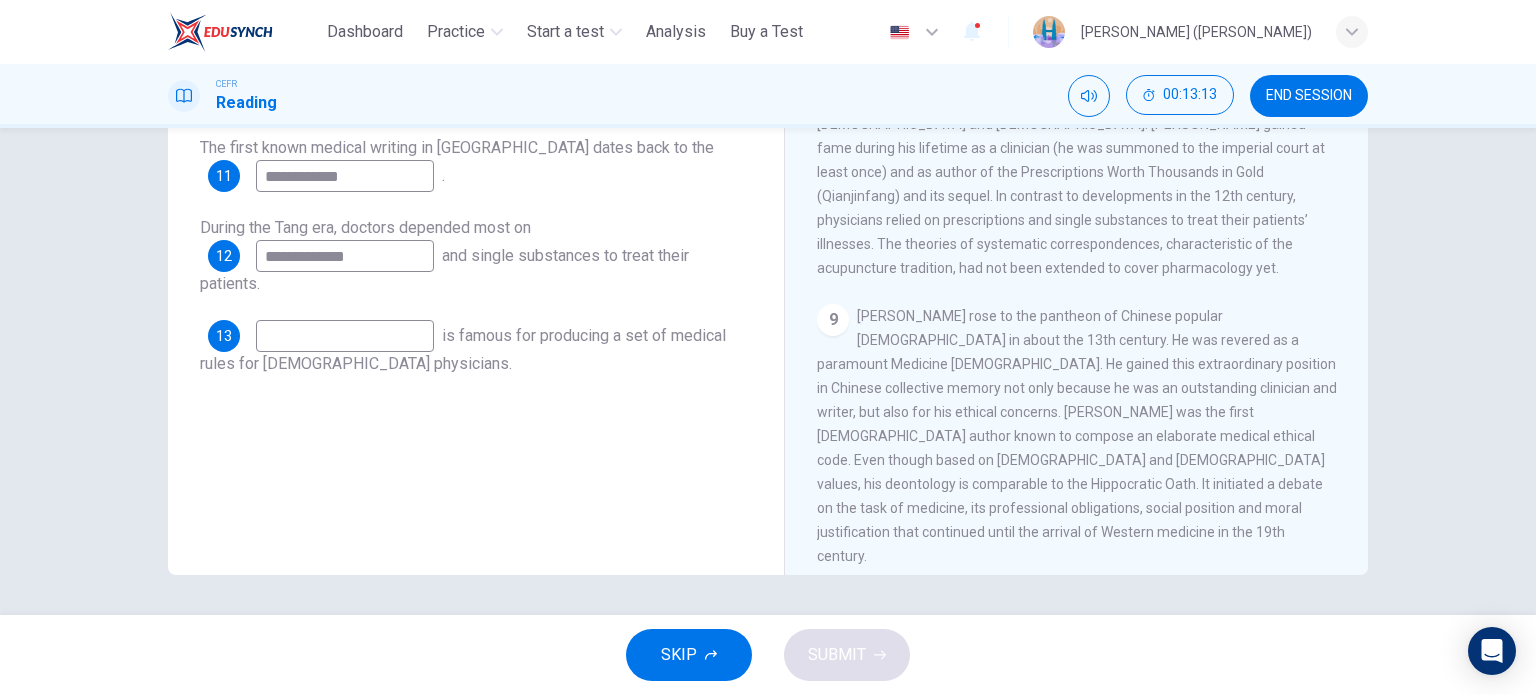 type on "**********" 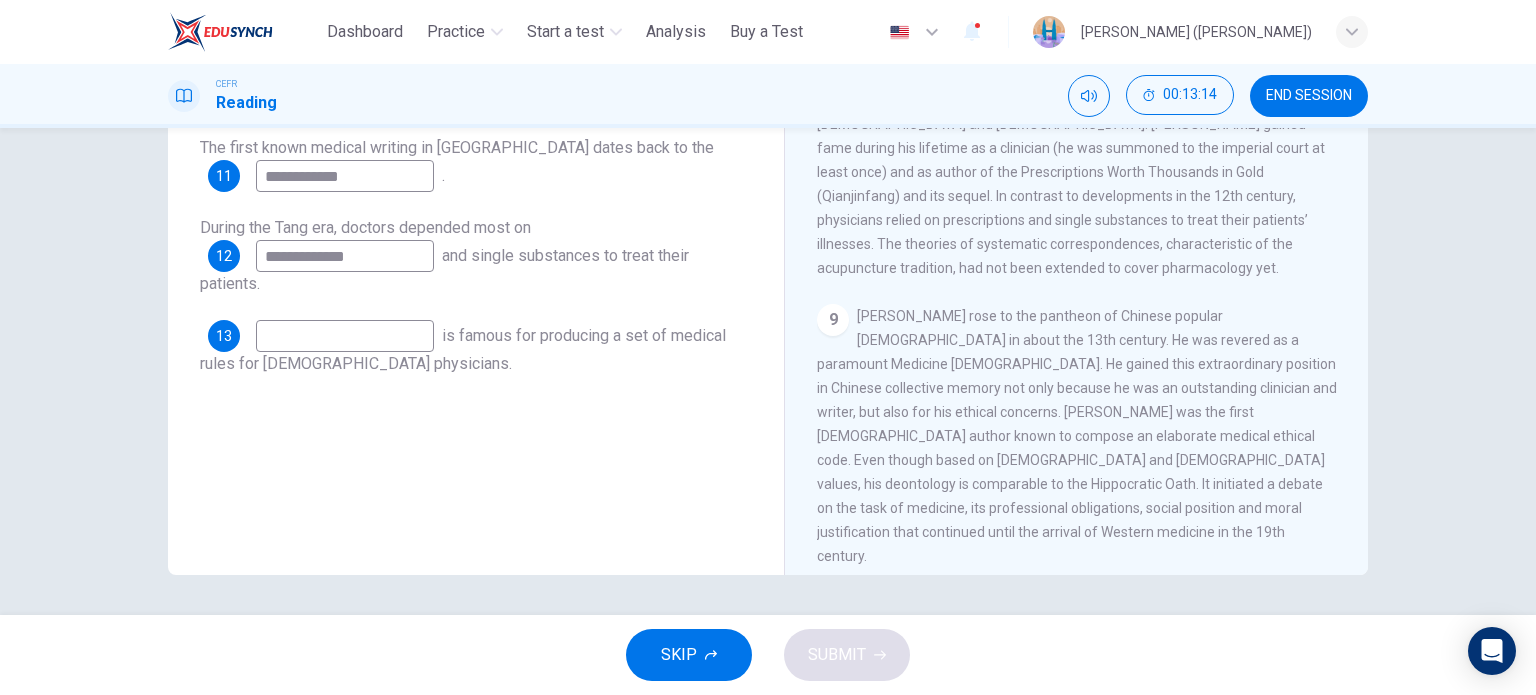 drag, startPoint x: 1216, startPoint y: 416, endPoint x: 1283, endPoint y: 420, distance: 67.11929 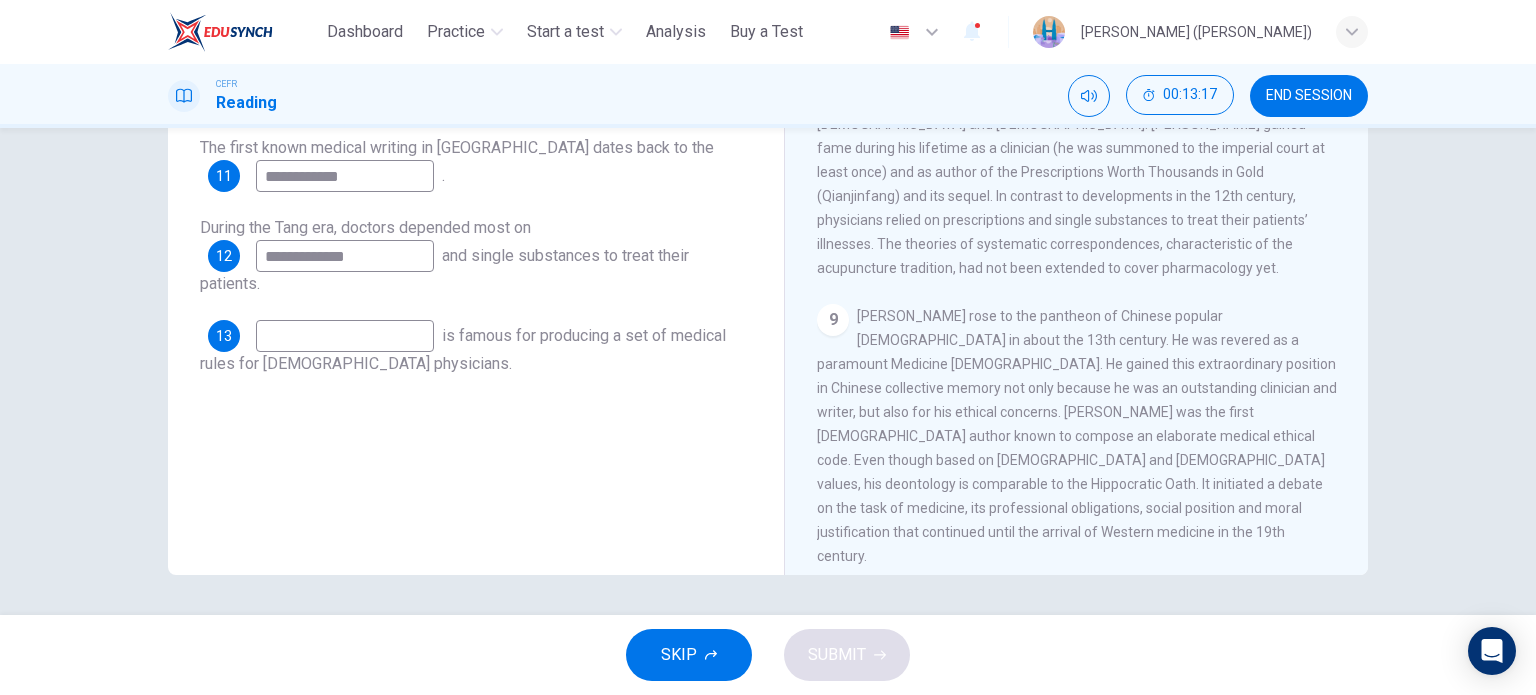 click at bounding box center [345, 336] 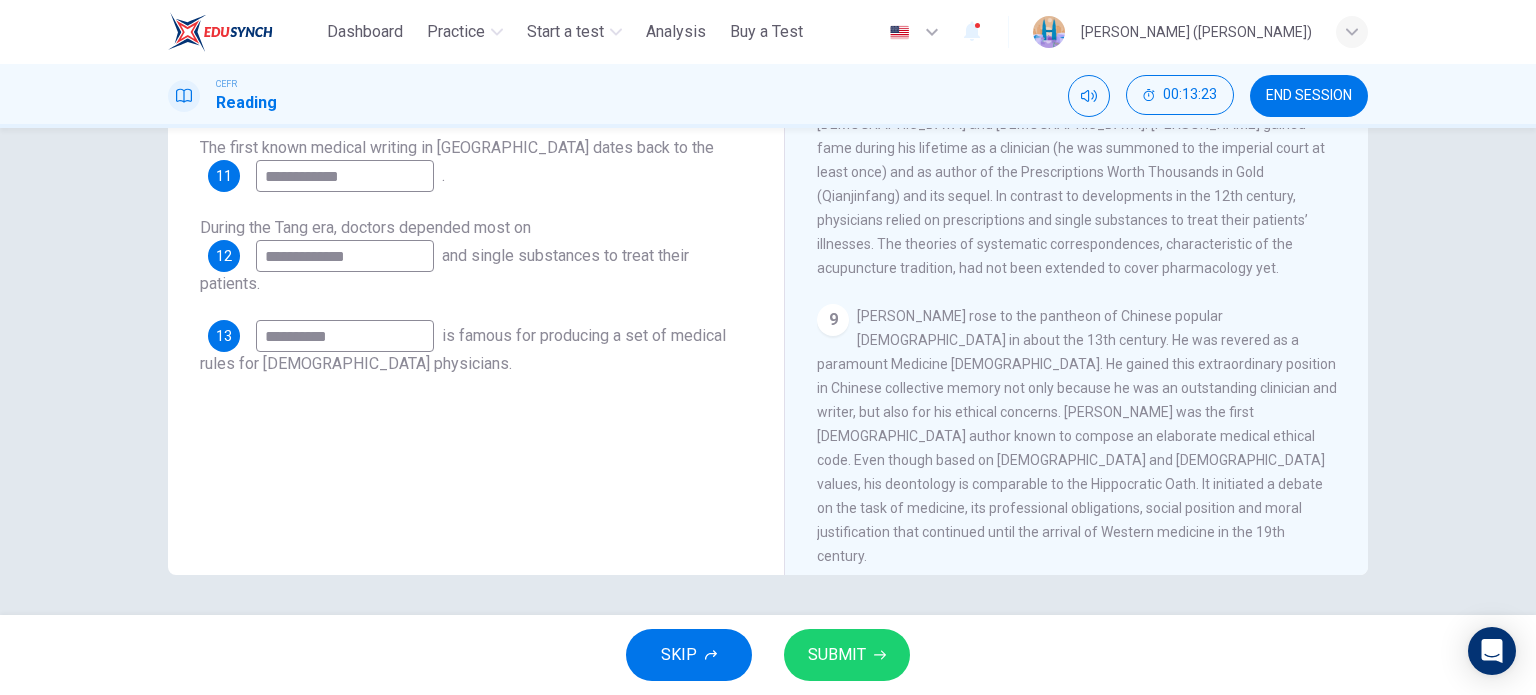 type on "**********" 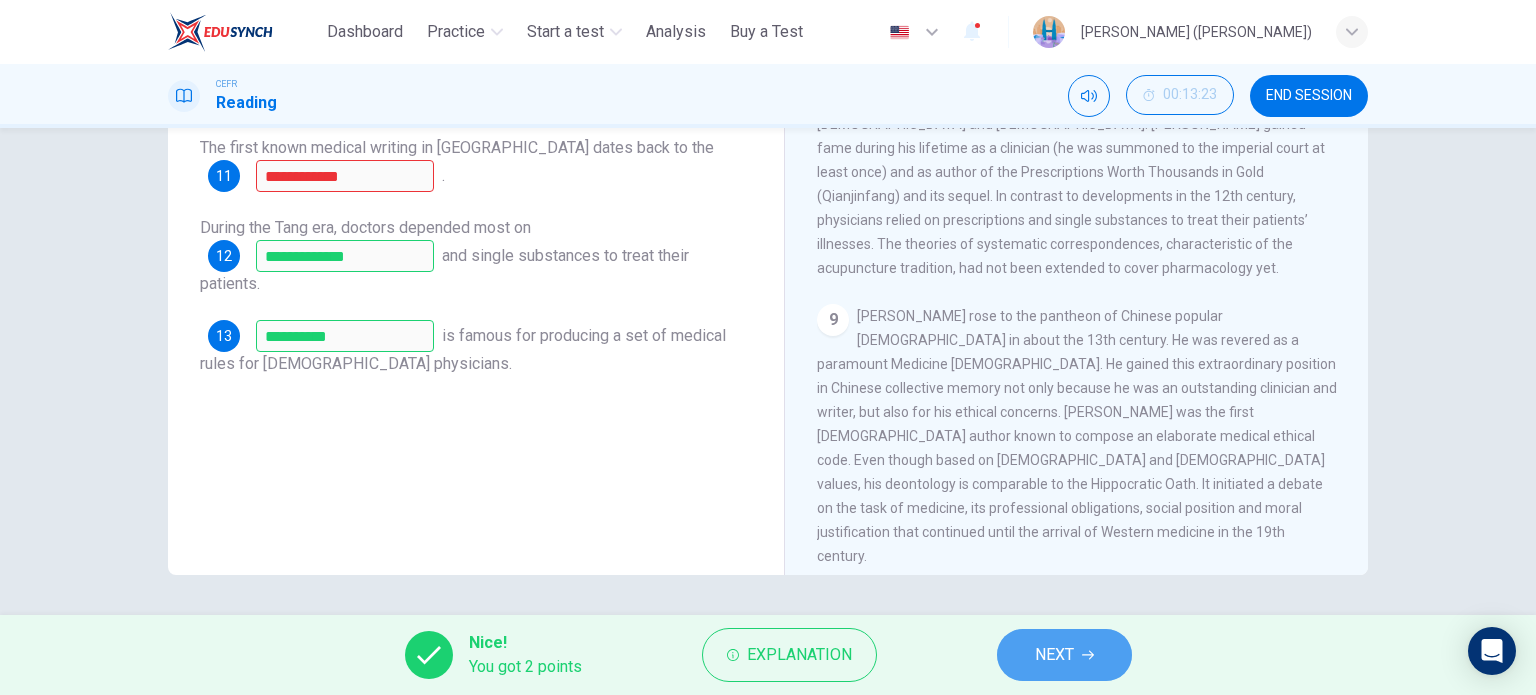 click on "NEXT" at bounding box center (1064, 655) 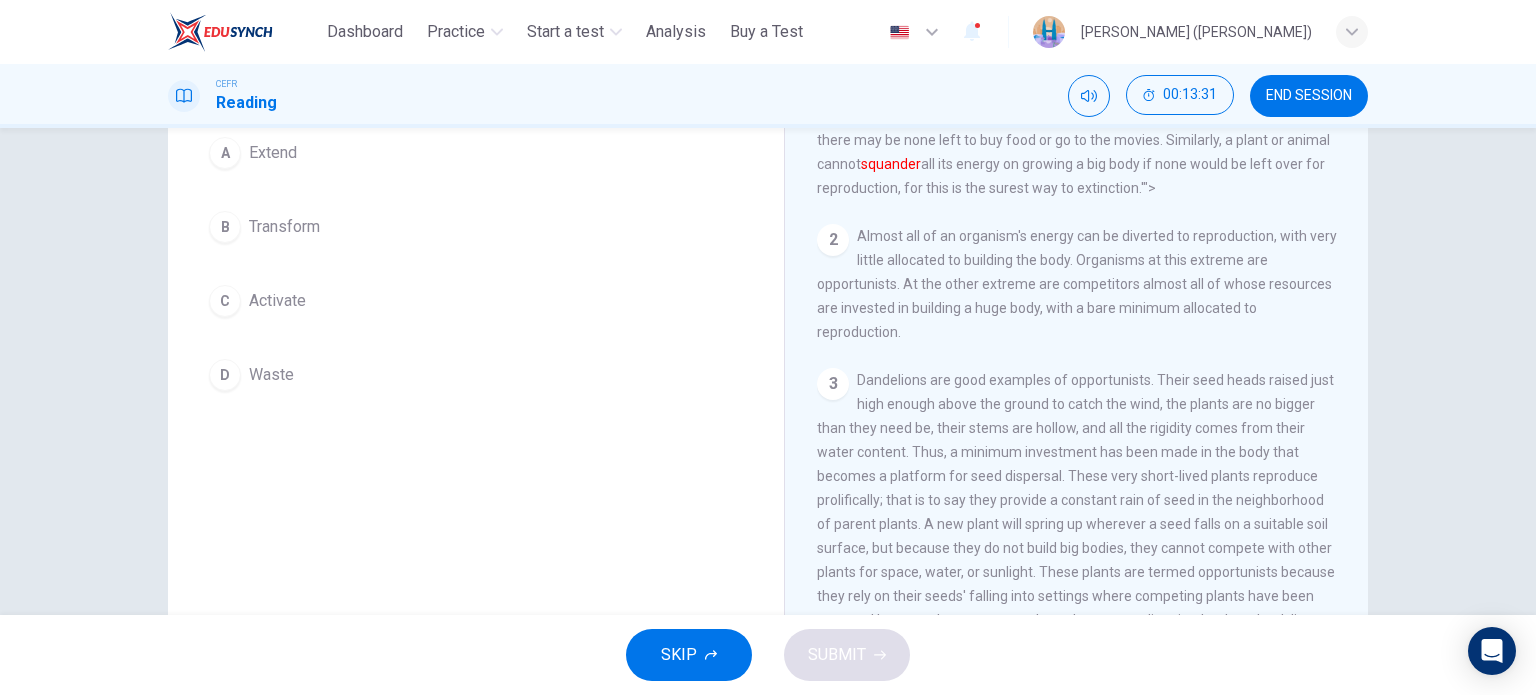 click on "Waste" at bounding box center (271, 375) 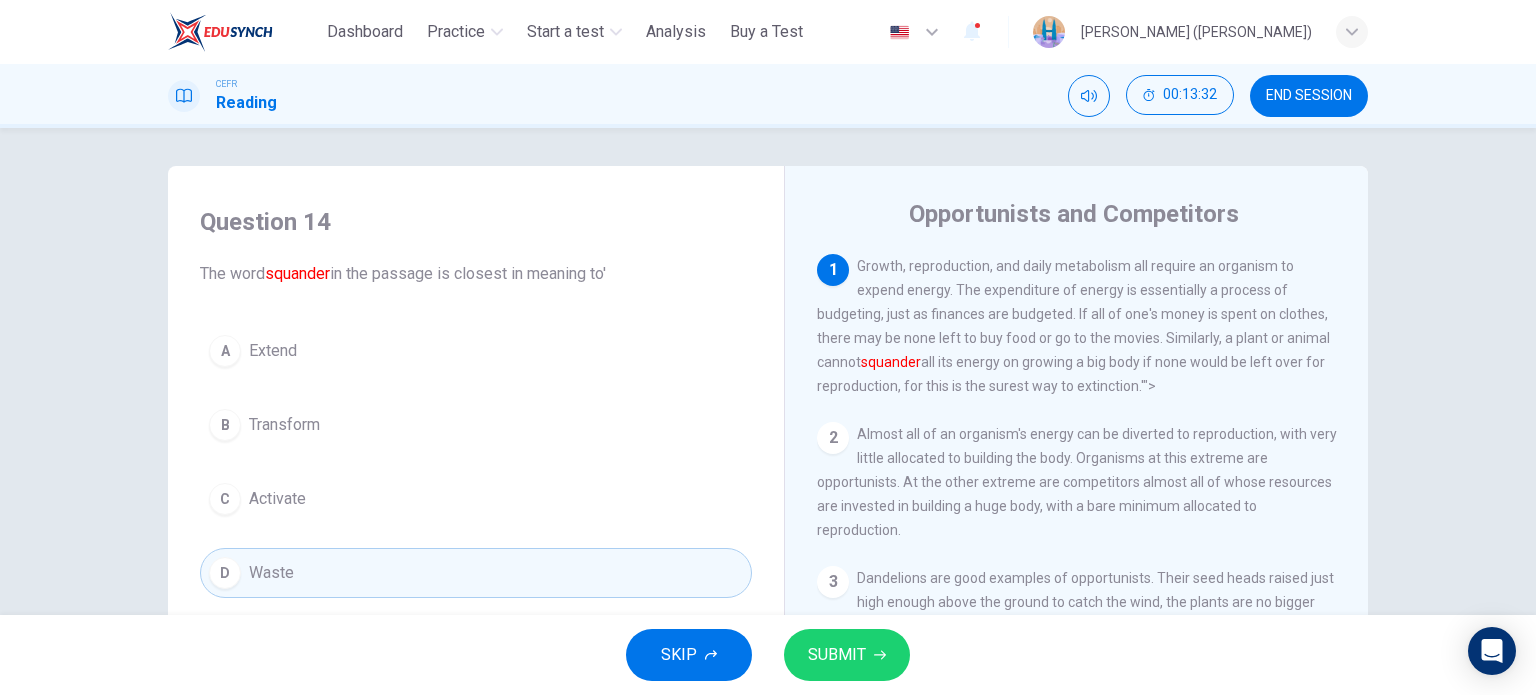 scroll, scrollTop: 0, scrollLeft: 0, axis: both 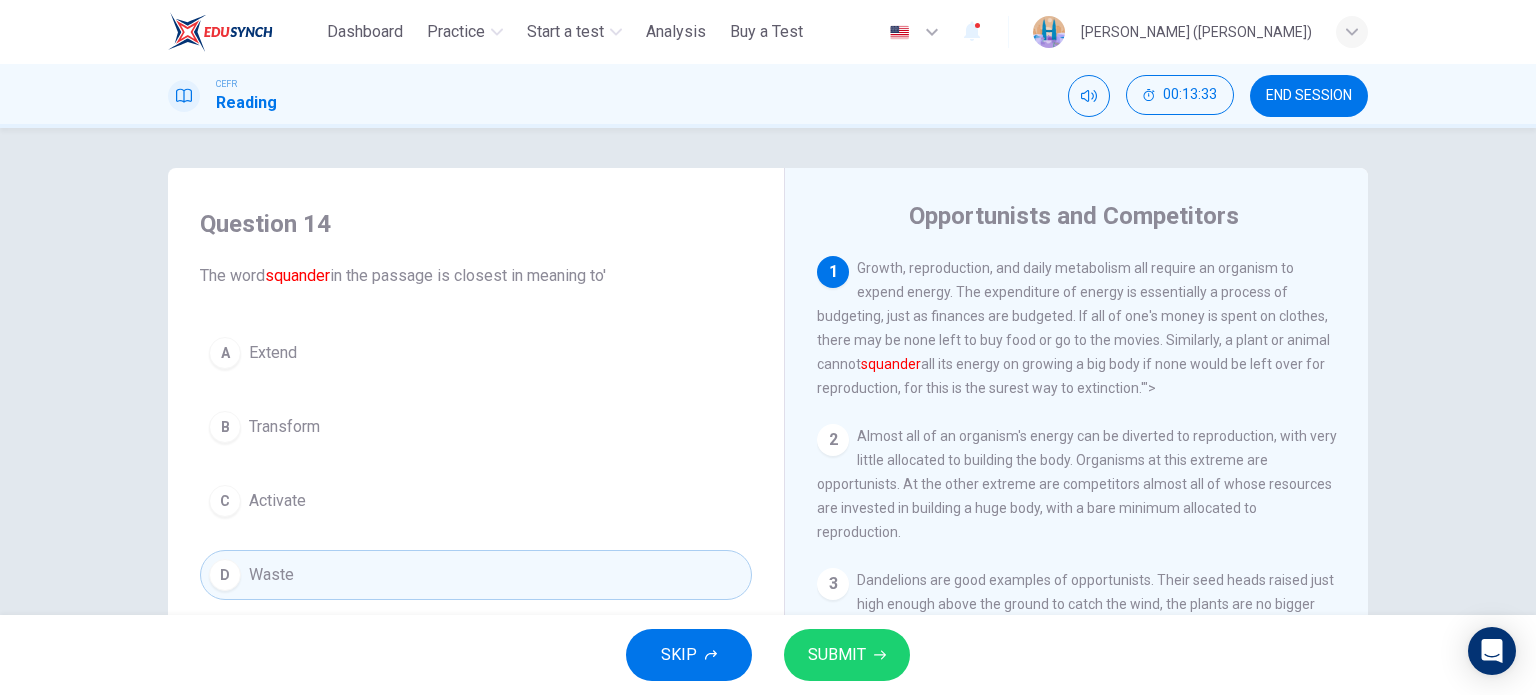 click on "SUBMIT" at bounding box center (847, 655) 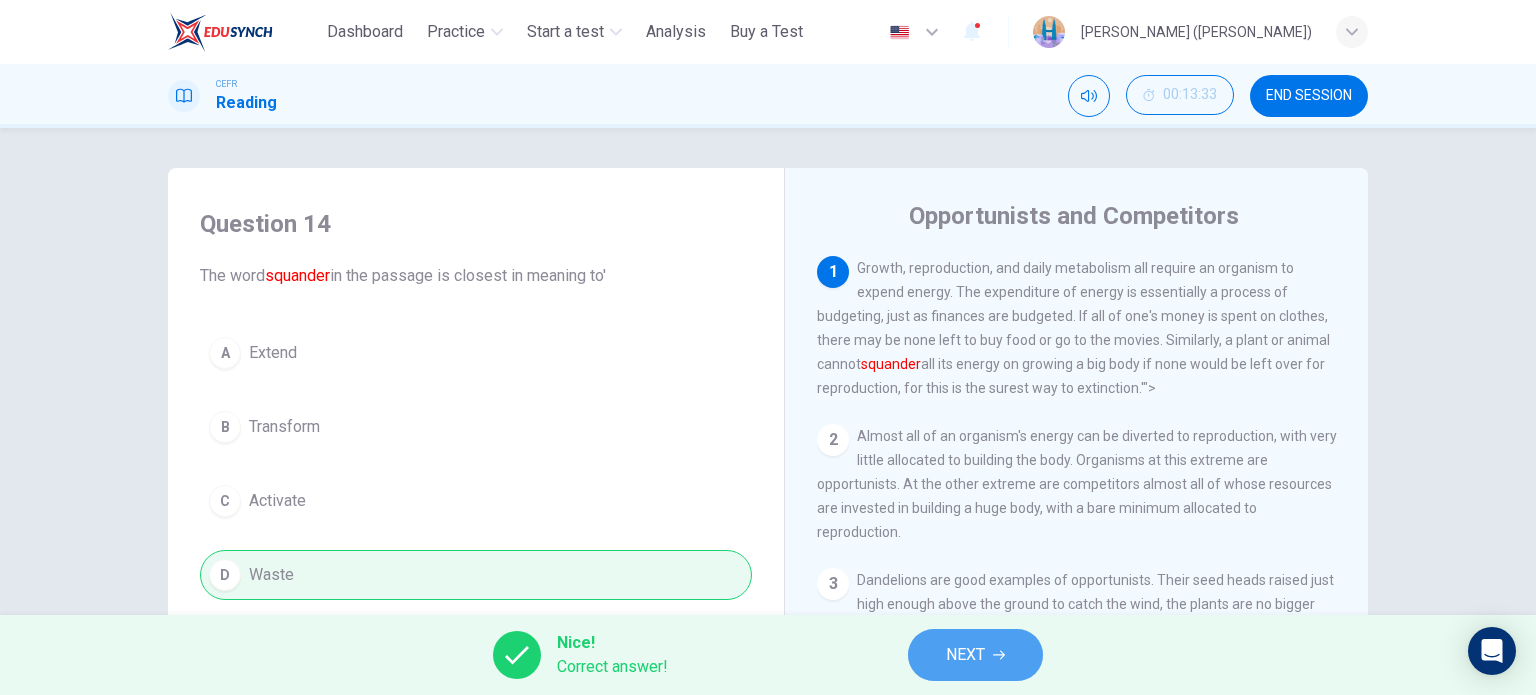 click on "NEXT" at bounding box center [965, 655] 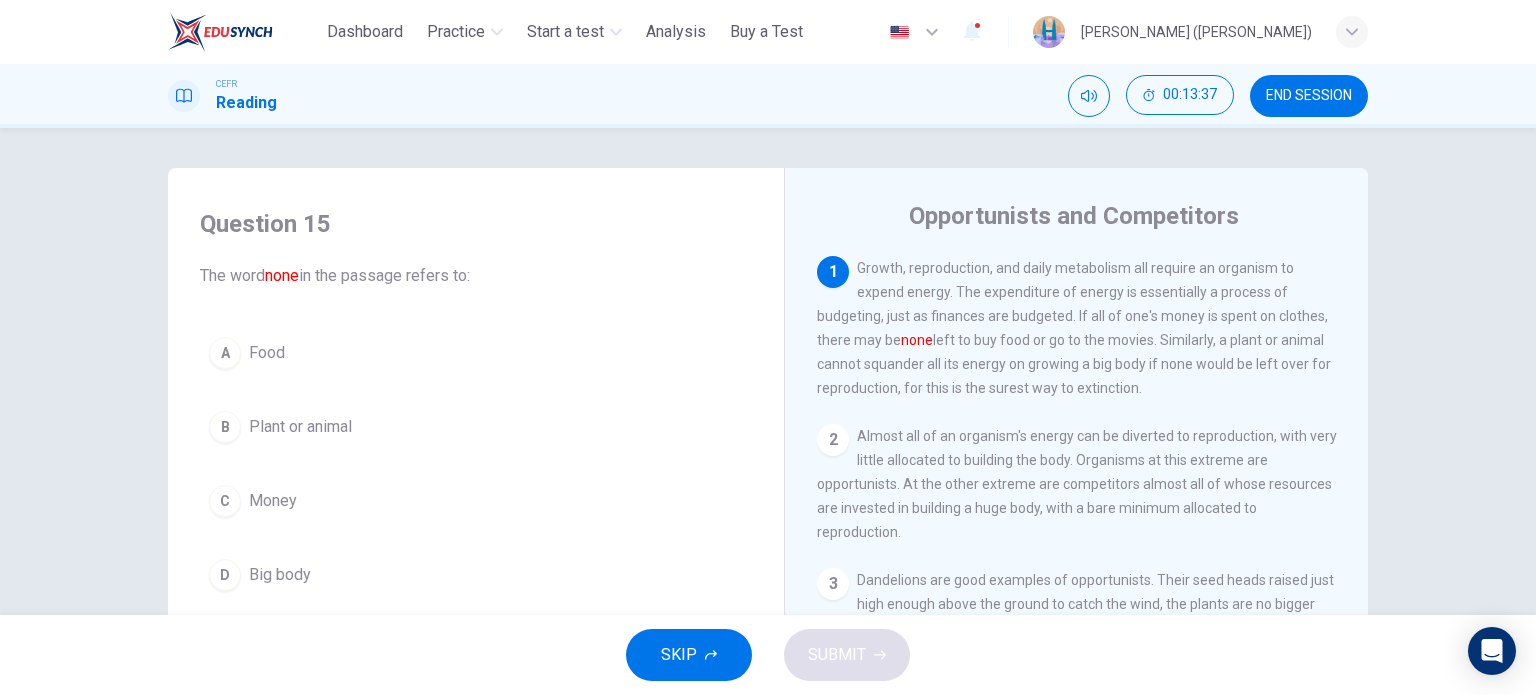click on "Money" at bounding box center [273, 501] 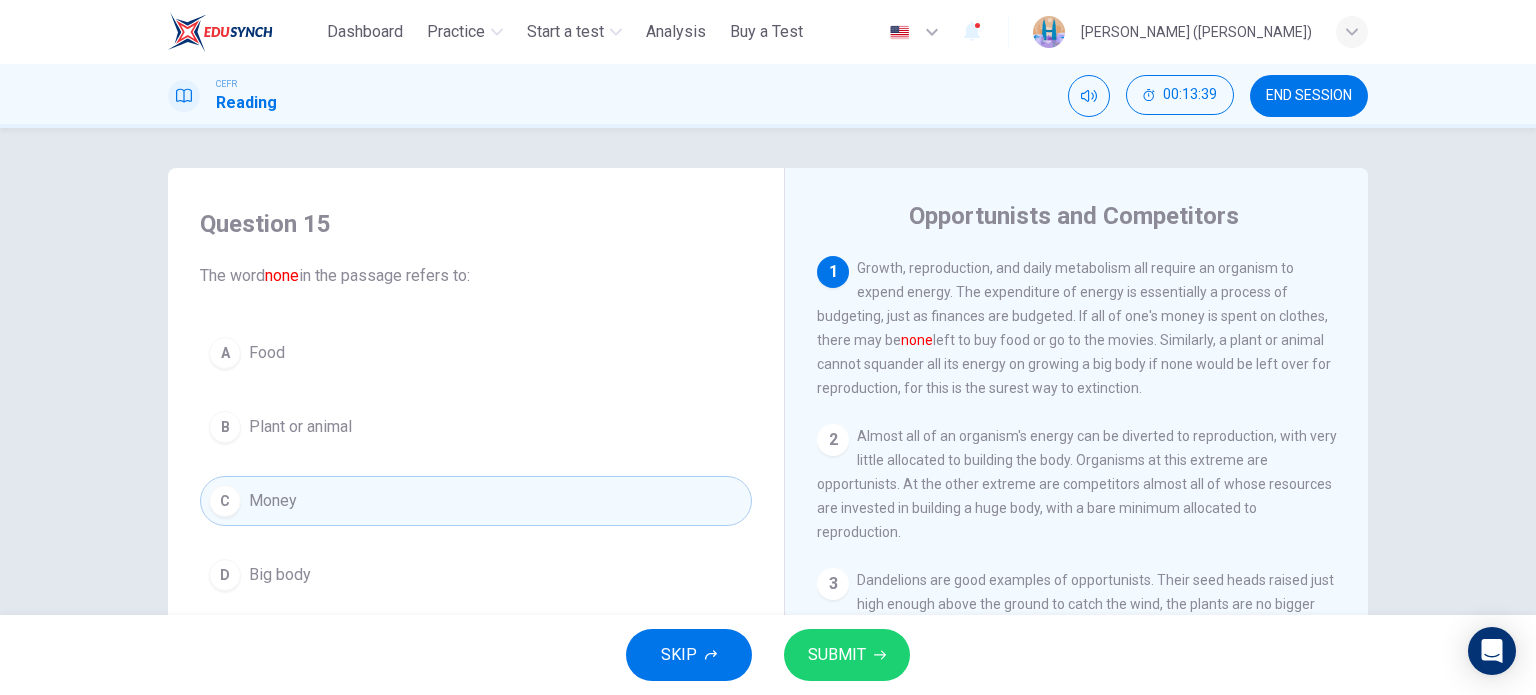 click on "SUBMIT" at bounding box center [847, 655] 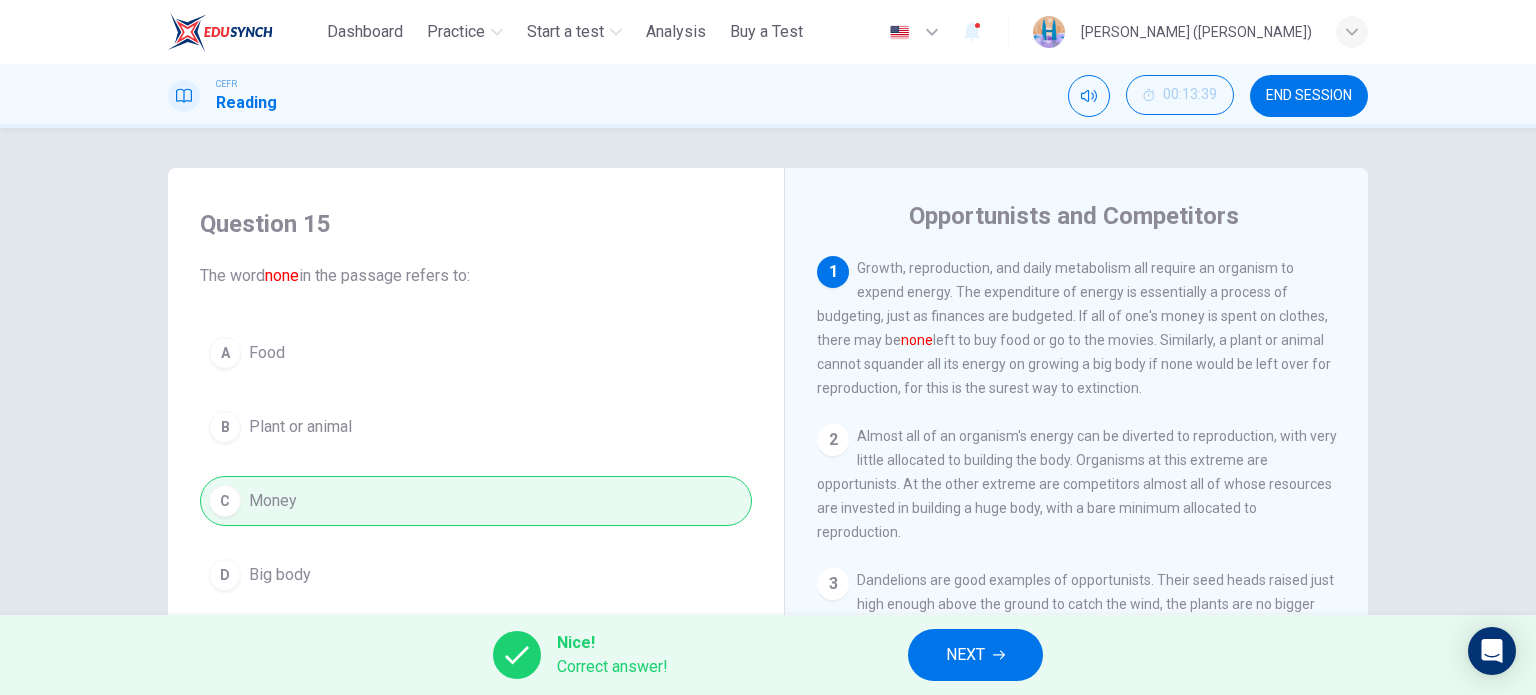click on "NEXT" at bounding box center (965, 655) 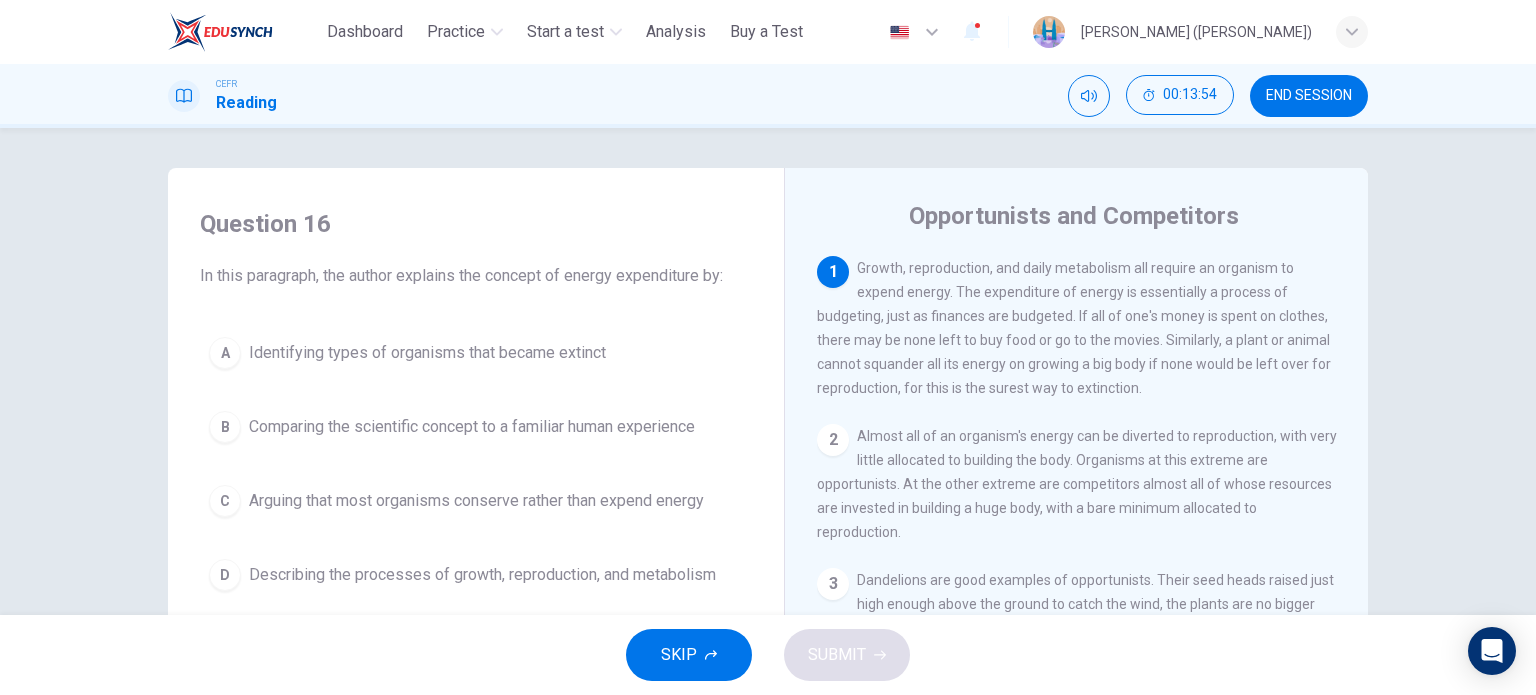 click on "Comparing the scientific concept to a familiar human experience" at bounding box center (472, 427) 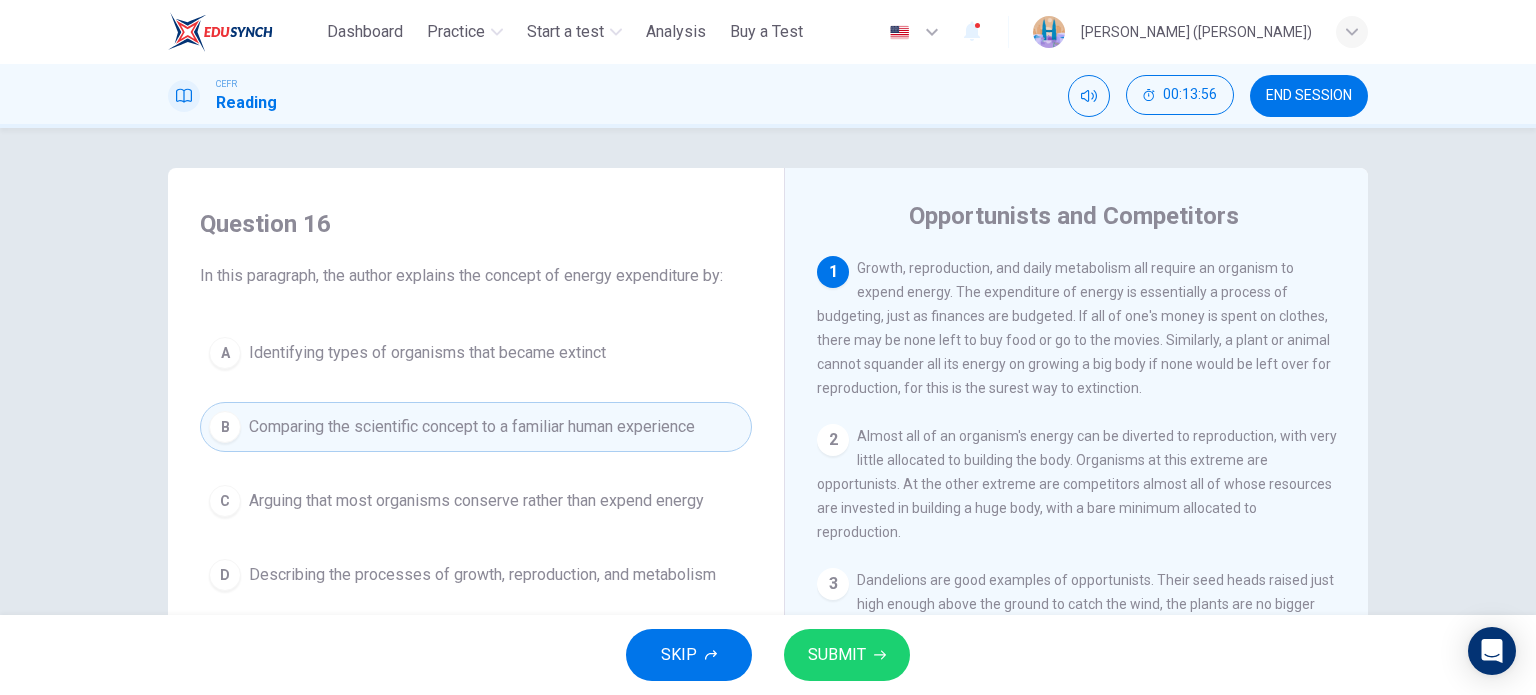 click on "SUBMIT" at bounding box center (837, 655) 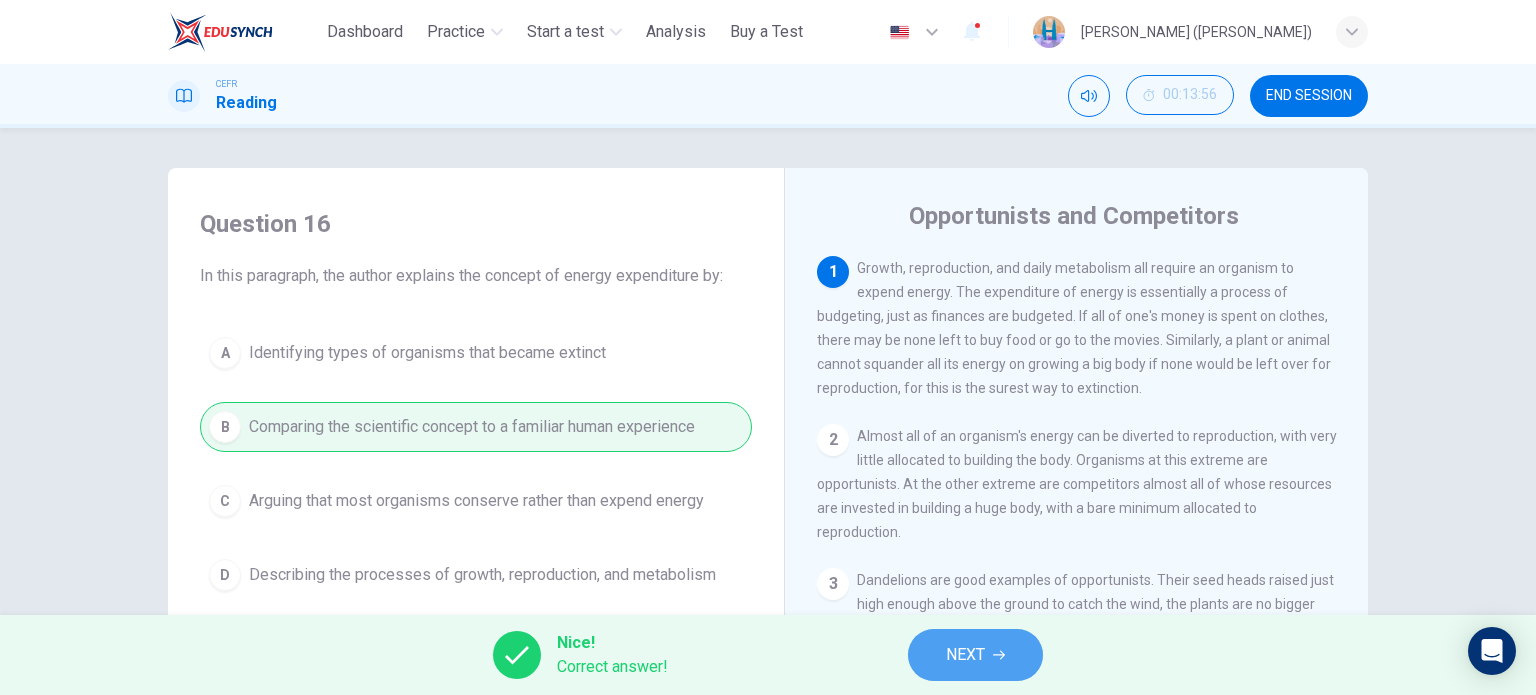 click on "NEXT" at bounding box center (965, 655) 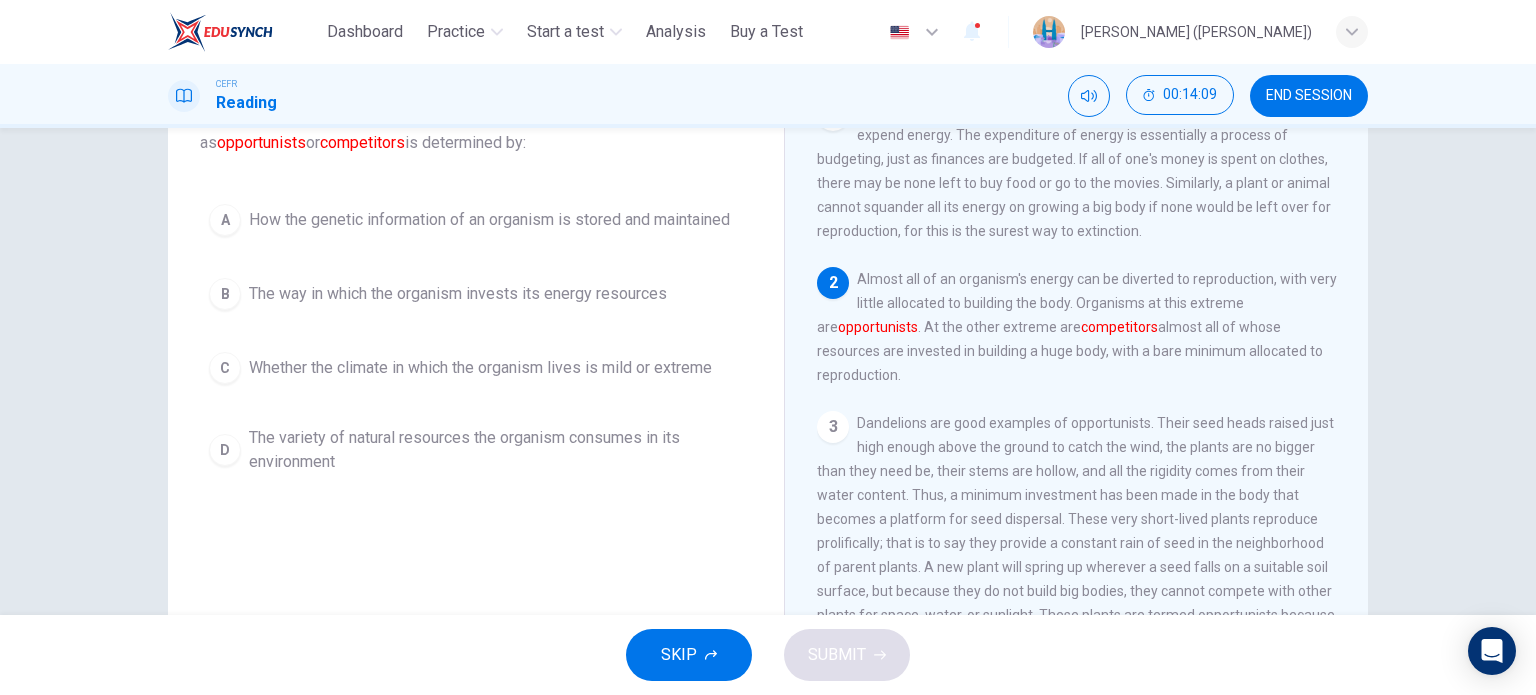 scroll, scrollTop: 100, scrollLeft: 0, axis: vertical 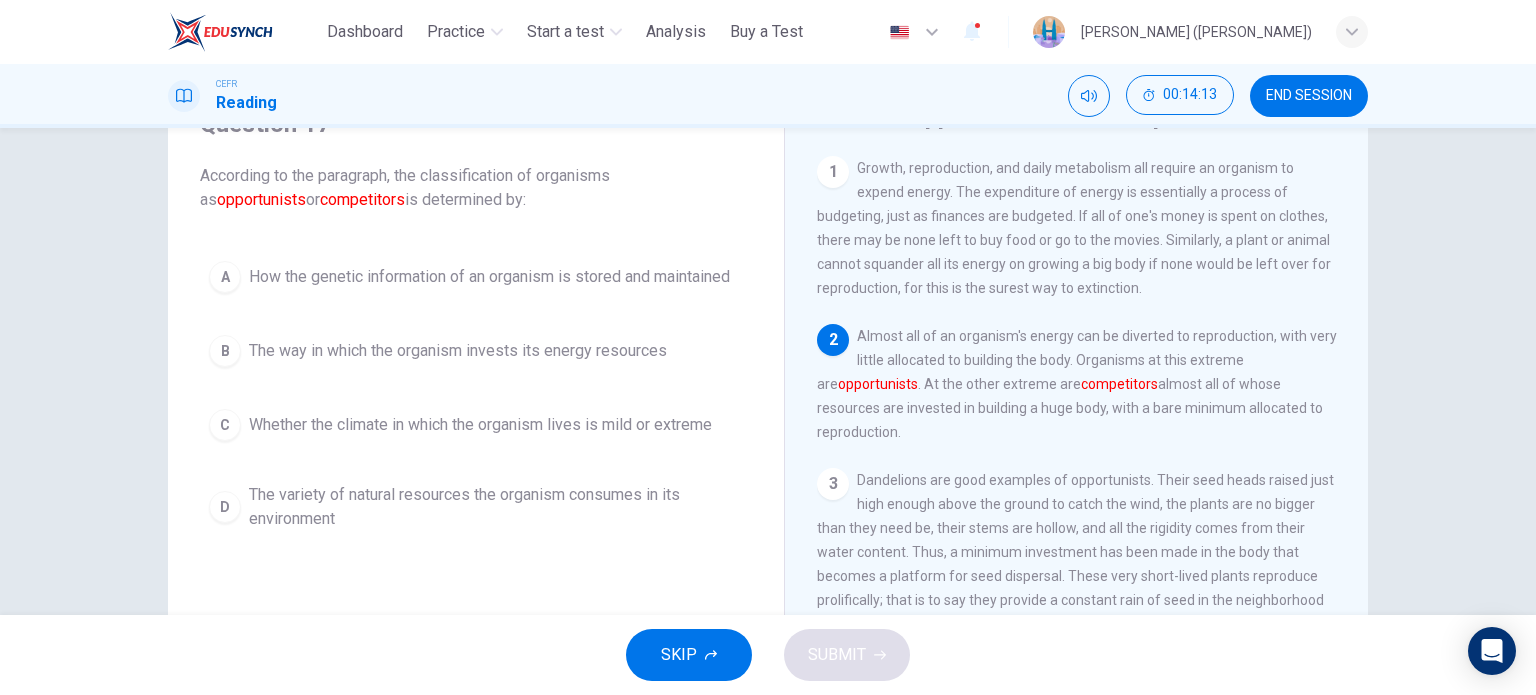 click on "The way in which the organism invests its energy resources" at bounding box center [458, 351] 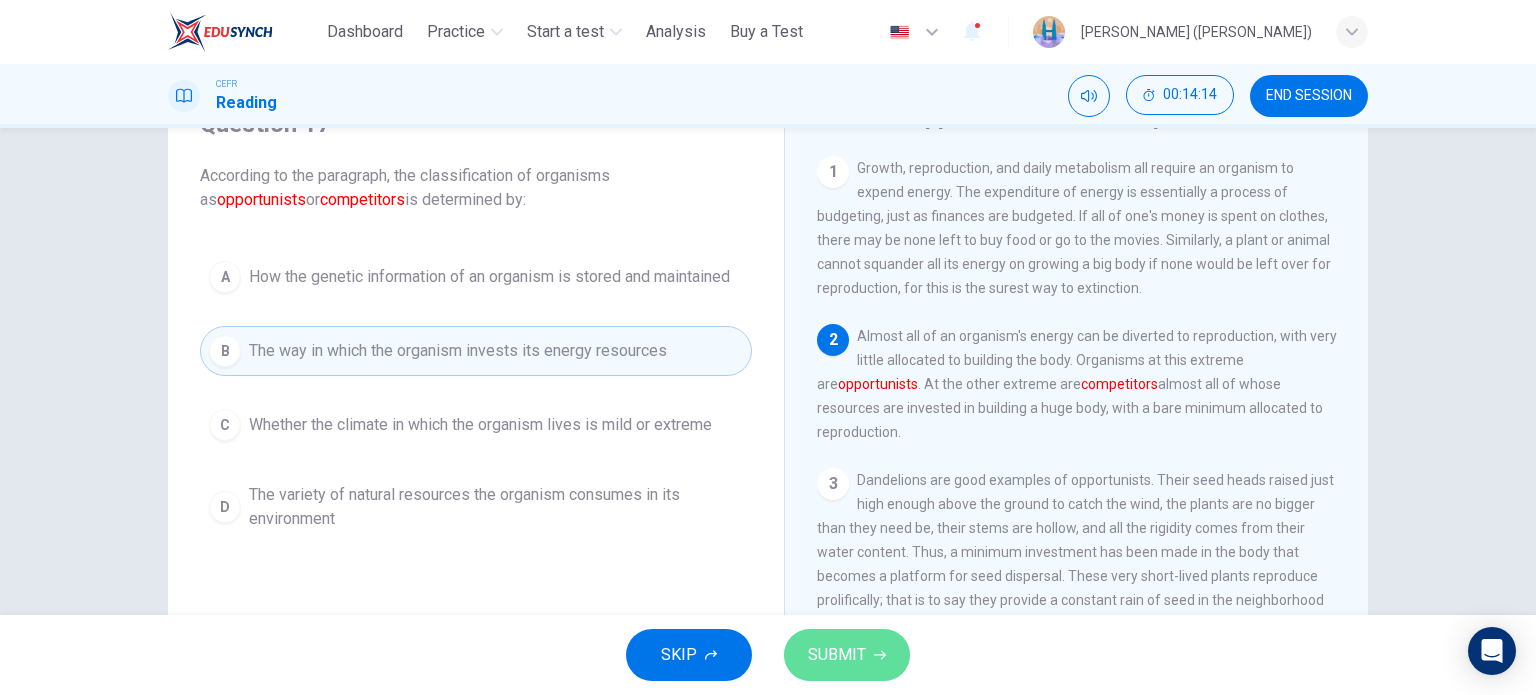 click 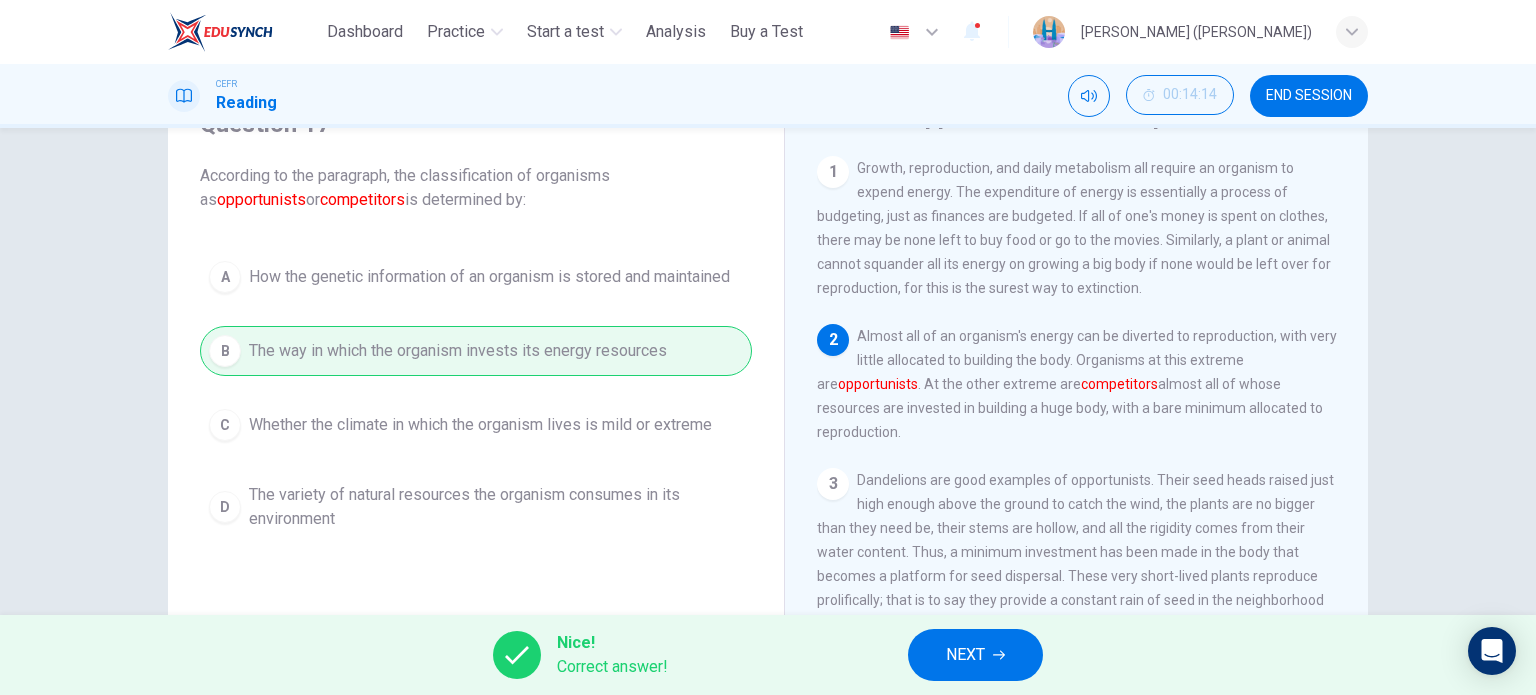 click on "NEXT" at bounding box center [965, 655] 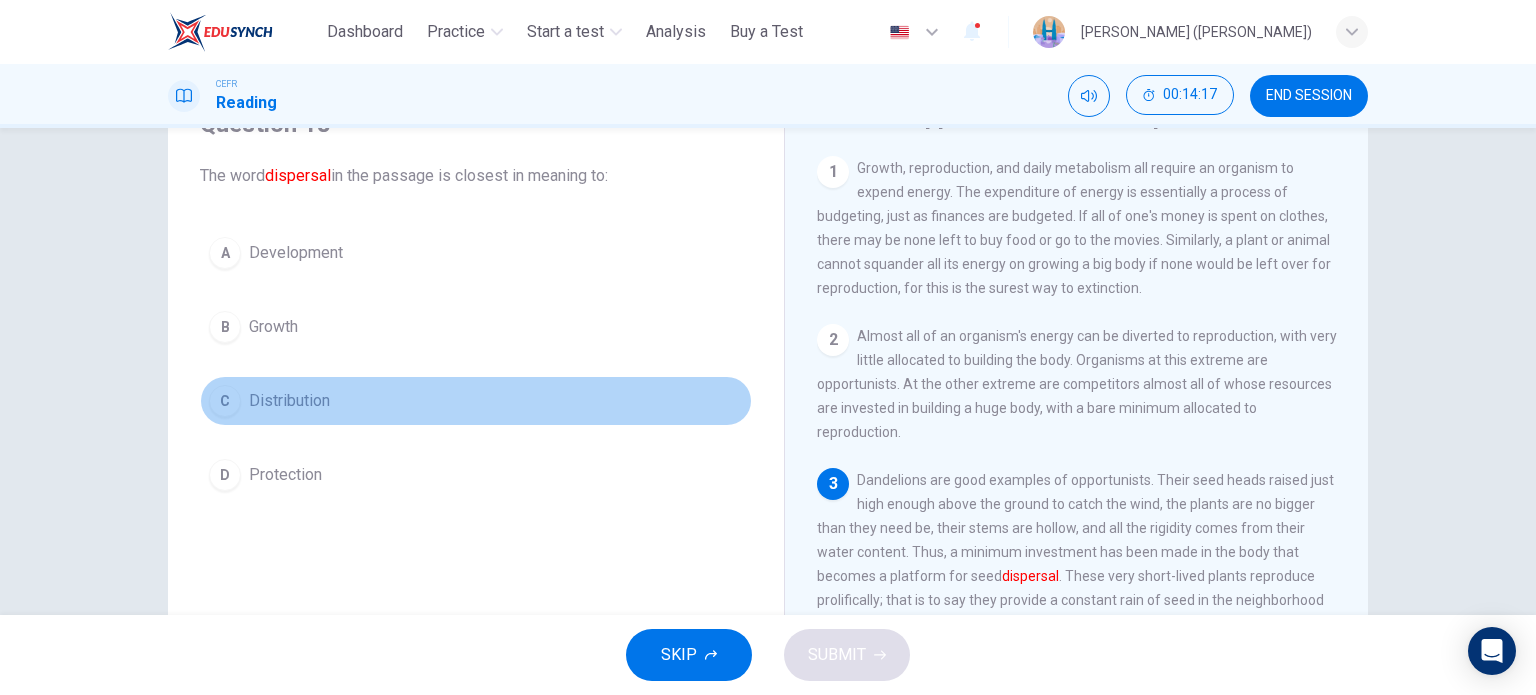 click on "C Distribution" at bounding box center (476, 401) 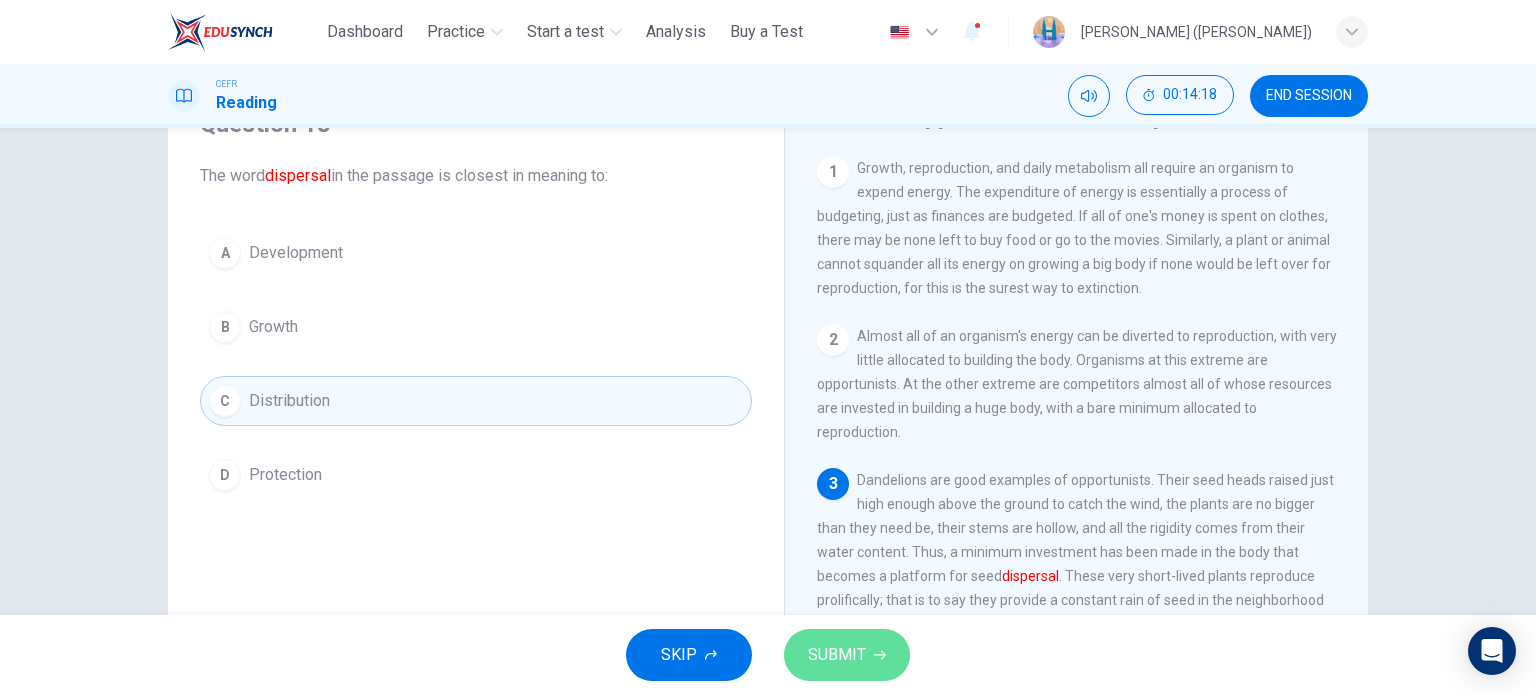 click on "SUBMIT" at bounding box center (847, 655) 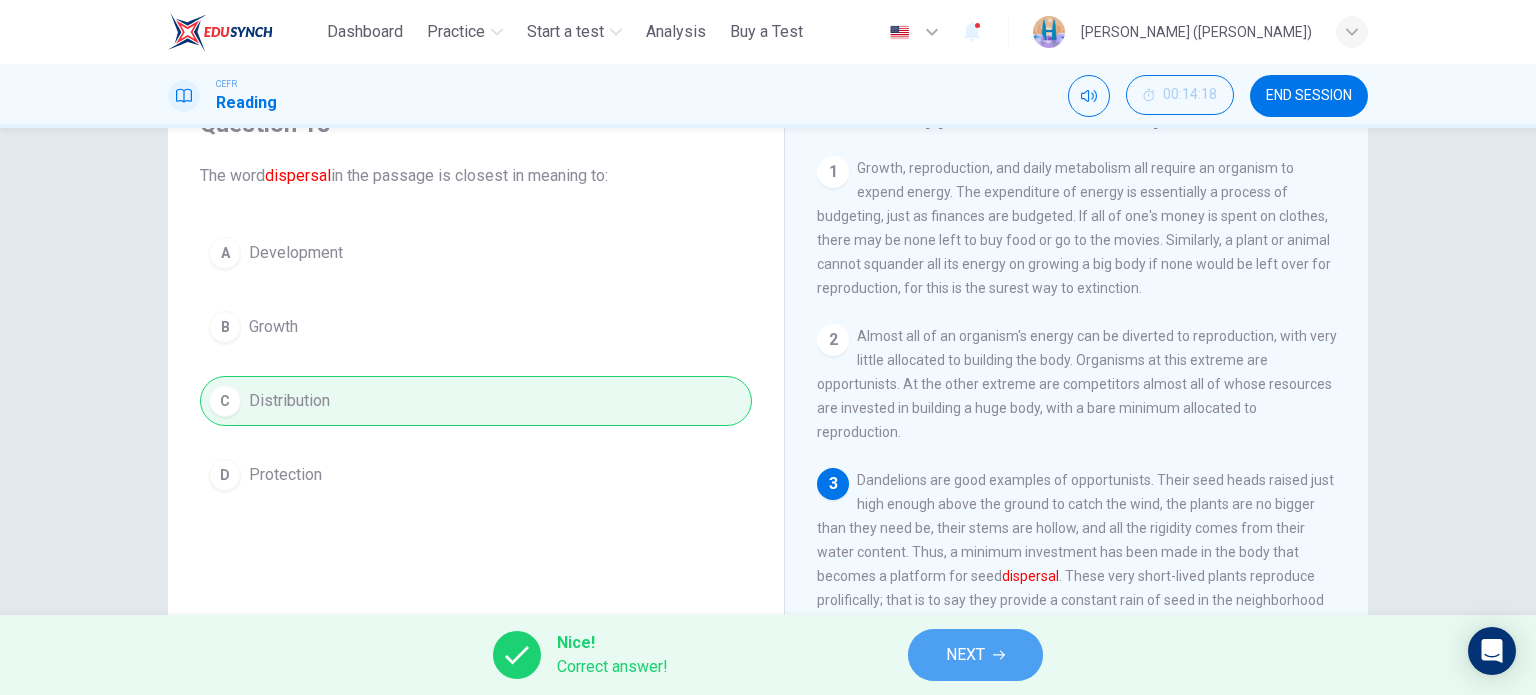 click on "NEXT" at bounding box center (975, 655) 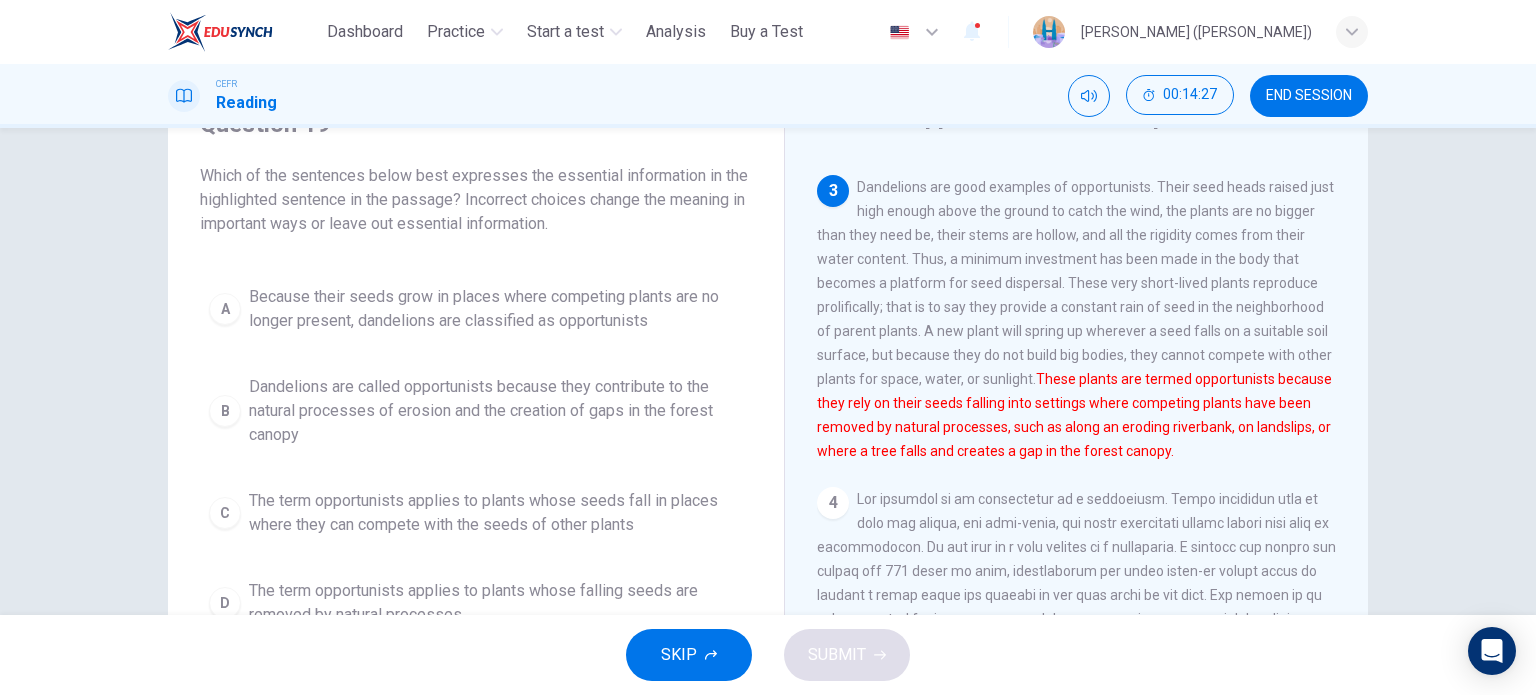 scroll, scrollTop: 300, scrollLeft: 0, axis: vertical 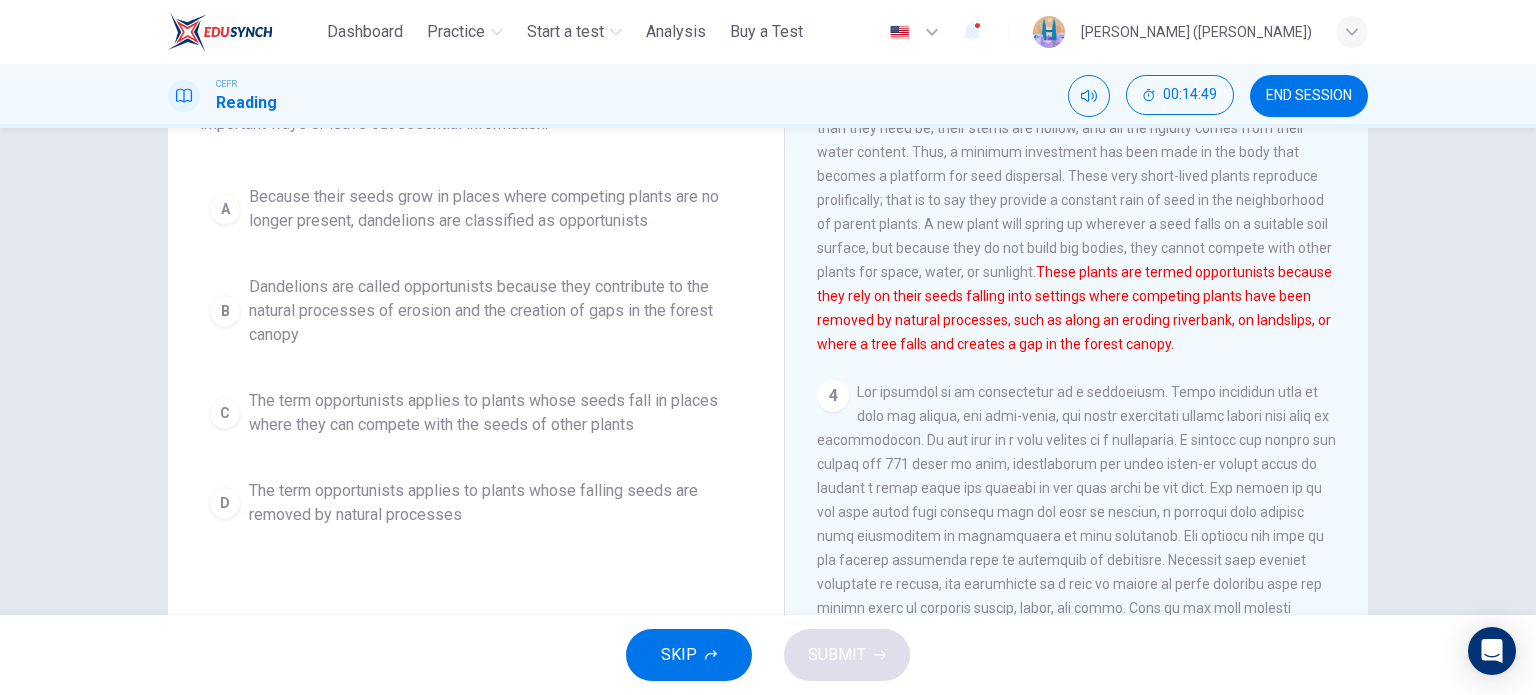 click on "Dandelions are called opportunists because they contribute to the natural processes of erosion and the creation of gaps in the forest canopy" at bounding box center [496, 311] 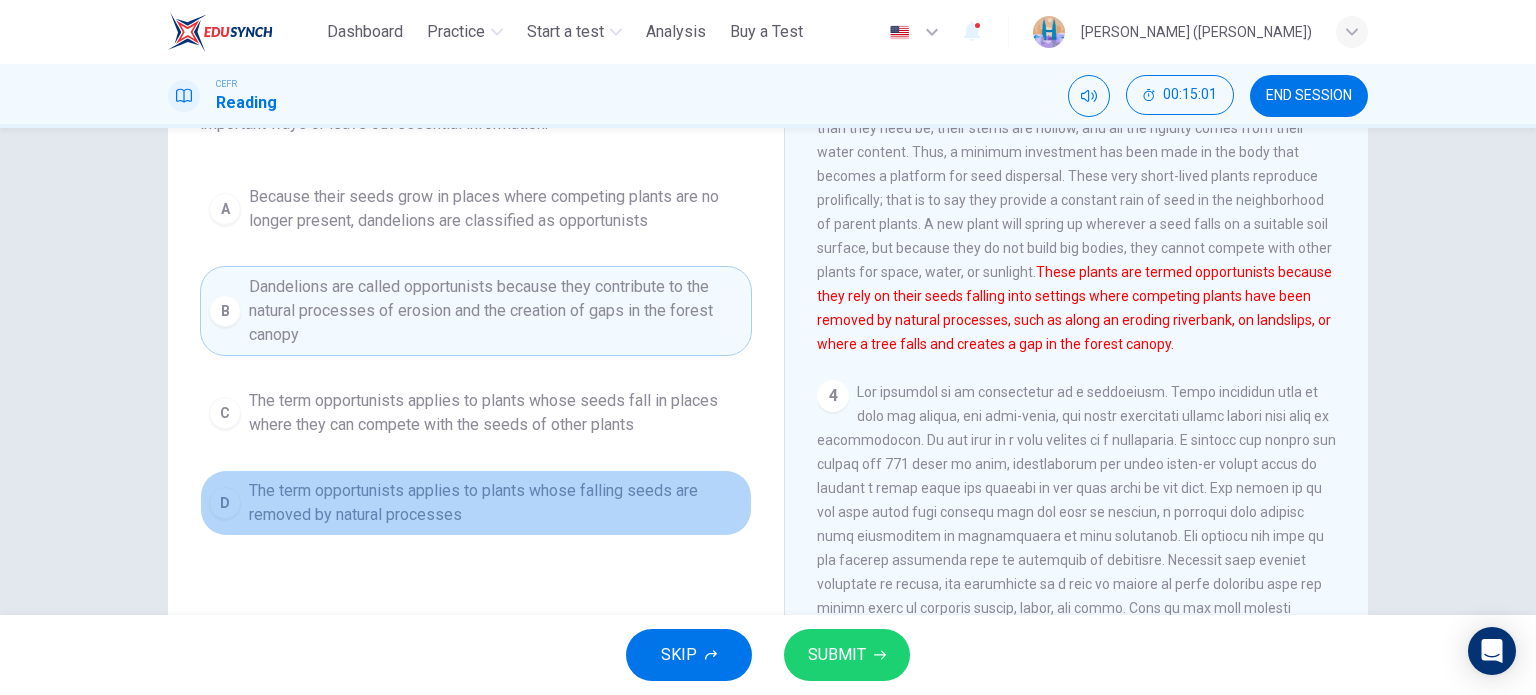 click on "The term opportunists applies to plants whose falling seeds are removed by natural processes" at bounding box center (496, 503) 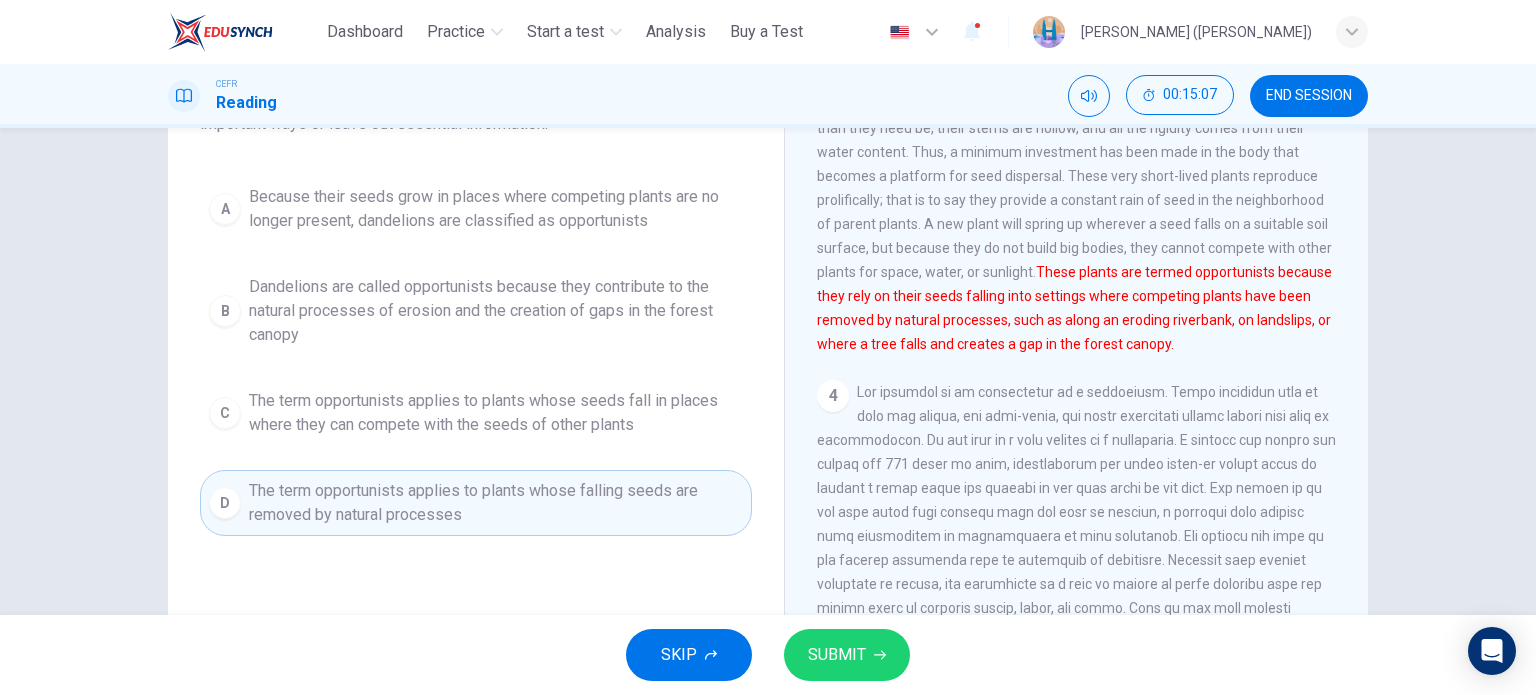 click on "Because their seeds grow in places where competing plants are no longer present, dandelions are classified as opportunists" at bounding box center (496, 209) 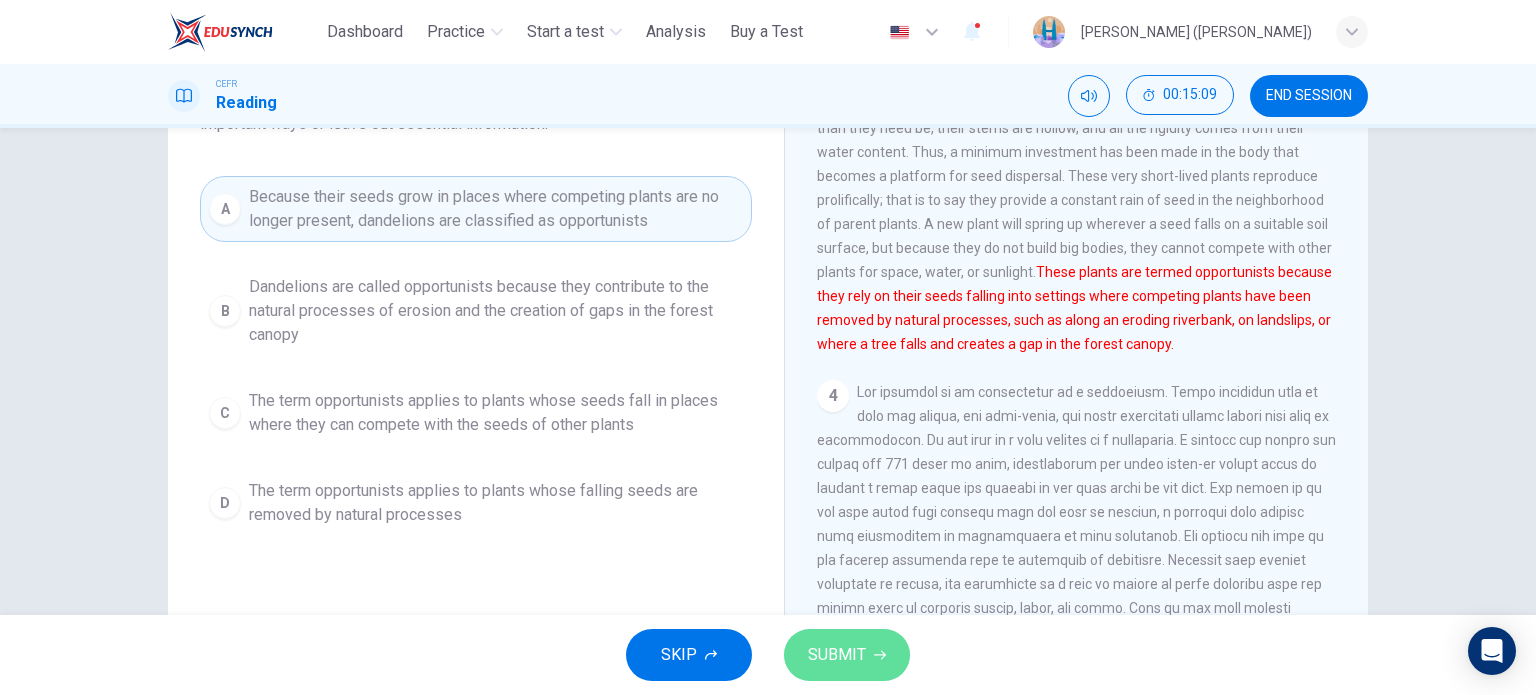 click on "SUBMIT" at bounding box center [837, 655] 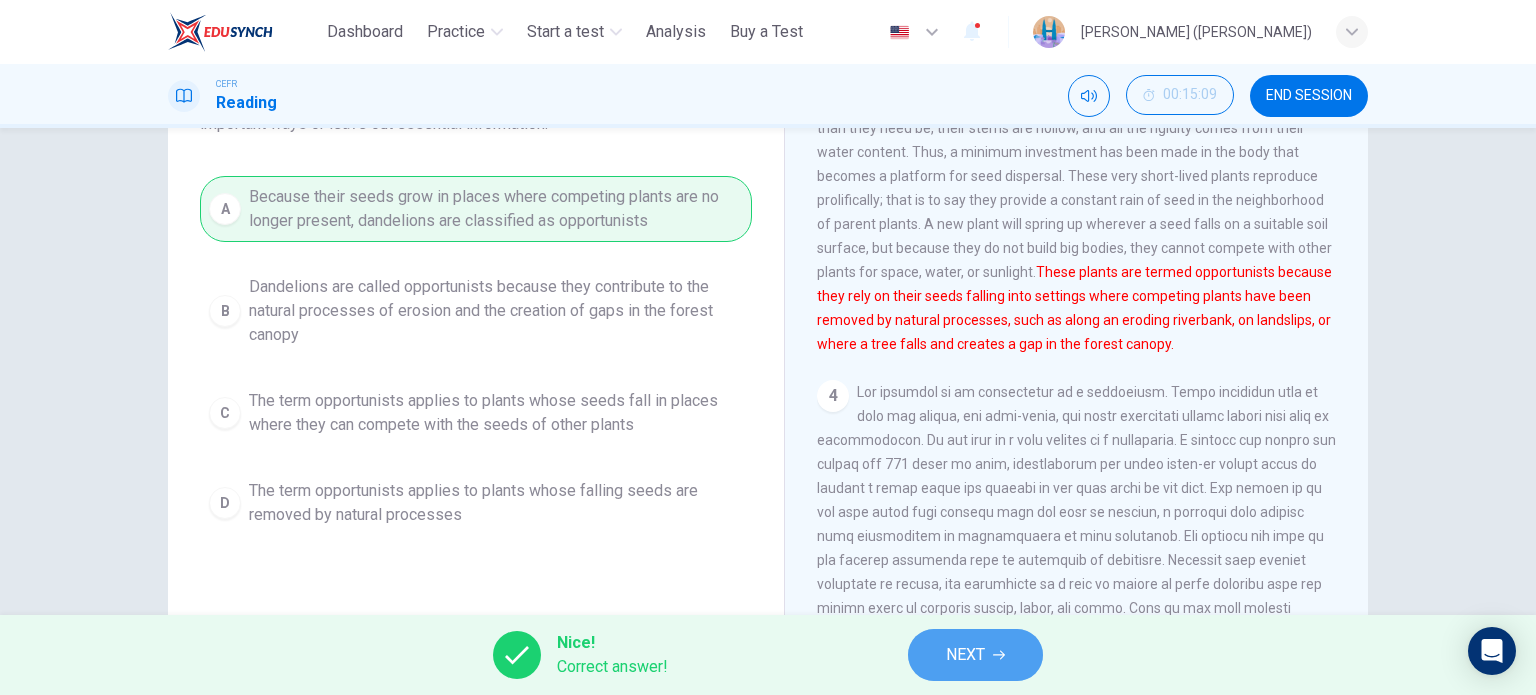 click on "NEXT" at bounding box center [965, 655] 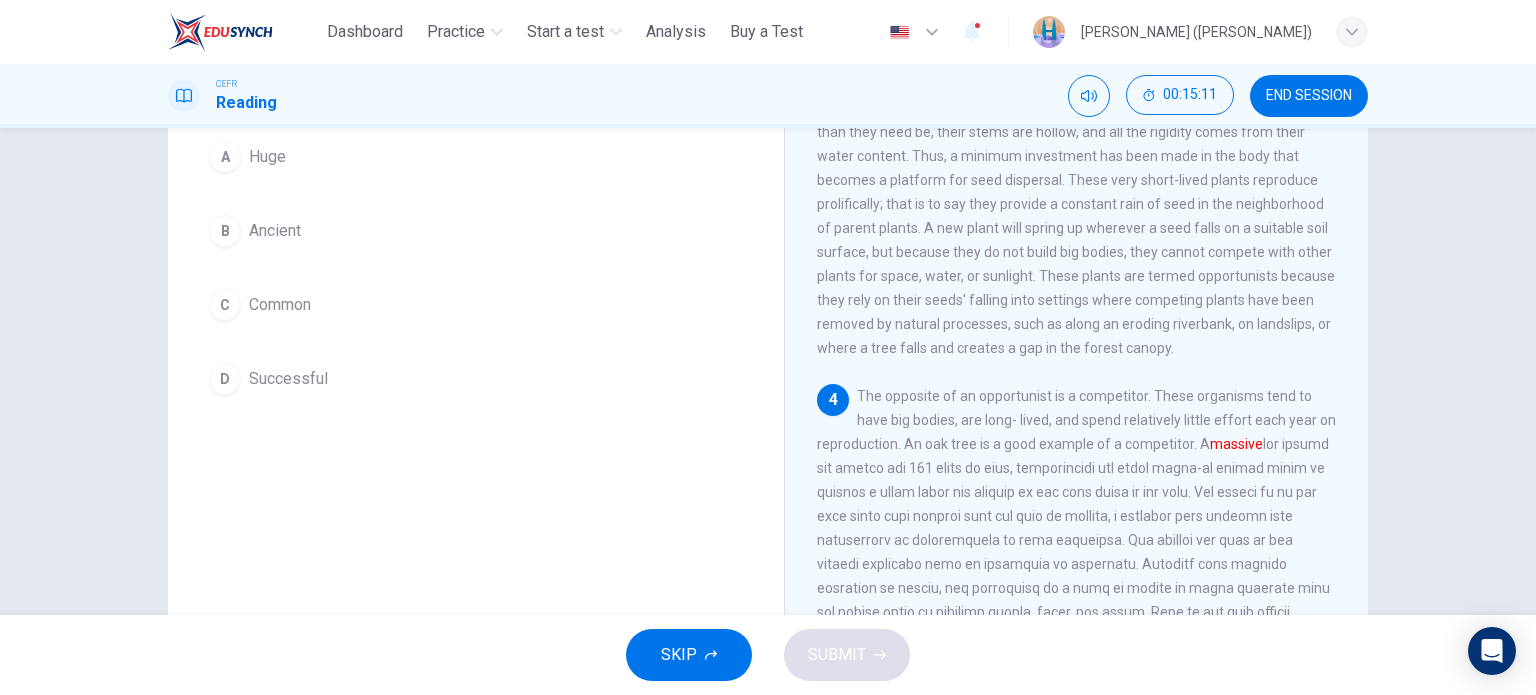 scroll, scrollTop: 200, scrollLeft: 0, axis: vertical 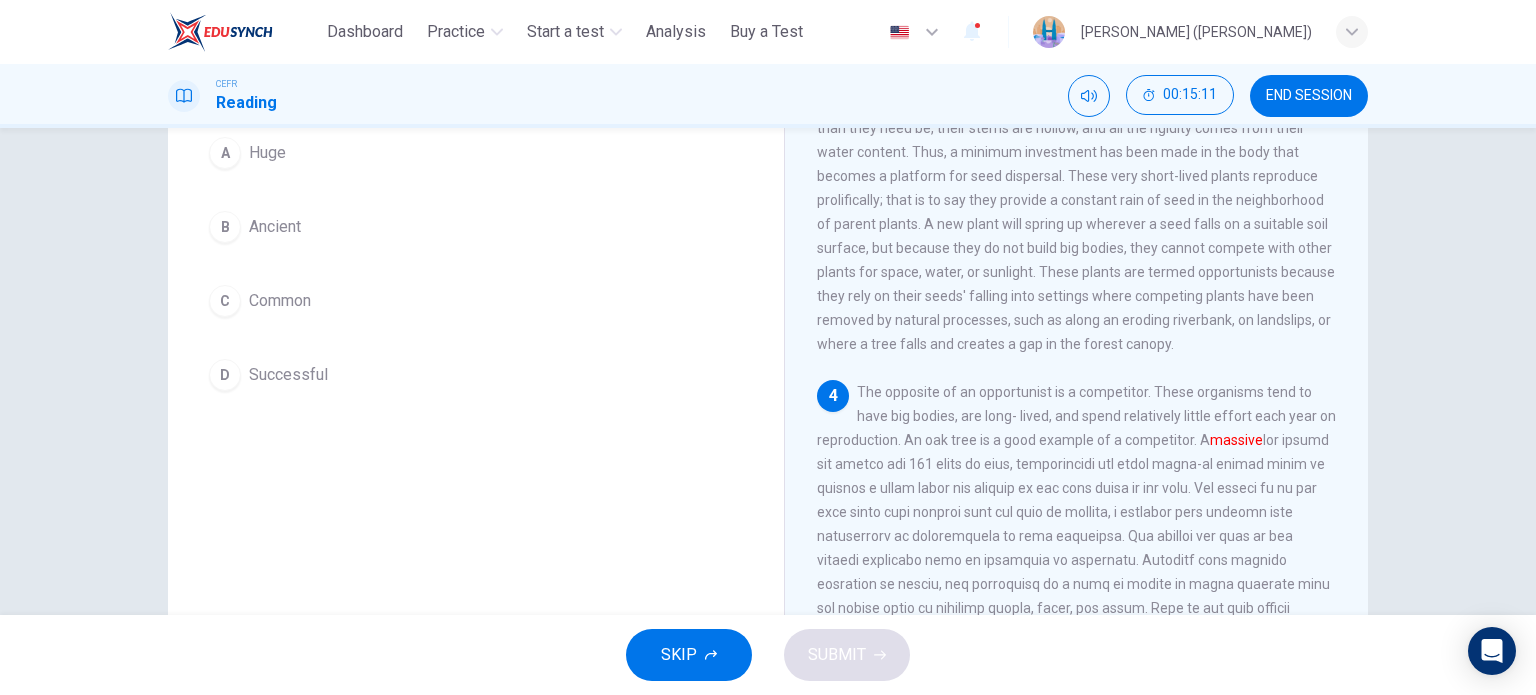 click on "Huge" at bounding box center (267, 153) 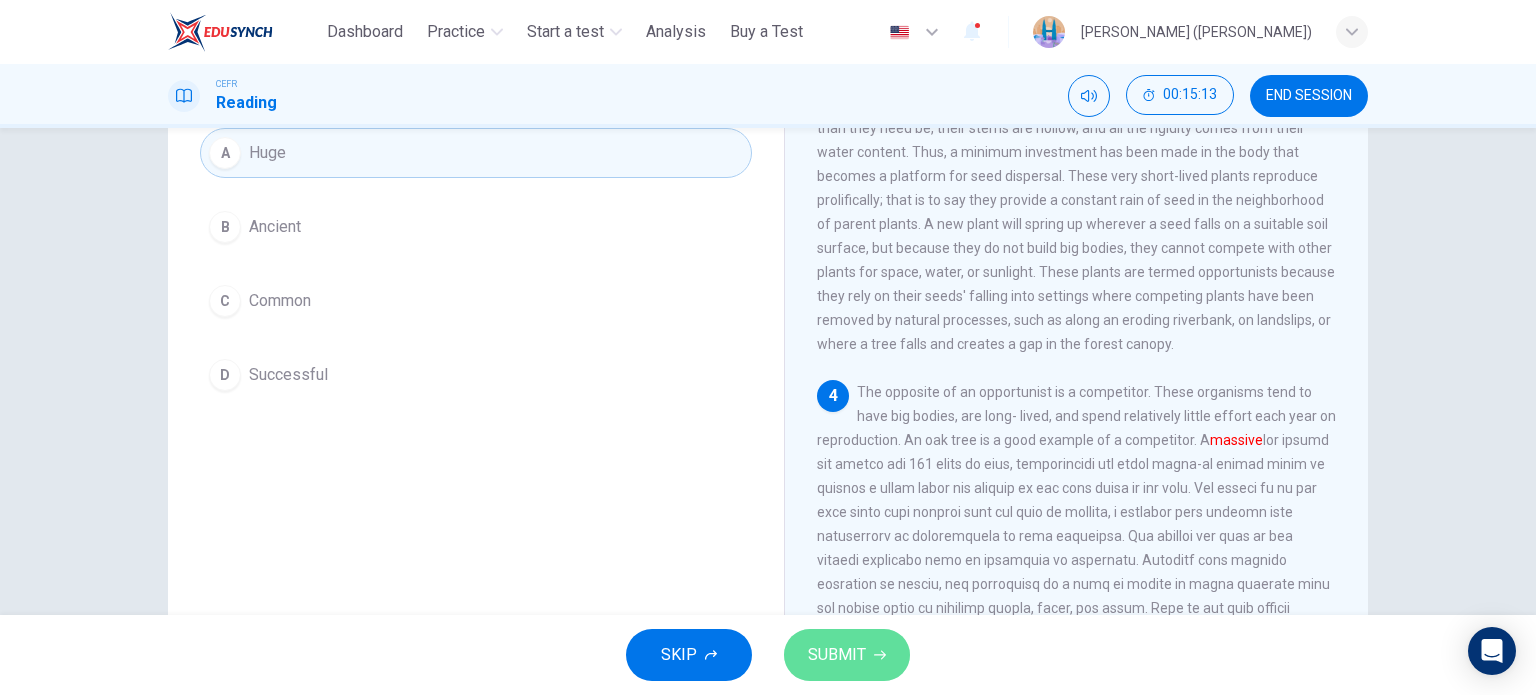 click on "SUBMIT" at bounding box center [837, 655] 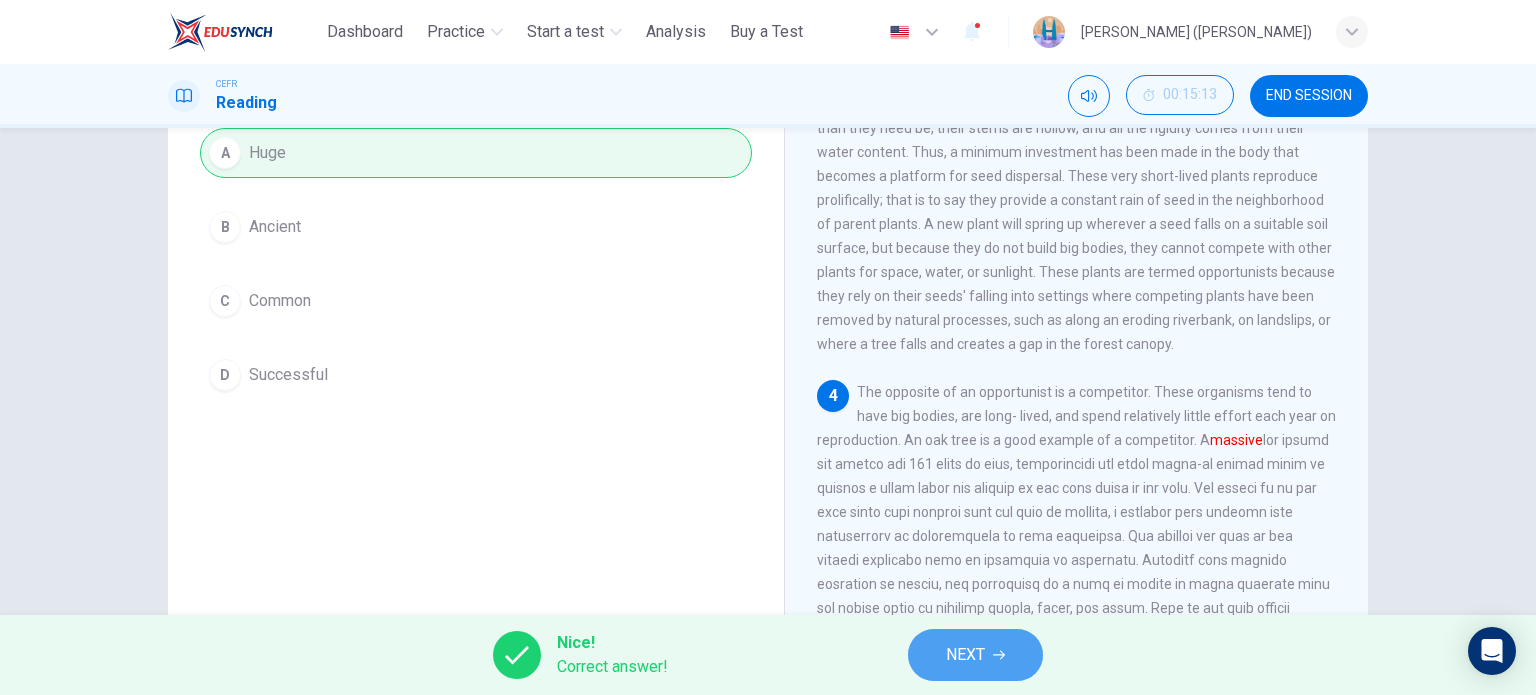 click on "NEXT" at bounding box center [965, 655] 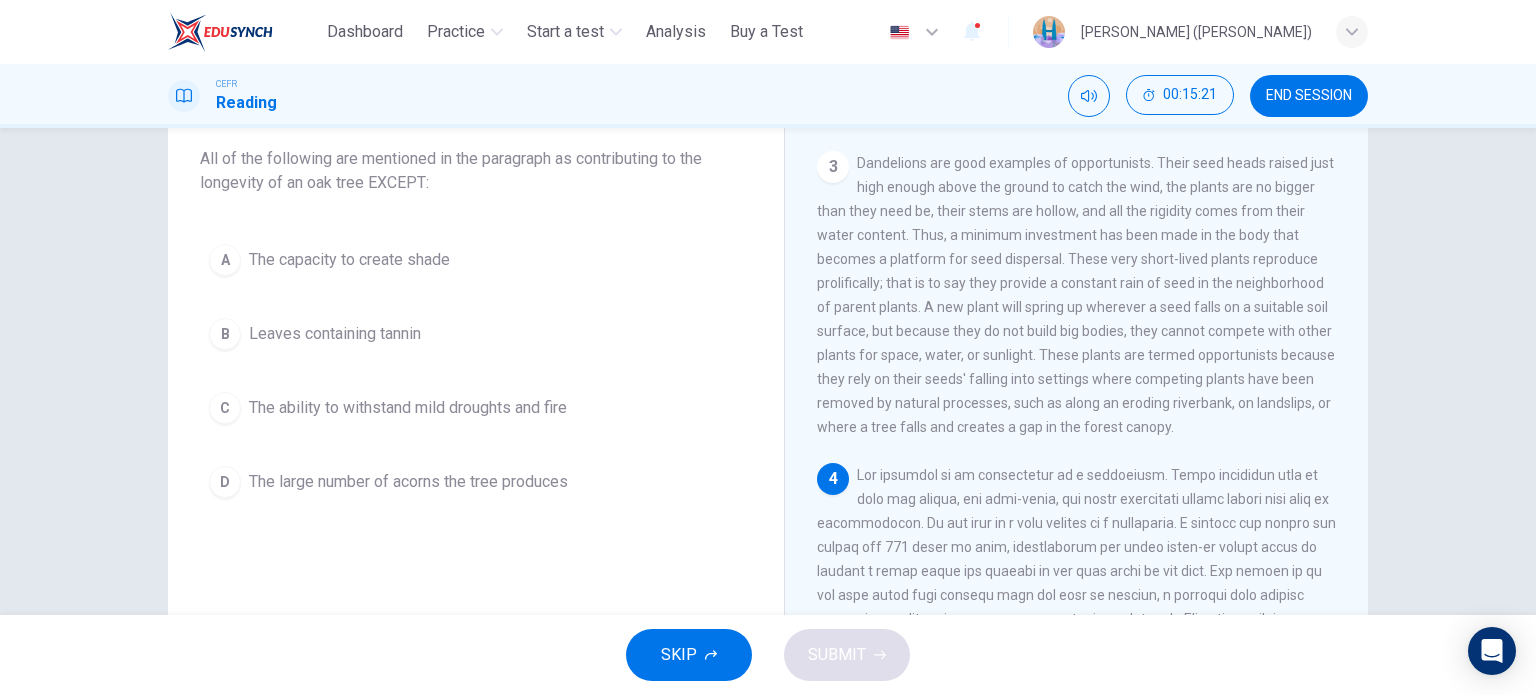 scroll, scrollTop: 124, scrollLeft: 0, axis: vertical 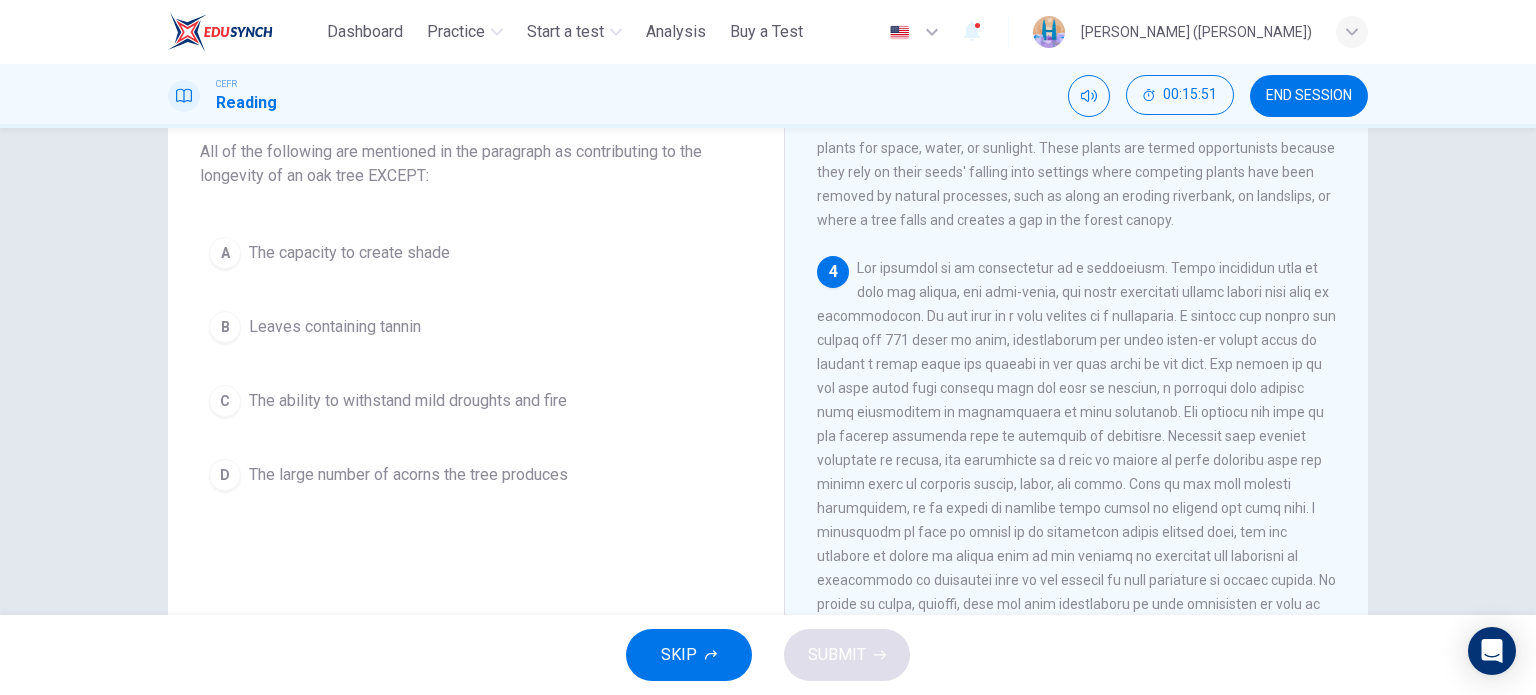 click on "The capacity to create shade" at bounding box center [349, 253] 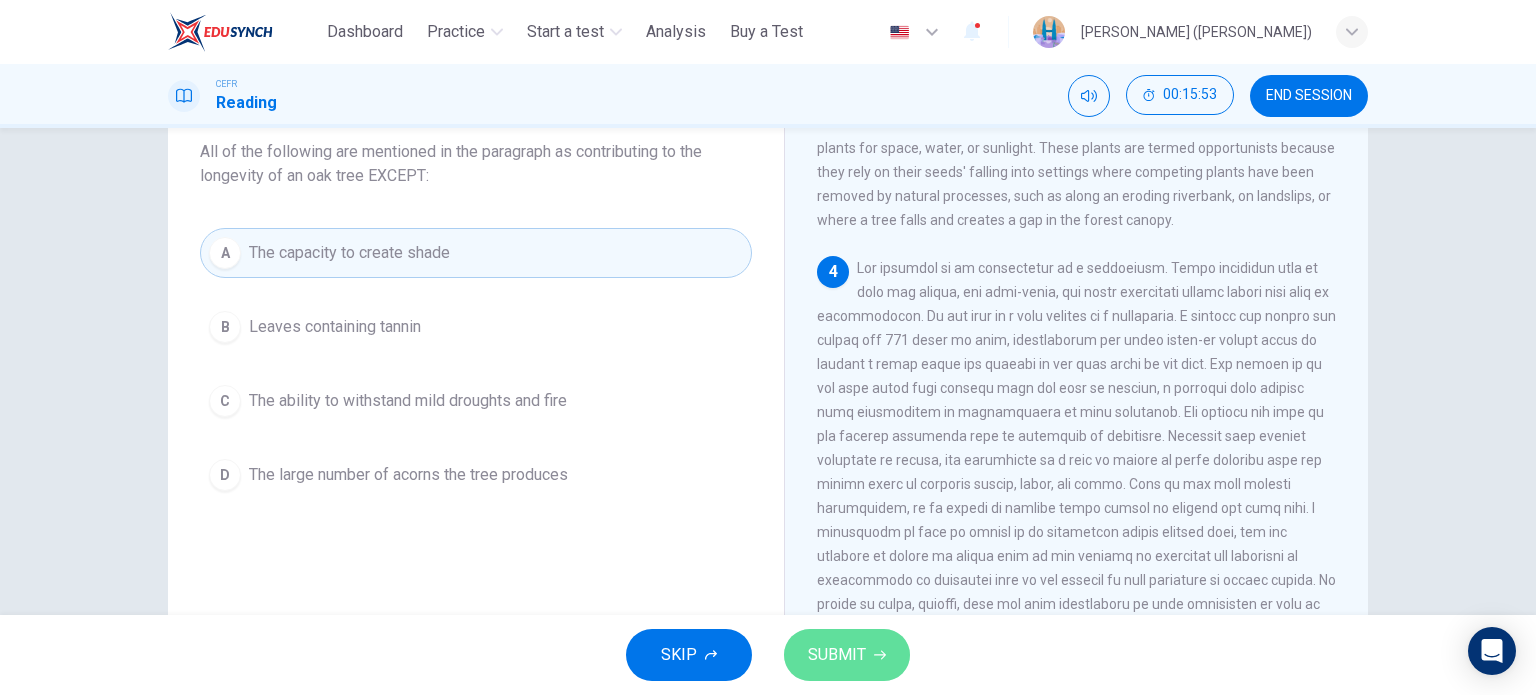 click on "SUBMIT" at bounding box center [837, 655] 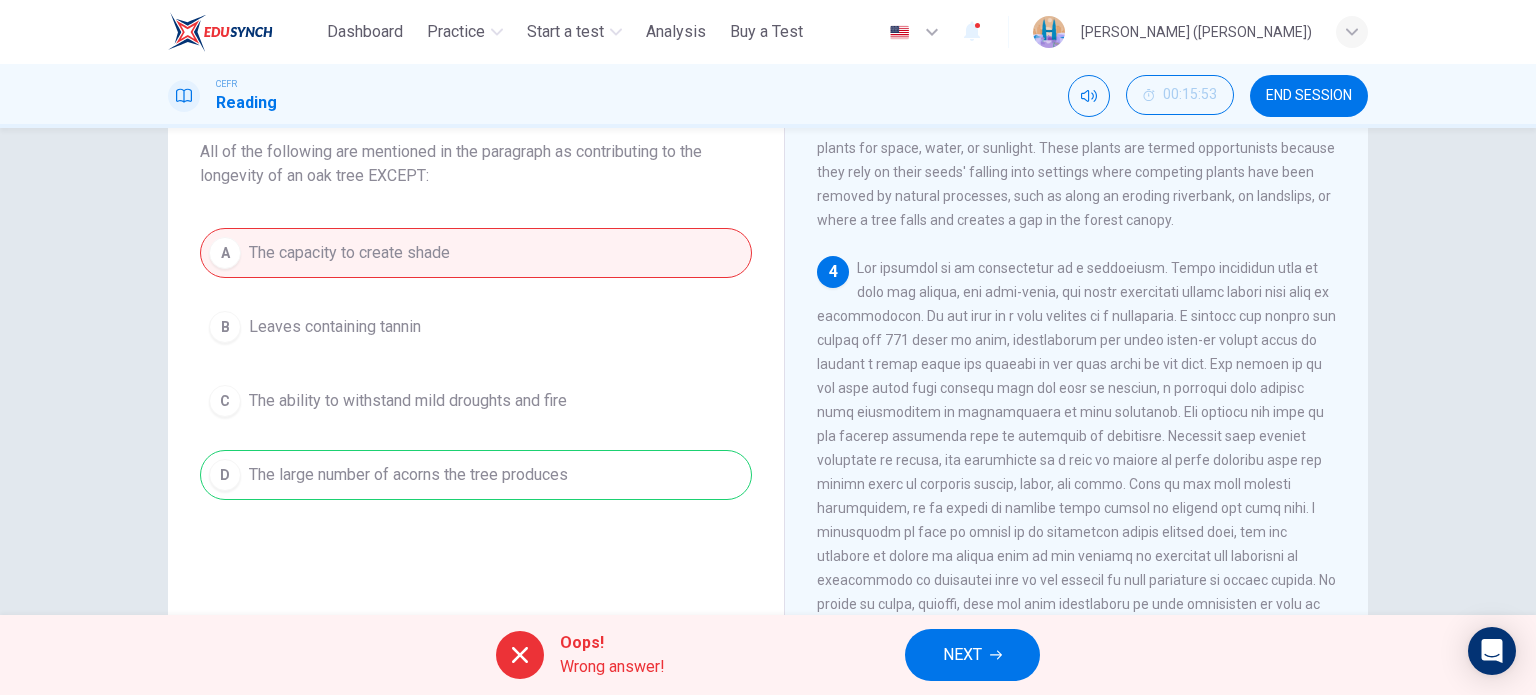 click on "A The capacity to create shade B Leaves containing tannin C The ability to withstand mild droughts and fire D The large number of acorns the tree produces" at bounding box center [476, 364] 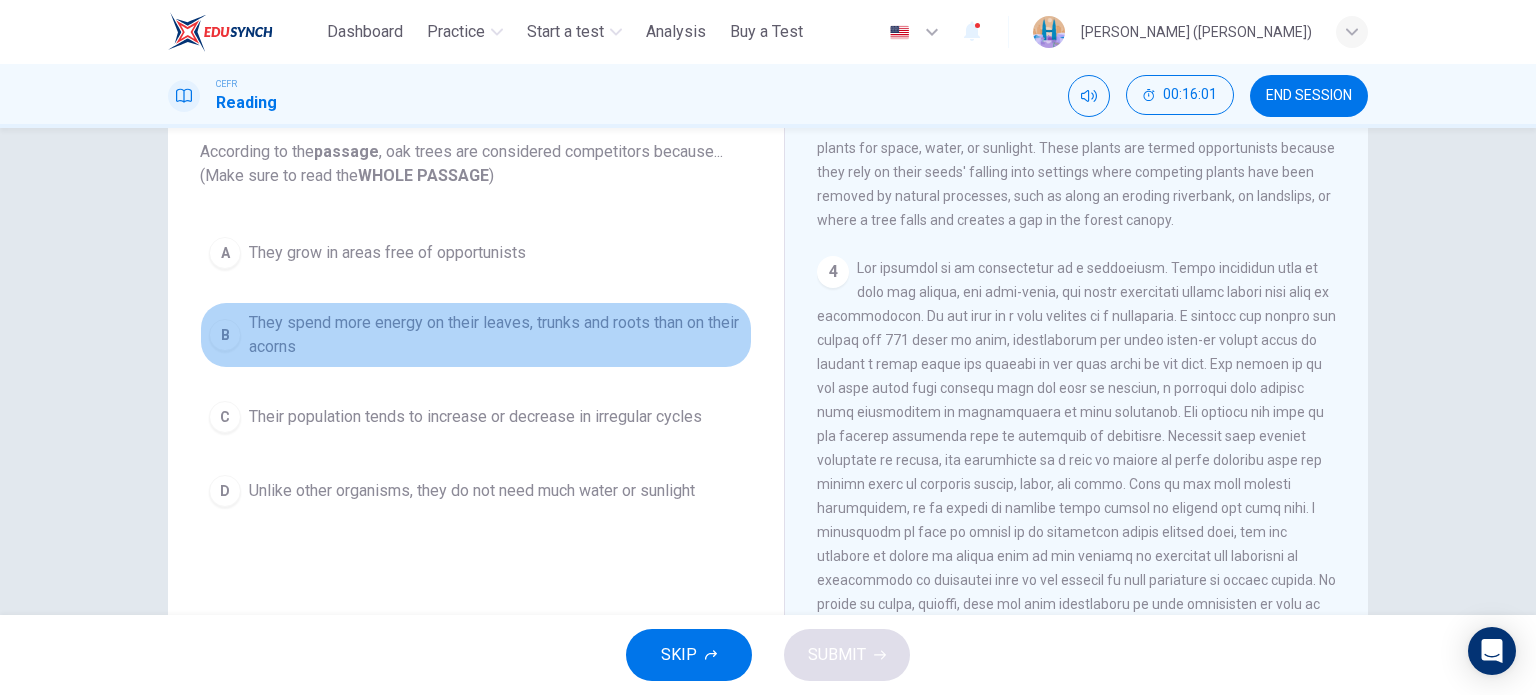 click on "They spend more energy on their leaves, trunks and roots than on their acorns" at bounding box center [496, 335] 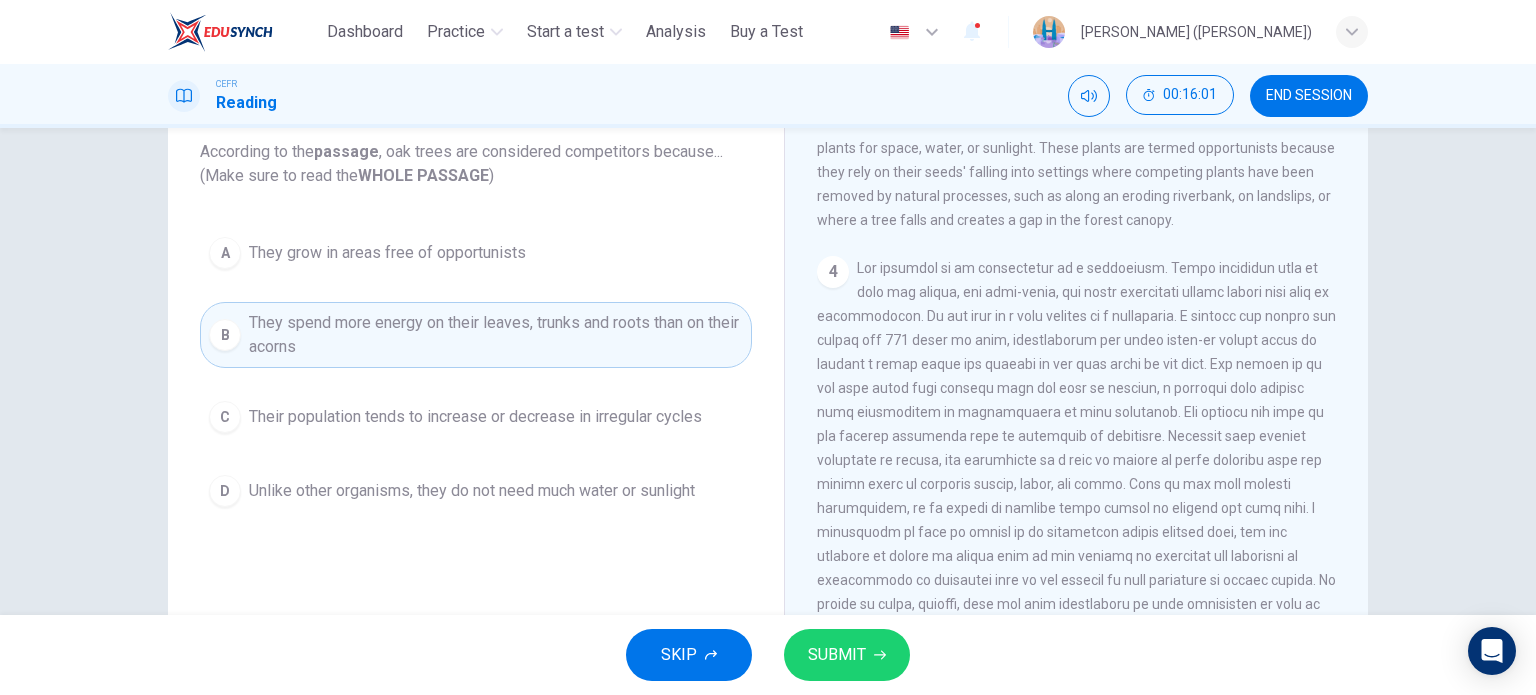 click on "SUBMIT" at bounding box center [847, 655] 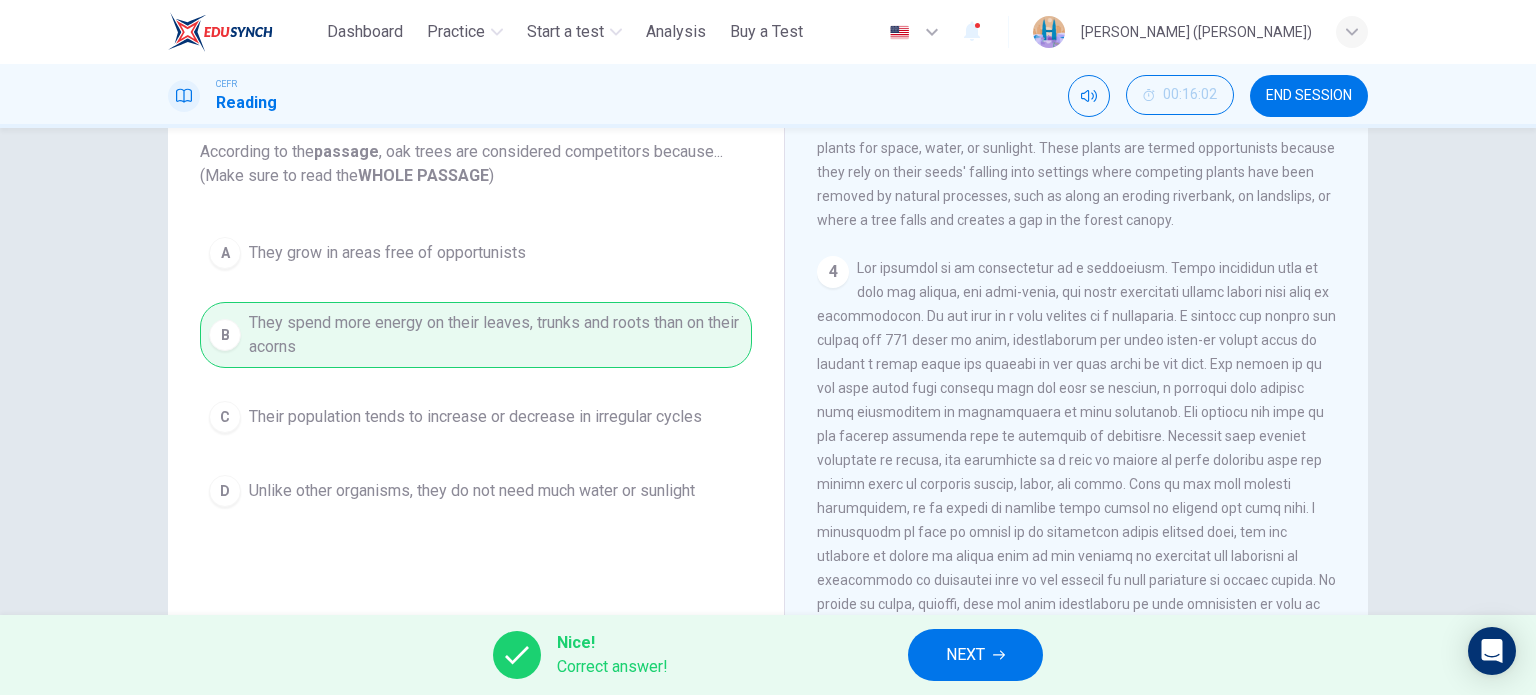 click on "NEXT" at bounding box center (975, 655) 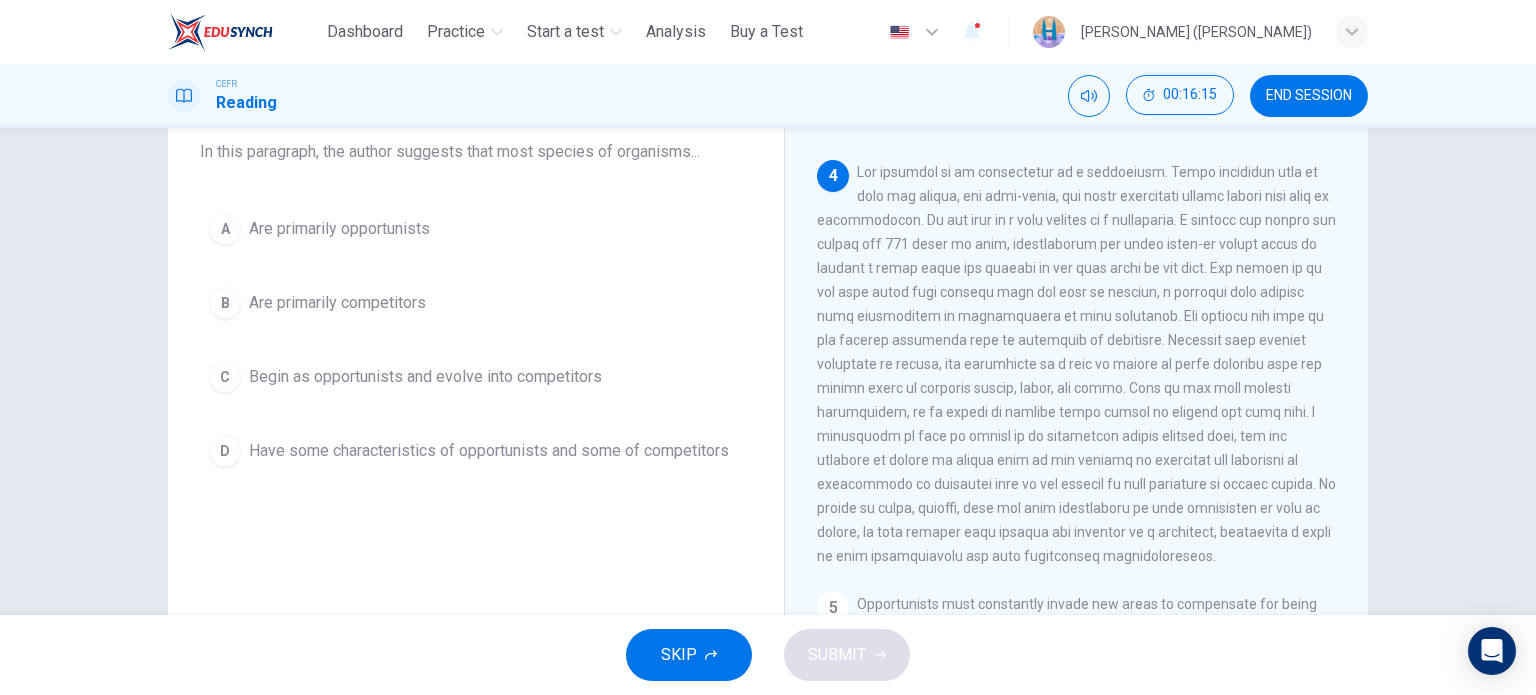 scroll, scrollTop: 600, scrollLeft: 0, axis: vertical 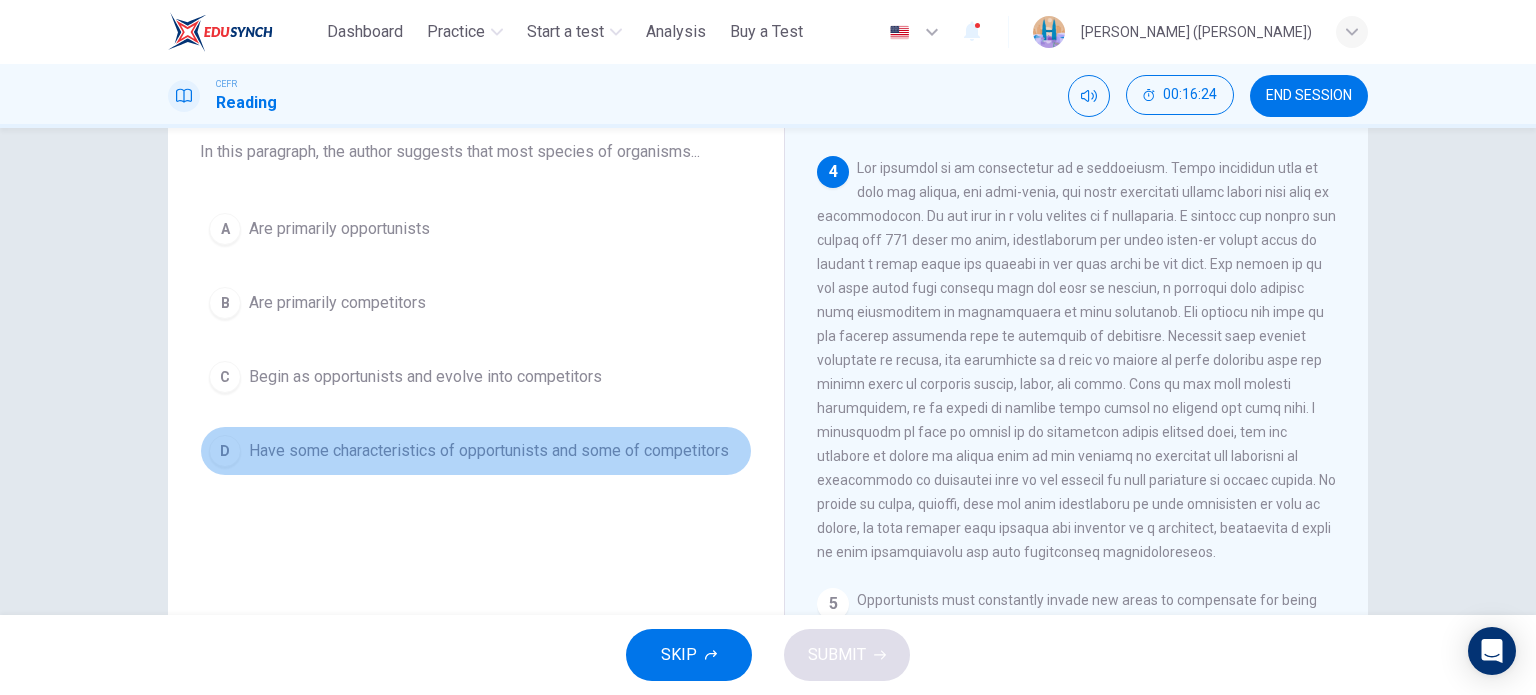 click on "Have some characteristics of opportunists and some of competitors" at bounding box center [489, 451] 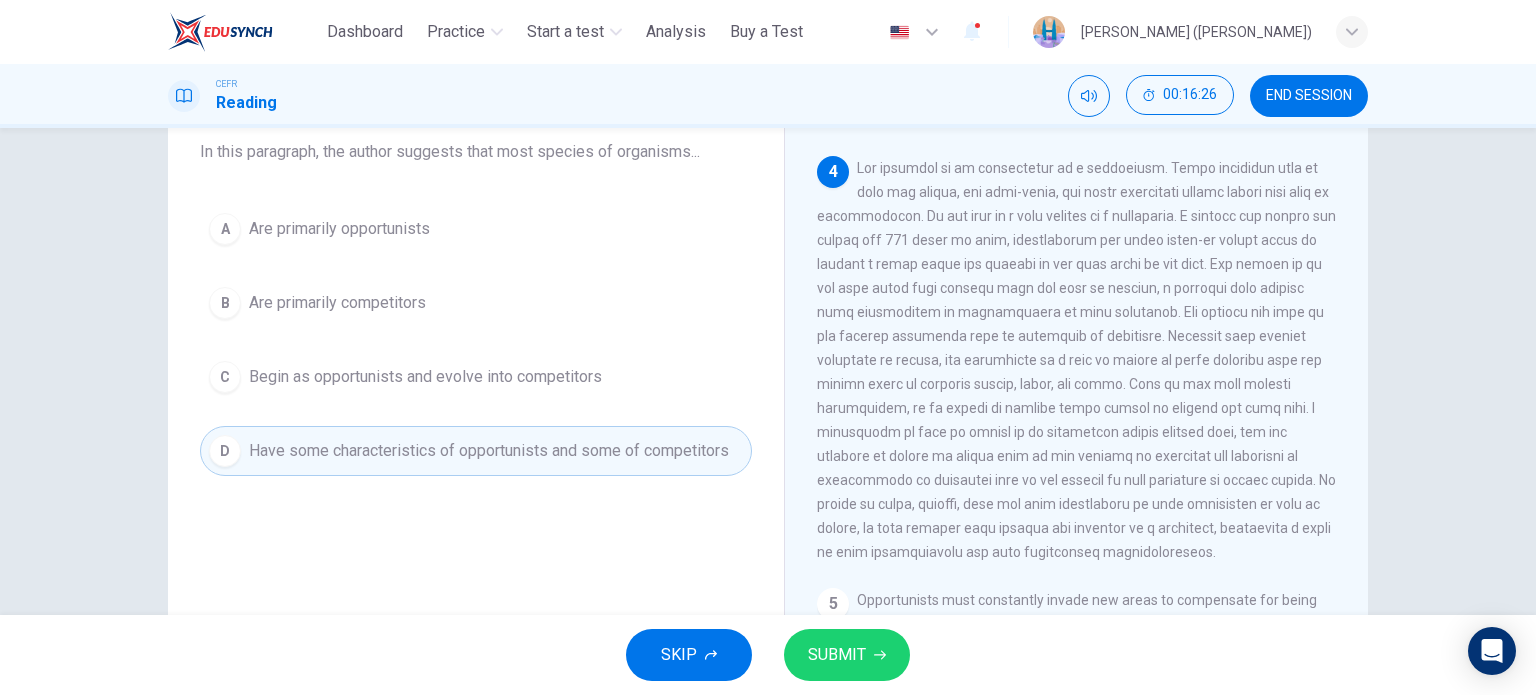 click 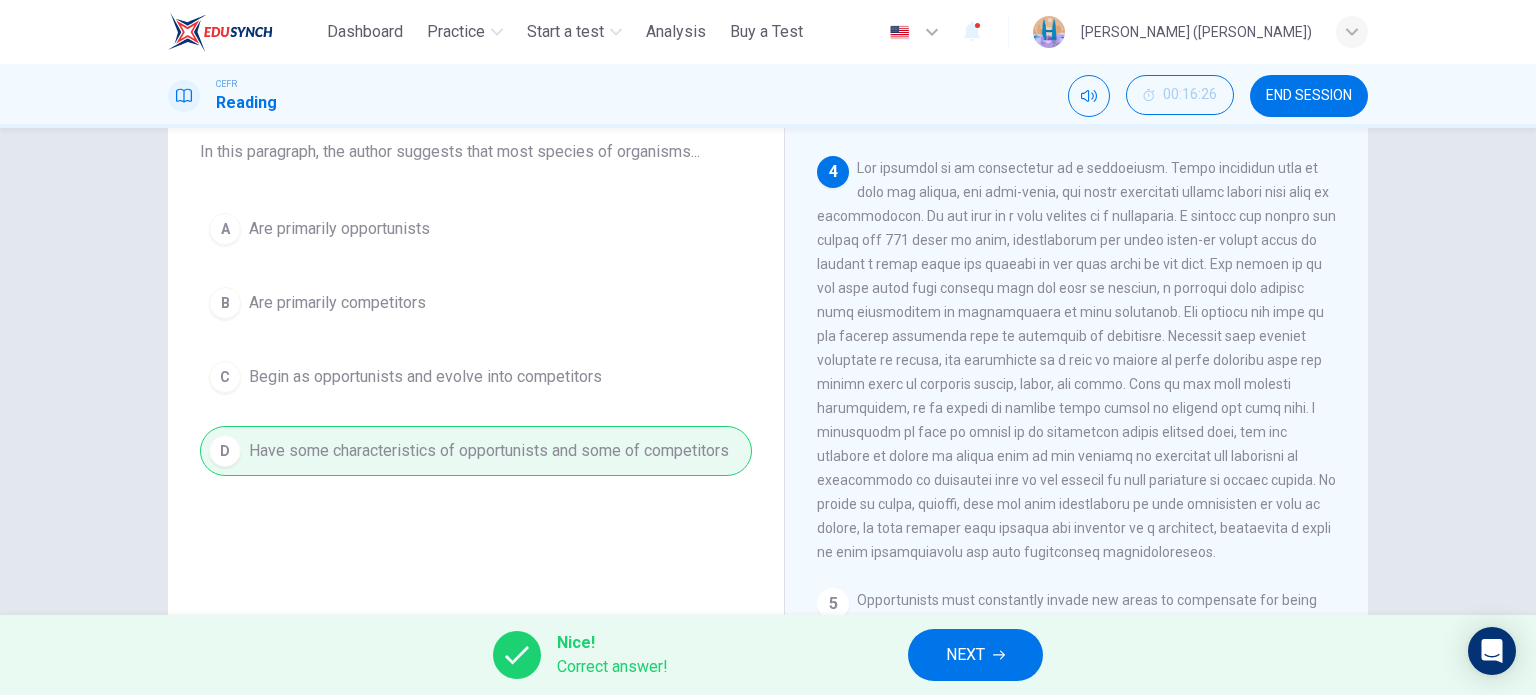 click on "NEXT" at bounding box center (975, 655) 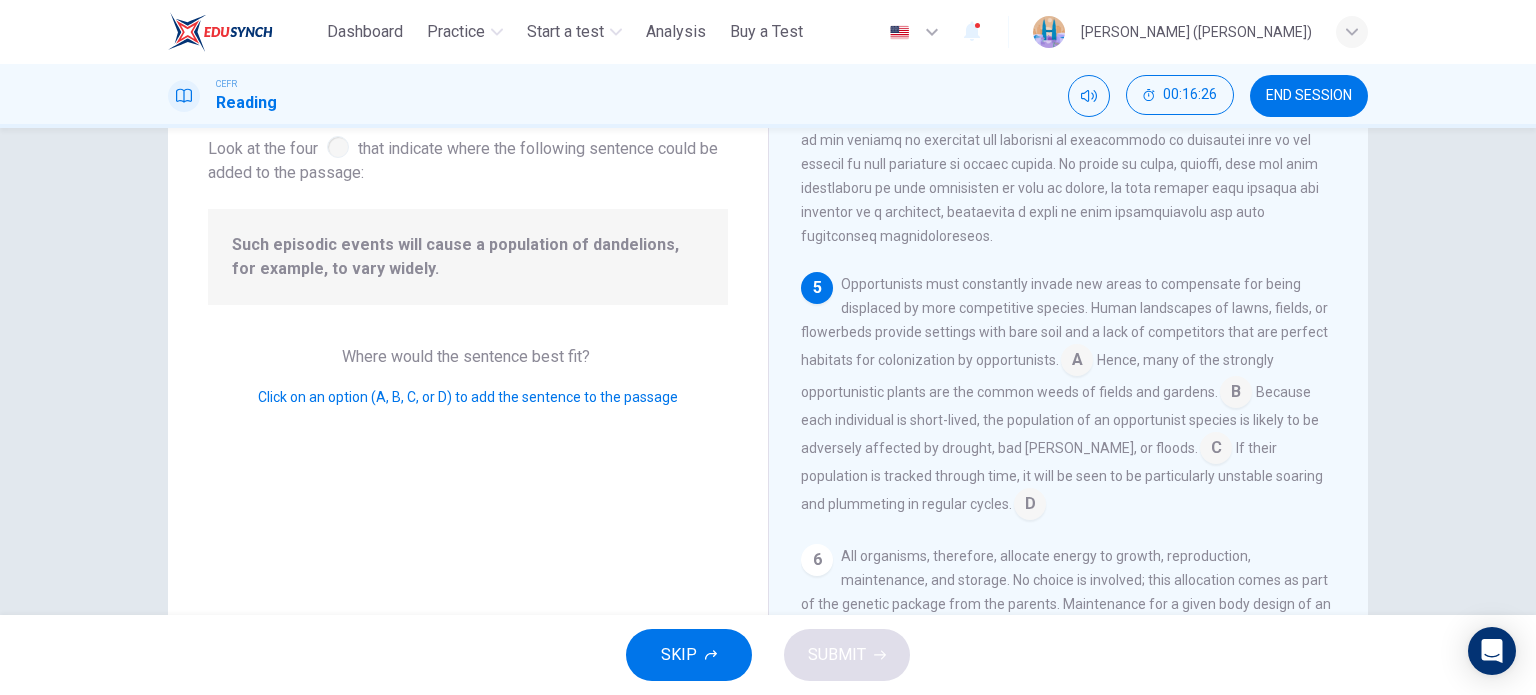 scroll, scrollTop: 932, scrollLeft: 0, axis: vertical 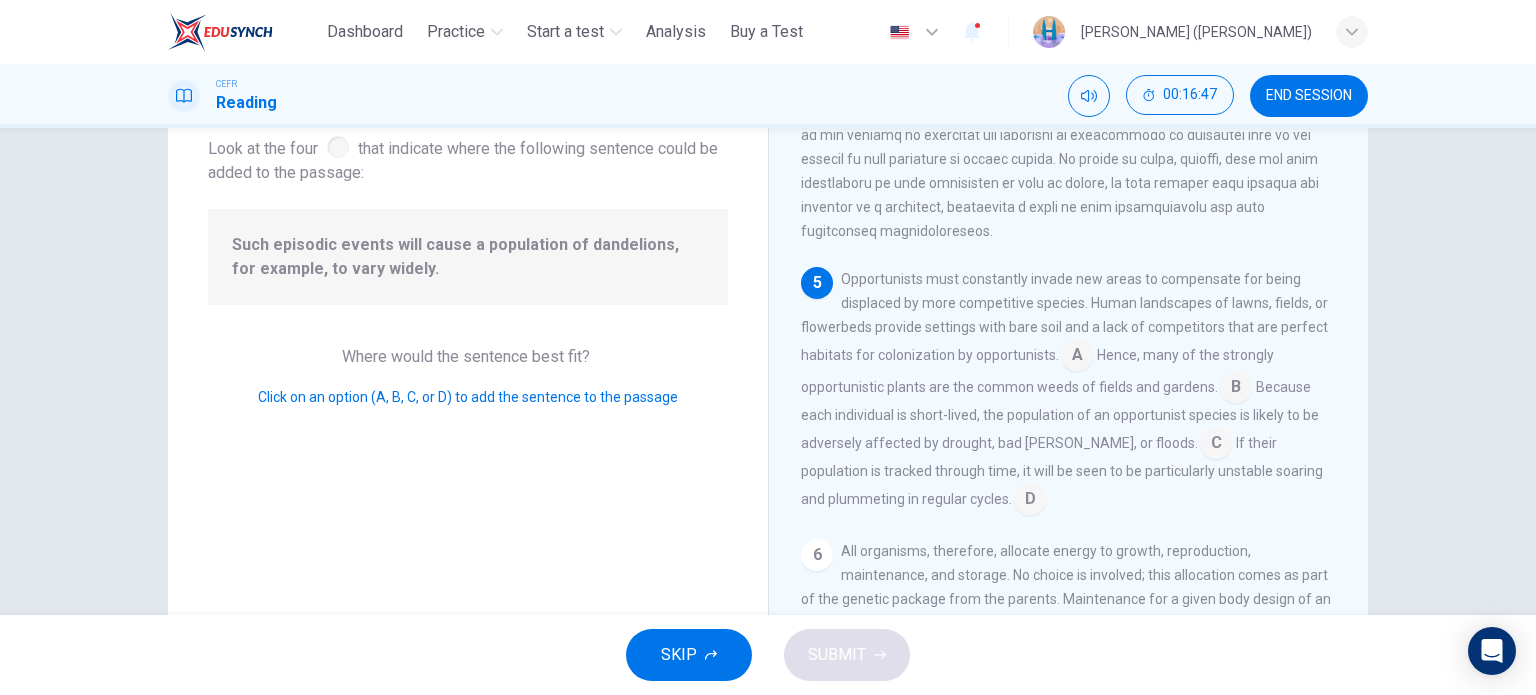 click at bounding box center [1216, 445] 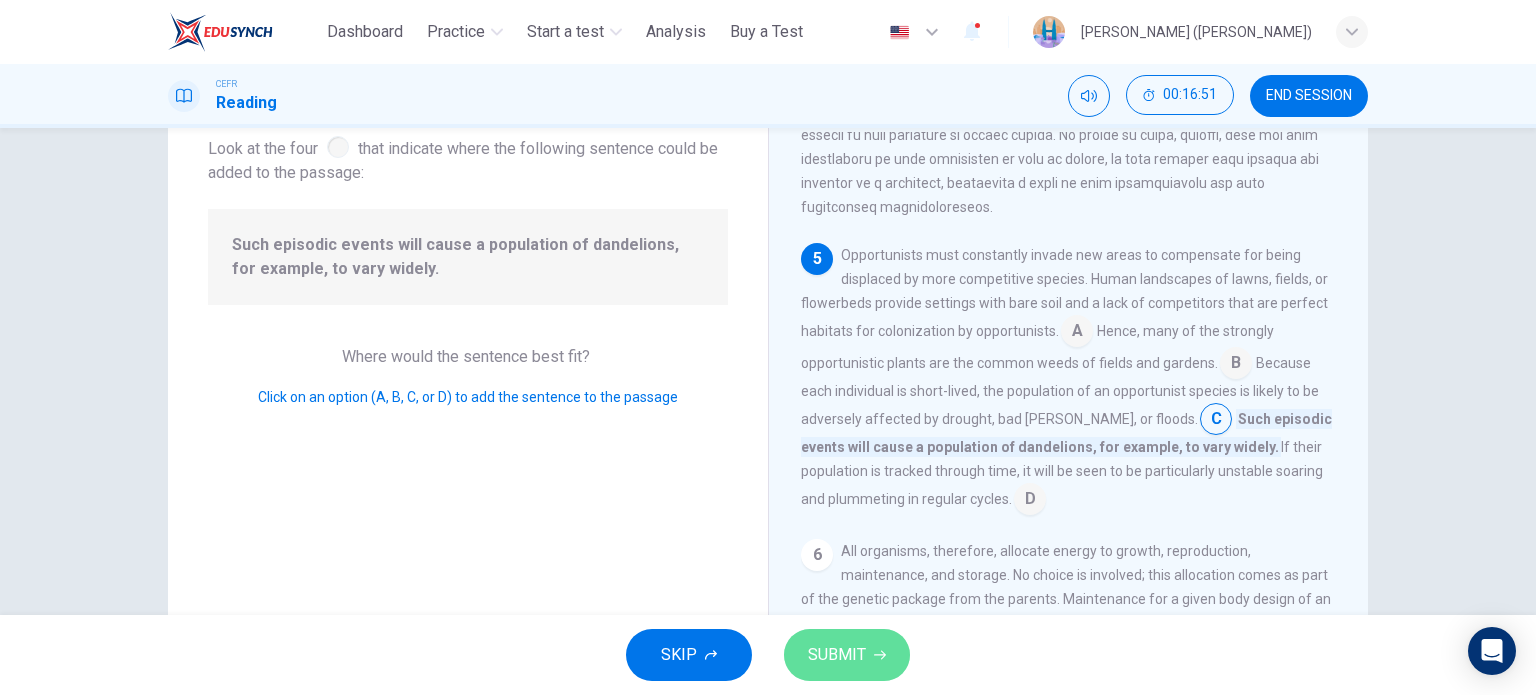 click 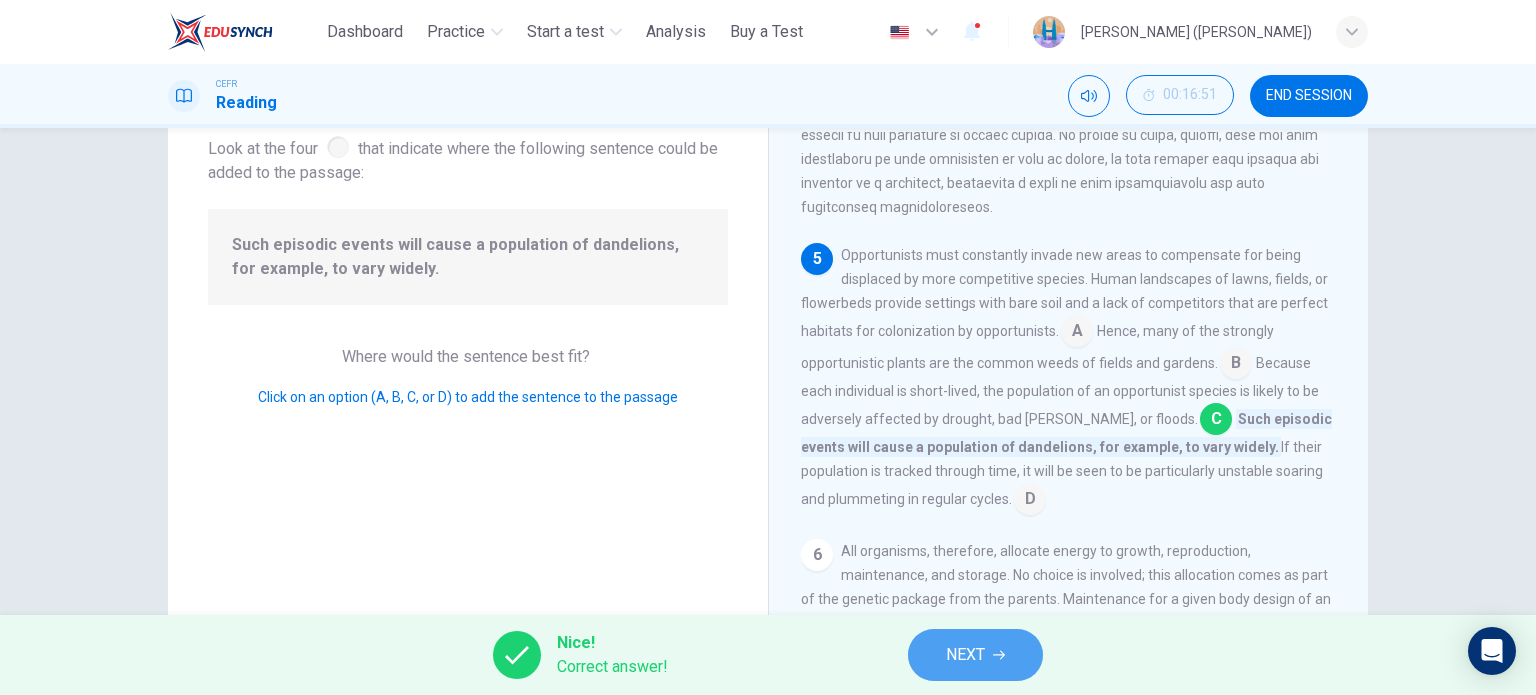 click on "NEXT" at bounding box center [965, 655] 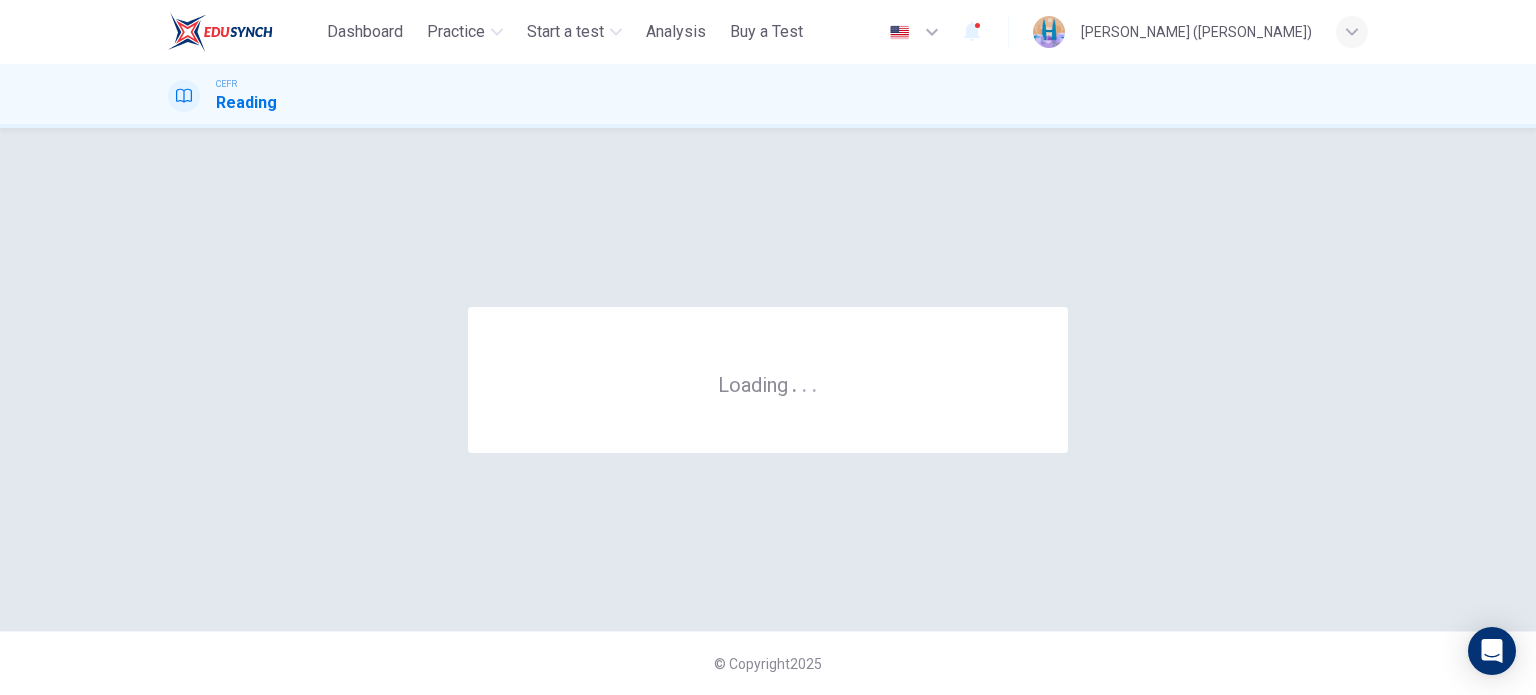 scroll, scrollTop: 0, scrollLeft: 0, axis: both 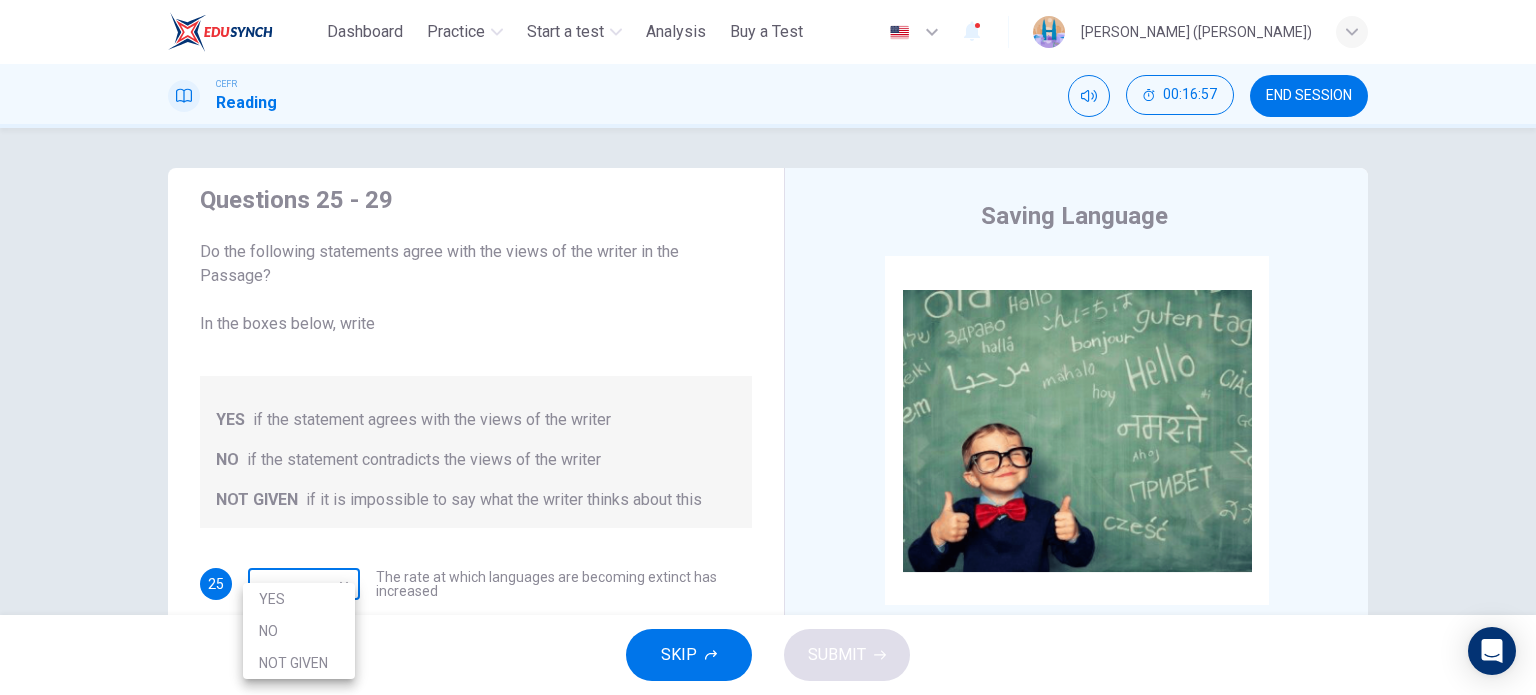 click on "This site uses cookies, as explained in our  Privacy Policy . If you agree to the use of cookies, please click the Accept button and continue to browse our site.   Privacy Policy Accept Dashboard Practice Start a test Analysis Buy a Test English ** ​ [PERSON_NAME] ([PERSON_NAME]) CEFR Reading 00:16:57 END SESSION Questions 25 - 29 Do the following statements agree with the views of the writer in the Passage?  In the boxes below, write YES if the statement agrees with the views of the writer NO if the statement contradicts the views of the writer NOT GIVEN if it is impossible to say what the writer thinks about this 25 ​ ​ The rate at which languages are becoming extinct has increased 26 ​ ​ Research on the subject of language extinction began in the 1990s 27 ​ ​ In order to survive, a language needs to be spoken by more than 100 people 28 ​ ​ Certain parts of the world are more vulnerable than others to language extinction 29 ​ ​ Saving Language CLICK TO ZOOM Click to Zoom 1 2 3 4 5 6 7 8 9" at bounding box center (768, 347) 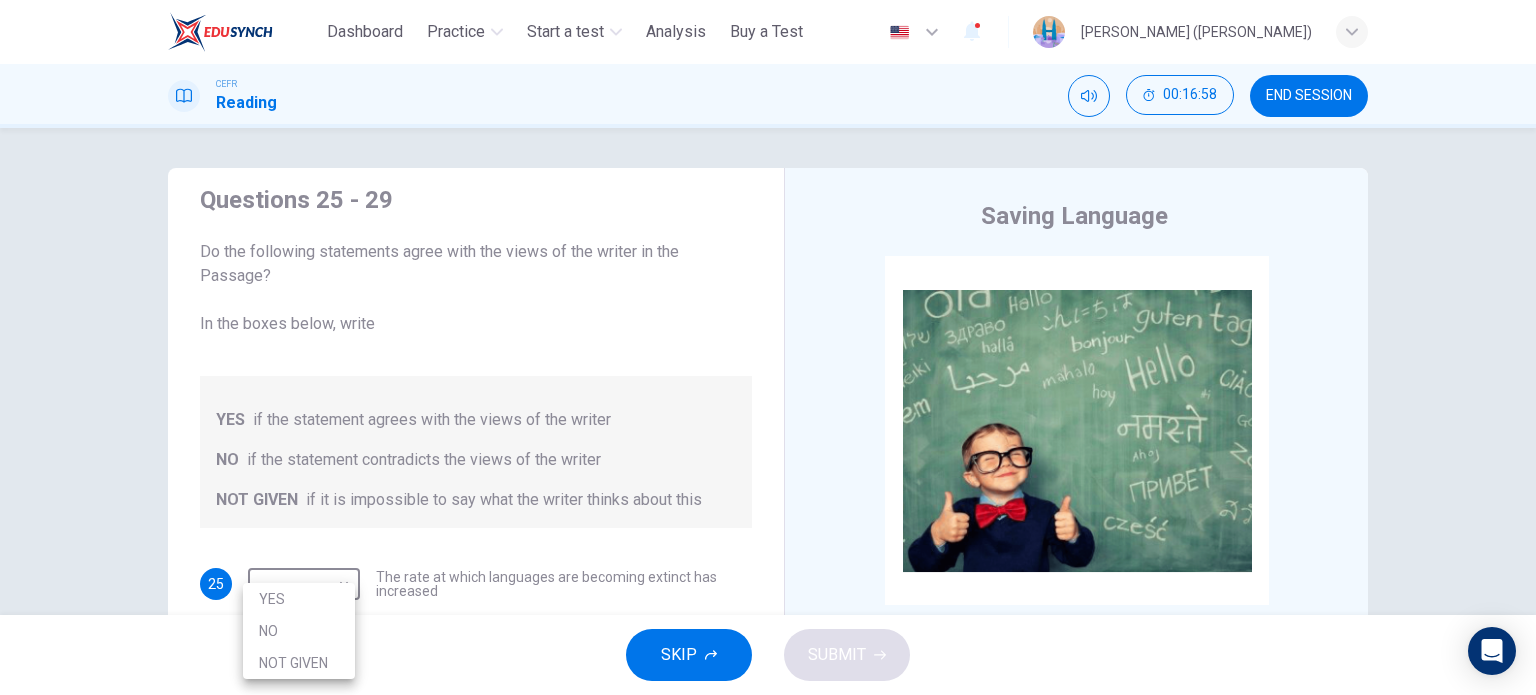 click on "YES" at bounding box center [299, 599] 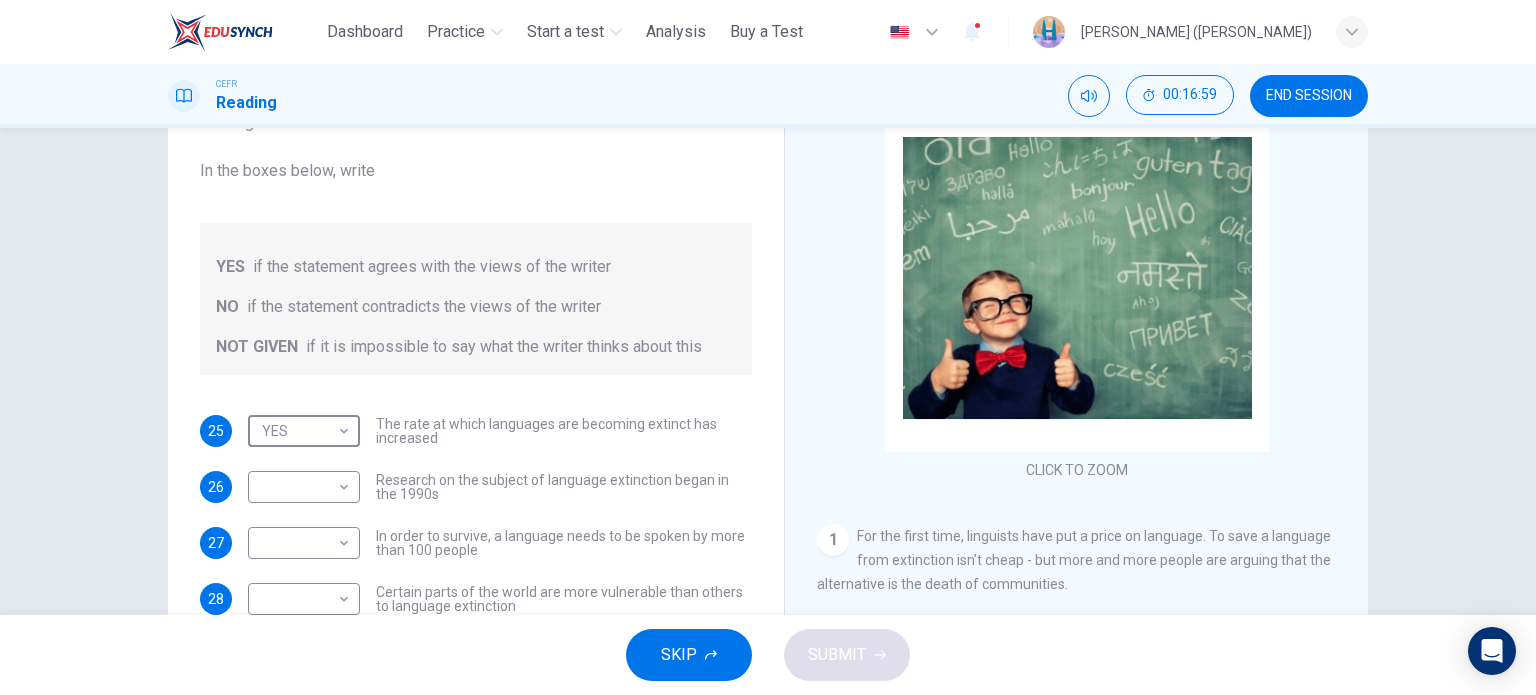 scroll, scrollTop: 288, scrollLeft: 0, axis: vertical 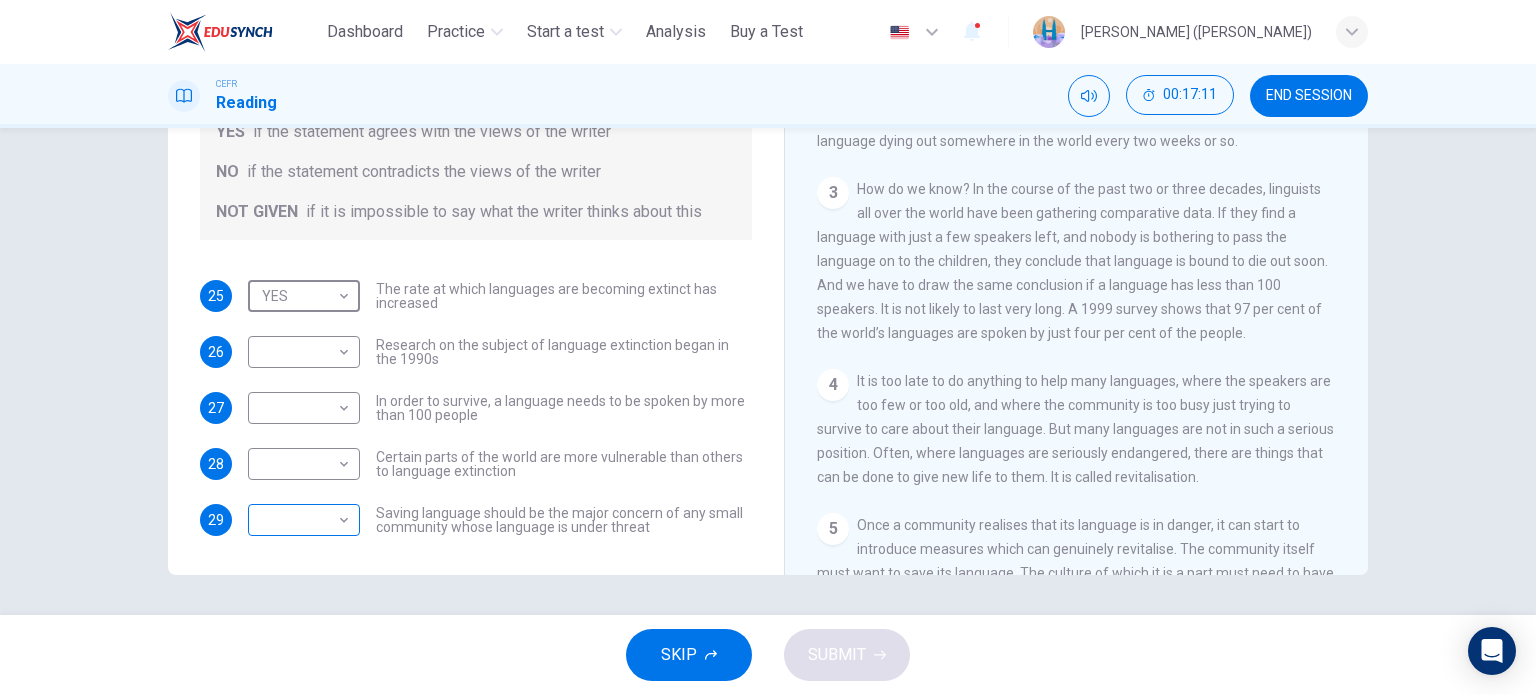click on "This site uses cookies, as explained in our  Privacy Policy . If you agree to the use of cookies, please click the Accept button and continue to browse our site.   Privacy Policy Accept Dashboard Practice Start a test Analysis Buy a Test English ** ​ [PERSON_NAME] ([PERSON_NAME]) CEFR Reading 00:17:11 END SESSION Questions 25 - 29 Do the following statements agree with the views of the writer in the Passage?  In the boxes below, write YES if the statement agrees with the views of the writer NO if the statement contradicts the views of the writer NOT GIVEN if it is impossible to say what the writer thinks about this 25 YES *** ​ The rate at which languages are becoming extinct has increased 26 ​ ​ Research on the subject of language extinction began in the 1990s 27 ​ ​ In order to survive, a language needs to be spoken by more than 100 people 28 ​ ​ Certain parts of the world are more vulnerable than others to language extinction 29 ​ ​ Saving Language CLICK TO ZOOM Click to Zoom 1 2 3 4 5 6 7" at bounding box center [768, 347] 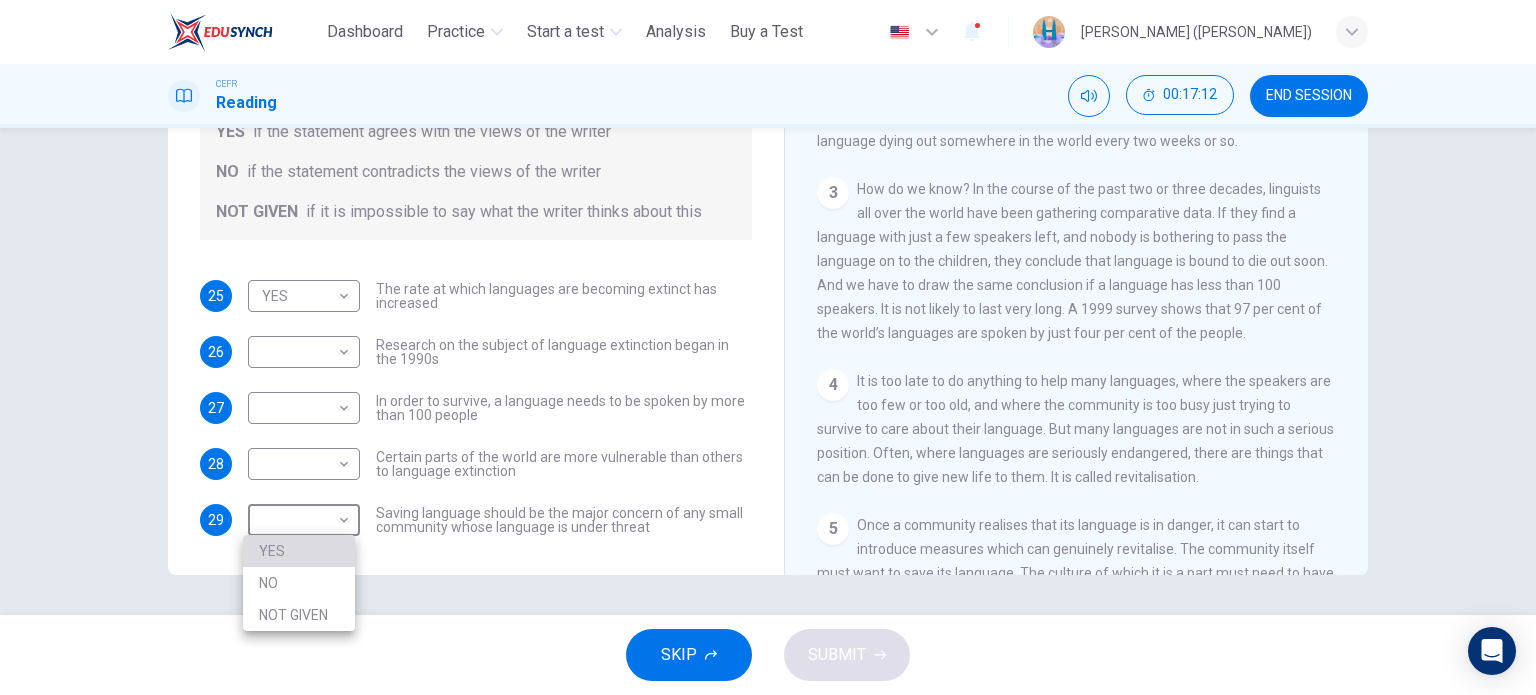 drag, startPoint x: 328, startPoint y: 563, endPoint x: 374, endPoint y: 482, distance: 93.15041 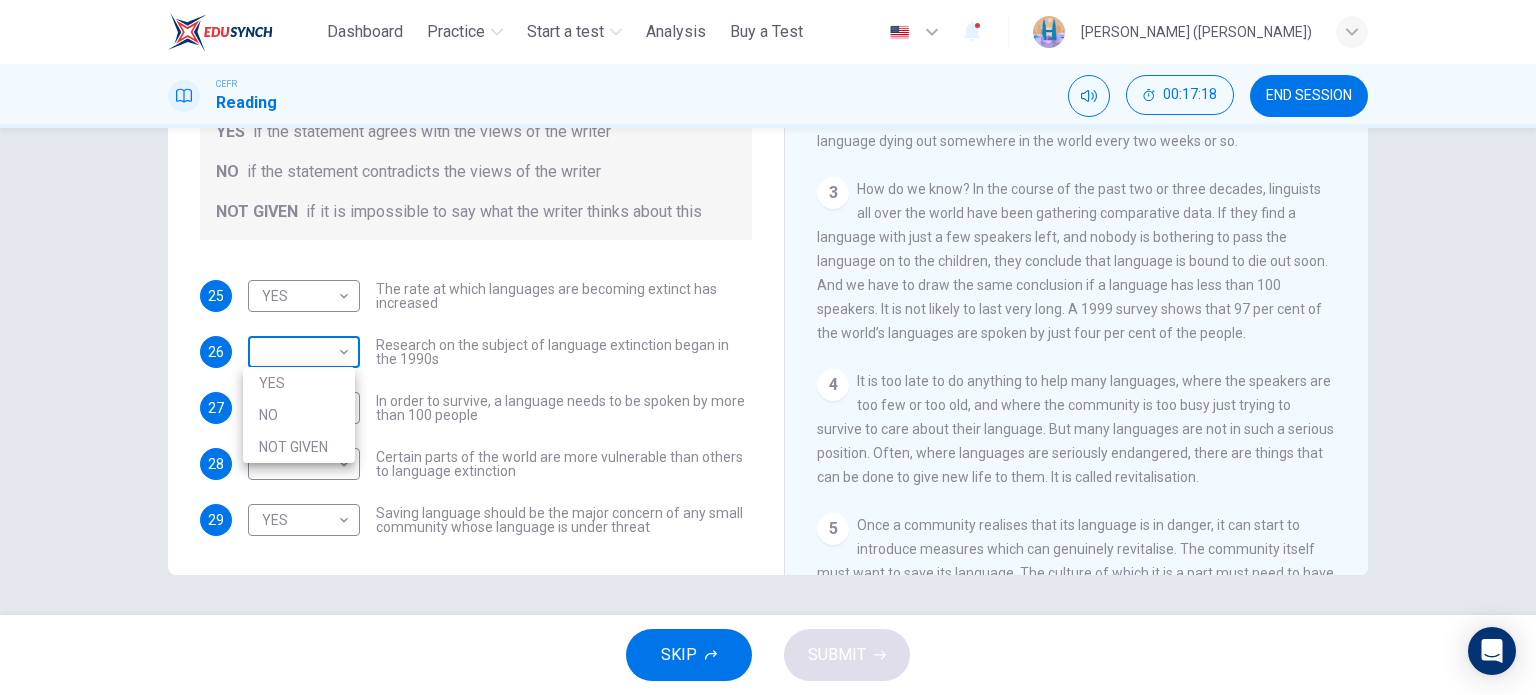 click on "This site uses cookies, as explained in our  Privacy Policy . If you agree to the use of cookies, please click the Accept button and continue to browse our site.   Privacy Policy Accept Dashboard Practice Start a test Analysis Buy a Test English ** ​ [PERSON_NAME] ([PERSON_NAME]) CEFR Reading 00:17:18 END SESSION Questions 25 - 29 Do the following statements agree with the views of the writer in the Passage?  In the boxes below, write YES if the statement agrees with the views of the writer NO if the statement contradicts the views of the writer NOT GIVEN if it is impossible to say what the writer thinks about this 25 YES *** ​ The rate at which languages are becoming extinct has increased 26 ​ ​ Research on the subject of language extinction began in the 1990s 27 ​ ​ In order to survive, a language needs to be spoken by more than 100 people 28 ​ ​ Certain parts of the world are more vulnerable than others to language extinction 29 YES *** ​ Saving Language CLICK TO ZOOM Click to Zoom 1 2 3 4 5" at bounding box center [768, 347] 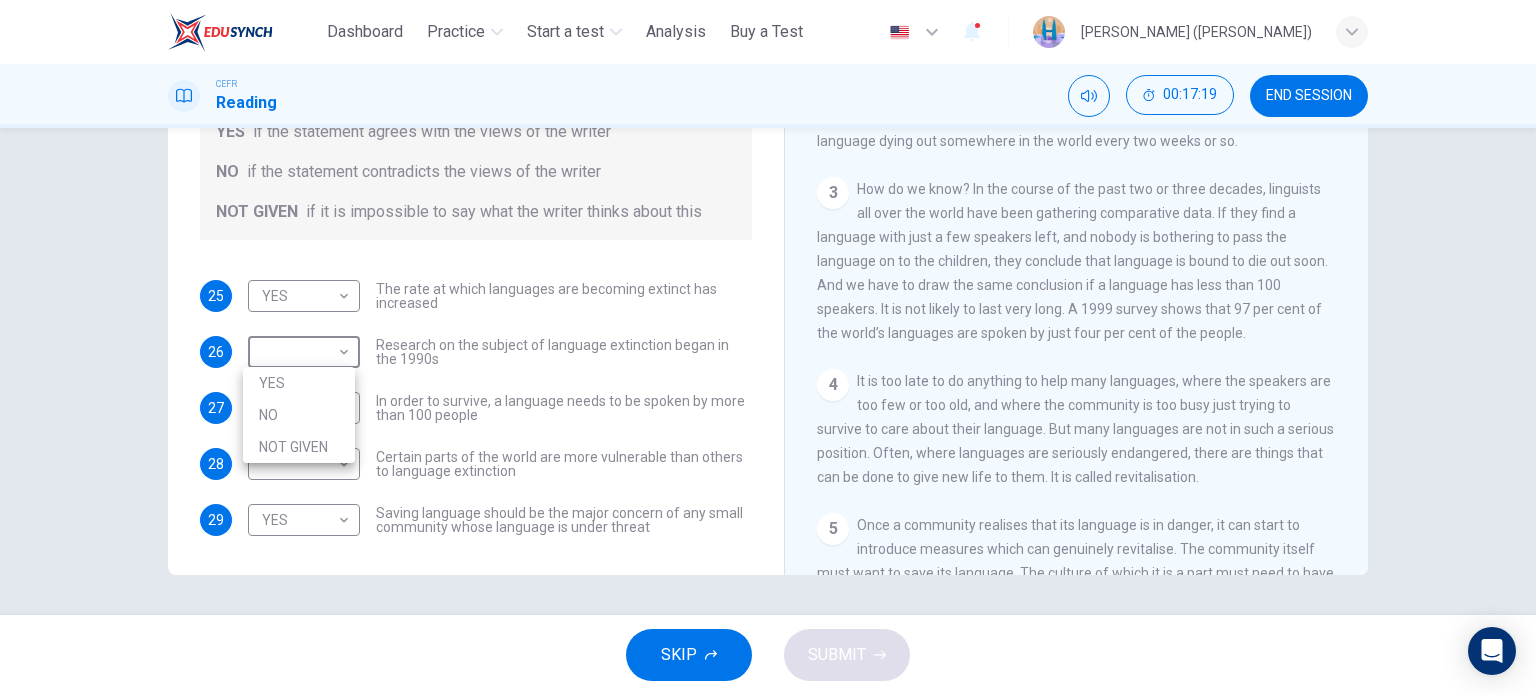 click on "YES" at bounding box center [299, 383] 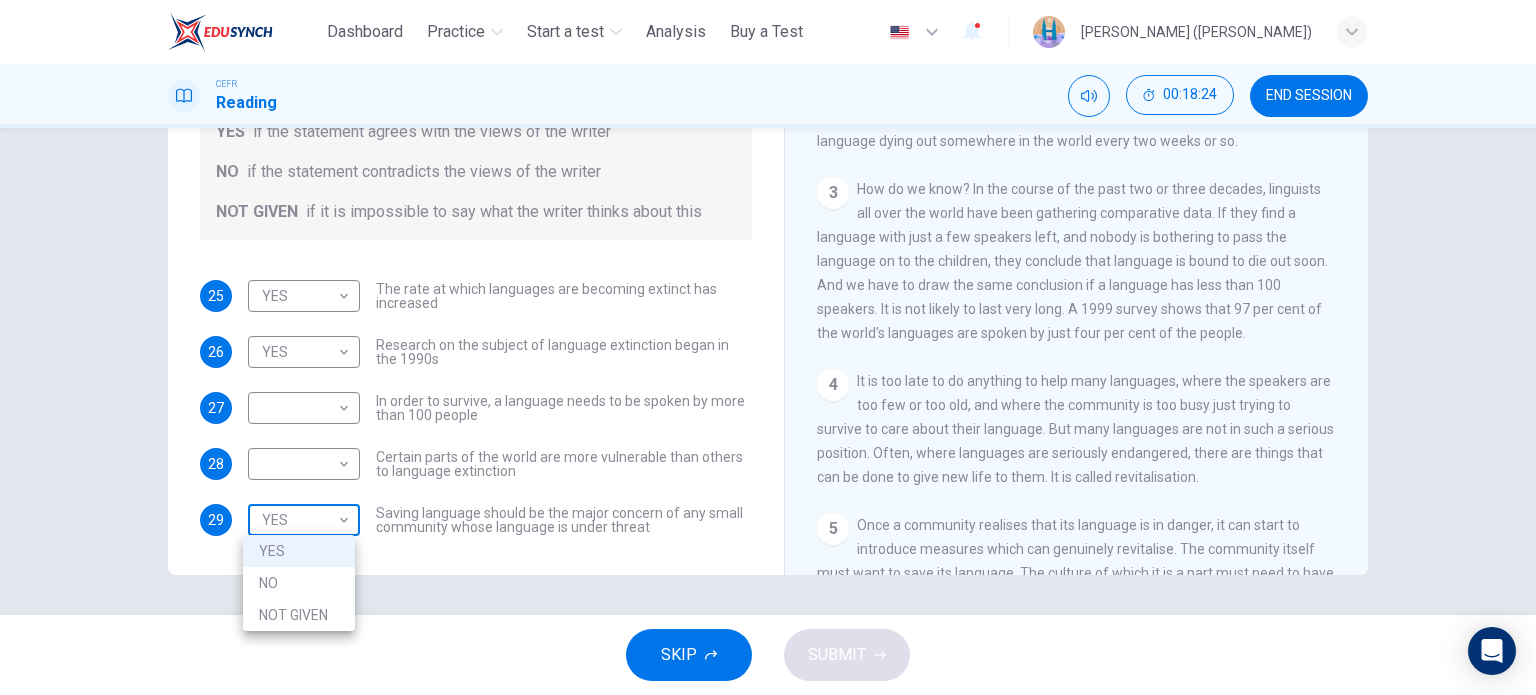 click on "This site uses cookies, as explained in our  Privacy Policy . If you agree to the use of cookies, please click the Accept button and continue to browse our site.   Privacy Policy Accept Dashboard Practice Start a test Analysis Buy a Test English ** ​ [PERSON_NAME] ([PERSON_NAME]) CEFR Reading 00:18:24 END SESSION Questions 25 - 29 Do the following statements agree with the views of the writer in the Passage?  In the boxes below, write YES if the statement agrees with the views of the writer NO if the statement contradicts the views of the writer NOT GIVEN if it is impossible to say what the writer thinks about this 25 YES *** ​ The rate at which languages are becoming extinct has increased 26 YES *** ​ Research on the subject of language extinction began in the 1990s 27 ​ ​ In order to survive, a language needs to be spoken by more than 100 people 28 ​ ​ Certain parts of the world are more vulnerable than others to language extinction 29 YES *** ​ Saving Language CLICK TO ZOOM Click to Zoom 1 2 3" at bounding box center [768, 347] 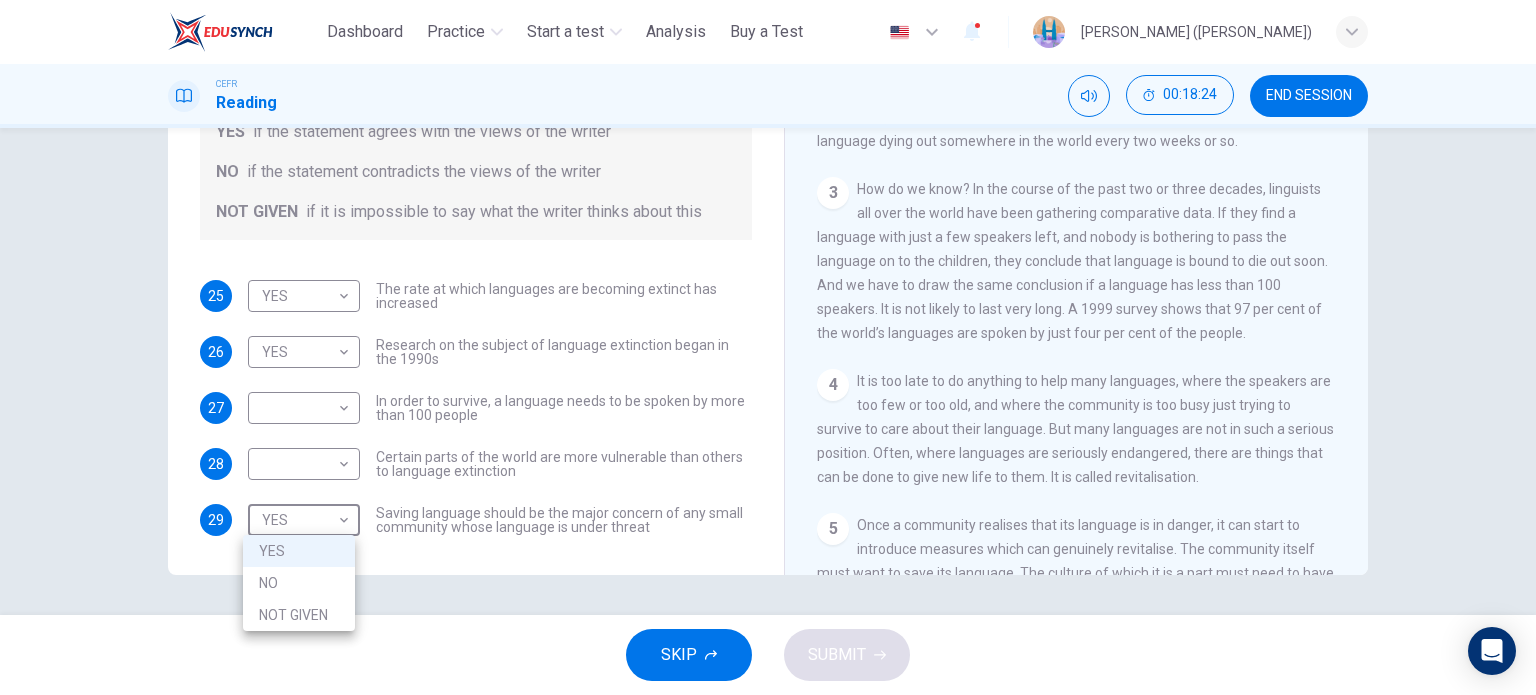 click on "NO" at bounding box center [299, 583] 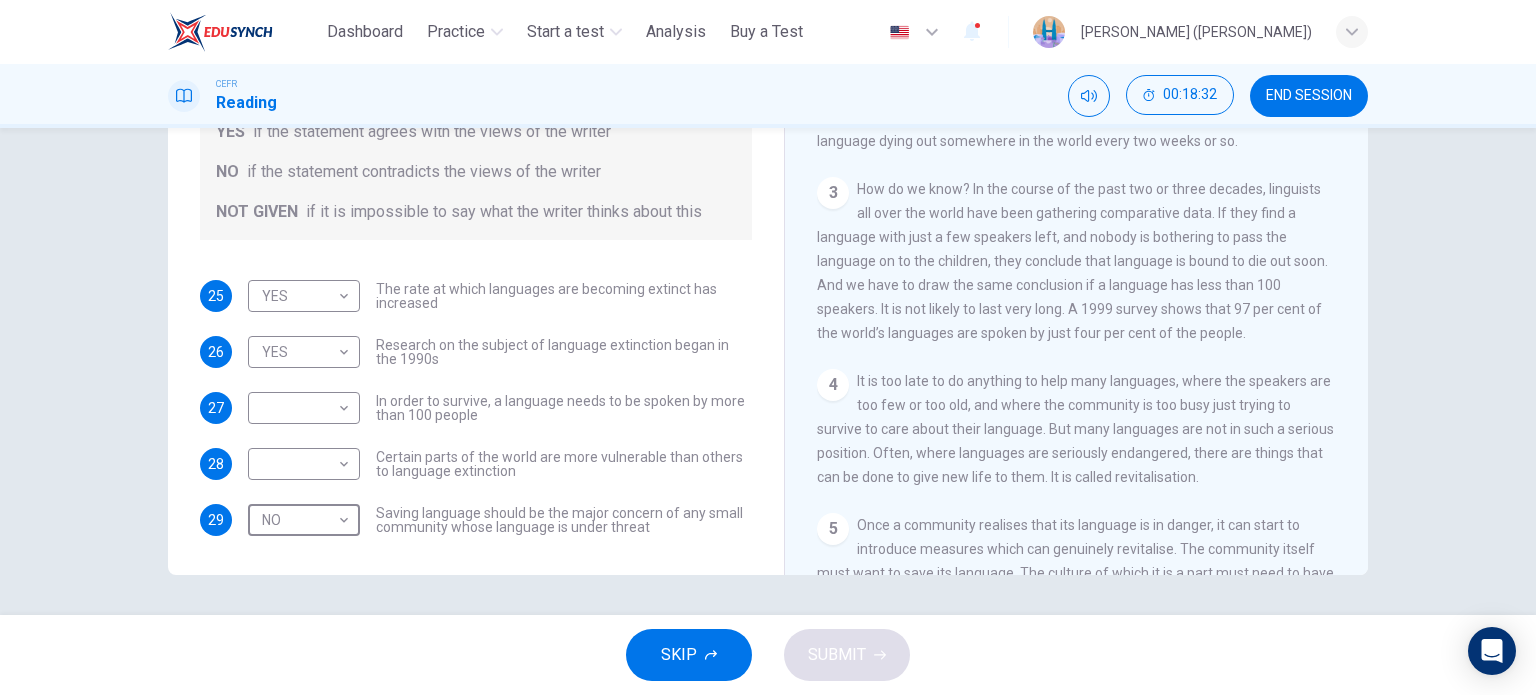 scroll, scrollTop: 600, scrollLeft: 0, axis: vertical 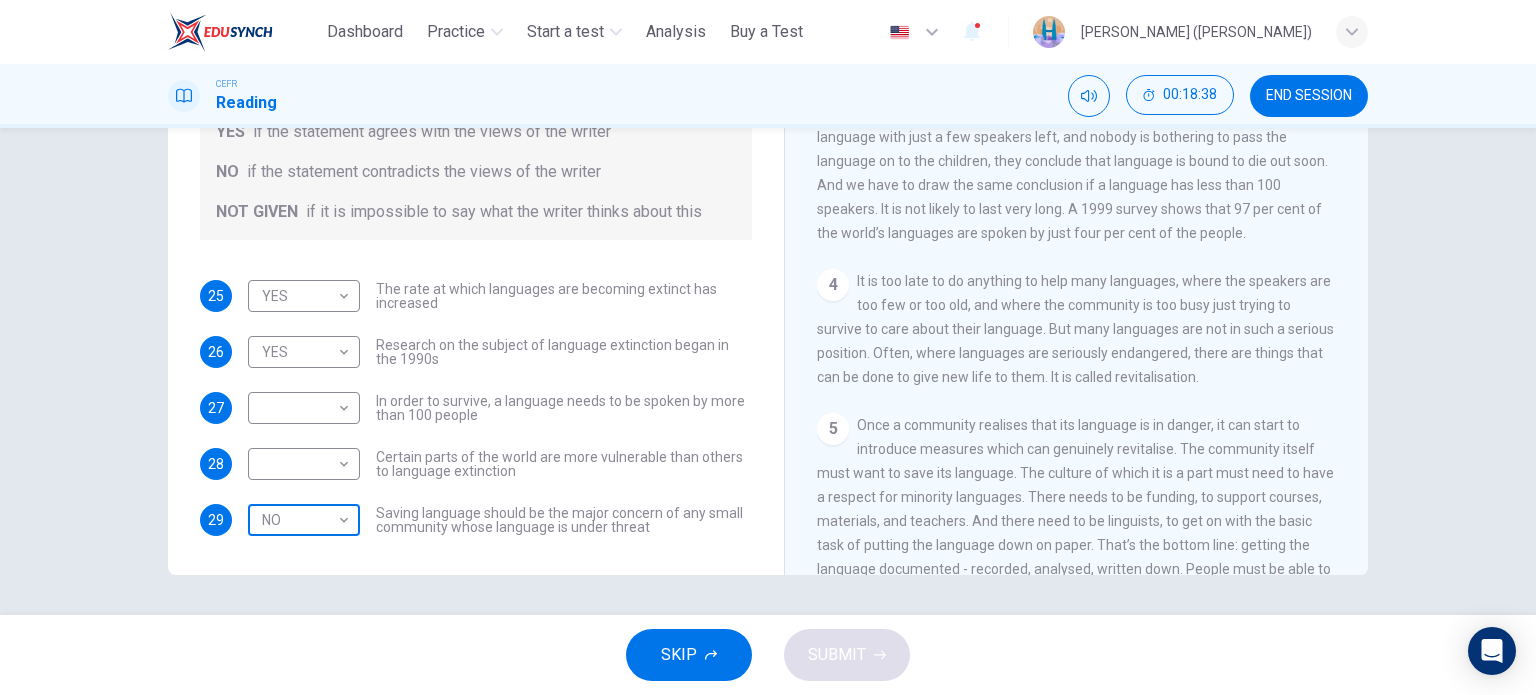 click on "This site uses cookies, as explained in our  Privacy Policy . If you agree to the use of cookies, please click the Accept button and continue to browse our site.   Privacy Policy Accept Dashboard Practice Start a test Analysis Buy a Test English ** ​ [PERSON_NAME] ([PERSON_NAME]) CEFR Reading 00:18:38 END SESSION Questions 25 - 29 Do the following statements agree with the views of the writer in the Passage?  In the boxes below, write YES if the statement agrees with the views of the writer NO if the statement contradicts the views of the writer NOT GIVEN if it is impossible to say what the writer thinks about this 25 YES *** ​ The rate at which languages are becoming extinct has increased 26 YES *** ​ Research on the subject of language extinction began in the 1990s 27 ​ ​ In order to survive, a language needs to be spoken by more than 100 people 28 ​ ​ Certain parts of the world are more vulnerable than others to language extinction 29 NO ** ​ Saving Language CLICK TO ZOOM Click to Zoom 1 2 3 4" at bounding box center (768, 347) 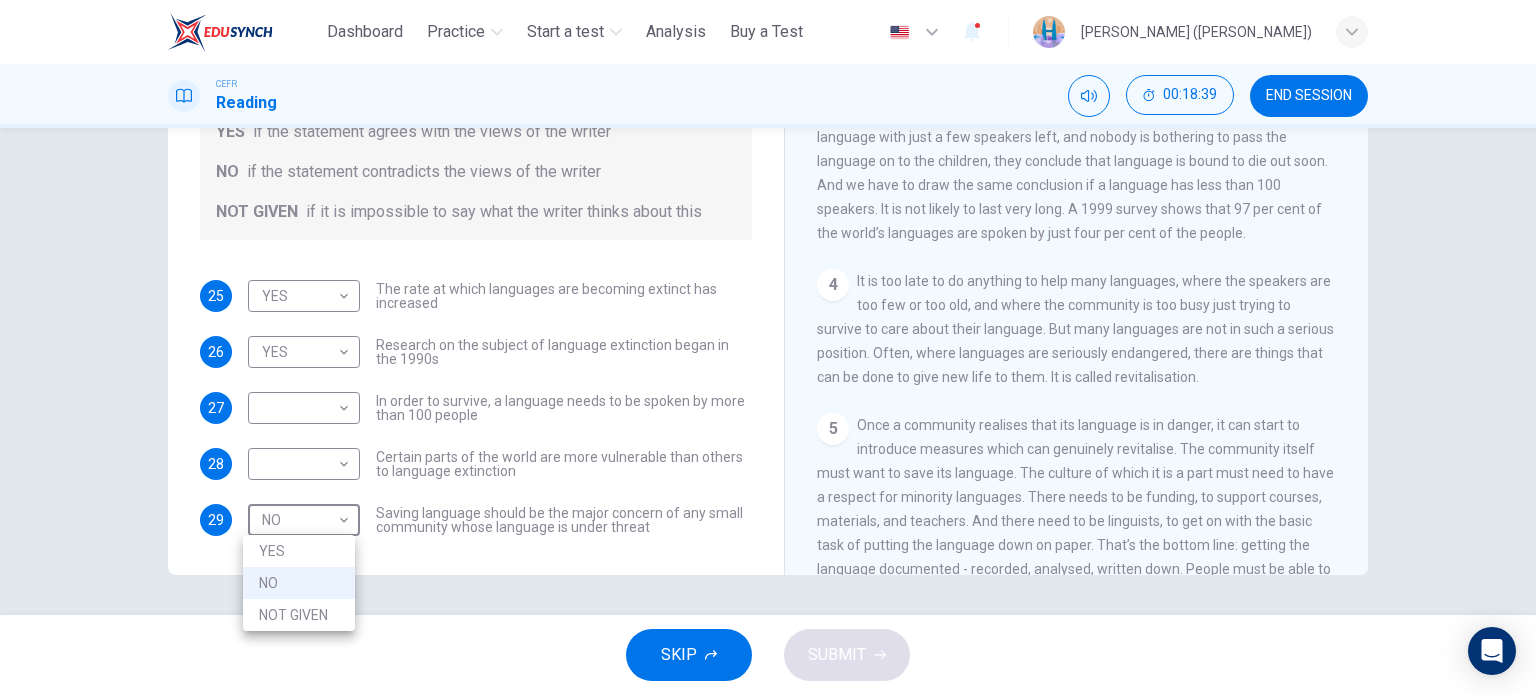 click at bounding box center [768, 347] 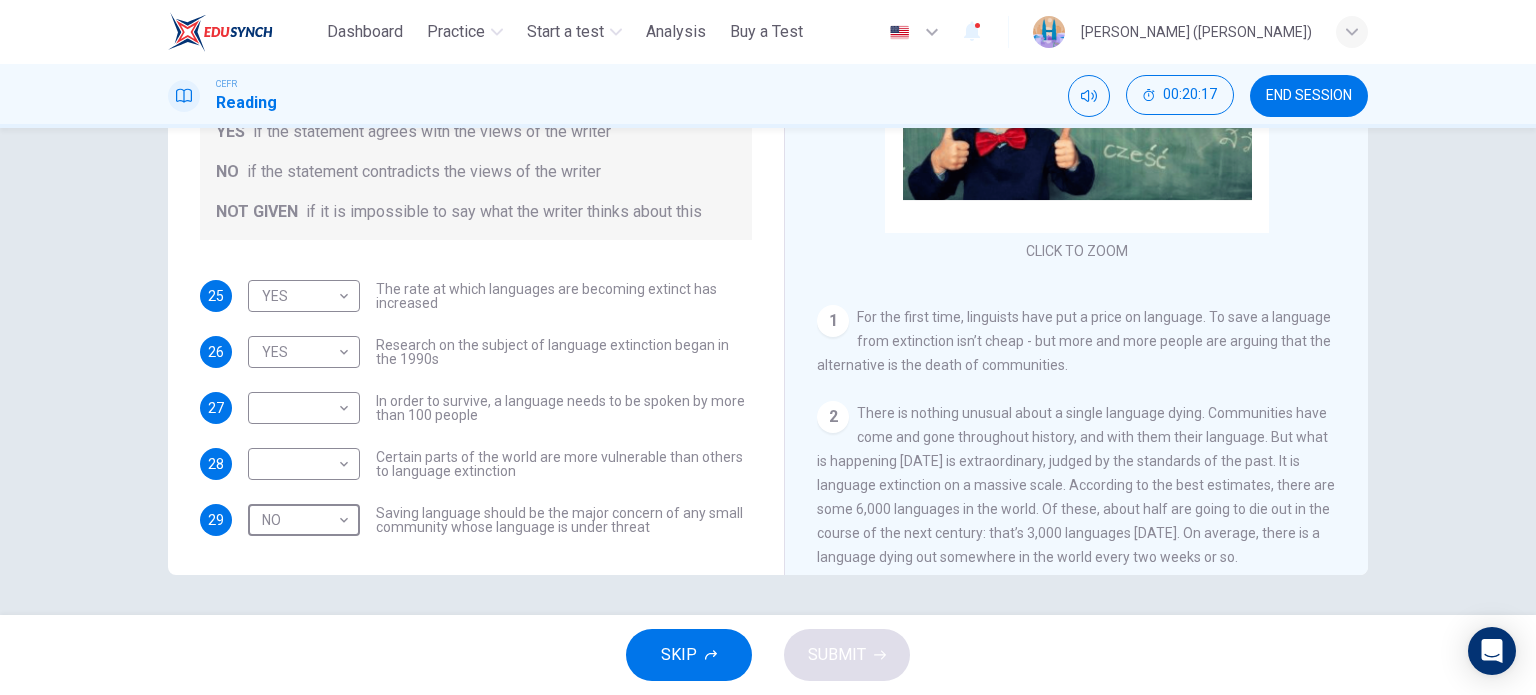 scroll, scrollTop: 9, scrollLeft: 0, axis: vertical 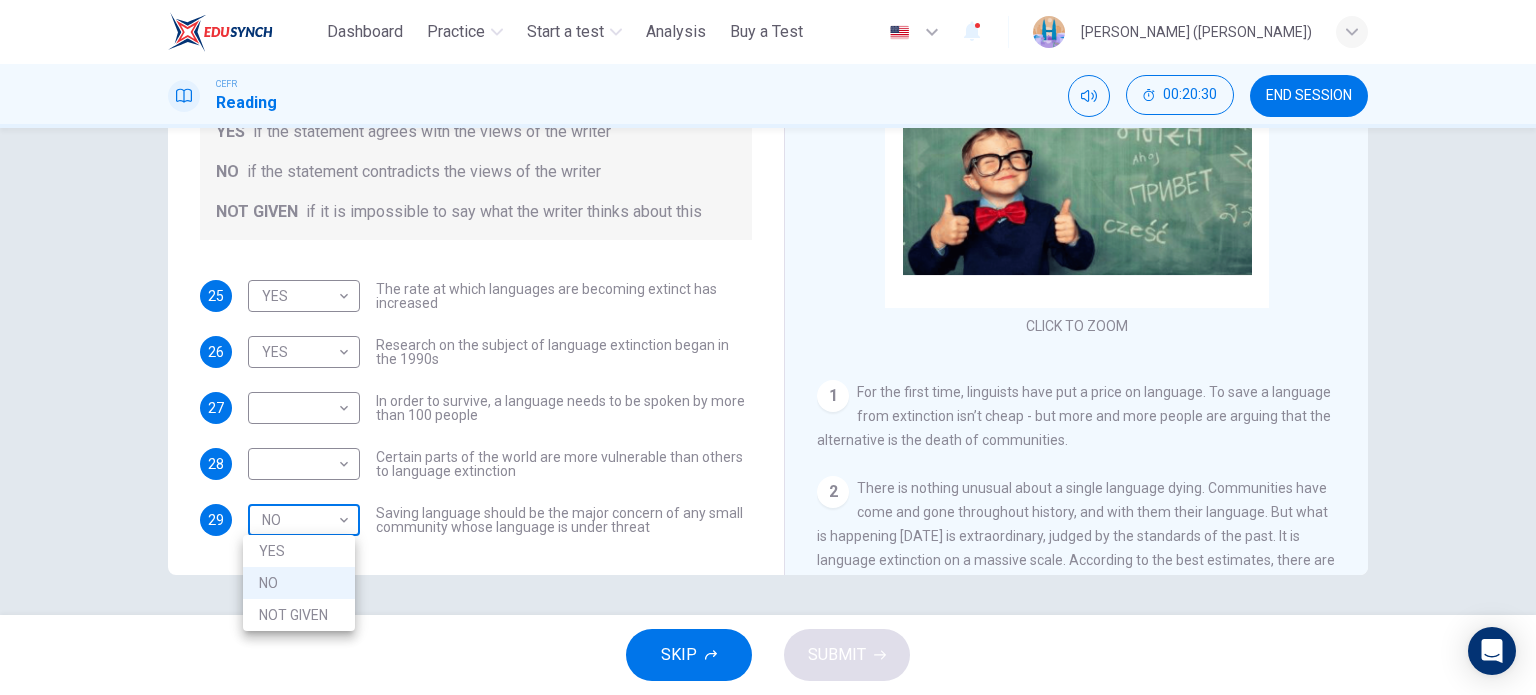 click on "This site uses cookies, as explained in our  Privacy Policy . If you agree to the use of cookies, please click the Accept button and continue to browse our site.   Privacy Policy Accept Dashboard Practice Start a test Analysis Buy a Test English ** ​ [PERSON_NAME] ([PERSON_NAME]) CEFR Reading 00:20:30 END SESSION Questions 25 - 29 Do the following statements agree with the views of the writer in the Passage?  In the boxes below, write YES if the statement agrees with the views of the writer NO if the statement contradicts the views of the writer NOT GIVEN if it is impossible to say what the writer thinks about this 25 YES *** ​ The rate at which languages are becoming extinct has increased 26 YES *** ​ Research on the subject of language extinction began in the 1990s 27 ​ ​ In order to survive, a language needs to be spoken by more than 100 people 28 ​ ​ Certain parts of the world are more vulnerable than others to language extinction 29 NO ** ​ Saving Language CLICK TO ZOOM Click to Zoom 1 2 3 4" at bounding box center (768, 347) 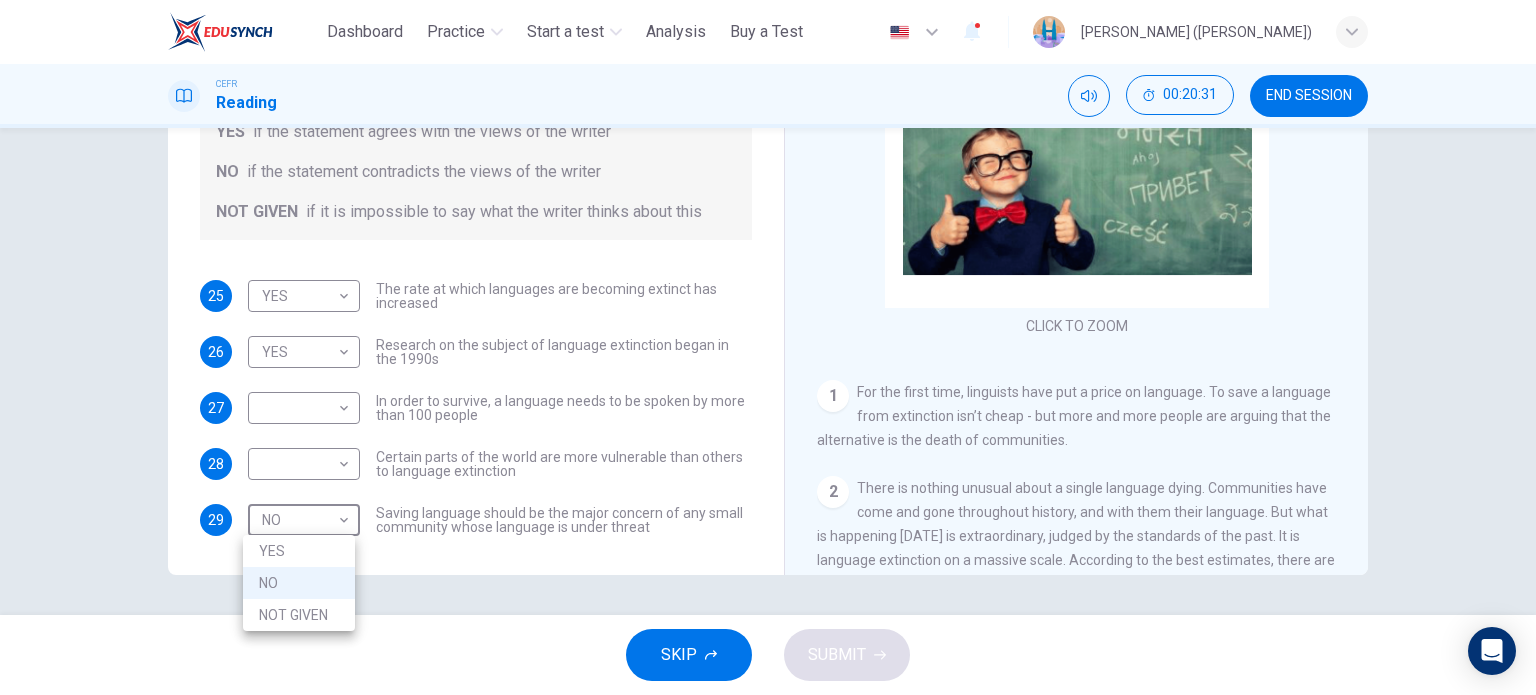 click on "YES" at bounding box center (299, 551) 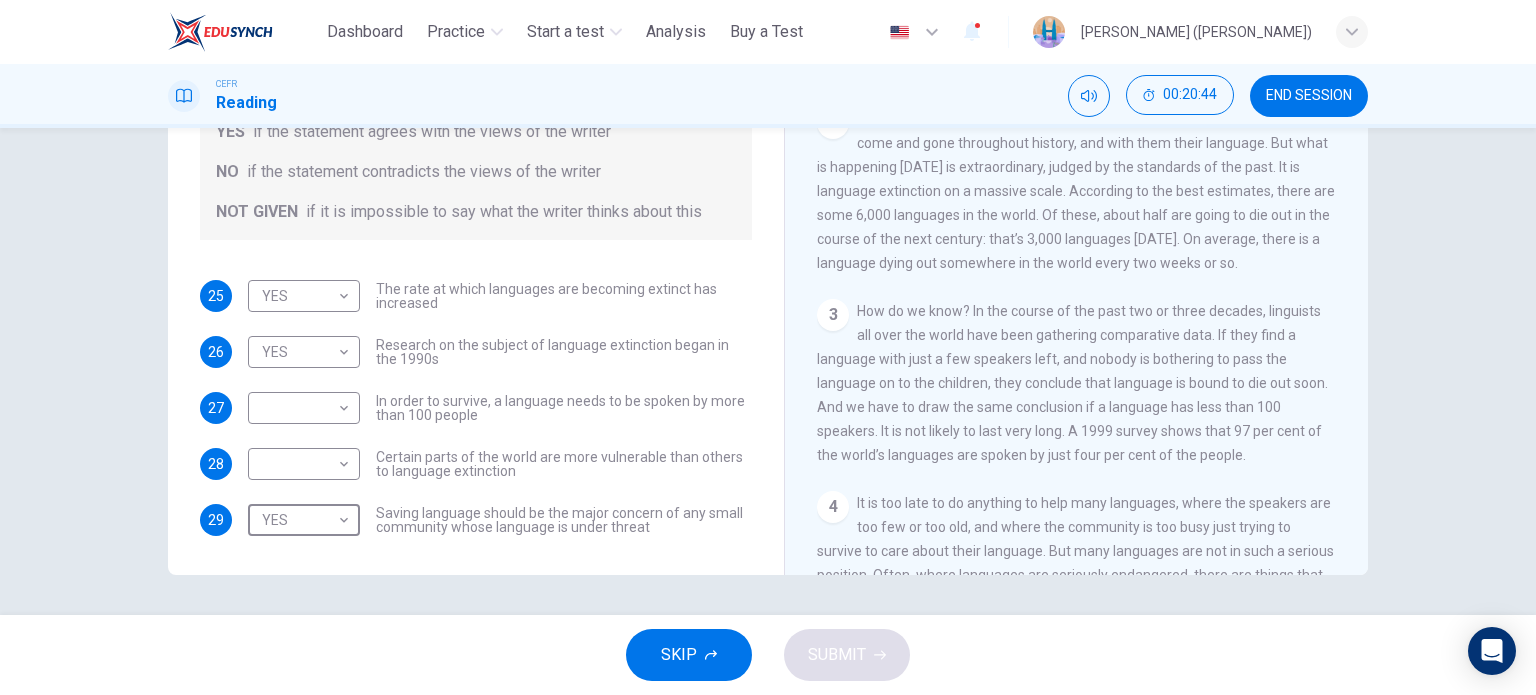 scroll, scrollTop: 409, scrollLeft: 0, axis: vertical 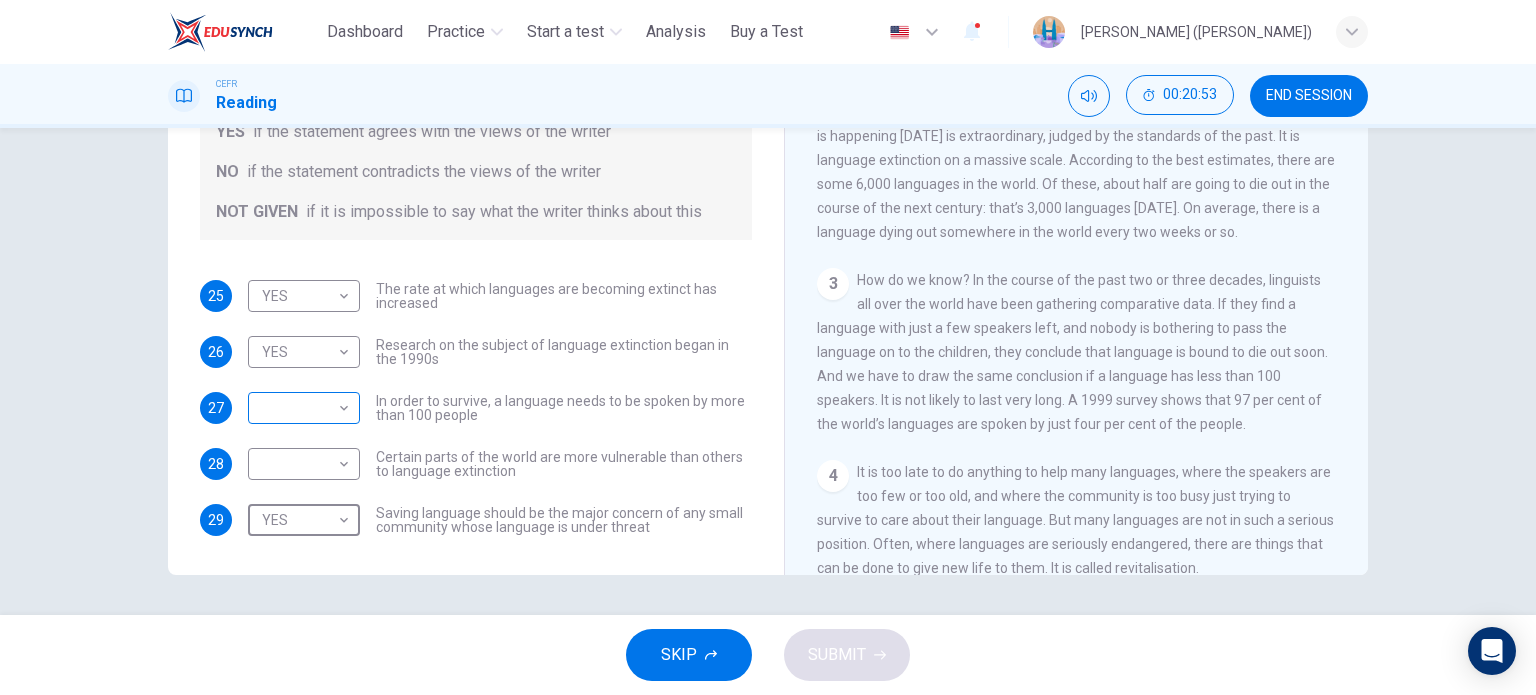 click on "This site uses cookies, as explained in our  Privacy Policy . If you agree to the use of cookies, please click the Accept button and continue to browse our site.   Privacy Policy Accept Dashboard Practice Start a test Analysis Buy a Test English ** ​ [PERSON_NAME] ([PERSON_NAME]) CEFR Reading 00:20:53 END SESSION Questions 25 - 29 Do the following statements agree with the views of the writer in the Passage?  In the boxes below, write YES if the statement agrees with the views of the writer NO if the statement contradicts the views of the writer NOT GIVEN if it is impossible to say what the writer thinks about this 25 YES *** ​ The rate at which languages are becoming extinct has increased 26 YES *** ​ Research on the subject of language extinction began in the 1990s 27 ​ ​ In order to survive, a language needs to be spoken by more than 100 people 28 ​ ​ Certain parts of the world are more vulnerable than others to language extinction 29 YES *** ​ Saving Language CLICK TO ZOOM Click to Zoom 1 2 3" at bounding box center [768, 347] 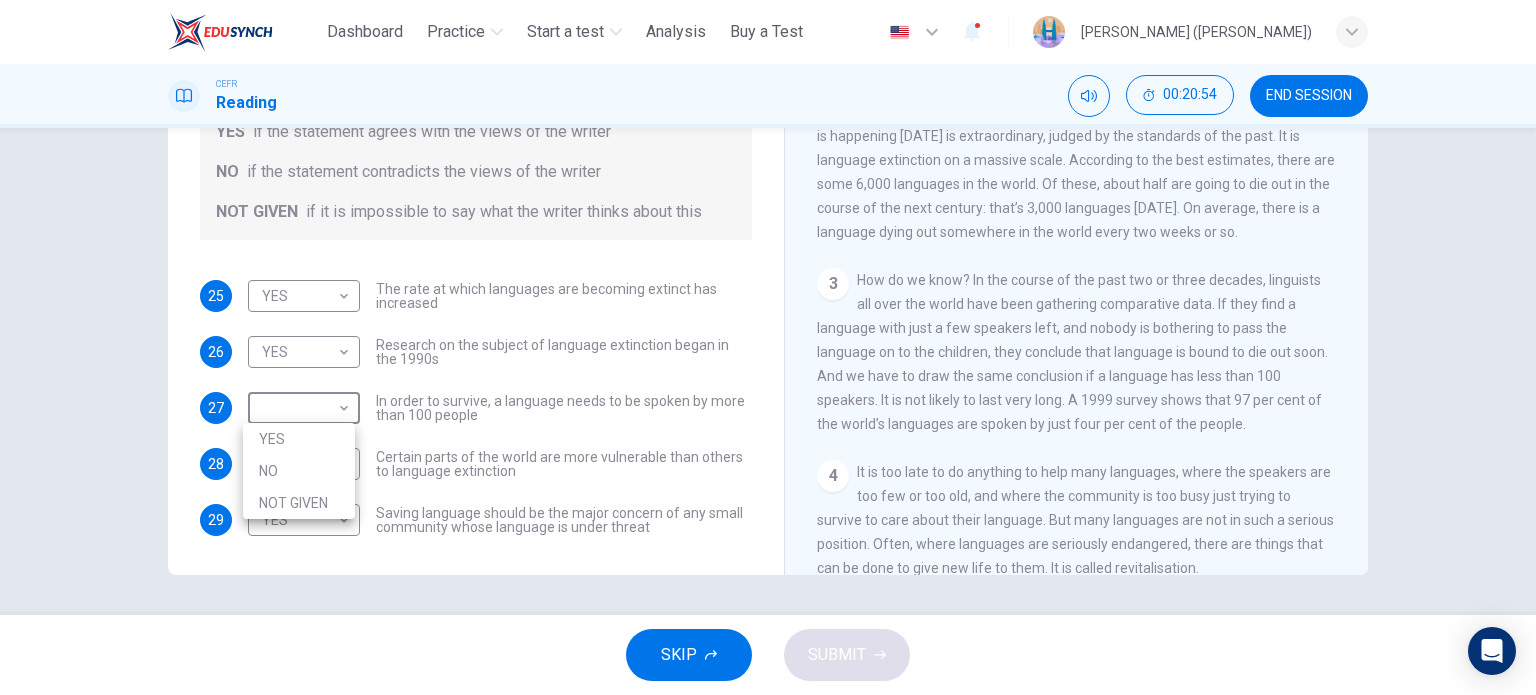 click on "YES" at bounding box center (299, 439) 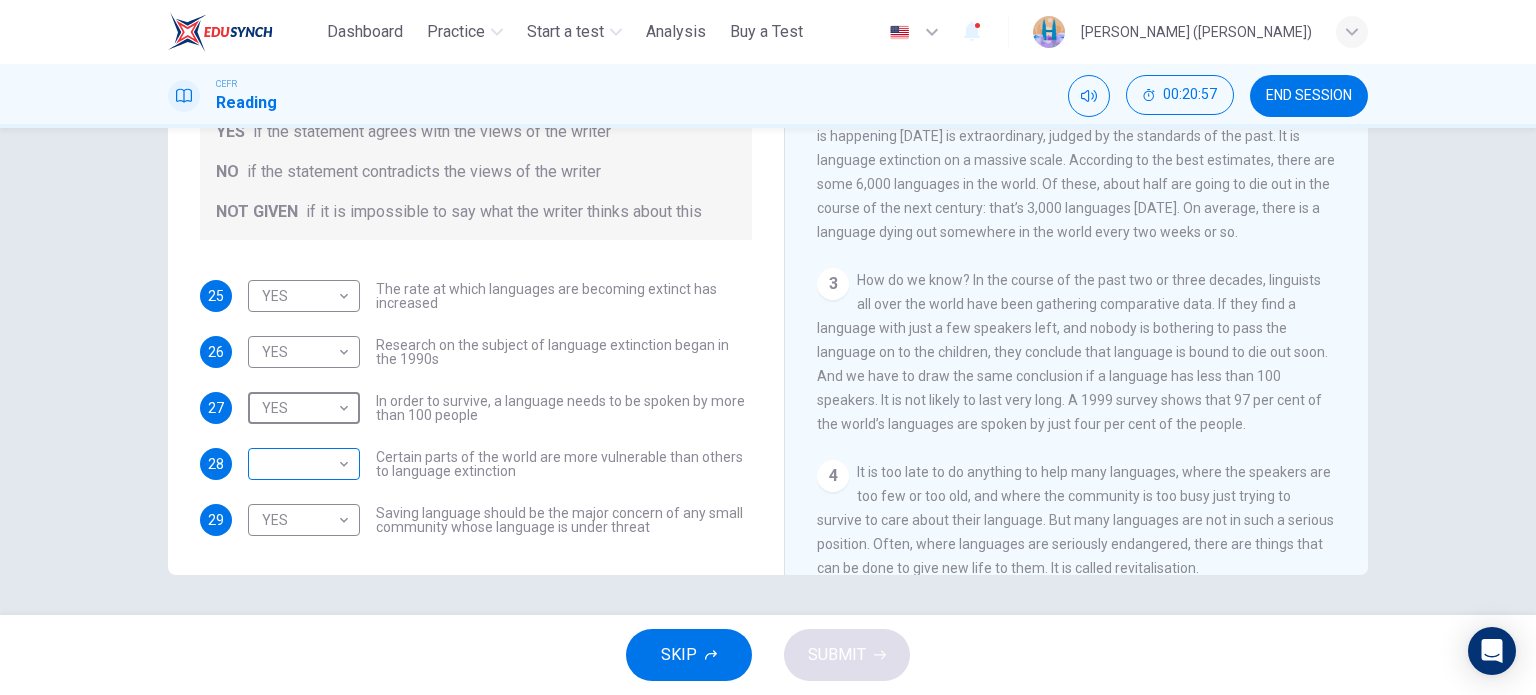 click on "This site uses cookies, as explained in our  Privacy Policy . If you agree to the use of cookies, please click the Accept button and continue to browse our site.   Privacy Policy Accept Dashboard Practice Start a test Analysis Buy a Test English ** ​ [PERSON_NAME] ([PERSON_NAME]) CEFR Reading 00:20:57 END SESSION Questions 25 - 29 Do the following statements agree with the views of the writer in the Passage?  In the boxes below, write YES if the statement agrees with the views of the writer NO if the statement contradicts the views of the writer NOT GIVEN if it is impossible to say what the writer thinks about this 25 YES *** ​ The rate at which languages are becoming extinct has increased 26 YES *** ​ Research on the subject of language extinction began in the 1990s 27 YES *** ​ In order to survive, a language needs to be spoken by more than 100 people 28 ​ ​ Certain parts of the world are more vulnerable than others to language extinction 29 YES *** ​ Saving Language CLICK TO ZOOM Click to Zoom 1" at bounding box center [768, 347] 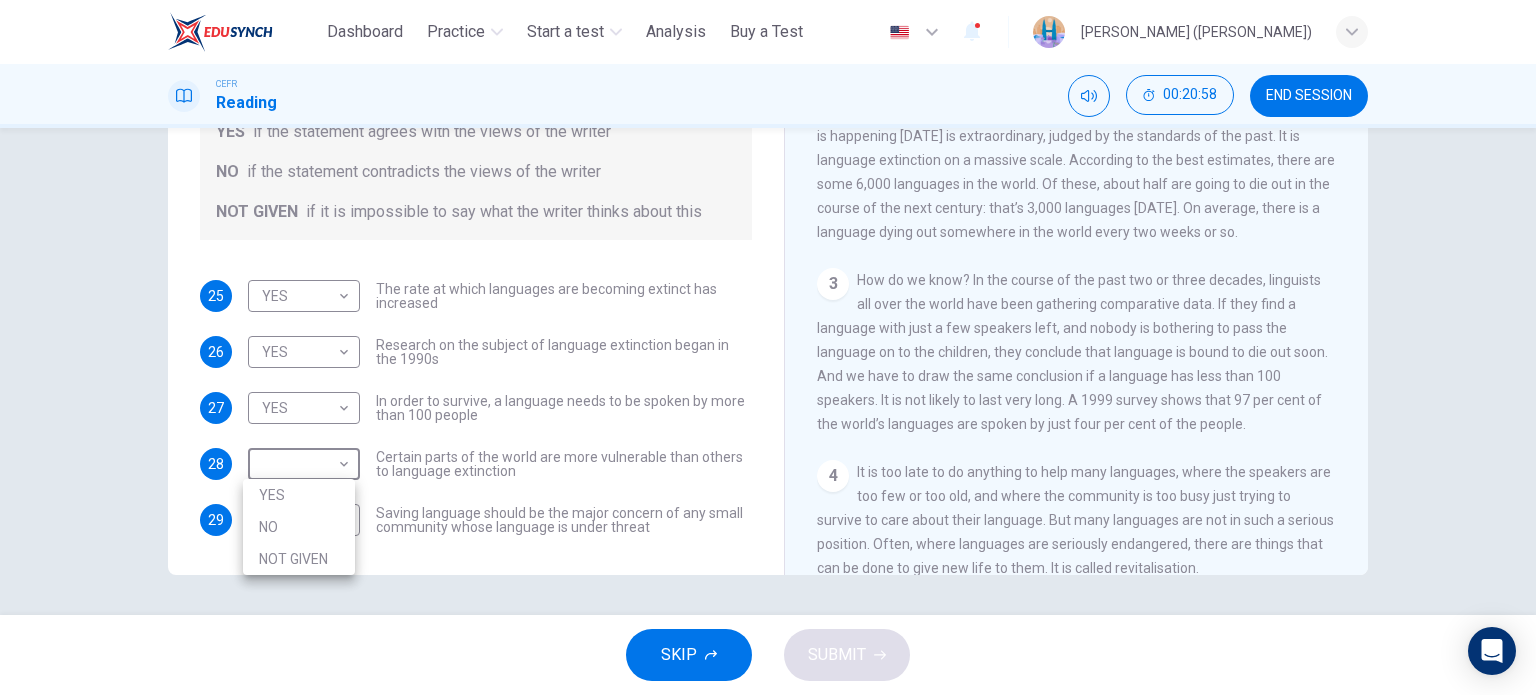 click on "NOT GIVEN" at bounding box center (299, 559) 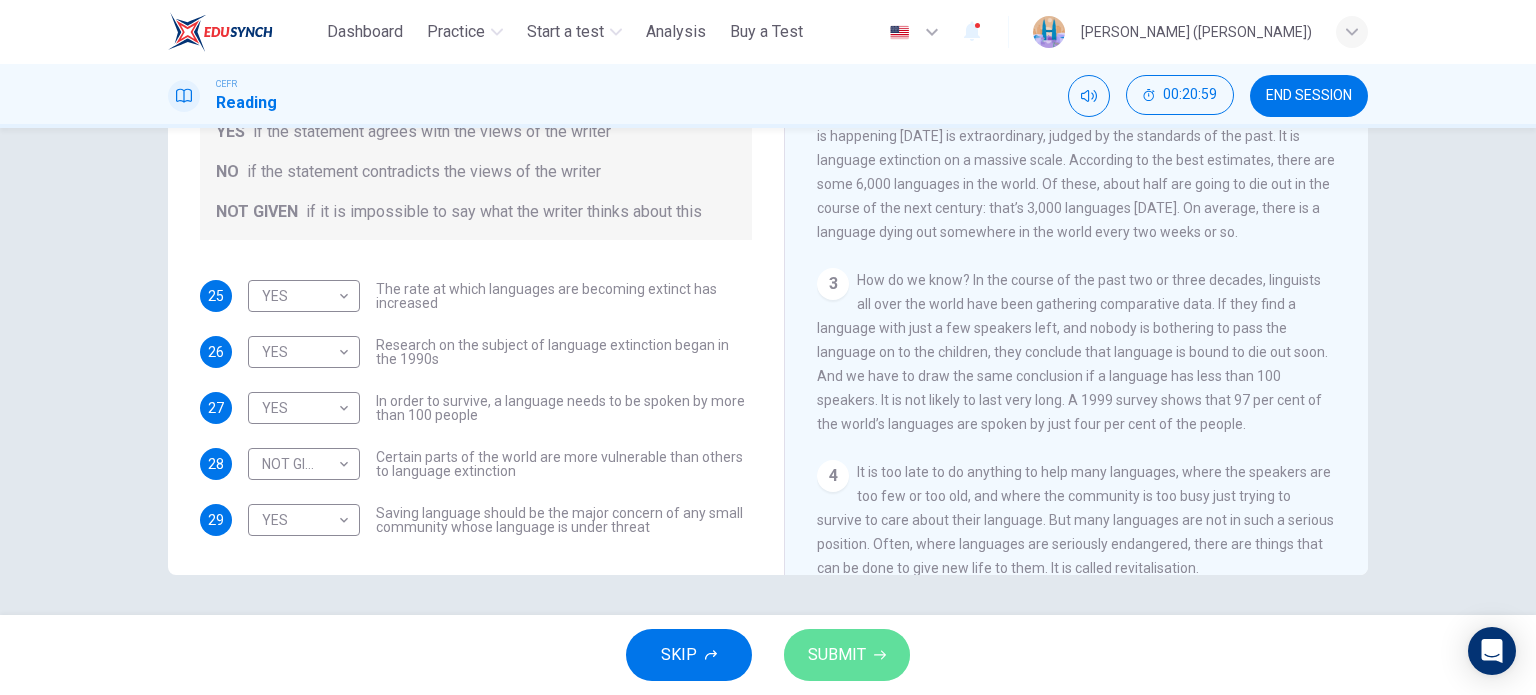 click on "SUBMIT" at bounding box center (837, 655) 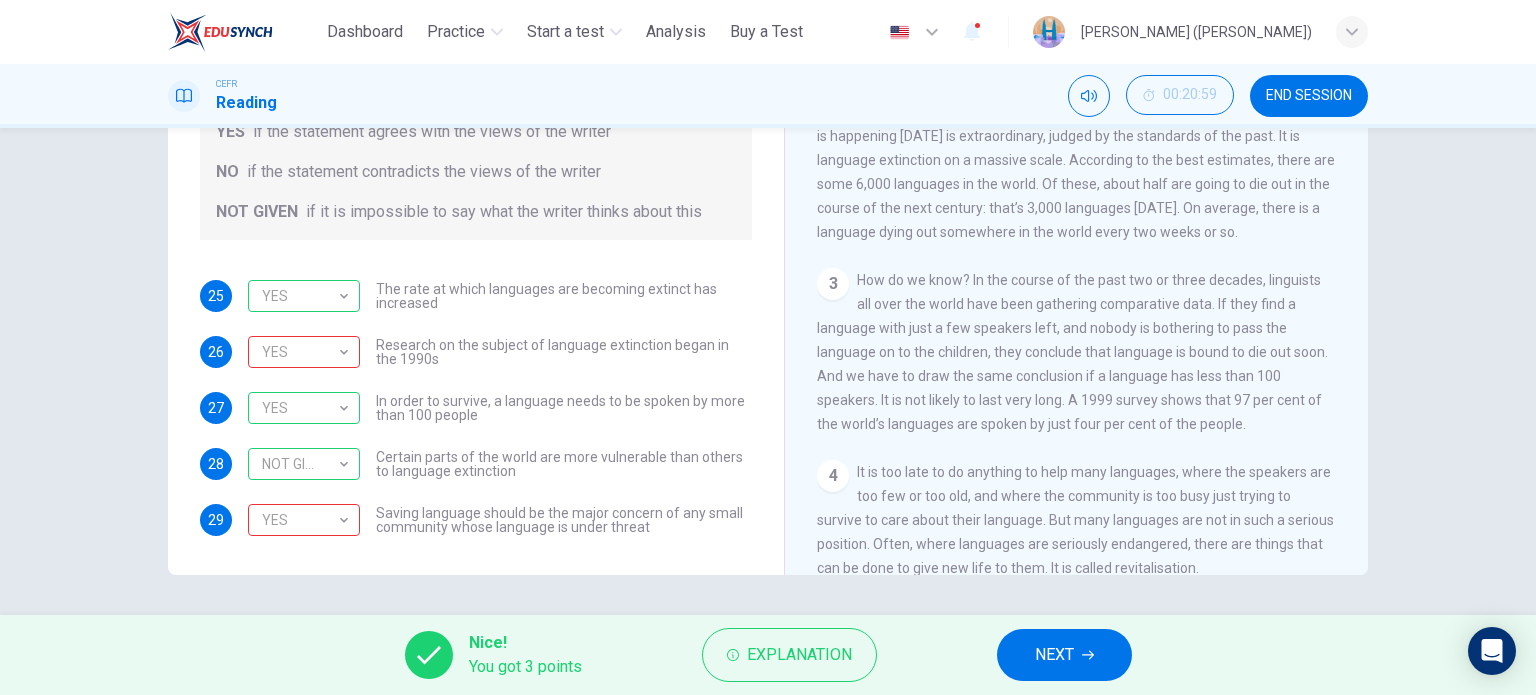 click on "NEXT" at bounding box center [1064, 655] 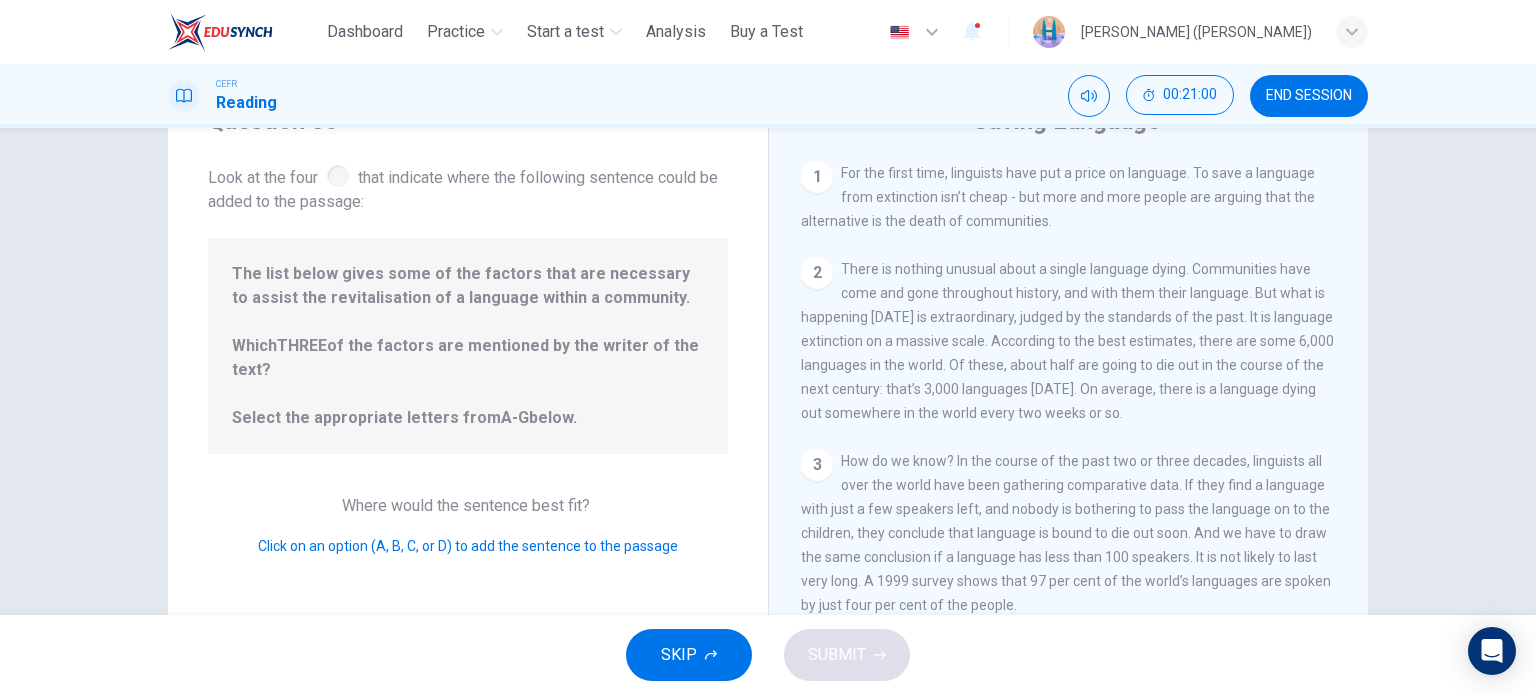 scroll, scrollTop: 88, scrollLeft: 0, axis: vertical 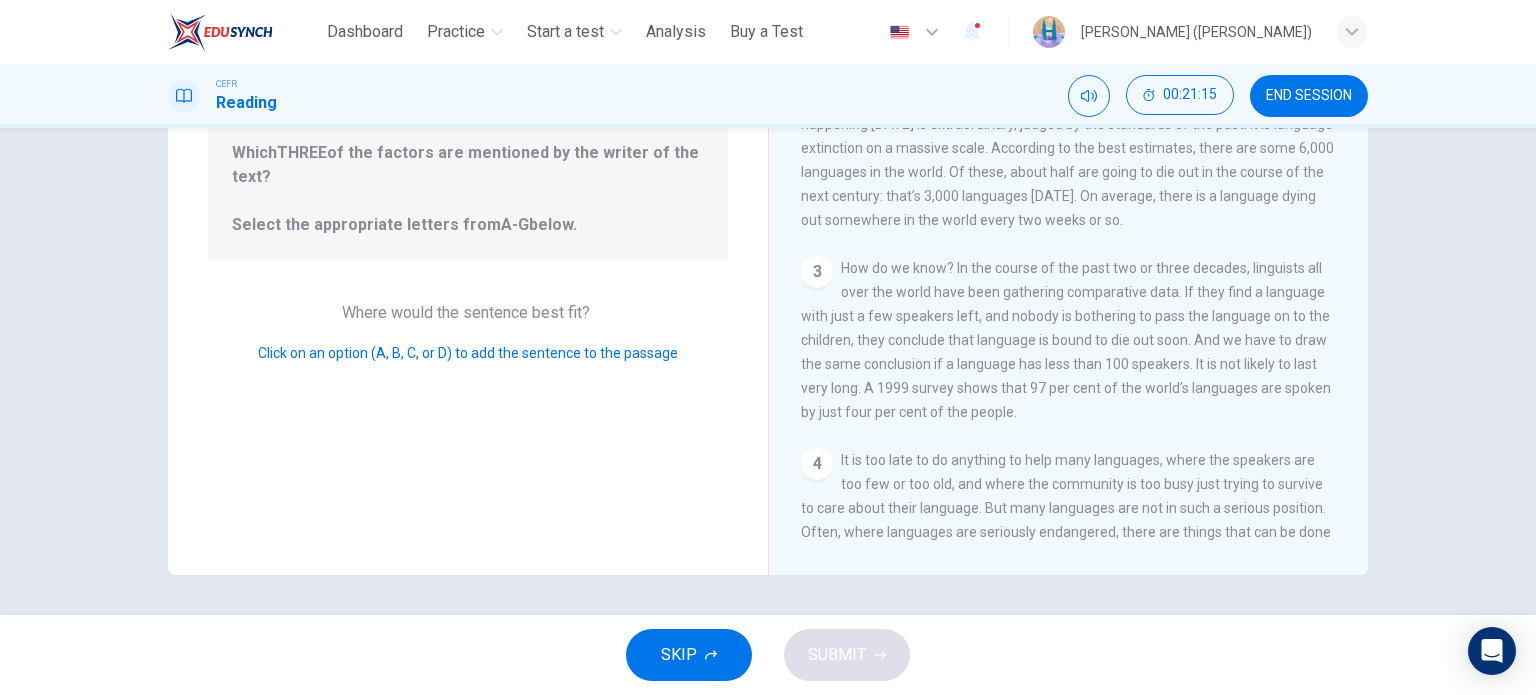click on "The list below gives some of the factors that are necessary to assist the revitalisation of a language within a community.
Which  THREE  of the factors are mentioned by the writer of the text?
Select the appropriate letters from  A-G  below." at bounding box center (468, 153) 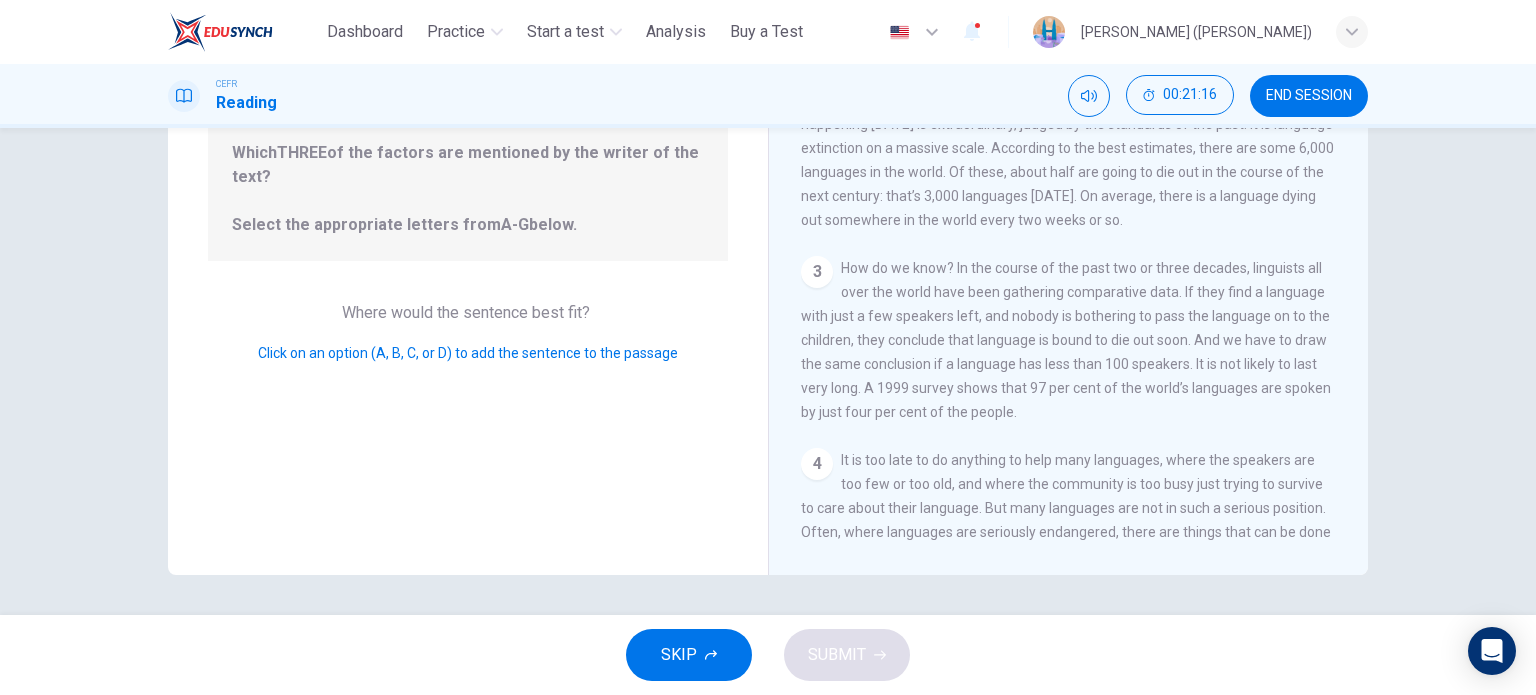 click on "How do we know? In the course of the past two or three decades, linguists all over the world have been gathering comparative data. If they find a language with just a few speakers left, and nobody is bothering to pass the language on to the children, they conclude that language is bound to die out soon. And we have to draw the same conclusion if a language has less than 100 speakers. It is not likely to last very long. A 1999 survey shows that 97 per cent of the world’s languages are spoken by just four per cent of the people." at bounding box center [1066, 340] 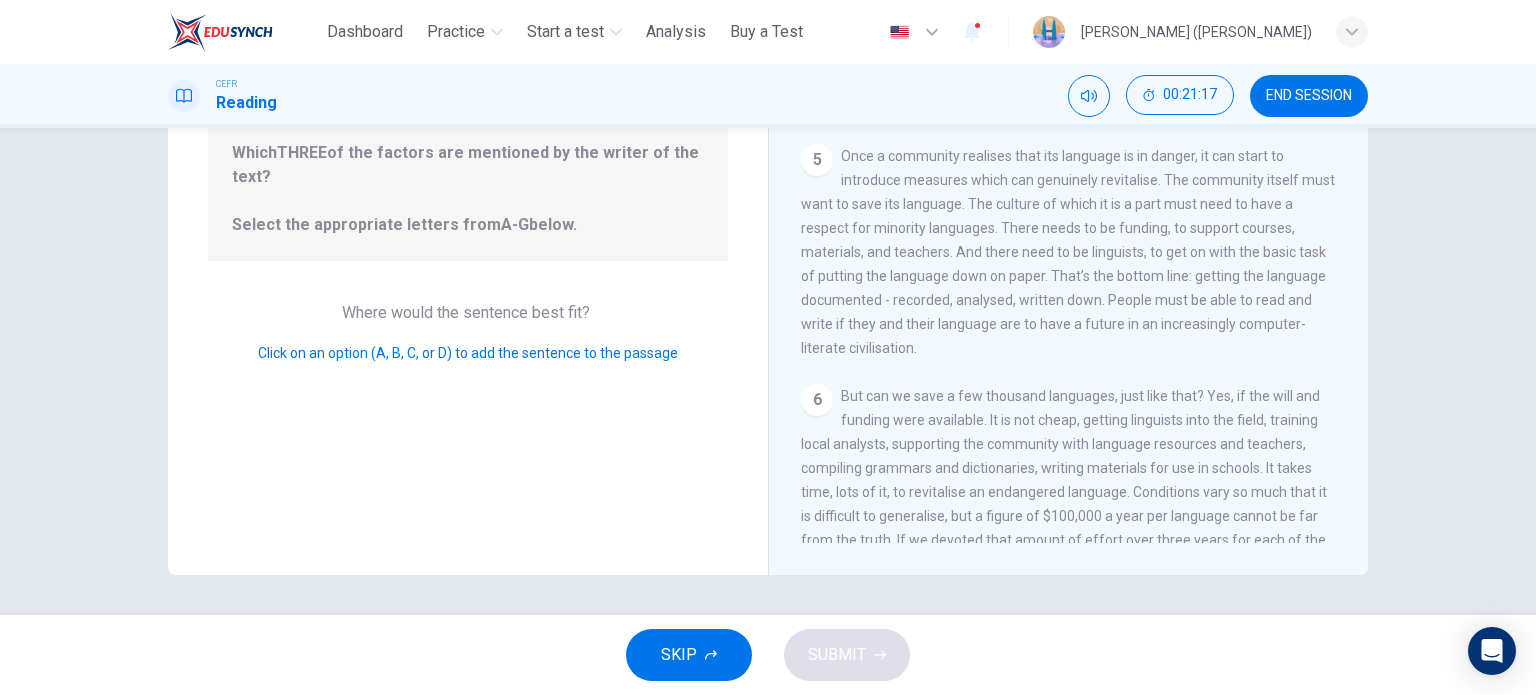 scroll, scrollTop: 400, scrollLeft: 0, axis: vertical 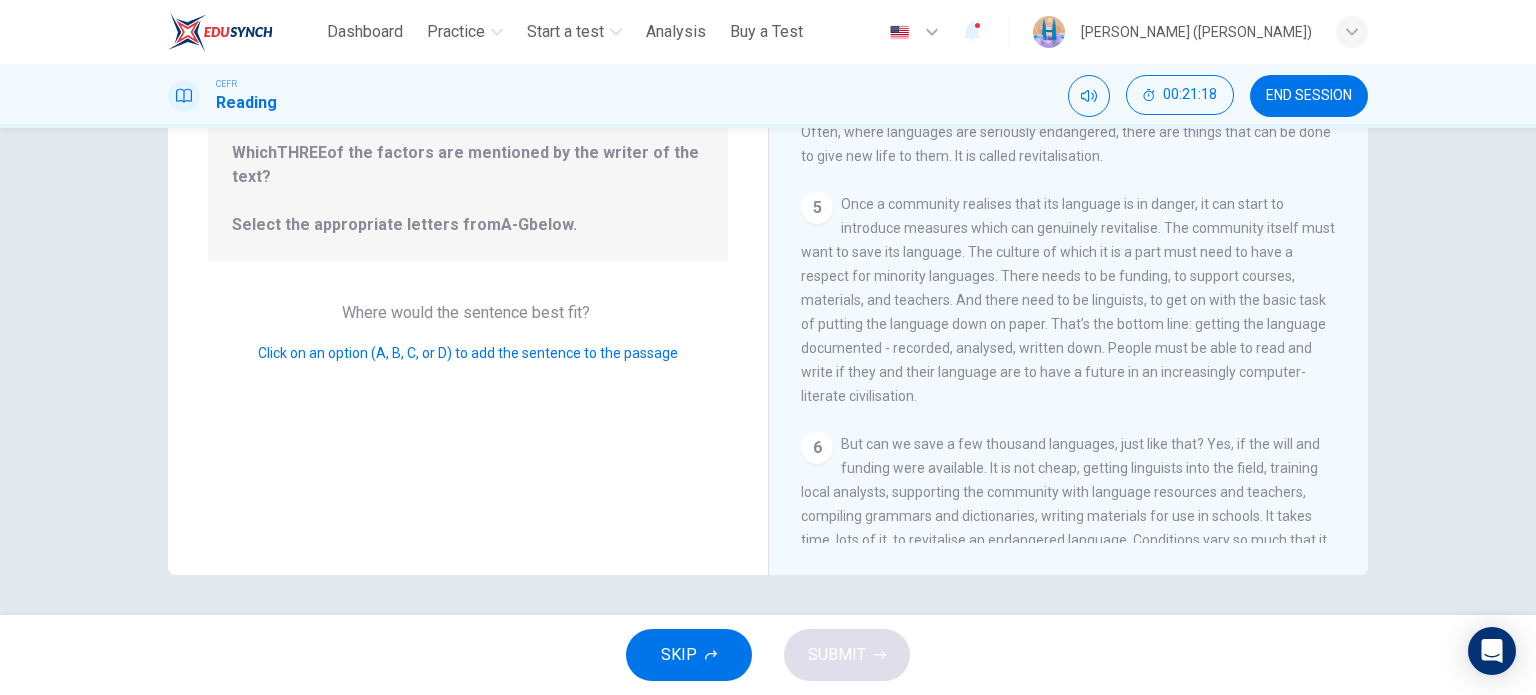 click on "6" at bounding box center [817, 448] 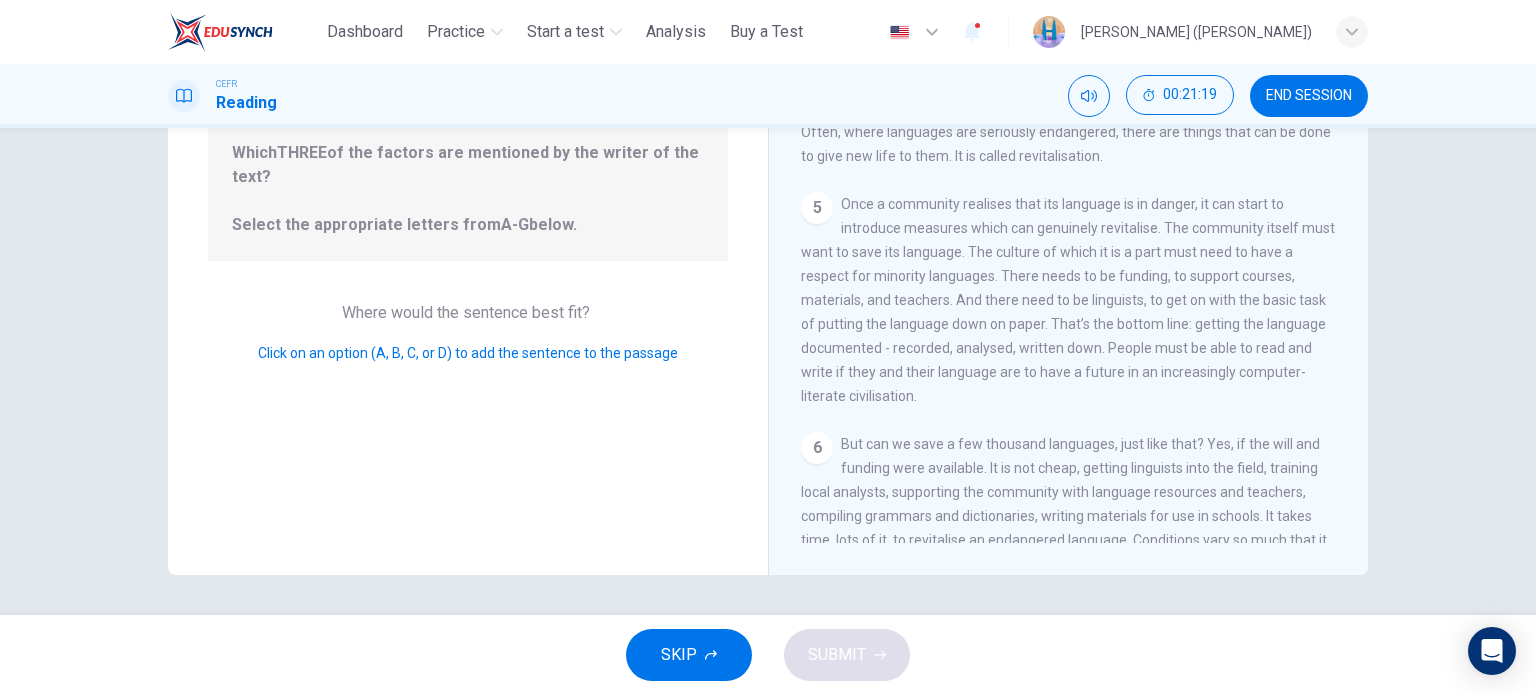 click on "6" at bounding box center [817, 448] 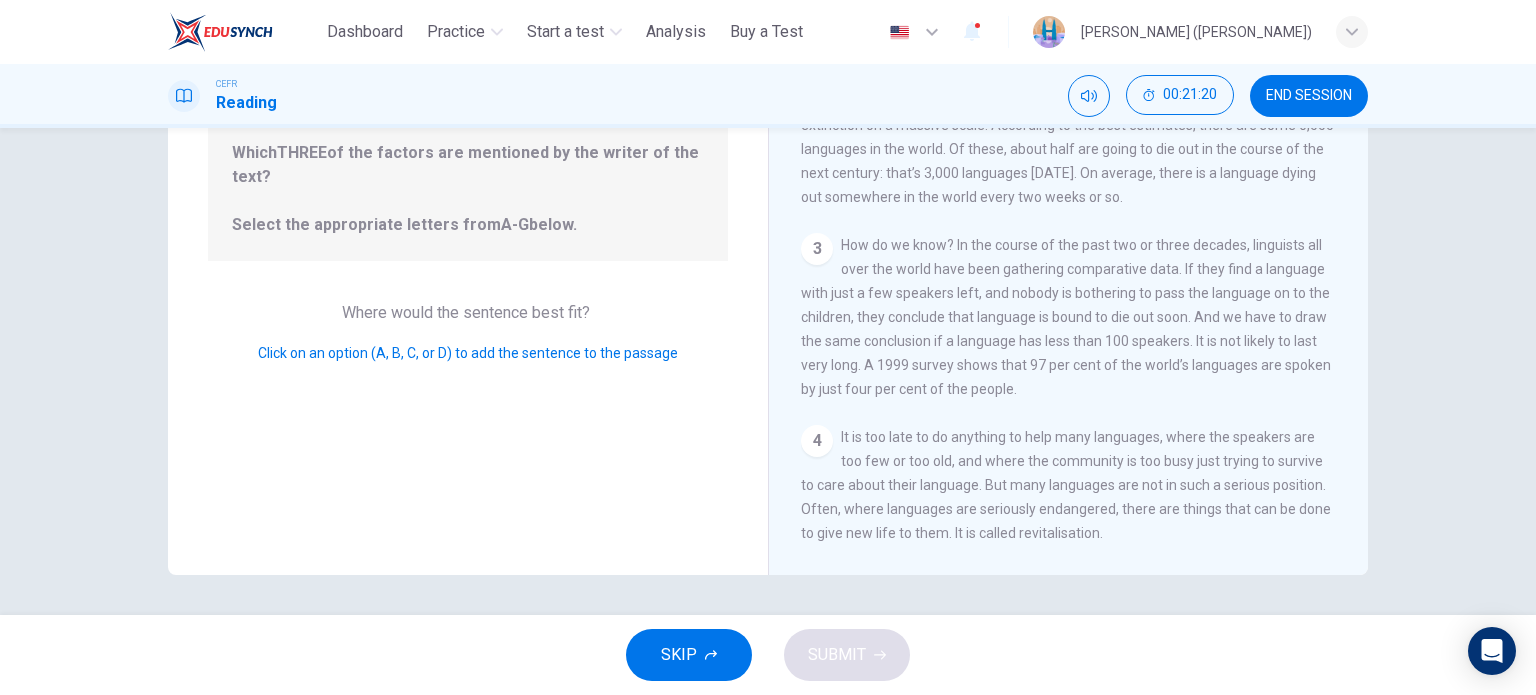 scroll, scrollTop: 0, scrollLeft: 0, axis: both 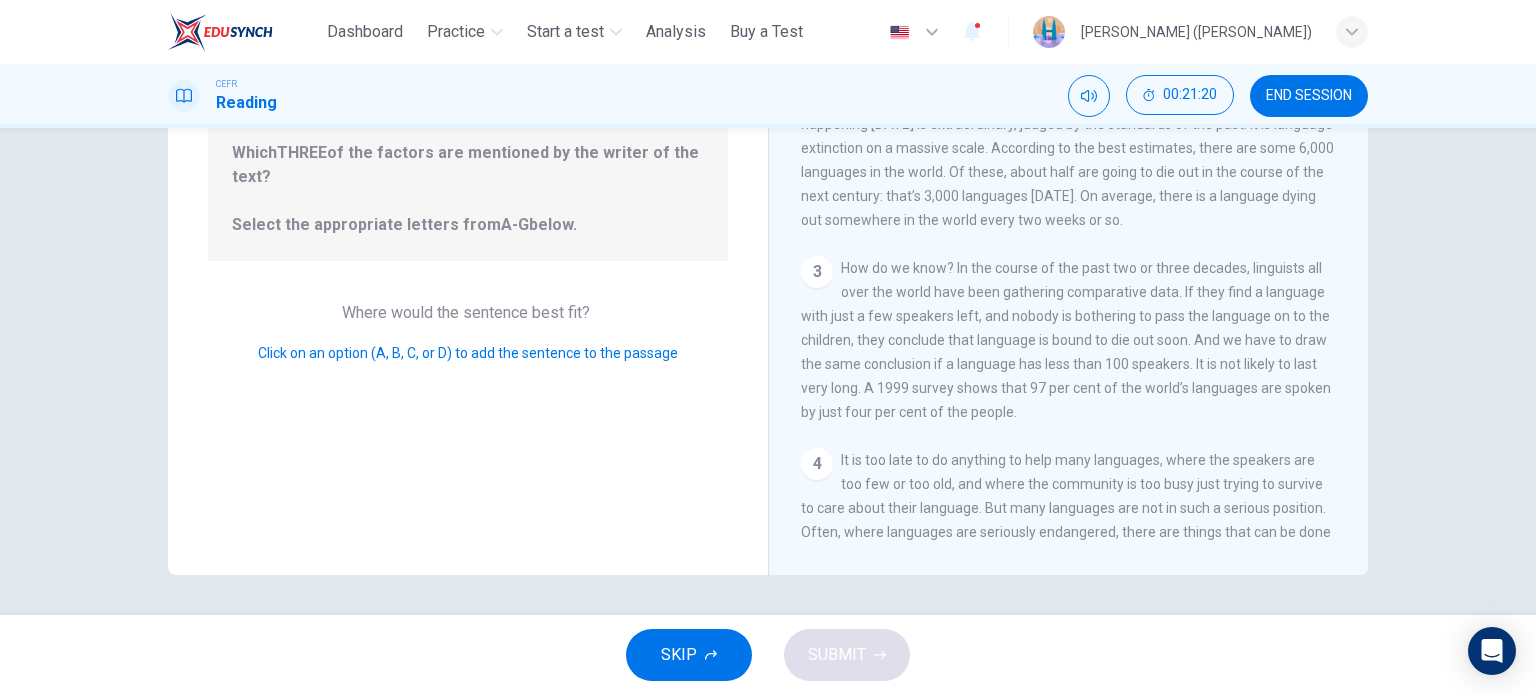 click on "4" at bounding box center (817, 464) 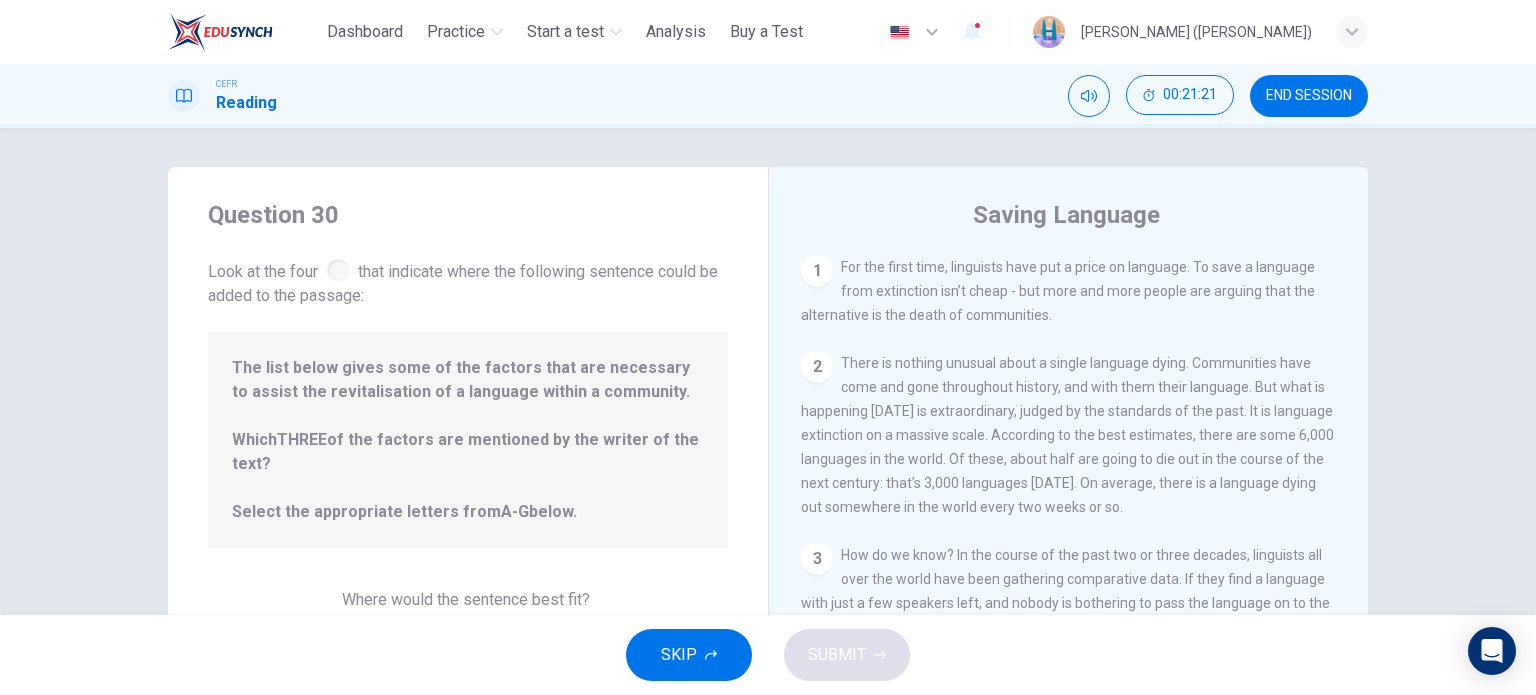 scroll, scrollTop: 0, scrollLeft: 0, axis: both 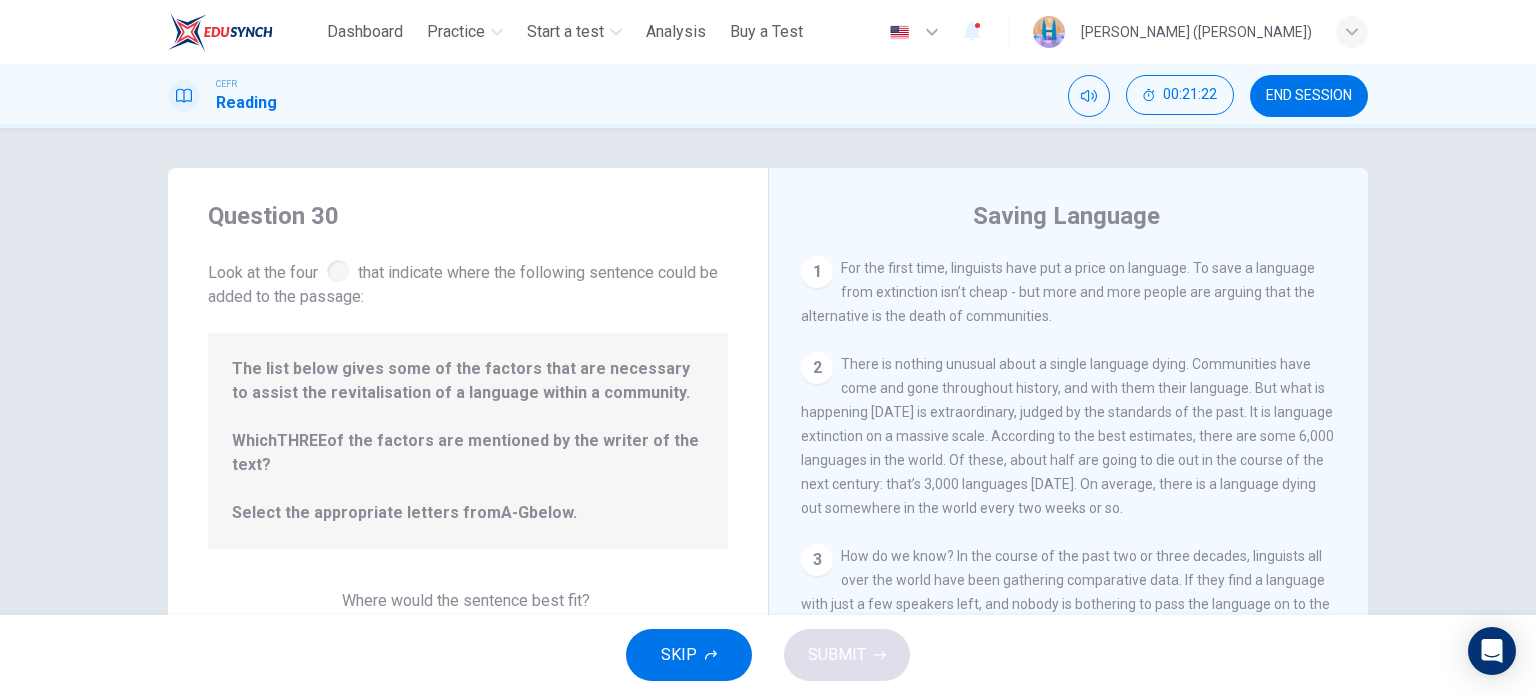 click on "1" at bounding box center (817, 272) 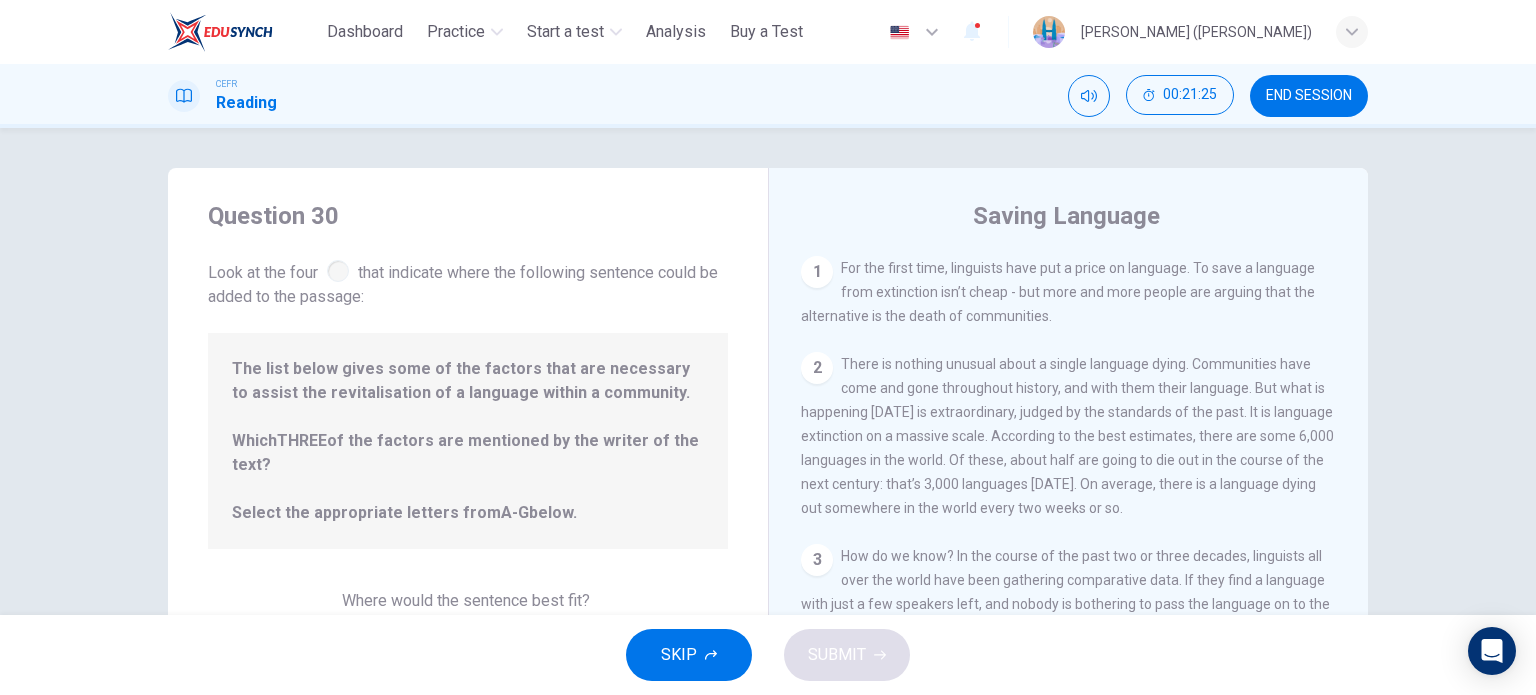 click on "1" at bounding box center [817, 272] 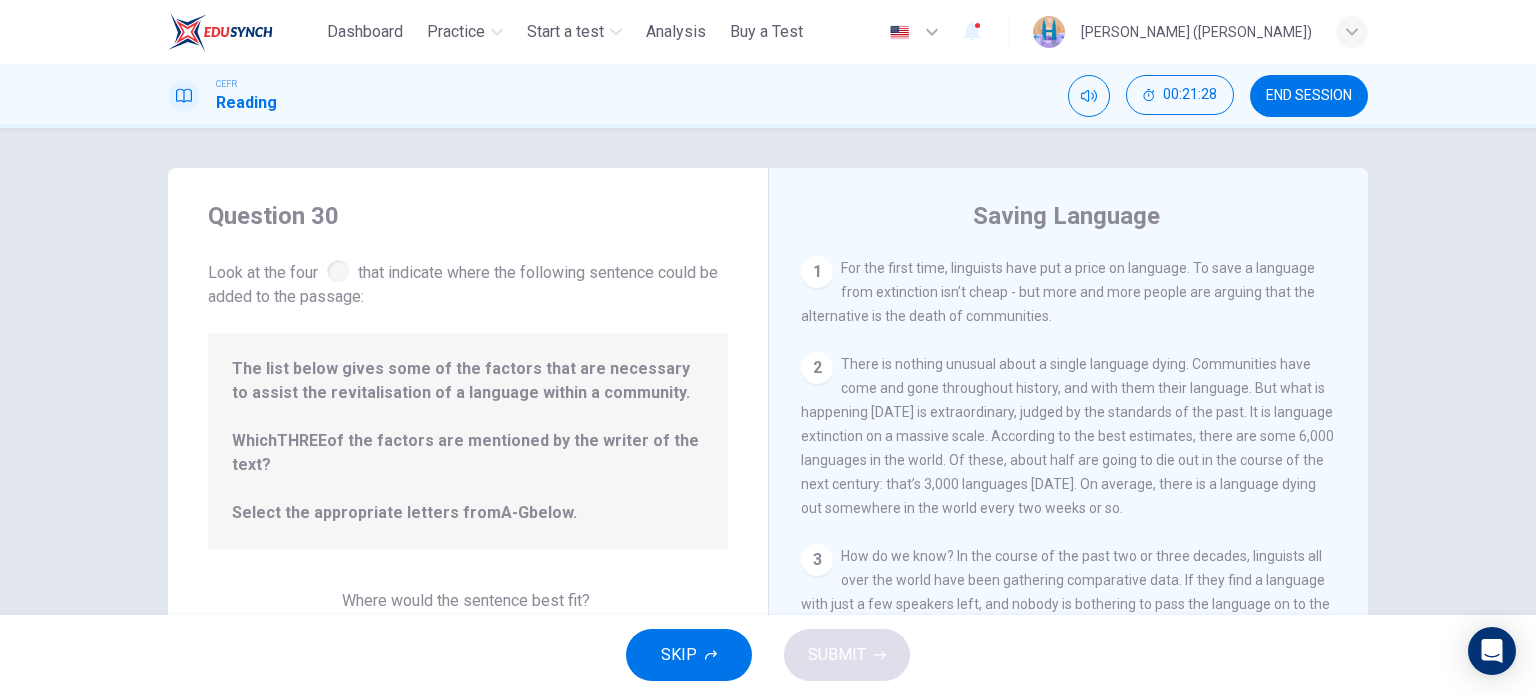 click on "1" at bounding box center (817, 272) 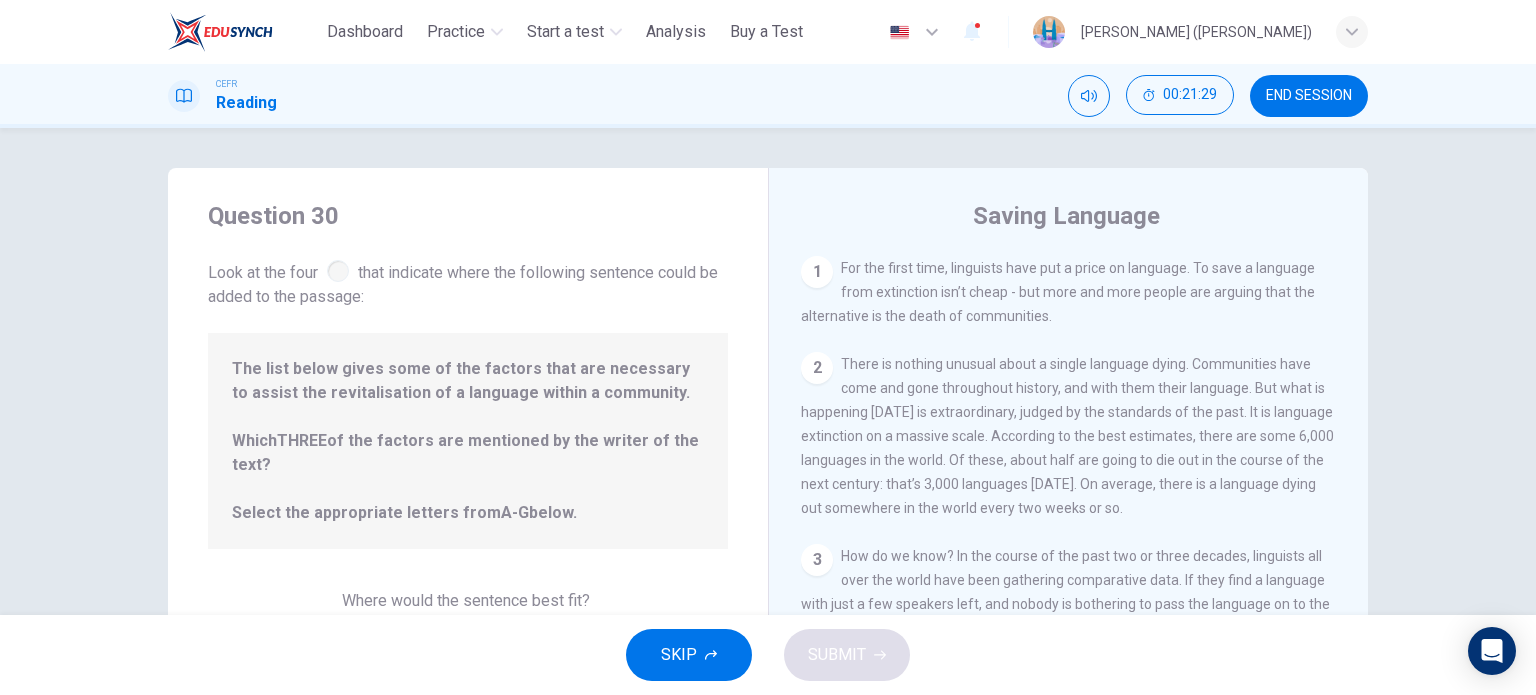 click on "1" at bounding box center [817, 272] 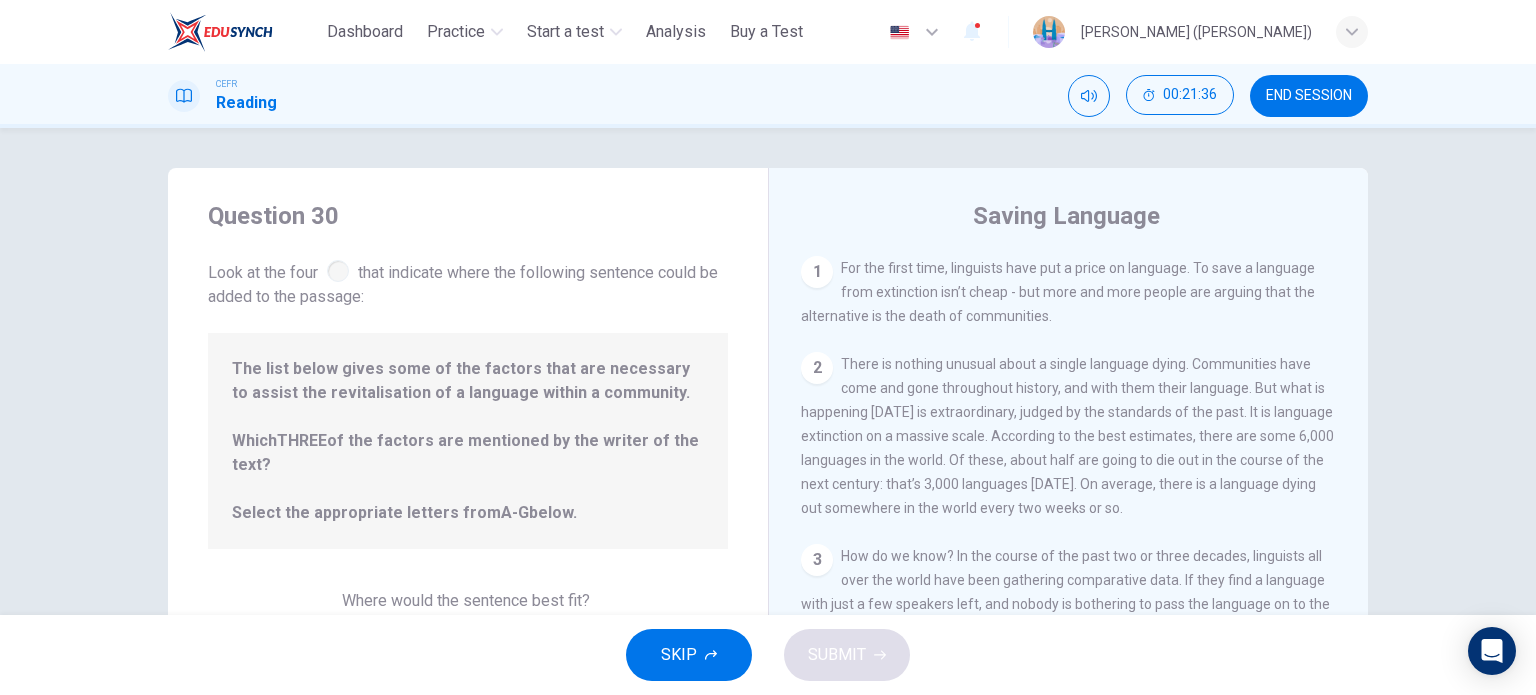 click on "1" at bounding box center [817, 272] 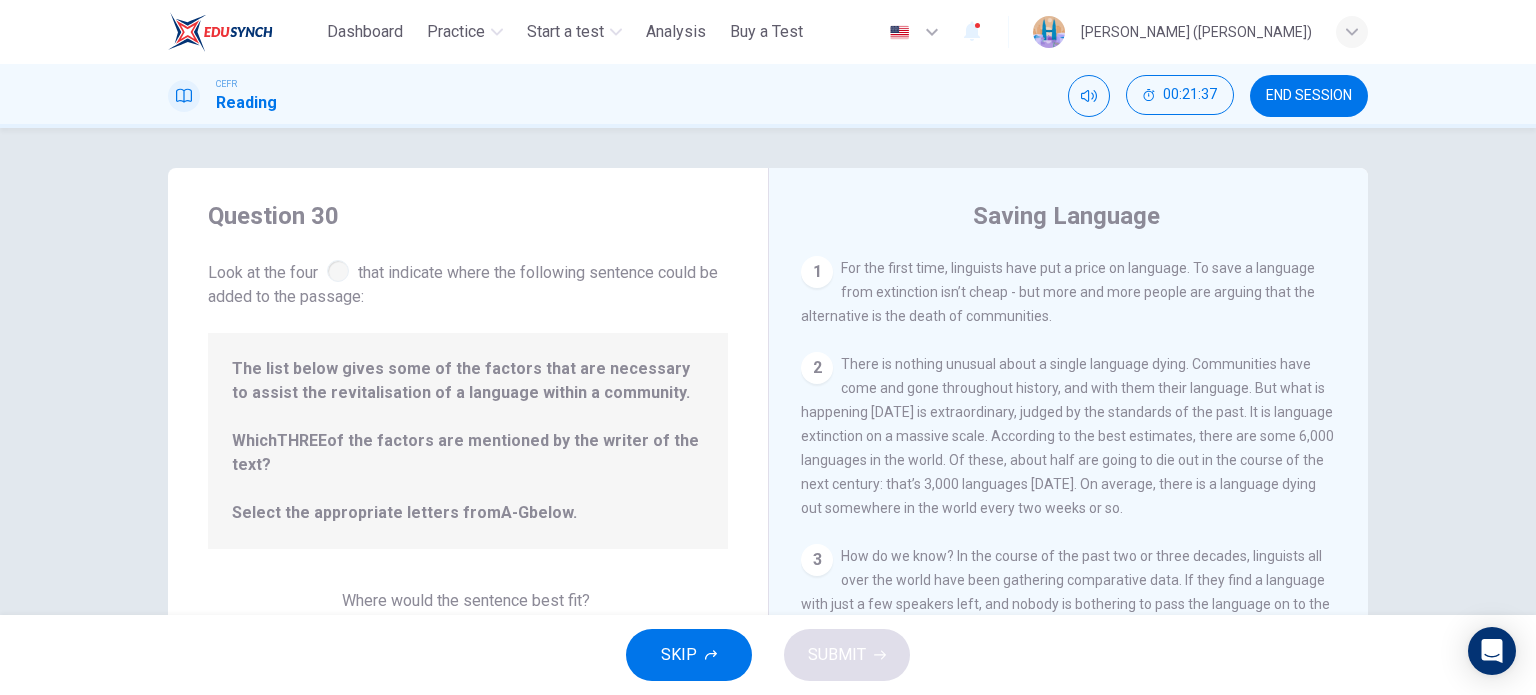click on "2" at bounding box center [817, 368] 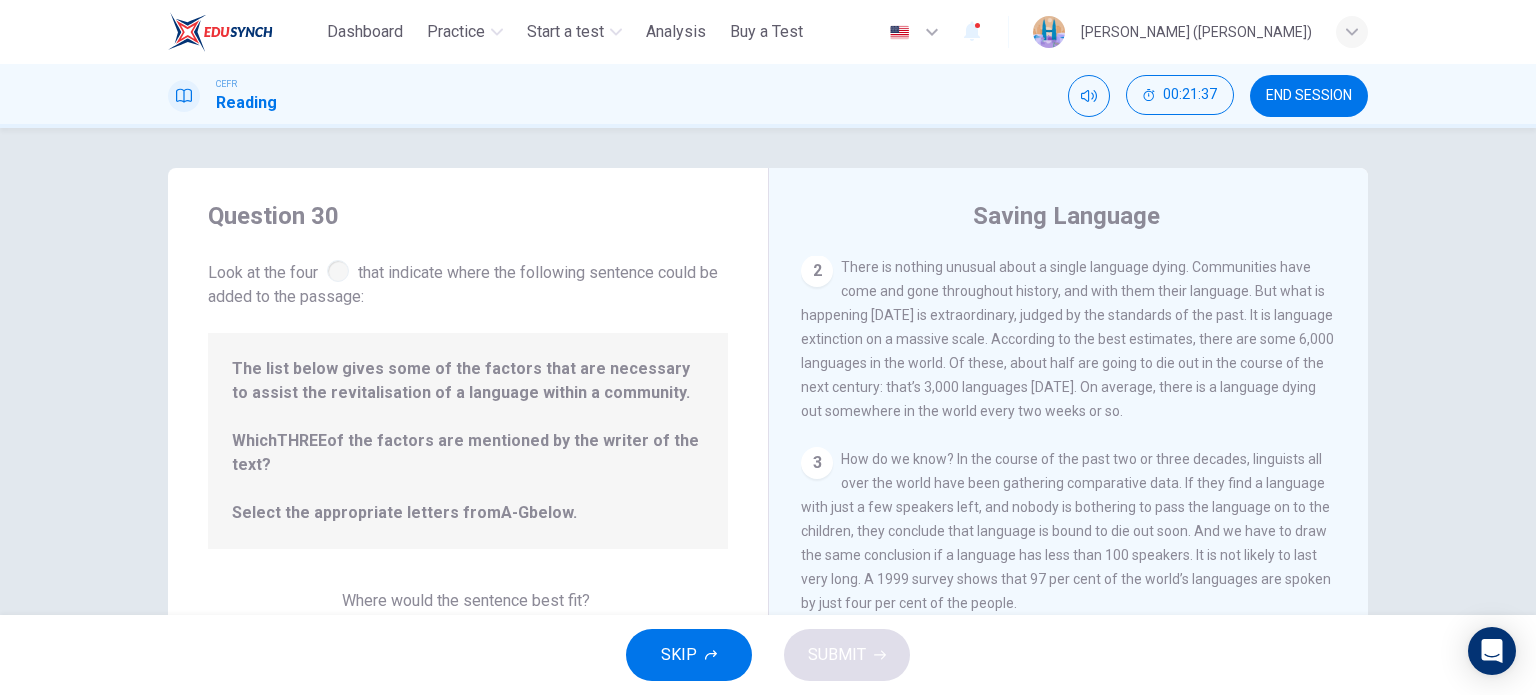 scroll, scrollTop: 100, scrollLeft: 0, axis: vertical 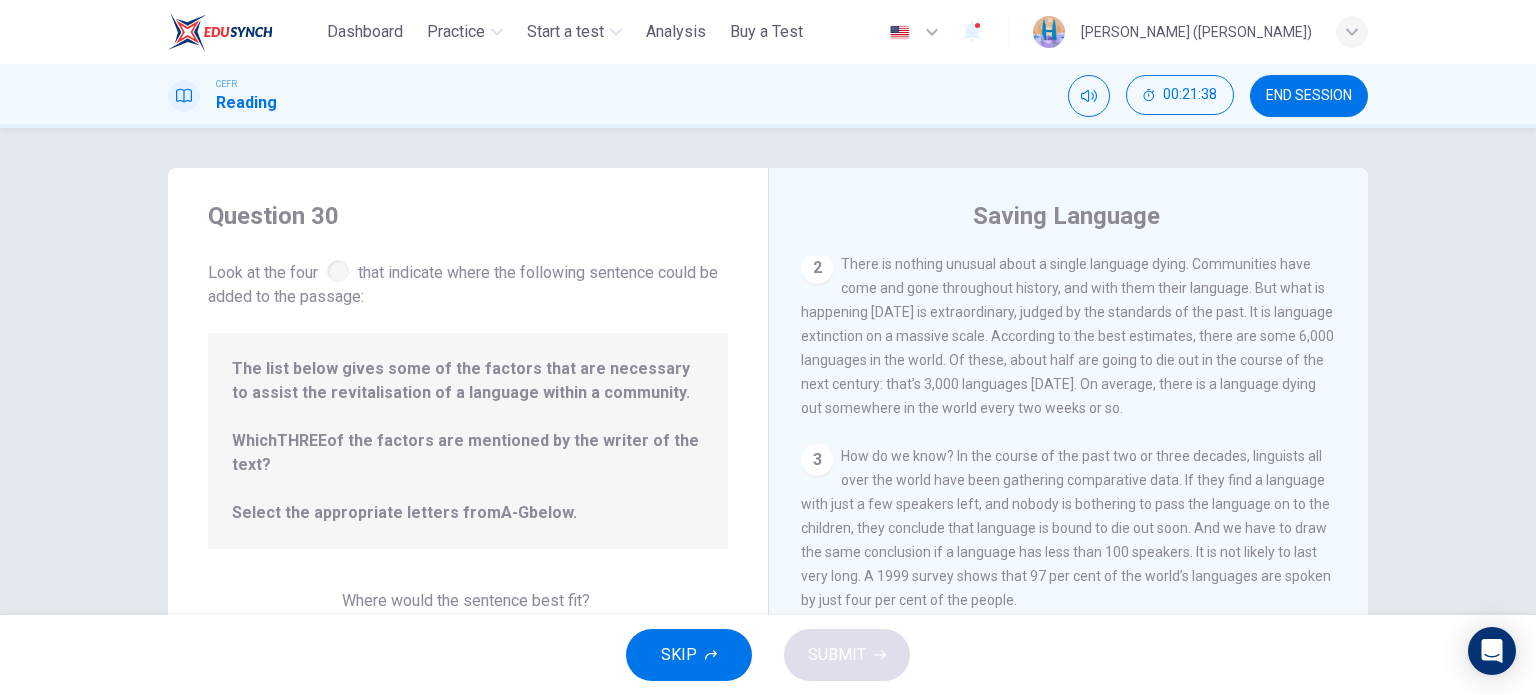 drag, startPoint x: 810, startPoint y: 471, endPoint x: 836, endPoint y: 451, distance: 32.80244 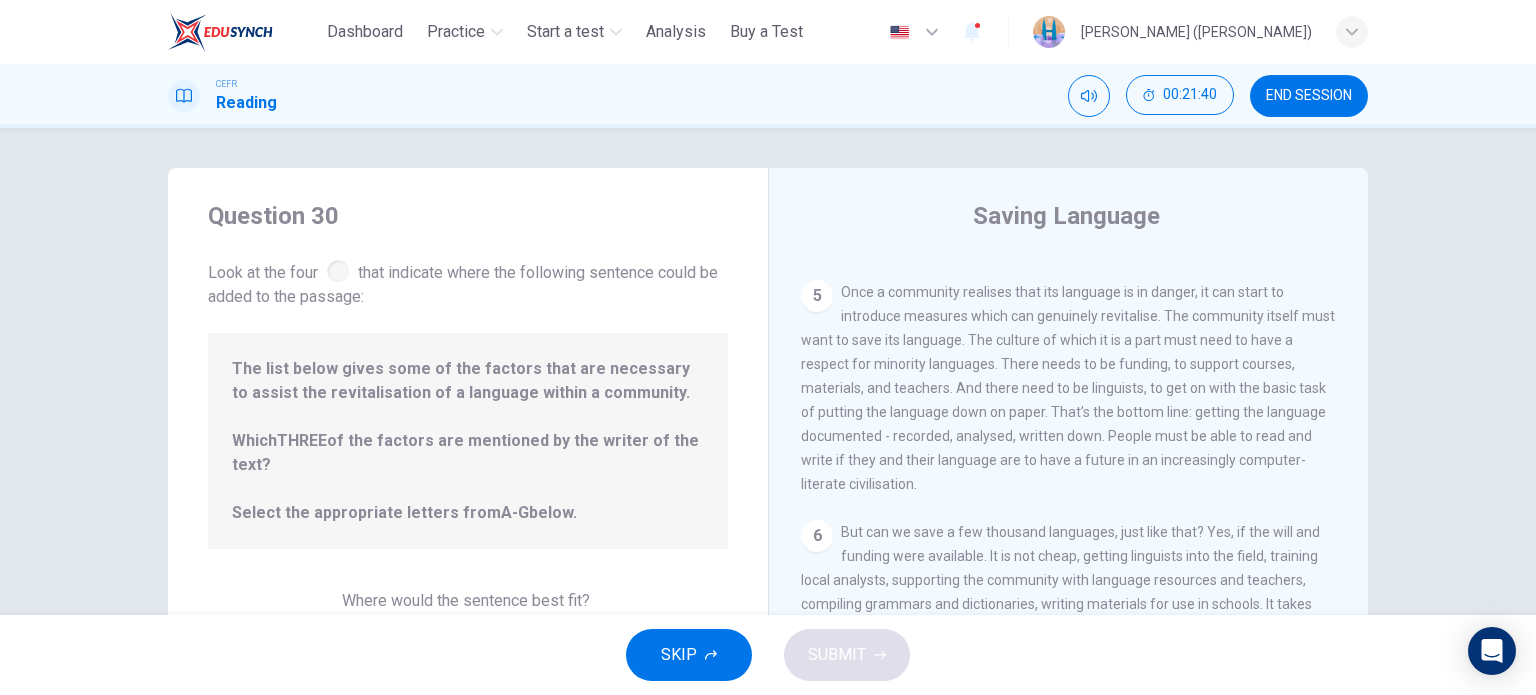 click on "5" at bounding box center [817, 296] 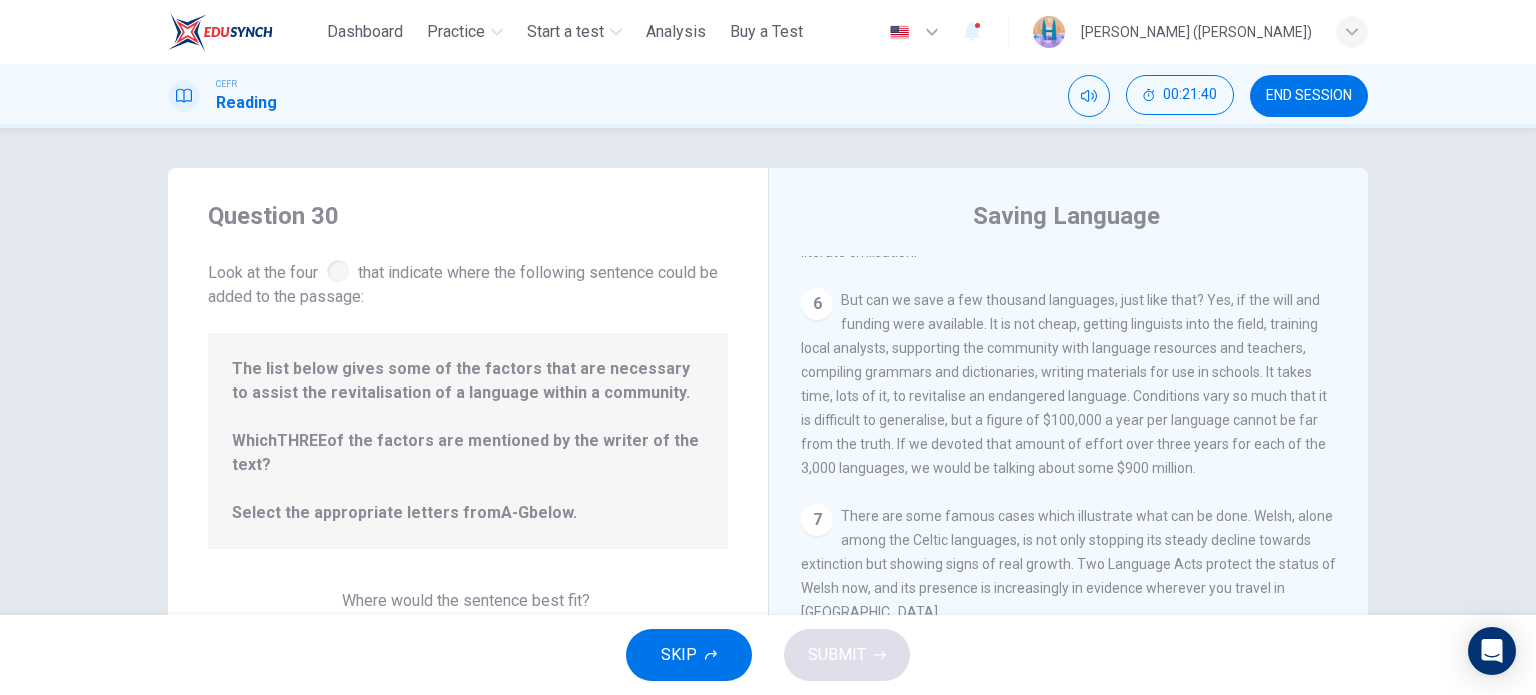 scroll, scrollTop: 900, scrollLeft: 0, axis: vertical 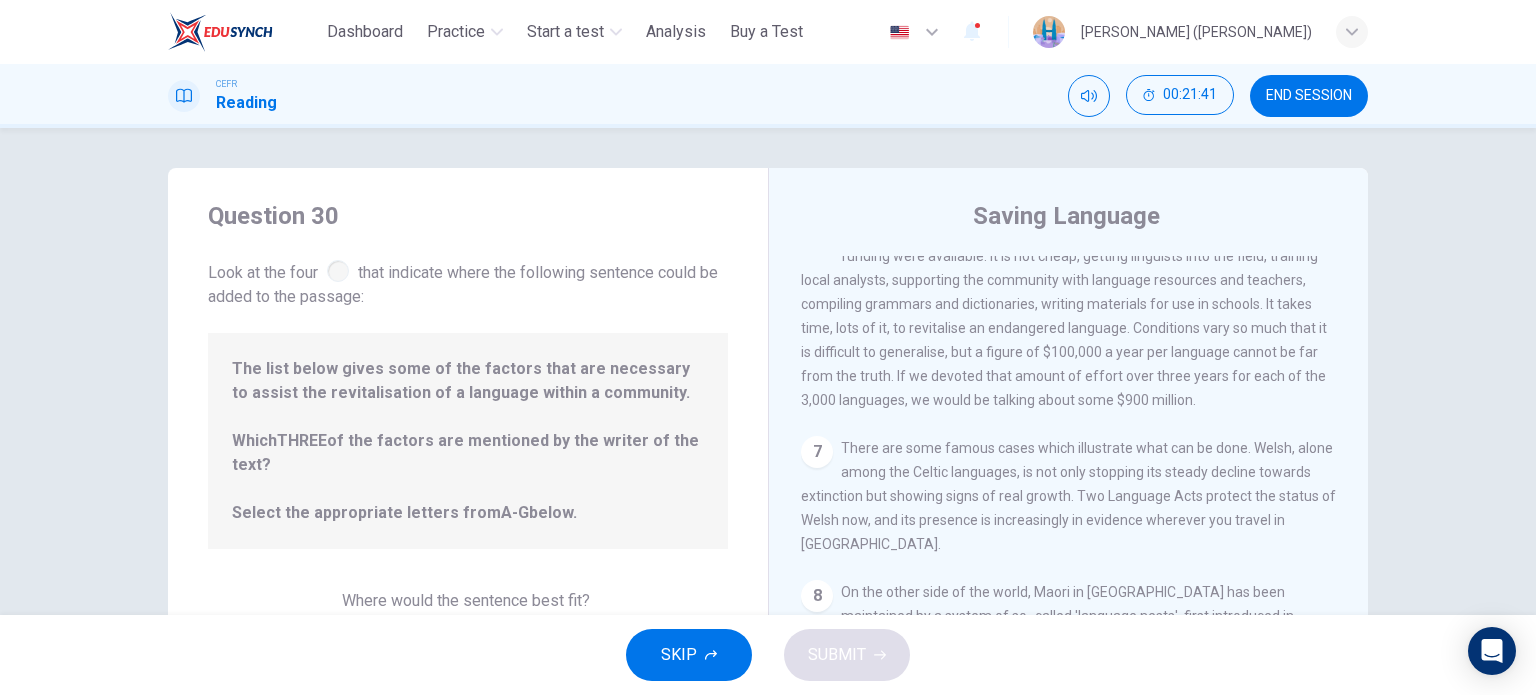 click on "6" at bounding box center (817, 236) 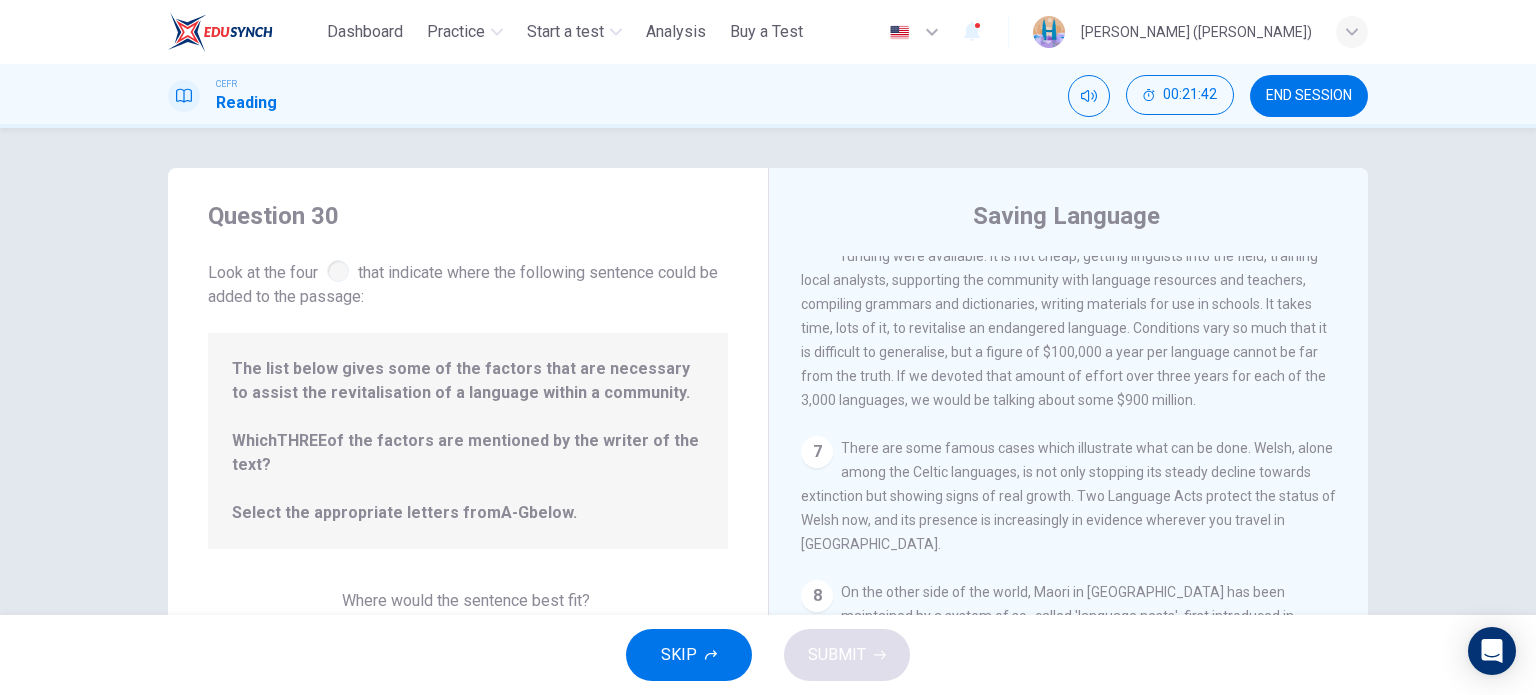 click on "7" at bounding box center [817, 452] 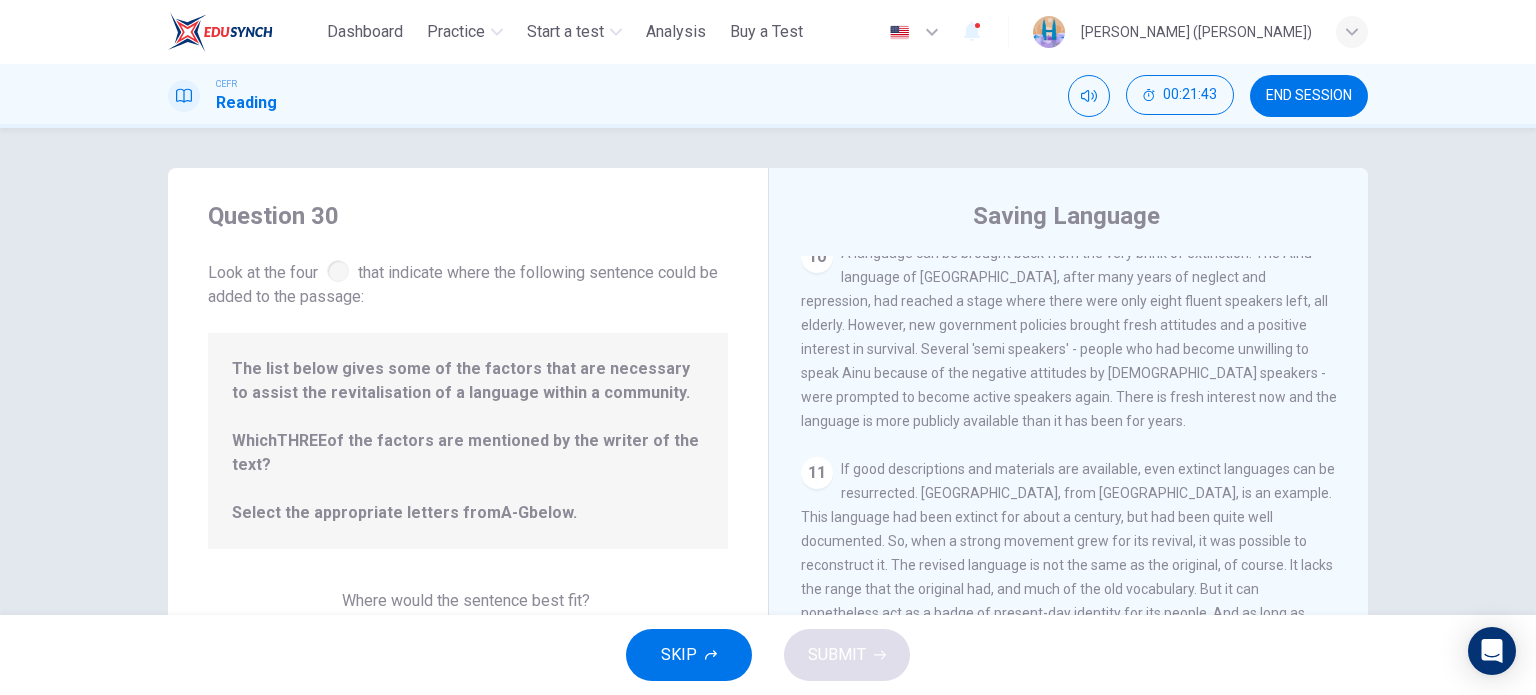 scroll, scrollTop: 1746, scrollLeft: 0, axis: vertical 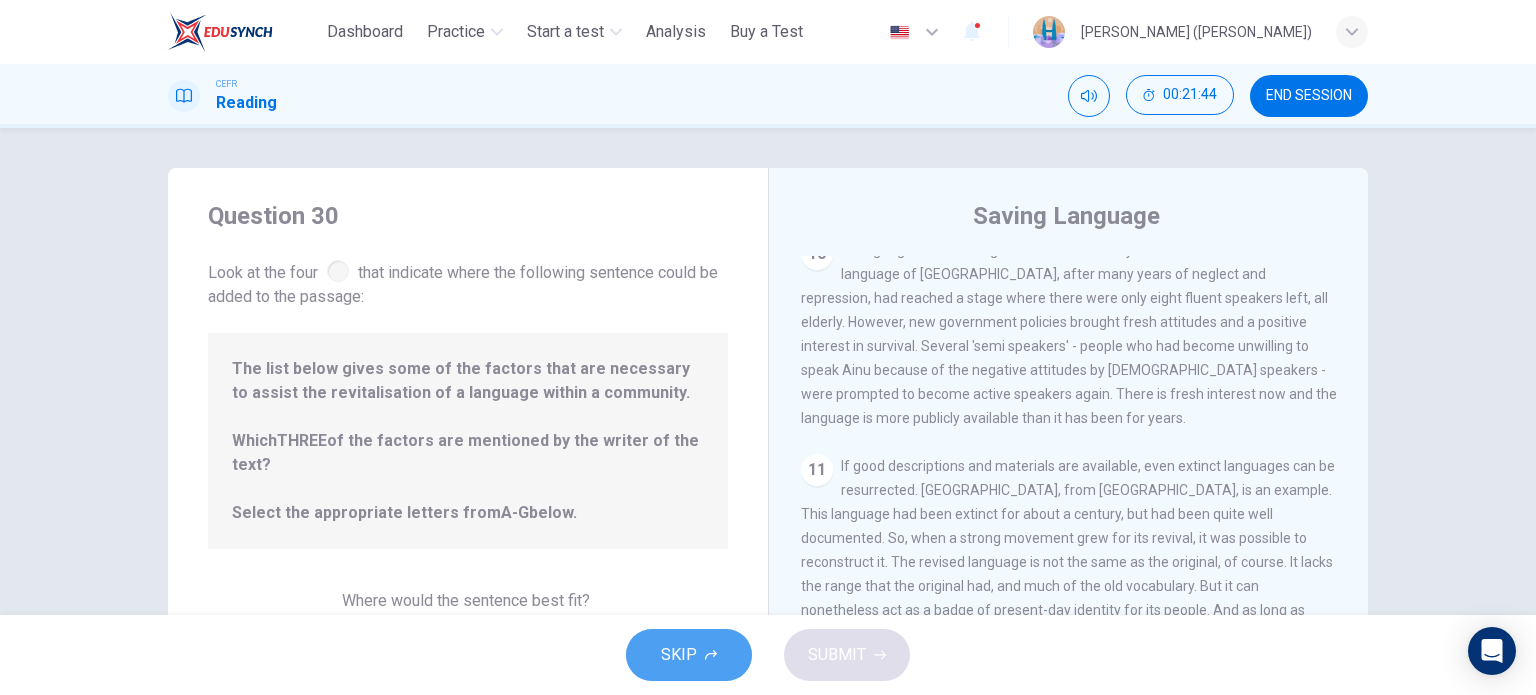 click 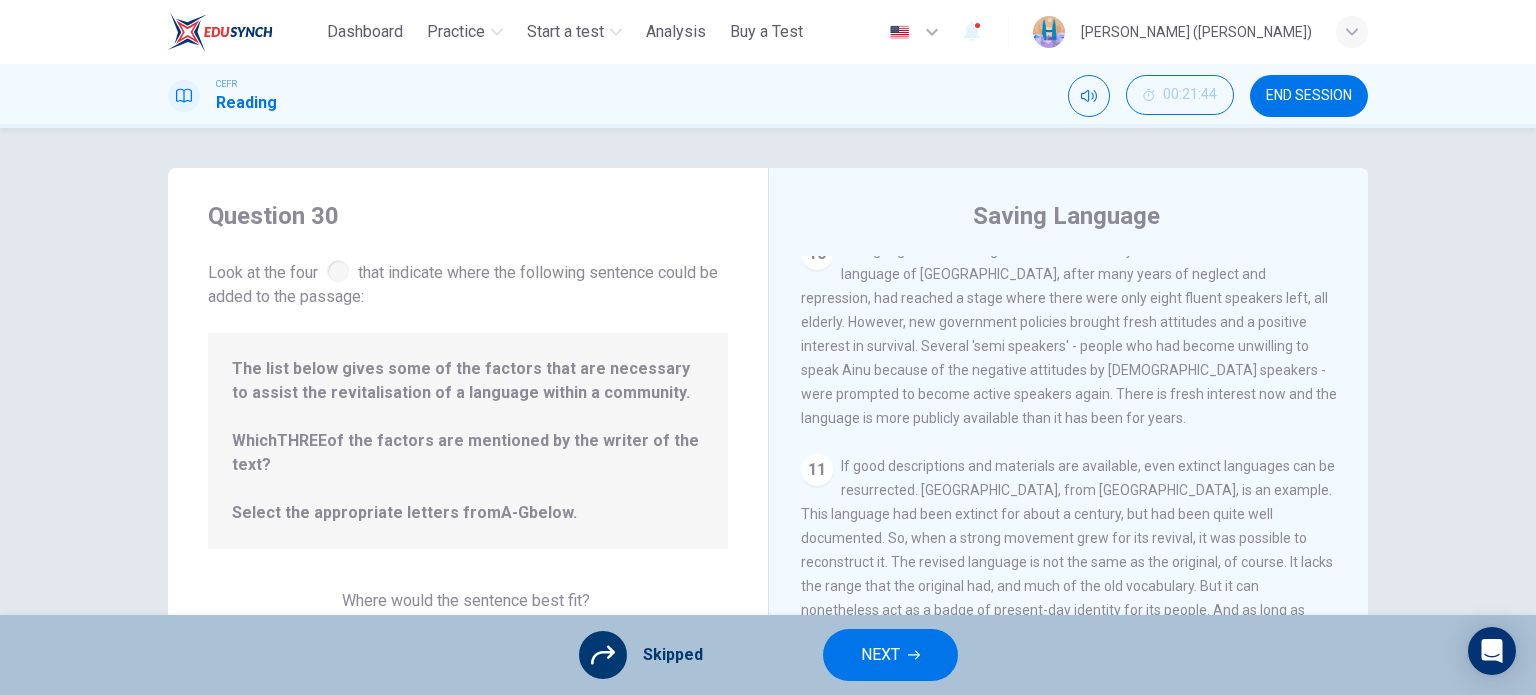 click on "NEXT" at bounding box center [890, 655] 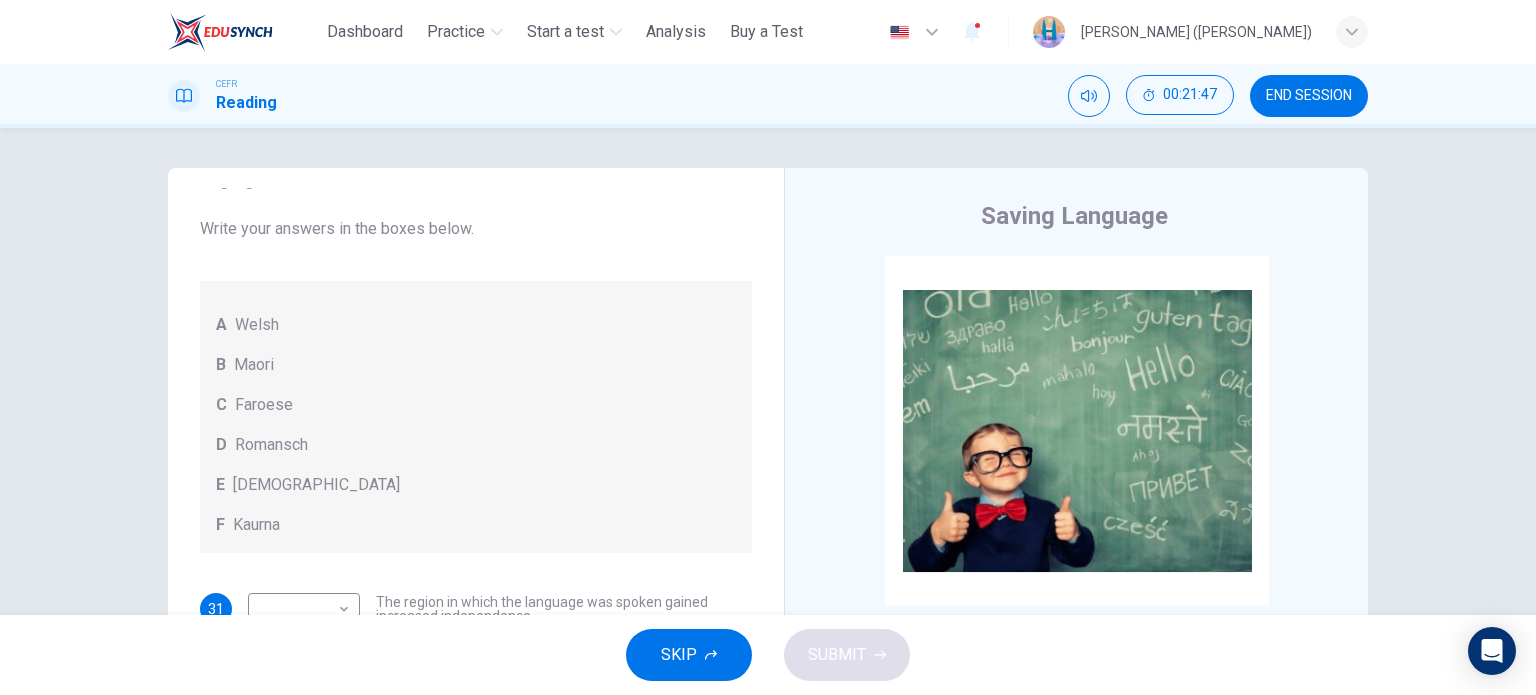 scroll, scrollTop: 144, scrollLeft: 0, axis: vertical 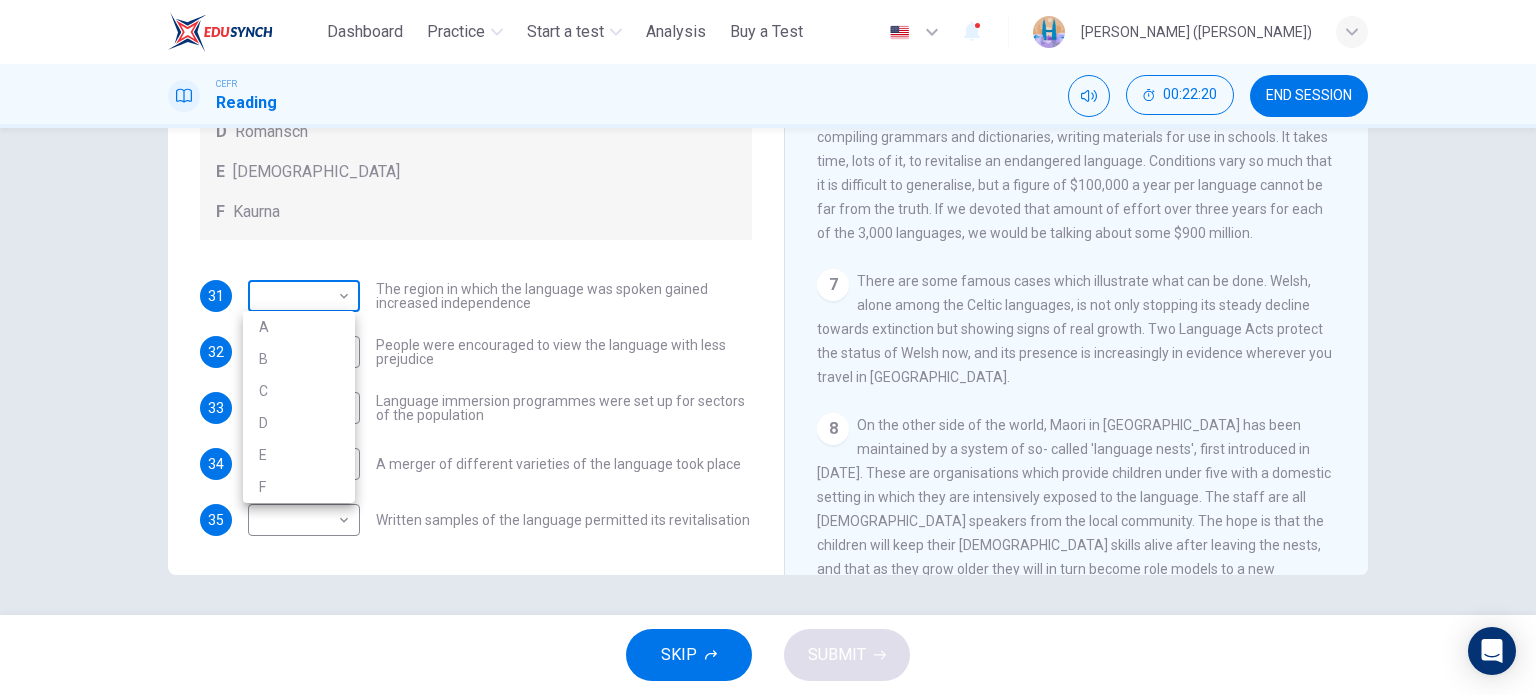 click on "This site uses cookies, as explained in our  Privacy Policy . If you agree to the use of cookies, please click the Accept button and continue to browse our site.   Privacy Policy Accept Dashboard Practice Start a test Analysis Buy a Test English ** ​ [PERSON_NAME] ([PERSON_NAME]) CEFR Reading 00:22:20 END SESSION Questions 31 - 35 Match the languages  A-F  with the statements below which describe how a language was saved.
Write your answers in the boxes below. A Welsh B Maori C Faroese D Romansch E Ainu F Kaurna 31 ​ ​ The region in which the language was spoken gained increased independence 32 ​ ​ People were encouraged to view the language with less prejudice 33 ​ ​ Language immersion programmes were set up for sectors of the population 34 ​ ​ A merger of different varieties of the language took place 35 ​ ​ Written samples of the language permitted its revitalisation Saving Language CLICK TO ZOOM Click to Zoom 1 2 3 4 5 6 7 8 9 10 11 12 SKIP SUBMIT
Dashboard Practice Start a test" at bounding box center [768, 347] 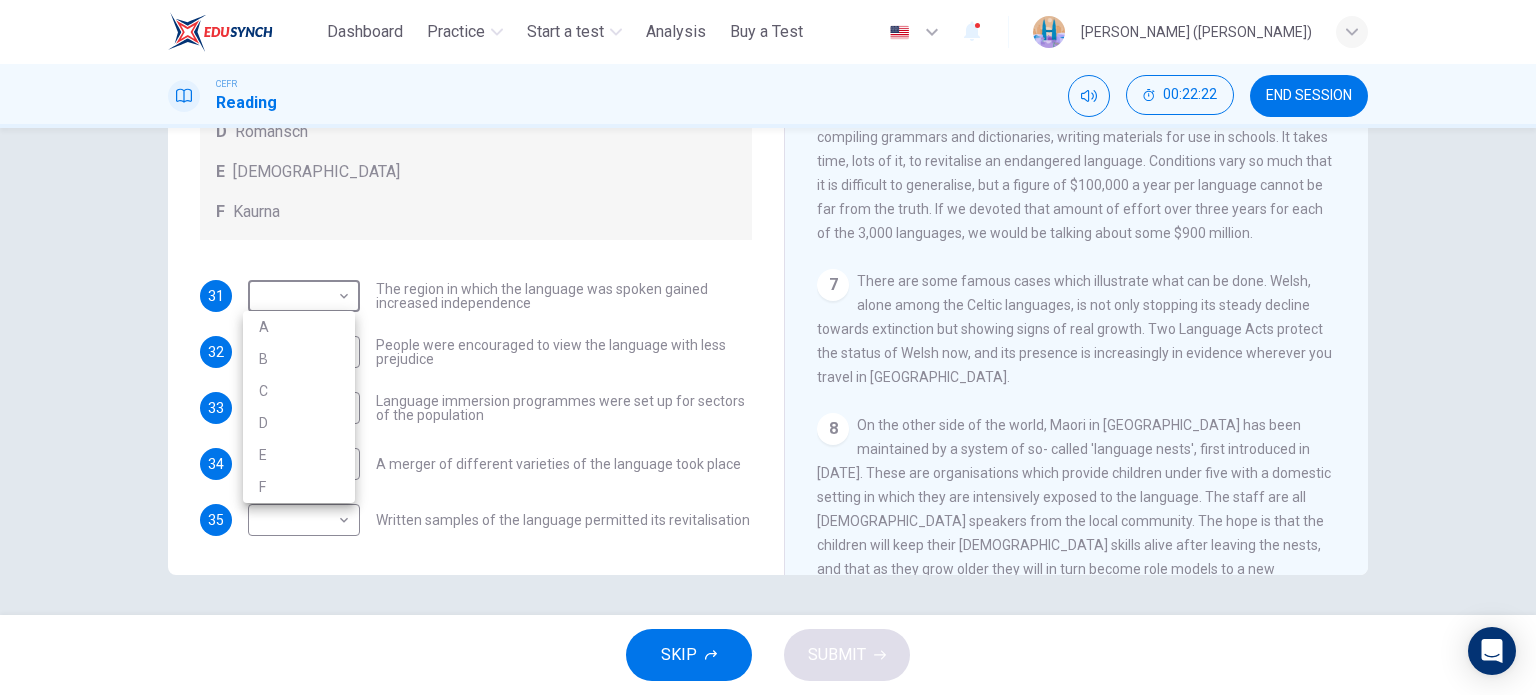 click on "A" at bounding box center [299, 327] 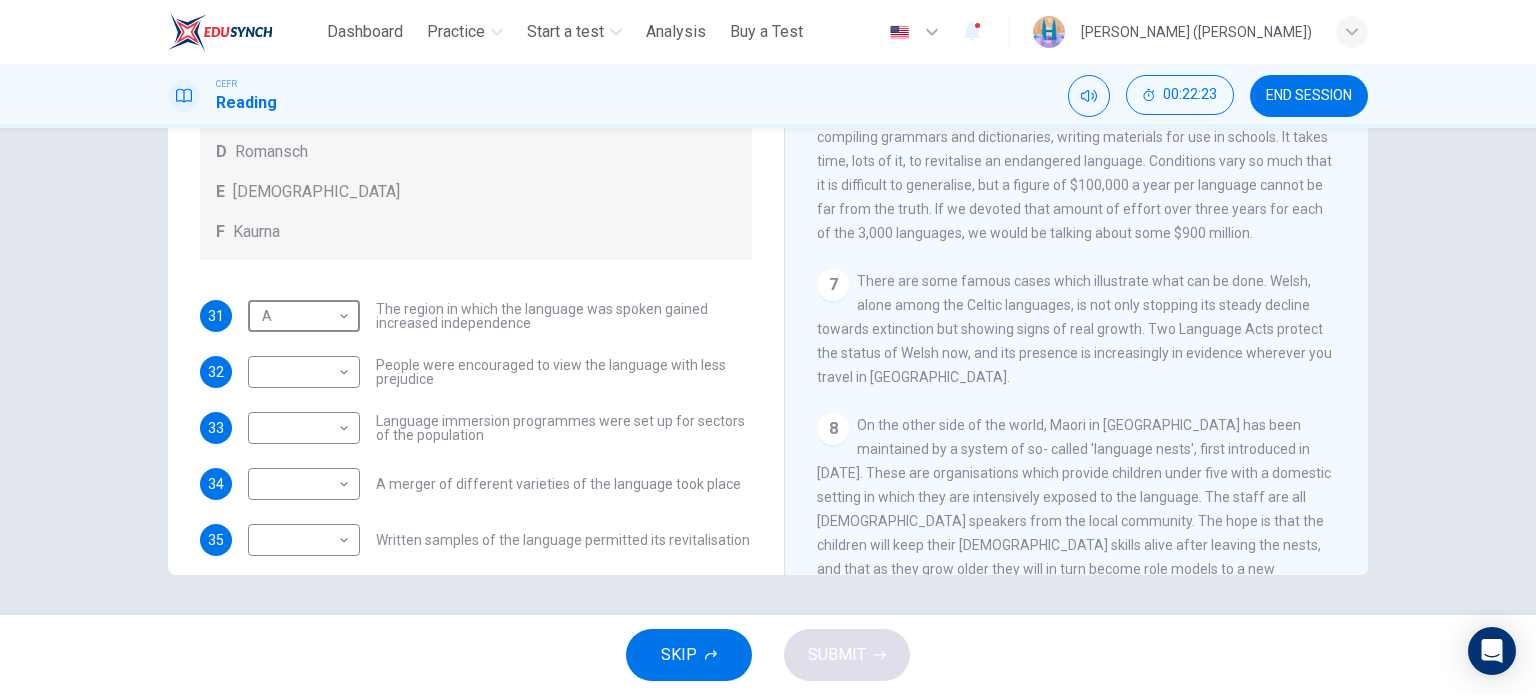 scroll, scrollTop: 144, scrollLeft: 0, axis: vertical 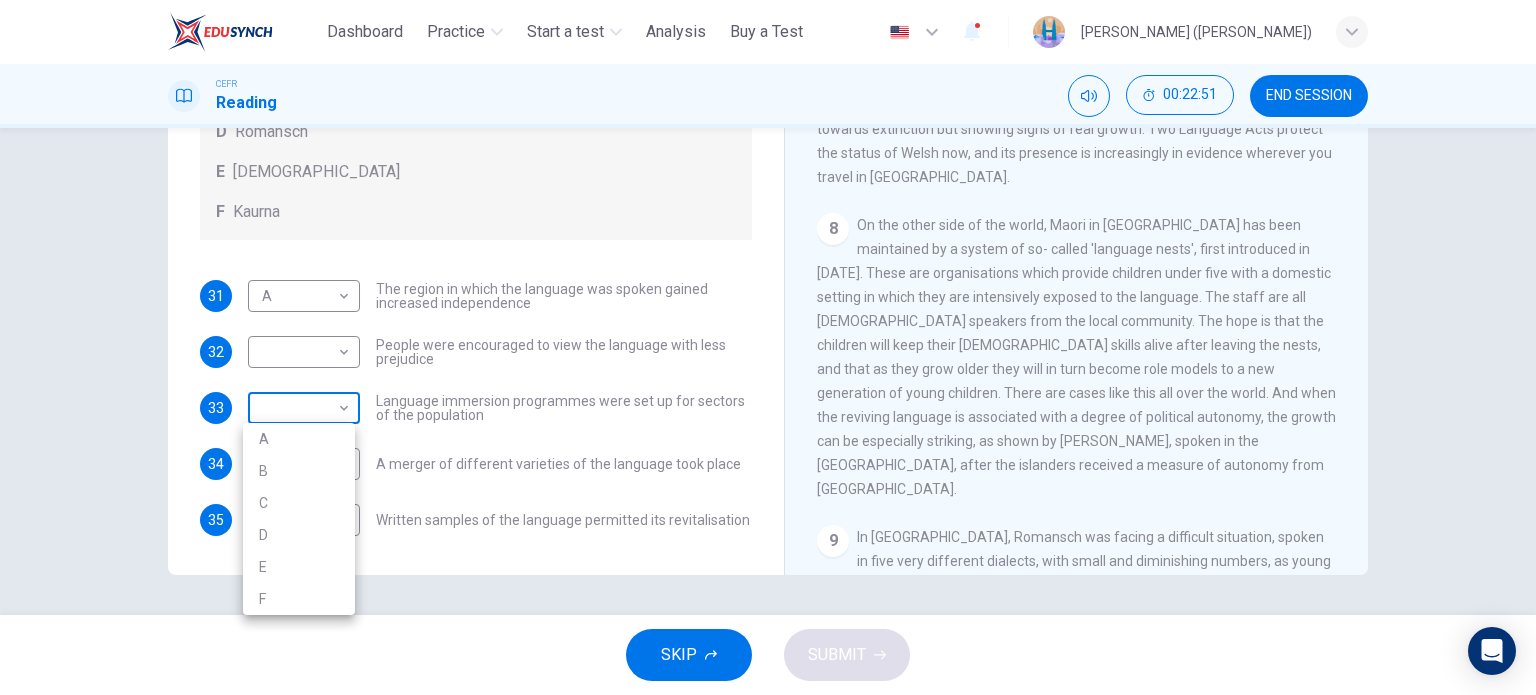 click on "This site uses cookies, as explained in our  Privacy Policy . If you agree to the use of cookies, please click the Accept button and continue to browse our site.   Privacy Policy Accept Dashboard Practice Start a test Analysis Buy a Test English ** ​ [PERSON_NAME] ([PERSON_NAME]) CEFR Reading 00:22:51 END SESSION Questions 31 - 35 Match the languages  A-F  with the statements below which describe how a language was saved.
Write your answers in the boxes below. A Welsh B Maori C Faroese D Romansch E Ainu F Kaurna 31 A * ​ The region in which the language was spoken gained increased independence 32 ​ ​ People were encouraged to view the language with less prejudice 33 ​ ​ Language immersion programmes were set up for sectors of the population 34 ​ ​ A merger of different varieties of the language took place 35 ​ ​ Written samples of the language permitted its revitalisation Saving Language CLICK TO ZOOM Click to Zoom 1 2 3 4 5 6 7 8 9 10 11 12 SKIP SUBMIT
Dashboard Practice Start a test" at bounding box center [768, 347] 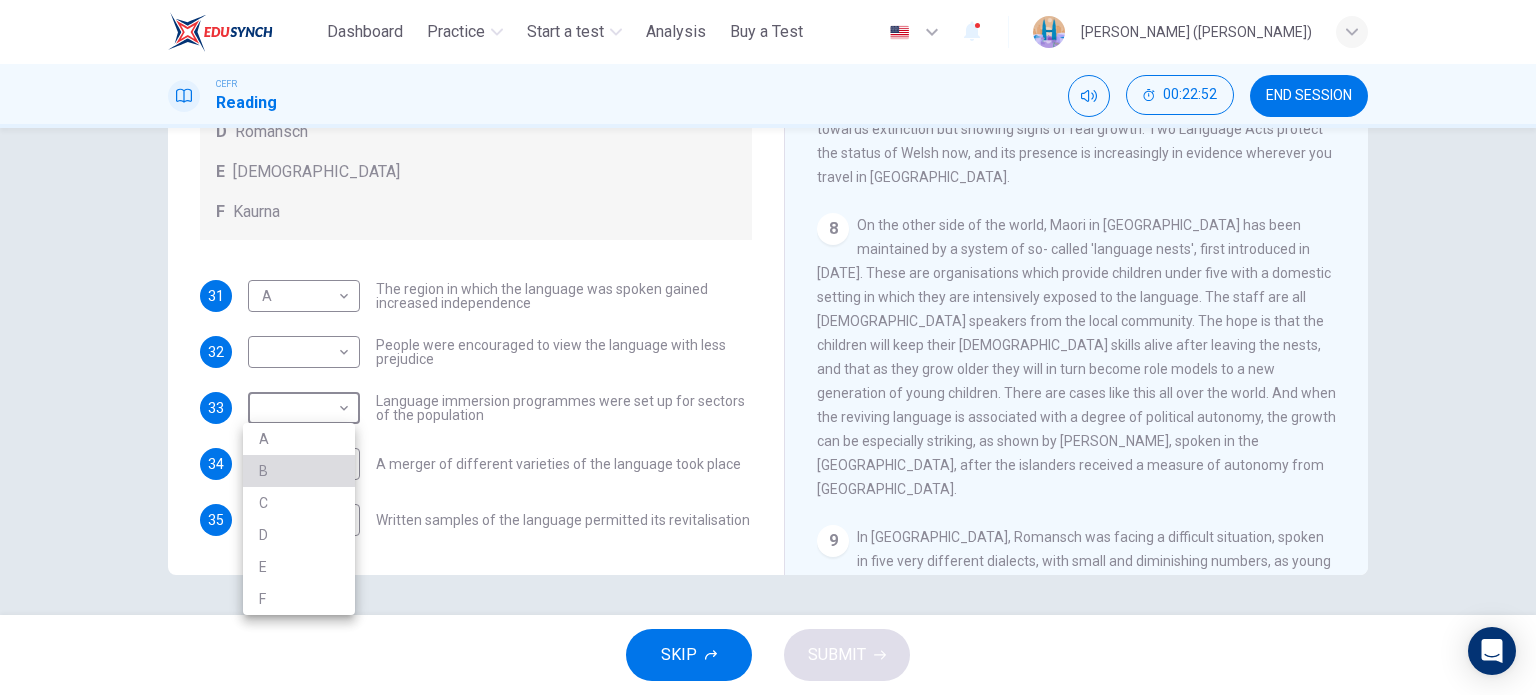click on "B" at bounding box center (299, 471) 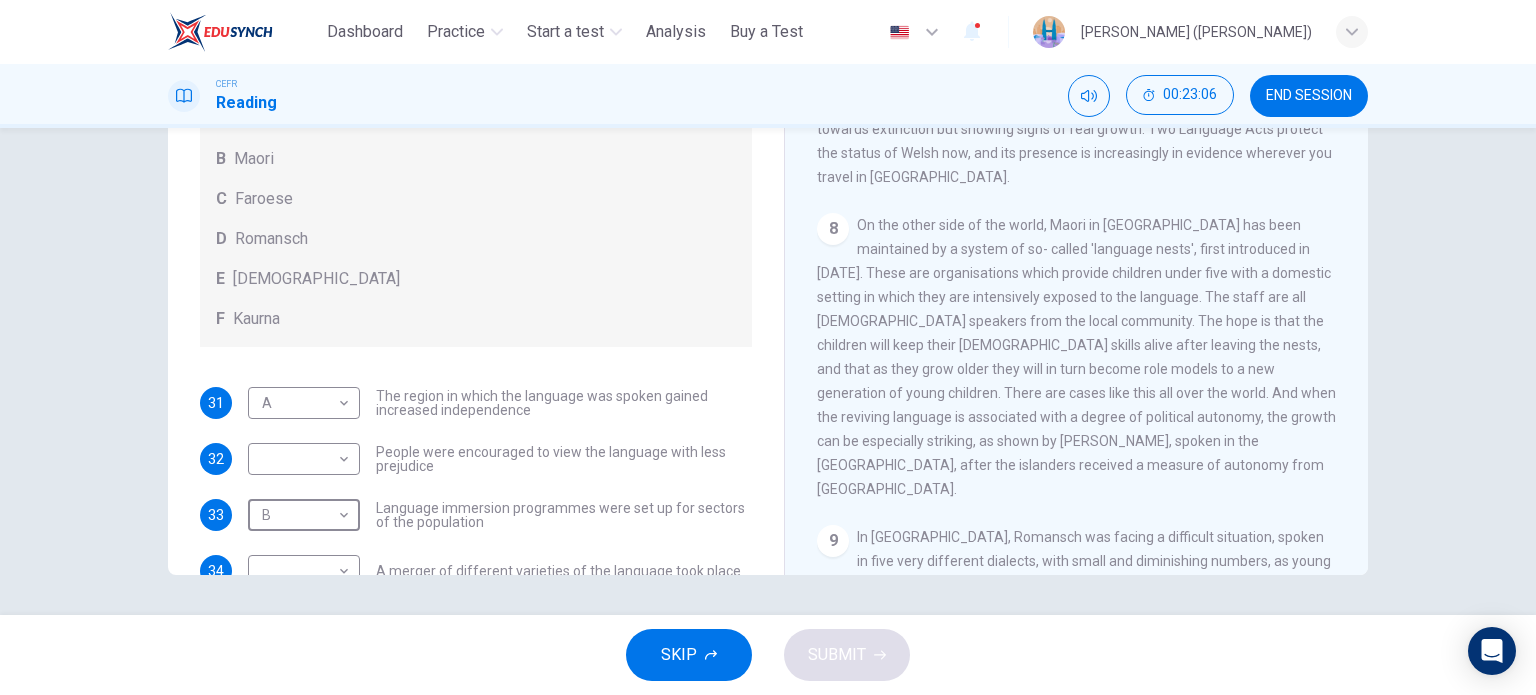 scroll, scrollTop: 0, scrollLeft: 0, axis: both 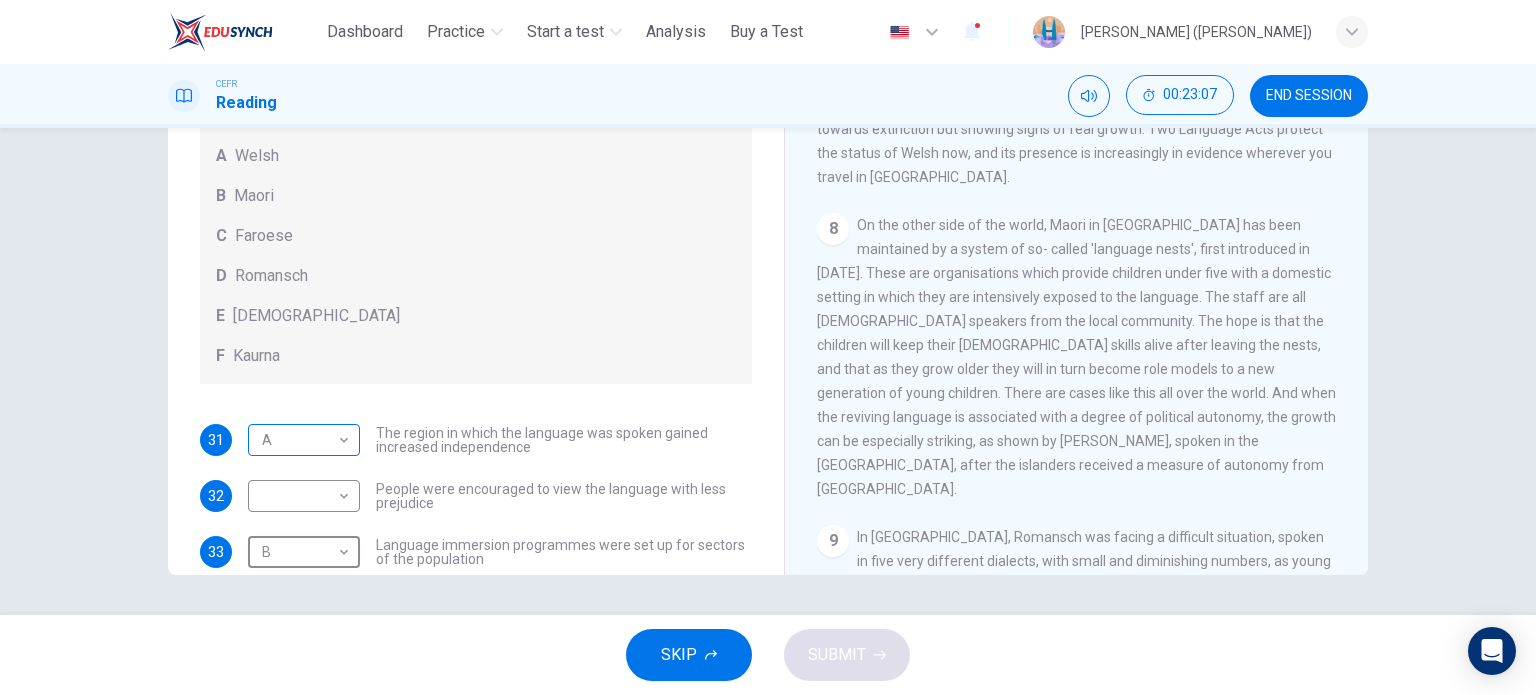 click on "This site uses cookies, as explained in our  Privacy Policy . If you agree to the use of cookies, please click the Accept button and continue to browse our site.   Privacy Policy Accept Dashboard Practice Start a test Analysis Buy a Test English ** ​ [PERSON_NAME] ([PERSON_NAME]) CEFR Reading 00:23:07 END SESSION Questions 31 - 35 Match the languages  A-F  with the statements below which describe how a language was saved.
Write your answers in the boxes below. A Welsh B Maori C Faroese D Romansch E Ainu F Kaurna 31 A * ​ The region in which the language was spoken gained increased independence 32 ​ ​ People were encouraged to view the language with less prejudice 33 B * ​ Language immersion programmes were set up for sectors of the population 34 ​ ​ A merger of different varieties of the language took place 35 ​ ​ Written samples of the language permitted its revitalisation Saving Language CLICK TO ZOOM Click to Zoom 1 2 3 4 5 6 7 8 9 10 11 12 SKIP SUBMIT
Dashboard Practice Start a test" at bounding box center [768, 347] 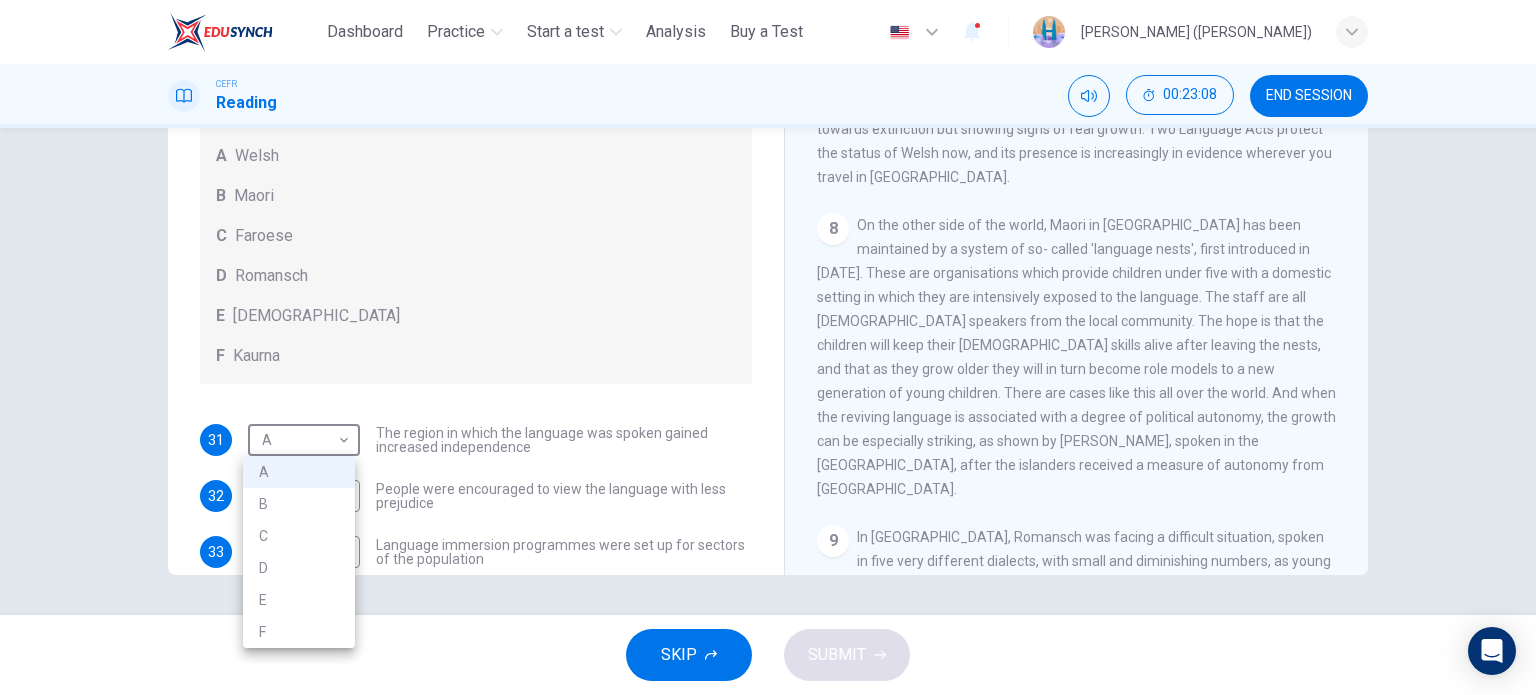 click on "C" at bounding box center [299, 536] 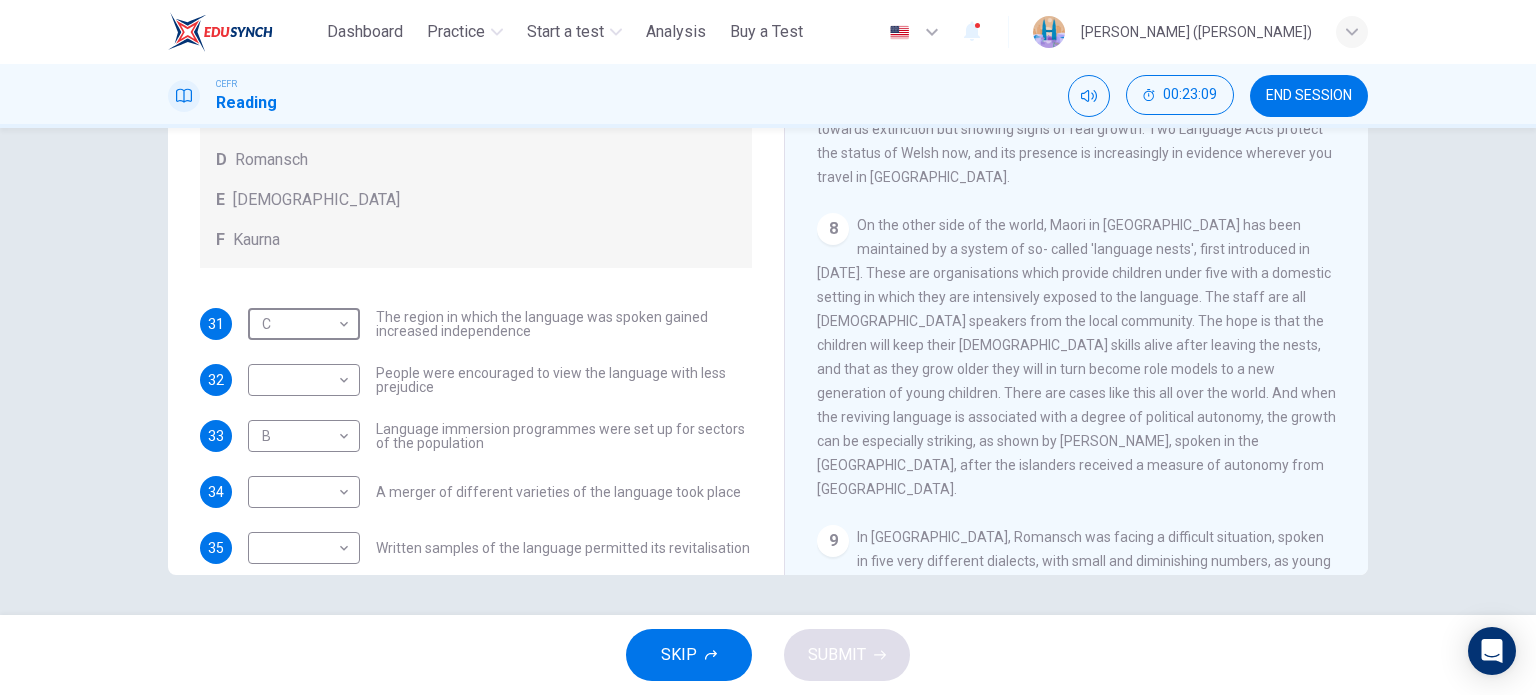 scroll, scrollTop: 144, scrollLeft: 0, axis: vertical 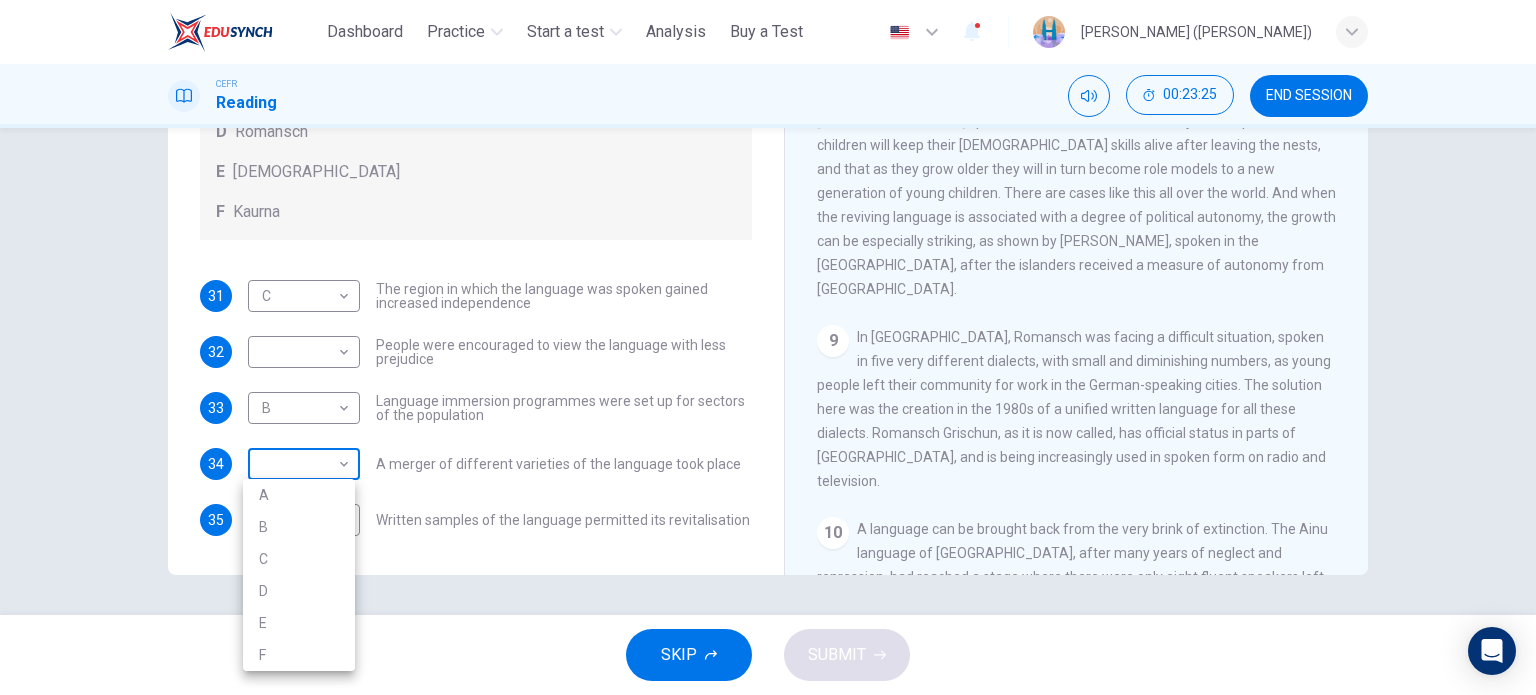 click on "This site uses cookies, as explained in our  Privacy Policy . If you agree to the use of cookies, please click the Accept button and continue to browse our site.   Privacy Policy Accept Dashboard Practice Start a test Analysis Buy a Test English ** ​ [PERSON_NAME] ([PERSON_NAME]) CEFR Reading 00:23:25 END SESSION Questions 31 - 35 Match the languages  A-F  with the statements below which describe how a language was saved.
Write your answers in the boxes below. A Welsh B Maori C Faroese D Romansch E Ainu F Kaurna 31 C * ​ The region in which the language was spoken gained increased independence 32 ​ ​ People were encouraged to view the language with less prejudice 33 B * ​ Language immersion programmes were set up for sectors of the population 34 ​ ​ A merger of different varieties of the language took place 35 ​ ​ Written samples of the language permitted its revitalisation Saving Language CLICK TO ZOOM Click to Zoom 1 2 3 4 5 6 7 8 9 10 11 12 SKIP SUBMIT
Dashboard Practice Start a test" at bounding box center [768, 347] 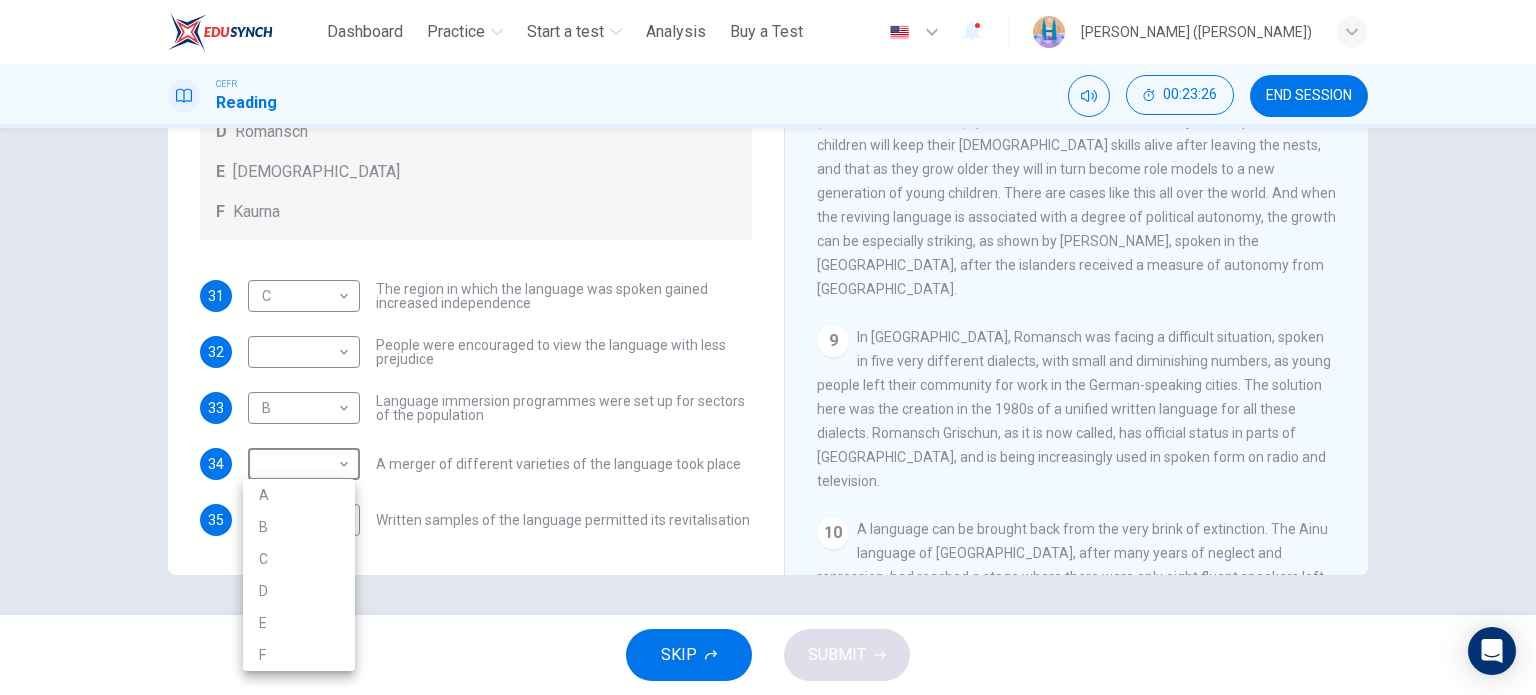 click on "D" at bounding box center (299, 591) 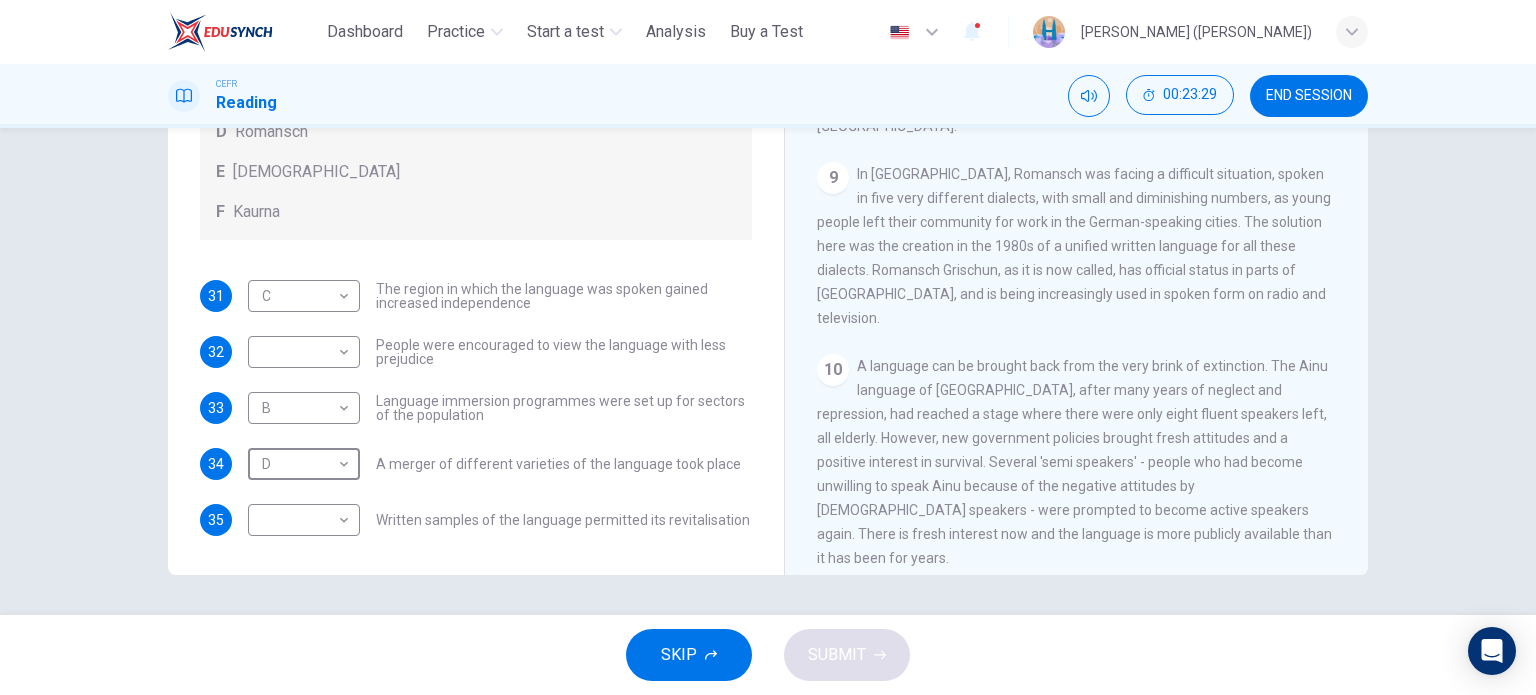 scroll, scrollTop: 1800, scrollLeft: 0, axis: vertical 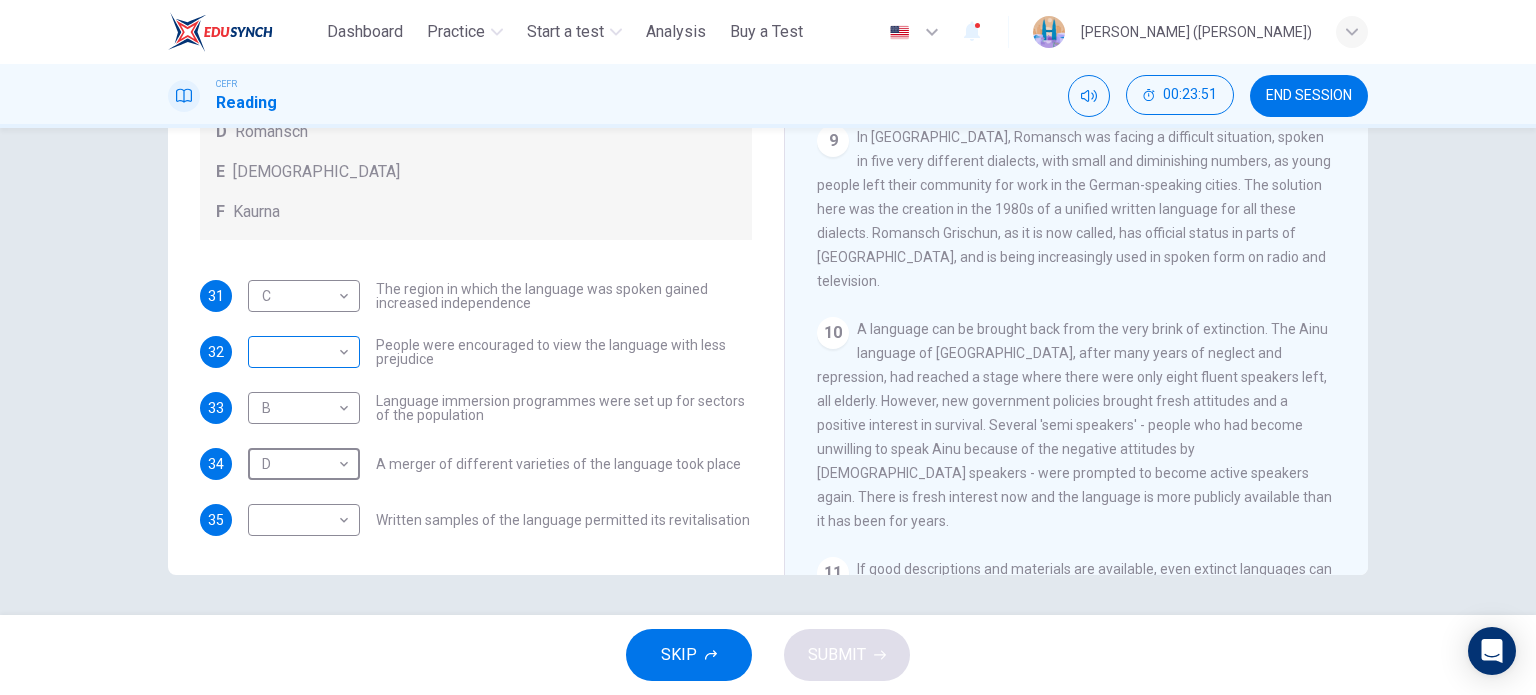 click on "This site uses cookies, as explained in our  Privacy Policy . If you agree to the use of cookies, please click the Accept button and continue to browse our site.   Privacy Policy Accept Dashboard Practice Start a test Analysis Buy a Test English ** ​ [PERSON_NAME] ([PERSON_NAME]) CEFR Reading 00:23:51 END SESSION Questions 31 - 35 Match the languages  A-F  with the statements below which describe how a language was saved.
Write your answers in the boxes below. A Welsh B Maori C Faroese D Romansch E Ainu F Kaurna 31 C * ​ The region in which the language was spoken gained increased independence 32 ​ ​ People were encouraged to view the language with less prejudice 33 B * ​ Language immersion programmes were set up for sectors of the population 34 D * ​ A merger of different varieties of the language took place 35 ​ ​ Written samples of the language permitted its revitalisation Saving Language CLICK TO ZOOM Click to Zoom 1 2 3 4 5 6 7 8 9 10 11 12 SKIP SUBMIT
Dashboard Practice Start a test" at bounding box center (768, 347) 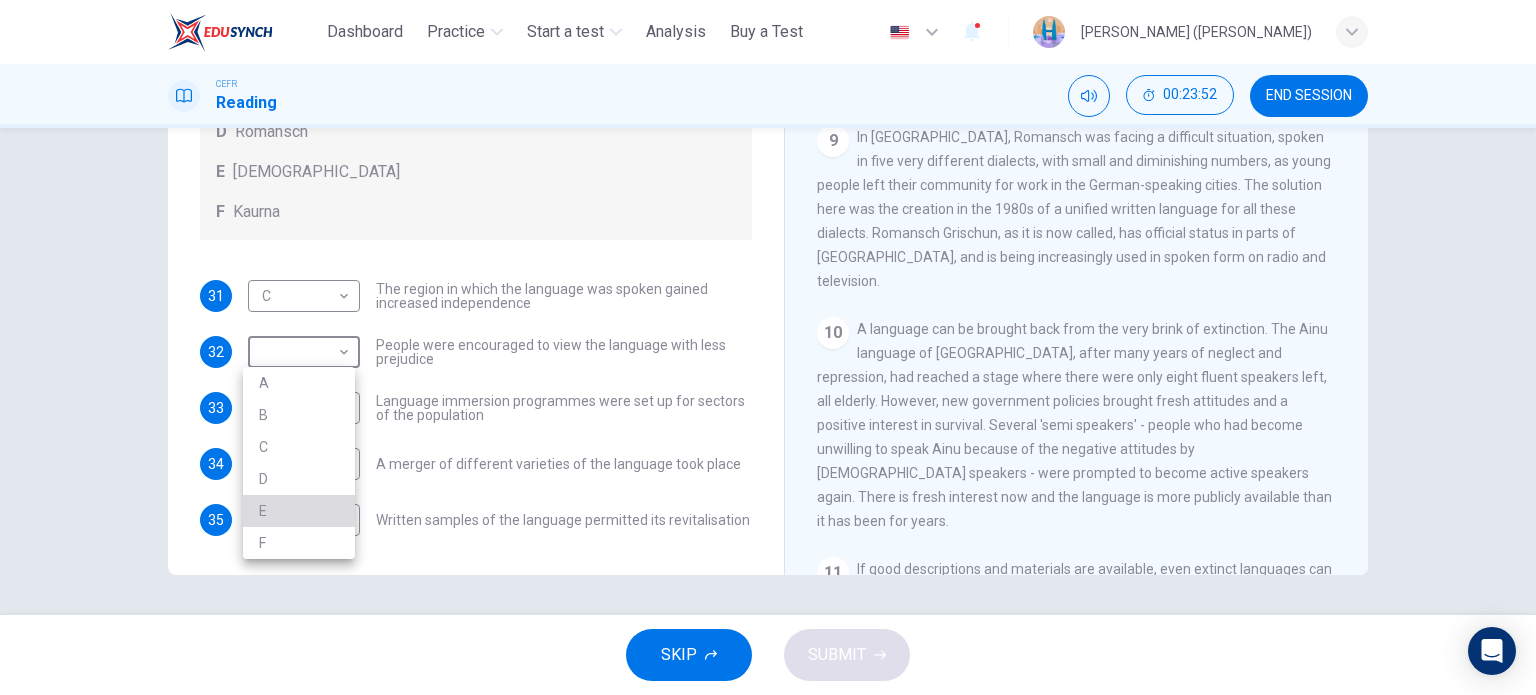 click on "E" at bounding box center [299, 511] 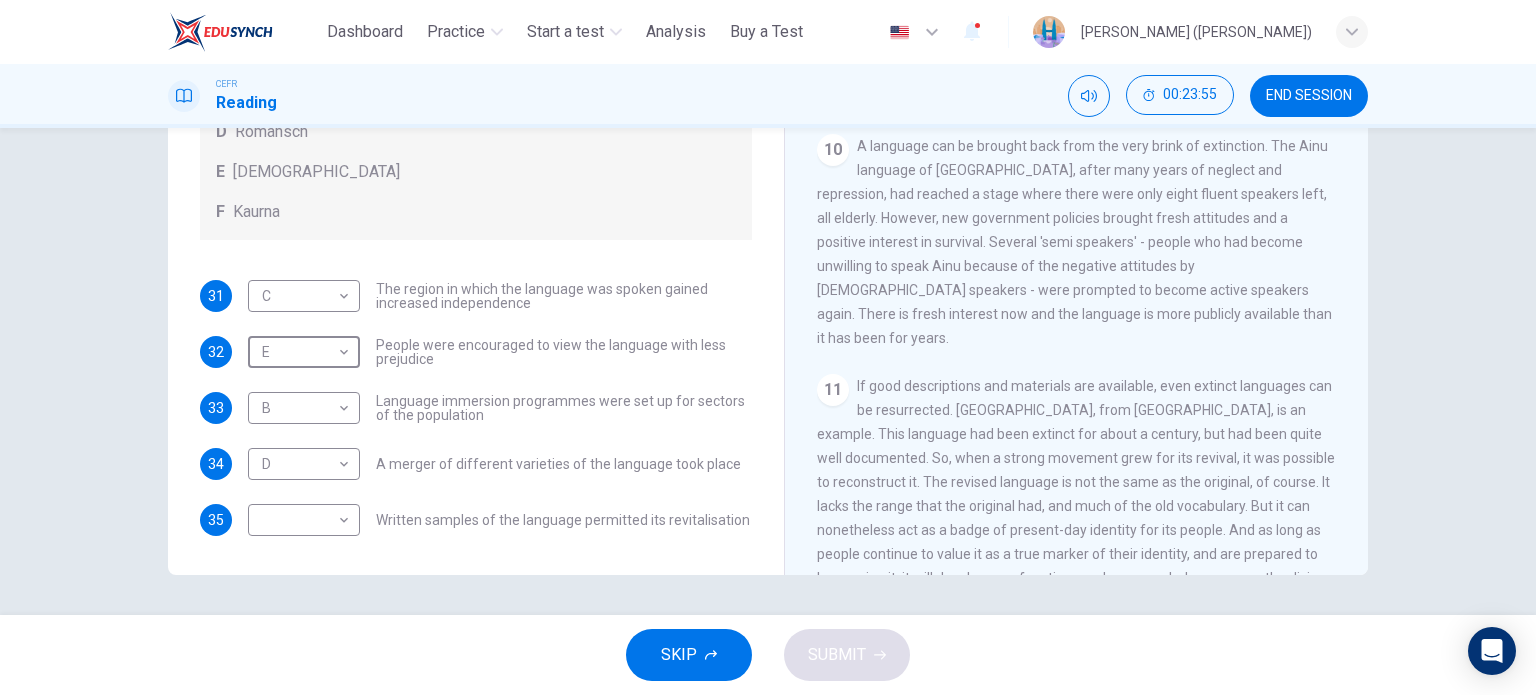 scroll, scrollTop: 2000, scrollLeft: 0, axis: vertical 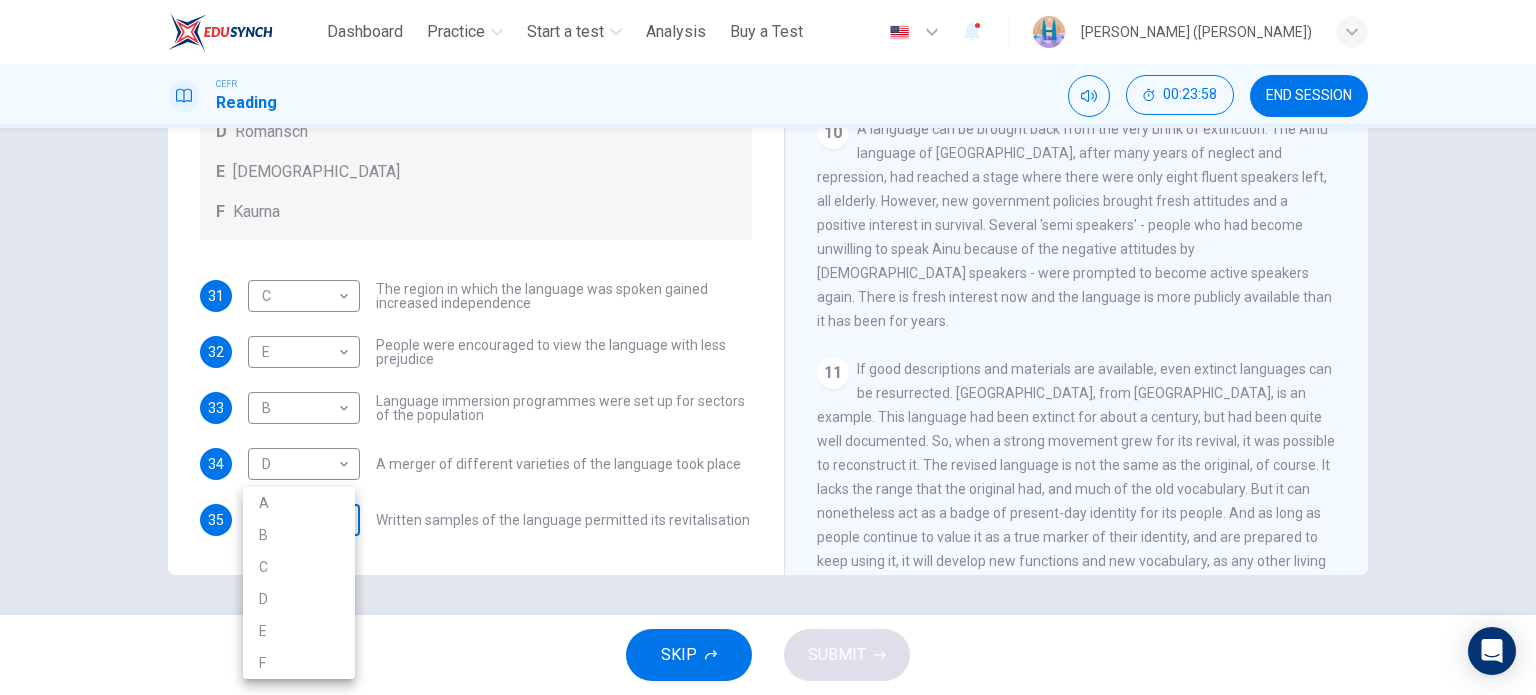 click on "This site uses cookies, as explained in our  Privacy Policy . If you agree to the use of cookies, please click the Accept button and continue to browse our site.   Privacy Policy Accept Dashboard Practice Start a test Analysis Buy a Test English ** ​ [PERSON_NAME] ([PERSON_NAME]) CEFR Reading 00:23:58 END SESSION Questions 31 - 35 Match the languages  A-F  with the statements below which describe how a language was saved.
Write your answers in the boxes below. A Welsh B Maori C Faroese D Romansch E Ainu F Kaurna 31 C * ​ The region in which the language was spoken gained increased independence 32 E * ​ People were encouraged to view the language with less prejudice 33 B * ​ Language immersion programmes were set up for sectors of the population 34 D * ​ A merger of different varieties of the language took place 35 ​ ​ Written samples of the language permitted its revitalisation Saving Language CLICK TO ZOOM Click to Zoom 1 2 3 4 5 6 7 8 9 10 11 12 SKIP SUBMIT
Dashboard Practice Start a test" at bounding box center [768, 347] 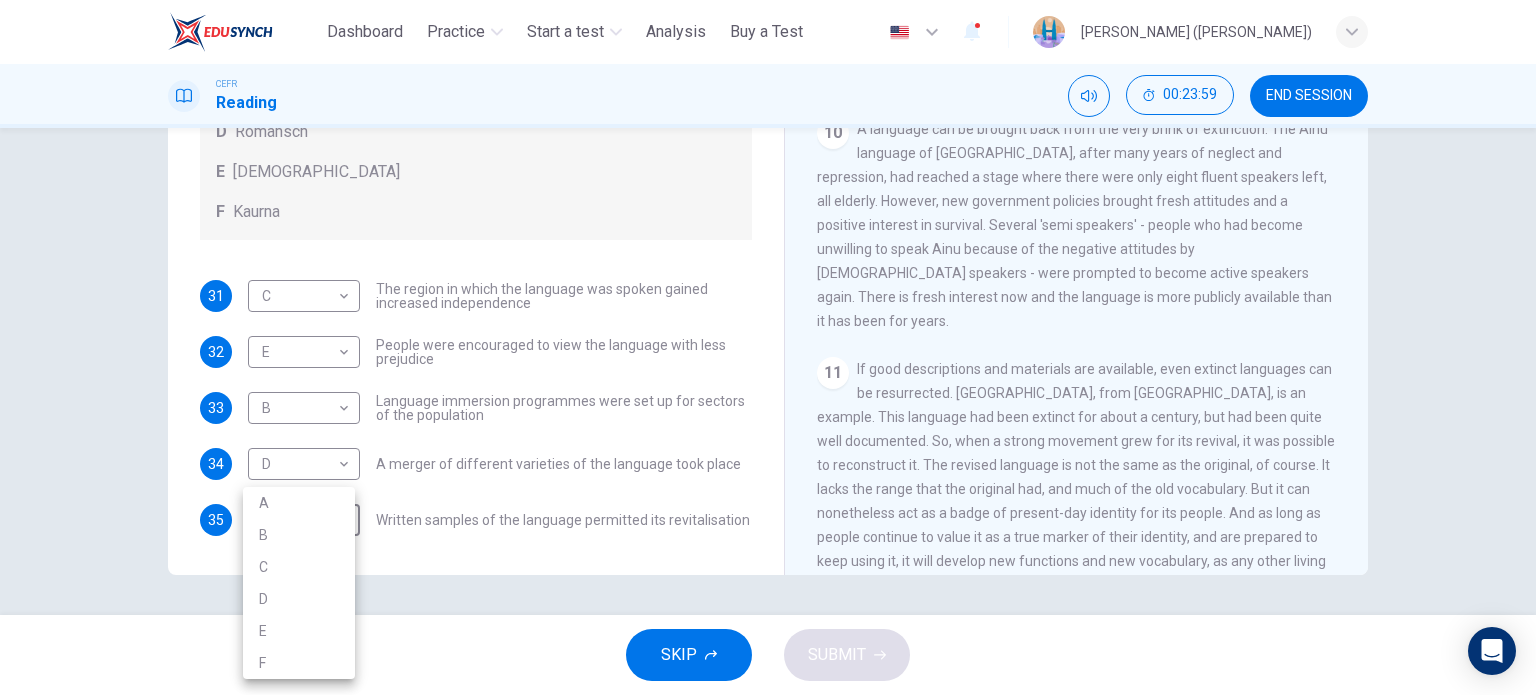 click on "F" at bounding box center (299, 663) 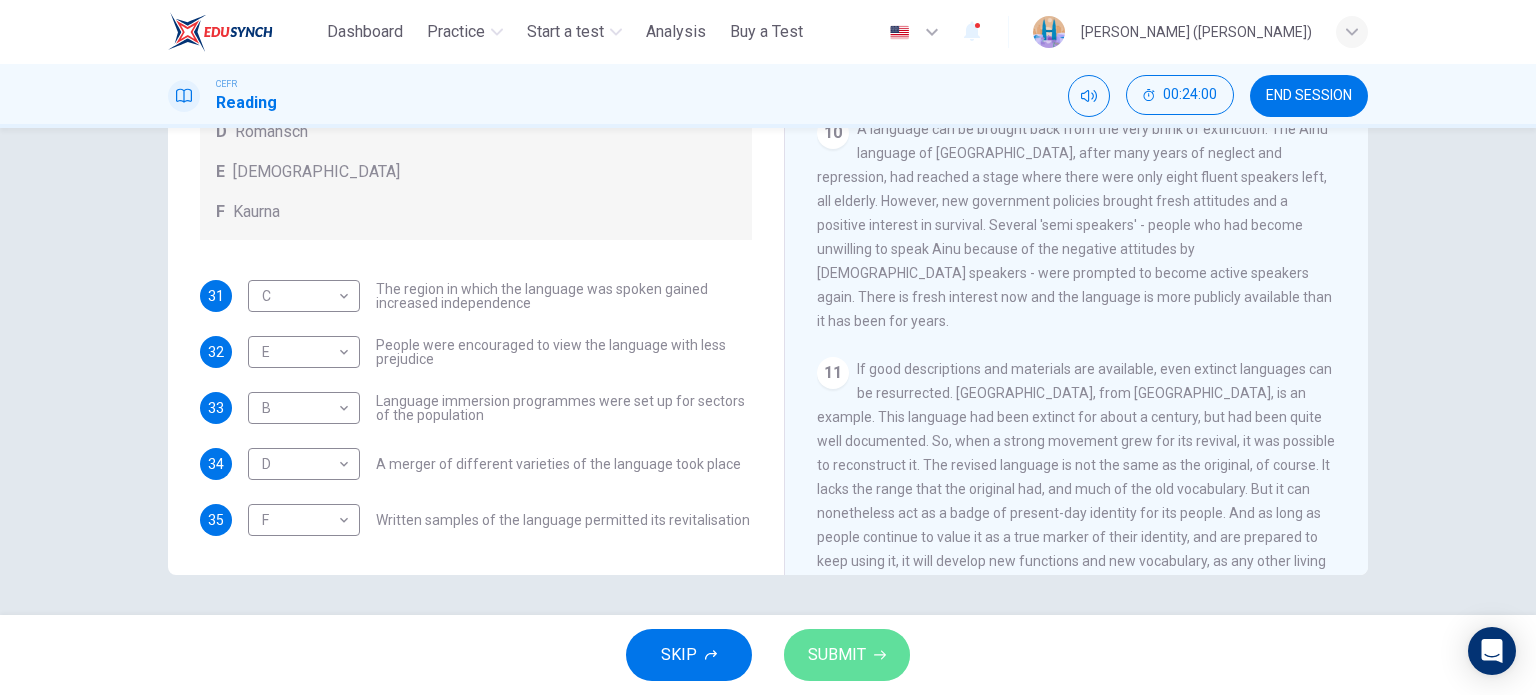 click on "SUBMIT" at bounding box center [837, 655] 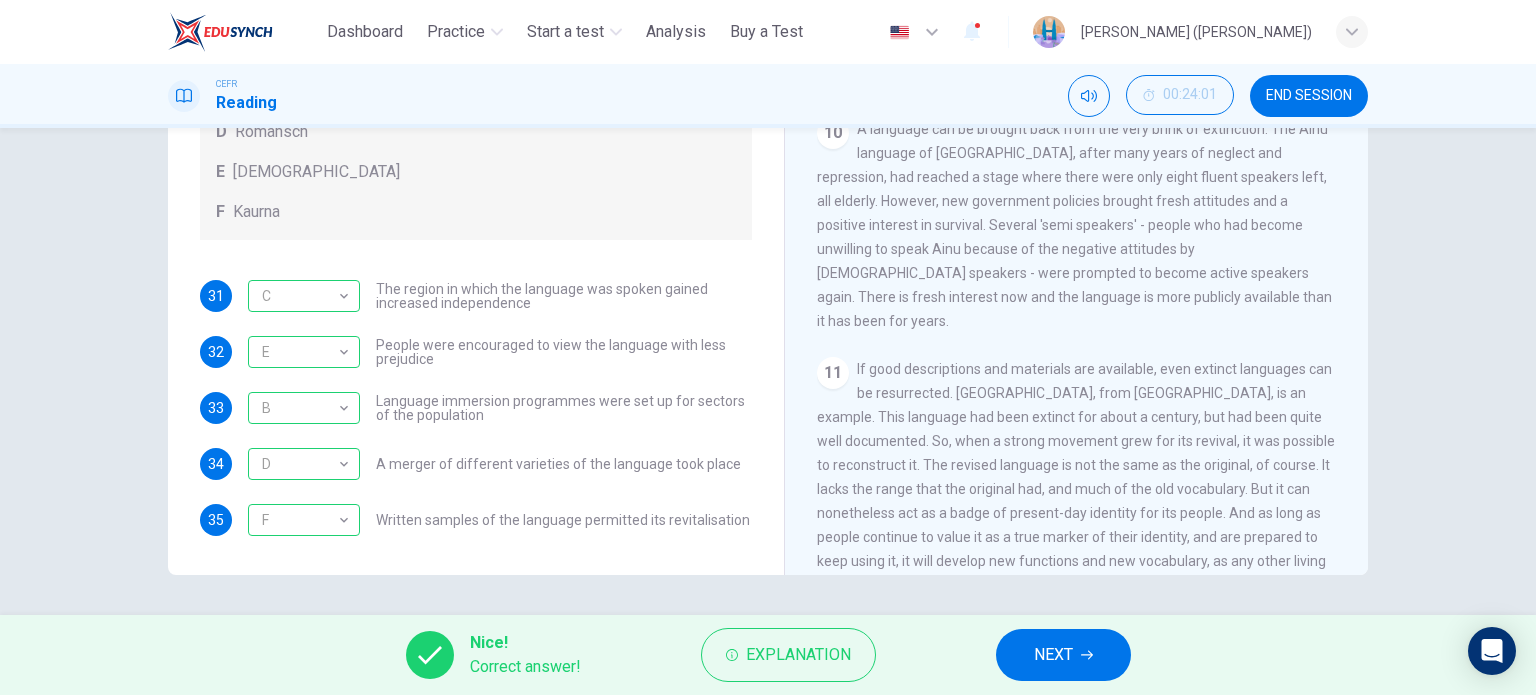 click on "NEXT" at bounding box center [1053, 655] 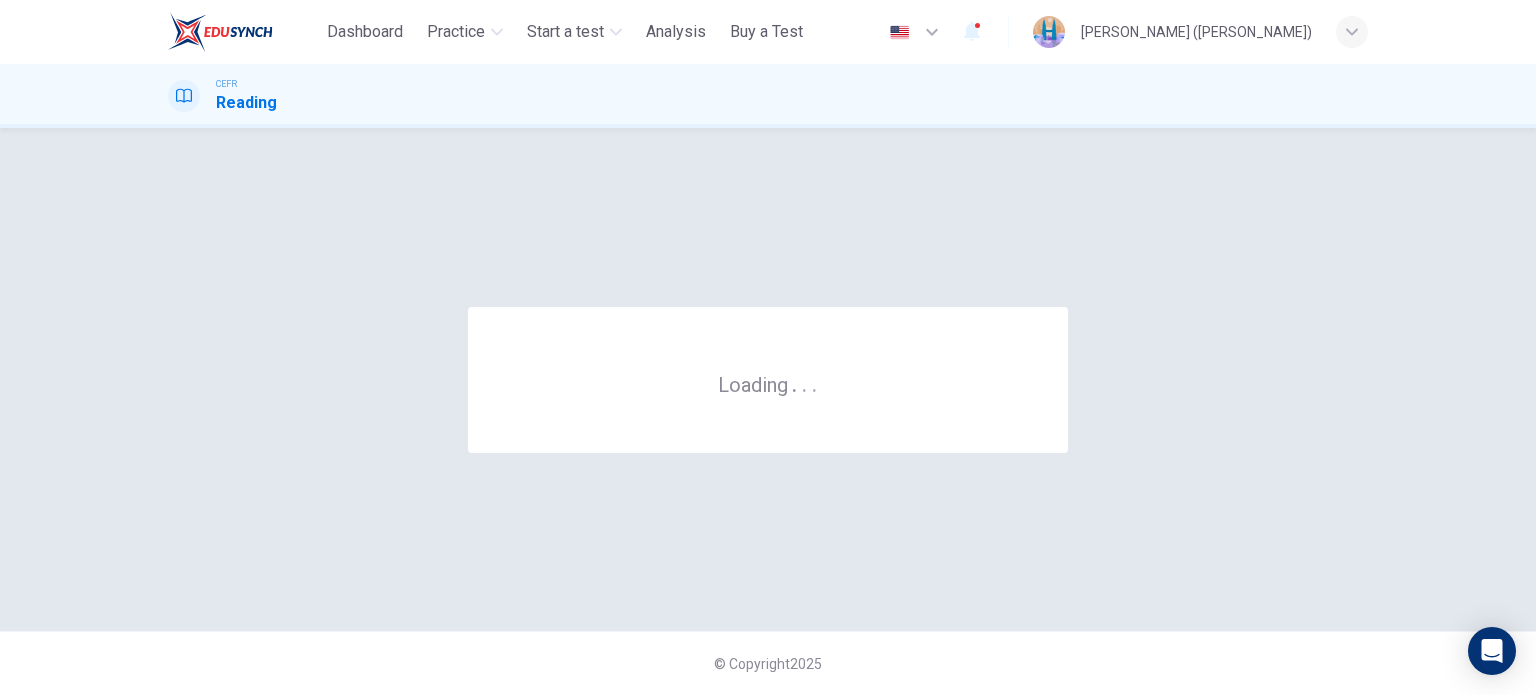 scroll, scrollTop: 0, scrollLeft: 0, axis: both 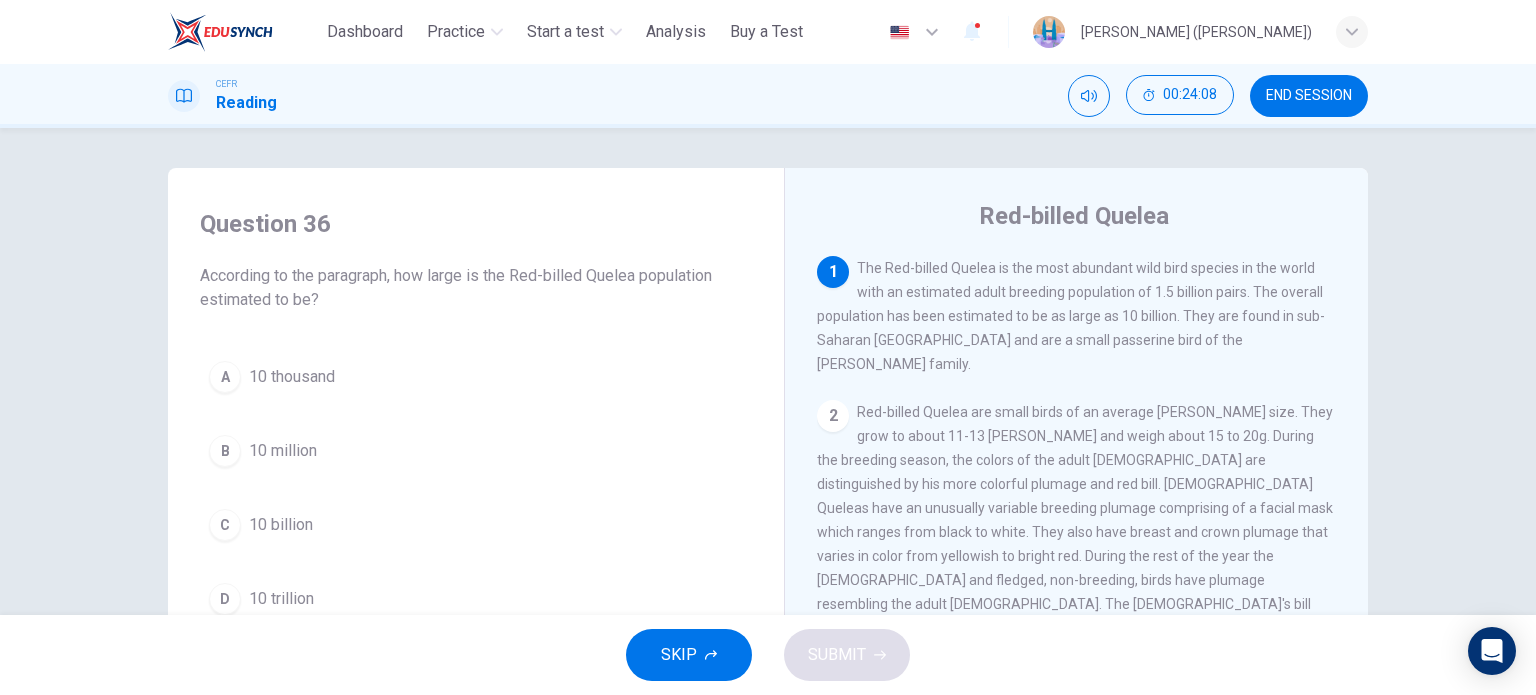 click on "10 billion" at bounding box center [281, 525] 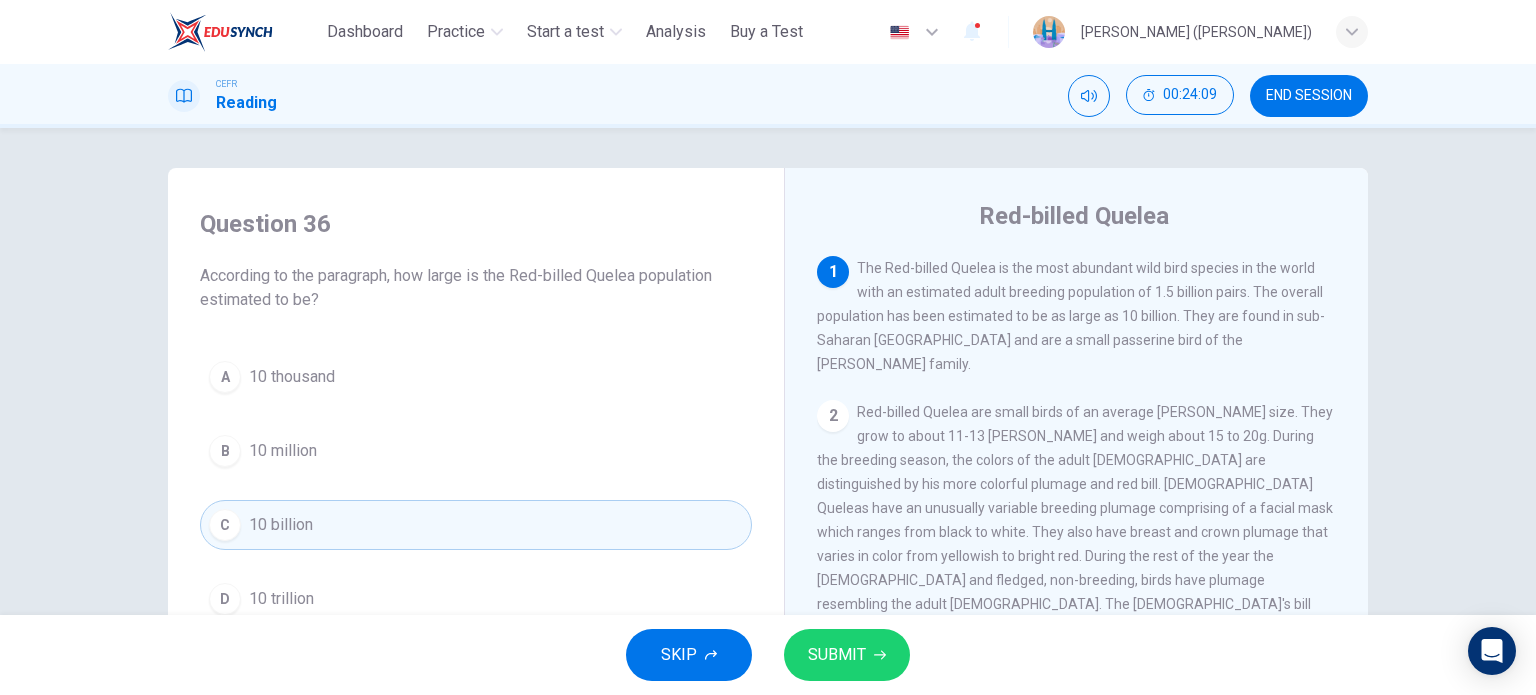 click on "SUBMIT" at bounding box center [837, 655] 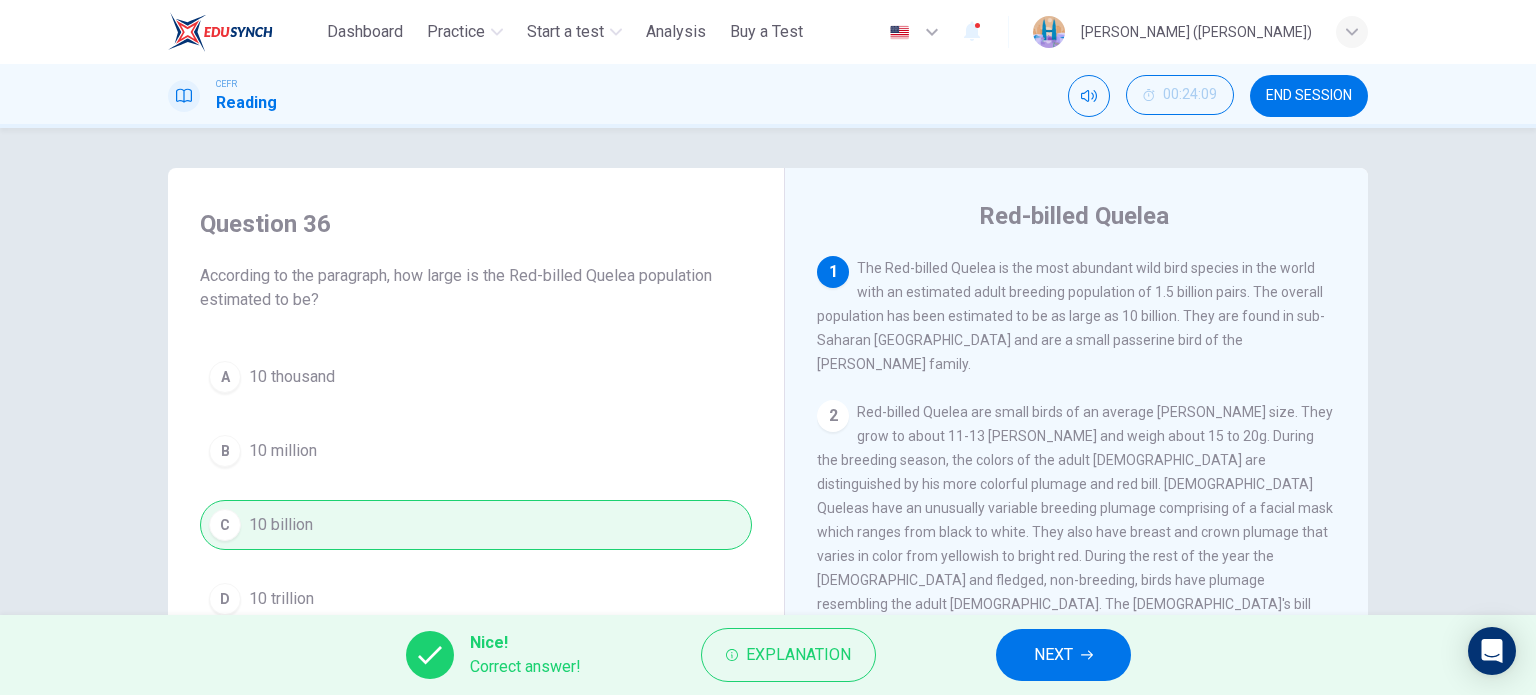click on "NEXT" at bounding box center [1063, 655] 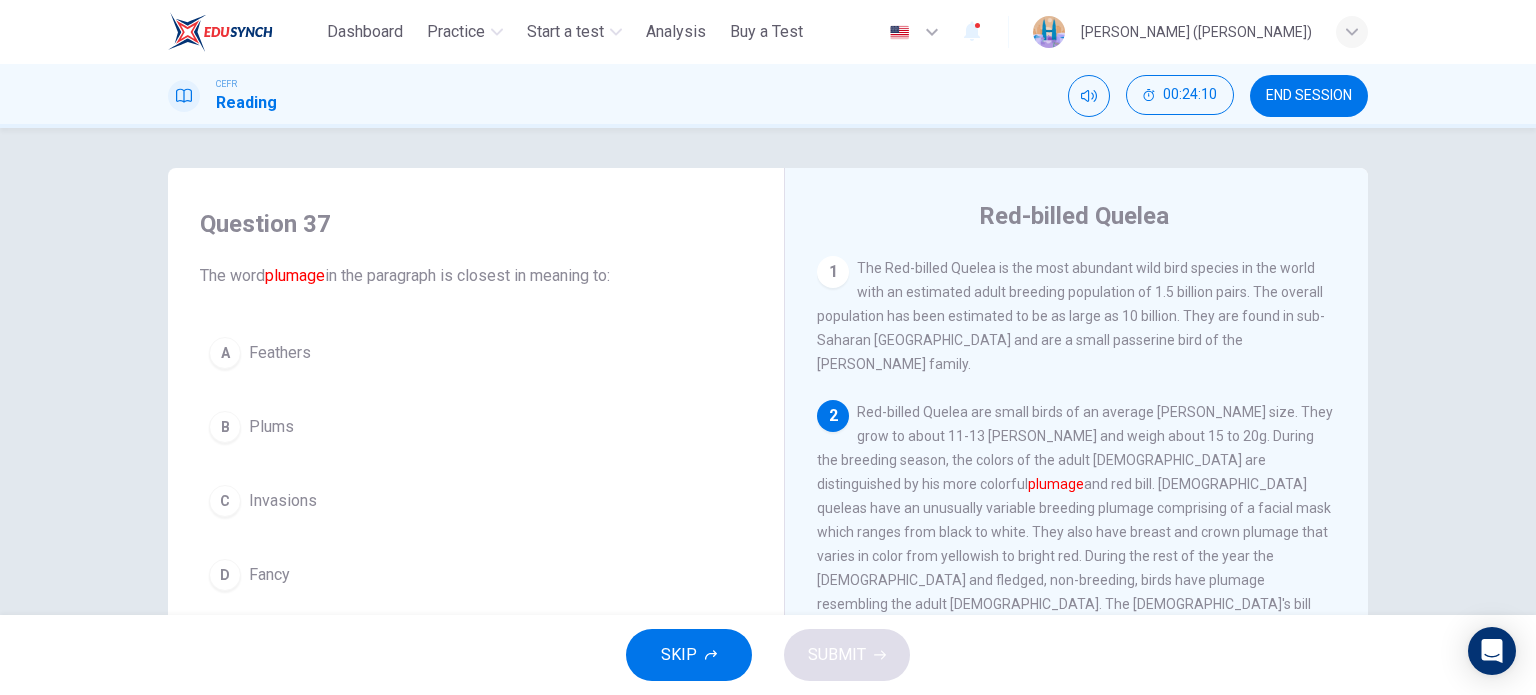 click on "Feathers" at bounding box center [280, 353] 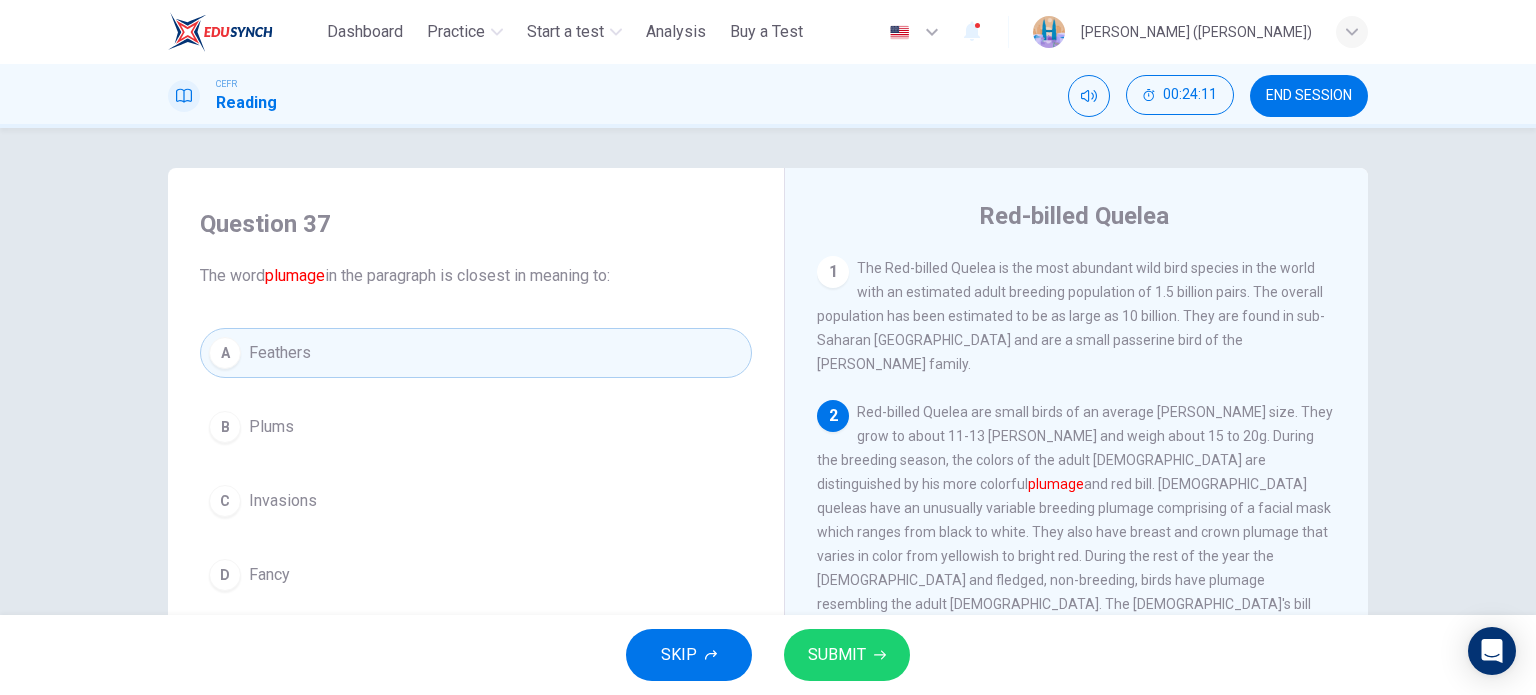 click on "SUBMIT" at bounding box center (847, 655) 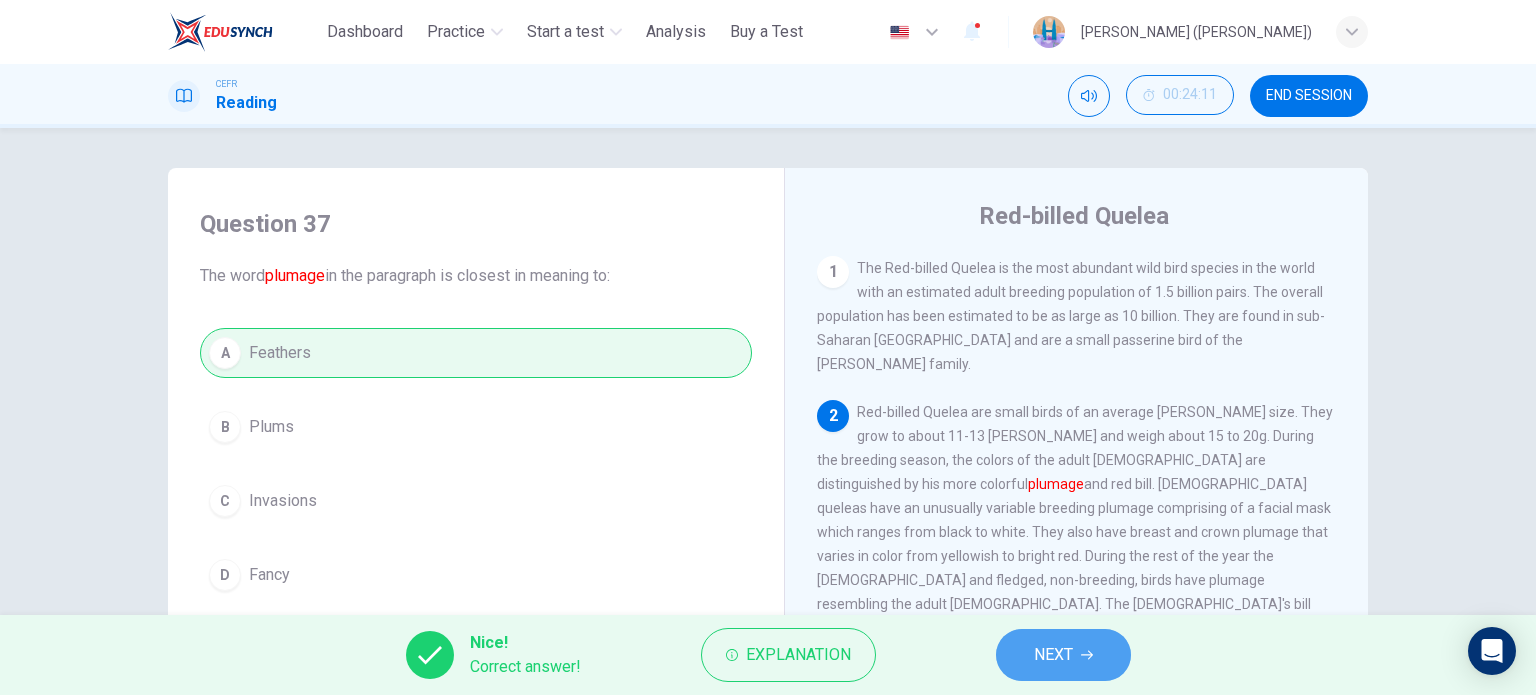 click on "NEXT" at bounding box center [1063, 655] 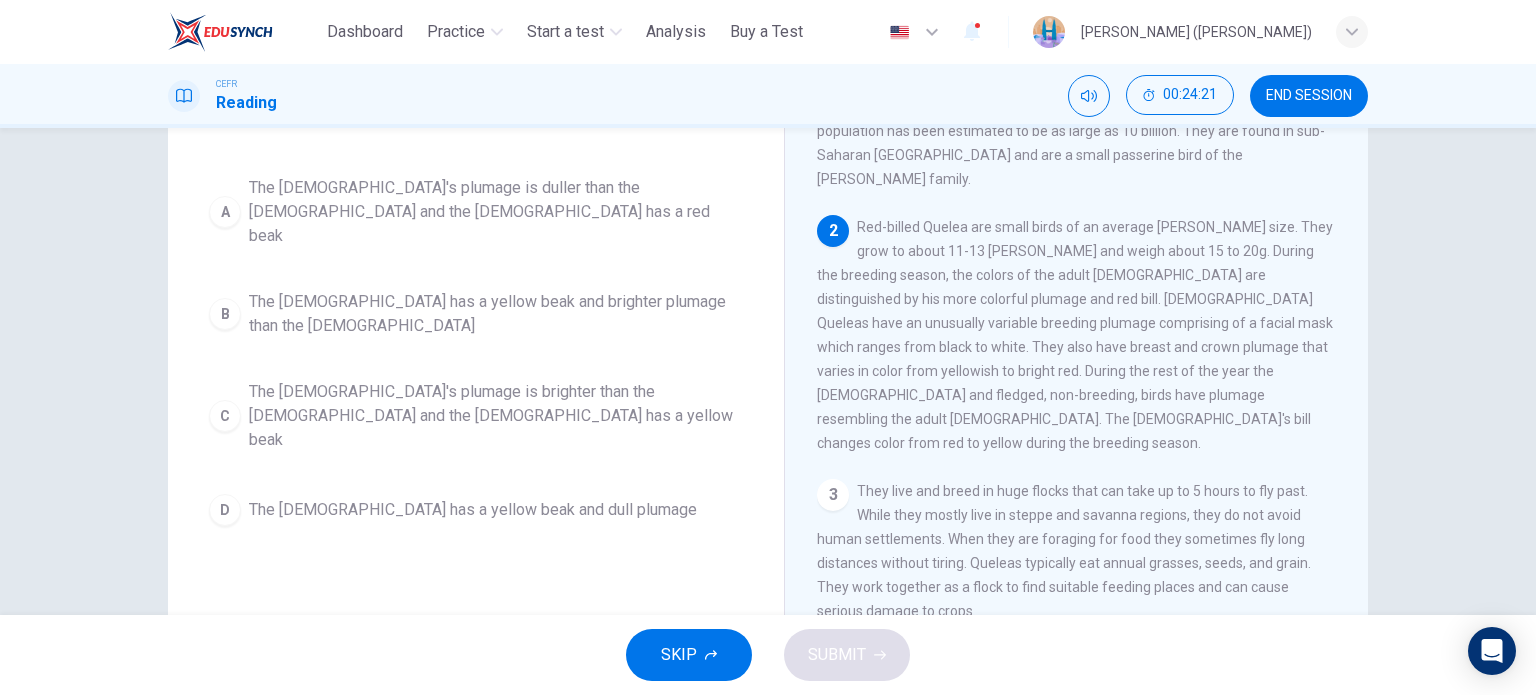 scroll, scrollTop: 200, scrollLeft: 0, axis: vertical 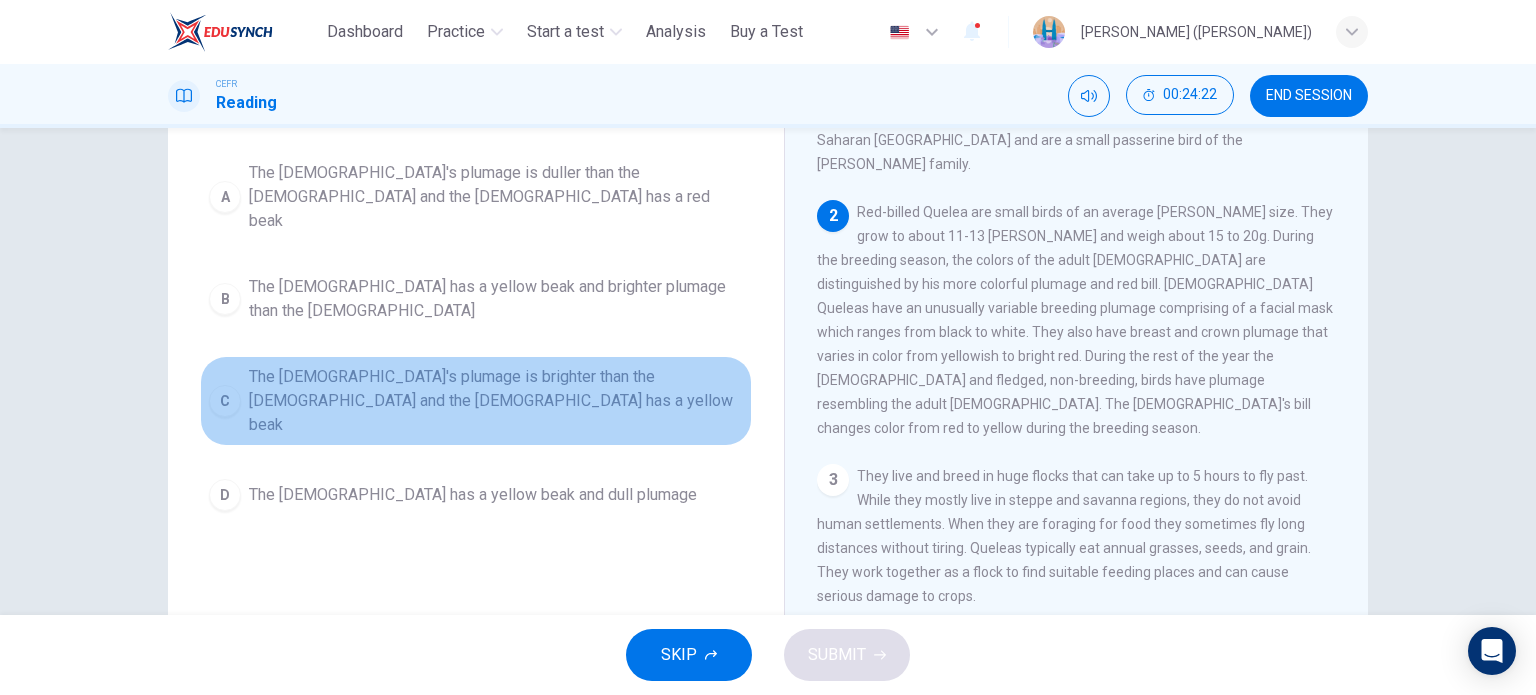 click on "The [DEMOGRAPHIC_DATA]'s plumage is brighter than the [DEMOGRAPHIC_DATA] and the [DEMOGRAPHIC_DATA] has a yellow beak" at bounding box center [496, 401] 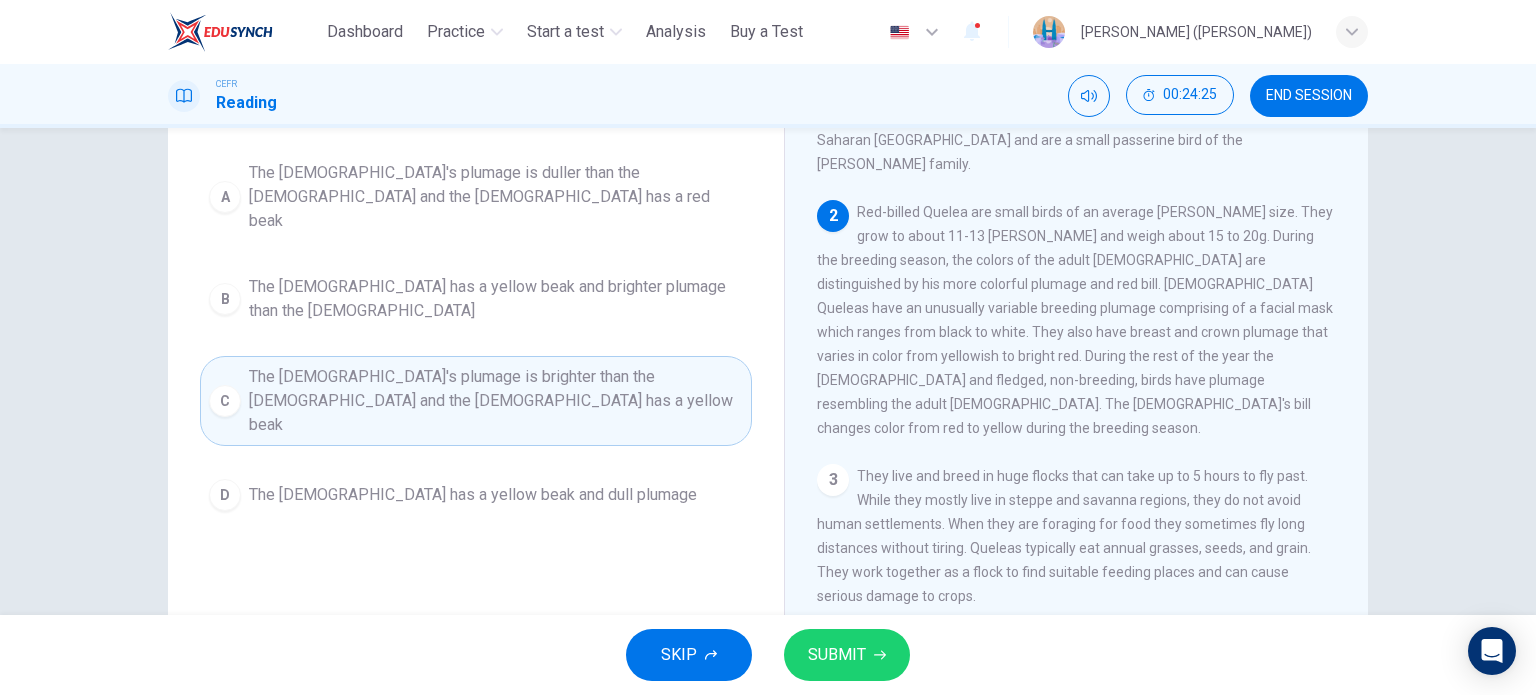 click on "SUBMIT" at bounding box center [837, 655] 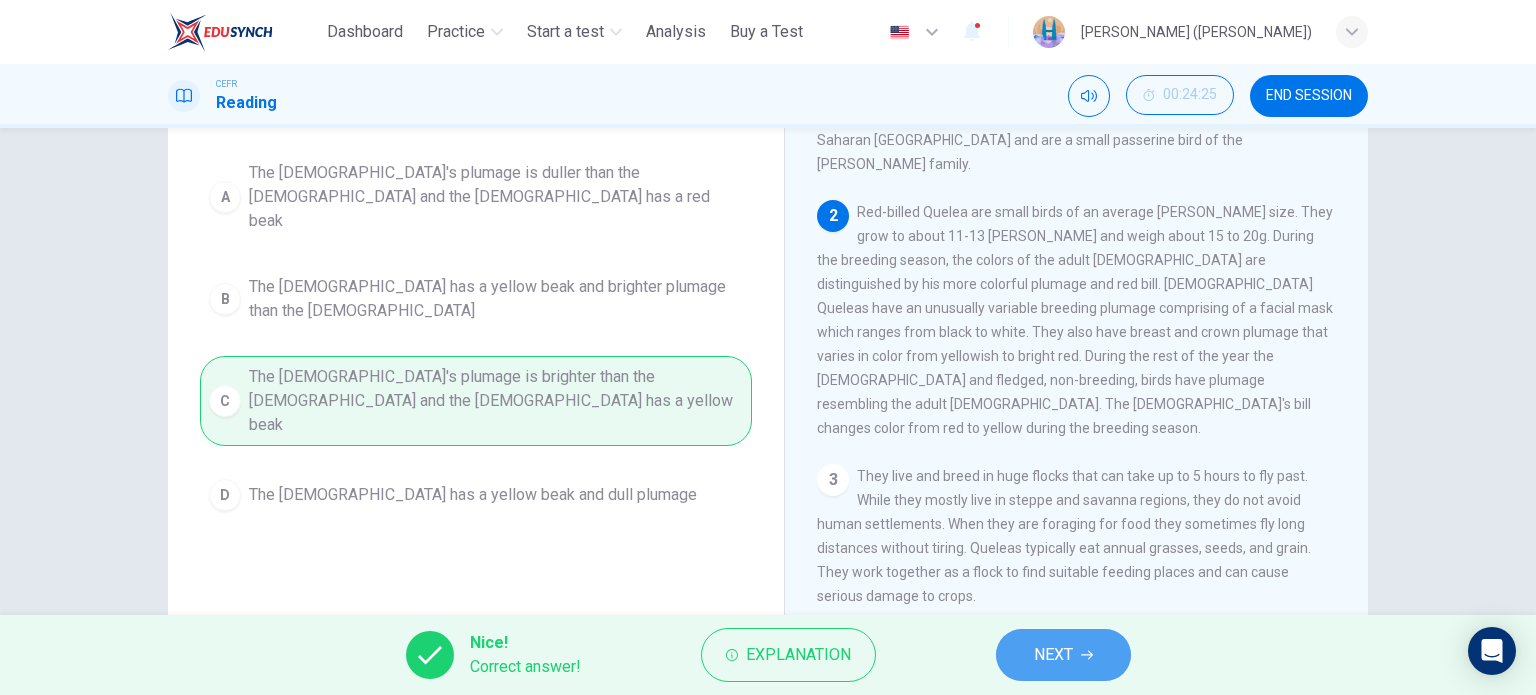 click on "NEXT" at bounding box center [1063, 655] 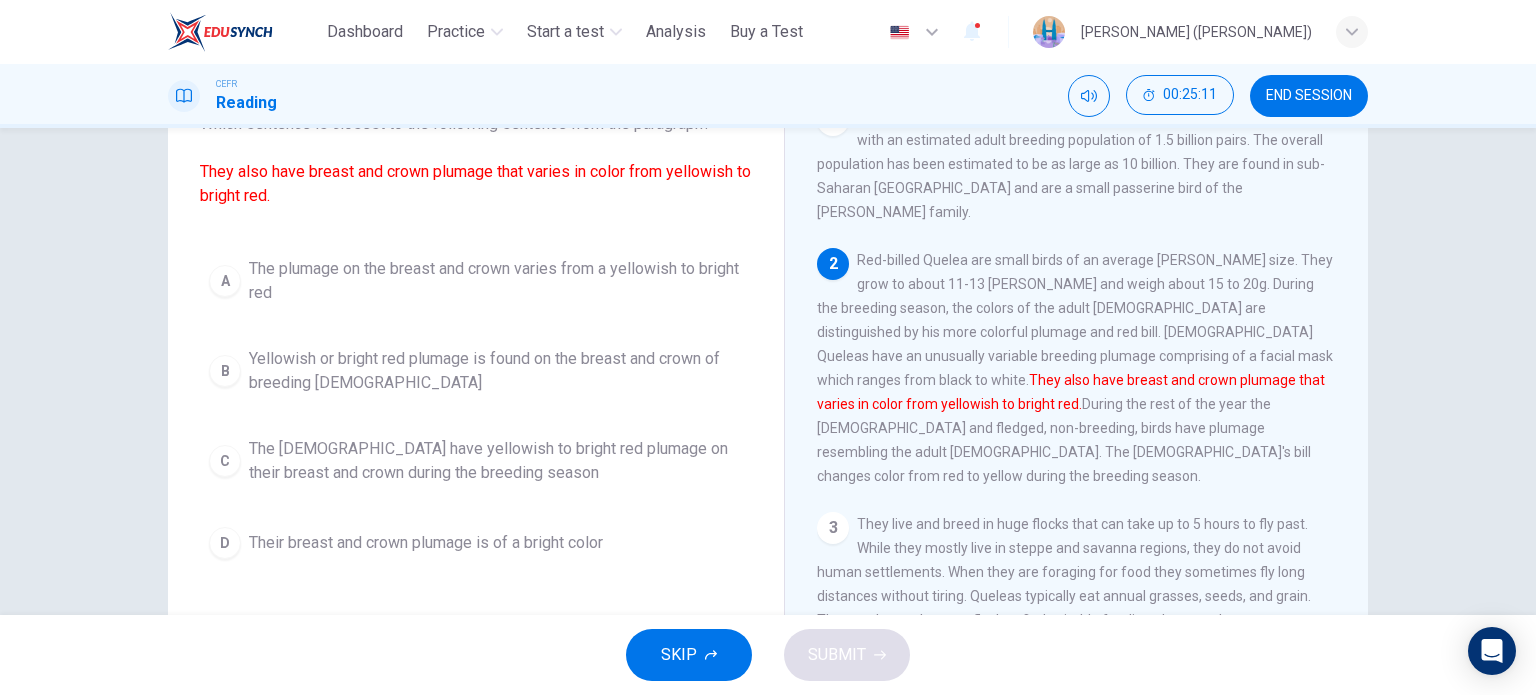 scroll, scrollTop: 148, scrollLeft: 0, axis: vertical 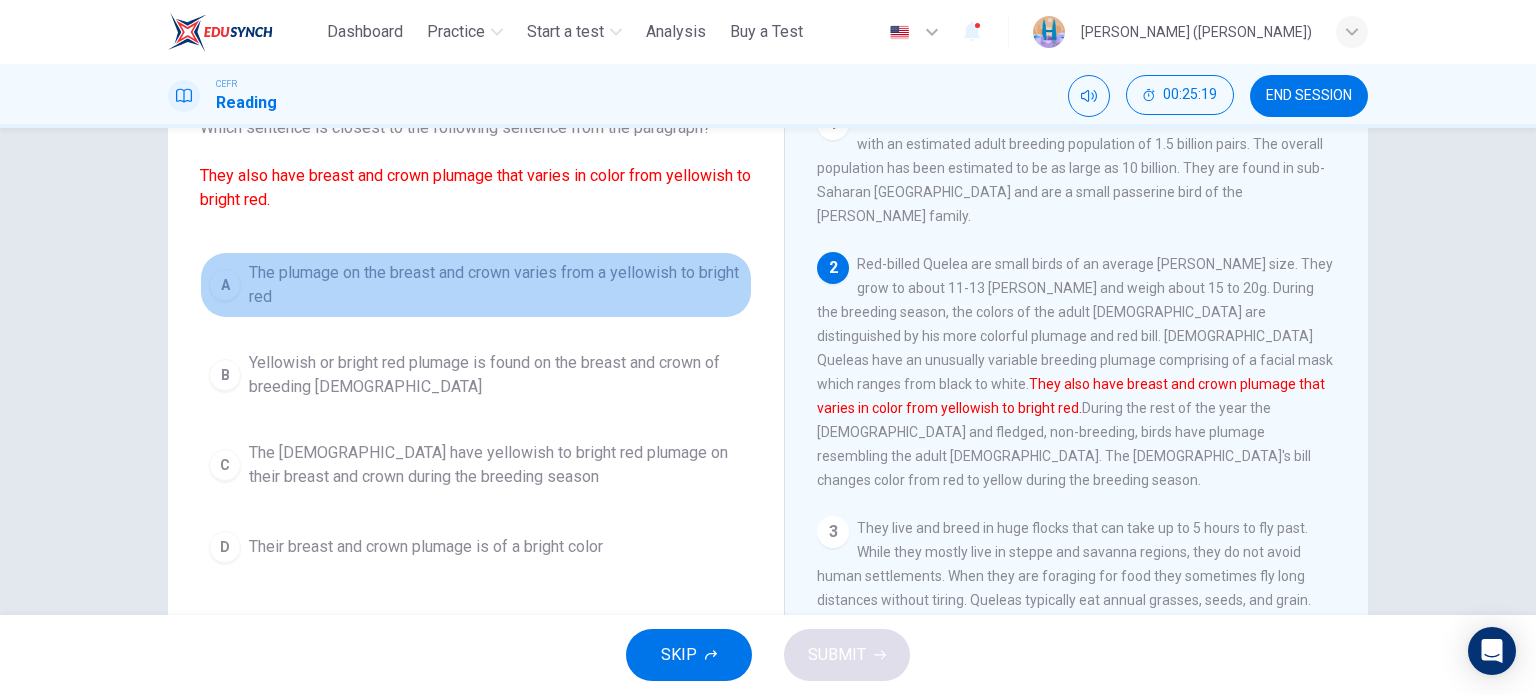 click on "A" at bounding box center [225, 285] 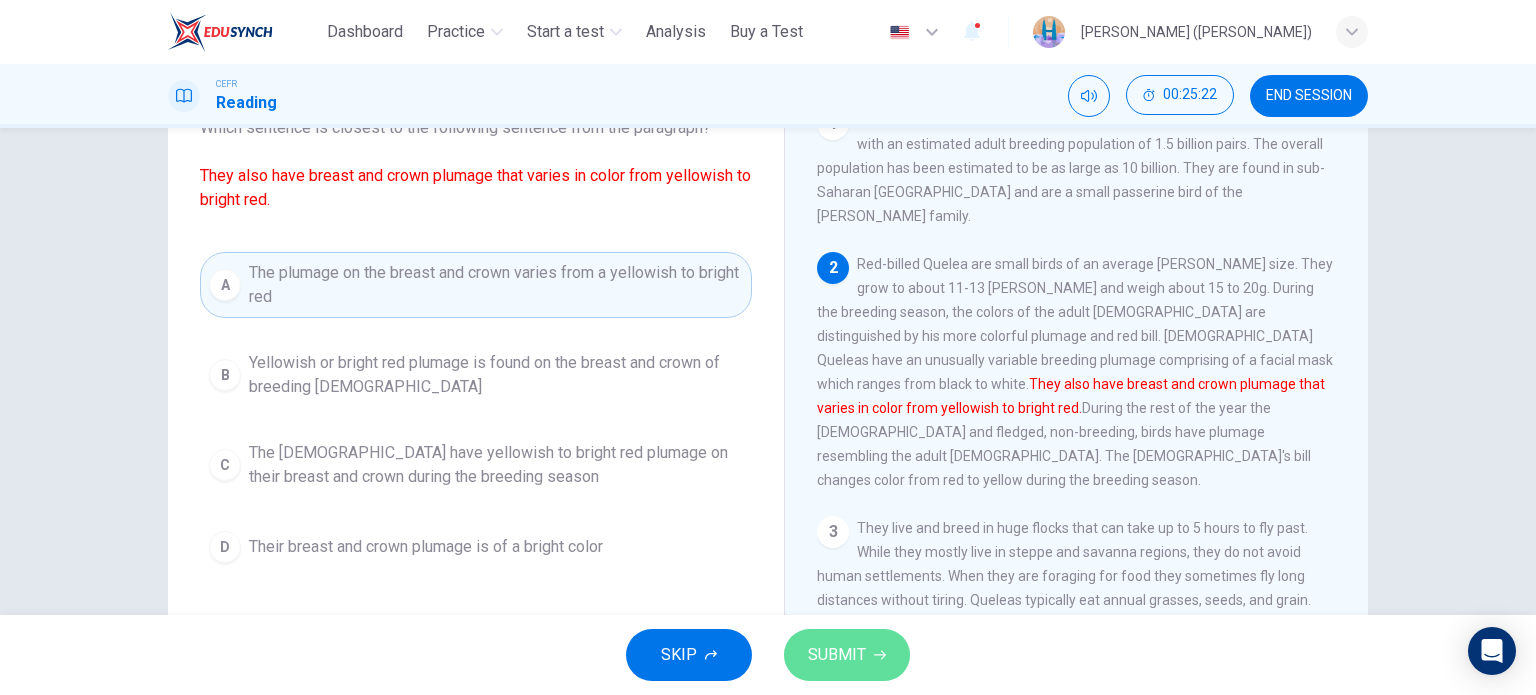 click on "SUBMIT" at bounding box center [837, 655] 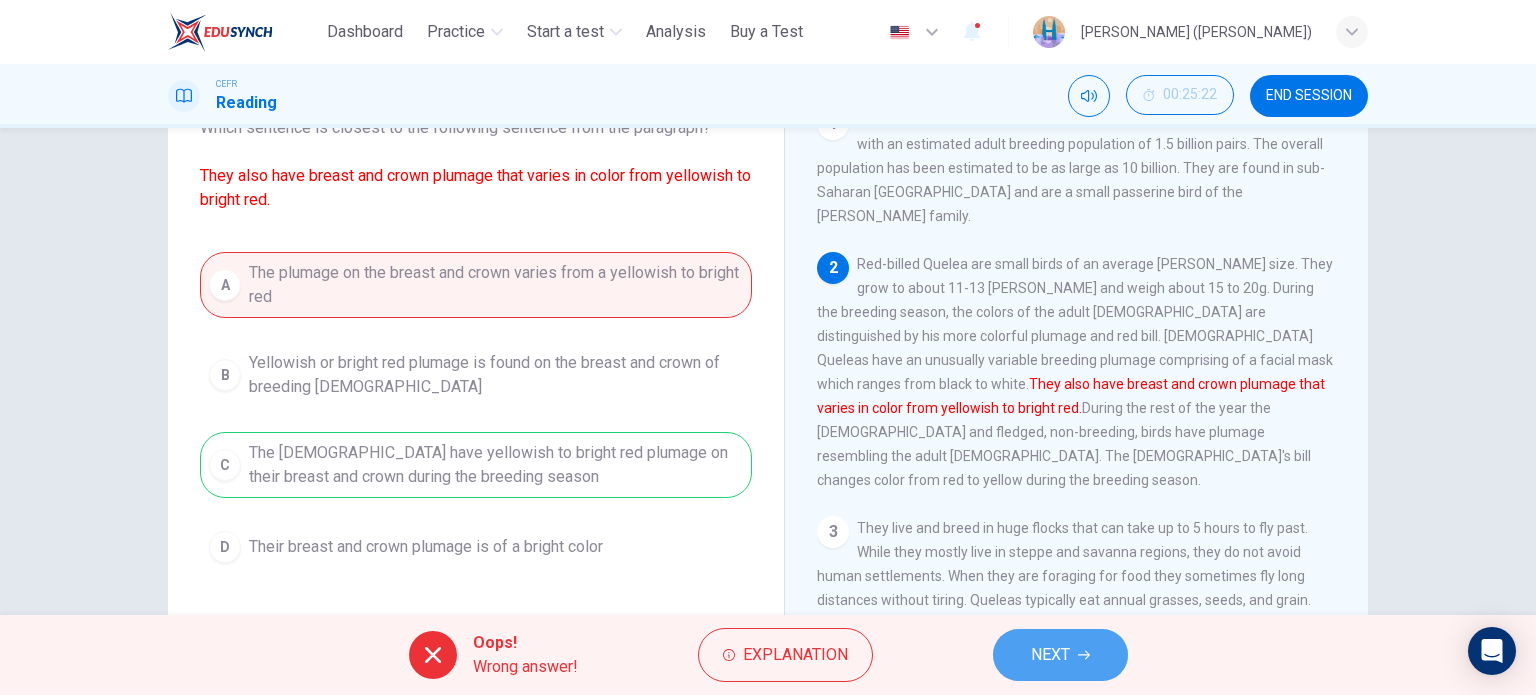 click on "NEXT" at bounding box center [1050, 655] 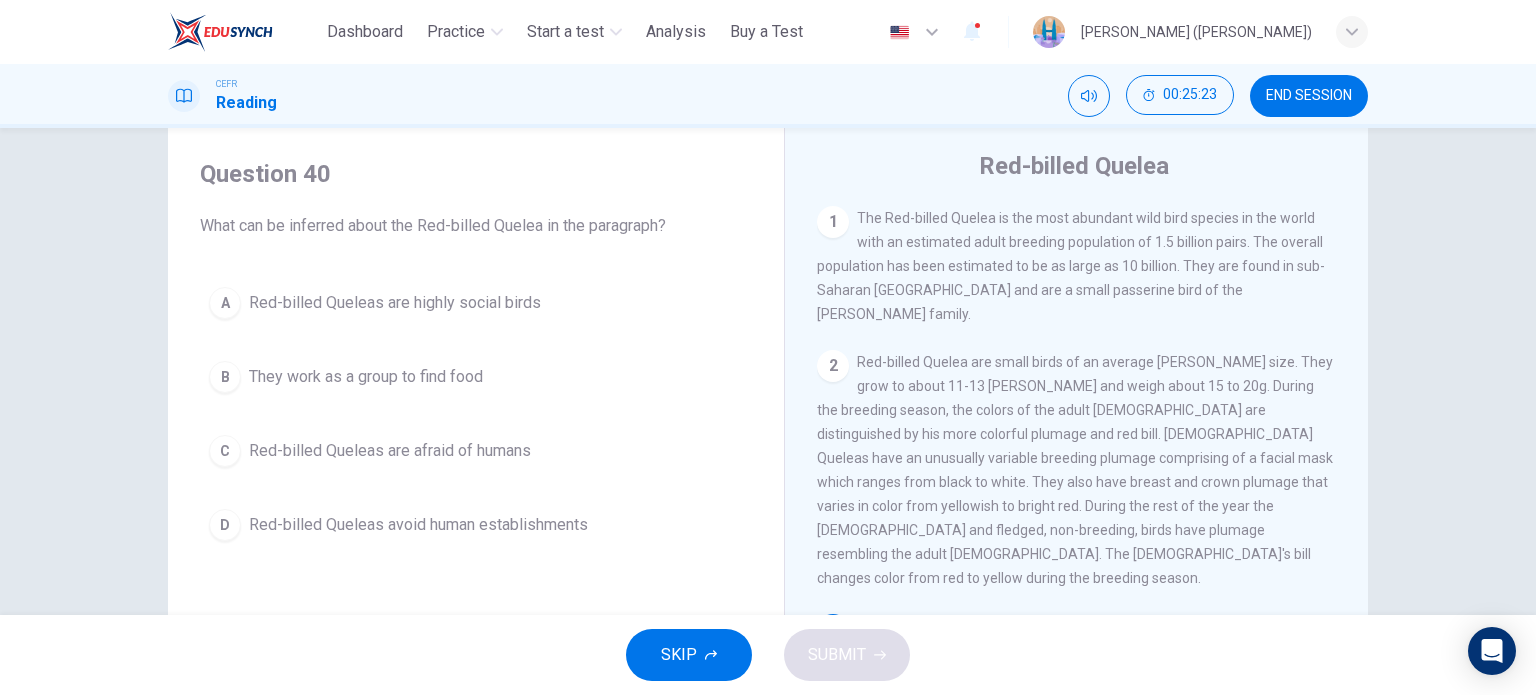 scroll, scrollTop: 48, scrollLeft: 0, axis: vertical 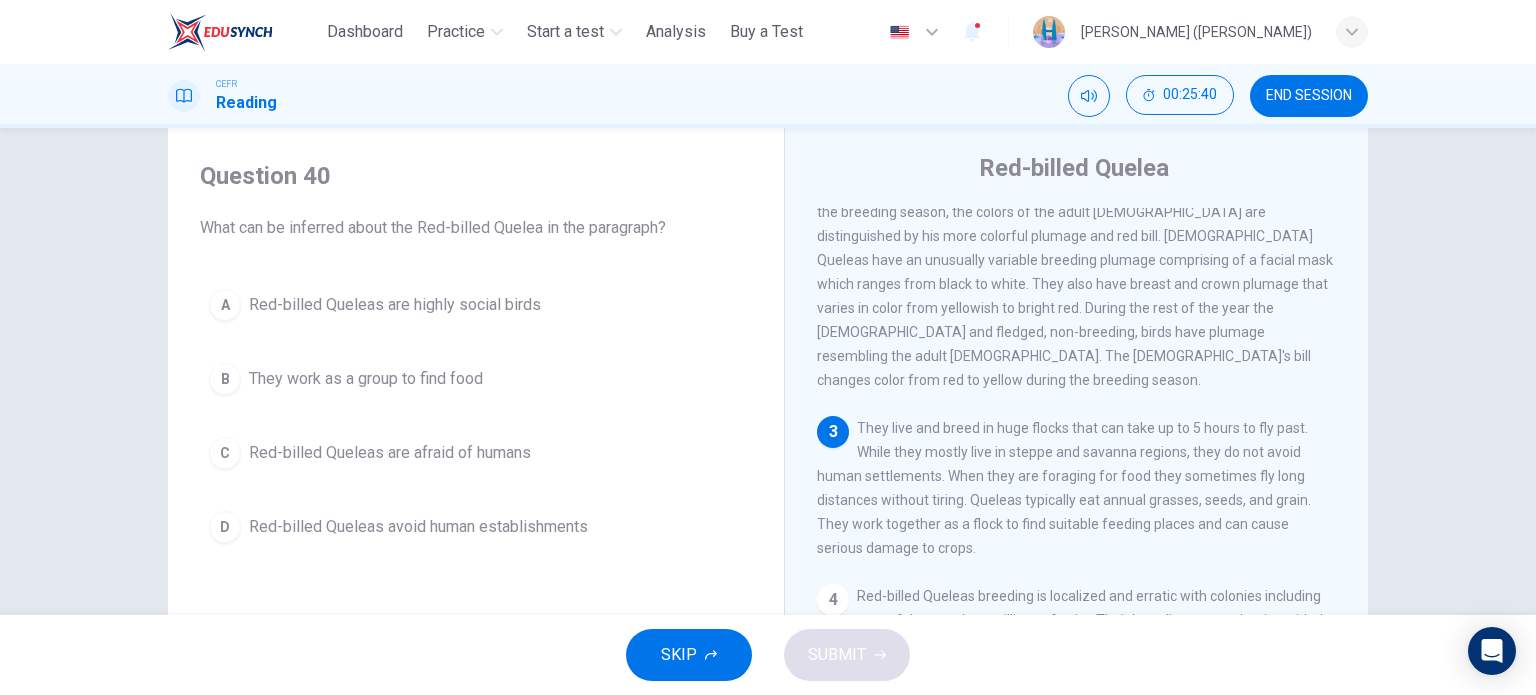 click on "Red-billed Queleas are highly social birds" at bounding box center (395, 305) 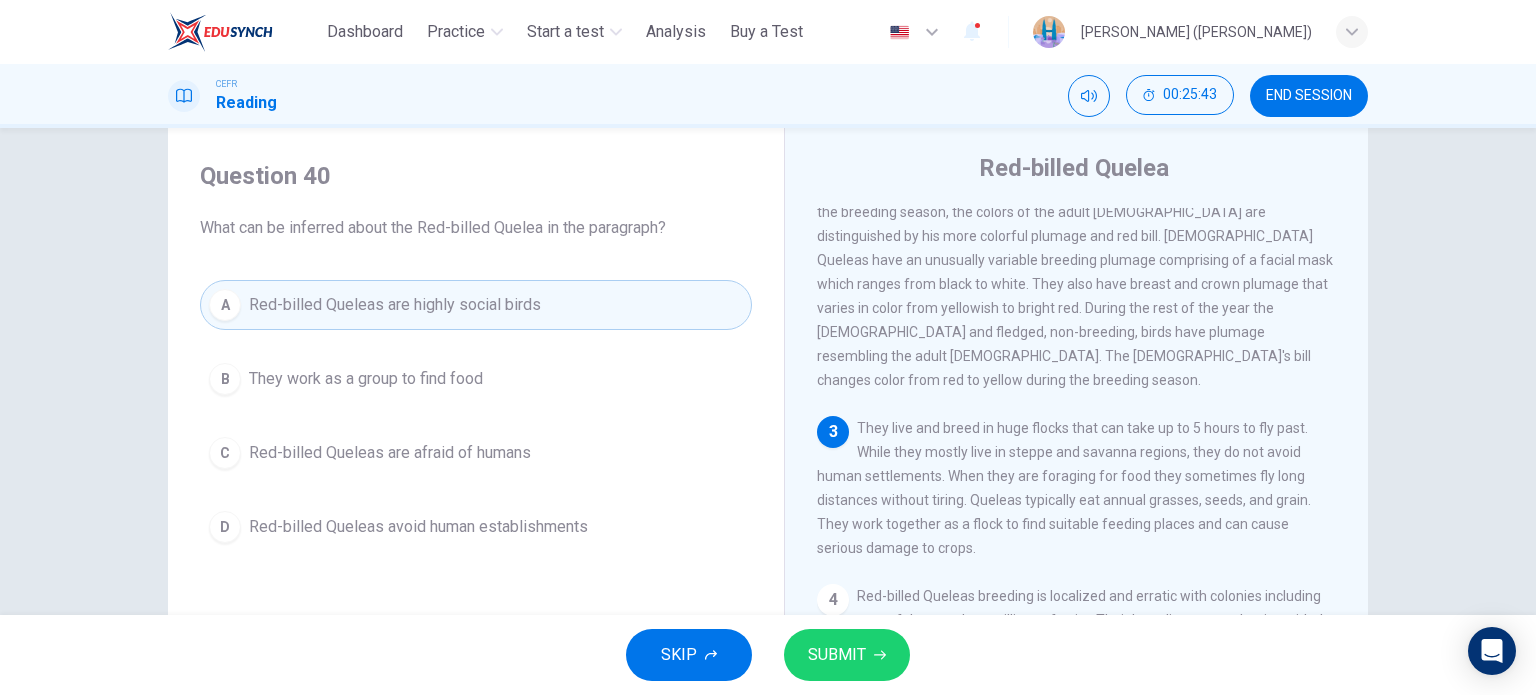 click on "SUBMIT" at bounding box center (837, 655) 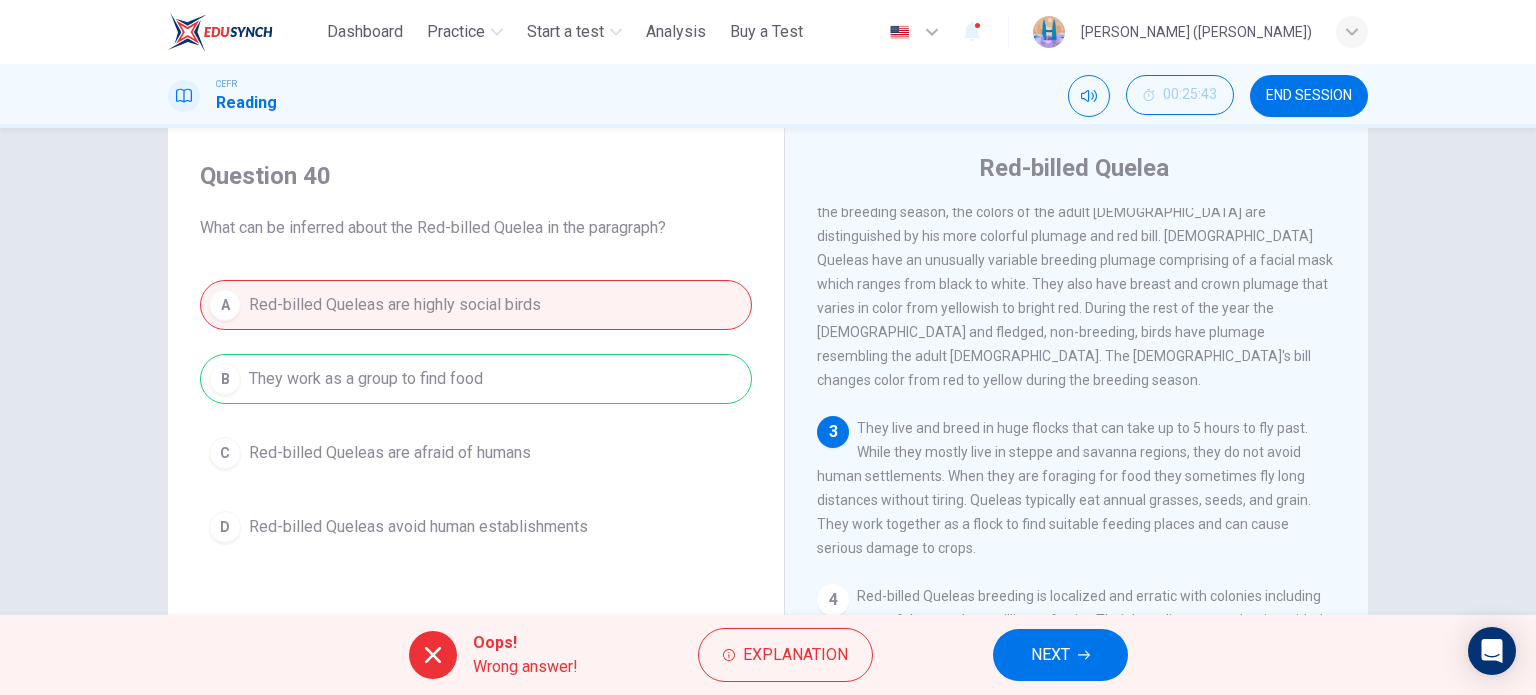 click on "NEXT" at bounding box center [1060, 655] 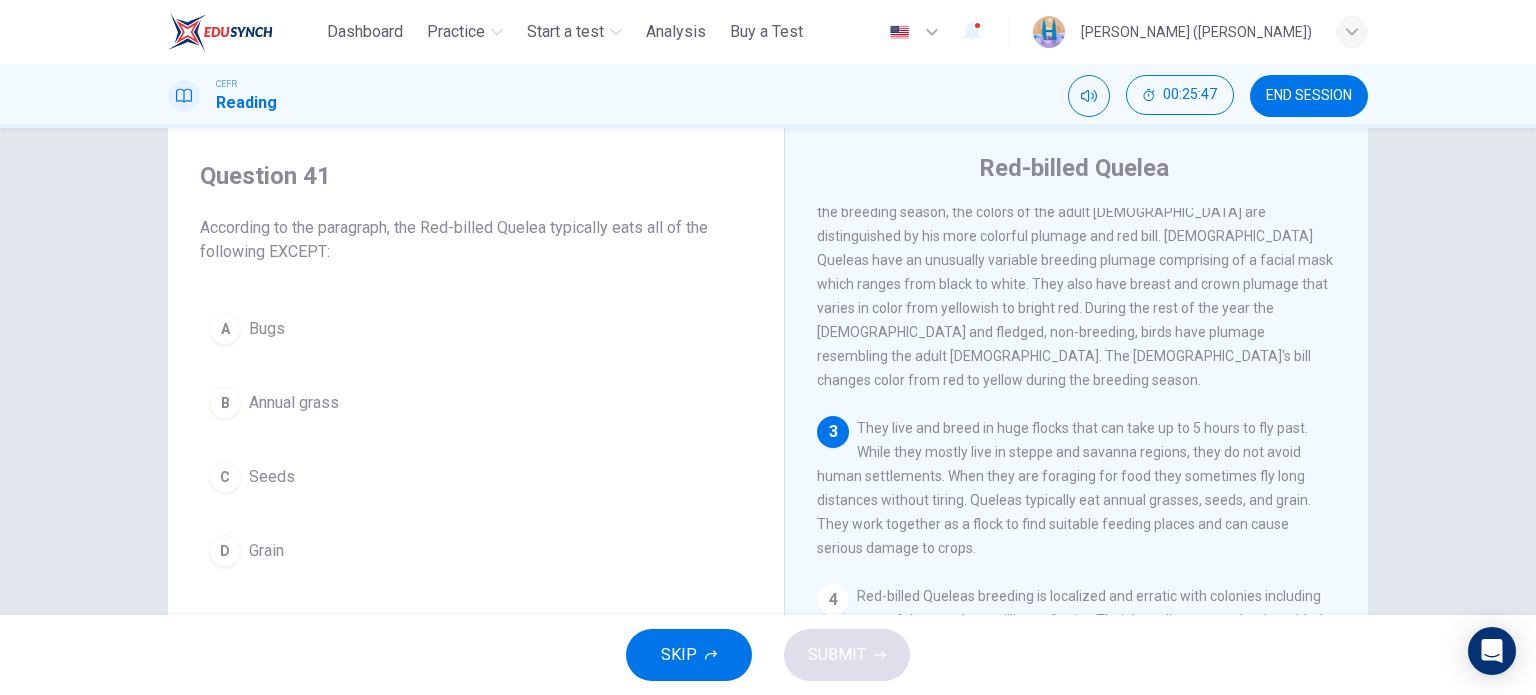 click on "Bugs" at bounding box center (267, 329) 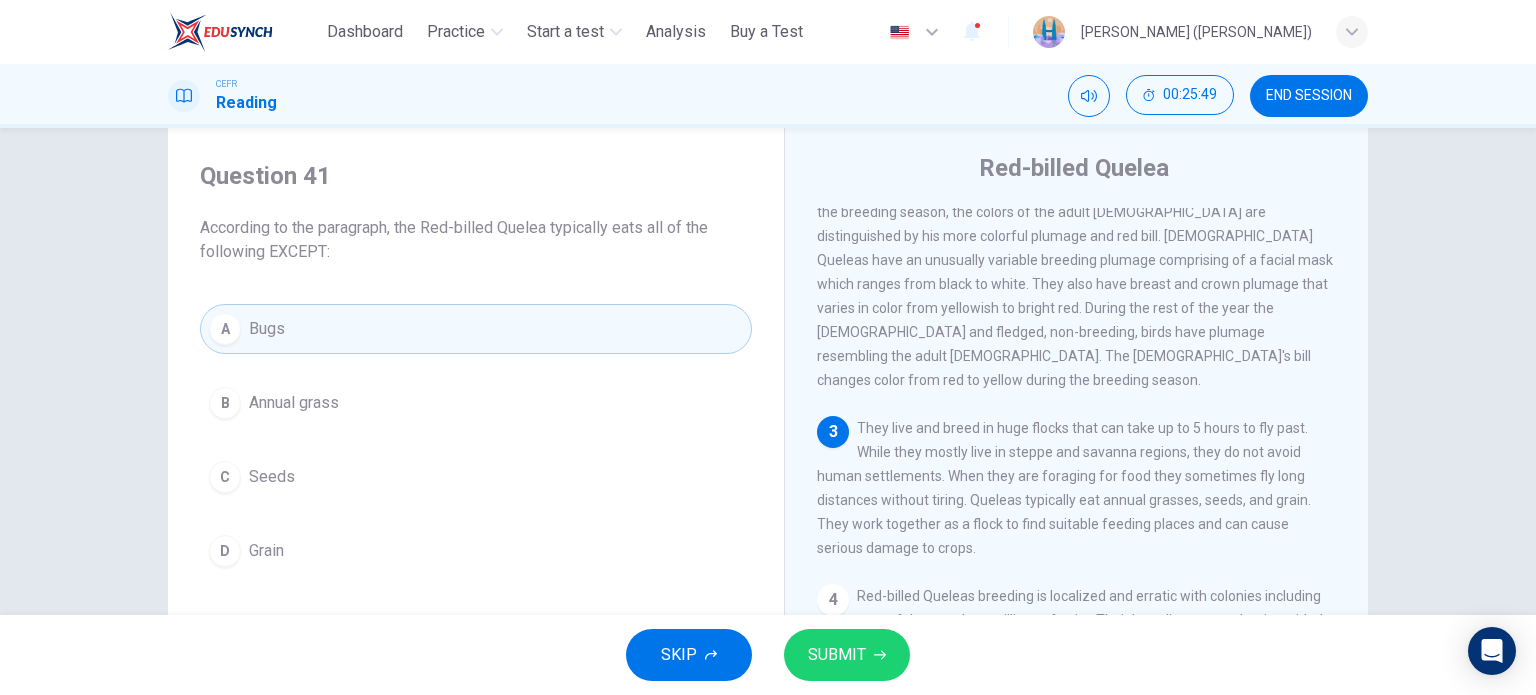click on "SUBMIT" at bounding box center (847, 655) 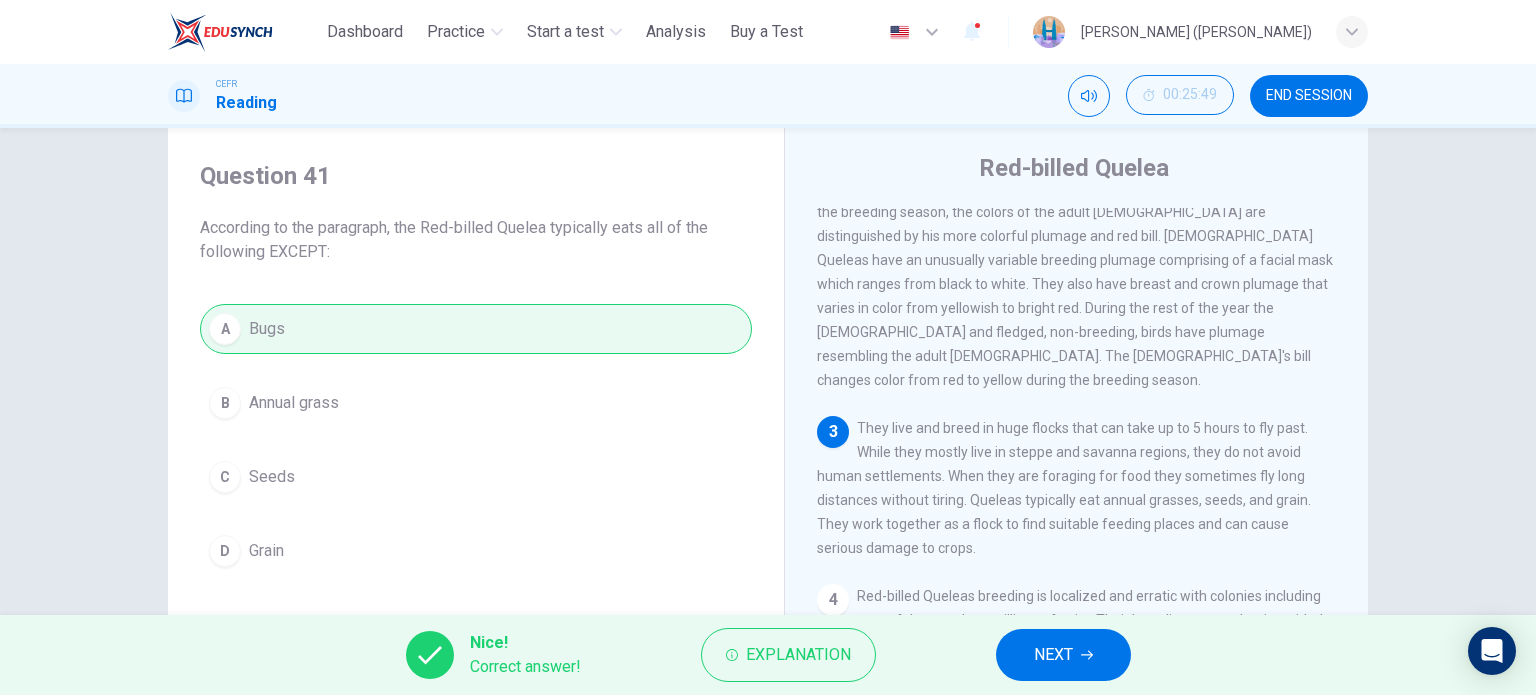 click on "Nice! Correct answer! Explanation NEXT" at bounding box center [768, 655] 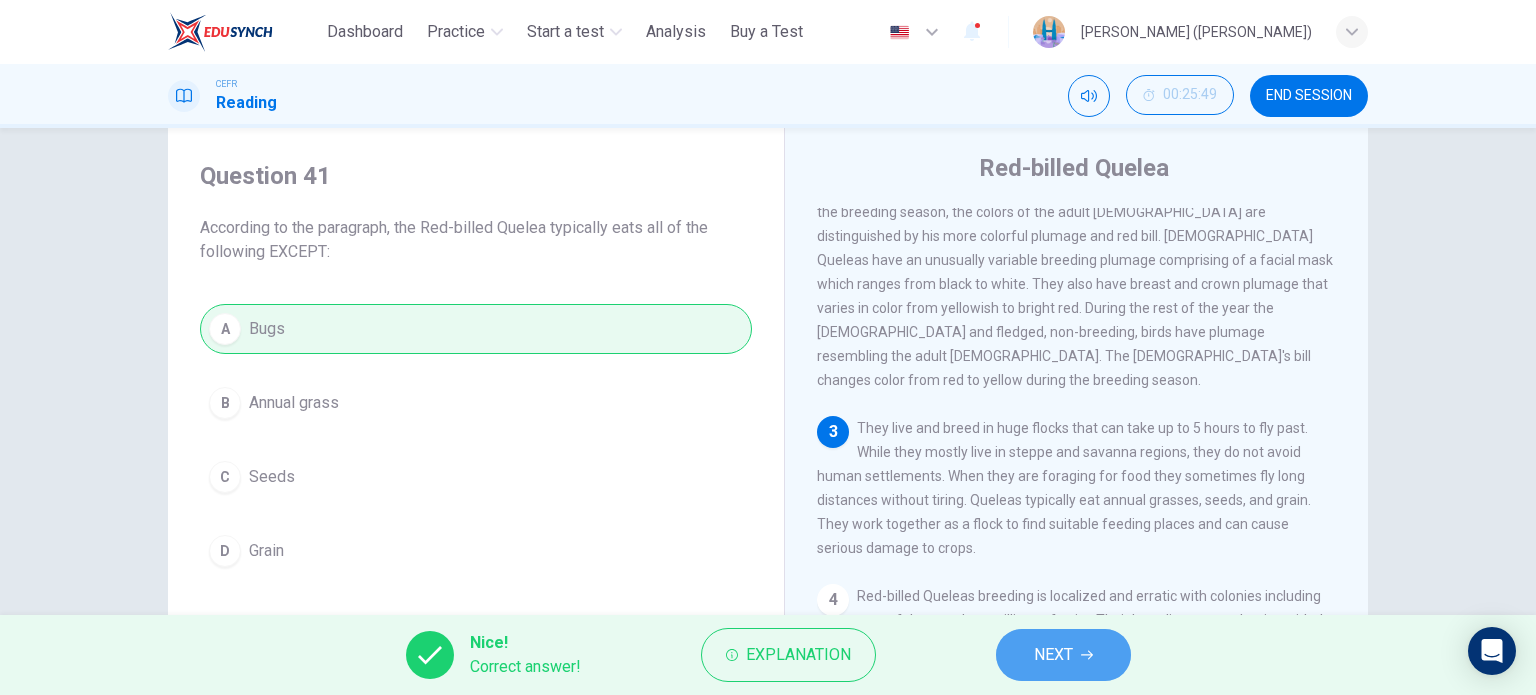 click on "NEXT" at bounding box center (1063, 655) 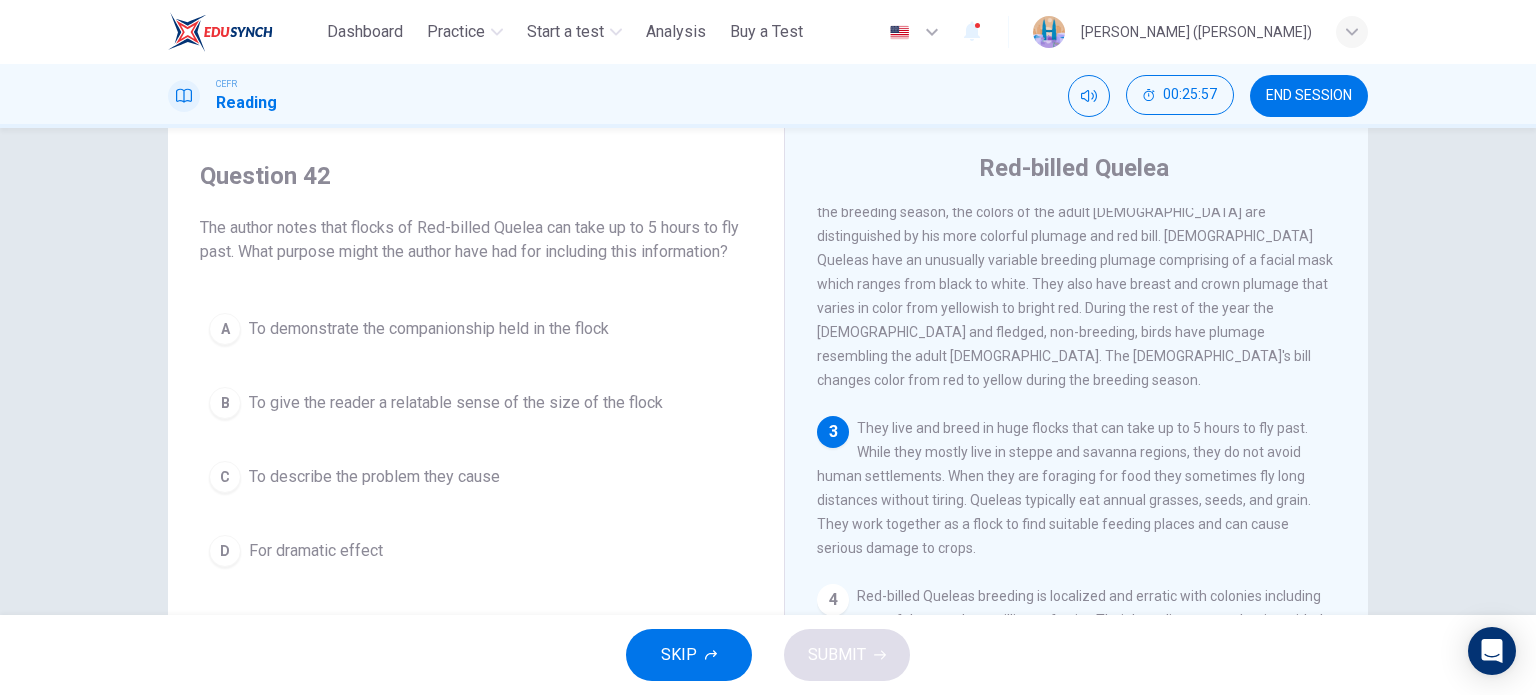 click on "To give the reader a relatable sense of the size of the flock" at bounding box center [456, 403] 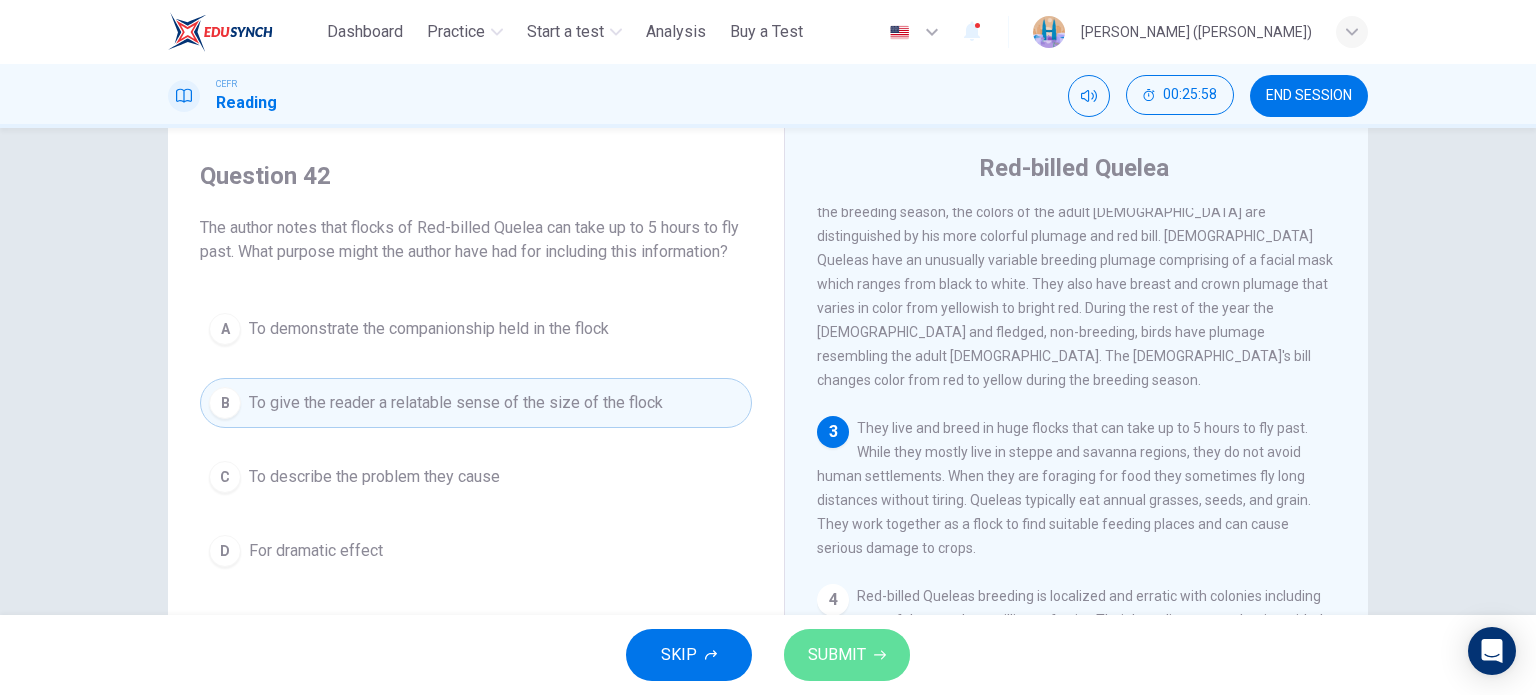 click 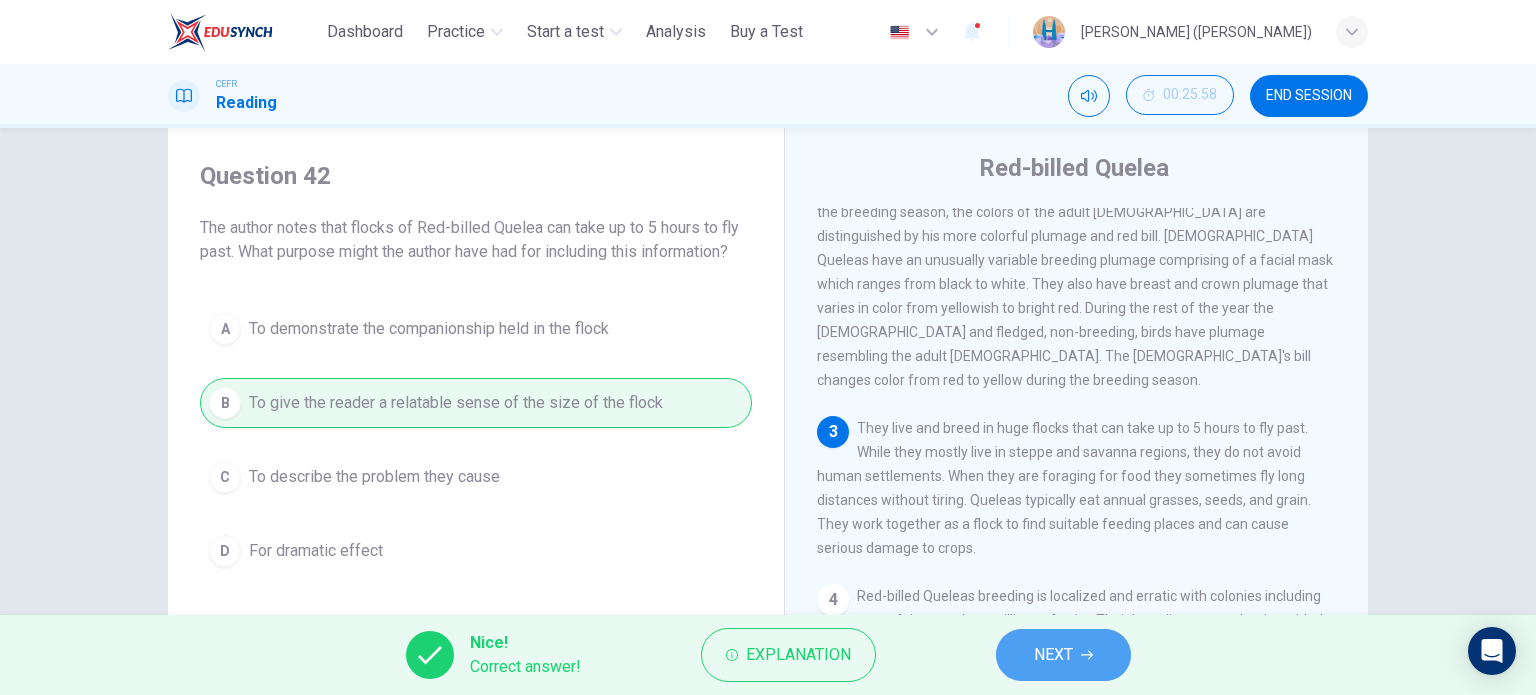 click on "NEXT" at bounding box center (1063, 655) 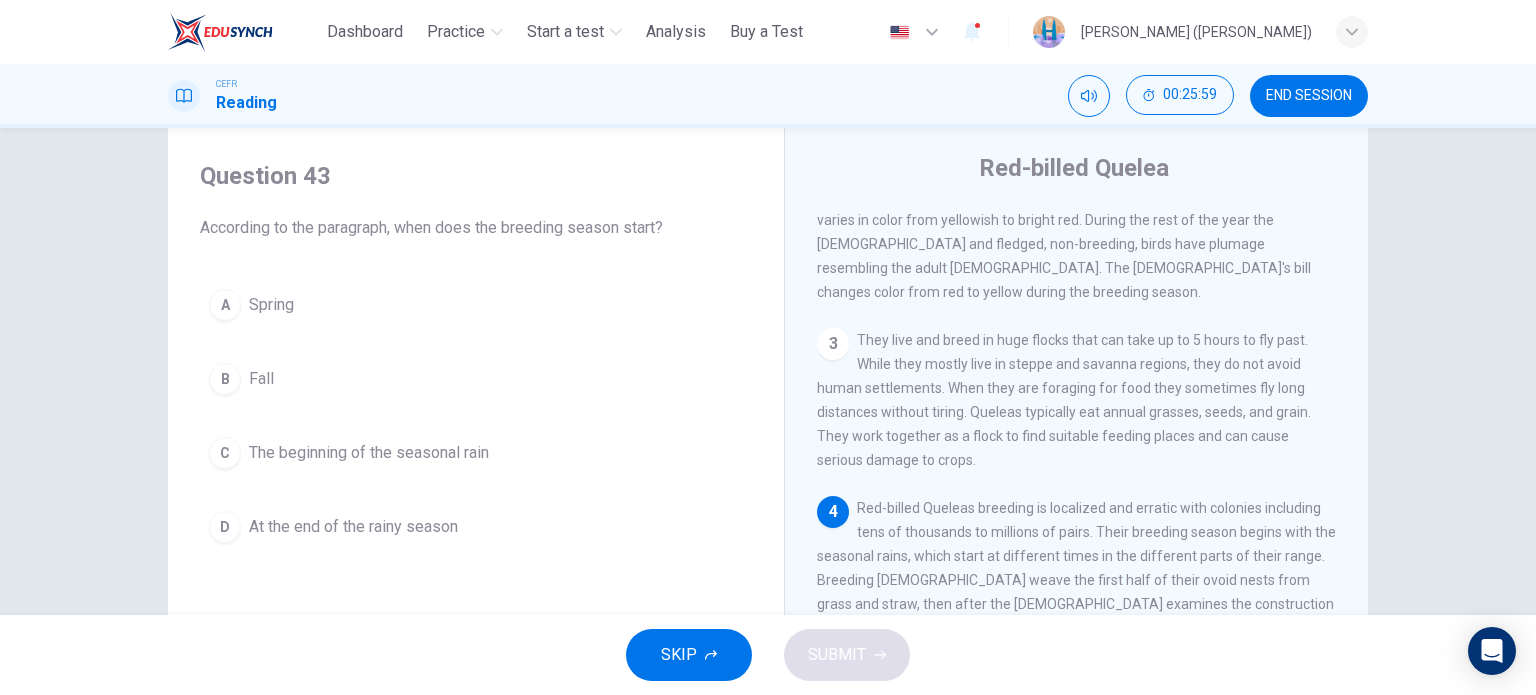 scroll, scrollTop: 306, scrollLeft: 0, axis: vertical 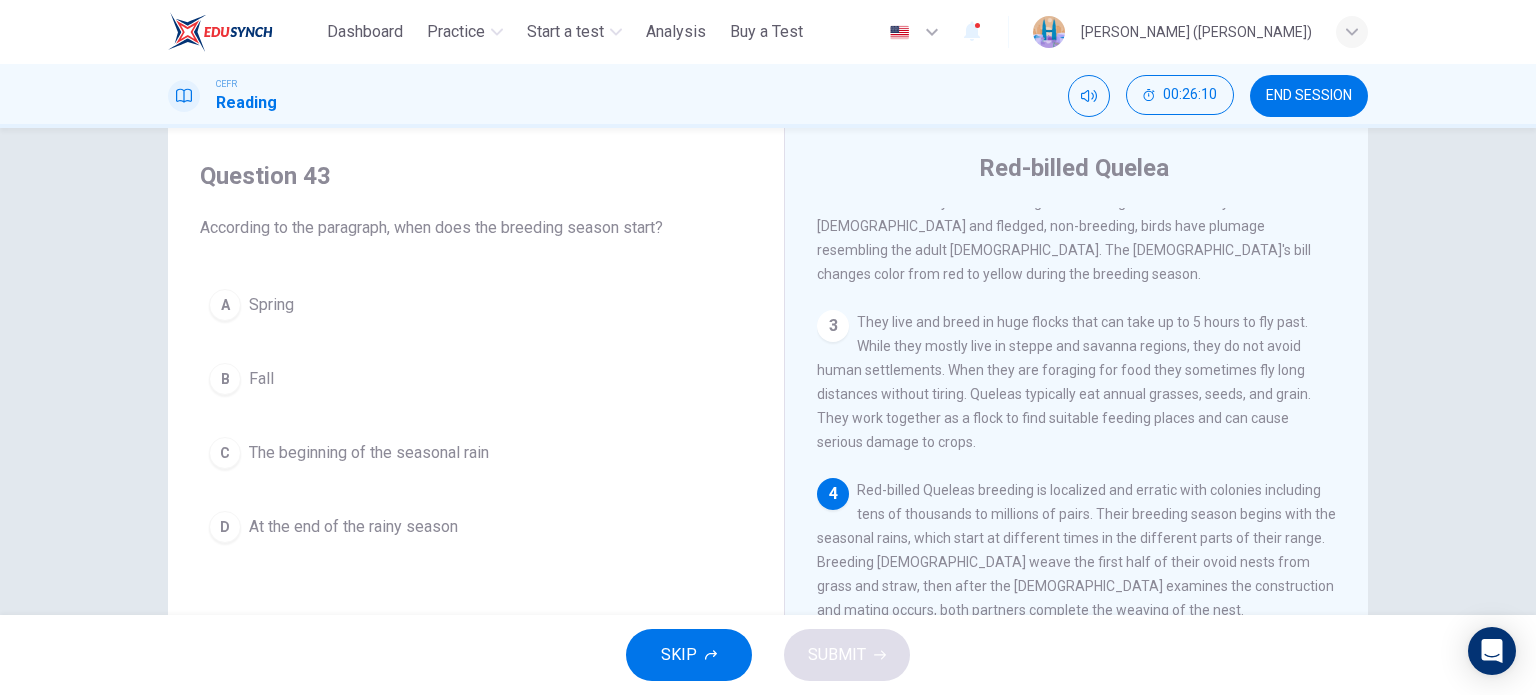 click on "The beginning of the seasonal rain" at bounding box center (369, 453) 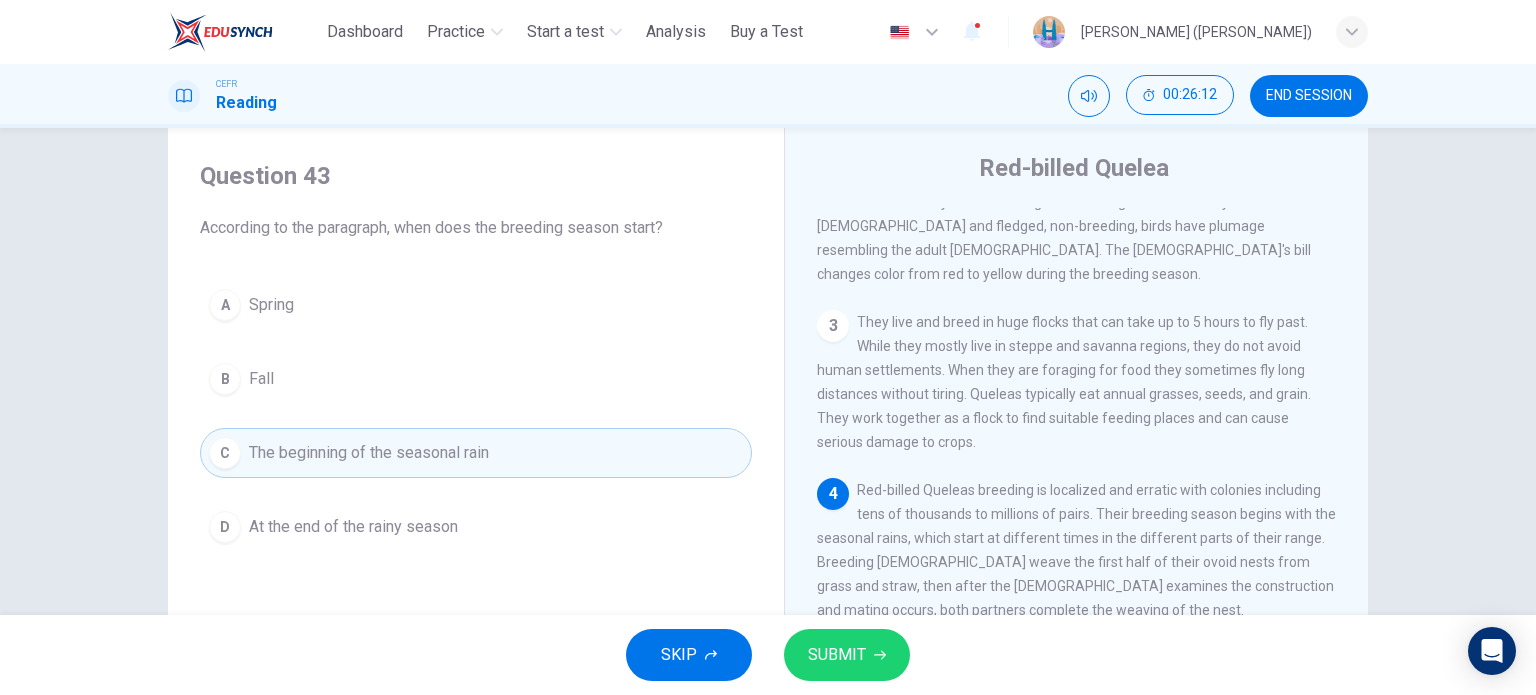 click on "SUBMIT" at bounding box center [847, 655] 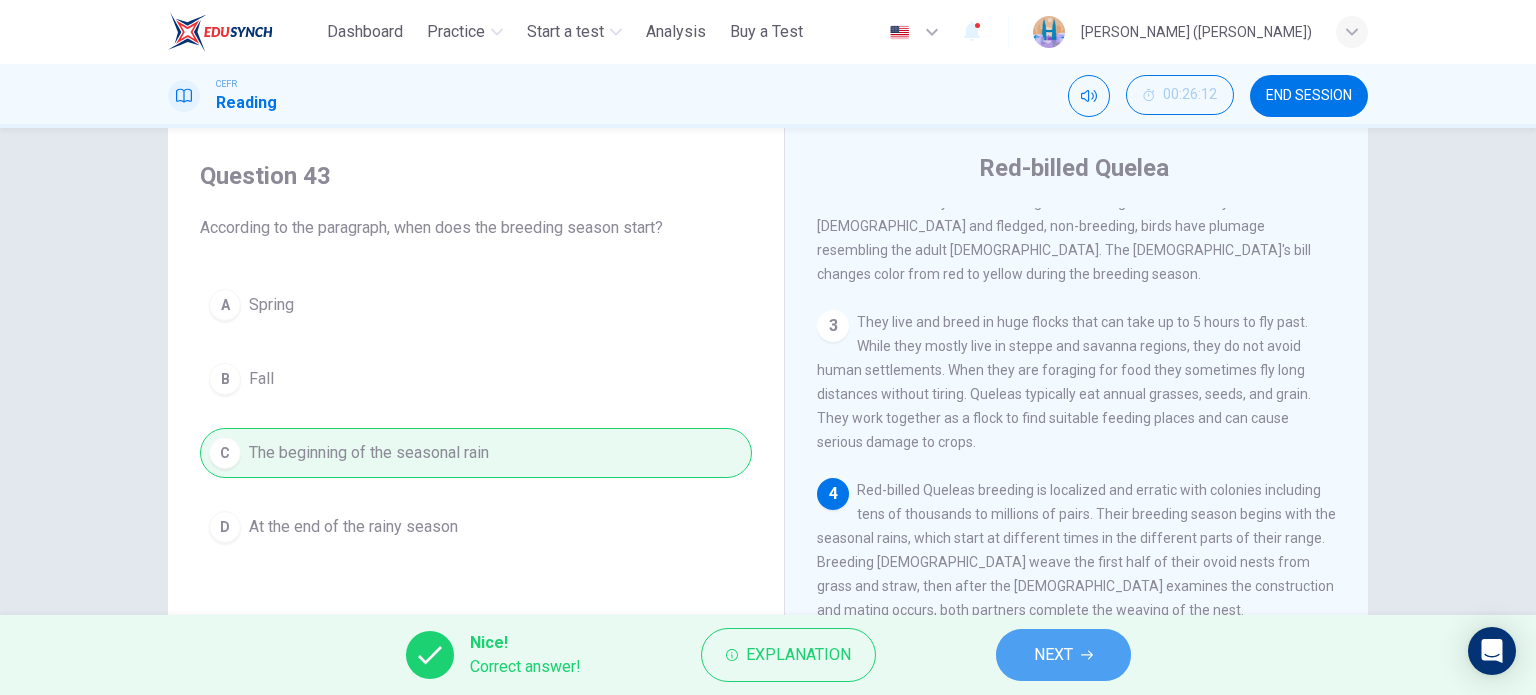 click on "NEXT" at bounding box center (1063, 655) 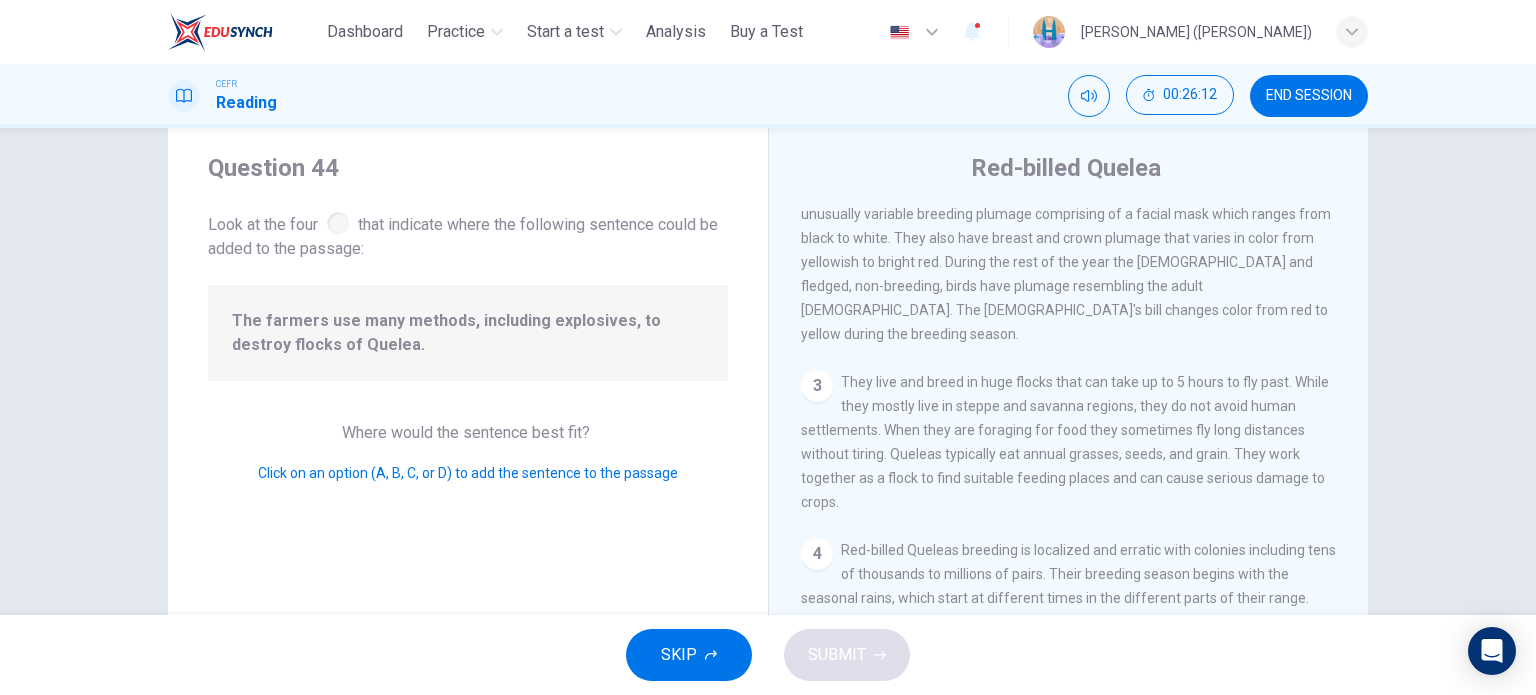 scroll, scrollTop: 364, scrollLeft: 0, axis: vertical 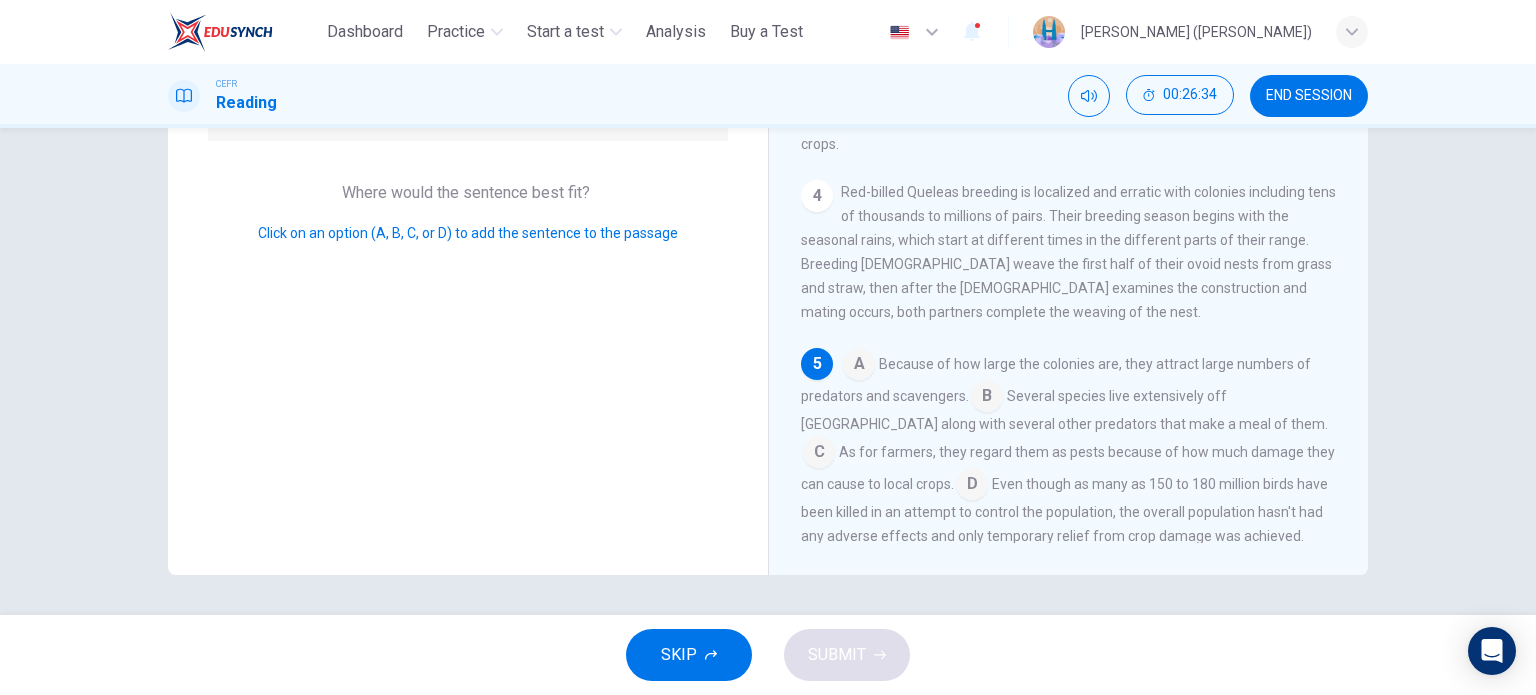 click at bounding box center [972, 486] 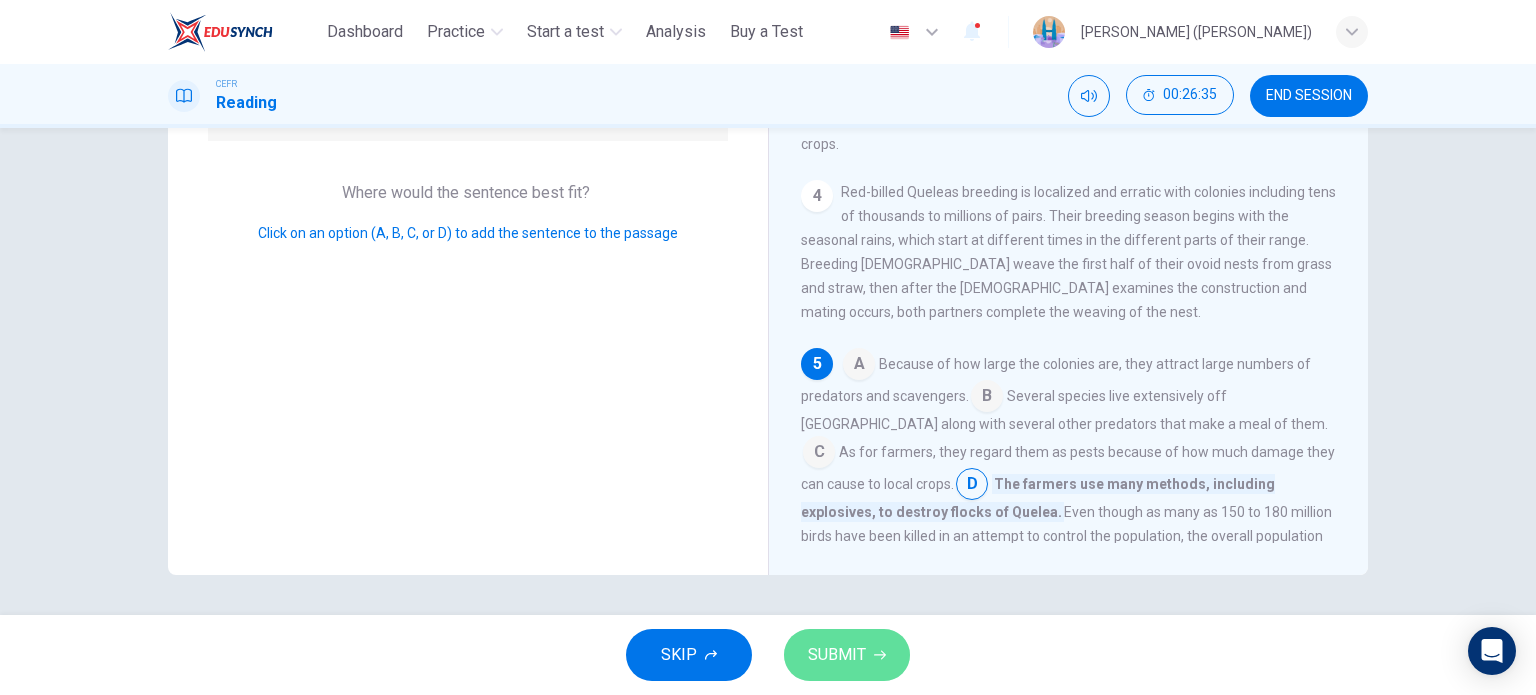 click on "SUBMIT" at bounding box center [847, 655] 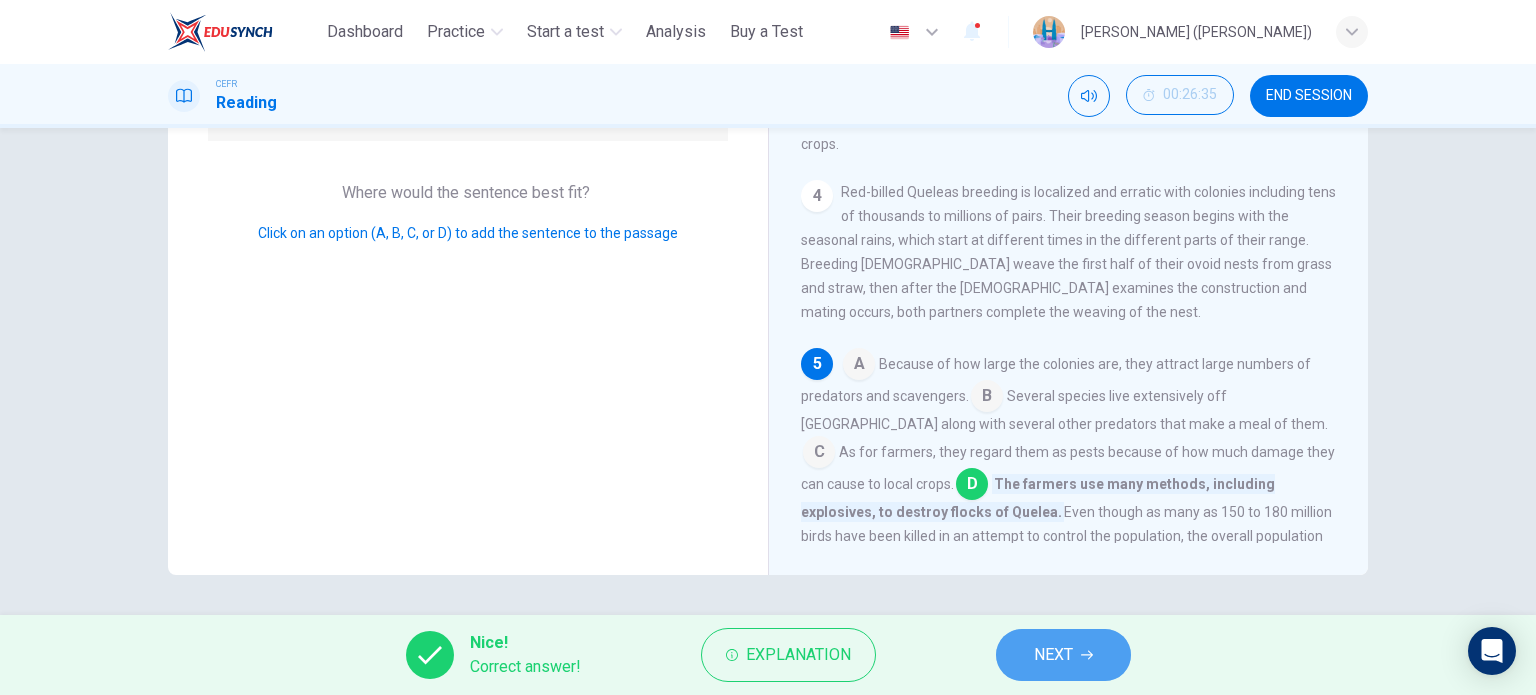 click on "NEXT" at bounding box center [1053, 655] 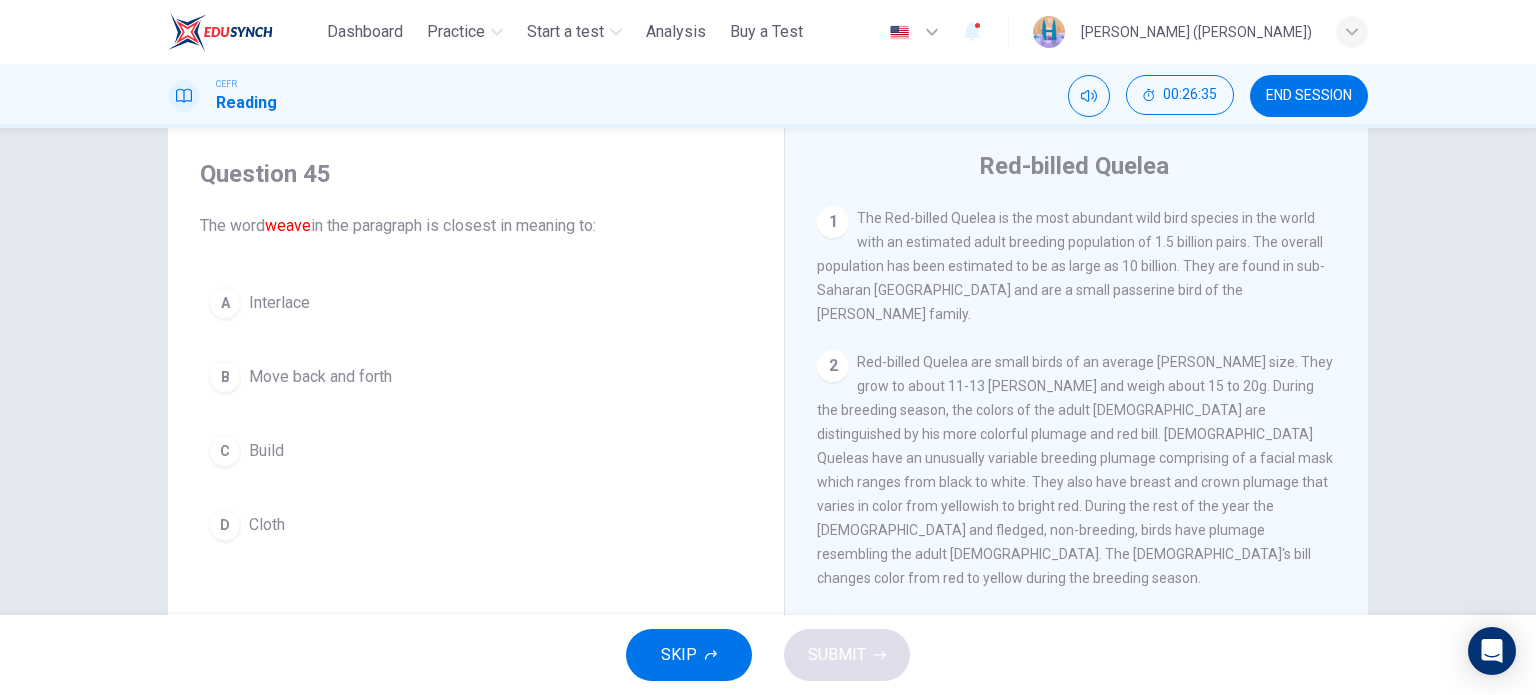 scroll, scrollTop: 0, scrollLeft: 0, axis: both 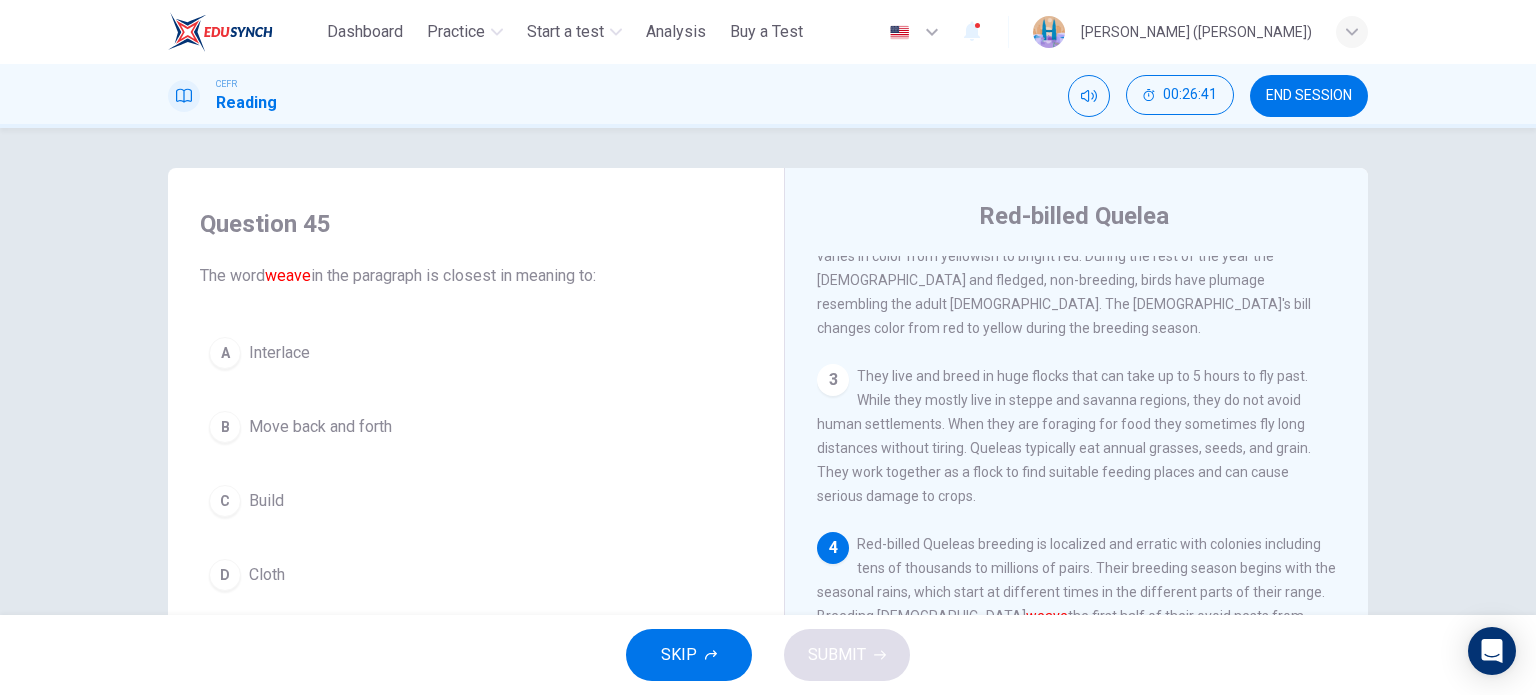 click on "A Interlace" at bounding box center (476, 353) 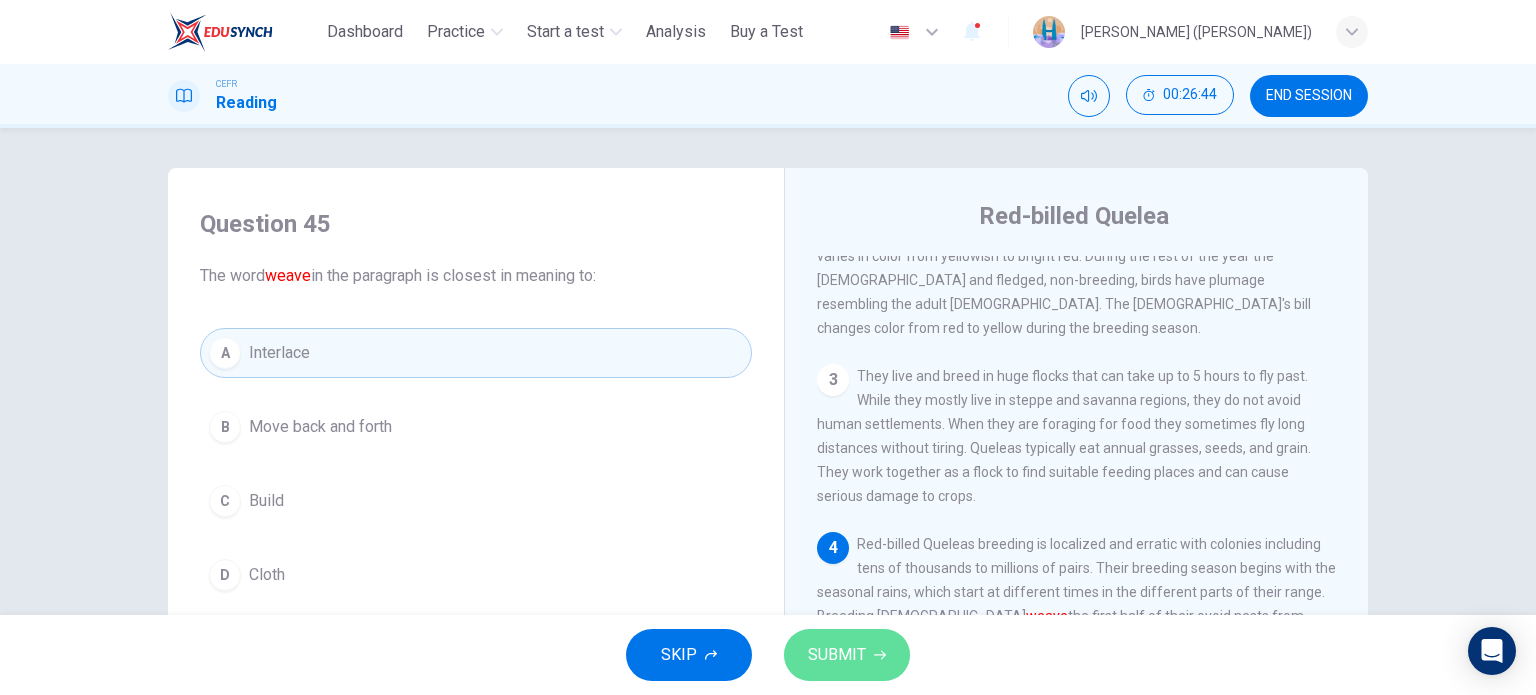 click on "SUBMIT" at bounding box center (837, 655) 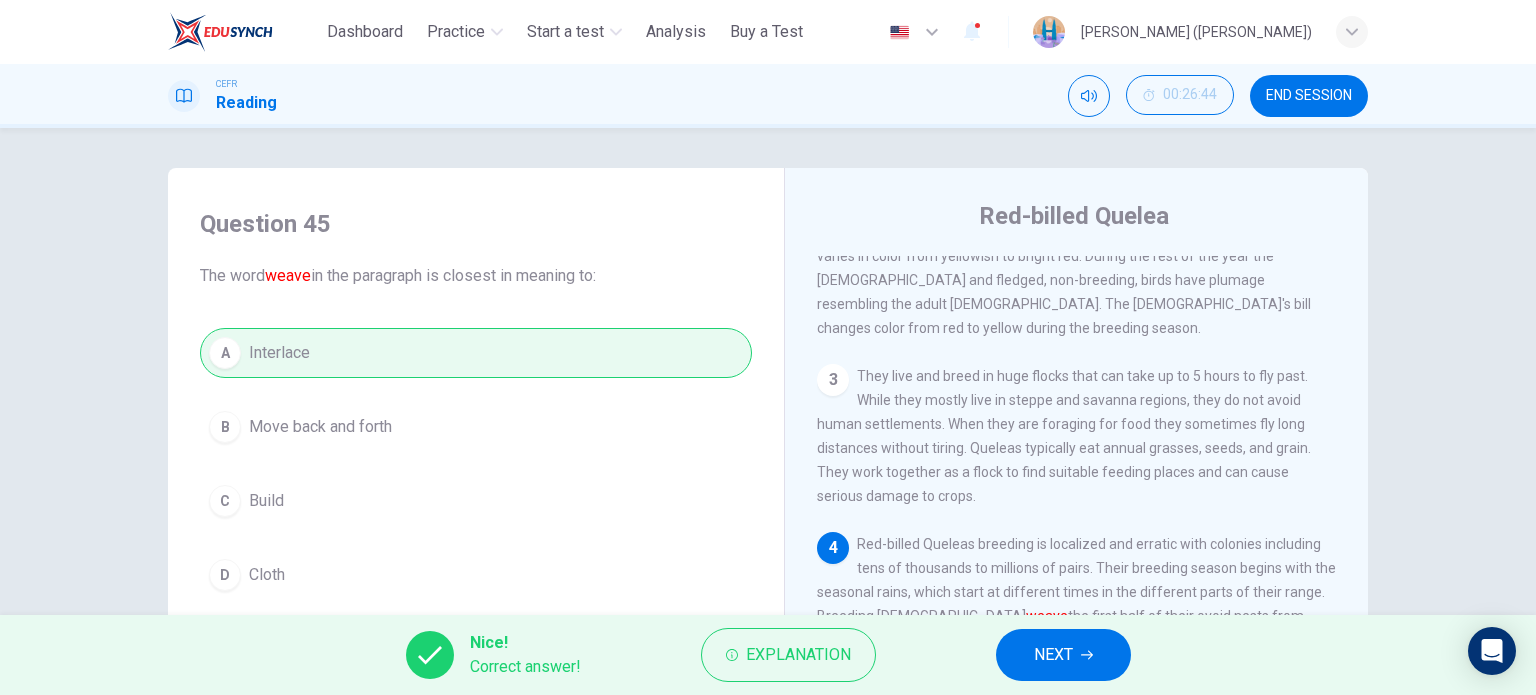 click on "NEXT" at bounding box center (1053, 655) 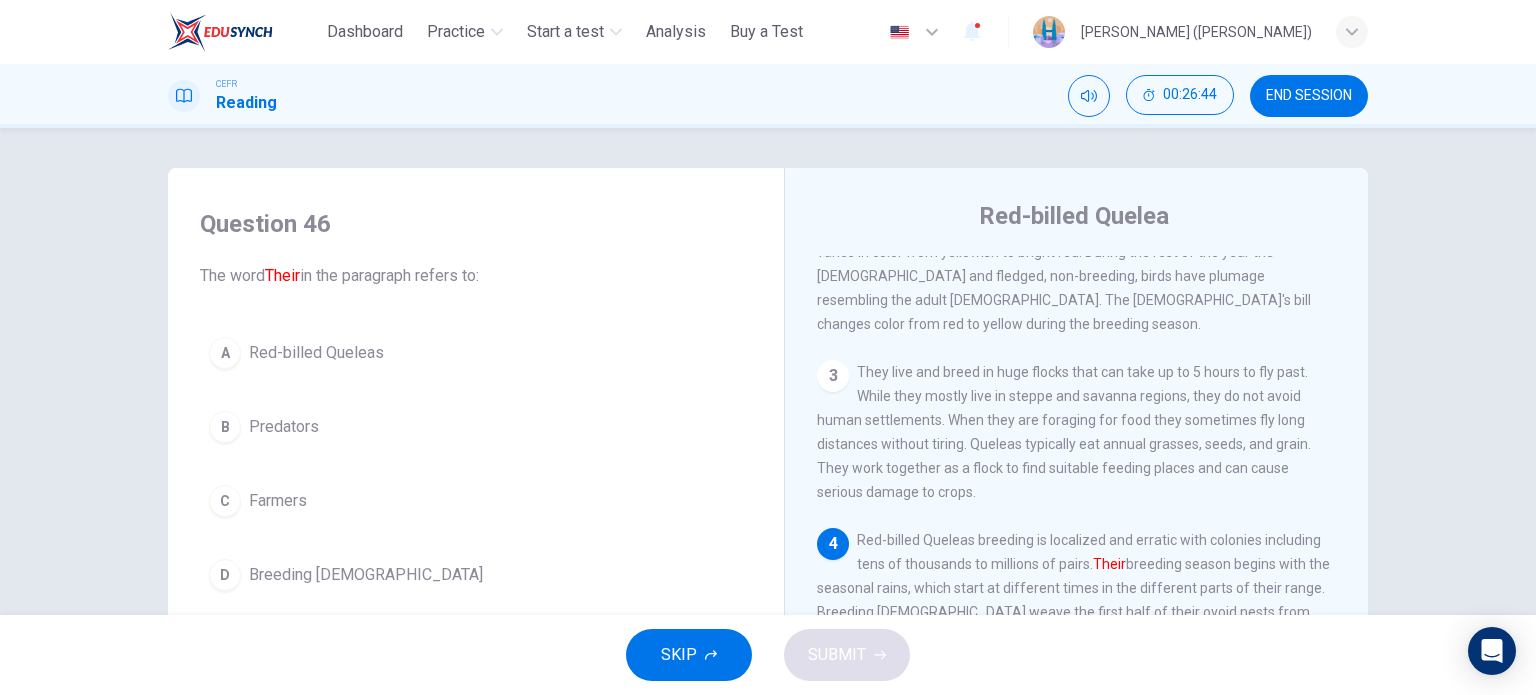 scroll, scrollTop: 306, scrollLeft: 0, axis: vertical 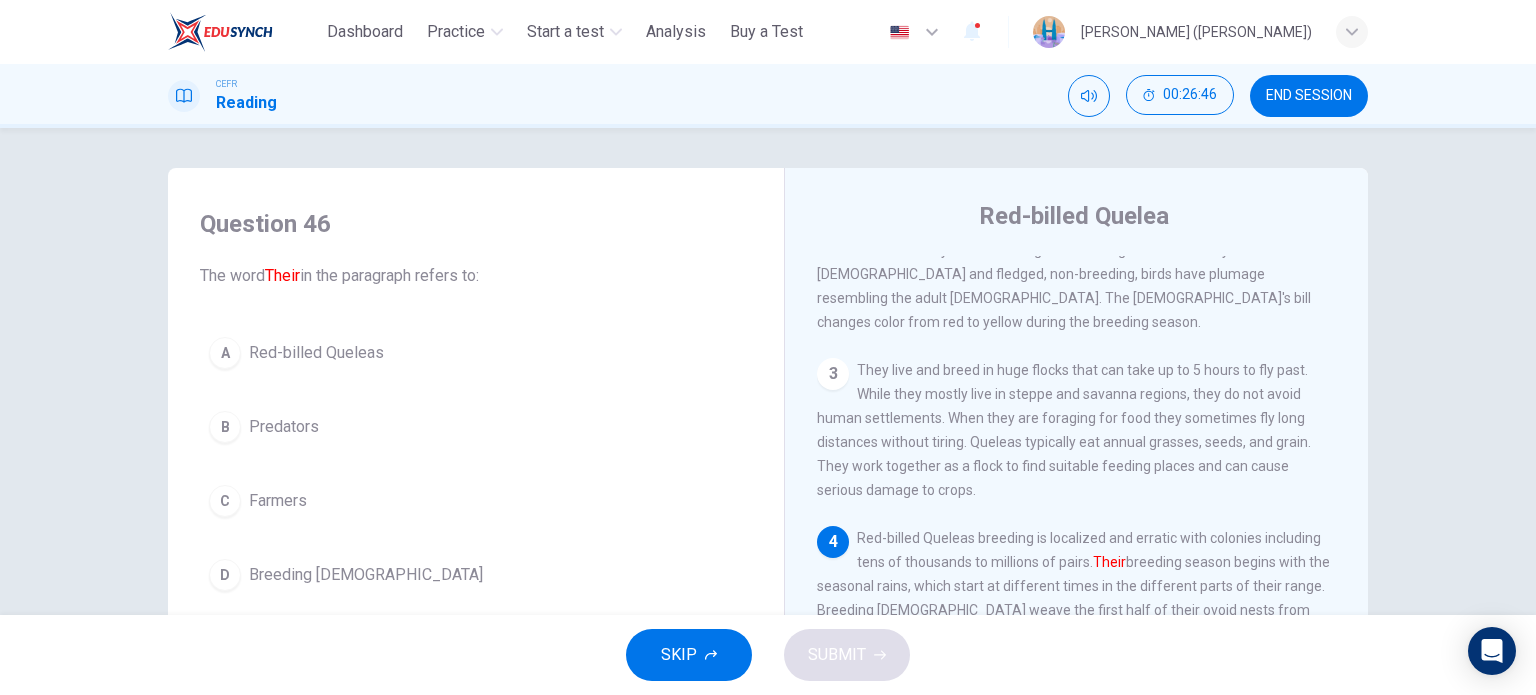 click on "A Red-billed Queleas" at bounding box center (476, 353) 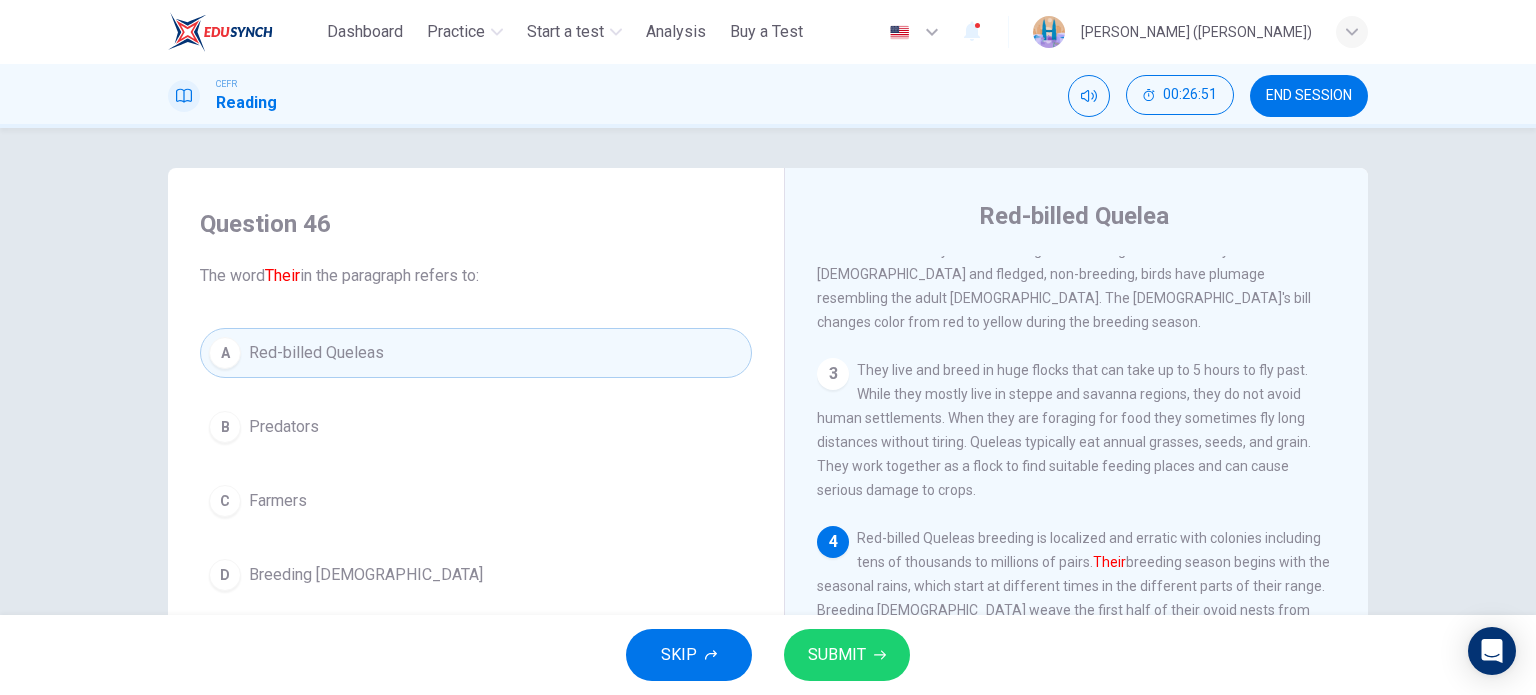 click on "SUBMIT" at bounding box center [837, 655] 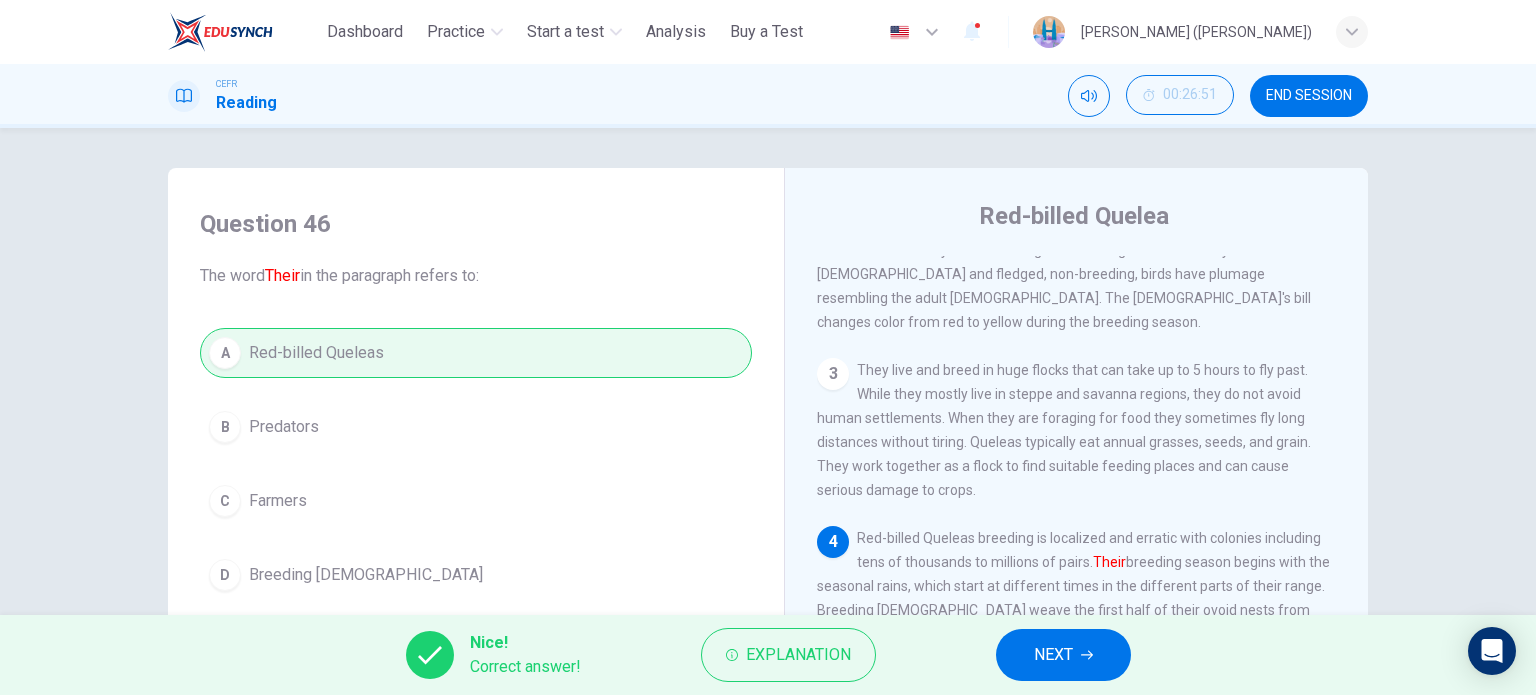 click on "NEXT" at bounding box center (1053, 655) 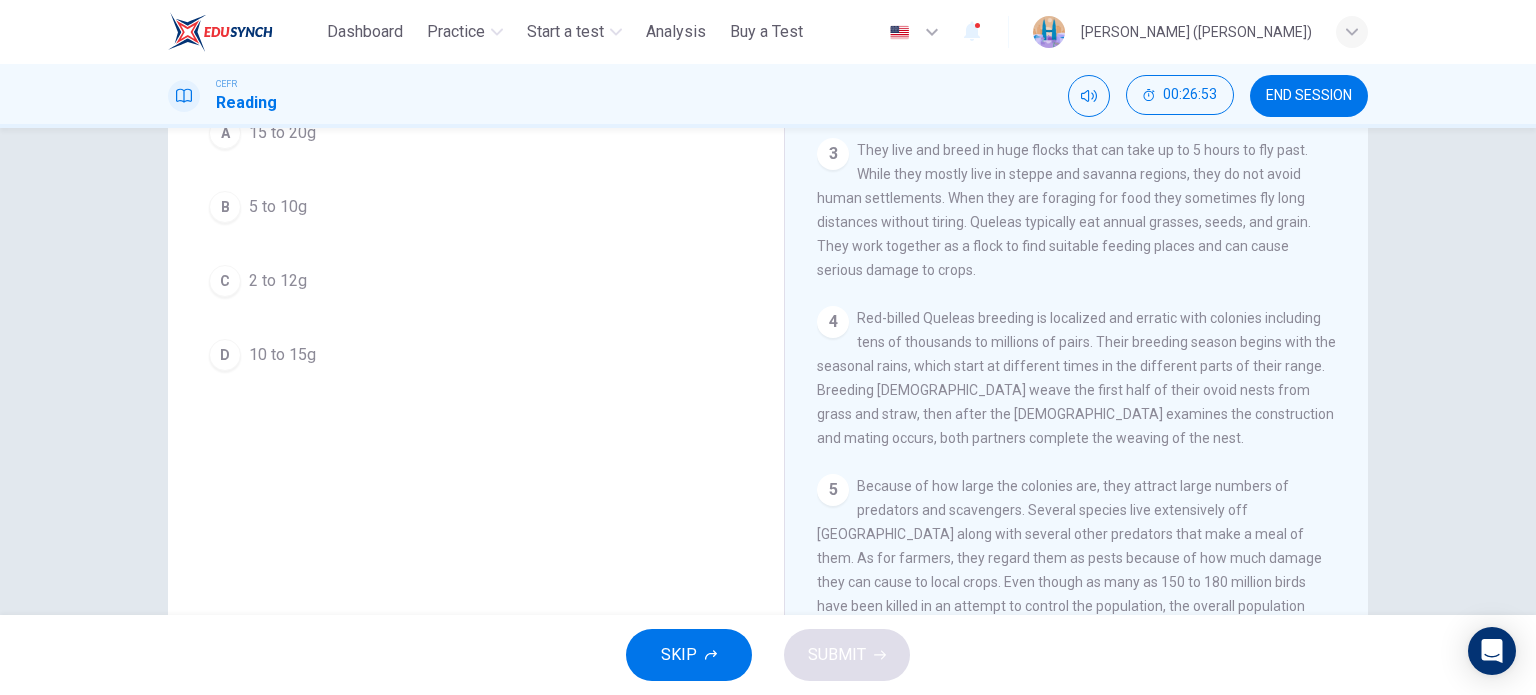 scroll, scrollTop: 288, scrollLeft: 0, axis: vertical 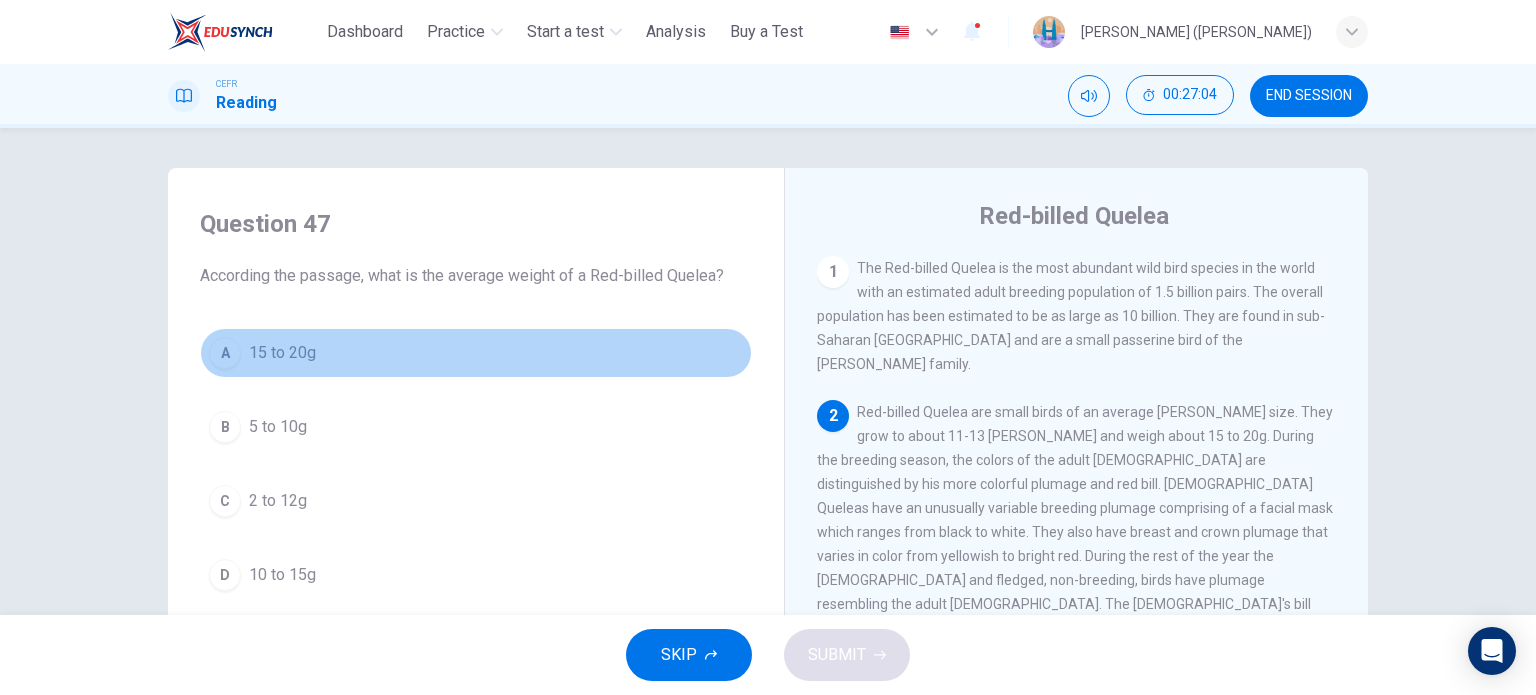 click on "15 to 20g" at bounding box center [282, 353] 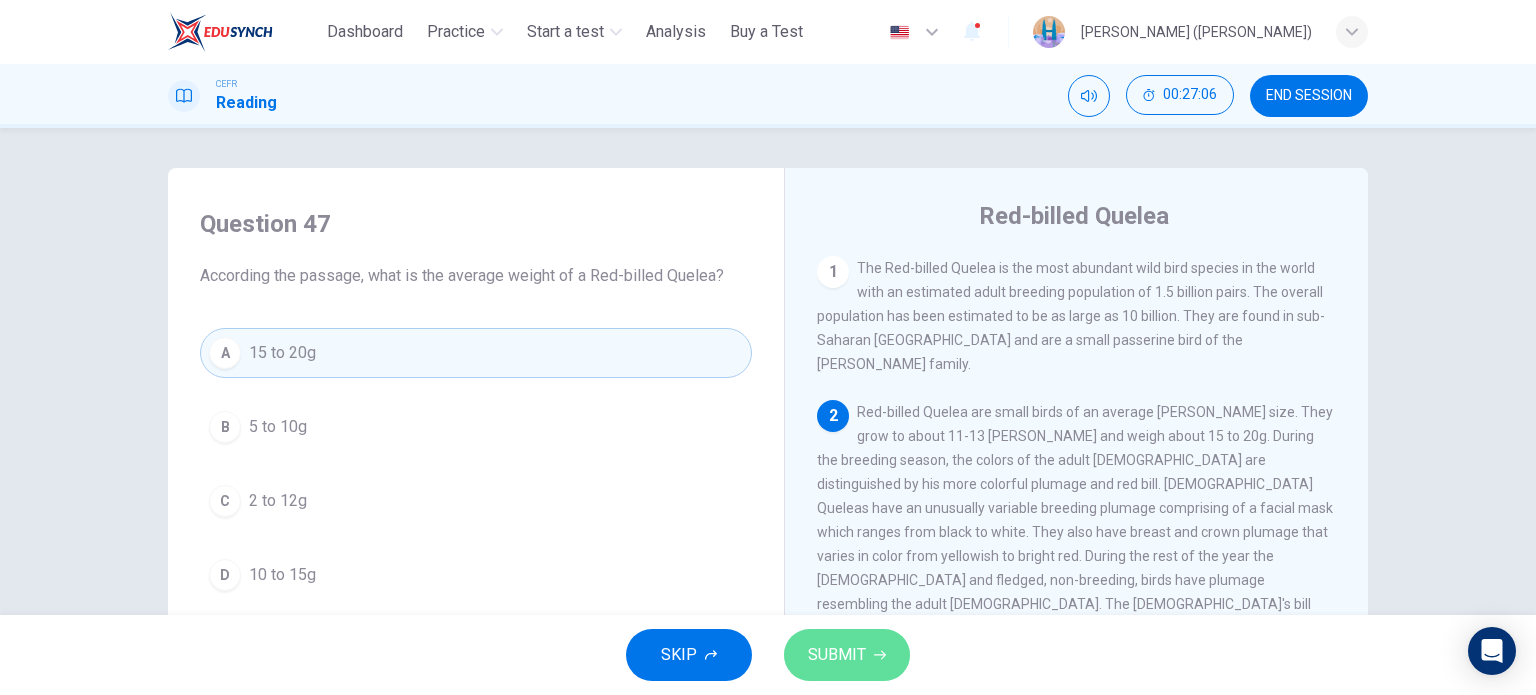 click on "SUBMIT" at bounding box center (837, 655) 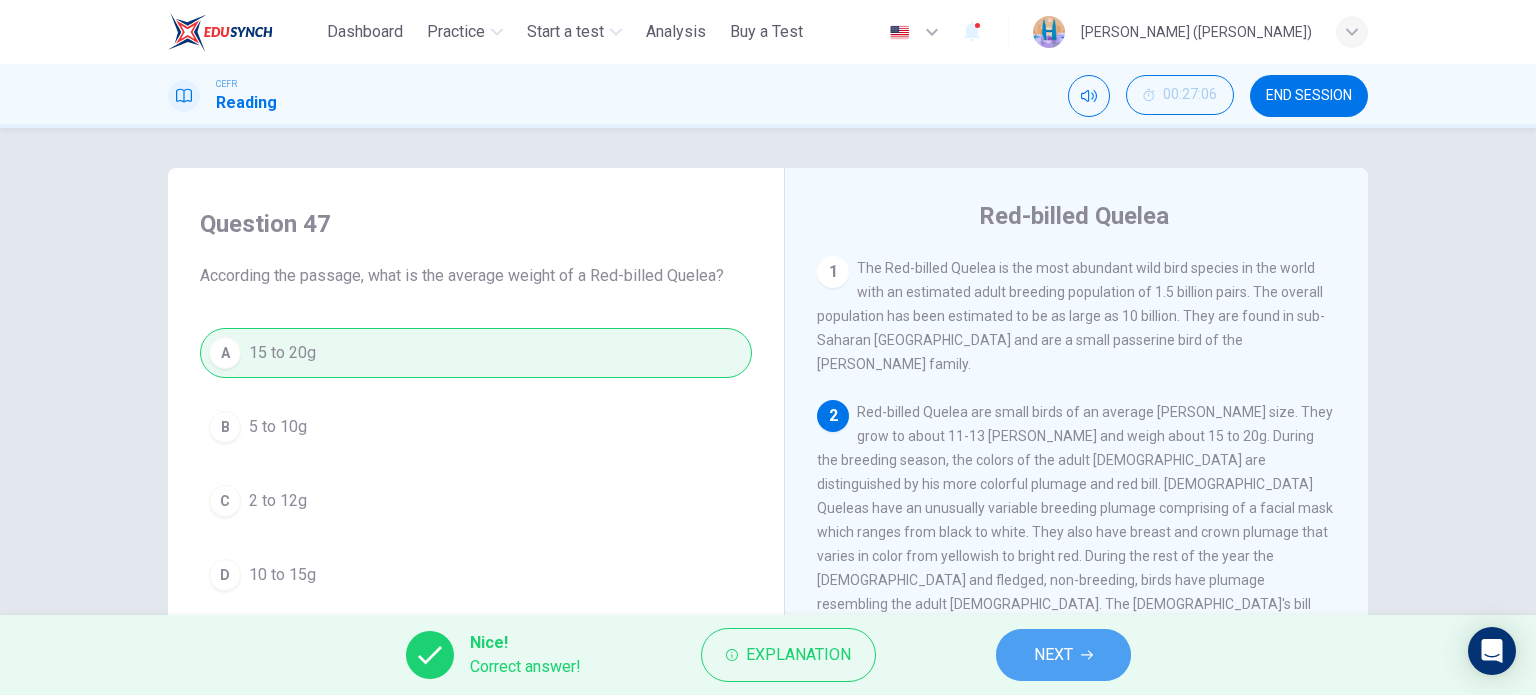 click on "NEXT" at bounding box center [1063, 655] 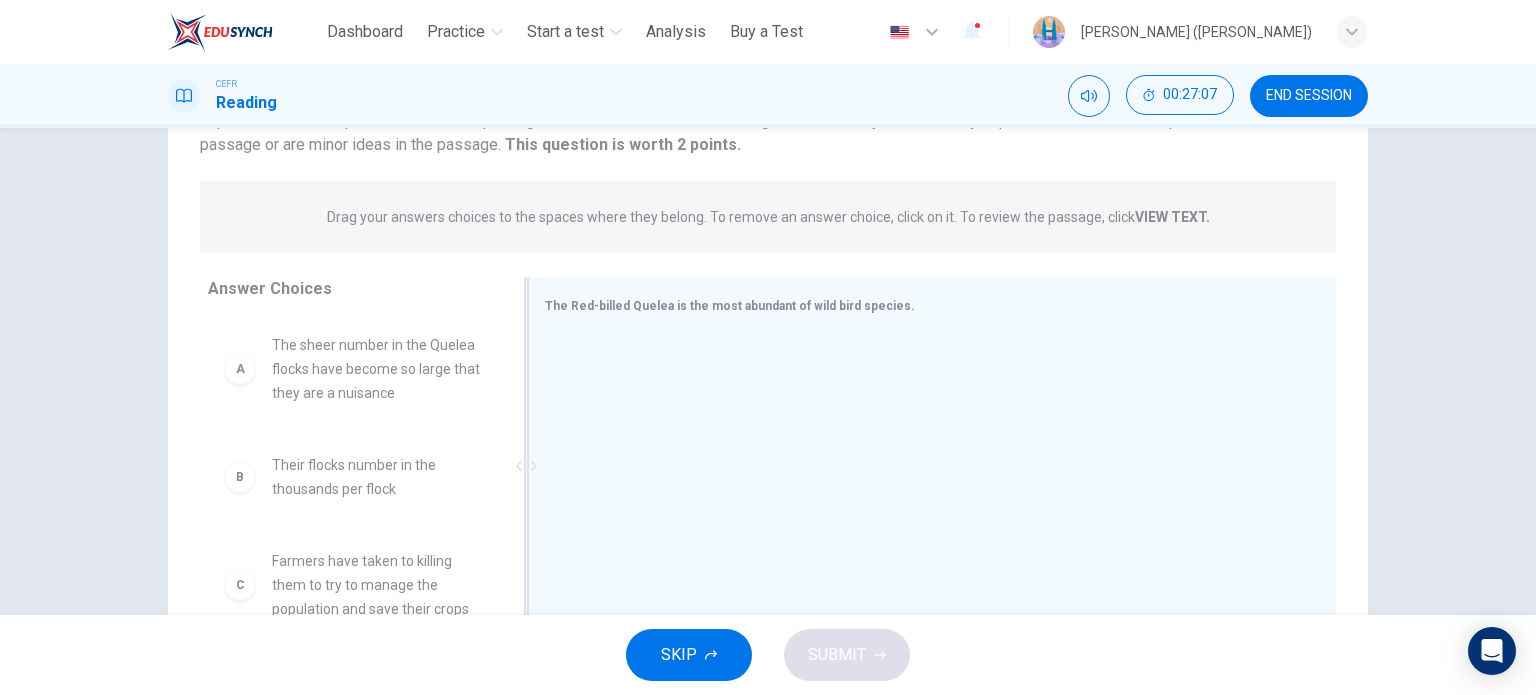scroll, scrollTop: 288, scrollLeft: 0, axis: vertical 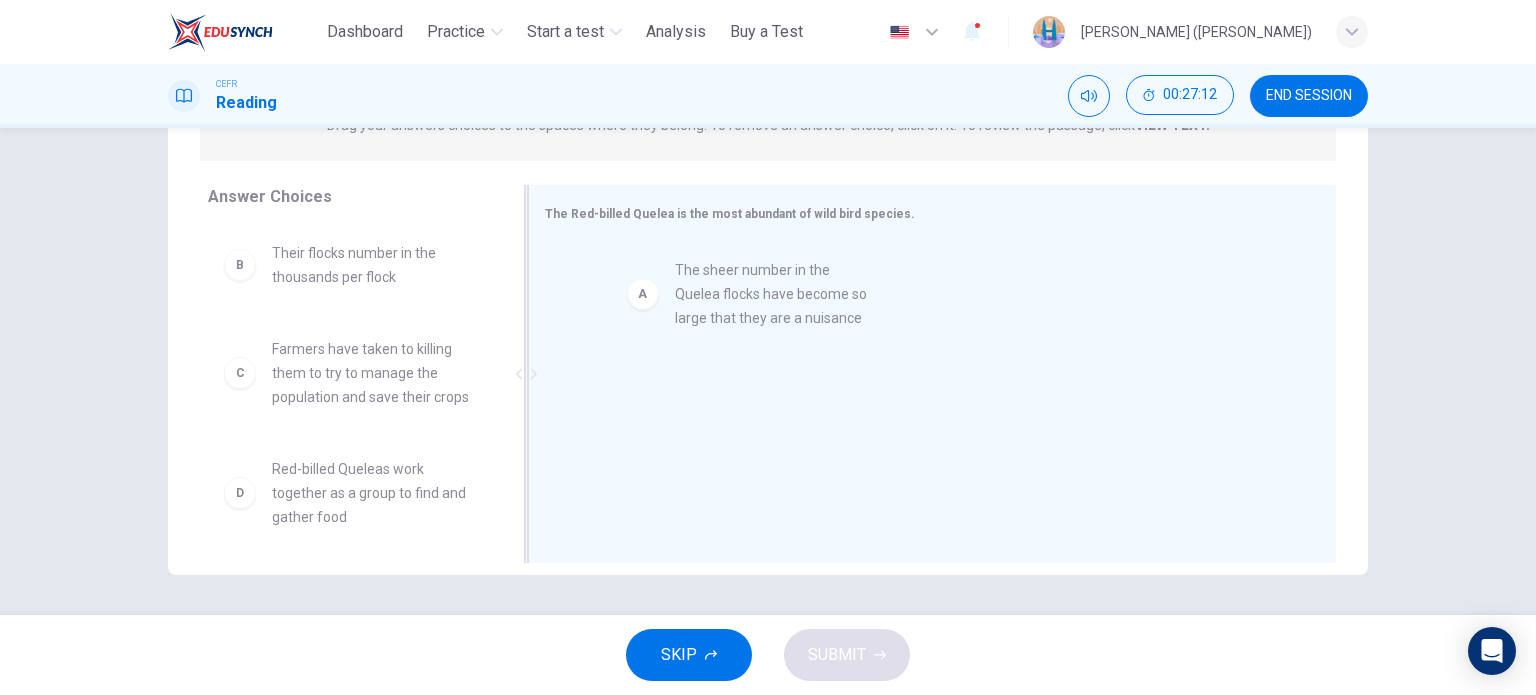 drag, startPoint x: 244, startPoint y: 278, endPoint x: 660, endPoint y: 295, distance: 416.3472 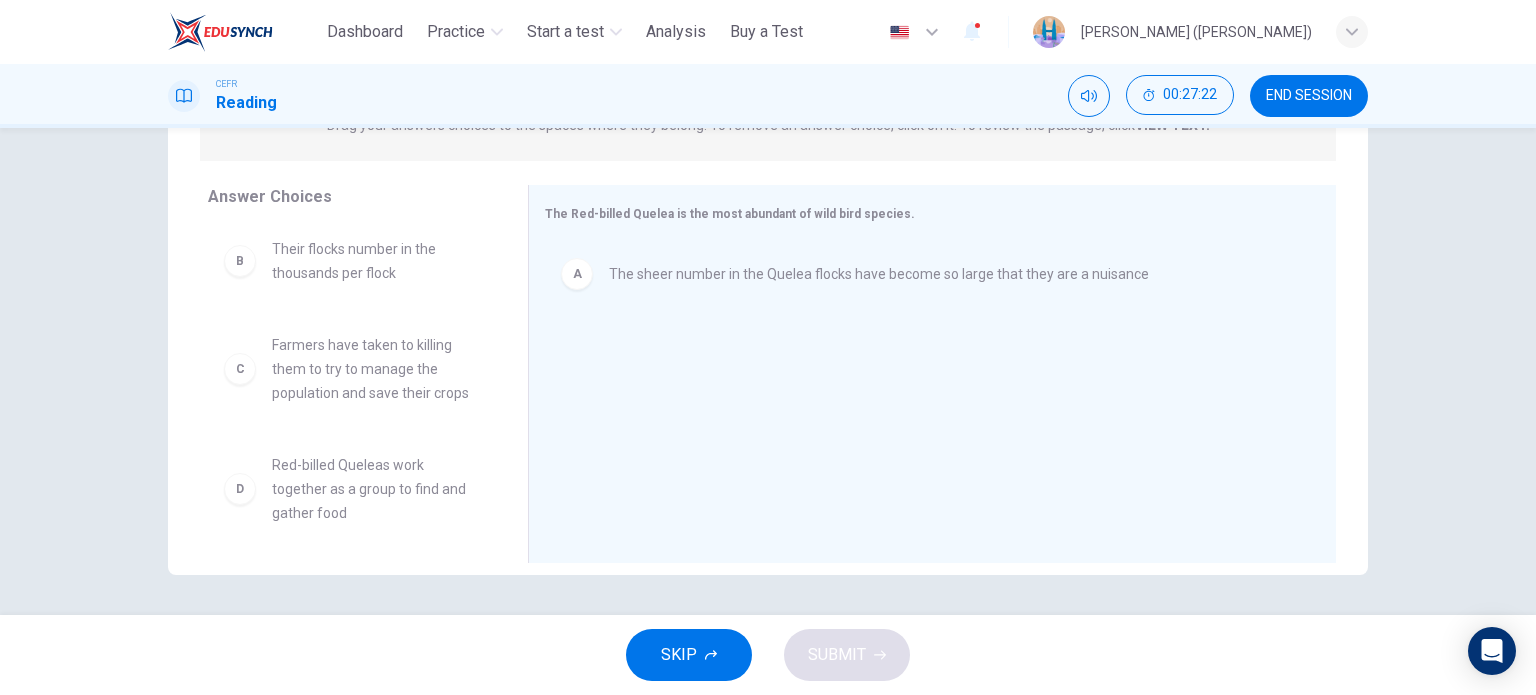 scroll, scrollTop: 0, scrollLeft: 0, axis: both 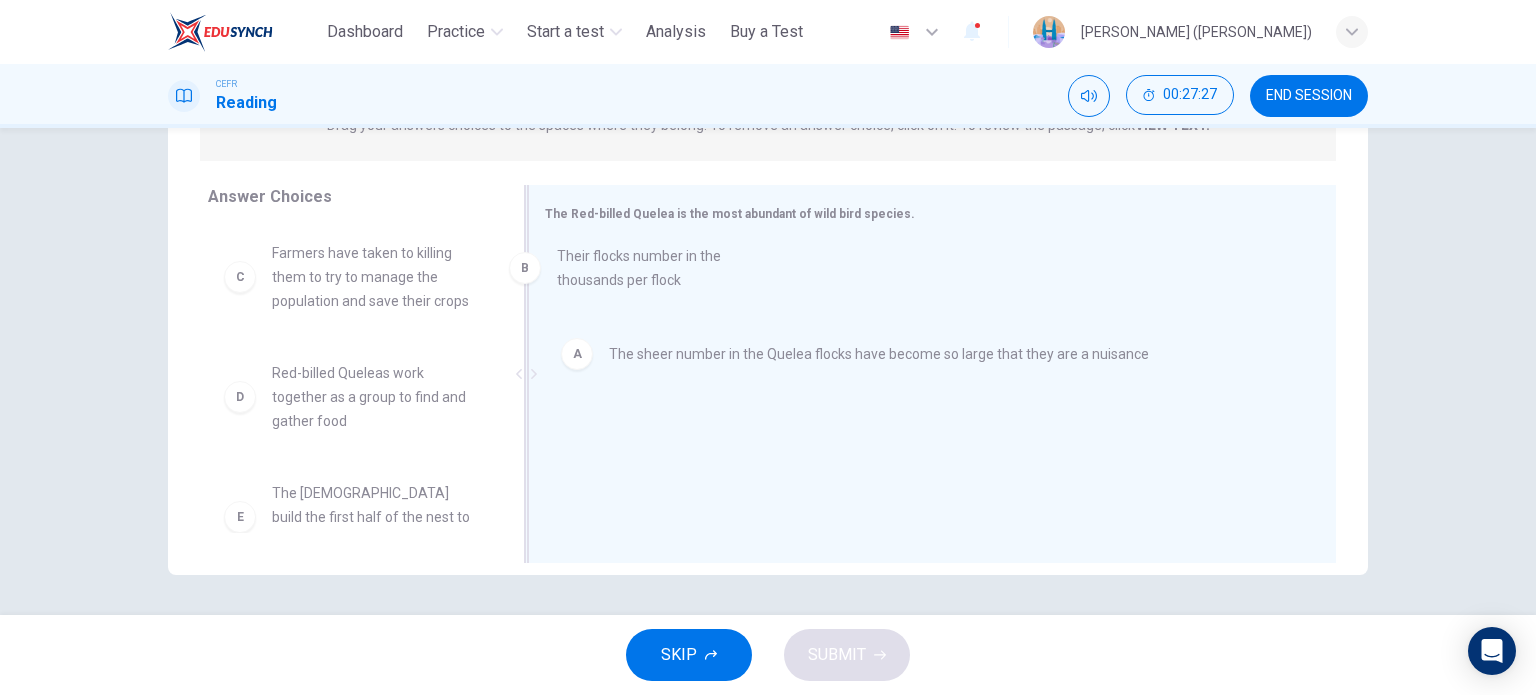 drag, startPoint x: 367, startPoint y: 273, endPoint x: 674, endPoint y: 277, distance: 307.02606 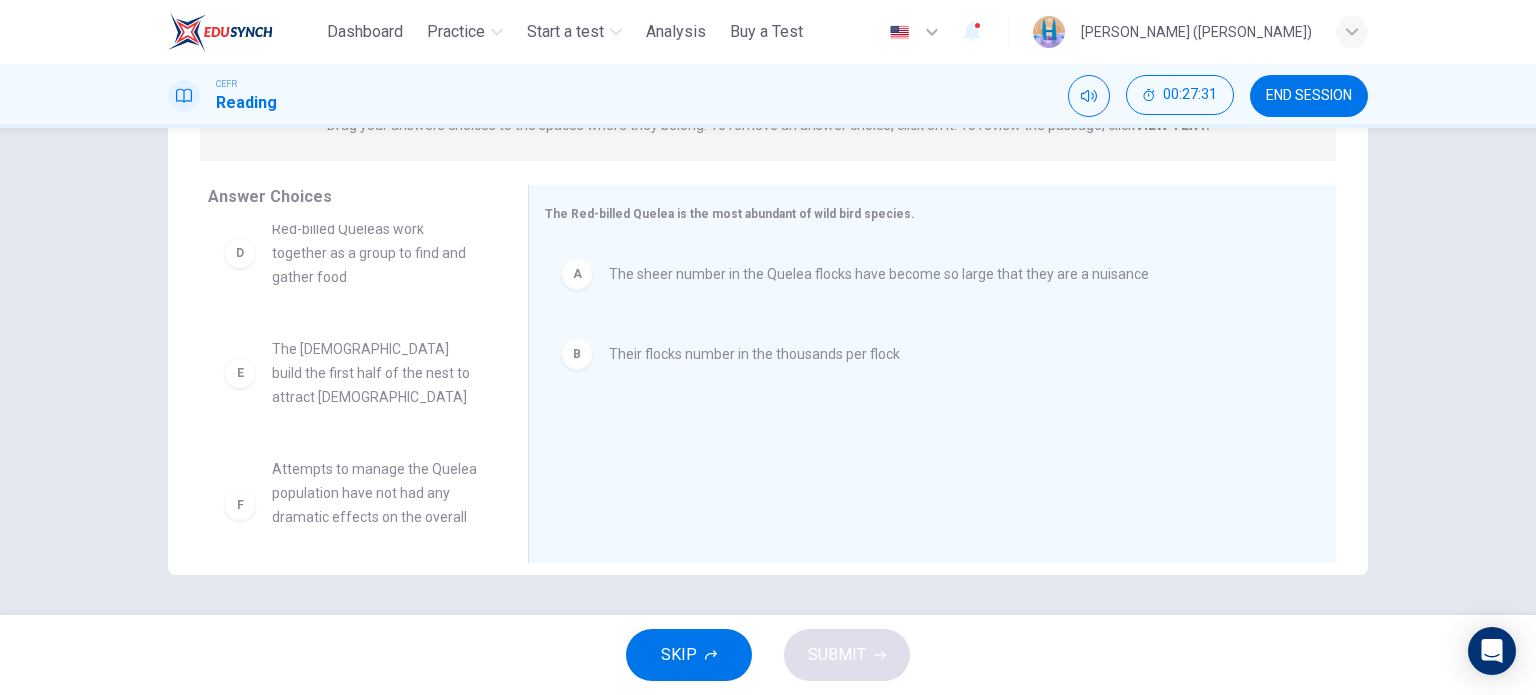 scroll, scrollTop: 156, scrollLeft: 0, axis: vertical 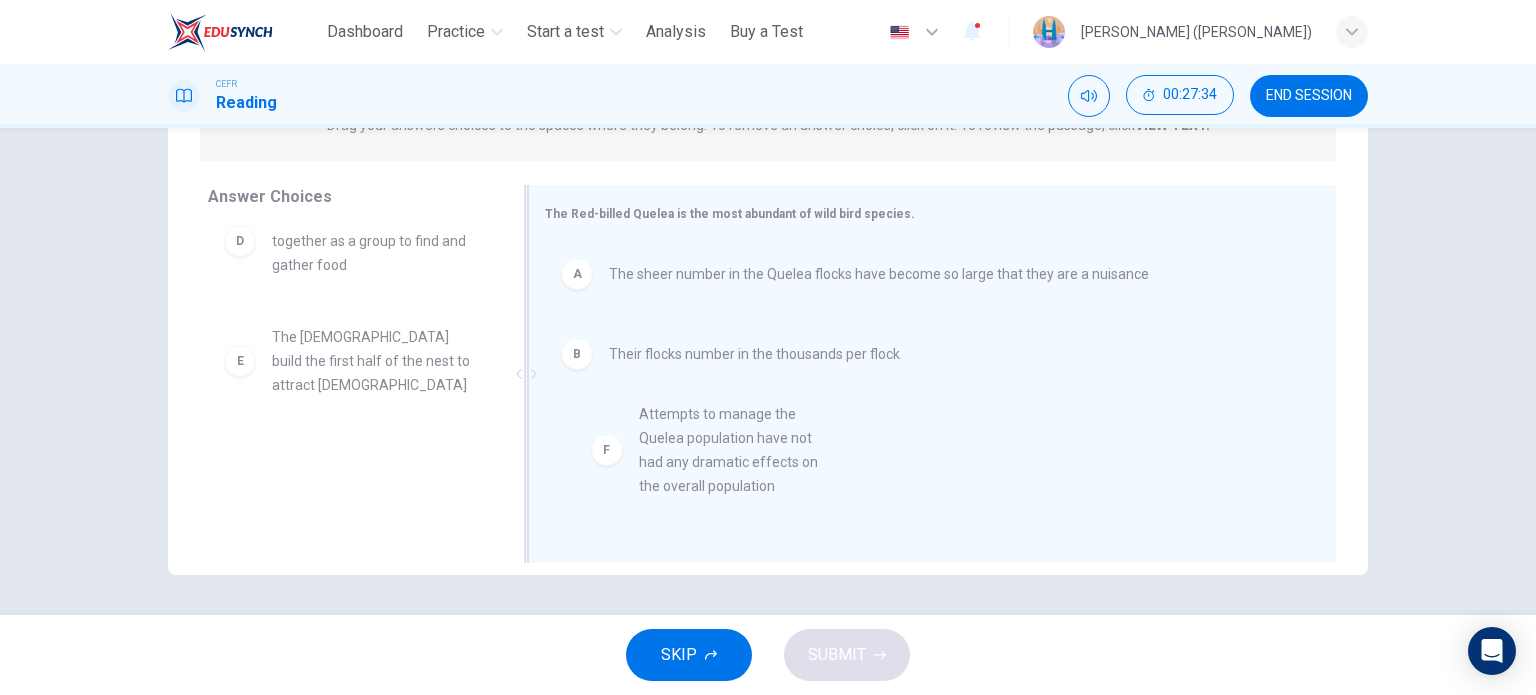 drag, startPoint x: 327, startPoint y: 459, endPoint x: 704, endPoint y: 440, distance: 377.4785 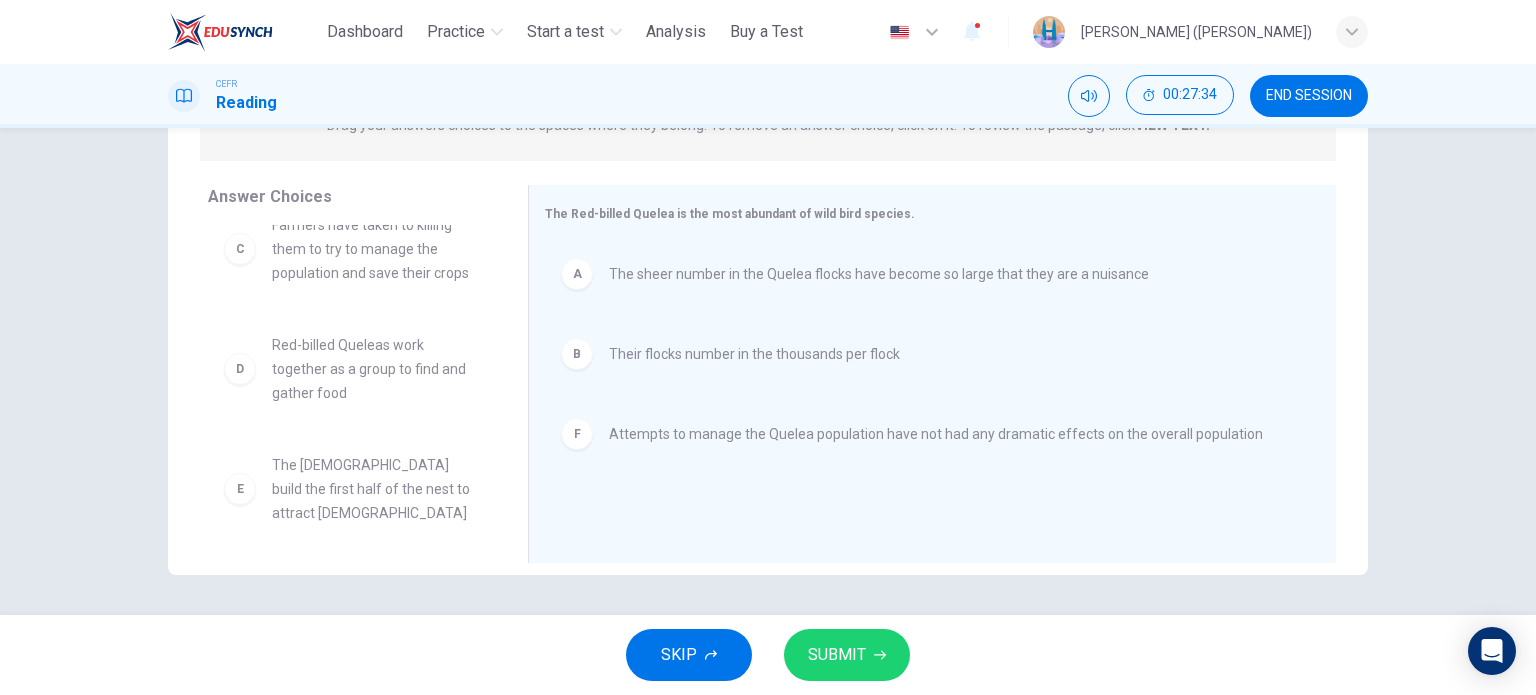 scroll, scrollTop: 12, scrollLeft: 0, axis: vertical 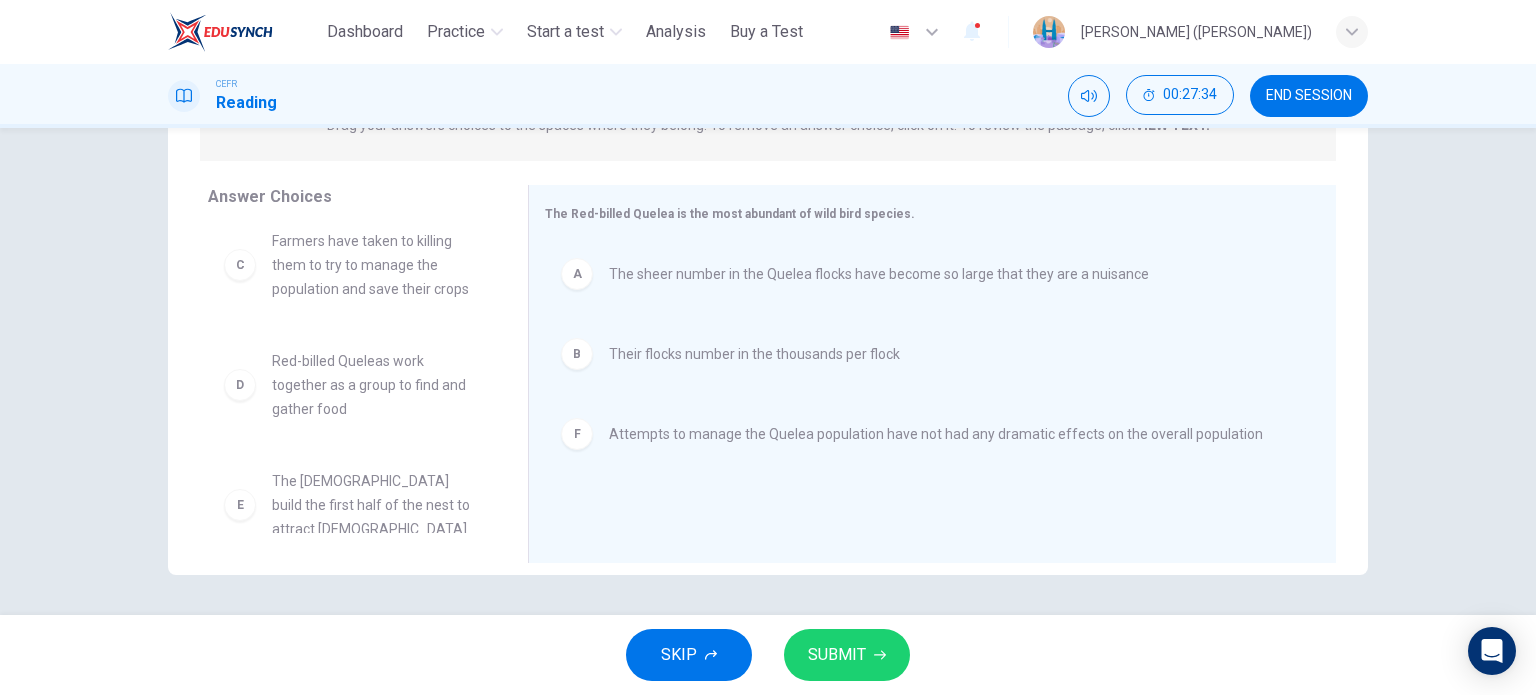 click on "SUBMIT" at bounding box center (837, 655) 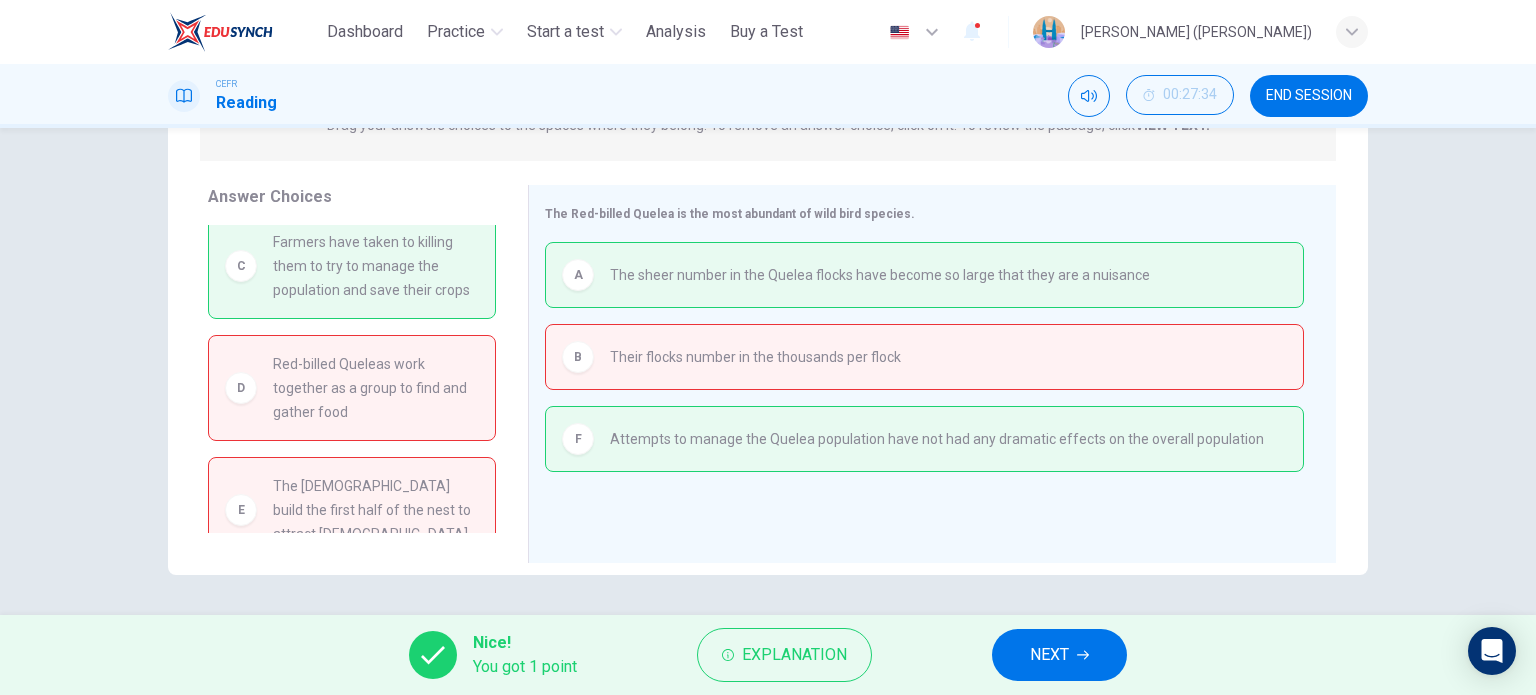 scroll, scrollTop: 0, scrollLeft: 0, axis: both 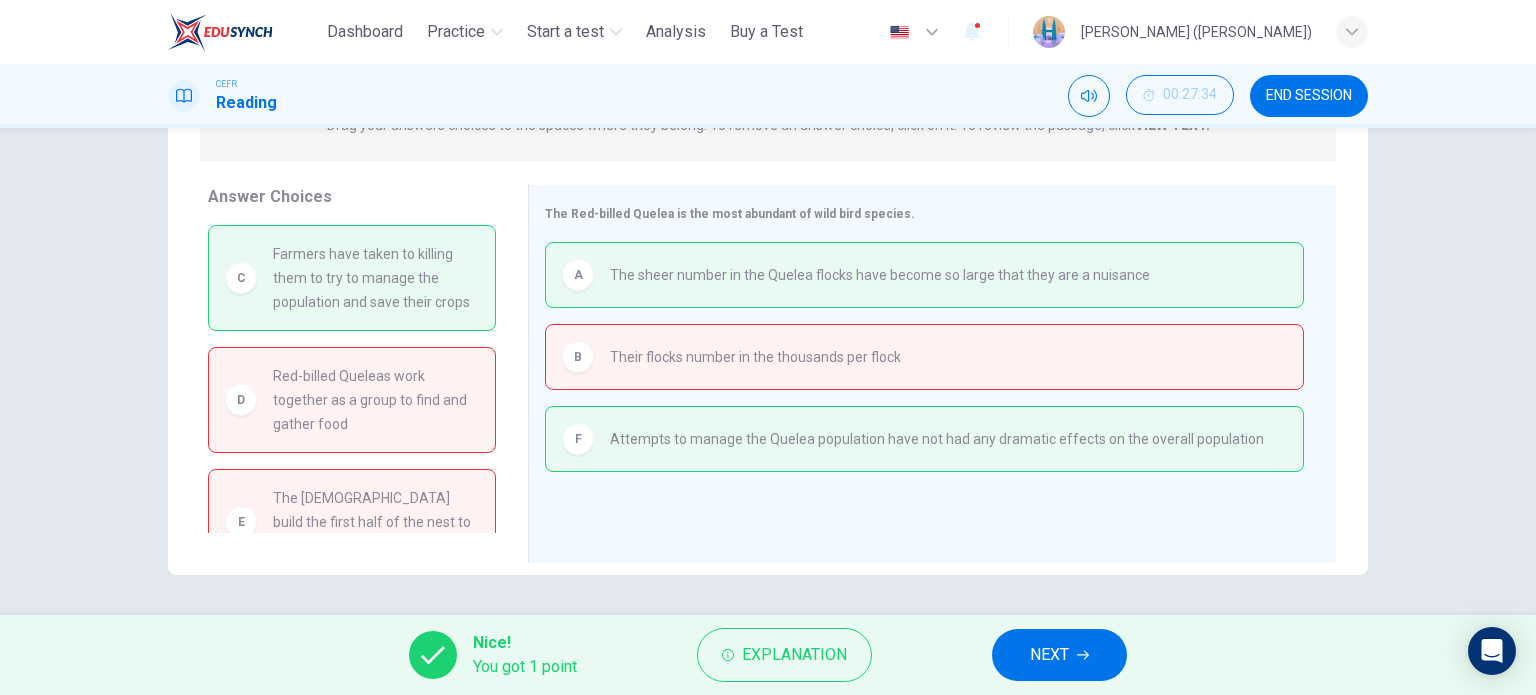 click on "Nice! You got 1
point Explanation NEXT" at bounding box center [768, 655] 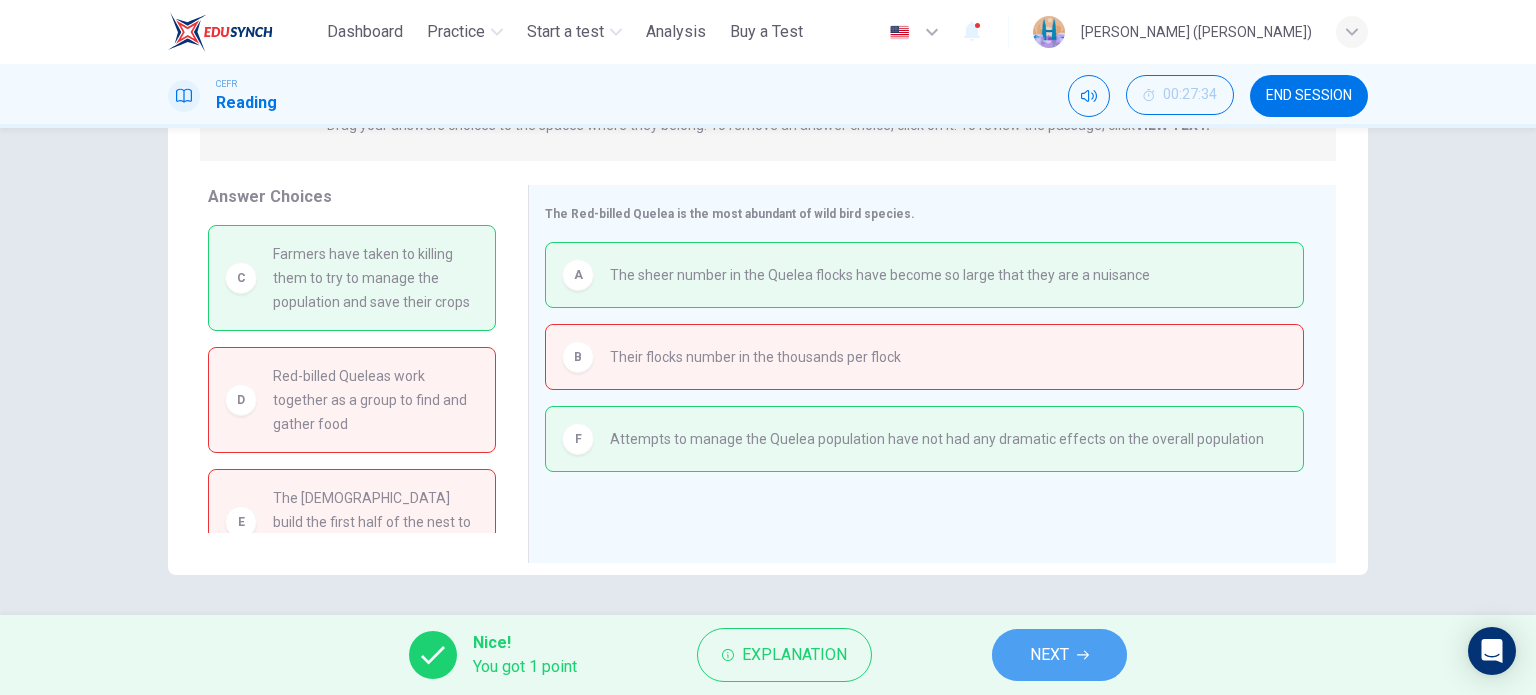 click on "NEXT" at bounding box center (1059, 655) 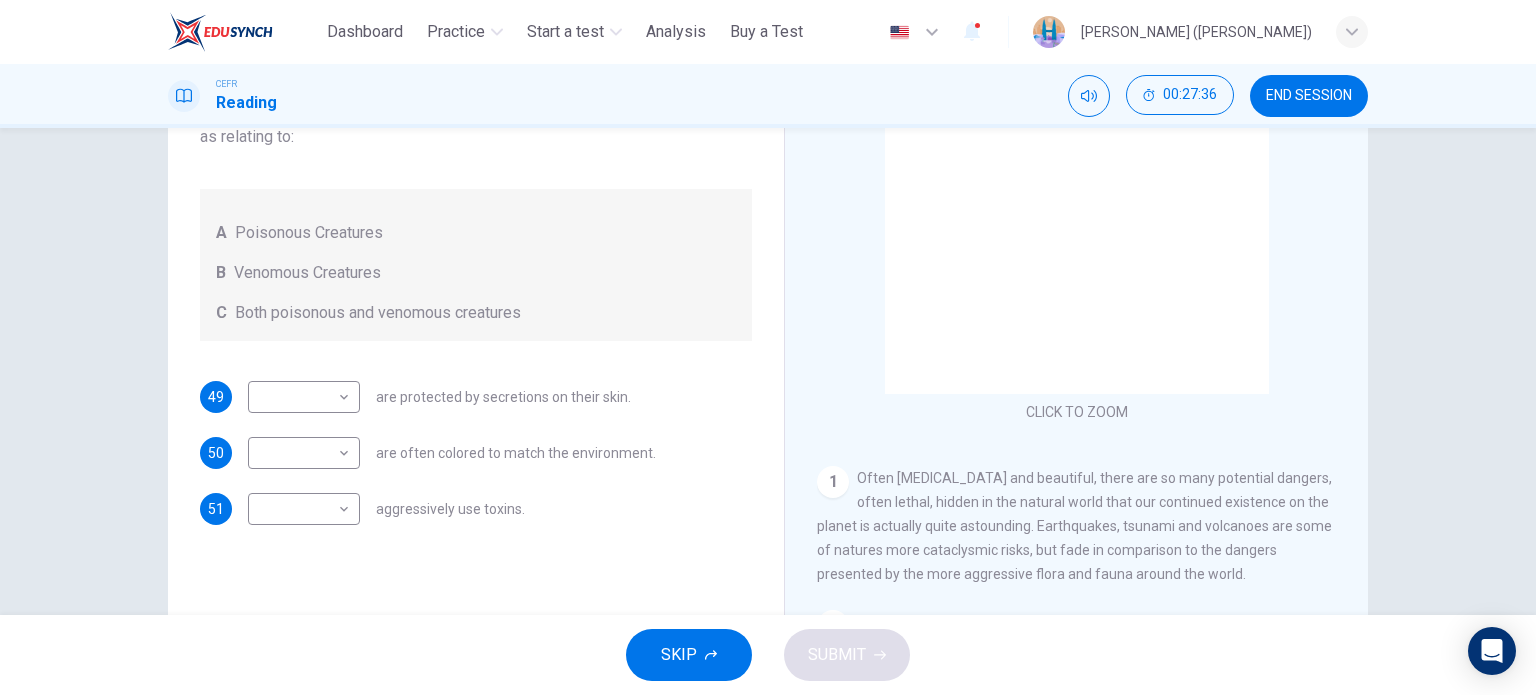 scroll, scrollTop: 288, scrollLeft: 0, axis: vertical 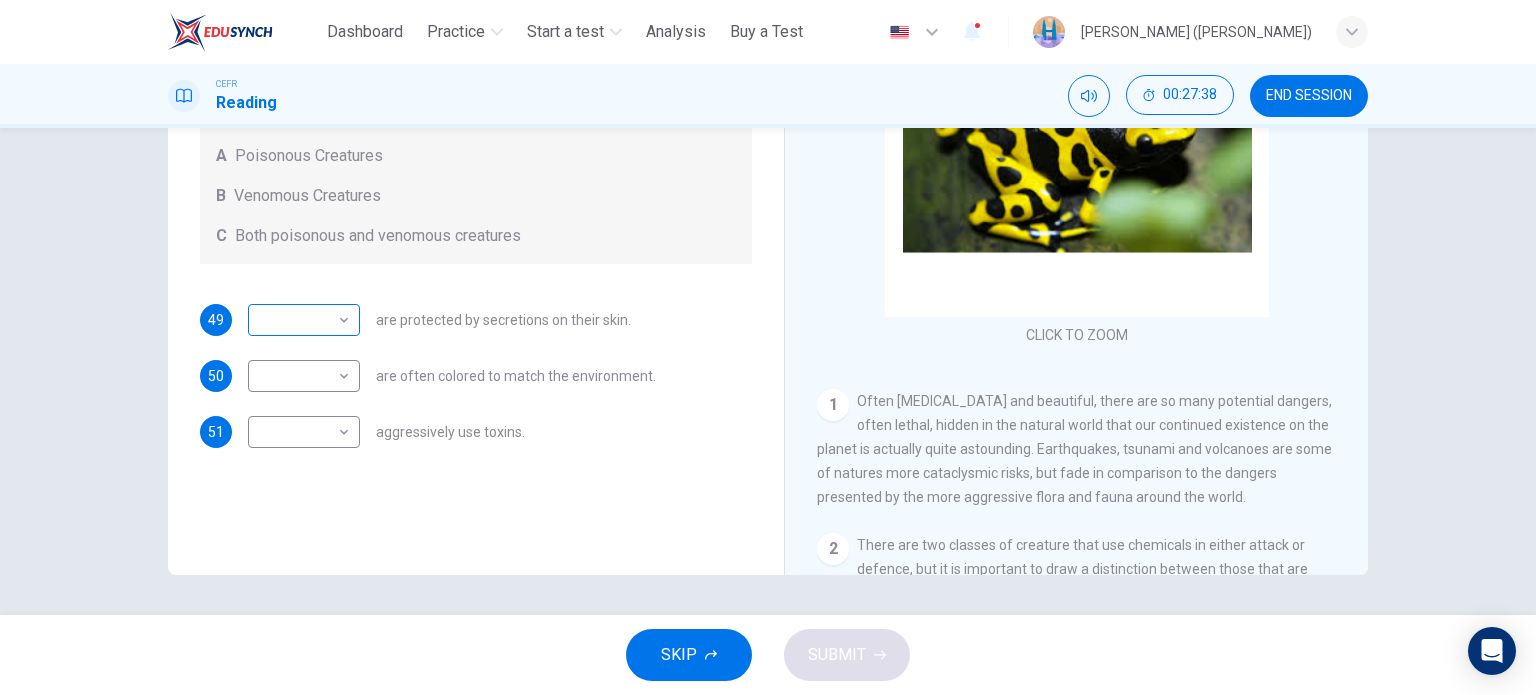 click on "This site uses cookies, as explained in our  Privacy Policy . If you agree to the use of cookies, please click the Accept button and continue to browse our site.   Privacy Policy Accept Dashboard Practice Start a test Analysis Buy a Test English ** ​ [PERSON_NAME] MIN ([PERSON_NAME]) CEFR Reading 00:27:38 END SESSION Questions 49 - 51 Write the correct letter,  A ,  B  or  C  in the boxes below.
According to the information in the passage, classify the following information
as relating to: A Poisonous Creatures B Venomous Creatures C Both poisonous and venomous creatures 49 ​ ​ are protected by secretions on their skin. 50 ​ ​ are often colored to match the environment. 51 ​ ​ aggressively use toxins. Poisonous Animals CLICK TO ZOOM Click to Zoom 1 2 3 4 5 6 SKIP SUBMIT ELTC - EduSynch CEFR Test for Teachers in [GEOGRAPHIC_DATA]
Dashboard Practice Start a test Analysis Pricing   Notifications 1 © Copyright  2025" at bounding box center (768, 347) 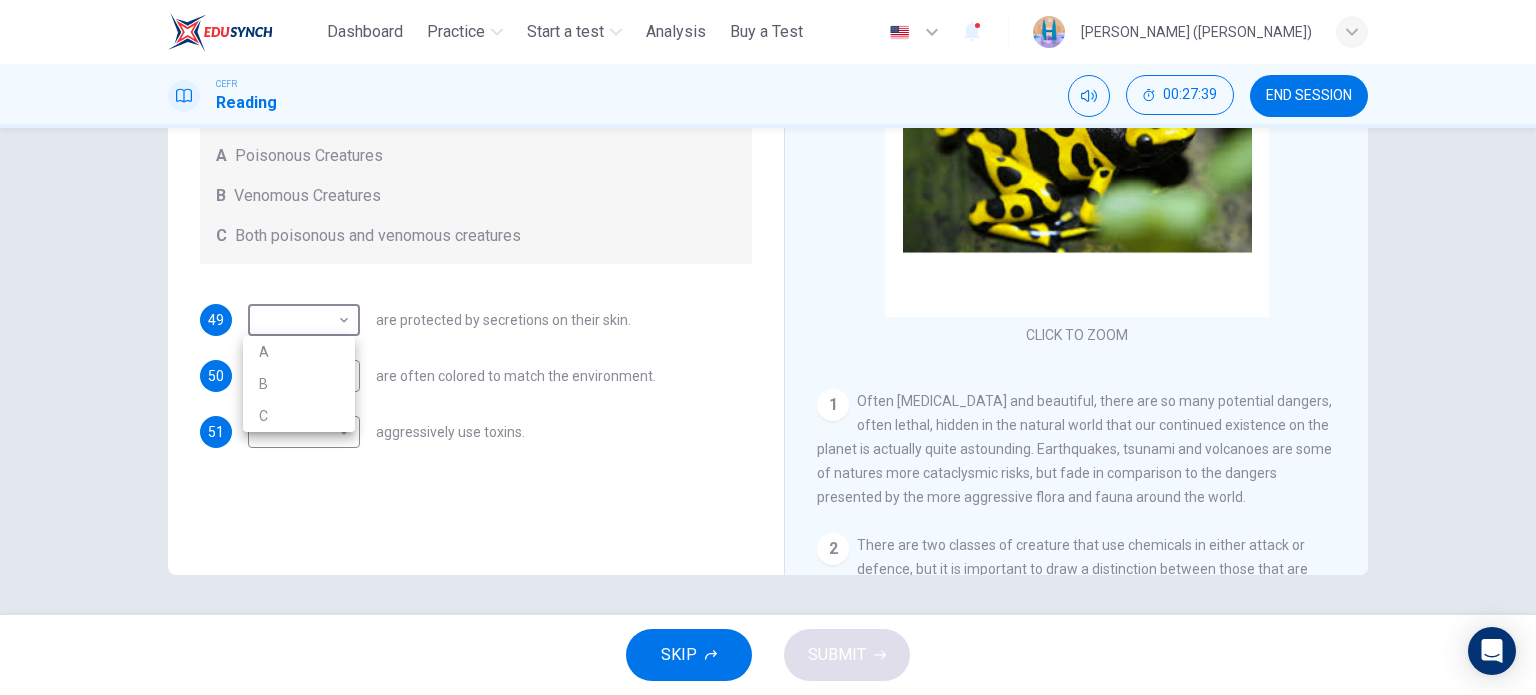 click on "A" at bounding box center (299, 352) 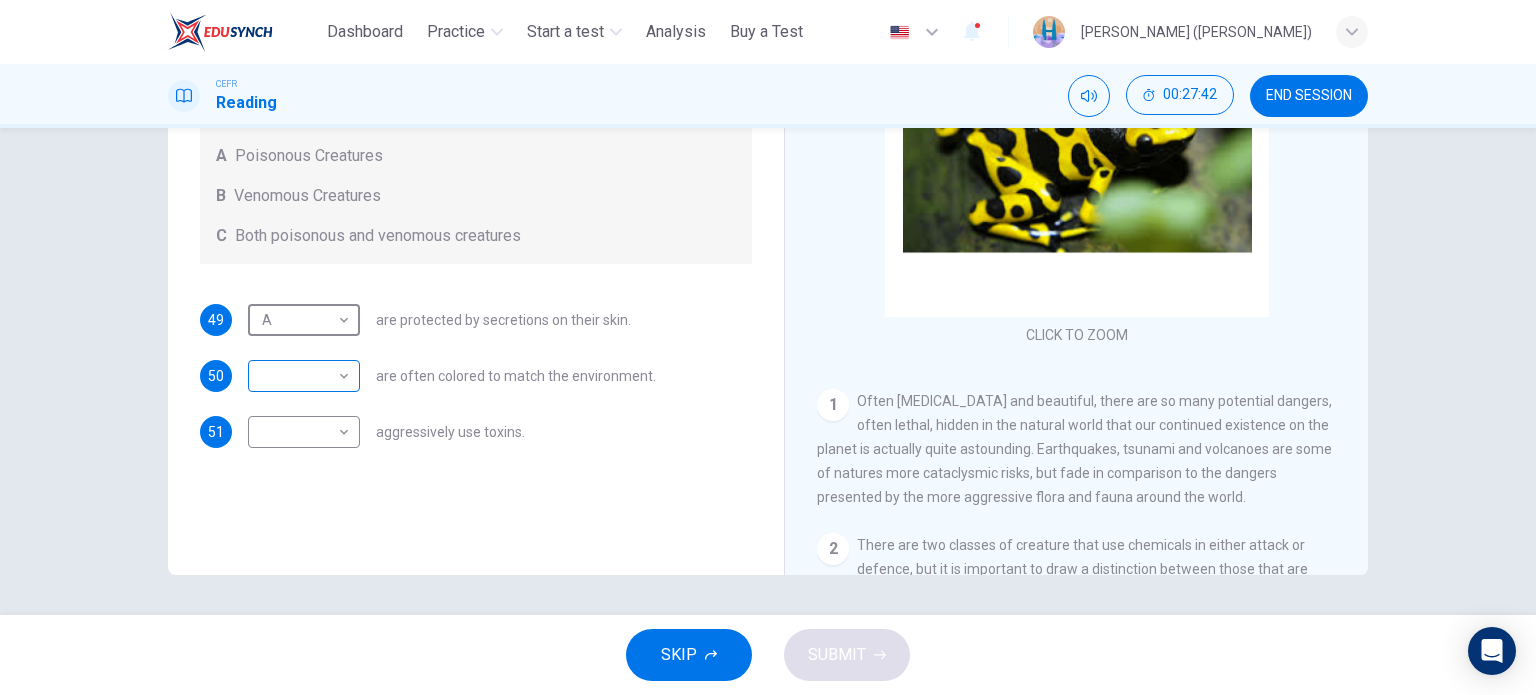 click on "This site uses cookies, as explained in our  Privacy Policy . If you agree to the use of cookies, please click the Accept button and continue to browse our site.   Privacy Policy Accept Dashboard Practice Start a test Analysis Buy a Test English ** ​ [PERSON_NAME] MIN ([PERSON_NAME]) CEFR Reading 00:27:42 END SESSION Questions 49 - 51 Write the correct letter,  A ,  B  or  C  in the boxes below.
According to the information in the passage, classify the following information
as relating to: A Poisonous Creatures B Venomous Creatures C Both poisonous and venomous creatures 49 A * ​ are protected by secretions on their skin. 50 ​ ​ are often colored to match the environment. 51 ​ ​ aggressively use toxins. Poisonous Animals CLICK TO ZOOM Click to Zoom 1 2 3 4 5 6 SKIP SUBMIT ELTC - EduSynch CEFR Test for Teachers in [GEOGRAPHIC_DATA]
Dashboard Practice Start a test Analysis Pricing   Notifications 1 © Copyright  2025" at bounding box center (768, 347) 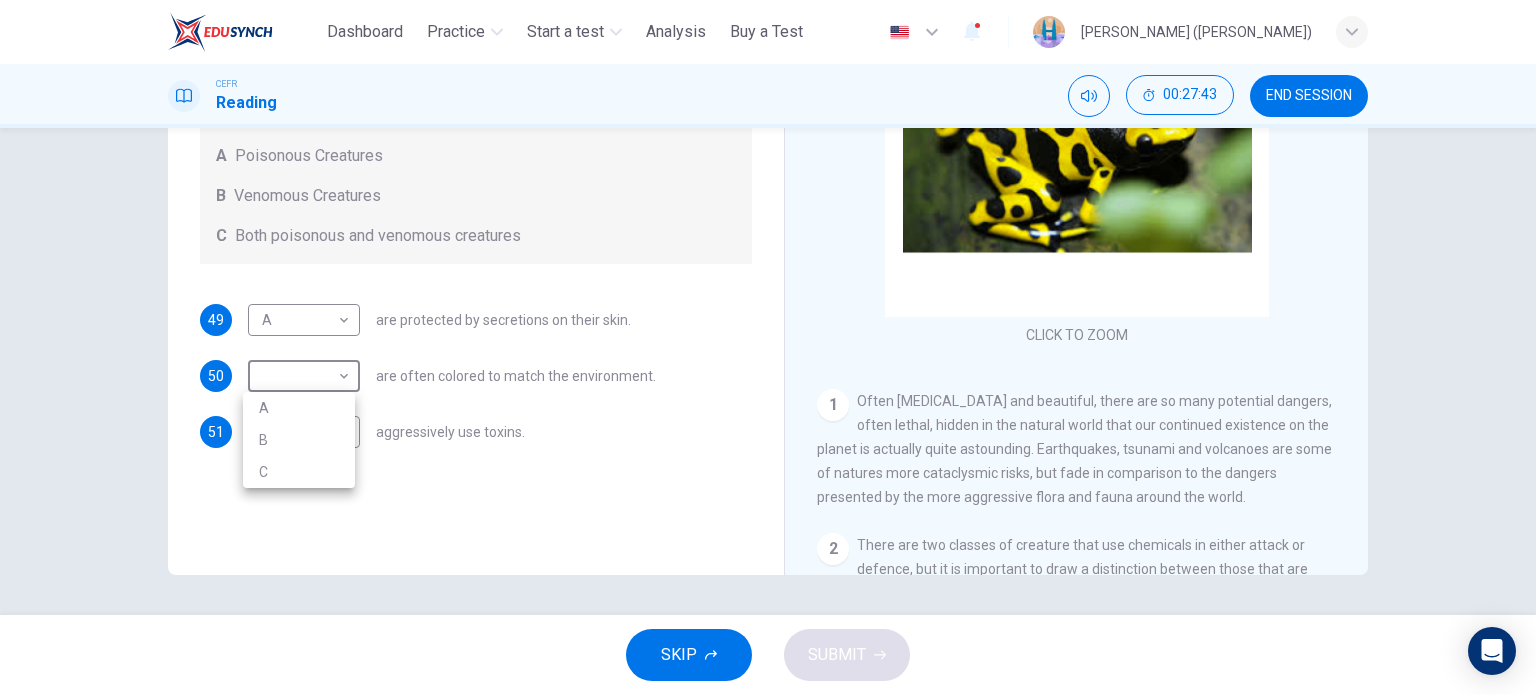 click on "C" at bounding box center (299, 472) 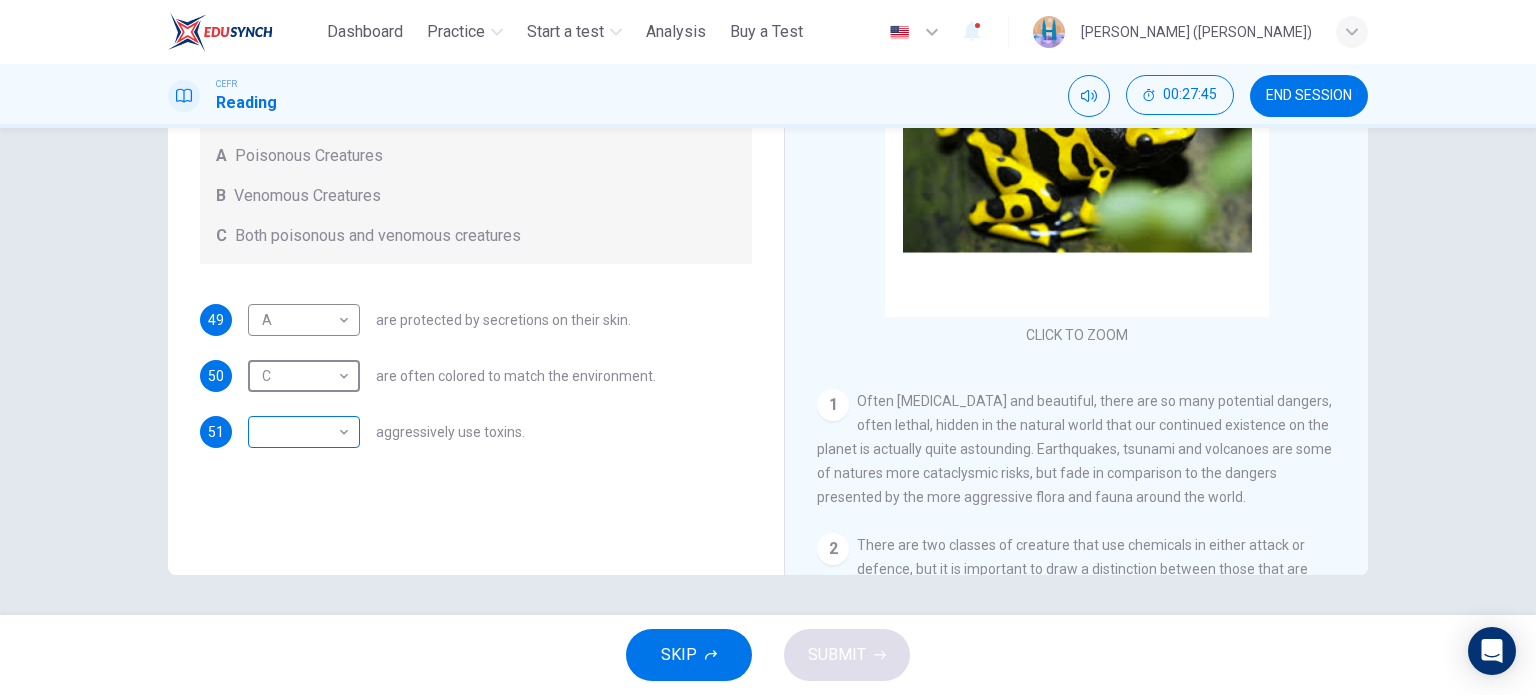 click on "This site uses cookies, as explained in our  Privacy Policy . If you agree to the use of cookies, please click the Accept button and continue to browse our site.   Privacy Policy Accept Dashboard Practice Start a test Analysis Buy a Test English ** ​ [PERSON_NAME] MIN ([PERSON_NAME]) CEFR Reading 00:27:45 END SESSION Questions 49 - 51 Write the correct letter,  A ,  B  or  C  in the boxes below.
According to the information in the passage, classify the following information
as relating to: A Poisonous Creatures B Venomous Creatures C Both poisonous and venomous creatures 49 A * ​ are protected by secretions on their skin. 50 C * ​ are often colored to match the environment. 51 ​ ​ aggressively use toxins. Poisonous Animals CLICK TO ZOOM Click to Zoom 1 2 3 4 5 6 SKIP SUBMIT ELTC - EduSynch CEFR Test for Teachers in [GEOGRAPHIC_DATA]
Dashboard Practice Start a test Analysis Pricing   Notifications 1 © Copyright  2025" at bounding box center (768, 347) 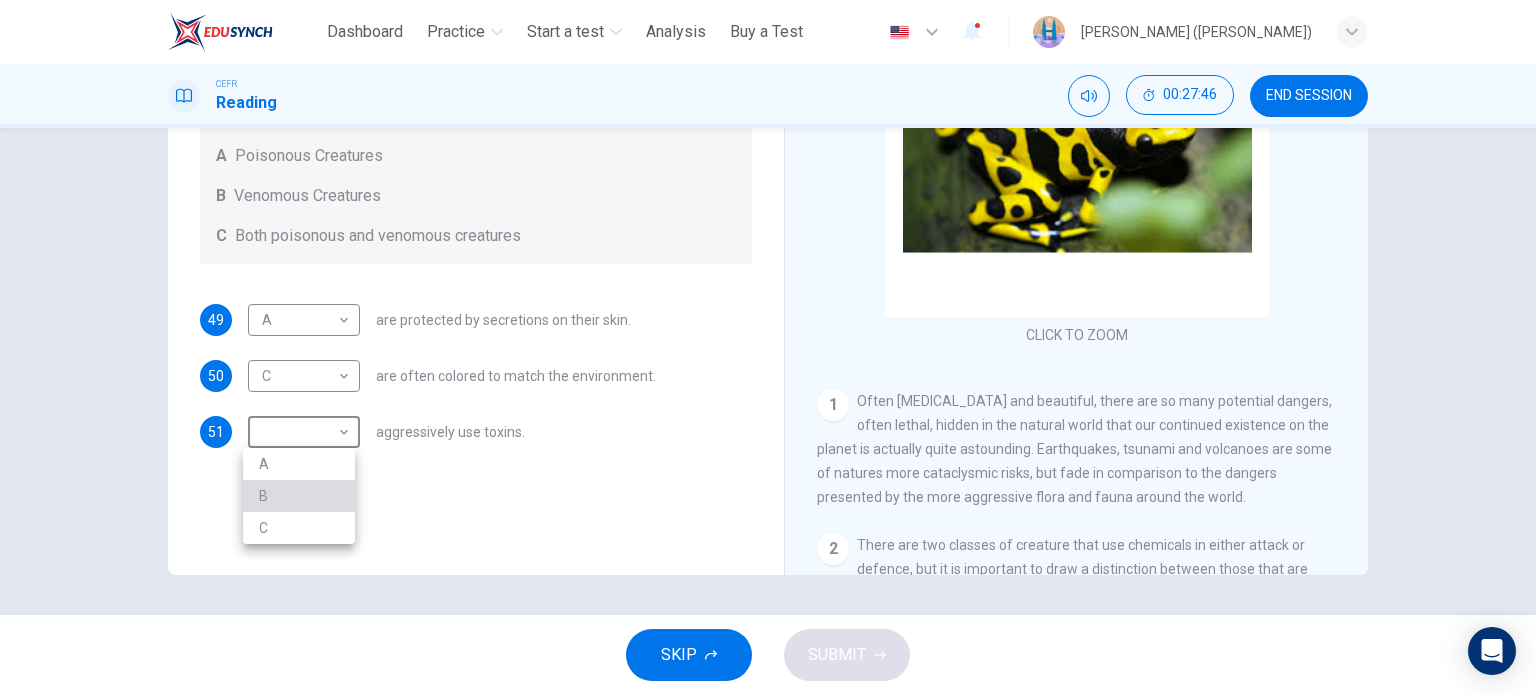 click on "B" at bounding box center [299, 496] 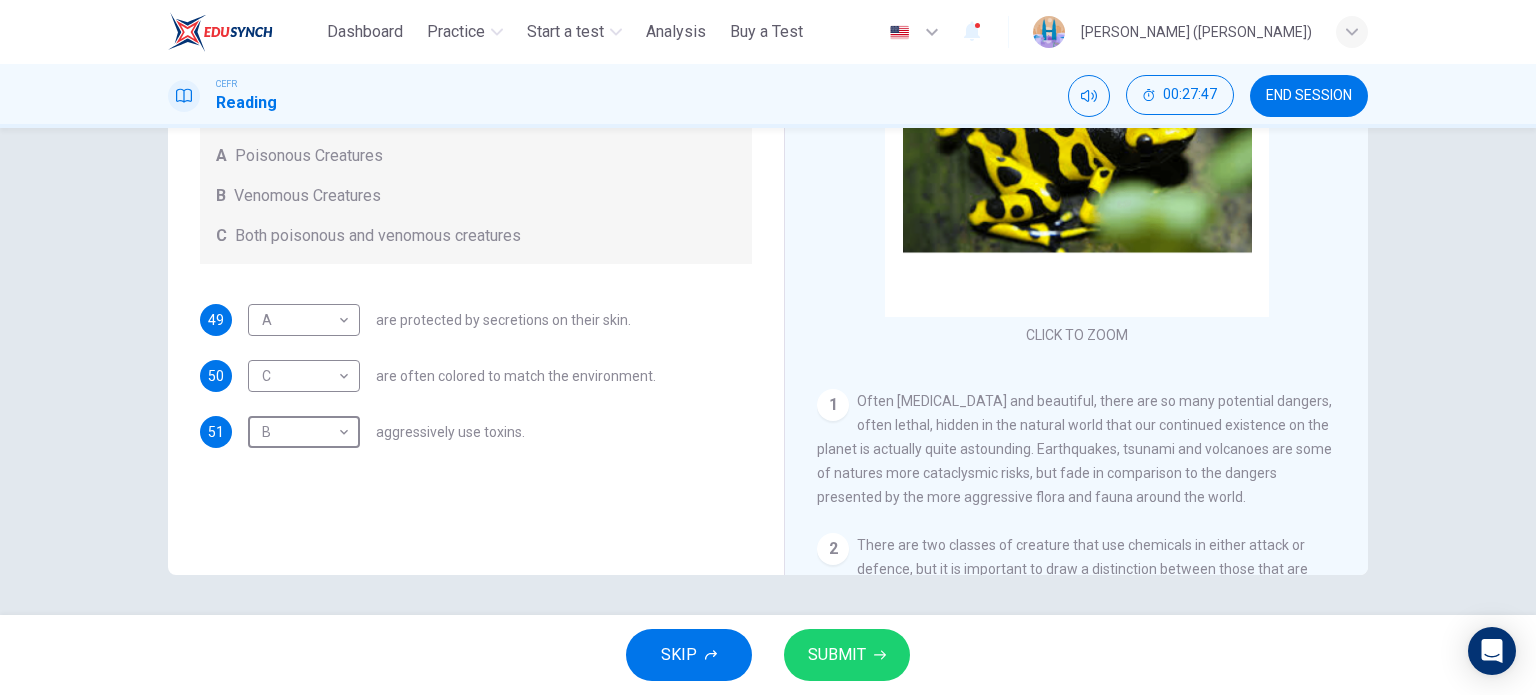 click on "SUBMIT" at bounding box center (847, 655) 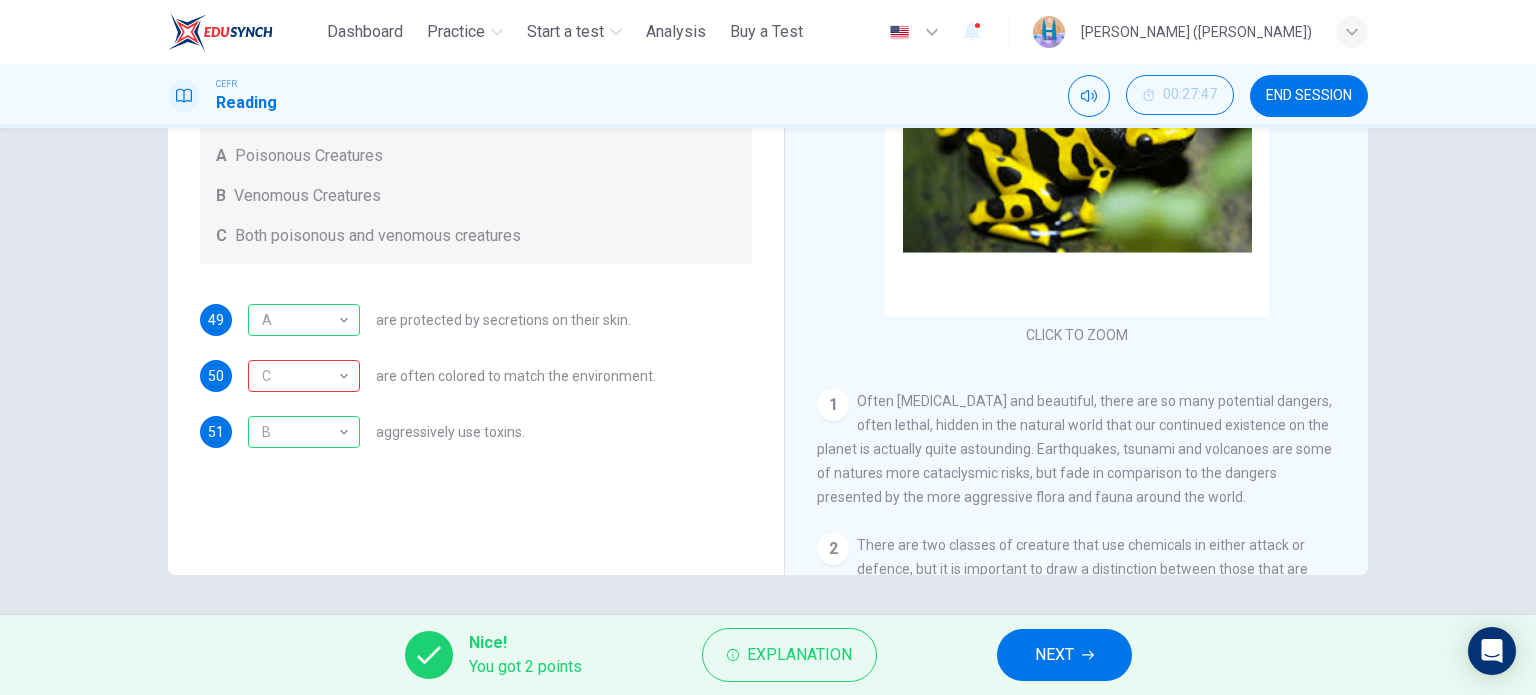 click on "NEXT" at bounding box center [1064, 655] 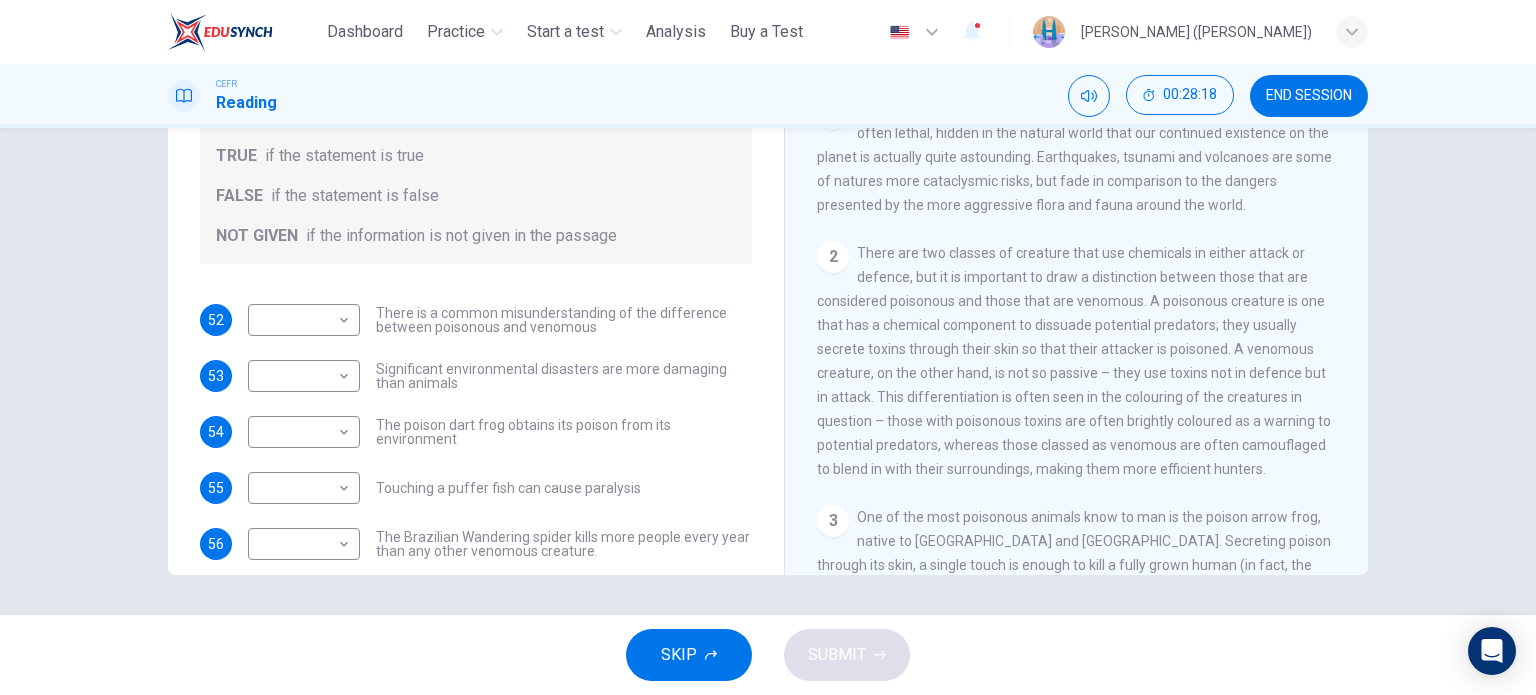 scroll, scrollTop: 300, scrollLeft: 0, axis: vertical 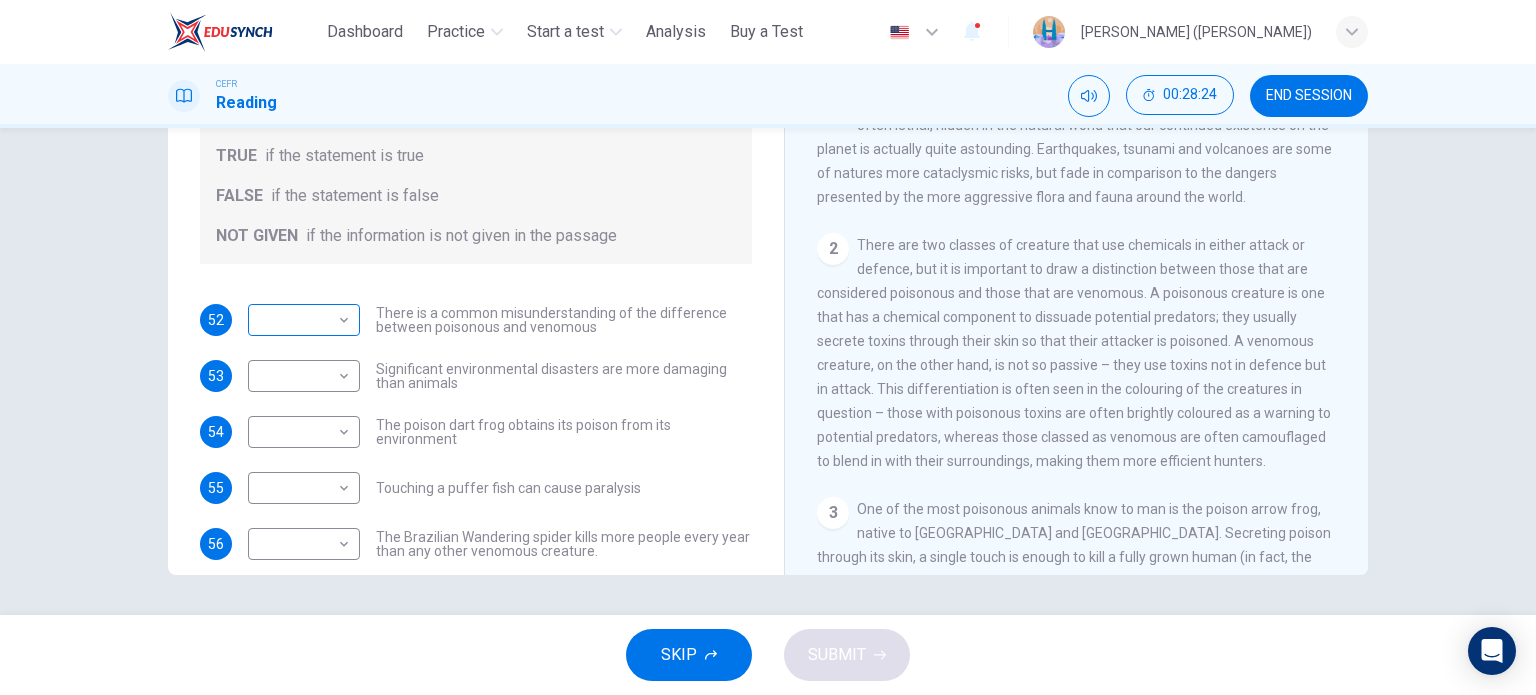 click on "​ ​" at bounding box center (304, 320) 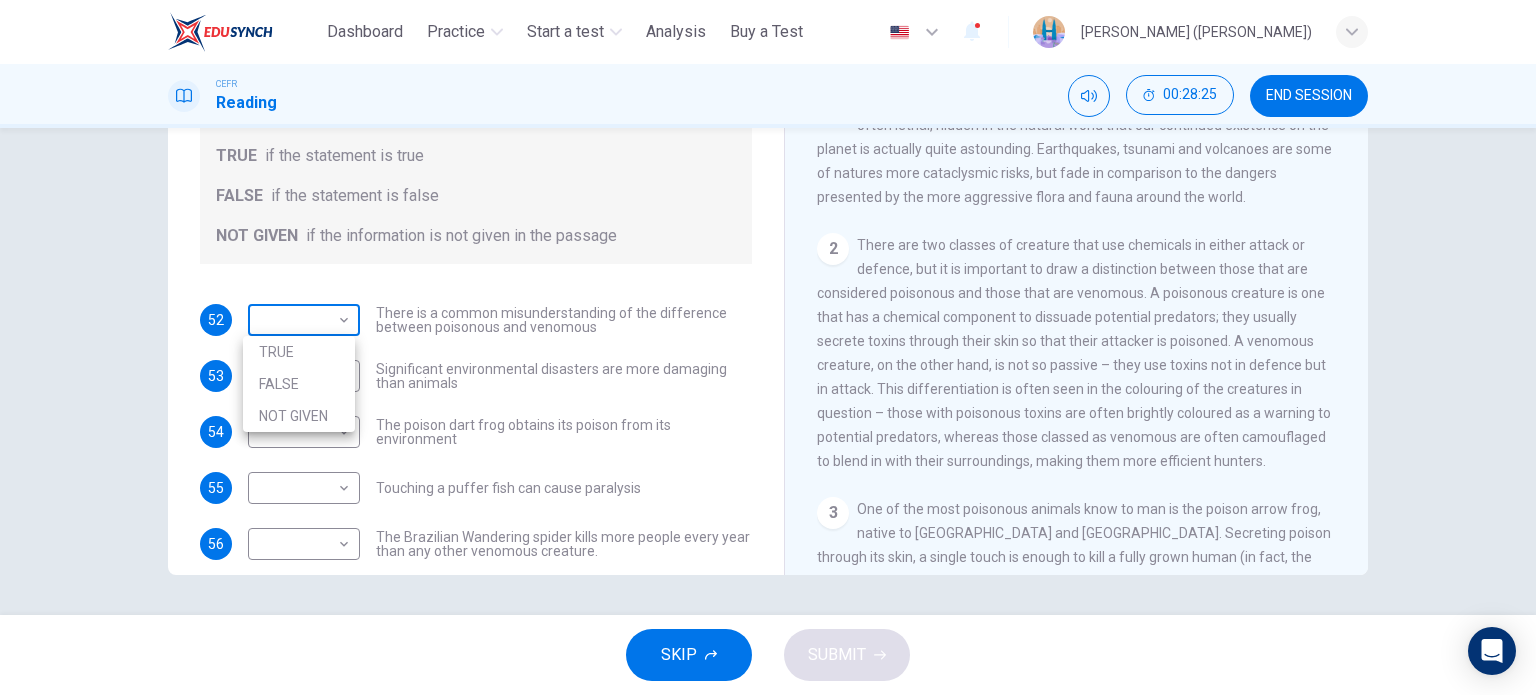 click on "This site uses cookies, as explained in our  Privacy Policy . If you agree to the use of cookies, please click the Accept button and continue to browse our site.   Privacy Policy Accept Dashboard Practice Start a test Analysis Buy a Test English ** ​ [PERSON_NAME] ([PERSON_NAME]) CEFR Reading 00:28:25 END SESSION Questions 52 - 58 Do the following statements agree with the information given in the Reading Passage?
In the boxes below, on your answer sheet write TRUE if the statement is true FALSE if the statement is false NOT GIVEN if the information is not given in the passage 52 ​ ​ There is a common misunderstanding of the difference between poisonous and venomous 53 ​ ​ Significant environmental disasters are more damaging than animals 54 ​ ​ The poison dart frog obtains its poison from its environment 55 ​ ​ Touching a puffer fish can cause [MEDICAL_DATA] 56 ​ ​ The Brazilian Wandering spider kills more people every year than any other venomous creature. 57 ​ ​ 58 ​ ​ CLICK TO ZOOM 1" at bounding box center (768, 347) 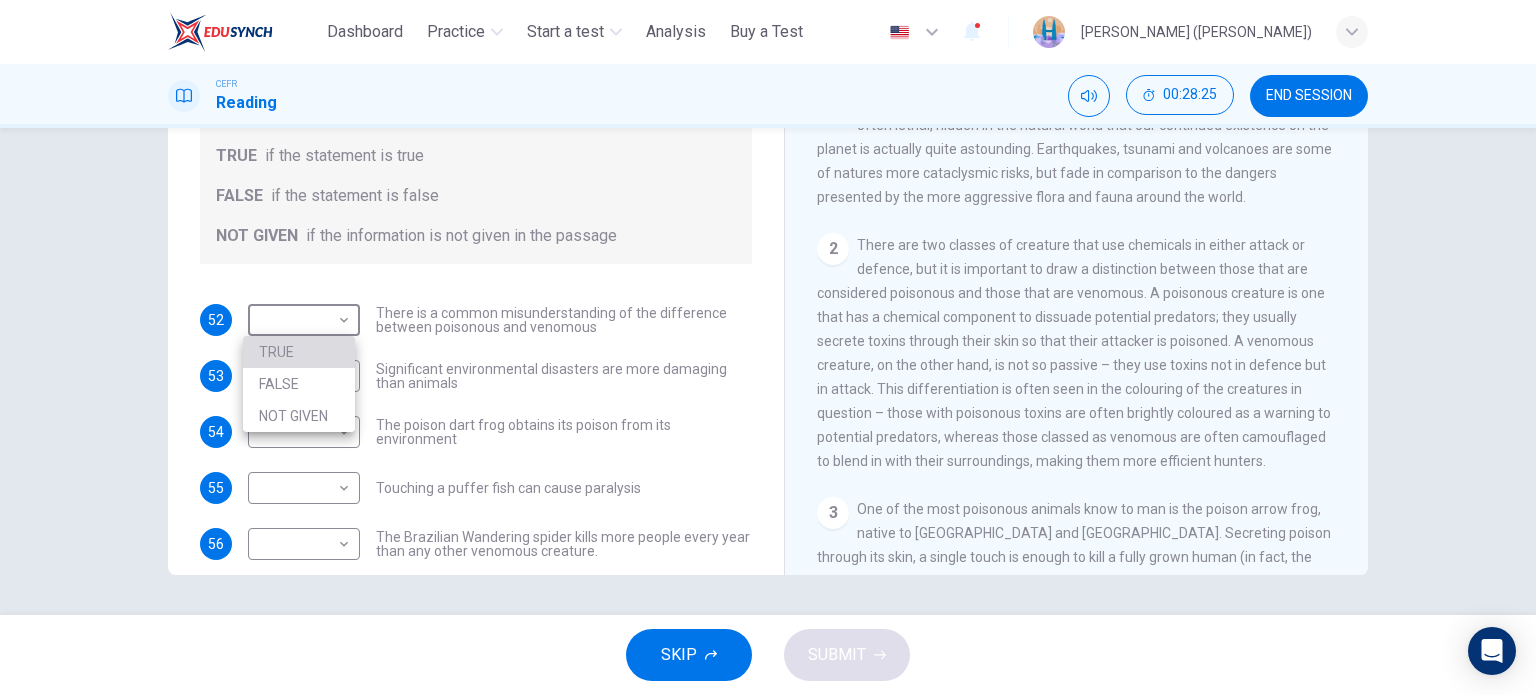 click on "TRUE" at bounding box center (299, 352) 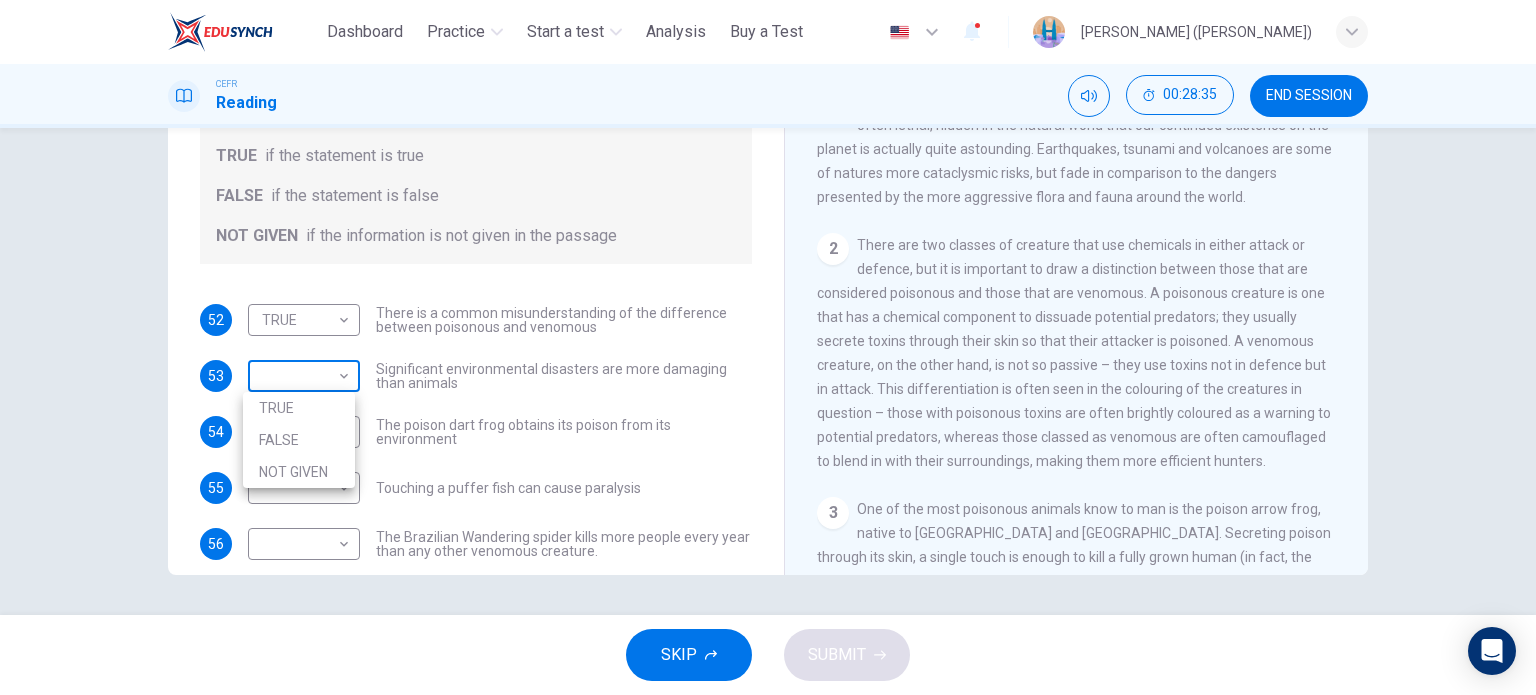 click on "This site uses cookies, as explained in our  Privacy Policy . If you agree to the use of cookies, please click the Accept button and continue to browse our site.   Privacy Policy Accept Dashboard Practice Start a test Analysis Buy a Test English ** ​ [PERSON_NAME] ([PERSON_NAME]) CEFR Reading 00:28:35 END SESSION Questions 52 - 58 Do the following statements agree with the information given in the Reading Passage?
In the boxes below, on your answer sheet write TRUE if the statement is true FALSE if the statement is false NOT GIVEN if the information is not given in the passage 52 TRUE **** ​ There is a common misunderstanding of the difference between poisonous and venomous 53 ​ ​ Significant environmental disasters are more damaging than animals 54 ​ ​ The poison dart frog obtains its poison from its environment 55 ​ ​ Touching a puffer fish can cause paralysis 56 ​ ​ The Brazilian Wandering spider kills more people every year than any other venomous creature. 57 ​ ​ 58 ​ ​ 1 2 3 4 5" at bounding box center (768, 347) 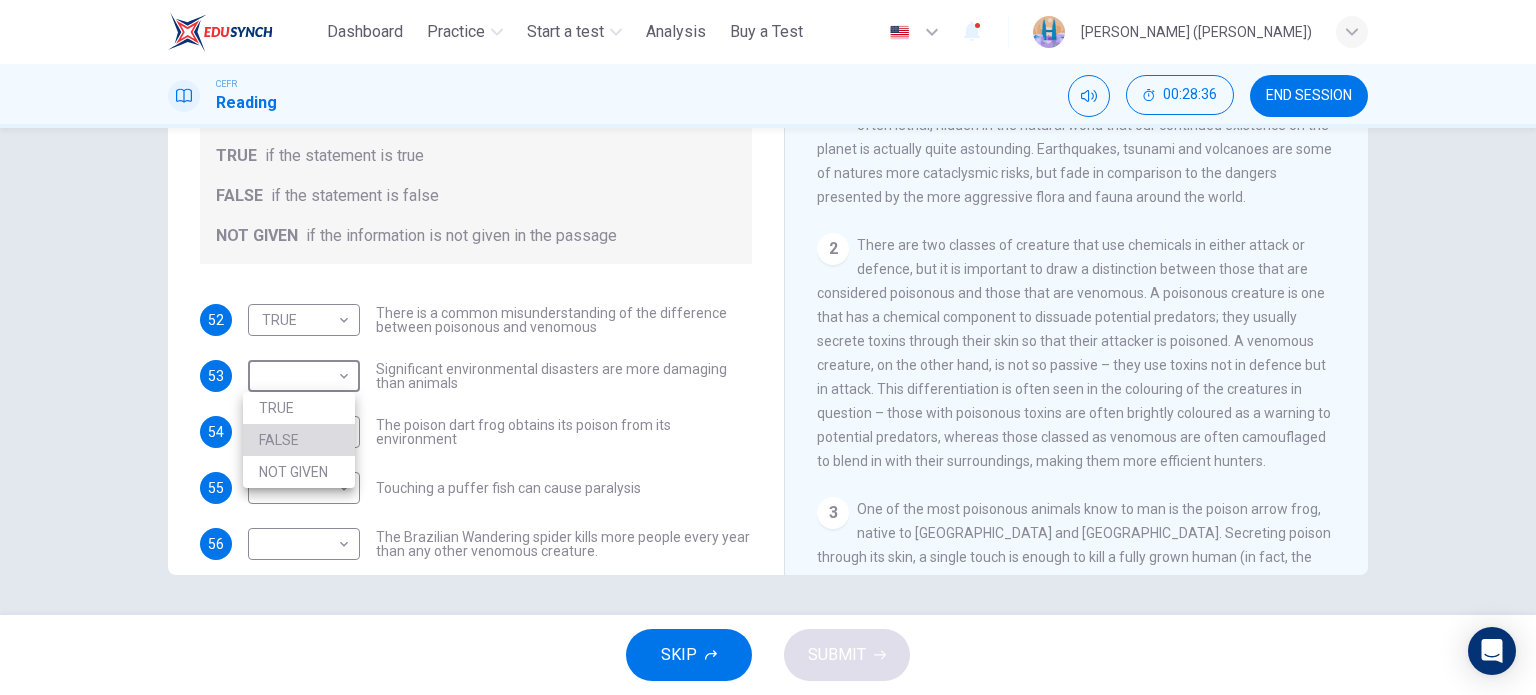 click on "FALSE" at bounding box center (299, 440) 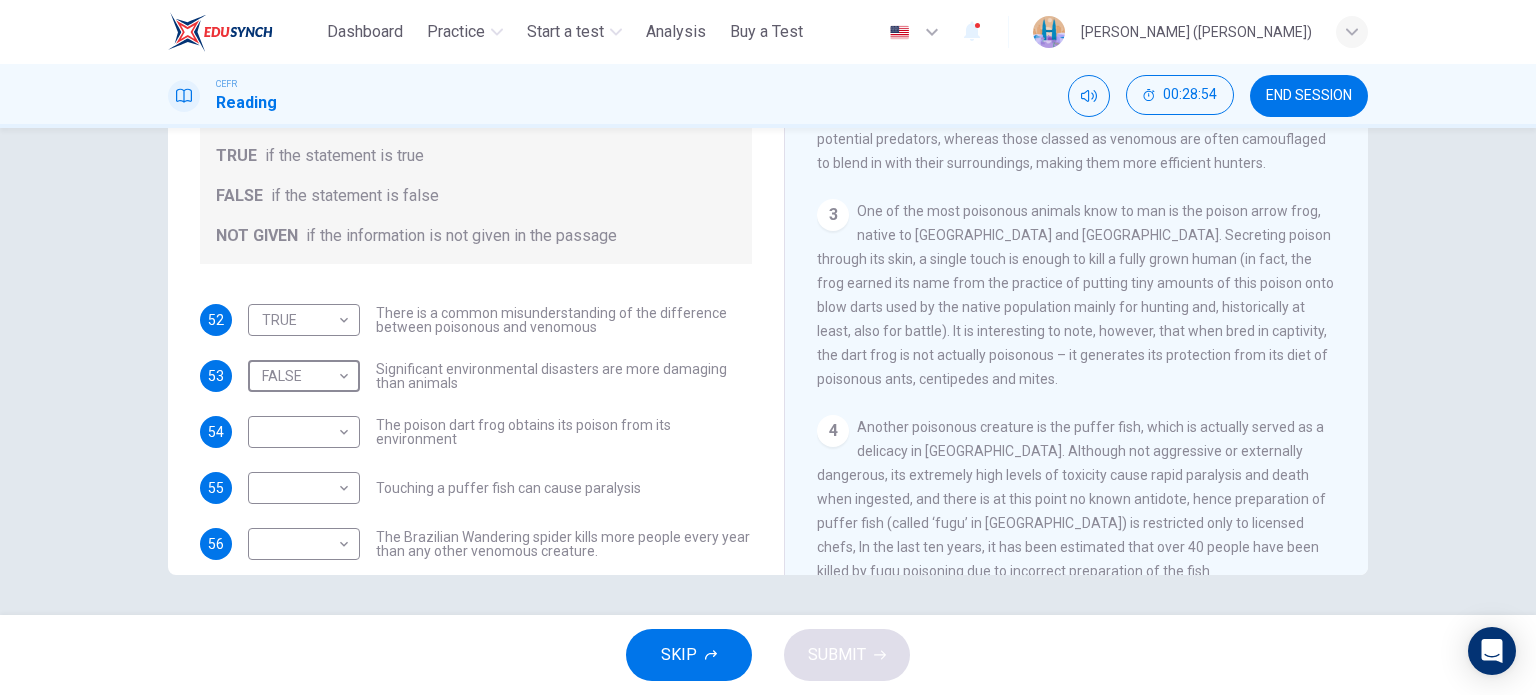 scroll, scrollTop: 600, scrollLeft: 0, axis: vertical 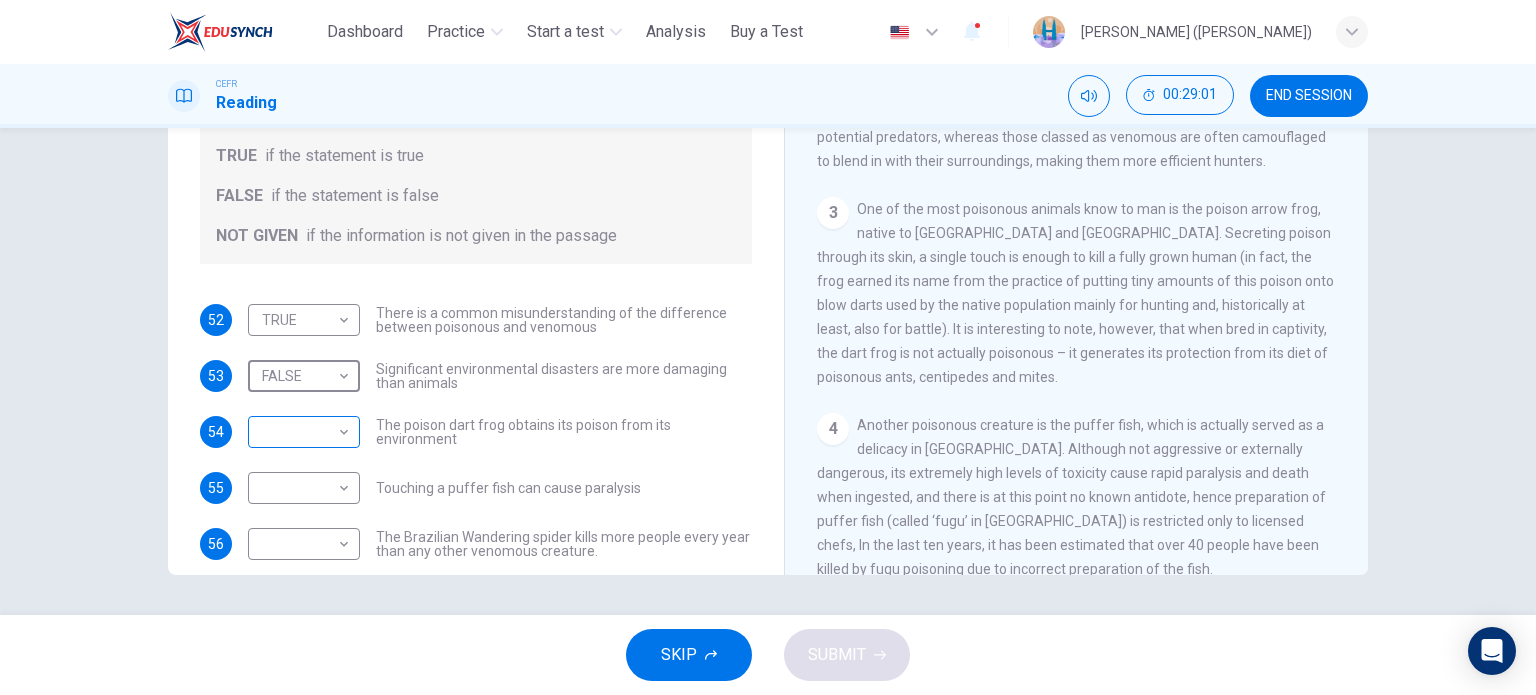 click on "This site uses cookies, as explained in our  Privacy Policy . If you agree to the use of cookies, please click the Accept button and continue to browse our site.   Privacy Policy Accept Dashboard Practice Start a test Analysis Buy a Test English ** ​ [PERSON_NAME] ([PERSON_NAME]) CEFR Reading 00:29:01 END SESSION Questions 52 - 58 Do the following statements agree with the information given in the Reading Passage?
In the boxes below, on your answer sheet write TRUE if the statement is true FALSE if the statement is false NOT GIVEN if the information is not given in the passage 52 TRUE **** ​ There is a common misunderstanding of the difference between poisonous and venomous 53 FALSE ***** ​ Significant environmental disasters are more damaging than animals 54 ​ ​ The poison dart frog obtains its poison from its environment 55 ​ ​ Touching a puffer fish can cause [MEDICAL_DATA] 56 ​ ​ The Brazilian Wandering spider kills more people every year than any other venomous creature. 57 ​ ​ 58 ​ ​ 1" at bounding box center (768, 347) 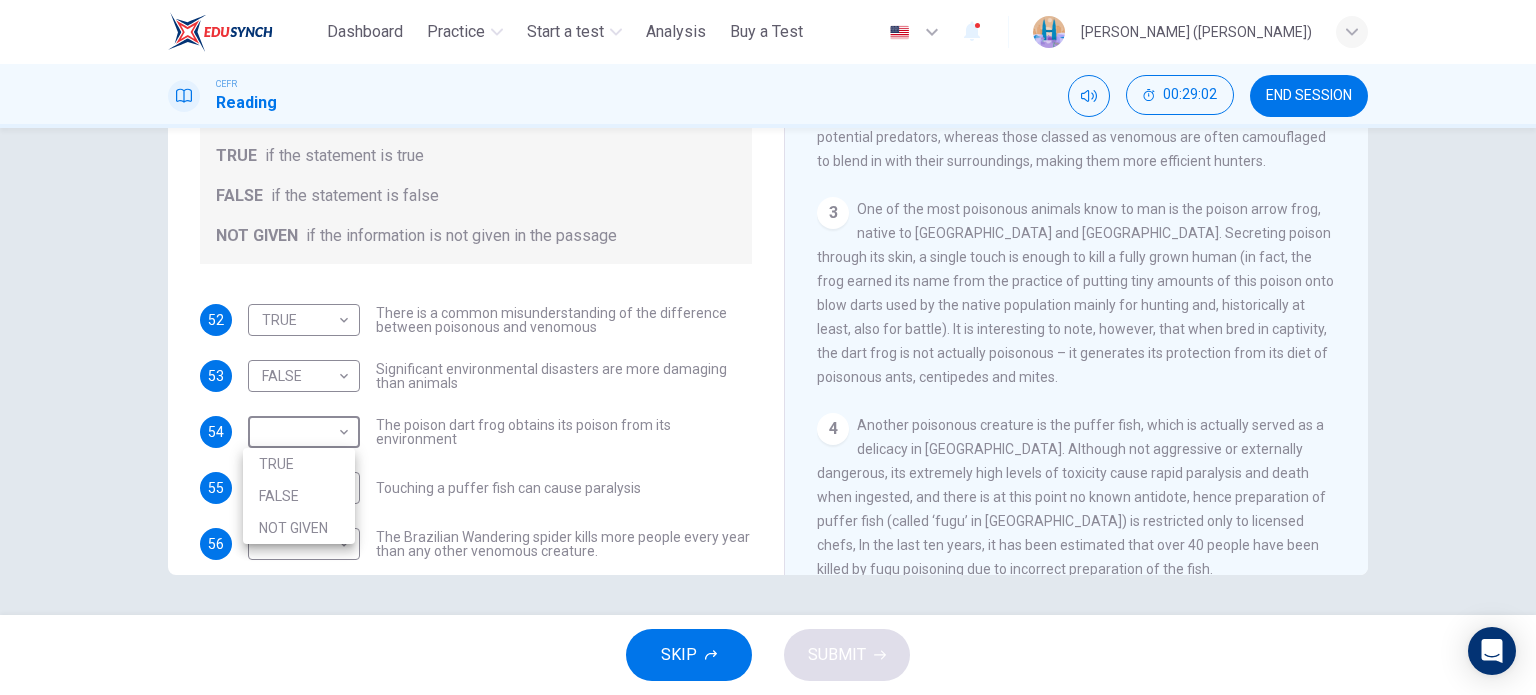 click on "FALSE" at bounding box center (299, 496) 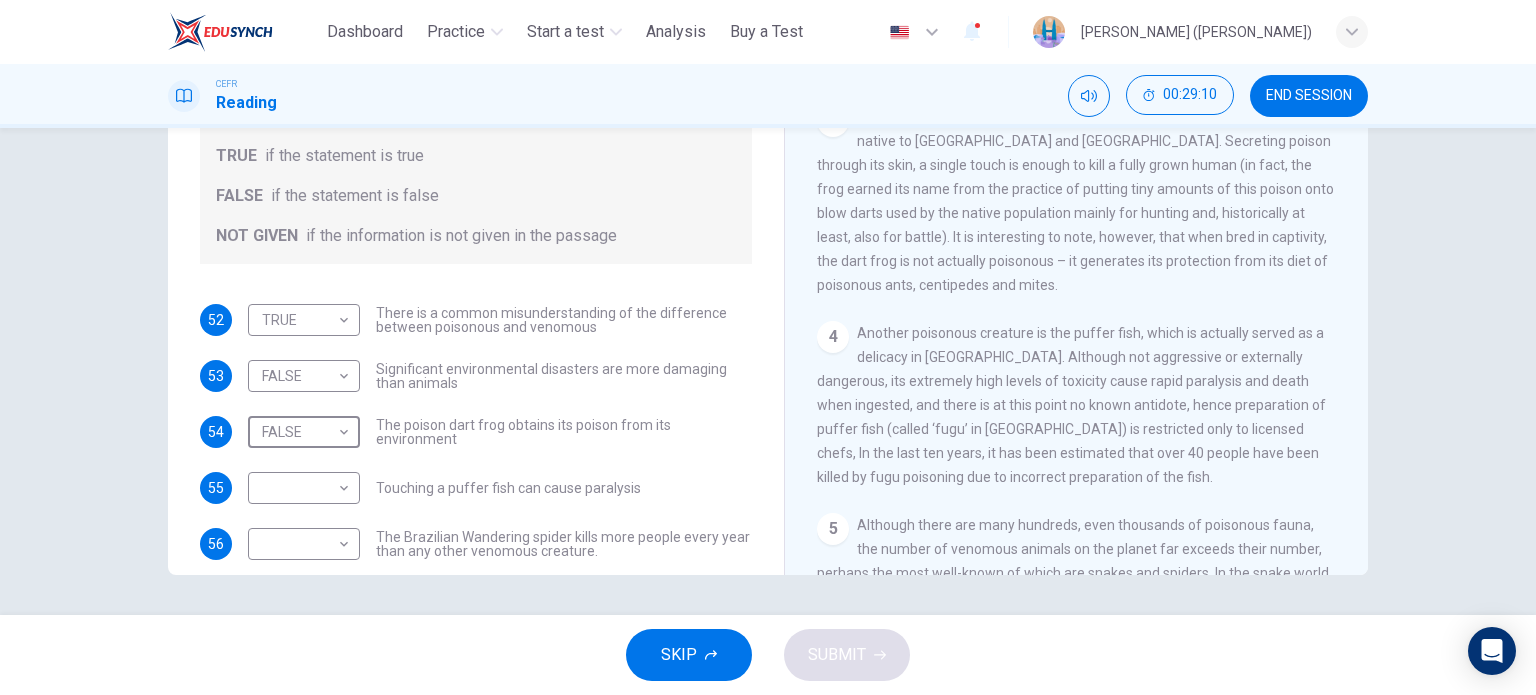 scroll, scrollTop: 700, scrollLeft: 0, axis: vertical 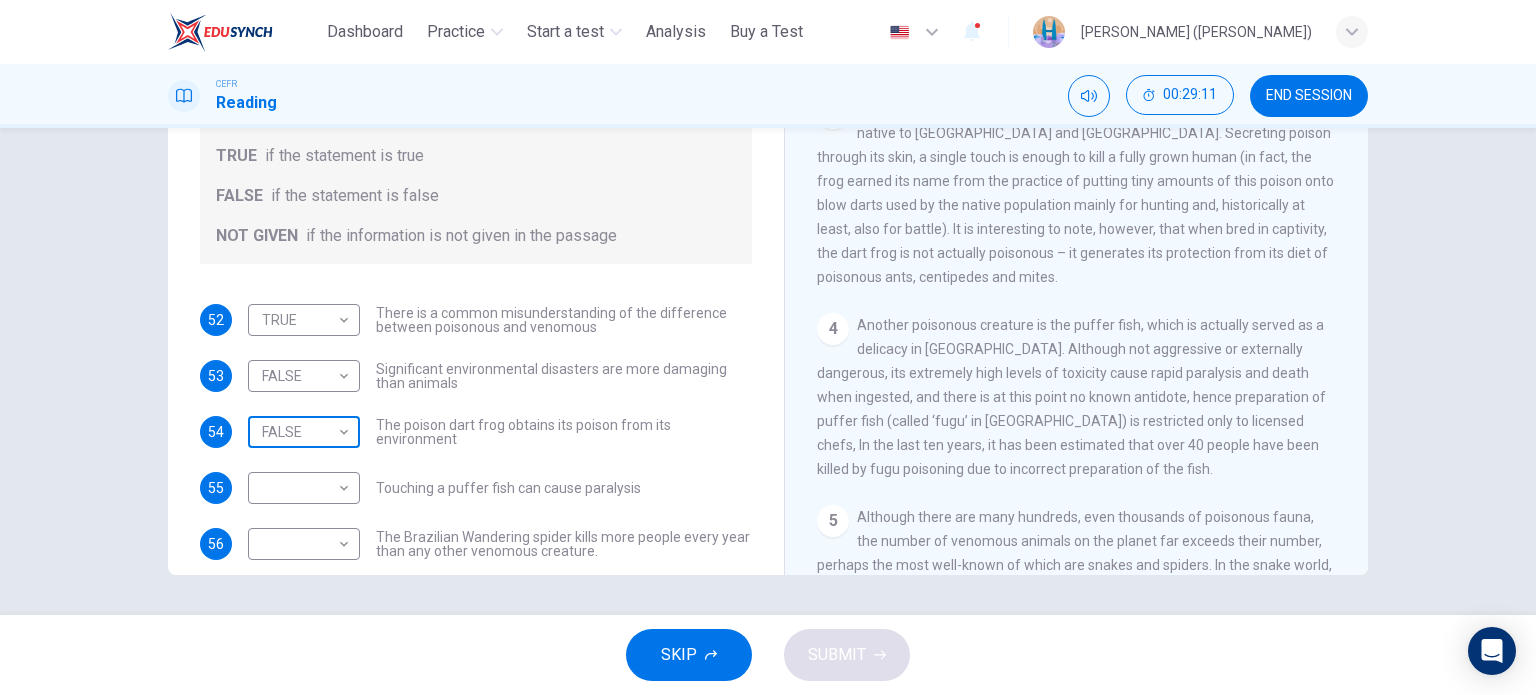 click on "This site uses cookies, as explained in our  Privacy Policy . If you agree to the use of cookies, please click the Accept button and continue to browse our site.   Privacy Policy Accept Dashboard Practice Start a test Analysis Buy a Test English ** ​ [PERSON_NAME] ([PERSON_NAME]) CEFR Reading 00:29:11 END SESSION Questions 52 - 58 Do the following statements agree with the information given in the Reading Passage?
In the boxes below, on your answer sheet write TRUE if the statement is true FALSE if the statement is false NOT GIVEN if the information is not given in the passage 52 TRUE **** ​ There is a common misunderstanding of the difference between poisonous and venomous 53 FALSE ***** ​ Significant environmental disasters are more damaging than animals 54 FALSE ***** ​ The poison dart frog obtains its poison from its environment 55 ​ ​ Touching a puffer fish can cause [MEDICAL_DATA] 56 ​ ​ The Brazilian Wandering spider kills more people every year than any other venomous creature. 57 ​ ​ 58 1" at bounding box center (768, 347) 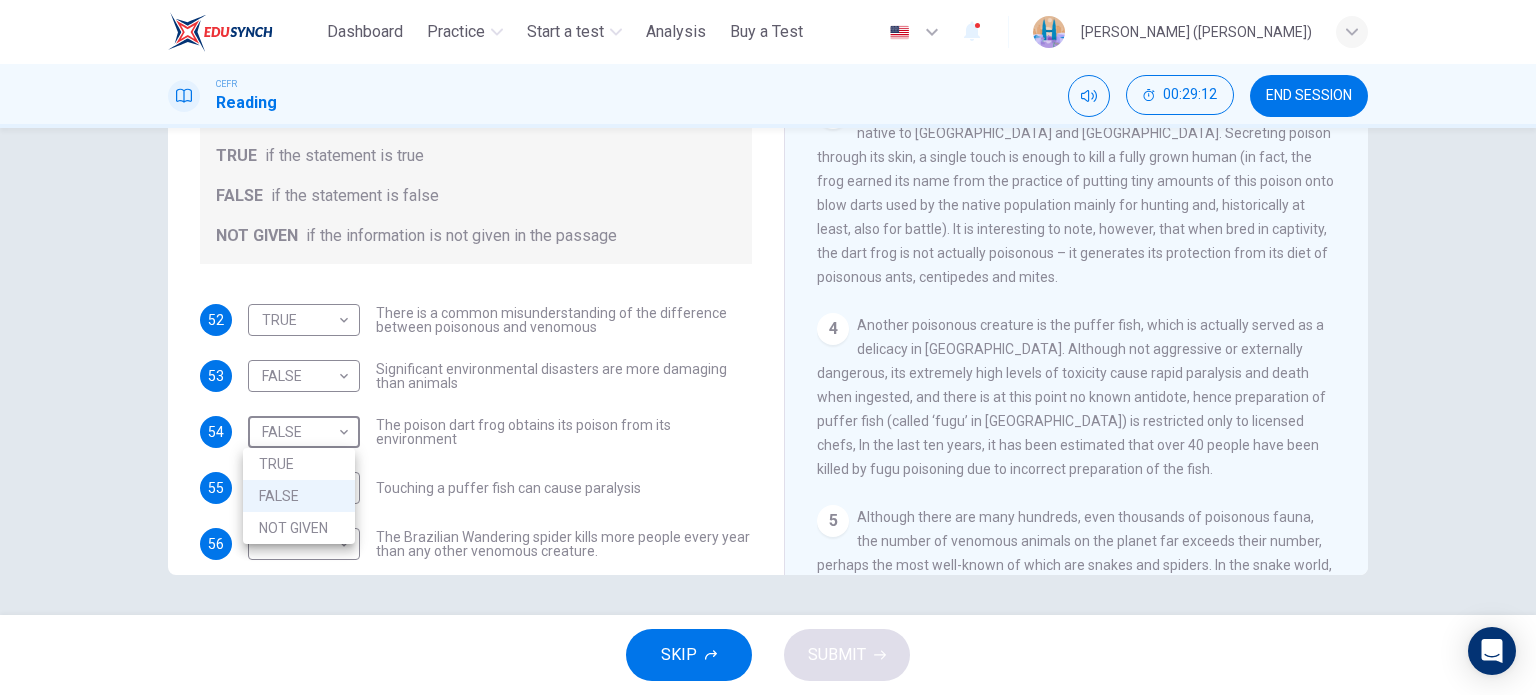 click on "TRUE" at bounding box center (299, 464) 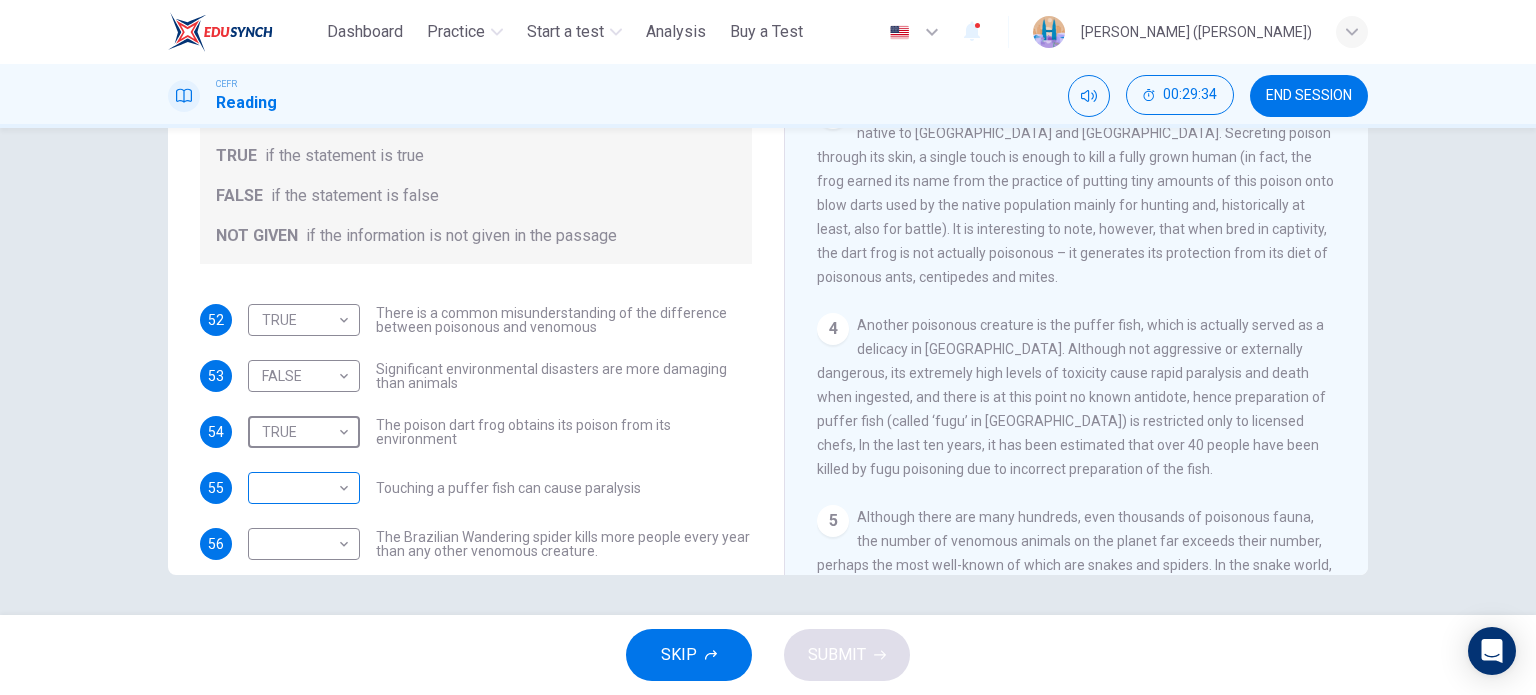 click on "This site uses cookies, as explained in our  Privacy Policy . If you agree to the use of cookies, please click the Accept button and continue to browse our site.   Privacy Policy Accept Dashboard Practice Start a test Analysis Buy a Test English ** ​ [PERSON_NAME] ([PERSON_NAME]) CEFR Reading 00:29:34 END SESSION Questions 52 - 58 Do the following statements agree with the information given in the Reading Passage?
In the boxes below, on your answer sheet write TRUE if the statement is true FALSE if the statement is false NOT GIVEN if the information is not given in the passage 52 TRUE **** ​ There is a common misunderstanding of the difference between poisonous and venomous 53 FALSE ***** ​ Significant environmental disasters are more damaging than animals 54 TRUE **** ​ The poison dart frog obtains its poison from its environment 55 ​ ​ Touching a puffer fish can cause [MEDICAL_DATA] 56 ​ ​ The Brazilian Wandering spider kills more people every year than any other venomous creature. 57 ​ ​ 58 ​" at bounding box center [768, 347] 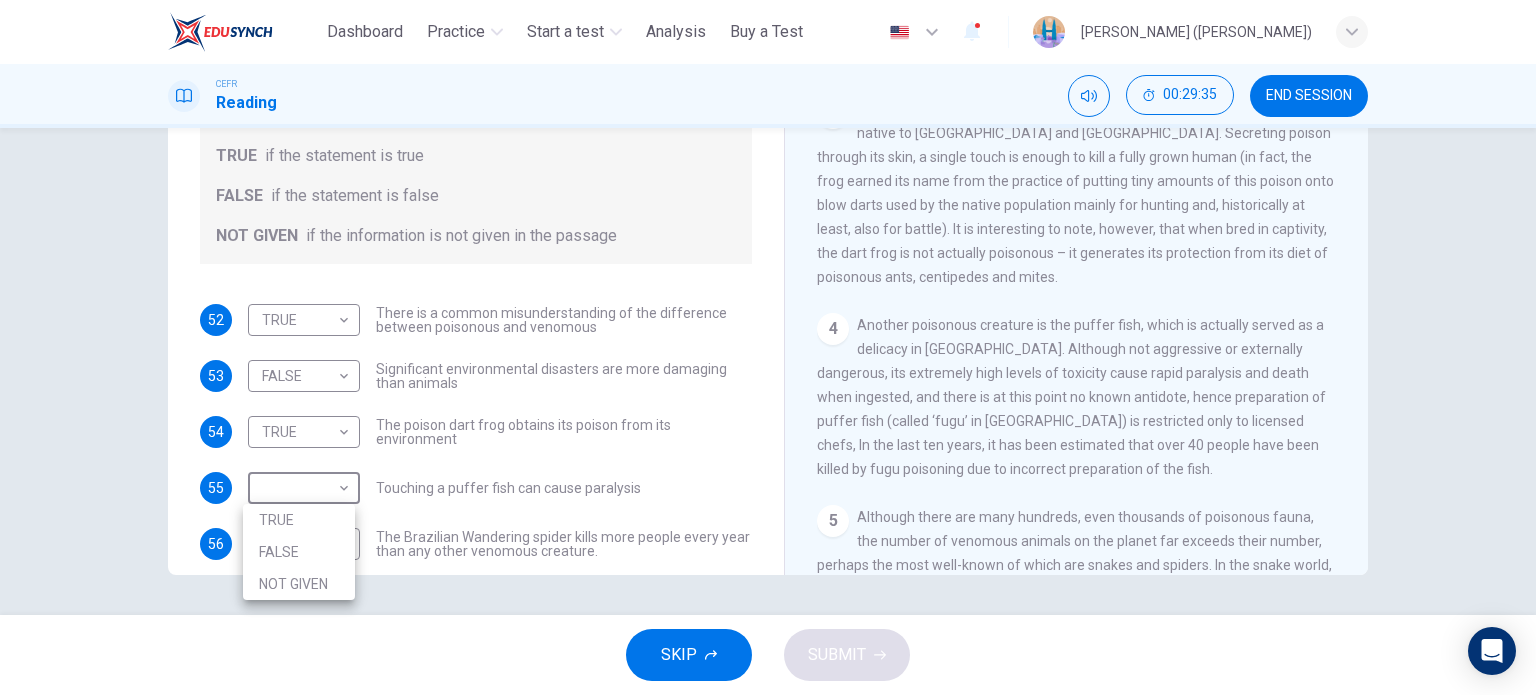 click on "FALSE" at bounding box center [299, 552] 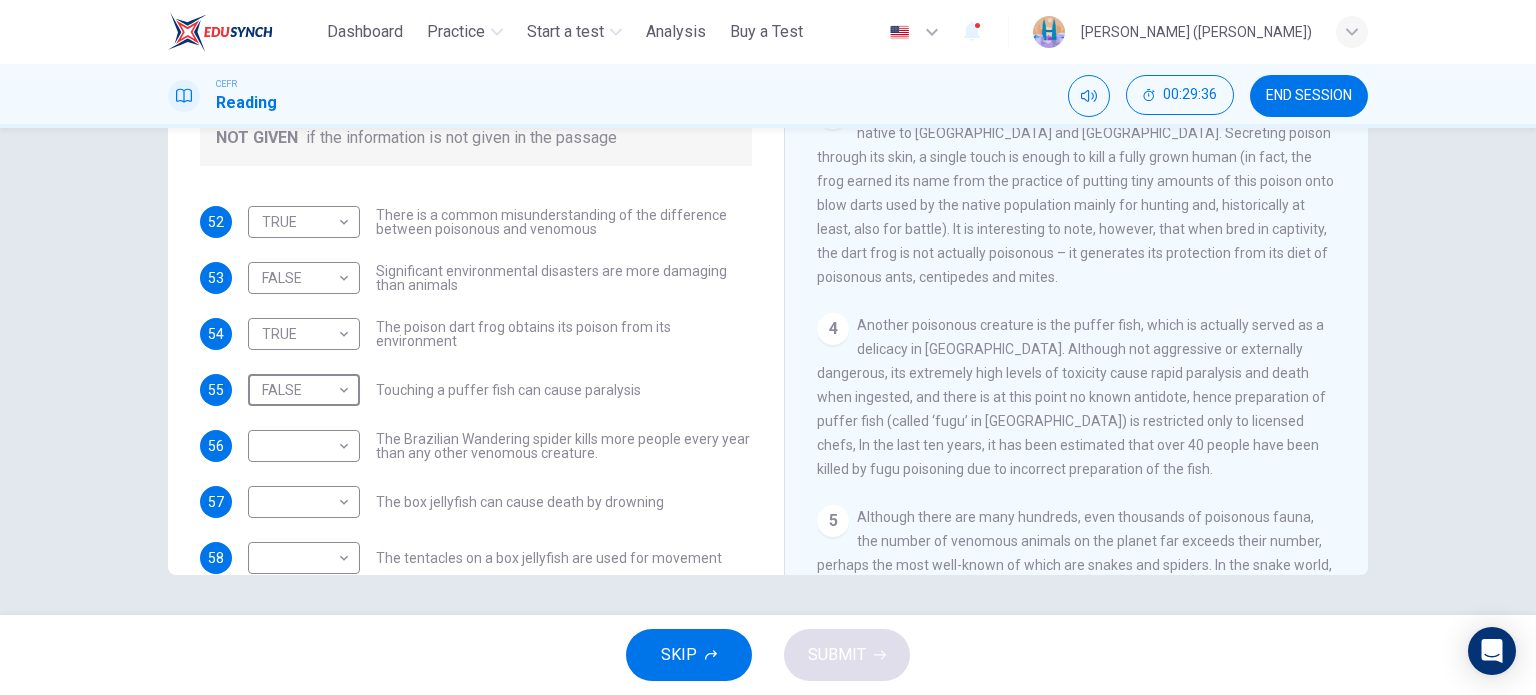 scroll, scrollTop: 100, scrollLeft: 0, axis: vertical 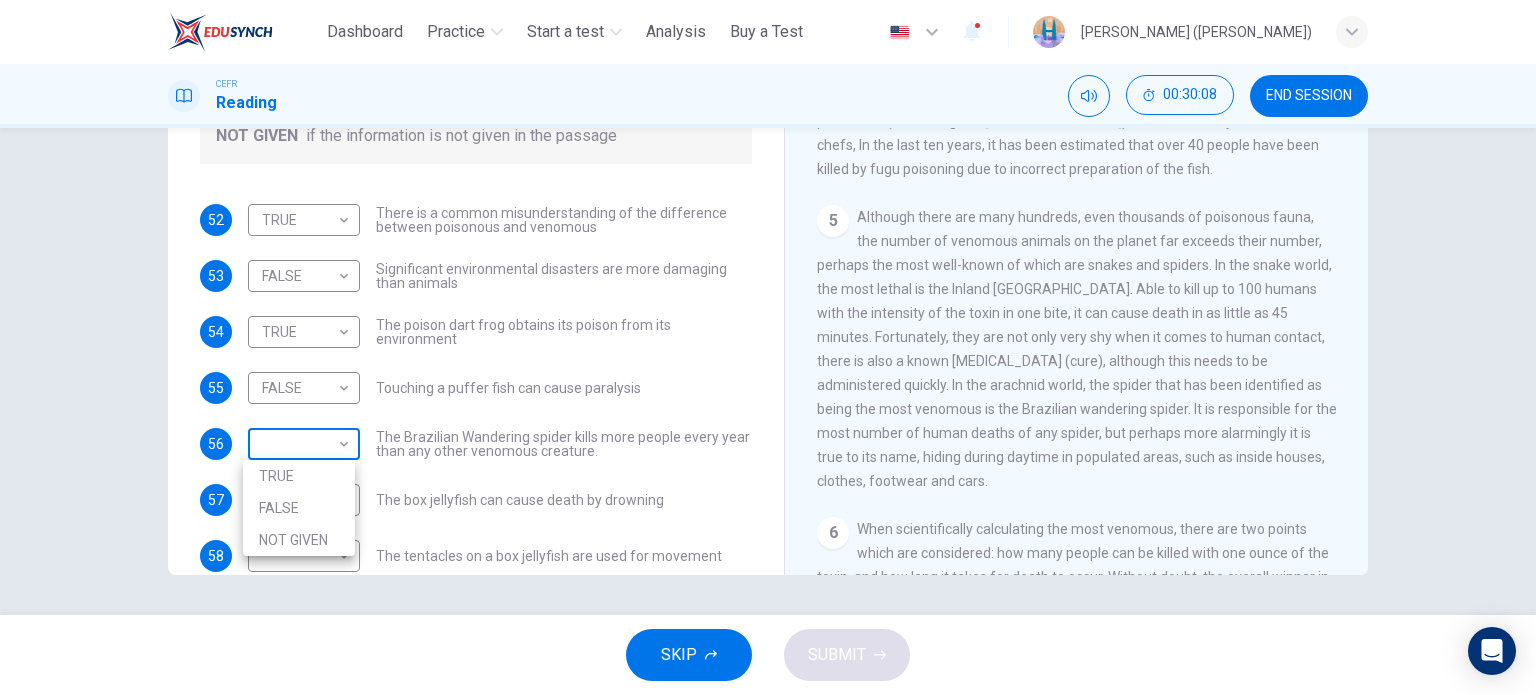 click on "This site uses cookies, as explained in our  Privacy Policy . If you agree to the use of cookies, please click the Accept button and continue to browse our site.   Privacy Policy Accept Dashboard Practice Start a test Analysis Buy a Test English ** ​ [PERSON_NAME] ([PERSON_NAME]) CEFR Reading 00:30:08 END SESSION Questions 52 - 58 Do the following statements agree with the information given in the Reading Passage?
In the boxes below, on your answer sheet write TRUE if the statement is true FALSE if the statement is false NOT GIVEN if the information is not given in the passage 52 TRUE **** ​ There is a common misunderstanding of the difference between poisonous and venomous 53 FALSE ***** ​ Significant environmental disasters are more damaging than animals 54 TRUE **** ​ The poison dart frog obtains its poison from its environment 55 FALSE ***** ​ Touching a puffer fish can cause [MEDICAL_DATA] 56 ​ ​ The Brazilian Wandering spider kills more people every year than any other venomous creature. 57 ​ 58" at bounding box center [768, 347] 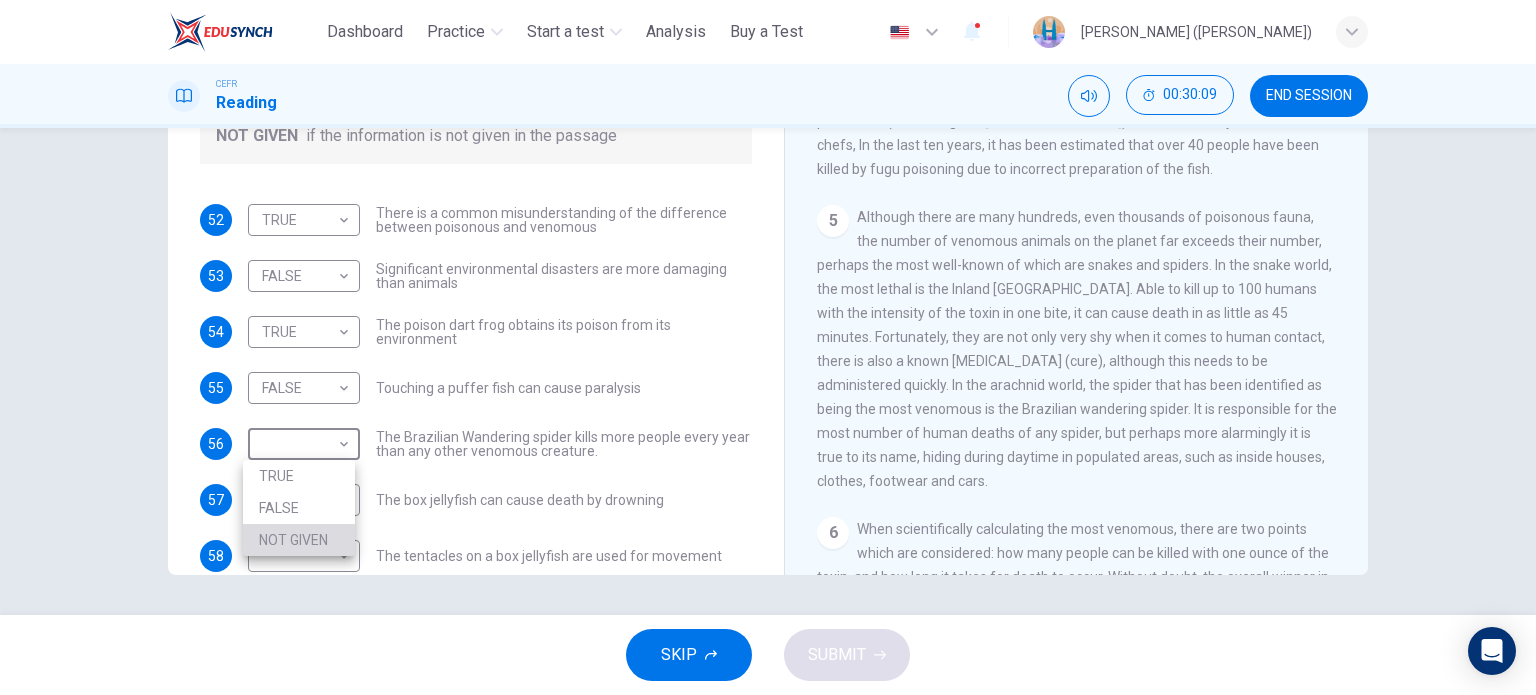 click on "NOT GIVEN" at bounding box center [299, 540] 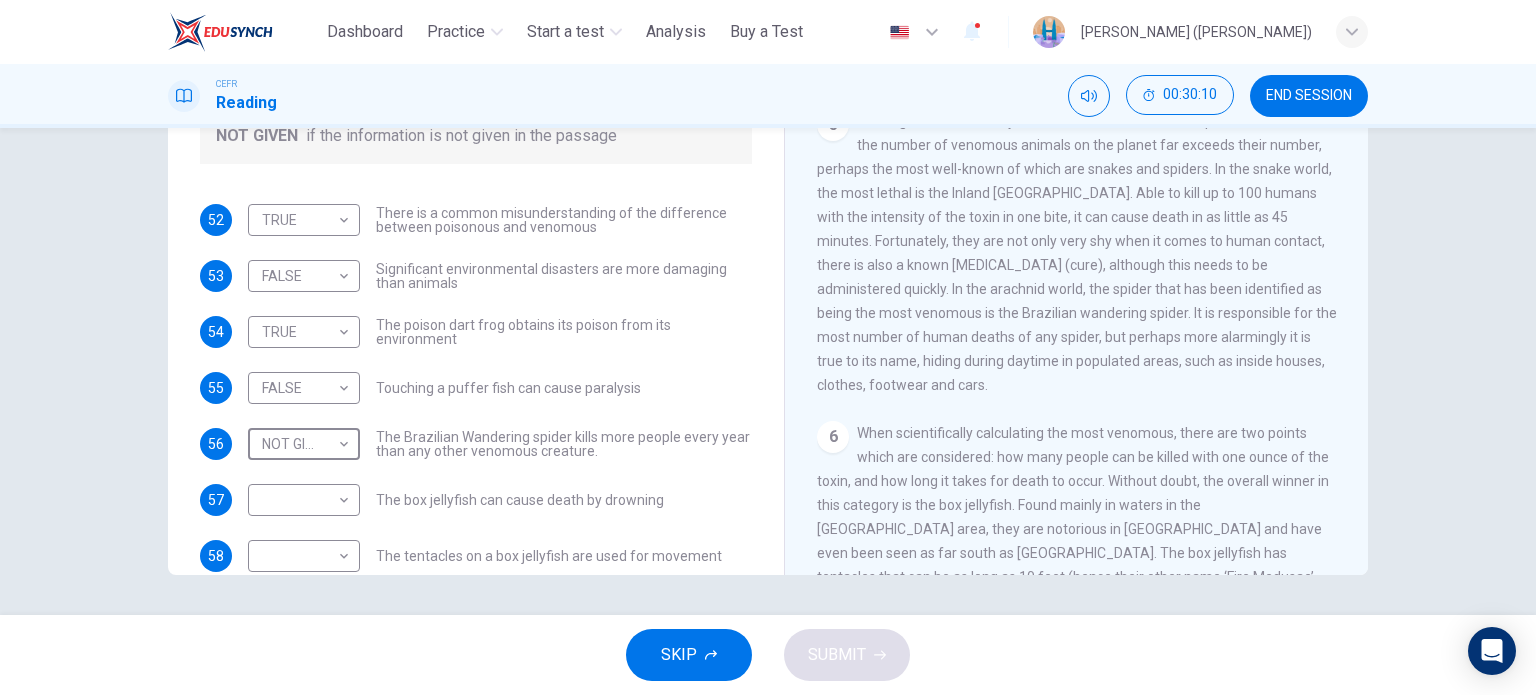 scroll, scrollTop: 1100, scrollLeft: 0, axis: vertical 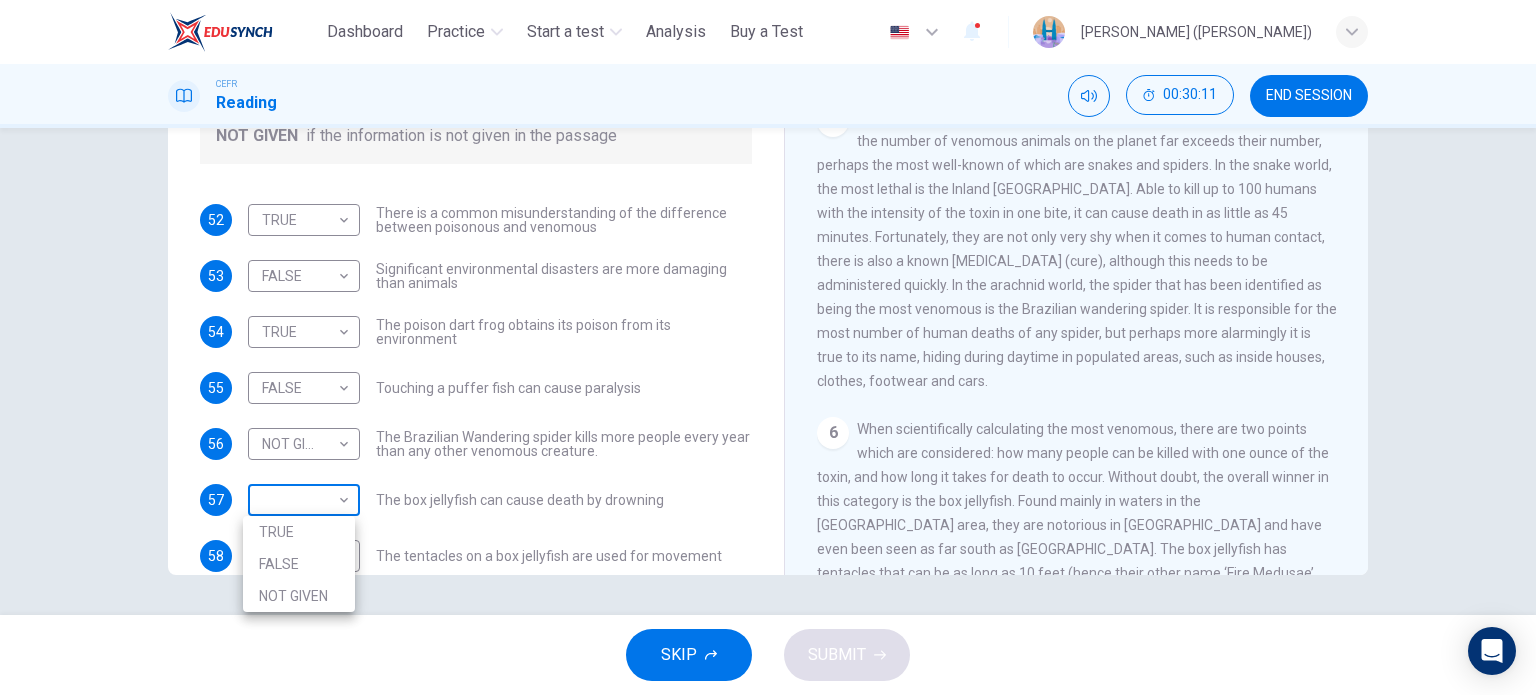 click on "This site uses cookies, as explained in our  Privacy Policy . If you agree to the use of cookies, please click the Accept button and continue to browse our site.   Privacy Policy Accept Dashboard Practice Start a test Analysis Buy a Test English ** ​ [PERSON_NAME] ([PERSON_NAME]) CEFR Reading 00:30:11 END SESSION Questions 52 - 58 Do the following statements agree with the information given in the Reading Passage?
In the boxes below, on your answer sheet write TRUE if the statement is true FALSE if the statement is false NOT GIVEN if the information is not given in the passage 52 TRUE **** ​ There is a common misunderstanding of the difference between poisonous and venomous 53 FALSE ***** ​ Significant environmental disasters are more damaging than animals 54 TRUE **** ​ The poison dart frog obtains its poison from its environment 55 FALSE ***** ​ Touching a puffer fish can cause paralysis 56 NOT GIVEN ********* ​ 57 ​ ​ The box jellyfish can cause death by drowning 58 ​ ​ Poisonous Animals 1" at bounding box center (768, 347) 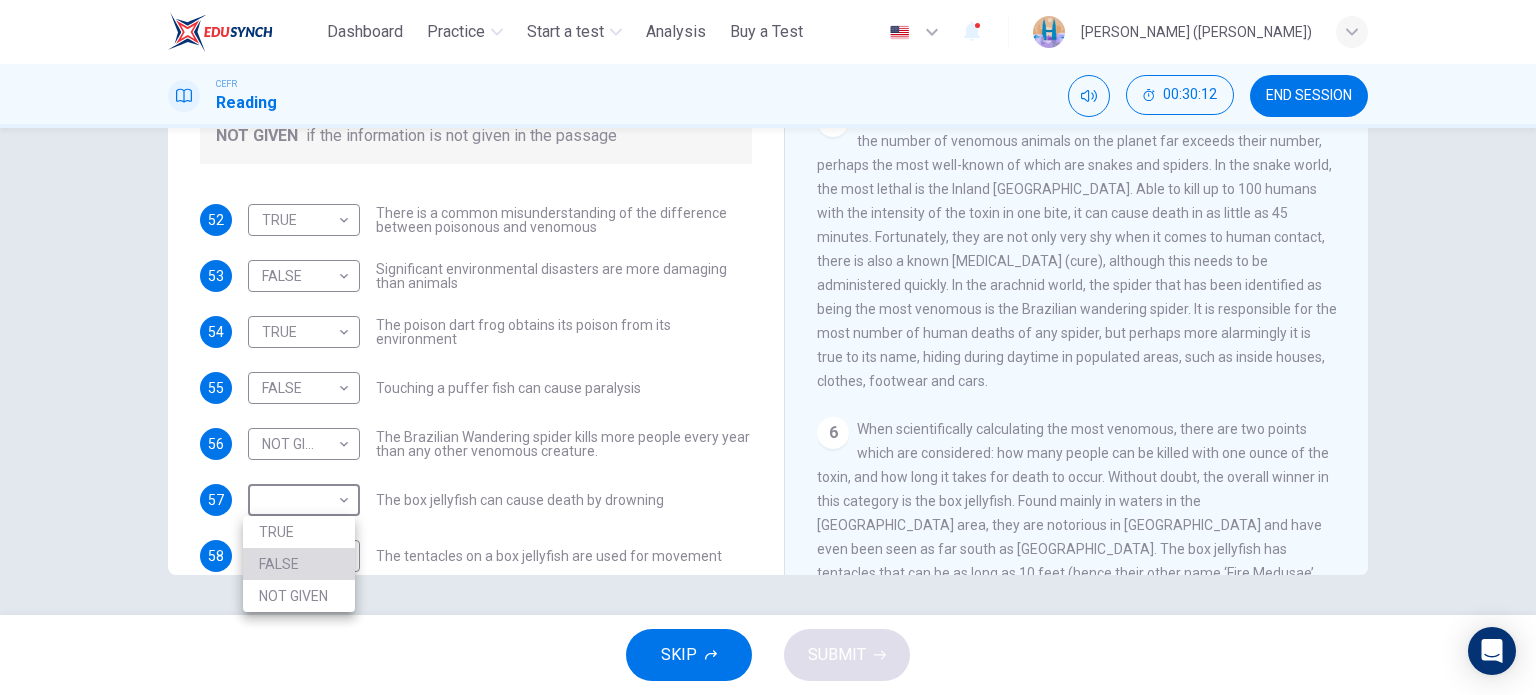 click on "FALSE" at bounding box center (299, 564) 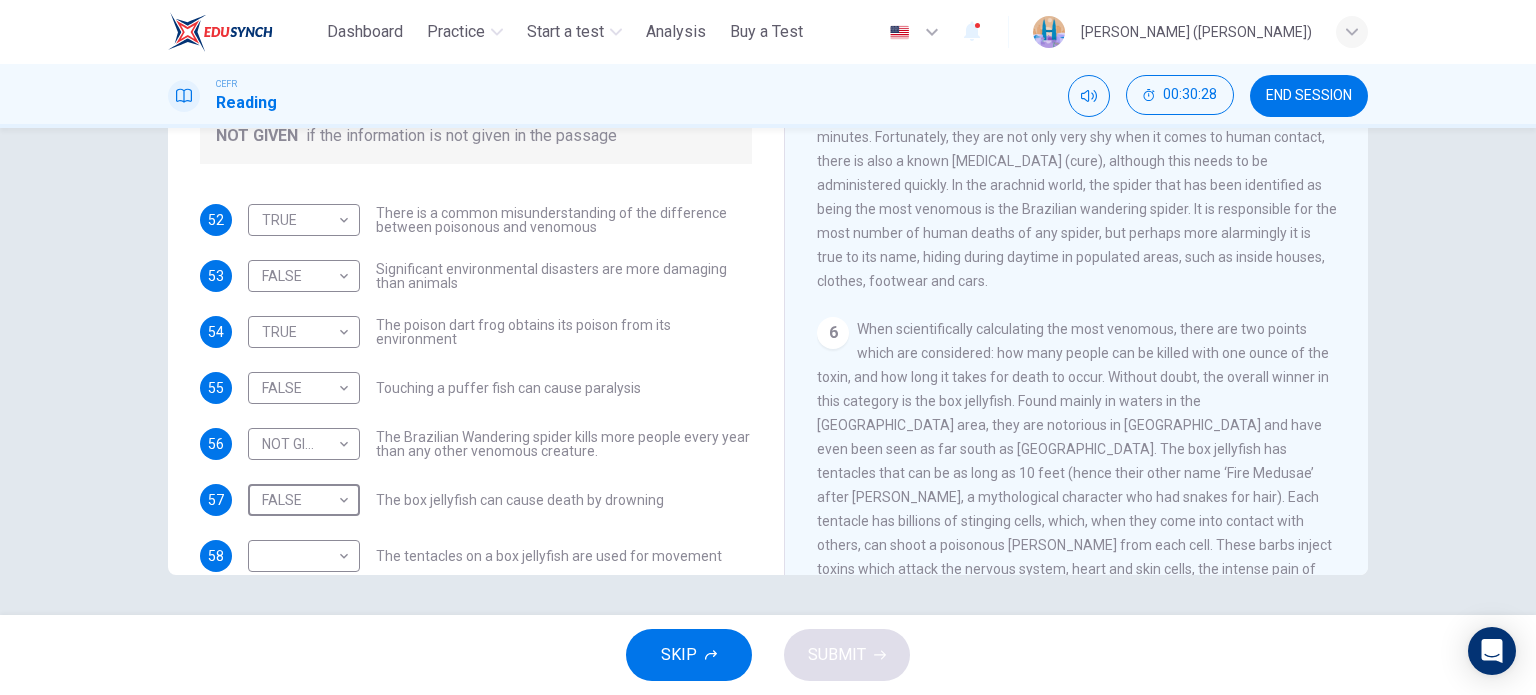 scroll, scrollTop: 1296, scrollLeft: 0, axis: vertical 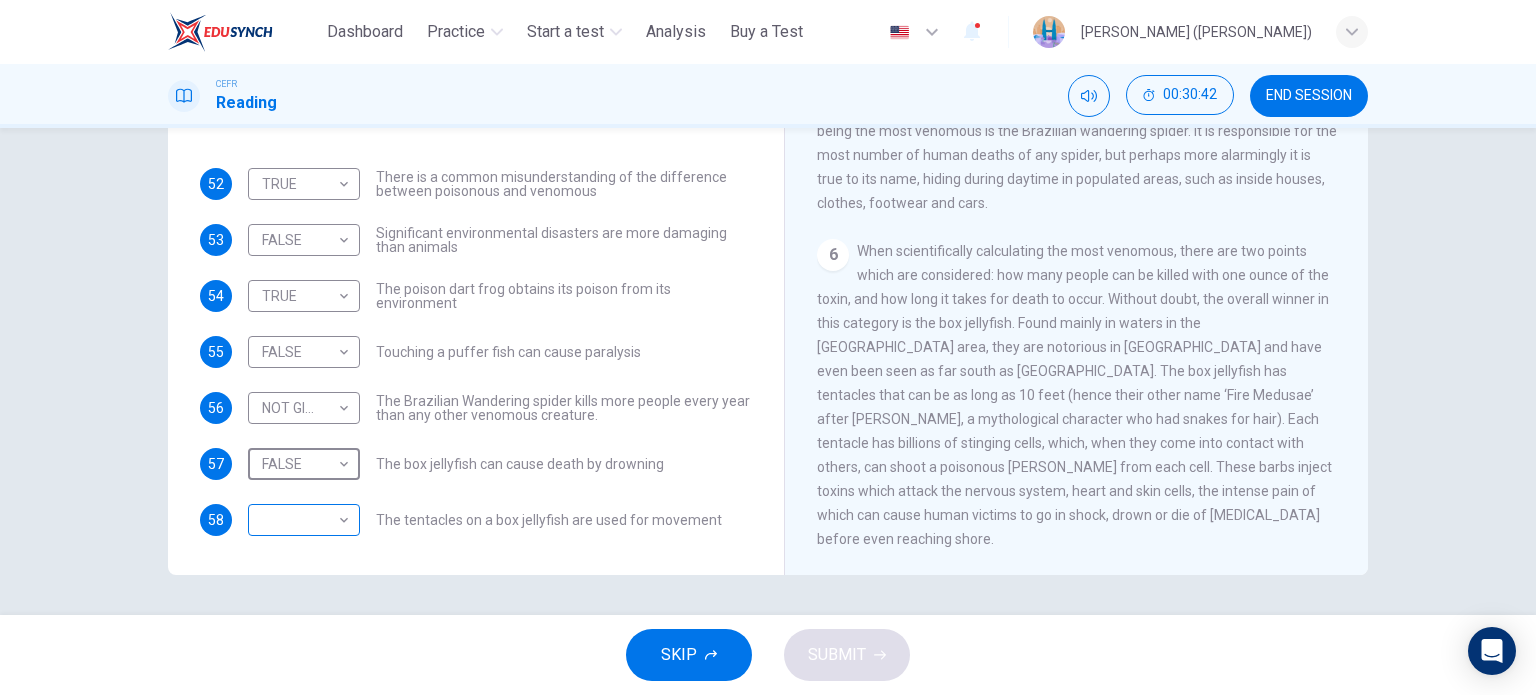 click on "This site uses cookies, as explained in our  Privacy Policy . If you agree to the use of cookies, please click the Accept button and continue to browse our site.   Privacy Policy Accept Dashboard Practice Start a test Analysis Buy a Test English ** ​ [PERSON_NAME] ([PERSON_NAME]) CEFR Reading 00:30:42 END SESSION Questions 52 - 58 Do the following statements agree with the information given in the Reading Passage?
In the boxes below, on your answer sheet write TRUE if the statement is true FALSE if the statement is false NOT GIVEN if the information is not given in the passage 52 TRUE **** ​ There is a common misunderstanding of the difference between poisonous and venomous 53 FALSE ***** ​ Significant environmental disasters are more damaging than animals 54 TRUE **** ​ The poison dart frog obtains its poison from its environment 55 FALSE ***** ​ Touching a puffer fish can cause paralysis 56 NOT GIVEN ********* ​ 57 FALSE ***** ​ The box jellyfish can cause death by drowning 58 ​ ​ 1 2 3 4 5 6" at bounding box center [768, 347] 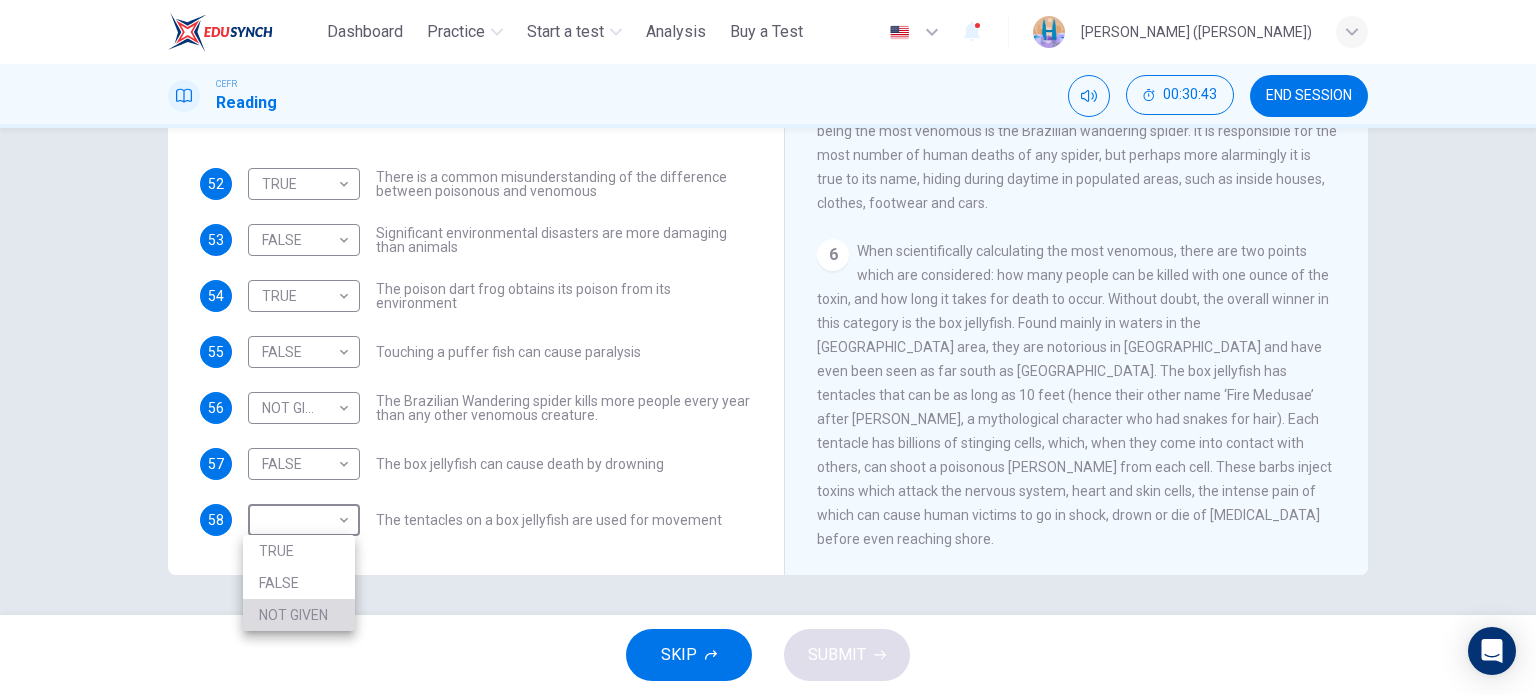 click on "NOT GIVEN" at bounding box center (299, 615) 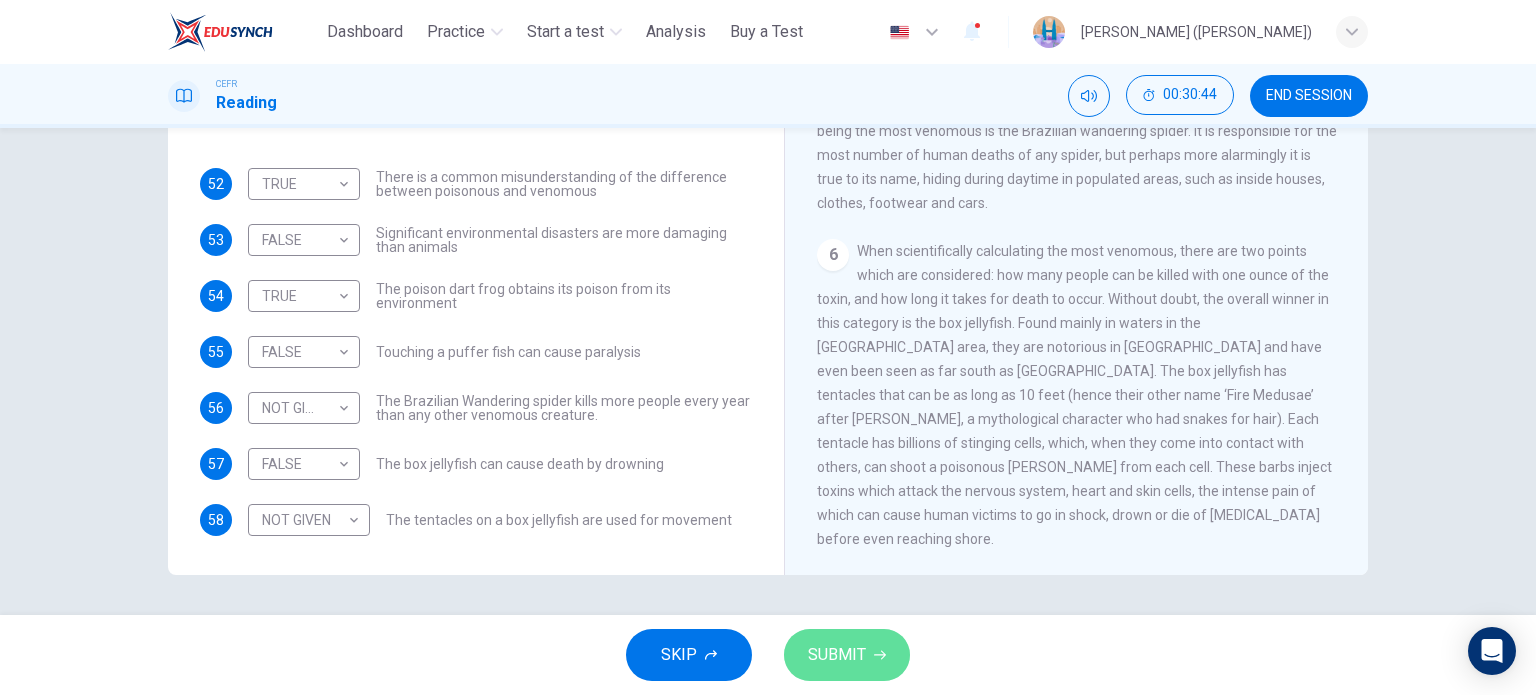 click on "SUBMIT" at bounding box center (847, 655) 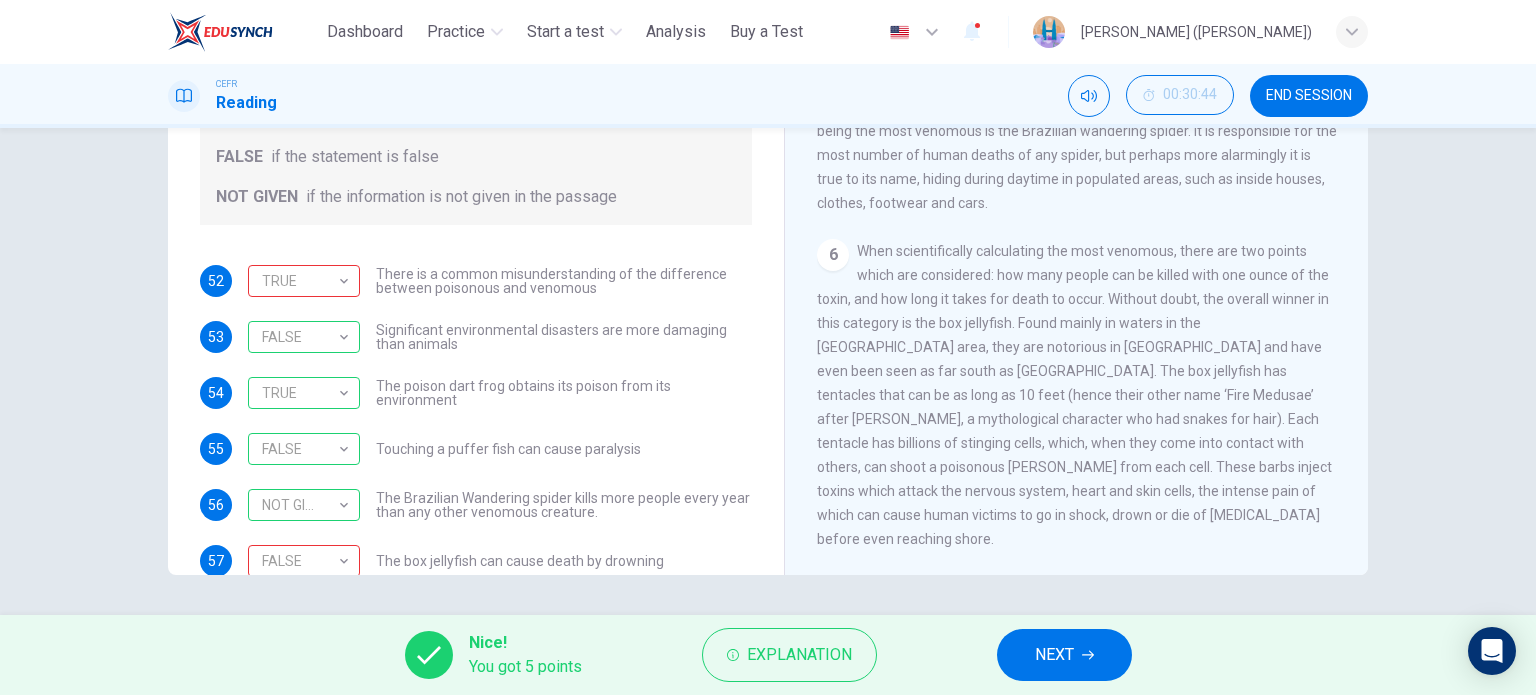 scroll, scrollTop: 36, scrollLeft: 0, axis: vertical 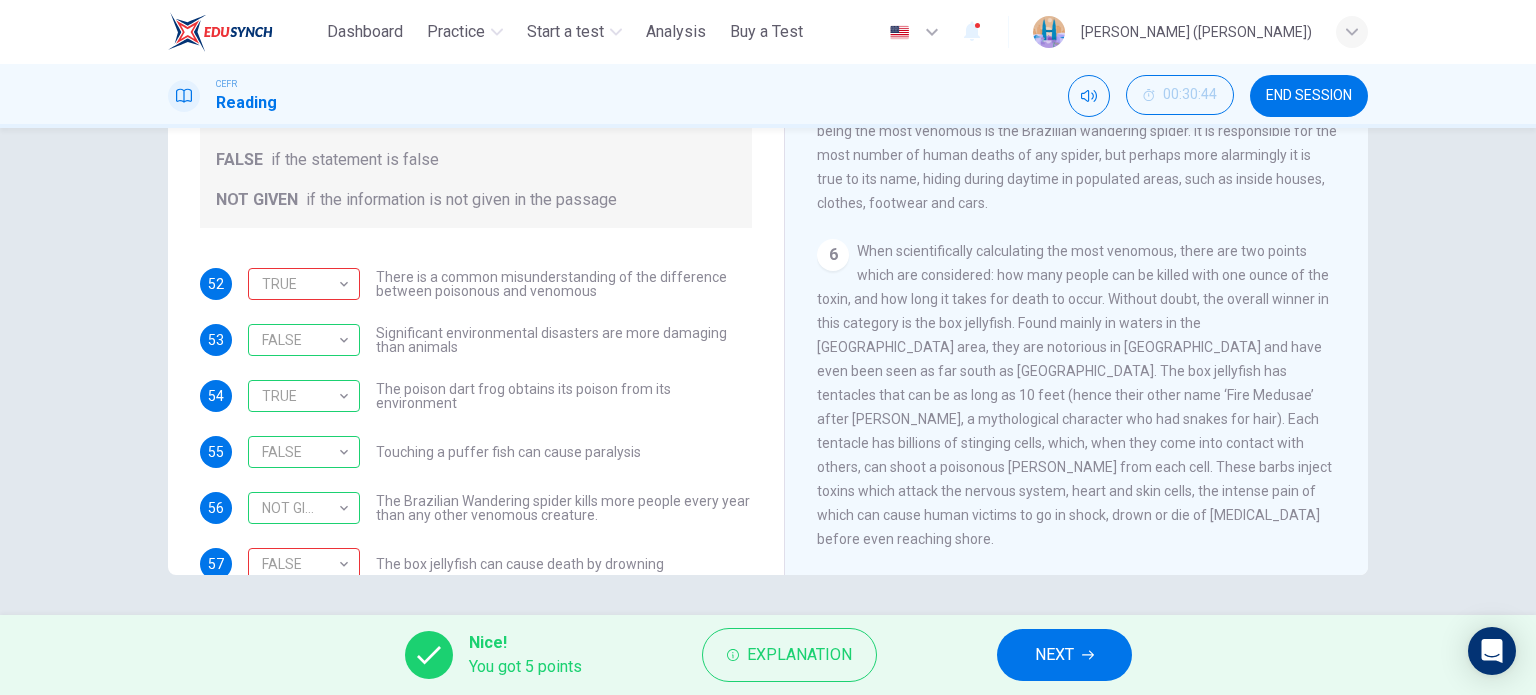 click on "NEXT" at bounding box center [1064, 655] 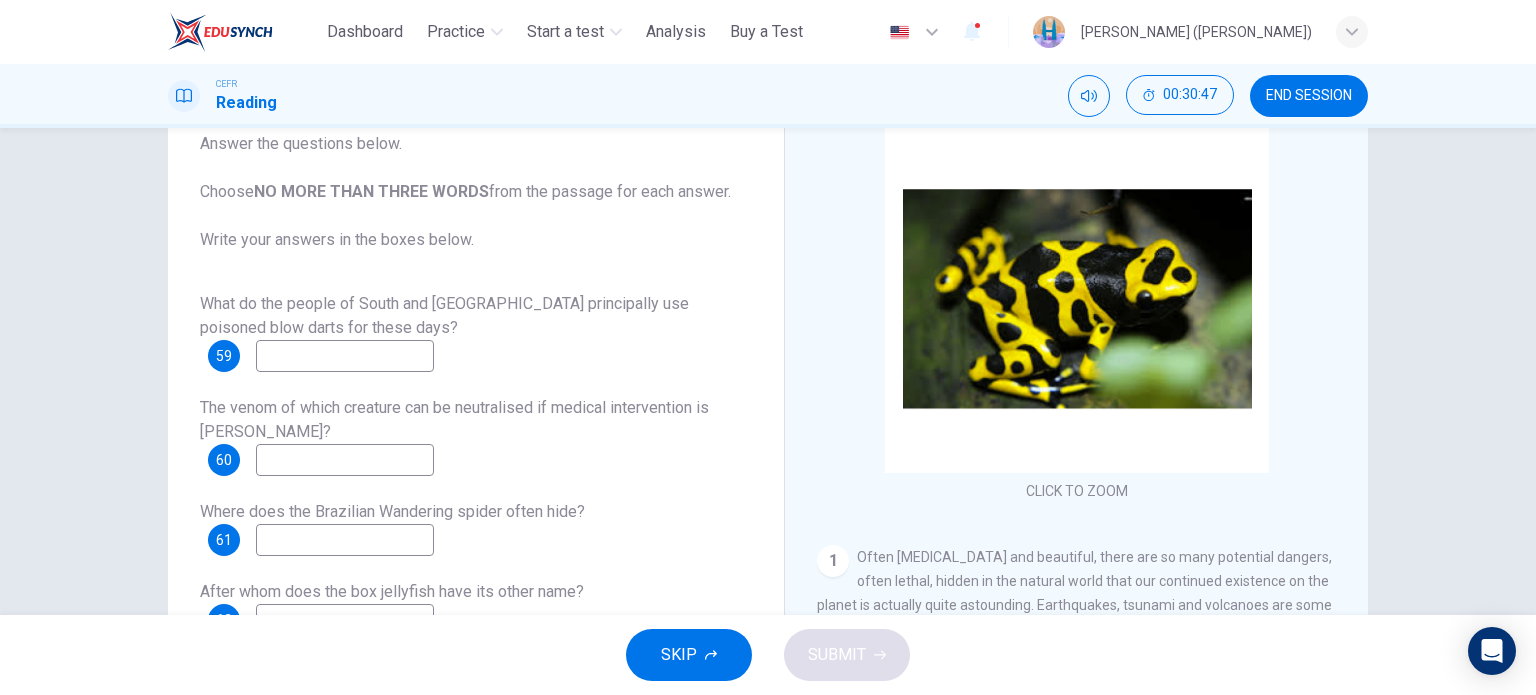 scroll, scrollTop: 88, scrollLeft: 0, axis: vertical 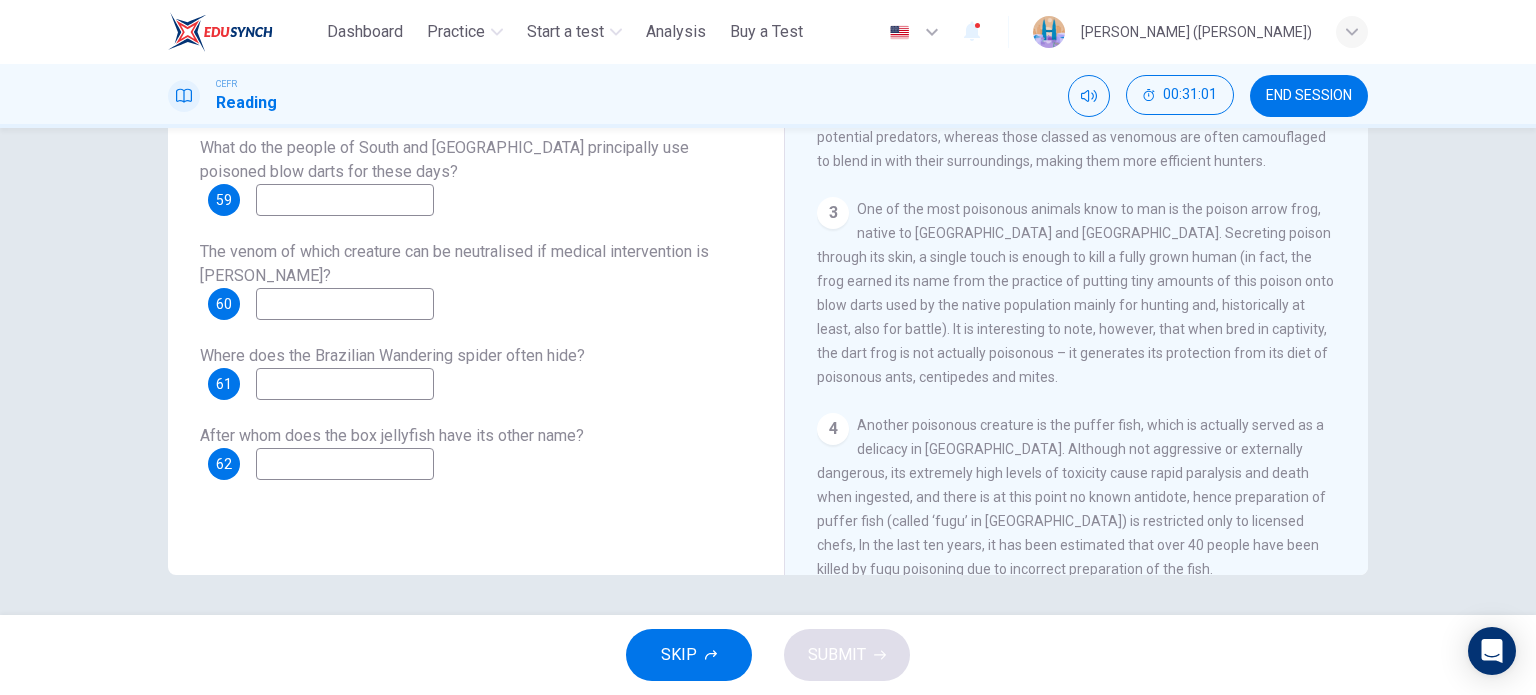 click at bounding box center (345, 200) 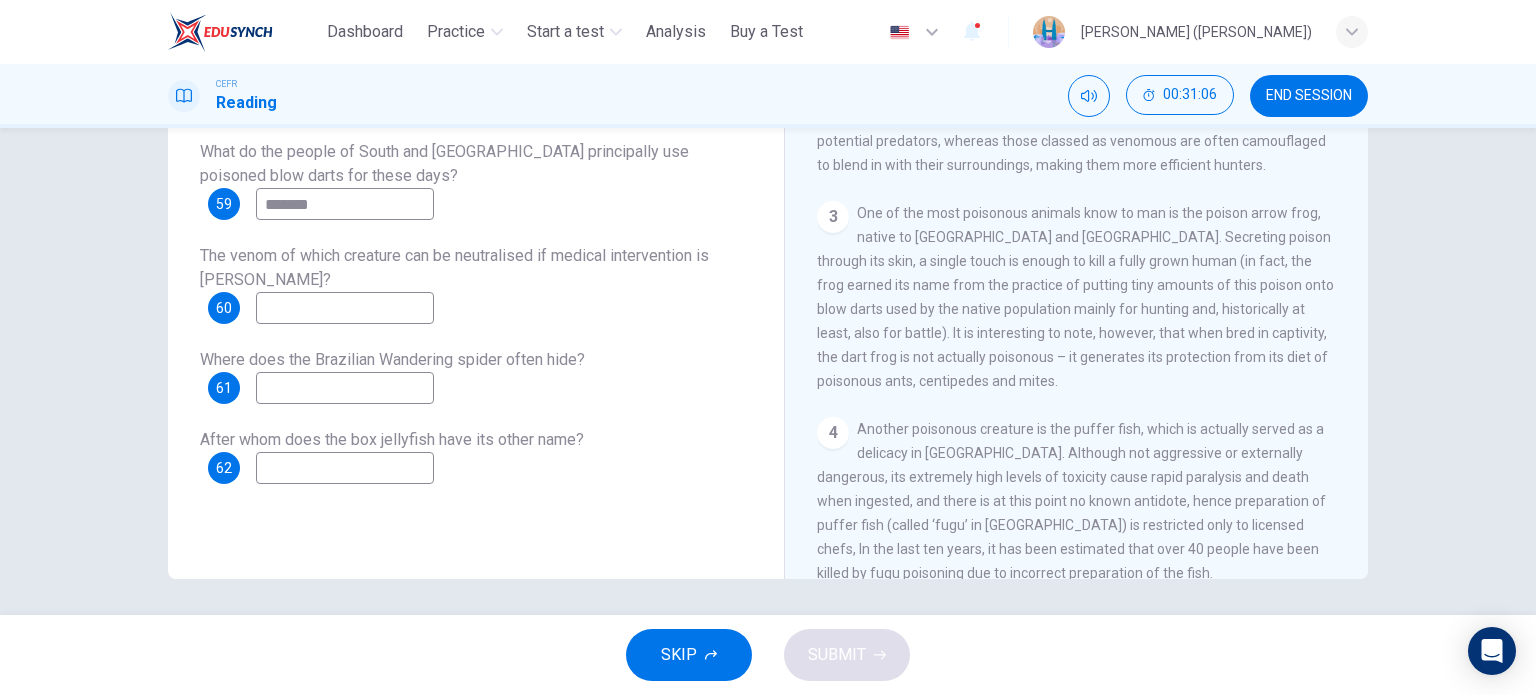 scroll, scrollTop: 288, scrollLeft: 0, axis: vertical 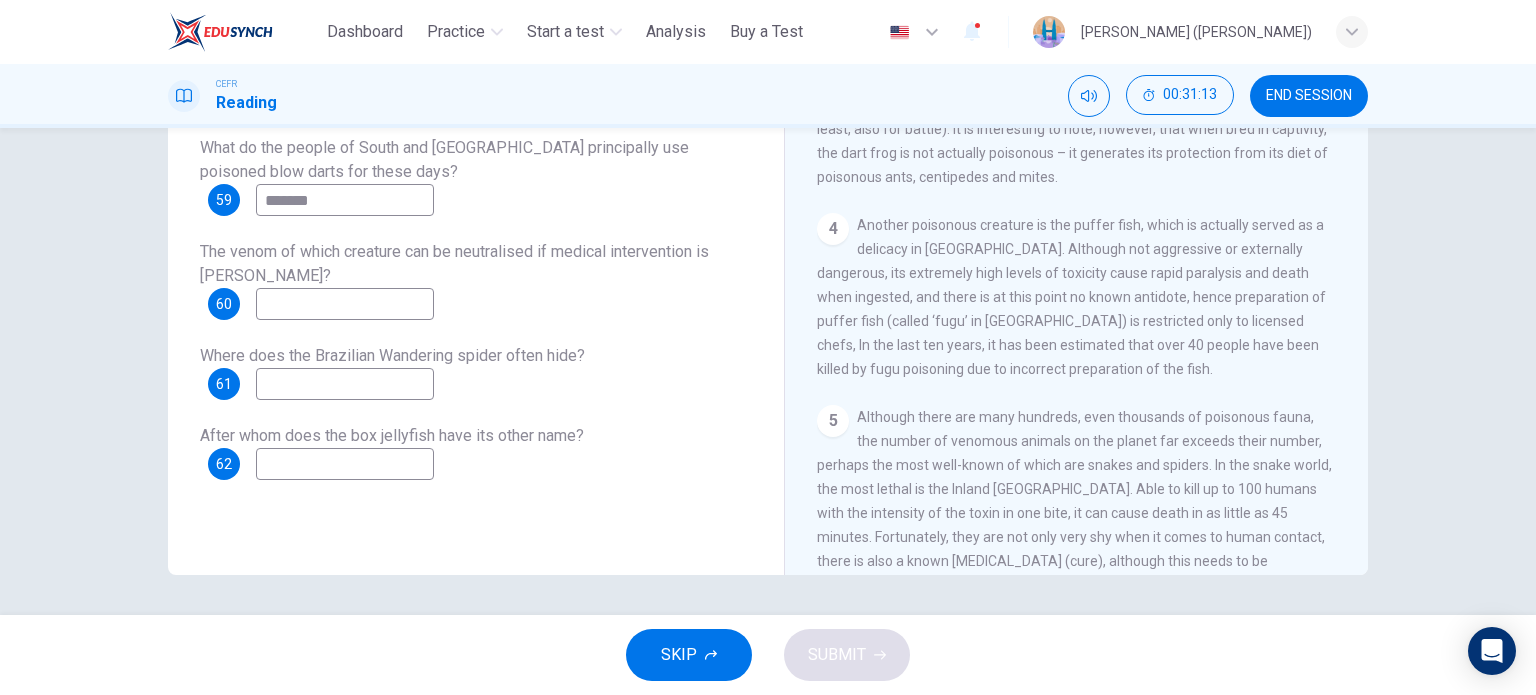 type on "*******" 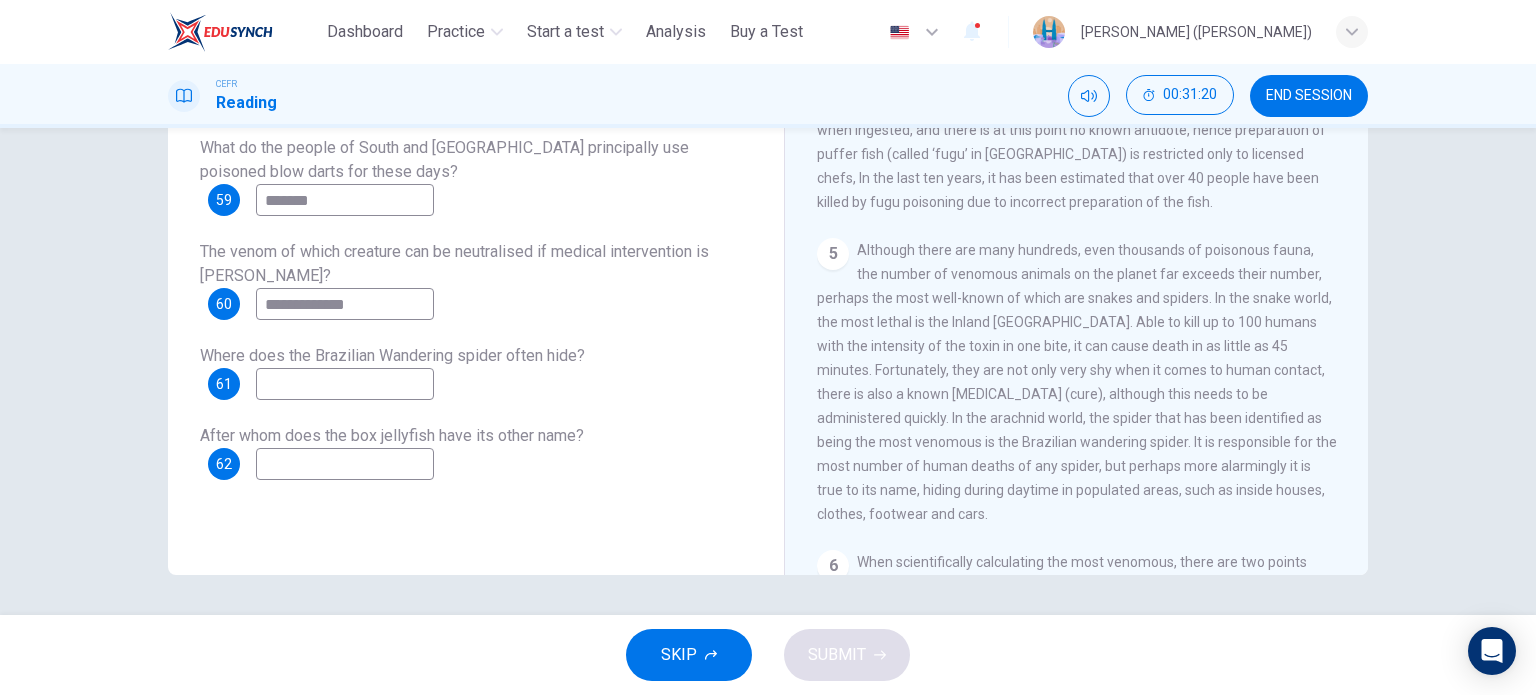 scroll, scrollTop: 1000, scrollLeft: 0, axis: vertical 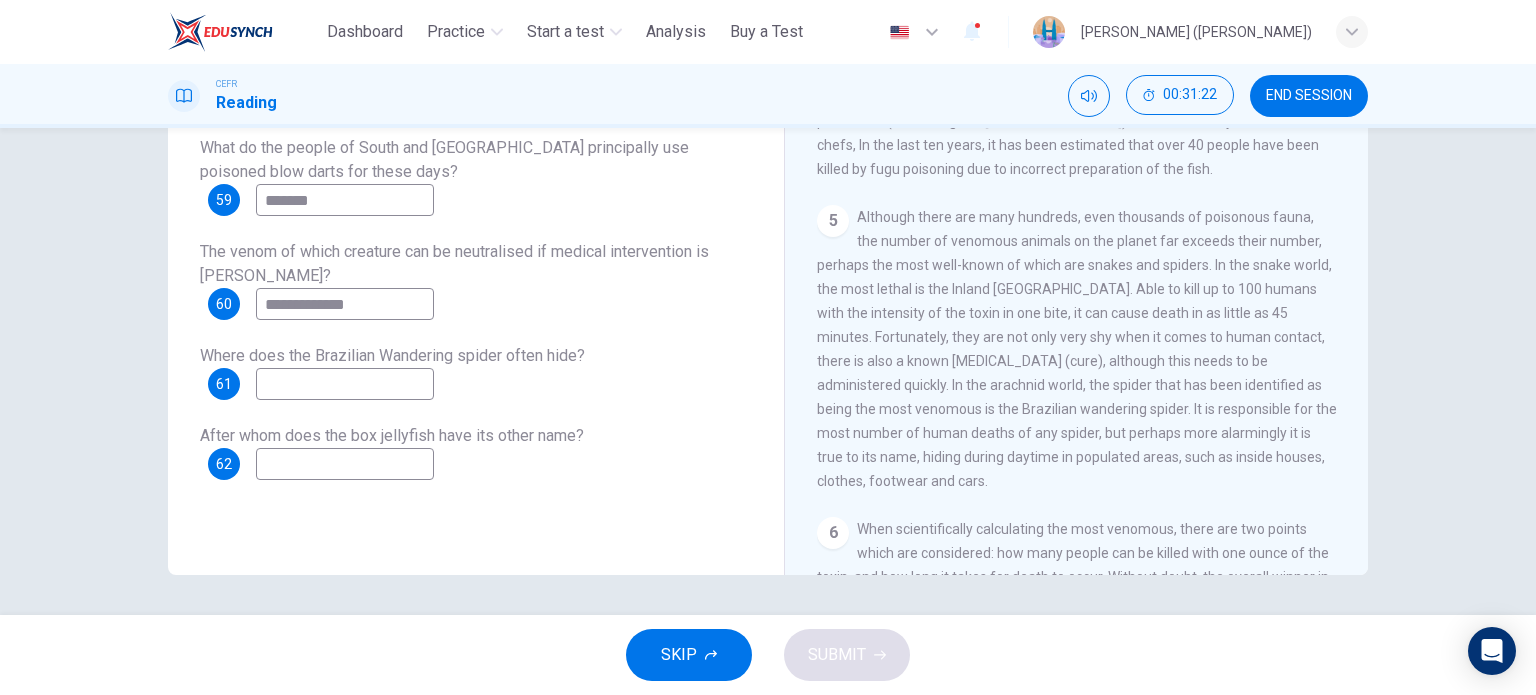 type on "**********" 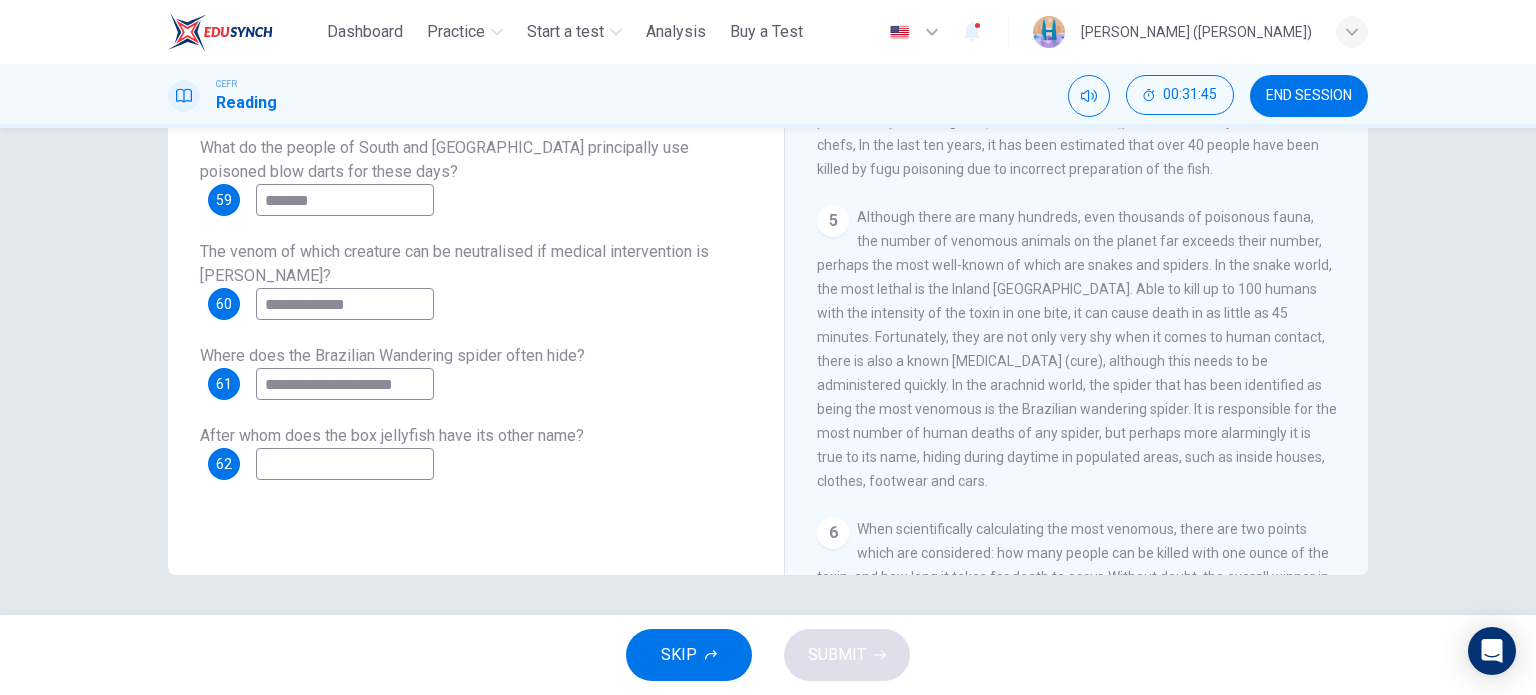 click on "**********" at bounding box center [345, 384] 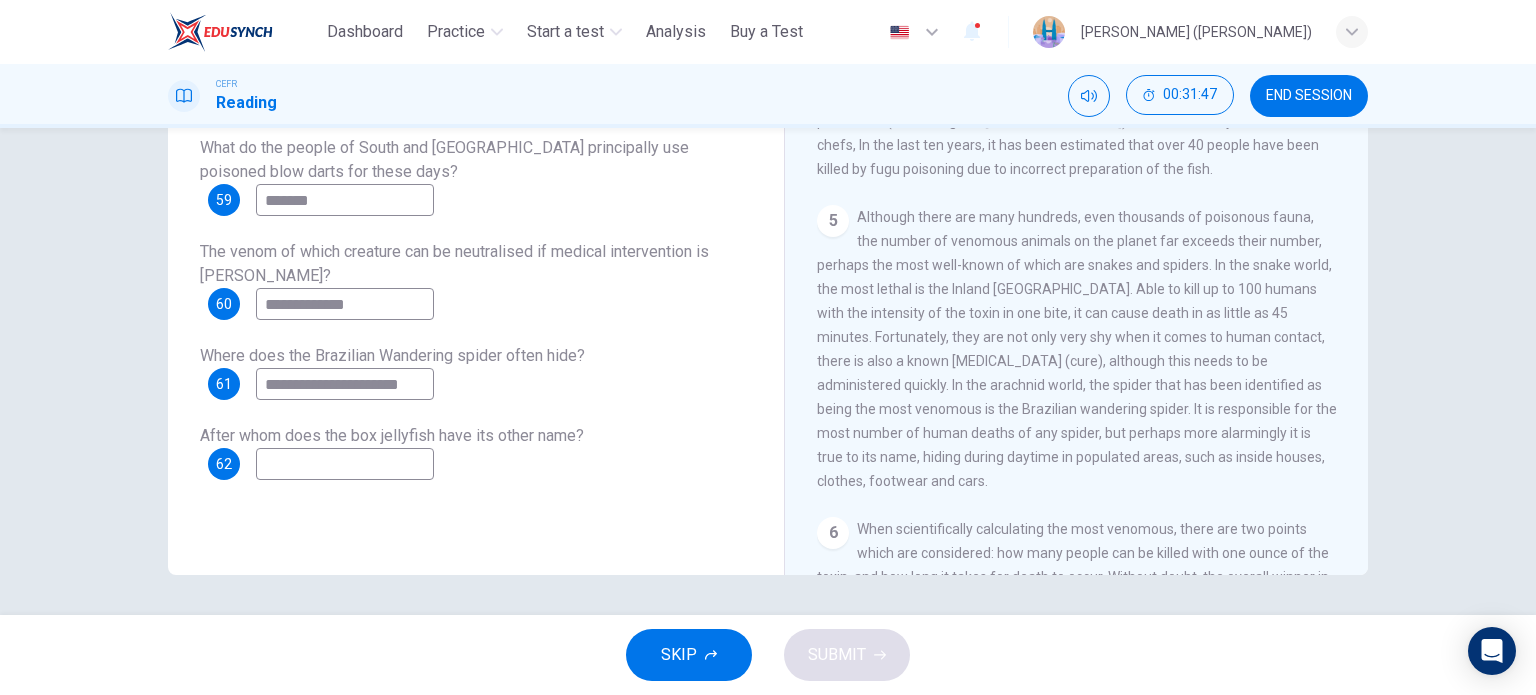 type on "**********" 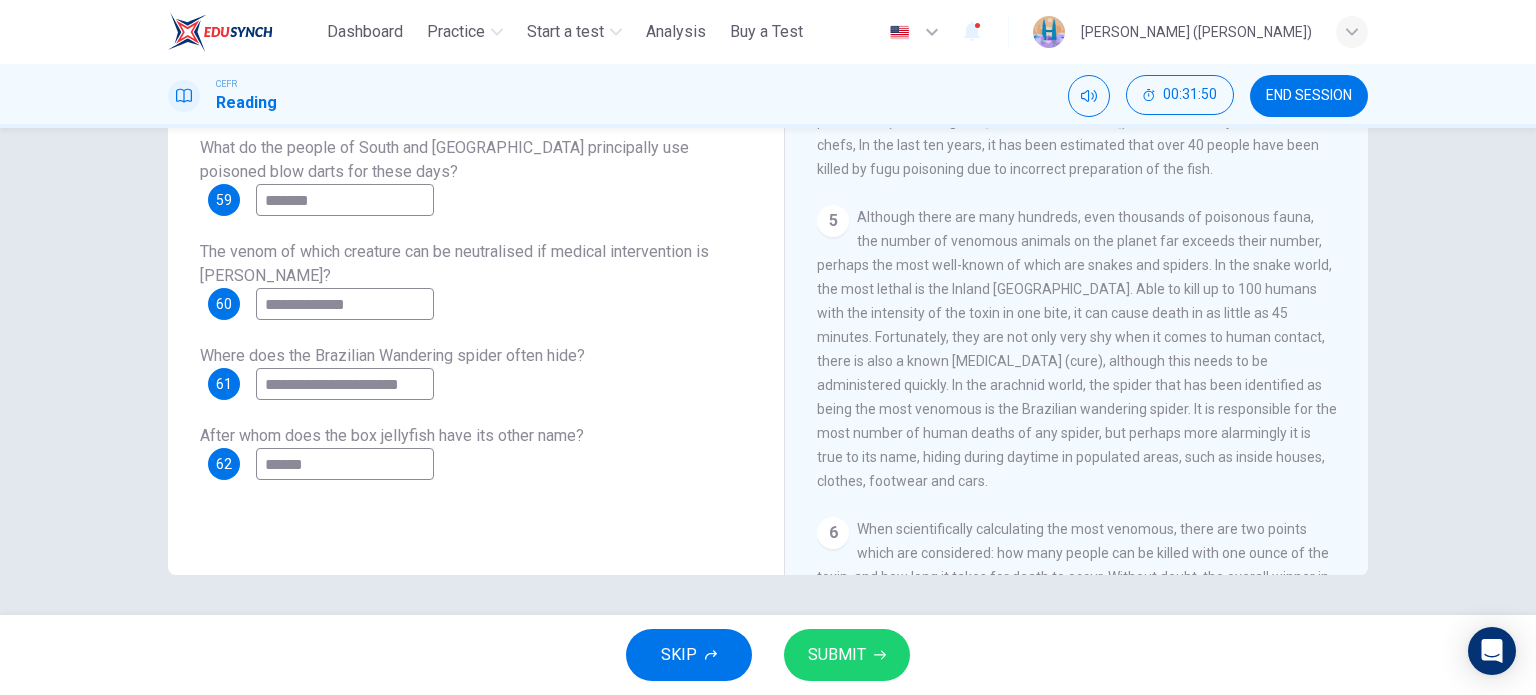 type on "******" 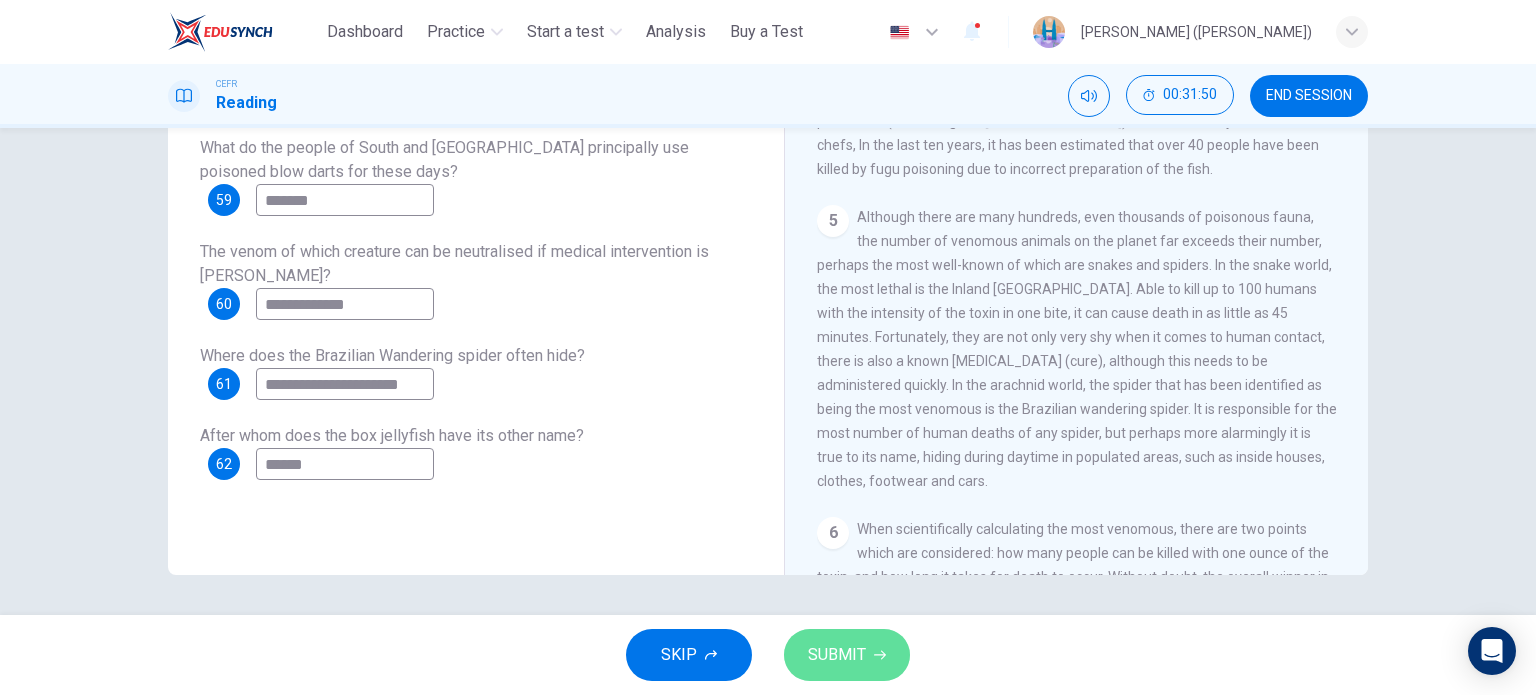 click on "SUBMIT" at bounding box center [847, 655] 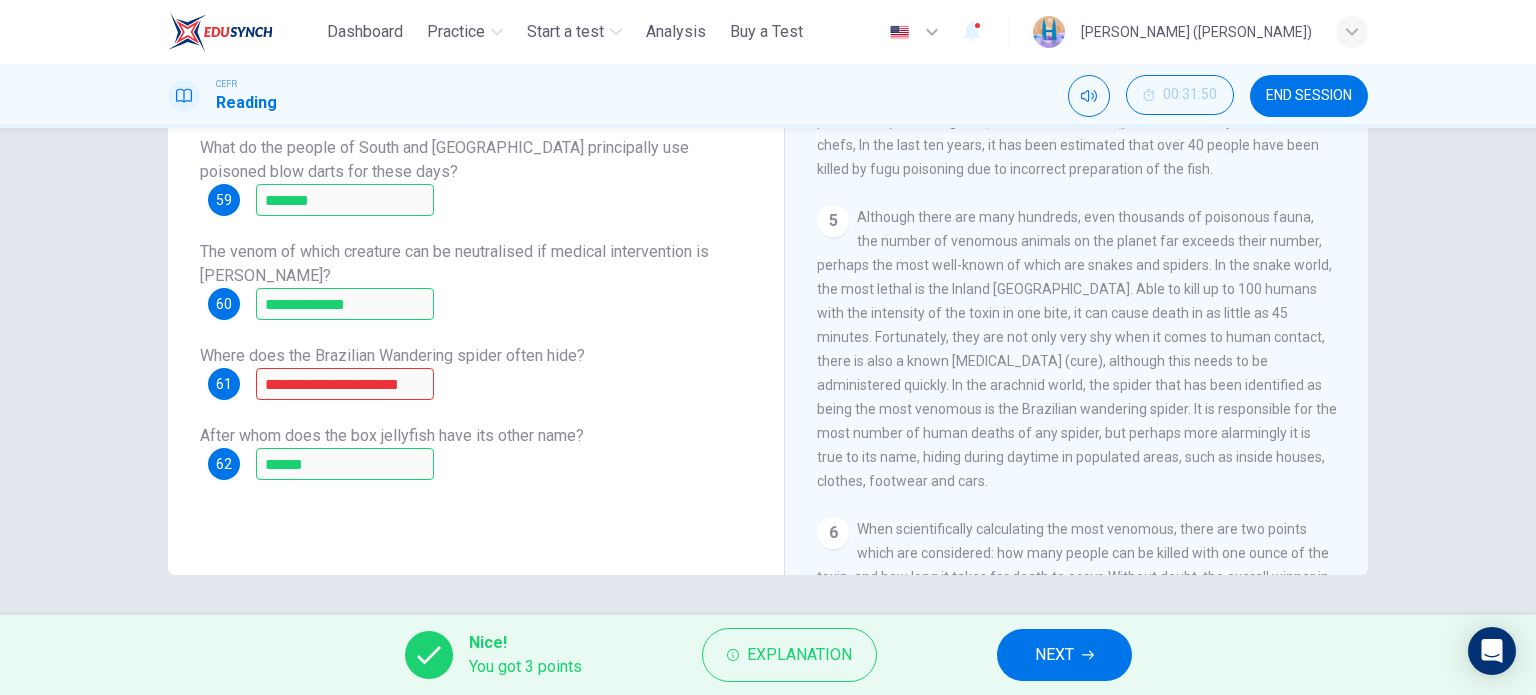 click on "NEXT" at bounding box center [1054, 655] 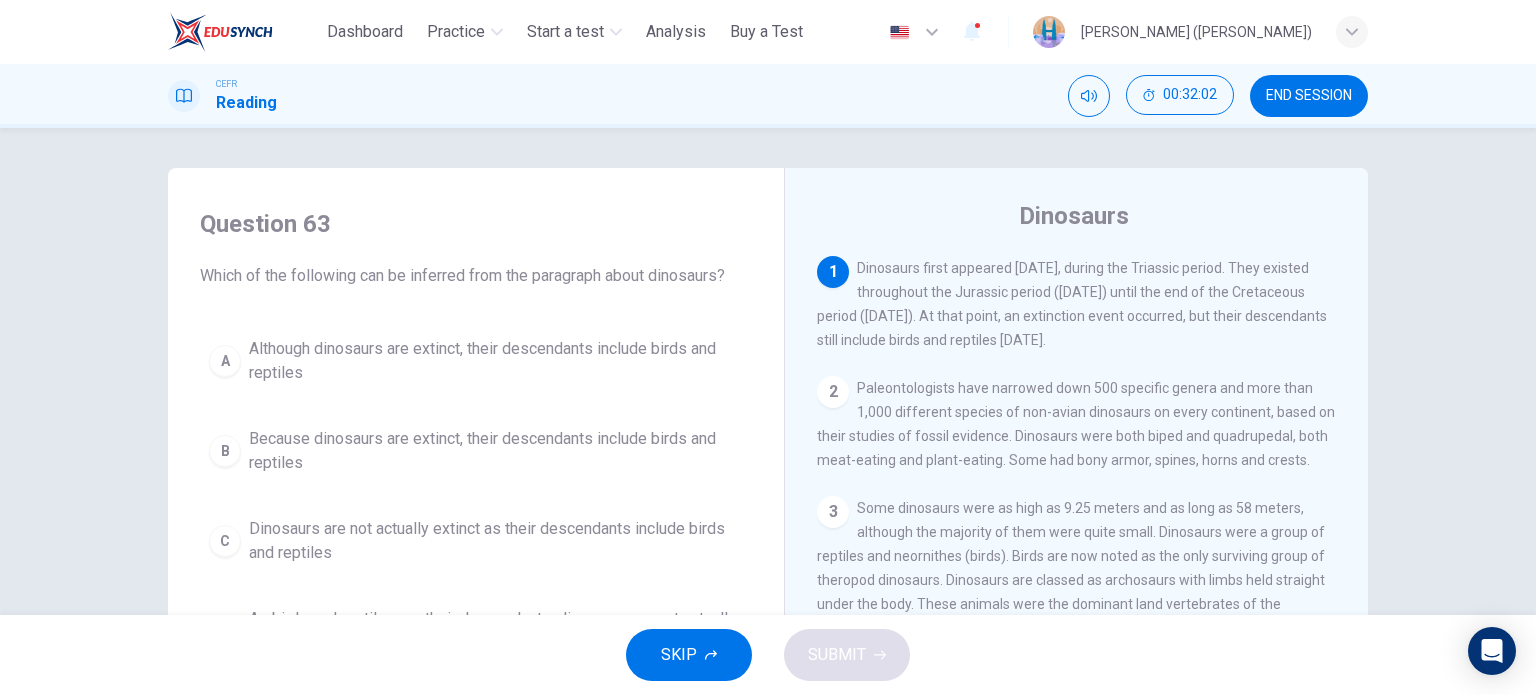 click on "Although dinosaurs are extinct, their descendants include birds and reptiles" at bounding box center [496, 361] 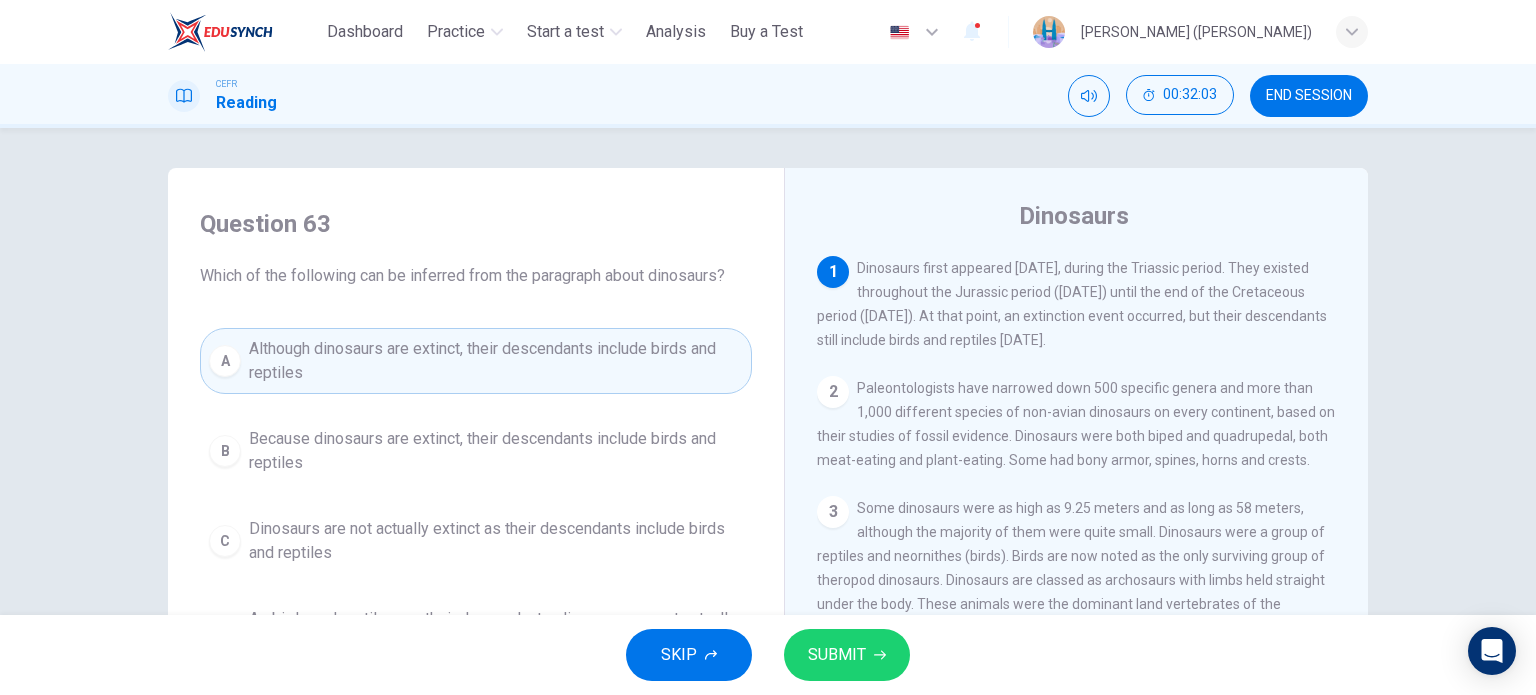 scroll, scrollTop: 200, scrollLeft: 0, axis: vertical 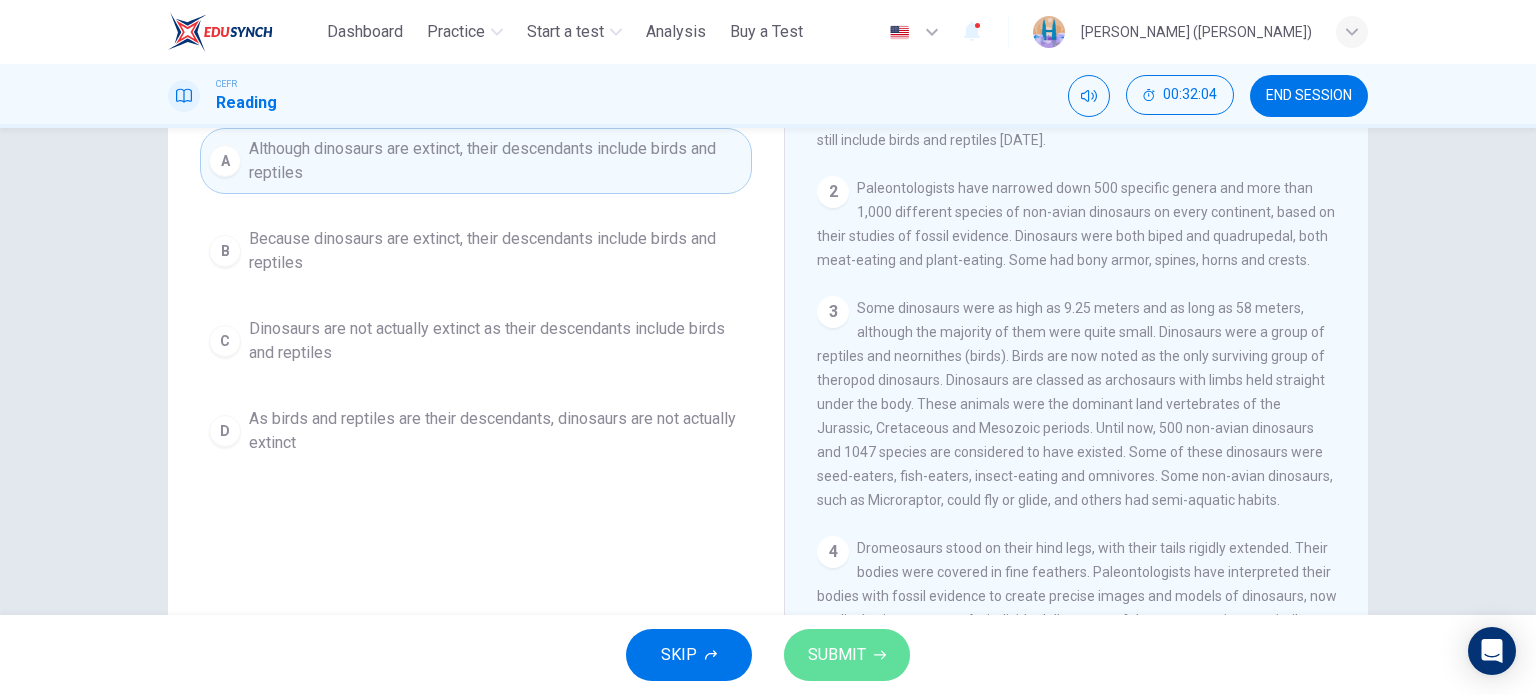 click 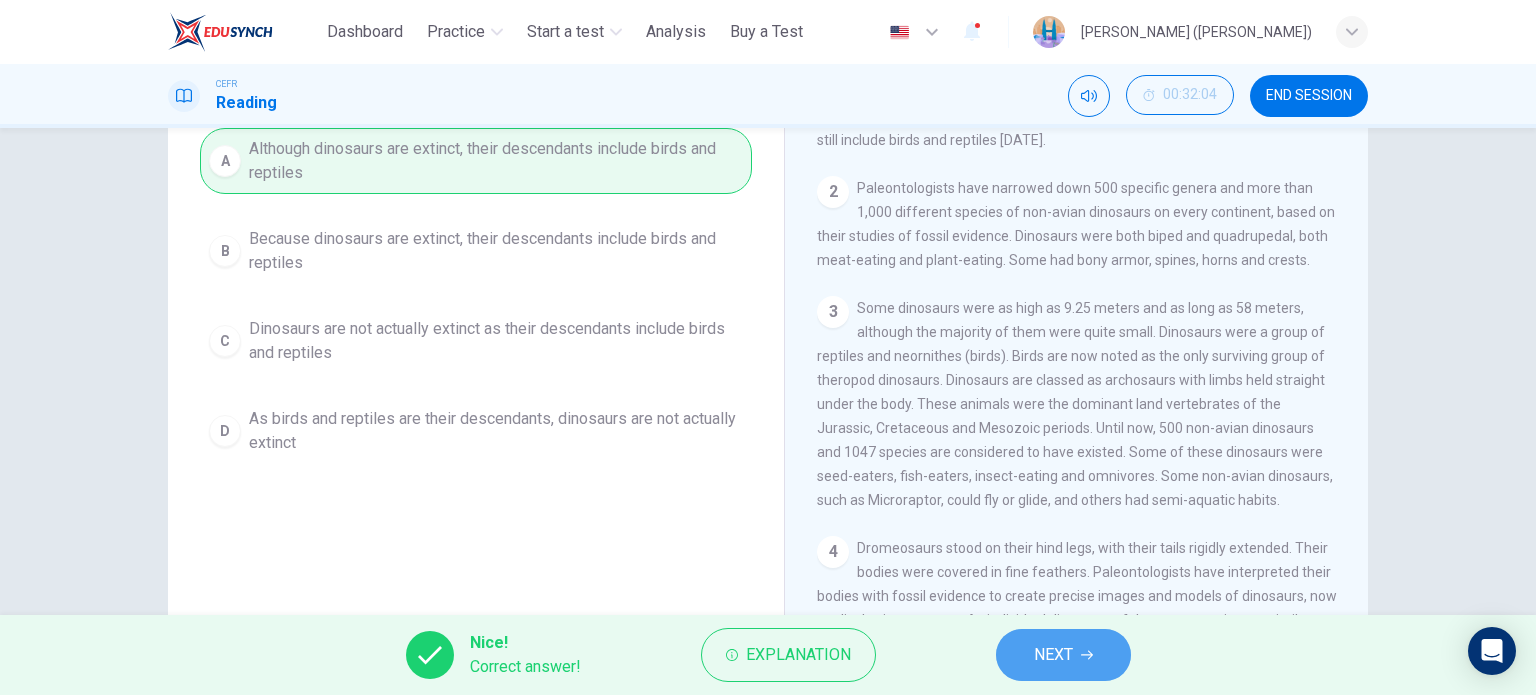 click on "NEXT" at bounding box center (1053, 655) 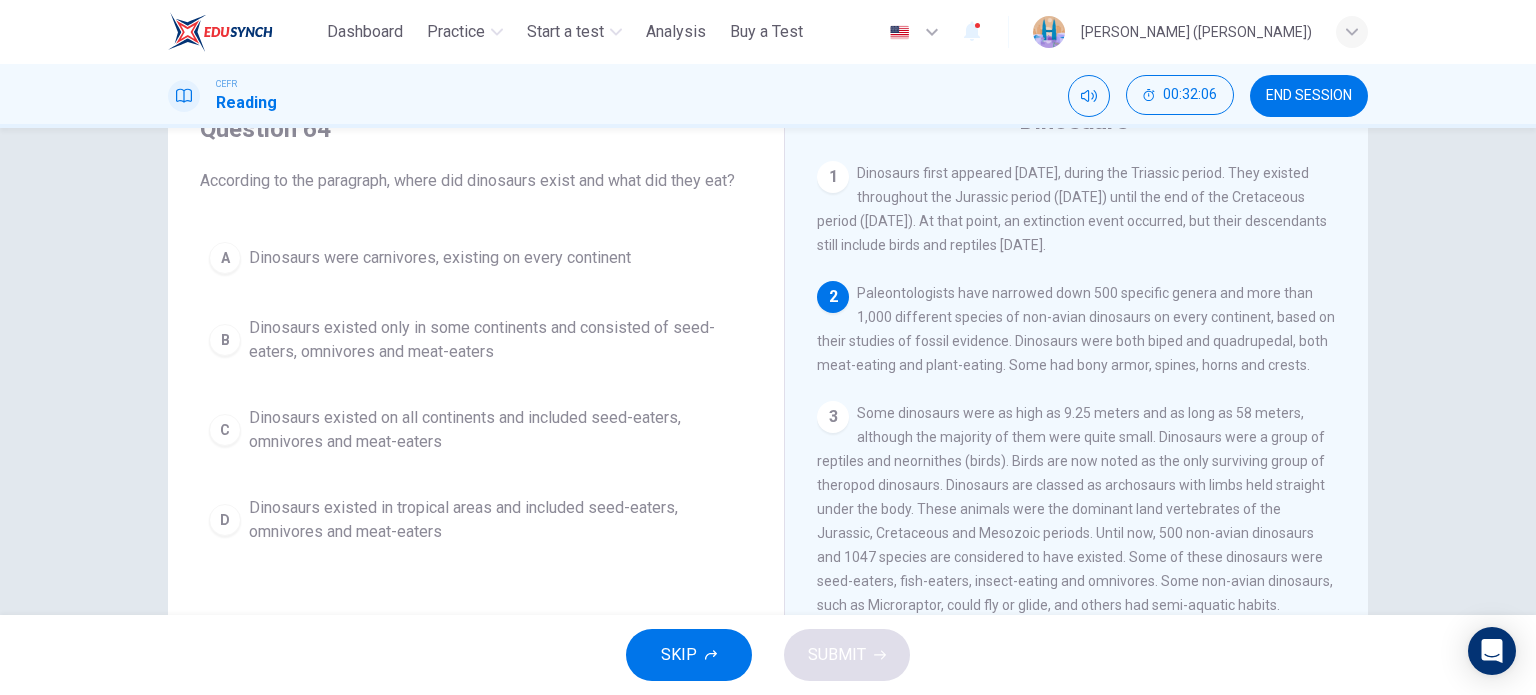 scroll, scrollTop: 100, scrollLeft: 0, axis: vertical 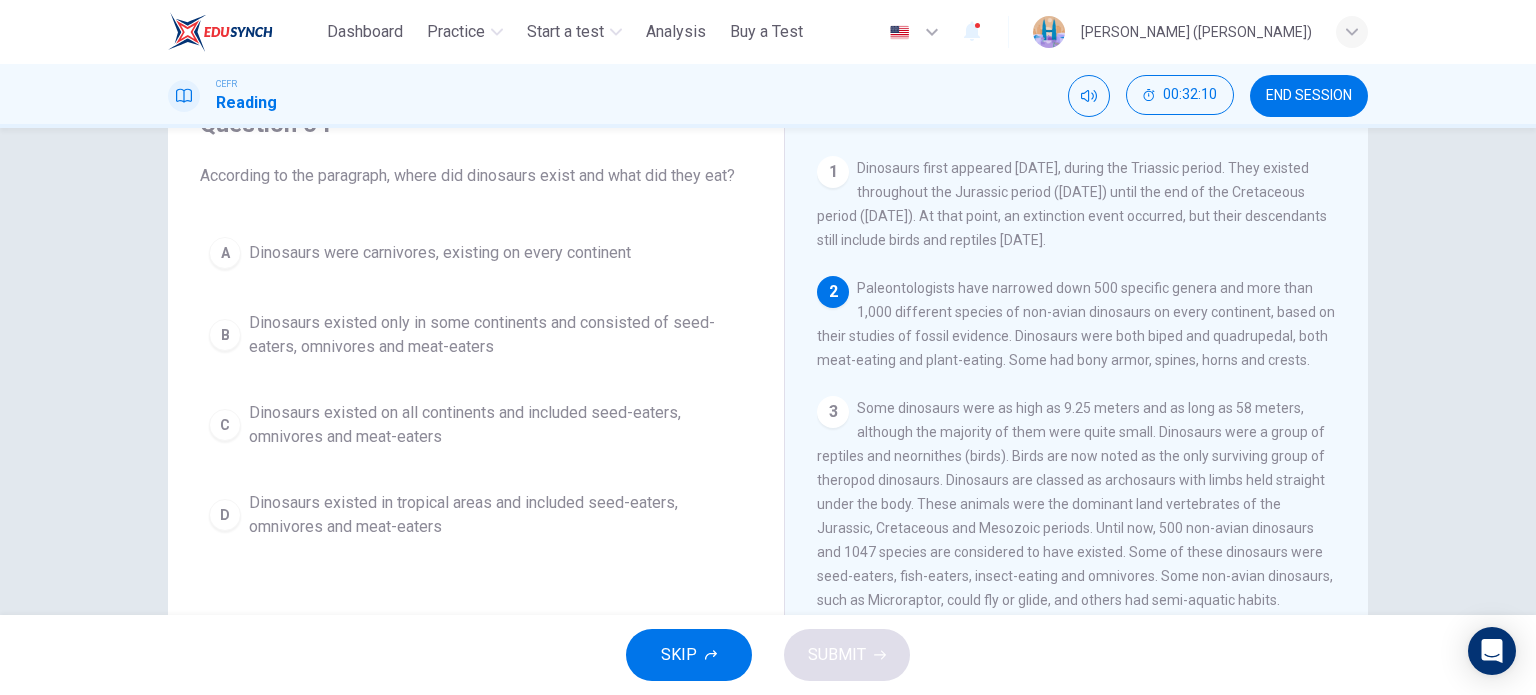 click on "Dinosaurs existed on all continents and included seed-eaters, omnivores and meat-eaters" at bounding box center (496, 425) 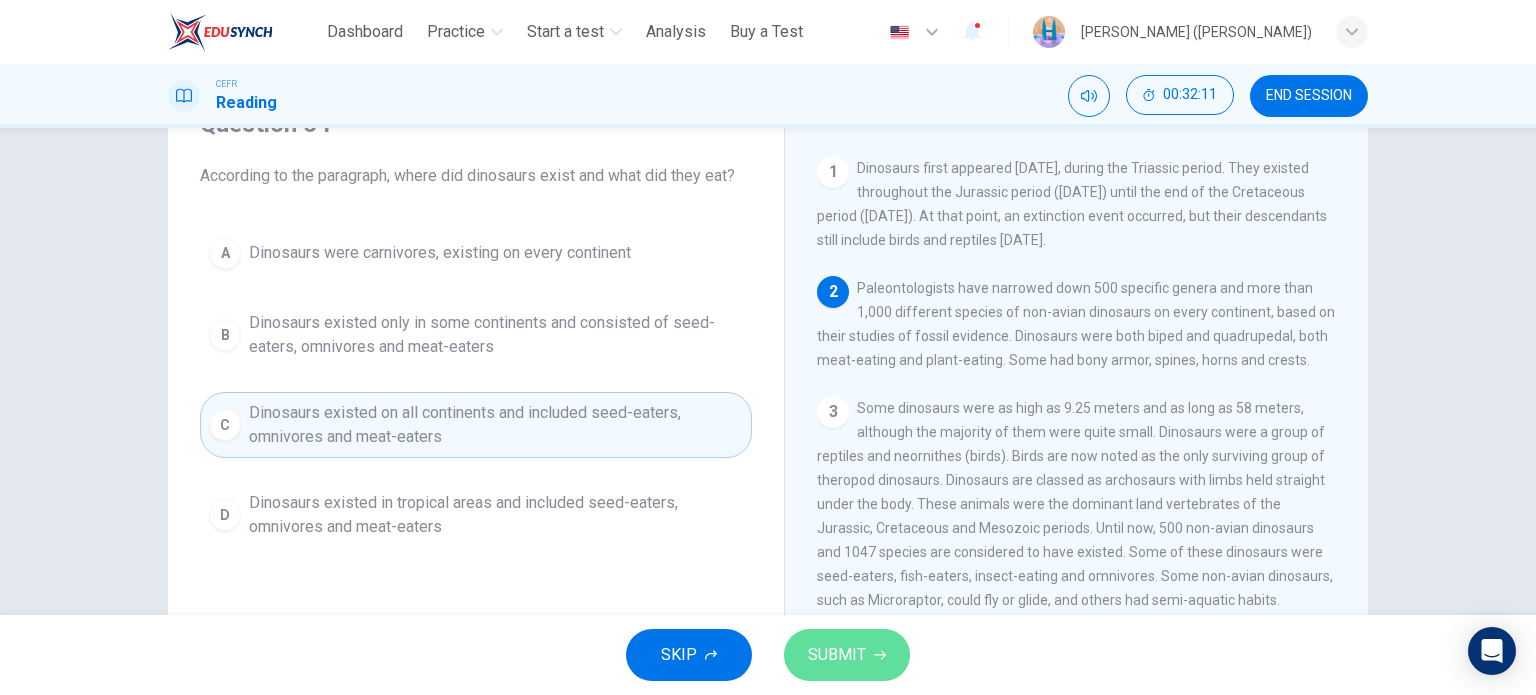 click on "SUBMIT" at bounding box center [837, 655] 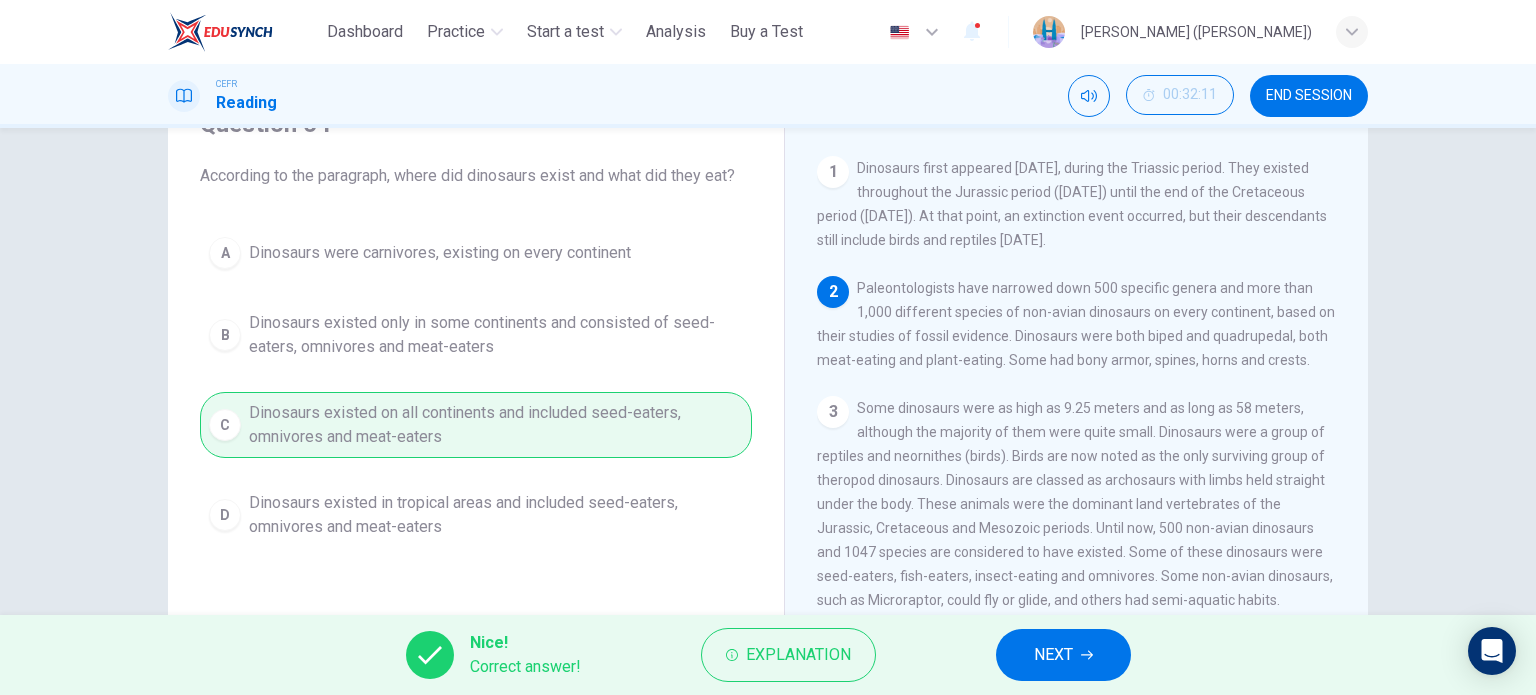 click on "NEXT" at bounding box center (1053, 655) 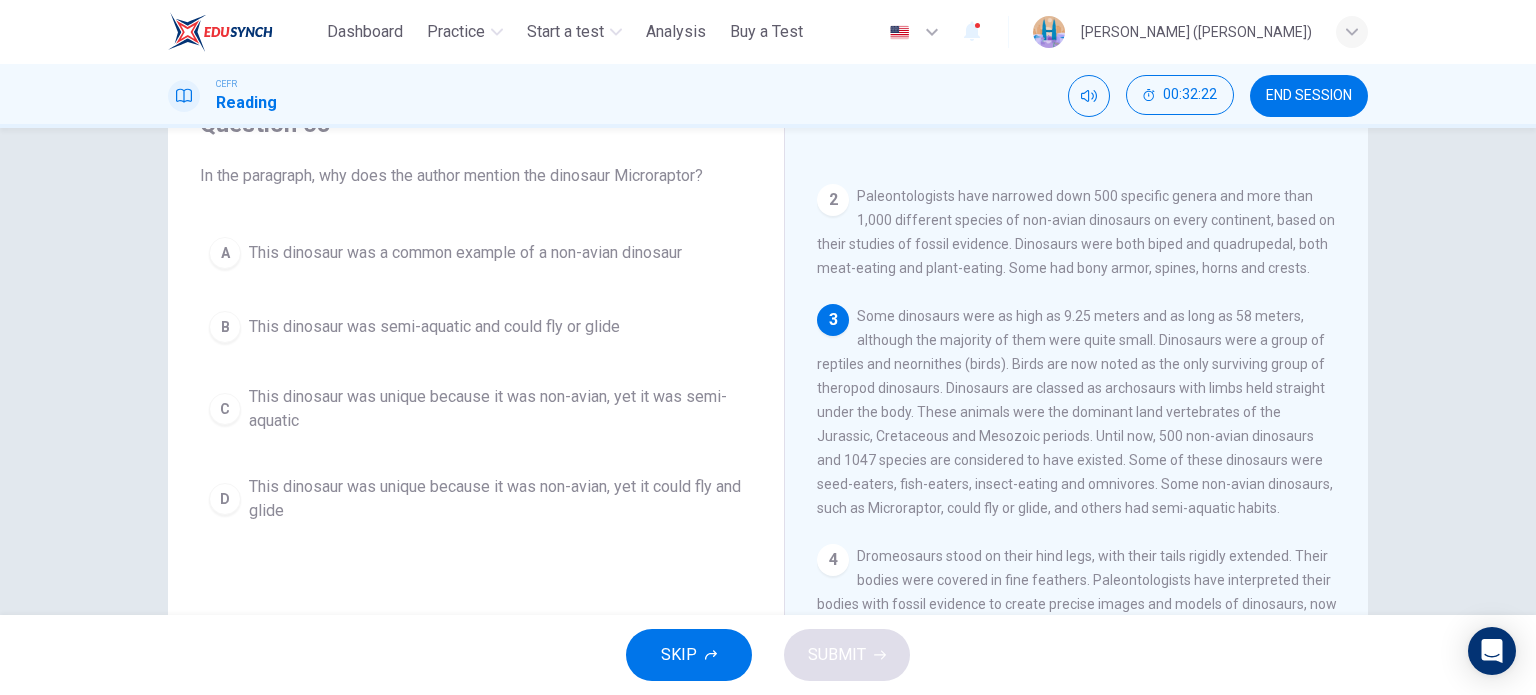 scroll, scrollTop: 100, scrollLeft: 0, axis: vertical 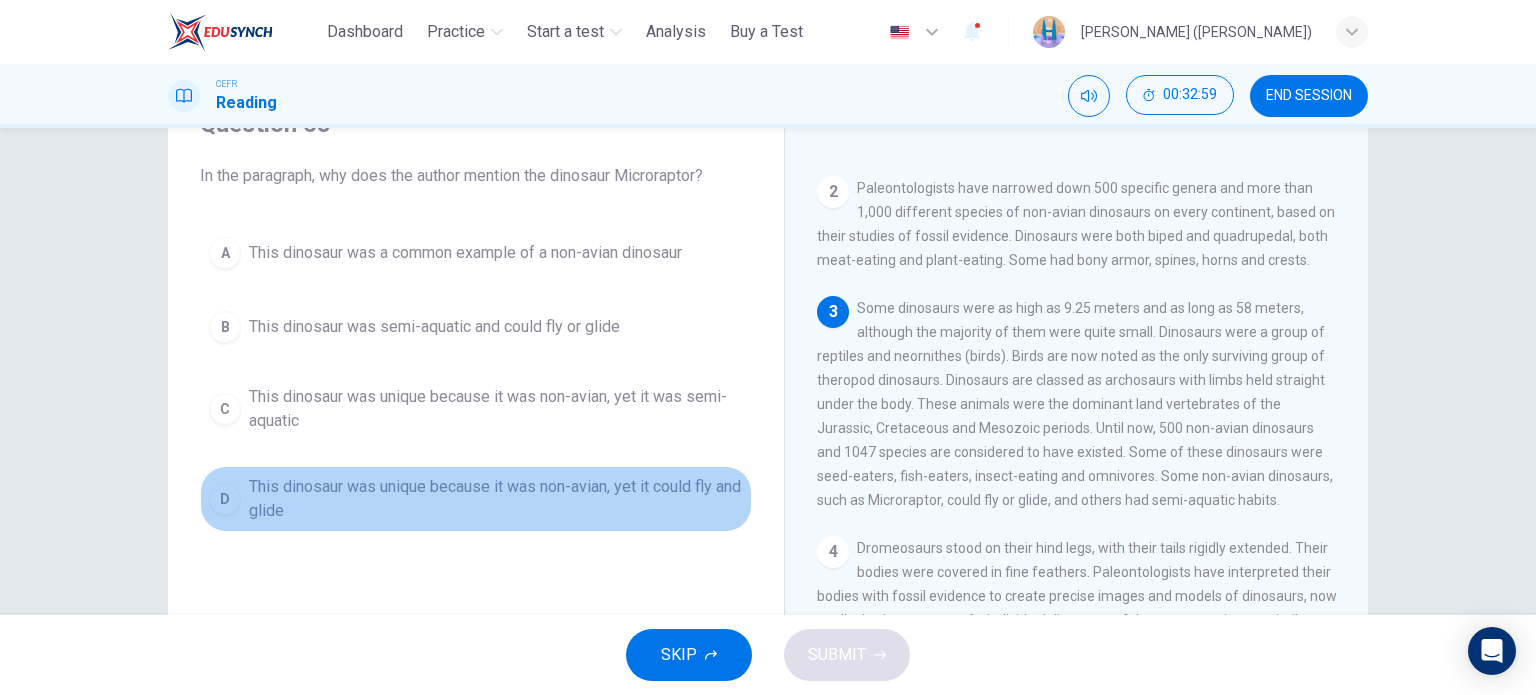 click on "This dinosaur was unique because it was non-avian, yet it could fly and glide" at bounding box center [496, 499] 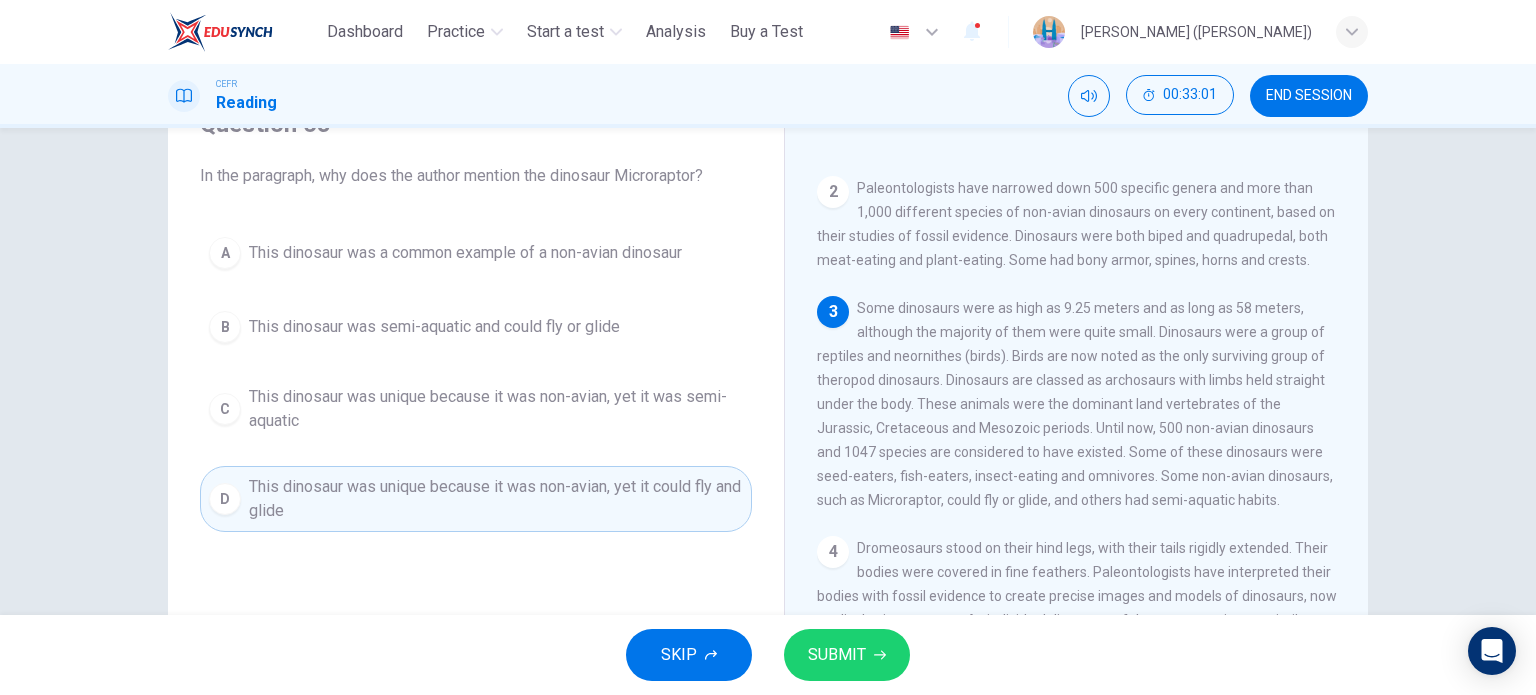 click on "SUBMIT" at bounding box center (847, 655) 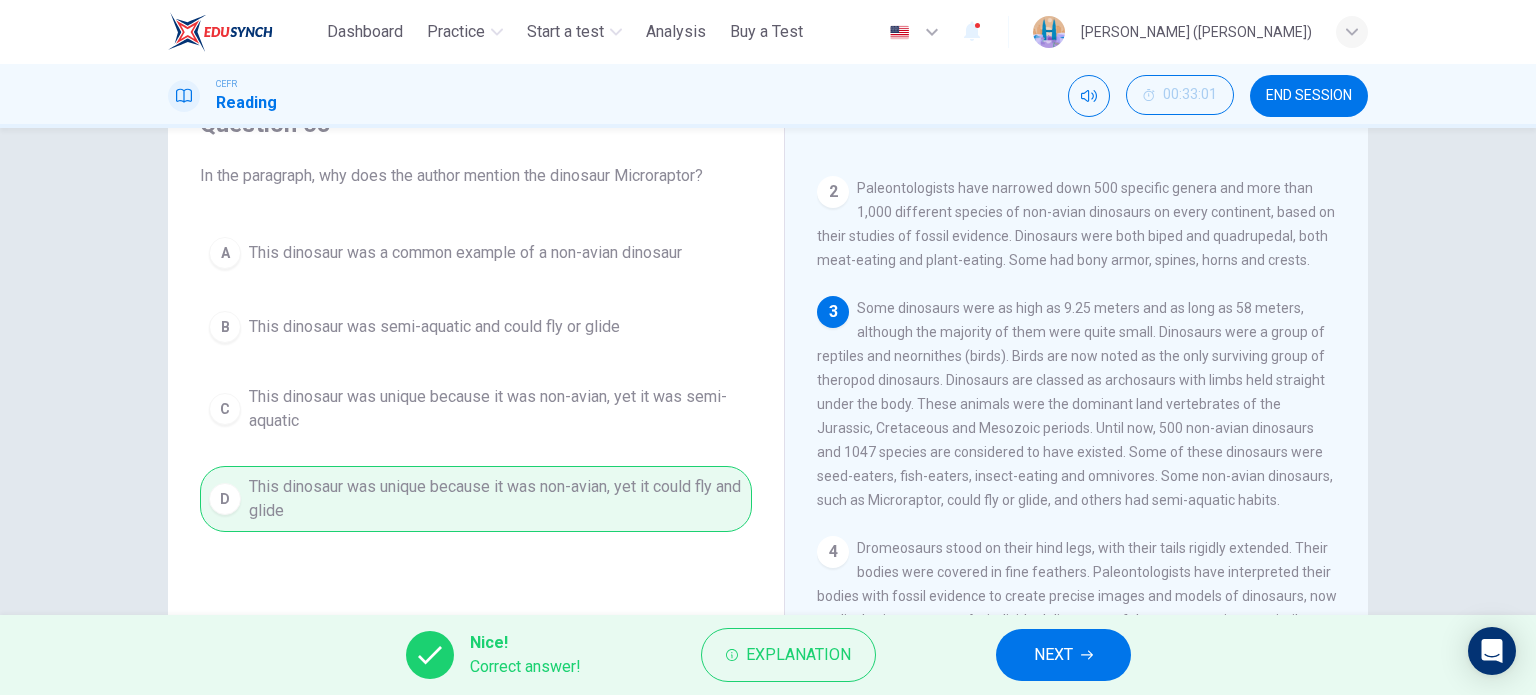 click on "NEXT" at bounding box center (1063, 655) 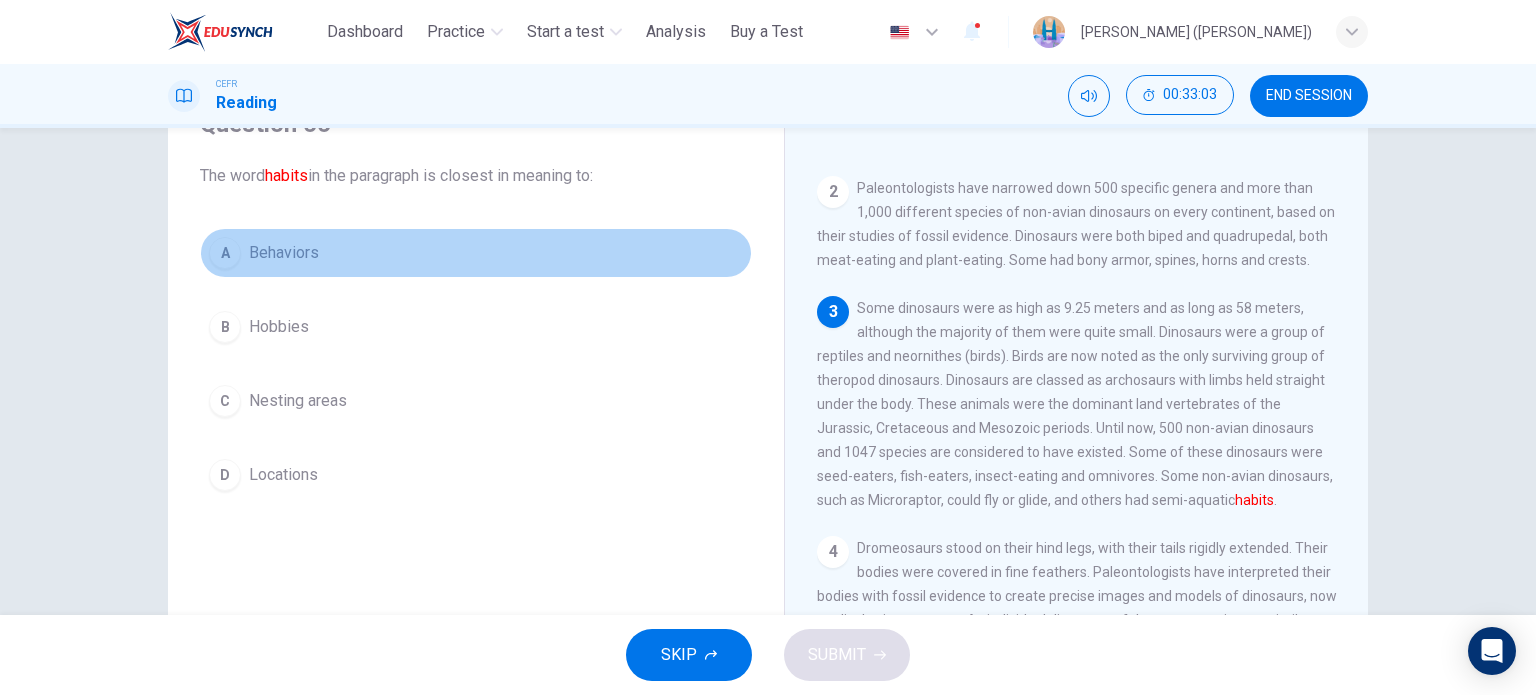 click on "A" at bounding box center (225, 253) 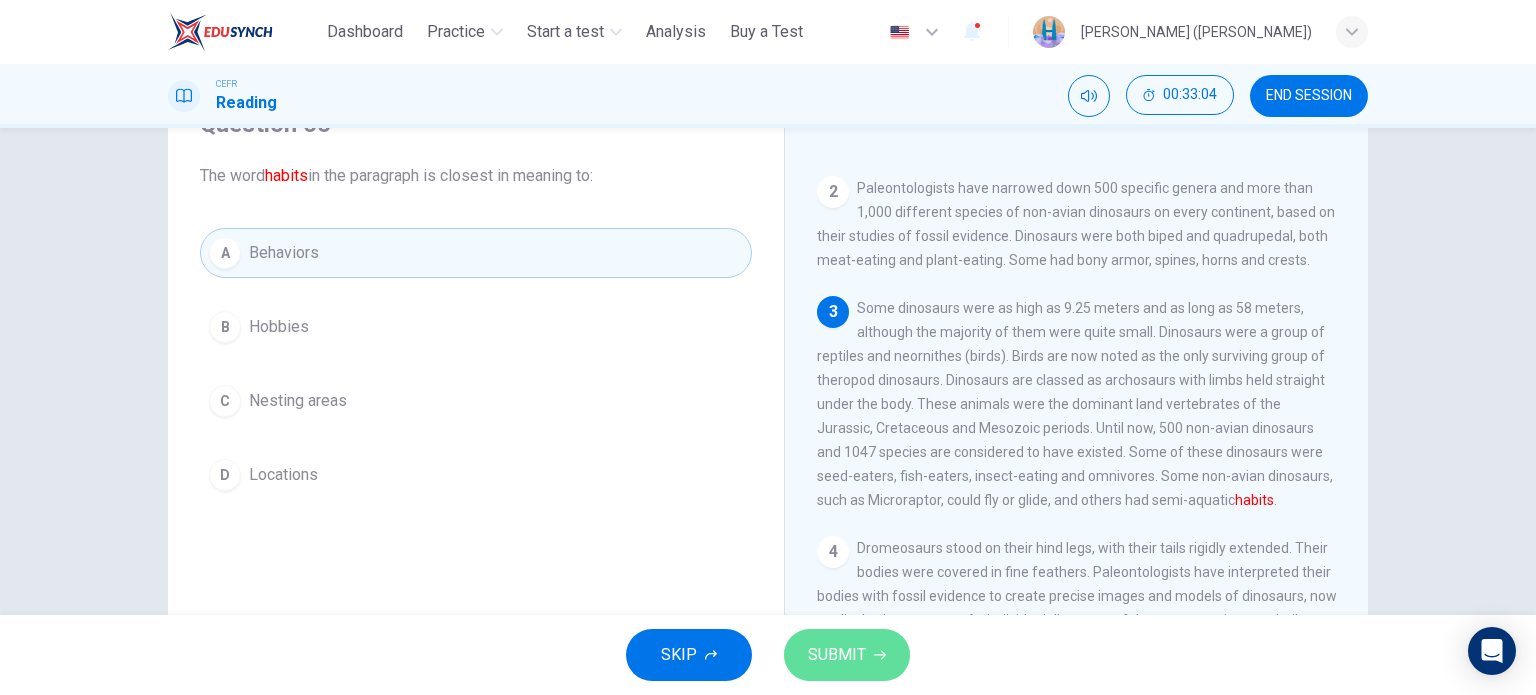 click on "SUBMIT" at bounding box center (847, 655) 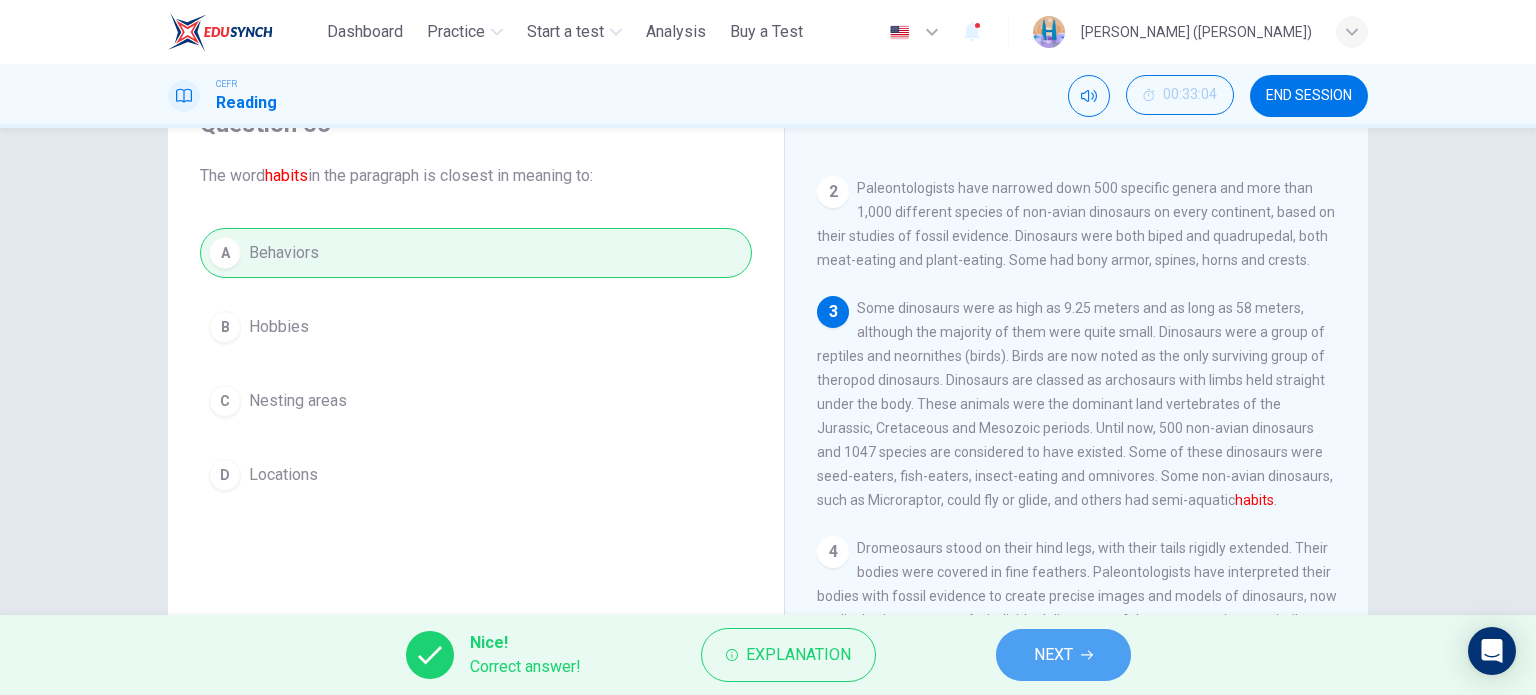 click on "NEXT" at bounding box center [1053, 655] 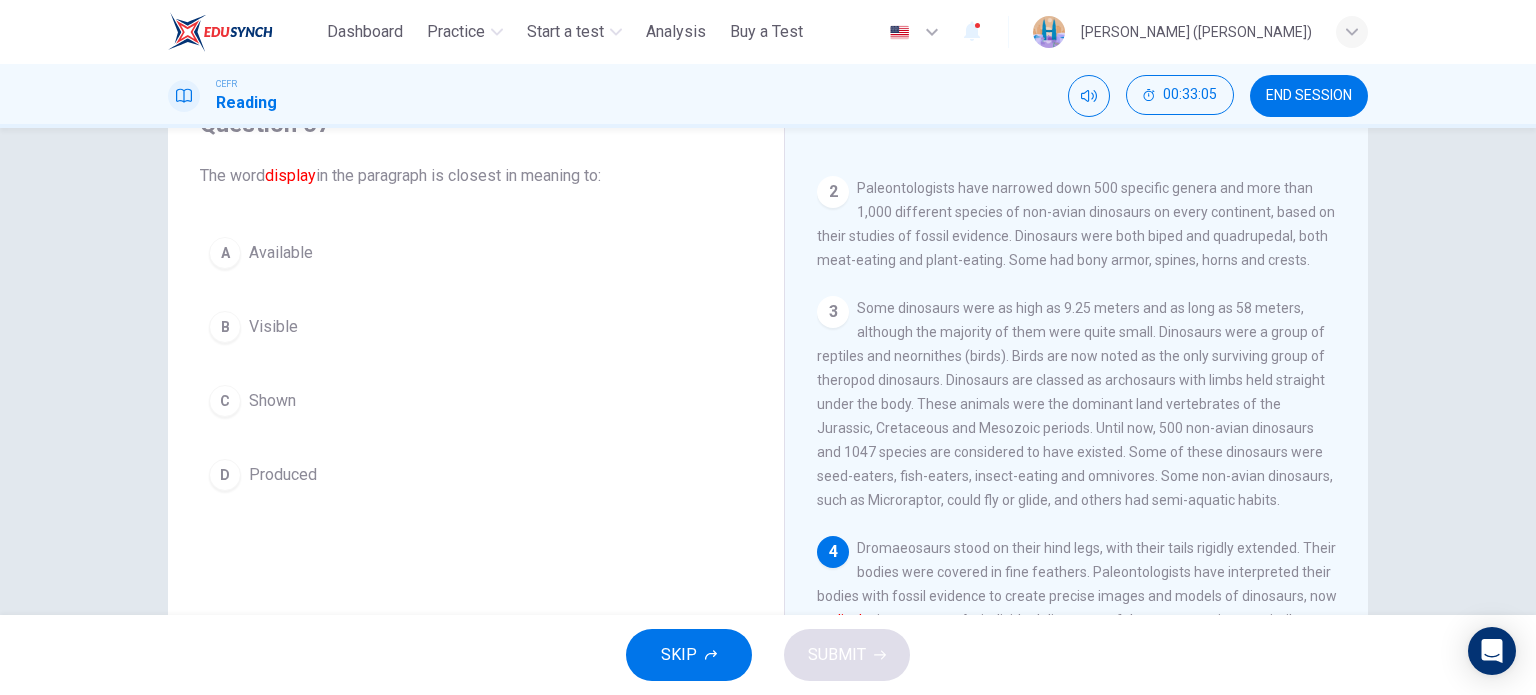 click on "Shown" at bounding box center (272, 401) 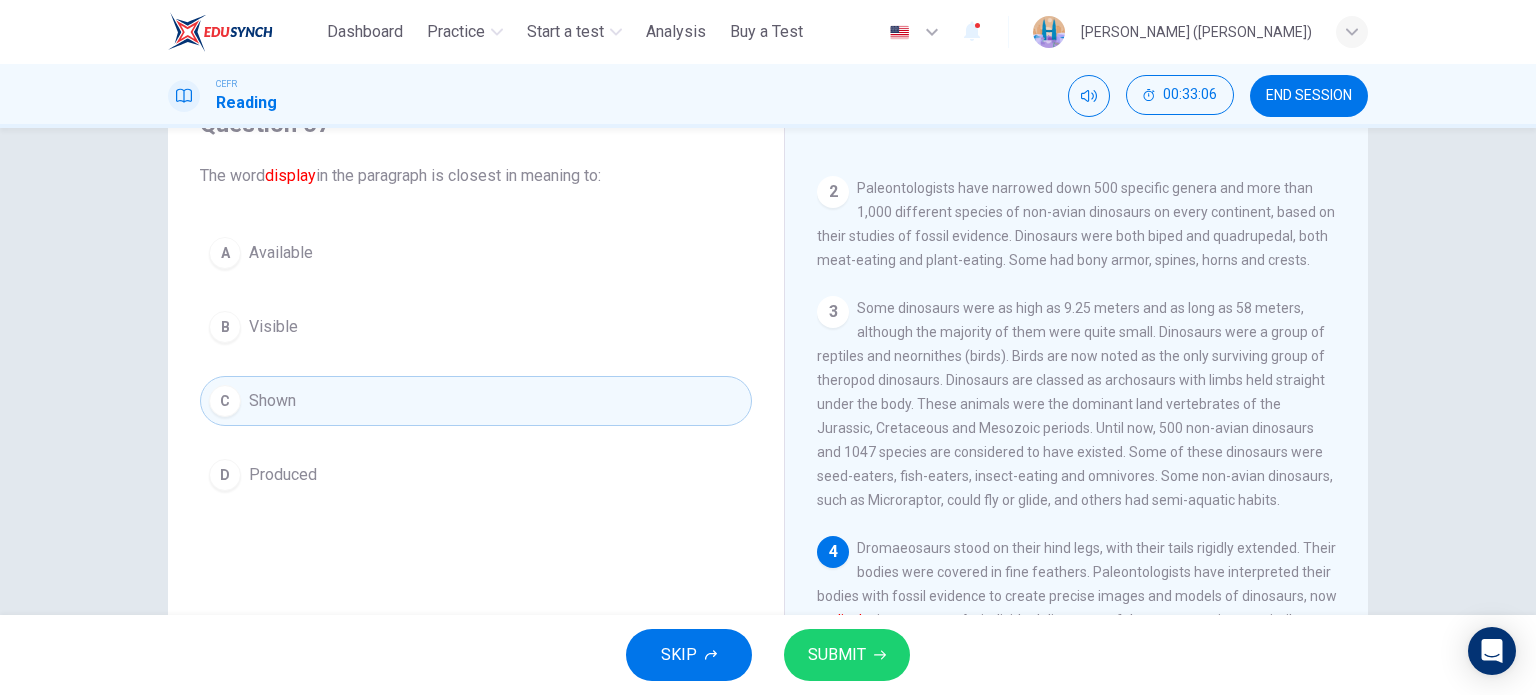 click 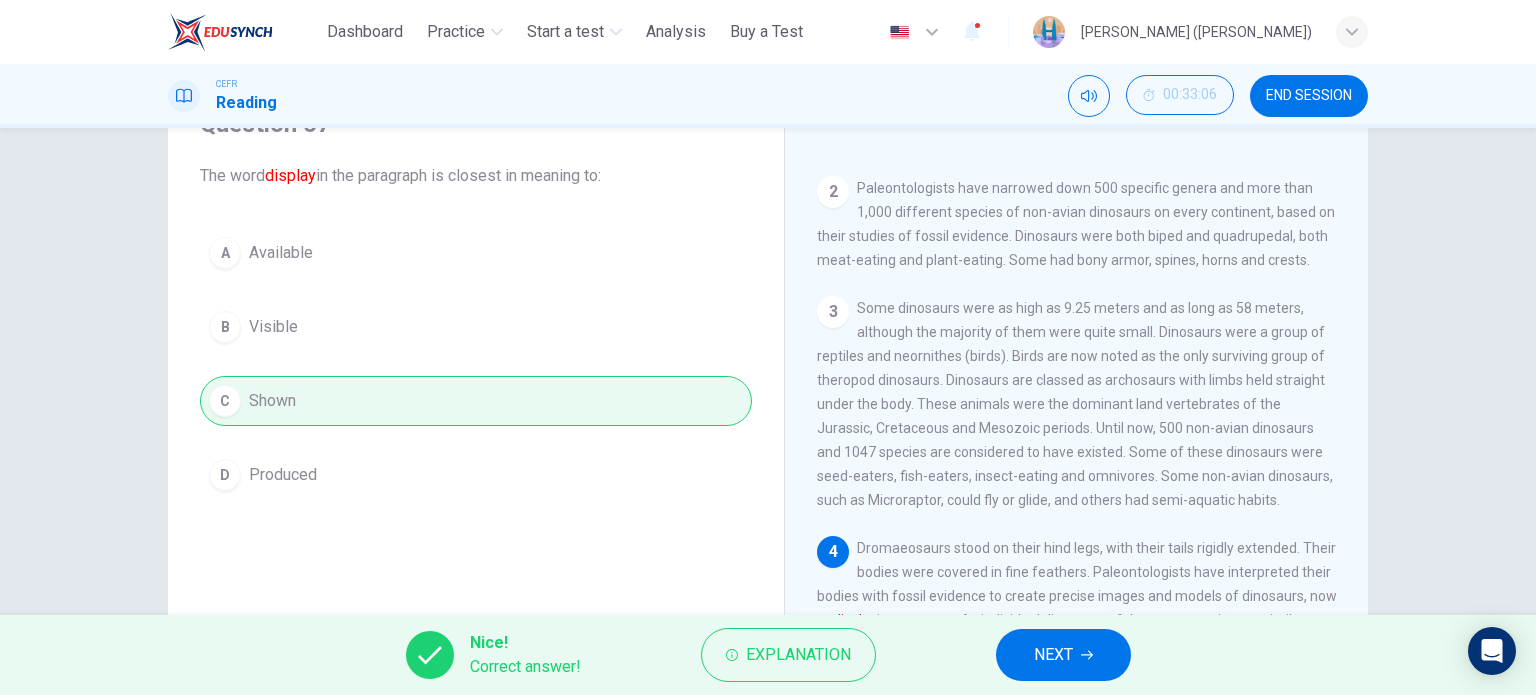 click on "NEXT" at bounding box center (1063, 655) 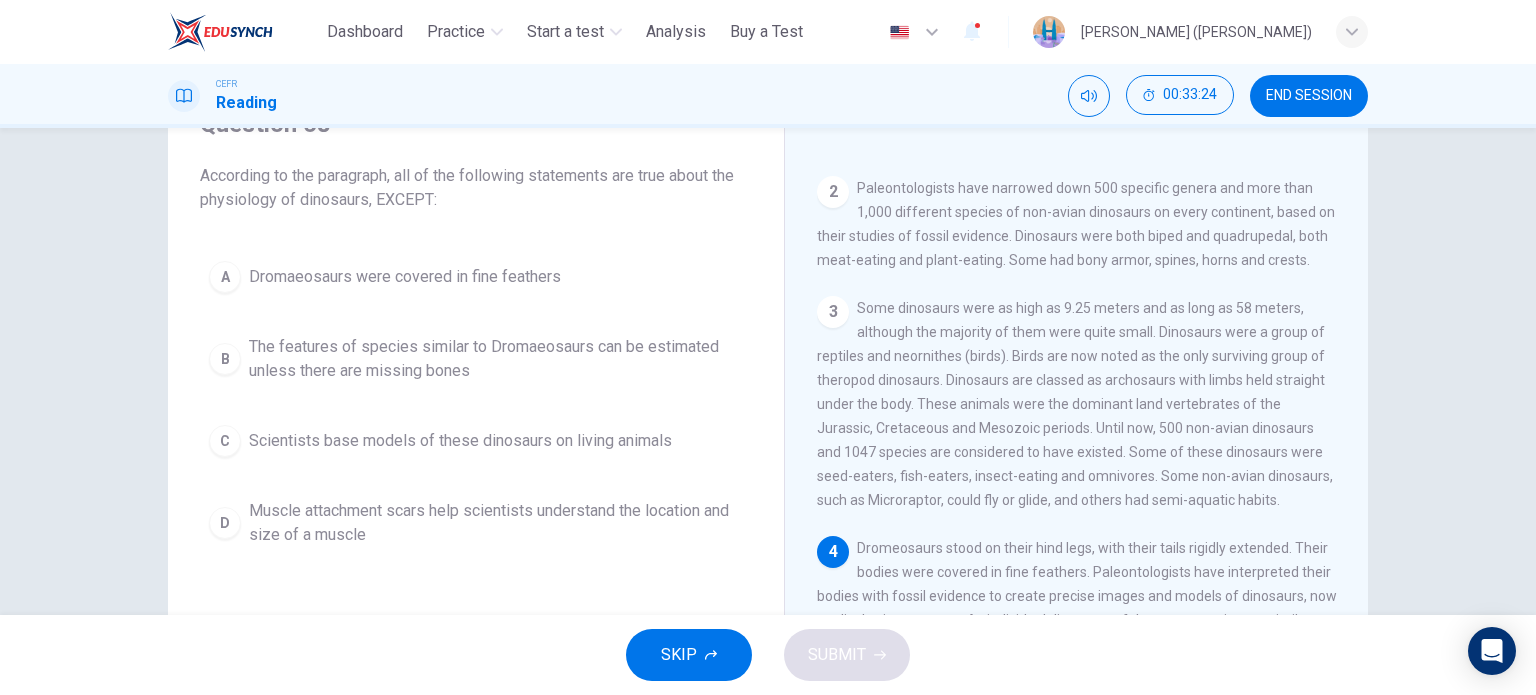 click on "Muscle attachment scars help scientists understand the location and size of a muscle" at bounding box center [496, 523] 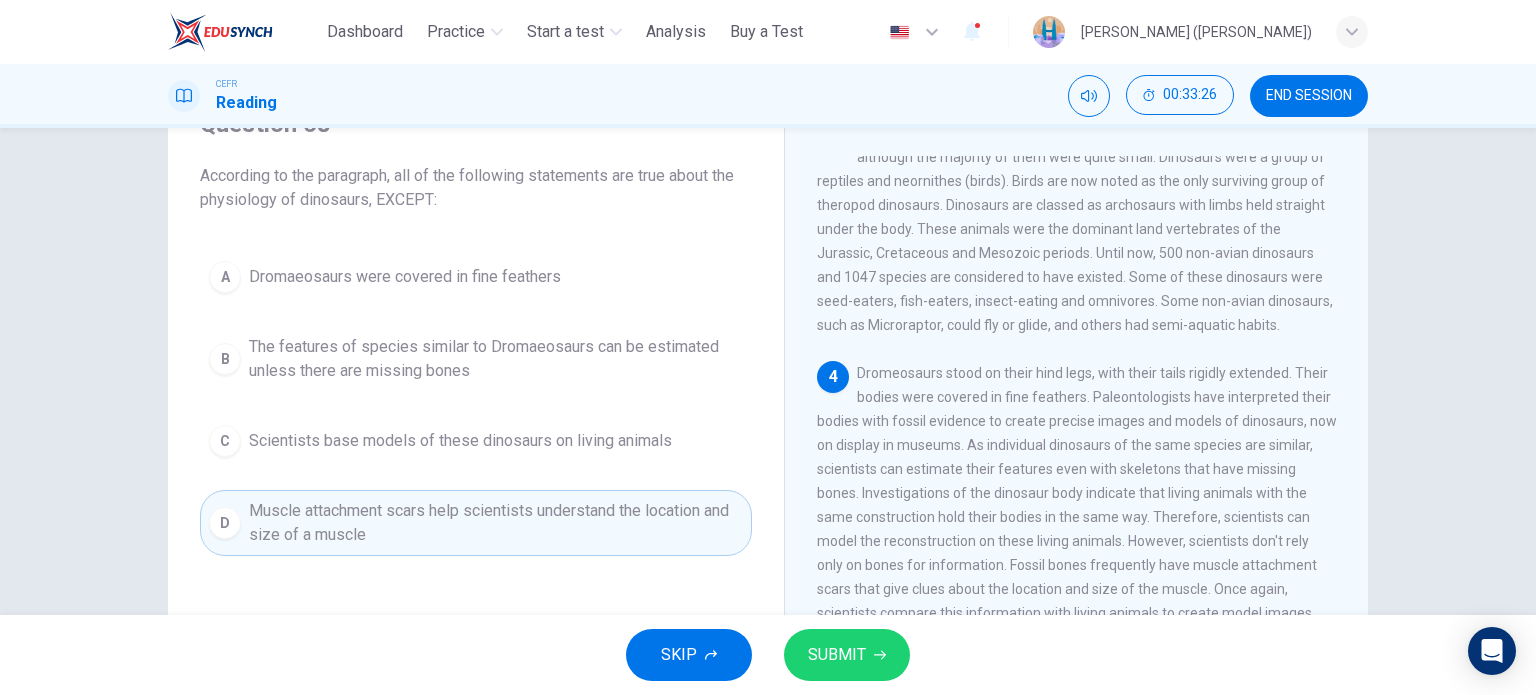 scroll, scrollTop: 300, scrollLeft: 0, axis: vertical 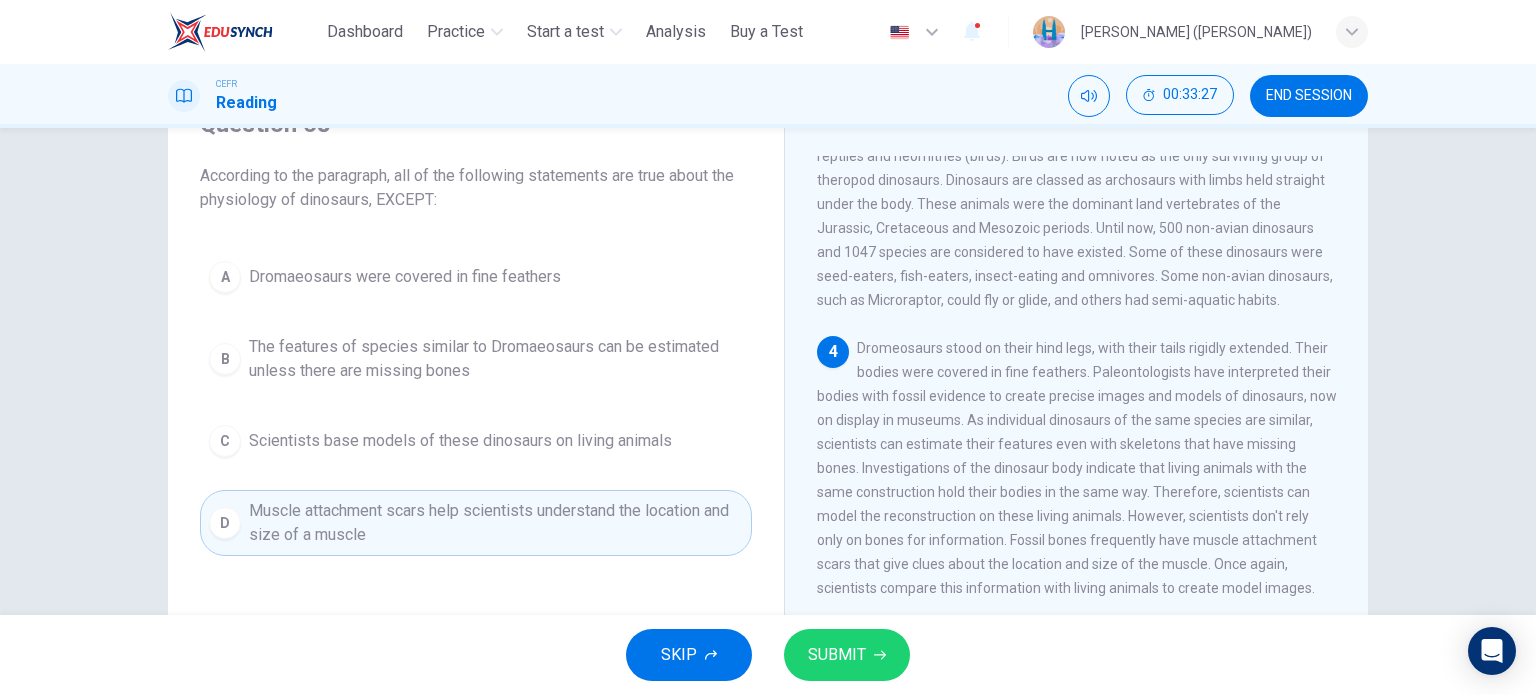 click on "SUBMIT" at bounding box center [837, 655] 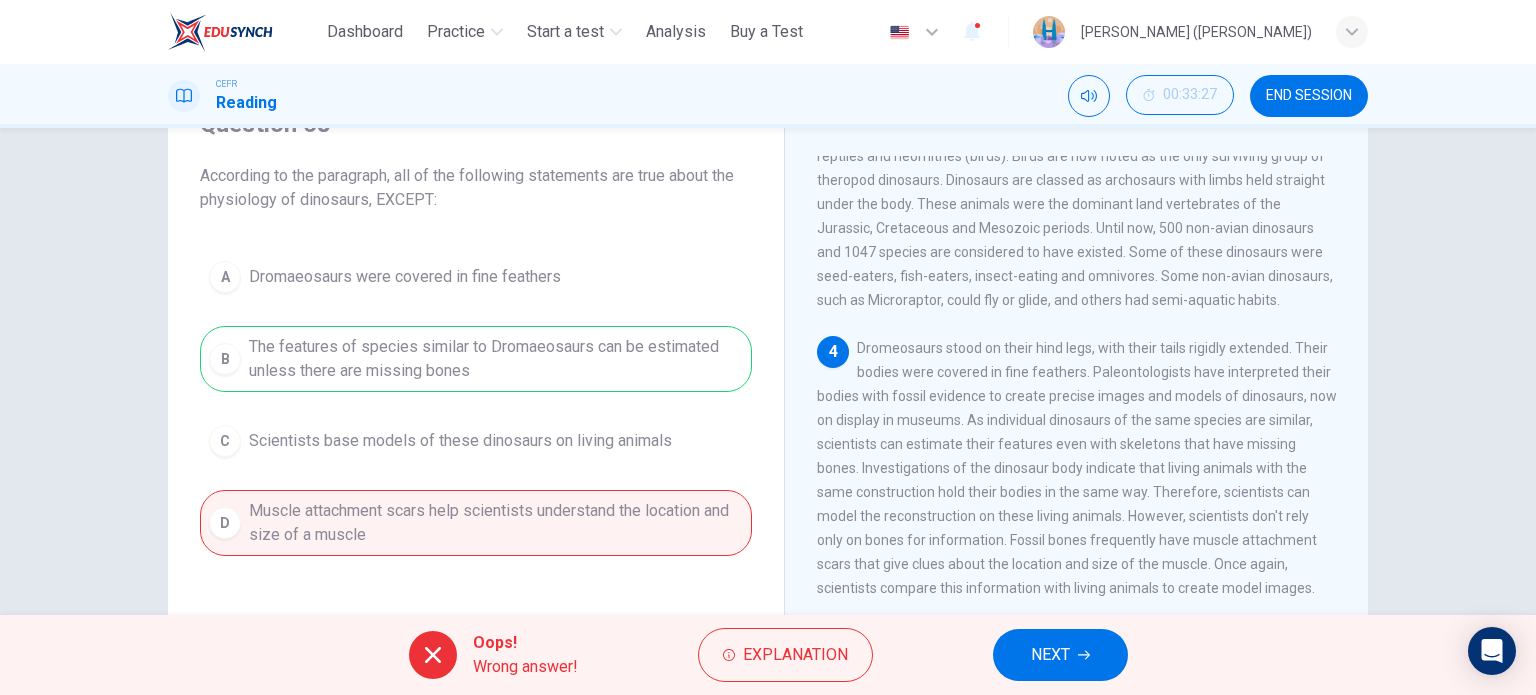 click on "NEXT" at bounding box center (1060, 655) 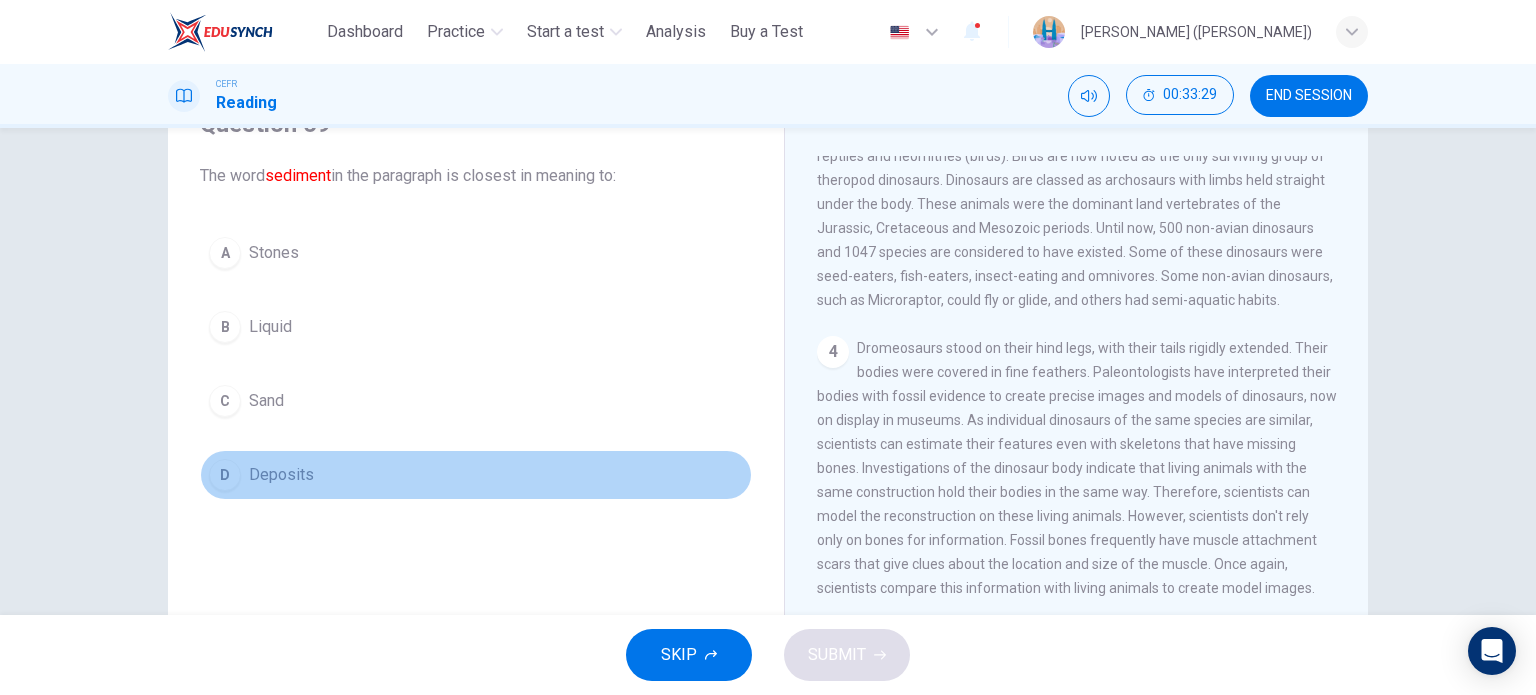 click on "D" at bounding box center (225, 475) 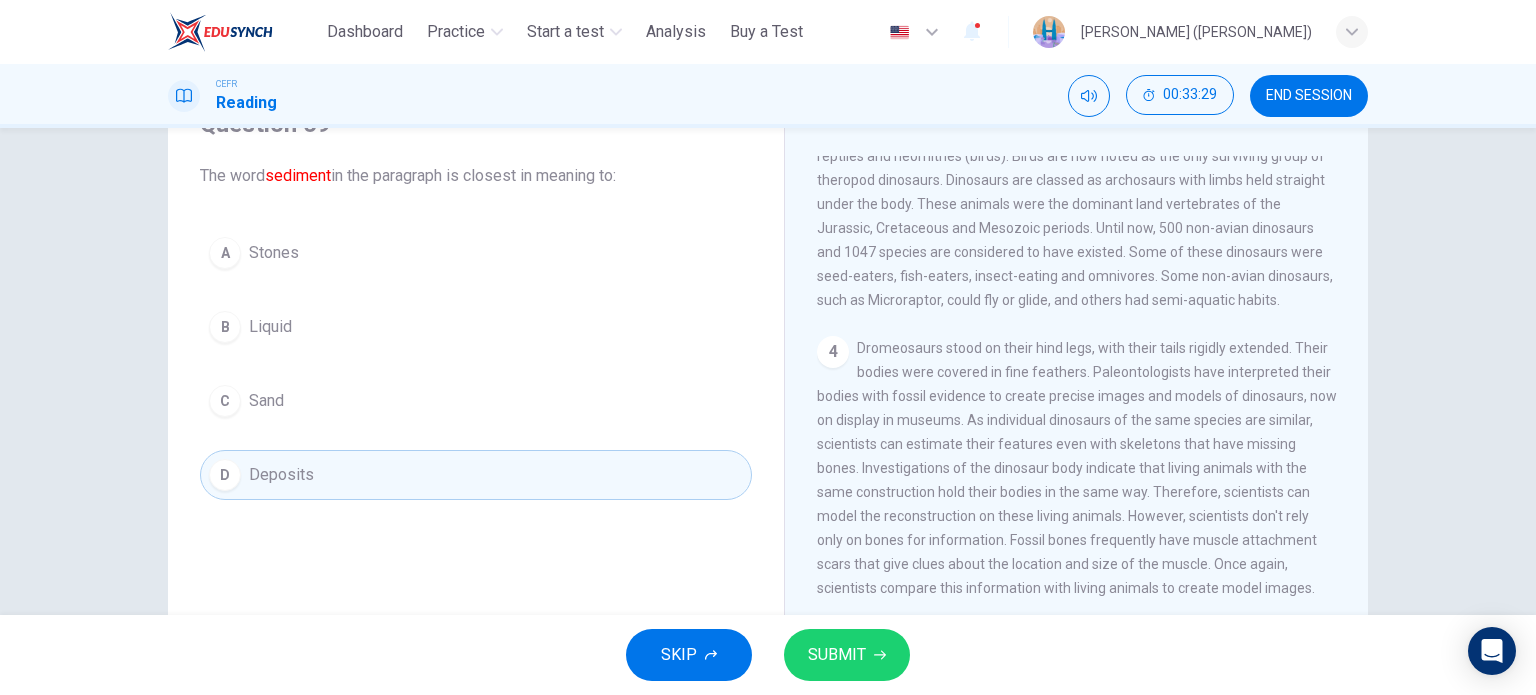 click on "SUBMIT" at bounding box center [847, 655] 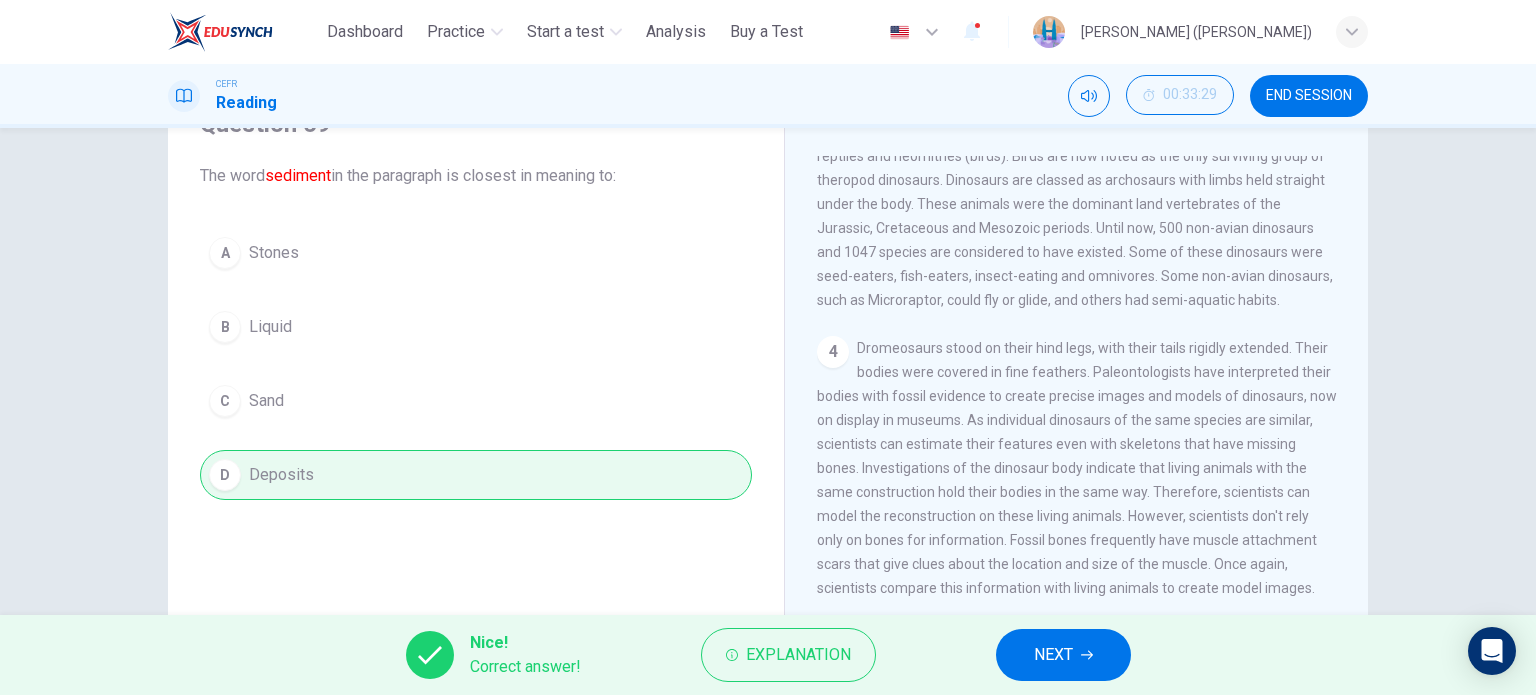 click on "NEXT" at bounding box center [1053, 655] 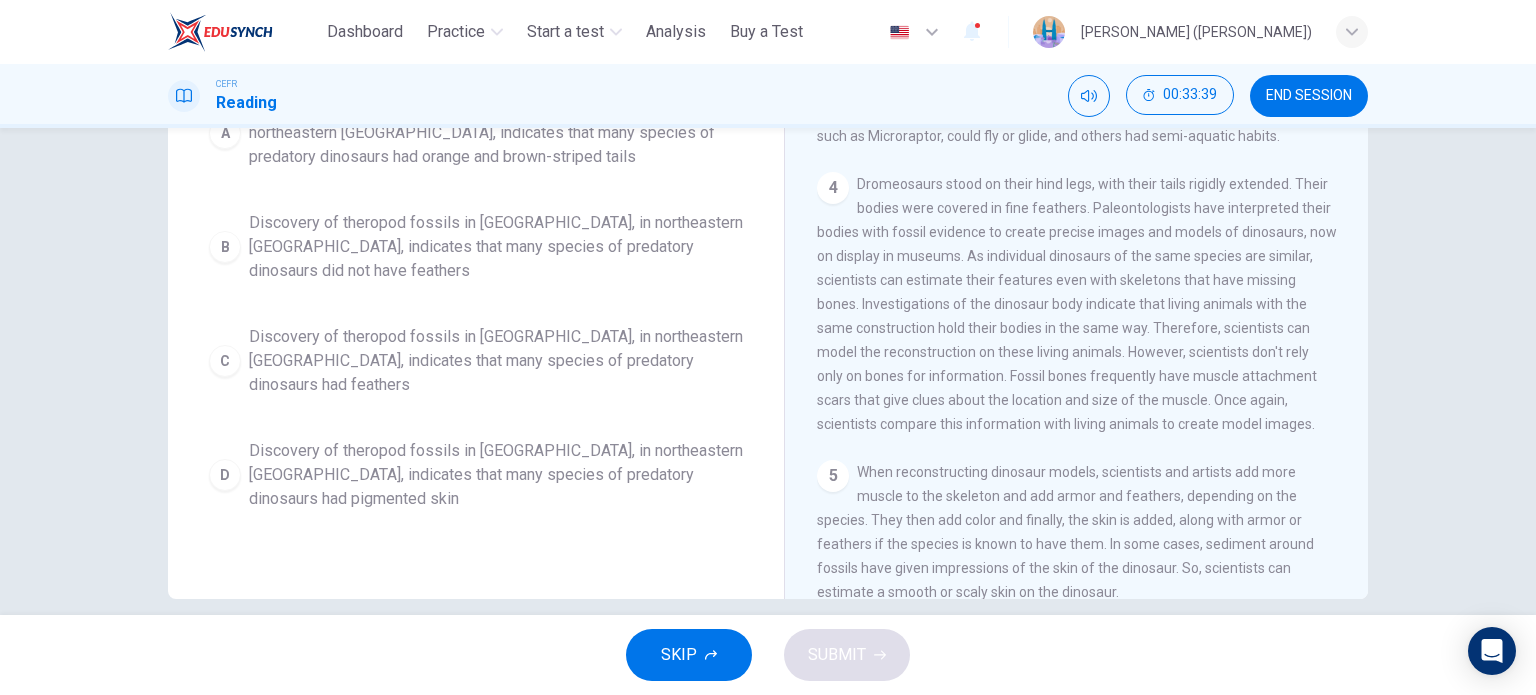 scroll, scrollTop: 288, scrollLeft: 0, axis: vertical 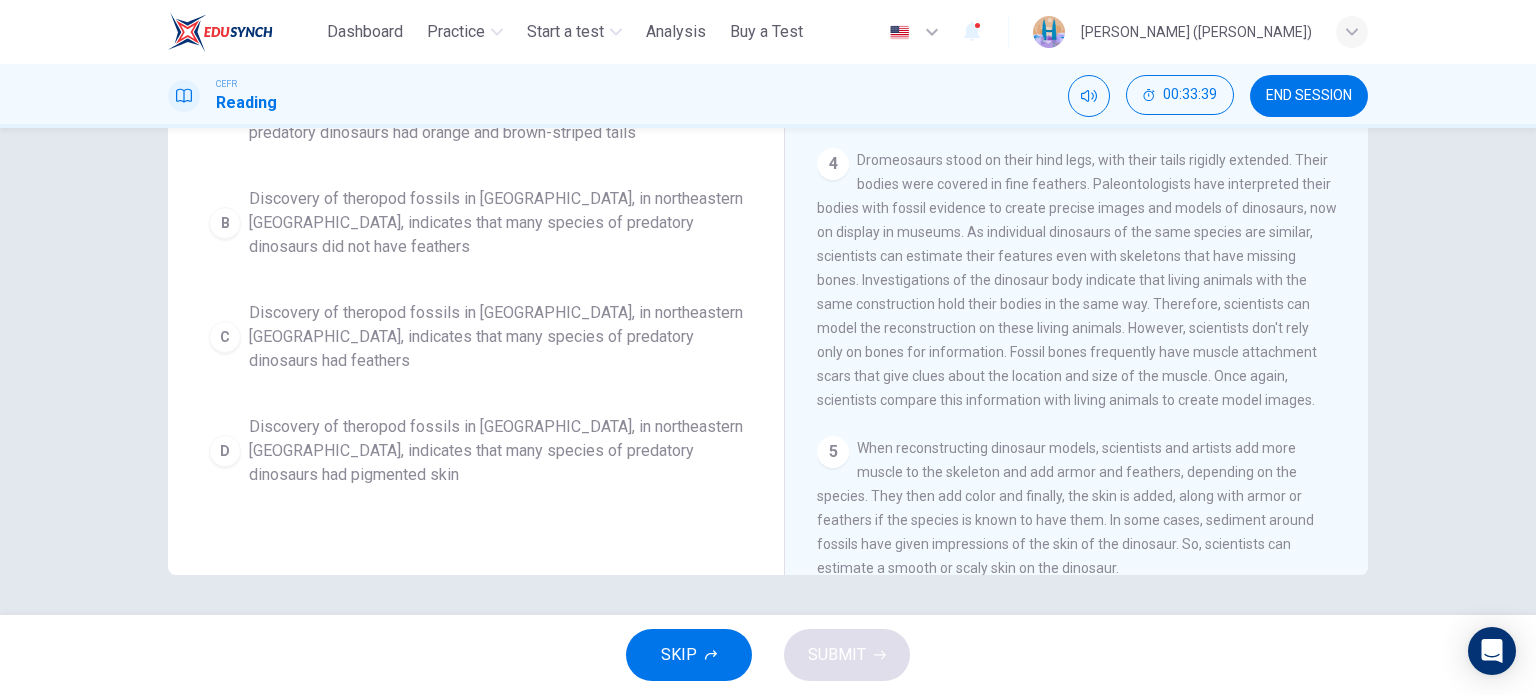 click on "Discovery of theropod fossils in [GEOGRAPHIC_DATA], in northeastern [GEOGRAPHIC_DATA], indicates that many species of predatory dinosaurs had feathers" at bounding box center (496, 337) 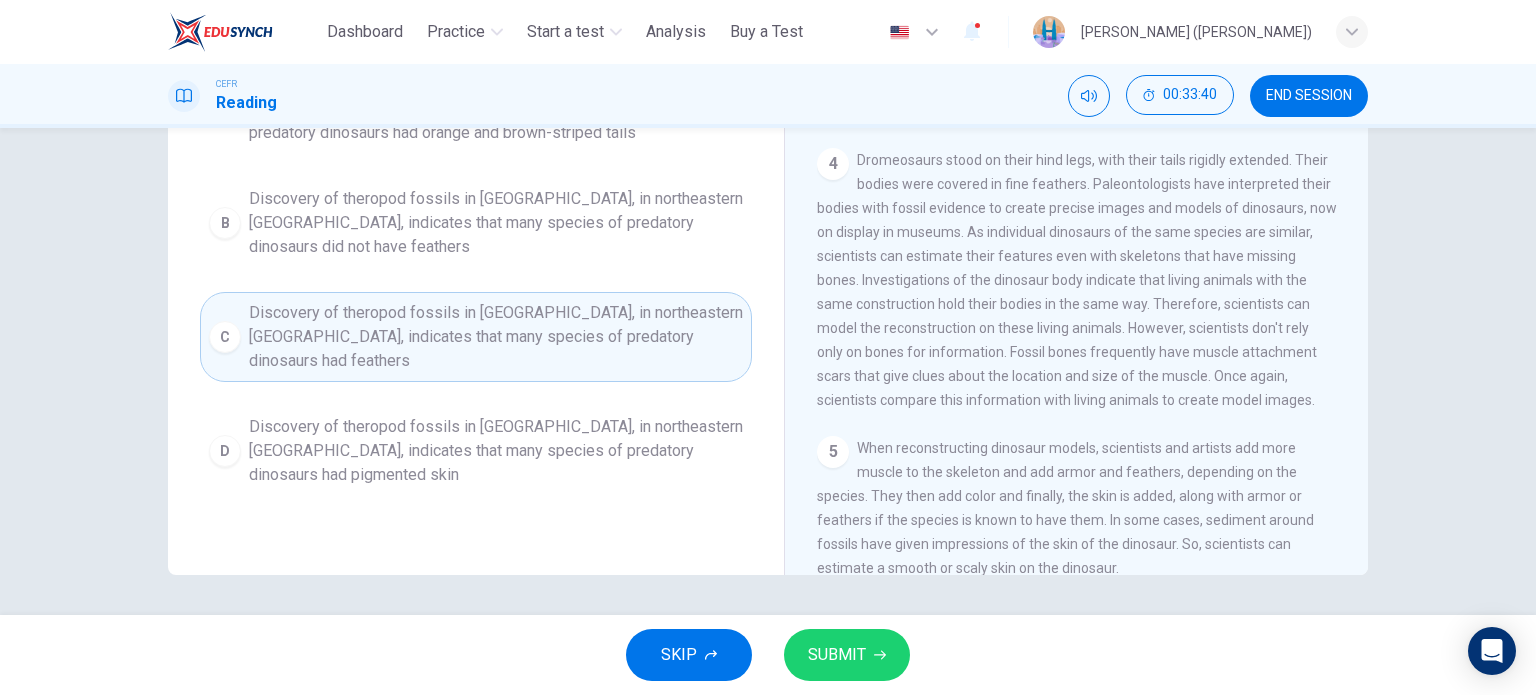 click on "SUBMIT" at bounding box center (847, 655) 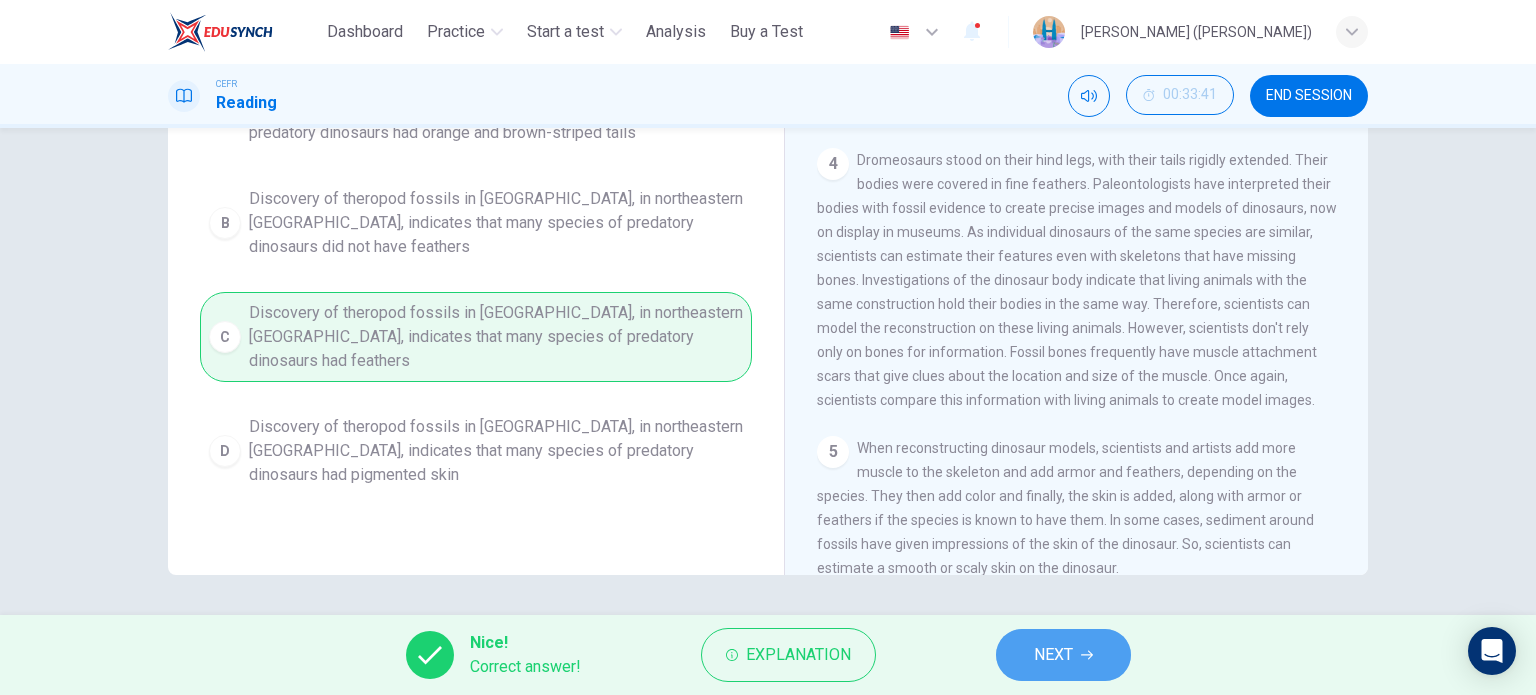 click on "NEXT" at bounding box center [1053, 655] 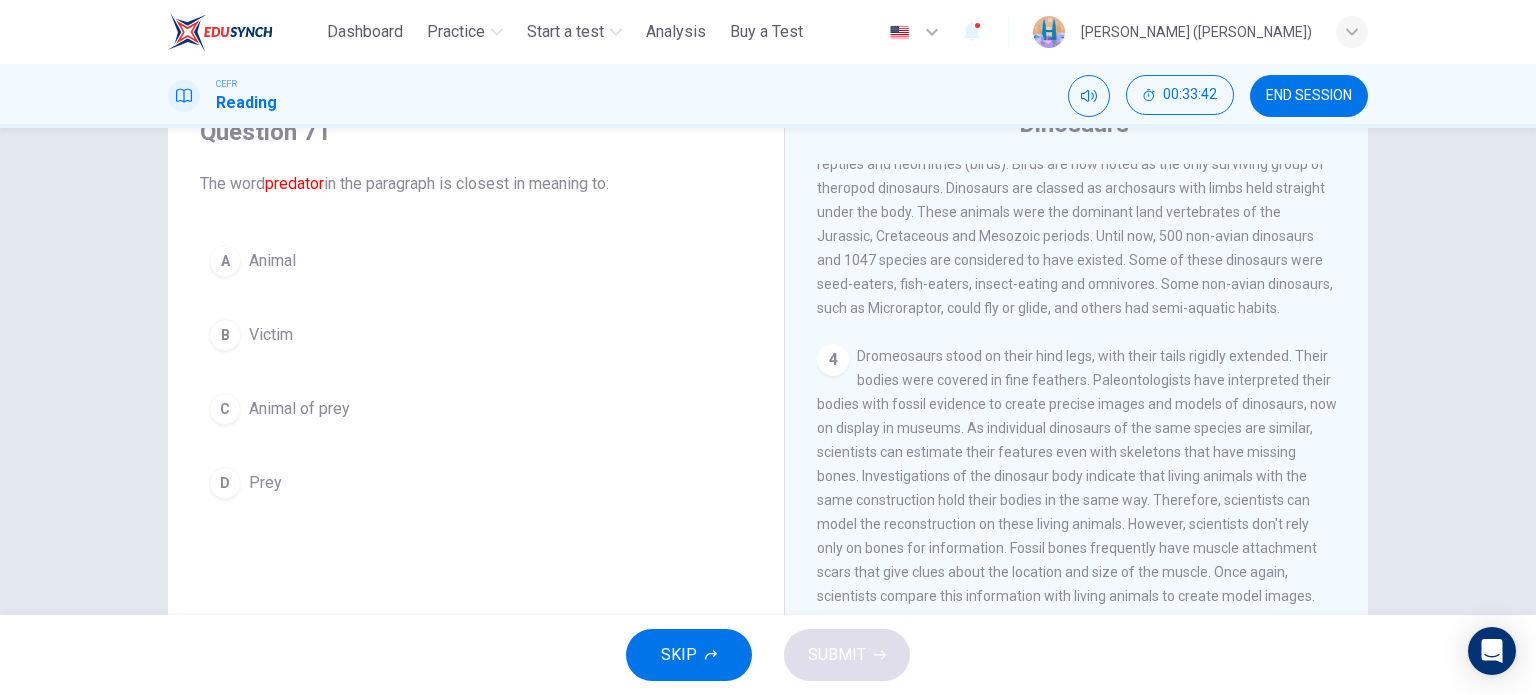 scroll, scrollTop: 100, scrollLeft: 0, axis: vertical 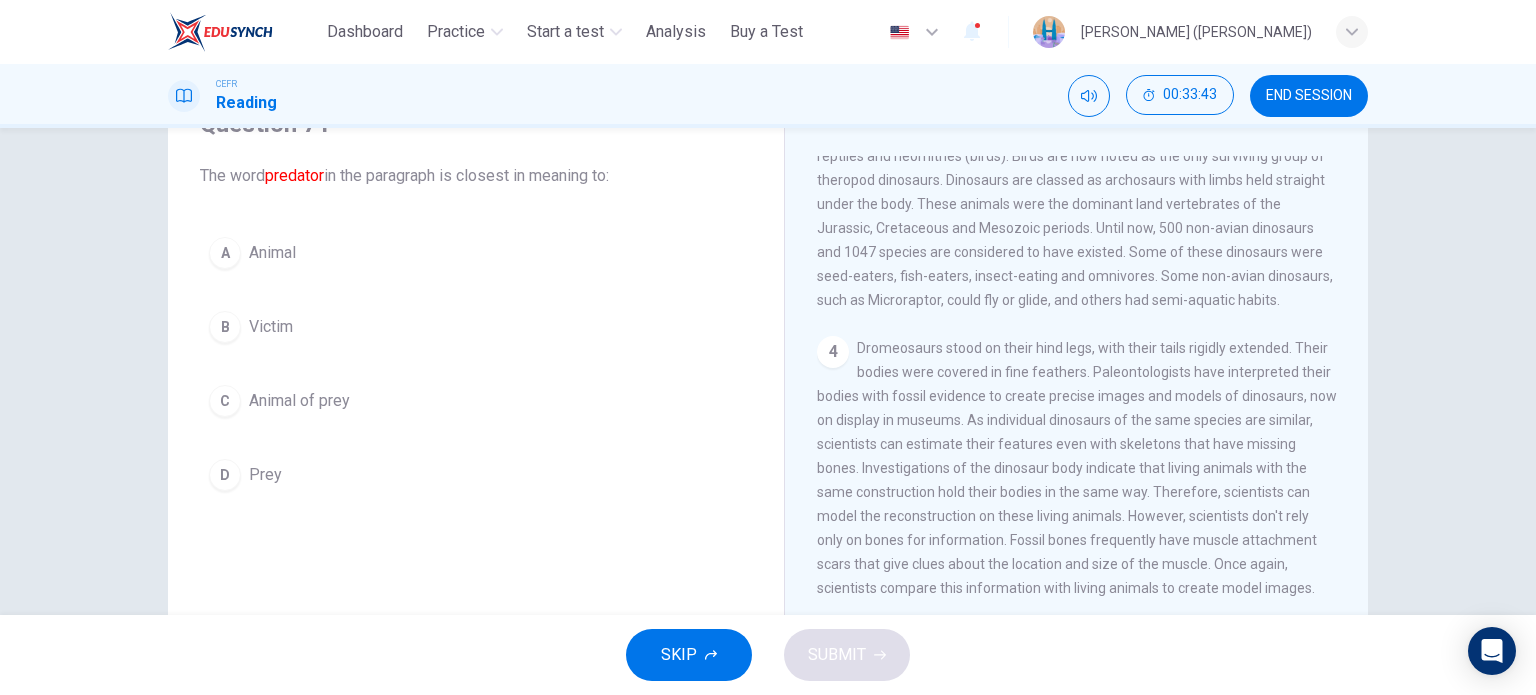 click on "Animal of prey" at bounding box center [299, 401] 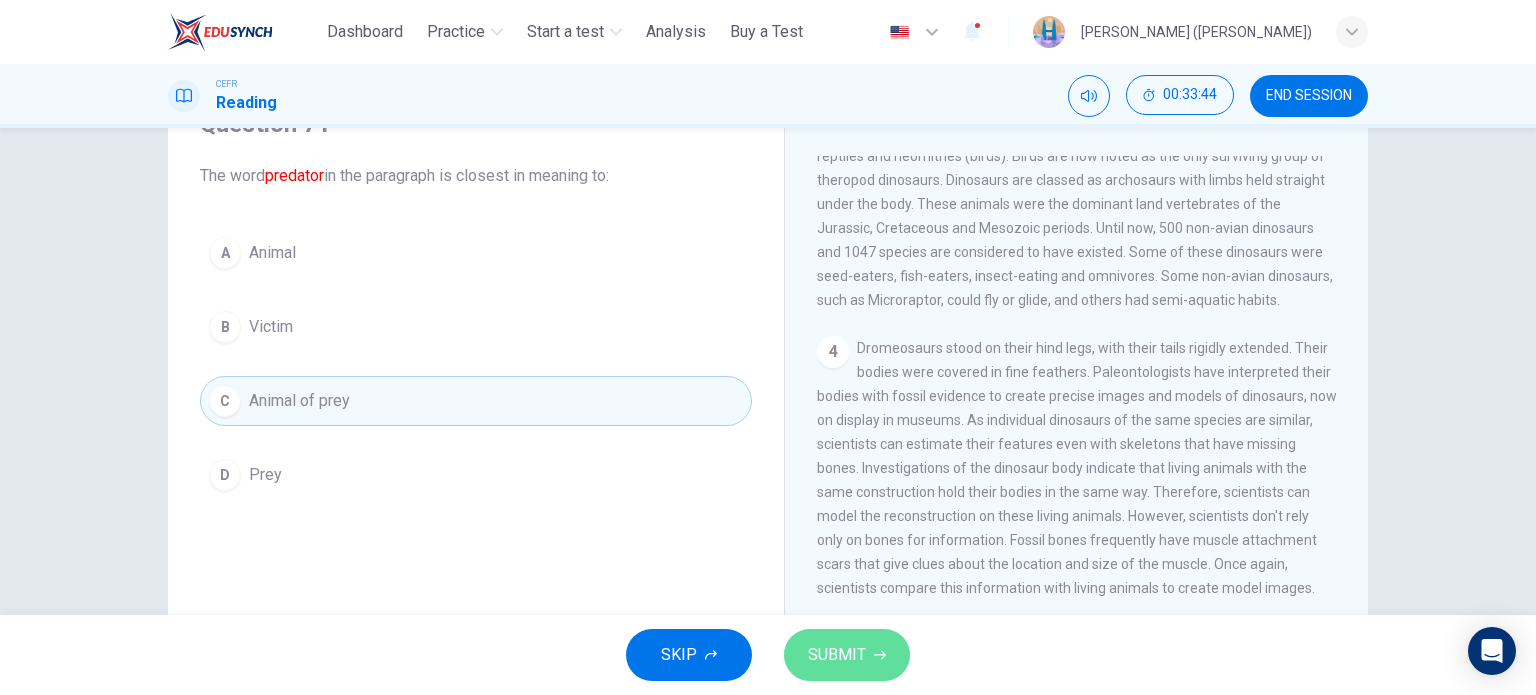 click on "SUBMIT" at bounding box center (837, 655) 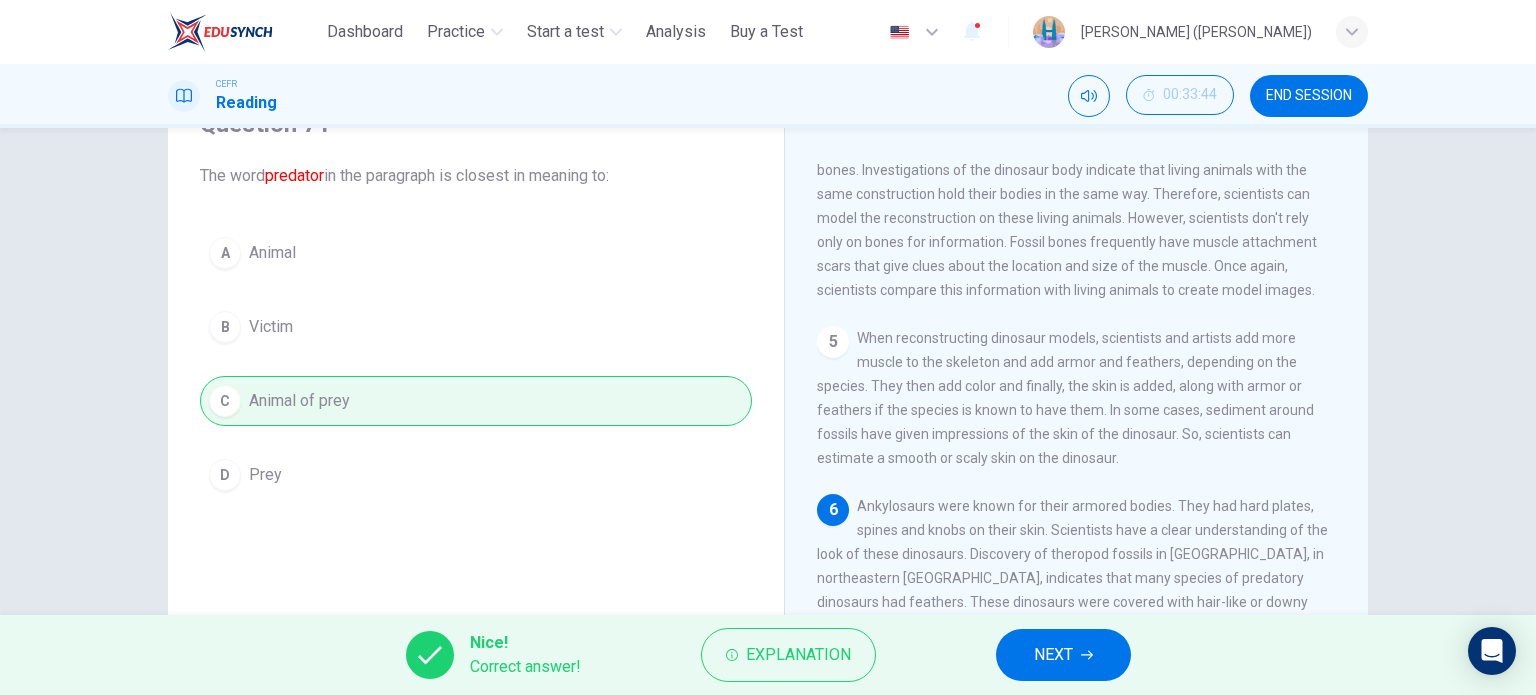 scroll, scrollTop: 600, scrollLeft: 0, axis: vertical 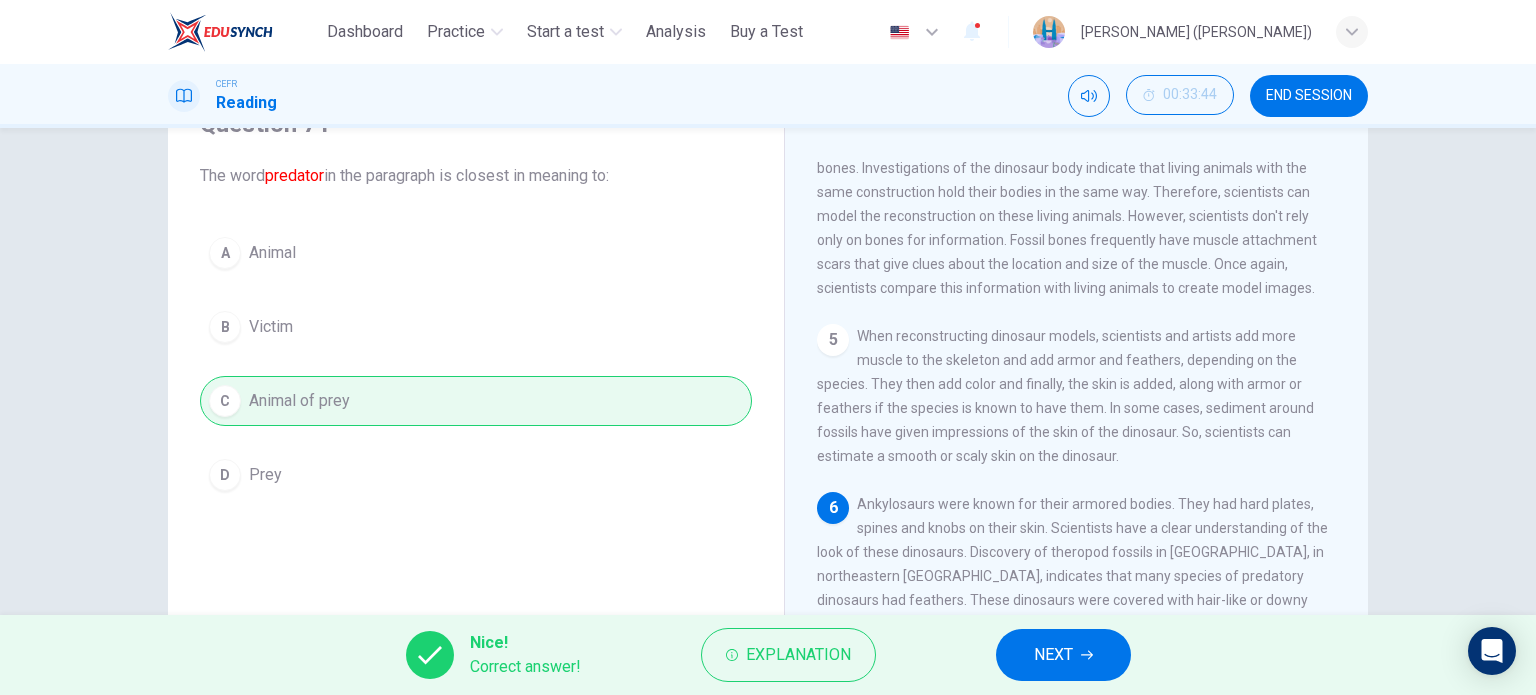 click 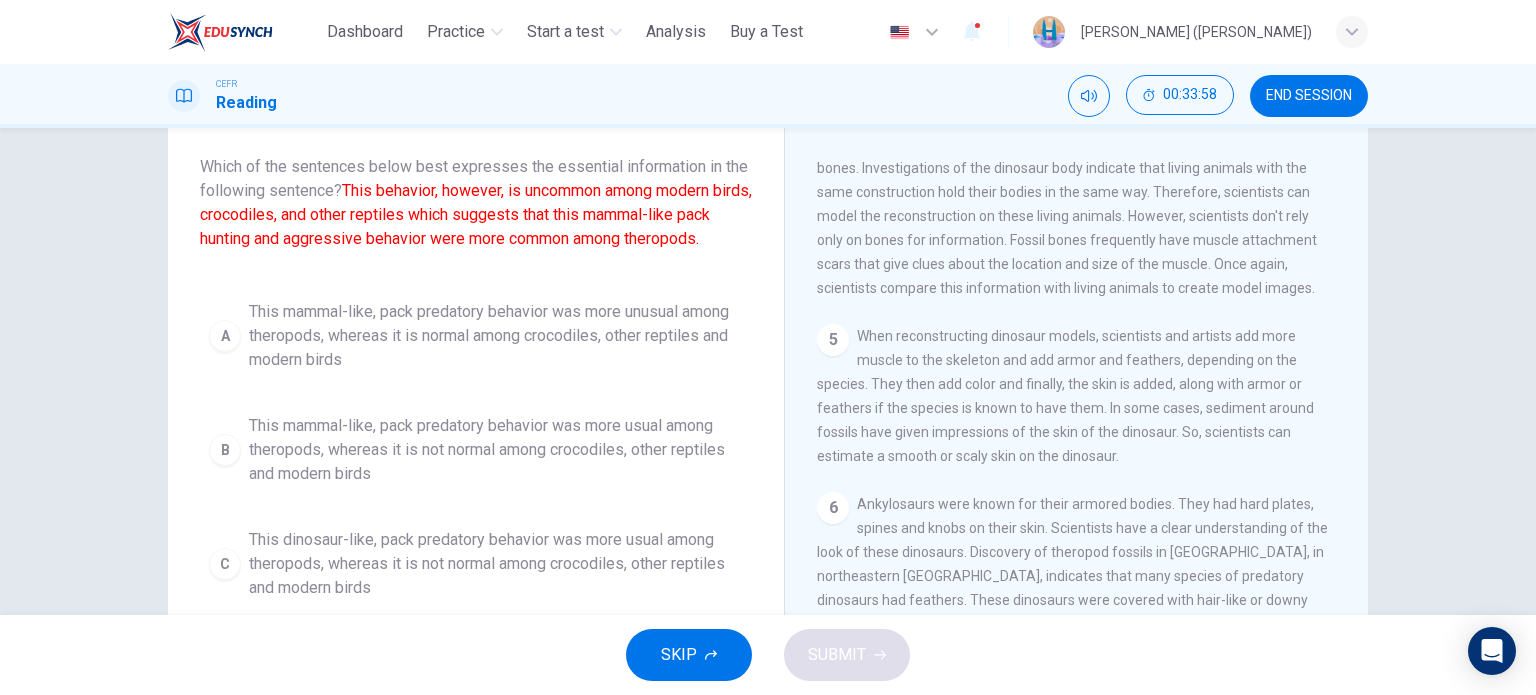 scroll, scrollTop: 31, scrollLeft: 0, axis: vertical 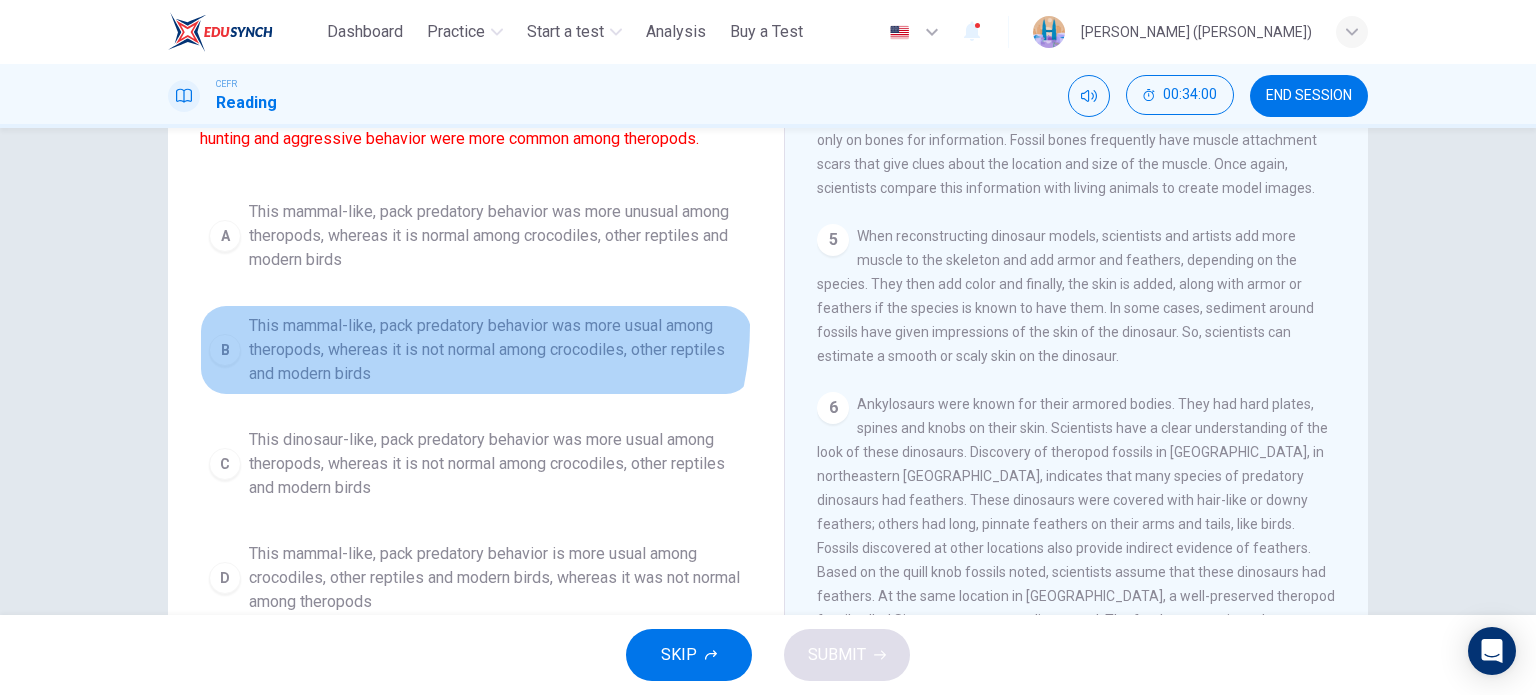 click on "This mammal-like, pack predatory behavior was more usual among theropods, whereas it is not normal among crocodiles, other reptiles and modern birds" at bounding box center [496, 350] 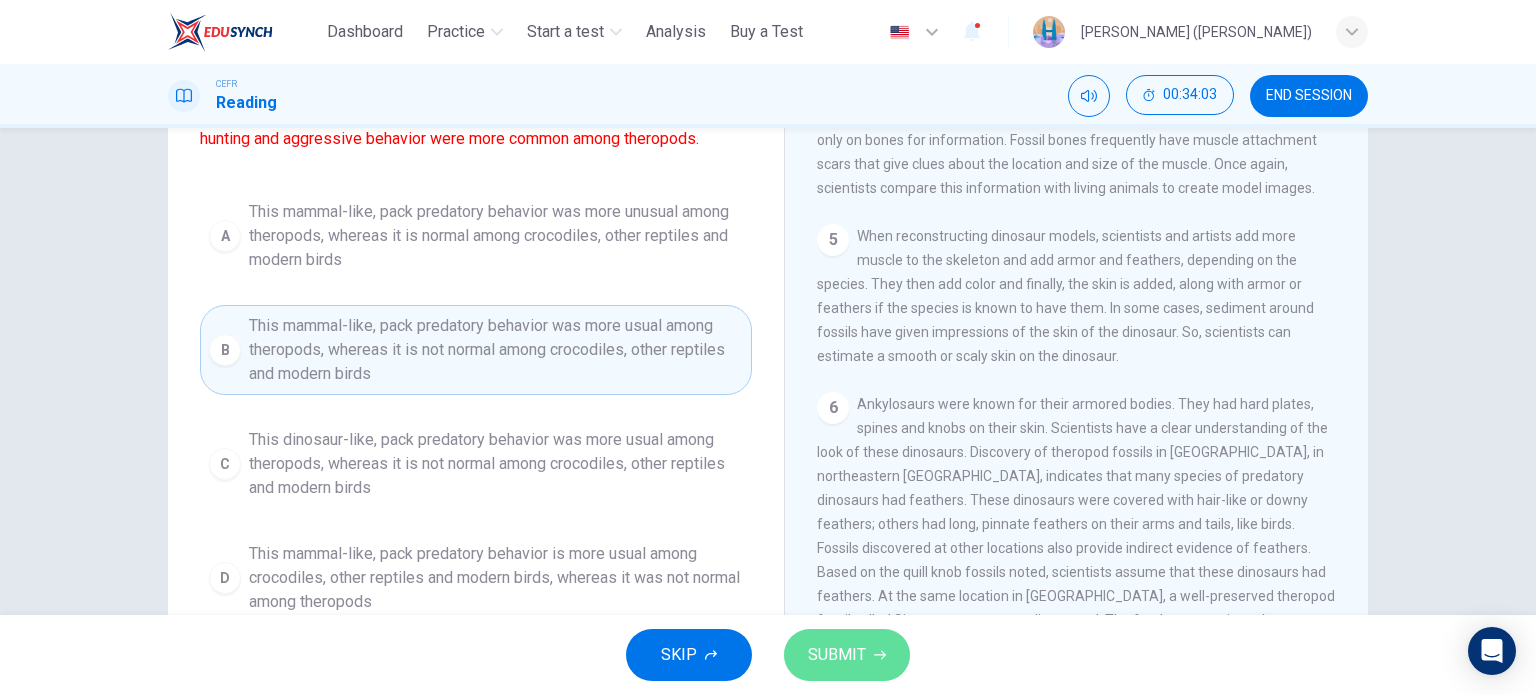 click on "SUBMIT" at bounding box center [847, 655] 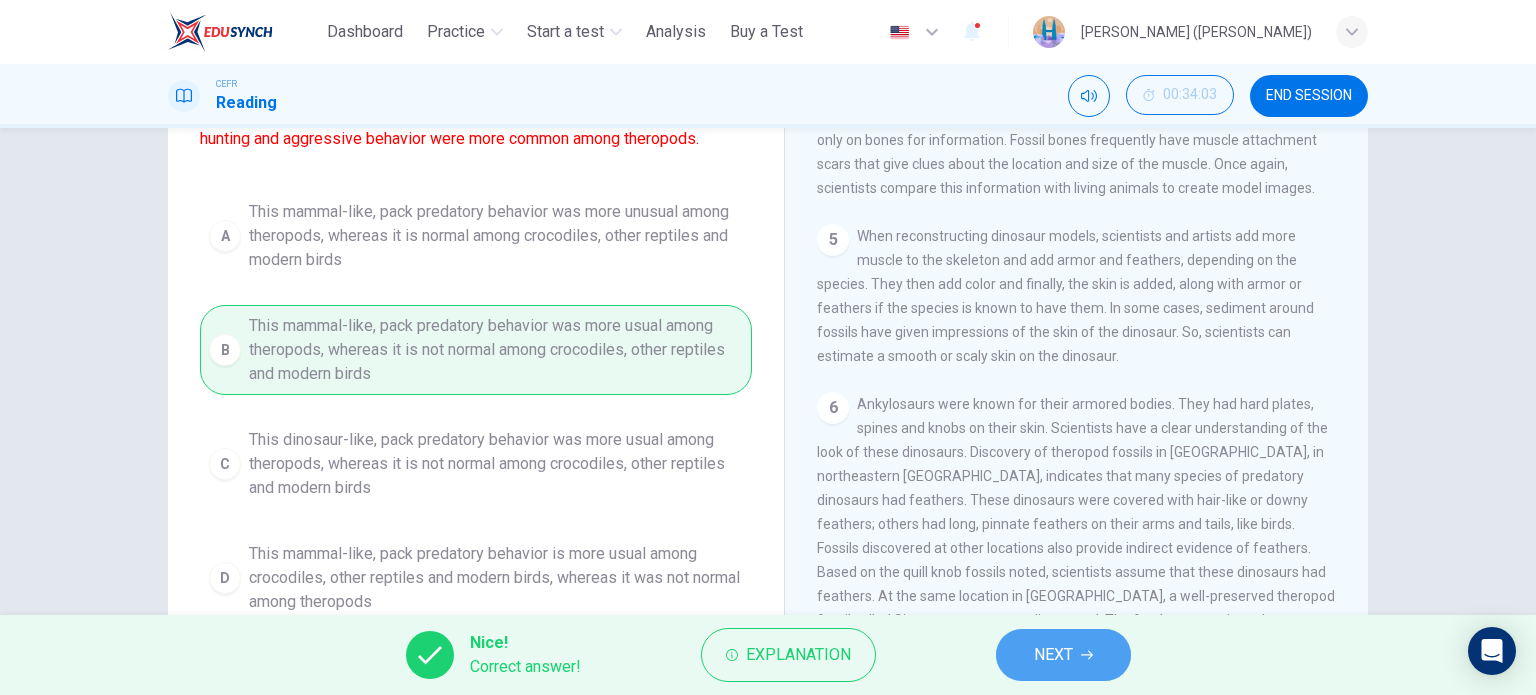 click on "NEXT" at bounding box center (1063, 655) 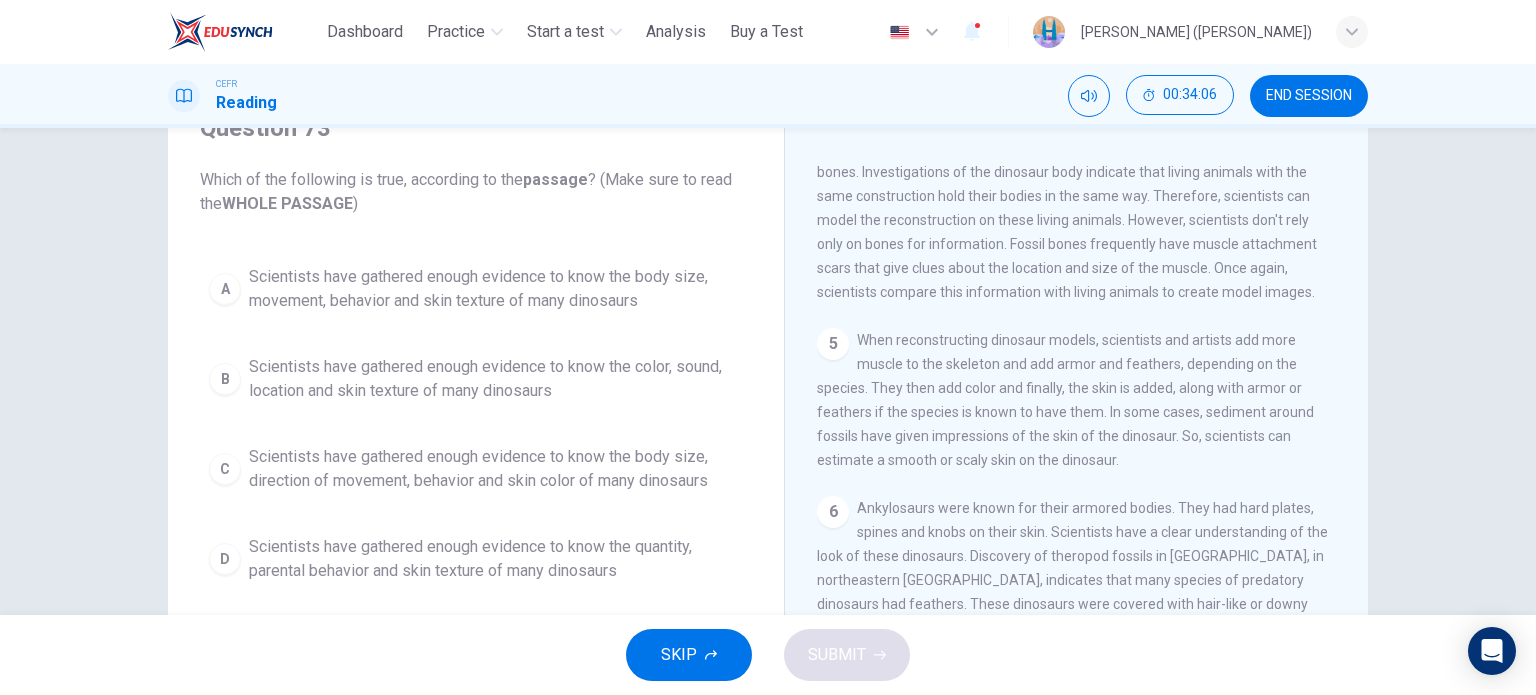scroll, scrollTop: 100, scrollLeft: 0, axis: vertical 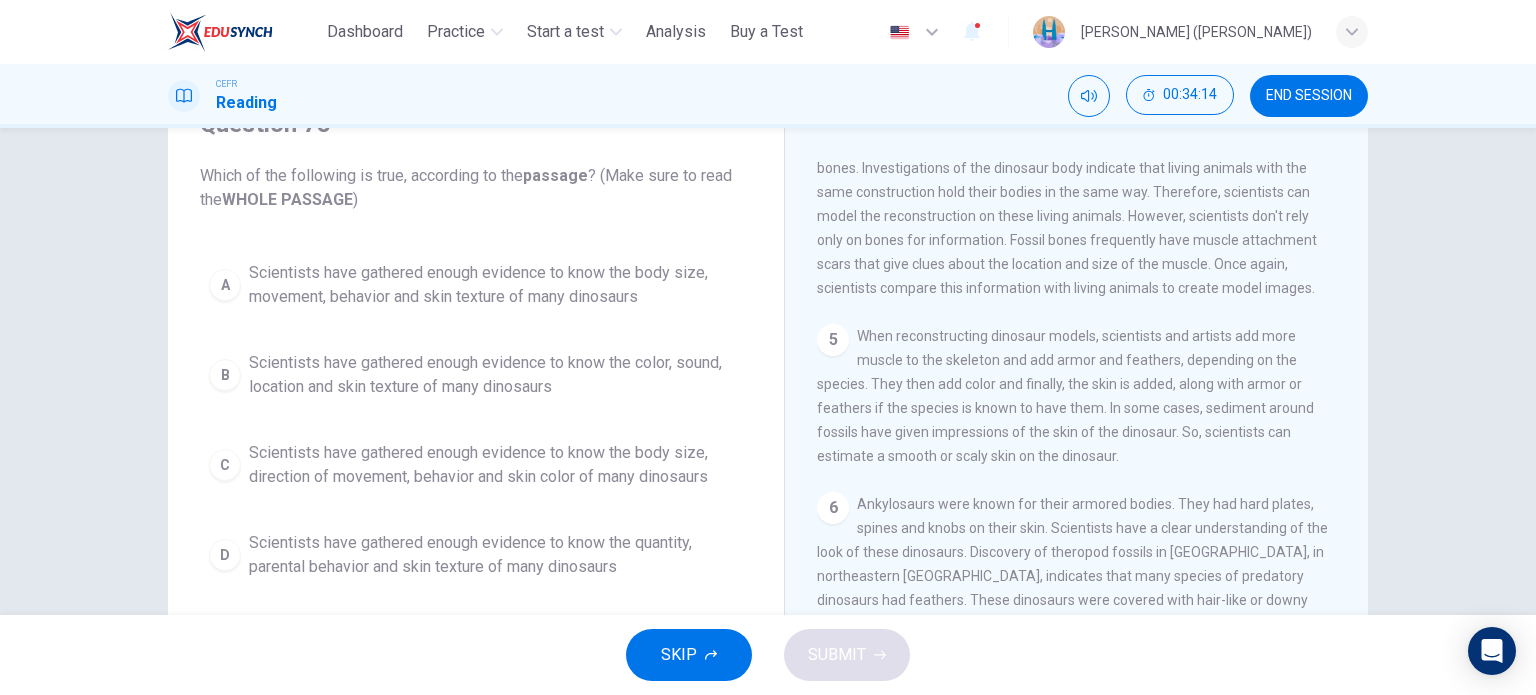 click on "Scientists have gathered enough evidence to know the body size, movement, behavior and skin texture of many dinosaurs" at bounding box center (496, 285) 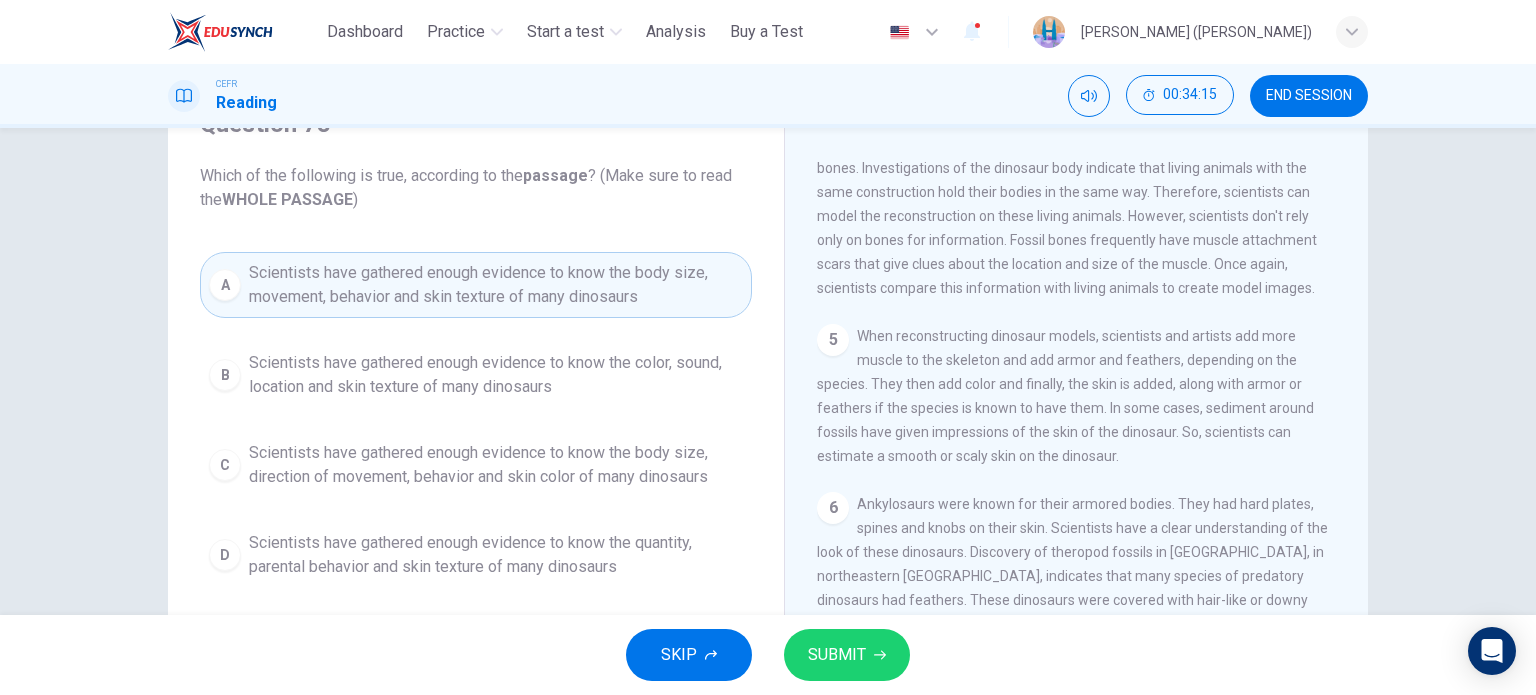 click on "SUBMIT" at bounding box center (837, 655) 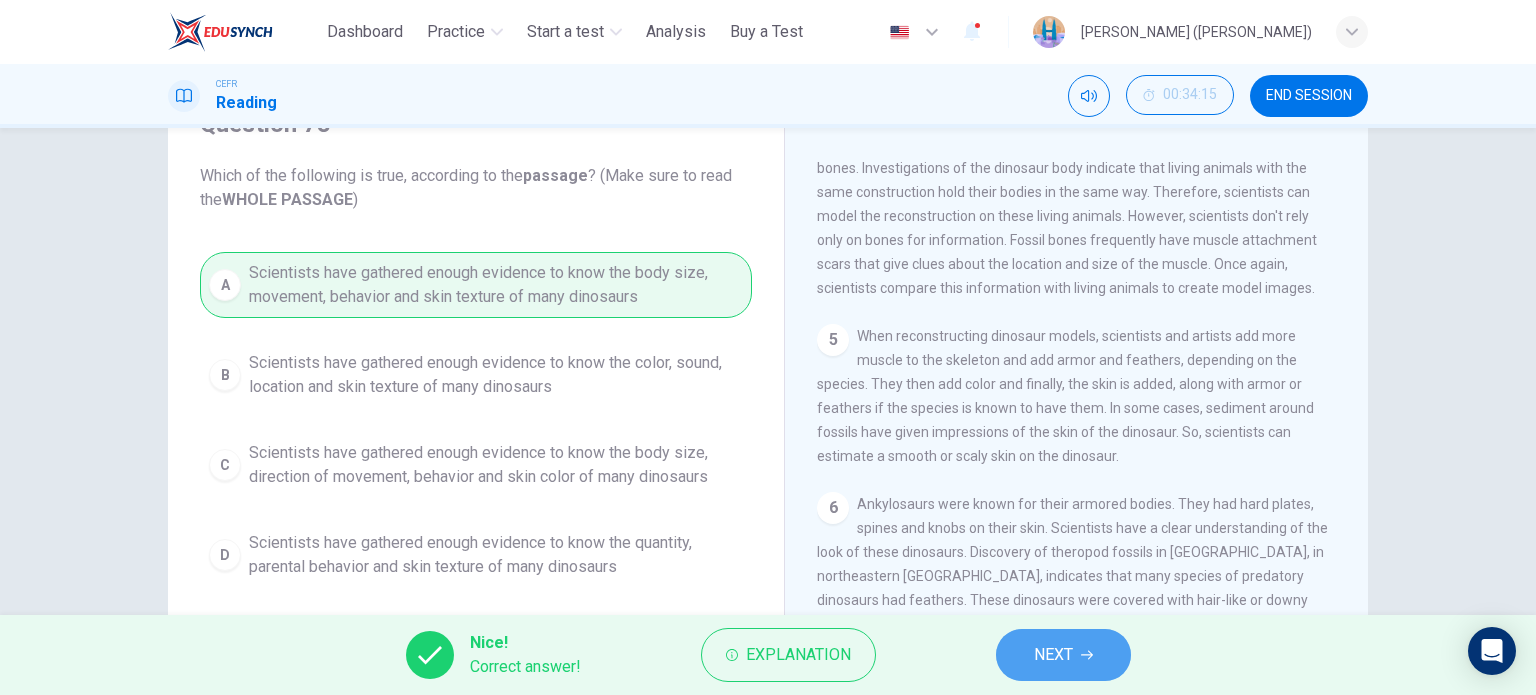 click on "NEXT" at bounding box center (1053, 655) 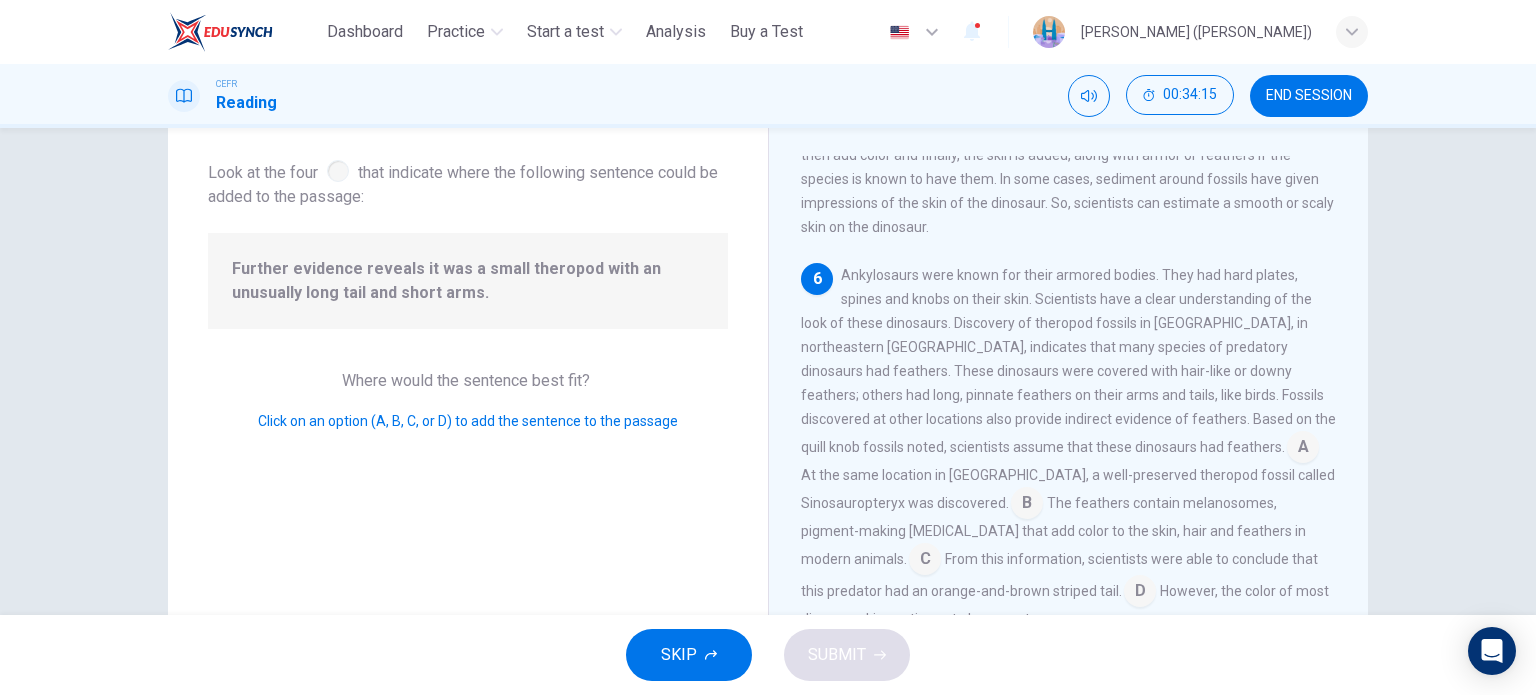 scroll, scrollTop: 932, scrollLeft: 0, axis: vertical 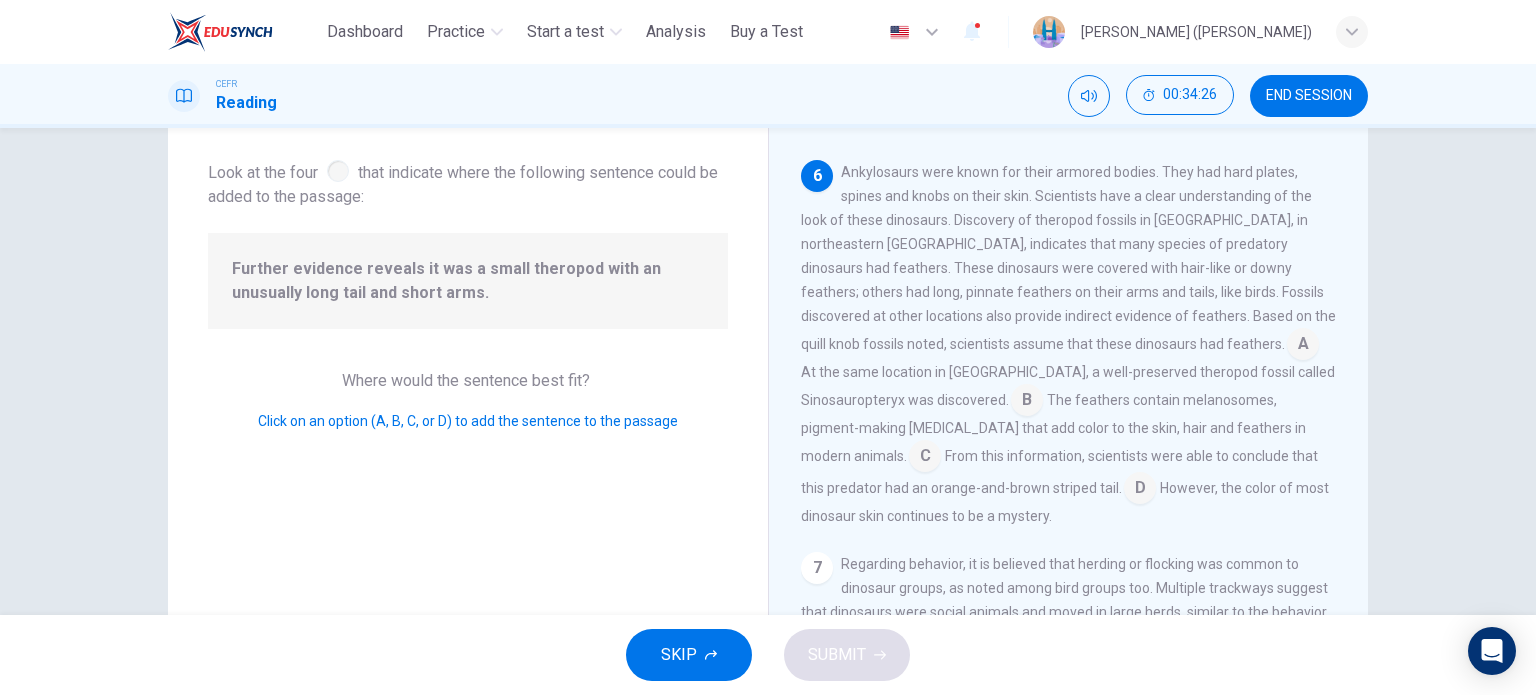 click at bounding box center [1303, 346] 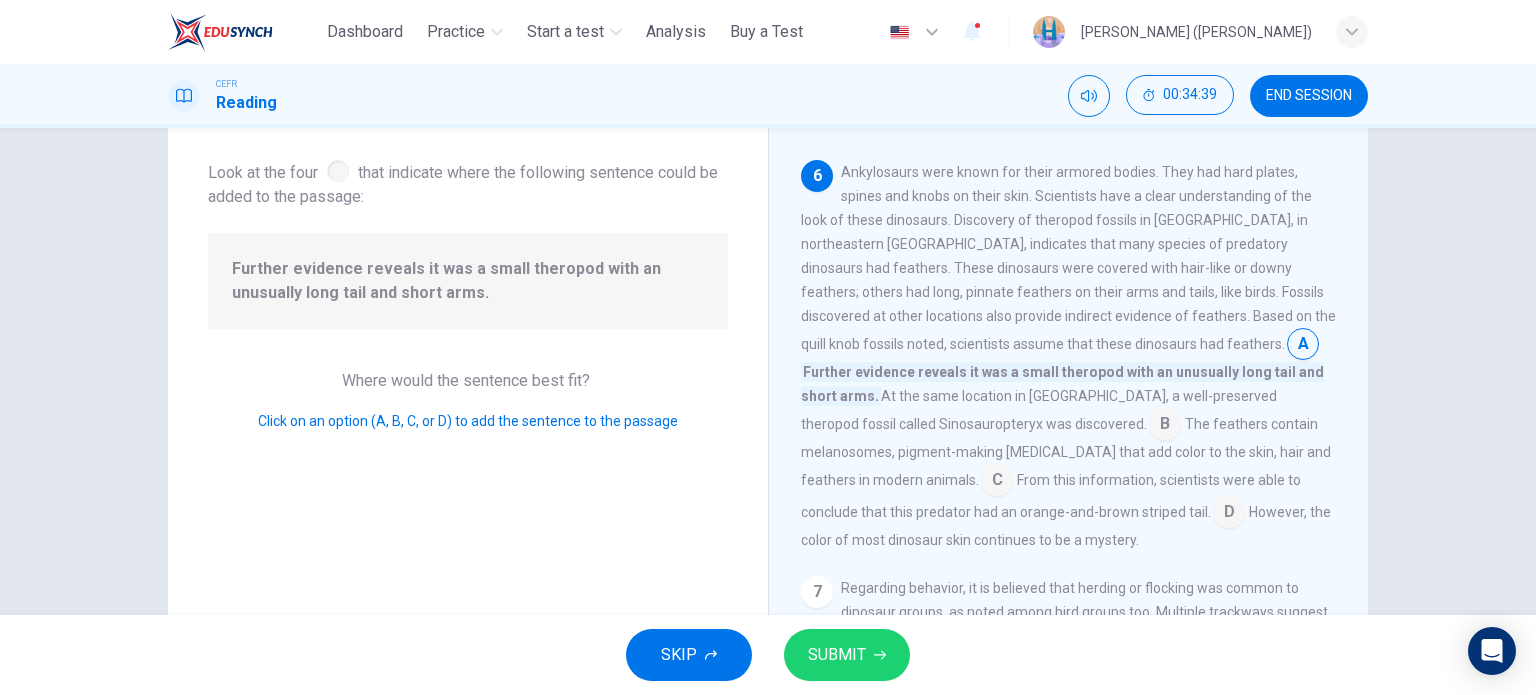 click at bounding box center (1165, 426) 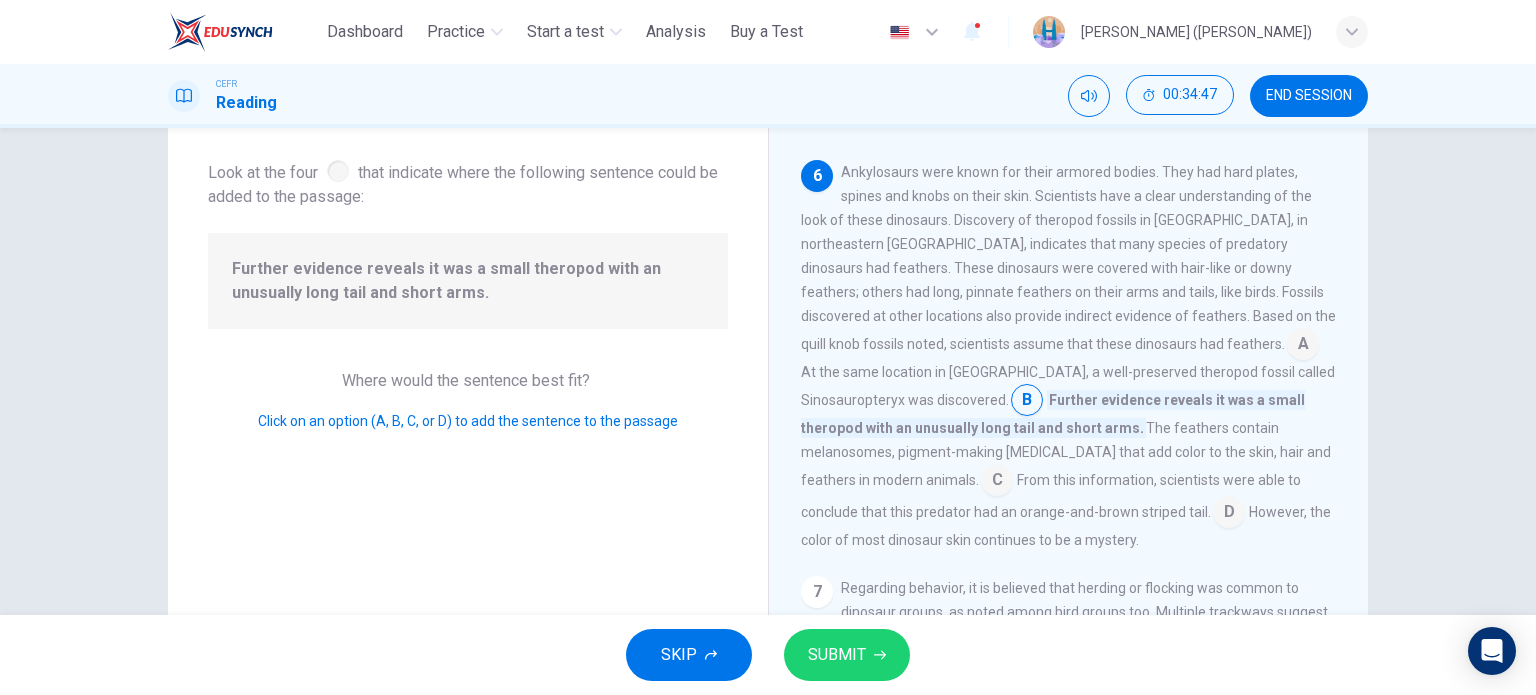 click at bounding box center [997, 482] 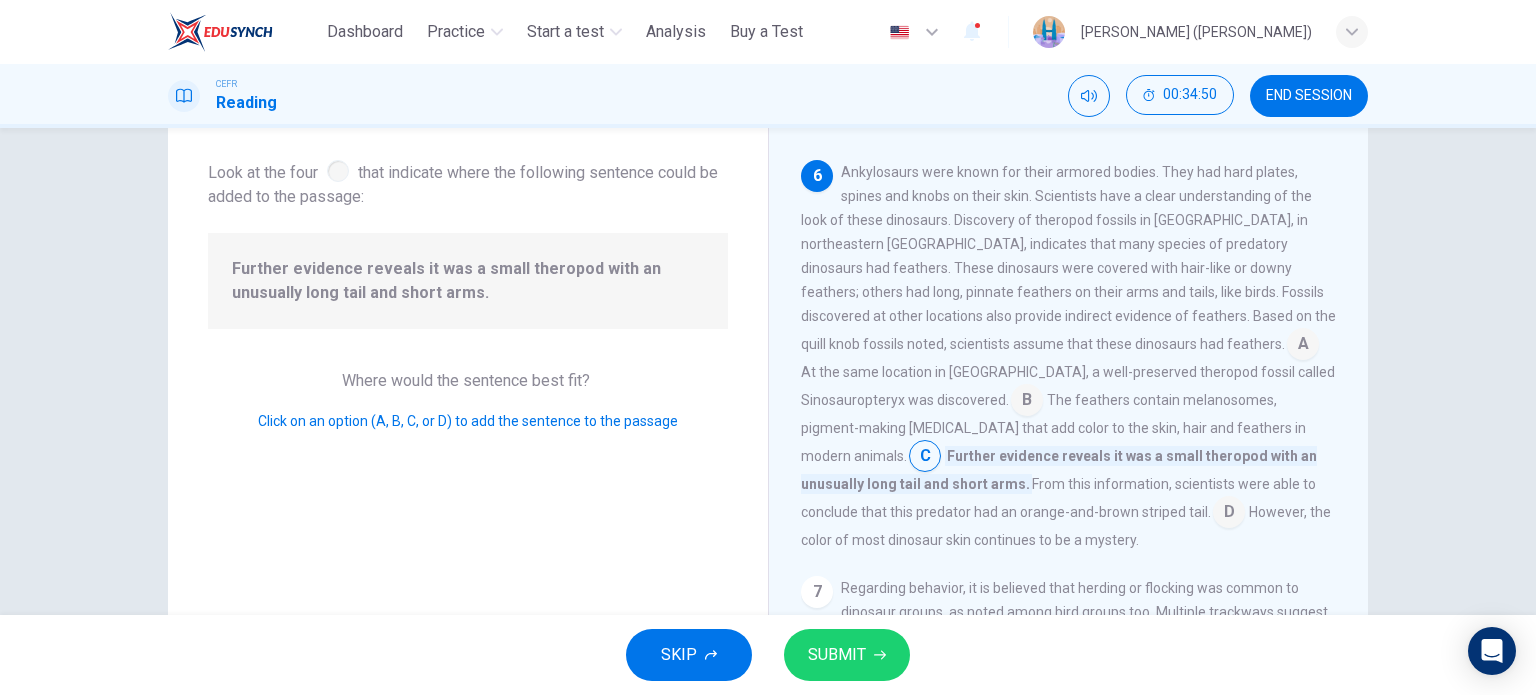 click at bounding box center (1027, 402) 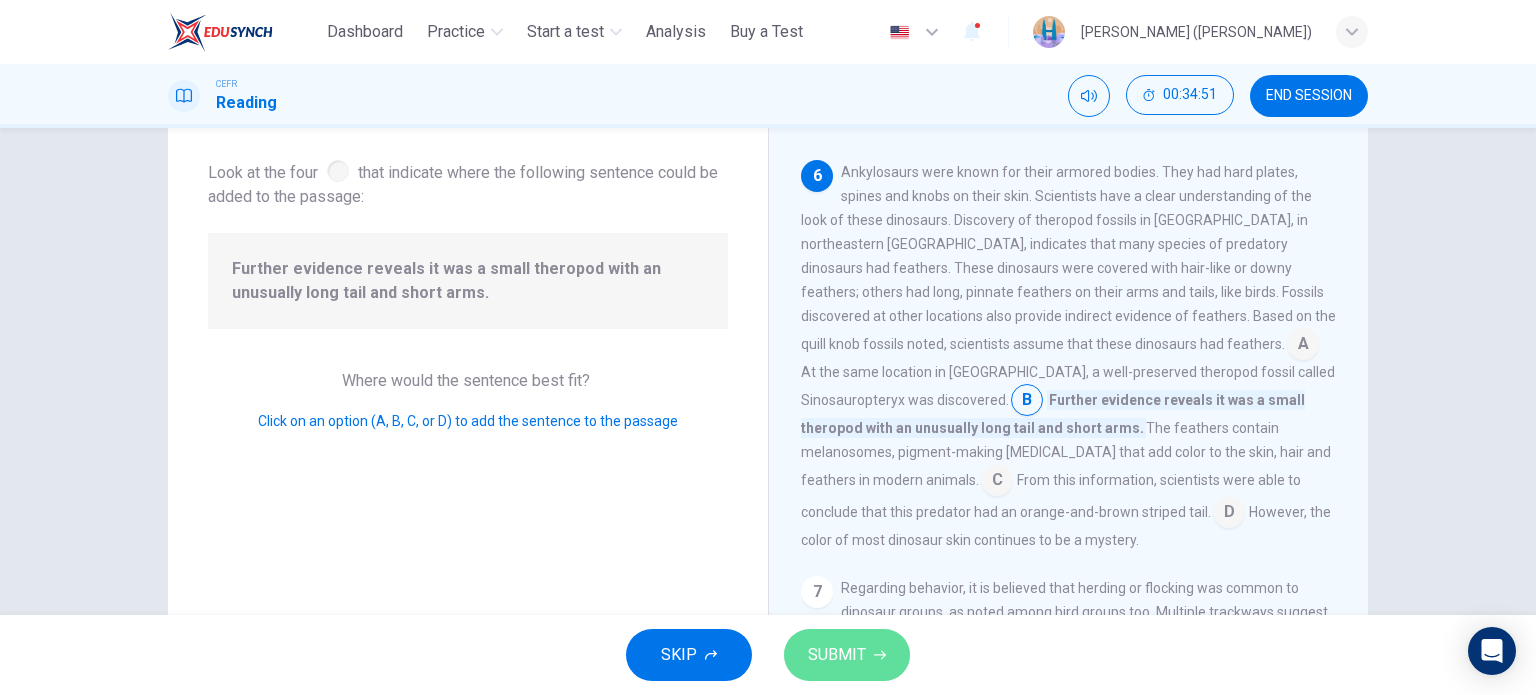 click on "SUBMIT" at bounding box center [847, 655] 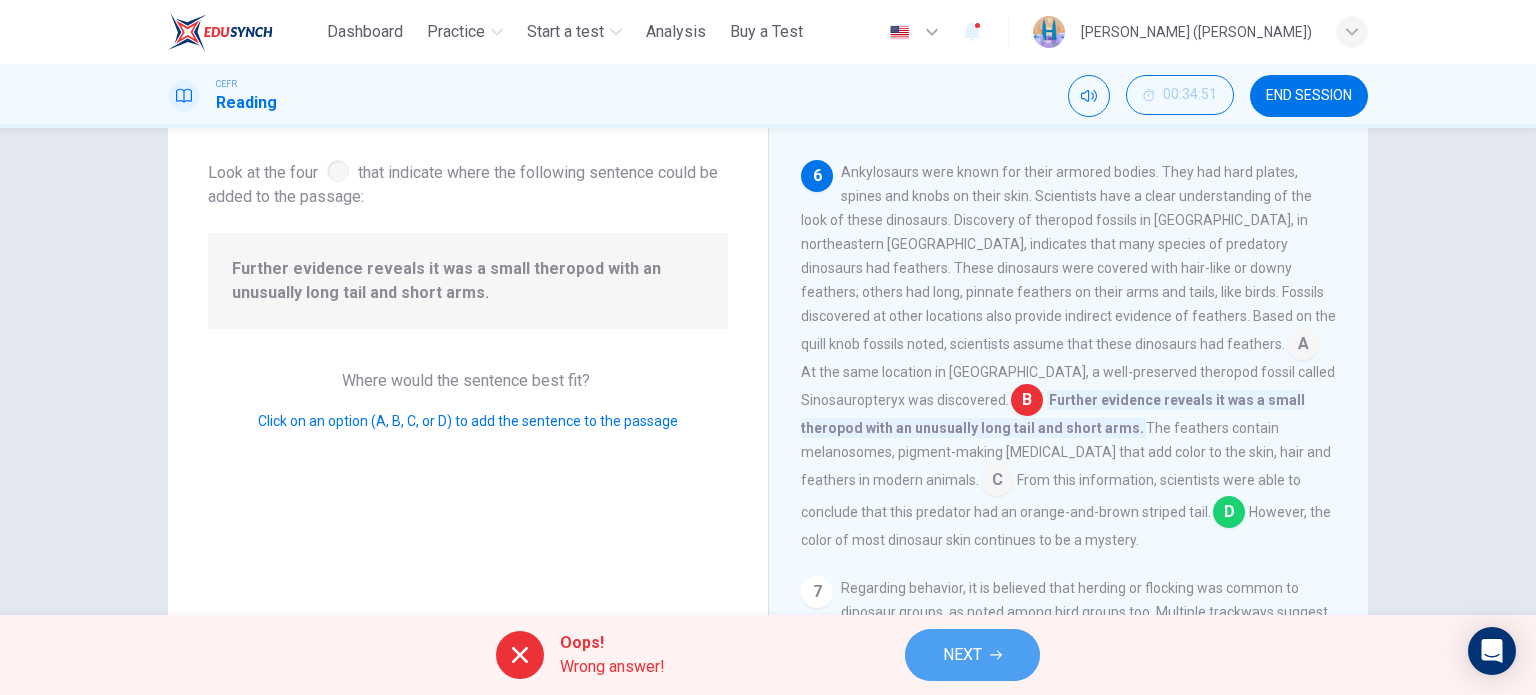 click on "NEXT" at bounding box center (962, 655) 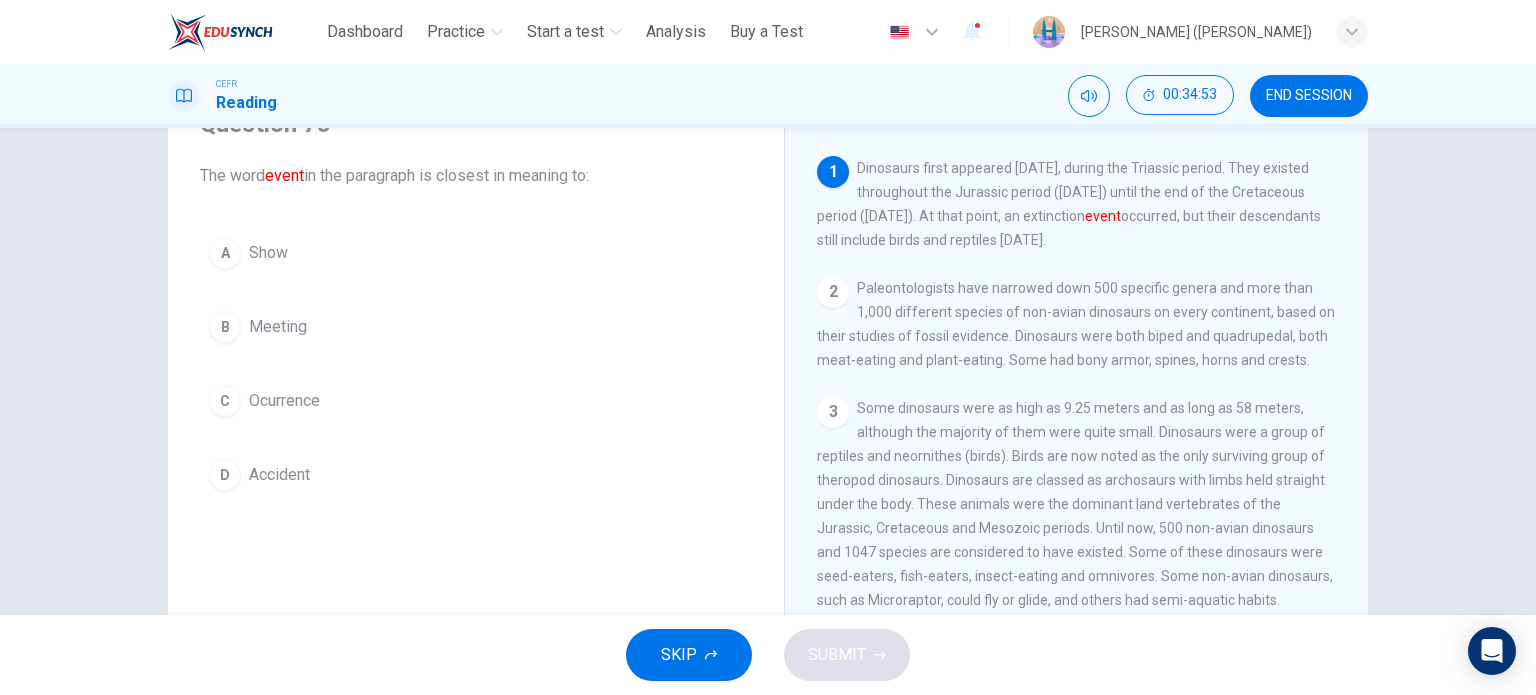 click on "Ocurrence" at bounding box center (284, 401) 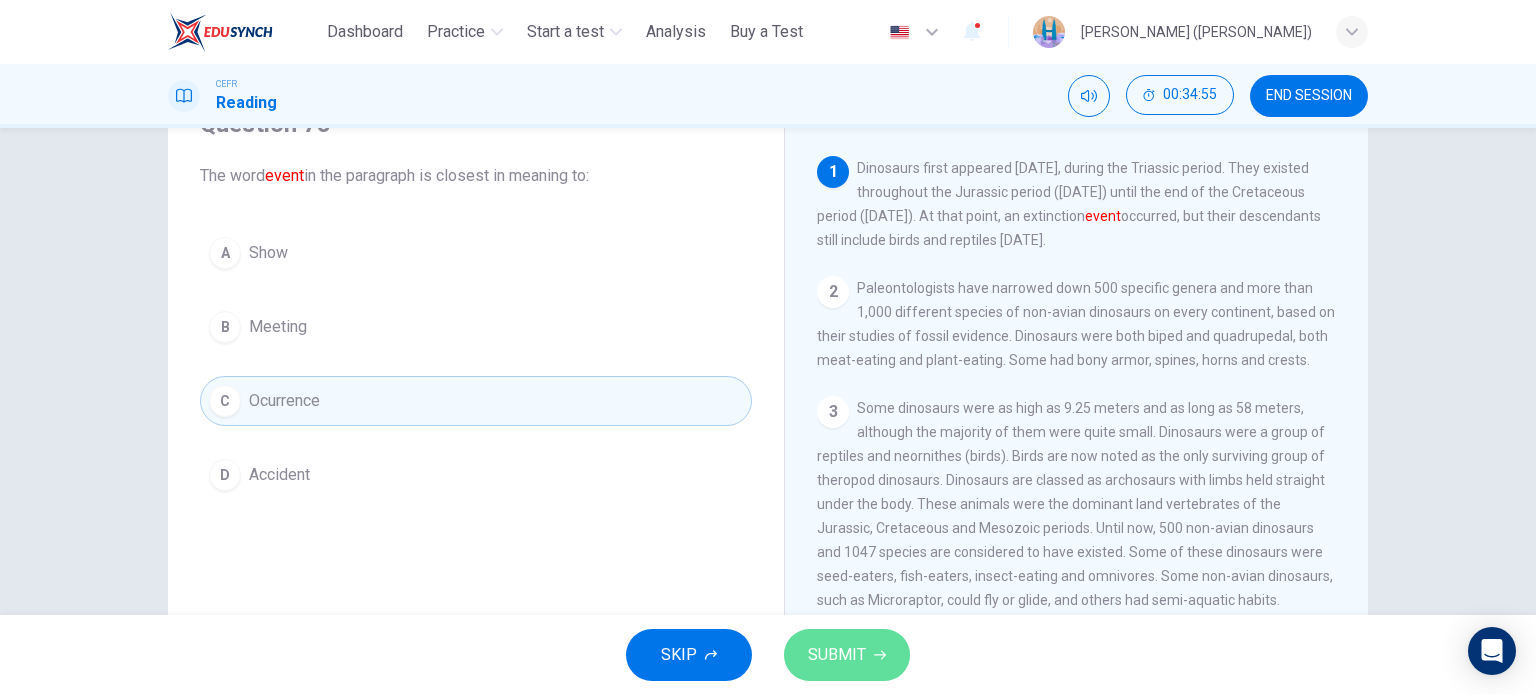 click on "SUBMIT" at bounding box center (847, 655) 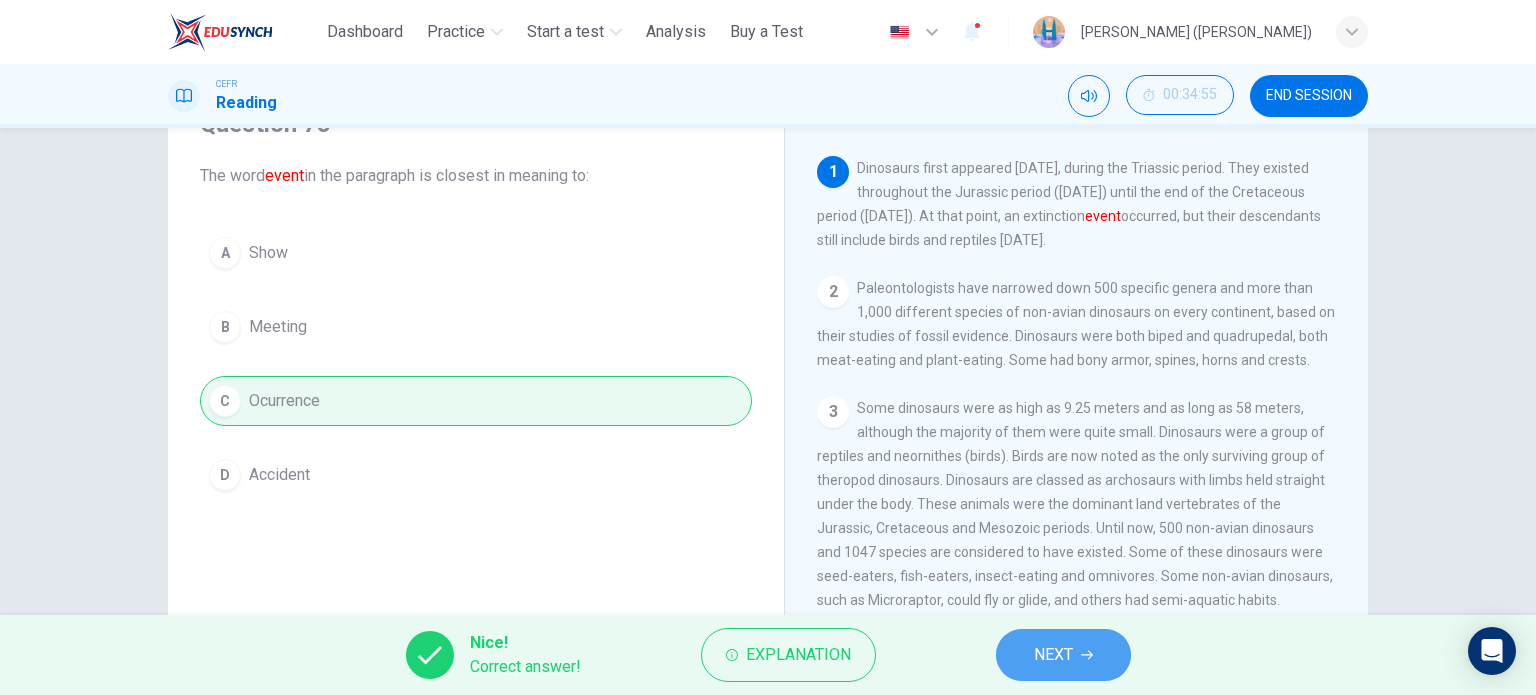 click on "NEXT" at bounding box center (1063, 655) 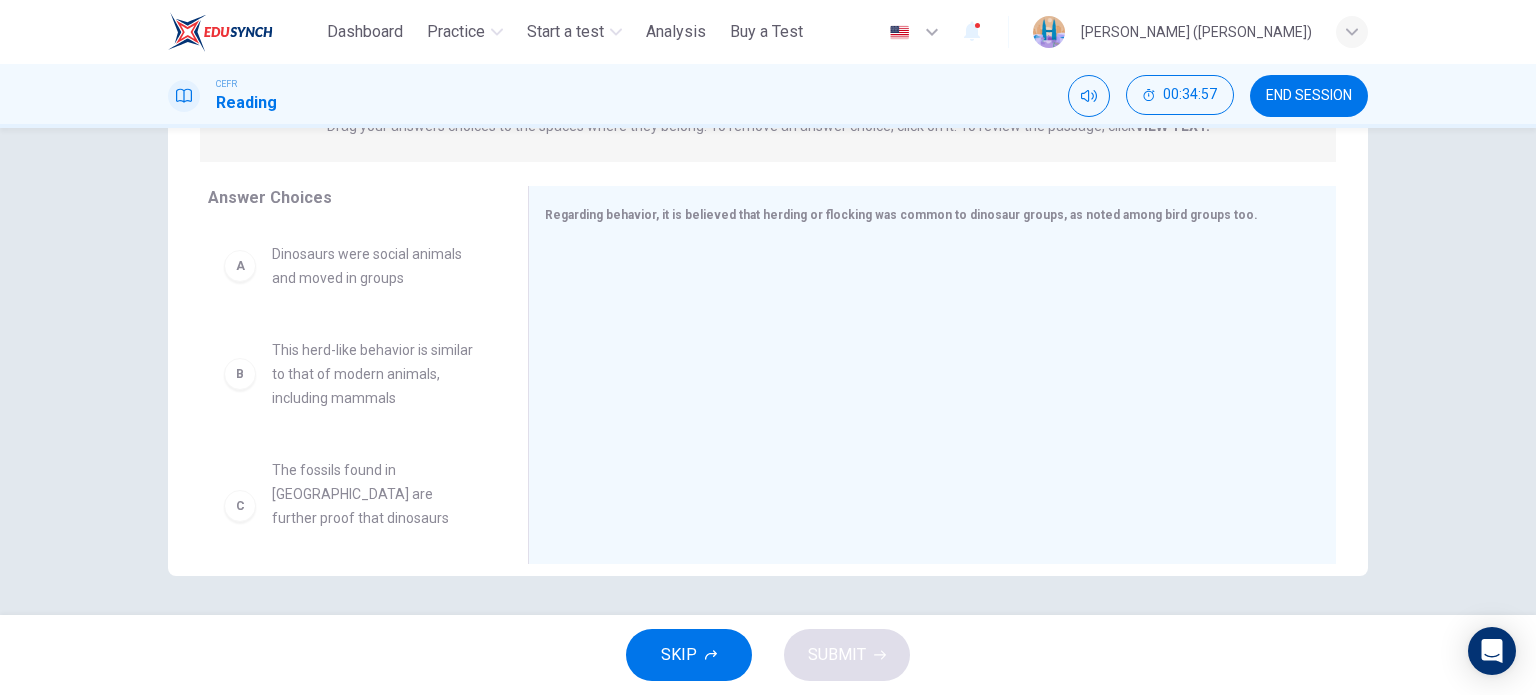 scroll, scrollTop: 288, scrollLeft: 0, axis: vertical 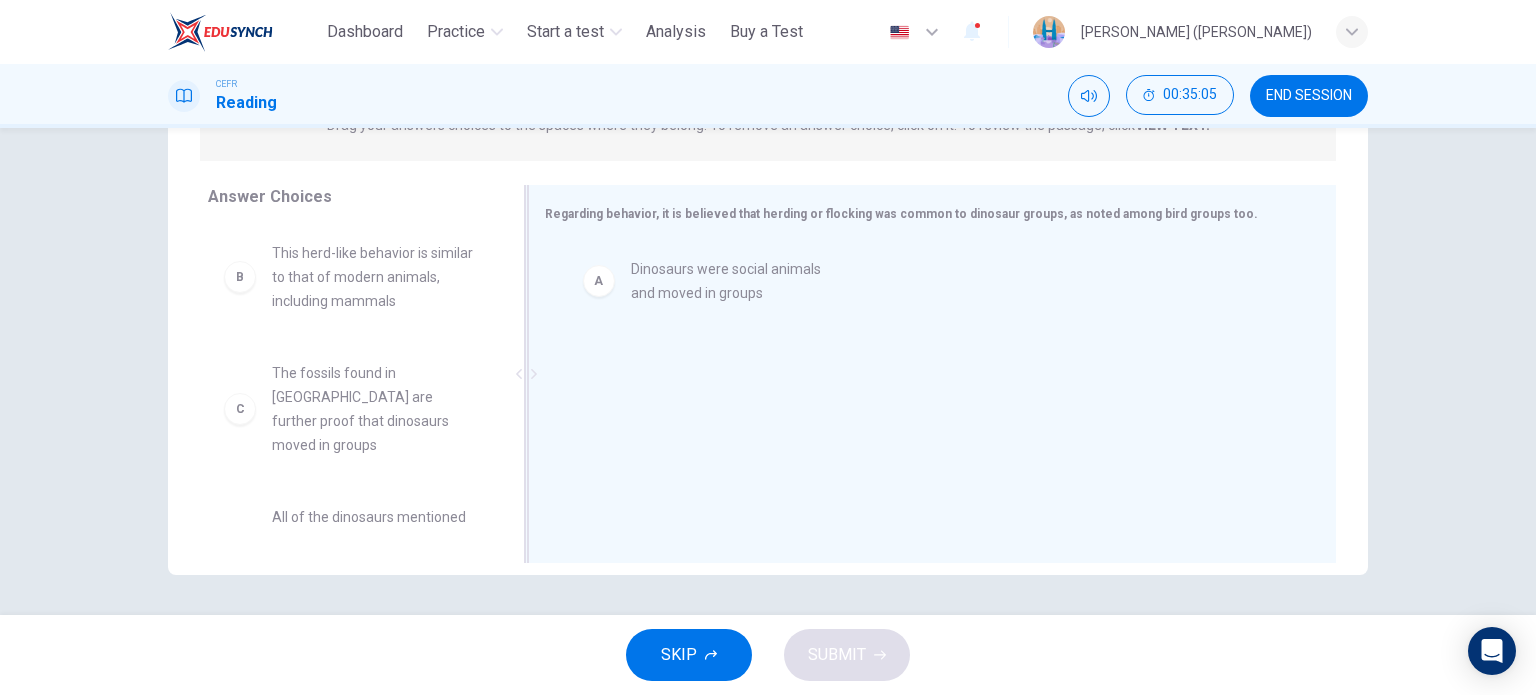 drag, startPoint x: 298, startPoint y: 287, endPoint x: 667, endPoint y: 303, distance: 369.3467 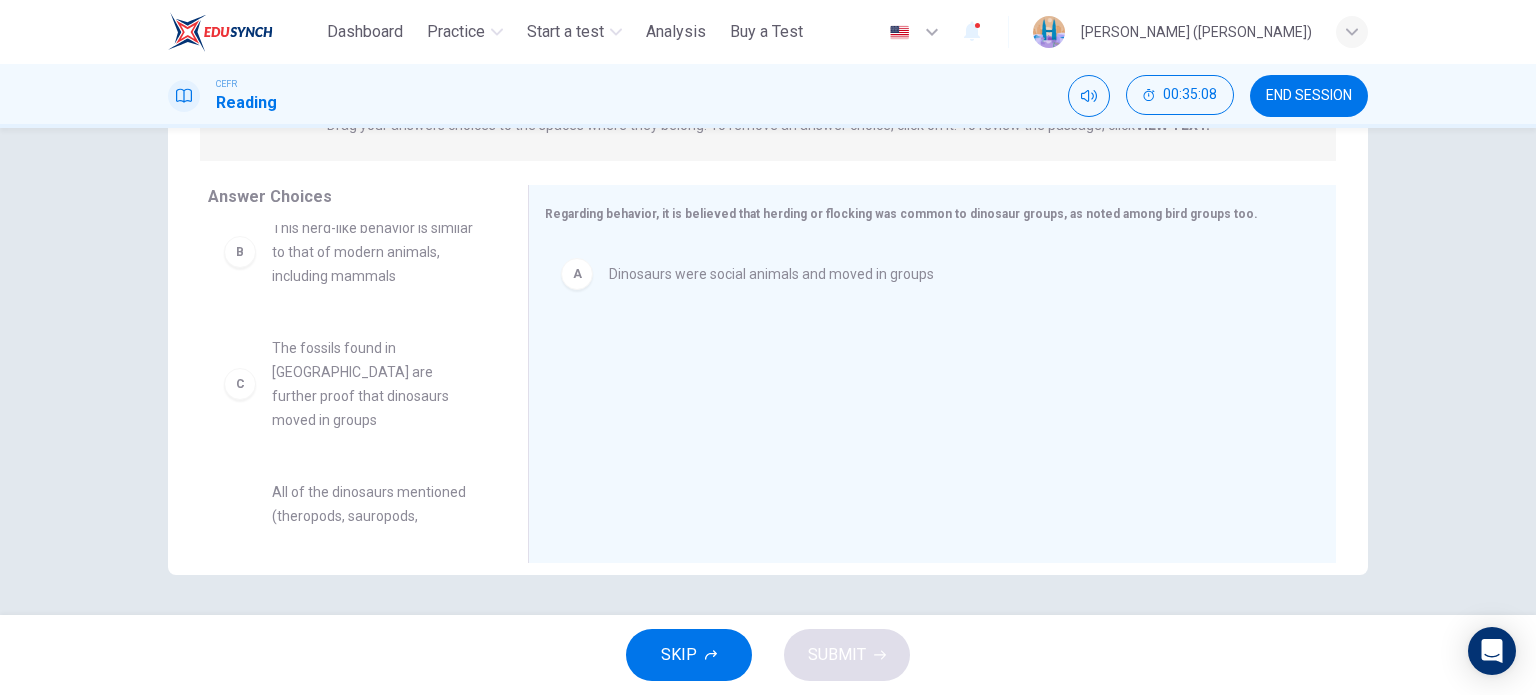 scroll, scrollTop: 0, scrollLeft: 0, axis: both 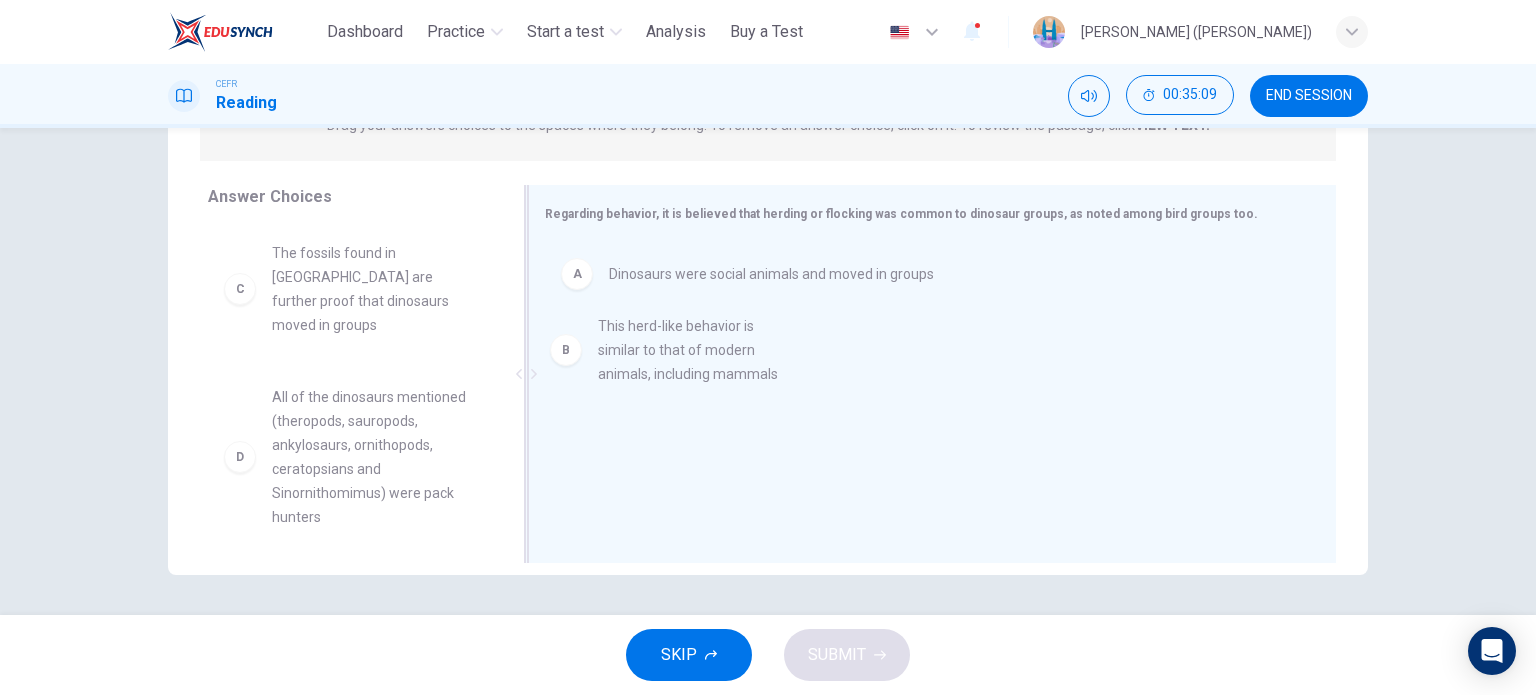 drag, startPoint x: 322, startPoint y: 297, endPoint x: 665, endPoint y: 375, distance: 351.75702 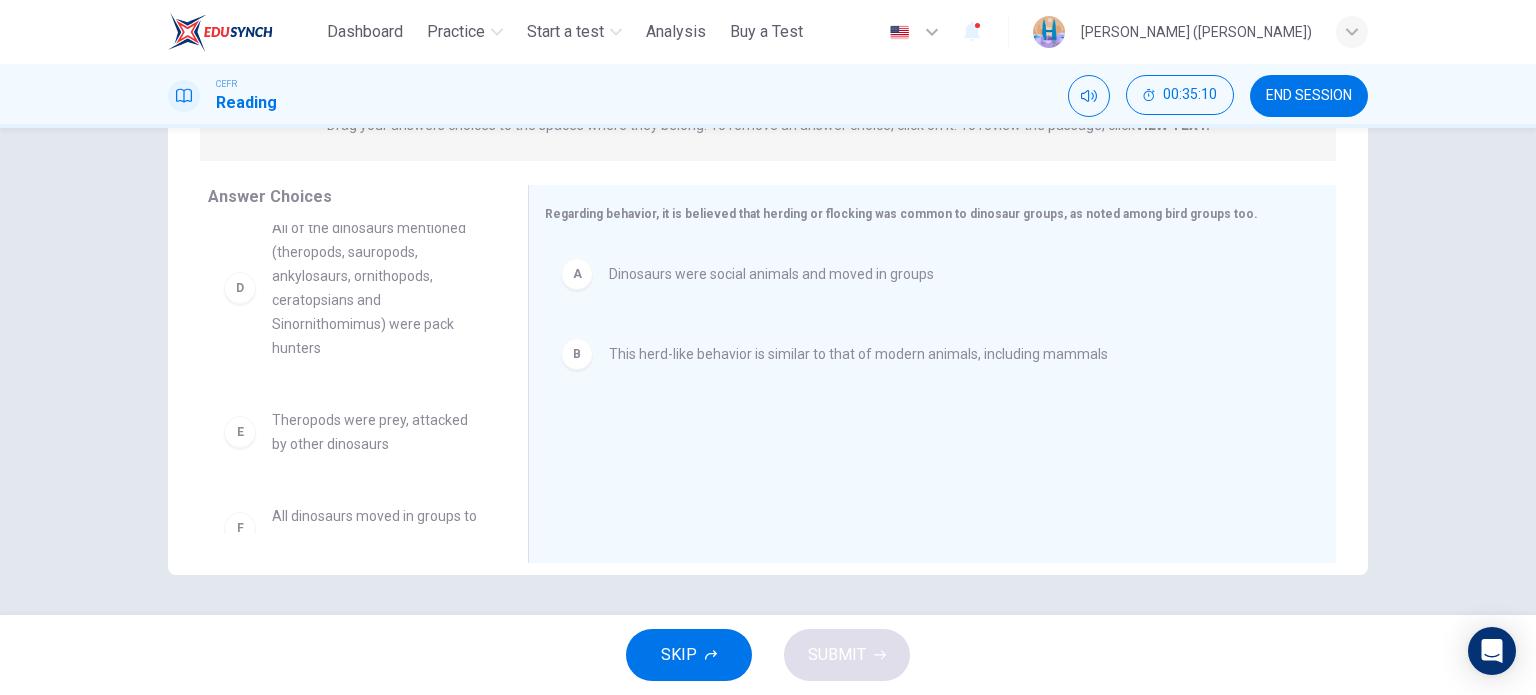 scroll, scrollTop: 180, scrollLeft: 0, axis: vertical 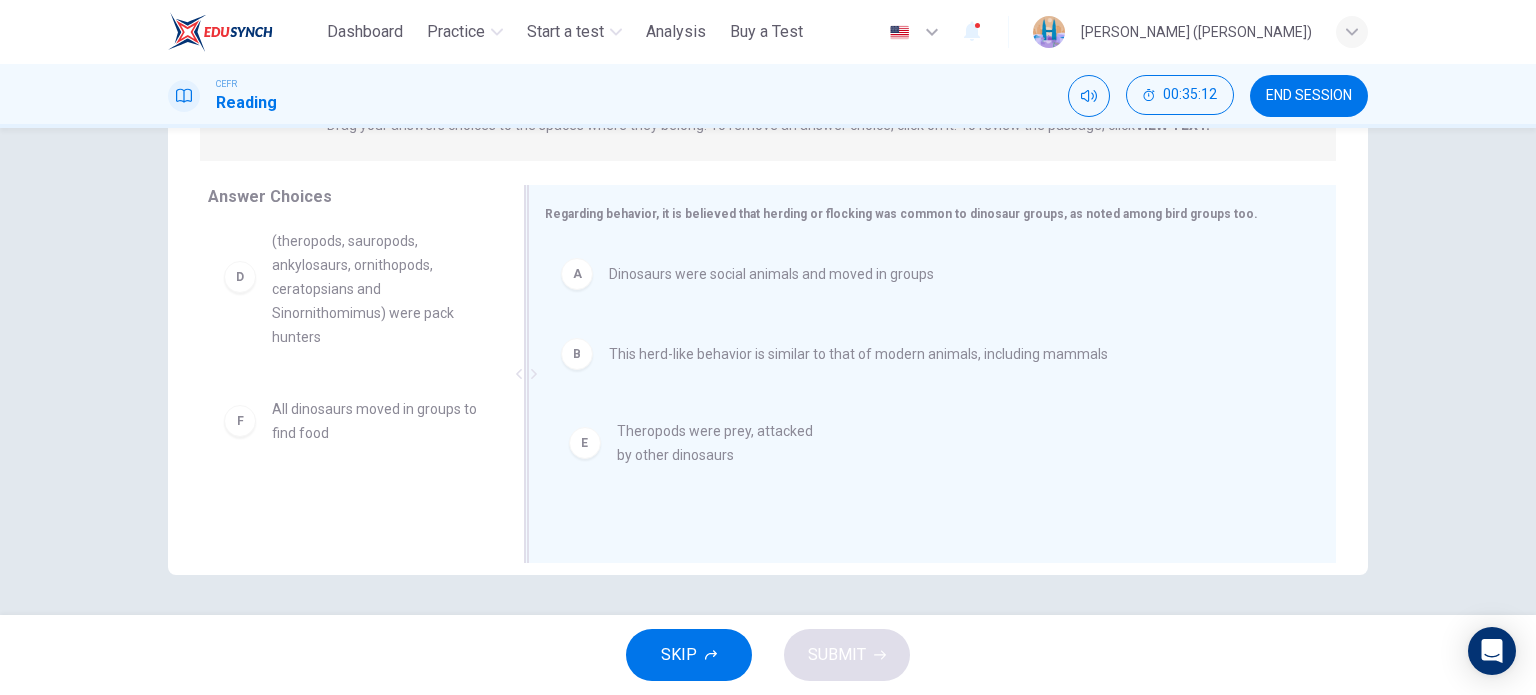 drag, startPoint x: 308, startPoint y: 401, endPoint x: 744, endPoint y: 450, distance: 438.7448 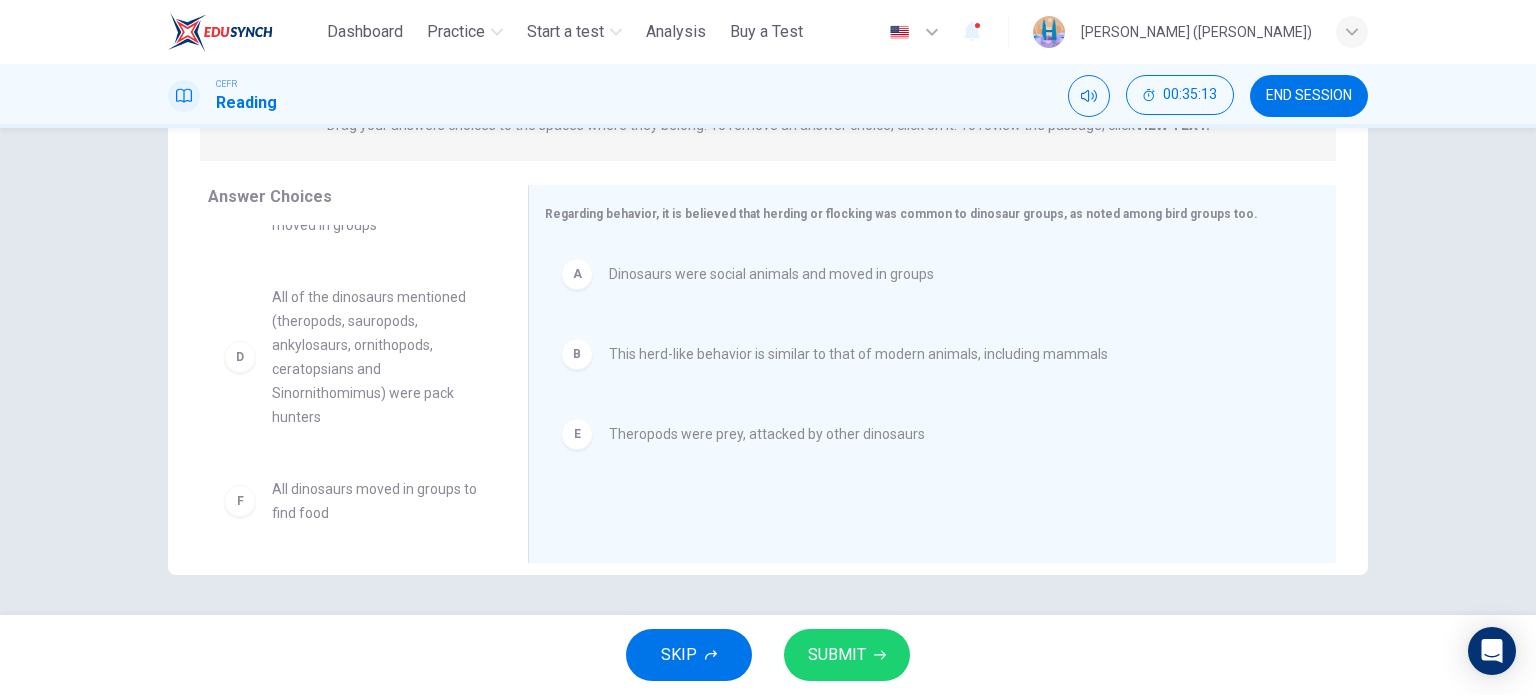 scroll, scrollTop: 84, scrollLeft: 0, axis: vertical 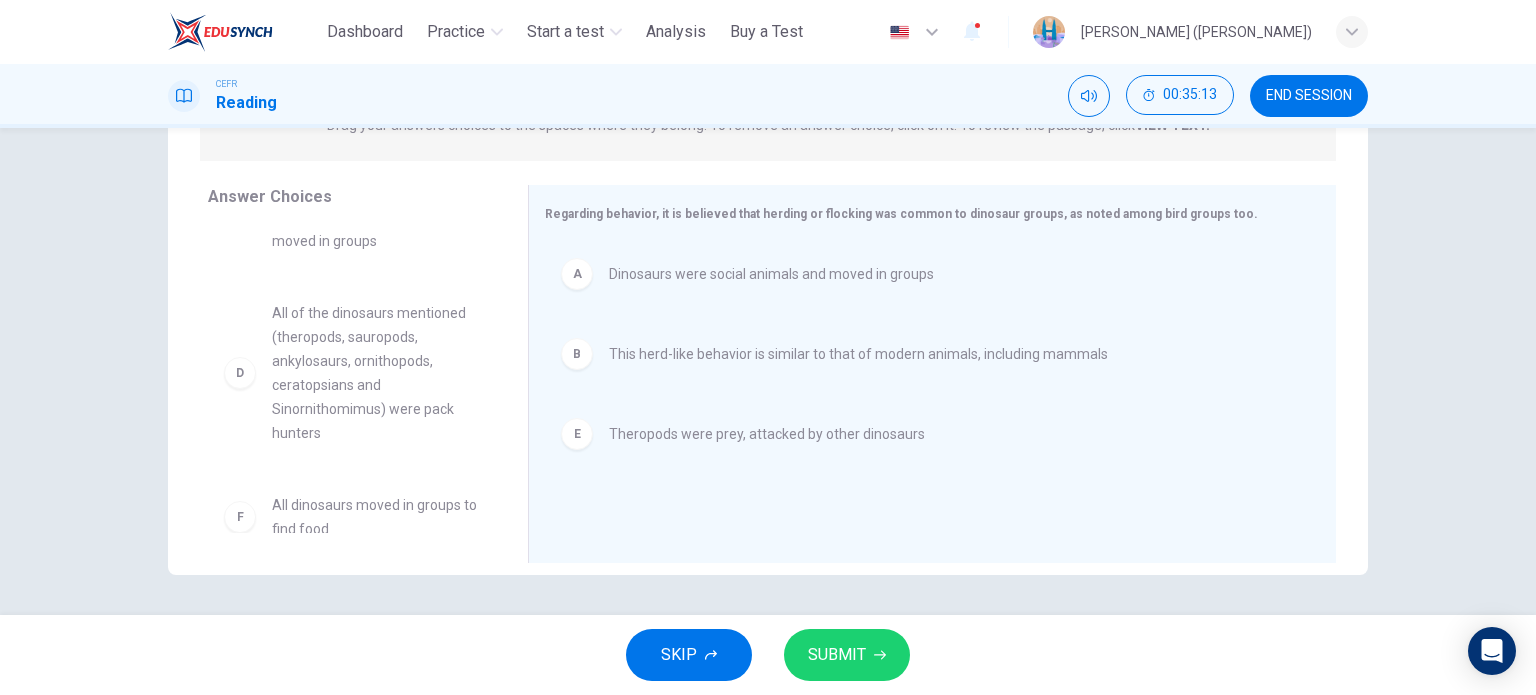 click on "SUBMIT" at bounding box center [837, 655] 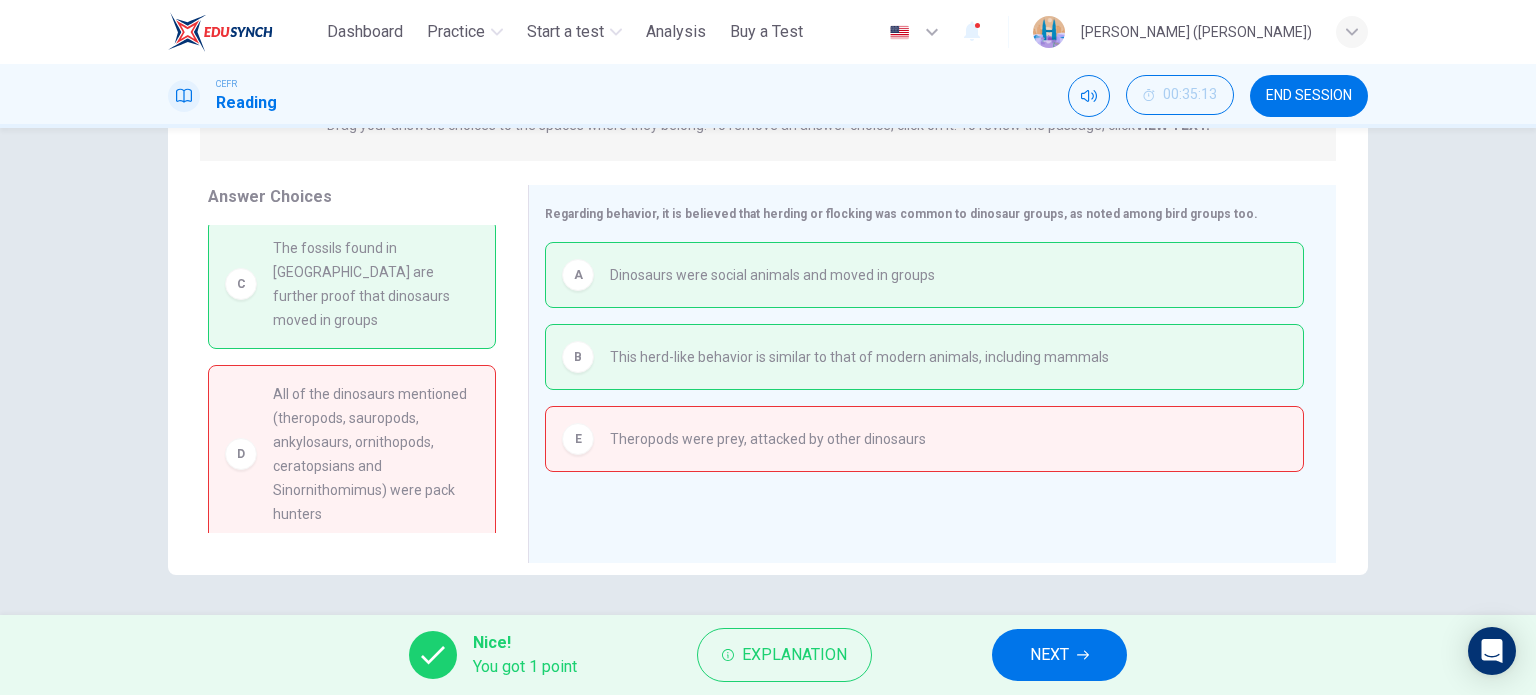 scroll, scrollTop: 0, scrollLeft: 0, axis: both 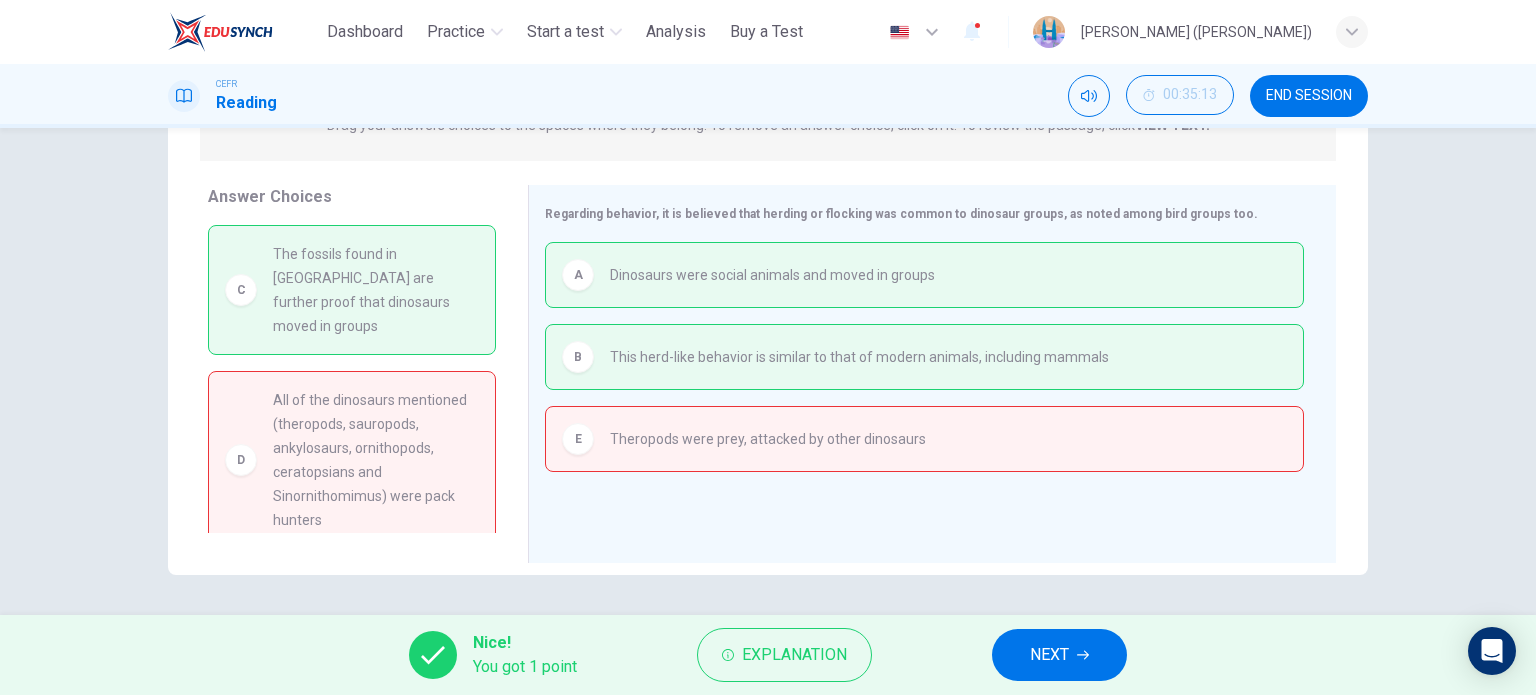 click on "NEXT" at bounding box center [1059, 655] 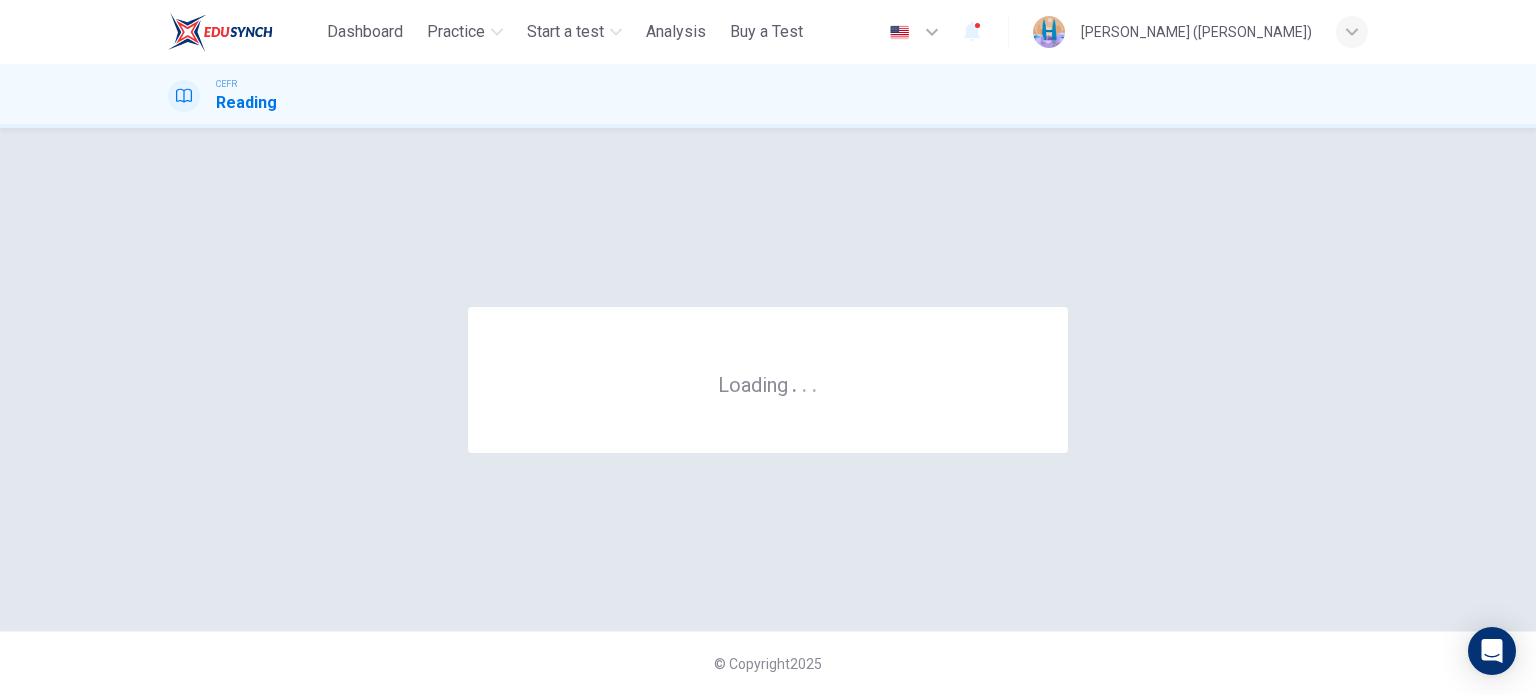 scroll, scrollTop: 0, scrollLeft: 0, axis: both 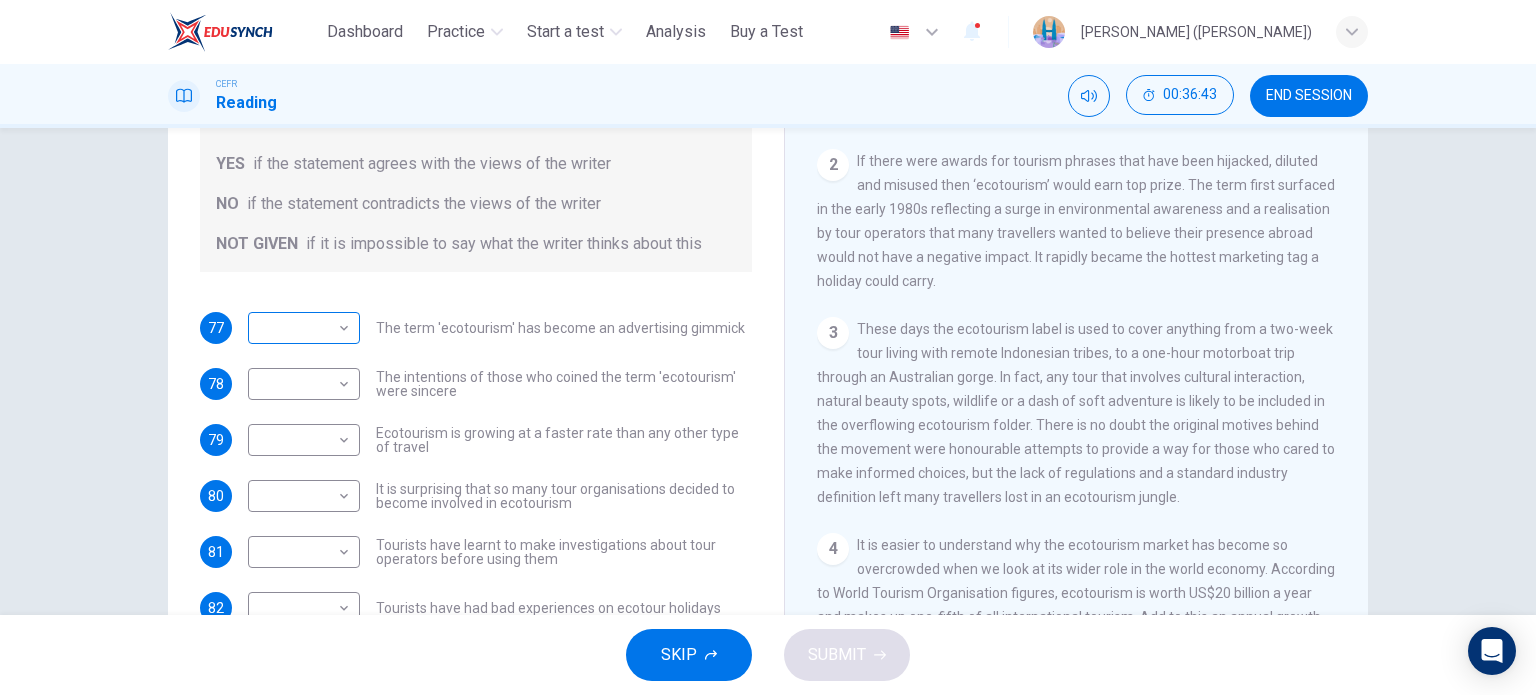 click on "This site uses cookies, as explained in our  Privacy Policy . If you agree to the use of cookies, please click the Accept button and continue to browse our site.   Privacy Policy Accept Dashboard Practice Start a test Analysis Buy a Test English ** ​ [PERSON_NAME] ([PERSON_NAME]) CEFR Reading 00:36:43 END SESSION Questions 77 - 82 Do the following statements agree with the information given in the Reading Passage ?
In the boxes below write YES if the statement agrees with the views of the writer NO if the statement contradicts the views of the writer NOT GIVEN if it is impossible to say what the writer thinks about this 77 ​ ​ The term 'ecotourism' has become an advertising gimmick 78 ​ ​ The intentions of those who coined the term 'ecotourism' were sincere 79 ​ ​ Ecotourism is growing at a faster rate than any other type of travel 80 ​ ​ It is surprising that so many tour organisations decided to become involved in ecotourism 81 ​ ​ 82 ​ ​ It's Eco-logical CLICK TO ZOOM Click to Zoom" at bounding box center [768, 347] 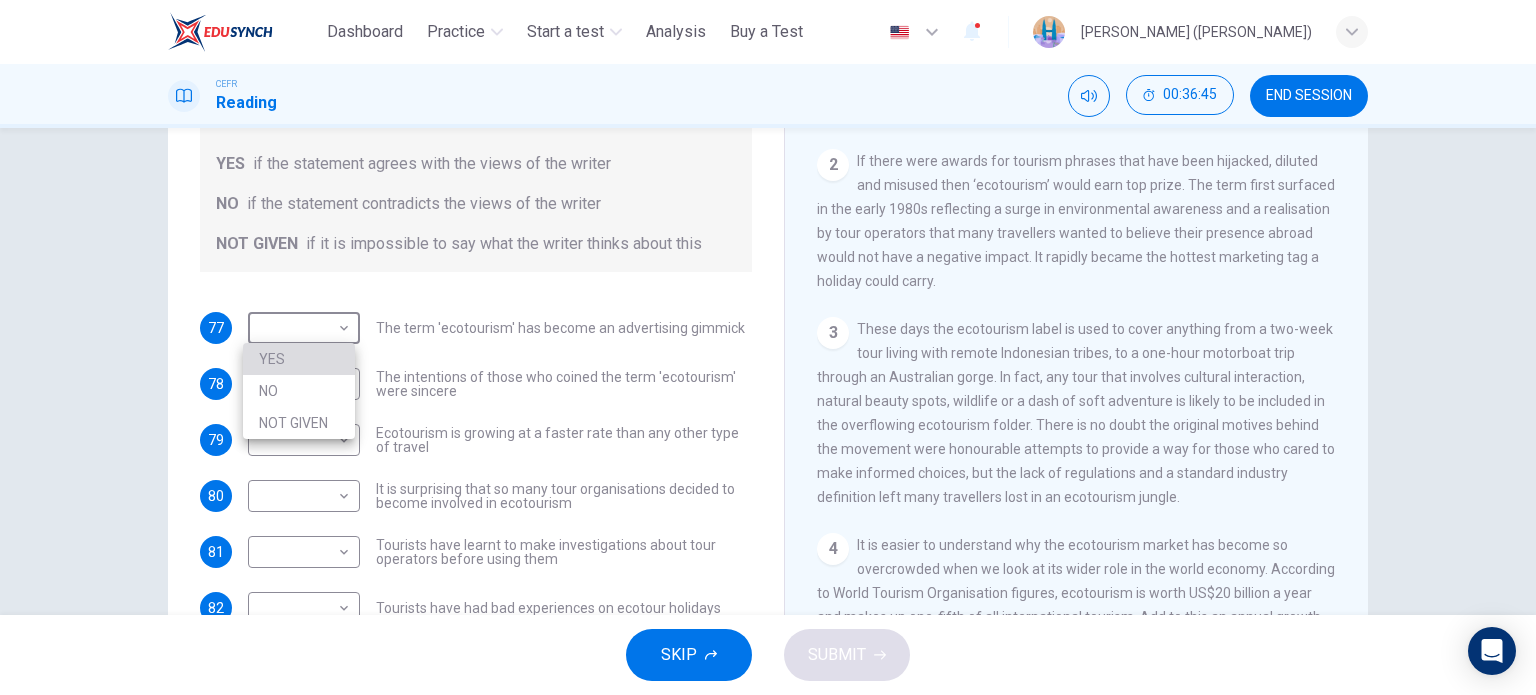 click on "YES" at bounding box center (299, 359) 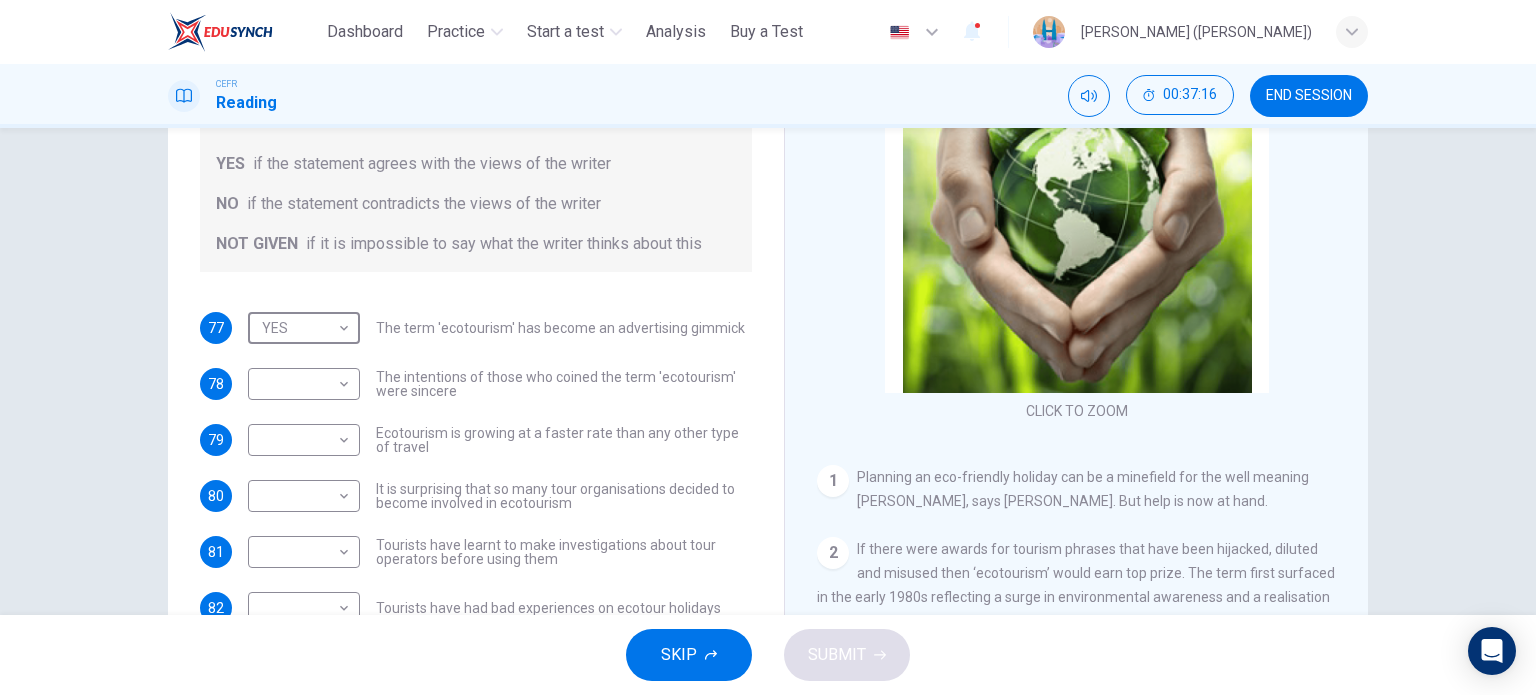 scroll, scrollTop: 0, scrollLeft: 0, axis: both 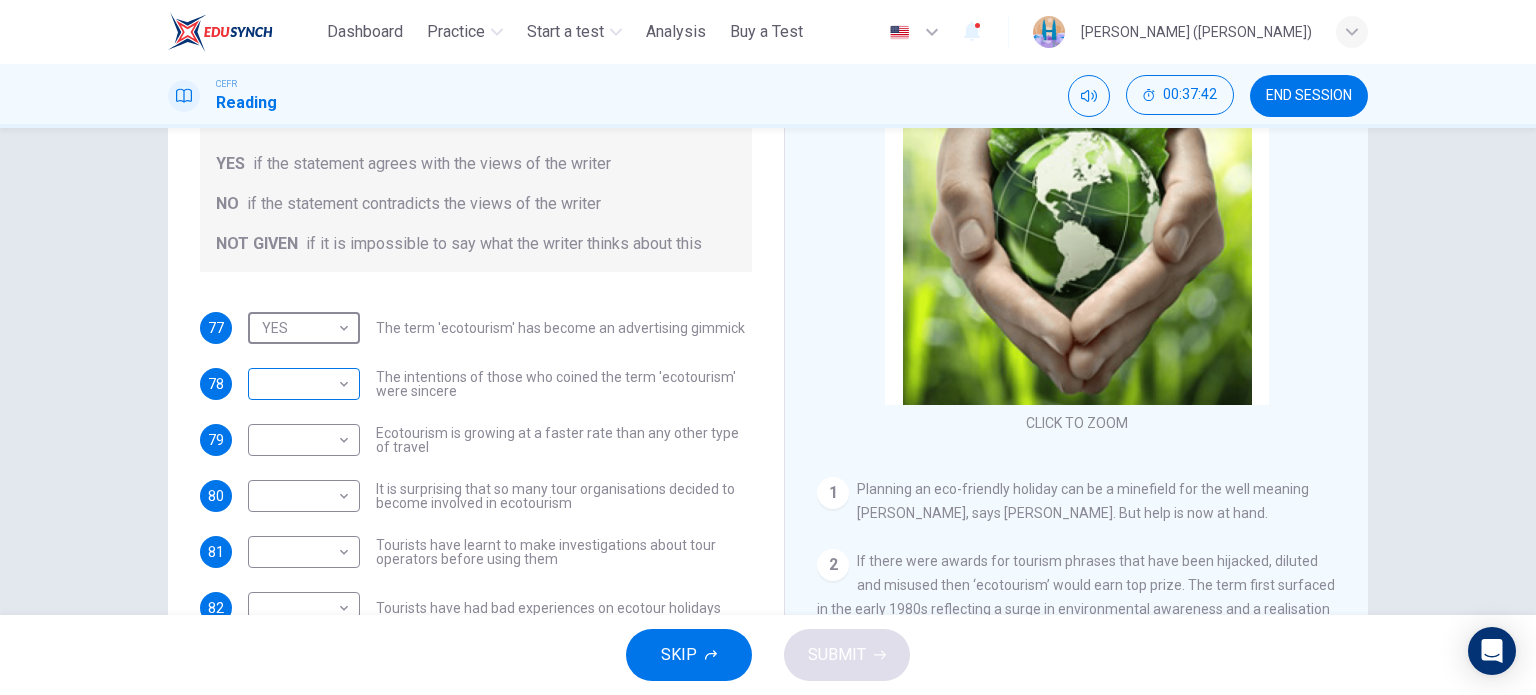 click on "This site uses cookies, as explained in our  Privacy Policy . If you agree to the use of cookies, please click the Accept button and continue to browse our site.   Privacy Policy Accept Dashboard Practice Start a test Analysis Buy a Test English ** ​ [PERSON_NAME] ([PERSON_NAME]) CEFR Reading 00:37:42 END SESSION Questions 77 - 82 Do the following statements agree with the information given in the Reading Passage ?
In the boxes below write YES if the statement agrees with the views of the writer NO if the statement contradicts the views of the writer NOT GIVEN if it is impossible to say what the writer thinks about this 77 YES *** ​ The term 'ecotourism' has become an advertising gimmick 78 ​ ​ The intentions of those who coined the term 'ecotourism' were sincere 79 ​ ​ Ecotourism is growing at a faster rate than any other type of travel 80 ​ ​ It is surprising that so many tour organisations decided to become involved in ecotourism 81 ​ ​ 82 ​ ​ It's Eco-logical CLICK TO ZOOM 1 2 3 4 5" at bounding box center [768, 347] 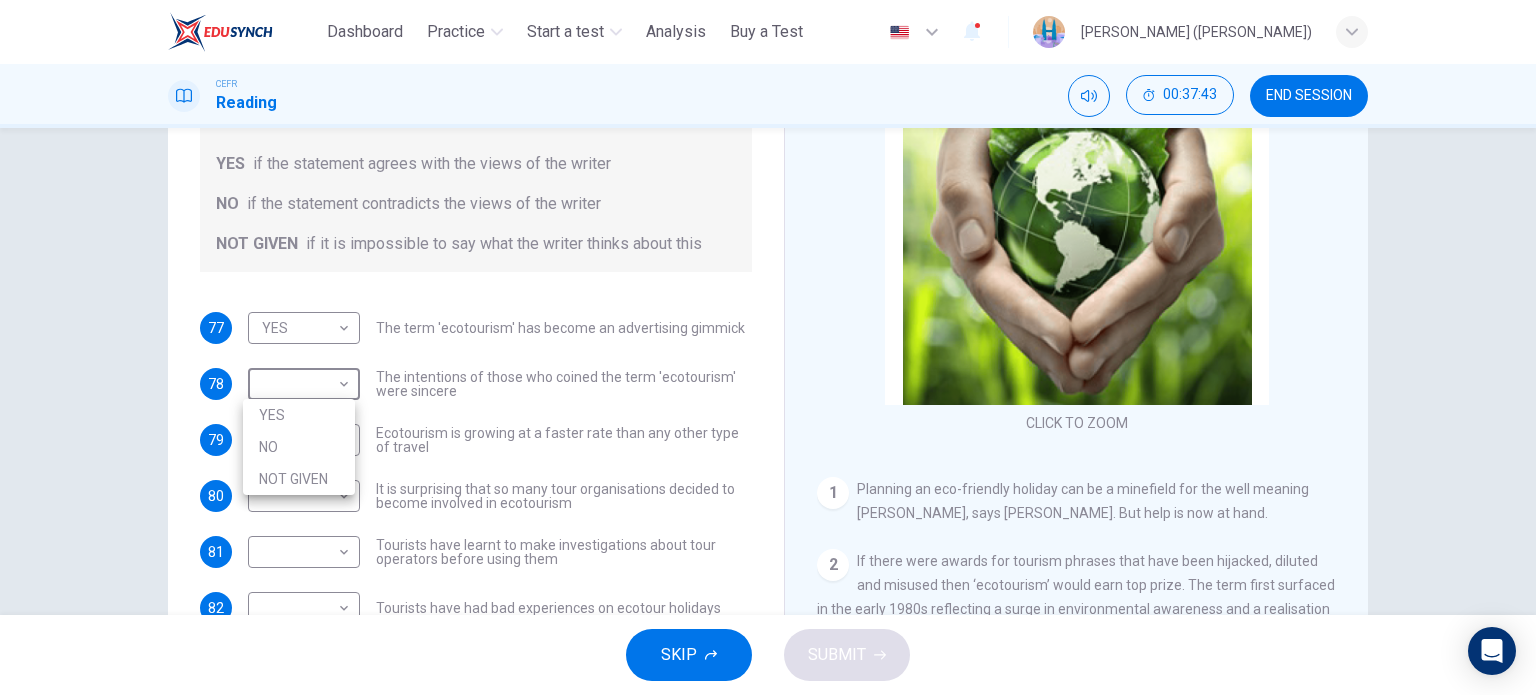click on "NOT GIVEN" at bounding box center [299, 479] 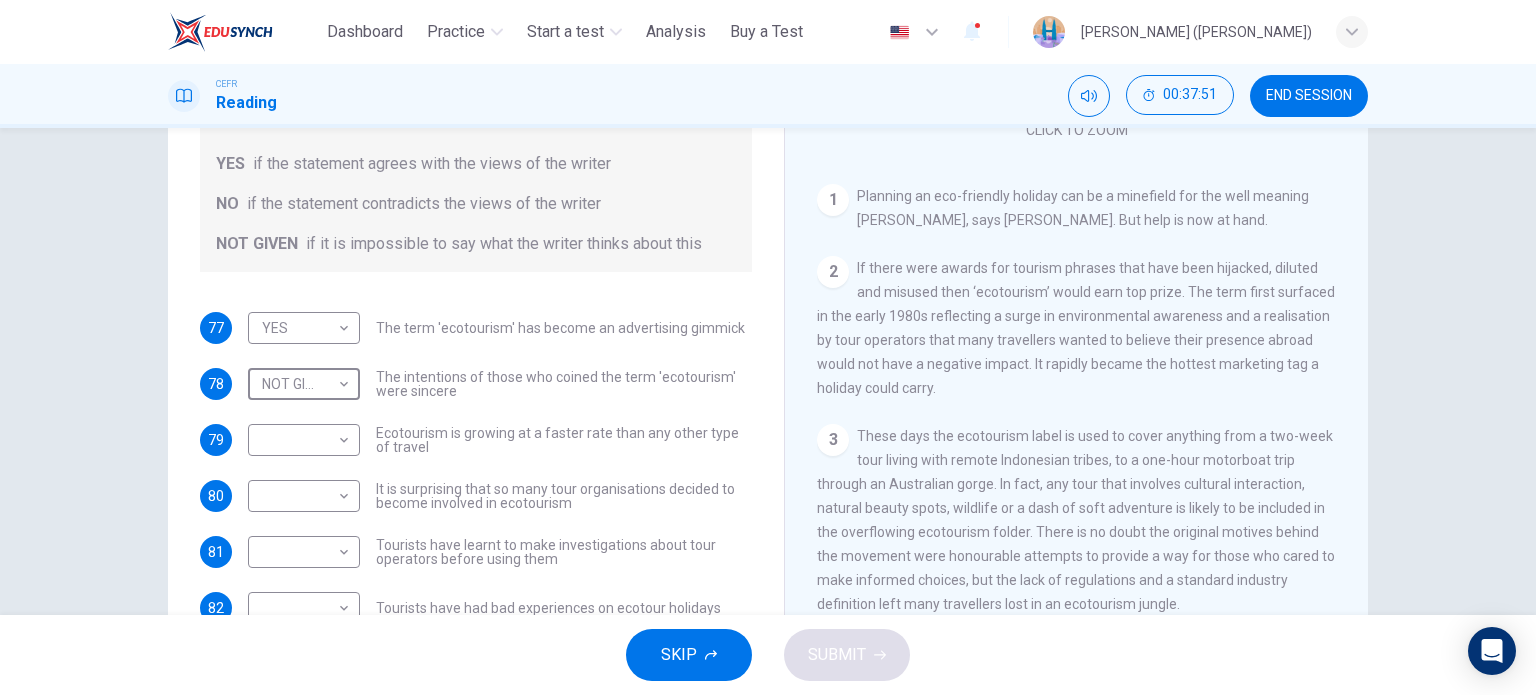 scroll, scrollTop: 300, scrollLeft: 0, axis: vertical 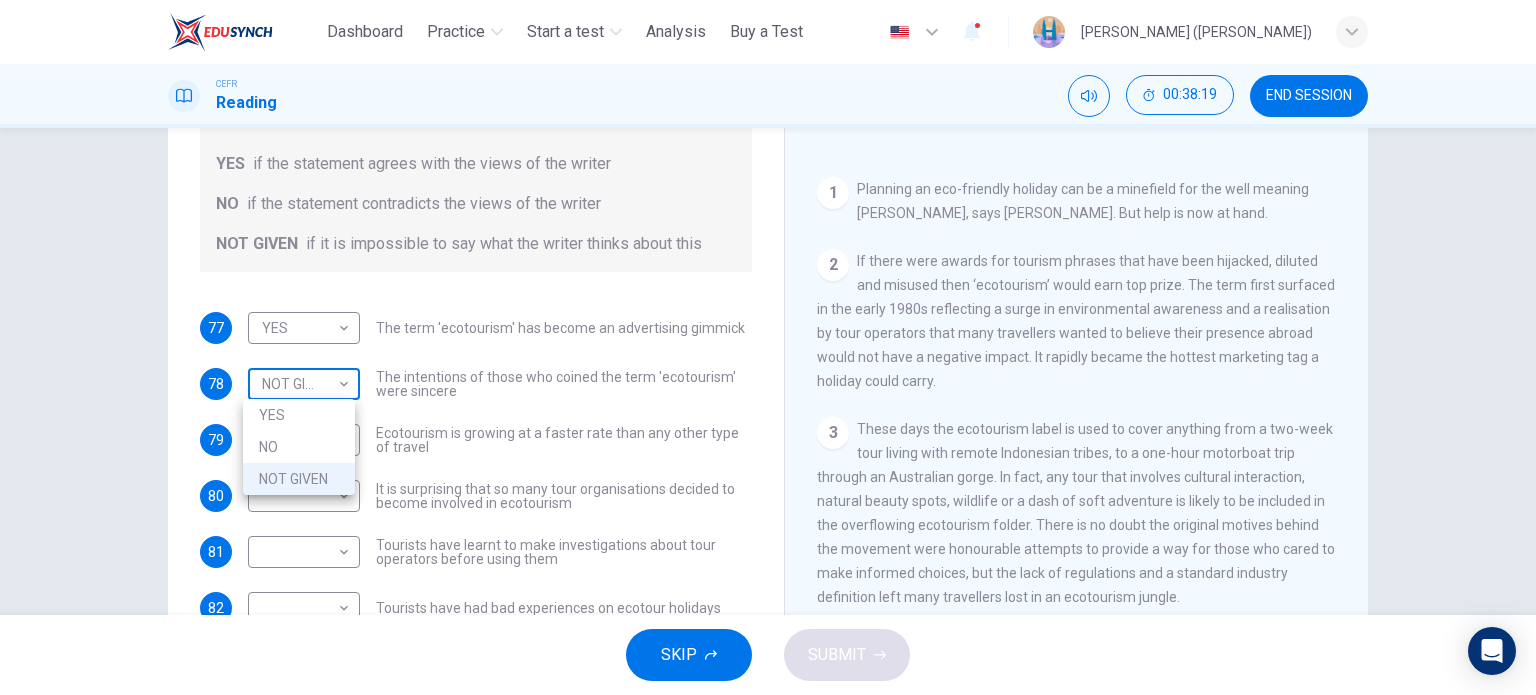 click on "This site uses cookies, as explained in our  Privacy Policy . If you agree to the use of cookies, please click the Accept button and continue to browse our site.   Privacy Policy Accept Dashboard Practice Start a test Analysis Buy a Test English ** ​ [PERSON_NAME] ([PERSON_NAME]) CEFR Reading 00:38:19 END SESSION Questions 77 - 82 Do the following statements agree with the information given in the Reading Passage ?
In the boxes below write YES if the statement agrees with the views of the writer NO if the statement contradicts the views of the writer NOT GIVEN if it is impossible to say what the writer thinks about this 77 YES *** ​ The term 'ecotourism' has become an advertising gimmick 78 NOT GIVEN ********* ​ The intentions of those who coined the term 'ecotourism' were sincere 79 ​ ​ Ecotourism is growing at a faster rate than any other type of travel 80 ​ ​ It is surprising that so many tour organisations decided to become involved in ecotourism 81 ​ ​ 82 ​ ​ It's Eco-logical 1 2 3 4" at bounding box center (768, 347) 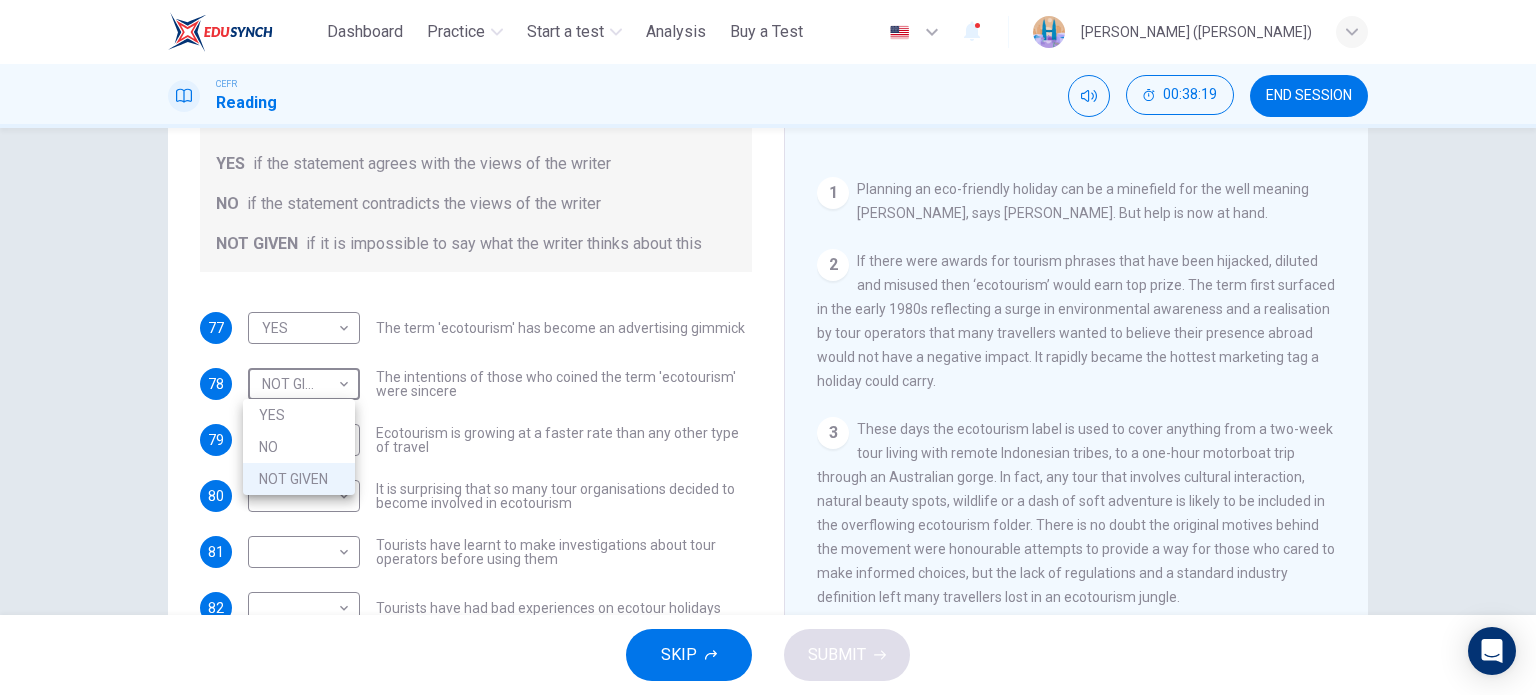 click on "NO" at bounding box center [299, 447] 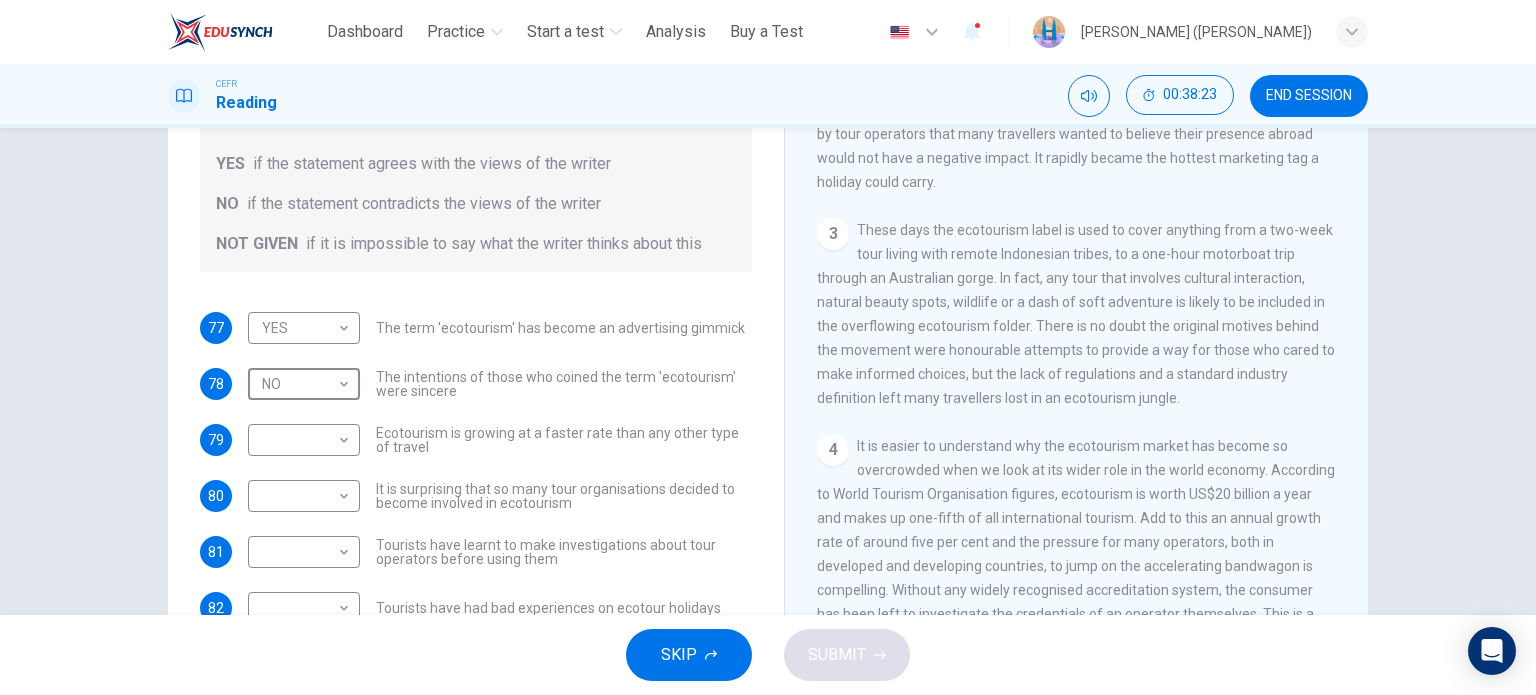 scroll, scrollTop: 500, scrollLeft: 0, axis: vertical 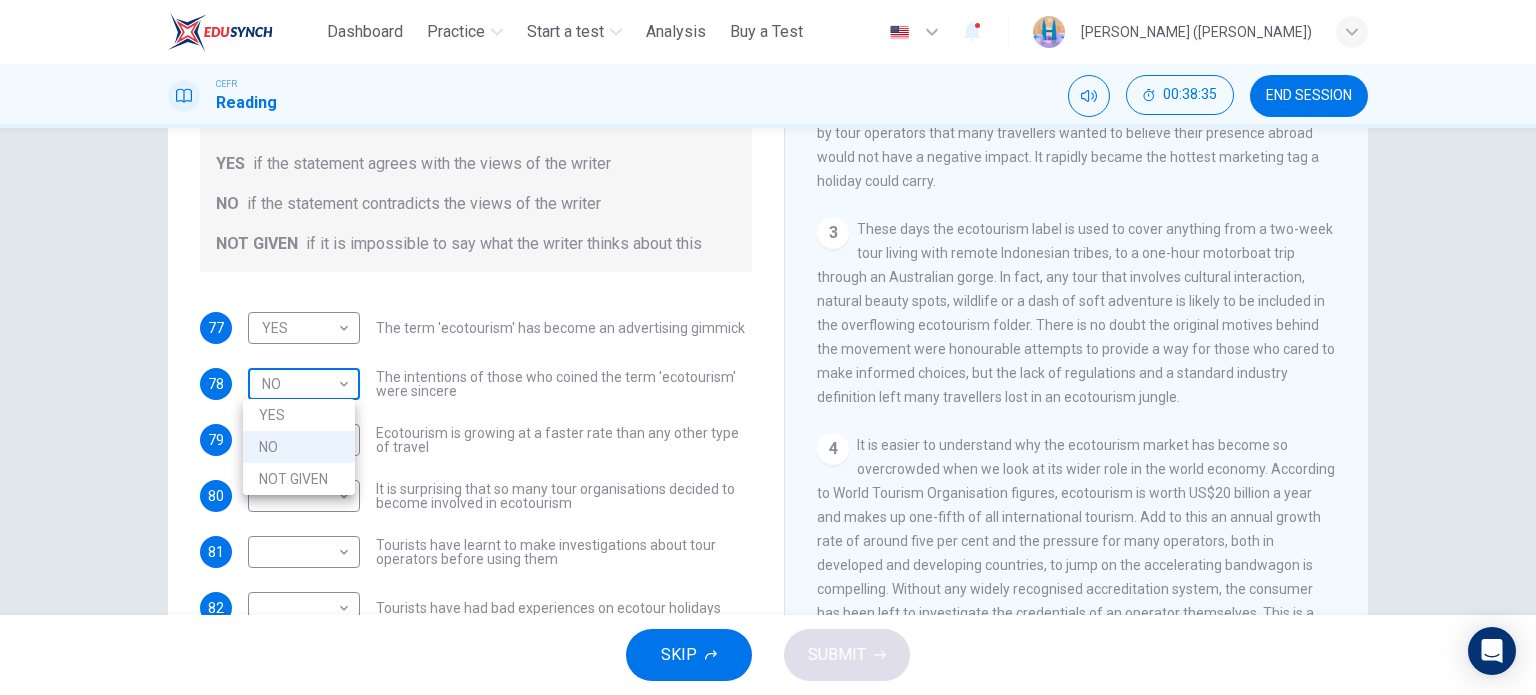 click on "This site uses cookies, as explained in our  Privacy Policy . If you agree to the use of cookies, please click the Accept button and continue to browse our site.   Privacy Policy Accept Dashboard Practice Start a test Analysis Buy a Test English ** ​ [PERSON_NAME] ([PERSON_NAME]) CEFR Reading 00:38:35 END SESSION Questions 77 - 82 Do the following statements agree with the information given in the Reading Passage ?
In the boxes below write YES if the statement agrees with the views of the writer NO if the statement contradicts the views of the writer NOT GIVEN if it is impossible to say what the writer thinks about this 77 YES *** ​ The term 'ecotourism' has become an advertising gimmick 78 NO ** ​ The intentions of those who coined the term 'ecotourism' were sincere 79 ​ ​ Ecotourism is growing at a faster rate than any other type of travel 80 ​ ​ It is surprising that so many tour organisations decided to become involved in ecotourism 81 ​ ​ 82 ​ ​ It's Eco-logical CLICK TO ZOOM 1 2 3 4" at bounding box center [768, 347] 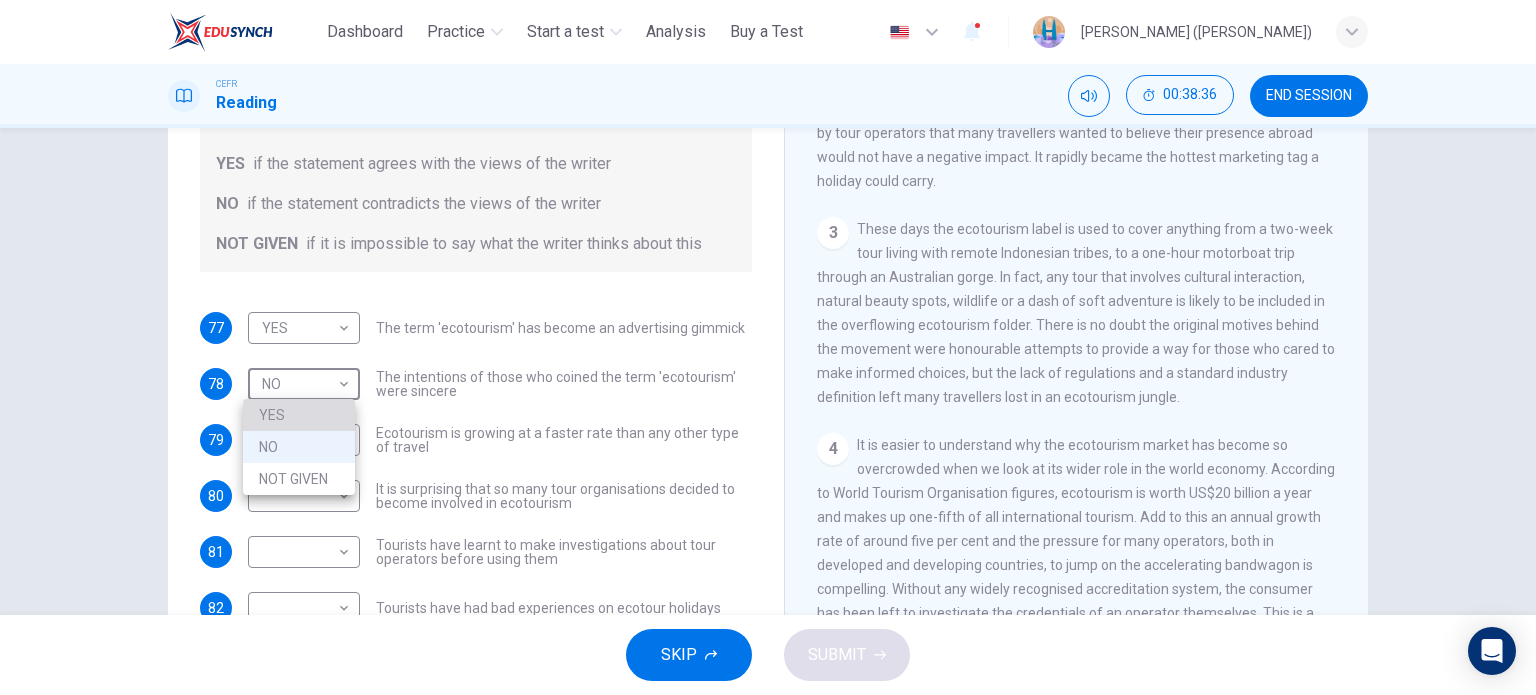 click on "YES" at bounding box center [299, 415] 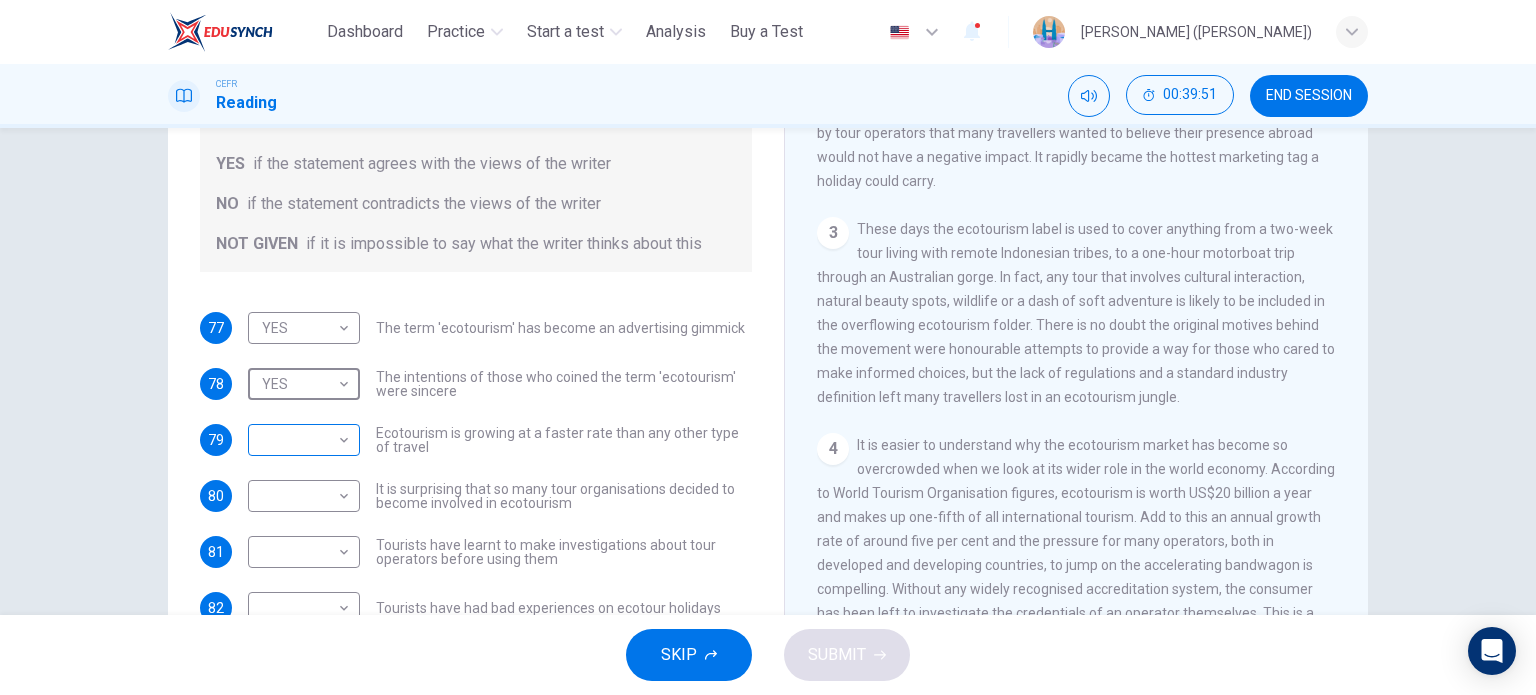click on "This site uses cookies, as explained in our  Privacy Policy . If you agree to the use of cookies, please click the Accept button and continue to browse our site.   Privacy Policy Accept Dashboard Practice Start a test Analysis Buy a Test English ** ​ [PERSON_NAME] ([PERSON_NAME]) CEFR Reading 00:39:51 END SESSION Questions 77 - 82 Do the following statements agree with the information given in the Reading Passage ?
In the boxes below write YES if the statement agrees with the views of the writer NO if the statement contradicts the views of the writer NOT GIVEN if it is impossible to say what the writer thinks about this 77 YES *** ​ The term 'ecotourism' has become an advertising gimmick 78 YES *** ​ The intentions of those who coined the term 'ecotourism' were sincere 79 ​ ​ Ecotourism is growing at a faster rate than any other type of travel 80 ​ ​ It is surprising that so many tour organisations decided to become involved in ecotourism 81 ​ ​ 82 ​ ​ It's Eco-logical CLICK TO ZOOM 1 2 3" at bounding box center [768, 347] 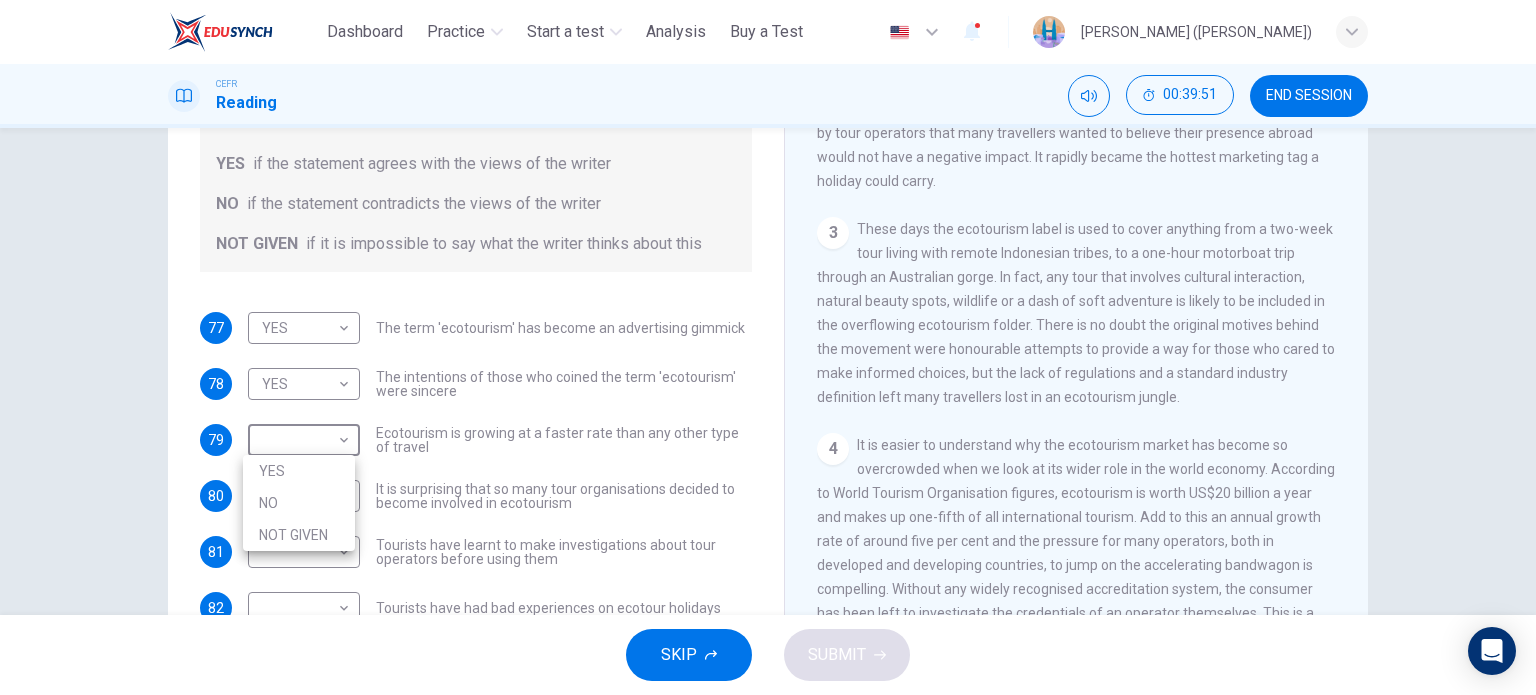 click on "YES" at bounding box center (299, 471) 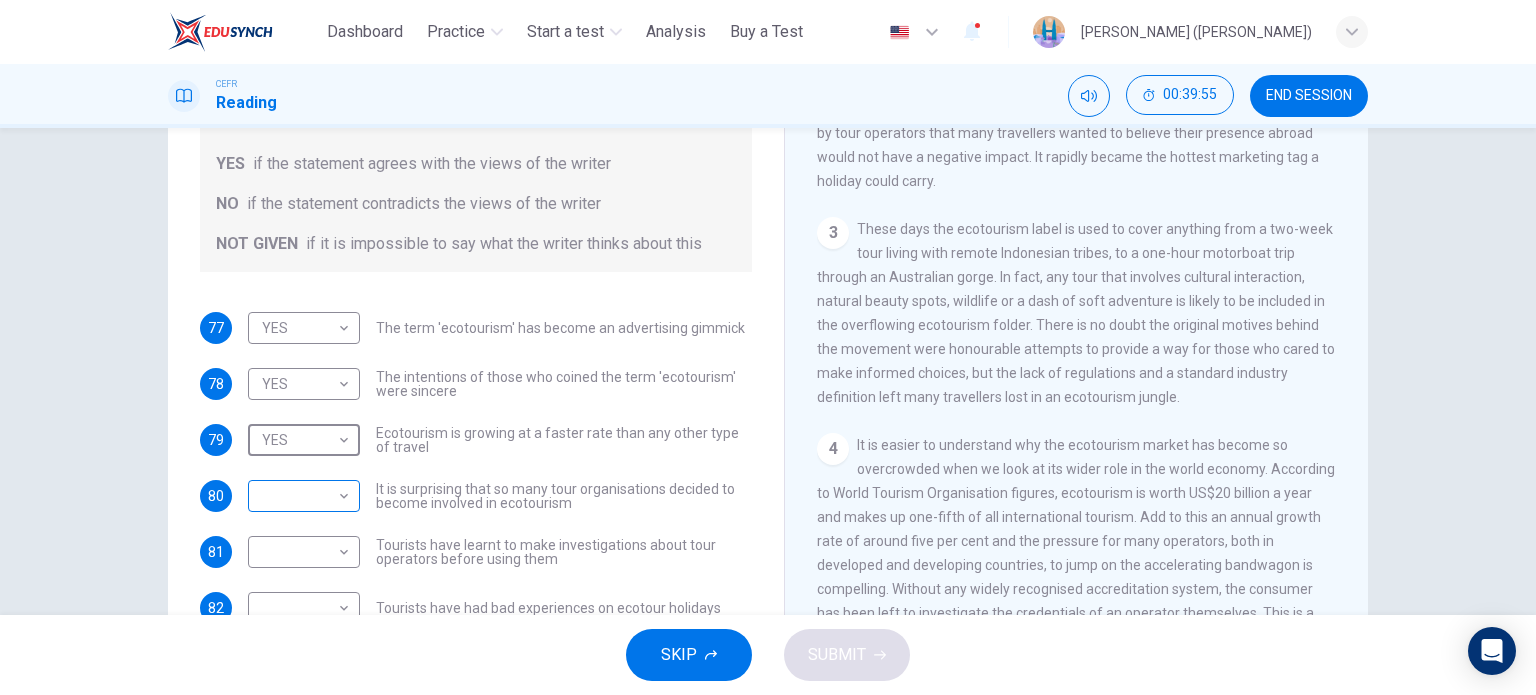 click on "This site uses cookies, as explained in our  Privacy Policy . If you agree to the use of cookies, please click the Accept button and continue to browse our site.   Privacy Policy Accept Dashboard Practice Start a test Analysis Buy a Test English ** ​ [PERSON_NAME] ([PERSON_NAME]) CEFR Reading 00:39:55 END SESSION Questions 77 - 82 Do the following statements agree with the information given in the Reading Passage ?
In the boxes below write YES if the statement agrees with the views of the writer NO if the statement contradicts the views of the writer NOT GIVEN if it is impossible to say what the writer thinks about this 77 YES *** ​ The term 'ecotourism' has become an advertising gimmick 78 YES *** ​ The intentions of those who coined the term 'ecotourism' were sincere 79 YES *** ​ Ecotourism is growing at a faster rate than any other type of travel 80 ​ ​ It is surprising that so many tour organisations decided to become involved in ecotourism 81 ​ ​ 82 ​ ​ It's Eco-logical CLICK TO ZOOM 1" at bounding box center [768, 347] 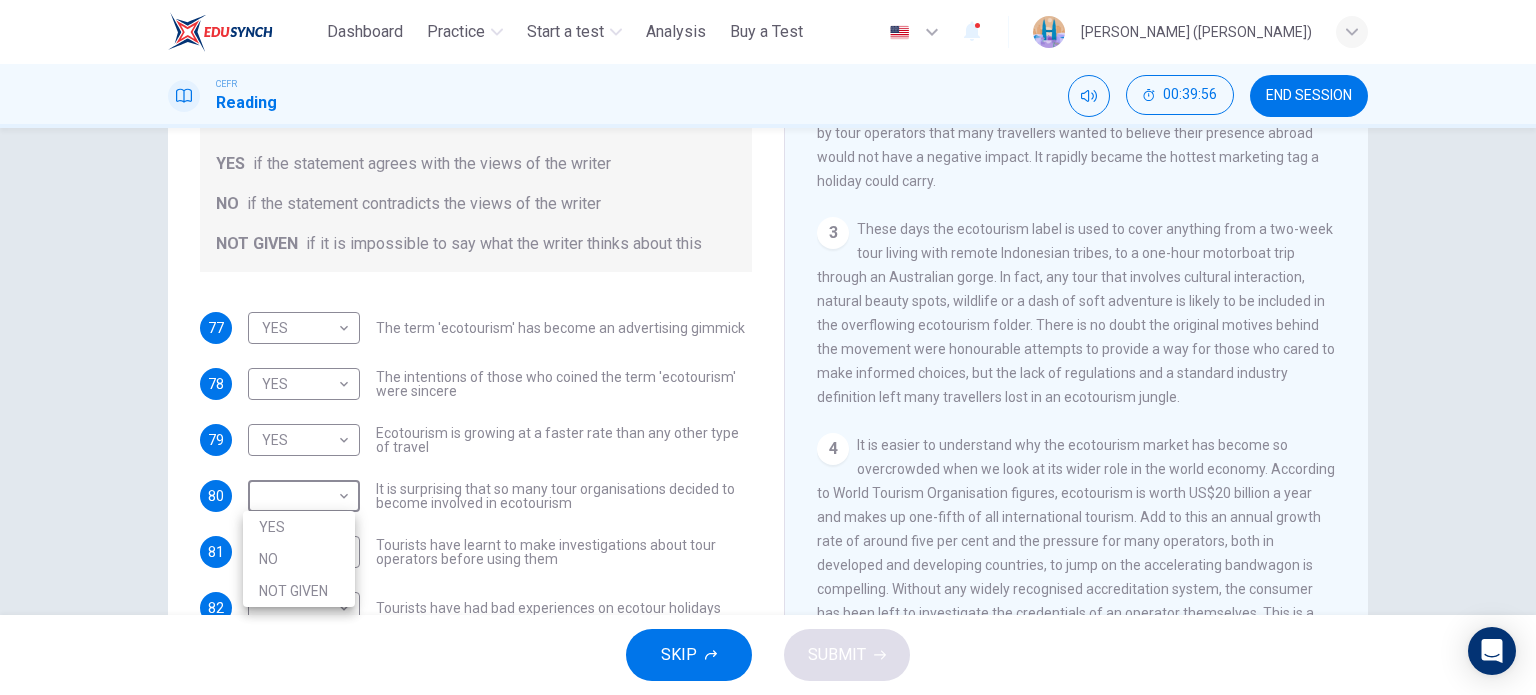 click on "NO" at bounding box center (299, 559) 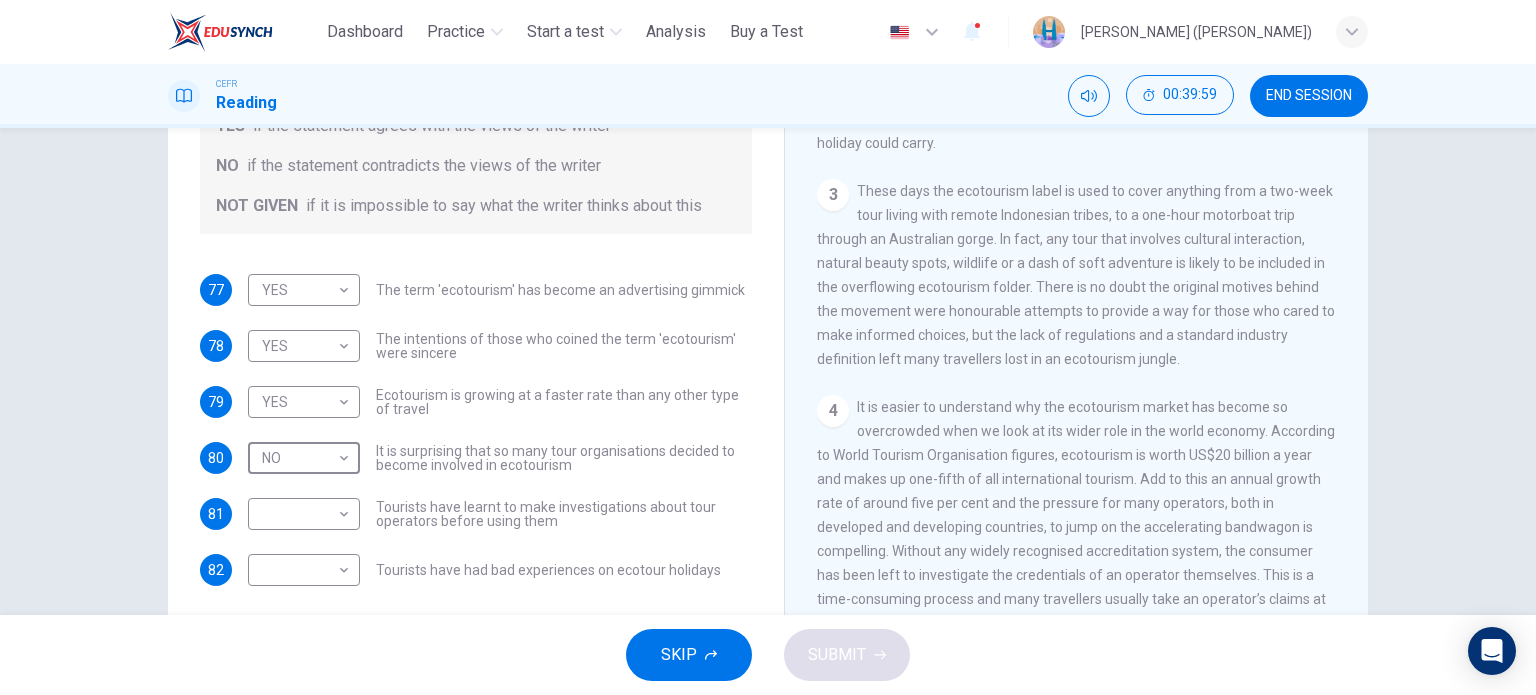 scroll, scrollTop: 288, scrollLeft: 0, axis: vertical 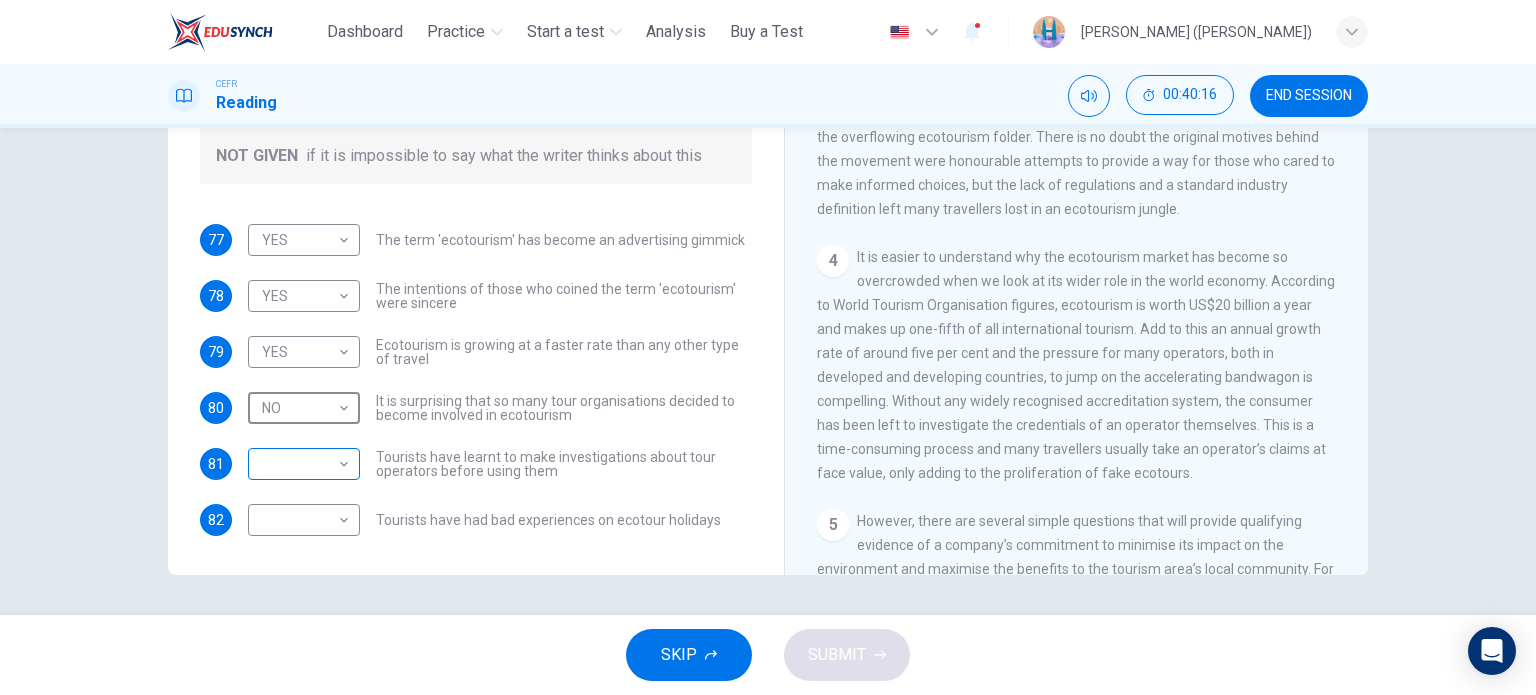 click on "This site uses cookies, as explained in our  Privacy Policy . If you agree to the use of cookies, please click the Accept button and continue to browse our site.   Privacy Policy Accept Dashboard Practice Start a test Analysis Buy a Test English ** ​ [PERSON_NAME] ([PERSON_NAME]) CEFR Reading 00:40:16 END SESSION Questions 77 - 82 Do the following statements agree with the information given in the Reading Passage ?
In the boxes below write YES if the statement agrees with the views of the writer NO if the statement contradicts the views of the writer NOT GIVEN if it is impossible to say what the writer thinks about this 77 YES *** ​ The term 'ecotourism' has become an advertising gimmick 78 YES *** ​ The intentions of those who coined the term 'ecotourism' were sincere 79 YES *** ​ Ecotourism is growing at a faster rate than any other type of travel 80 NO ** ​ It is surprising that so many tour organisations decided to become involved in ecotourism 81 ​ ​ 82 ​ ​ It's Eco-logical CLICK TO ZOOM" at bounding box center (768, 347) 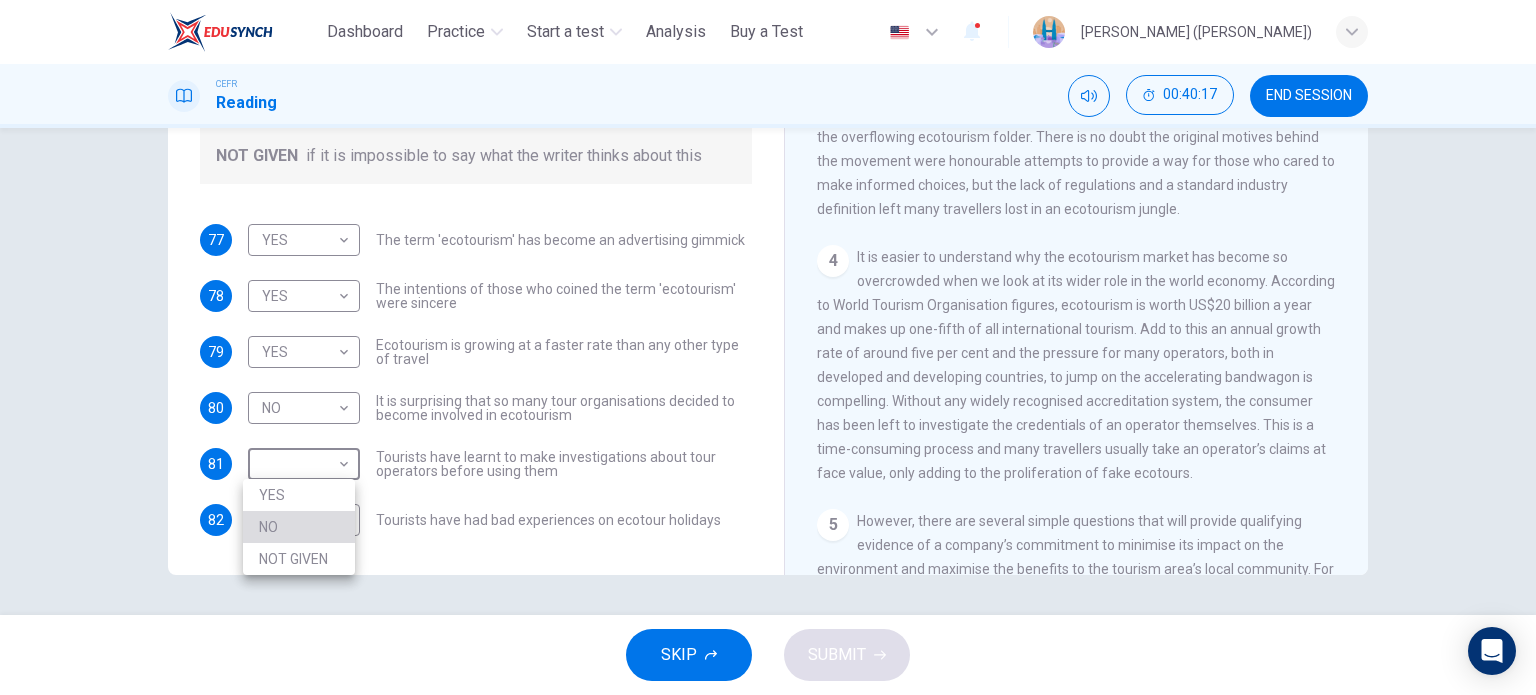 click on "NO" at bounding box center [299, 527] 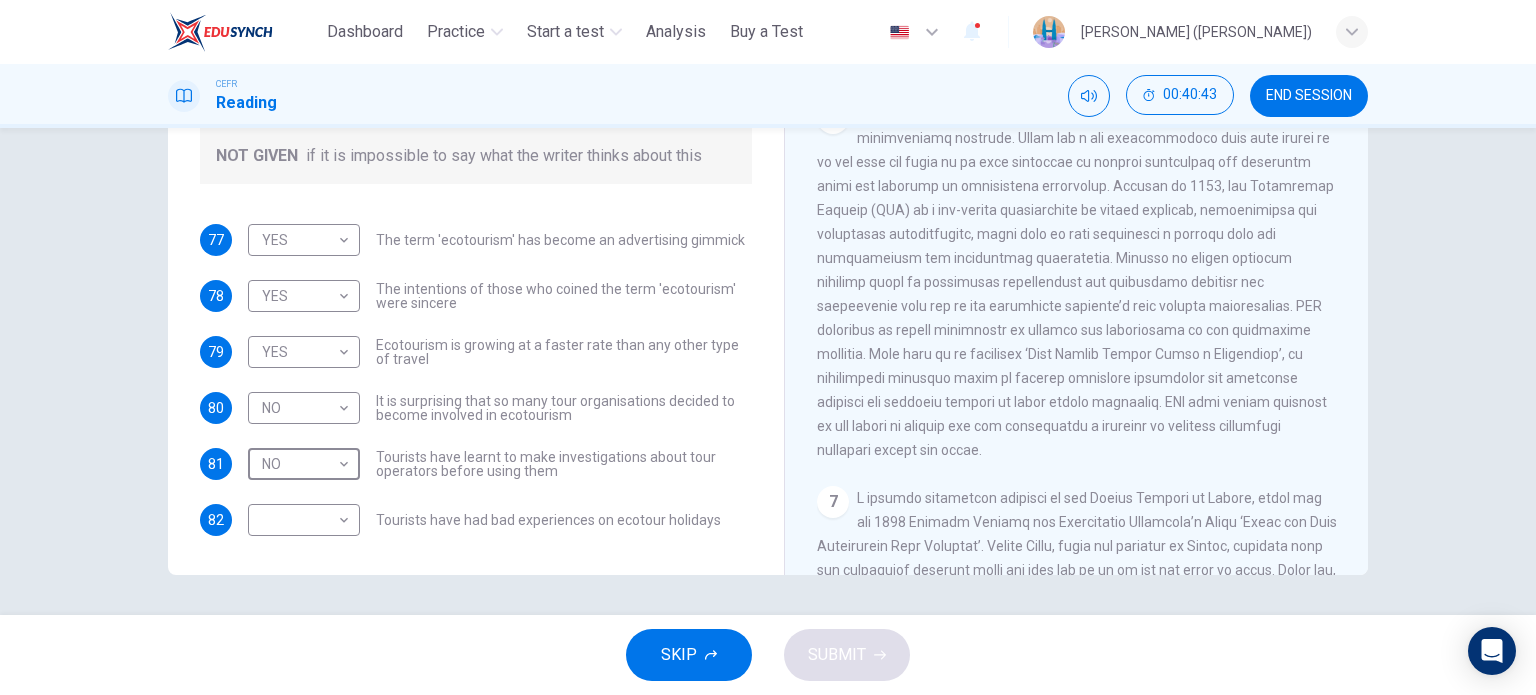 scroll, scrollTop: 1300, scrollLeft: 0, axis: vertical 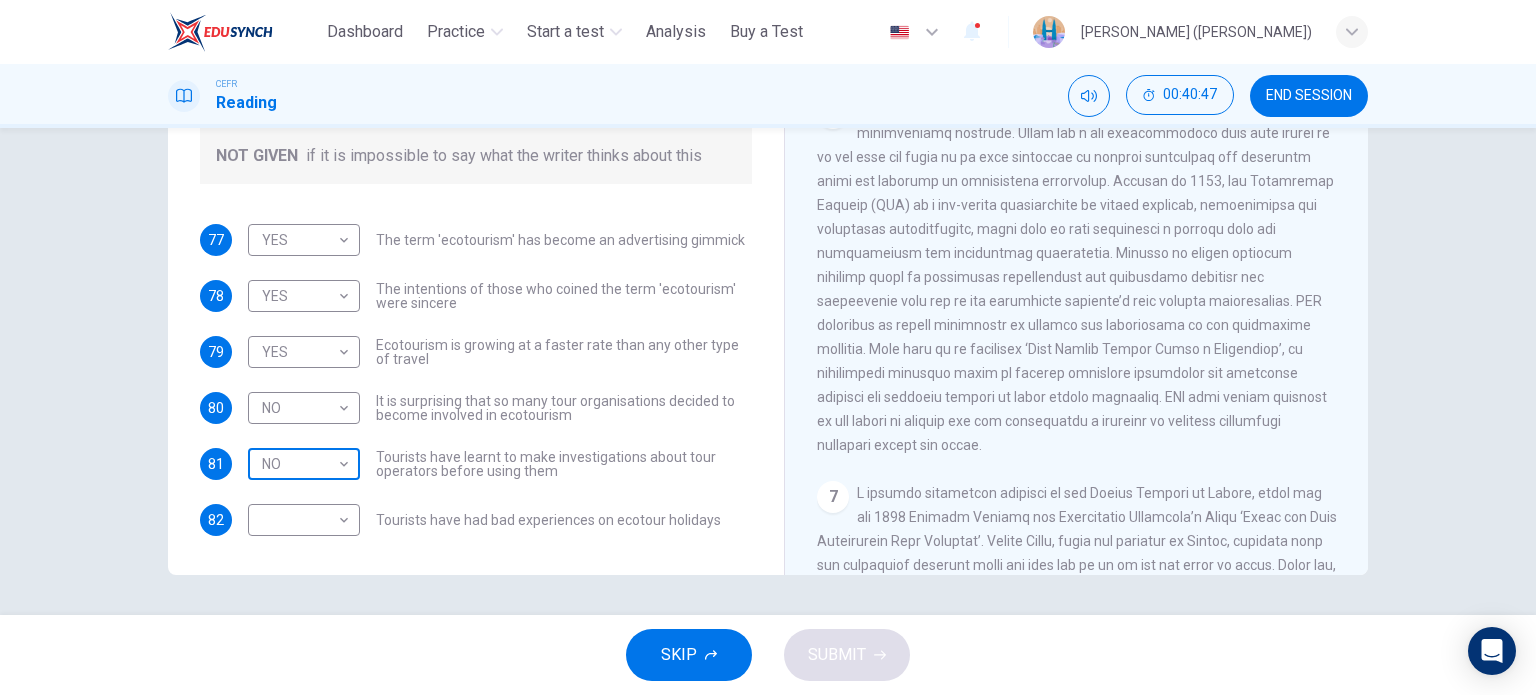 click on "This site uses cookies, as explained in our  Privacy Policy . If you agree to the use of cookies, please click the Accept button and continue to browse our site.   Privacy Policy Accept Dashboard Practice Start a test Analysis Buy a Test English ** ​ [PERSON_NAME] ([PERSON_NAME]) CEFR Reading 00:40:47 END SESSION Questions 77 - 82 Do the following statements agree with the information given in the Reading Passage ?
In the boxes below write YES if the statement agrees with the views of the writer NO if the statement contradicts the views of the writer NOT GIVEN if it is impossible to say what the writer thinks about this 77 YES *** ​ The term 'ecotourism' has become an advertising gimmick 78 YES *** ​ The intentions of those who coined the term 'ecotourism' were sincere 79 YES *** ​ Ecotourism is growing at a faster rate than any other type of travel 80 NO ** ​ It is surprising that so many tour organisations decided to become involved in ecotourism 81 NO ** ​ 82 ​ ​ It's Eco-logical 1 2 3 4 5 6" at bounding box center [768, 347] 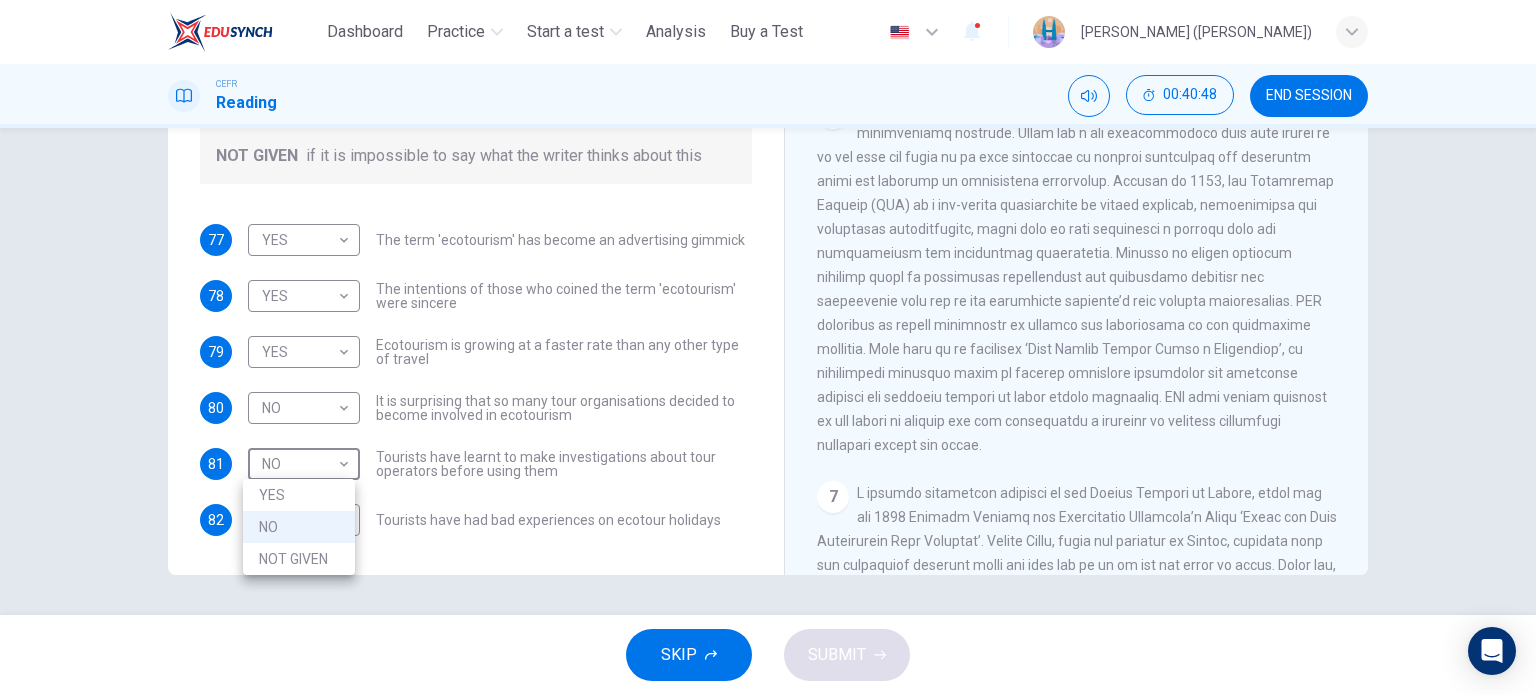 click on "YES" at bounding box center (299, 495) 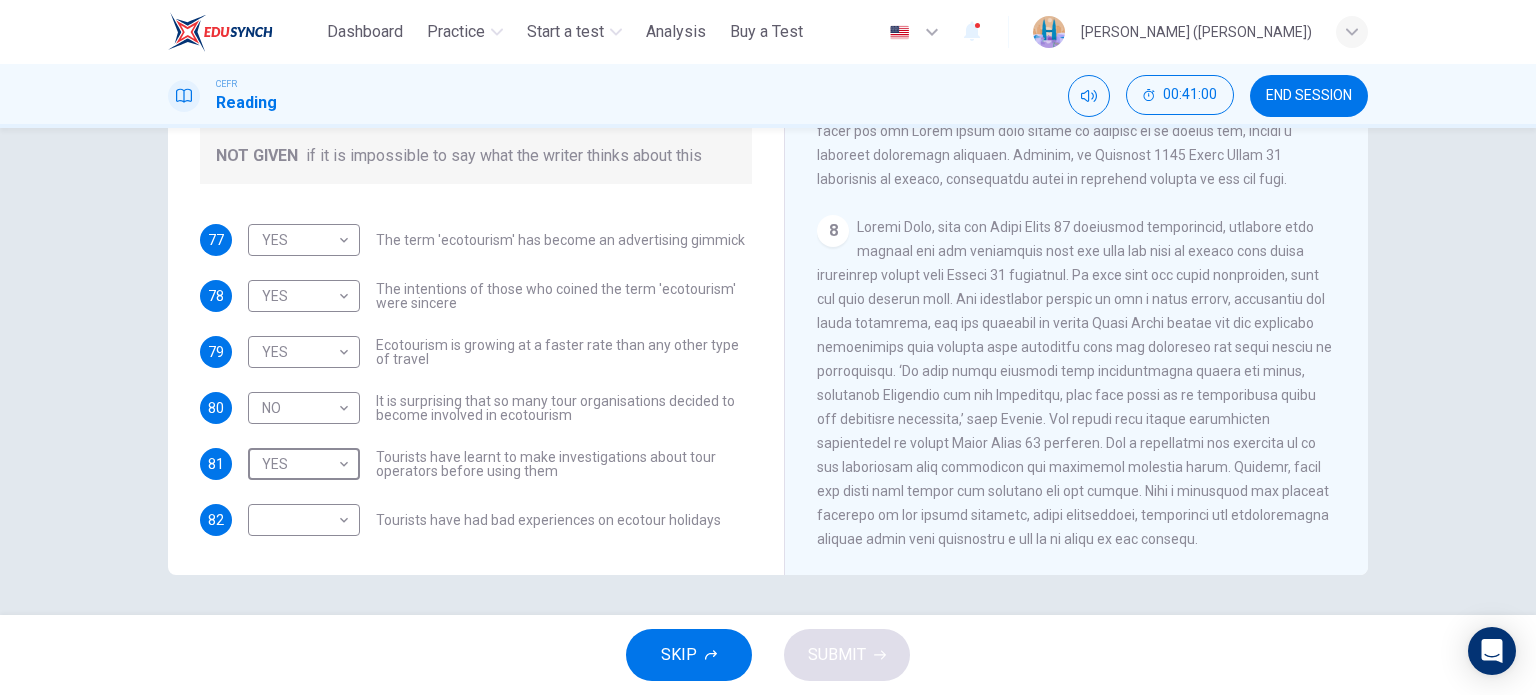scroll, scrollTop: 2039, scrollLeft: 0, axis: vertical 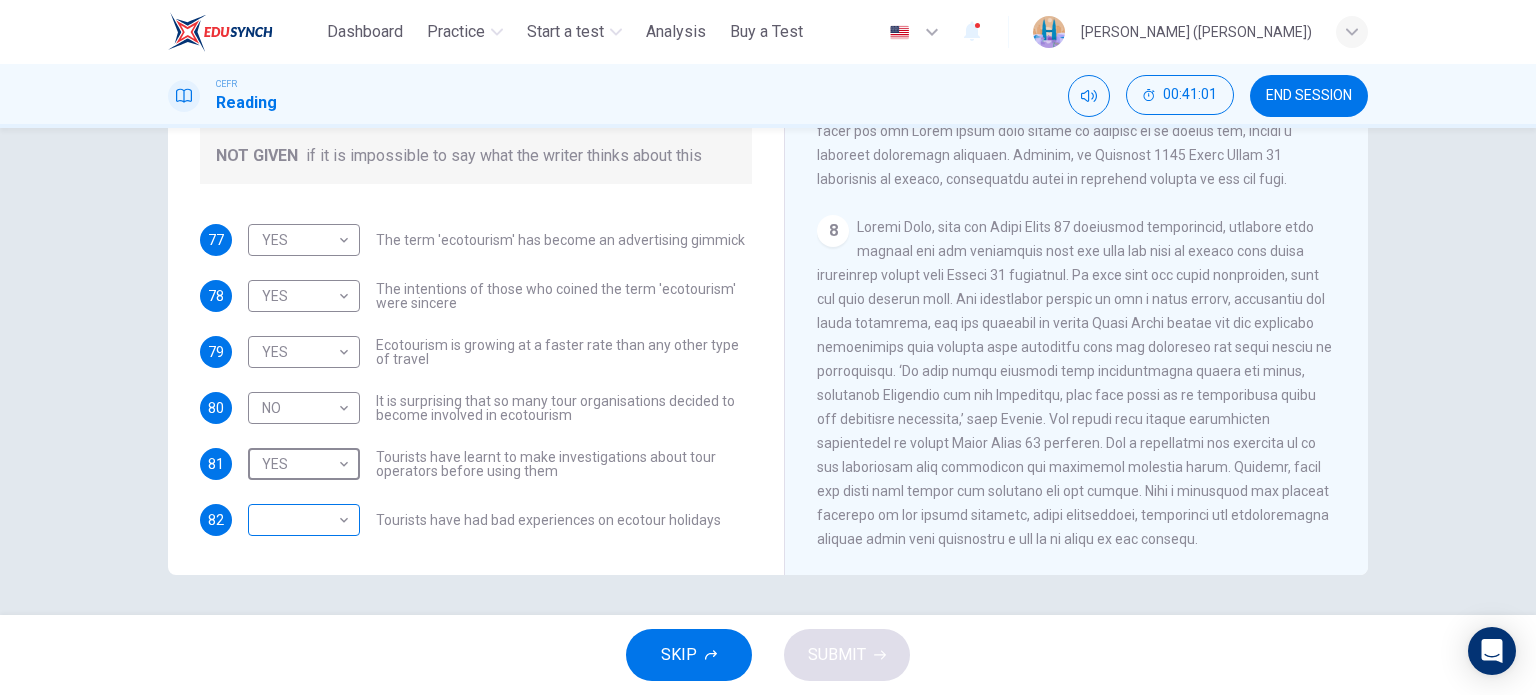 click on "This site uses cookies, as explained in our  Privacy Policy . If you agree to the use of cookies, please click the Accept button and continue to browse our site.   Privacy Policy Accept Dashboard Practice Start a test Analysis Buy a Test English ** ​ [PERSON_NAME] ([PERSON_NAME]) CEFR Reading 00:41:01 END SESSION Questions 77 - 82 Do the following statements agree with the information given in the Reading Passage ?
In the boxes below write YES if the statement agrees with the views of the writer NO if the statement contradicts the views of the writer NOT GIVEN if it is impossible to say what the writer thinks about this 77 YES *** ​ The term 'ecotourism' has become an advertising gimmick 78 YES *** ​ The intentions of those who coined the term 'ecotourism' were sincere 79 YES *** ​ Ecotourism is growing at a faster rate than any other type of travel 80 NO ** ​ It is surprising that so many tour organisations decided to become involved in ecotourism 81 YES *** ​ 82 ​ ​ It's Eco-logical 1 2 3 4 5" at bounding box center [768, 347] 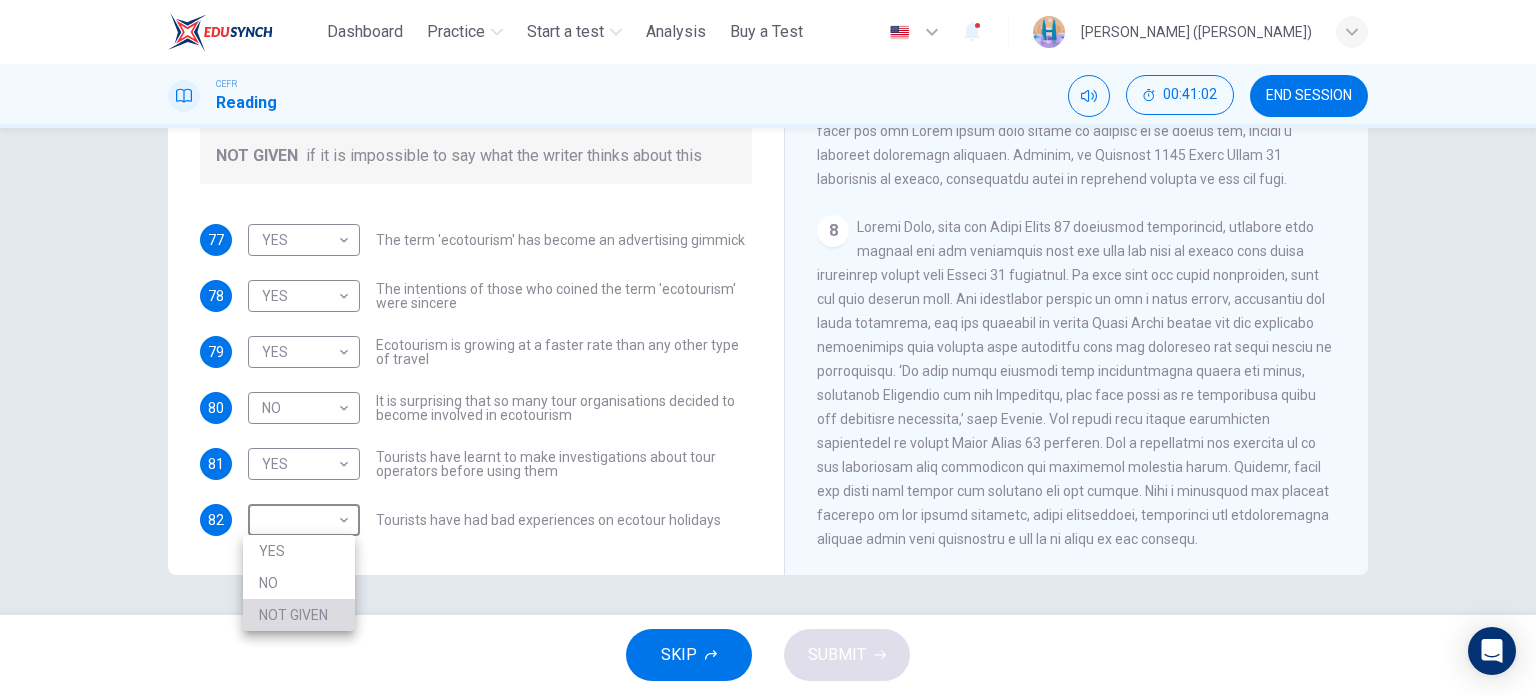 click on "NOT GIVEN" at bounding box center [299, 615] 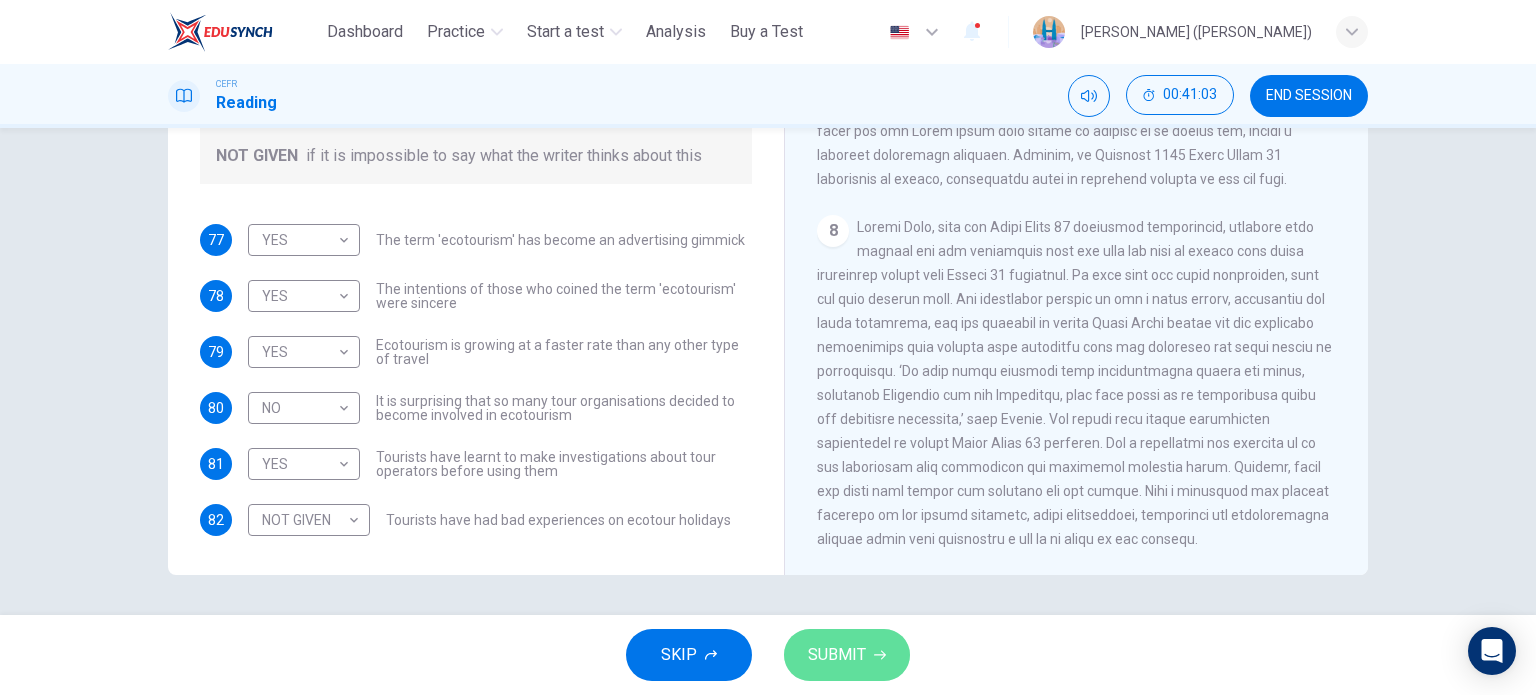 click 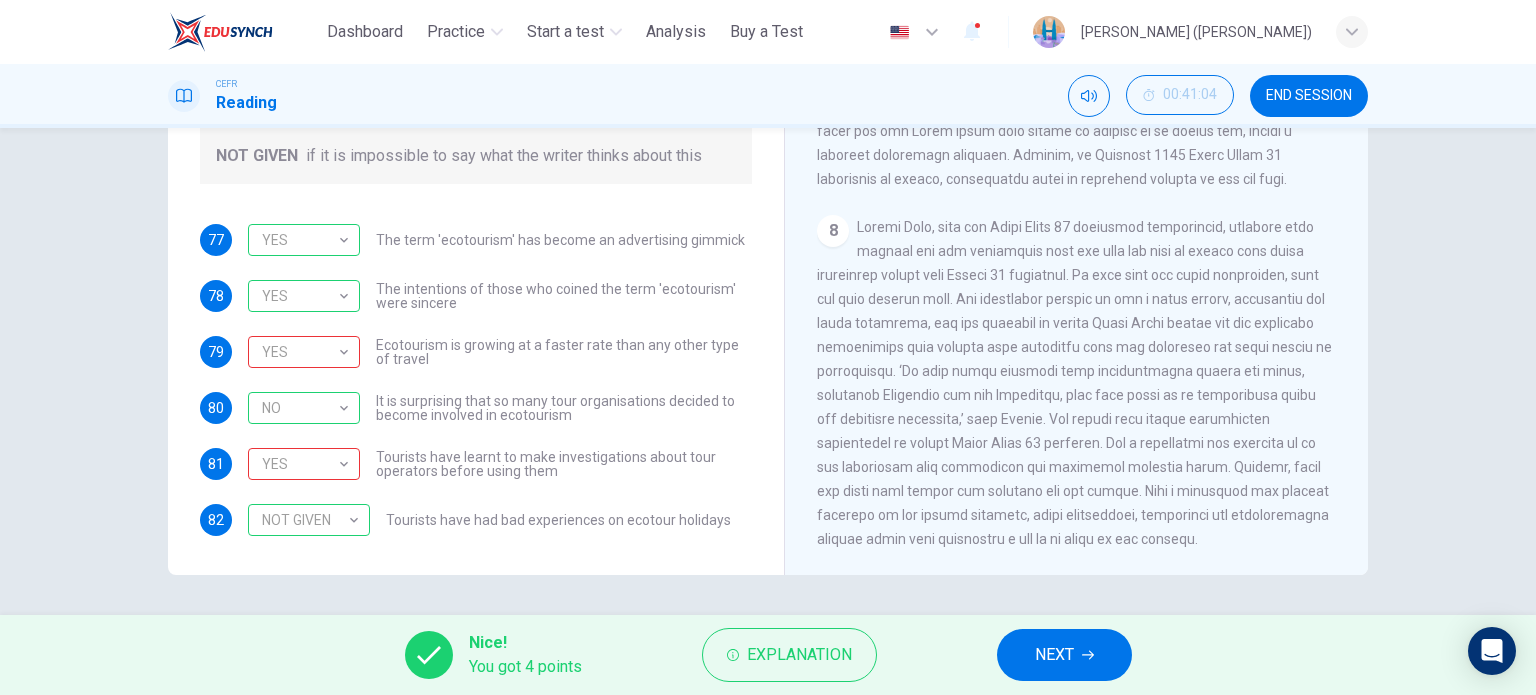 click on "NEXT" at bounding box center [1054, 655] 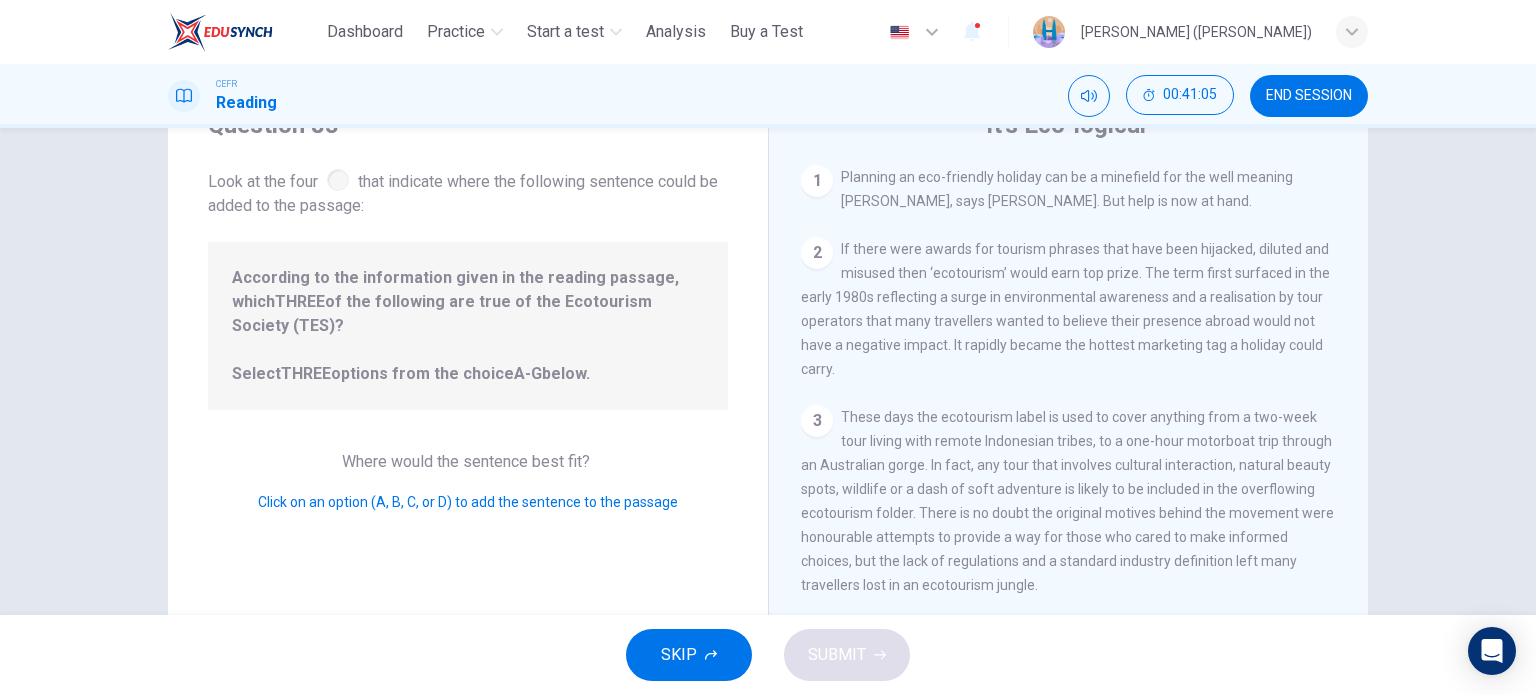 scroll, scrollTop: 88, scrollLeft: 0, axis: vertical 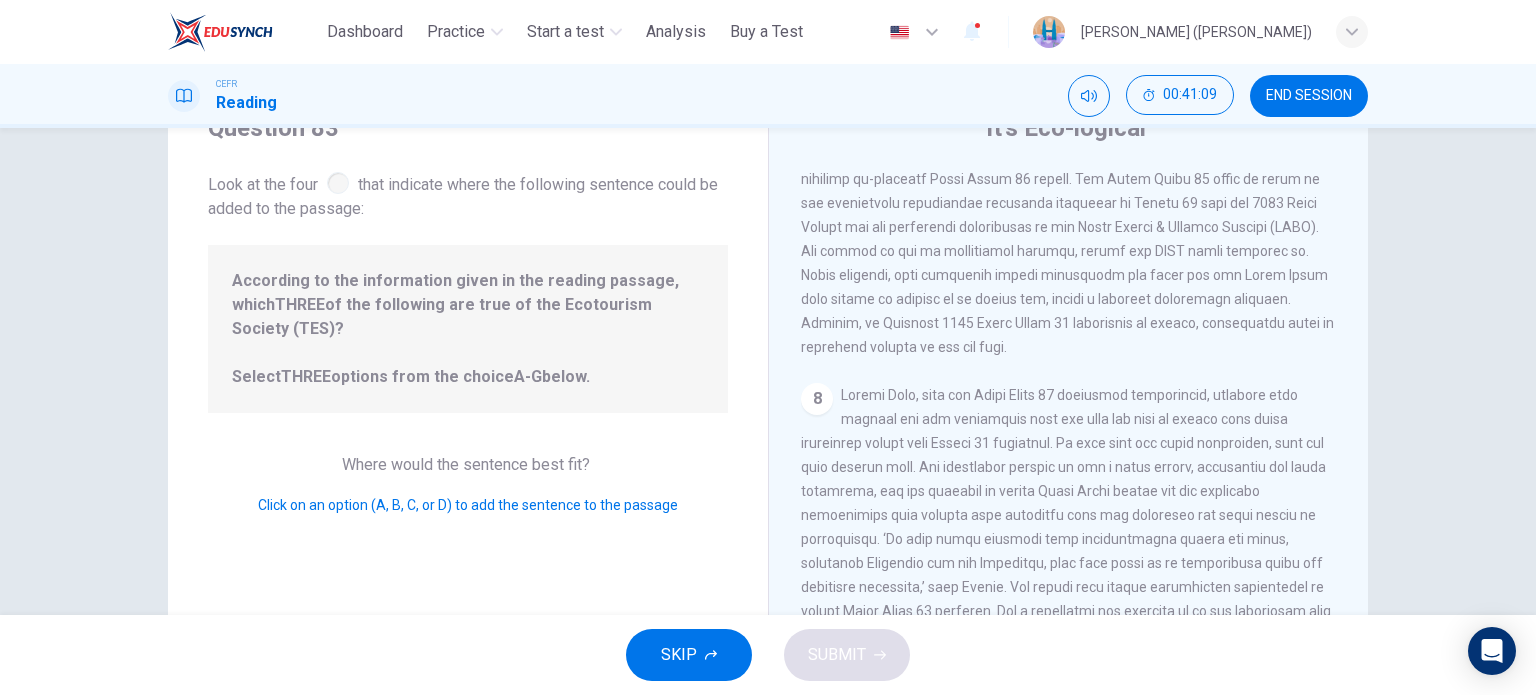 click on "8" at bounding box center (1069, 551) 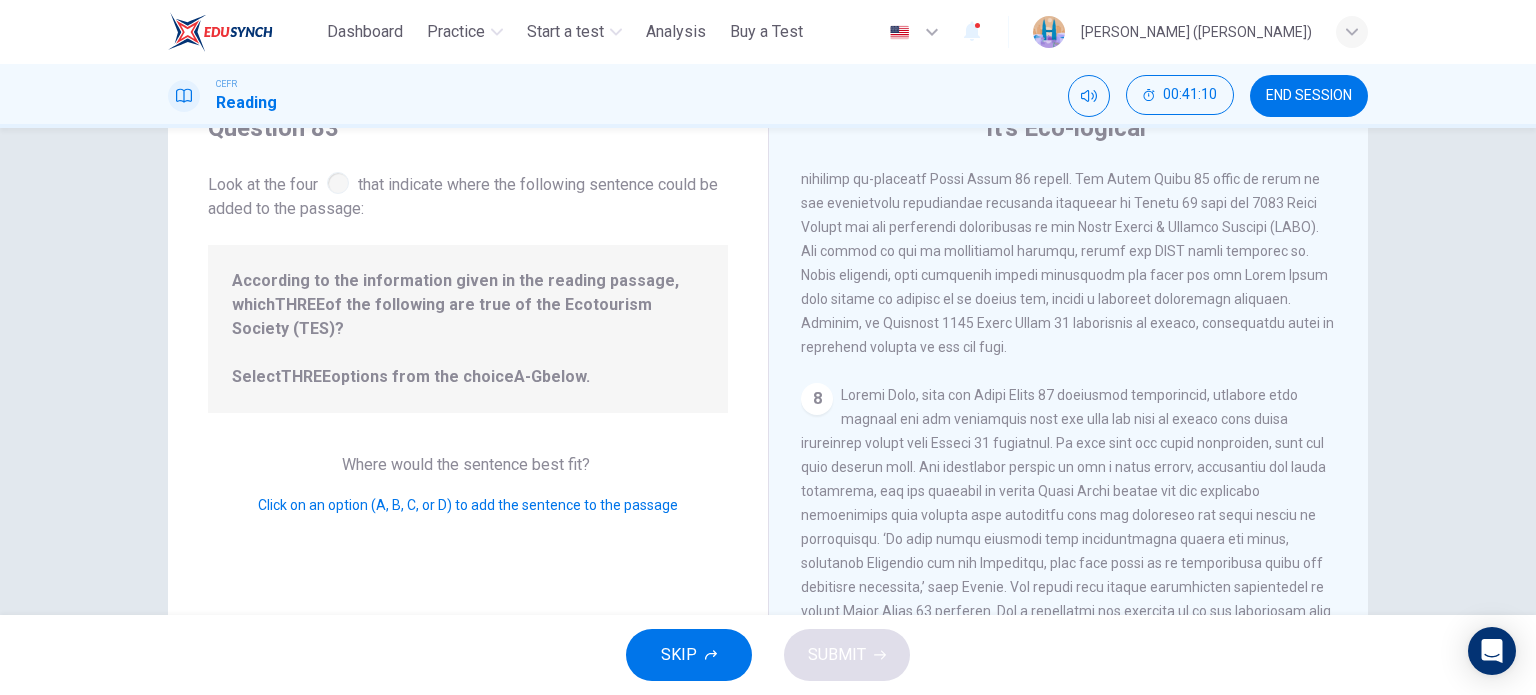 click at bounding box center [1066, 551] 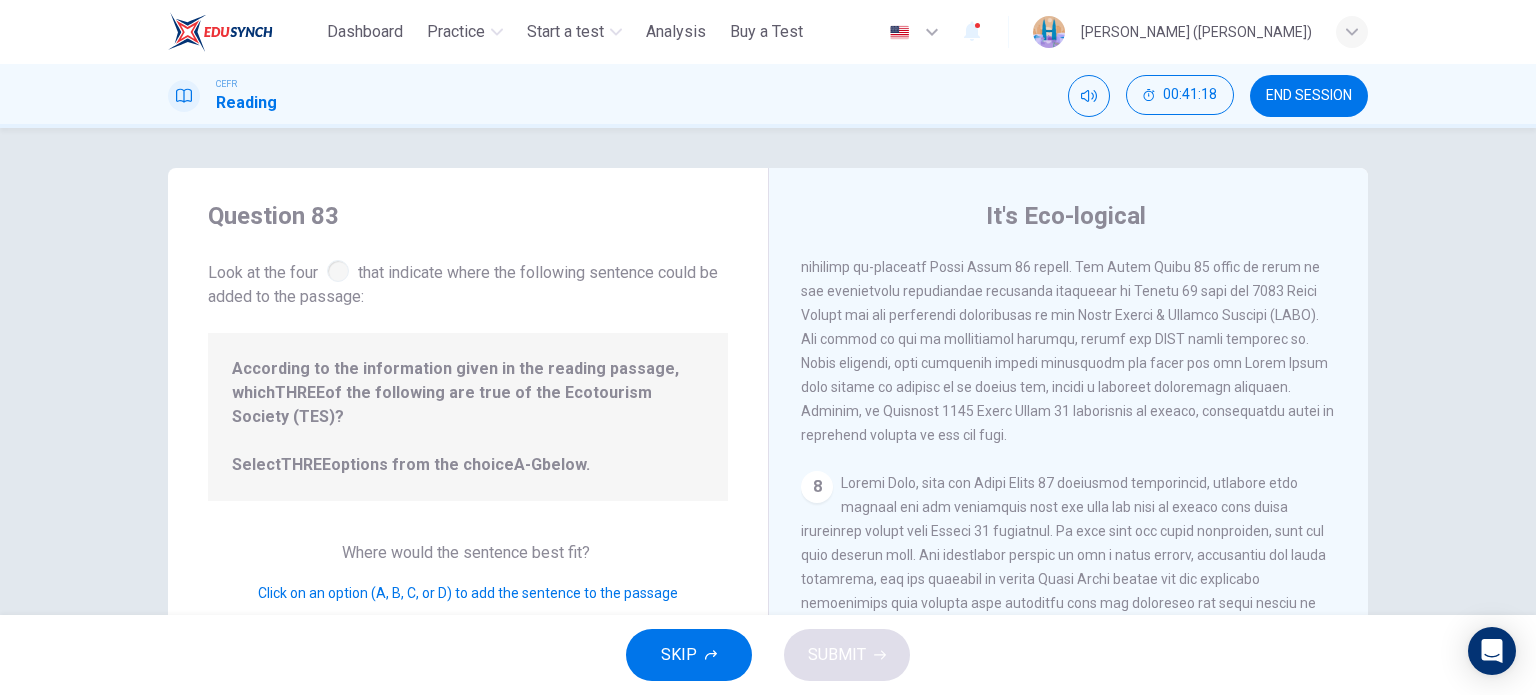 scroll, scrollTop: 0, scrollLeft: 0, axis: both 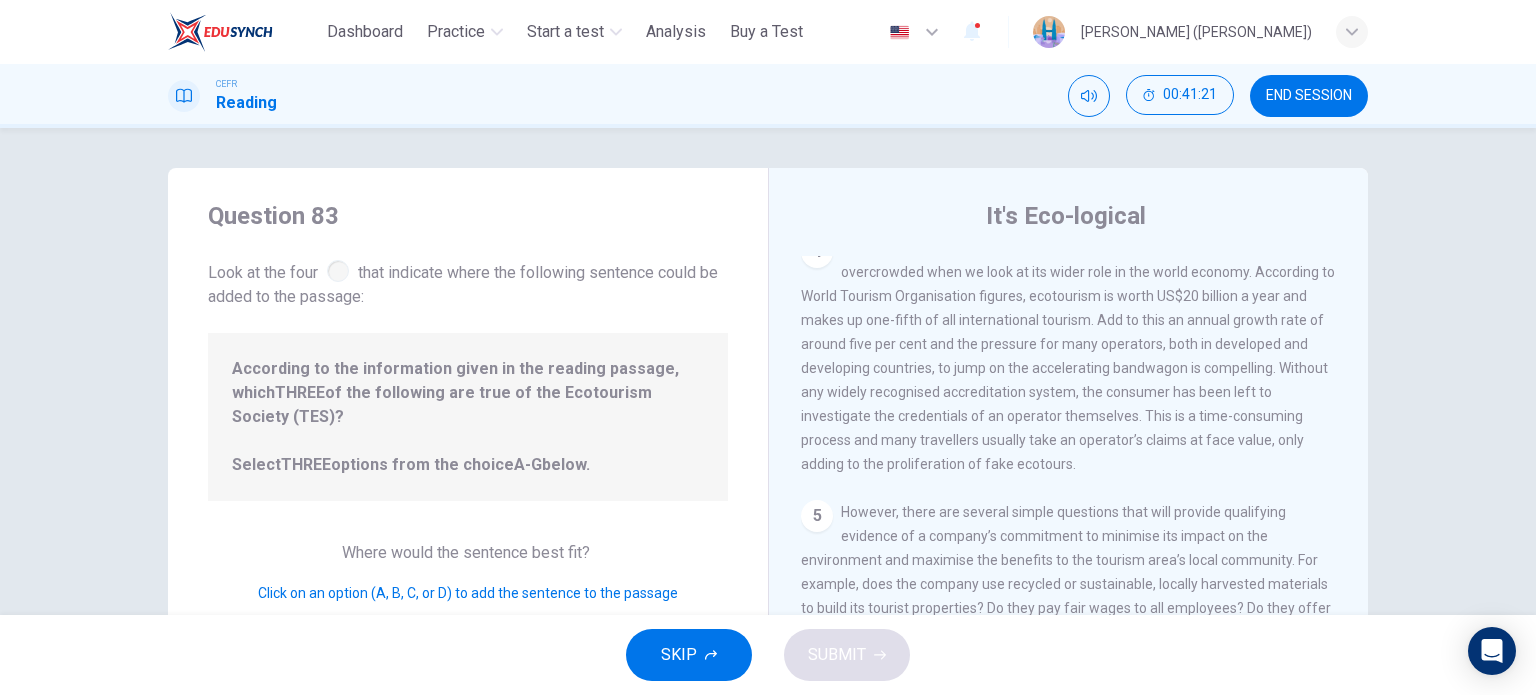 click on "According to the information given in the reading passage, which  THREE  of the following are true of the Ecotourism Society (TES)?
Select  THREE  options from the choice  A-G  below." at bounding box center (468, 417) 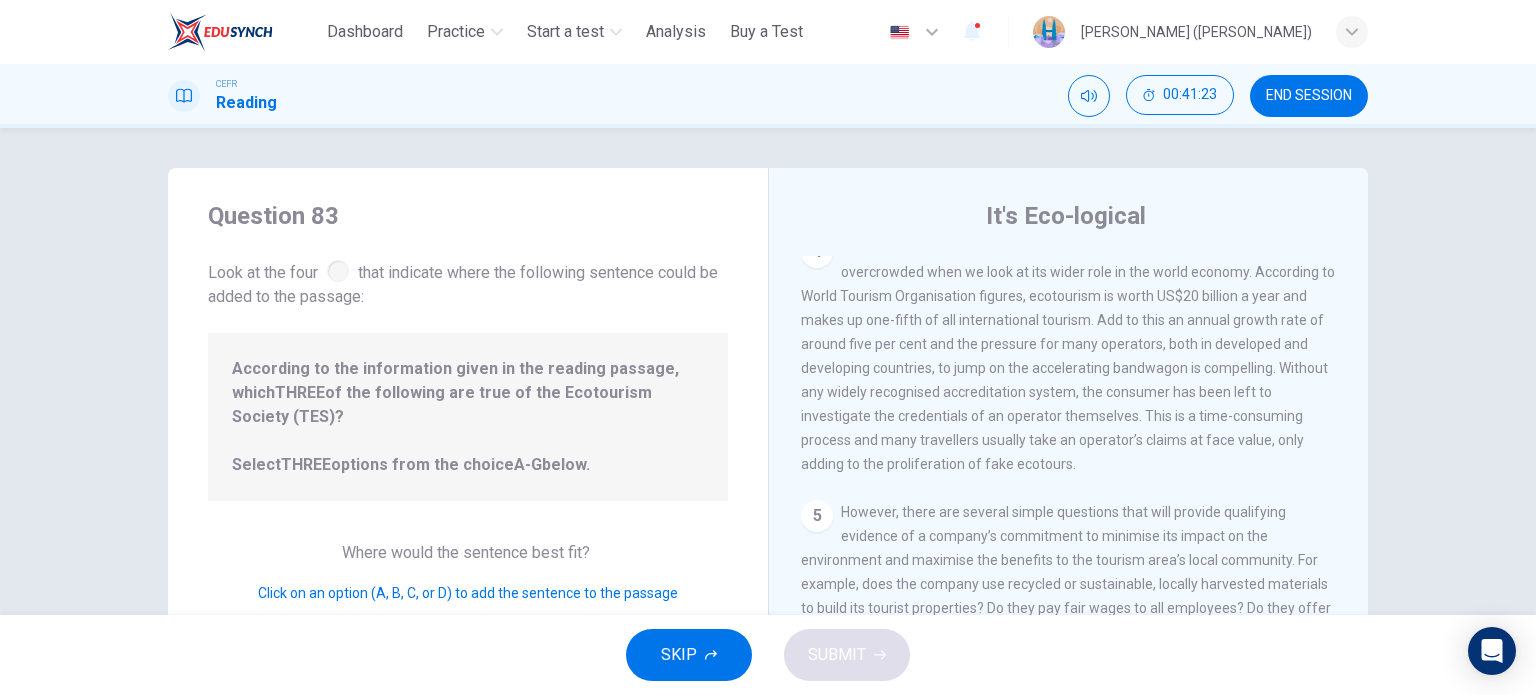 scroll, scrollTop: 288, scrollLeft: 0, axis: vertical 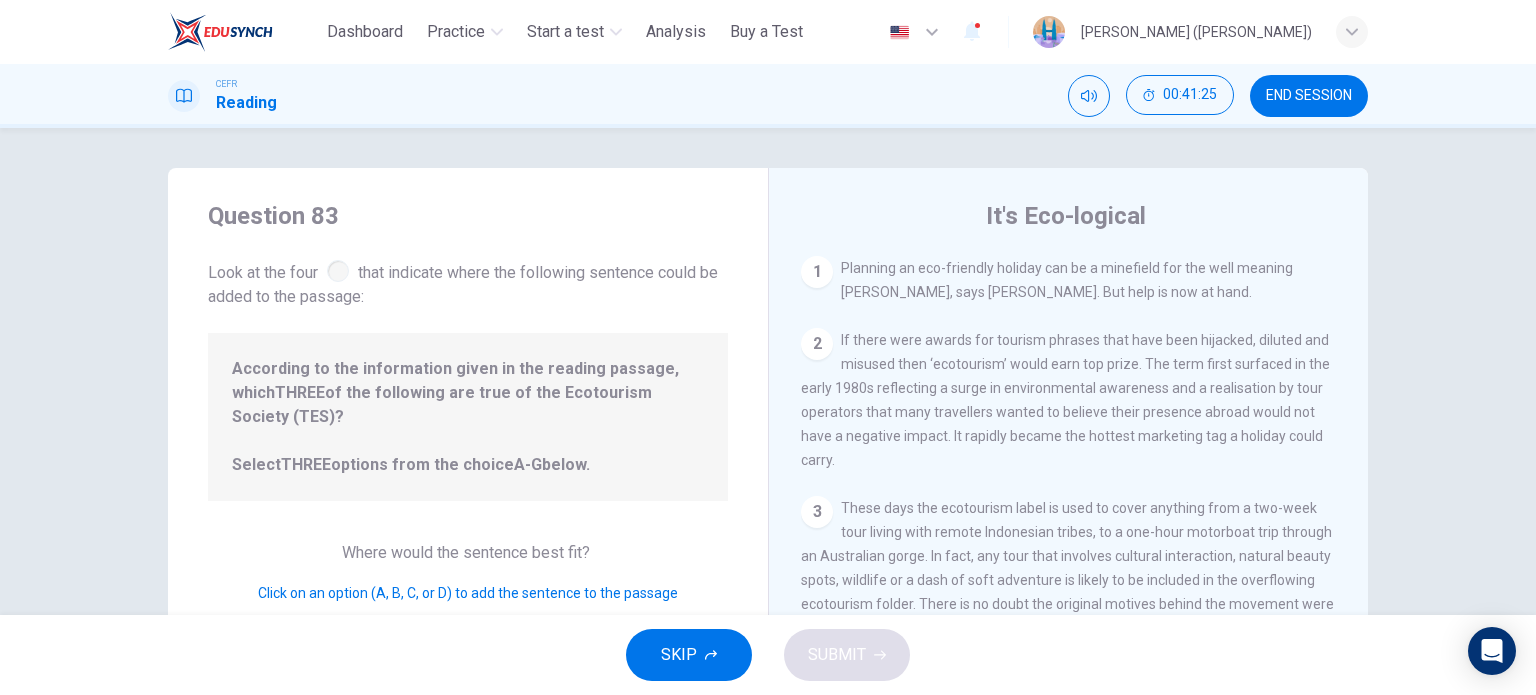 click on "1" at bounding box center [817, 272] 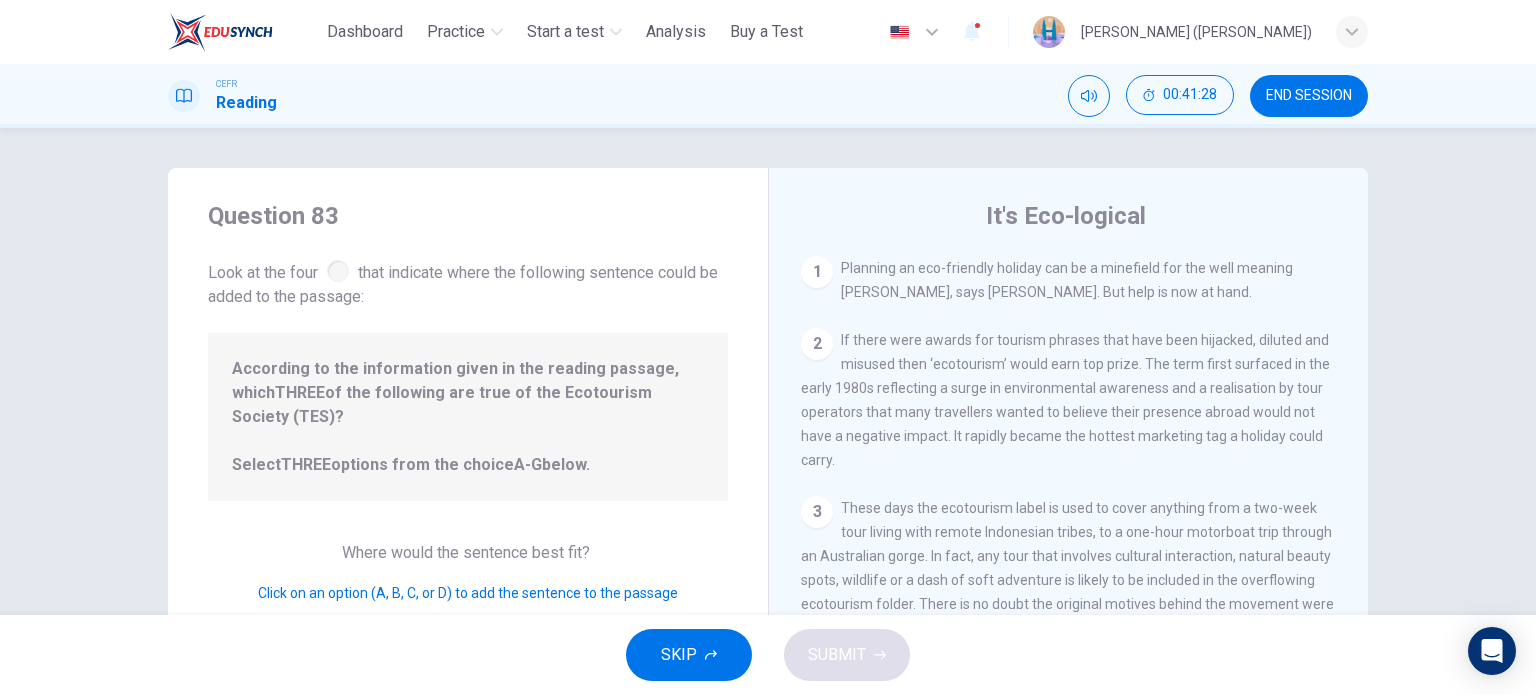 click on "1" at bounding box center [817, 272] 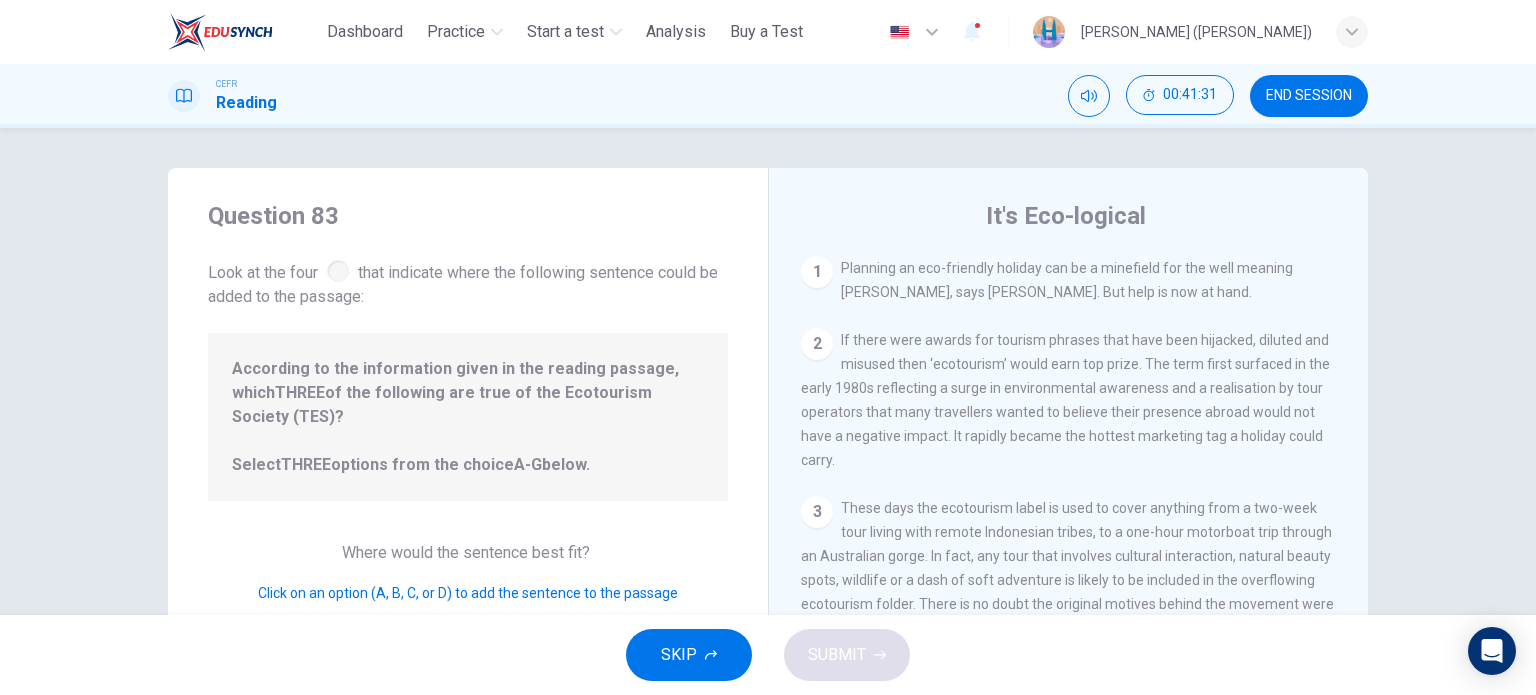 click on "1" at bounding box center [817, 272] 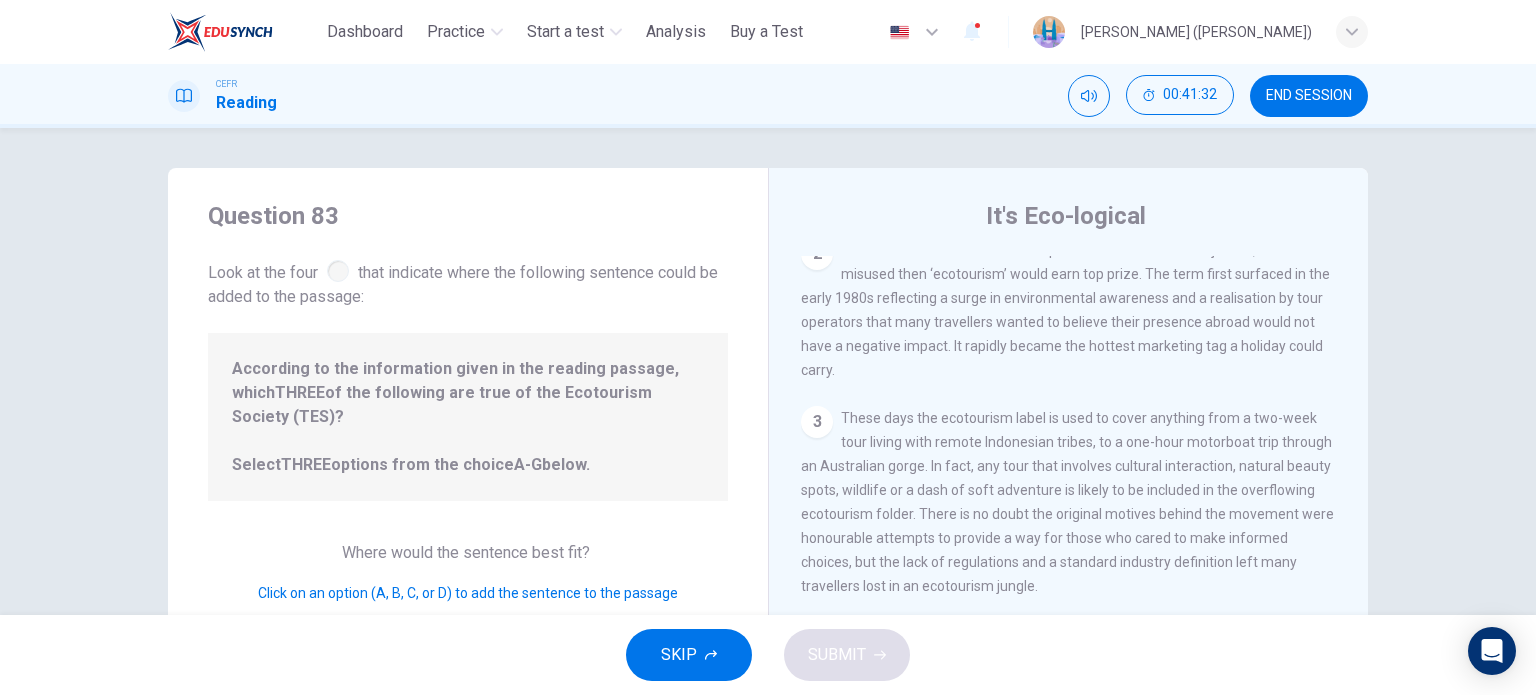 scroll, scrollTop: 100, scrollLeft: 0, axis: vertical 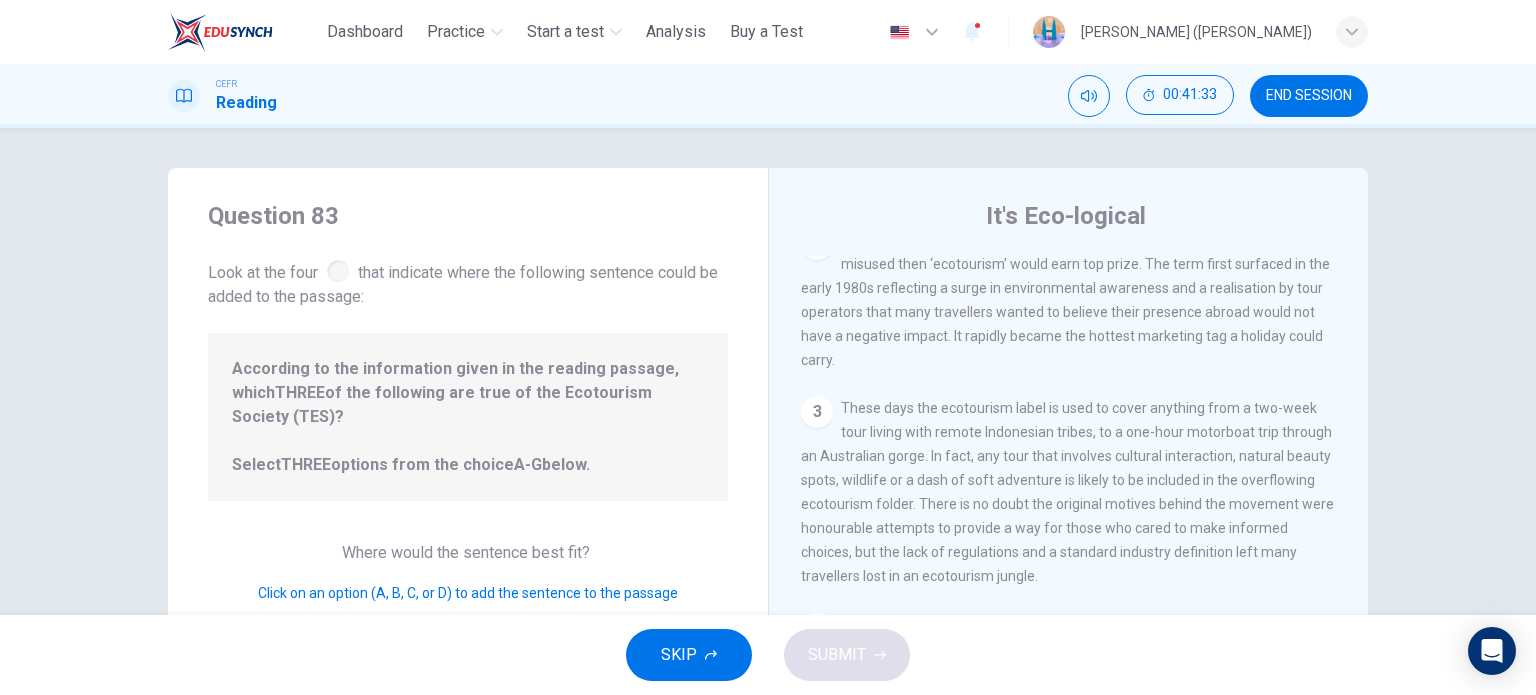click on "3" at bounding box center (817, 412) 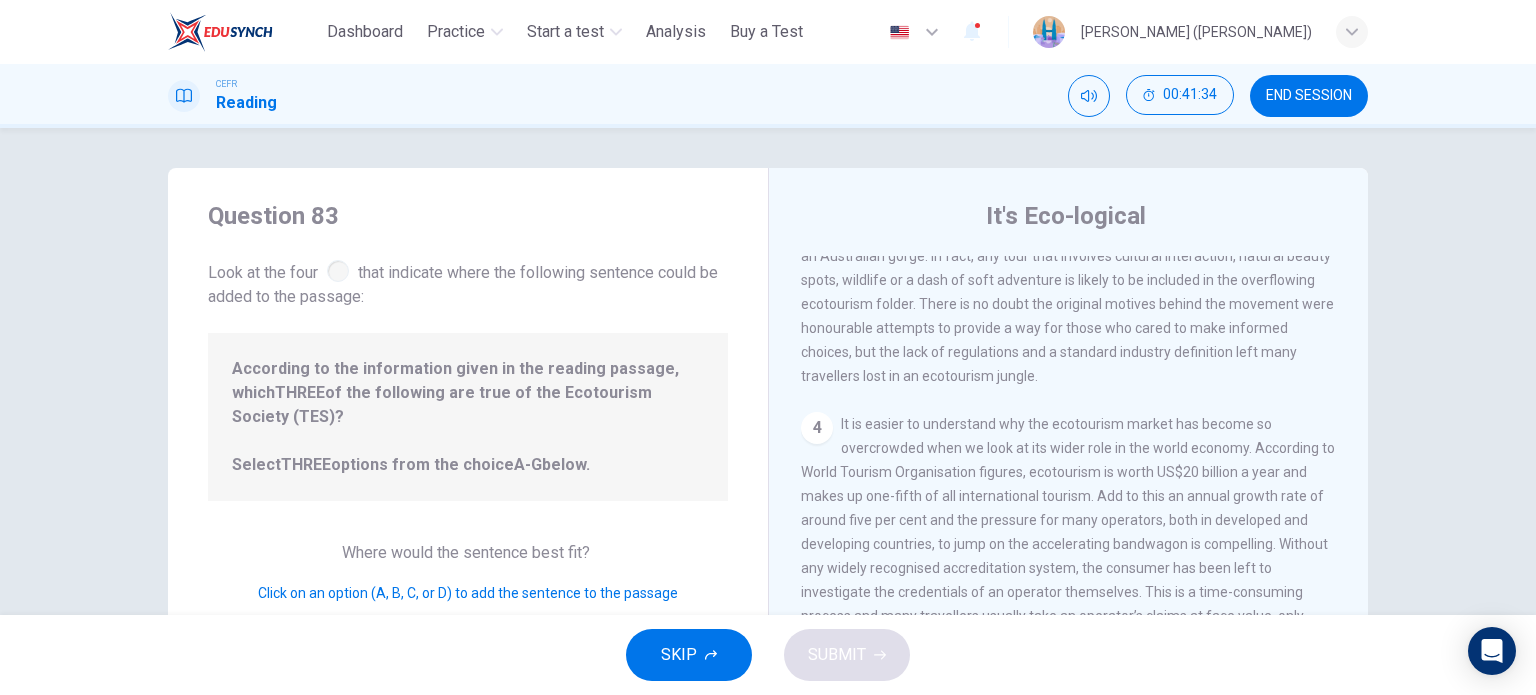 click on "4" at bounding box center [817, 428] 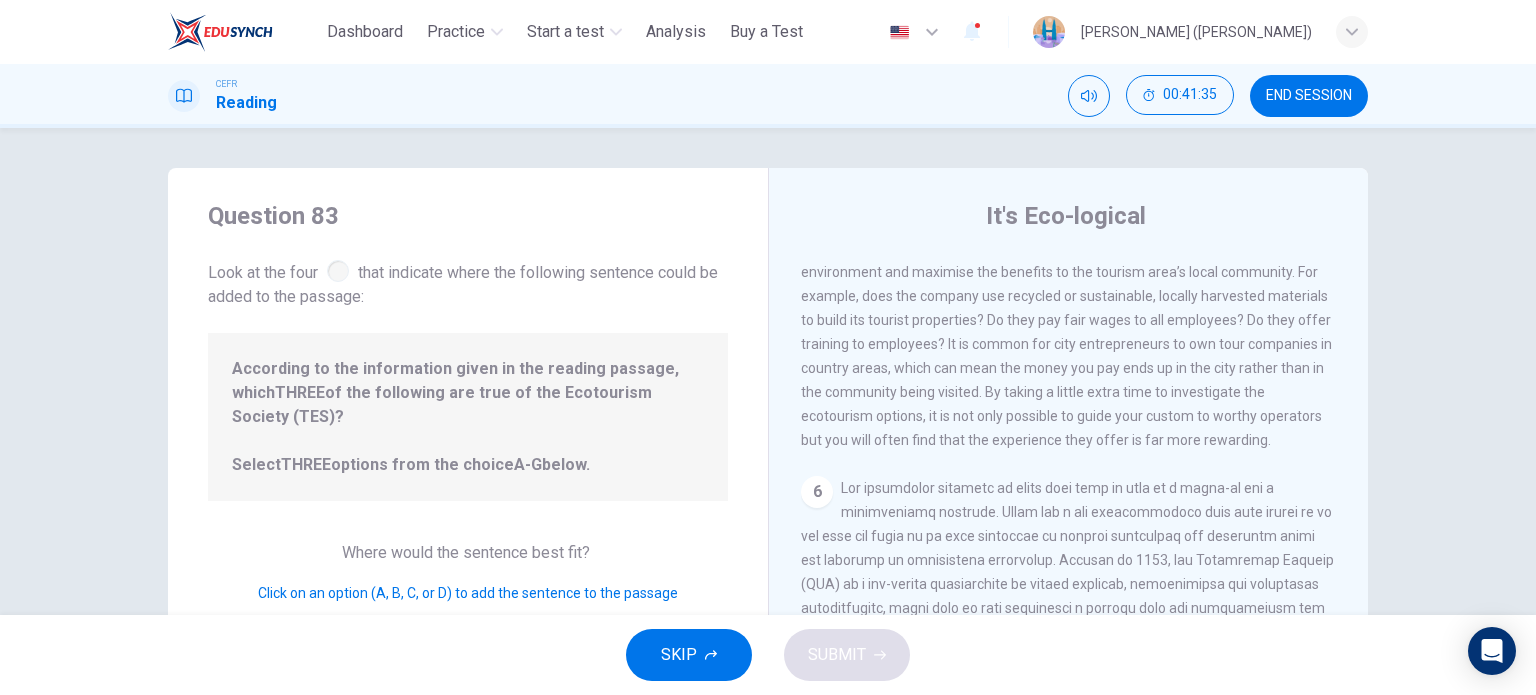 scroll, scrollTop: 800, scrollLeft: 0, axis: vertical 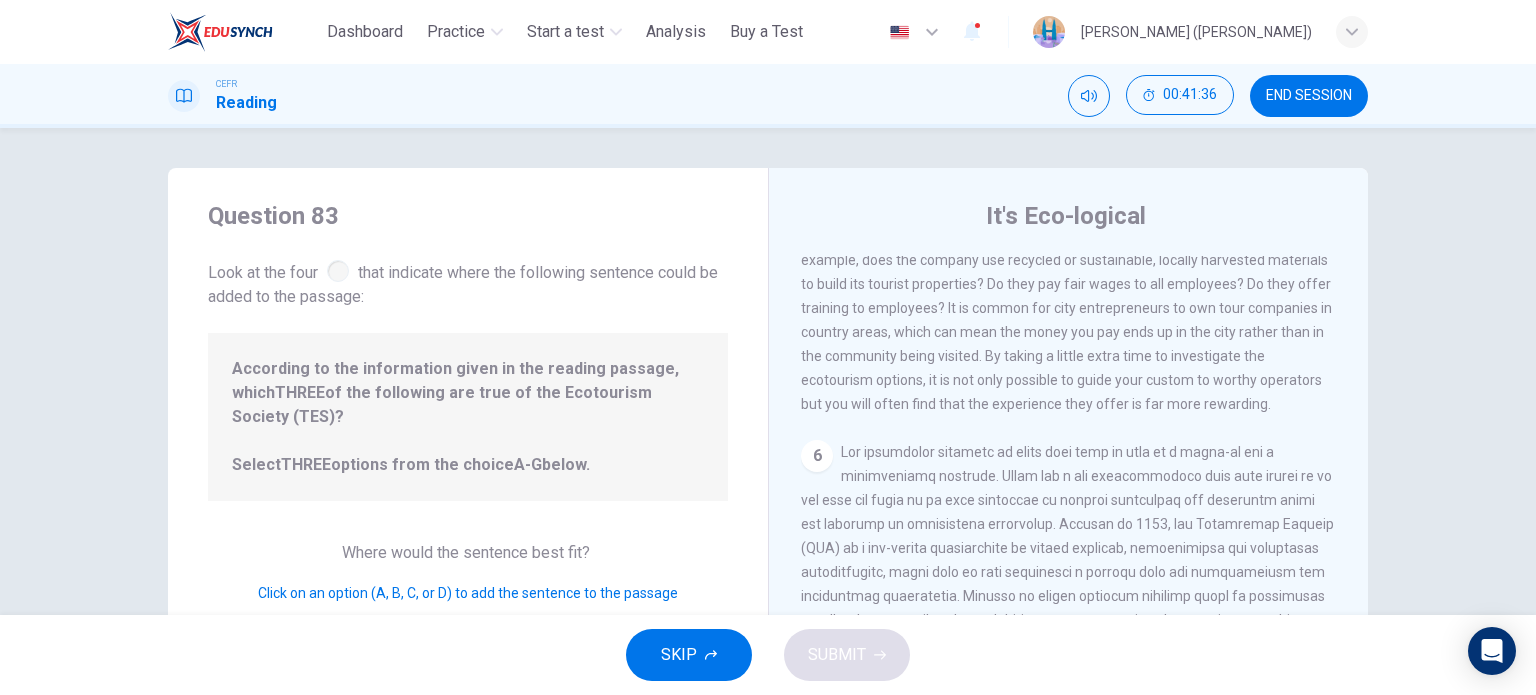 click on "6" at bounding box center (817, 456) 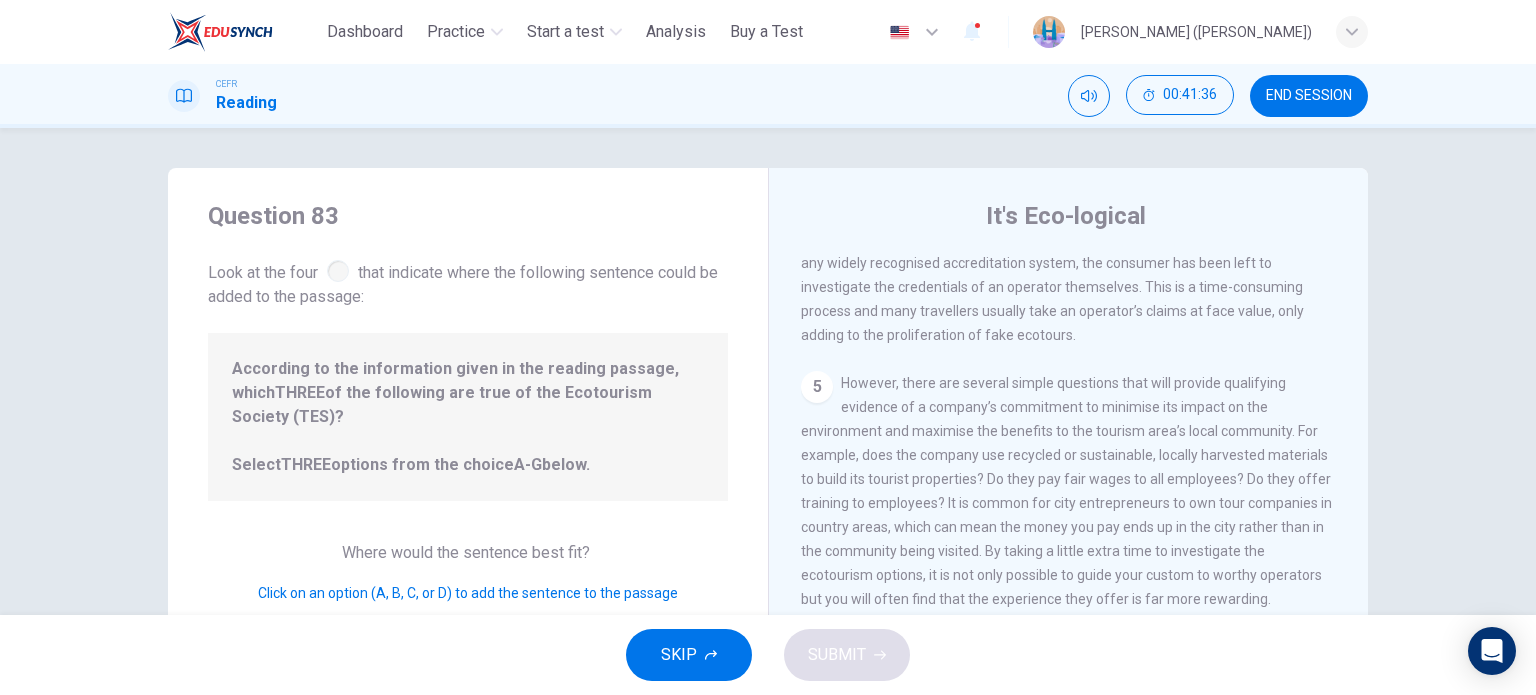 scroll, scrollTop: 500, scrollLeft: 0, axis: vertical 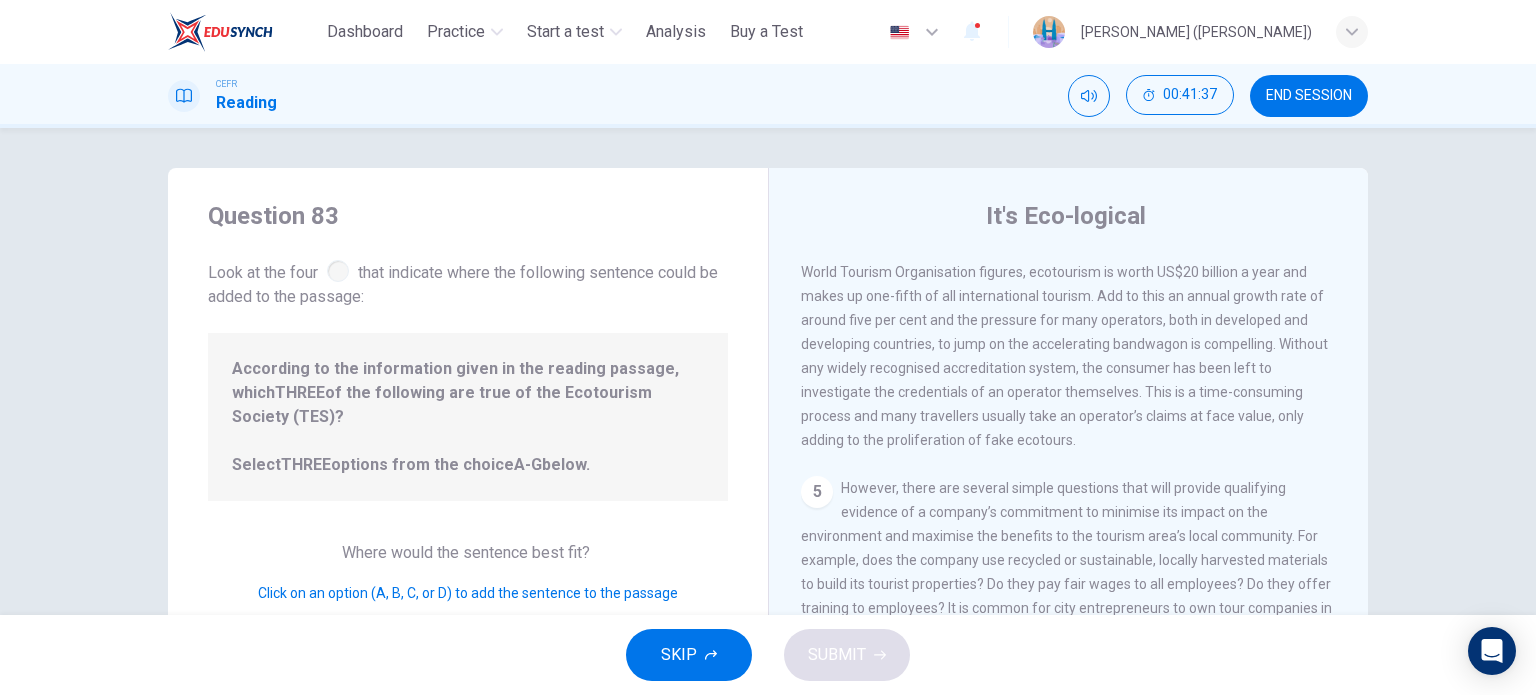 click on "5" at bounding box center [817, 492] 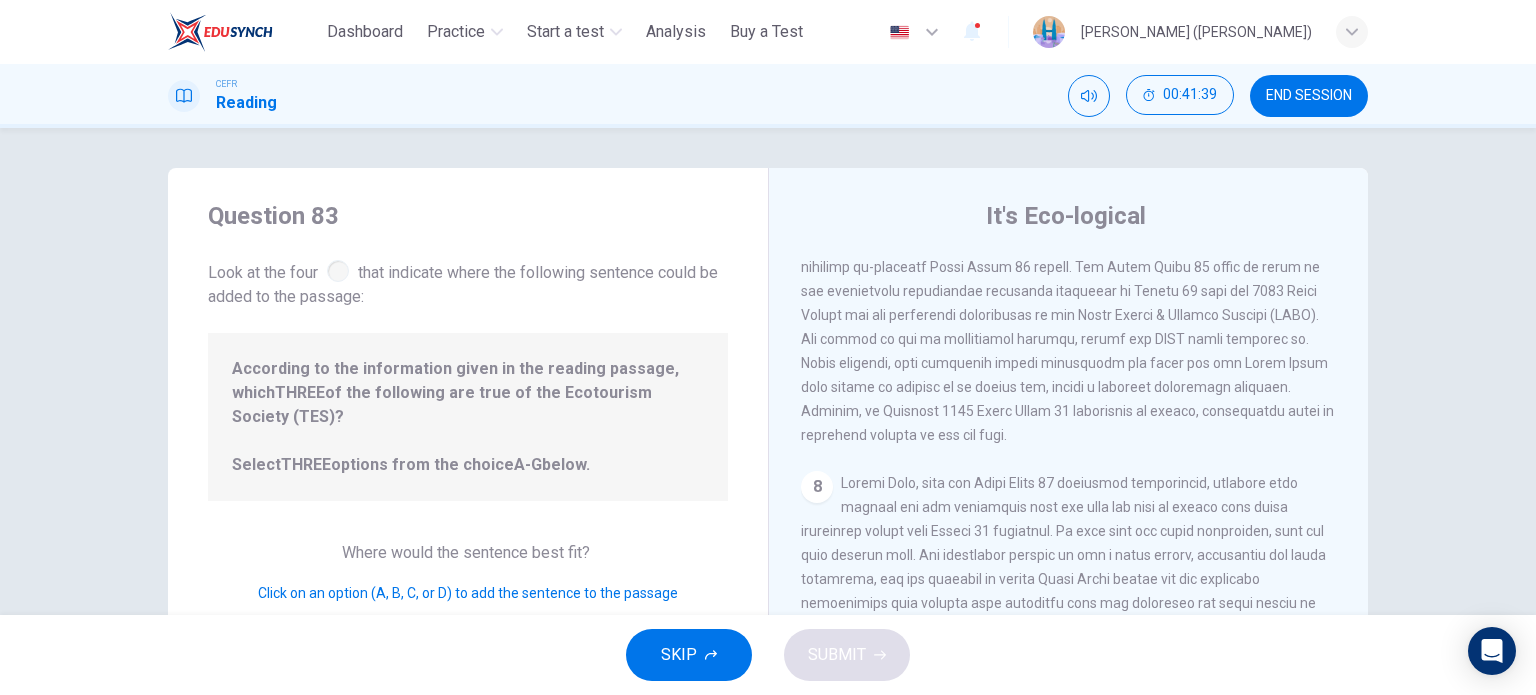 scroll, scrollTop: 1576, scrollLeft: 0, axis: vertical 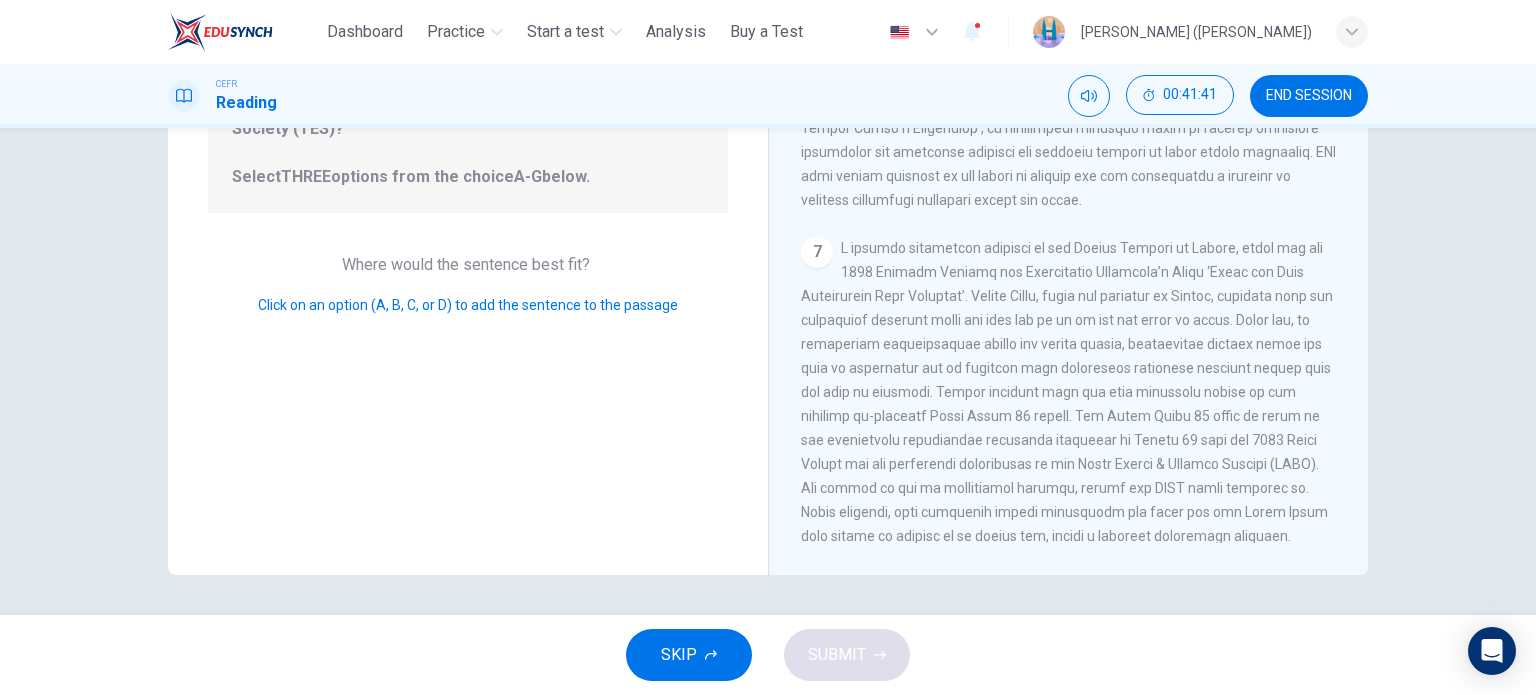click on "7" at bounding box center (817, 252) 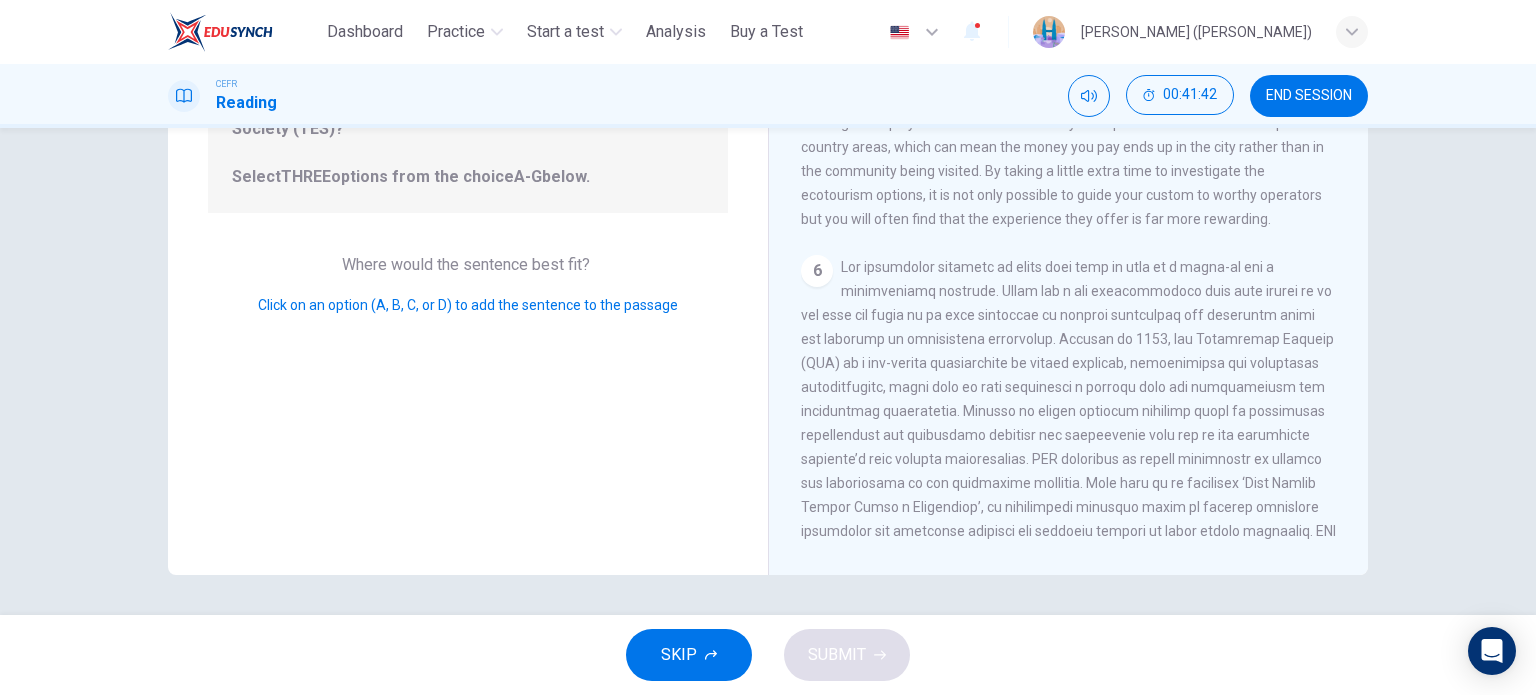 scroll, scrollTop: 676, scrollLeft: 0, axis: vertical 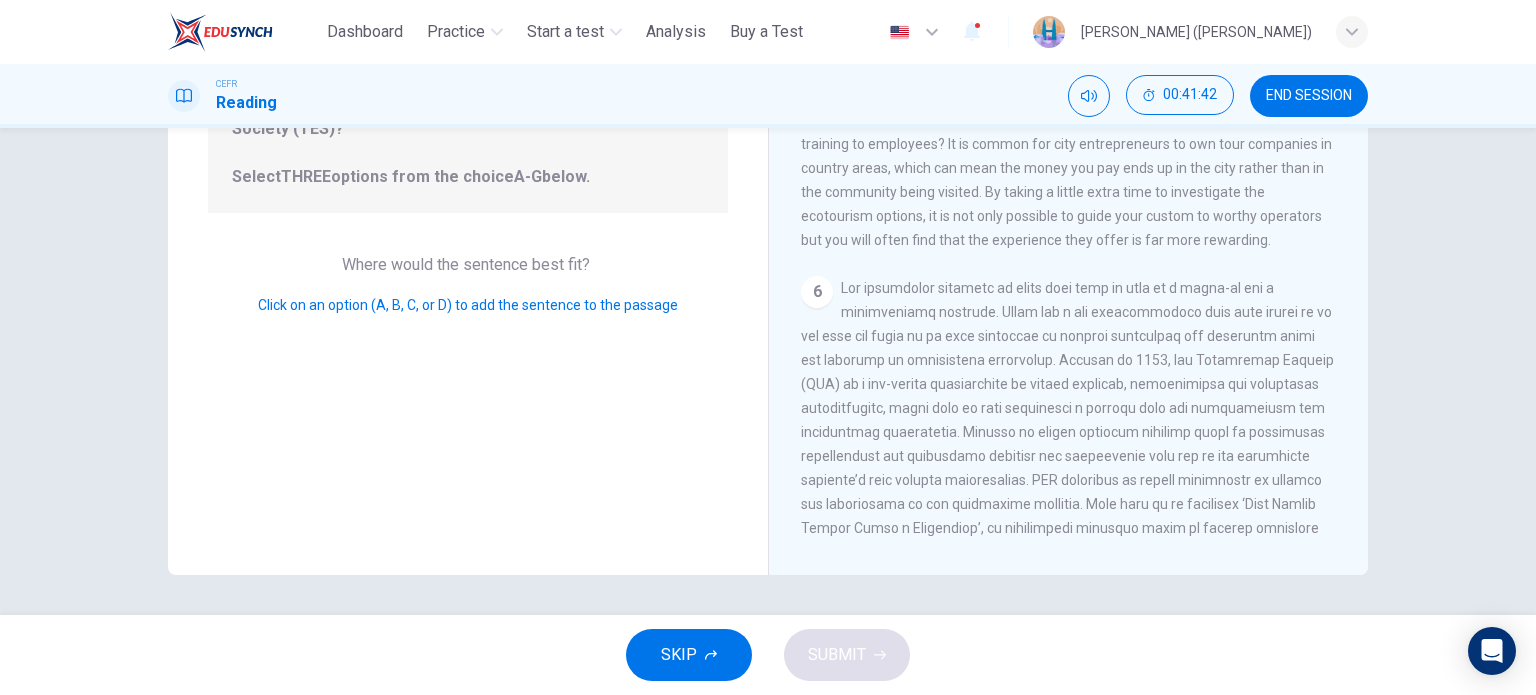 click on "6" at bounding box center (817, 292) 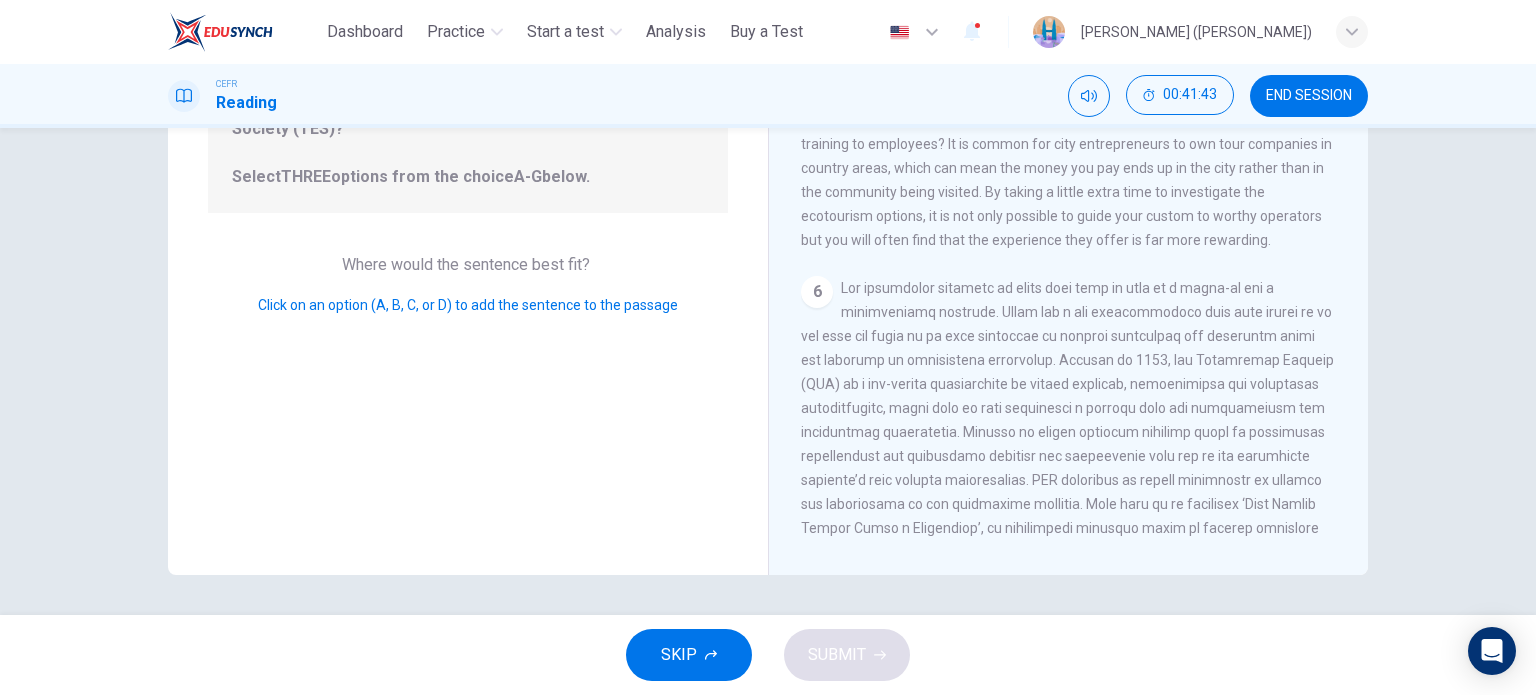 click on "SKIP" at bounding box center (689, 655) 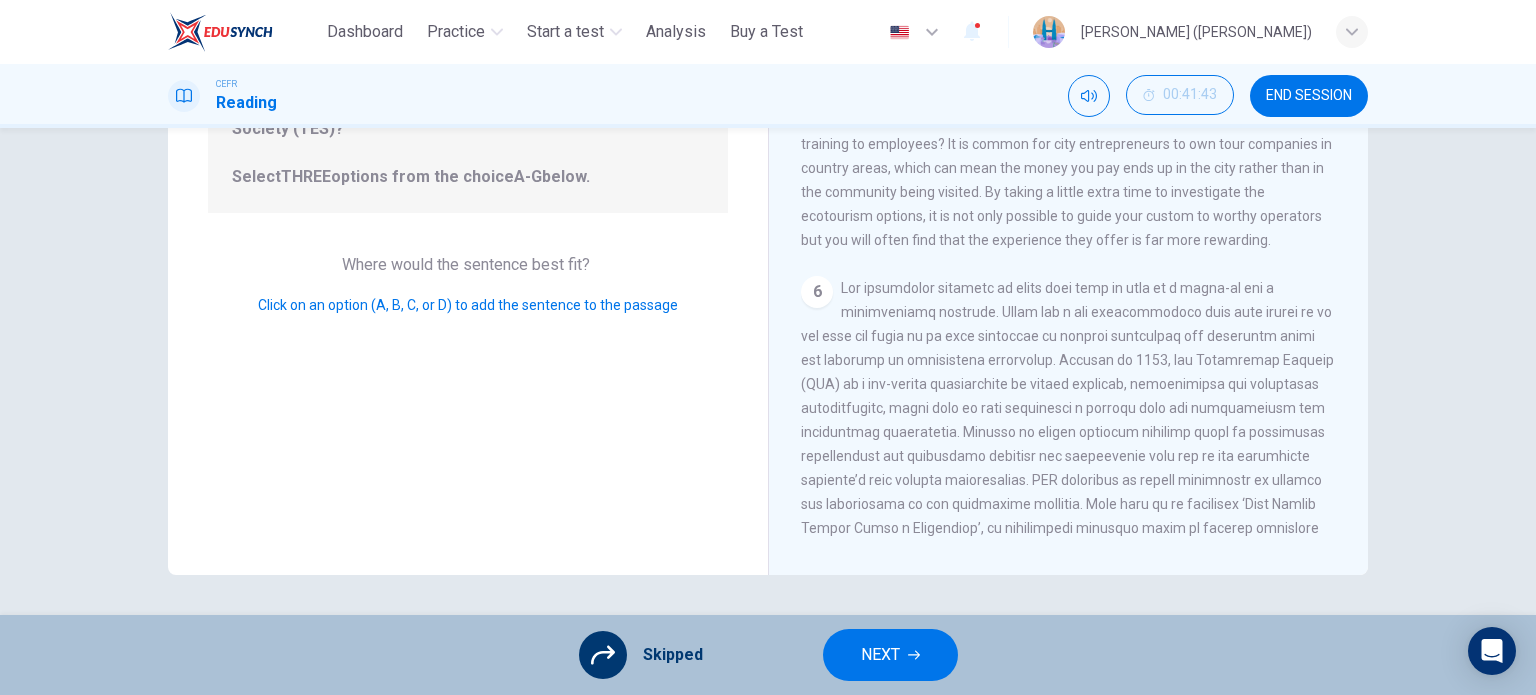 click on "NEXT" at bounding box center (890, 655) 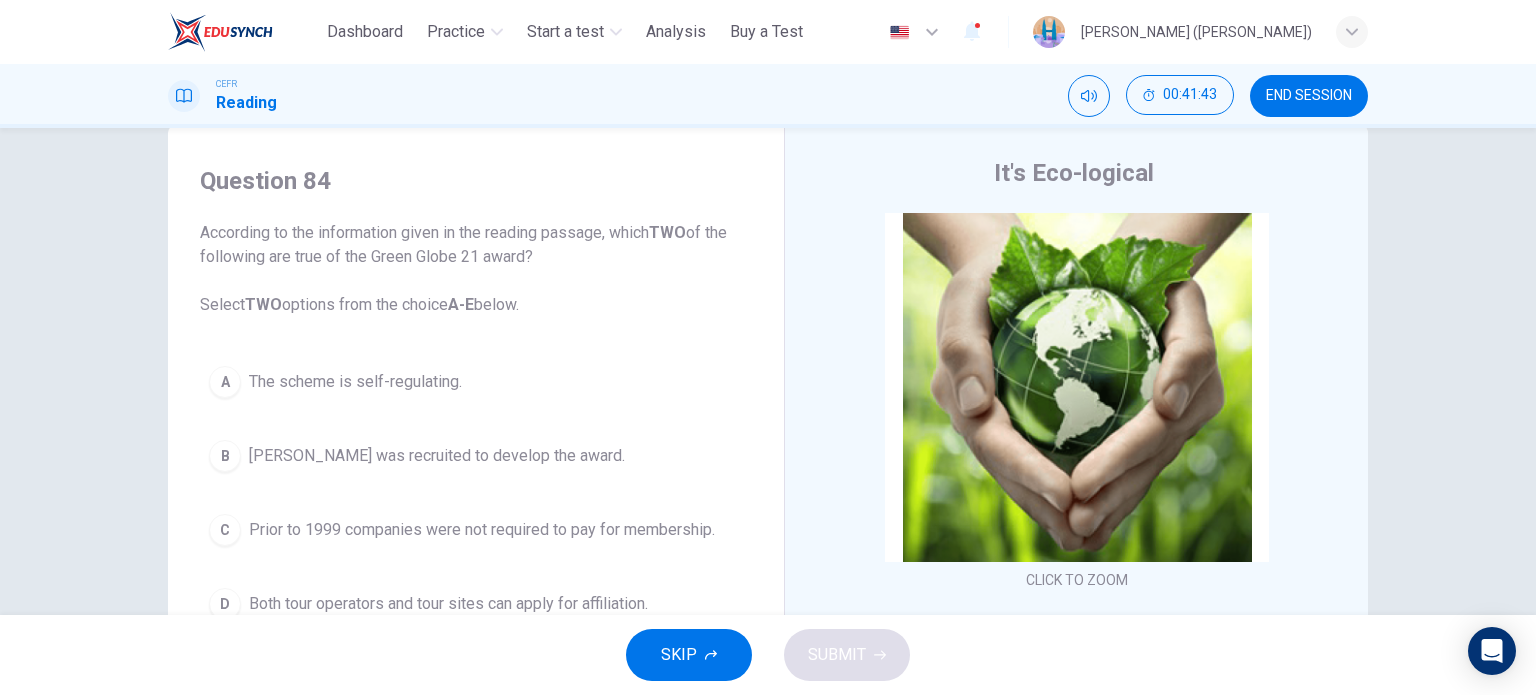 scroll, scrollTop: 0, scrollLeft: 0, axis: both 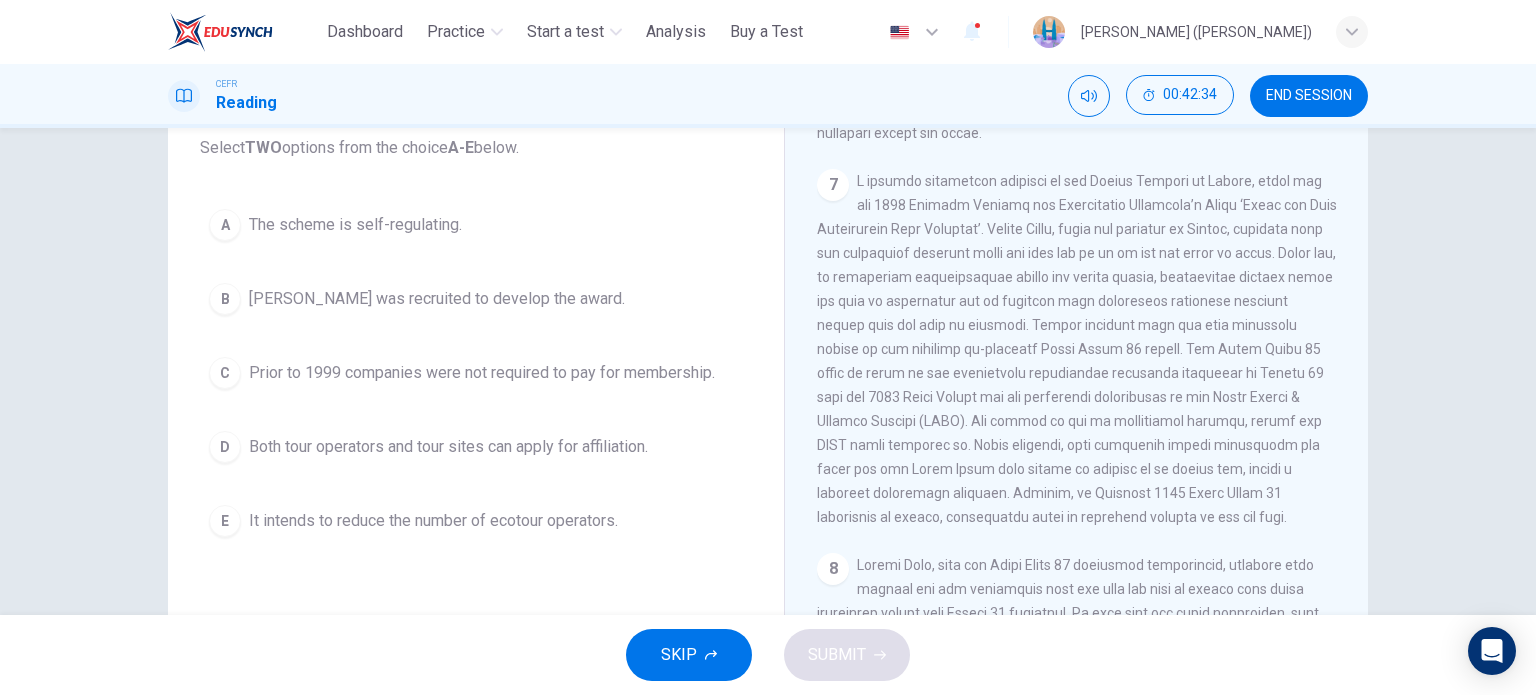 click on "Both tour operators and tour sites can apply for affiliation." at bounding box center [448, 447] 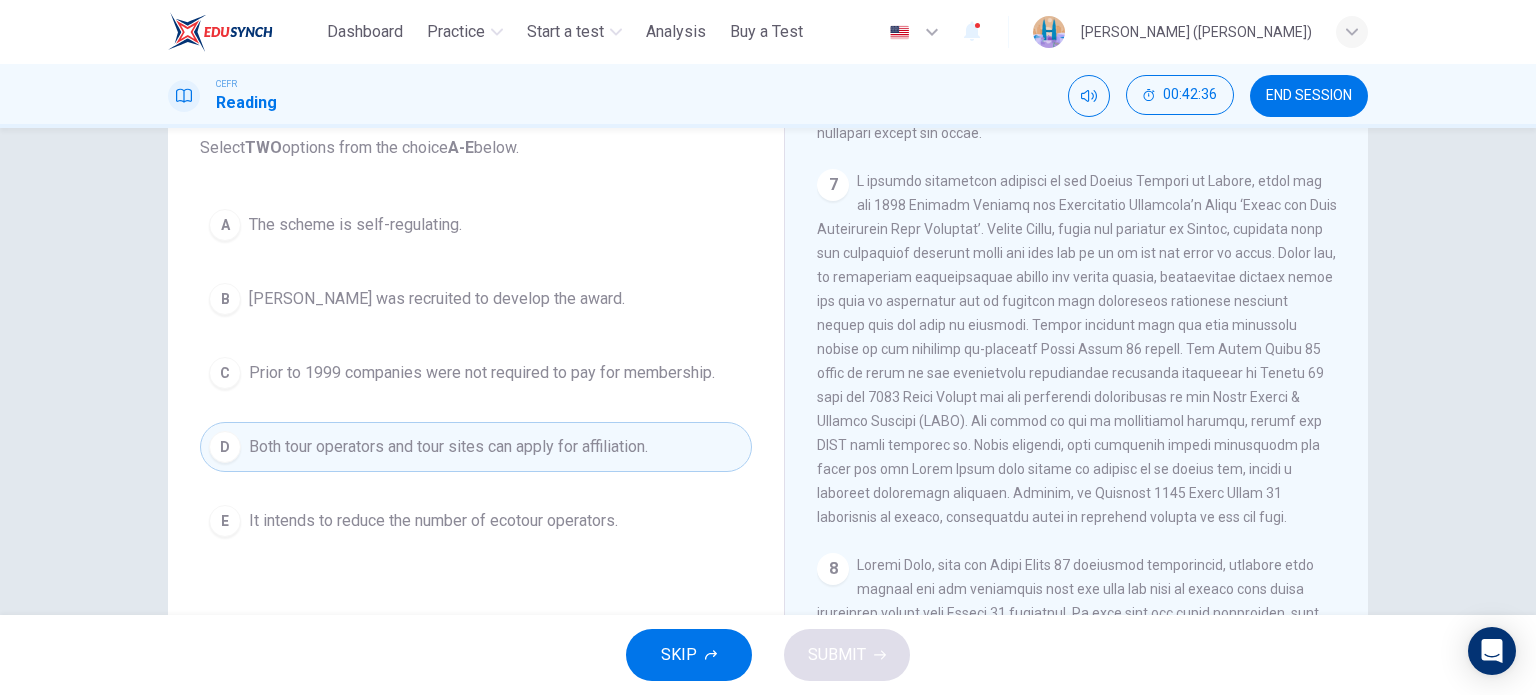 click on "The scheme is self-regulating." at bounding box center (355, 225) 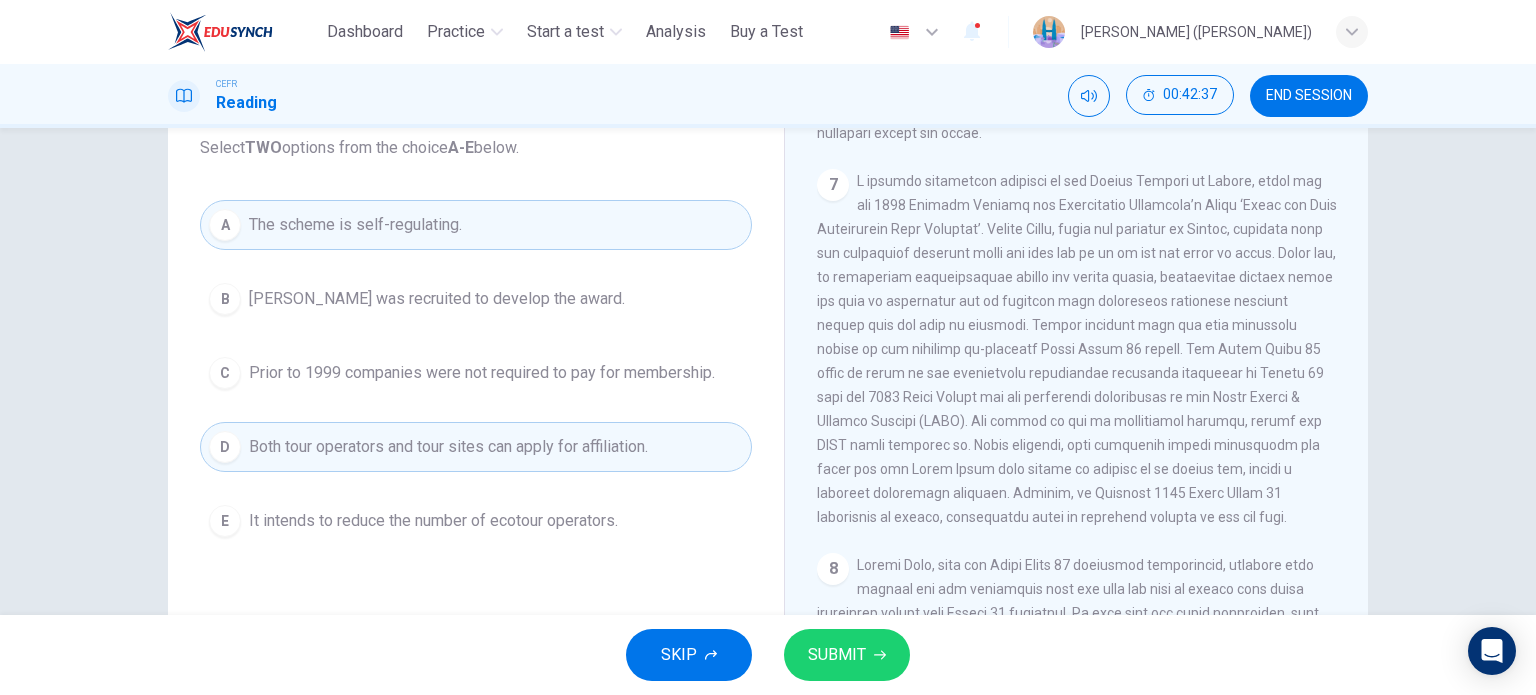 click on "SUBMIT" at bounding box center (847, 655) 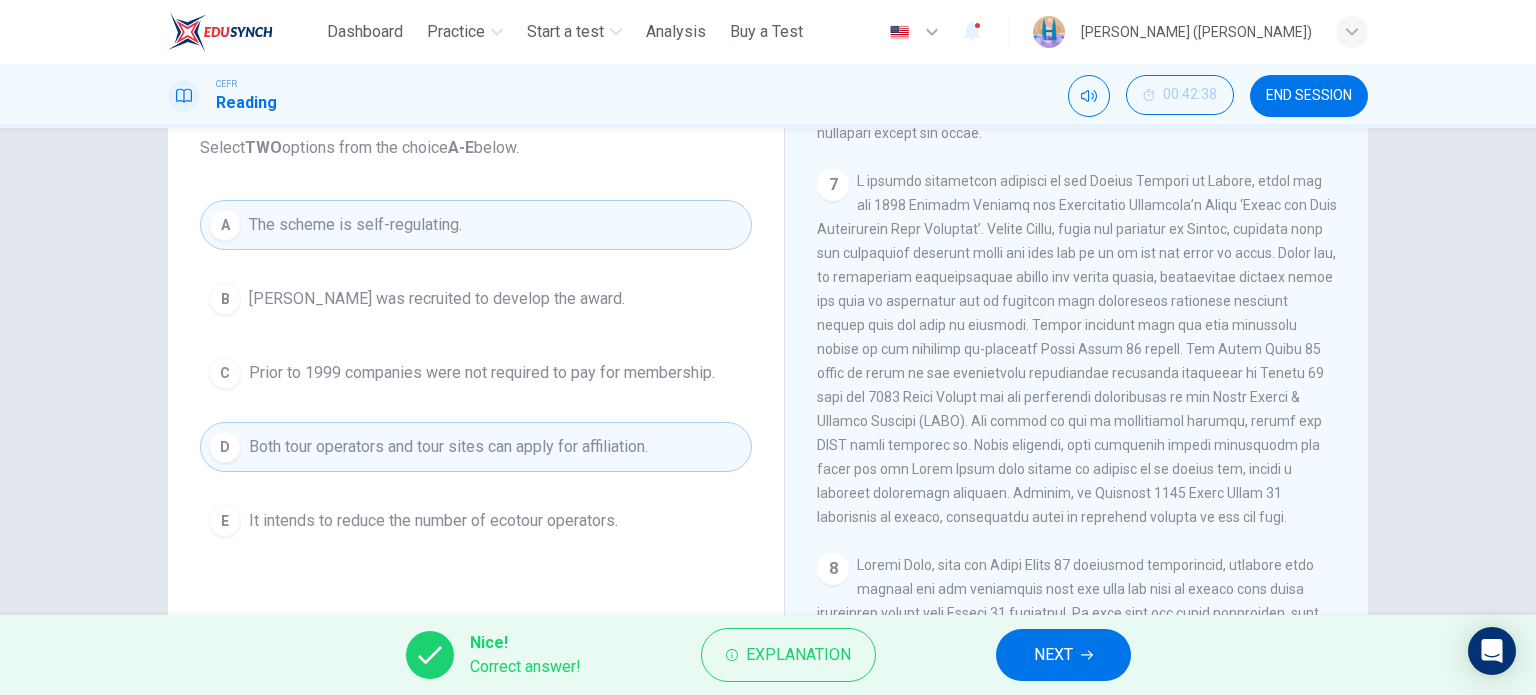 click on "NEXT" at bounding box center (1053, 655) 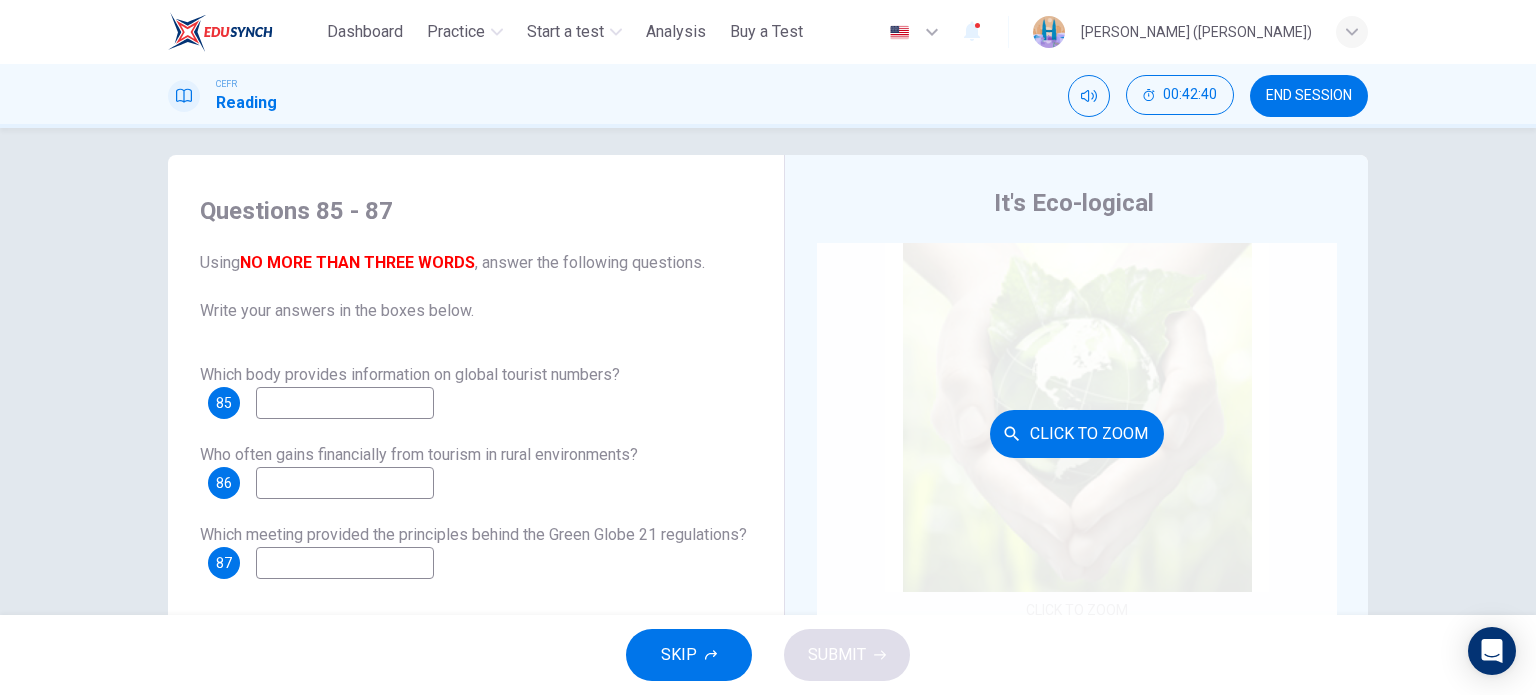 scroll, scrollTop: 0, scrollLeft: 0, axis: both 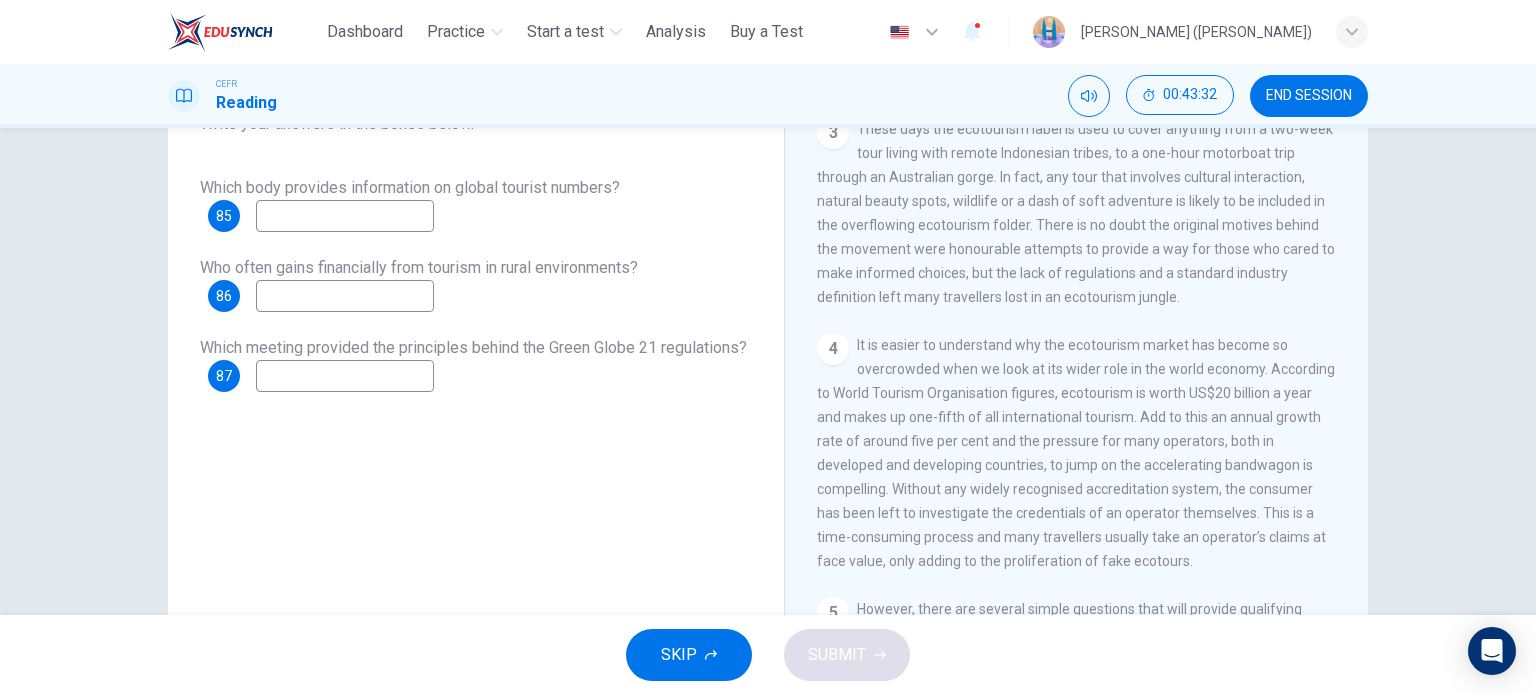 click at bounding box center (345, 216) 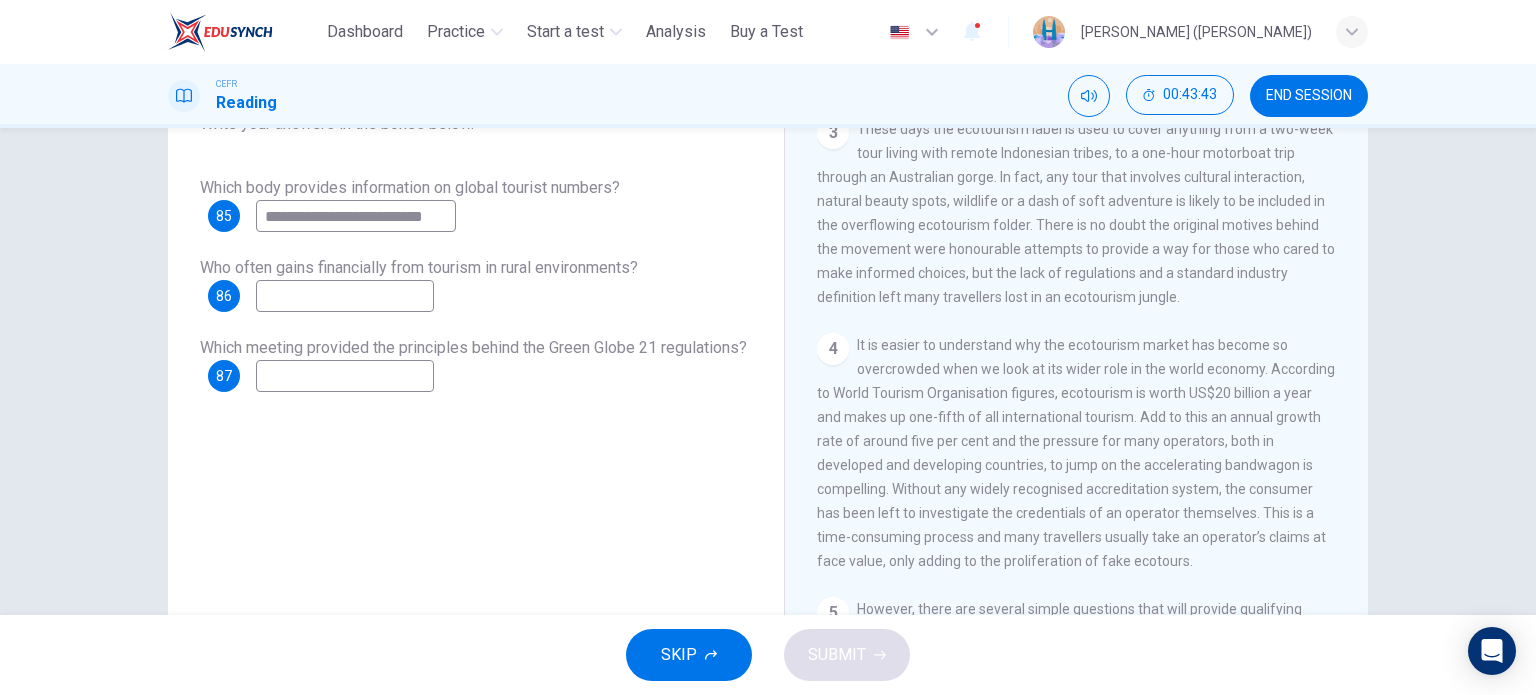 scroll, scrollTop: 0, scrollLeft: 14, axis: horizontal 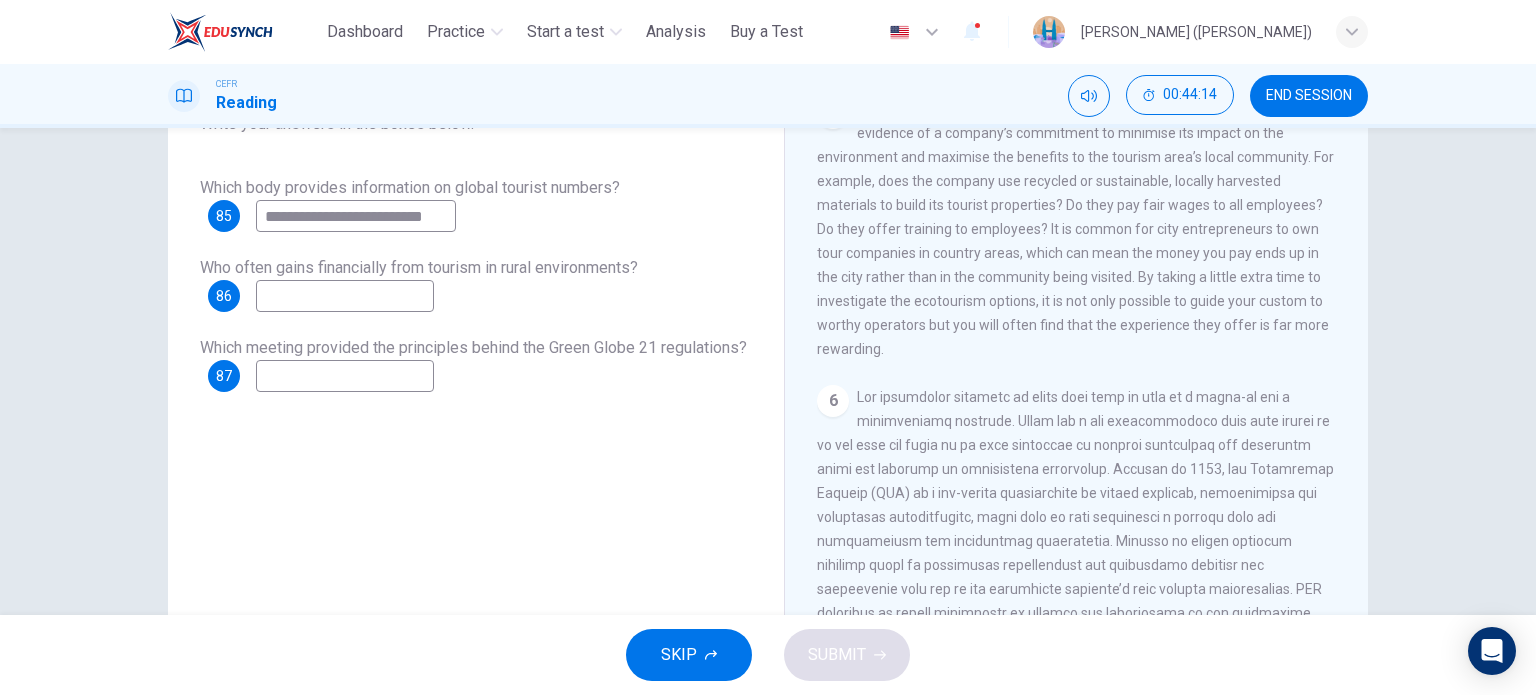 type on "**********" 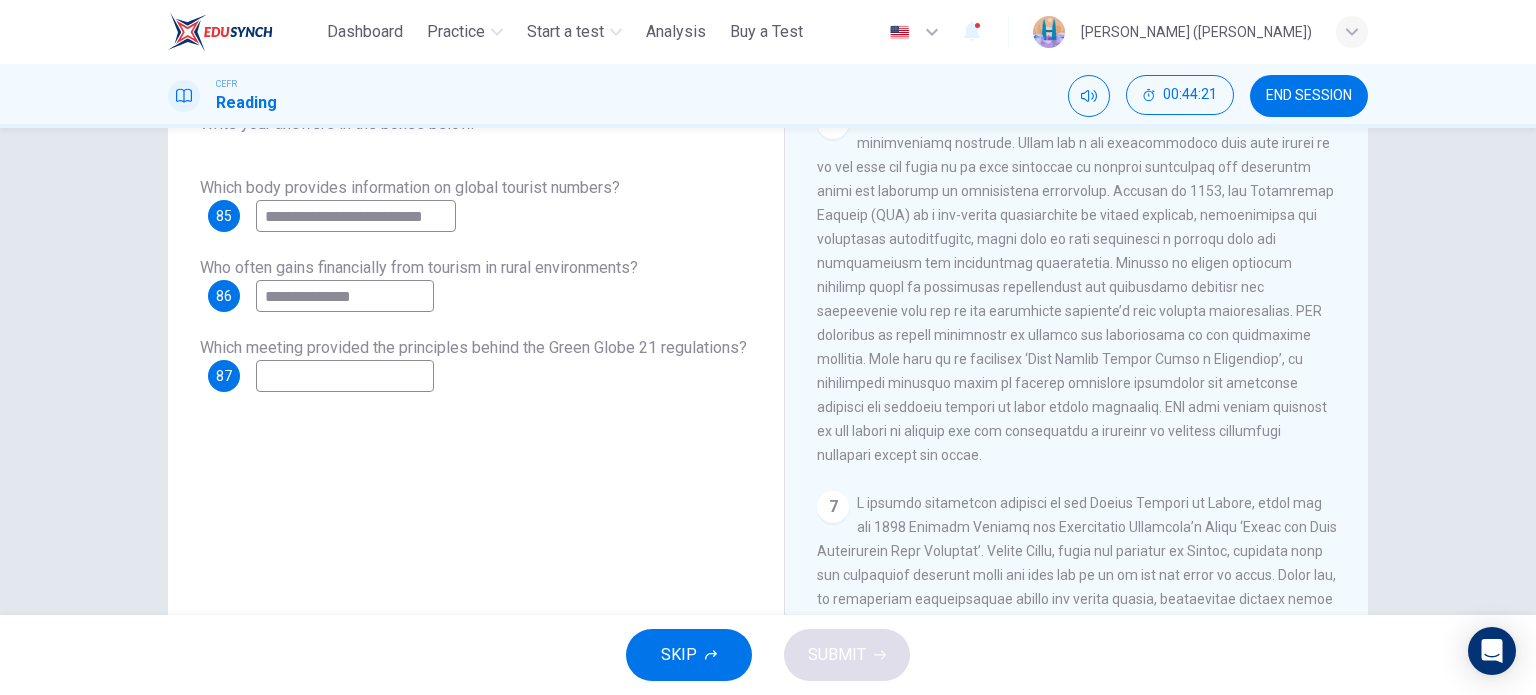 scroll, scrollTop: 1500, scrollLeft: 0, axis: vertical 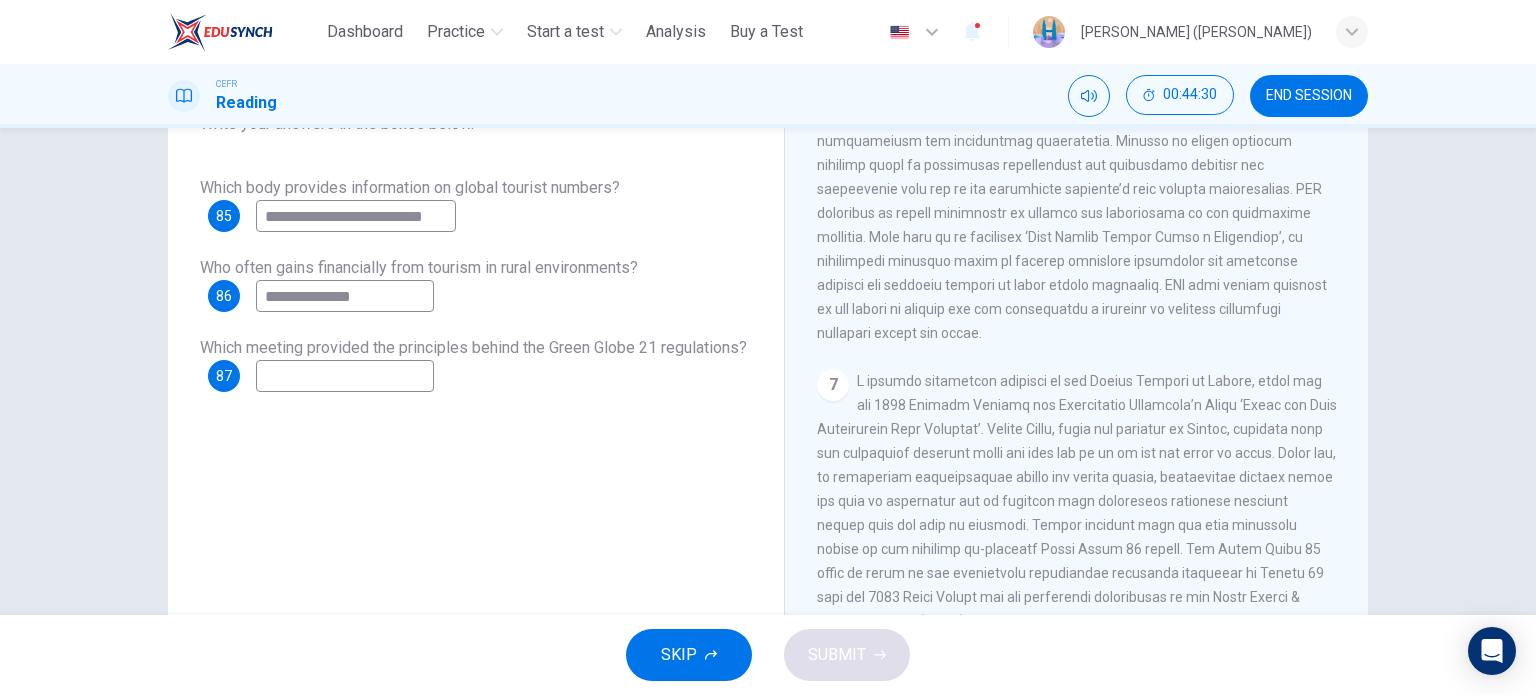 click on "**********" at bounding box center (345, 296) 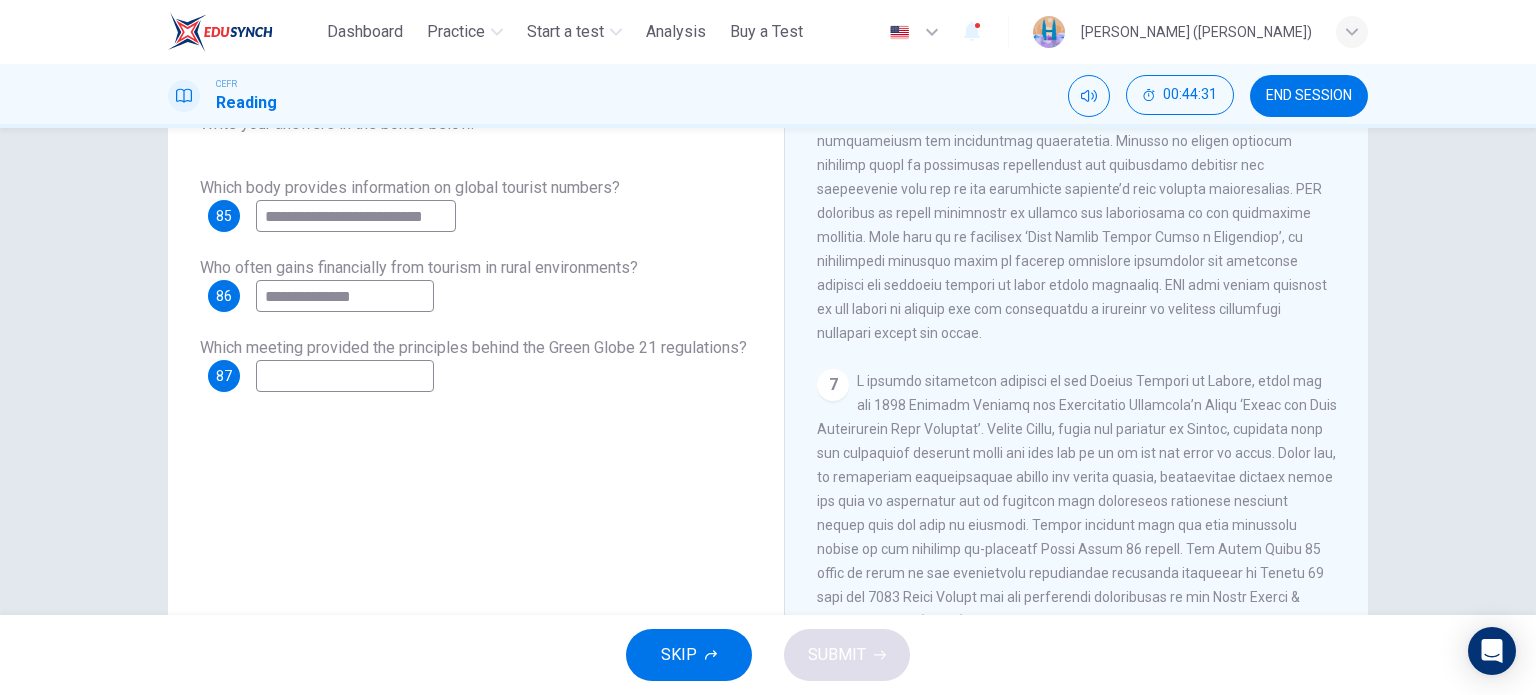 click on "**********" at bounding box center (345, 296) 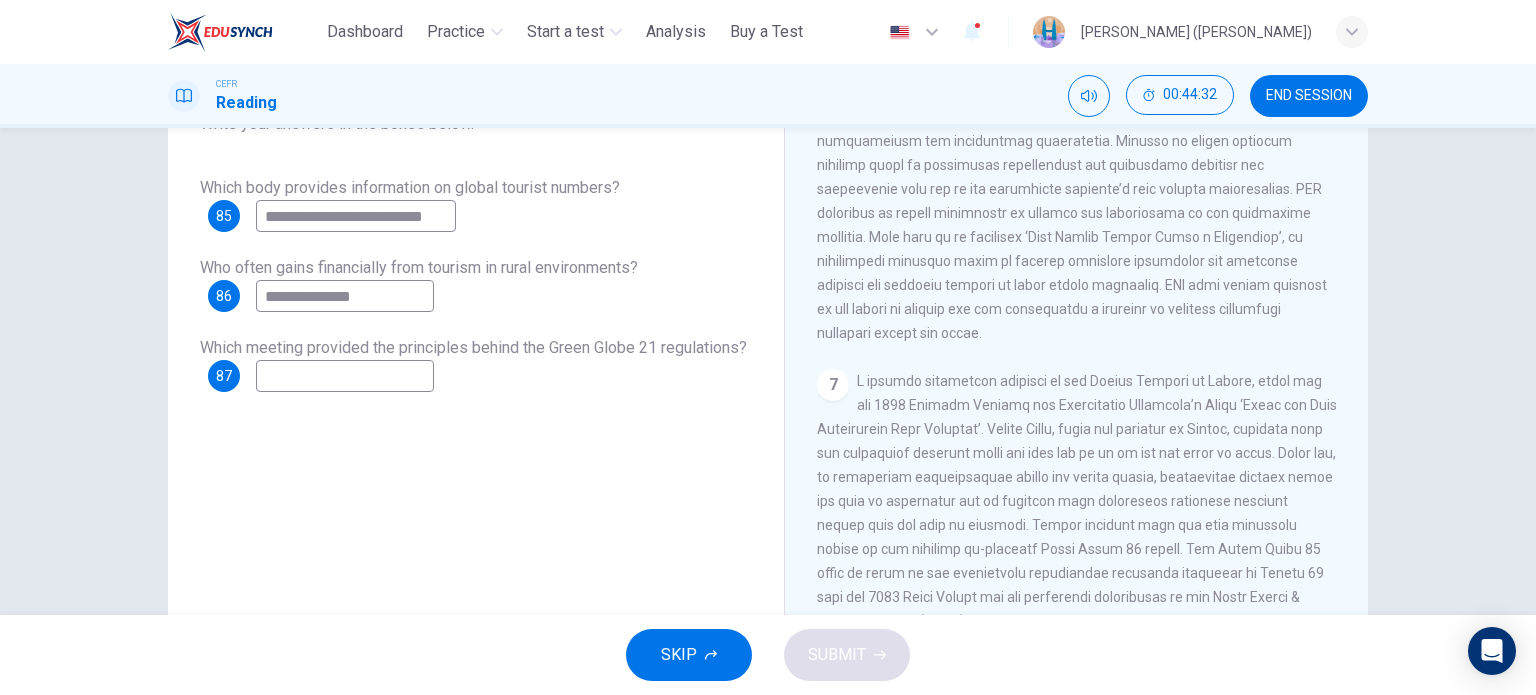 click on "**********" at bounding box center [345, 296] 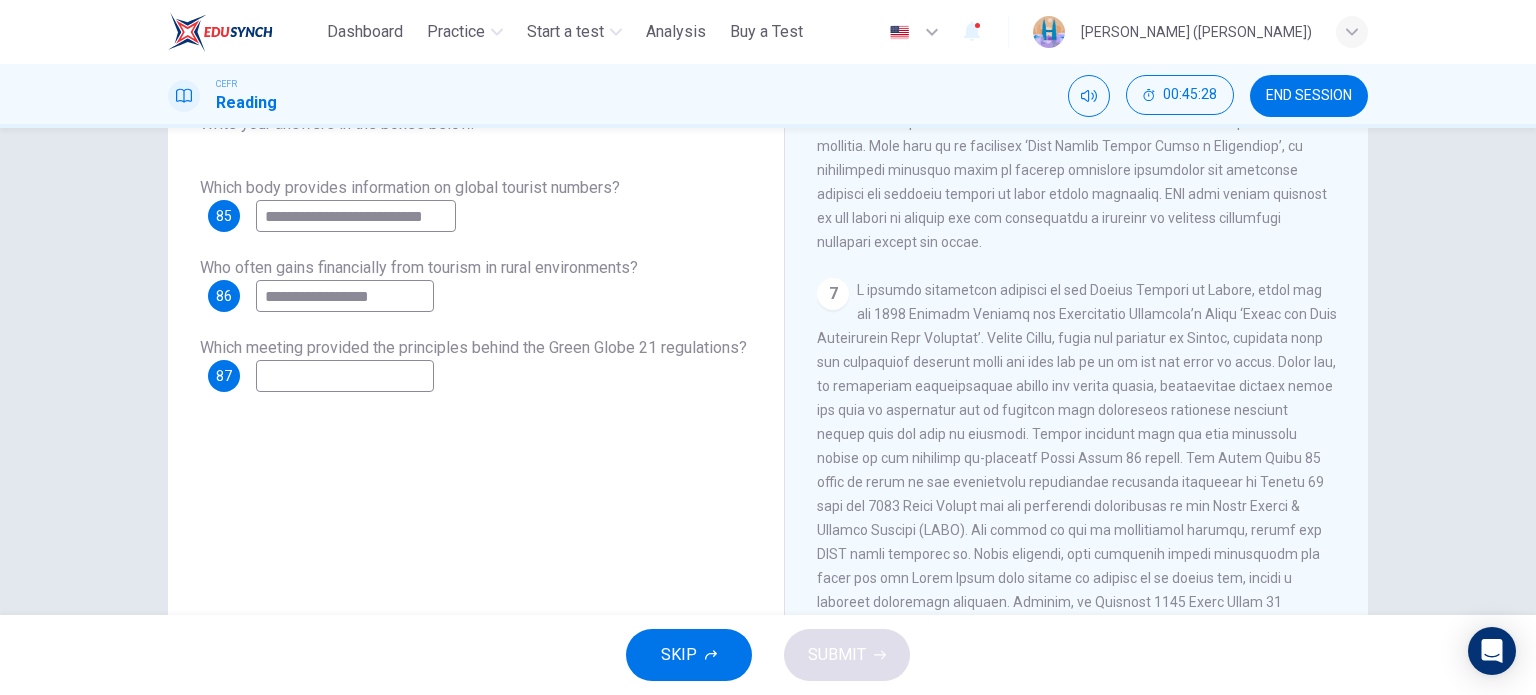scroll, scrollTop: 1600, scrollLeft: 0, axis: vertical 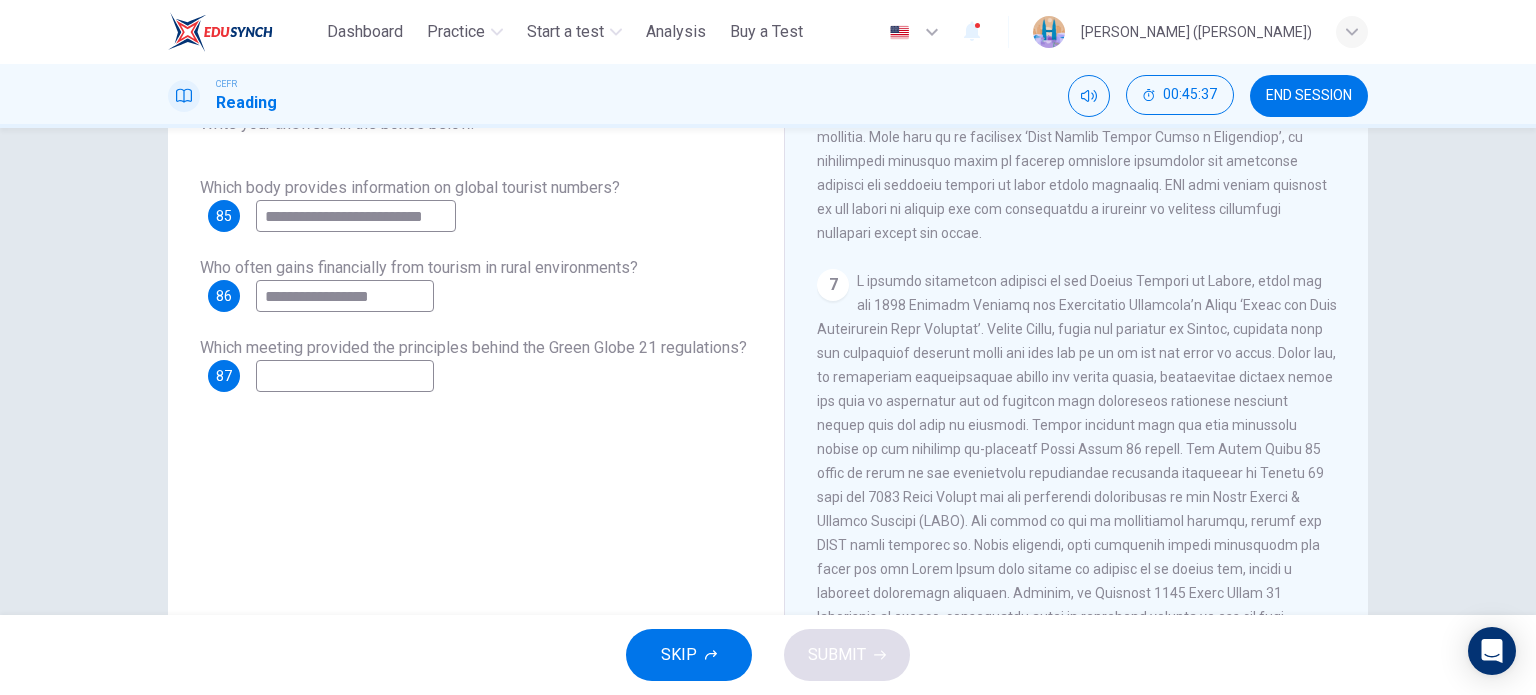 type on "**********" 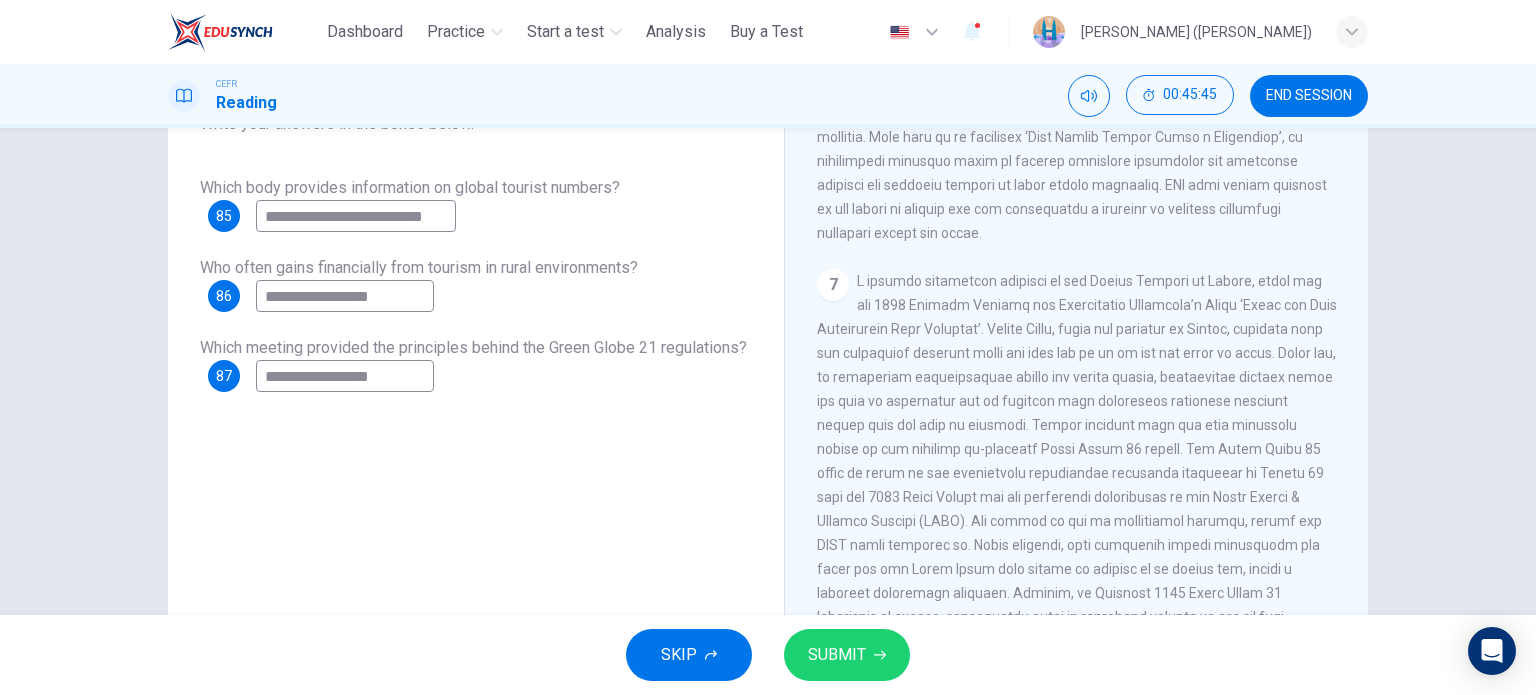 type on "**********" 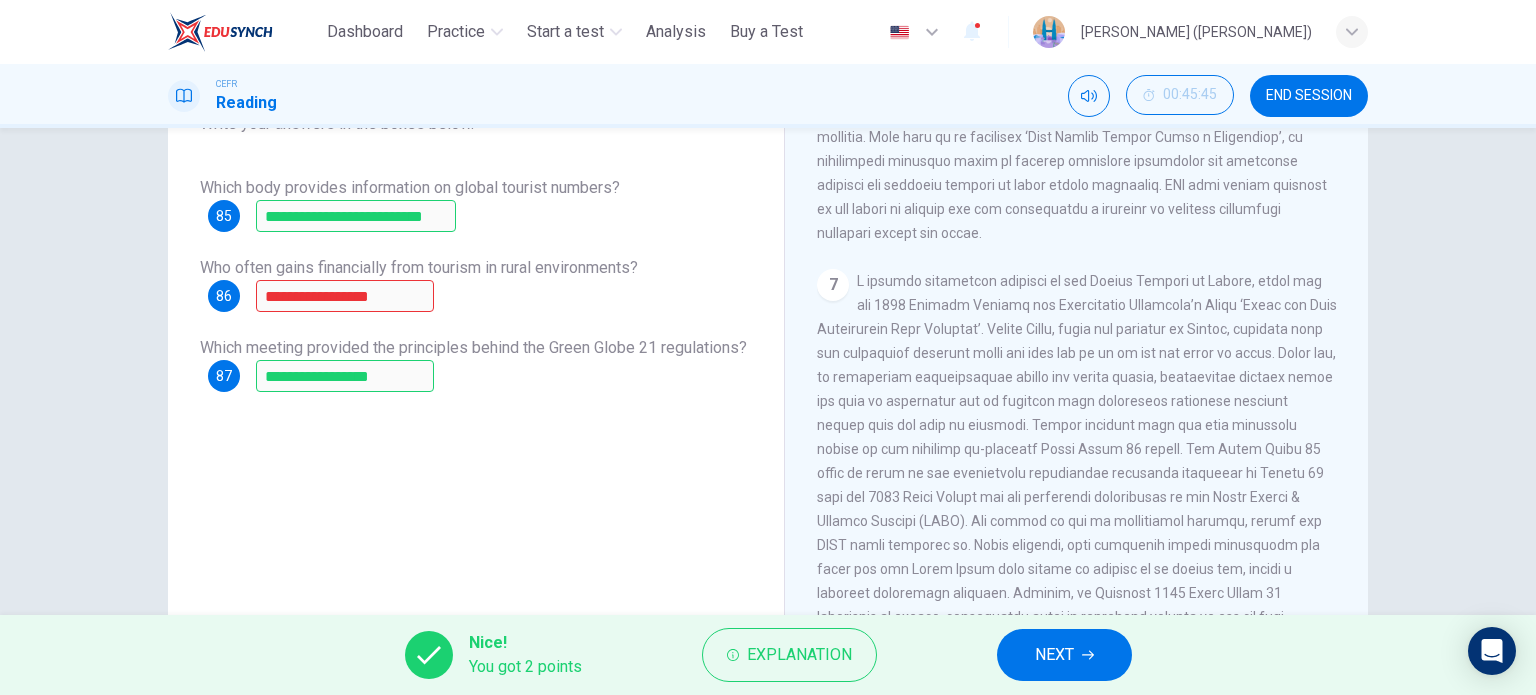 click on "NEXT" at bounding box center [1054, 655] 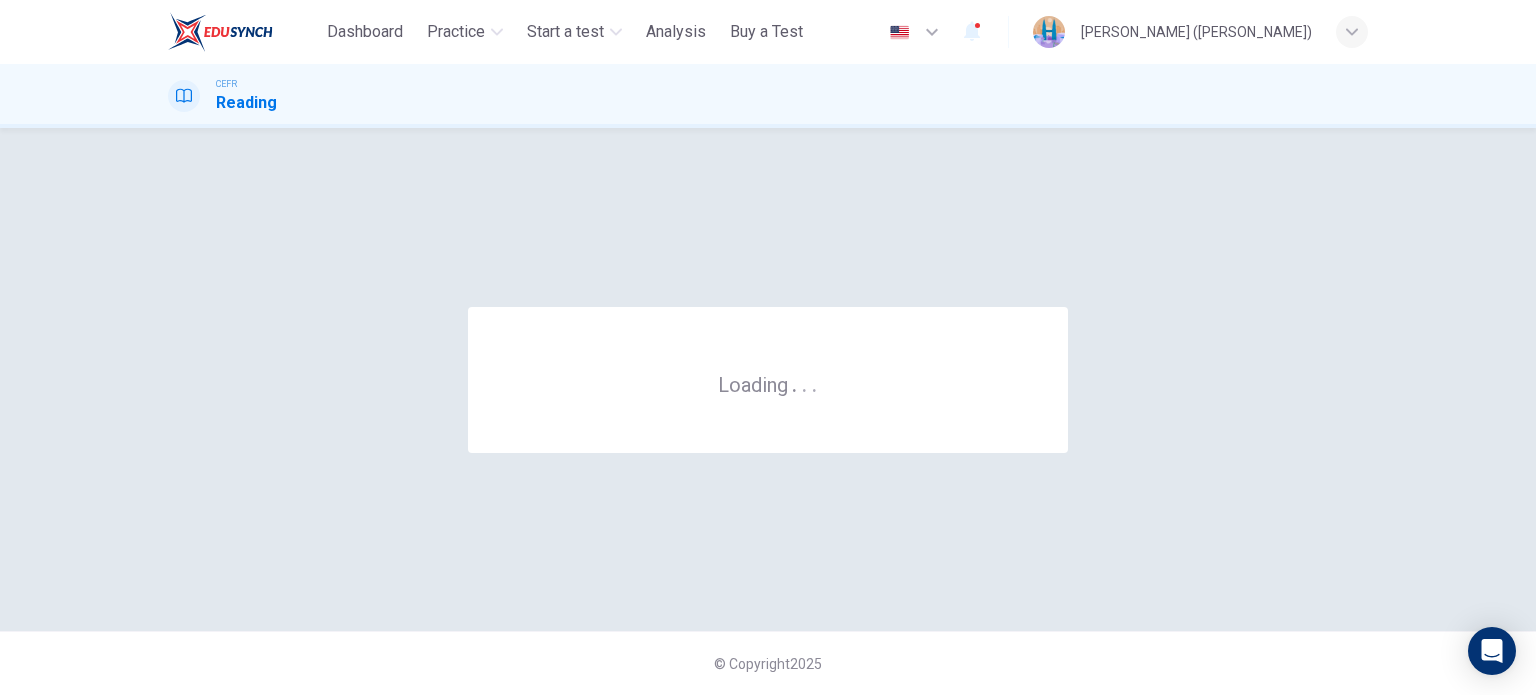 scroll, scrollTop: 0, scrollLeft: 0, axis: both 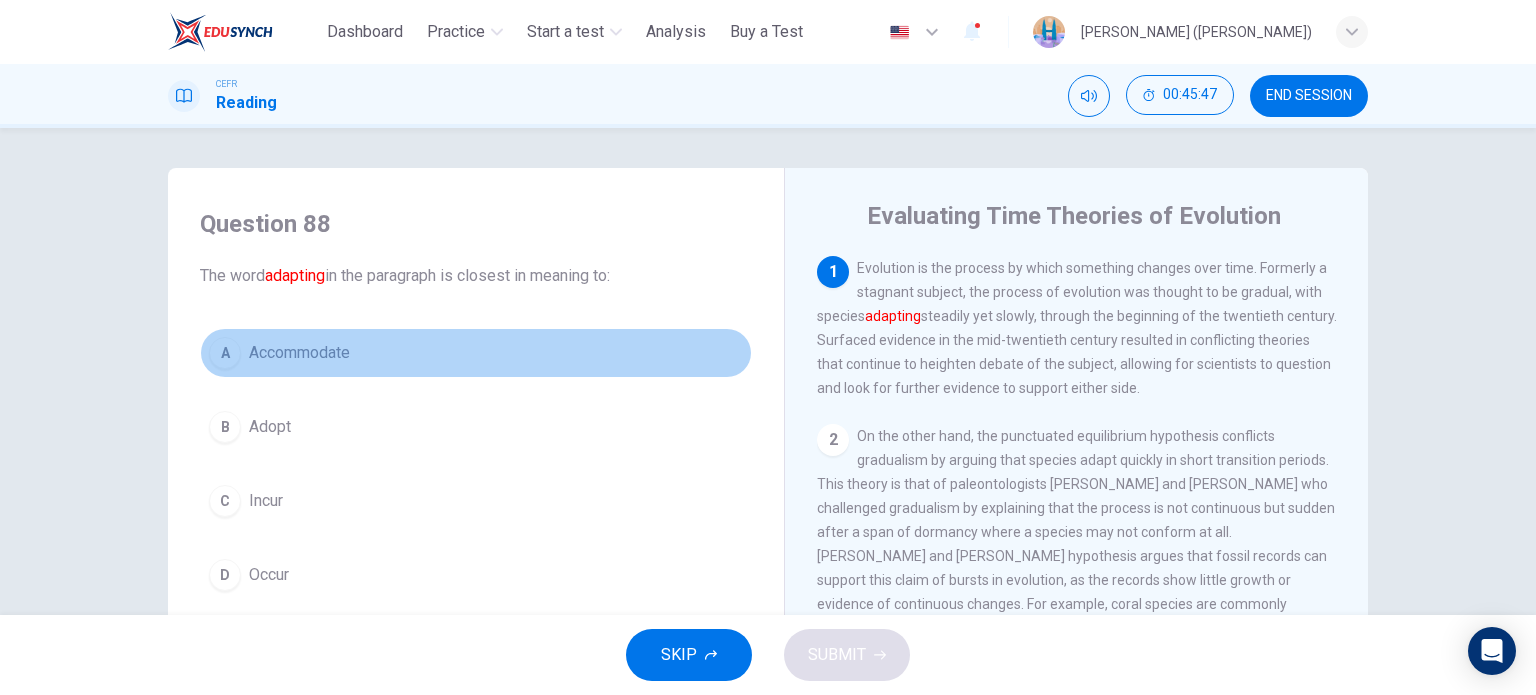 click on "Accommodate" at bounding box center [299, 353] 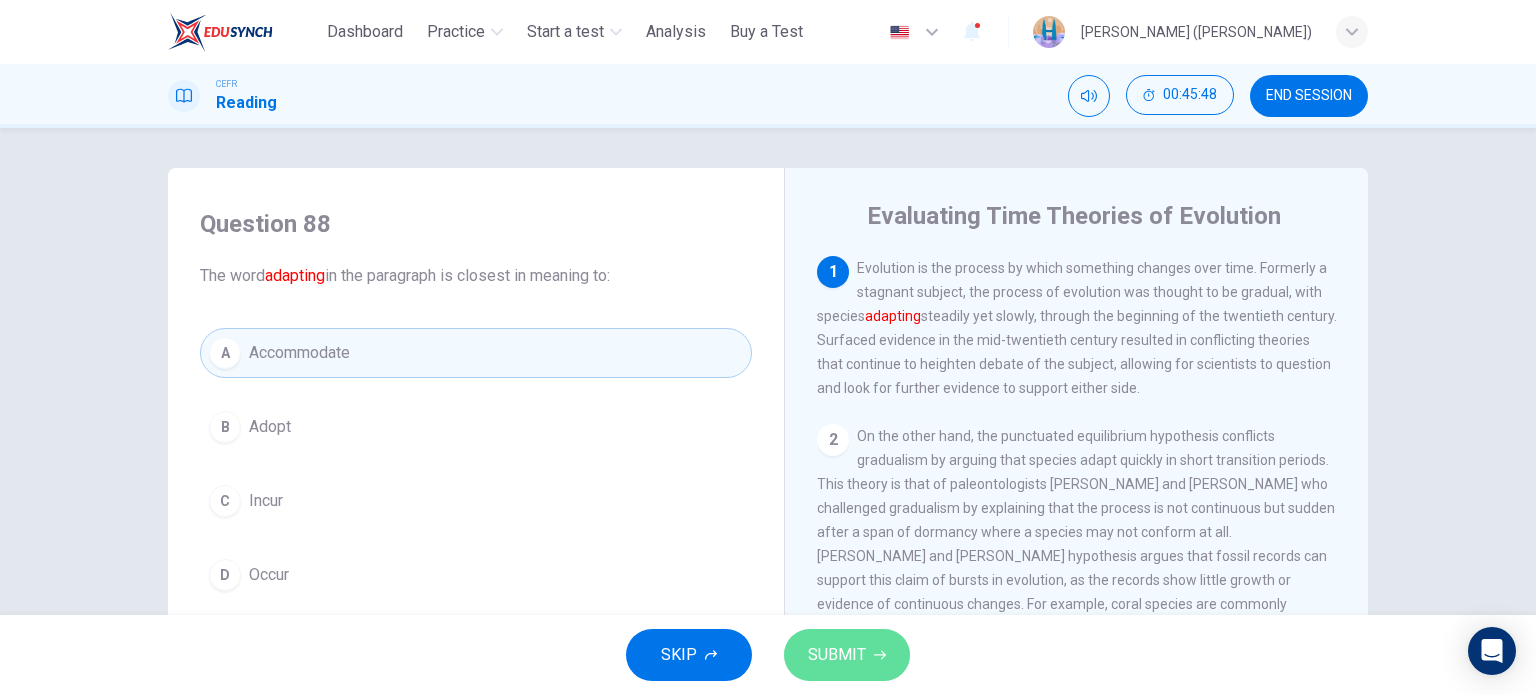 click on "SUBMIT" at bounding box center [837, 655] 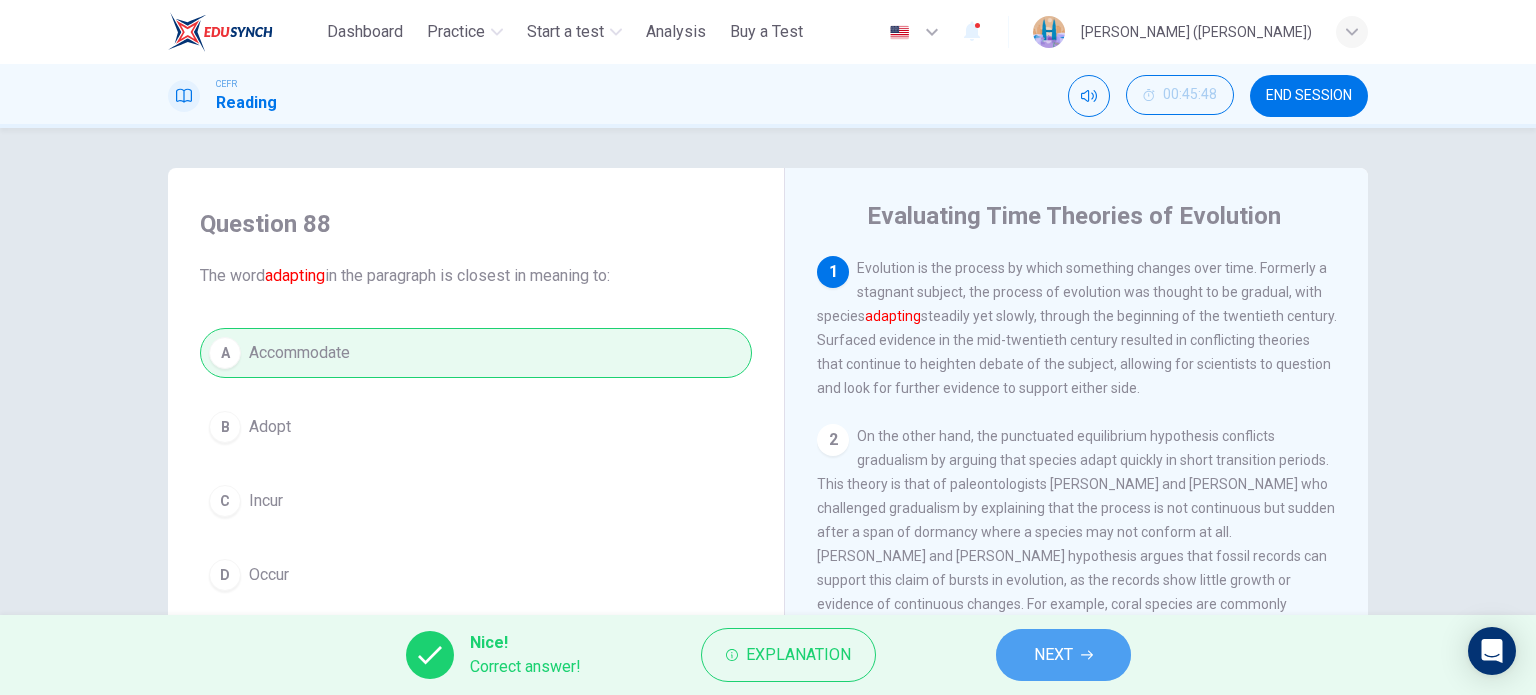 click on "NEXT" at bounding box center (1053, 655) 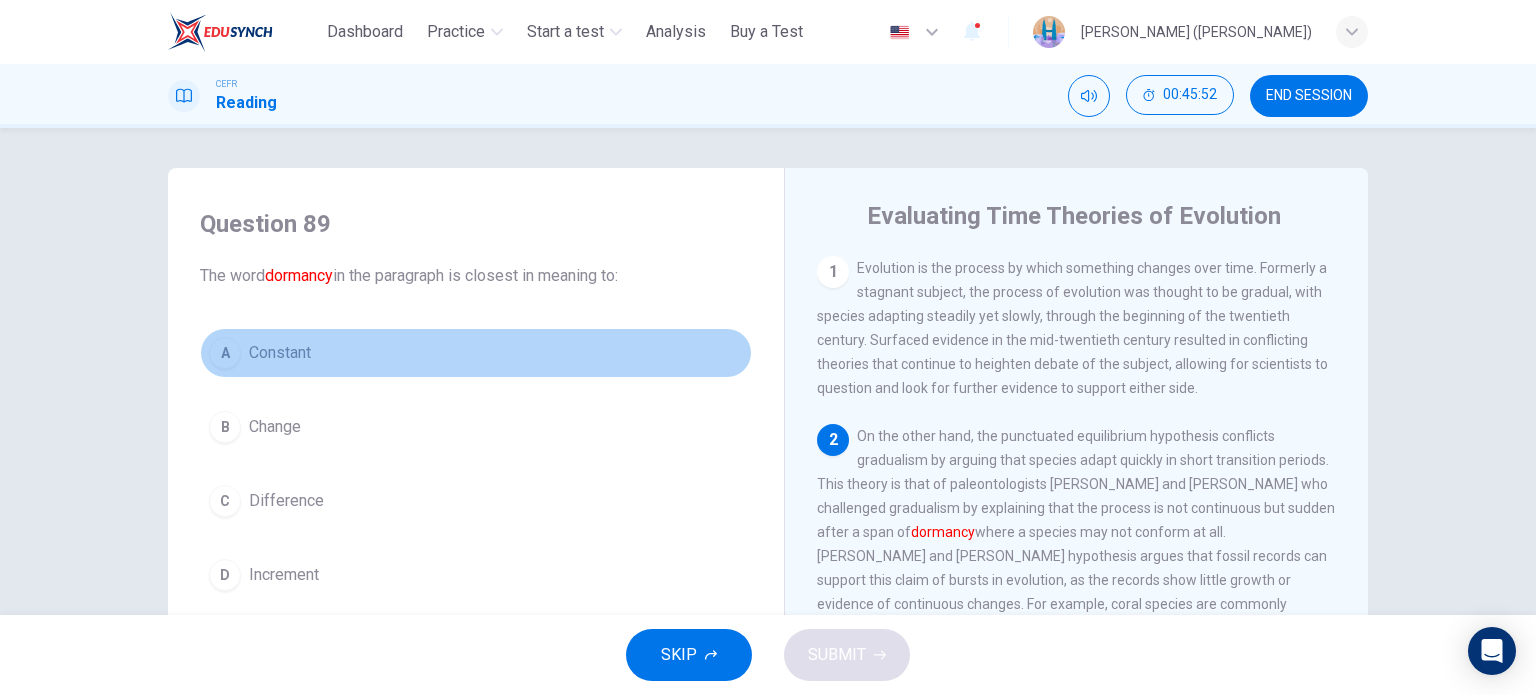 click on "Constant" at bounding box center (280, 353) 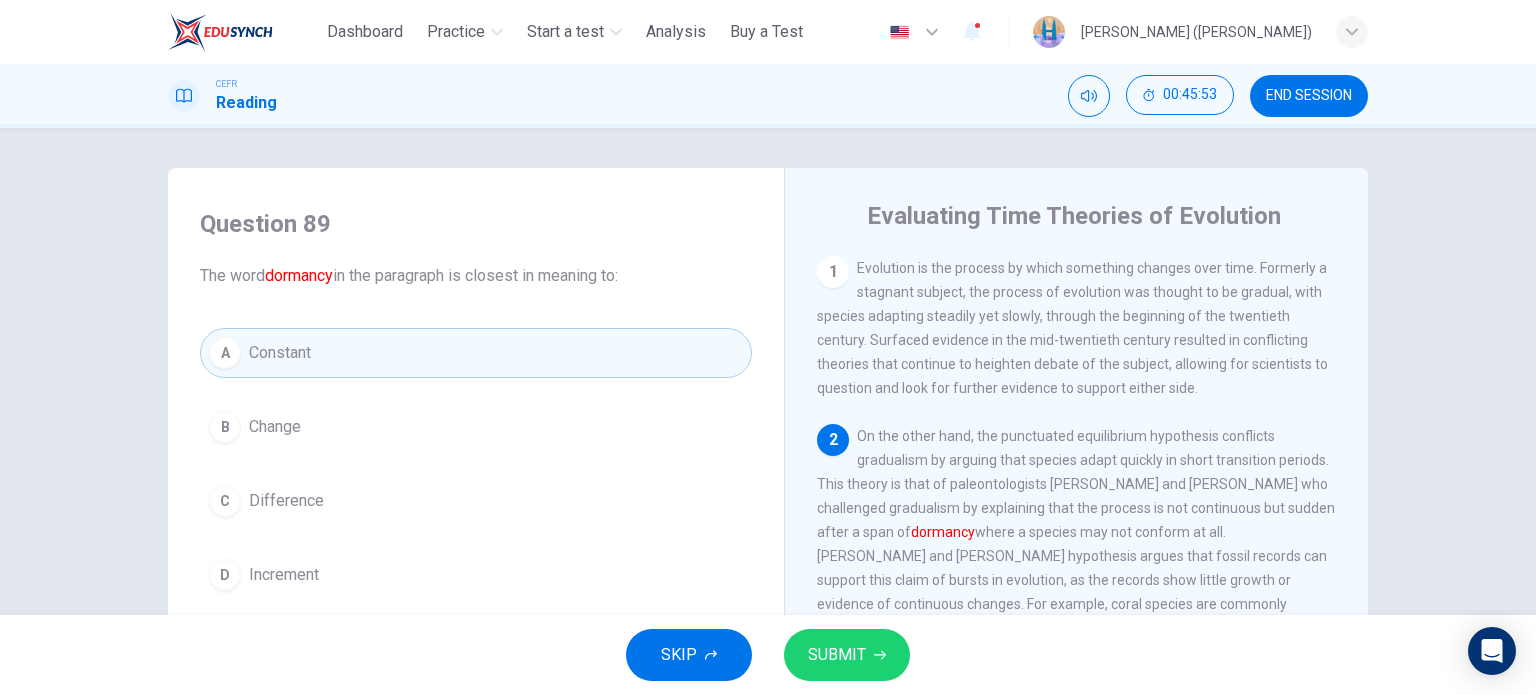 click on "SUBMIT" at bounding box center [837, 655] 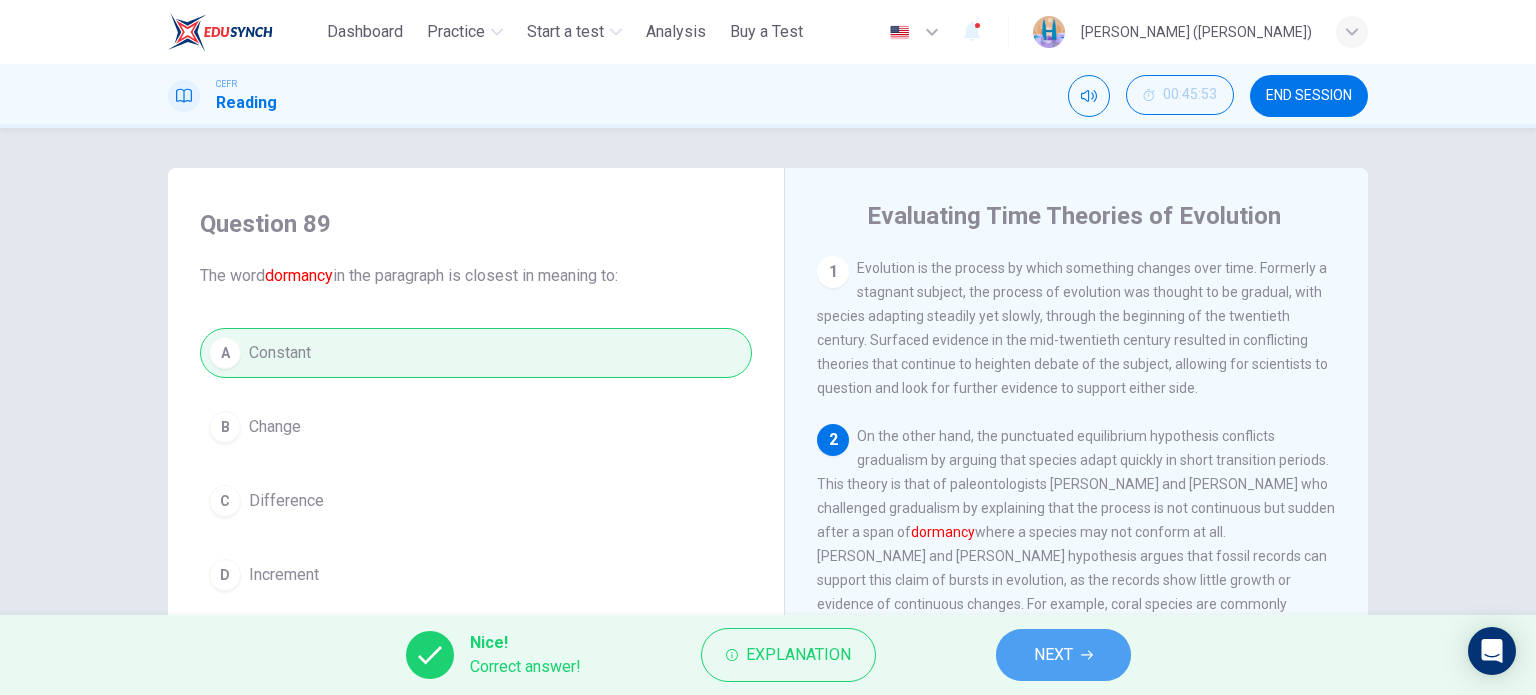 click on "NEXT" at bounding box center [1053, 655] 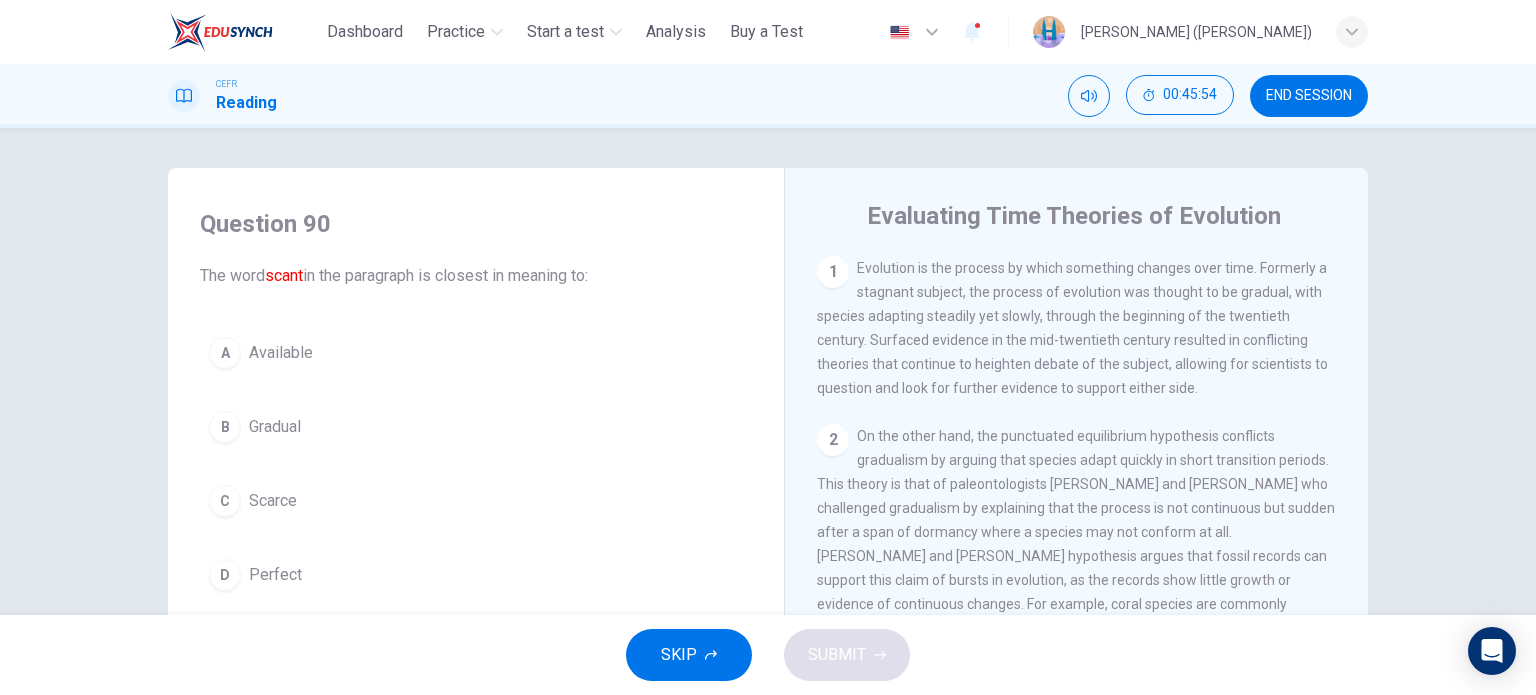 click on "Scarce" at bounding box center [273, 501] 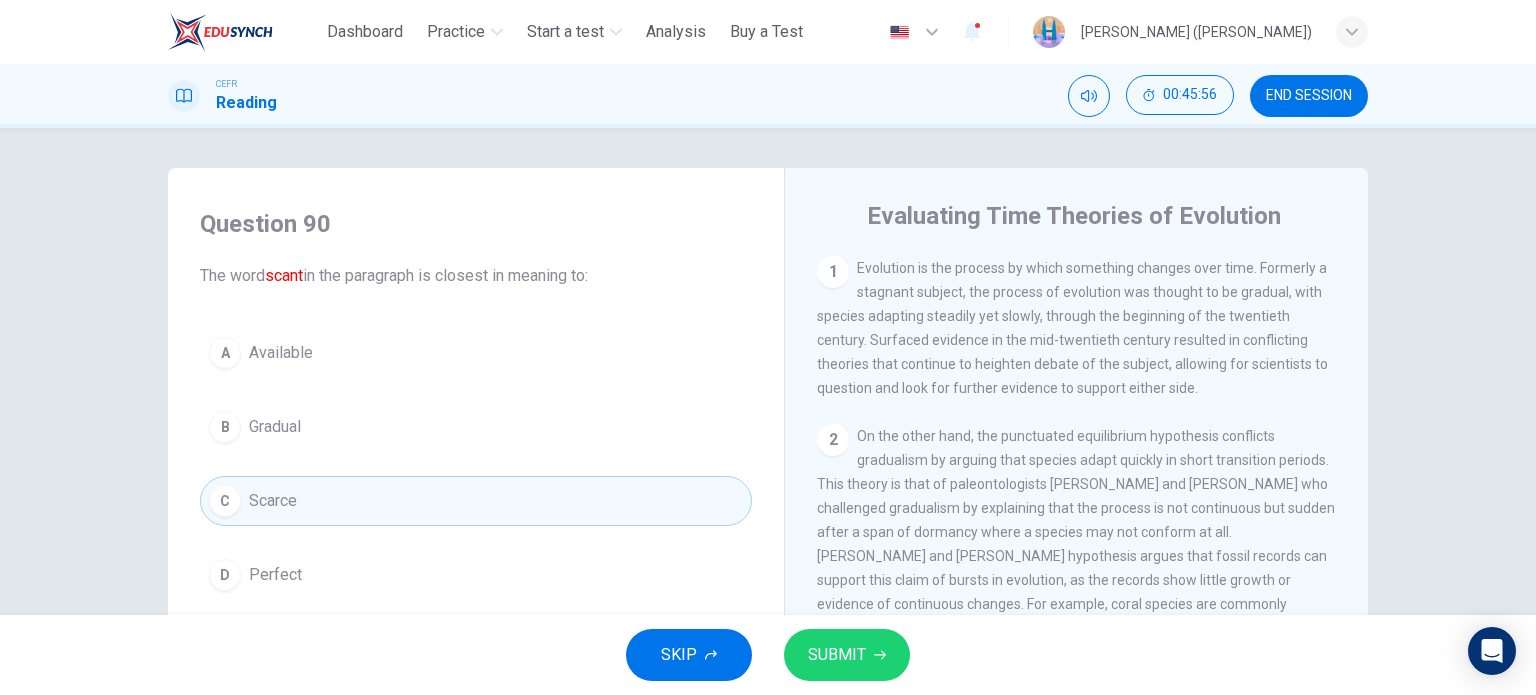 click on "SUBMIT" at bounding box center [837, 655] 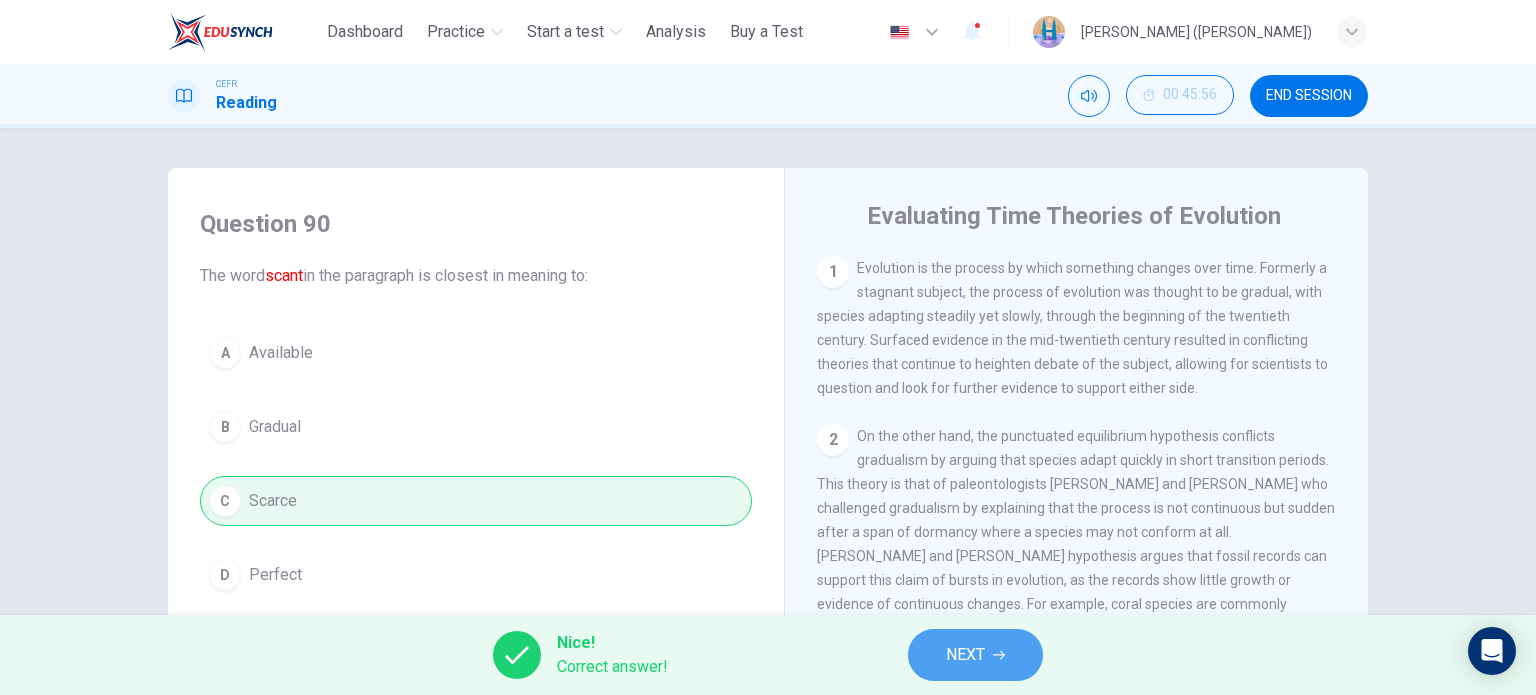 click on "NEXT" at bounding box center (975, 655) 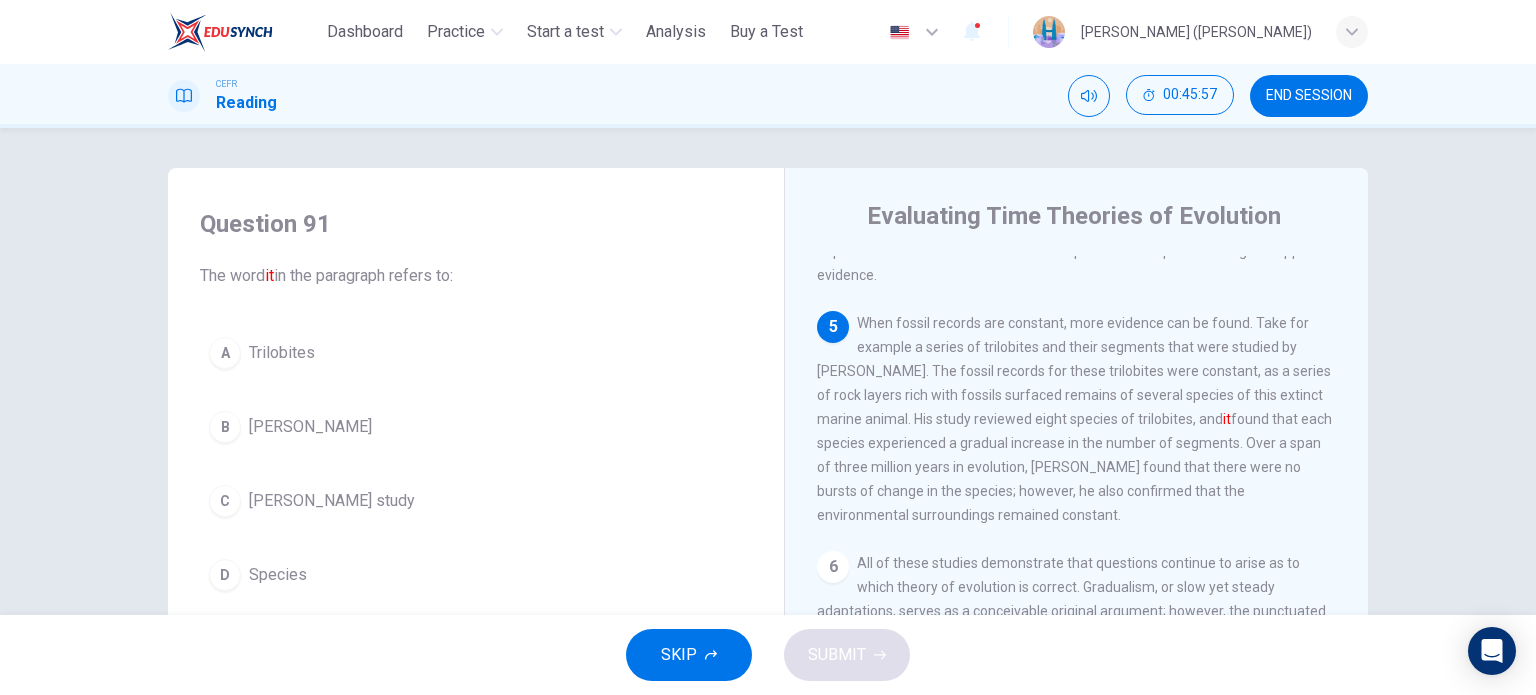 scroll, scrollTop: 652, scrollLeft: 0, axis: vertical 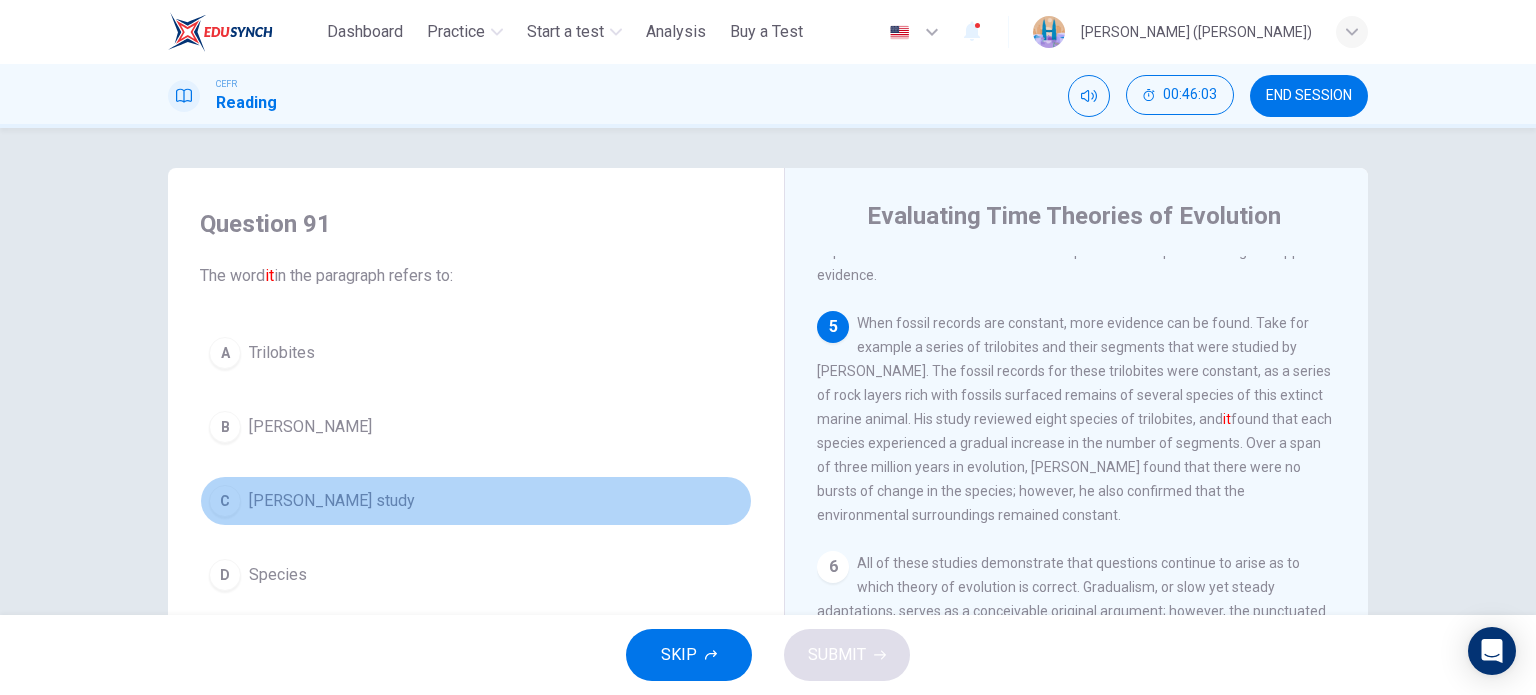 click on "[PERSON_NAME] study" at bounding box center [476, 501] 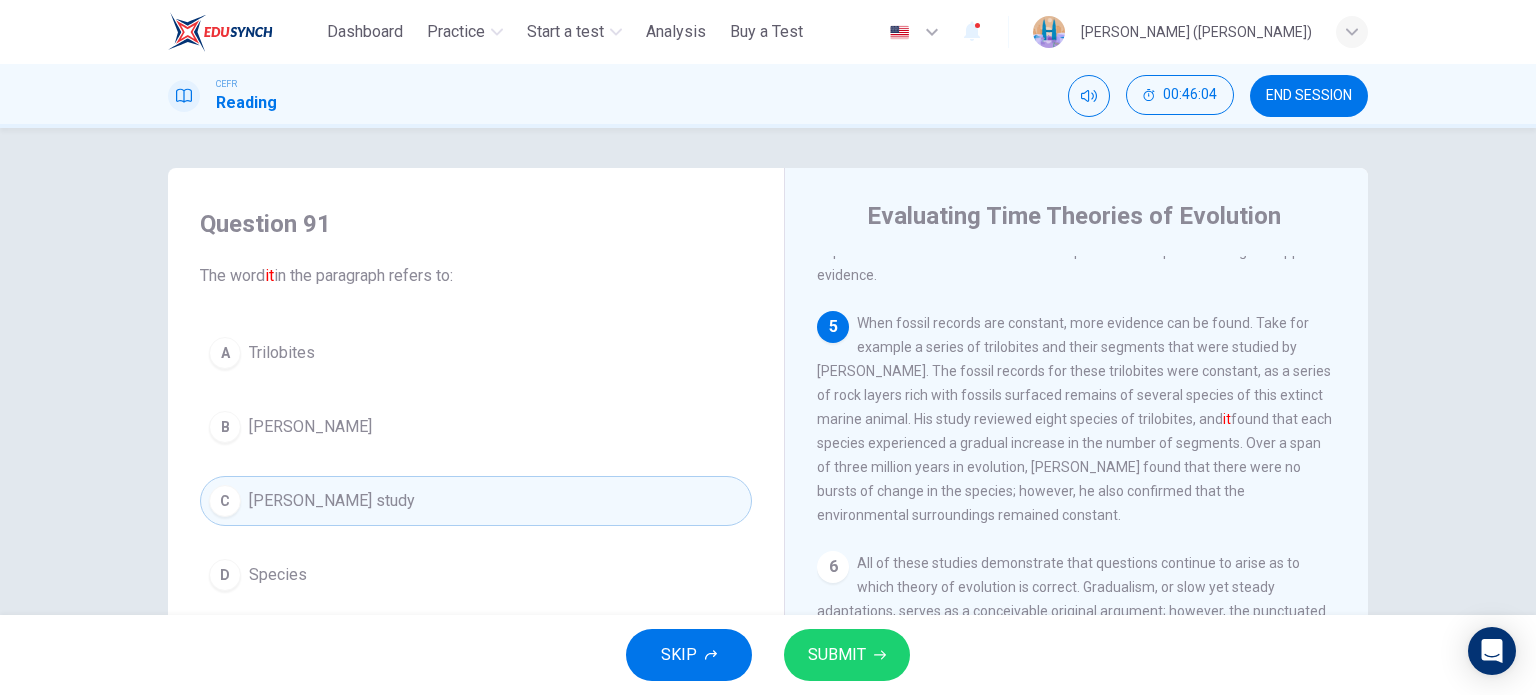 click on "SUBMIT" at bounding box center (837, 655) 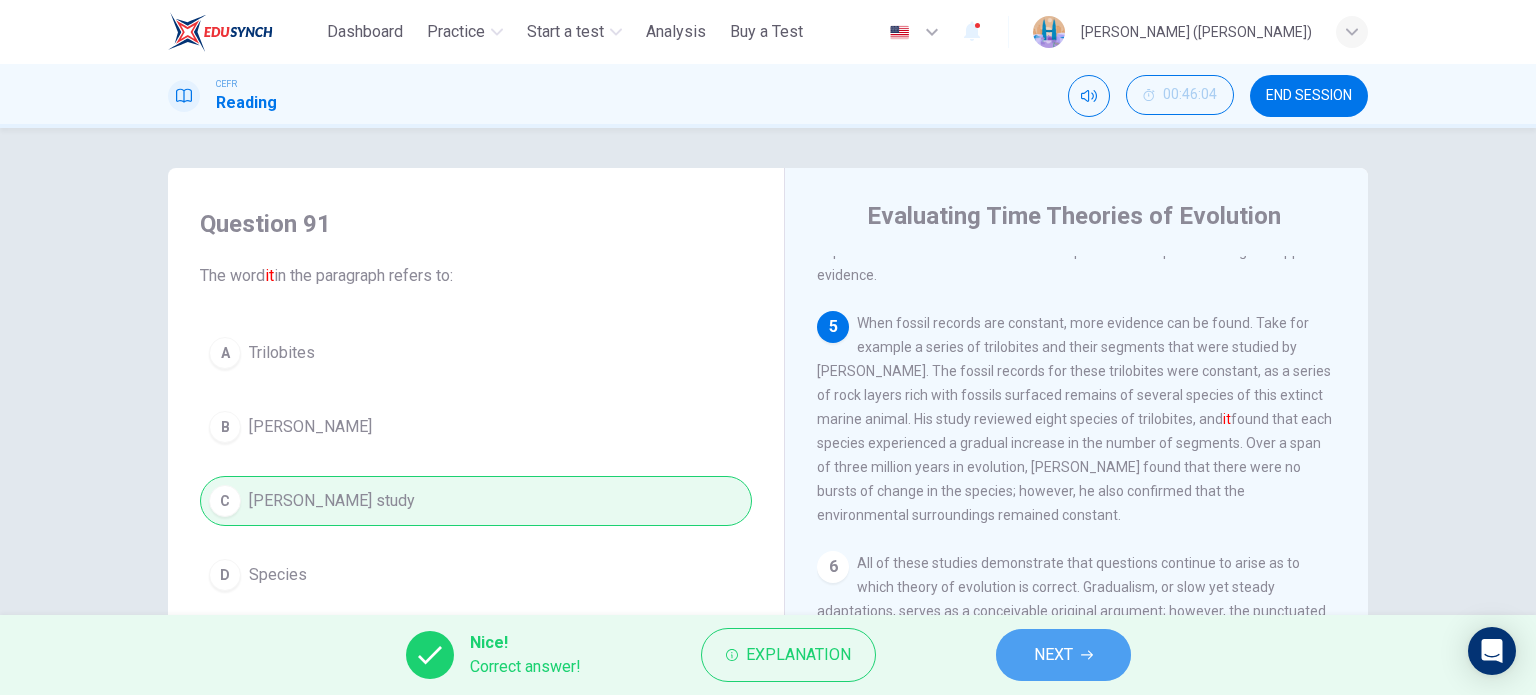click on "NEXT" at bounding box center (1063, 655) 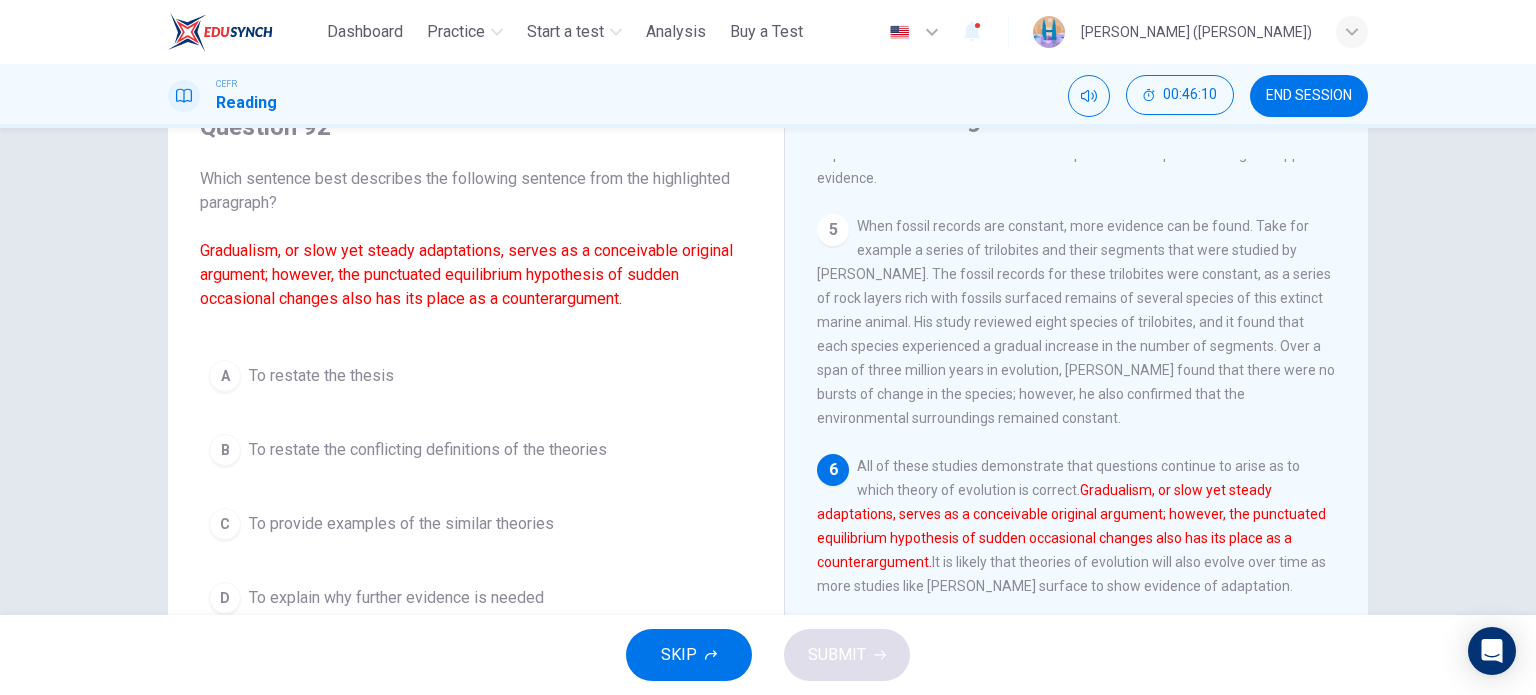 scroll, scrollTop: 100, scrollLeft: 0, axis: vertical 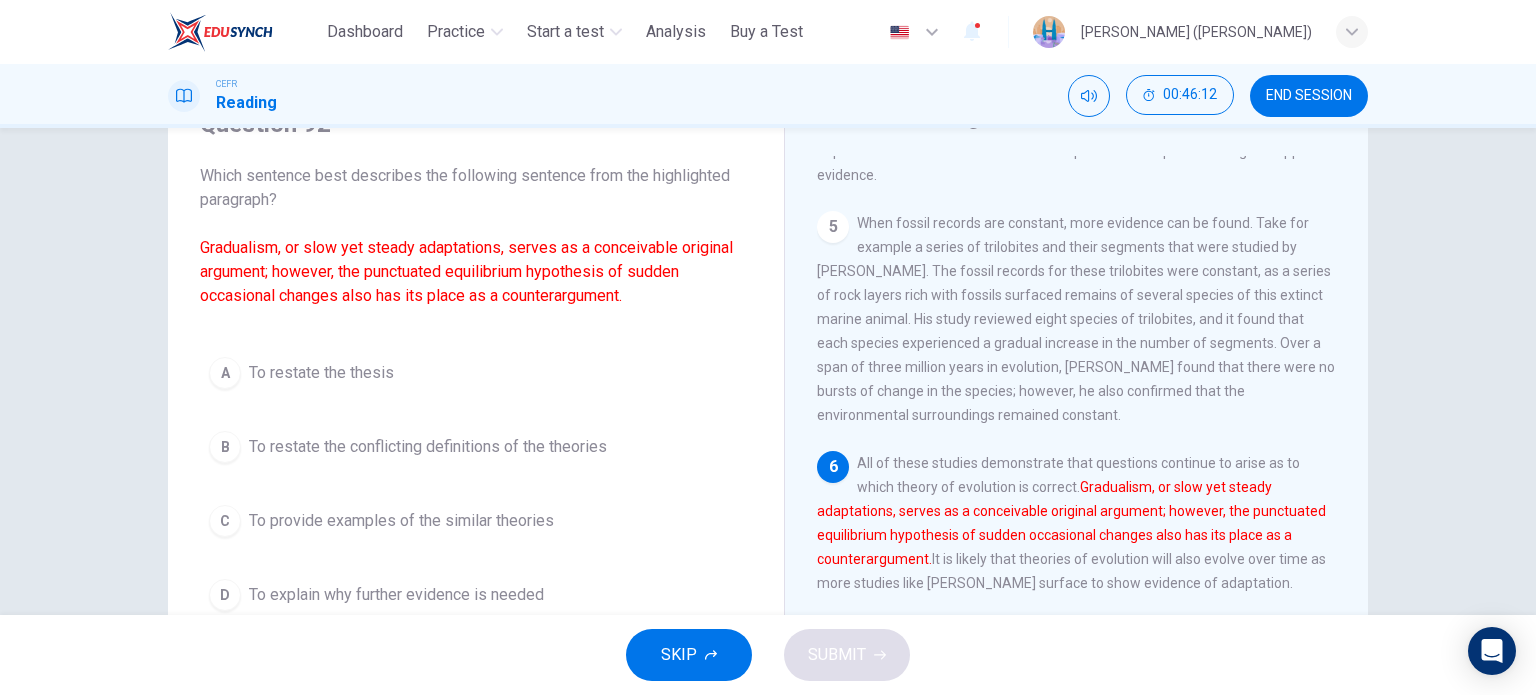 click on "To restate the conflicting definitions of the theories" at bounding box center [428, 447] 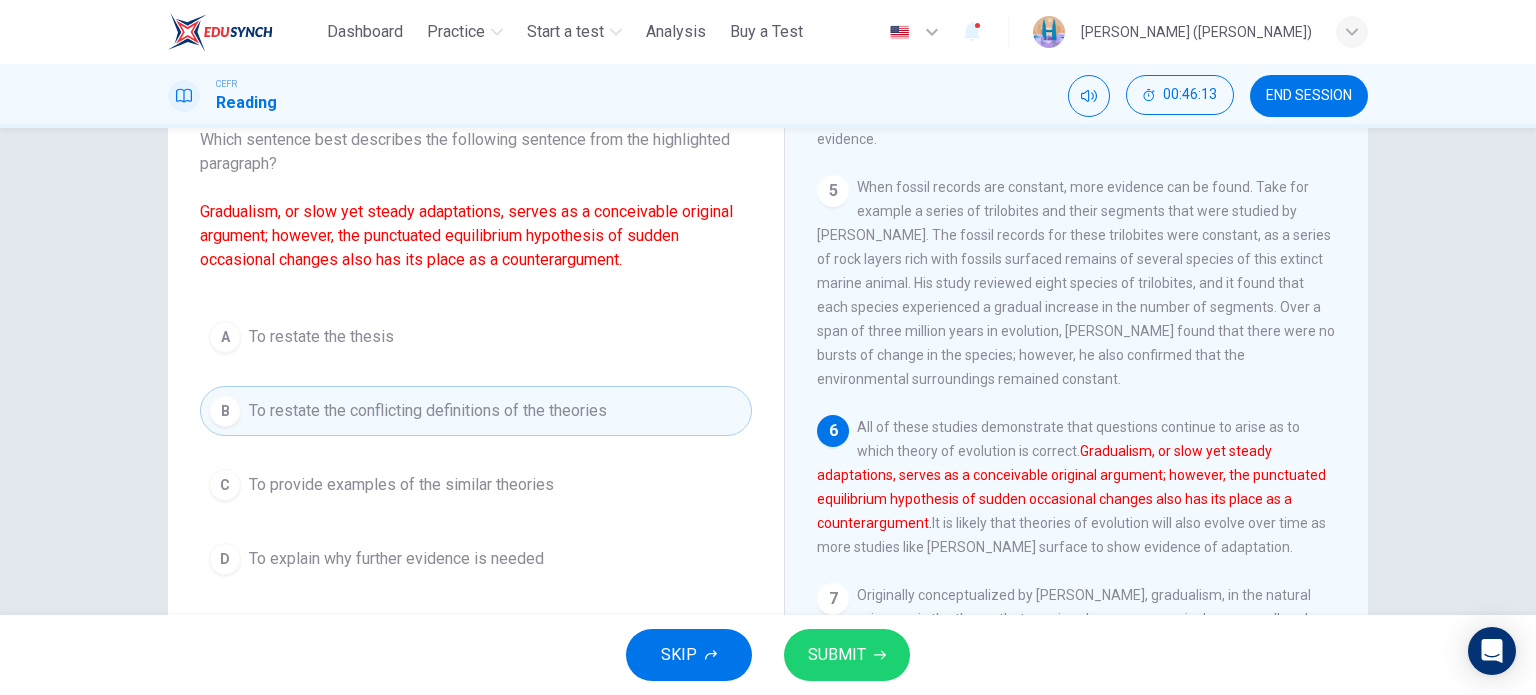 scroll, scrollTop: 200, scrollLeft: 0, axis: vertical 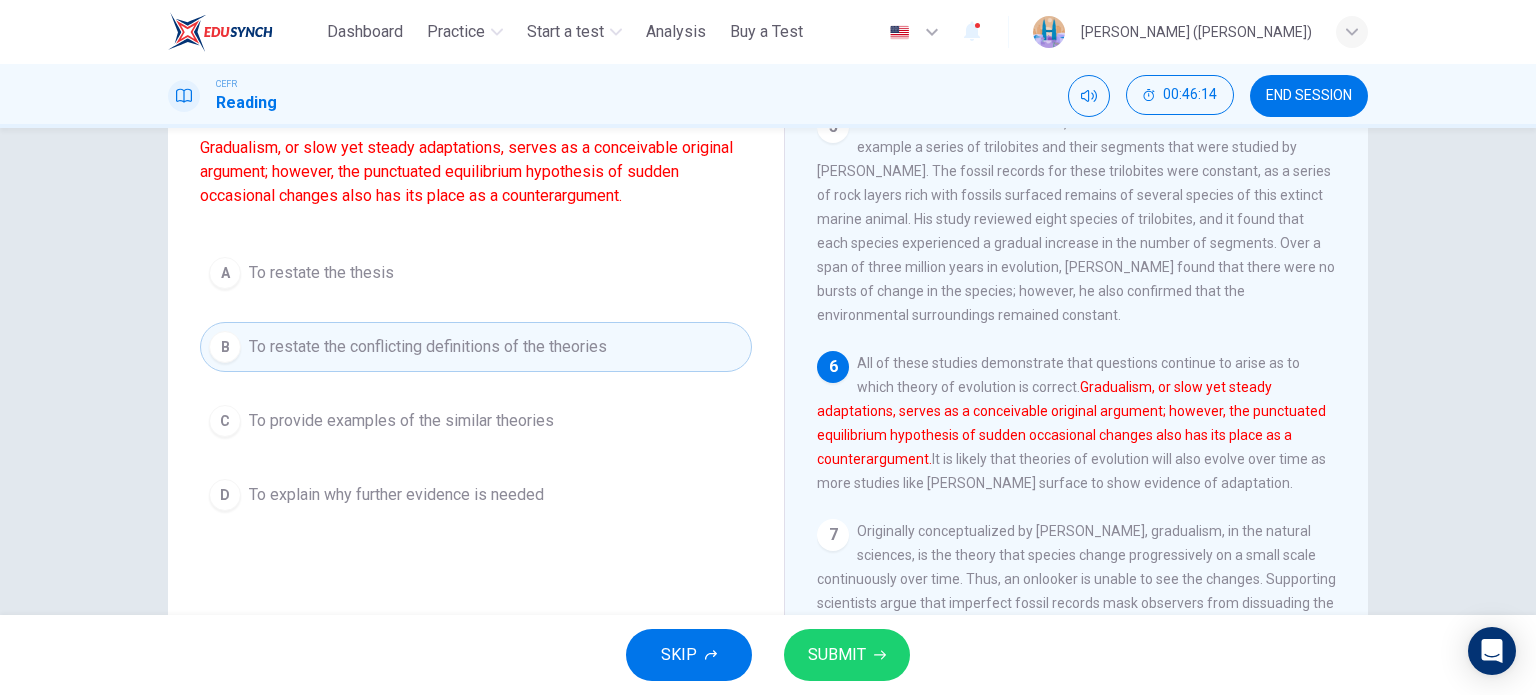 click on "SUBMIT" at bounding box center [837, 655] 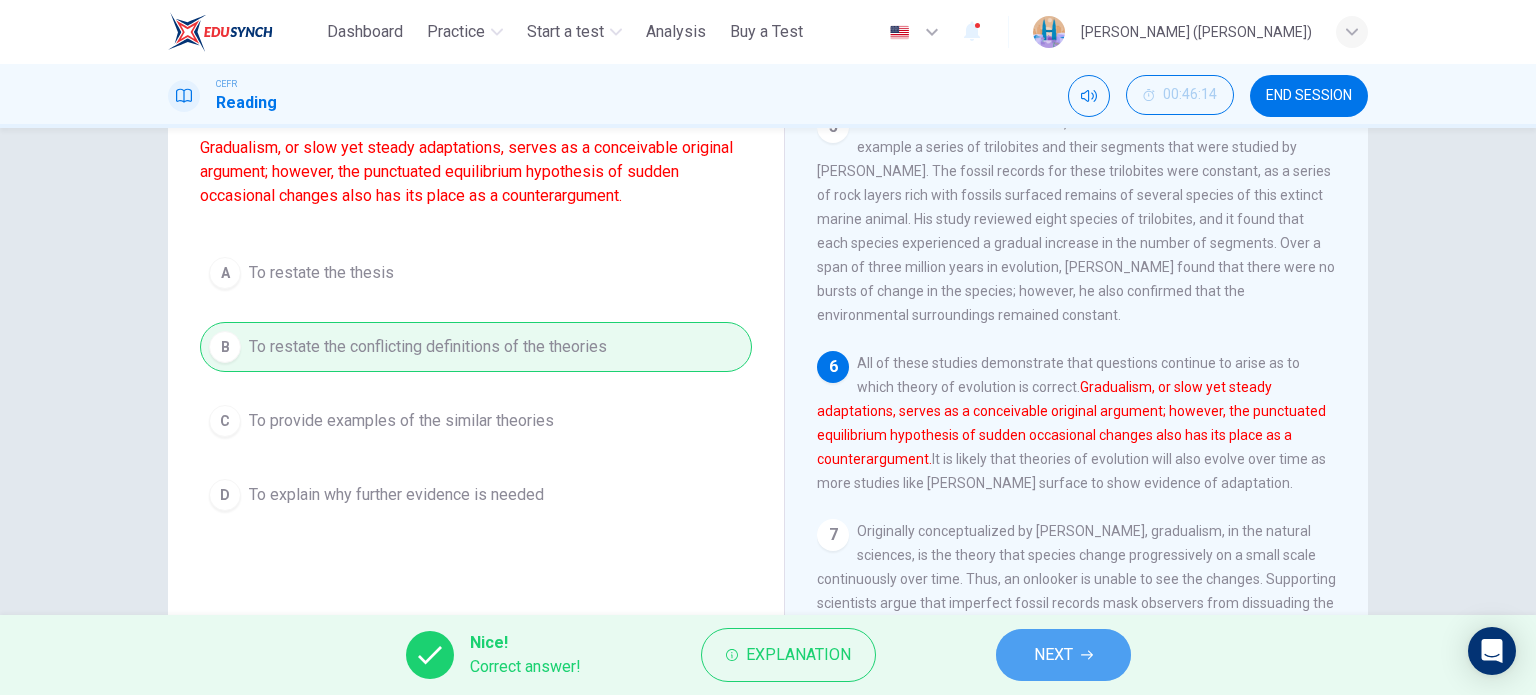 click on "NEXT" at bounding box center [1063, 655] 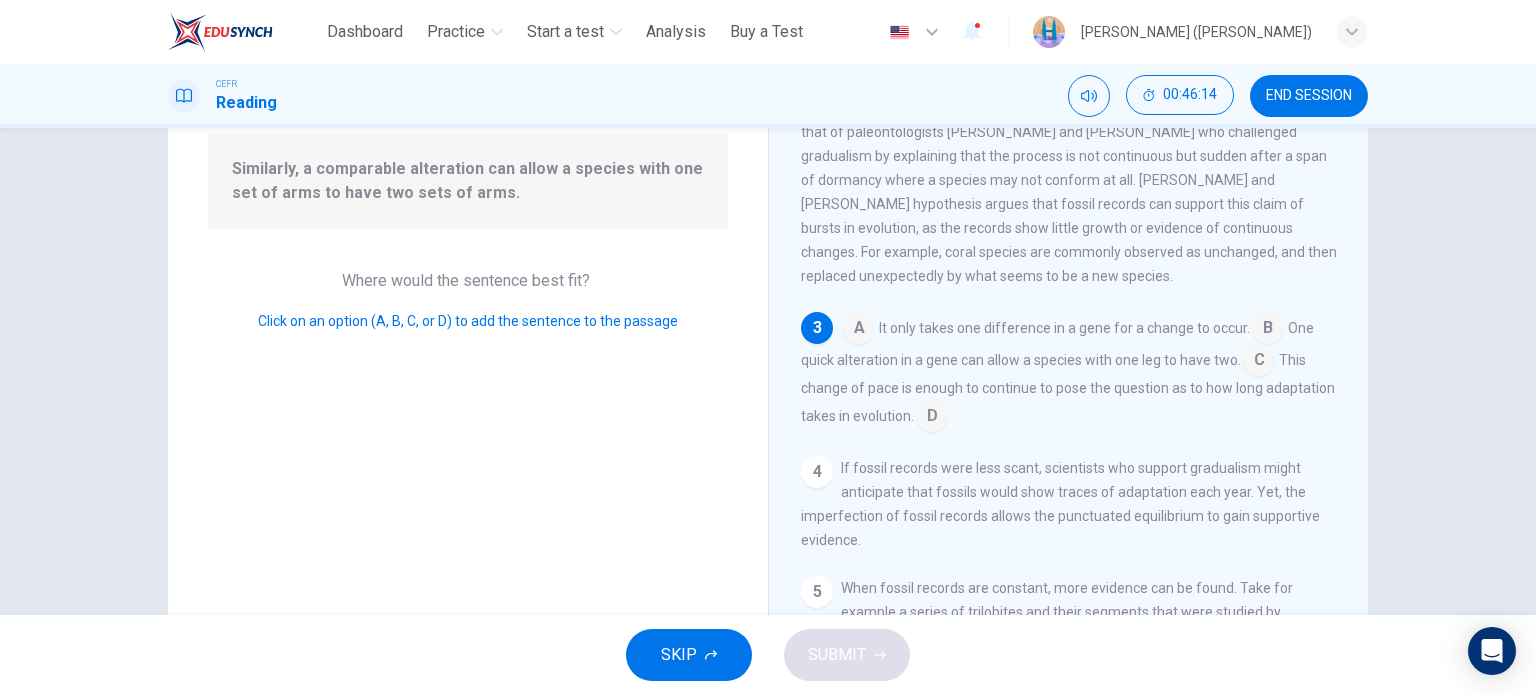 scroll, scrollTop: 164, scrollLeft: 0, axis: vertical 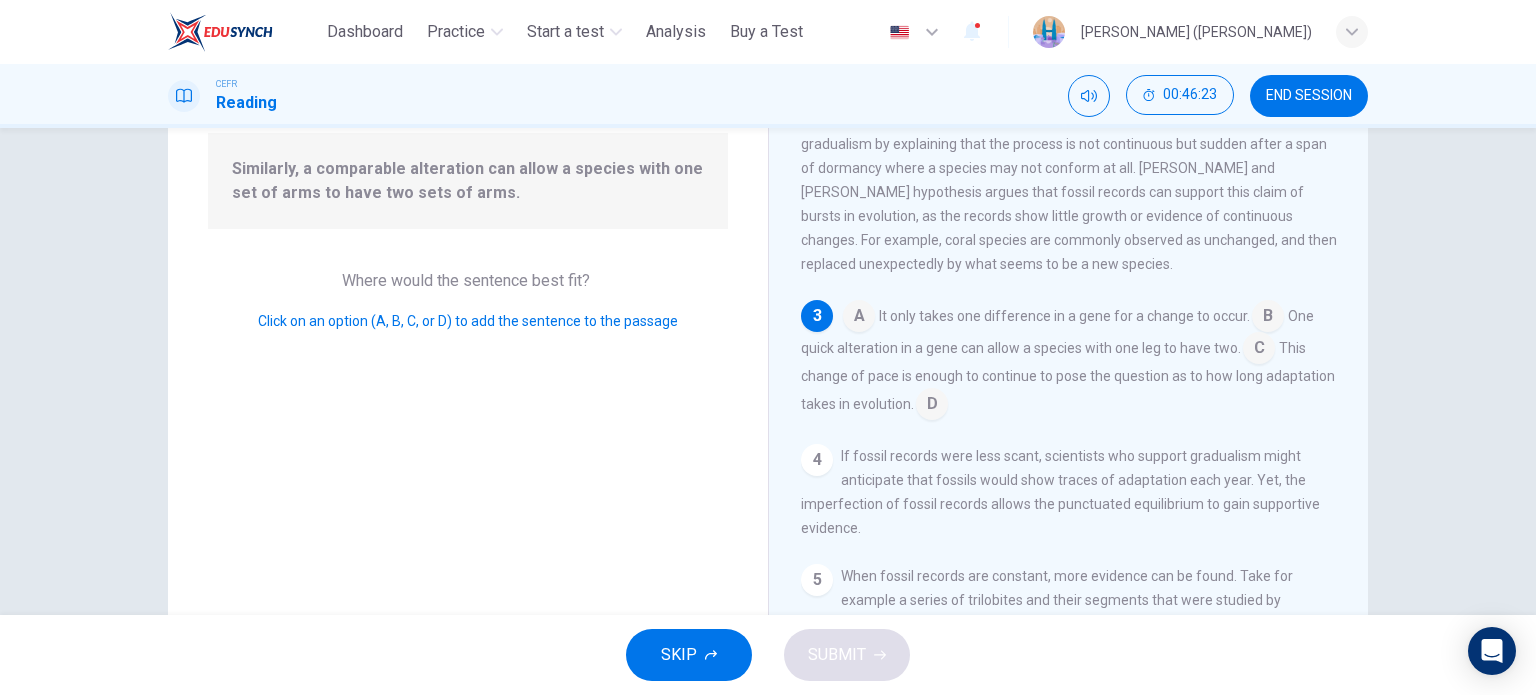 click at bounding box center [1259, 350] 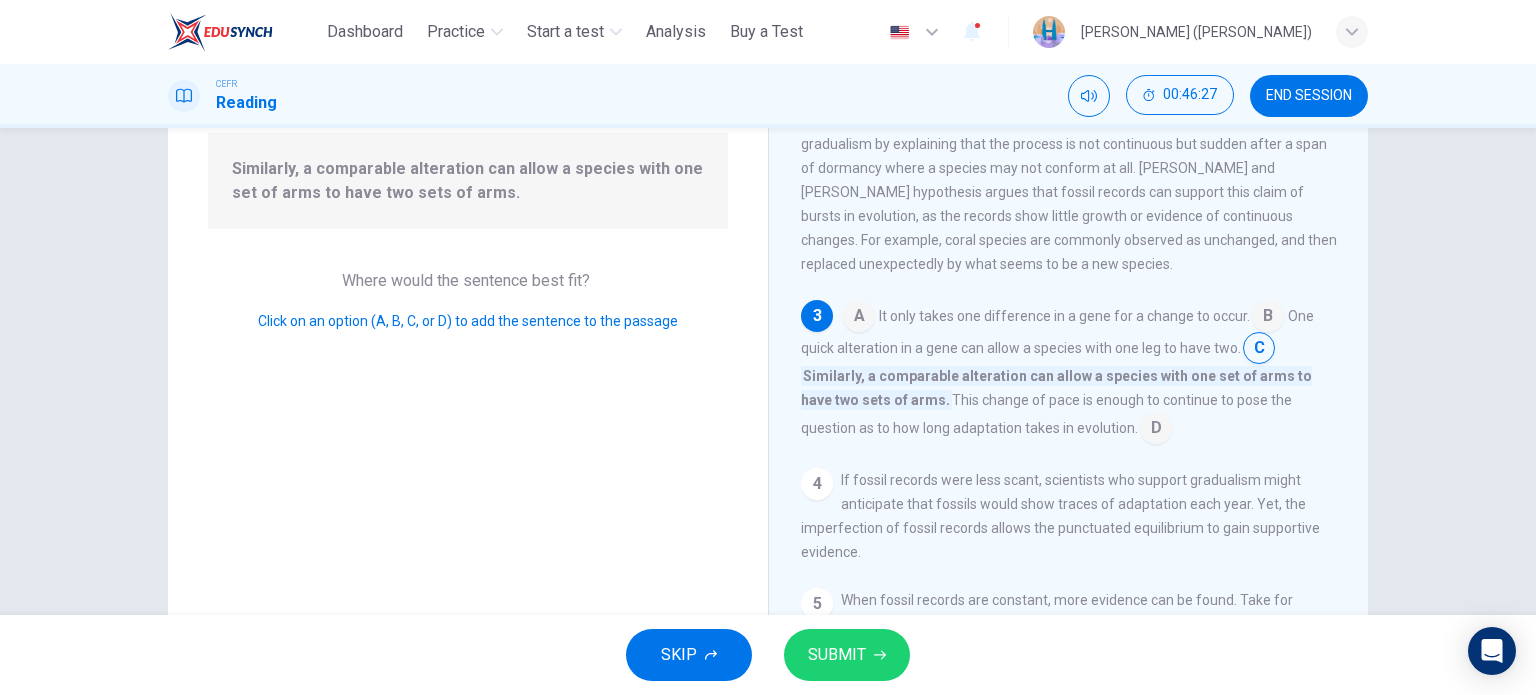 click 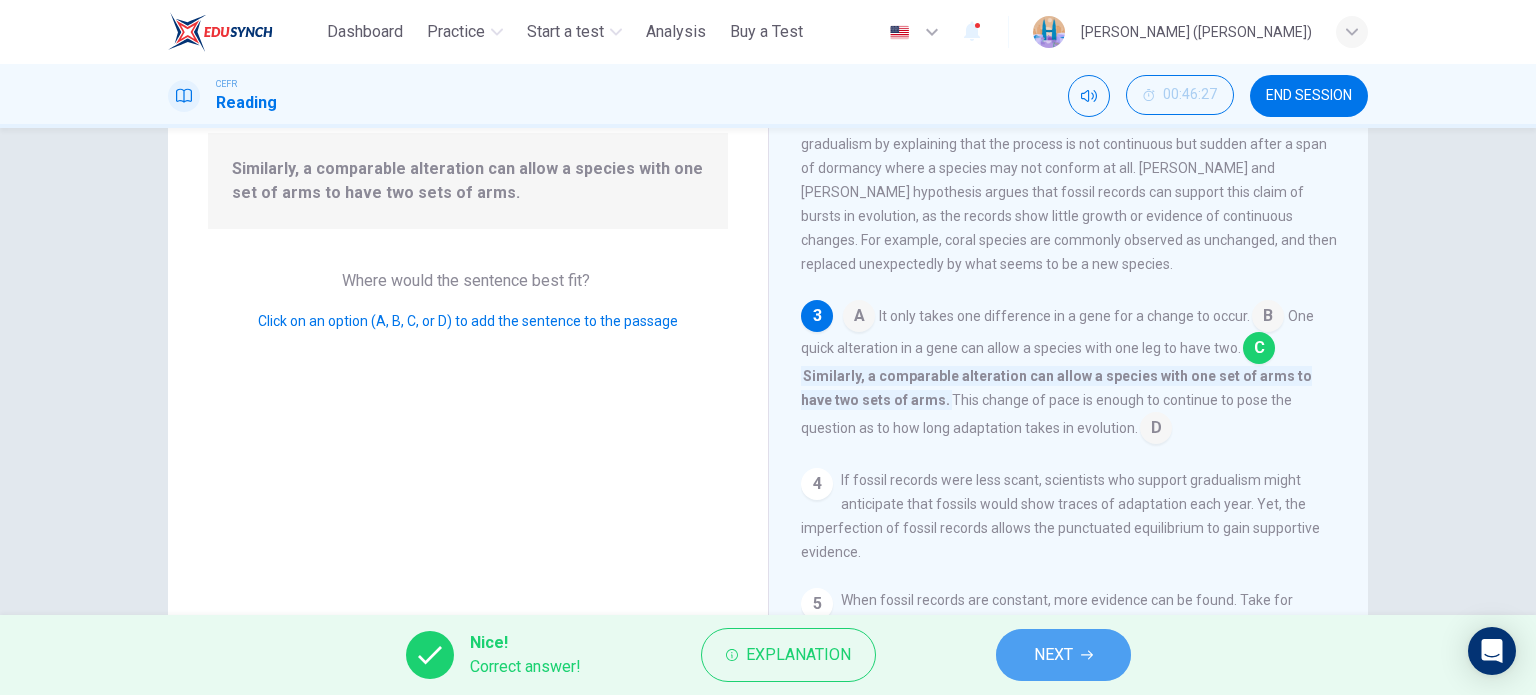 click on "NEXT" at bounding box center (1053, 655) 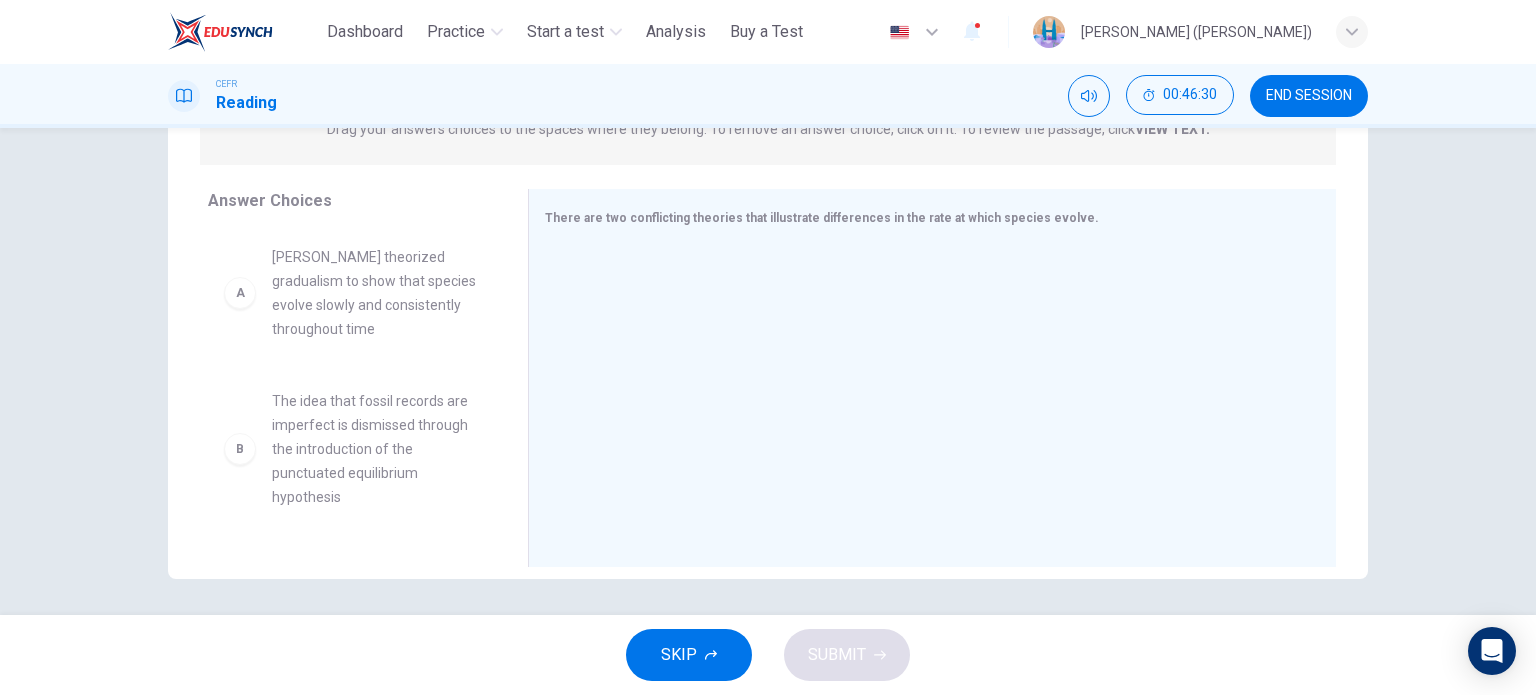 scroll, scrollTop: 288, scrollLeft: 0, axis: vertical 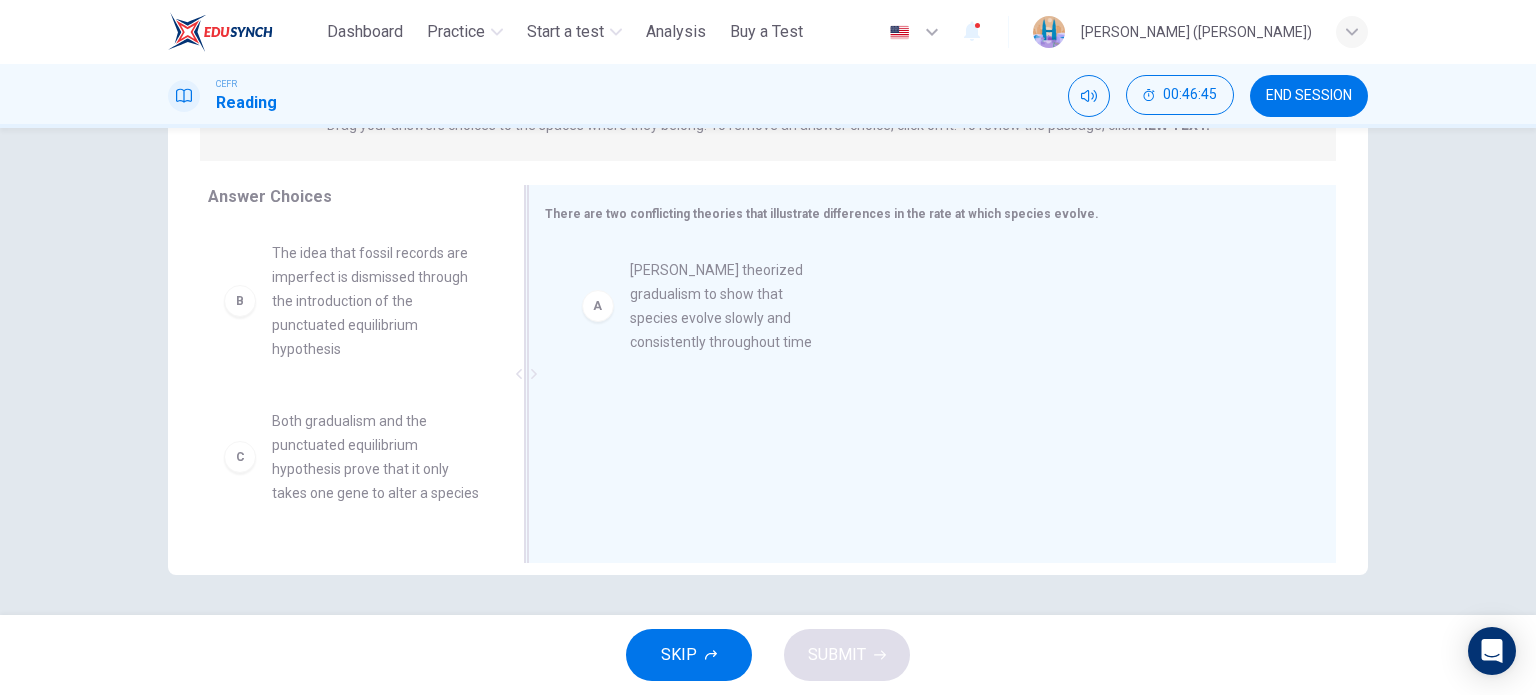 drag, startPoint x: 387, startPoint y: 283, endPoint x: 755, endPoint y: 301, distance: 368.43994 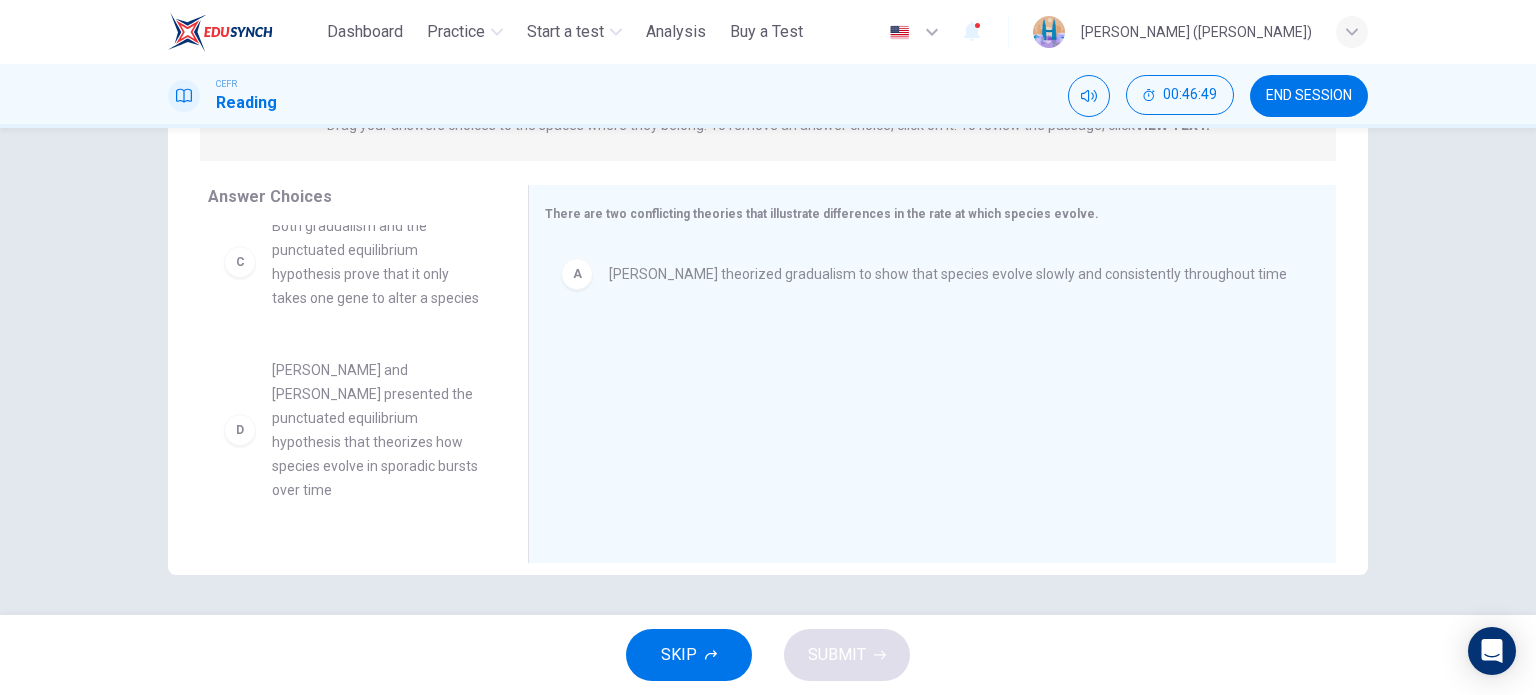 scroll, scrollTop: 200, scrollLeft: 0, axis: vertical 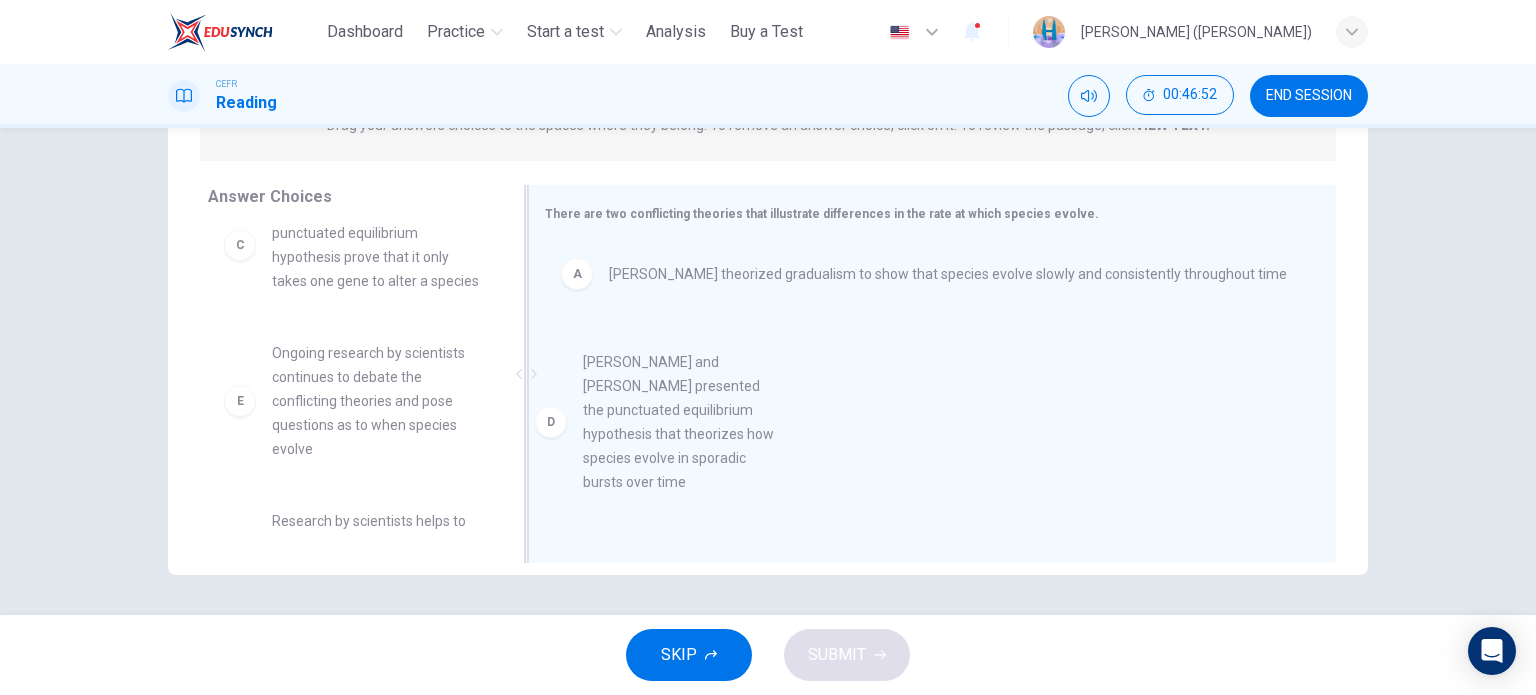 drag, startPoint x: 352, startPoint y: 423, endPoint x: 675, endPoint y: 398, distance: 323.96603 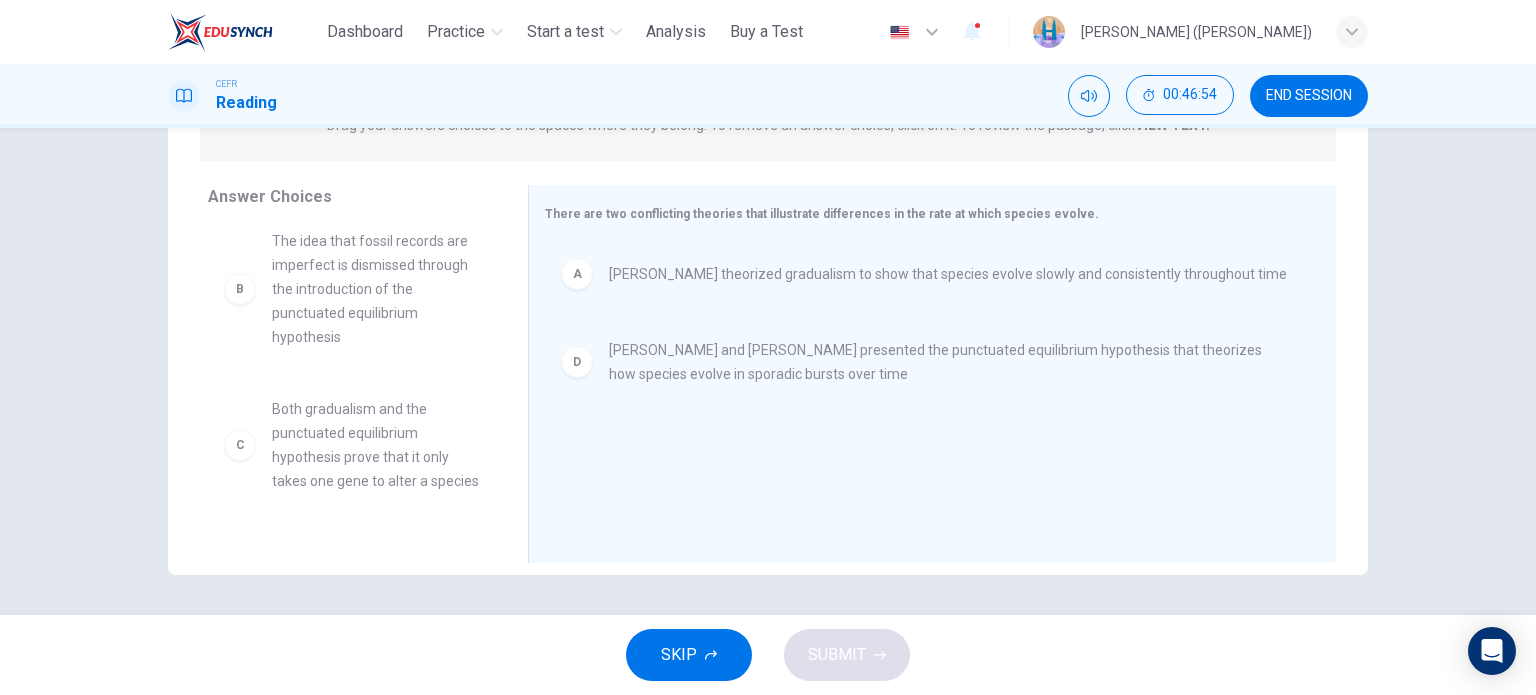 scroll, scrollTop: 0, scrollLeft: 0, axis: both 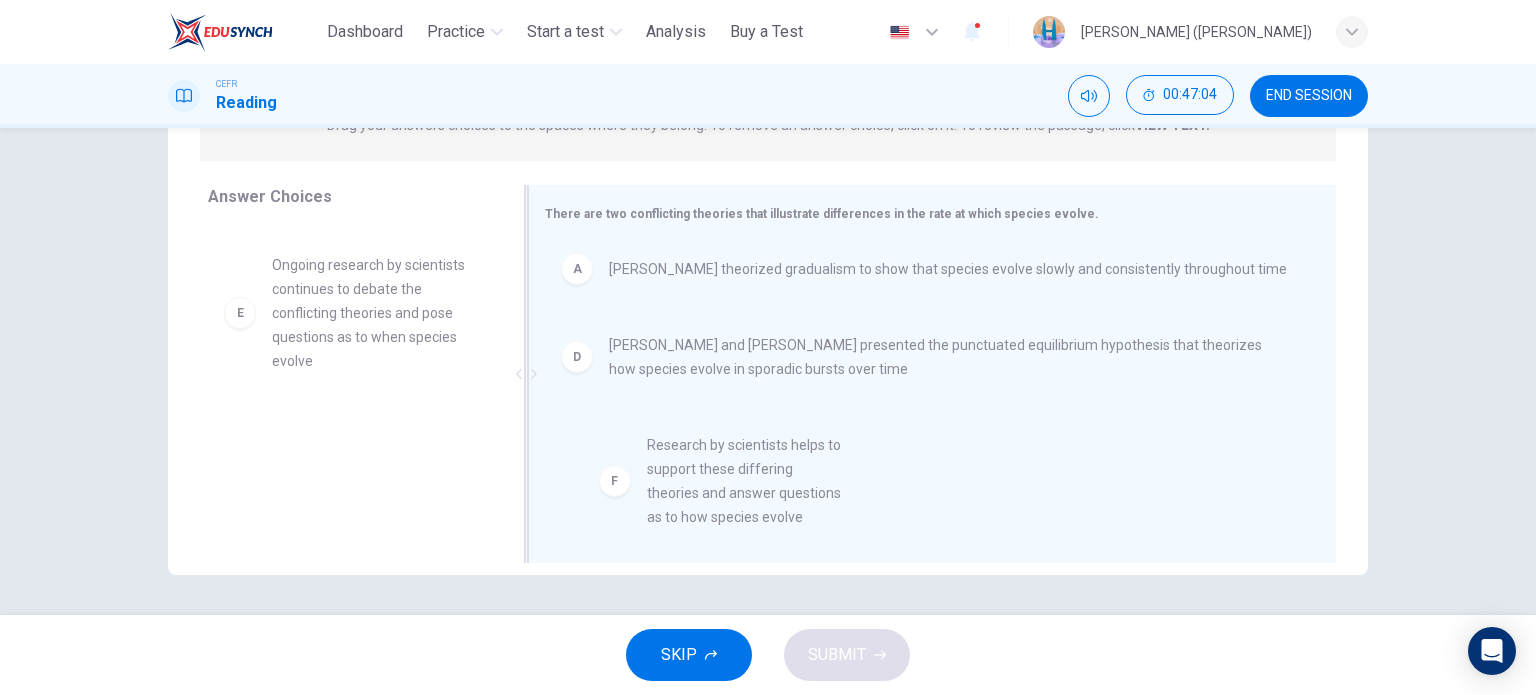 drag, startPoint x: 361, startPoint y: 507, endPoint x: 753, endPoint y: 519, distance: 392.18362 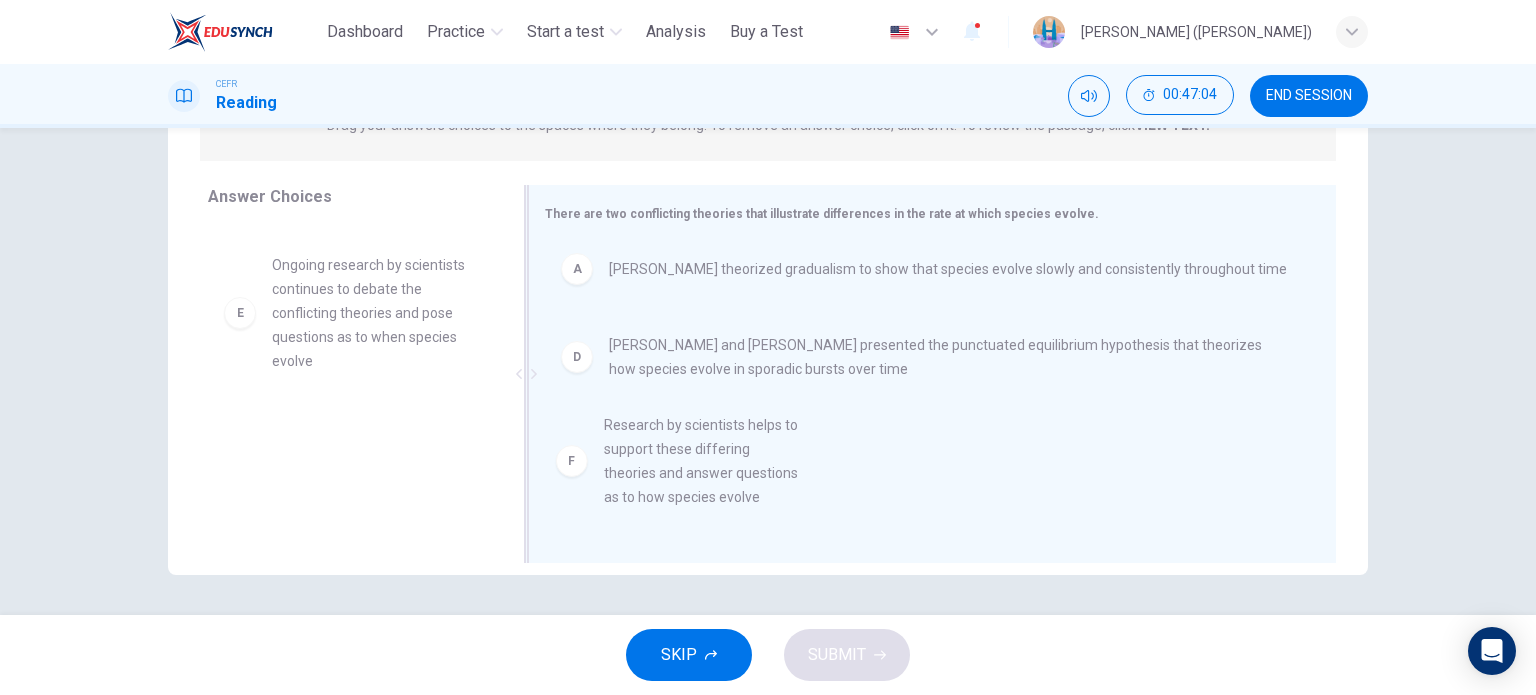 scroll, scrollTop: 0, scrollLeft: 0, axis: both 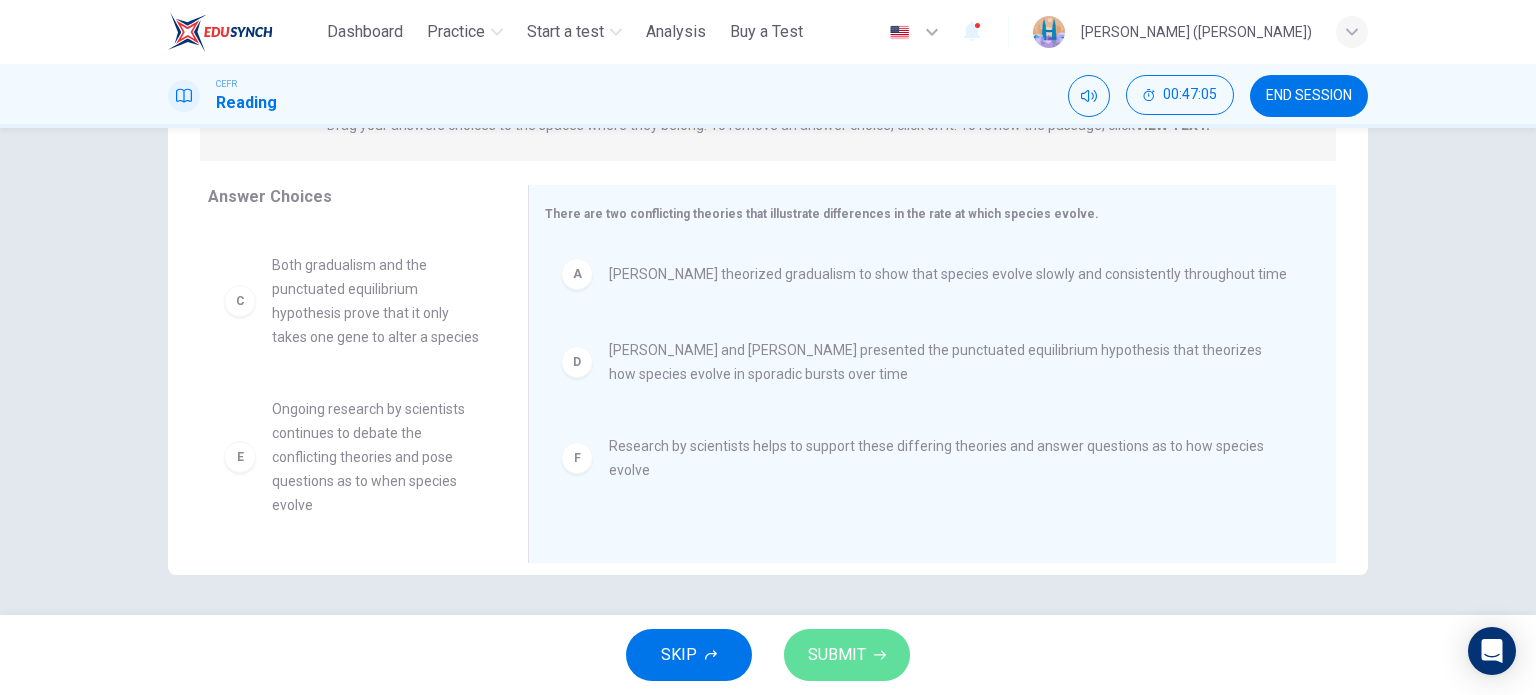 click on "SUBMIT" at bounding box center [847, 655] 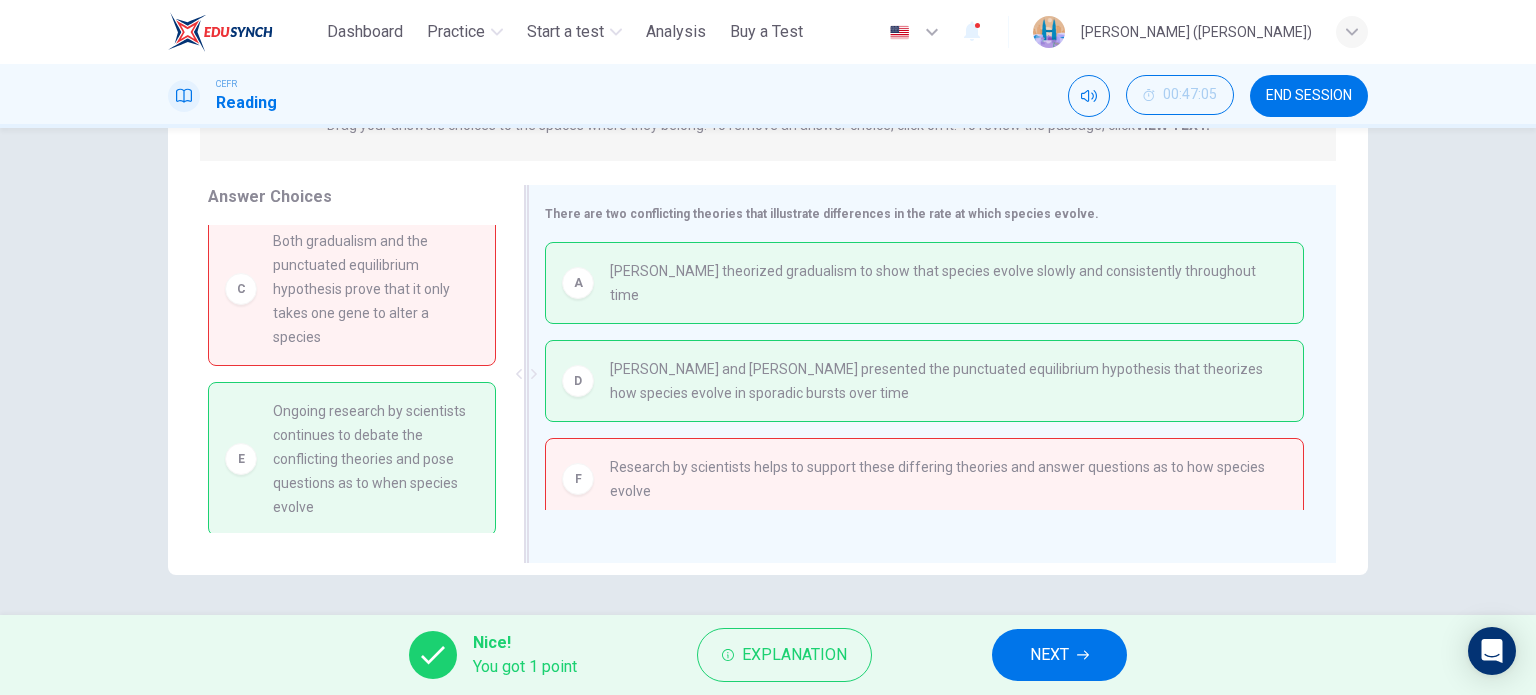 scroll, scrollTop: 184, scrollLeft: 0, axis: vertical 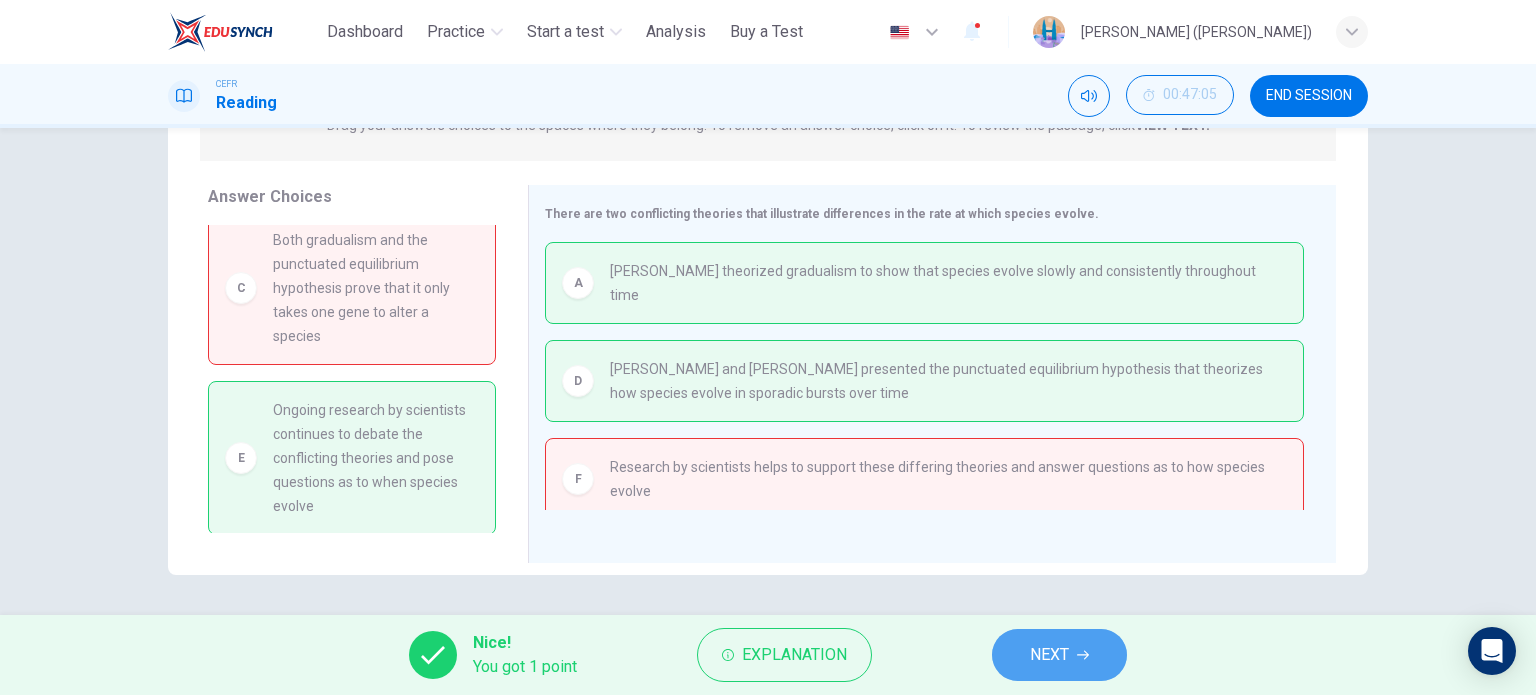click on "NEXT" at bounding box center (1059, 655) 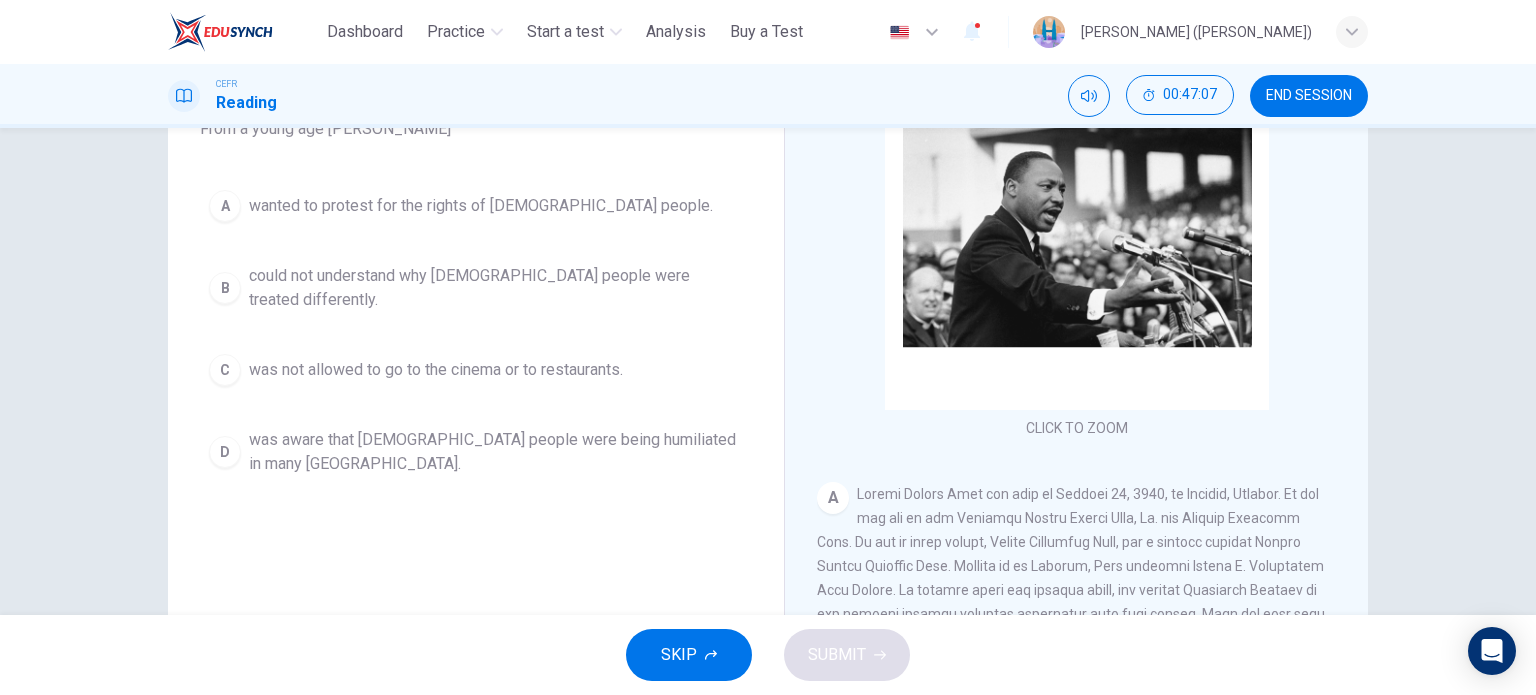 scroll, scrollTop: 200, scrollLeft: 0, axis: vertical 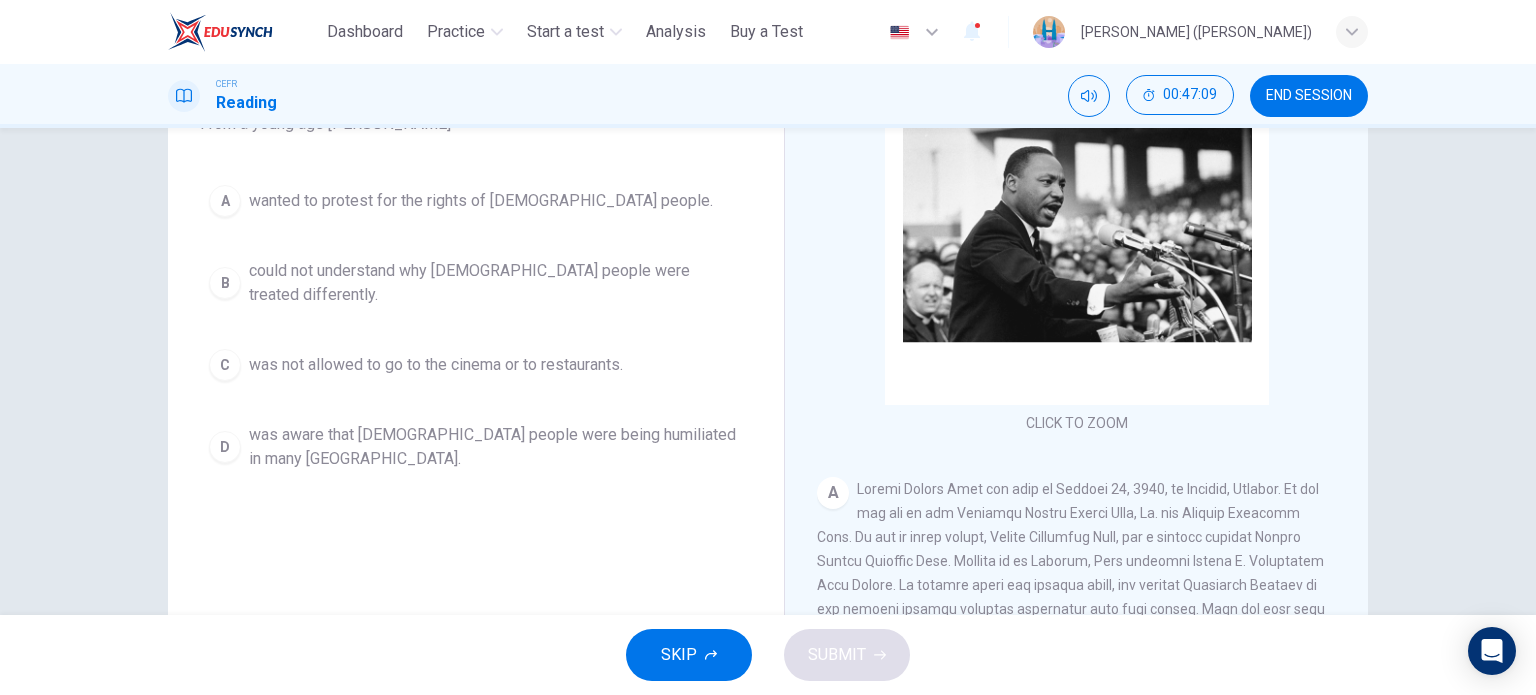 click on "could not understand why [DEMOGRAPHIC_DATA] people were treated differently." at bounding box center (496, 283) 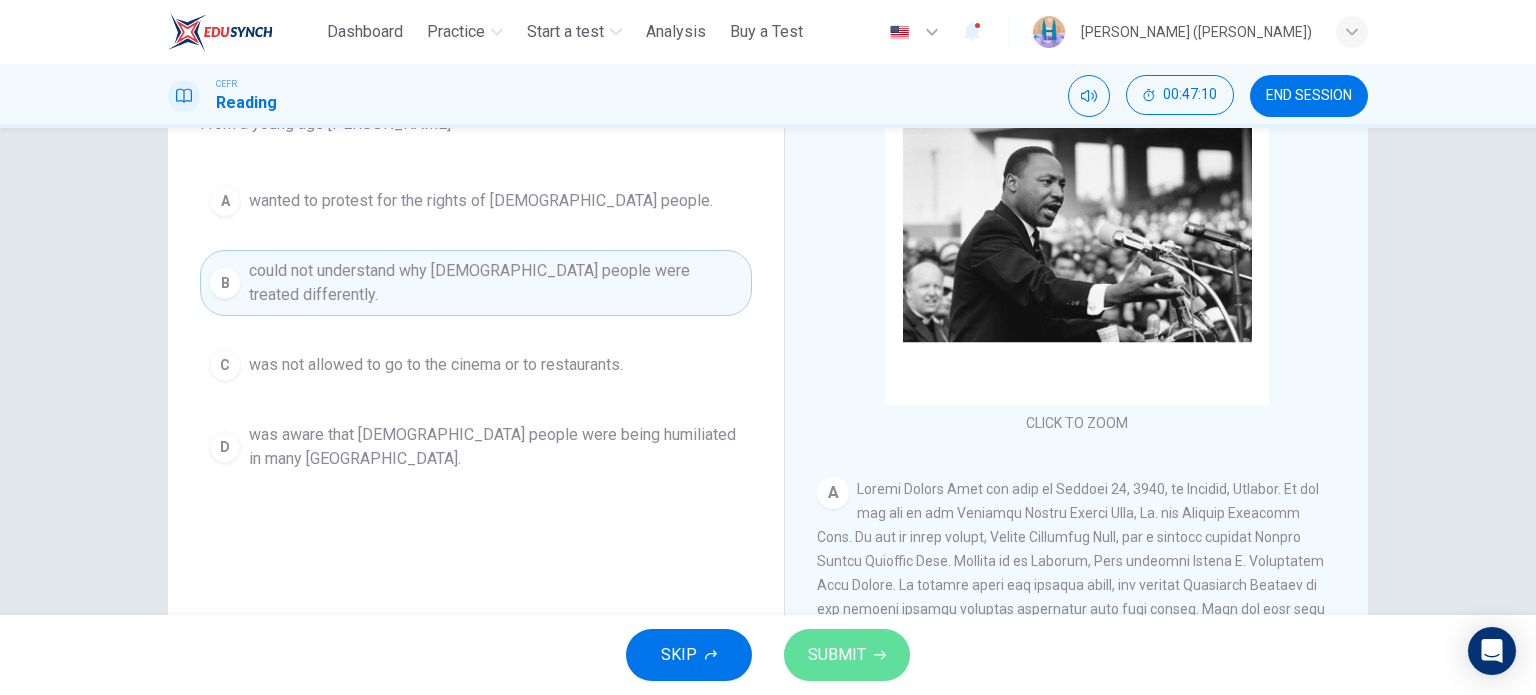 click on "SUBMIT" at bounding box center [837, 655] 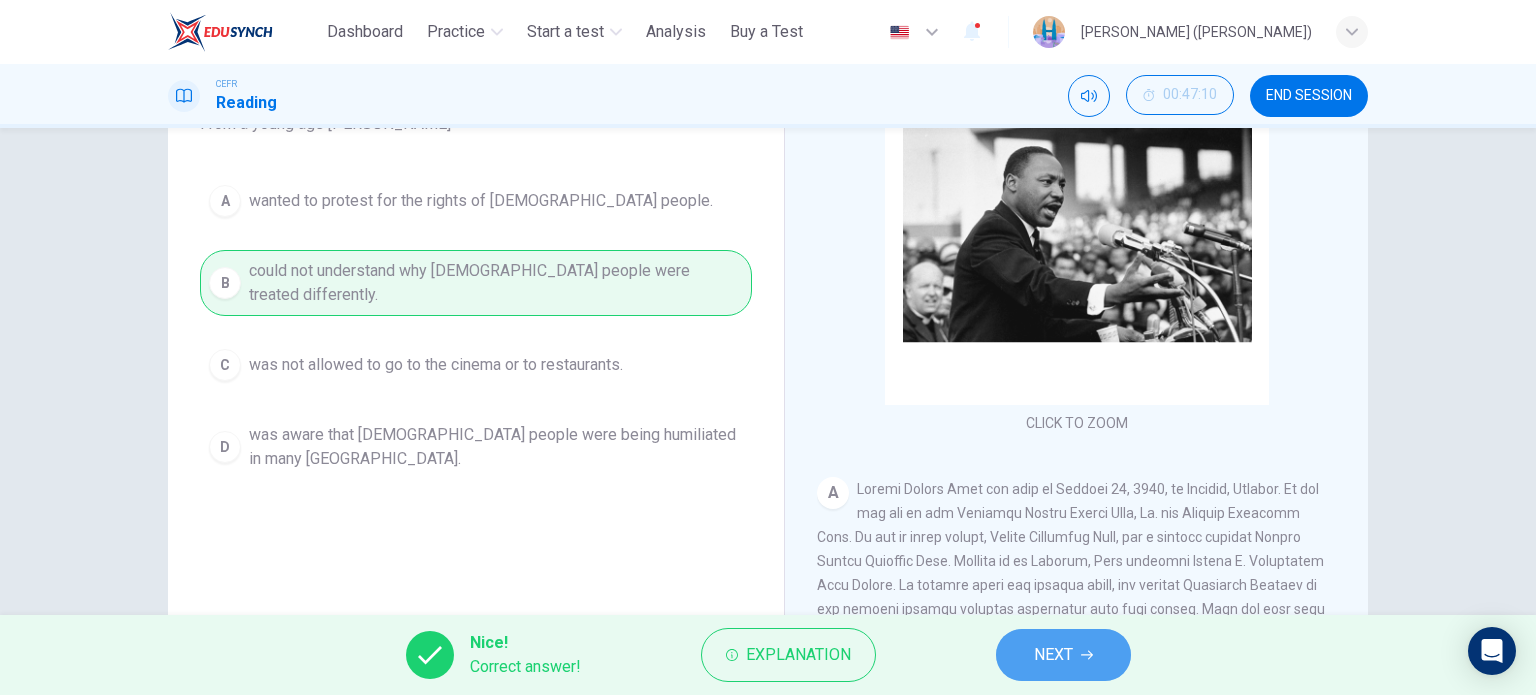 click on "NEXT" at bounding box center [1063, 655] 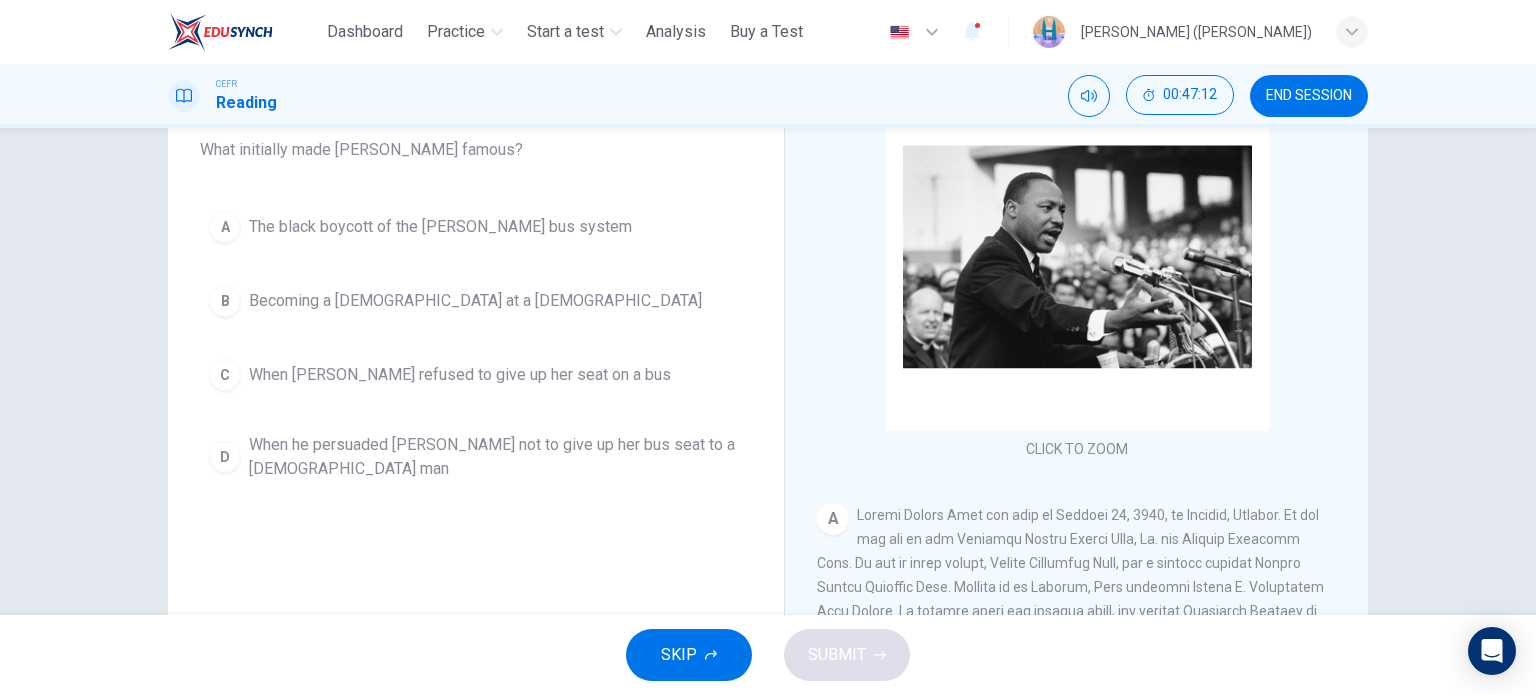 scroll, scrollTop: 200, scrollLeft: 0, axis: vertical 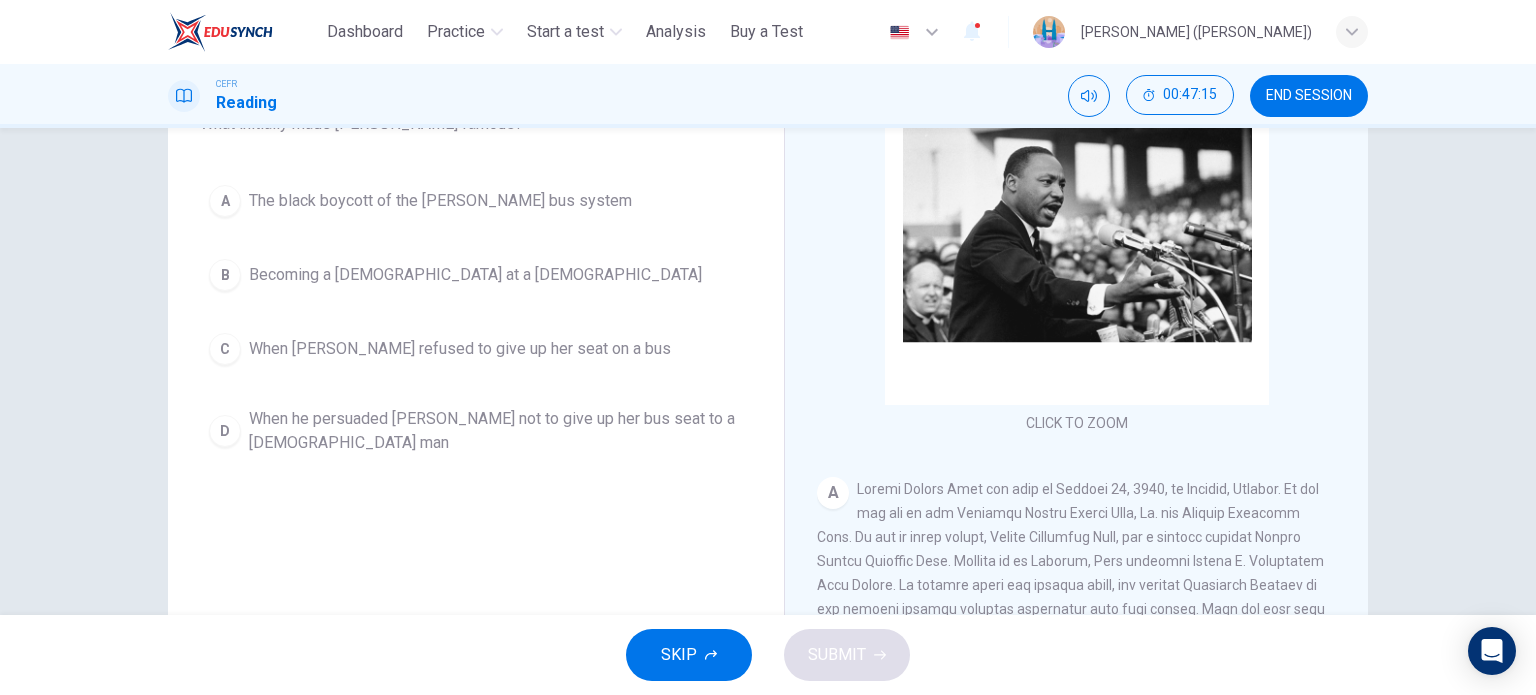 click on "The black boycott of the [PERSON_NAME] bus system" at bounding box center [440, 201] 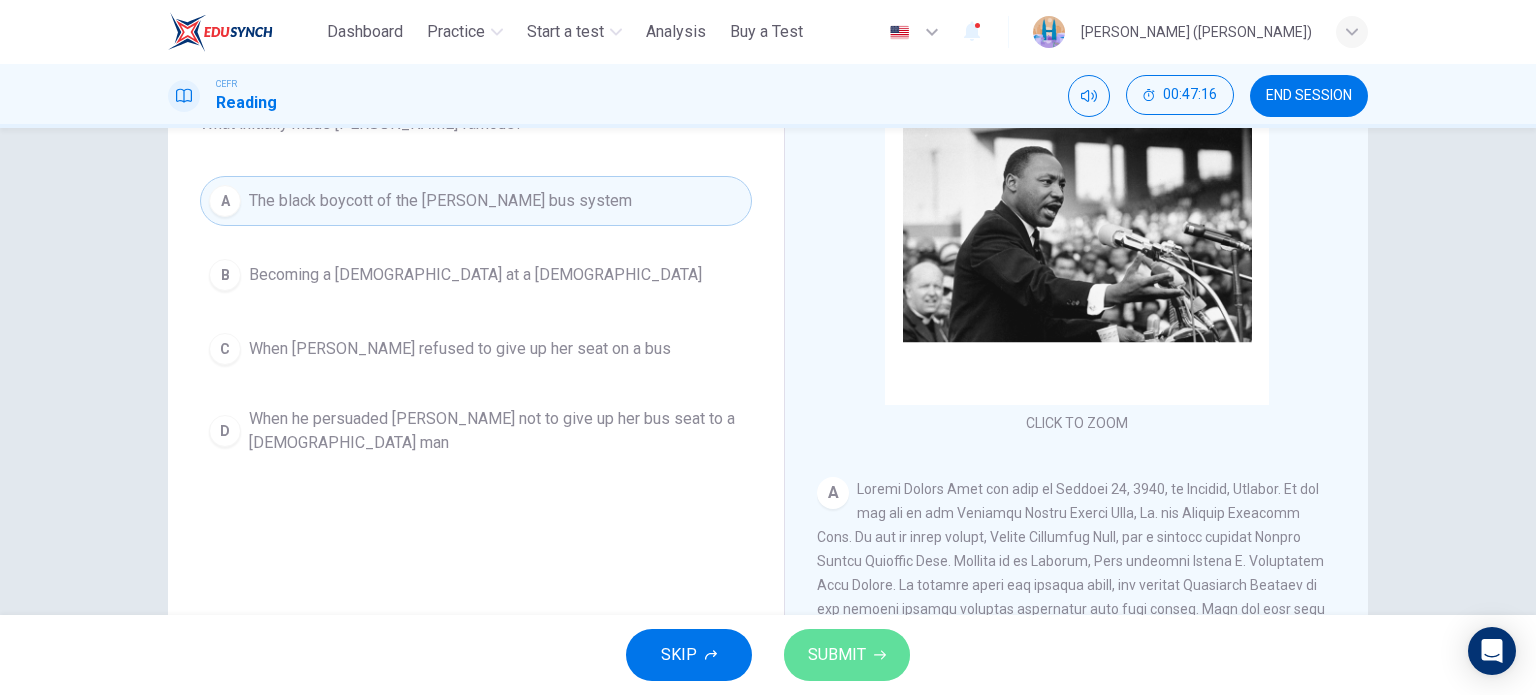 click on "SUBMIT" at bounding box center [837, 655] 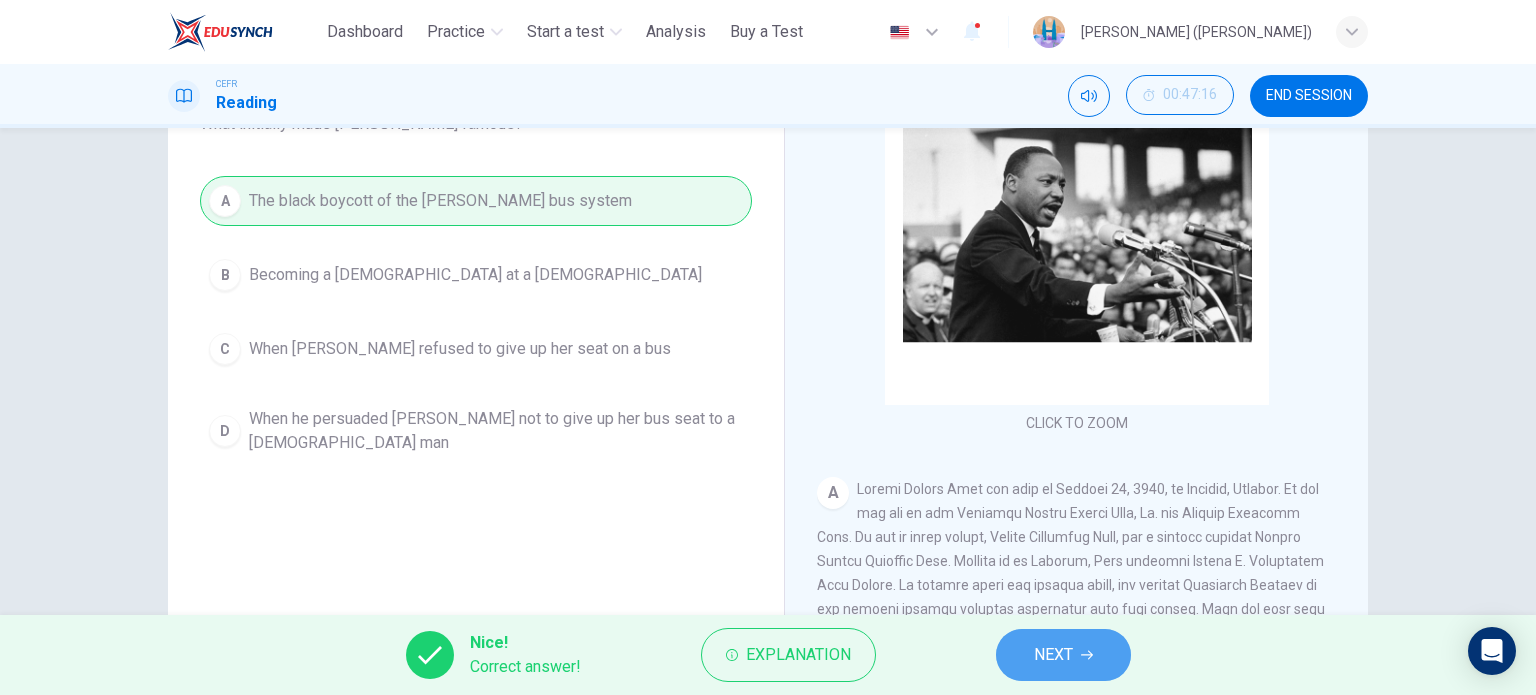 click on "NEXT" at bounding box center (1053, 655) 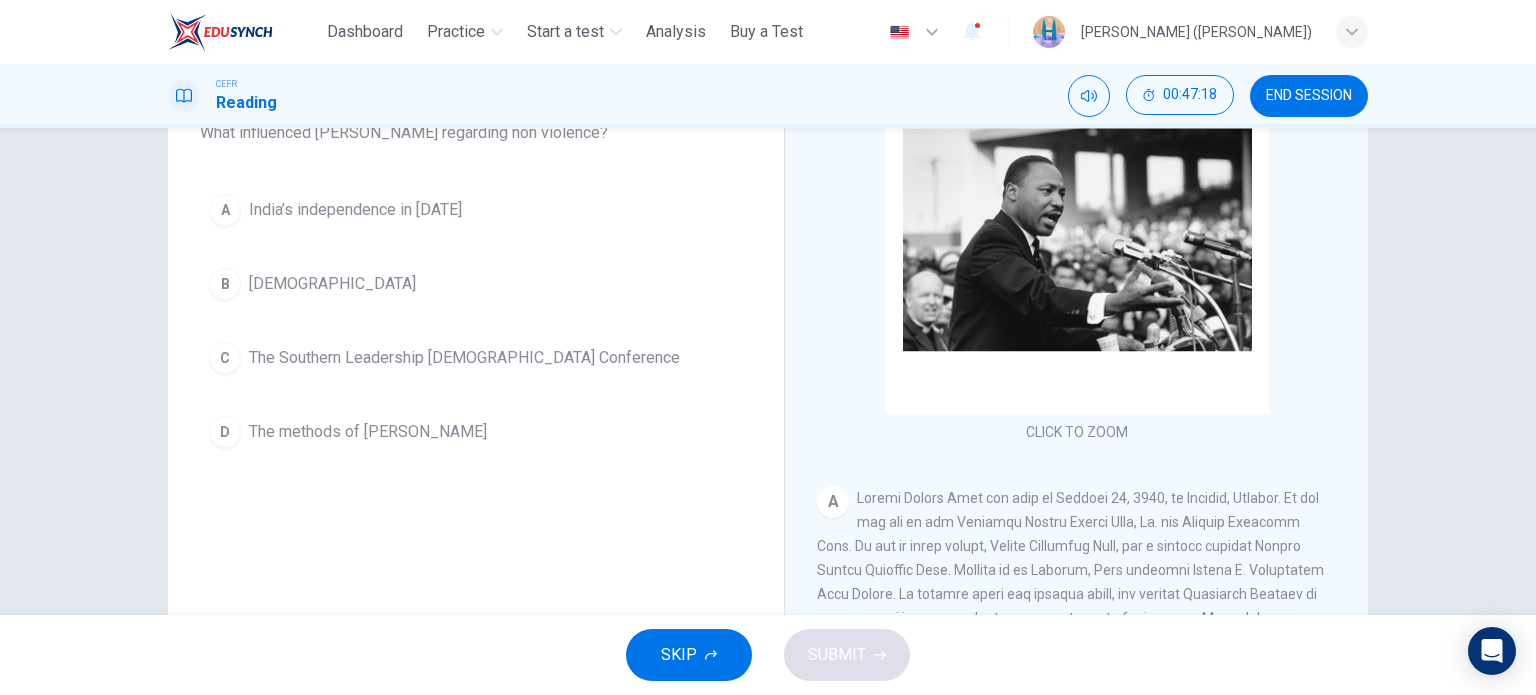 scroll, scrollTop: 200, scrollLeft: 0, axis: vertical 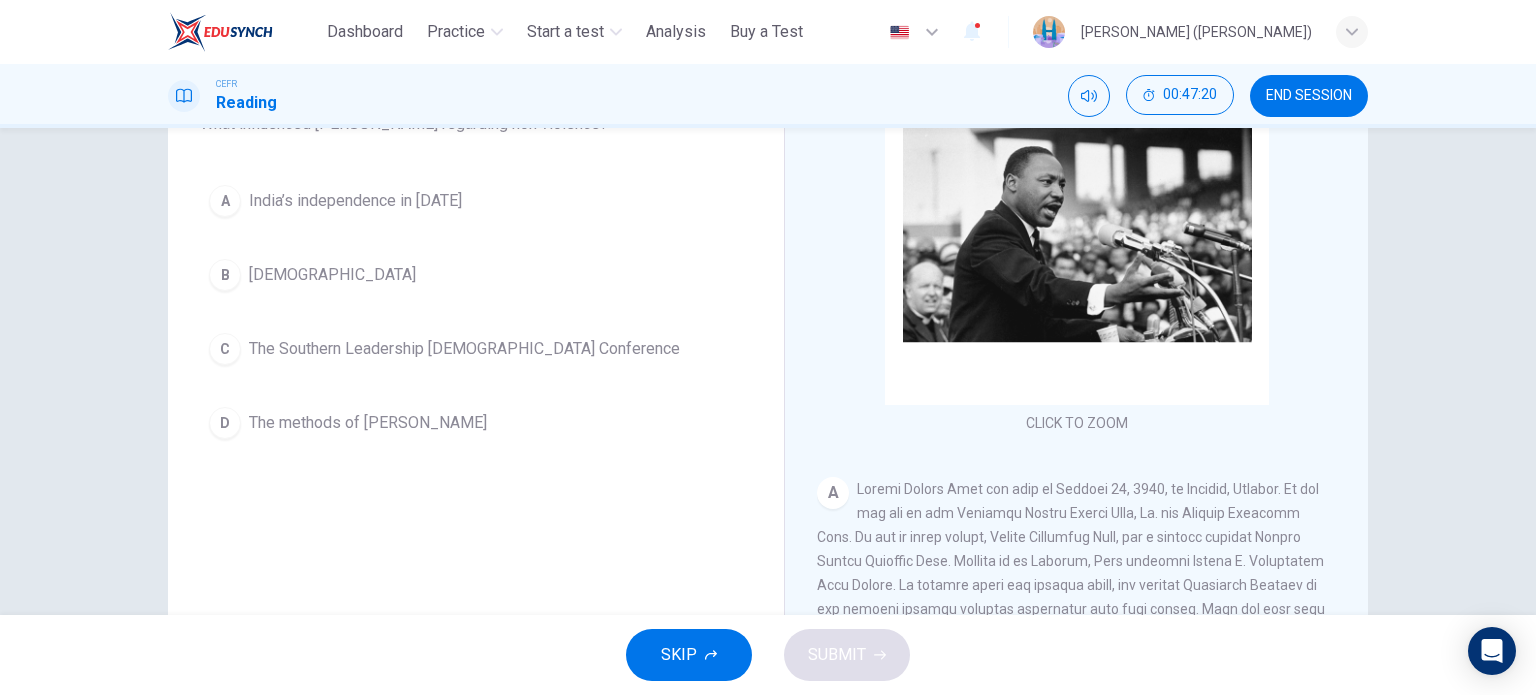 click on "The methods of [PERSON_NAME]" at bounding box center [368, 423] 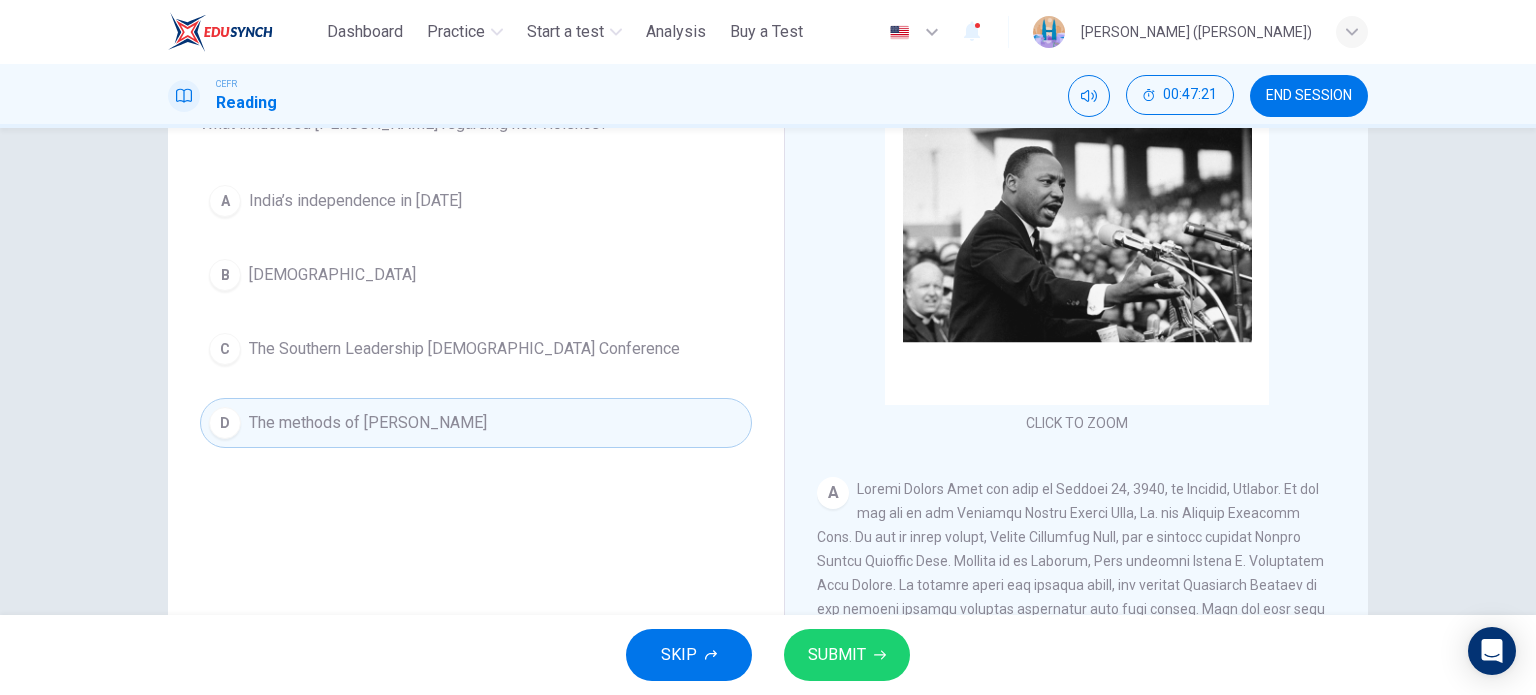 click on "SUBMIT" at bounding box center [847, 655] 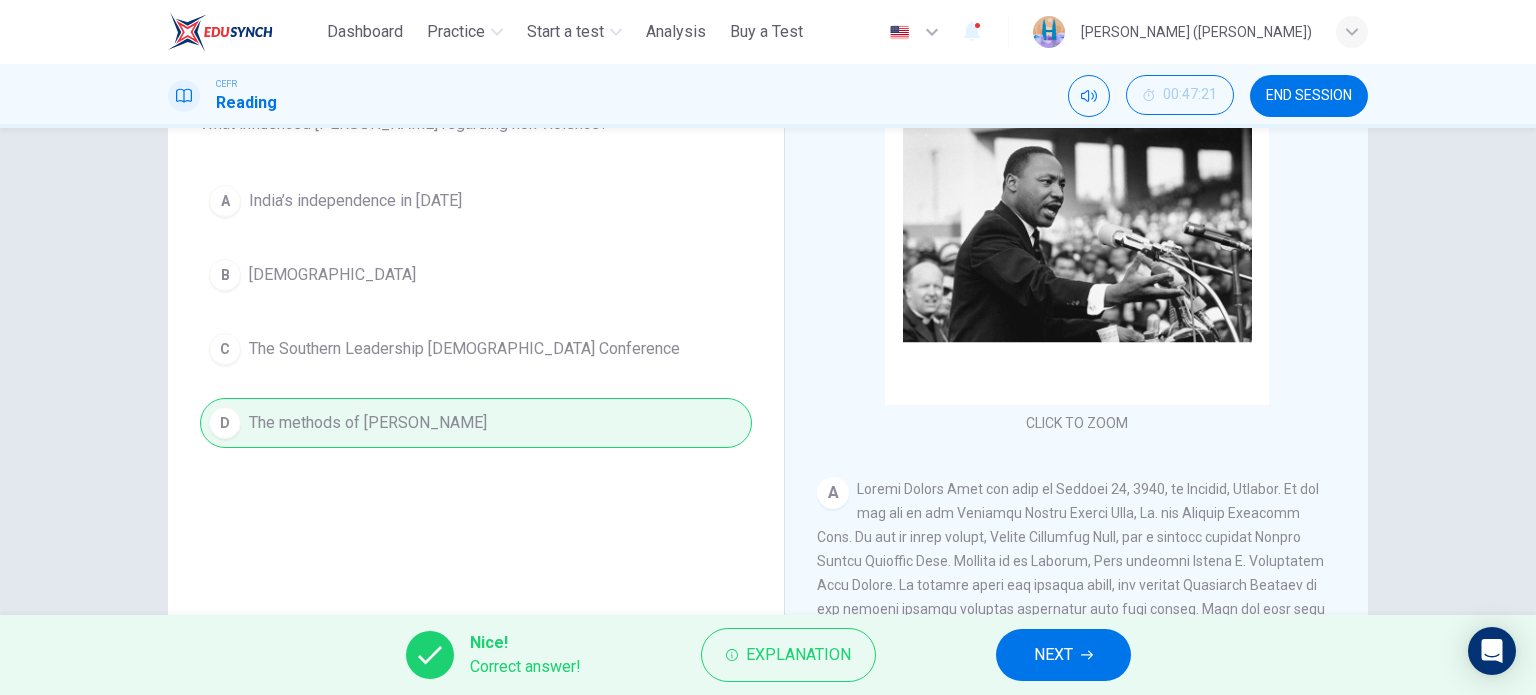 click on "NEXT" at bounding box center (1053, 655) 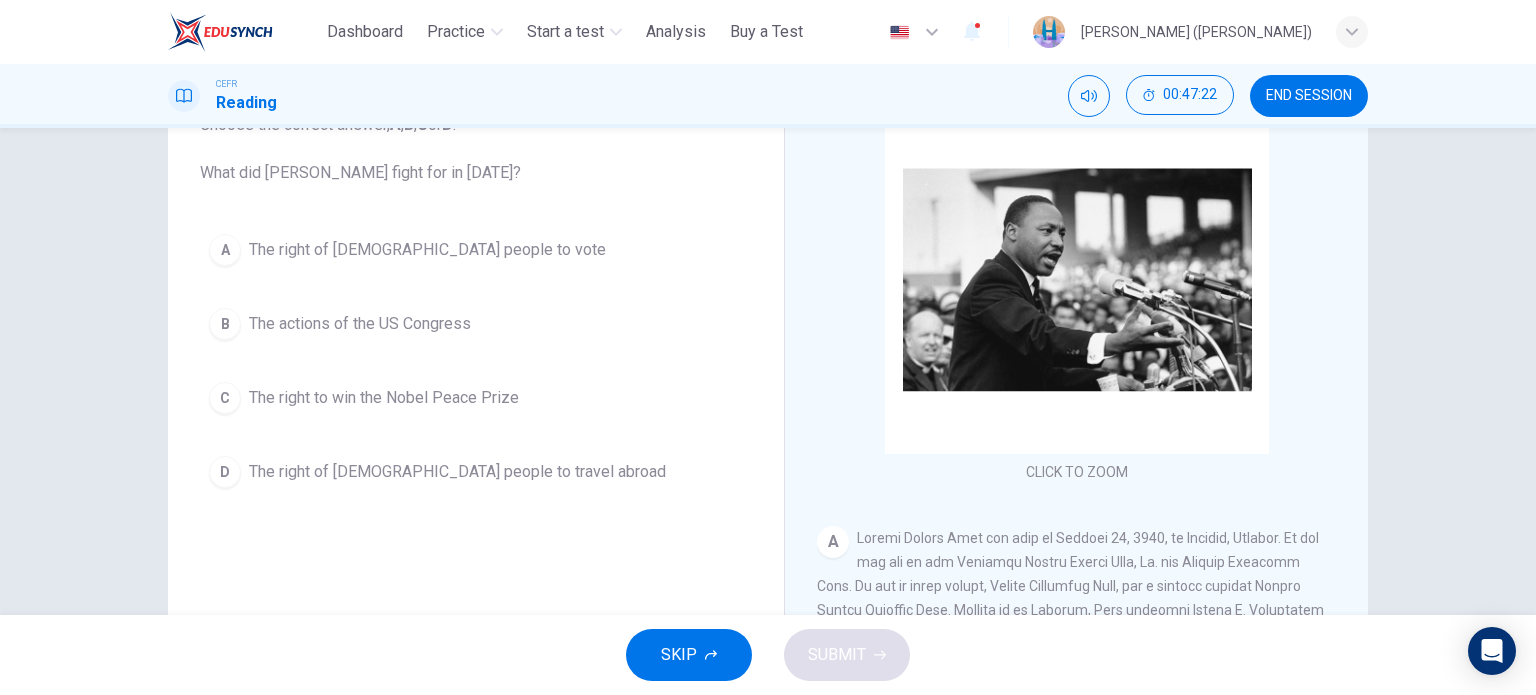 scroll, scrollTop: 200, scrollLeft: 0, axis: vertical 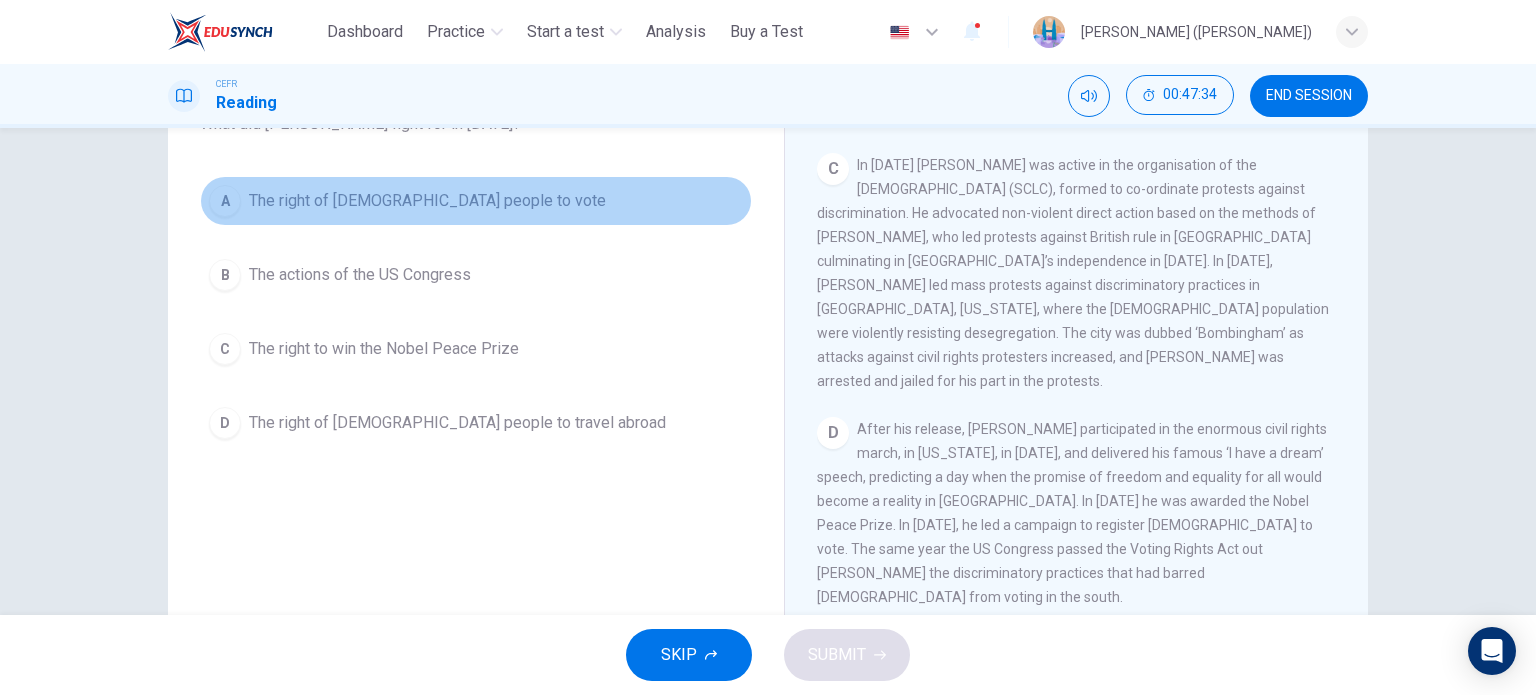 click on "A The right of [DEMOGRAPHIC_DATA] people to vote" at bounding box center [476, 201] 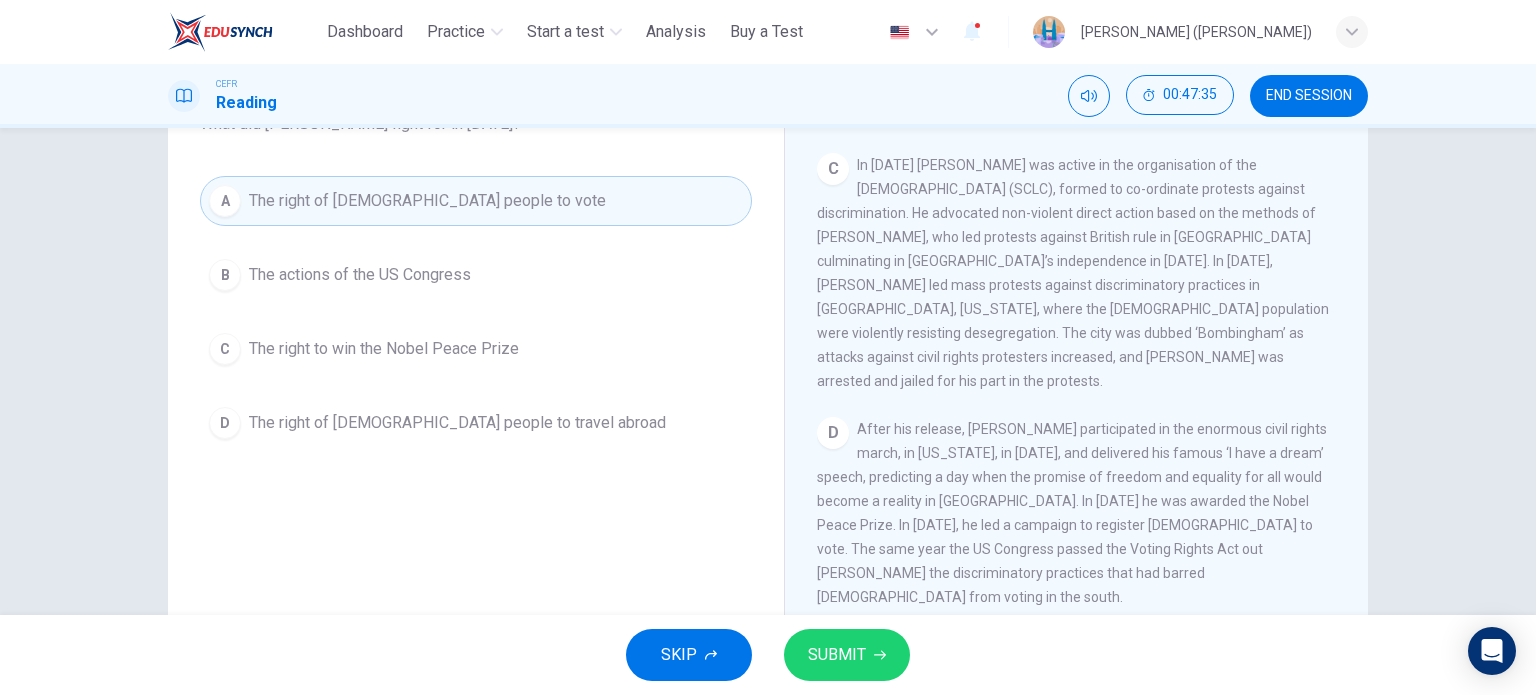 click on "SUBMIT" at bounding box center (837, 655) 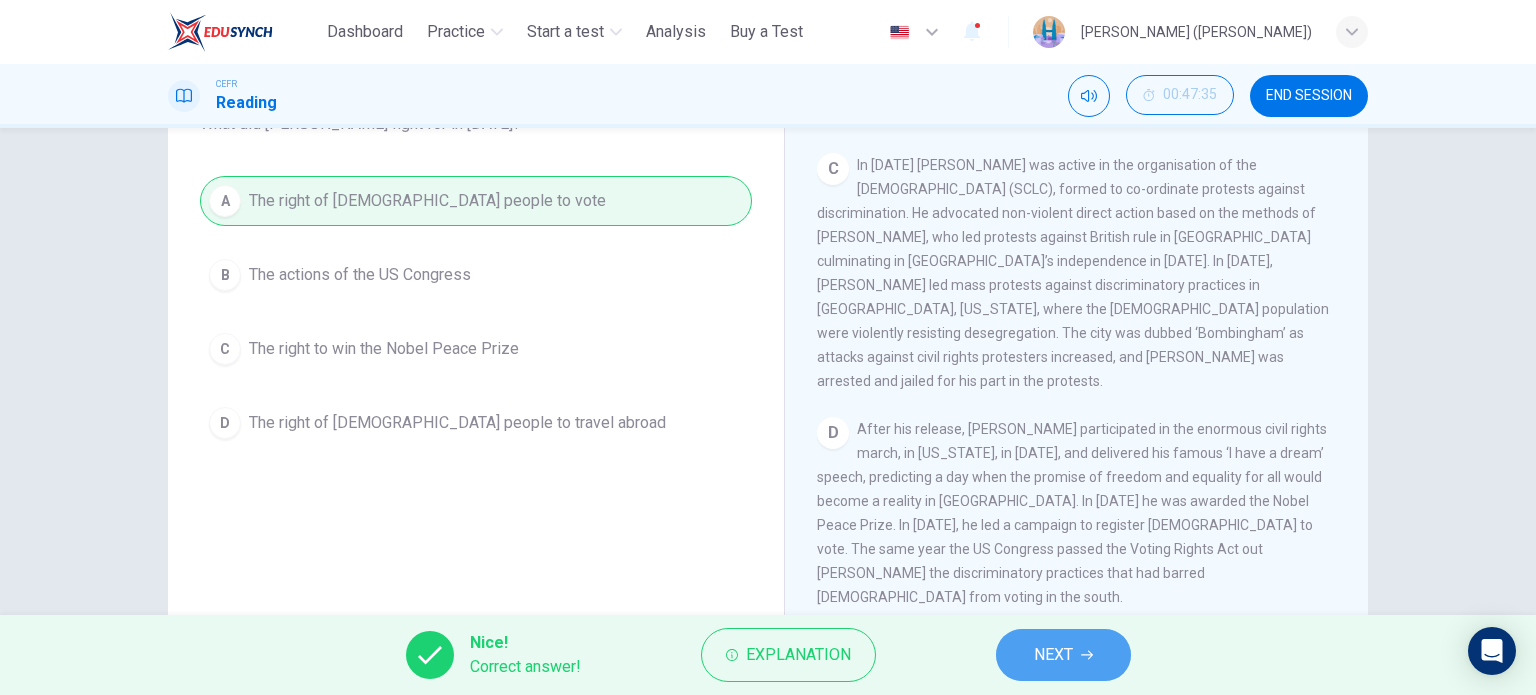 click on "NEXT" at bounding box center (1063, 655) 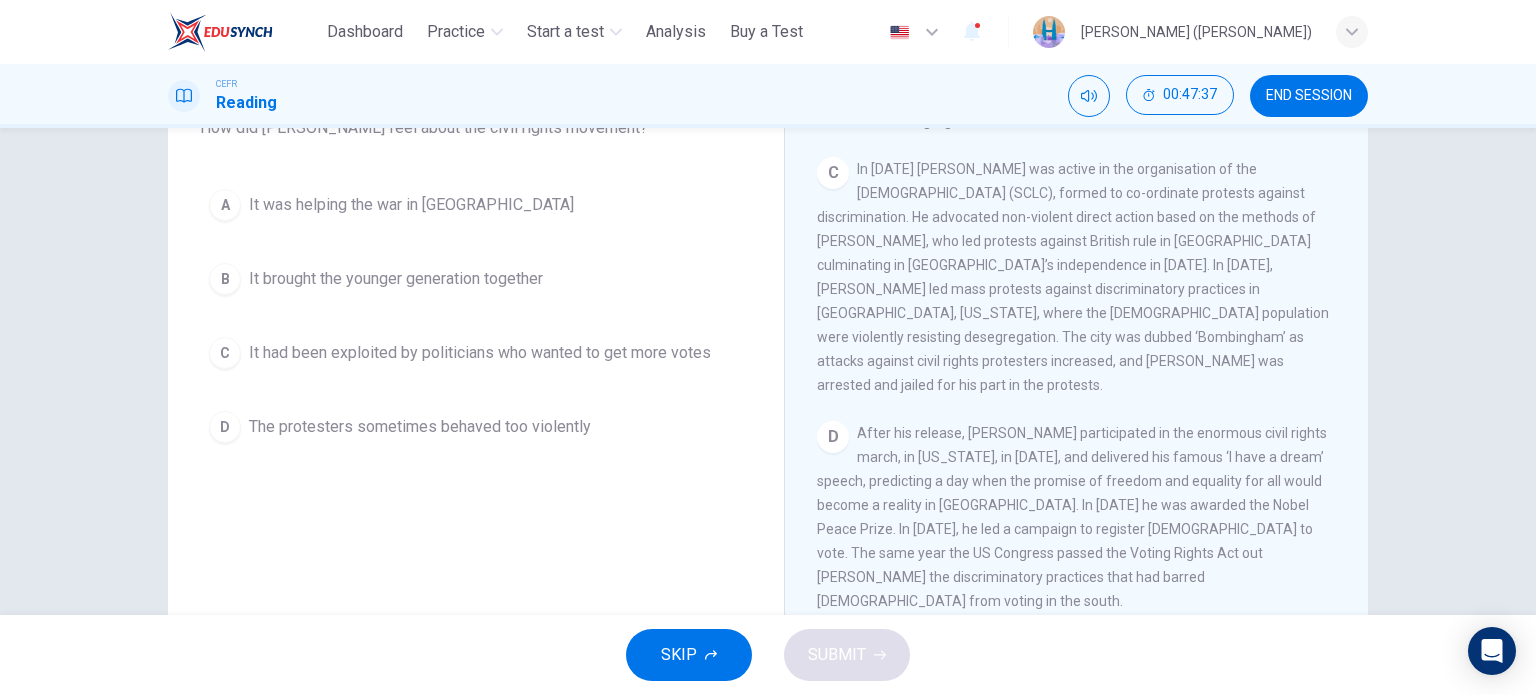 scroll, scrollTop: 200, scrollLeft: 0, axis: vertical 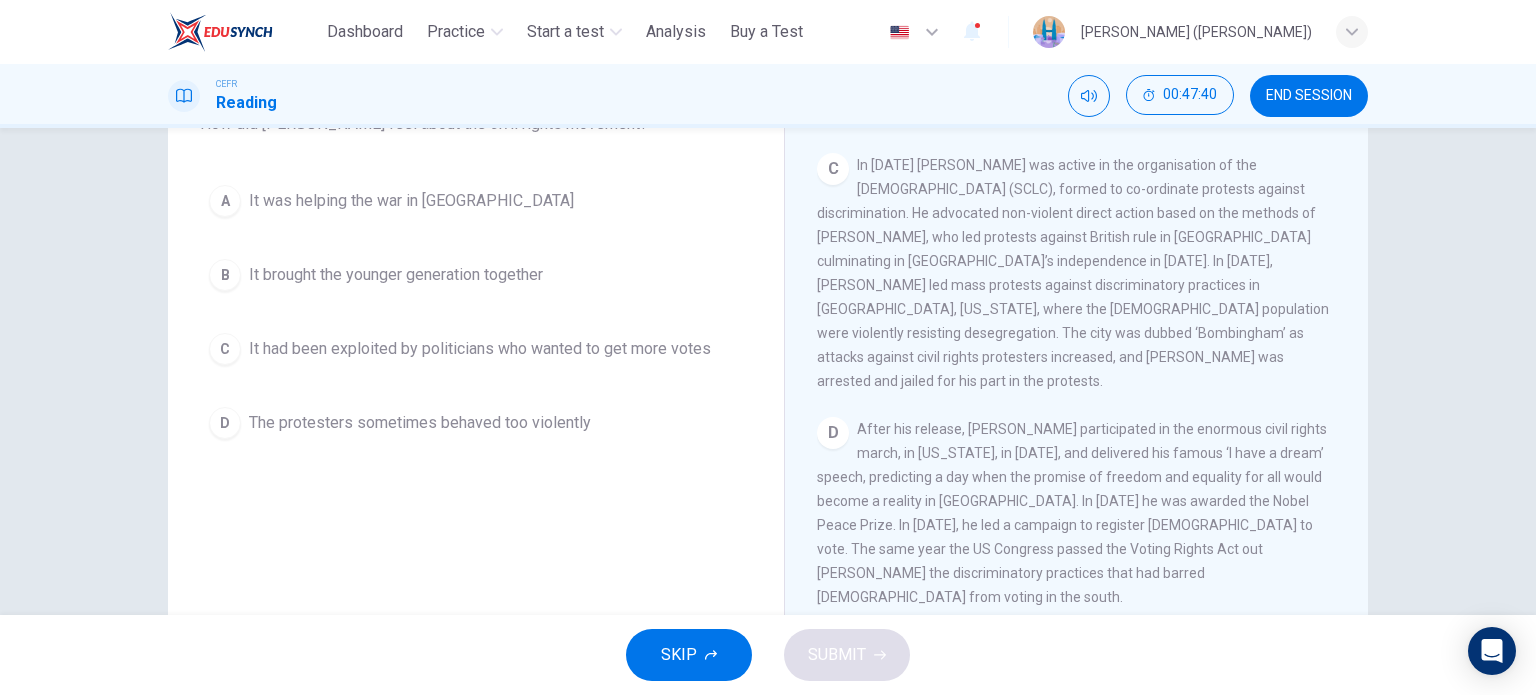 click on "The protesters sometimes behaved too violently" at bounding box center (420, 423) 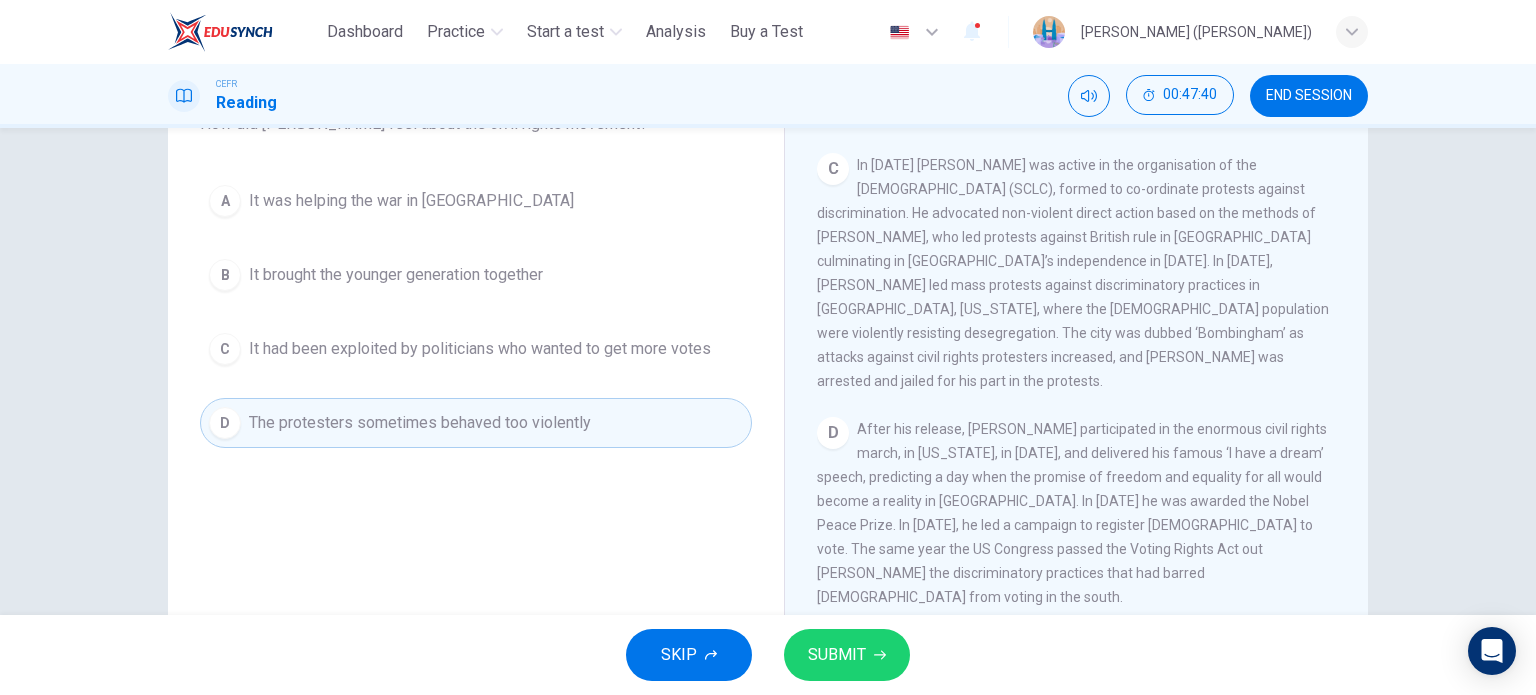 click on "SUBMIT" at bounding box center (837, 655) 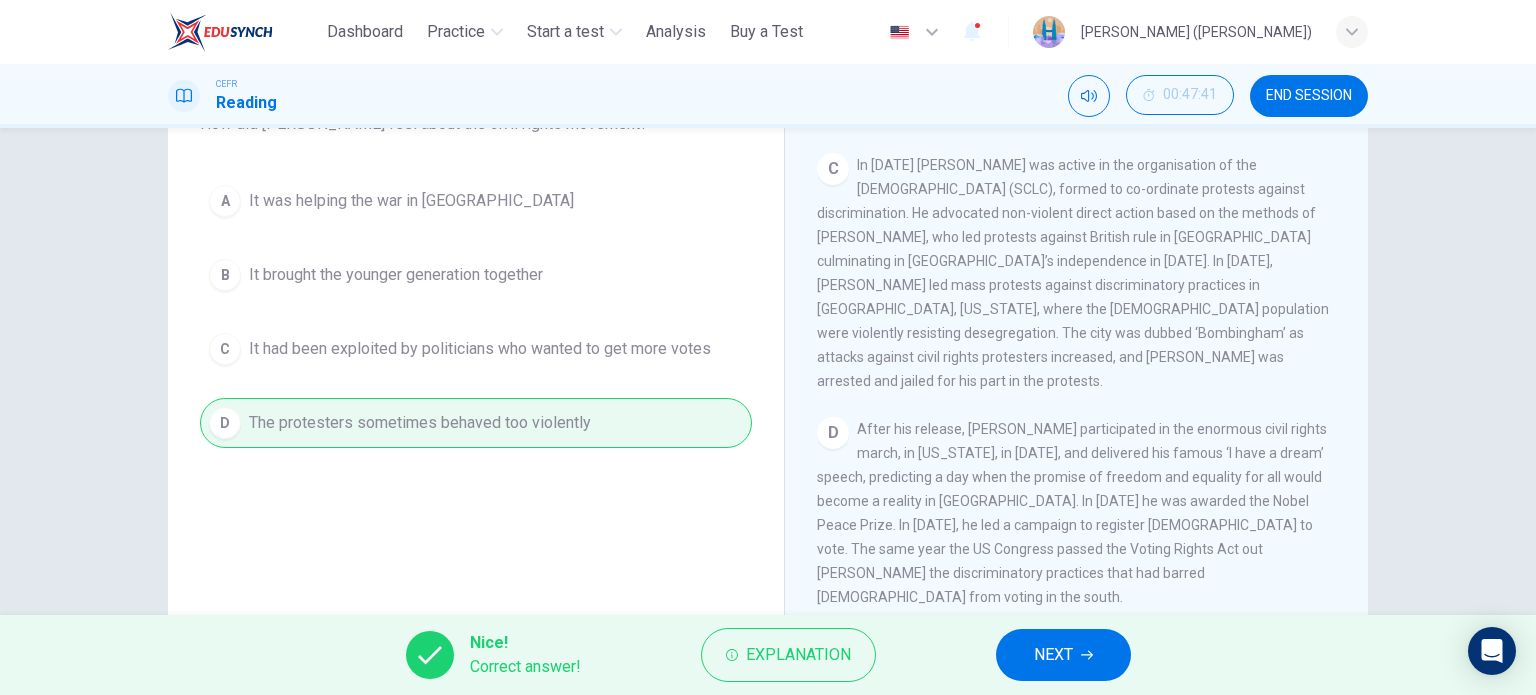 click on "NEXT" at bounding box center (1063, 655) 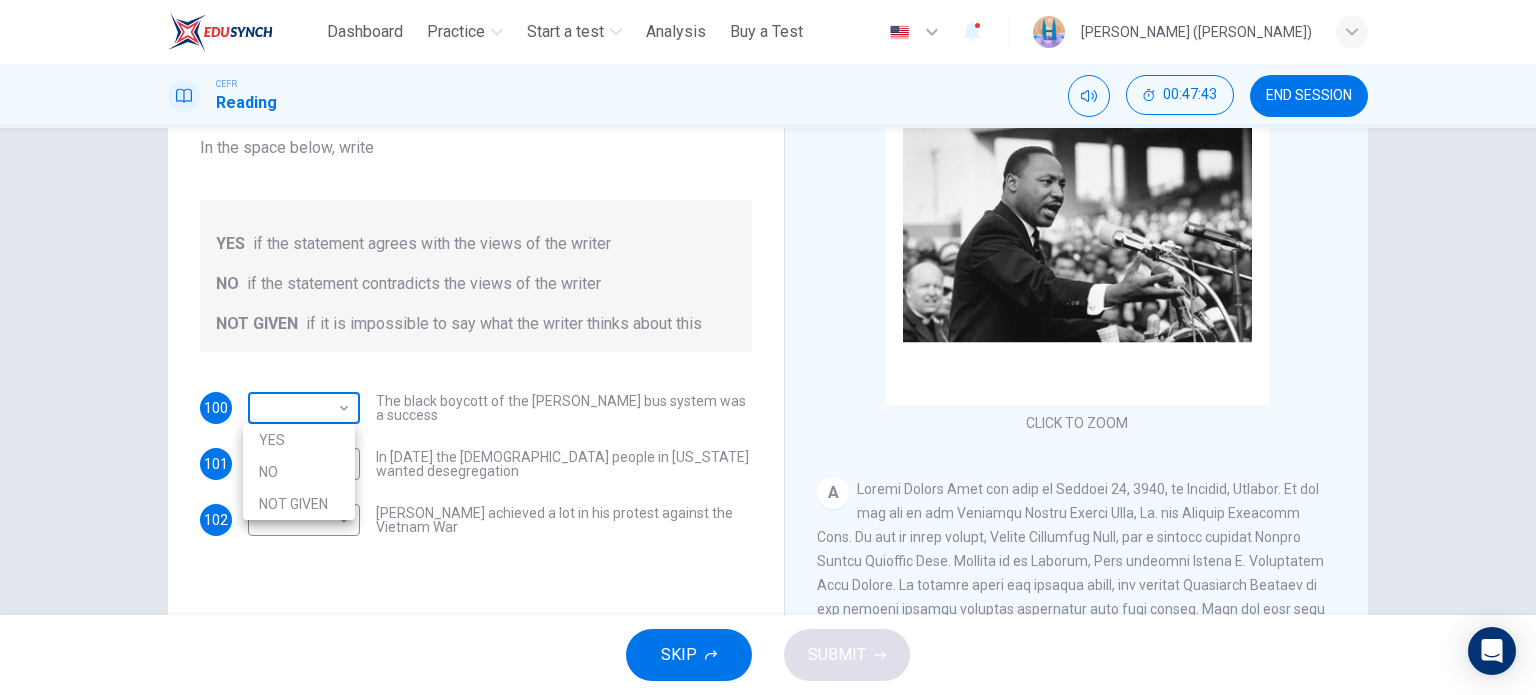 click on "This site uses cookies, as explained in our  Privacy Policy . If you agree to the use of cookies, please click the Accept button and continue to browse our site.   Privacy Policy Accept Dashboard Practice Start a test Analysis Buy a Test English ** ​ [PERSON_NAME] ([PERSON_NAME]) CEFR Reading 00:47:43 END SESSION Questions 100 - 102 Do the following statements agree with the information given in the Reading Passage? In the space below, write YES if the statement agrees with the views of the writer NO if the statement contradicts the views of the writer NOT GIVEN if it is impossible to say what the writer thinks about this 100 ​ ​ The black boycott of the [PERSON_NAME] bus system was a success 101 ​ ​ In [DATE] the [DEMOGRAPHIC_DATA] people in [US_STATE] wanted desegregation 102 ​ ​ [PERSON_NAME] achieved a lot in his protest against the Vietnam War [PERSON_NAME] CLICK TO ZOOM Click to Zoom A B C D E F SKIP SUBMIT ELTC - EduSynch CEFR Test for Teachers in [GEOGRAPHIC_DATA]
Dashboard Practice Start a test Pricing" at bounding box center (768, 347) 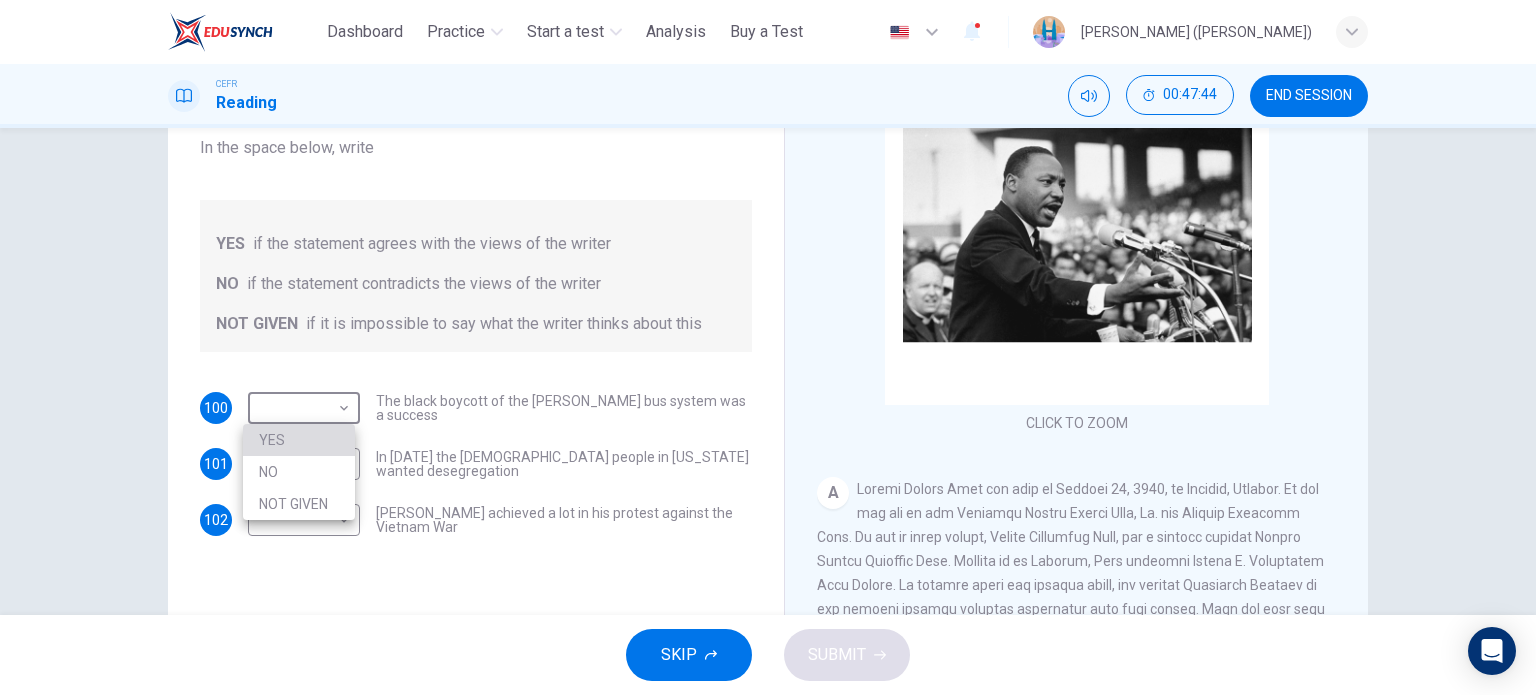 click on "YES" at bounding box center [299, 440] 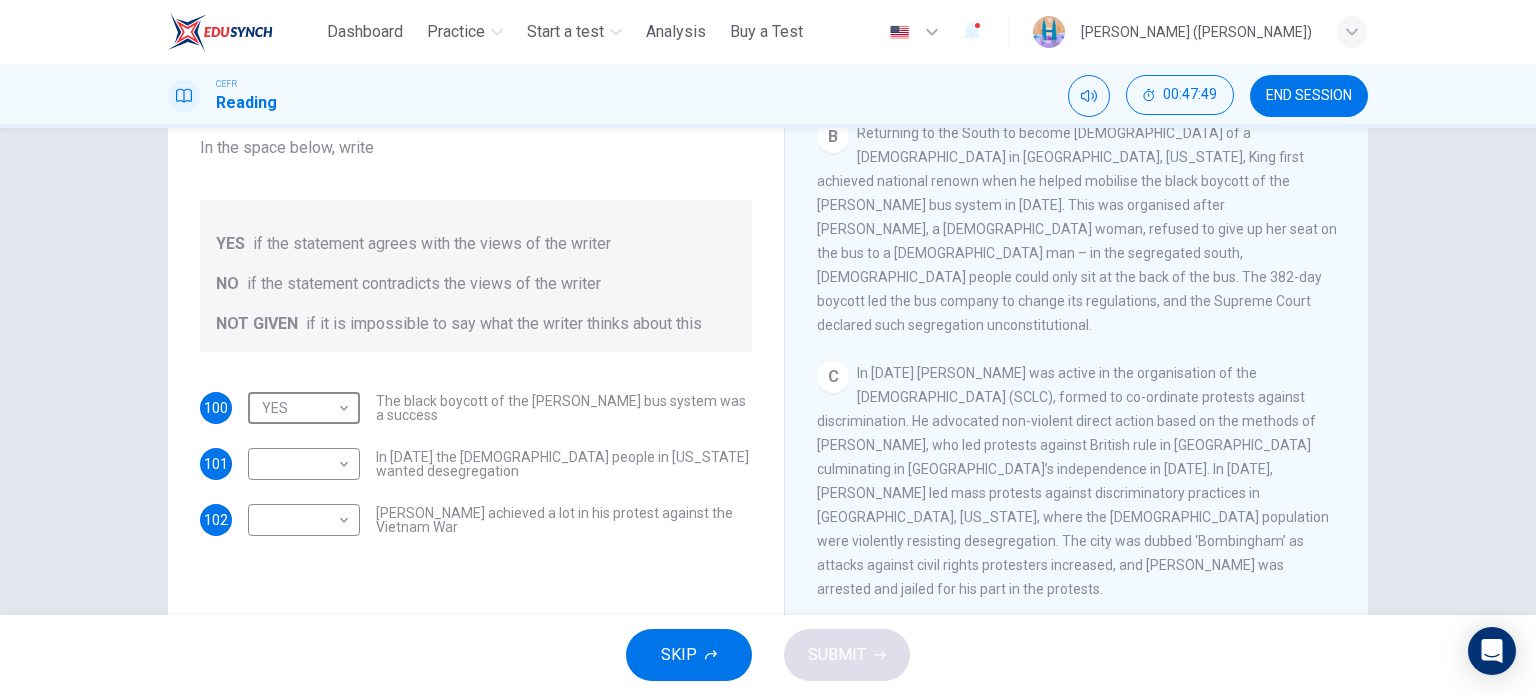 scroll, scrollTop: 700, scrollLeft: 0, axis: vertical 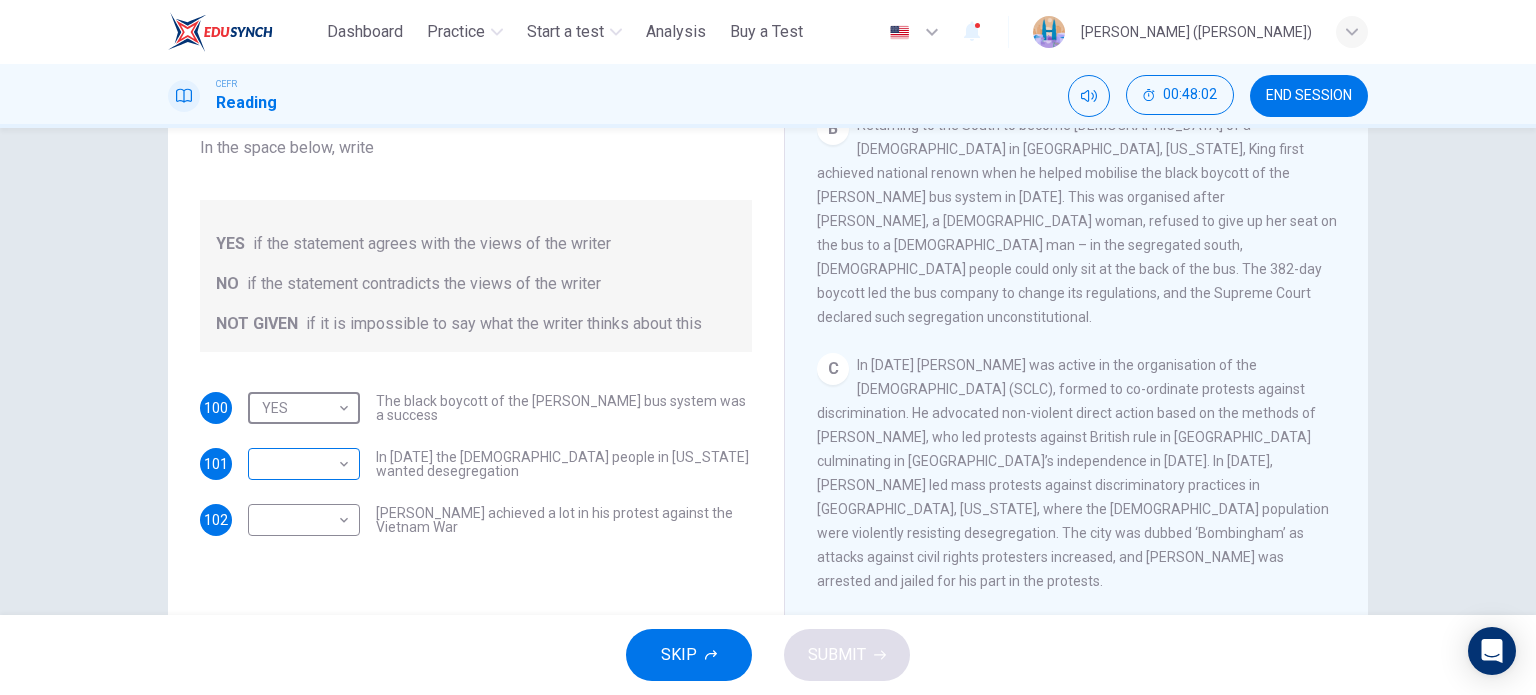 click on "This site uses cookies, as explained in our  Privacy Policy . If you agree to the use of cookies, please click the Accept button and continue to browse our site.   Privacy Policy Accept Dashboard Practice Start a test Analysis Buy a Test English ** ​ [PERSON_NAME] ([PERSON_NAME]) CEFR Reading 00:48:02 END SESSION Questions 100 - 102 Do the following statements agree with the information given in the Reading Passage? In the space below, write YES if the statement agrees with the views of the writer NO if the statement contradicts the views of the writer NOT GIVEN if it is impossible to say what the writer thinks about this 100 YES *** ​ The black boycott of the [PERSON_NAME] bus system was a success 101 ​ ​ In [DATE] the [DEMOGRAPHIC_DATA] people in [US_STATE] wanted desegregation 102 ​ ​ [PERSON_NAME] achieved a lot in his protest against the Vietnam War [PERSON_NAME] CLICK TO ZOOM Click to Zoom A B C D E F SKIP SUBMIT ELTC - EduSynch CEFR Test for Teachers in [GEOGRAPHIC_DATA]
Dashboard Practice Start a test   1" at bounding box center [768, 347] 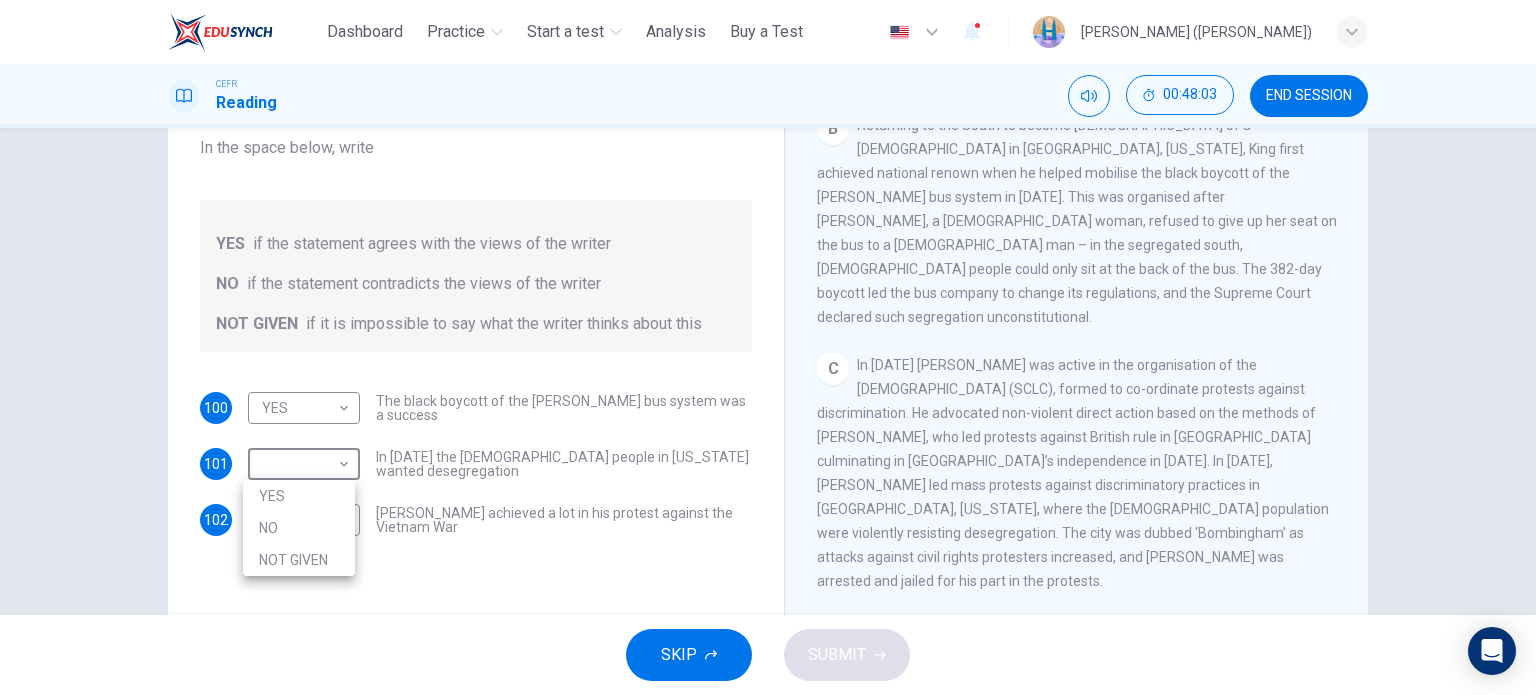 click on "NO" at bounding box center [299, 528] 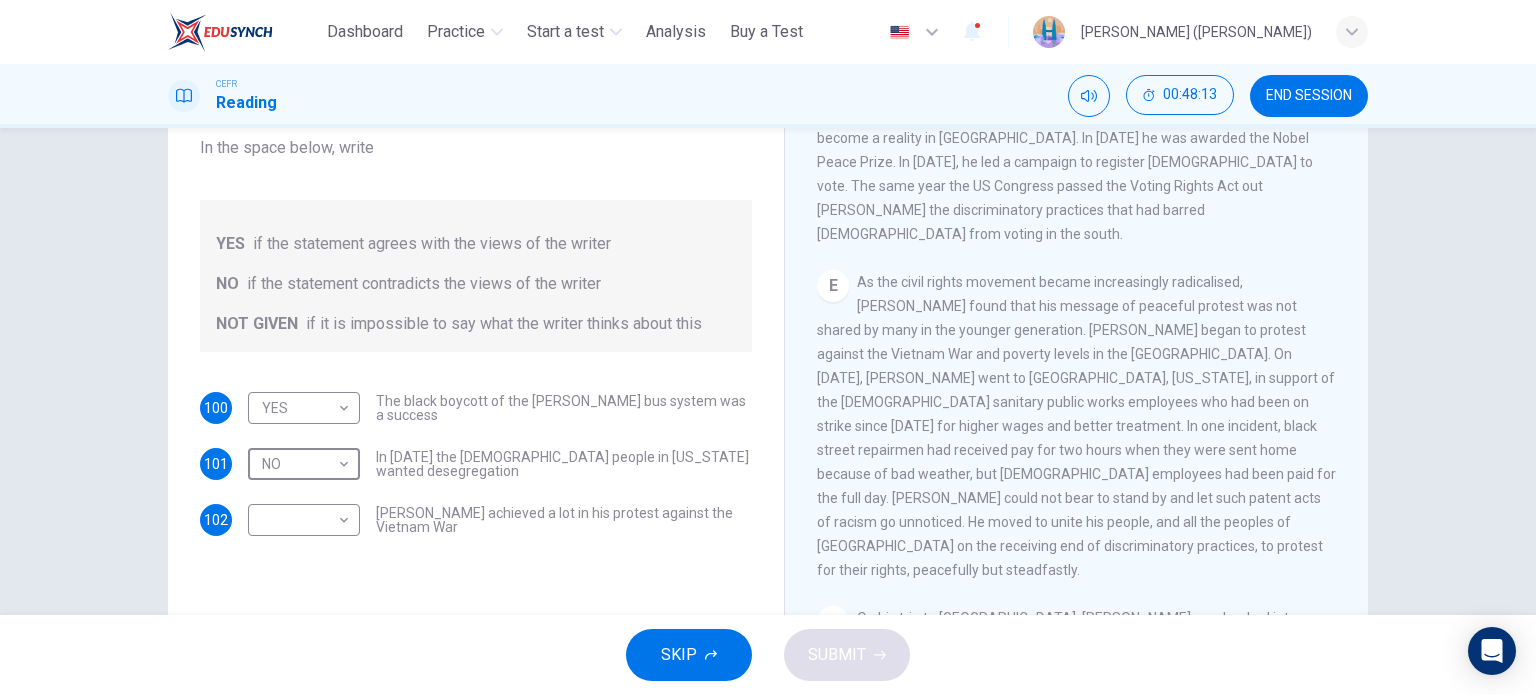 scroll, scrollTop: 1272, scrollLeft: 0, axis: vertical 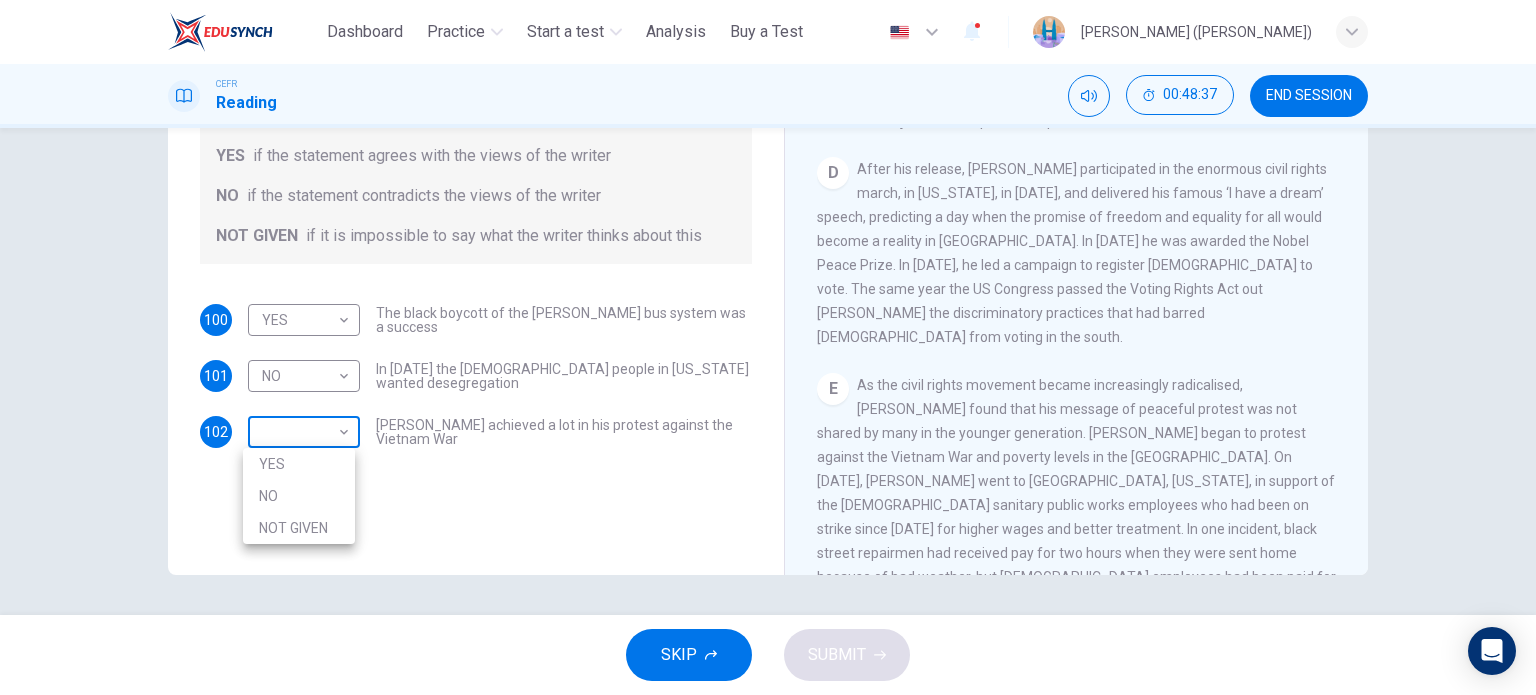 click on "This site uses cookies, as explained in our  Privacy Policy . If you agree to the use of cookies, please click the Accept button and continue to browse our site.   Privacy Policy Accept Dashboard Practice Start a test Analysis Buy a Test English ** ​ [PERSON_NAME] ([PERSON_NAME]) CEFR Reading 00:48:37 END SESSION Questions 100 - 102 Do the following statements agree with the information given in the Reading Passage? In the space below, write YES if the statement agrees with the views of the writer NO if the statement contradicts the views of the writer NOT GIVEN if it is impossible to say what the writer thinks about this 100 YES *** ​ The black boycott of the [PERSON_NAME] bus system was a success 101 NO ** ​ In [DATE] the [DEMOGRAPHIC_DATA] people in [US_STATE] wanted desegregation 102 ​ ​ [PERSON_NAME] achieved a lot in his protest against the Vietnam War [PERSON_NAME] CLICK TO ZOOM Click to Zoom A B C D E F SKIP SUBMIT ELTC - EduSynch CEFR Test for Teachers in [GEOGRAPHIC_DATA]
Dashboard Practice Start a test" at bounding box center [768, 347] 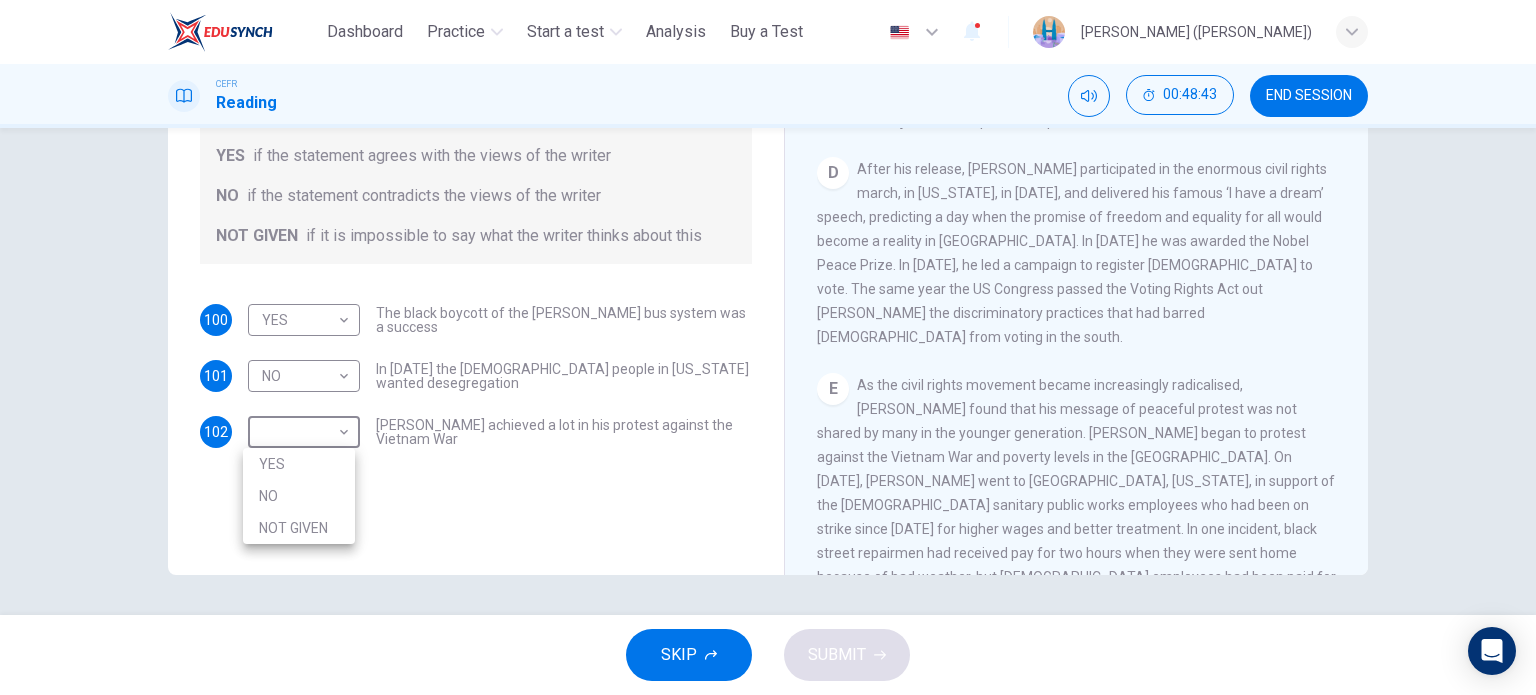 click on "NO" at bounding box center [299, 496] 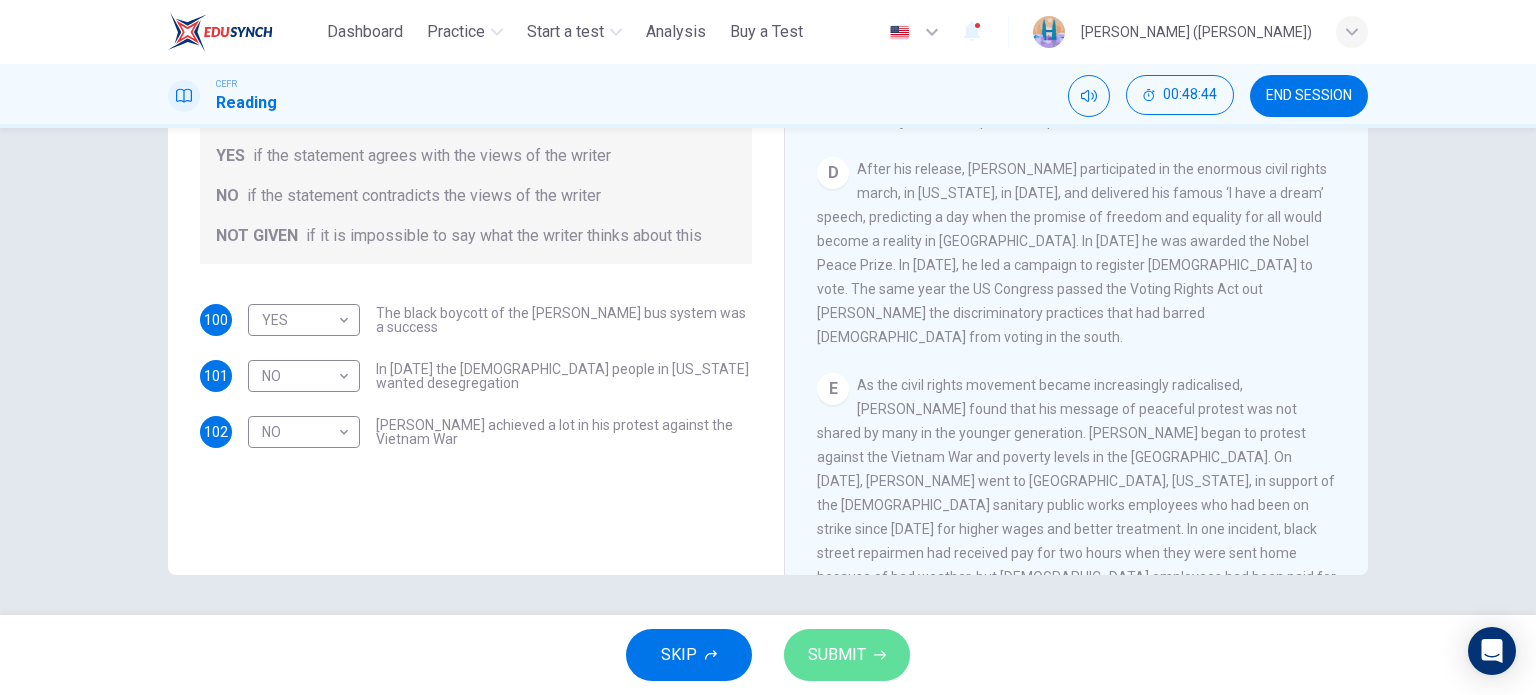click on "SUBMIT" at bounding box center (837, 655) 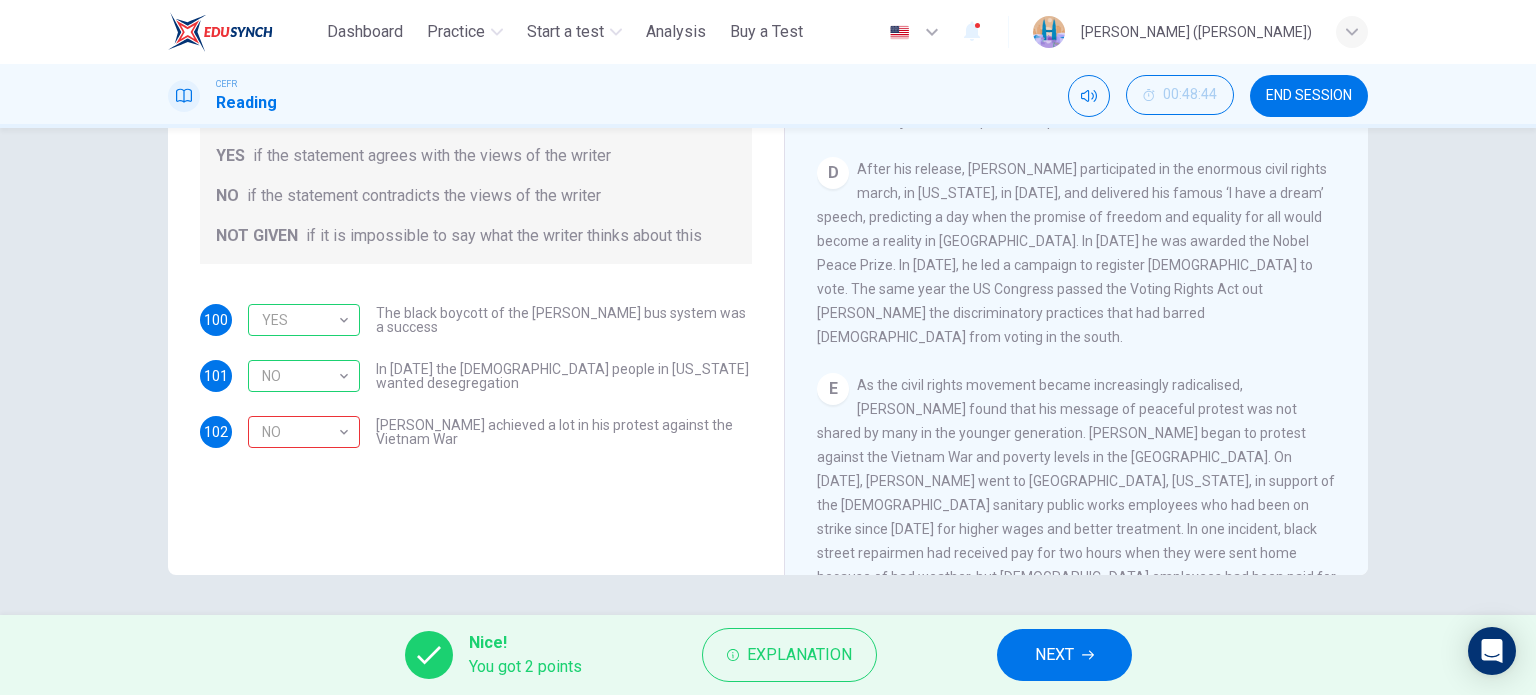click on "NEXT" at bounding box center (1064, 655) 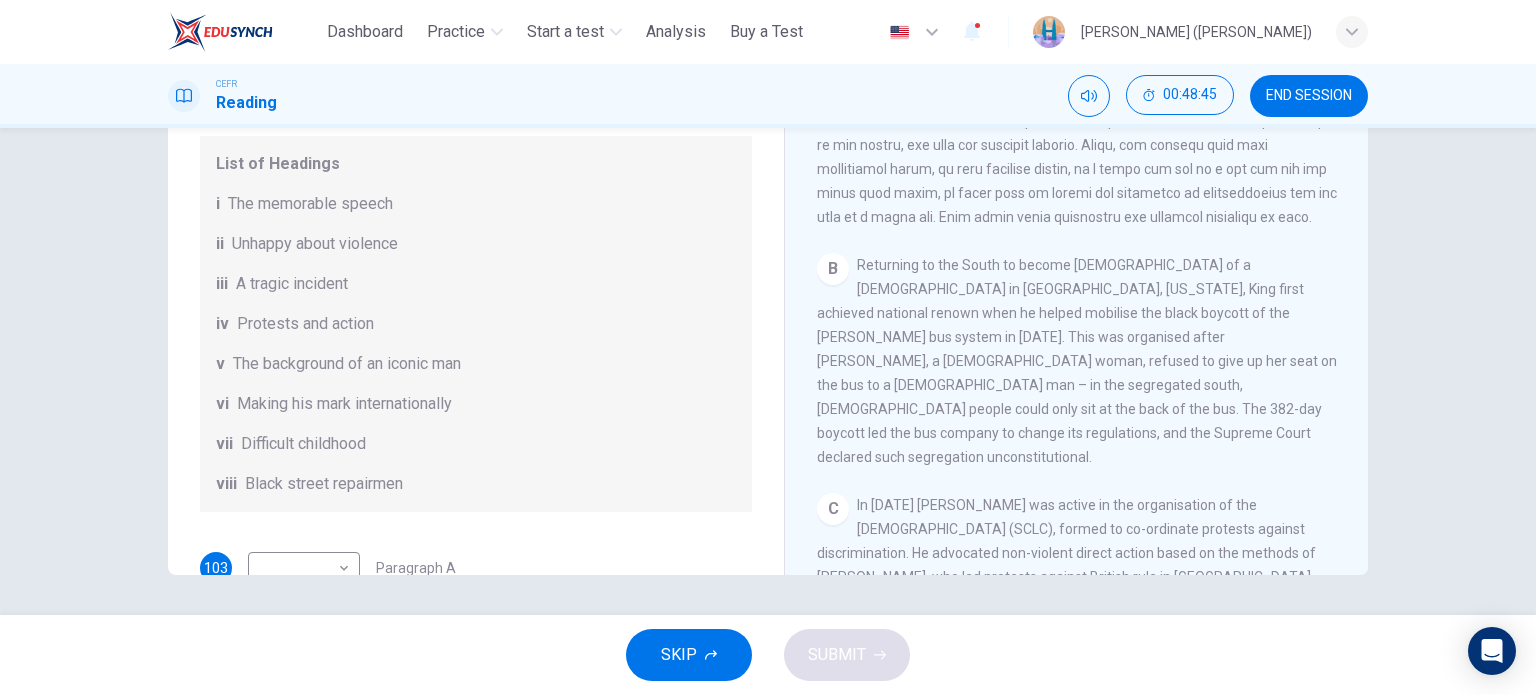 scroll, scrollTop: 0, scrollLeft: 0, axis: both 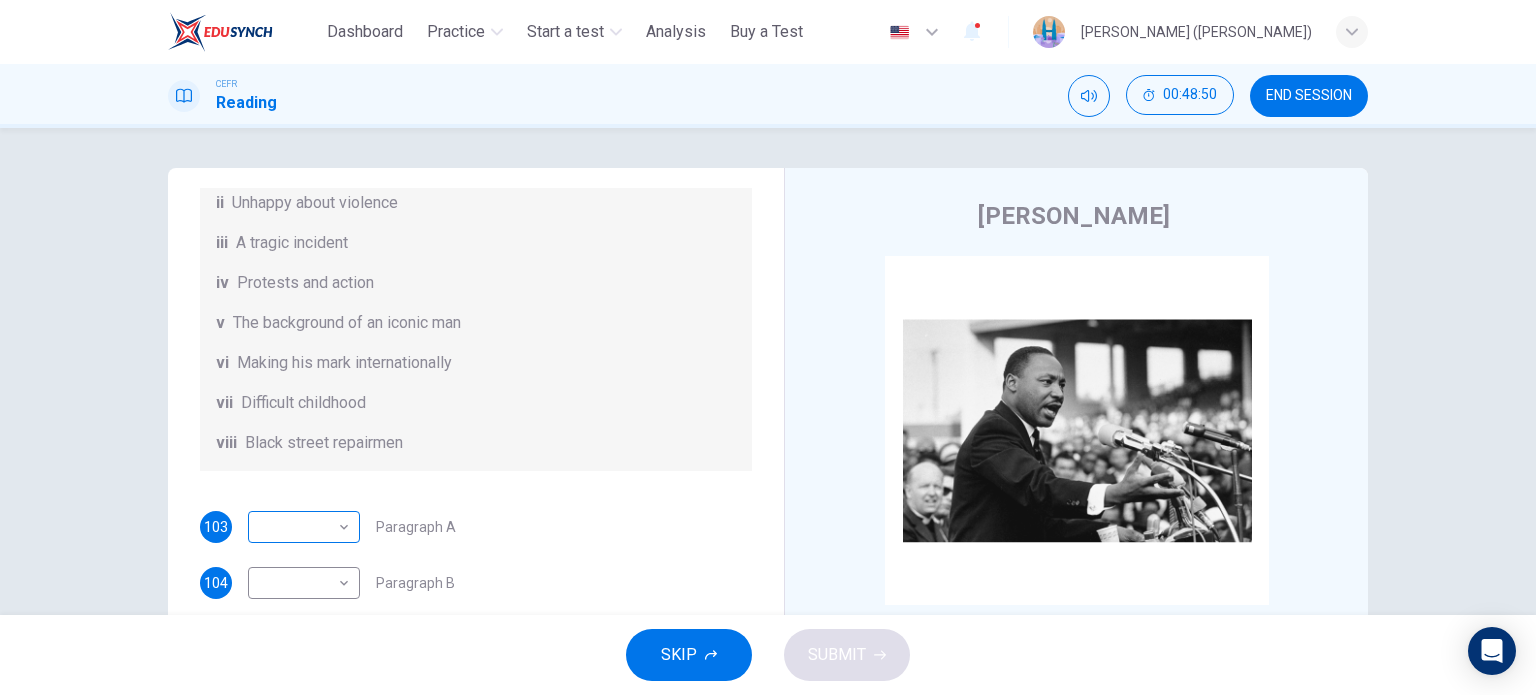 click on "​ ​" at bounding box center (304, 527) 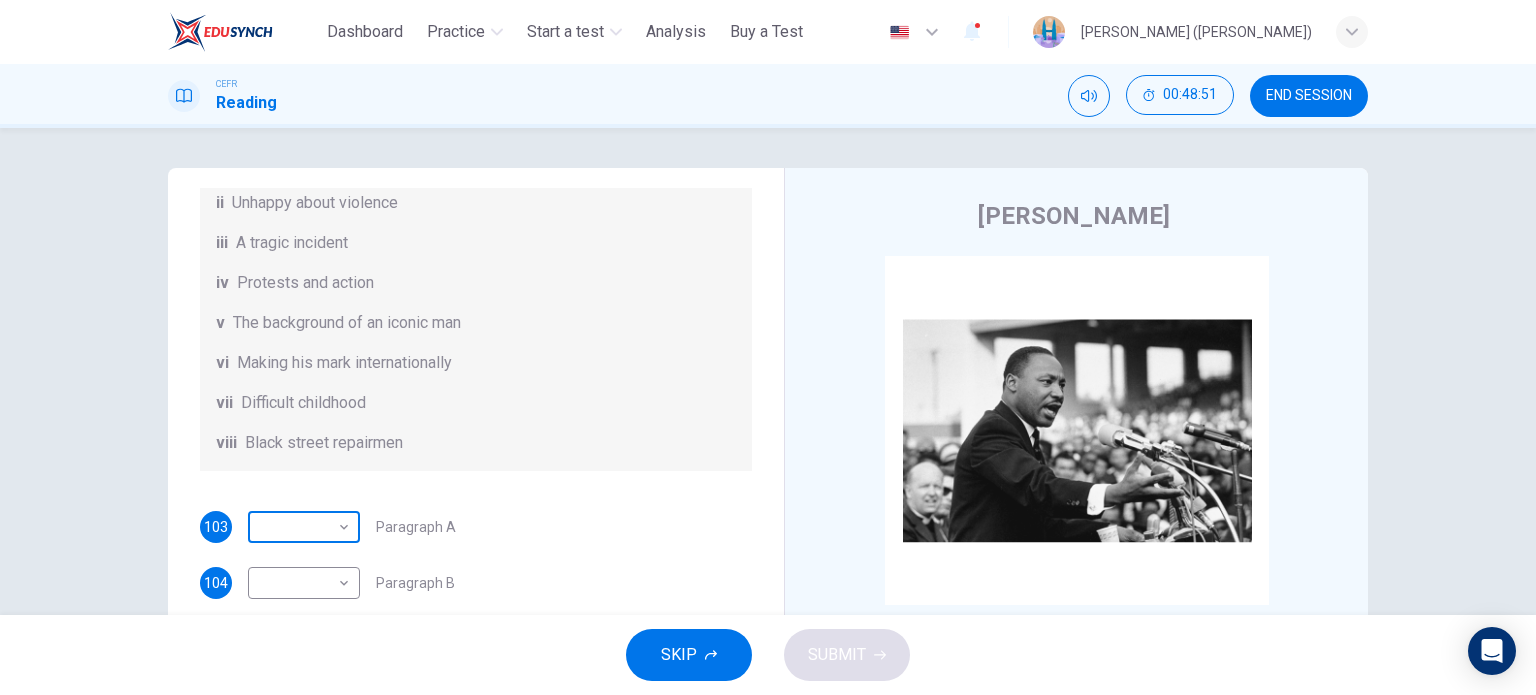click on "This site uses cookies, as explained in our  Privacy Policy . If you agree to the use of cookies, please click the Accept button and continue to browse our site.   Privacy Policy Accept Dashboard Practice Start a test Analysis Buy a Test English ** ​ [PERSON_NAME] ([PERSON_NAME]) CEFR Reading 00:48:51 END SESSION Questions 103 - 108 The Reading Passage has 6 paragraphs.
Choose the correct heading for each paragraph  A – F , from the list of headings.
Write the correct number,  i – viii , in the spaces below. List of Headings i The memorable speech ii Unhappy about violence iii A tragic incident iv Protests and action v The background of an iconic man vi Making his mark internationally vii Difficult childhood viii Black street repairmen 103 ​ ​ Paragraph A 104 ​ ​ Paragraph B 105 ​ ​ Paragraph C 106 ​ ​ Paragraph D 107 ​ ​ Paragraph E 108 ​ ​ Paragraph F [PERSON_NAME] CLICK TO ZOOM Click to Zoom A B C D E F SKIP SUBMIT ELTC - EduSynch CEFR Test for Teachers in [GEOGRAPHIC_DATA]" at bounding box center (768, 347) 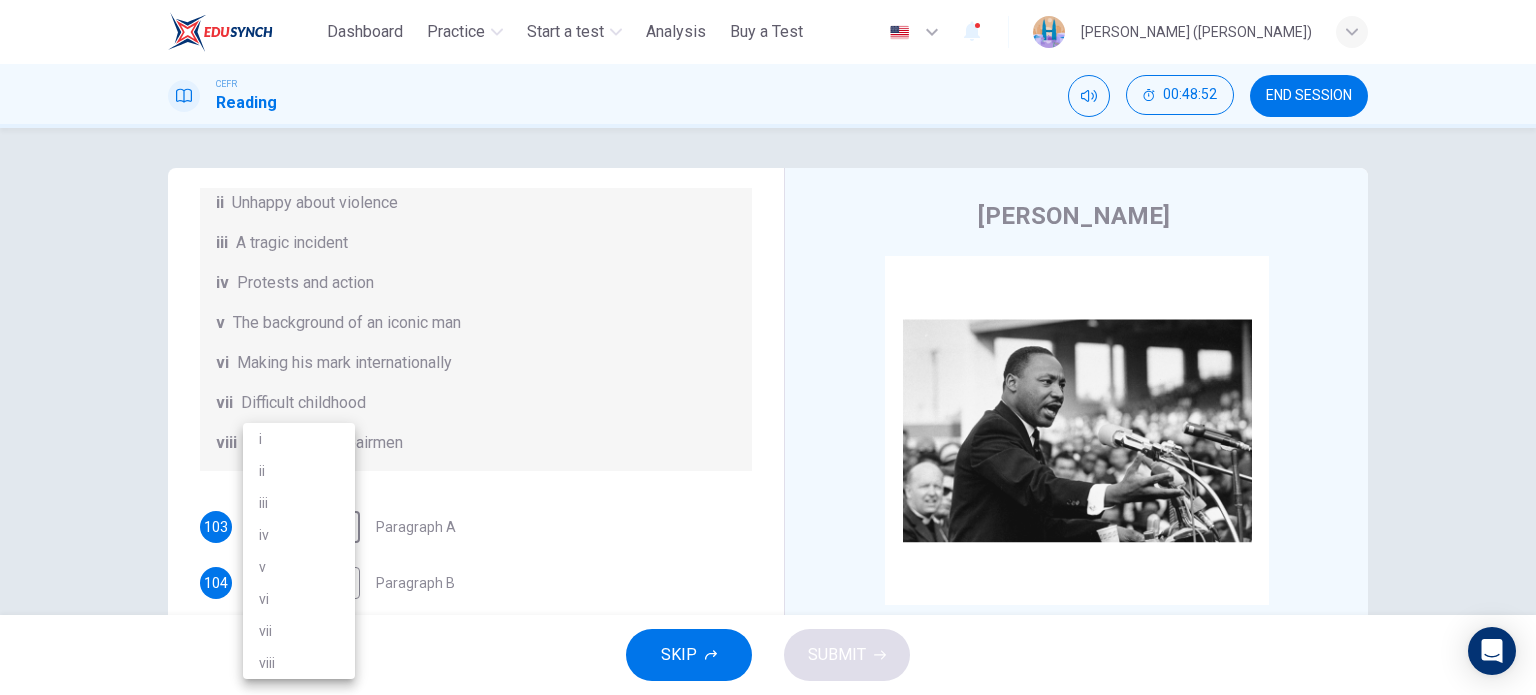 click on "v" at bounding box center [299, 567] 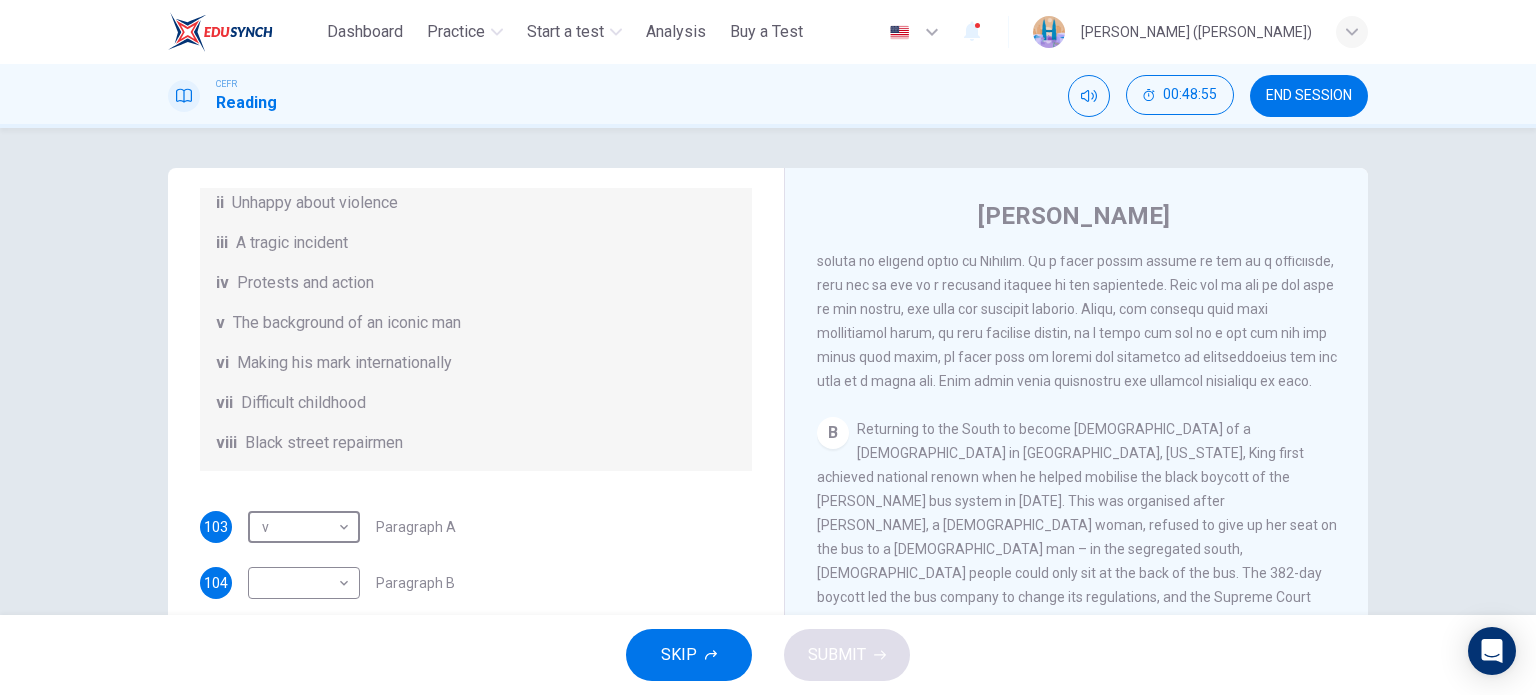 scroll, scrollTop: 600, scrollLeft: 0, axis: vertical 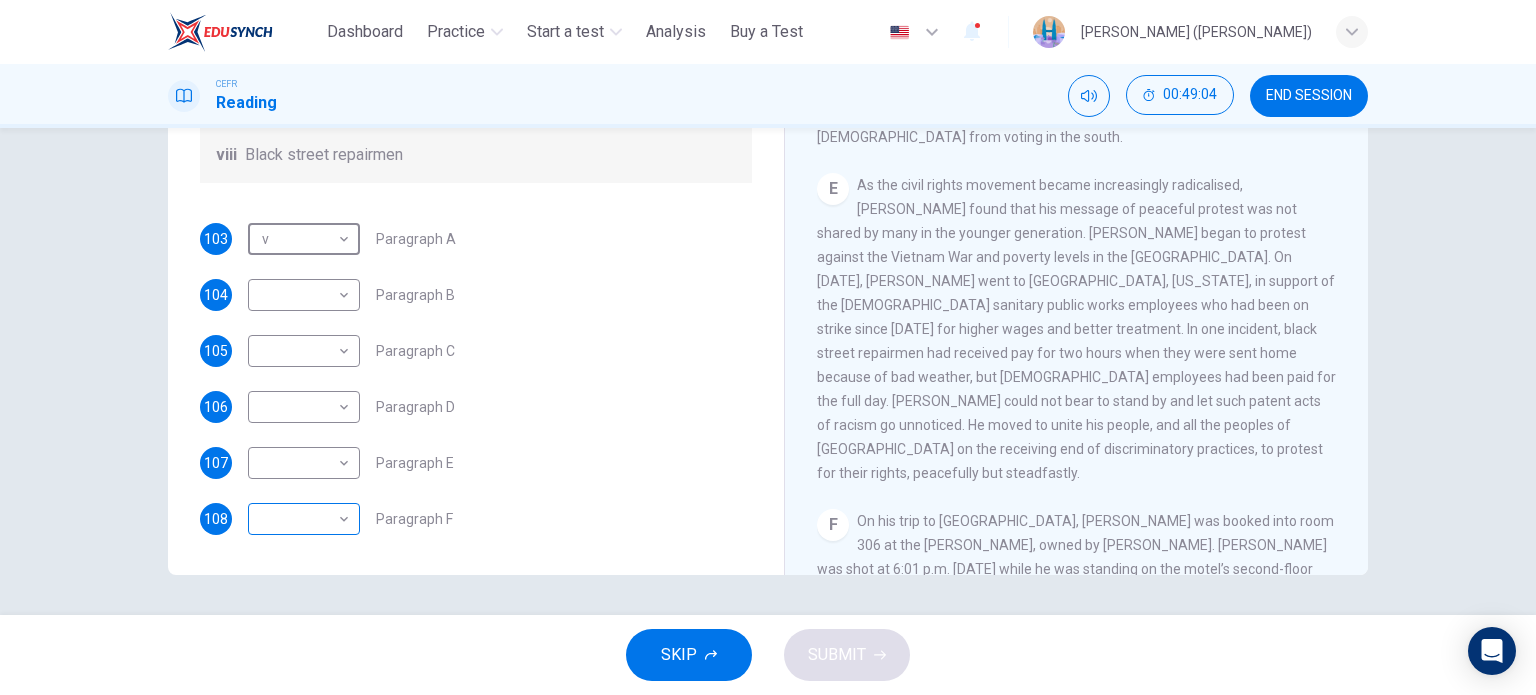 click on "​ ​" at bounding box center (304, 519) 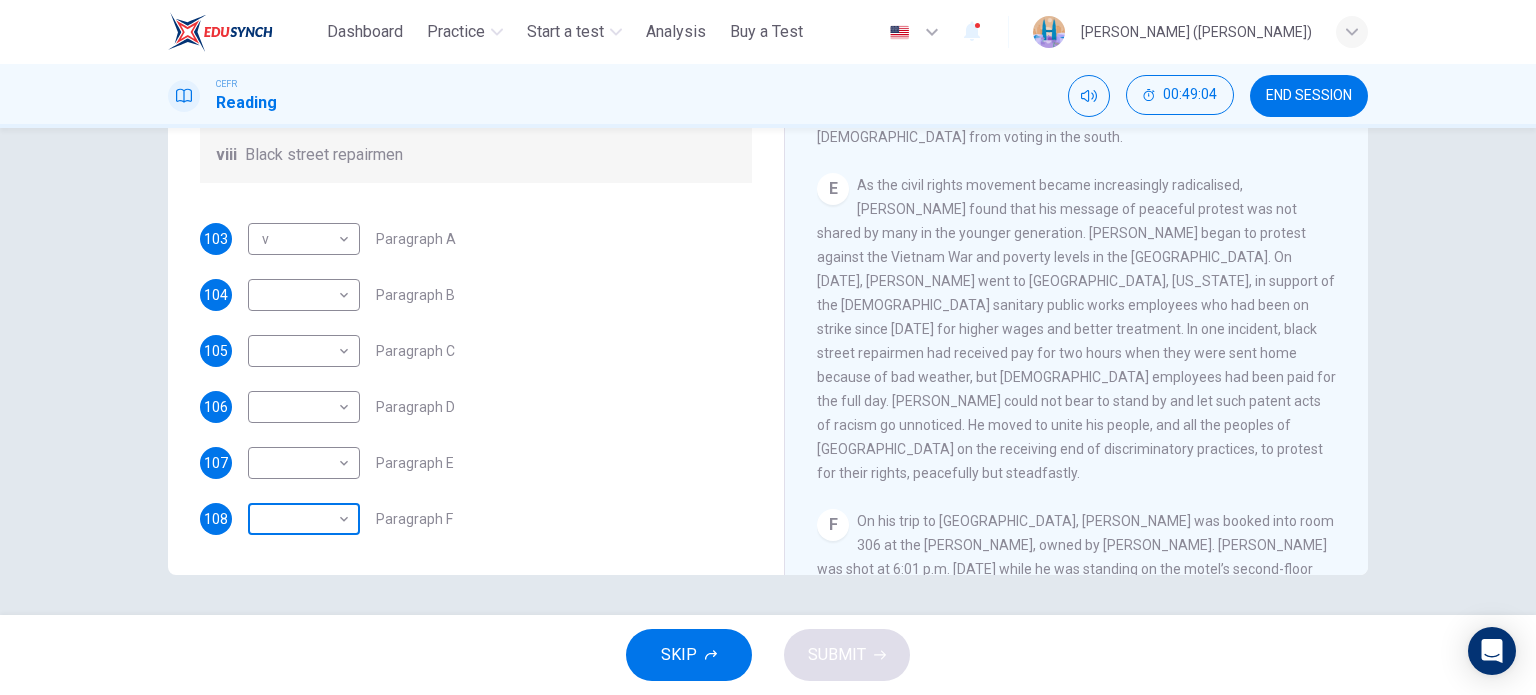click on "This site uses cookies, as explained in our  Privacy Policy . If you agree to the use of cookies, please click the Accept button and continue to browse our site.   Privacy Policy Accept Dashboard Practice Start a test Analysis Buy a Test English ** ​ [PERSON_NAME] ([PERSON_NAME]) CEFR Reading 00:49:04 END SESSION Questions 103 - 108 The Reading Passage has 6 paragraphs.
Choose the correct heading for each paragraph  A – F , from the list of headings.
Write the correct number,  i – viii , in the spaces below. List of Headings i The memorable speech ii Unhappy about violence iii A tragic incident iv Protests and action v The background of an iconic man vi Making his mark internationally vii Difficult childhood viii Black street repairmen 103 v * ​ Paragraph A 104 ​ ​ Paragraph B 105 ​ ​ Paragraph C 106 ​ ​ Paragraph D 107 ​ ​ Paragraph E 108 ​ ​ Paragraph F [PERSON_NAME] CLICK TO ZOOM Click to Zoom A B C D E F SKIP SUBMIT ELTC - EduSynch CEFR Test for Teachers in [GEOGRAPHIC_DATA]" at bounding box center [768, 347] 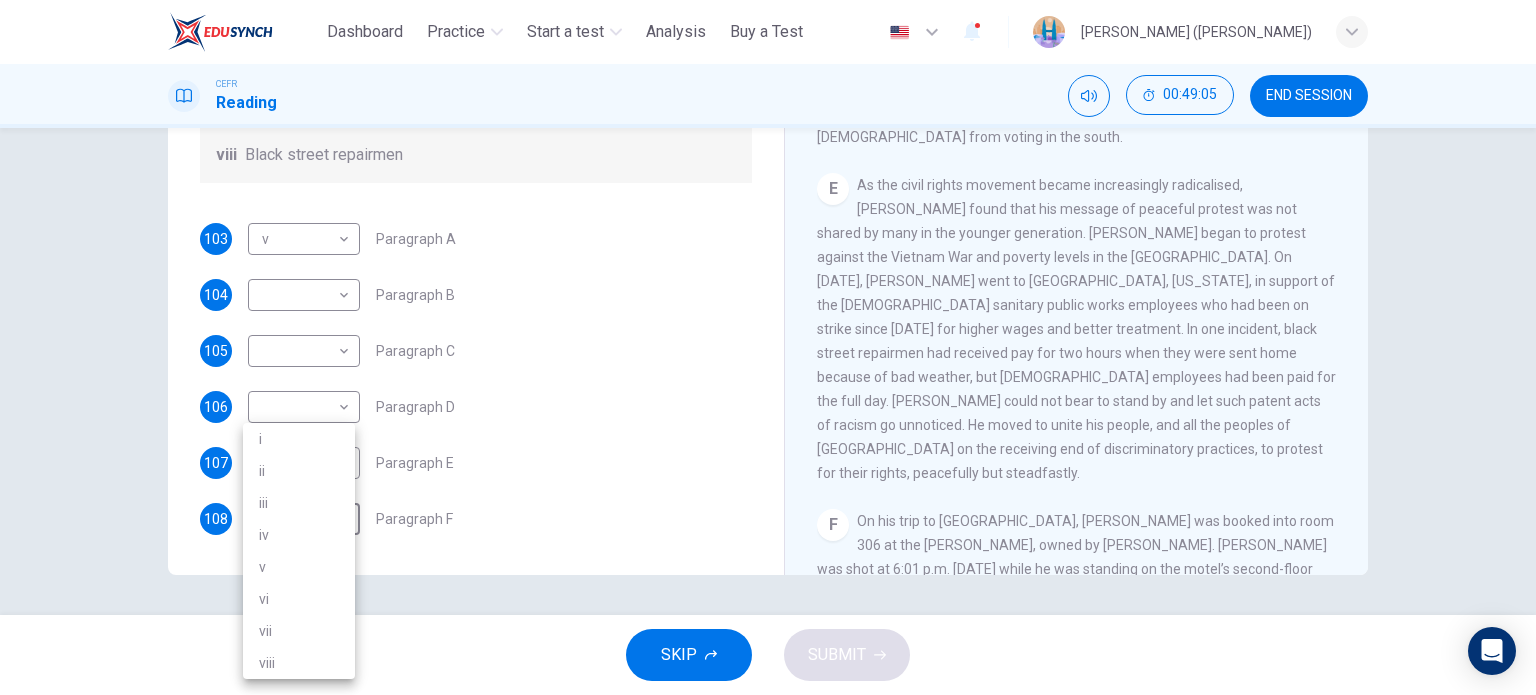 click on "iii" at bounding box center [299, 503] 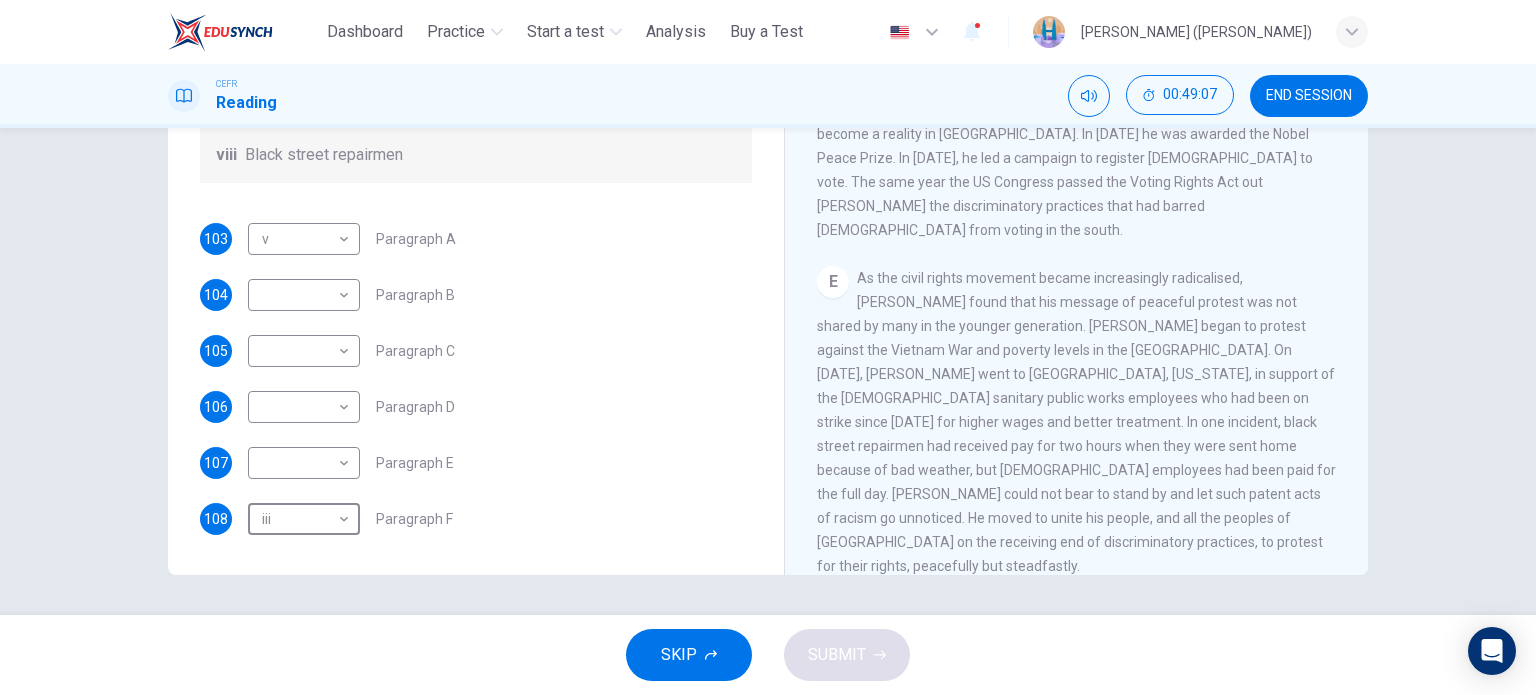 scroll, scrollTop: 1172, scrollLeft: 0, axis: vertical 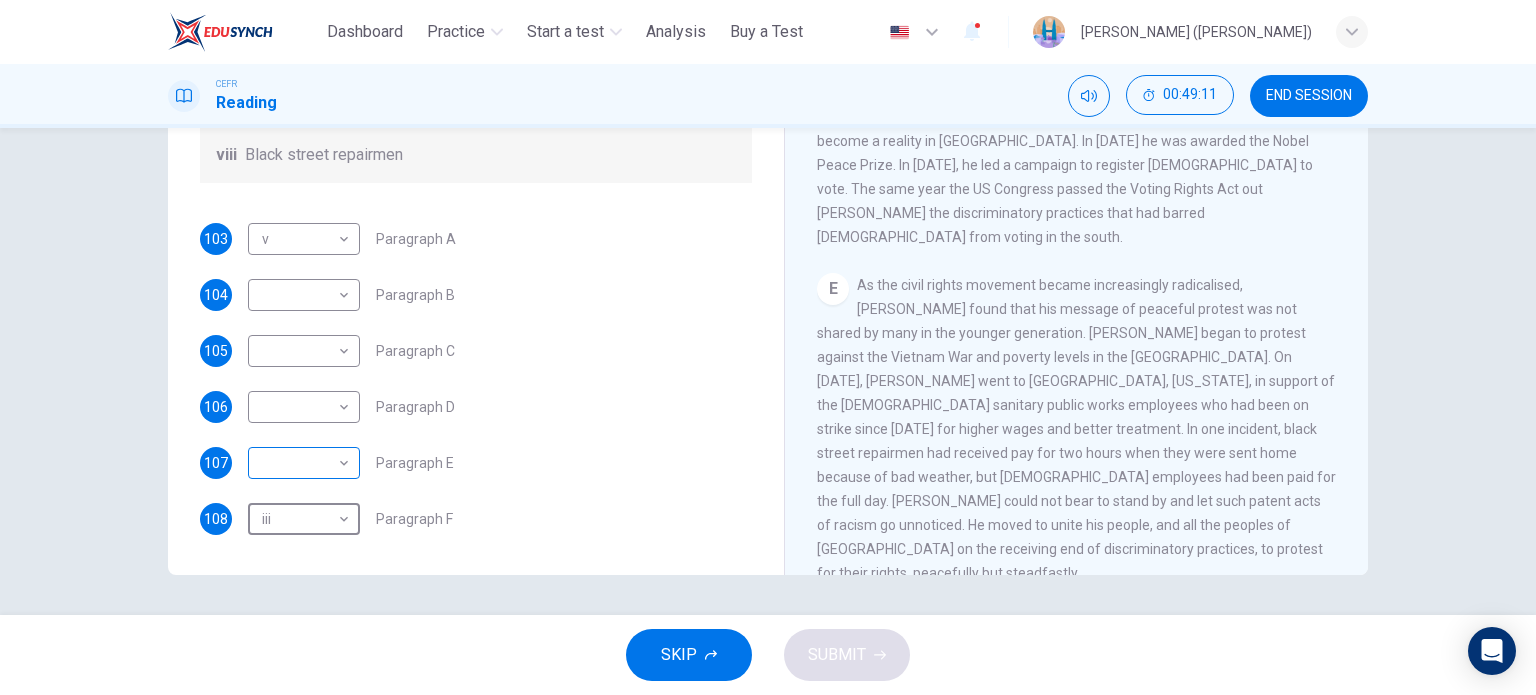 click on "This site uses cookies, as explained in our  Privacy Policy . If you agree to the use of cookies, please click the Accept button and continue to browse our site.   Privacy Policy Accept Dashboard Practice Start a test Analysis Buy a Test English ** ​ [PERSON_NAME] ([PERSON_NAME]) CEFR Reading 00:49:11 END SESSION Questions 103 - 108 The Reading Passage has 6 paragraphs.
Choose the correct heading for each paragraph  A – F , from the list of headings.
Write the correct number,  i – viii , in the spaces below. List of Headings i The memorable speech ii Unhappy about violence iii A tragic incident iv Protests and action v The background of an iconic man vi Making his mark internationally vii Difficult childhood viii Black street repairmen 103 v * ​ Paragraph A 104 ​ ​ Paragraph B 105 ​ ​ Paragraph C 106 ​ ​ Paragraph D 107 ​ ​ Paragraph E 108 iii *** ​ Paragraph F [PERSON_NAME] CLICK TO ZOOM Click to Zoom A B C D E F SKIP SUBMIT ELTC - EduSynch CEFR Test for Teachers in [GEOGRAPHIC_DATA]" at bounding box center (768, 347) 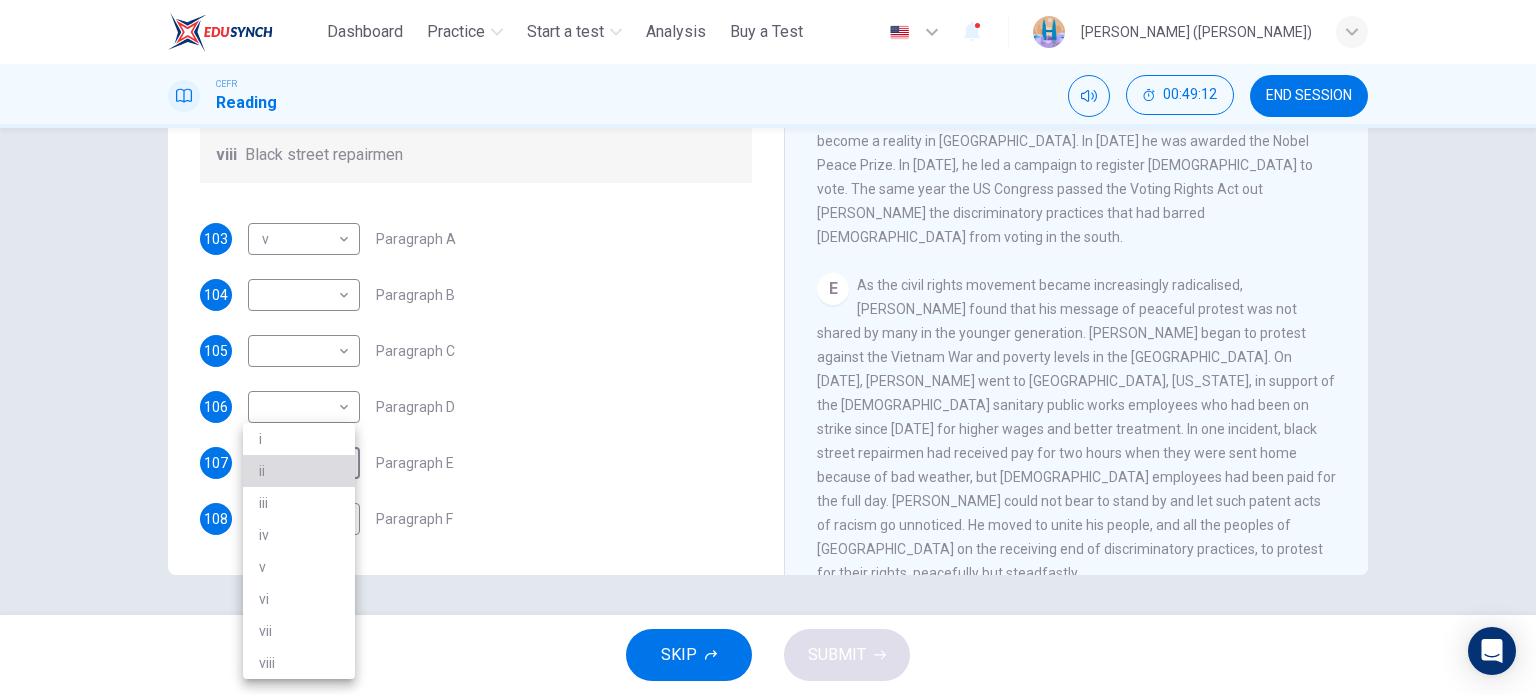 click on "ii" at bounding box center [299, 471] 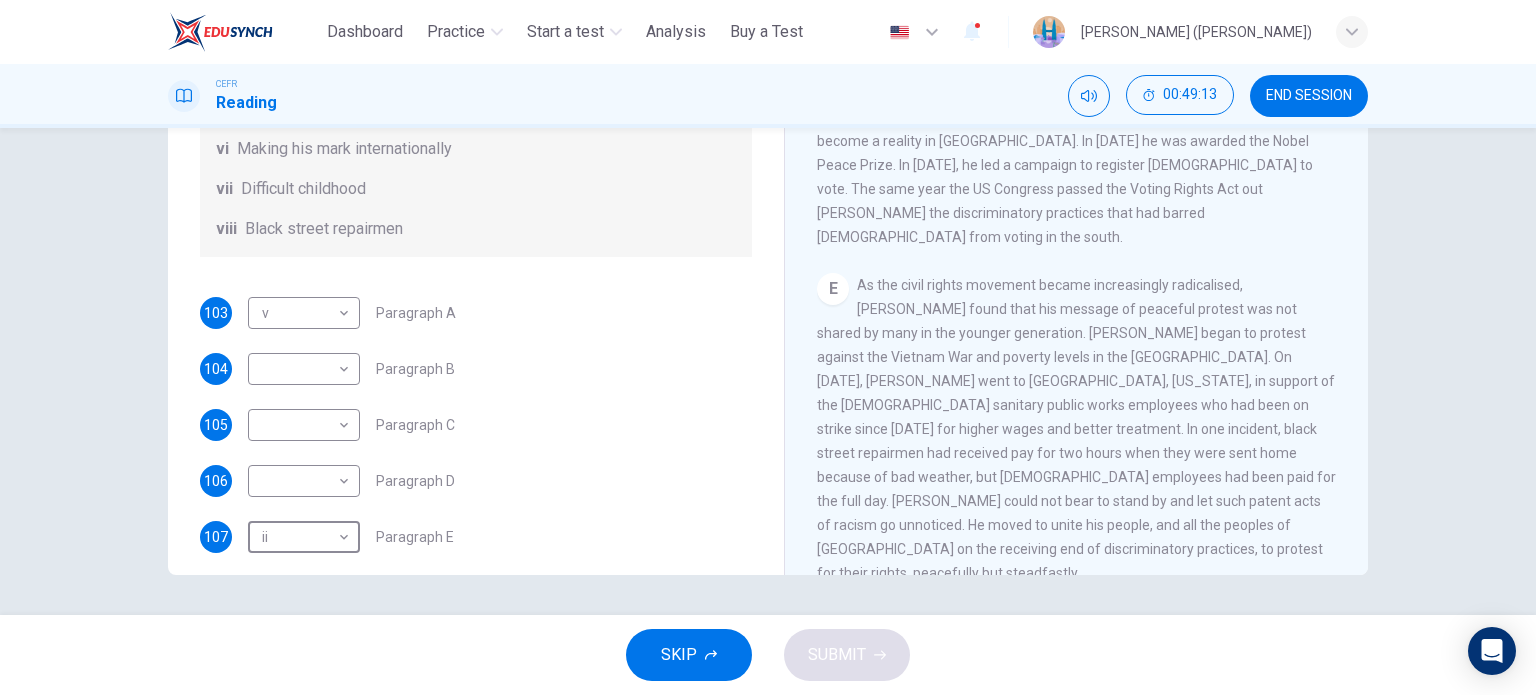 scroll, scrollTop: 252, scrollLeft: 0, axis: vertical 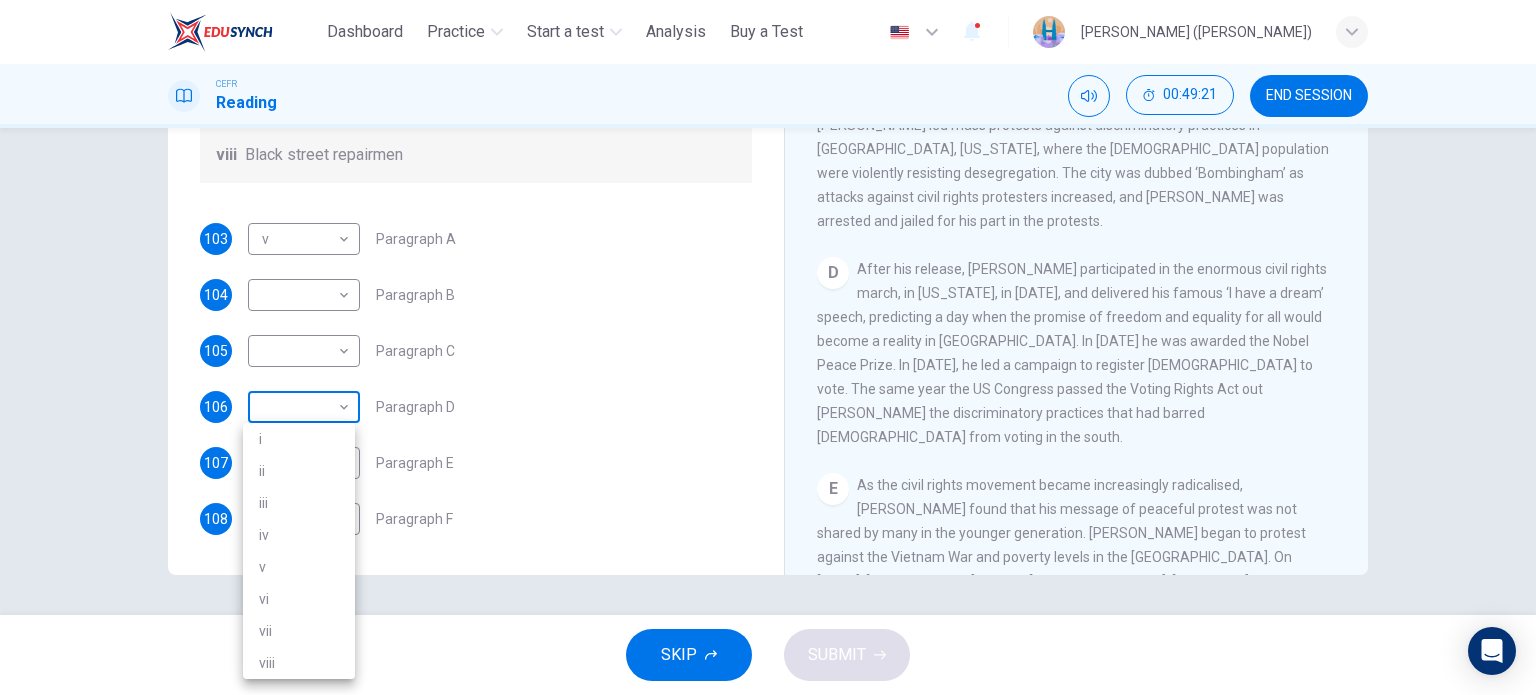 click on "This site uses cookies, as explained in our  Privacy Policy . If you agree to the use of cookies, please click the Accept button and continue to browse our site.   Privacy Policy Accept Dashboard Practice Start a test Analysis Buy a Test English ** ​ [PERSON_NAME] ([PERSON_NAME]) CEFR Reading 00:49:21 END SESSION Questions 103 - 108 The Reading Passage has 6 paragraphs.
Choose the correct heading for each paragraph  A – F , from the list of headings.
Write the correct number,  i – viii , in the spaces below. List of Headings i The memorable speech ii Unhappy about violence iii A tragic incident iv Protests and action v The background of an iconic man vi Making his mark internationally vii Difficult childhood viii Black street repairmen 103 v * ​ Paragraph A 104 ​ ​ Paragraph B 105 ​ ​ Paragraph C 106 ​ ​ Paragraph D 107 ii ** ​ Paragraph E 108 iii *** ​ Paragraph F [PERSON_NAME] CLICK TO ZOOM Click to Zoom A B C D E F SKIP SUBMIT ELTC - EduSynch CEFR Test for Teachers in [GEOGRAPHIC_DATA]" at bounding box center (768, 347) 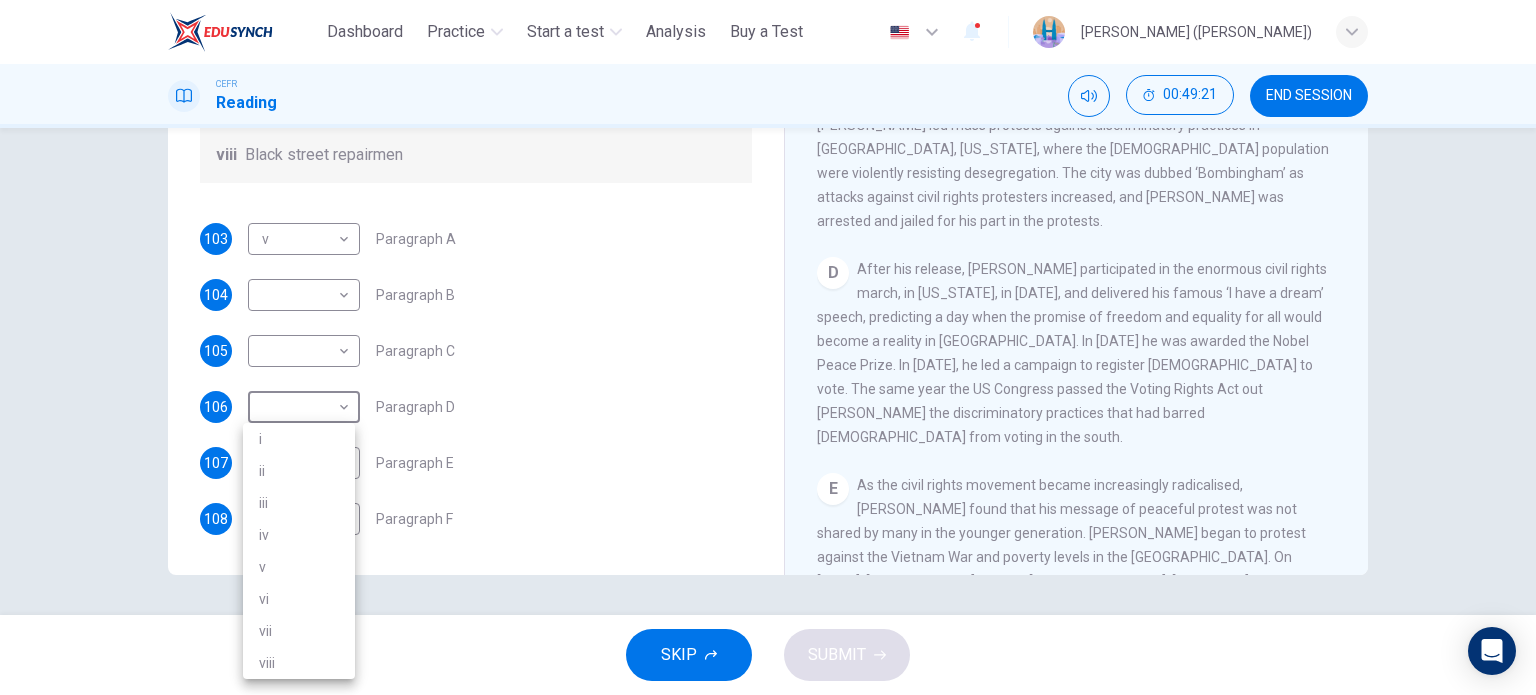 click on "i" at bounding box center [299, 439] 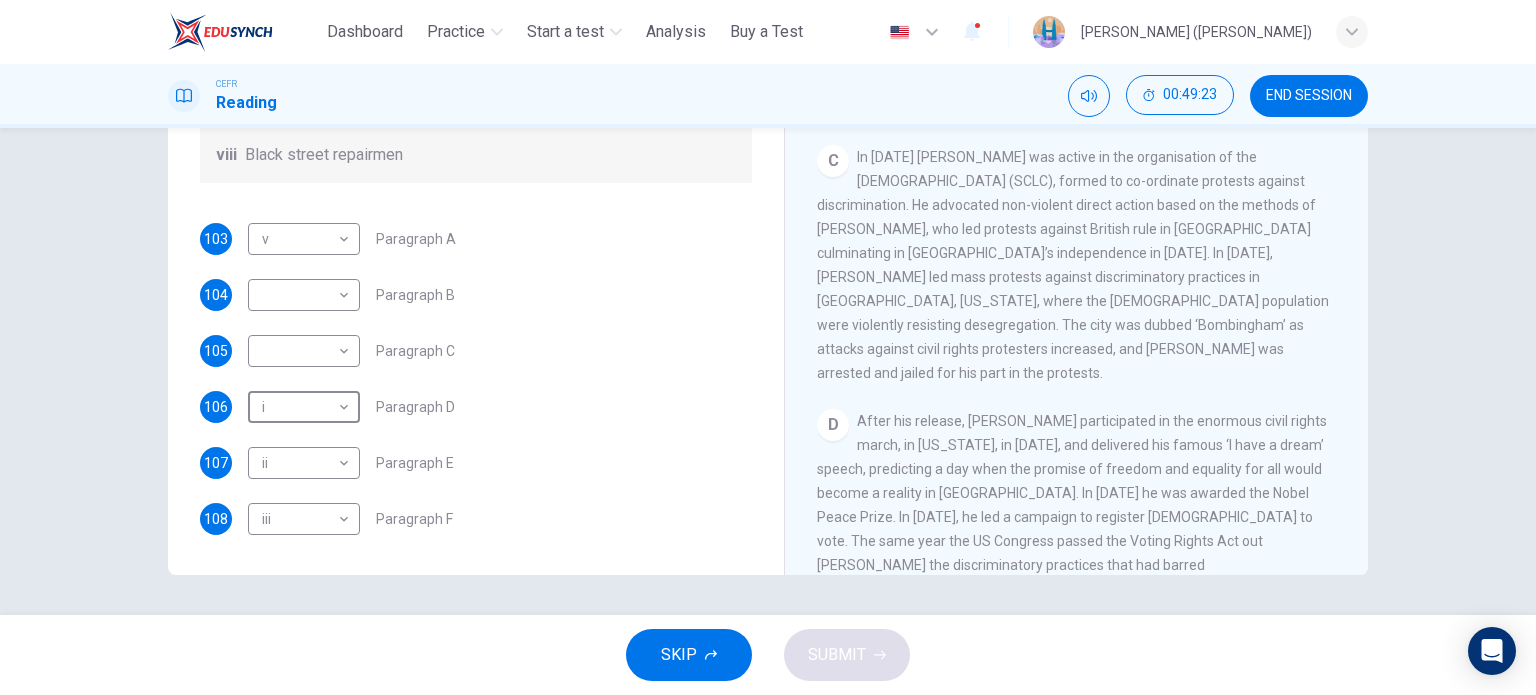scroll, scrollTop: 772, scrollLeft: 0, axis: vertical 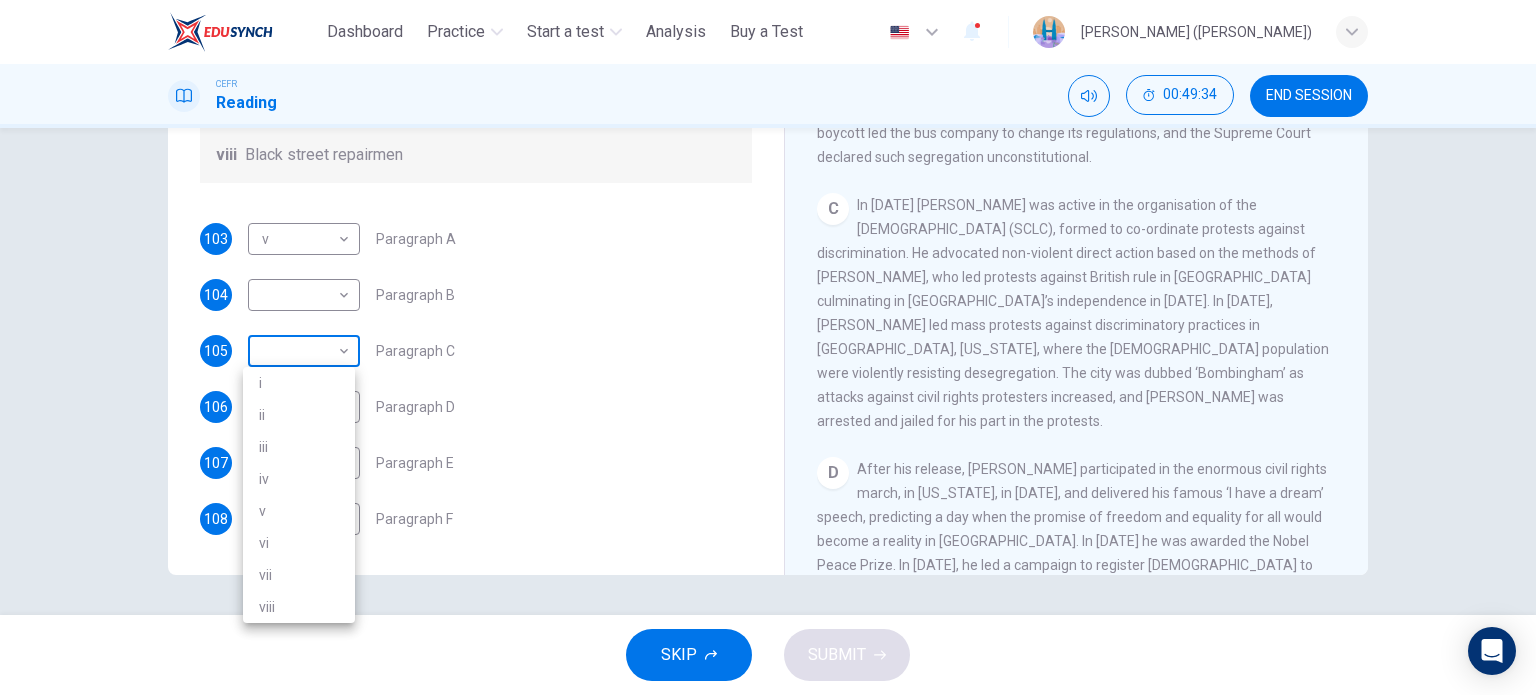 click on "This site uses cookies, as explained in our  Privacy Policy . If you agree to the use of cookies, please click the Accept button and continue to browse our site.   Privacy Policy Accept Dashboard Practice Start a test Analysis Buy a Test English ** ​ [PERSON_NAME] ([PERSON_NAME]) CEFR Reading 00:49:34 END SESSION Questions 103 - 108 The Reading Passage has 6 paragraphs.
Choose the correct heading for each paragraph  A – F , from the list of headings.
Write the correct number,  i – viii , in the spaces below. List of Headings i The memorable speech ii Unhappy about violence iii A tragic incident iv Protests and action v The background of an iconic man vi Making his mark internationally vii Difficult childhood viii Black street repairmen 103 v * ​ Paragraph A 104 ​ ​ Paragraph B 105 ​ ​ Paragraph C 106 i * ​ Paragraph D 107 ii ** ​ Paragraph E 108 iii *** ​ Paragraph F [PERSON_NAME] CLICK TO ZOOM Click to Zoom A B C D E F SKIP SUBMIT ELTC - EduSynch CEFR Test for Teachers in [GEOGRAPHIC_DATA]" at bounding box center [768, 347] 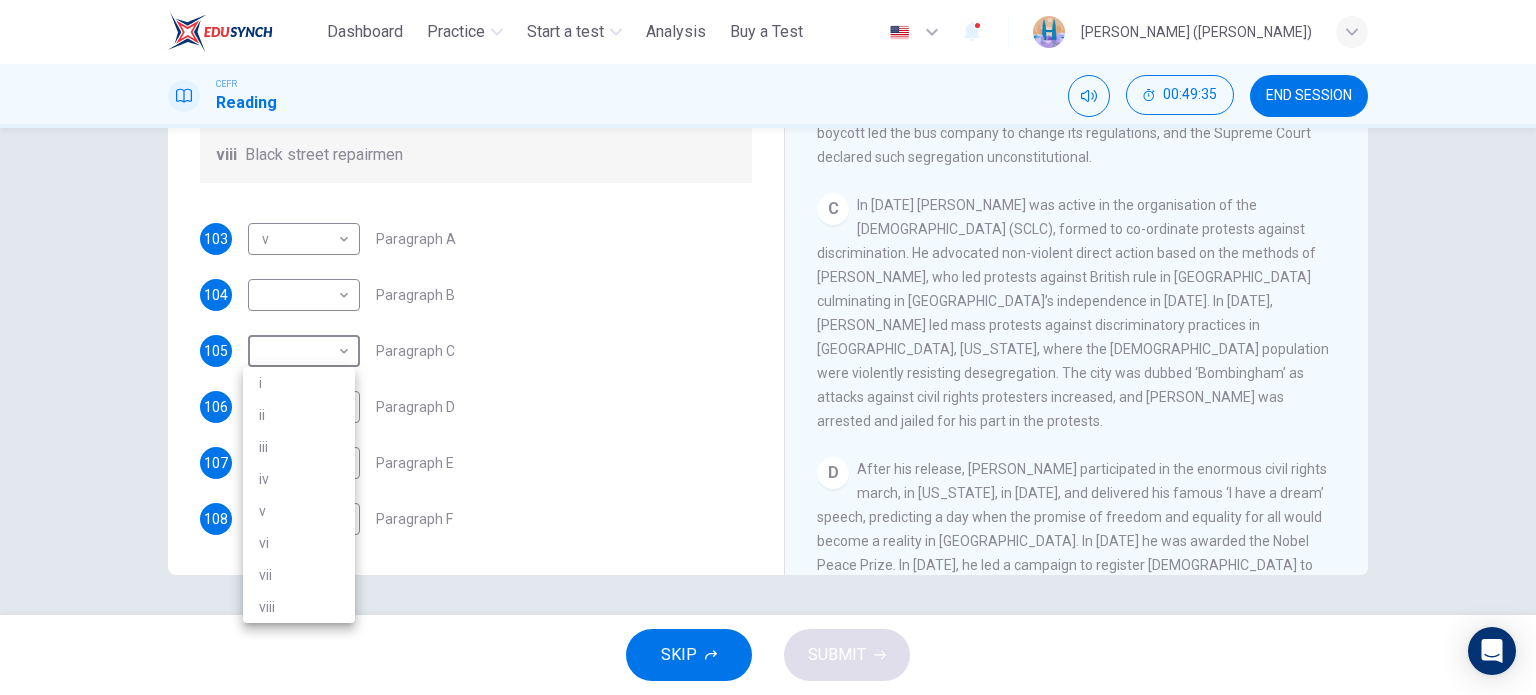 click on "vi" at bounding box center [299, 543] 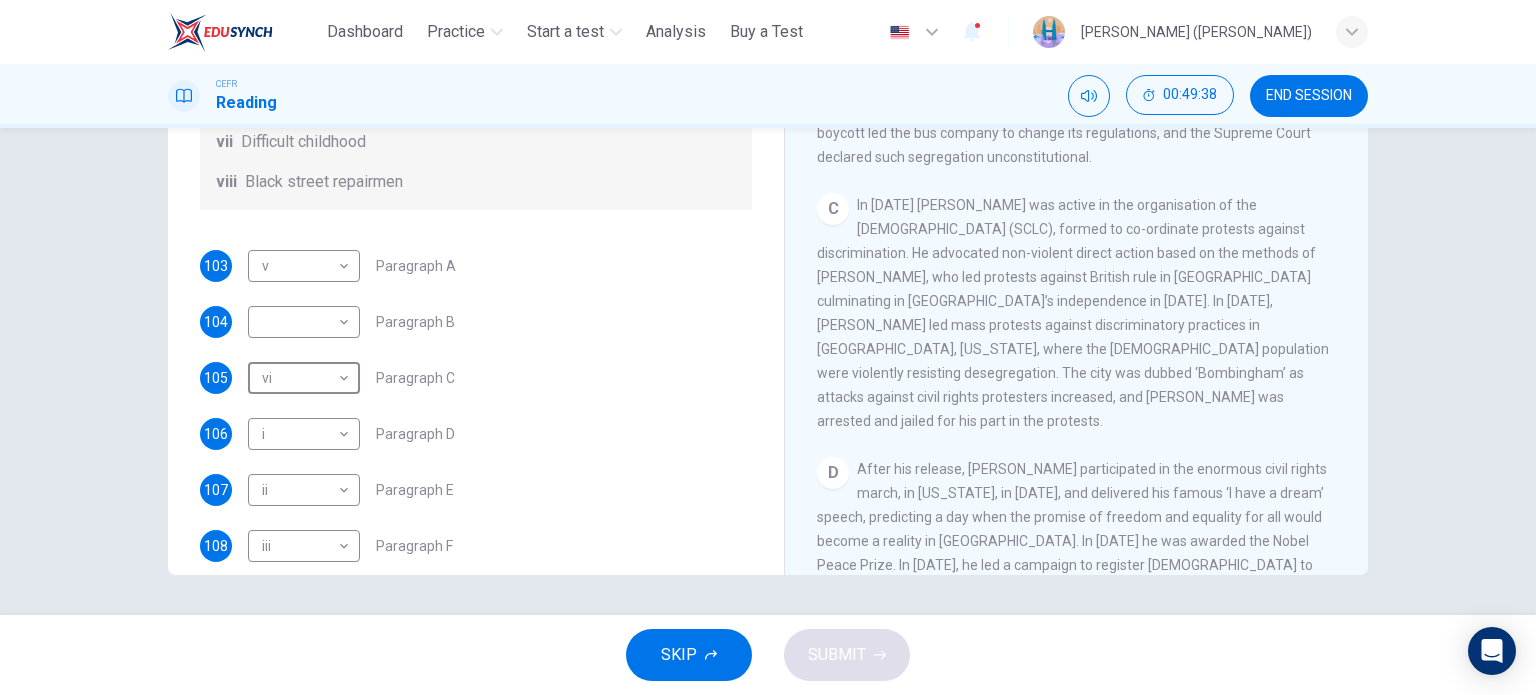 scroll, scrollTop: 352, scrollLeft: 0, axis: vertical 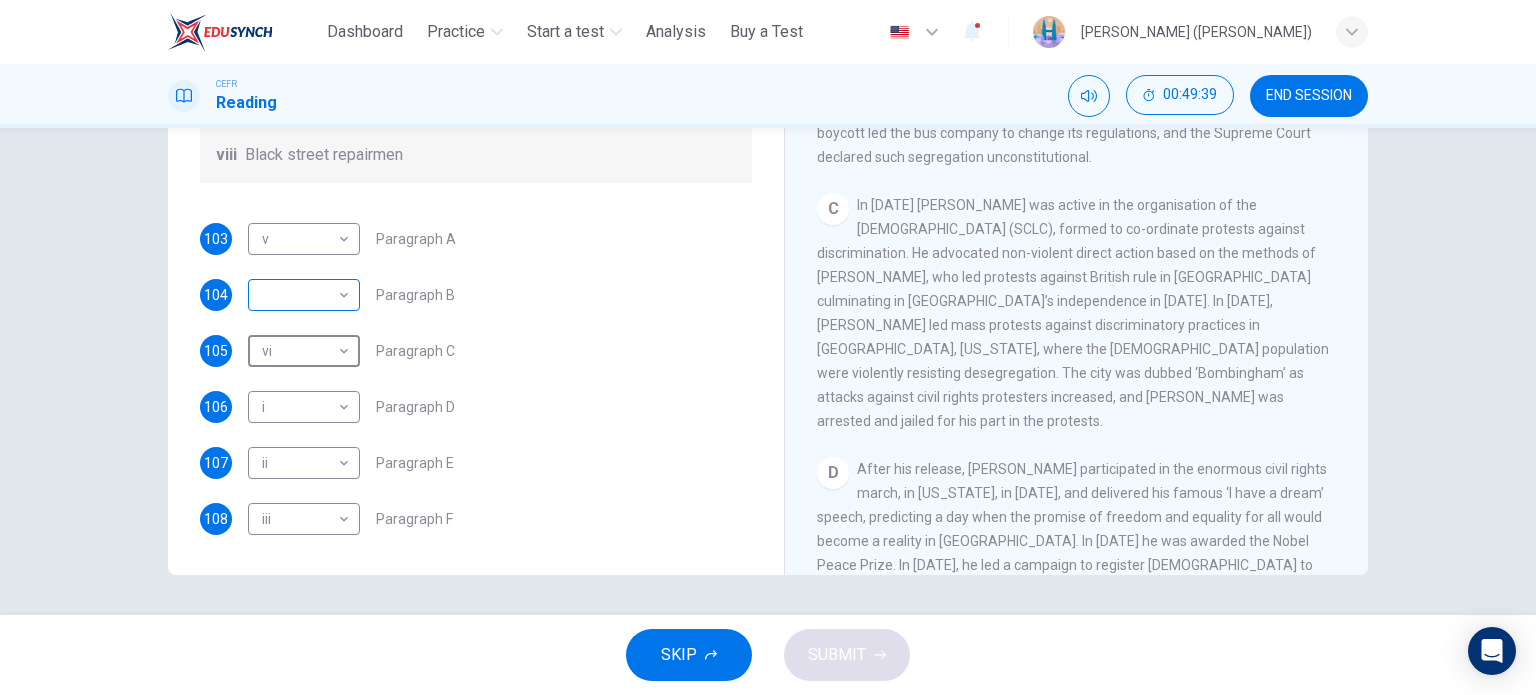 click on "This site uses cookies, as explained in our  Privacy Policy . If you agree to the use of cookies, please click the Accept button and continue to browse our site.   Privacy Policy Accept Dashboard Practice Start a test Analysis Buy a Test English ** ​ [PERSON_NAME] ([PERSON_NAME]) CEFR Reading 00:49:39 END SESSION Questions 103 - 108 The Reading Passage has 6 paragraphs.
Choose the correct heading for each paragraph  A – F , from the list of headings.
Write the correct number,  i – viii , in the spaces below. List of Headings i The memorable speech ii Unhappy about violence iii A tragic incident iv Protests and action v The background of an iconic man vi Making his mark internationally vii Difficult childhood viii Black street repairmen 103 v * ​ Paragraph A 104 ​ ​ Paragraph B 105 vi ** ​ Paragraph C 106 i * ​ Paragraph D 107 ii ** ​ Paragraph E 108 iii *** ​ Paragraph F [PERSON_NAME] CLICK TO ZOOM Click to Zoom A B C D E F SKIP SUBMIT ELTC - EduSynch CEFR Test for Teachers in [GEOGRAPHIC_DATA]" at bounding box center (768, 347) 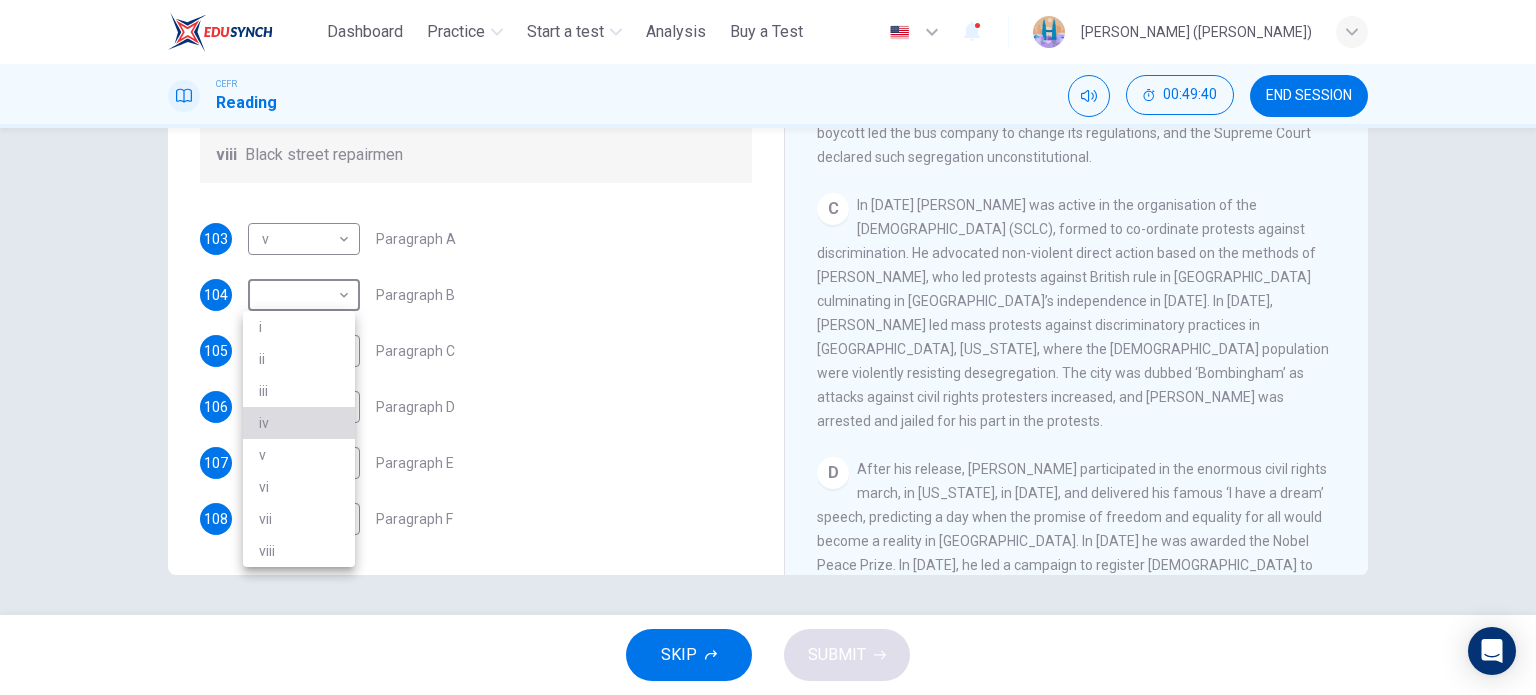 click on "iv" at bounding box center (299, 423) 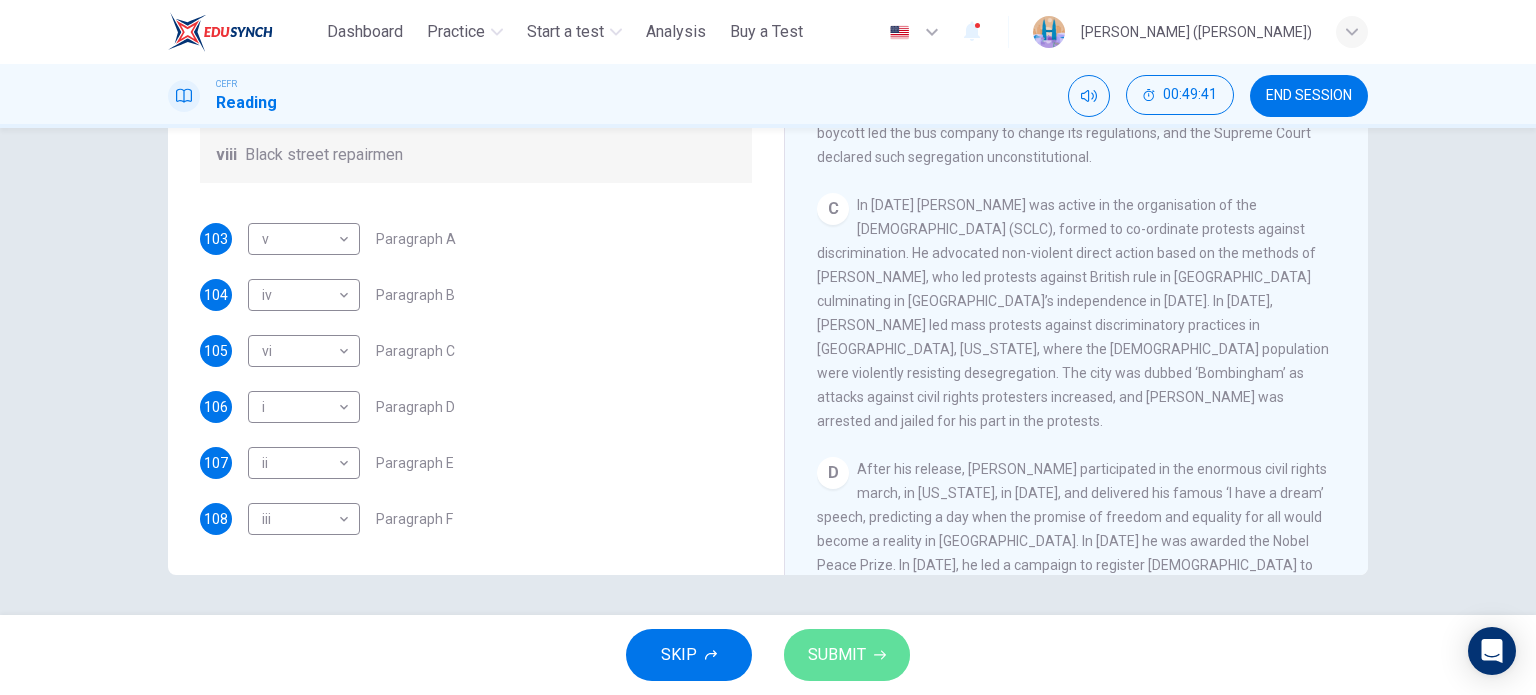 click on "SUBMIT" at bounding box center (847, 655) 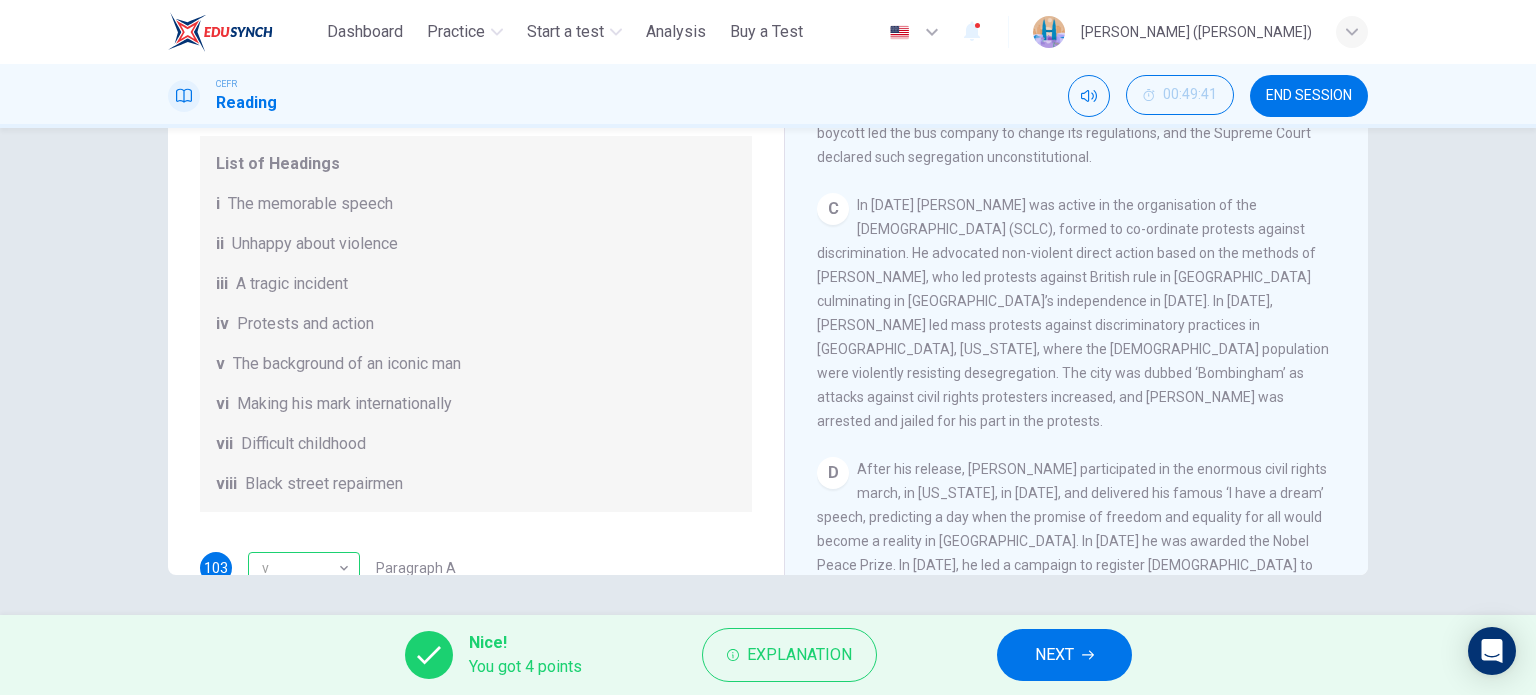 scroll, scrollTop: 352, scrollLeft: 0, axis: vertical 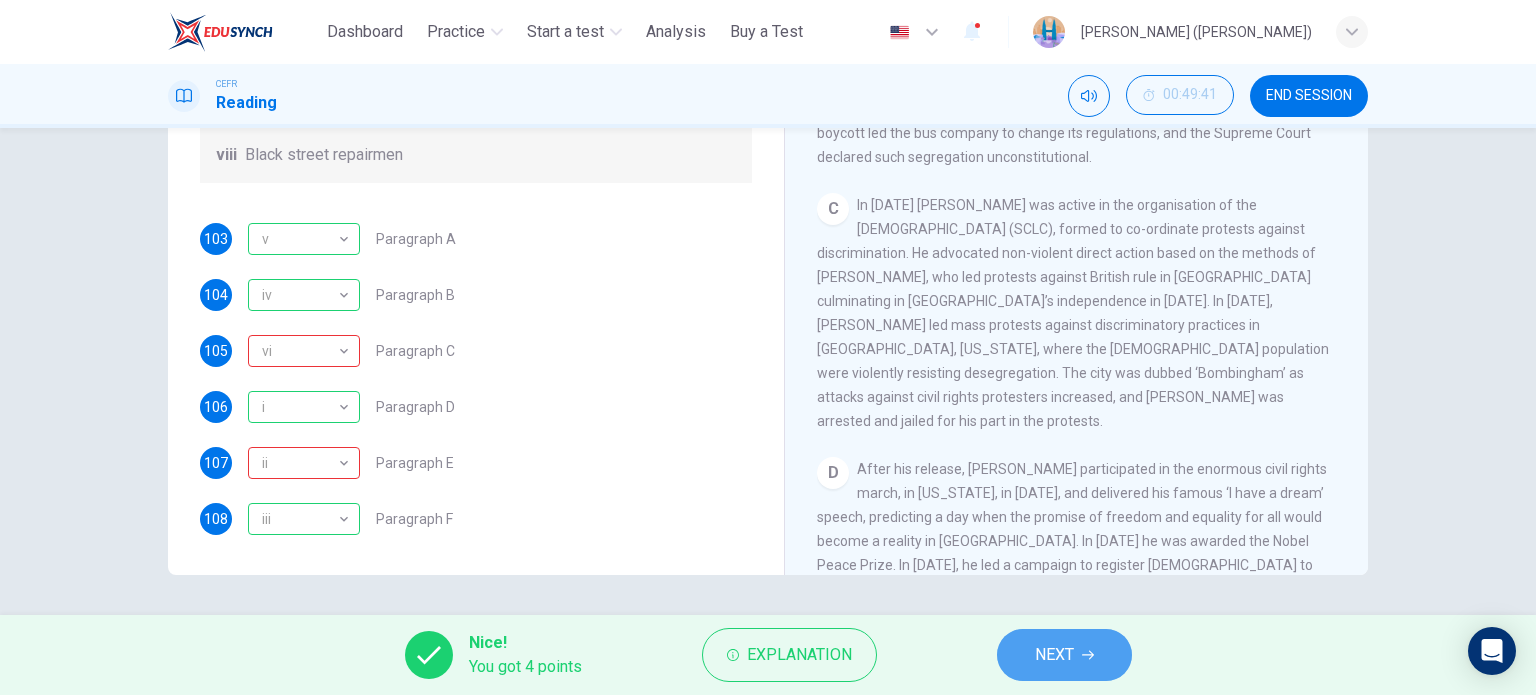 click on "NEXT" at bounding box center (1064, 655) 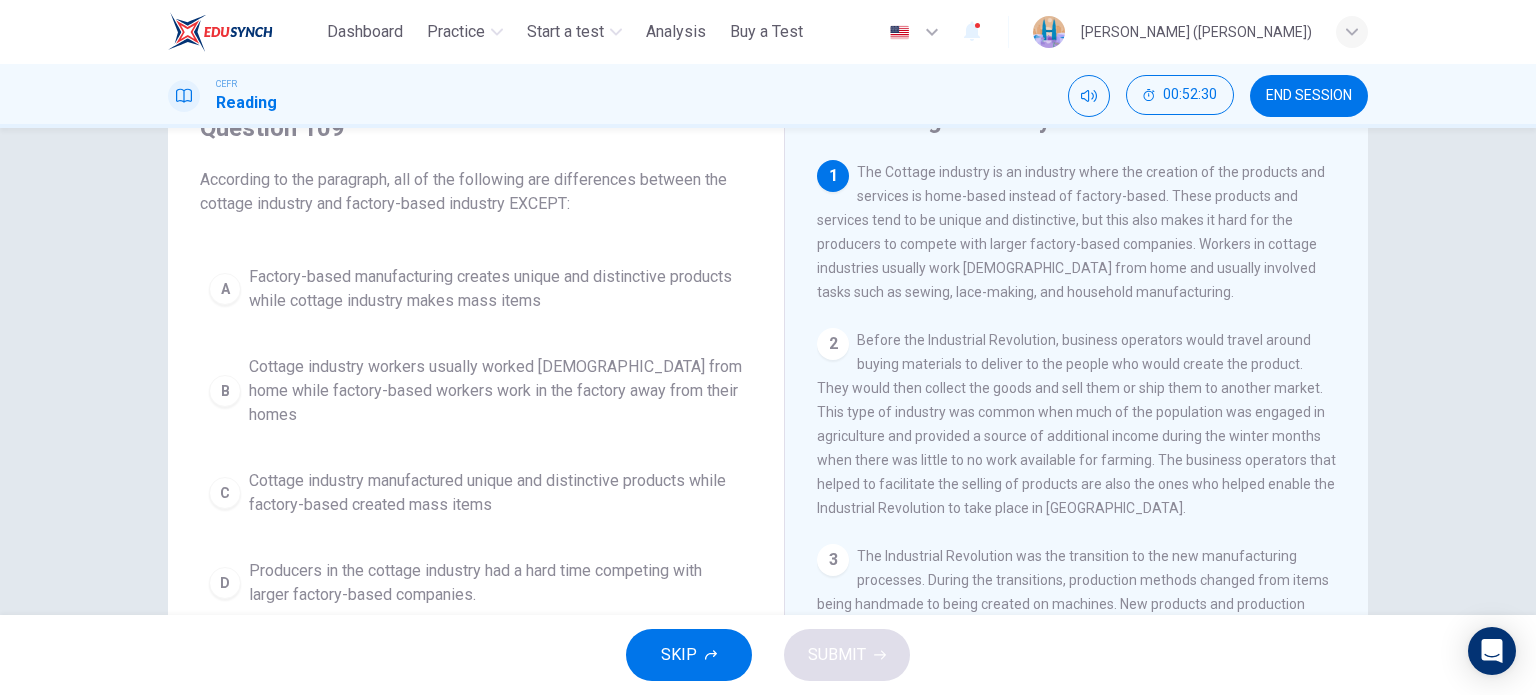 scroll, scrollTop: 100, scrollLeft: 0, axis: vertical 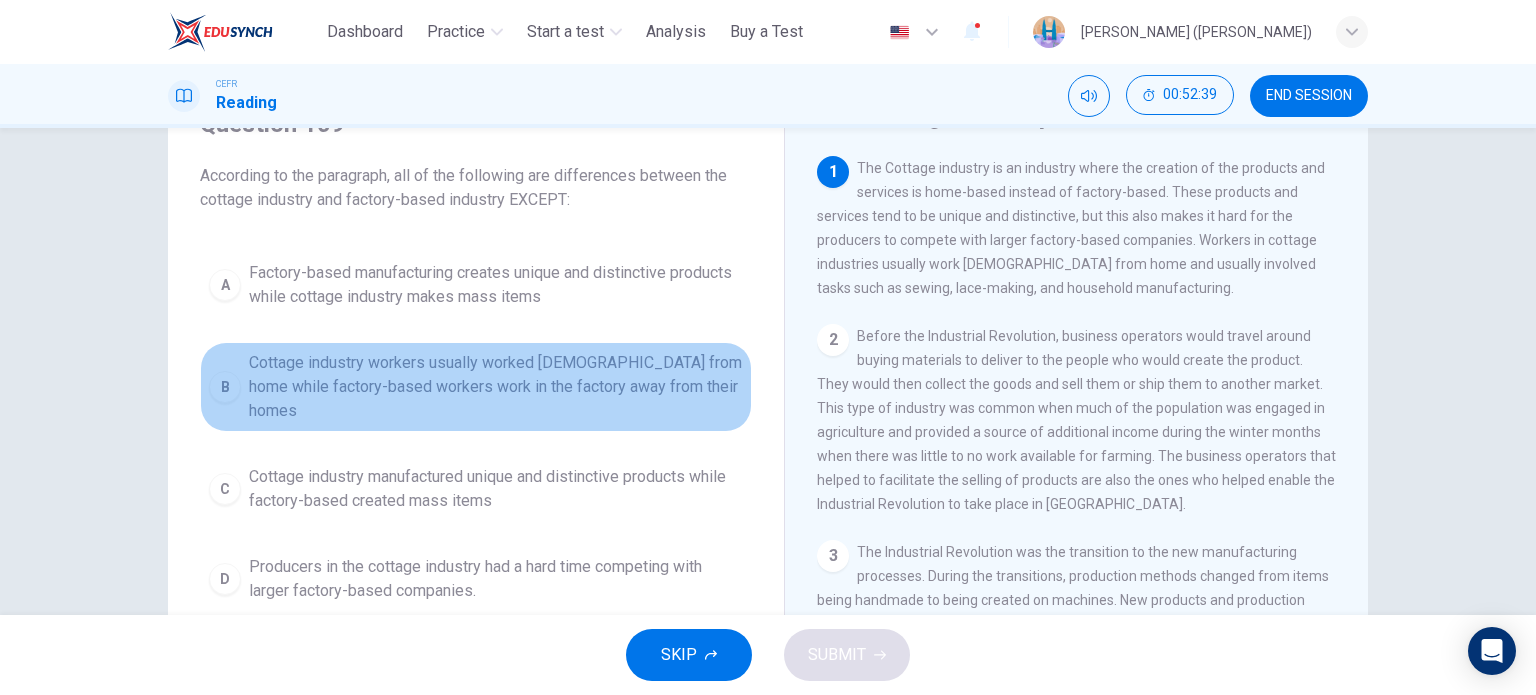click on "Cottage industry workers usually worked [DEMOGRAPHIC_DATA] from home while factory-based workers work in the factory away from their homes" at bounding box center (496, 387) 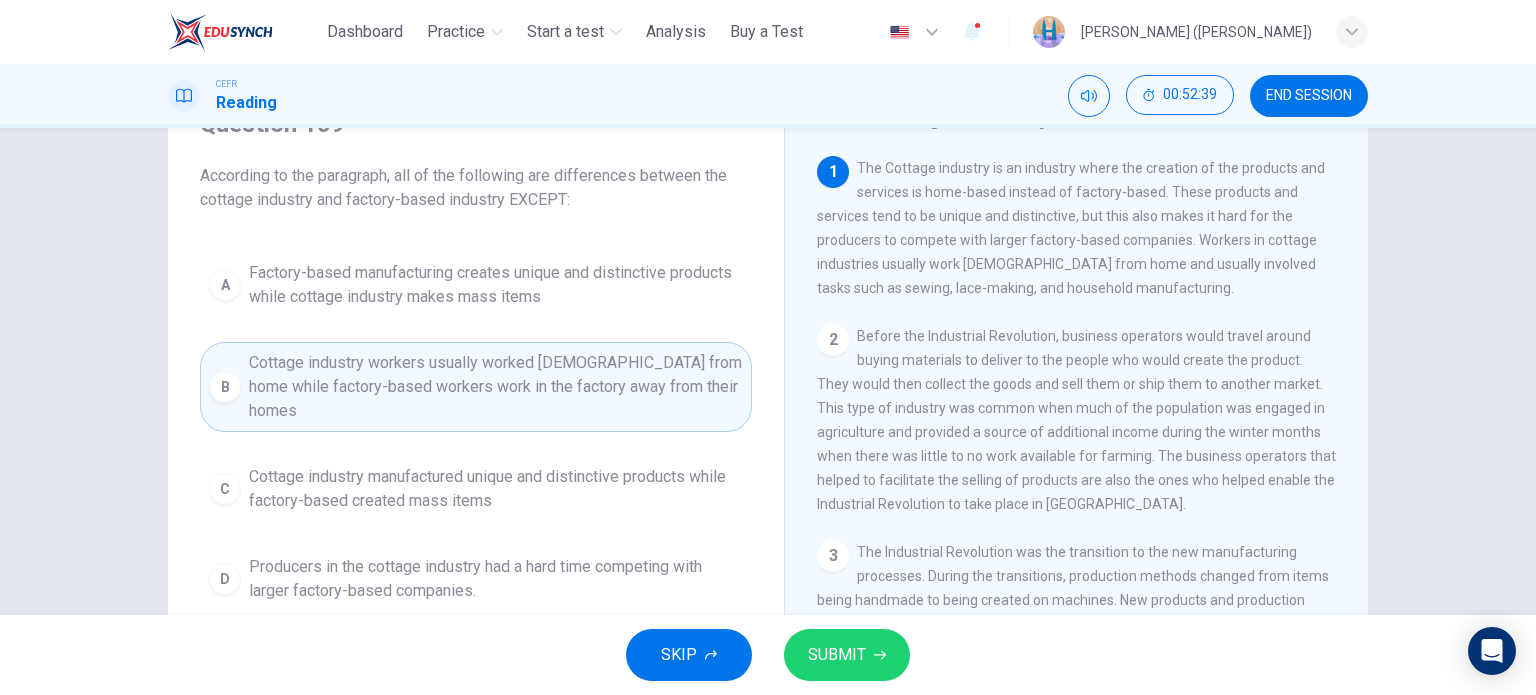 click 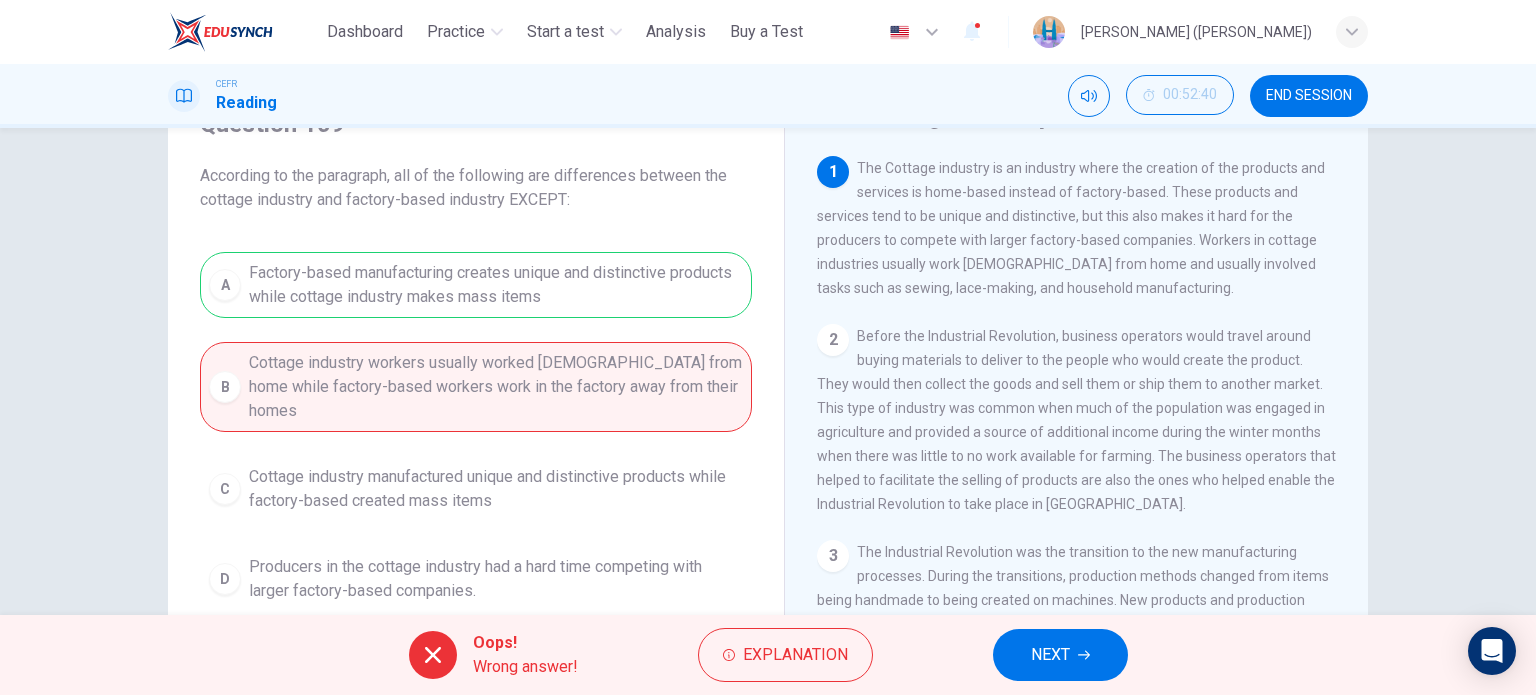 click on "NEXT" at bounding box center [1050, 655] 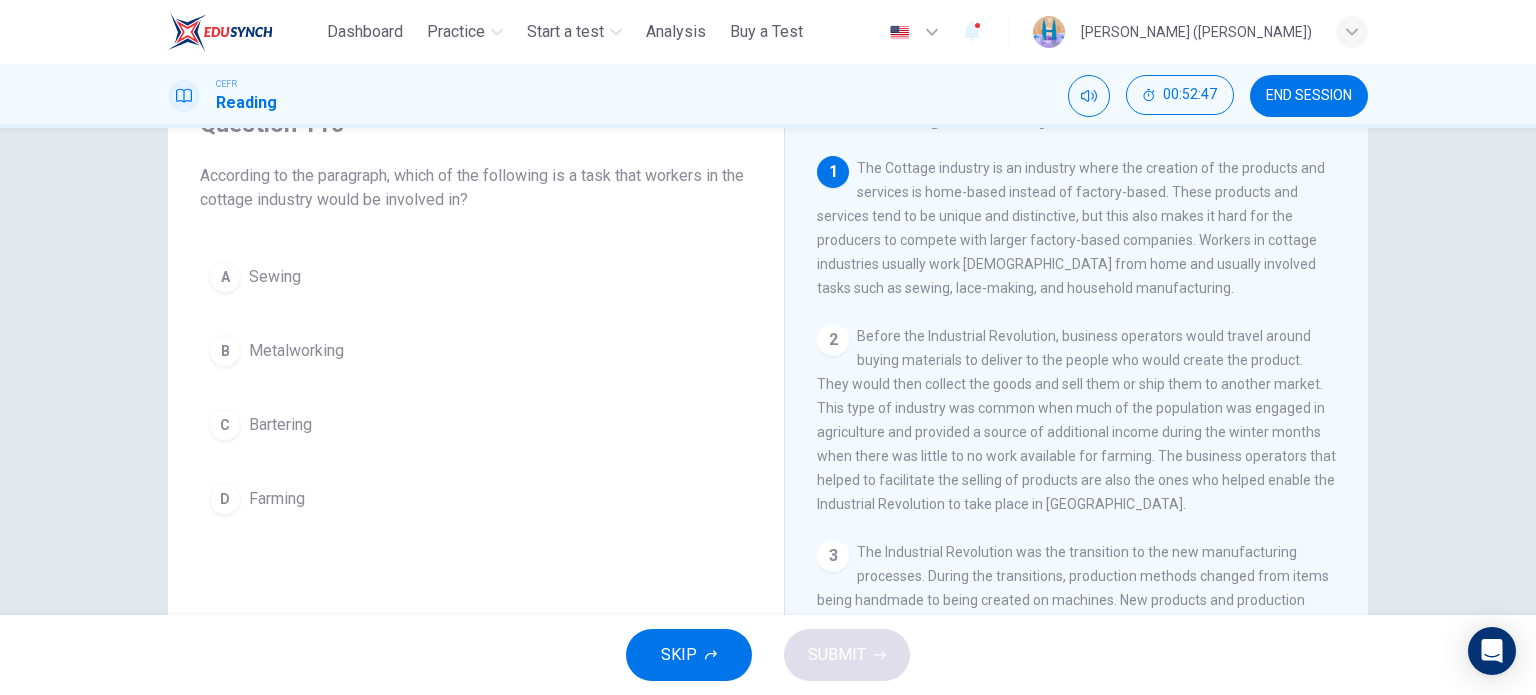 click on "Farming" at bounding box center [277, 499] 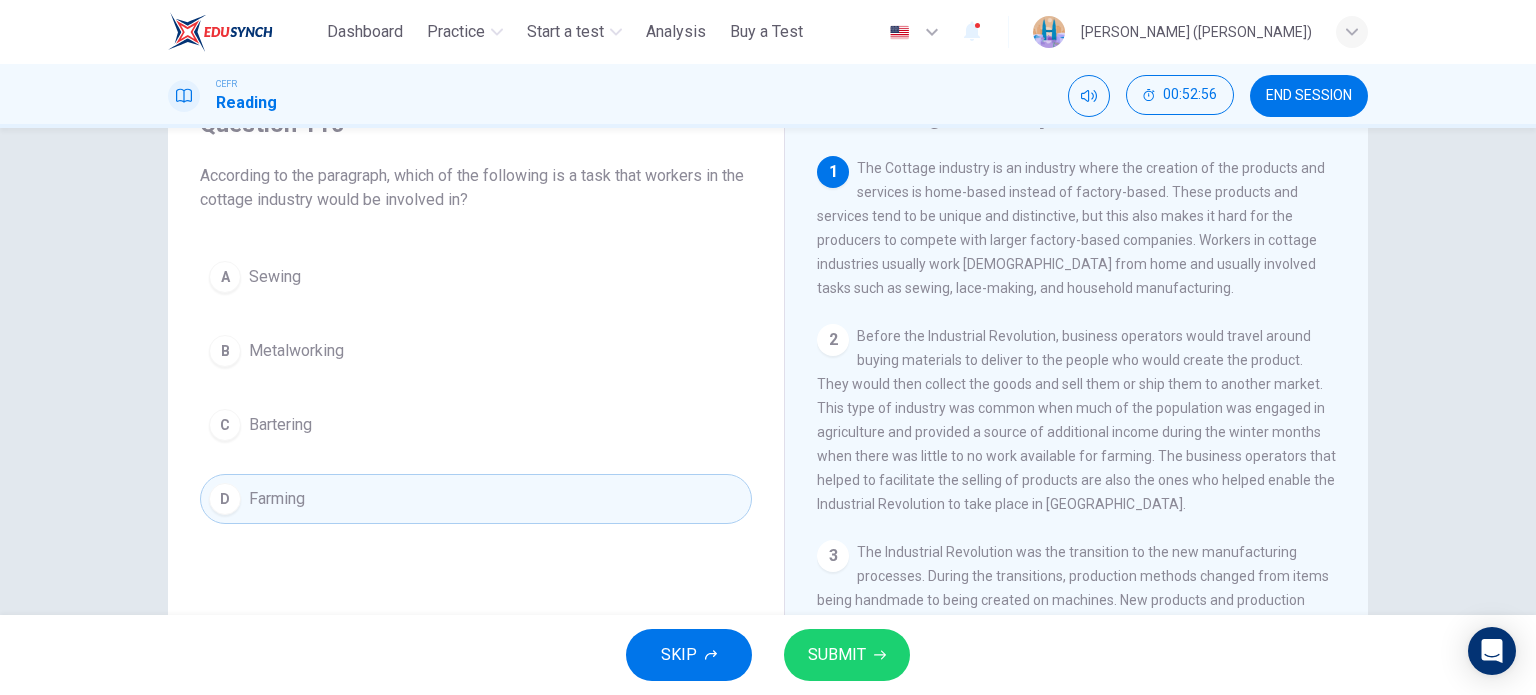 click on "Sewing" at bounding box center [275, 277] 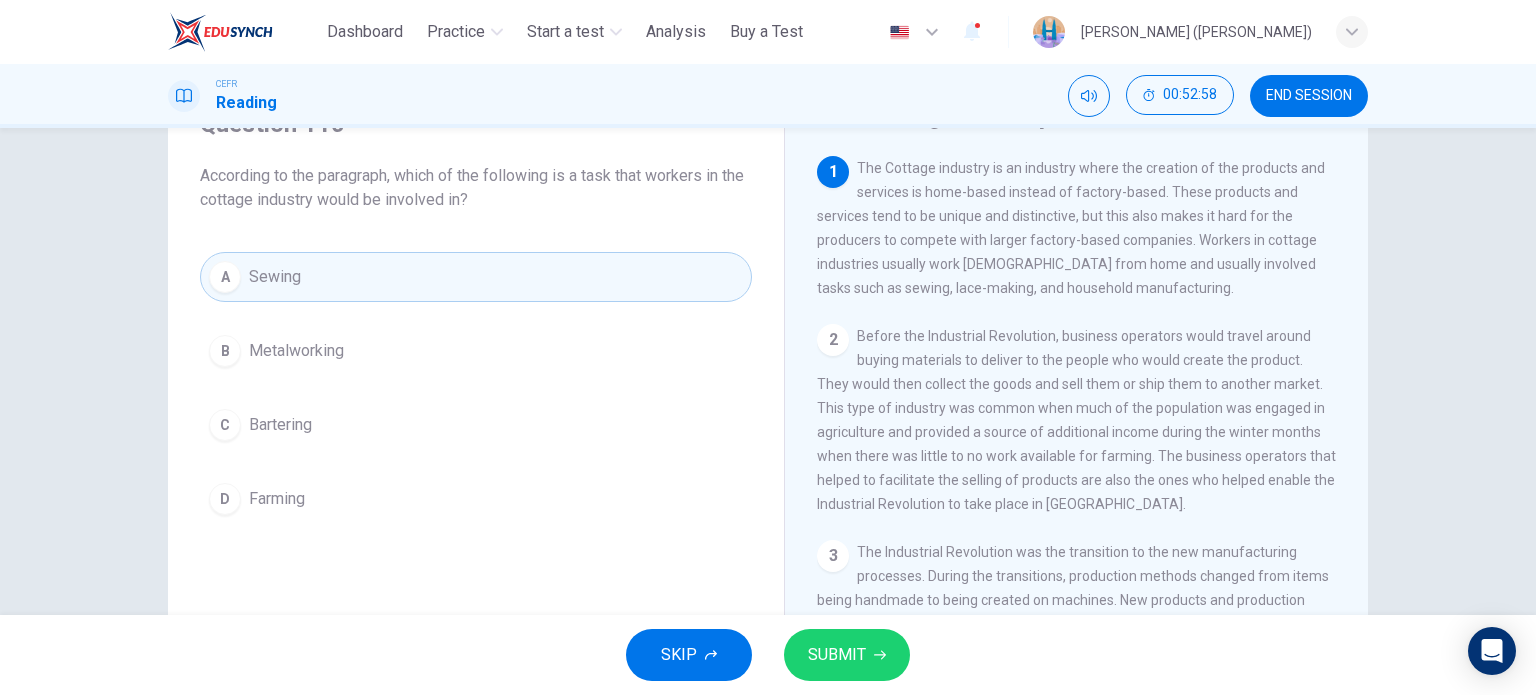 click on "SUBMIT" at bounding box center [847, 655] 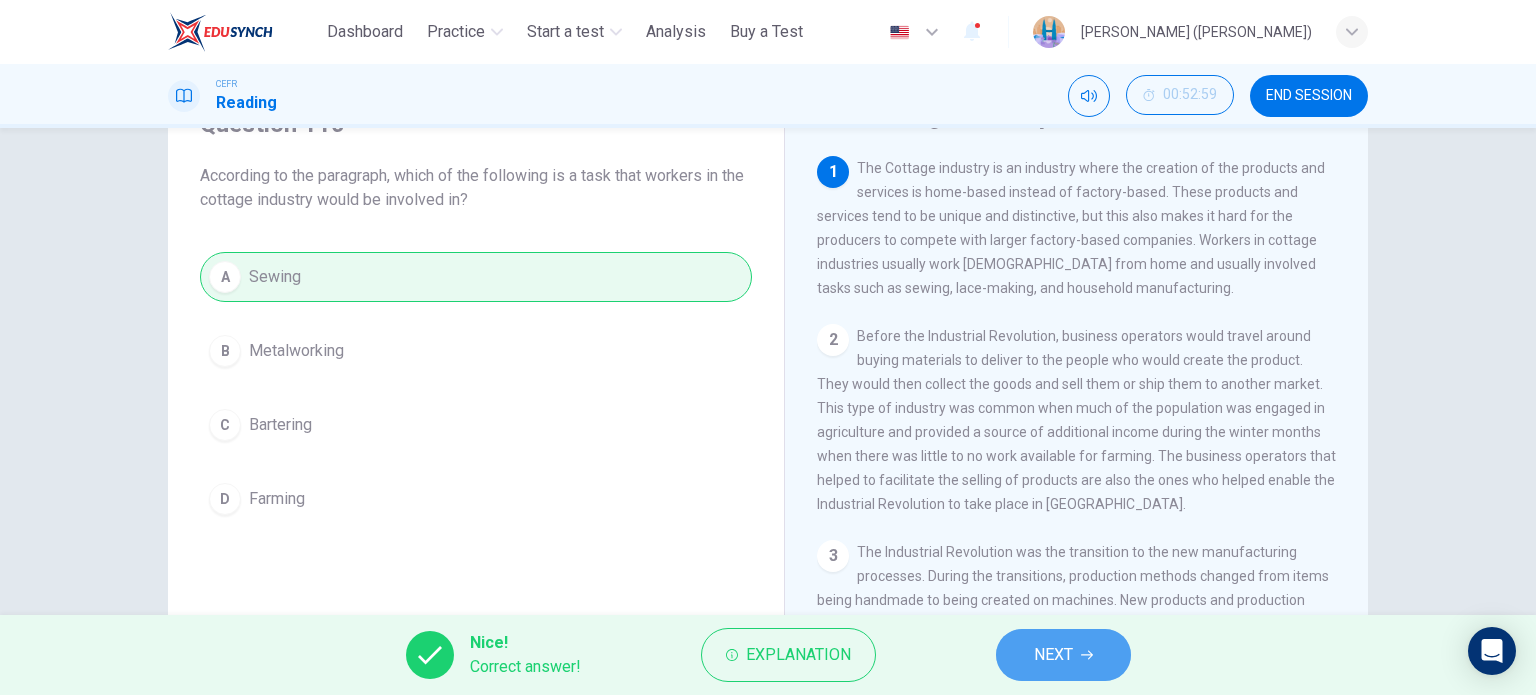 click on "NEXT" at bounding box center [1063, 655] 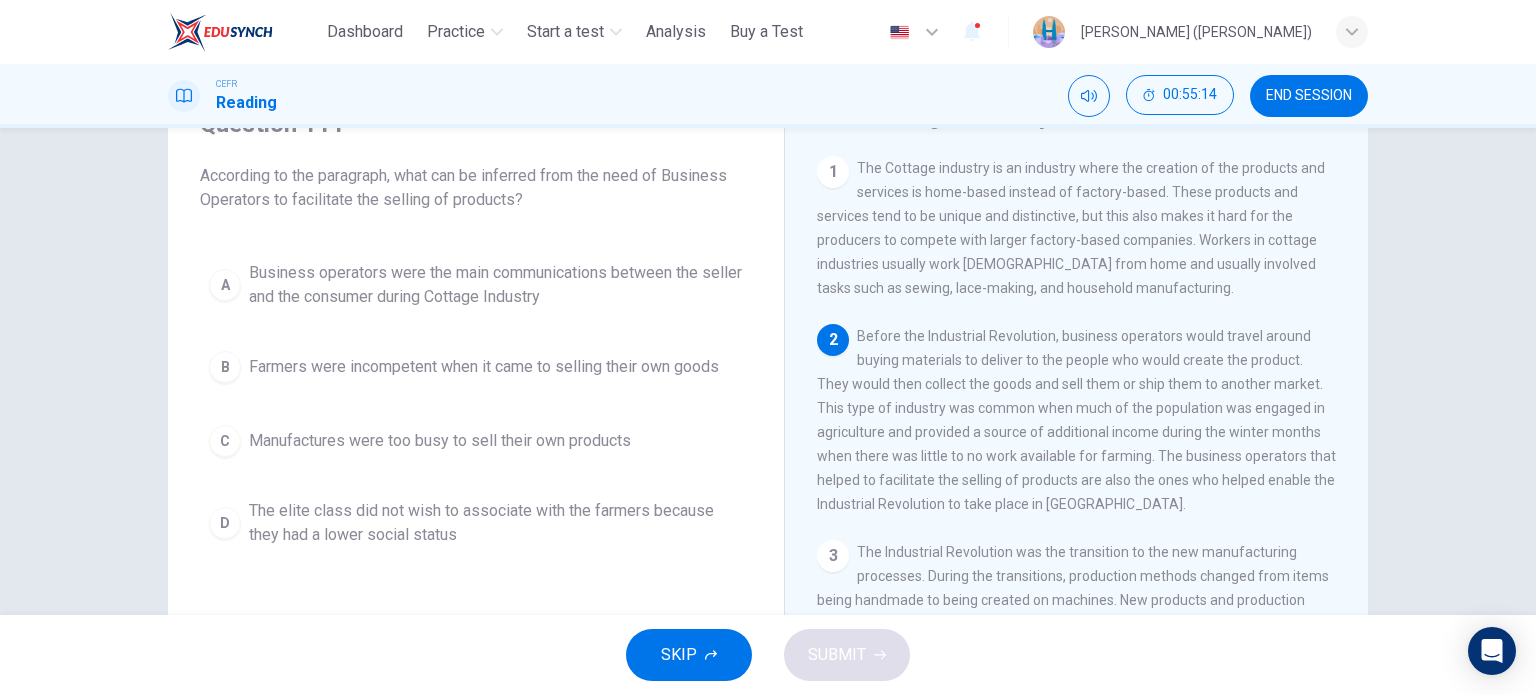 click on "Business operators were the main communications between the seller and the consumer during Cottage Industry" at bounding box center [496, 285] 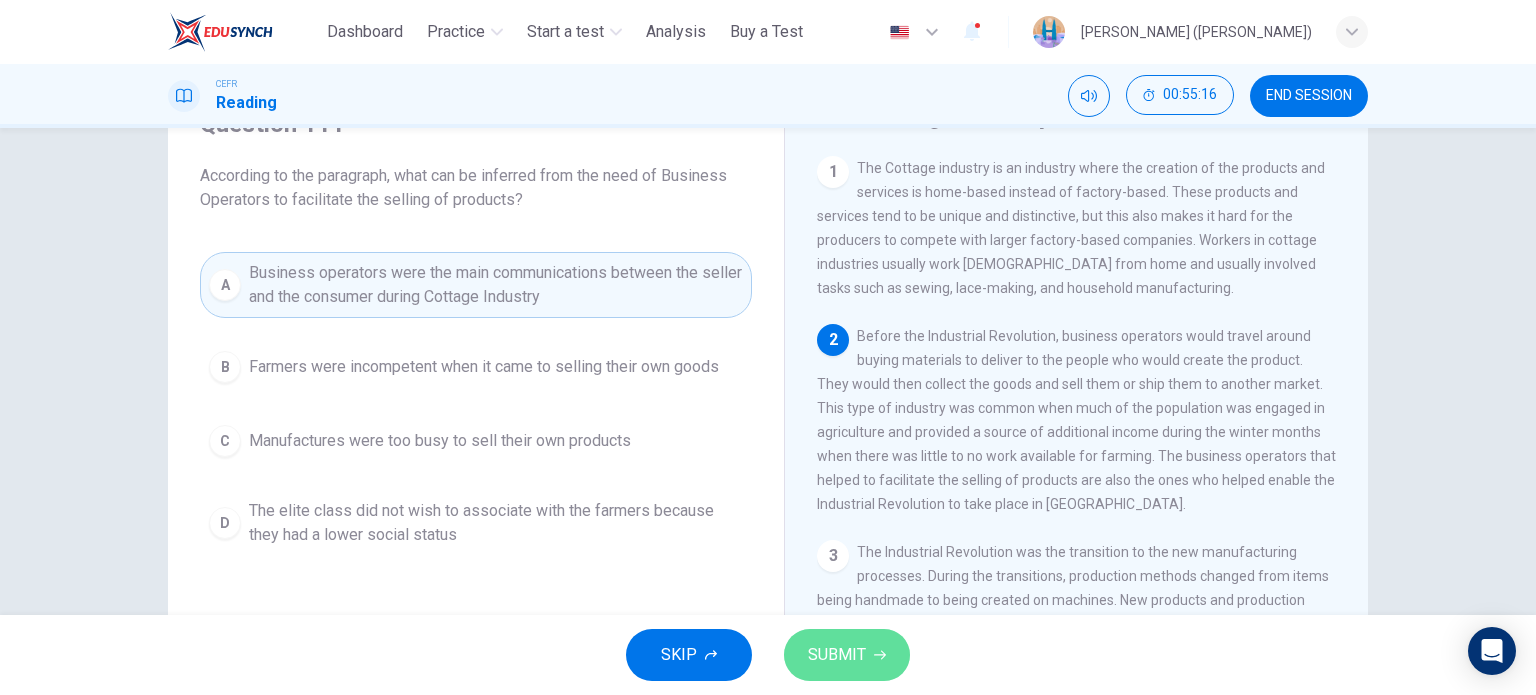 click on "SUBMIT" at bounding box center (847, 655) 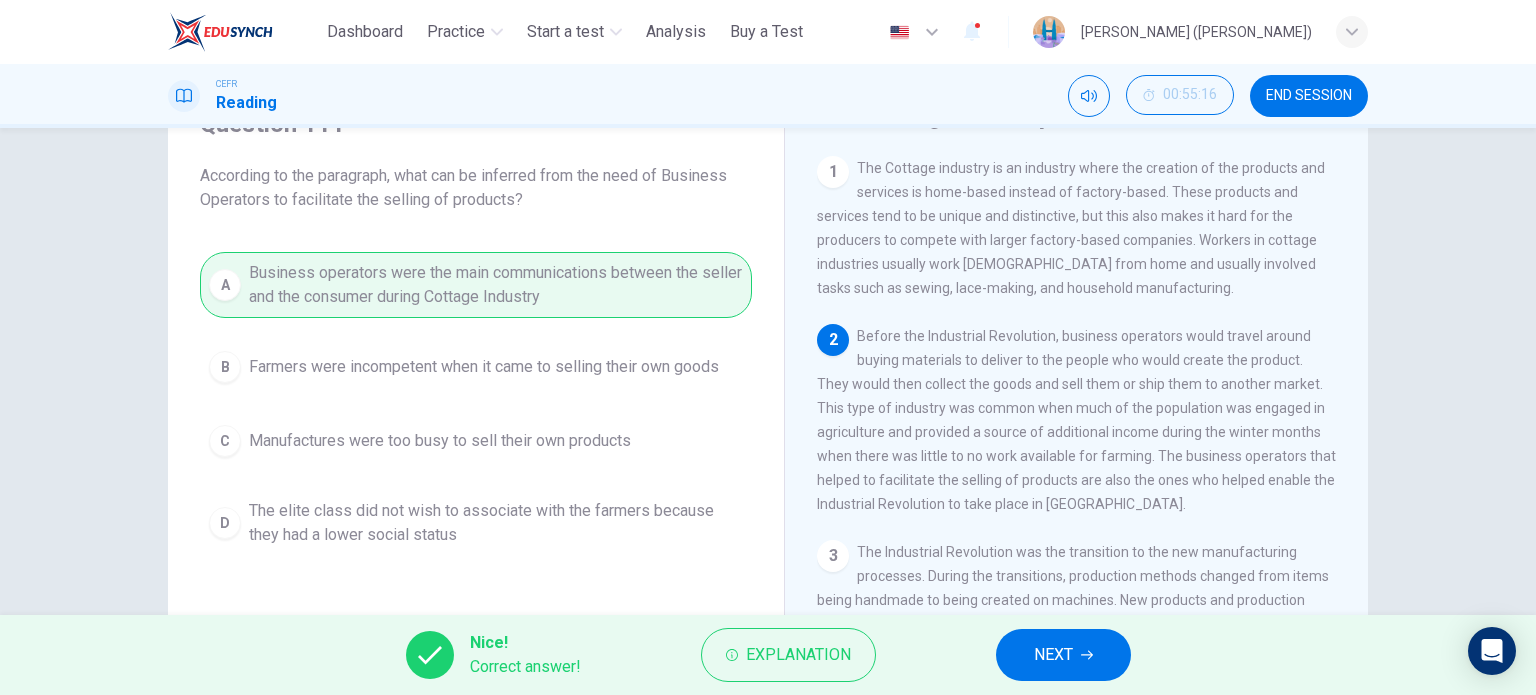 click on "NEXT" at bounding box center (1053, 655) 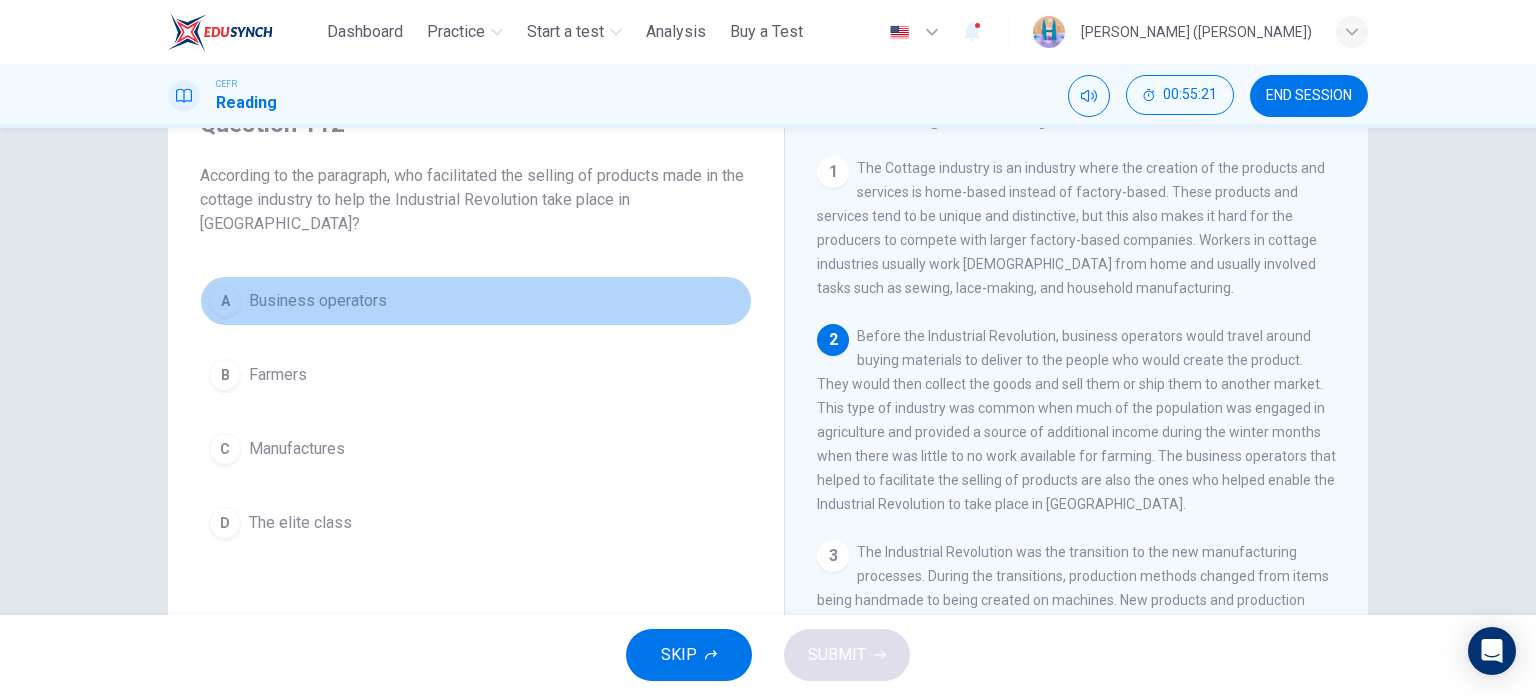 click on "A Business operators" at bounding box center [476, 301] 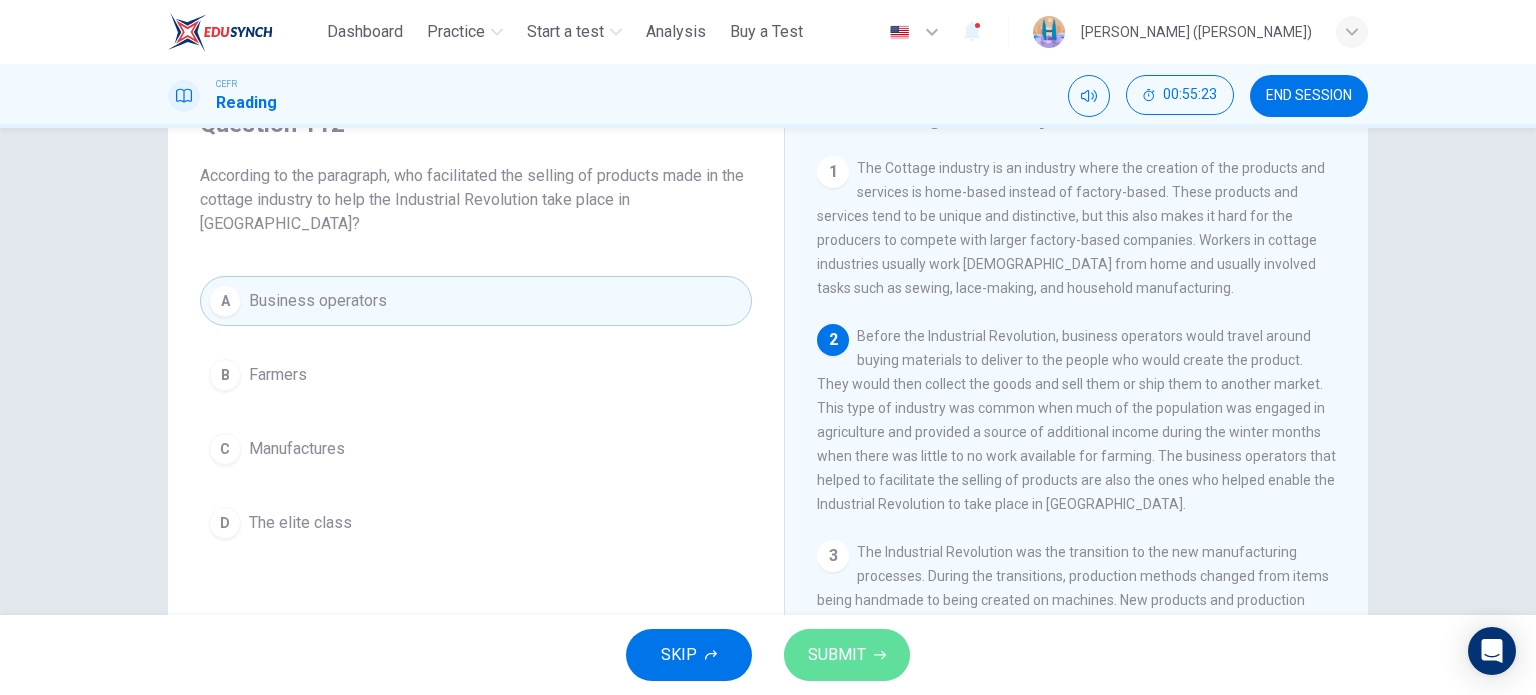 click on "SUBMIT" at bounding box center [837, 655] 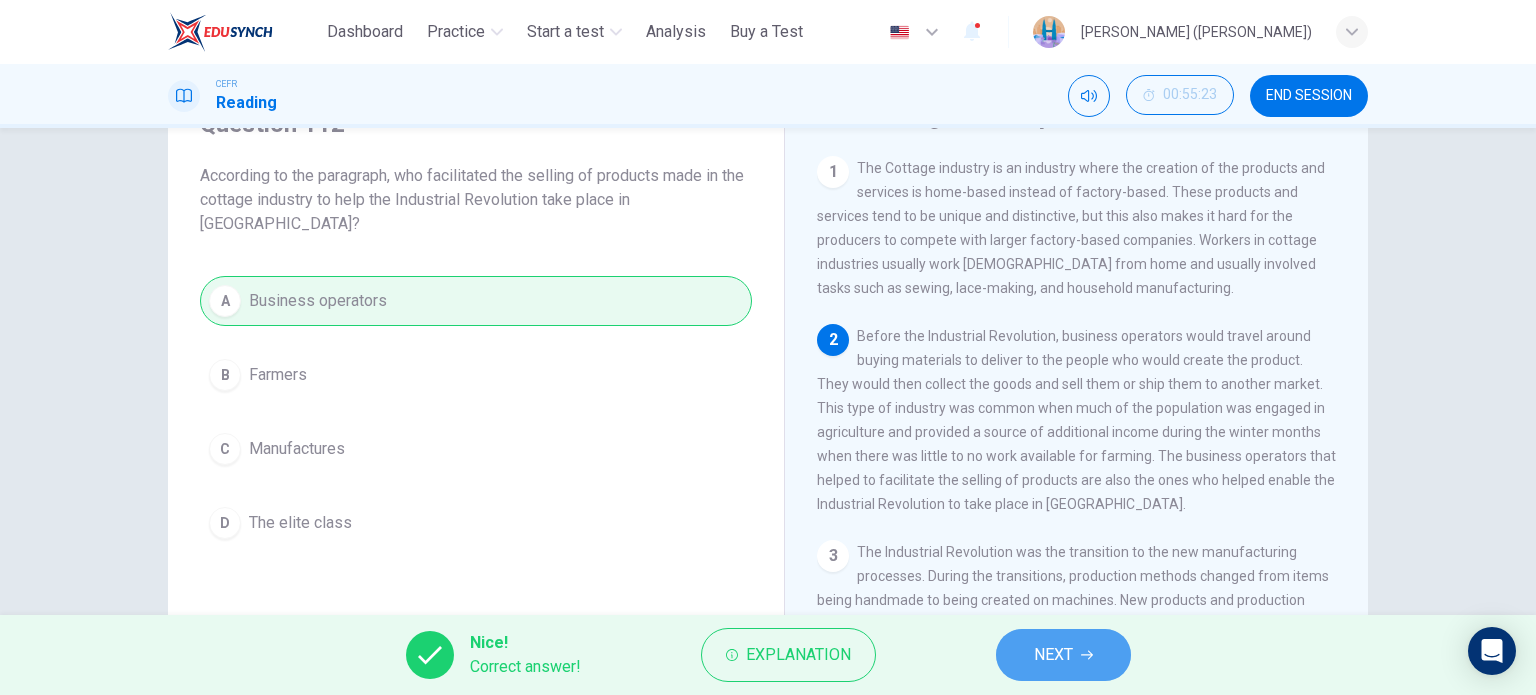 click on "NEXT" at bounding box center [1053, 655] 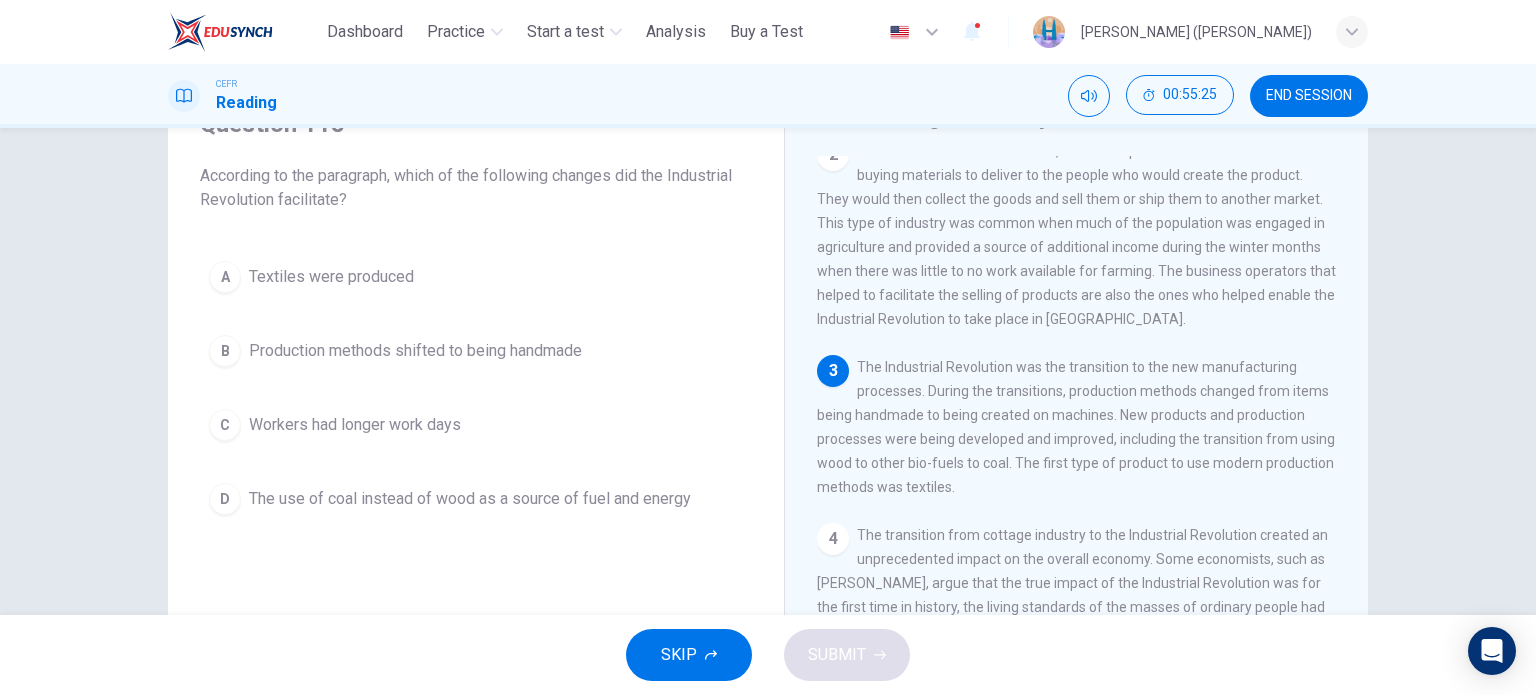scroll, scrollTop: 200, scrollLeft: 0, axis: vertical 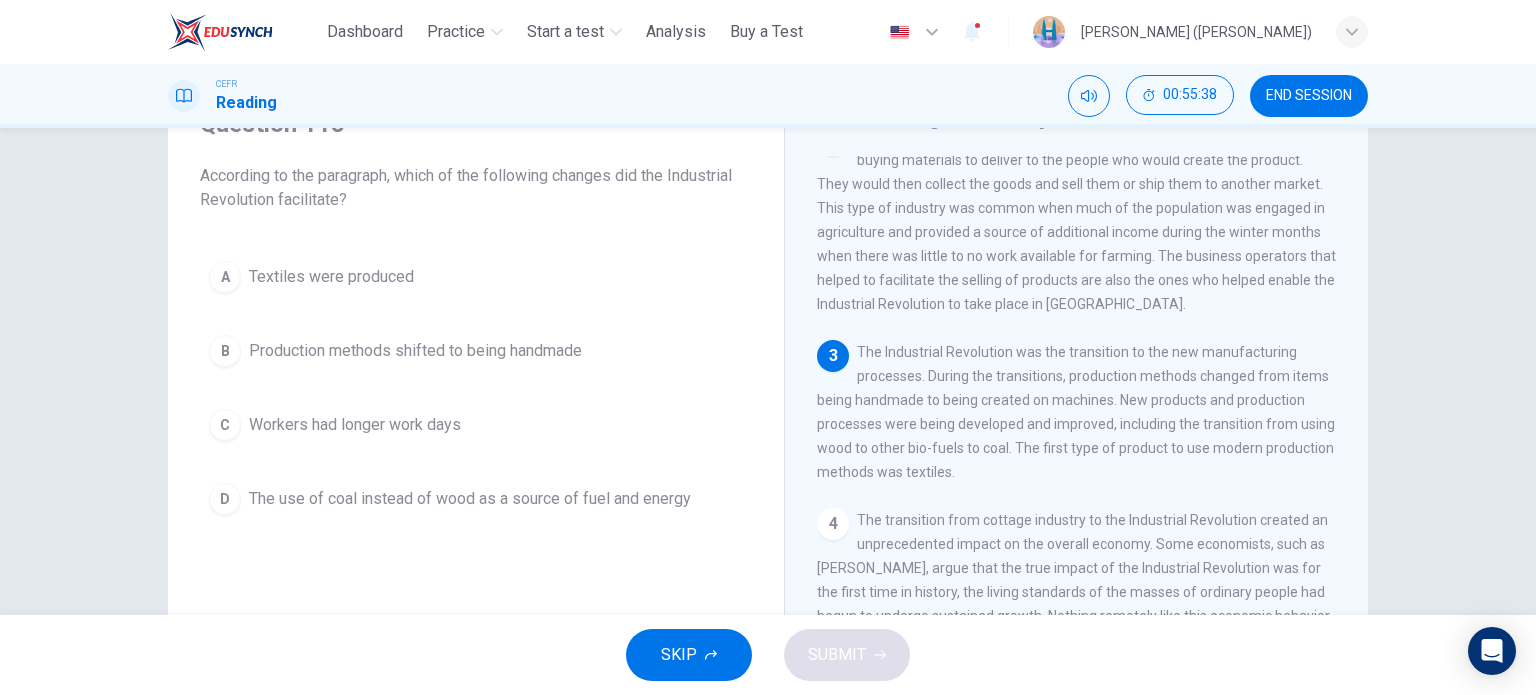 click on "The use of coal instead of wood as a source of fuel and energy" at bounding box center (470, 499) 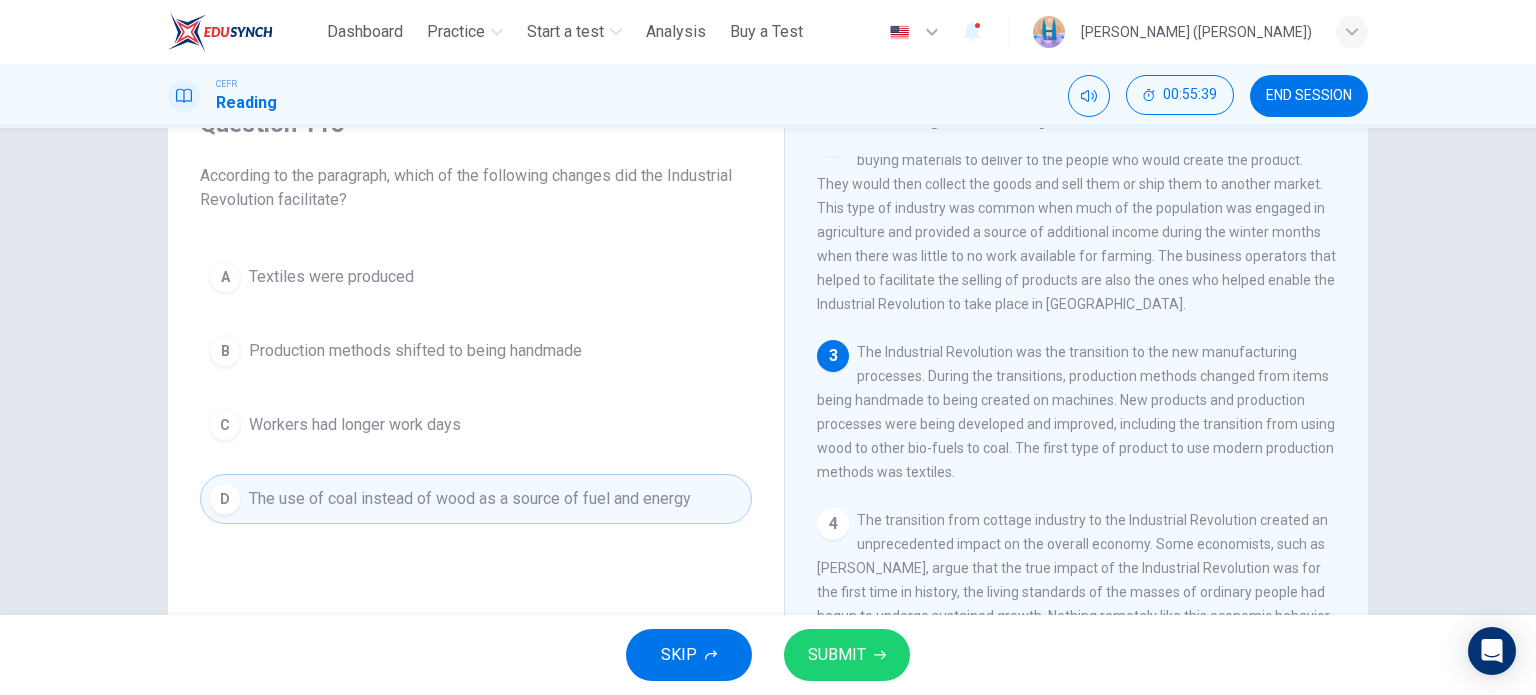 click on "SUBMIT" at bounding box center [847, 655] 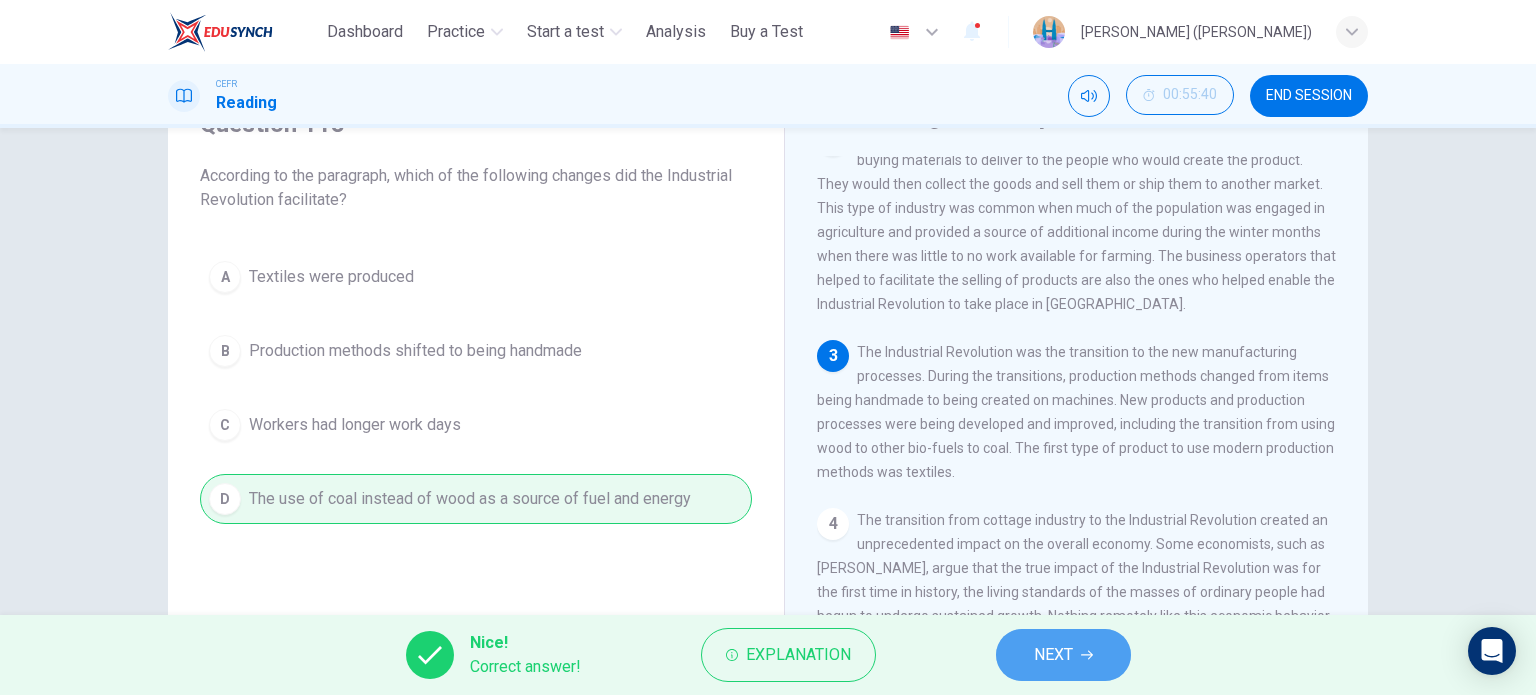 click on "NEXT" at bounding box center (1053, 655) 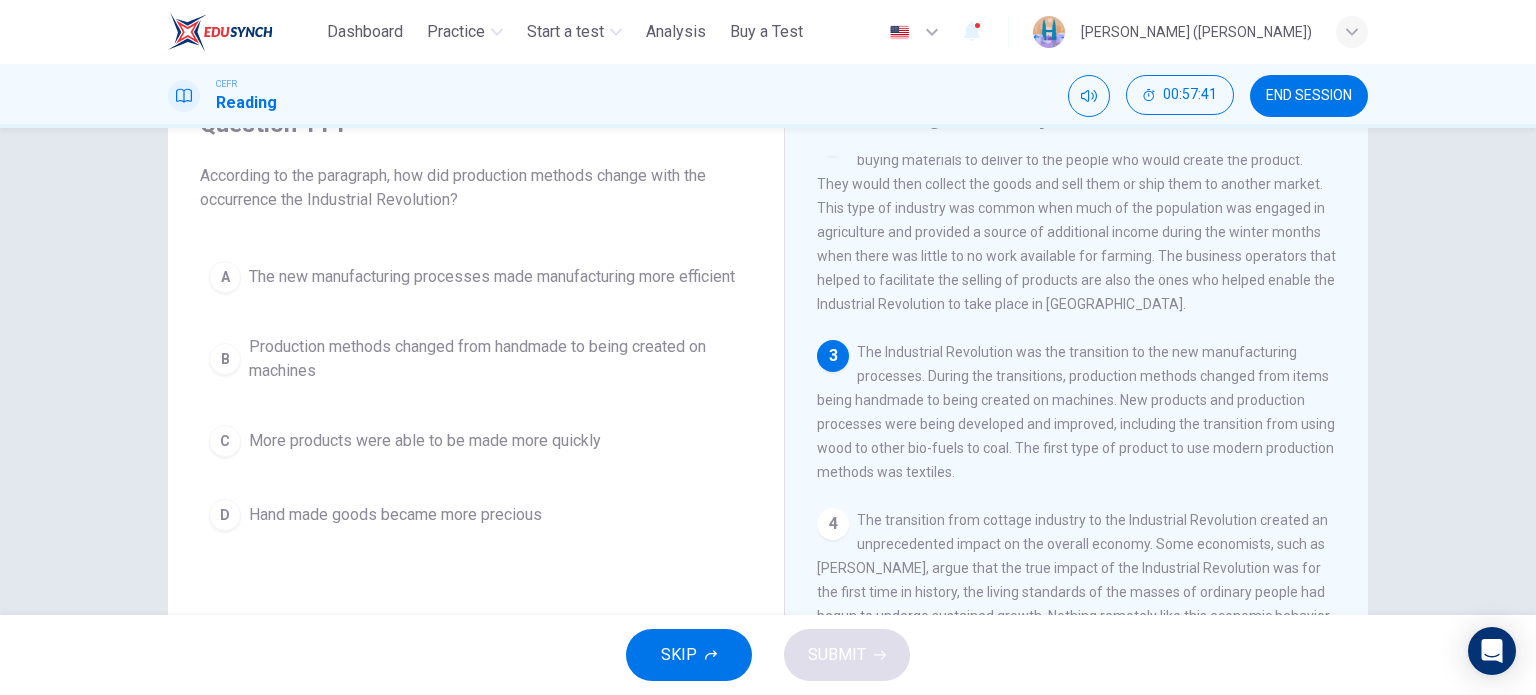 click on "The new manufacturing processes made manufacturing more efficient" at bounding box center (492, 277) 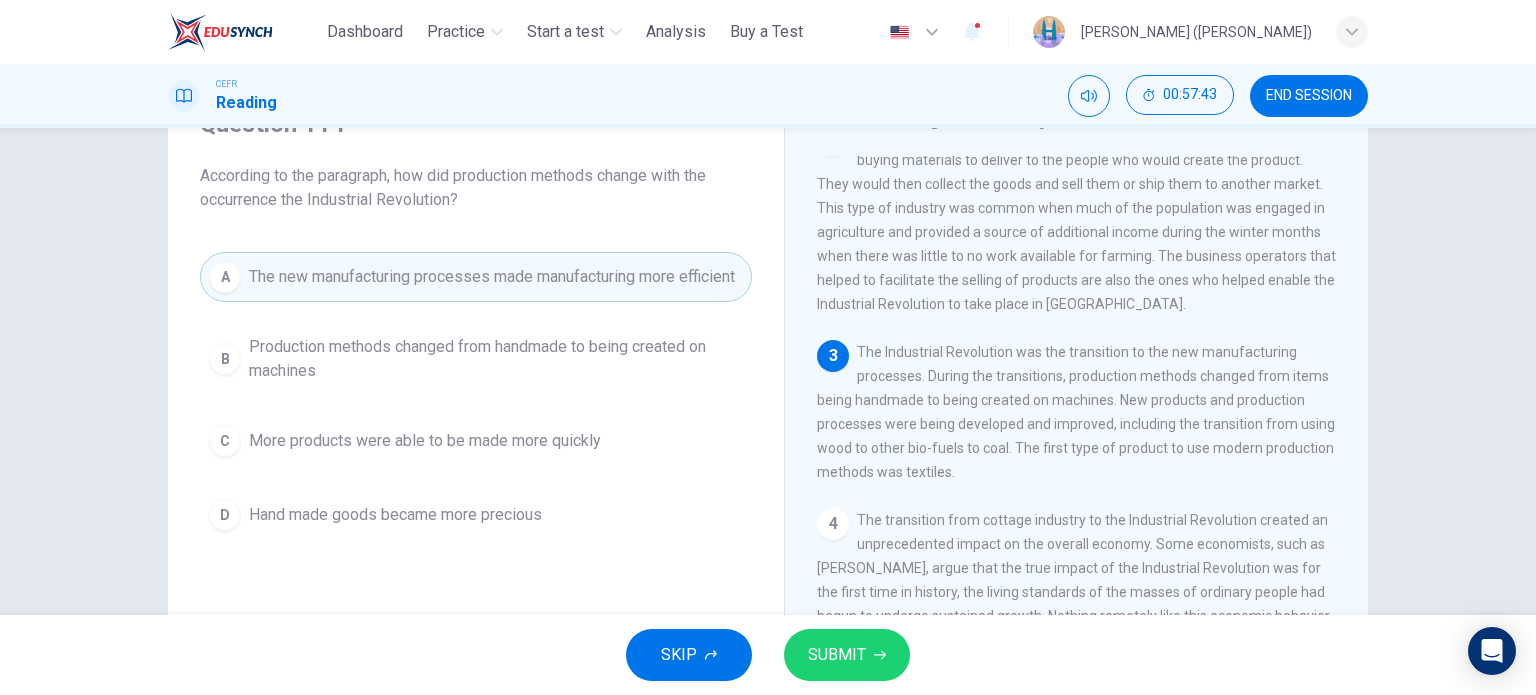 click on "Production methods changed from handmade to being created on machines" at bounding box center [496, 359] 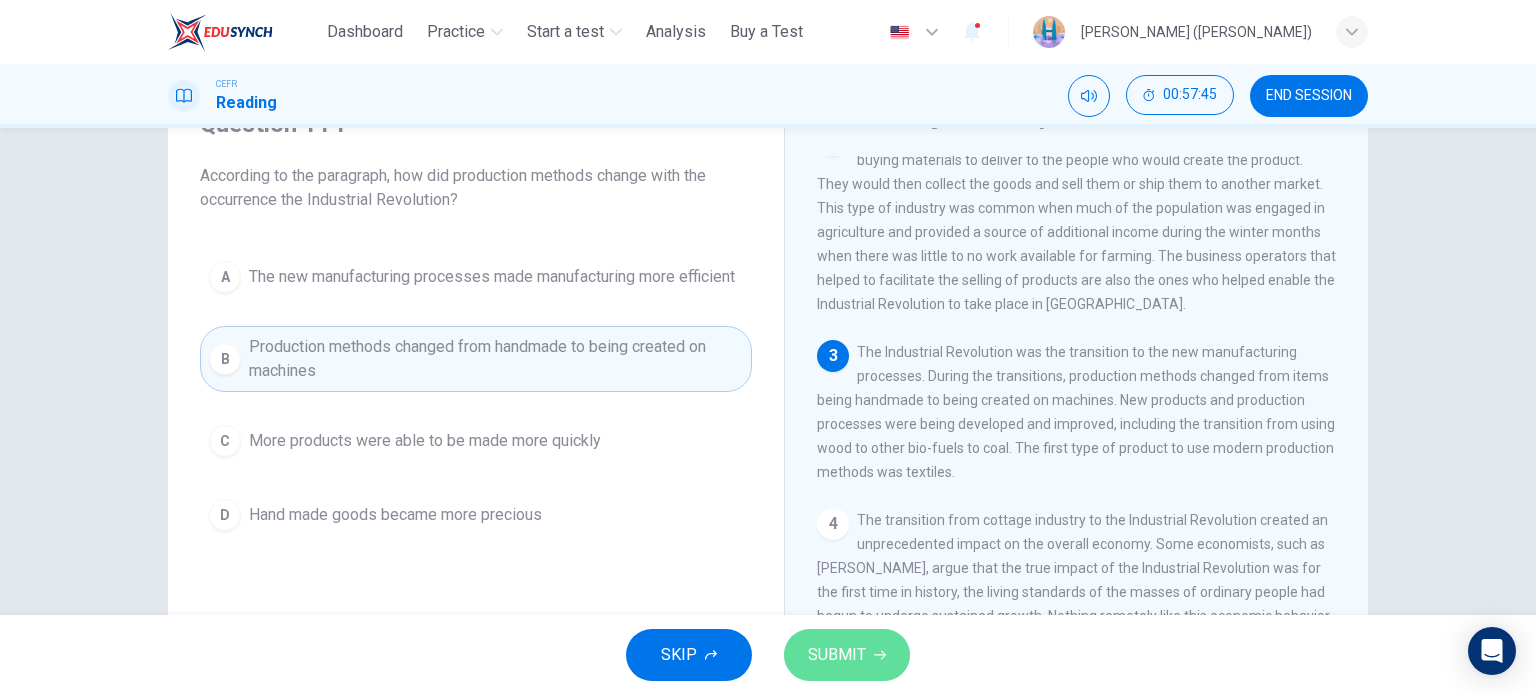 click on "SUBMIT" at bounding box center [847, 655] 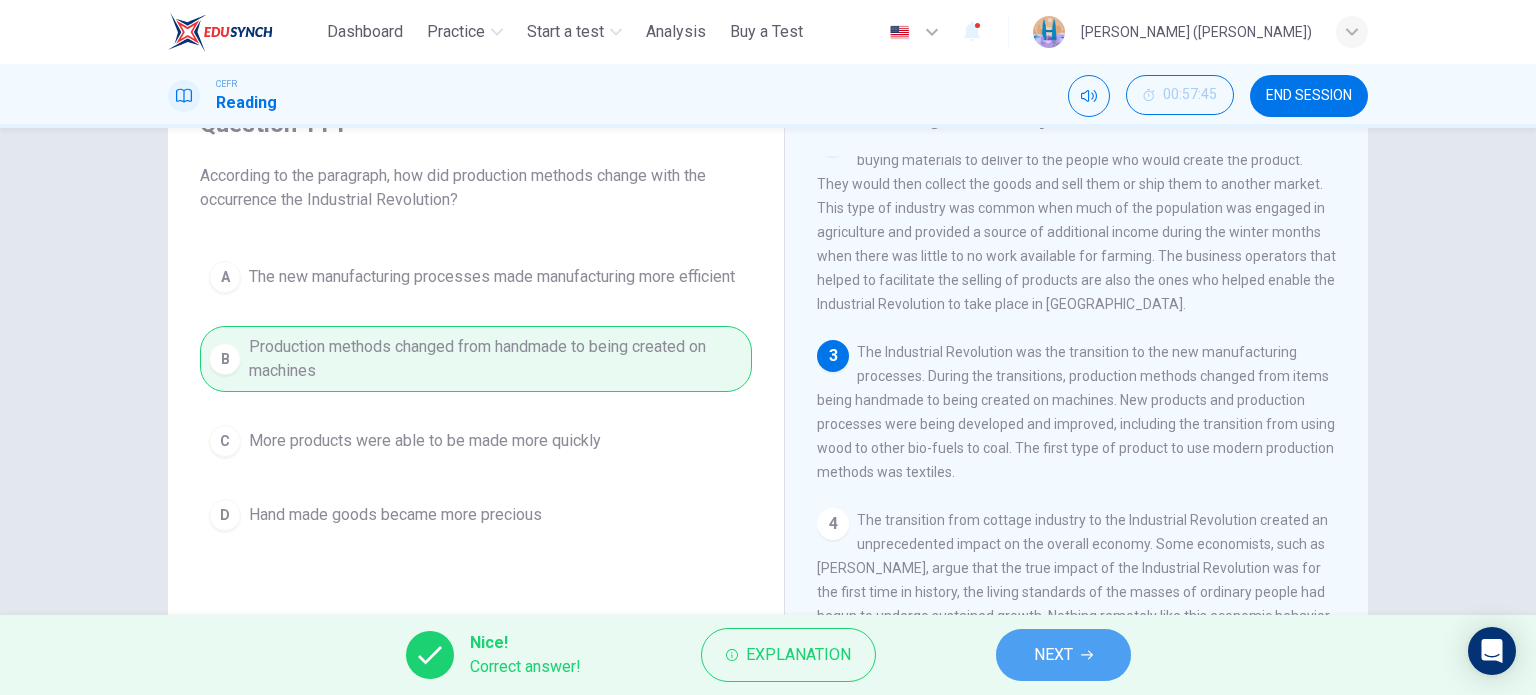click 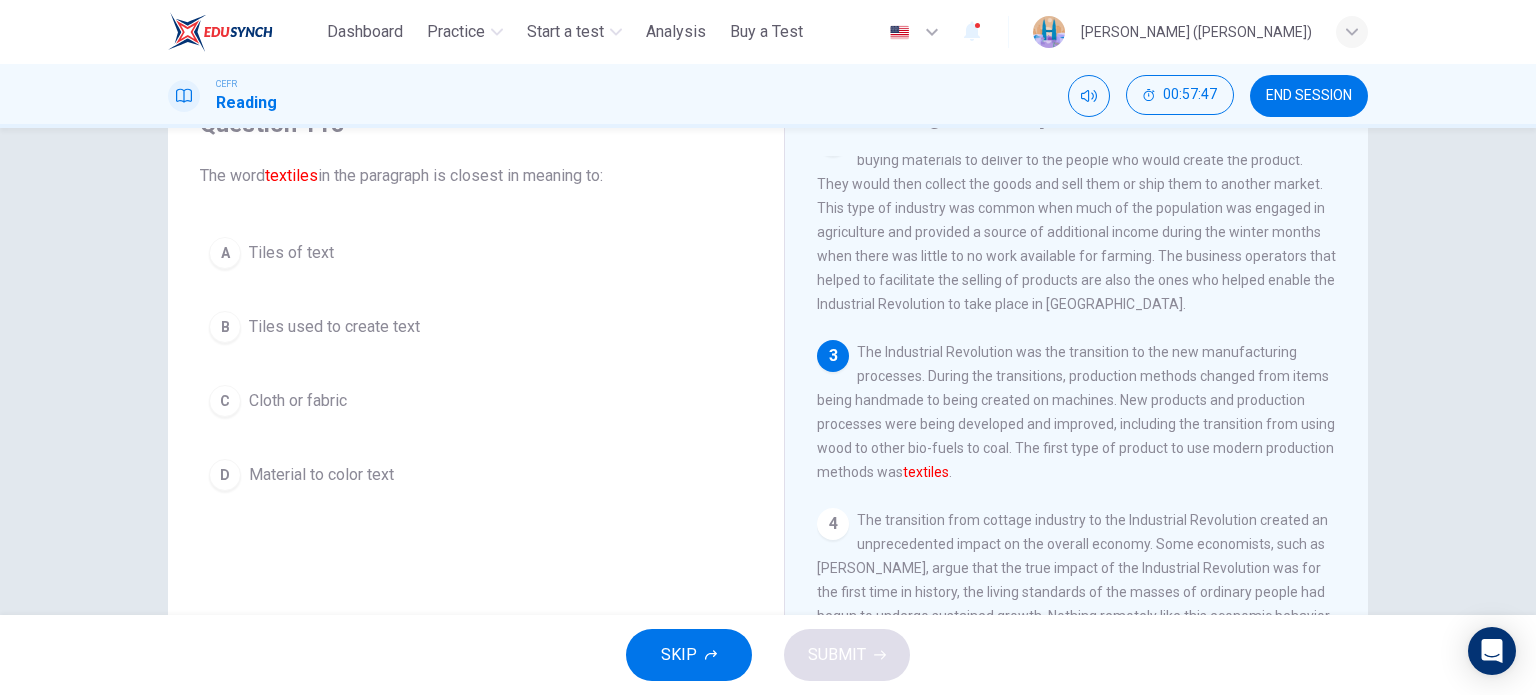 drag, startPoint x: 324, startPoint y: 388, endPoint x: 360, endPoint y: 399, distance: 37.64306 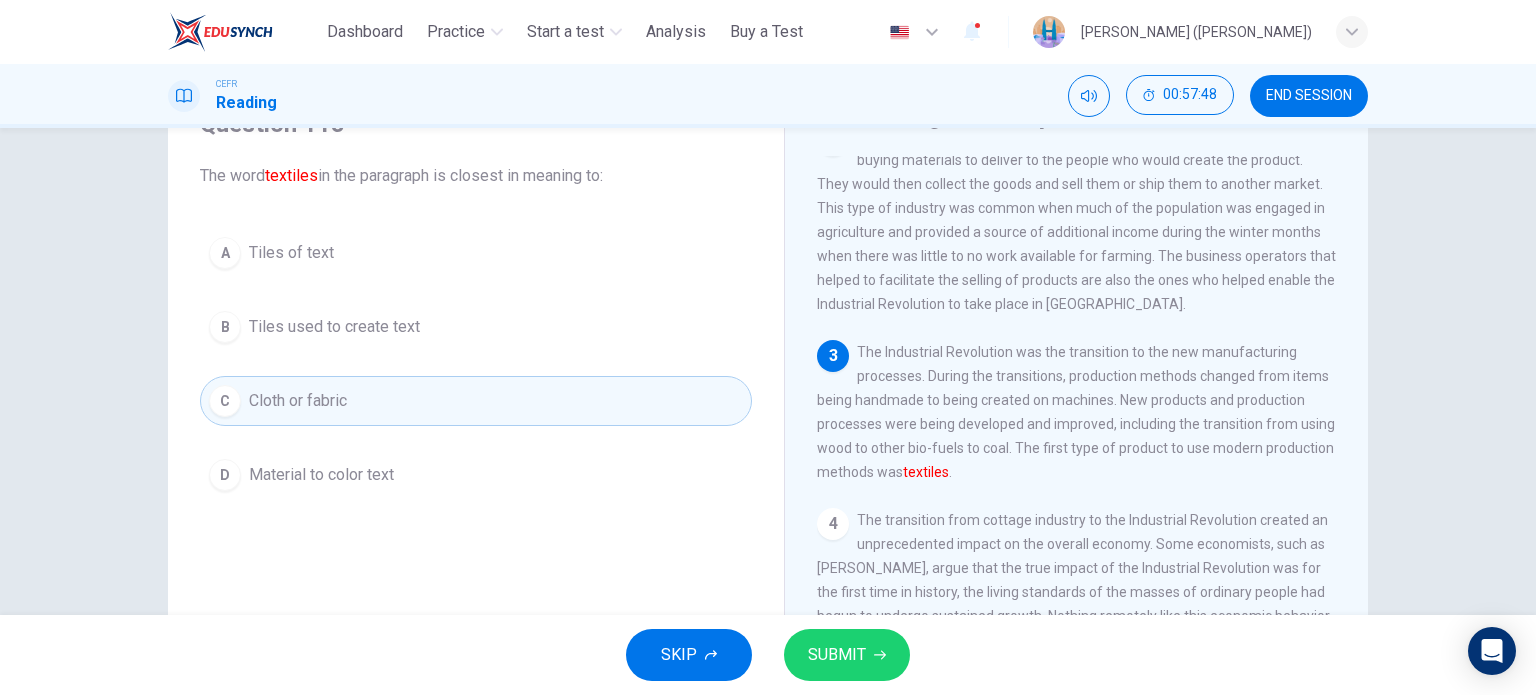 click on "SUBMIT" at bounding box center [847, 655] 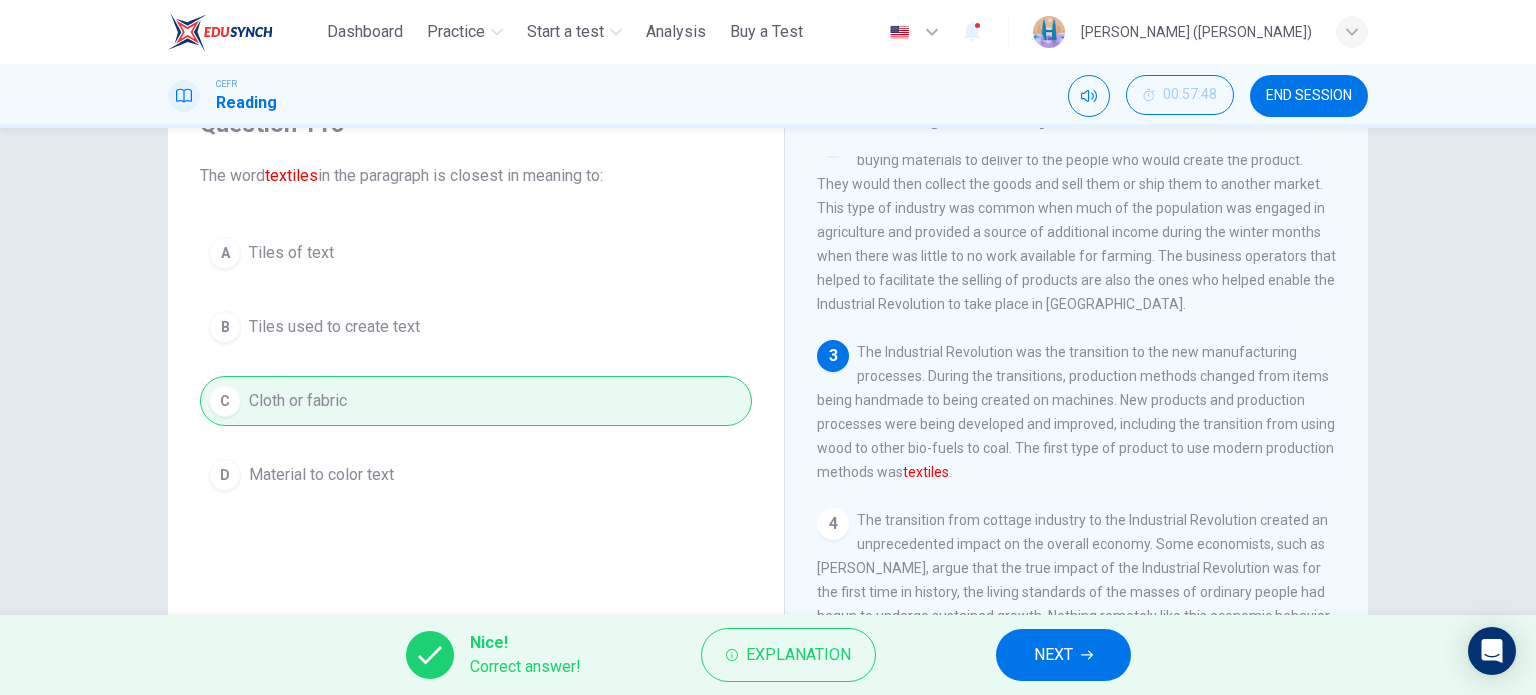 click on "NEXT" at bounding box center [1063, 655] 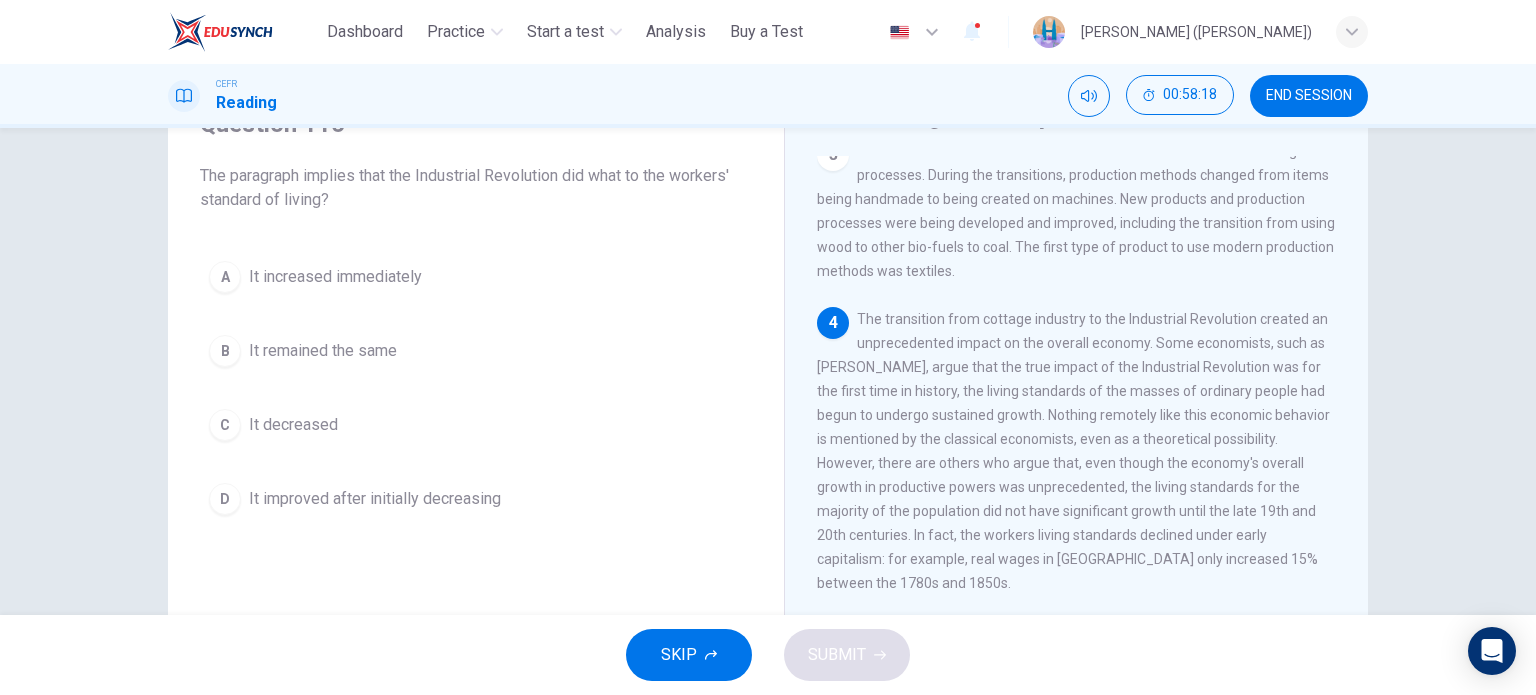 scroll, scrollTop: 430, scrollLeft: 0, axis: vertical 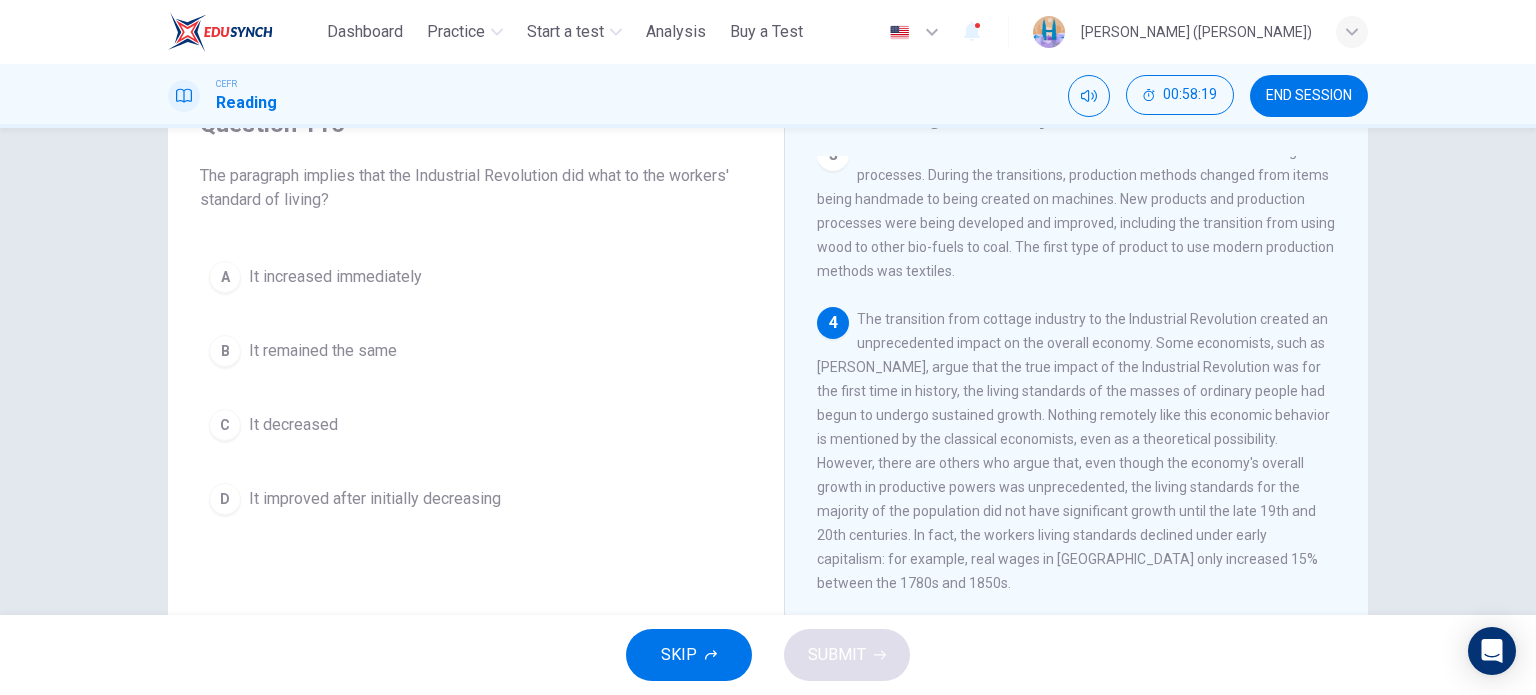 click on "It improved after initially decreasing" at bounding box center [375, 499] 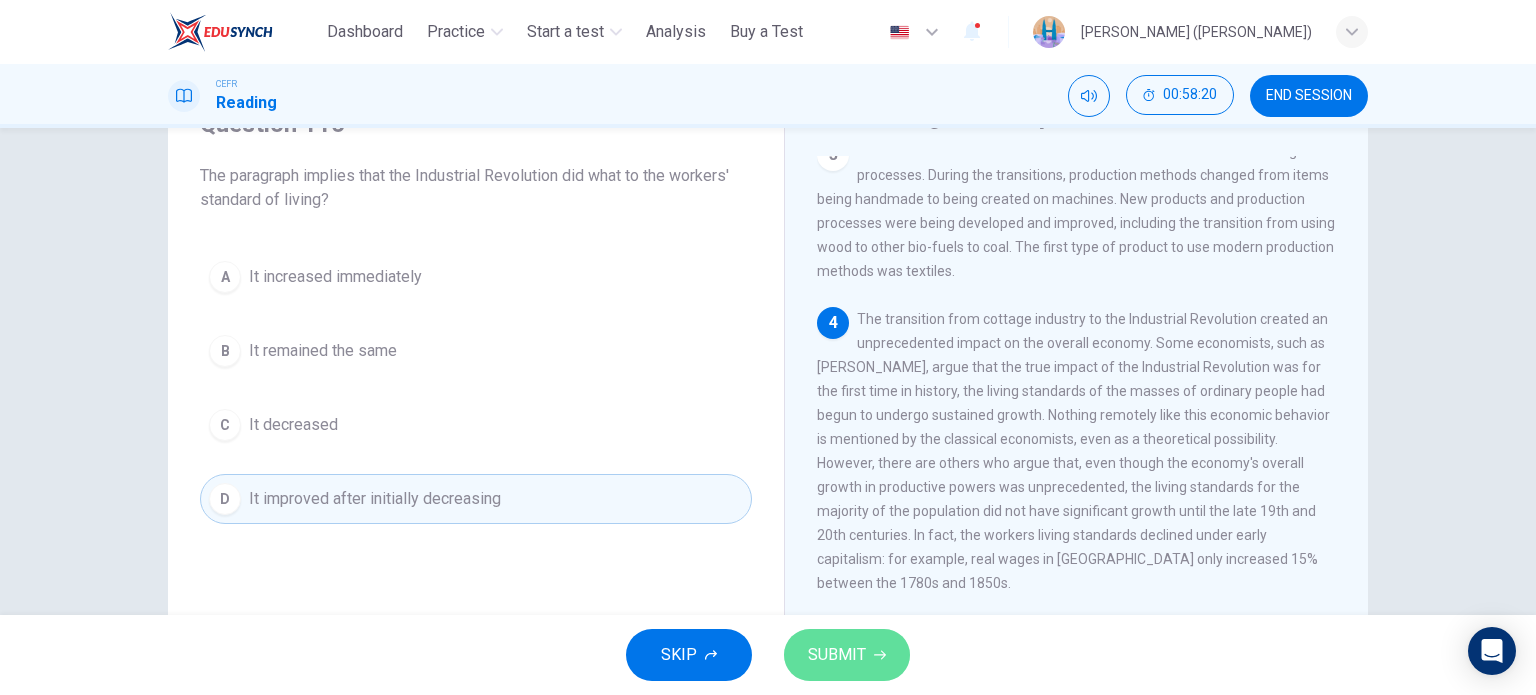 click on "SUBMIT" at bounding box center [847, 655] 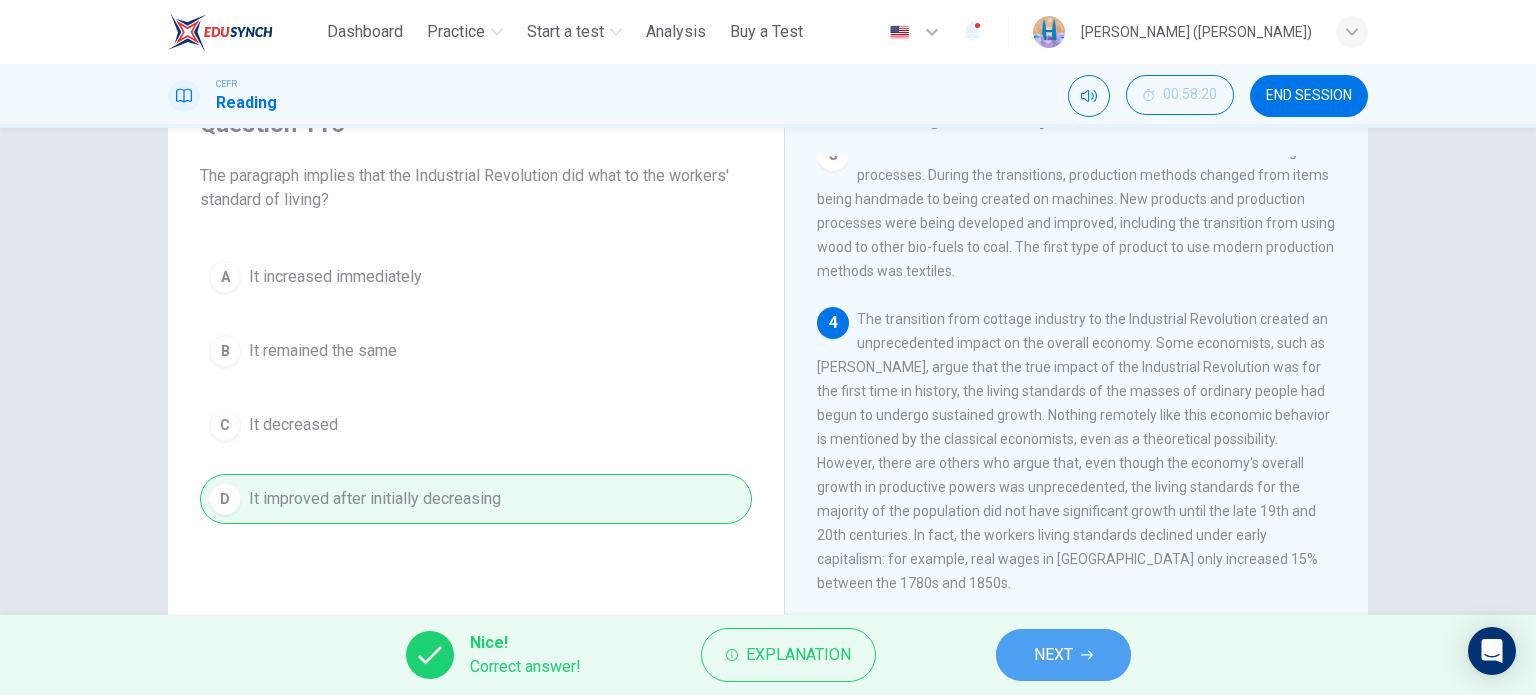 click on "NEXT" at bounding box center (1063, 655) 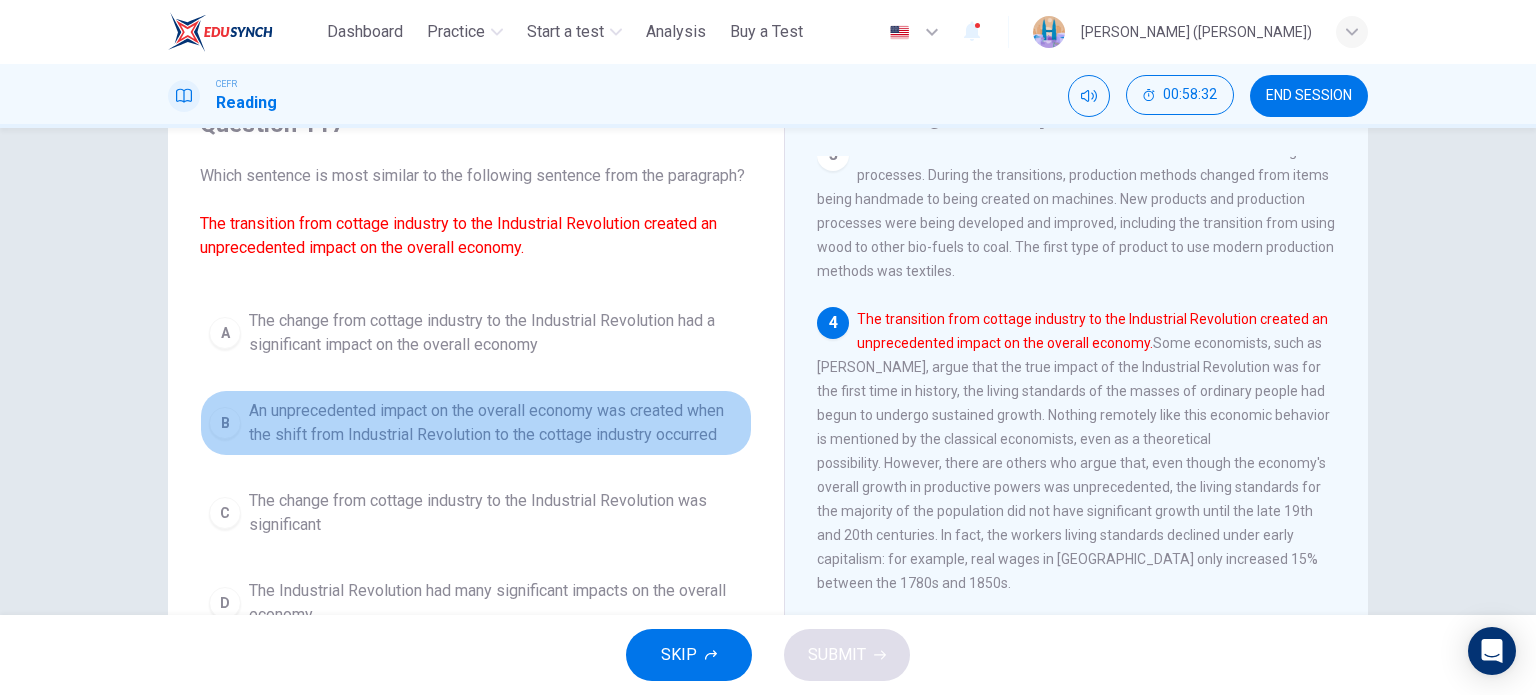 click on "An unprecedented impact on the overall economy was created when the shift from Industrial Revolution to the cottage industry occurred" at bounding box center (496, 423) 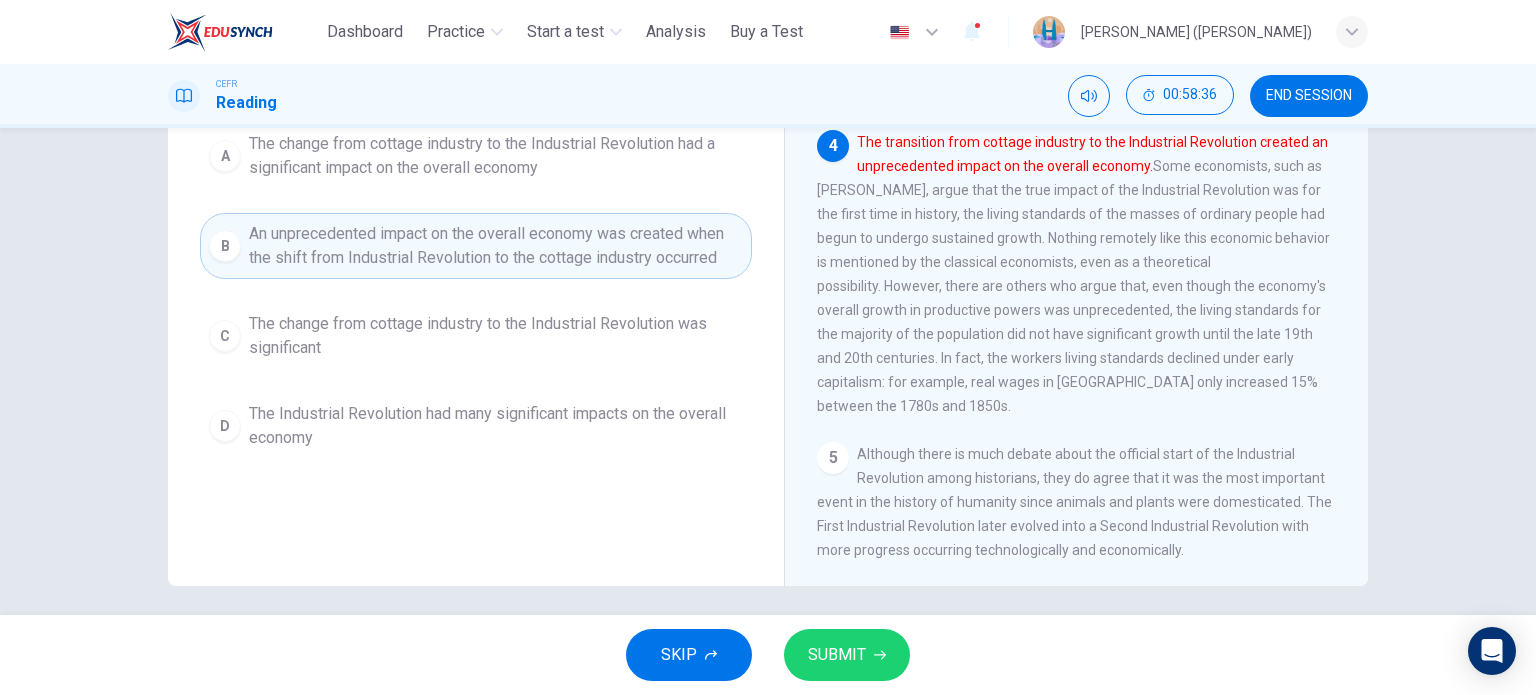 scroll, scrollTop: 288, scrollLeft: 0, axis: vertical 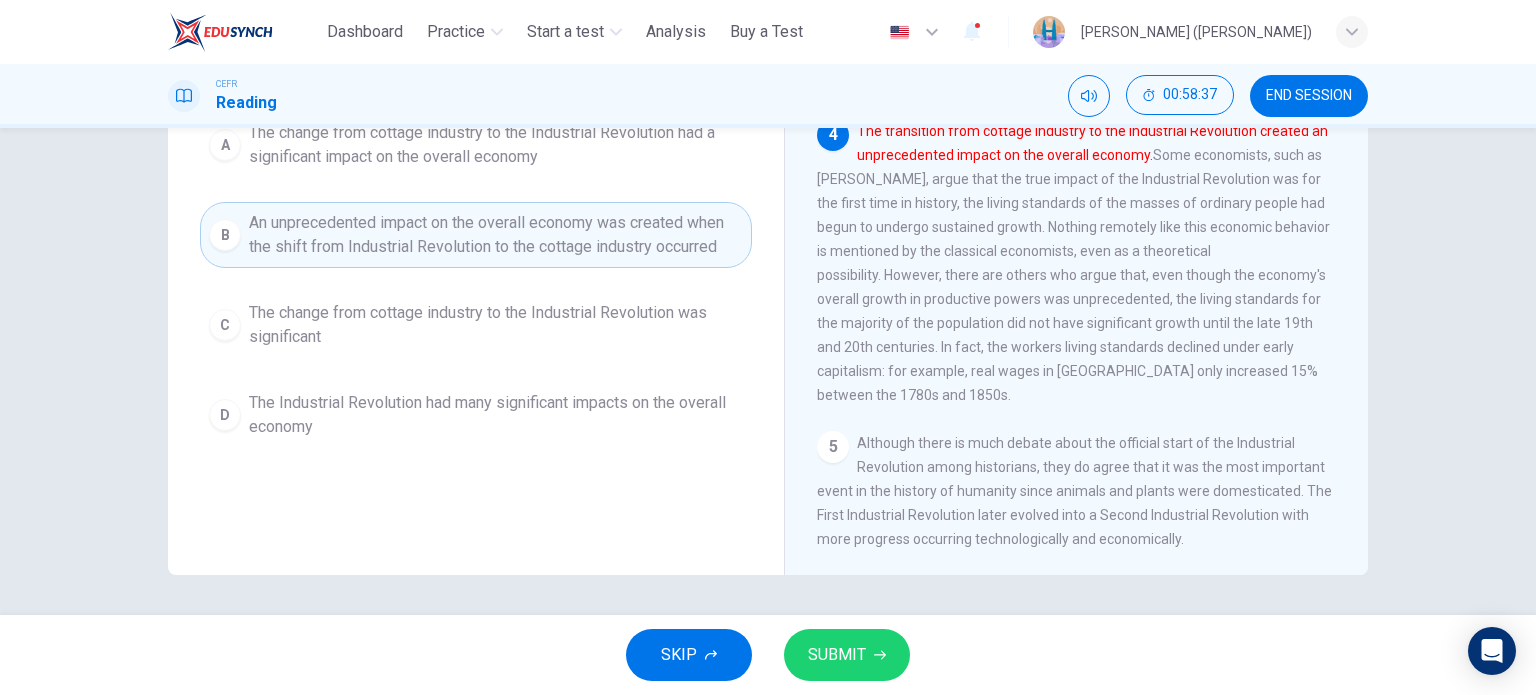 click on "SUBMIT" at bounding box center (837, 655) 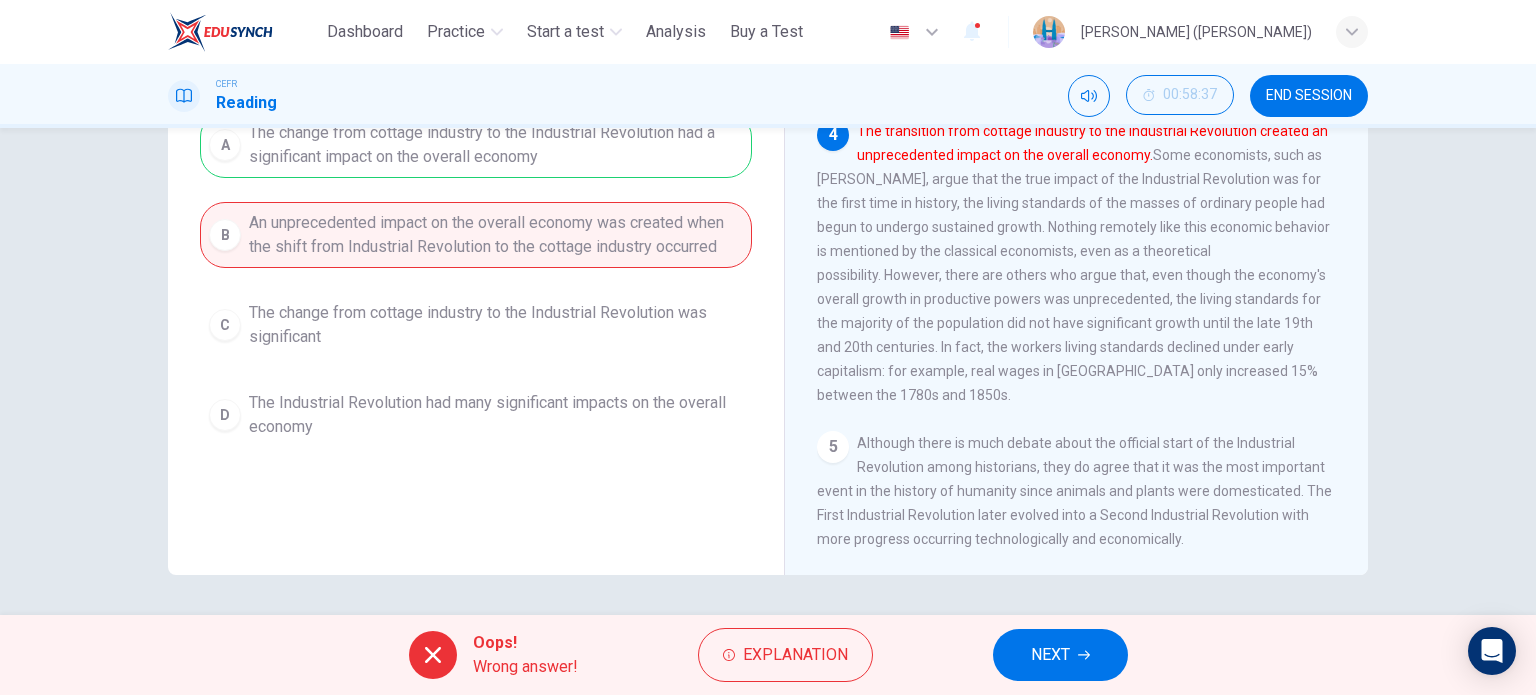 click on "Oops! Wrong answer! Explanation NEXT" at bounding box center [768, 655] 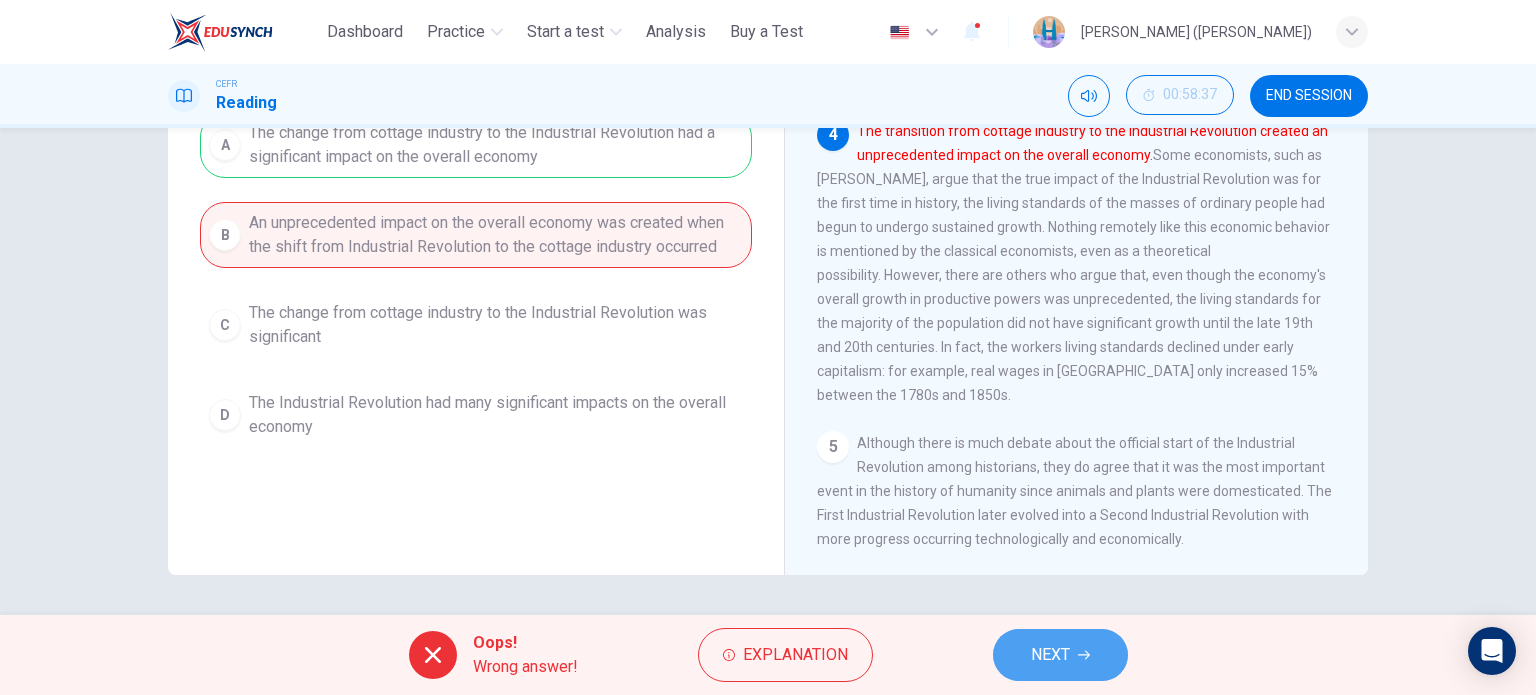 click on "NEXT" at bounding box center [1050, 655] 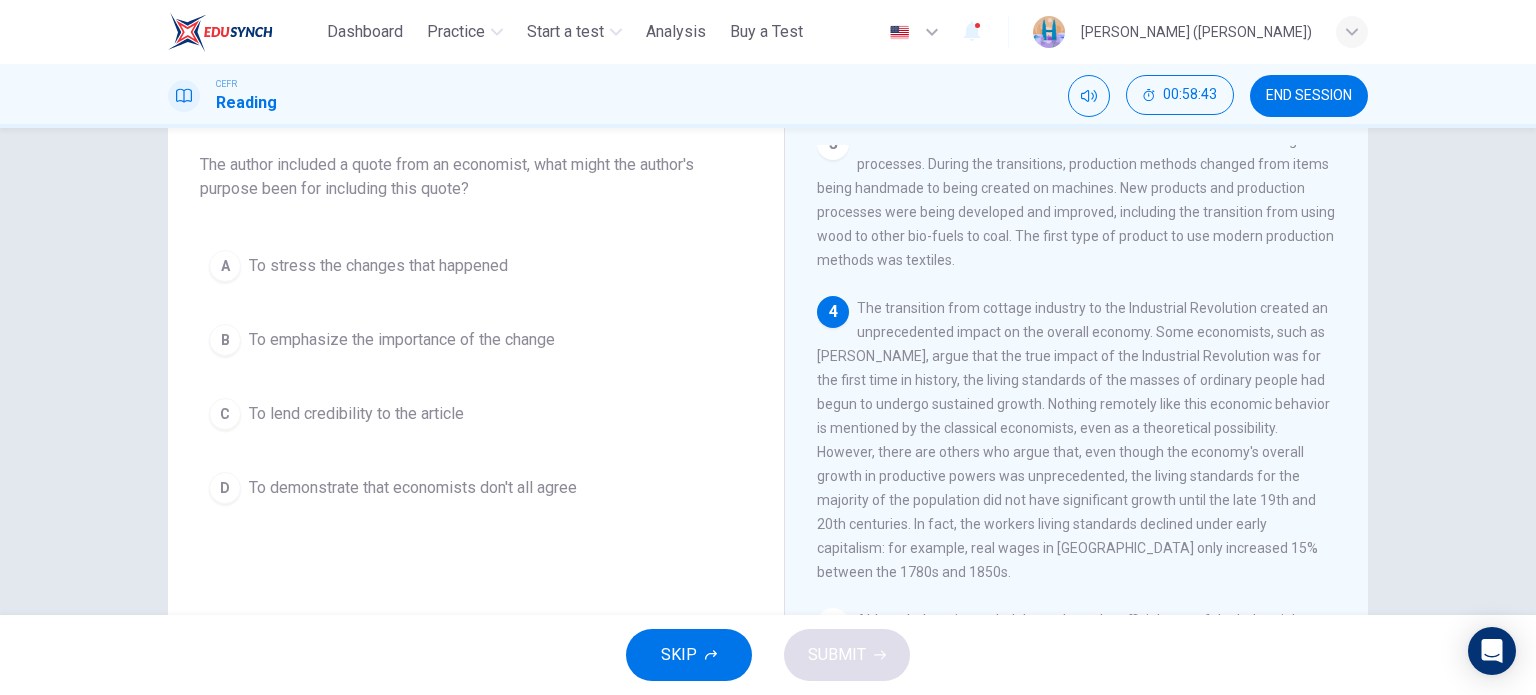 scroll, scrollTop: 116, scrollLeft: 0, axis: vertical 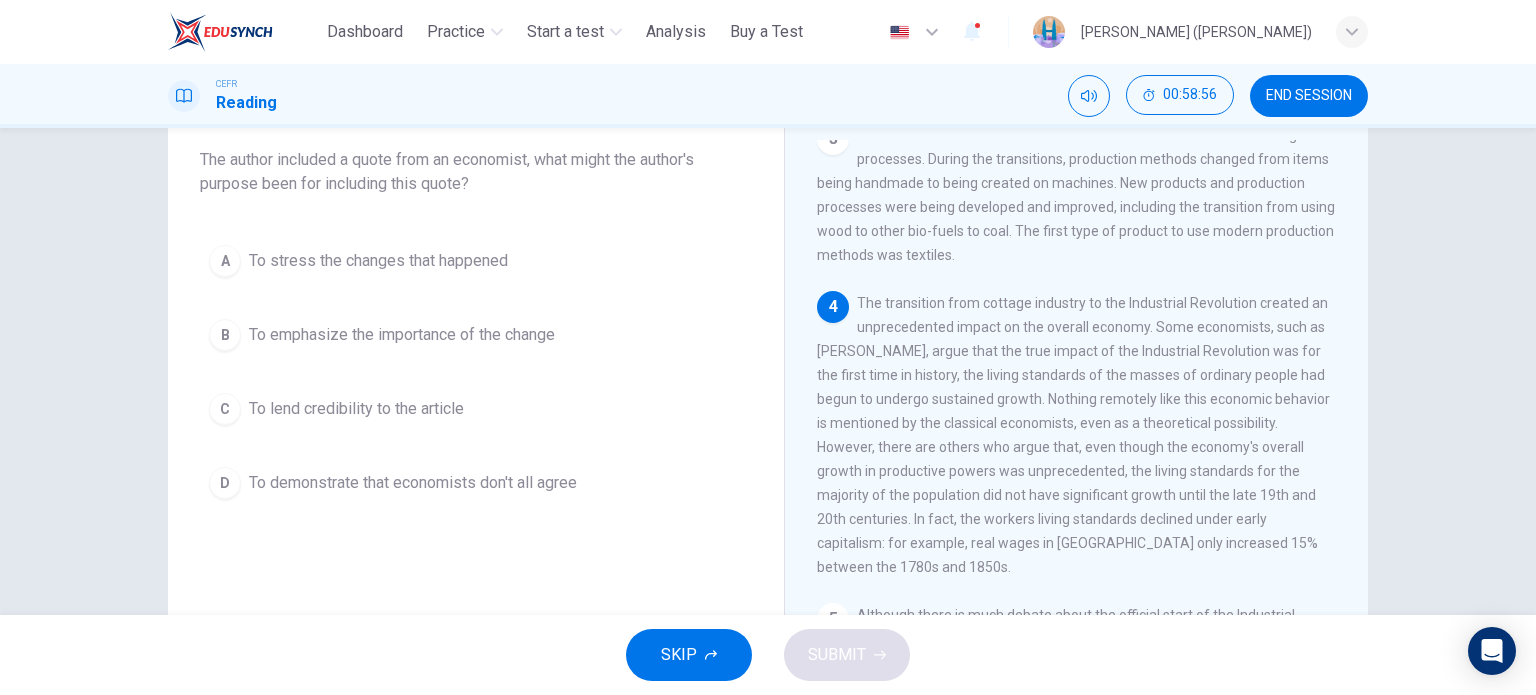 click on "To stress the changes that happened" at bounding box center [378, 261] 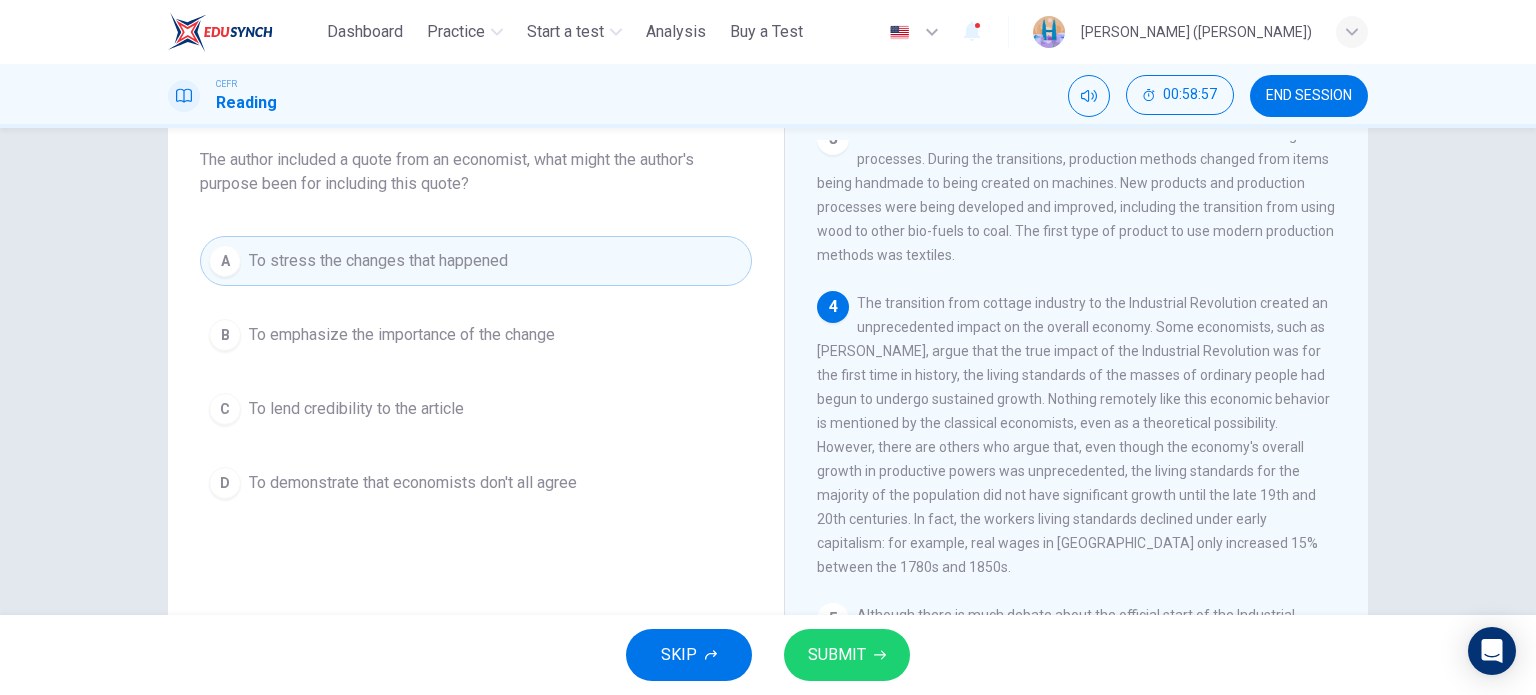 click on "SUBMIT" at bounding box center [847, 655] 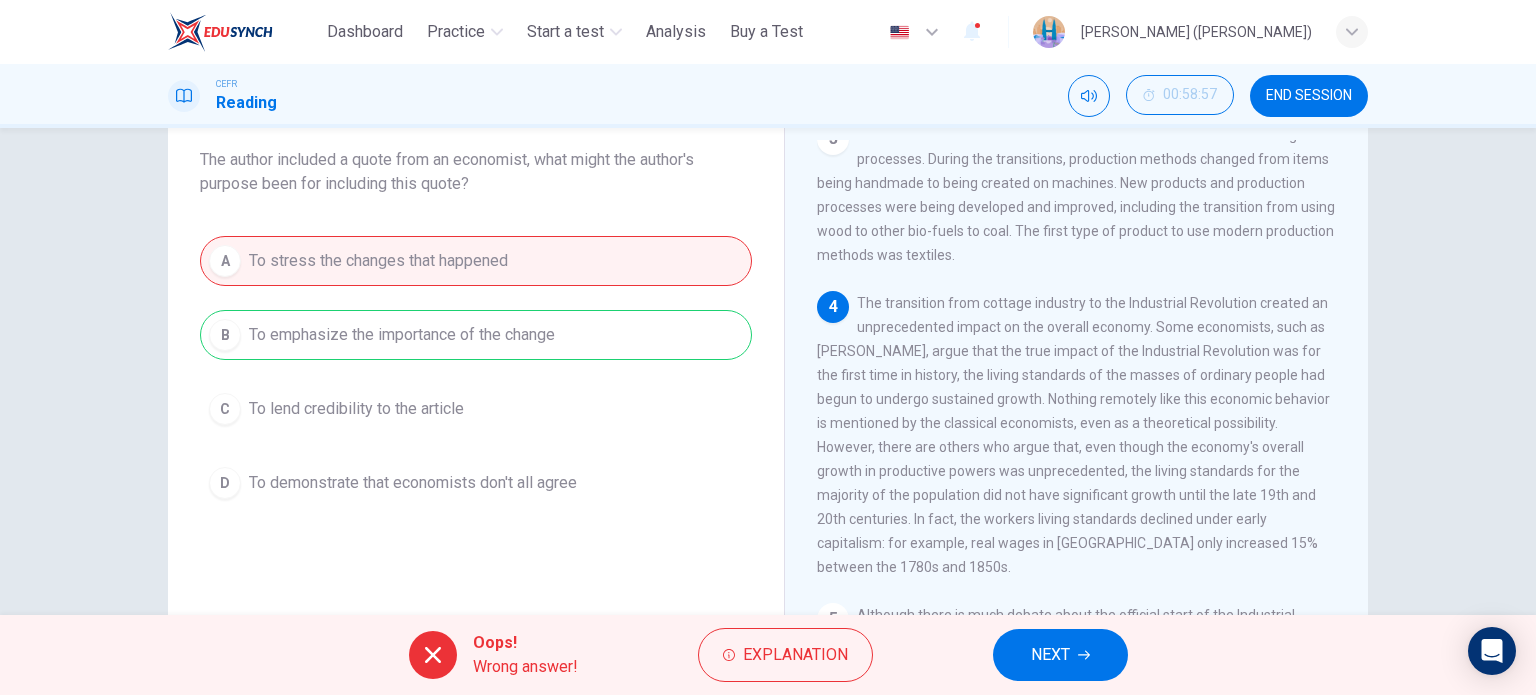 click on "NEXT" at bounding box center (1050, 655) 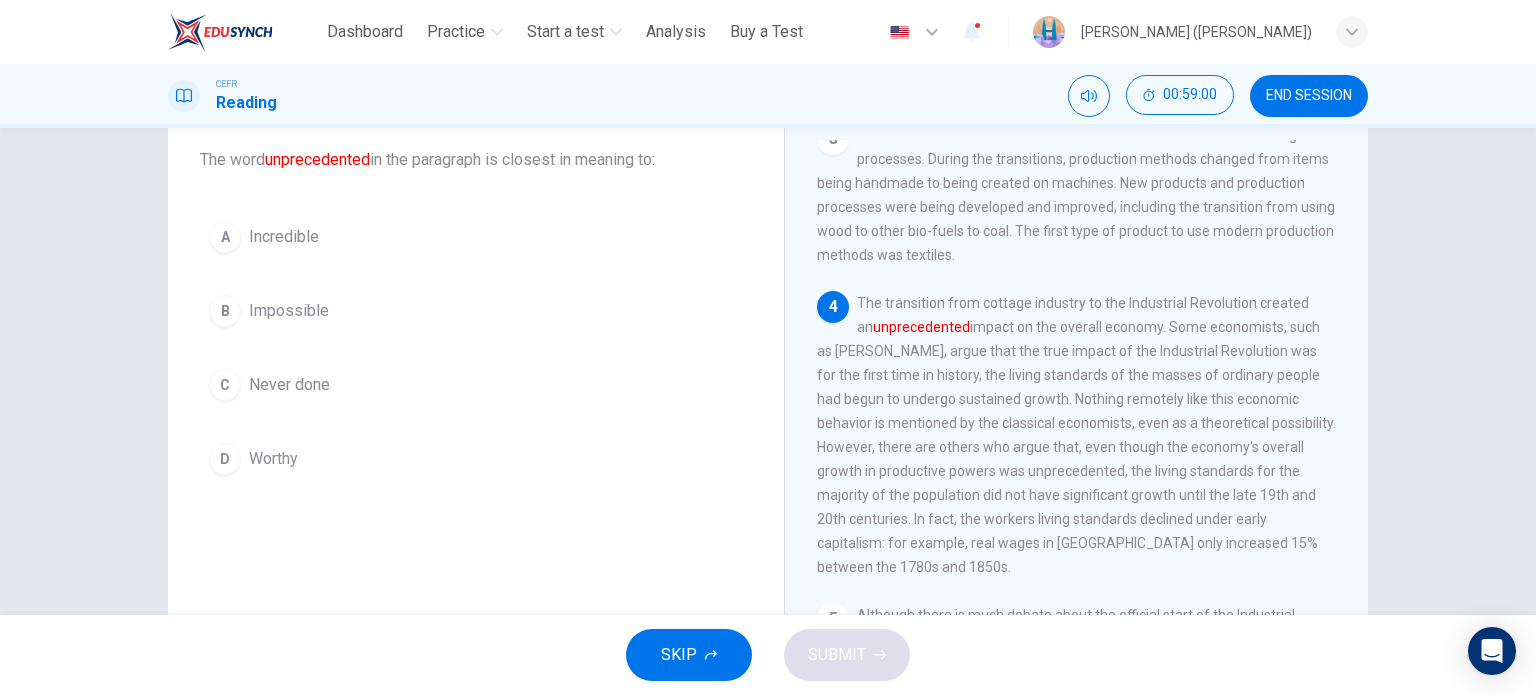 click on "Never done" at bounding box center (289, 385) 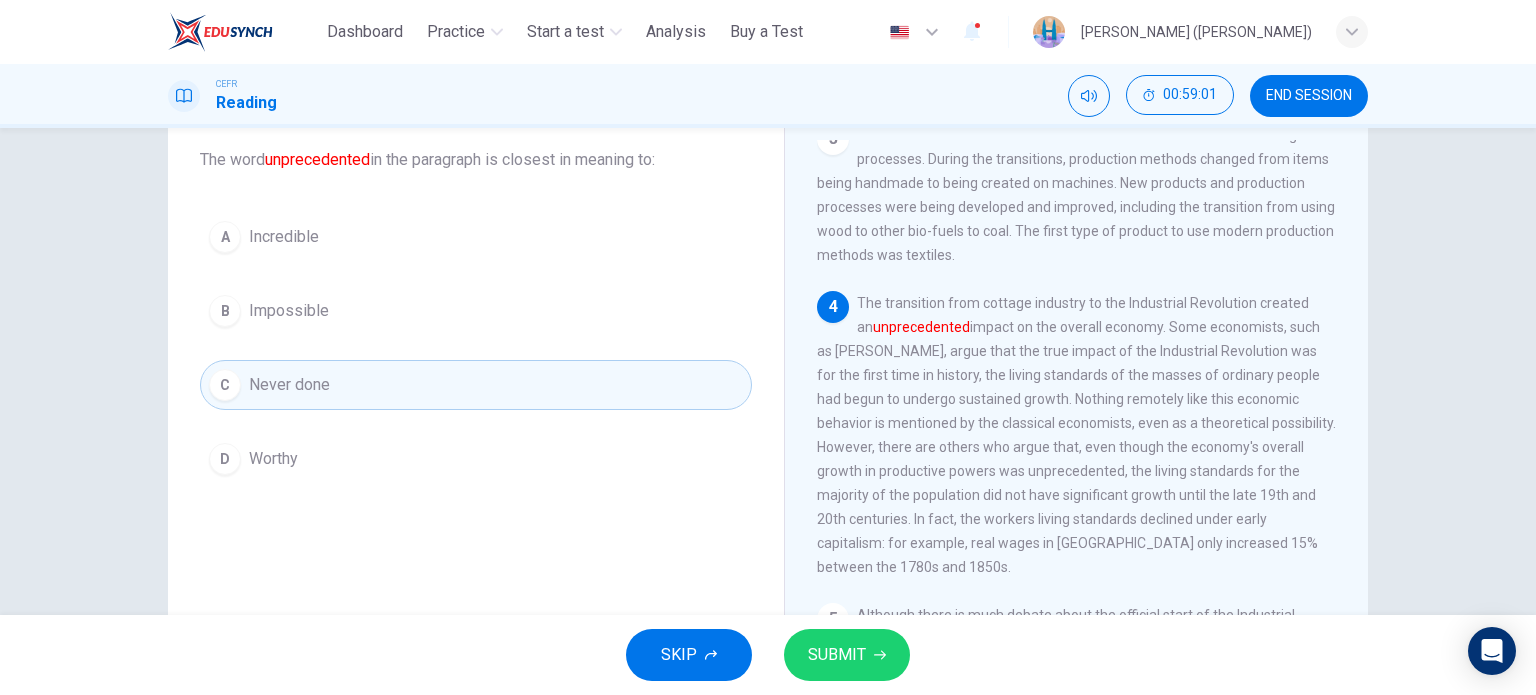 click on "SUBMIT" at bounding box center [837, 655] 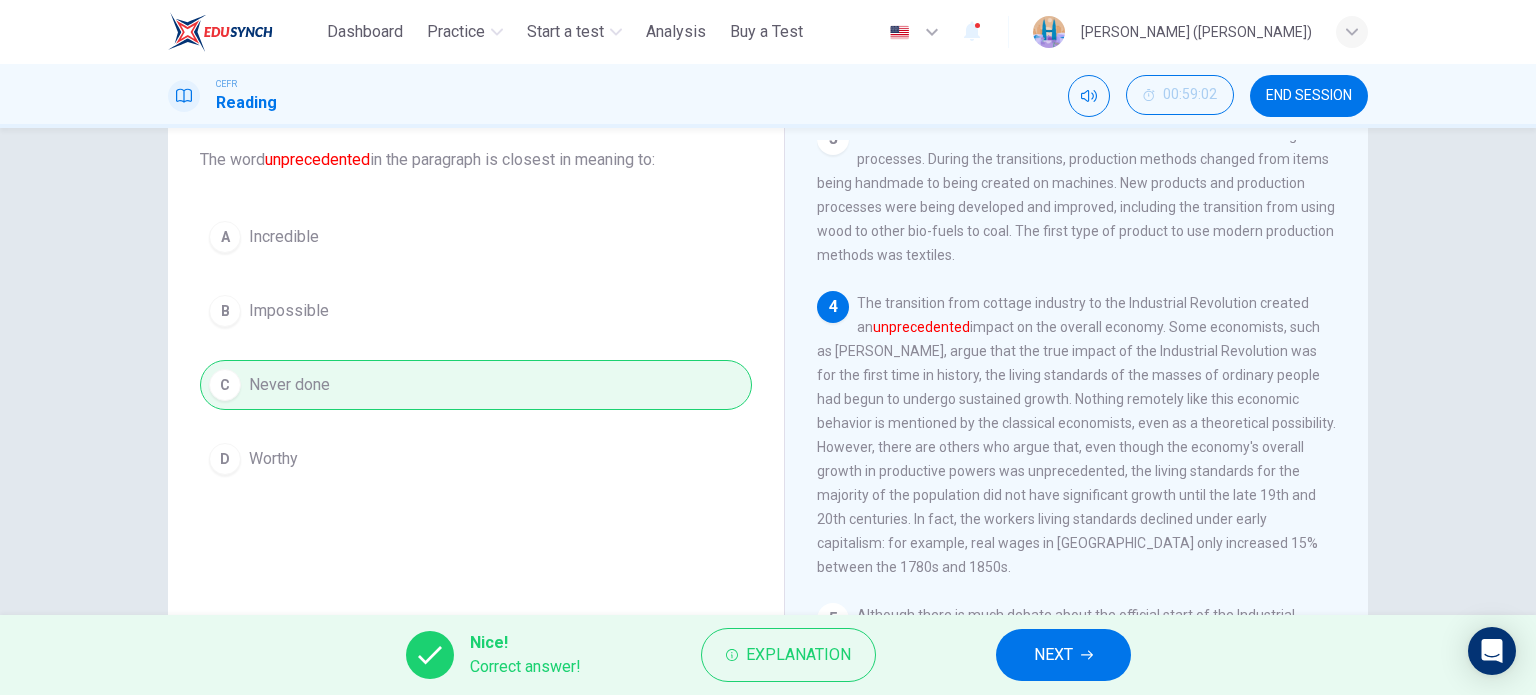 click on "NEXT" at bounding box center [1063, 655] 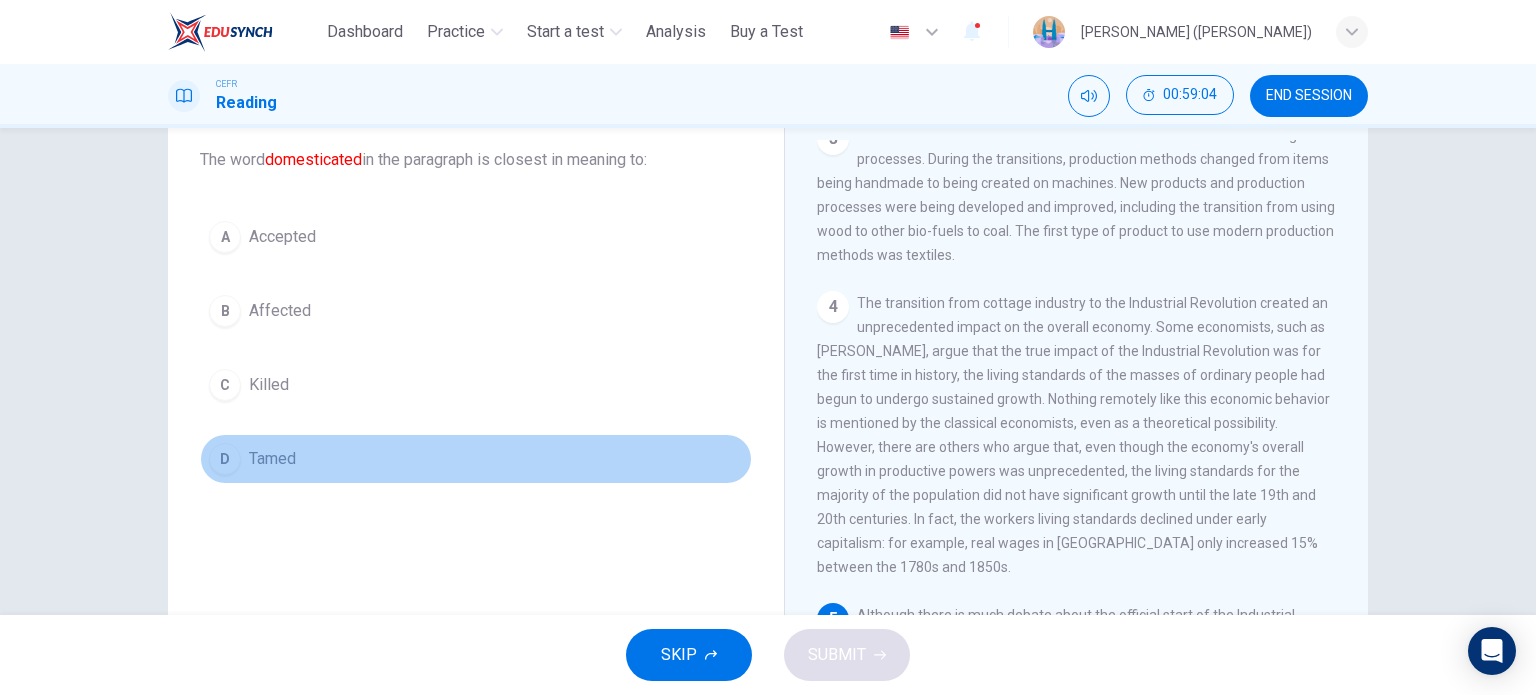 drag, startPoint x: 266, startPoint y: 447, endPoint x: 293, endPoint y: 444, distance: 27.166155 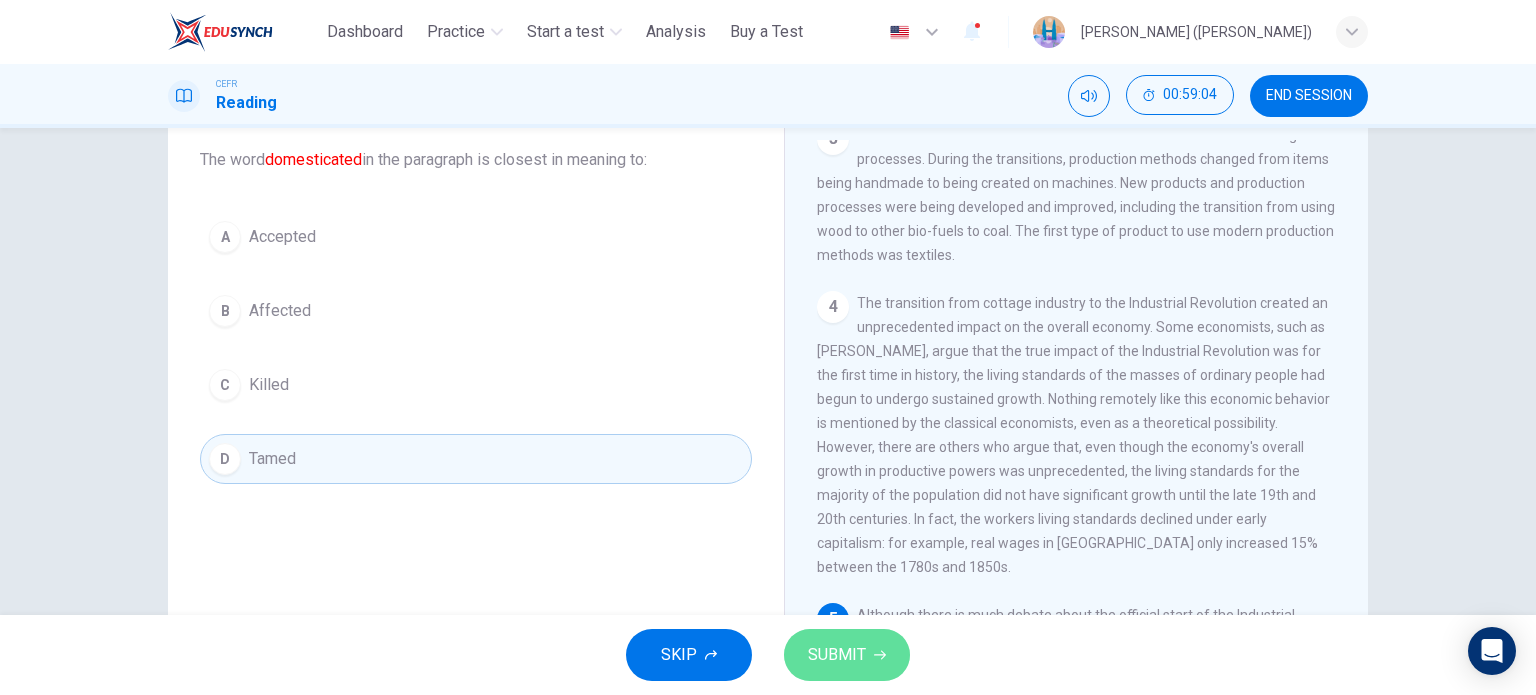 click on "SUBMIT" at bounding box center (837, 655) 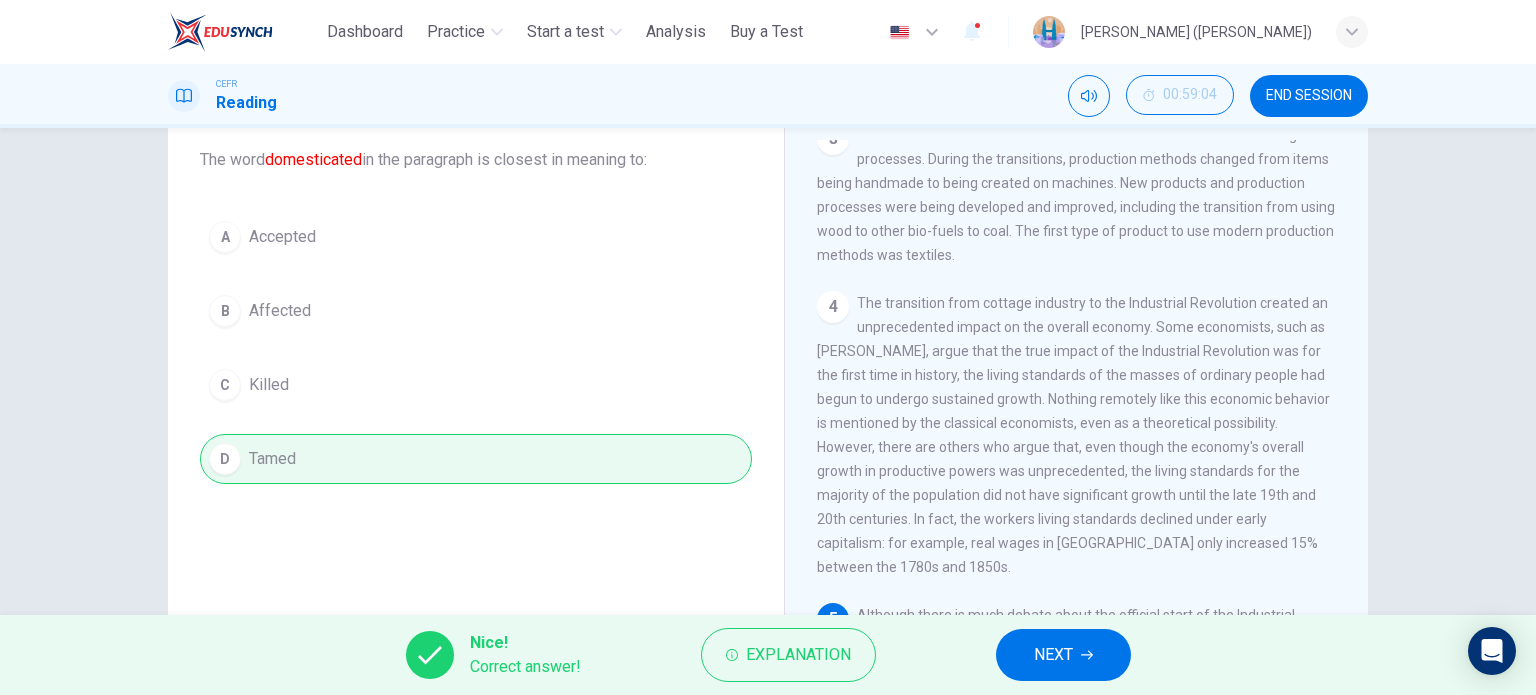 click on "NEXT" at bounding box center (1053, 655) 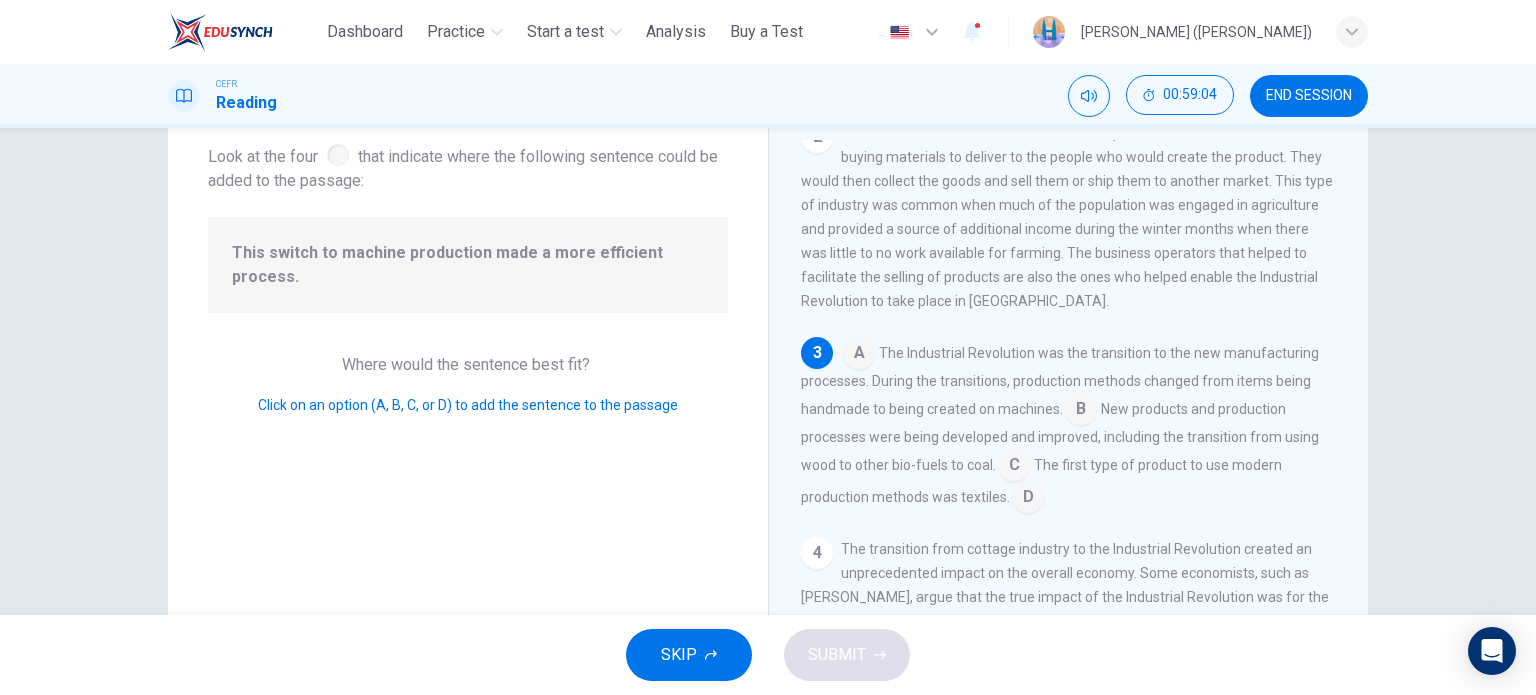 scroll, scrollTop: 196, scrollLeft: 0, axis: vertical 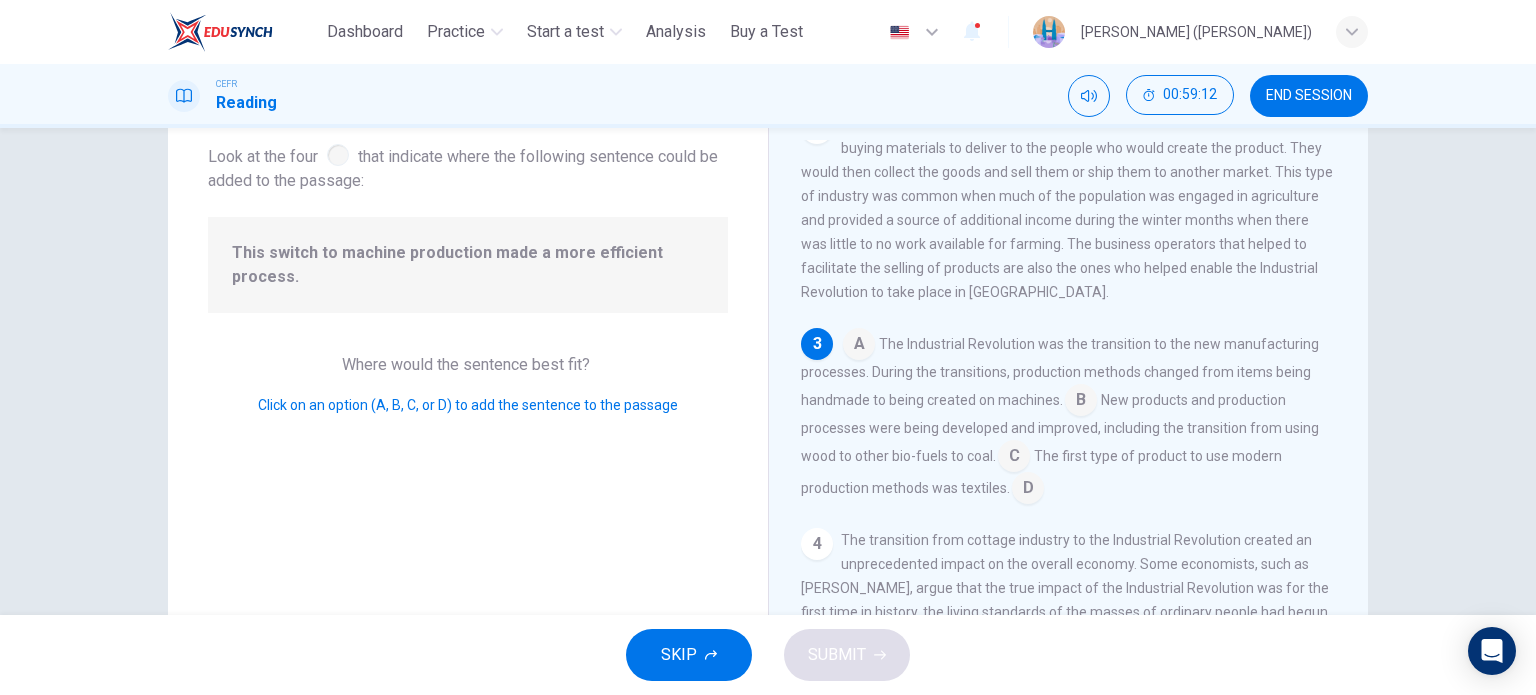 click at bounding box center (1081, 402) 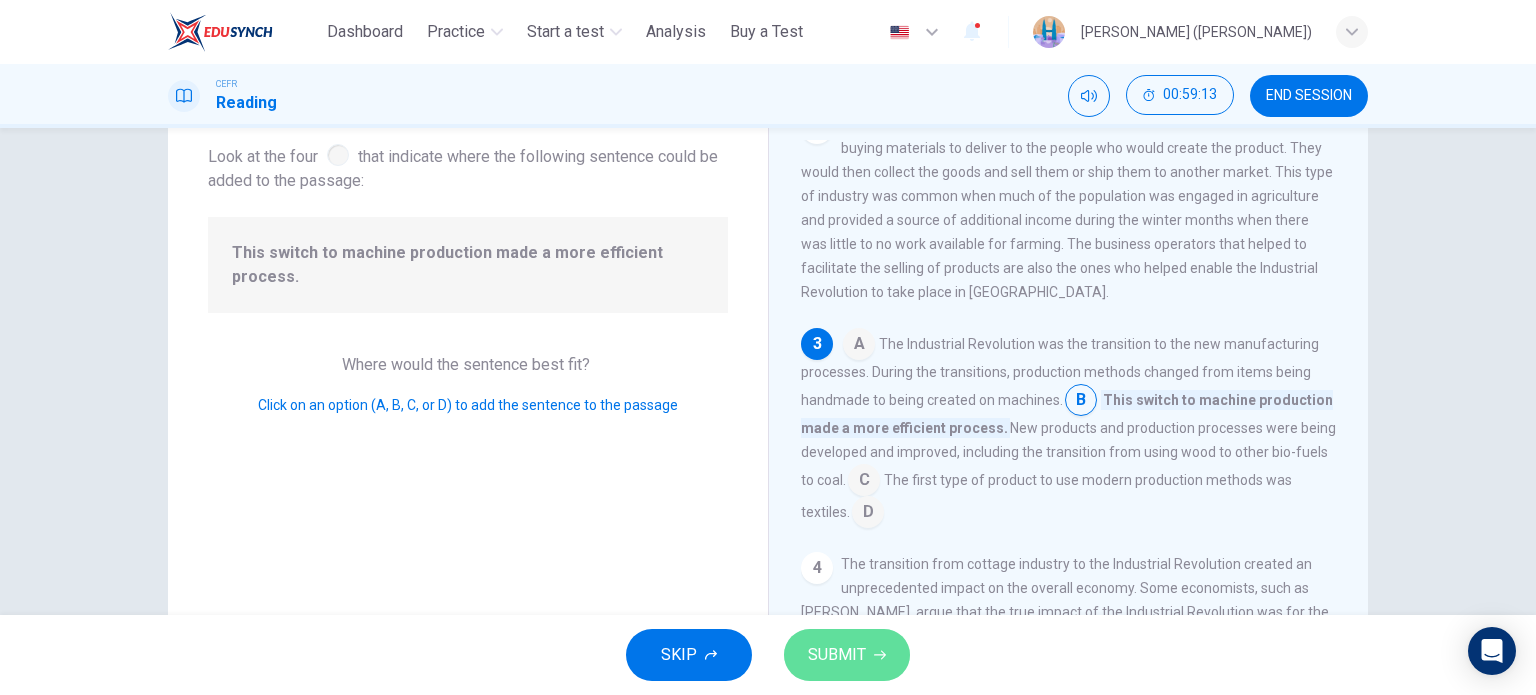click on "SUBMIT" at bounding box center [837, 655] 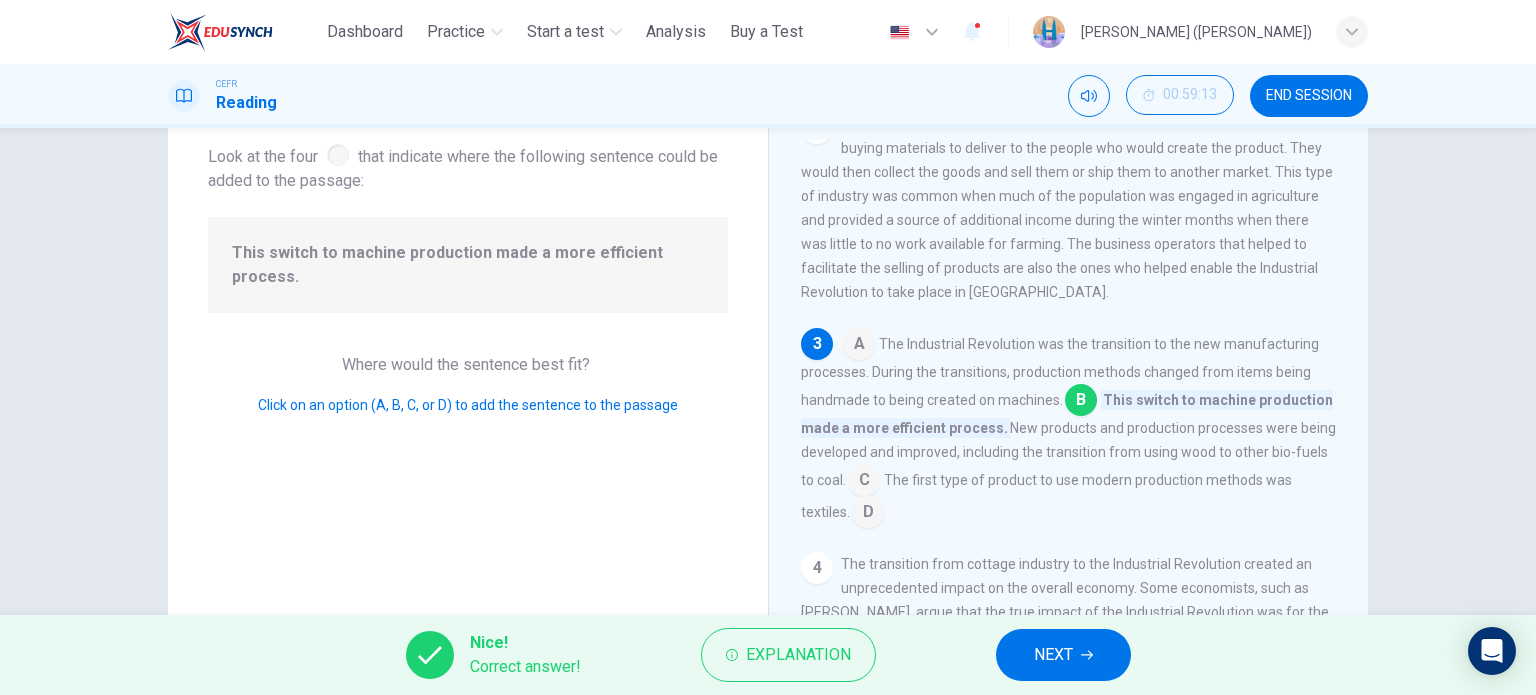click on "NEXT" at bounding box center (1063, 655) 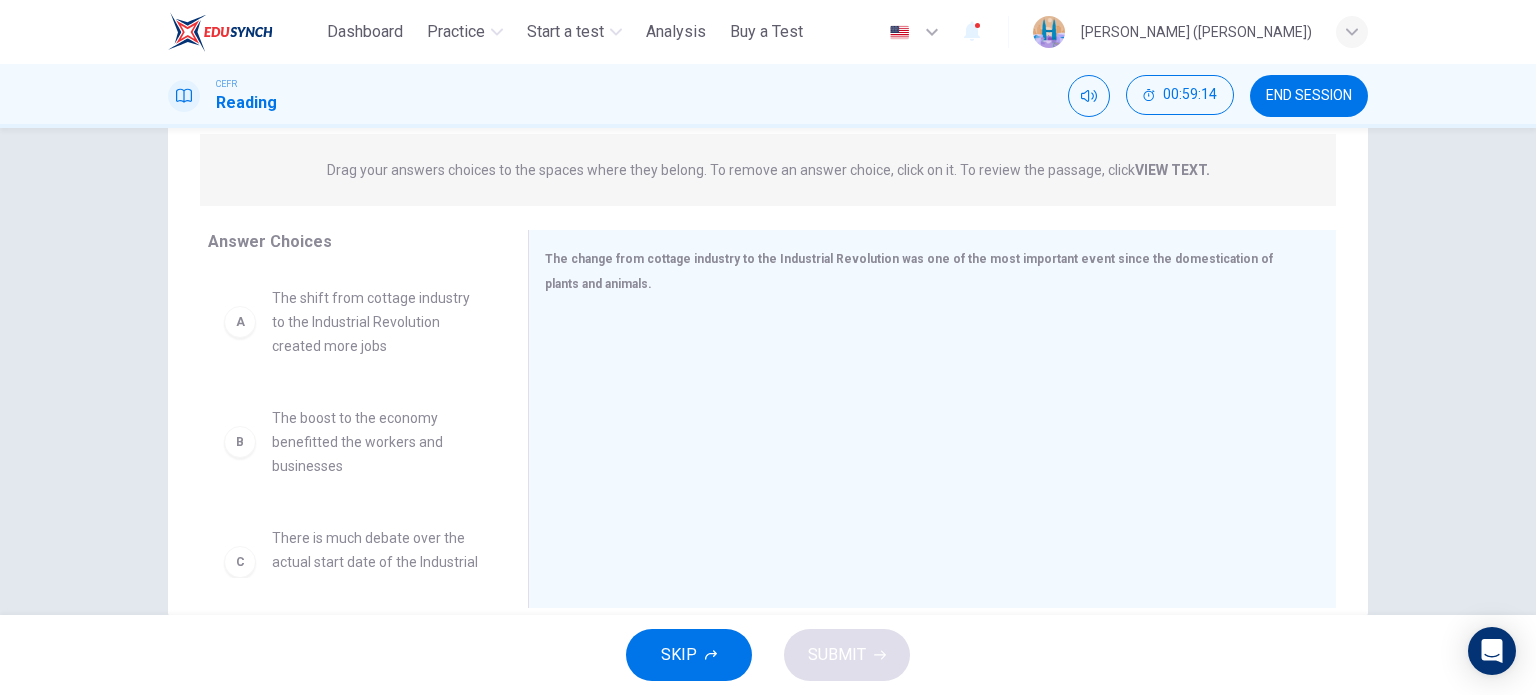 scroll, scrollTop: 288, scrollLeft: 0, axis: vertical 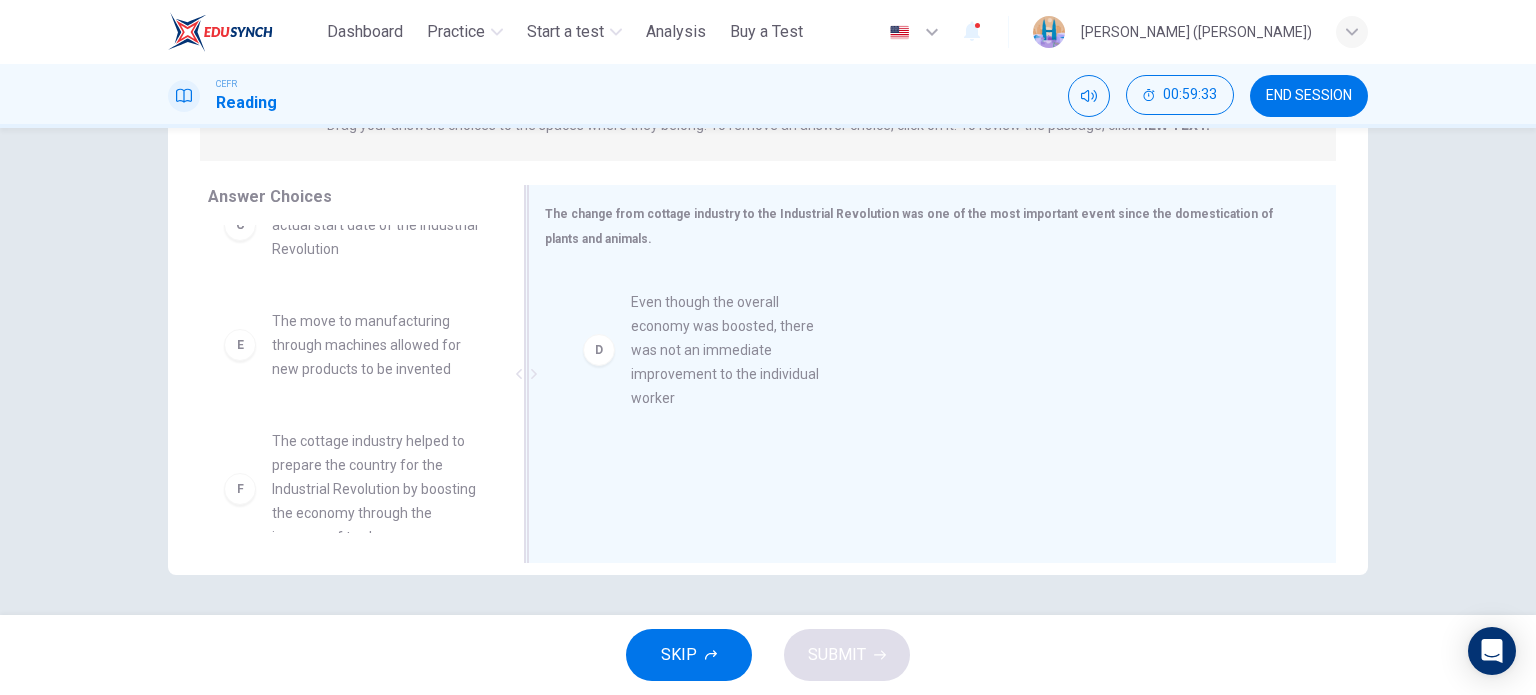 drag, startPoint x: 313, startPoint y: 374, endPoint x: 684, endPoint y: 355, distance: 371.4862 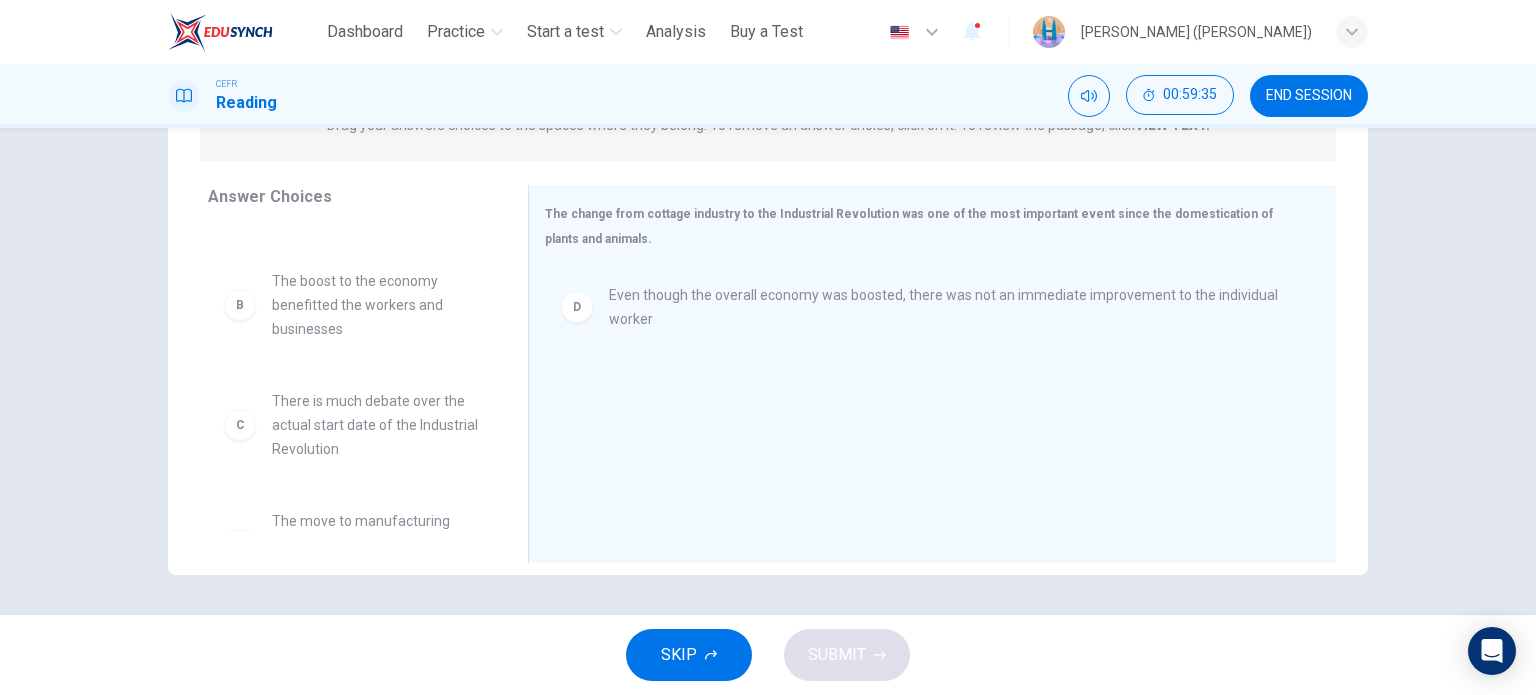 scroll, scrollTop: 0, scrollLeft: 0, axis: both 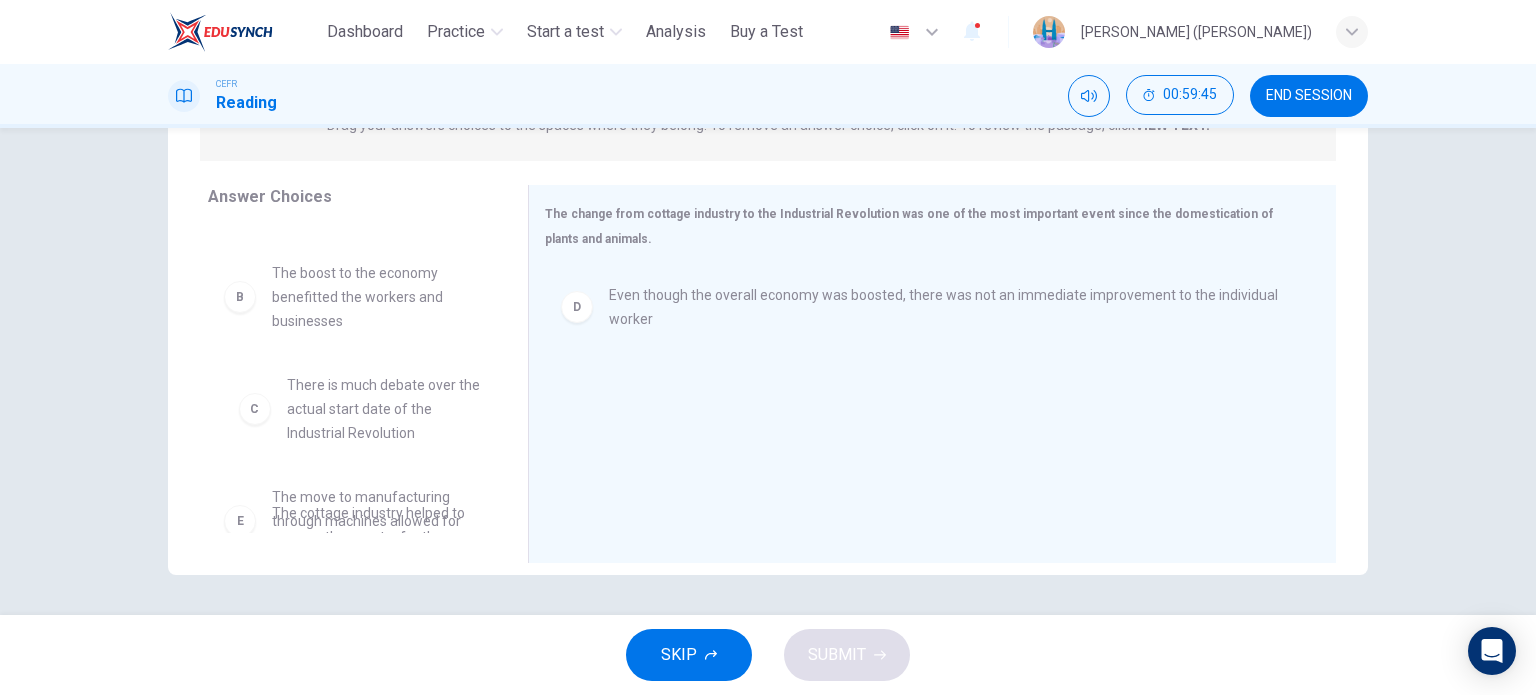 drag, startPoint x: 295, startPoint y: 440, endPoint x: 307, endPoint y: 435, distance: 13 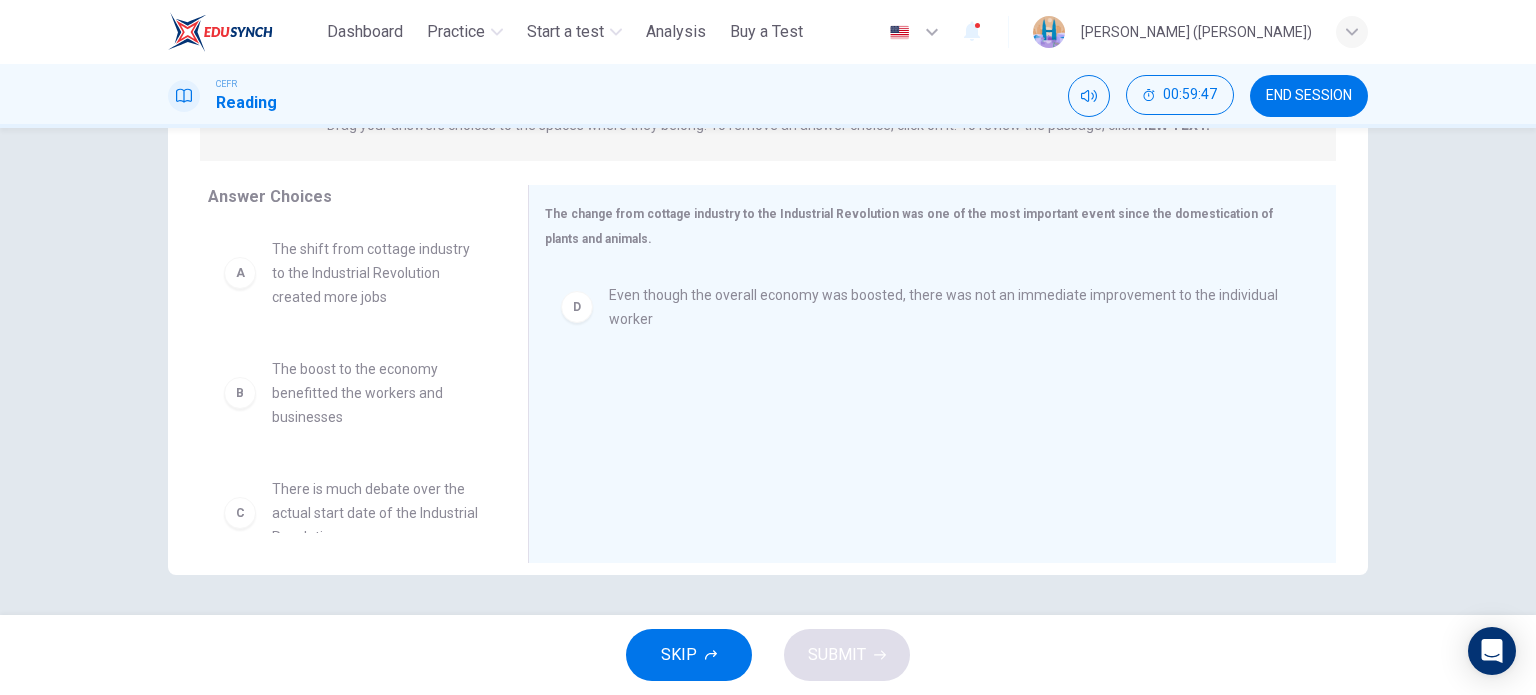 scroll, scrollTop: 0, scrollLeft: 0, axis: both 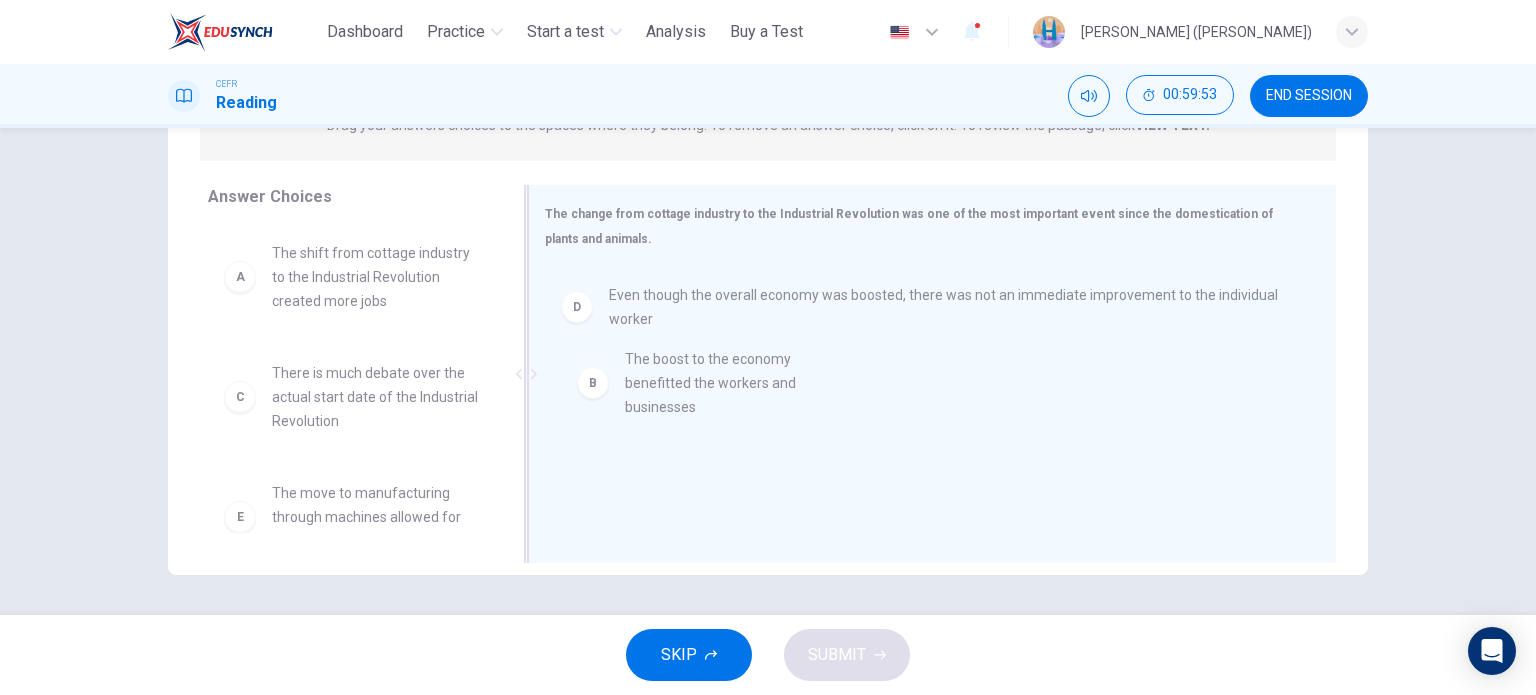 drag, startPoint x: 353, startPoint y: 395, endPoint x: 717, endPoint y: 381, distance: 364.26913 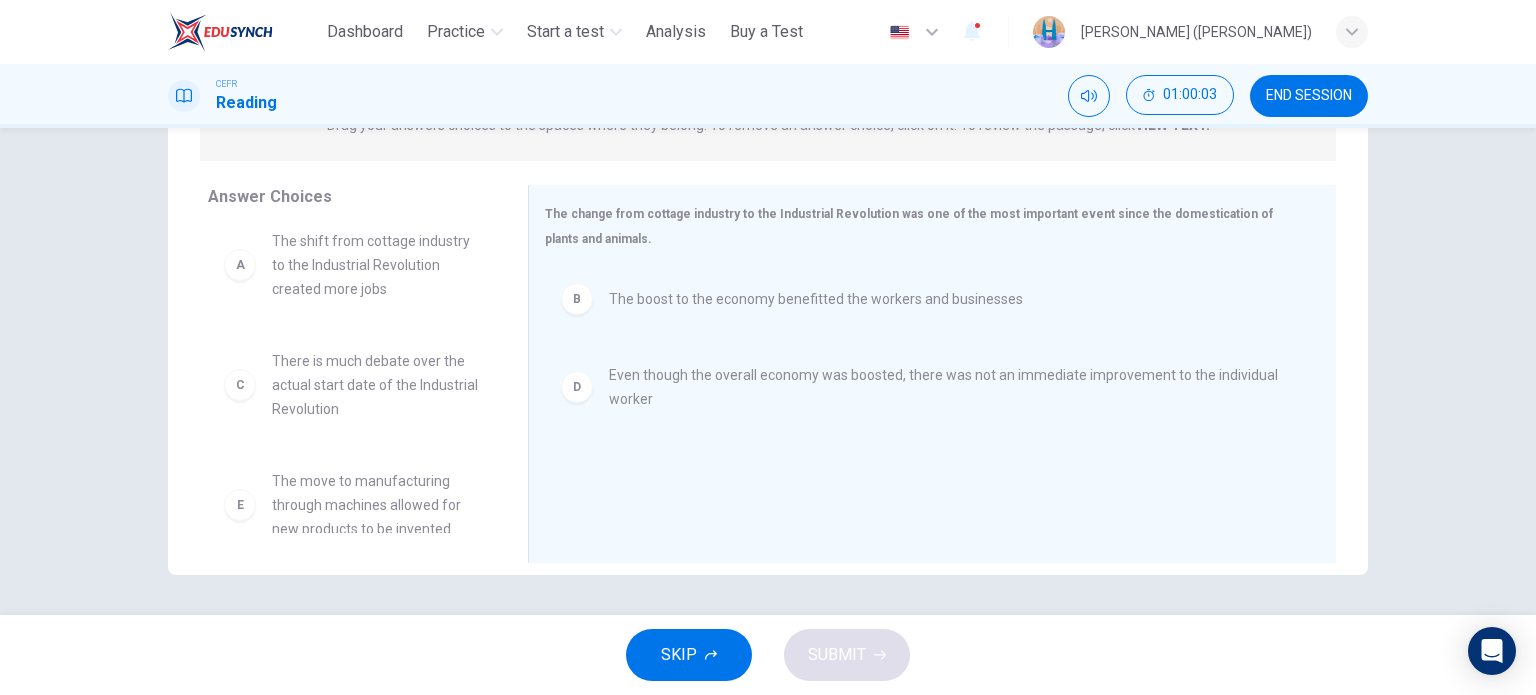 scroll, scrollTop: 0, scrollLeft: 0, axis: both 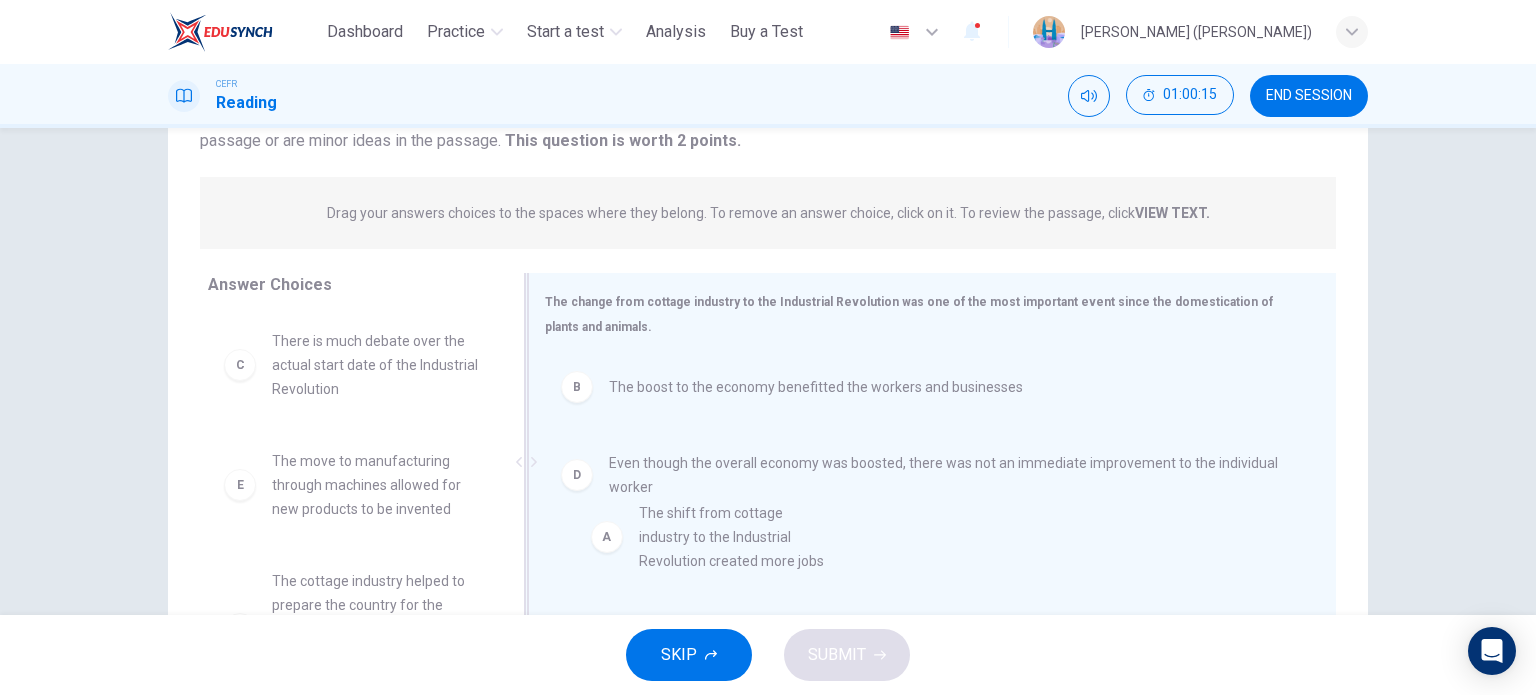 drag, startPoint x: 464, startPoint y: 447, endPoint x: 717, endPoint y: 559, distance: 276.68213 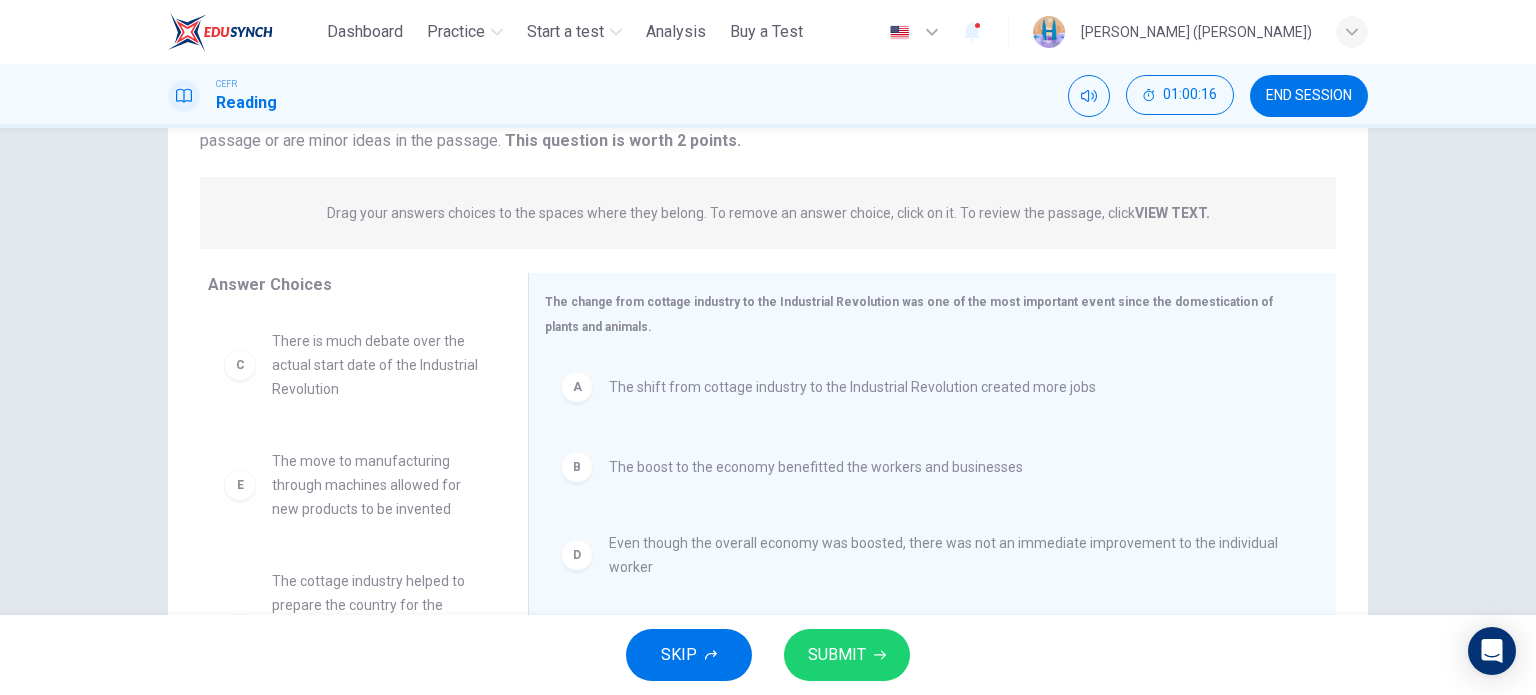 click on "SUBMIT" at bounding box center (837, 655) 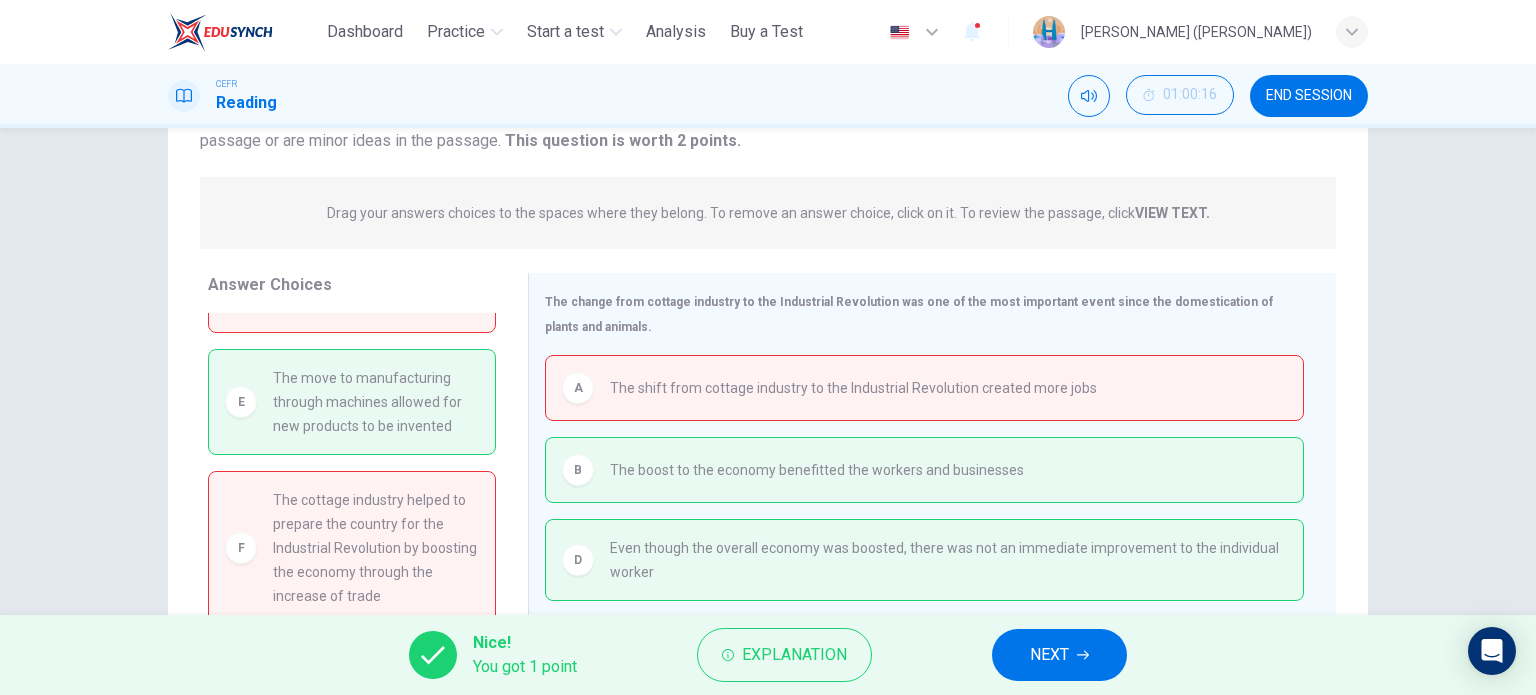 scroll, scrollTop: 88, scrollLeft: 0, axis: vertical 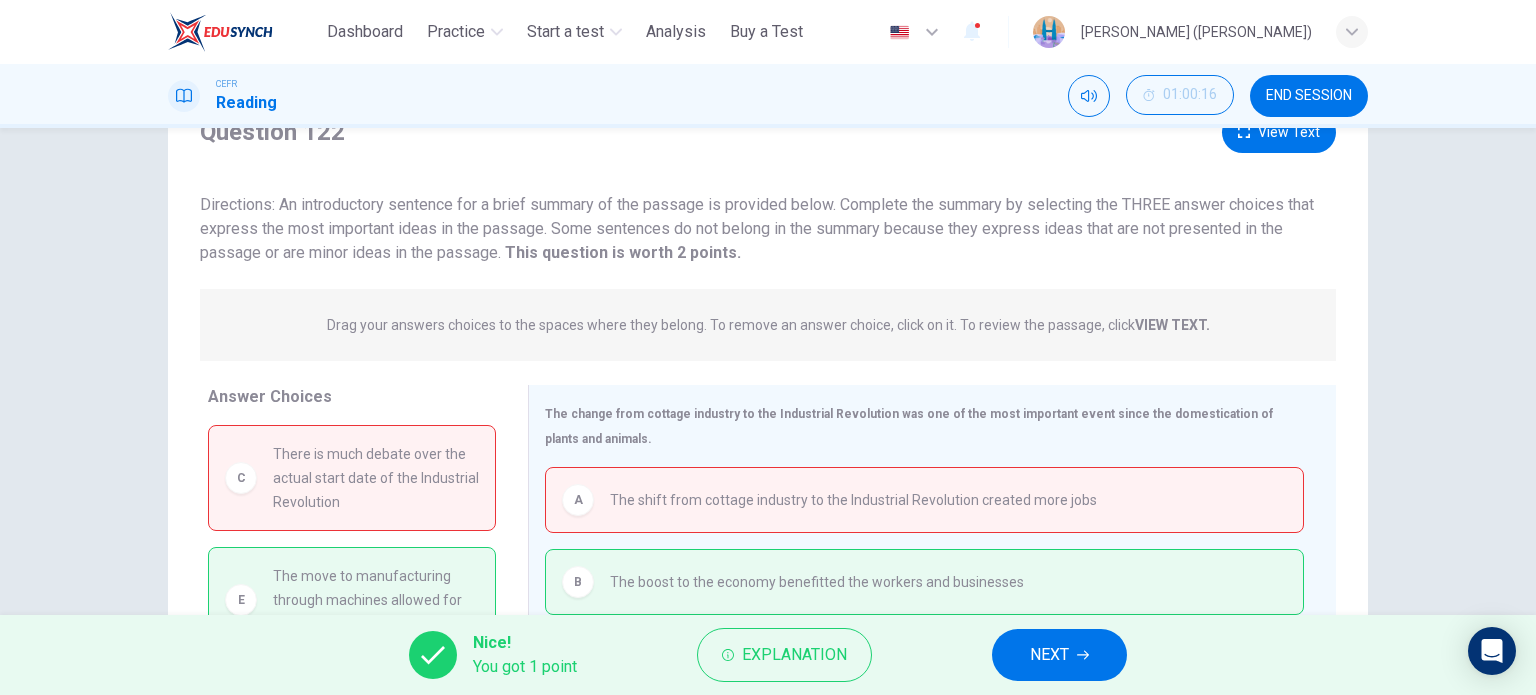 click on "NEXT" at bounding box center [1059, 655] 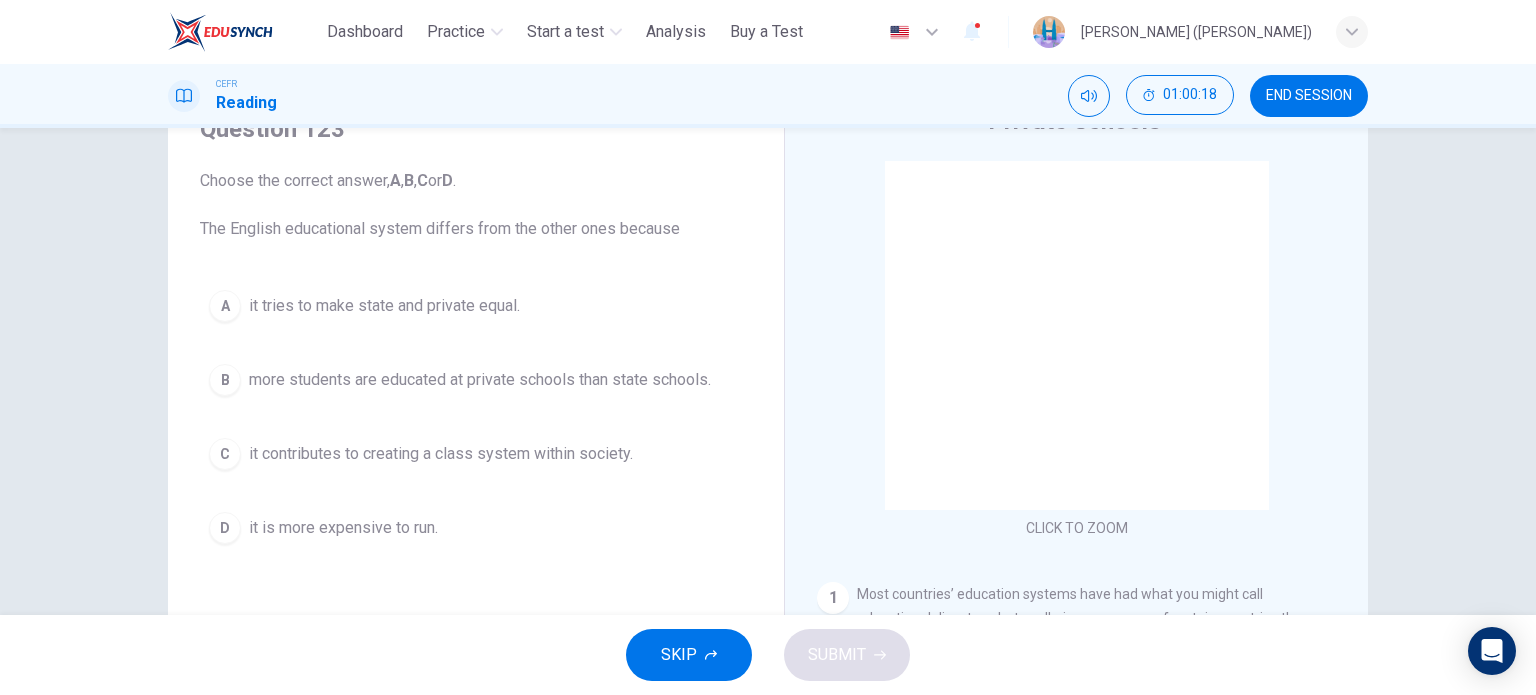 scroll, scrollTop: 100, scrollLeft: 0, axis: vertical 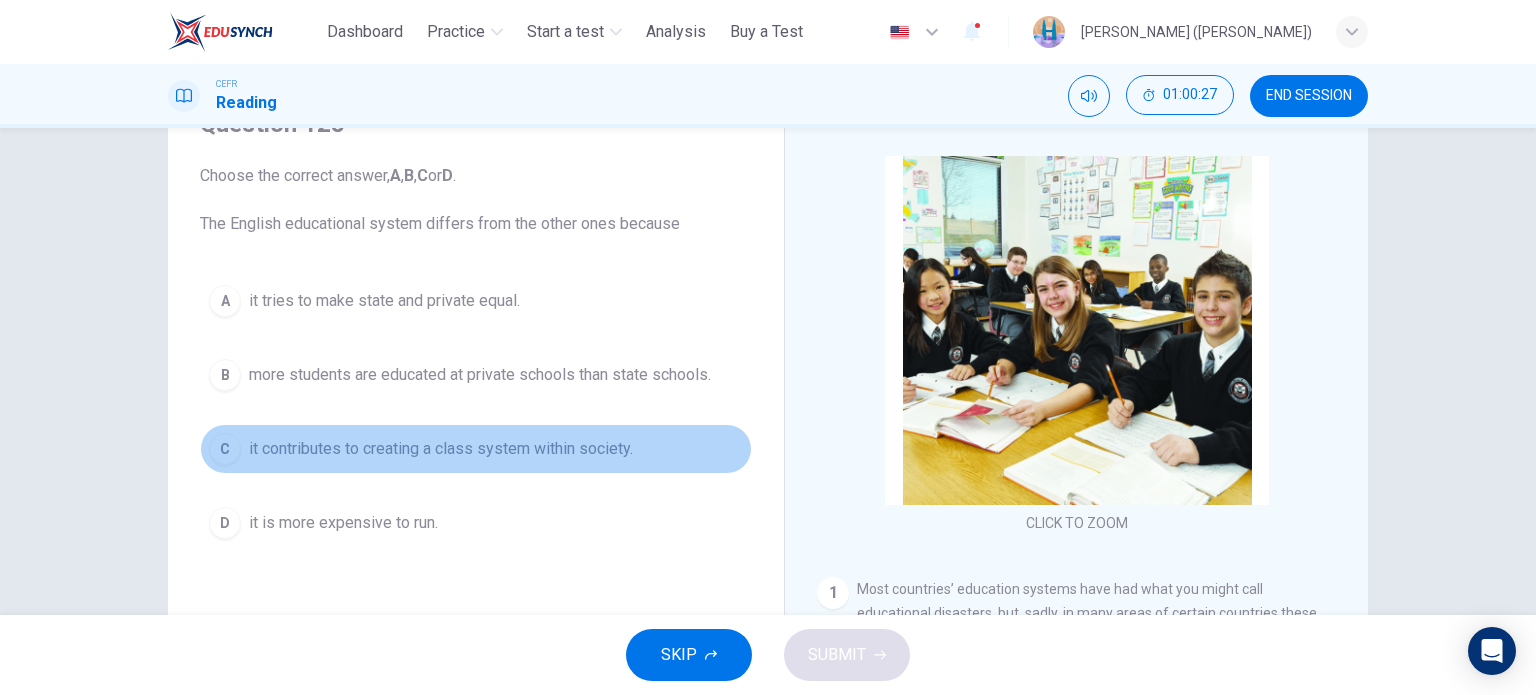 click on "it contributes to creating a class system within society." at bounding box center [441, 449] 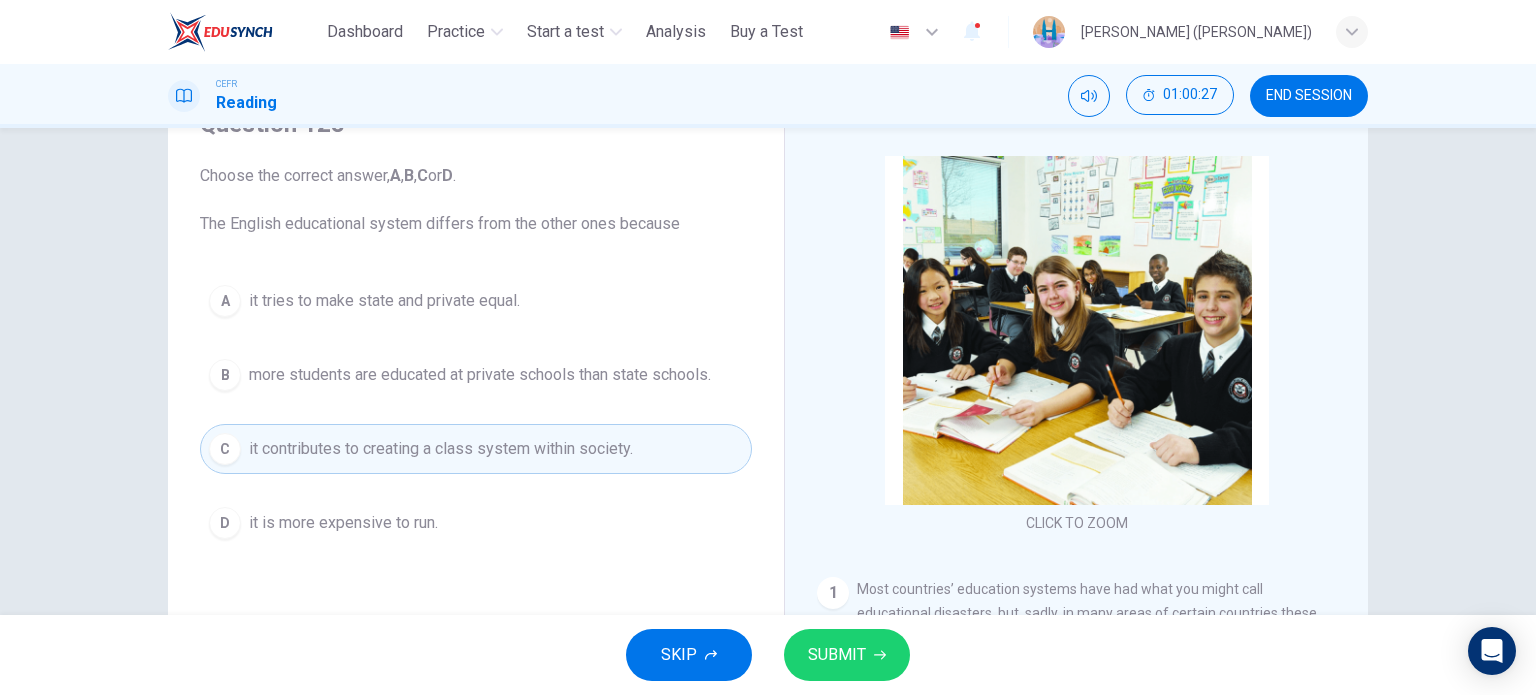 click on "SUBMIT" at bounding box center [837, 655] 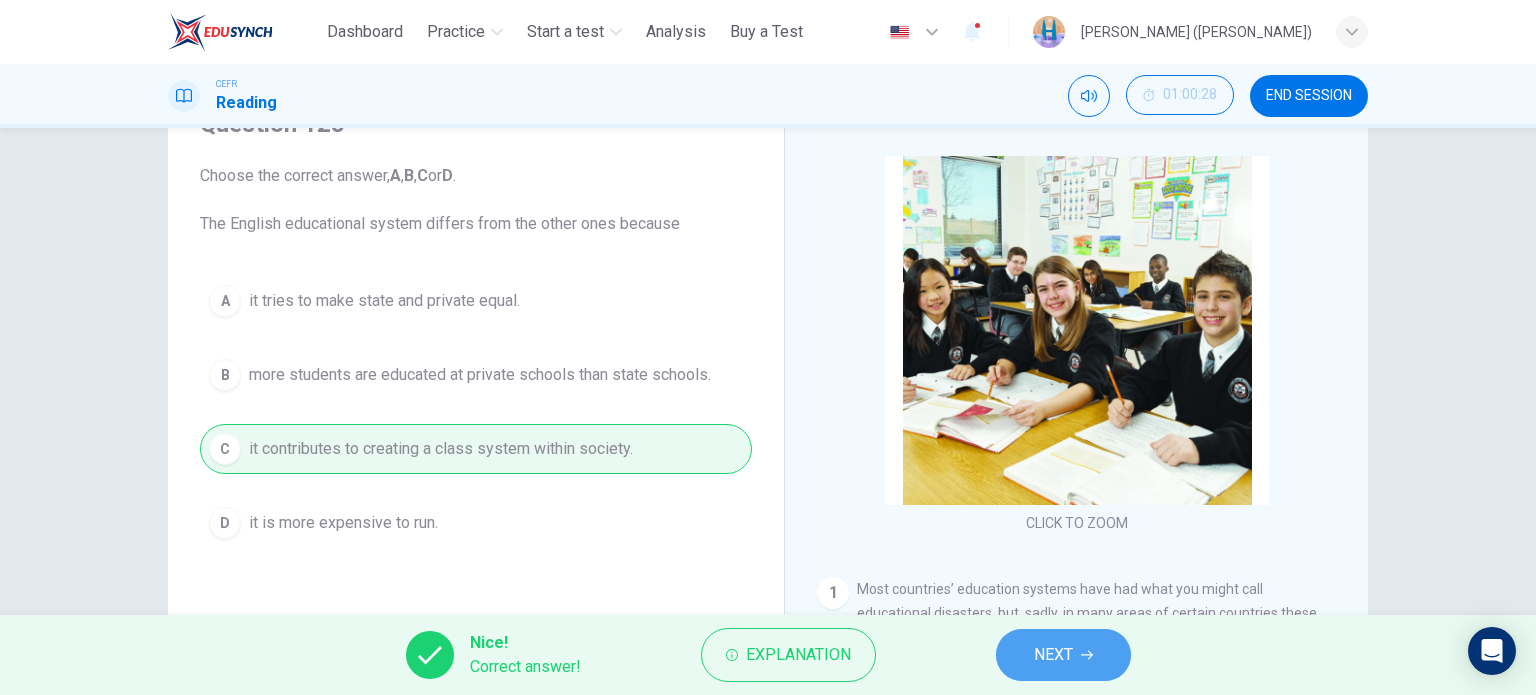 click on "NEXT" at bounding box center (1063, 655) 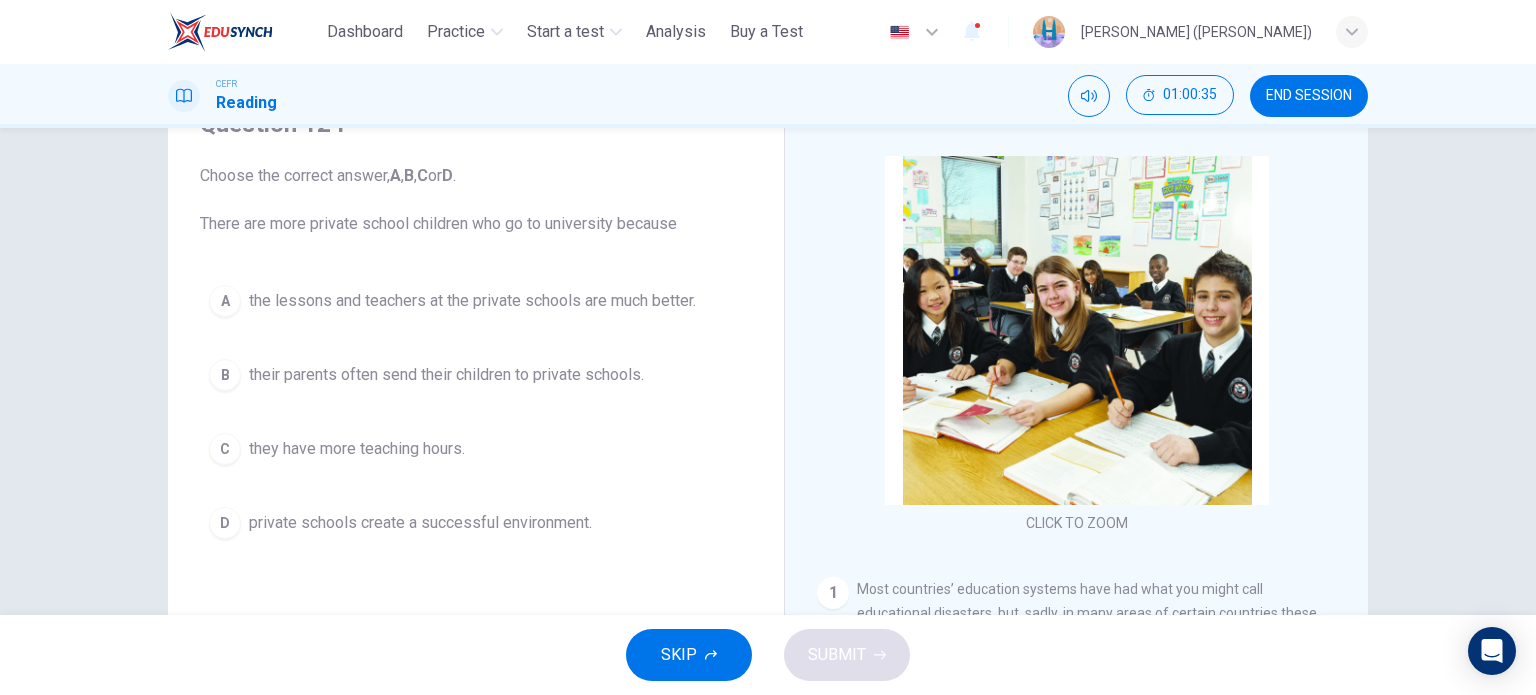 click on "private schools create a successful environment." at bounding box center (420, 523) 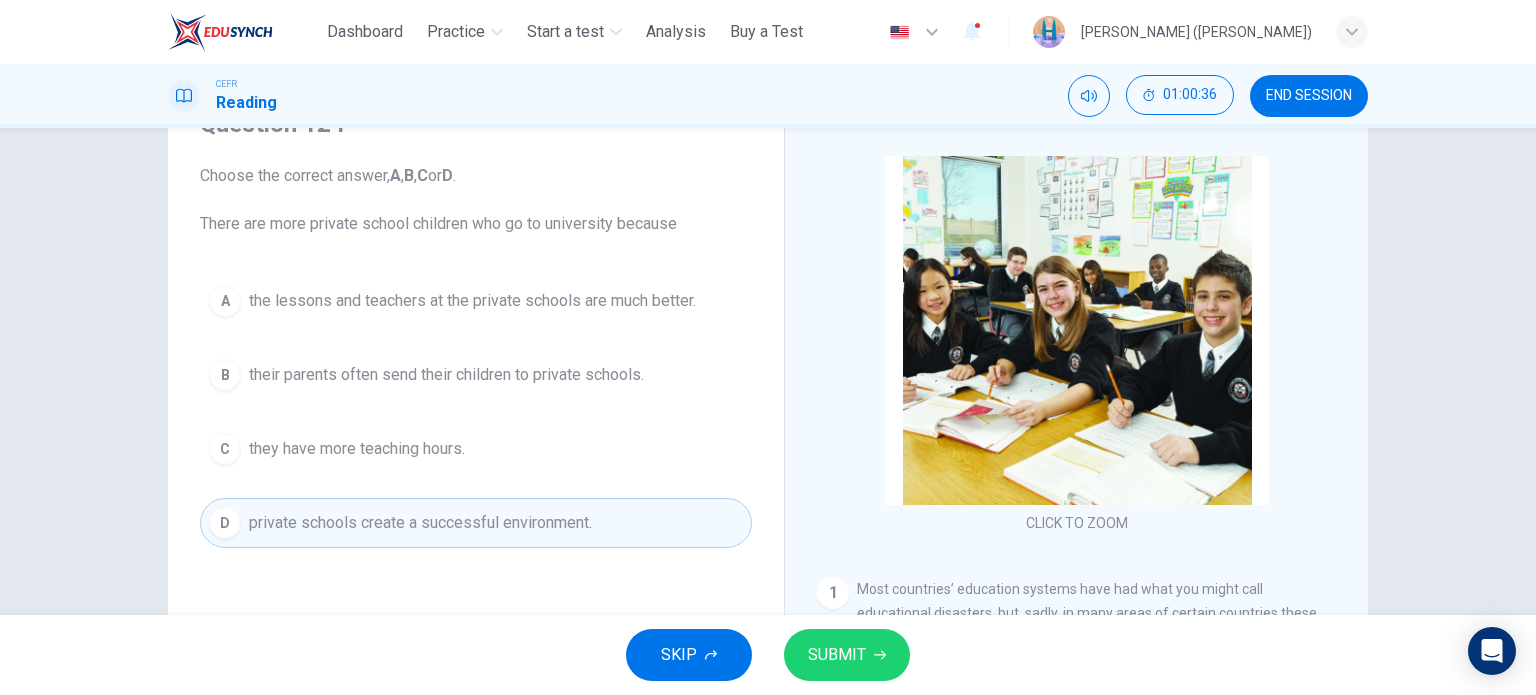 click on "SUBMIT" at bounding box center [847, 655] 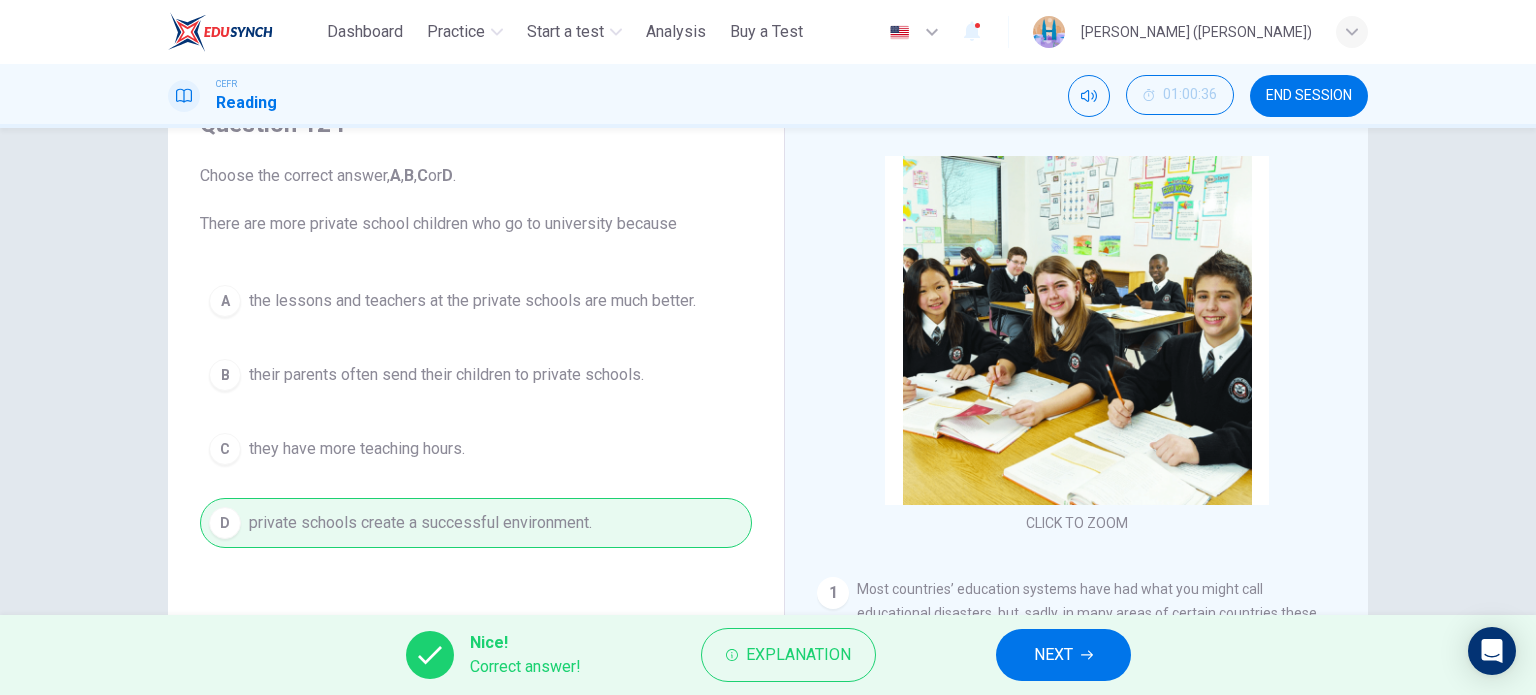 click on "NEXT" at bounding box center (1063, 655) 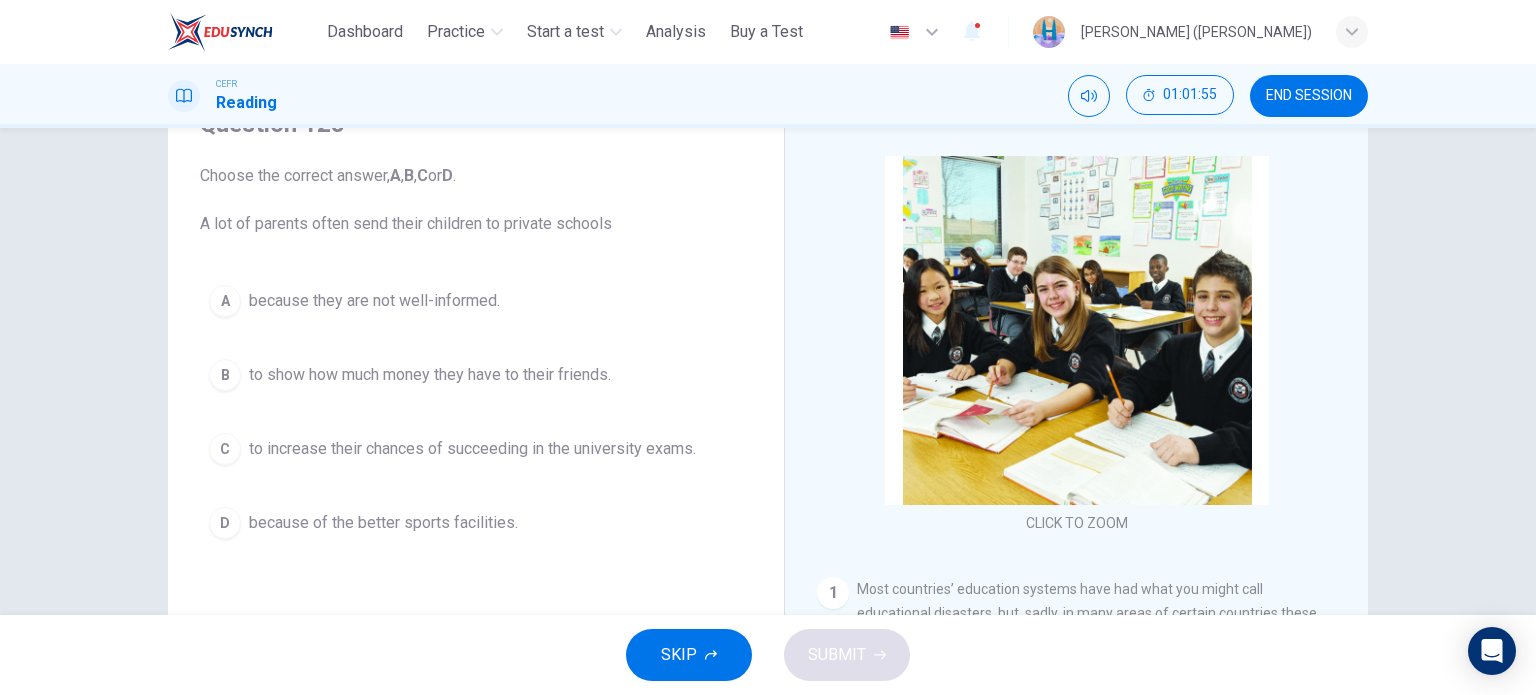 click on "to increase their chances of succeeding in the university exams." at bounding box center [472, 449] 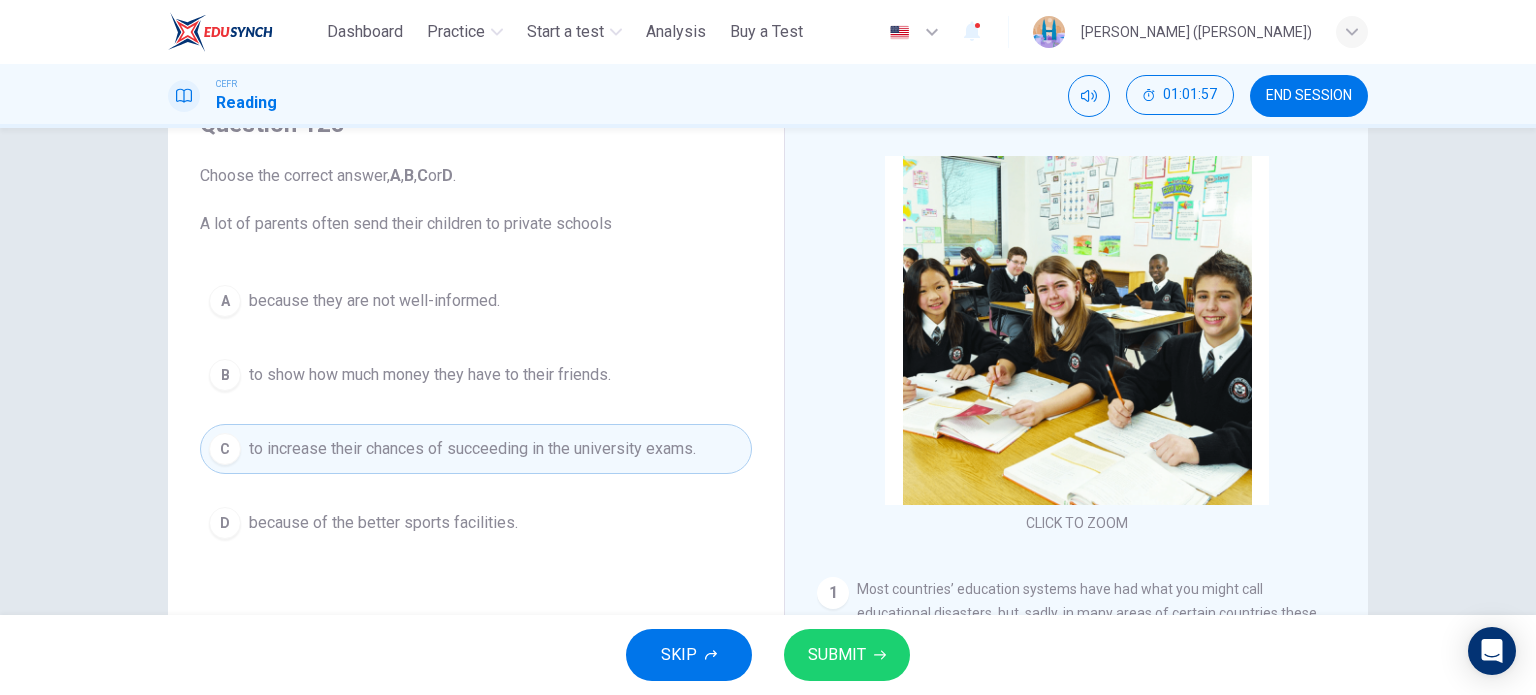 click 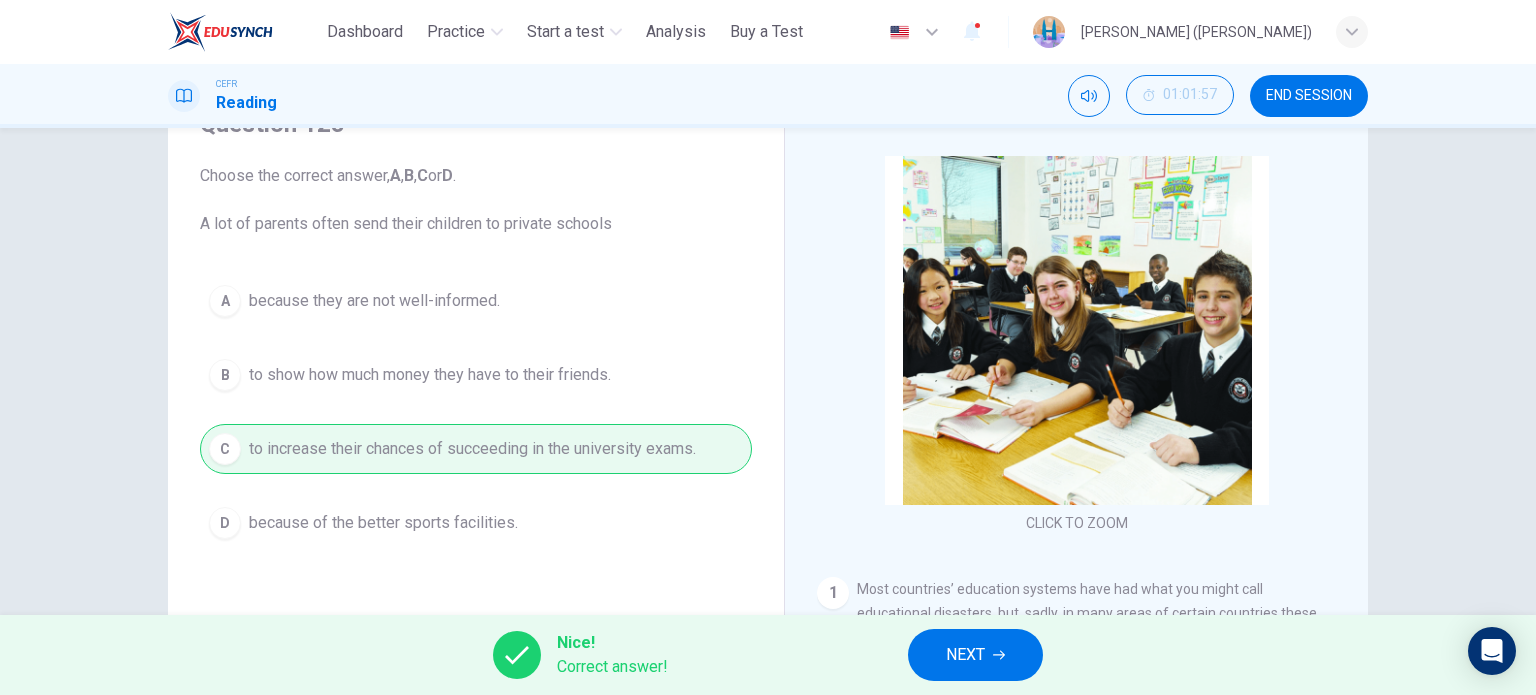 click on "Nice! Correct answer! NEXT" at bounding box center (768, 655) 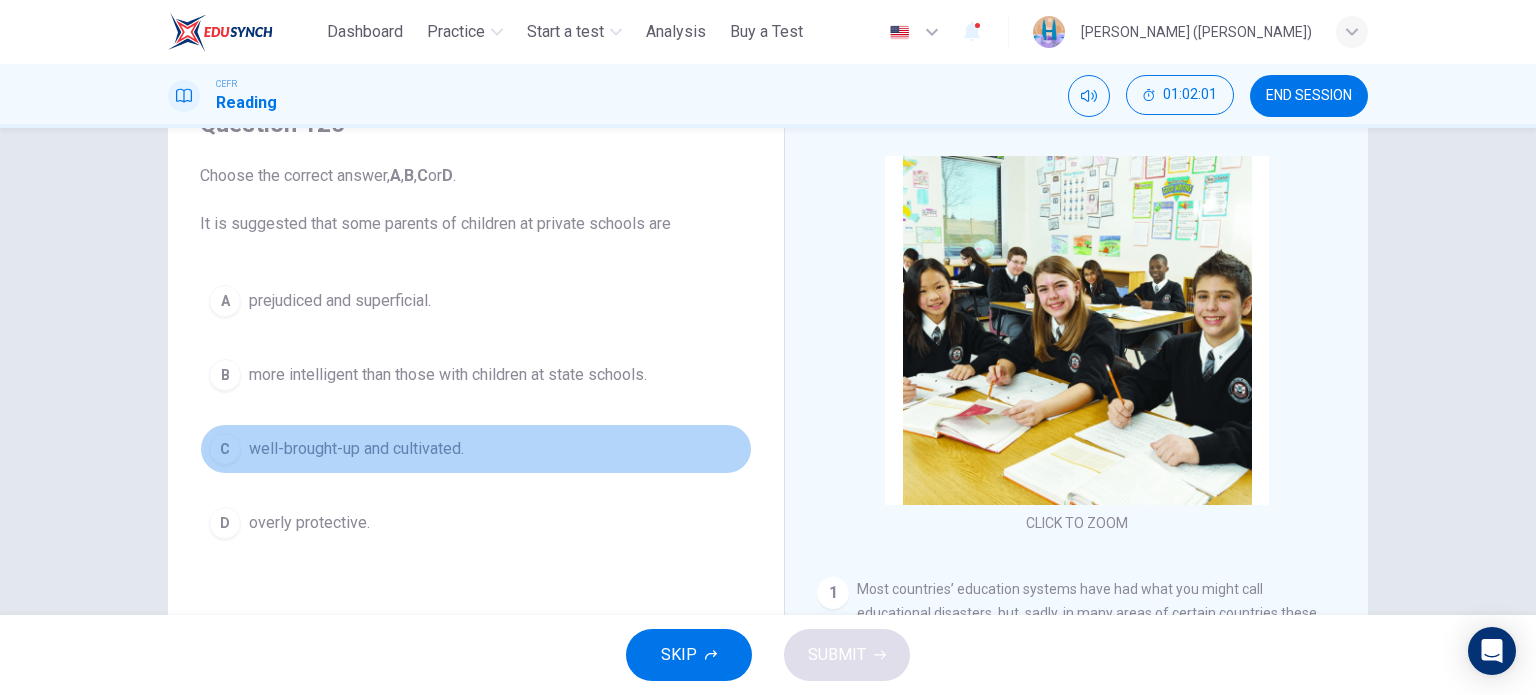click on "well-brought-up and cultivated." at bounding box center [356, 449] 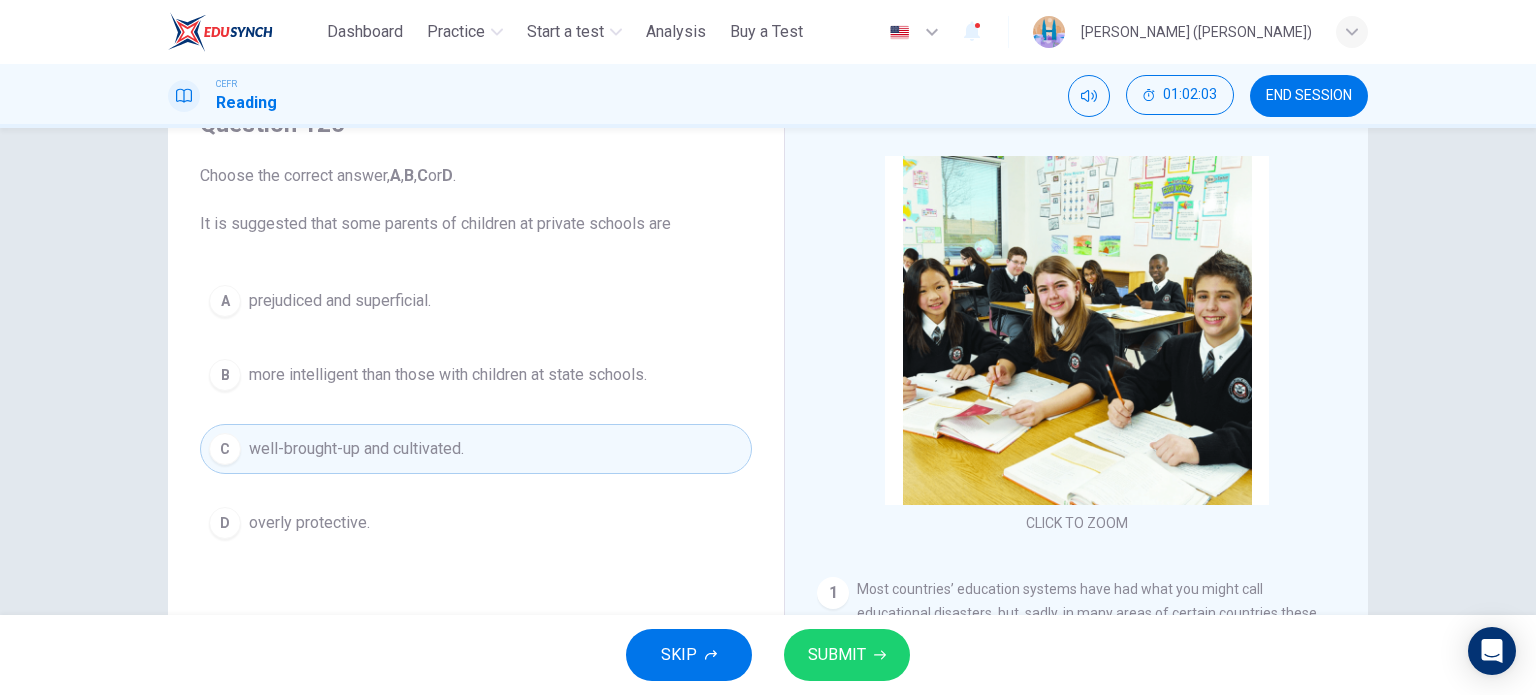 click on "prejudiced and superficial." at bounding box center (340, 301) 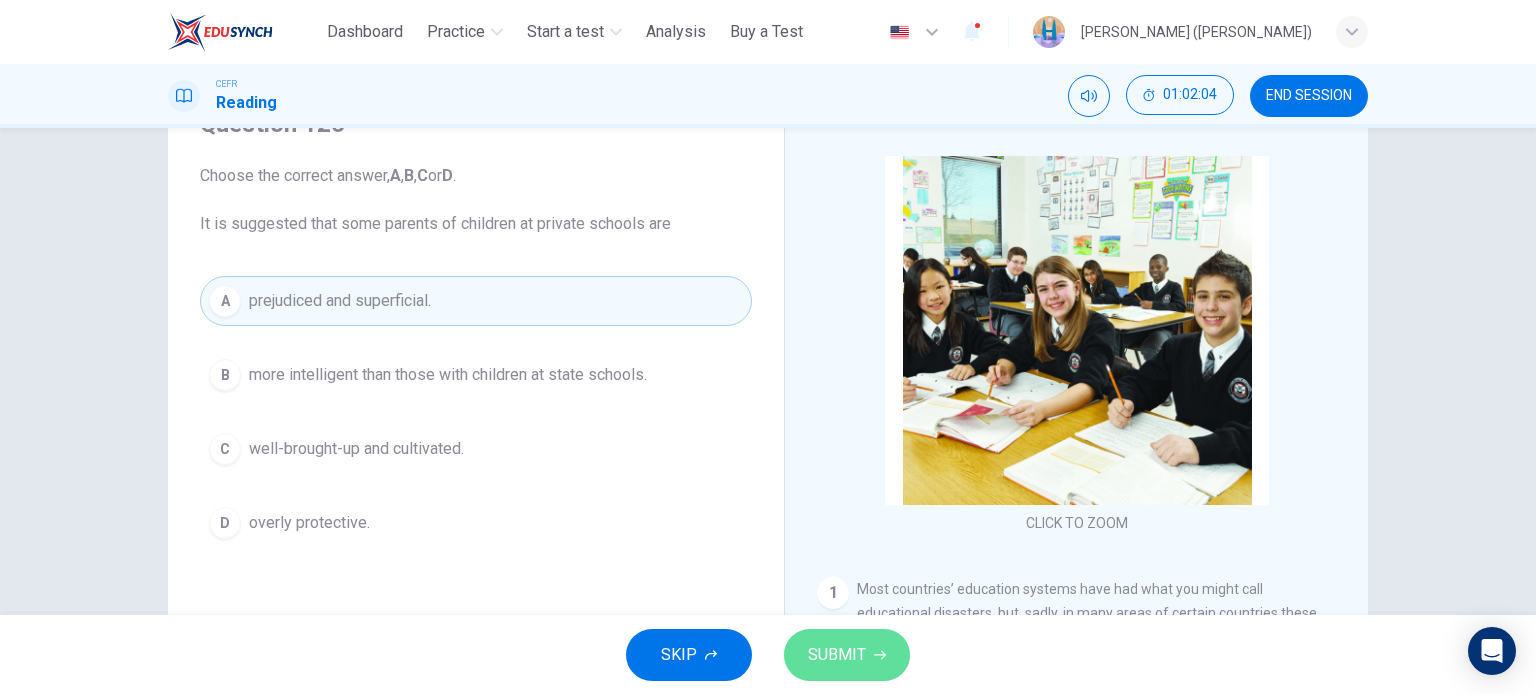 click on "SUBMIT" at bounding box center (837, 655) 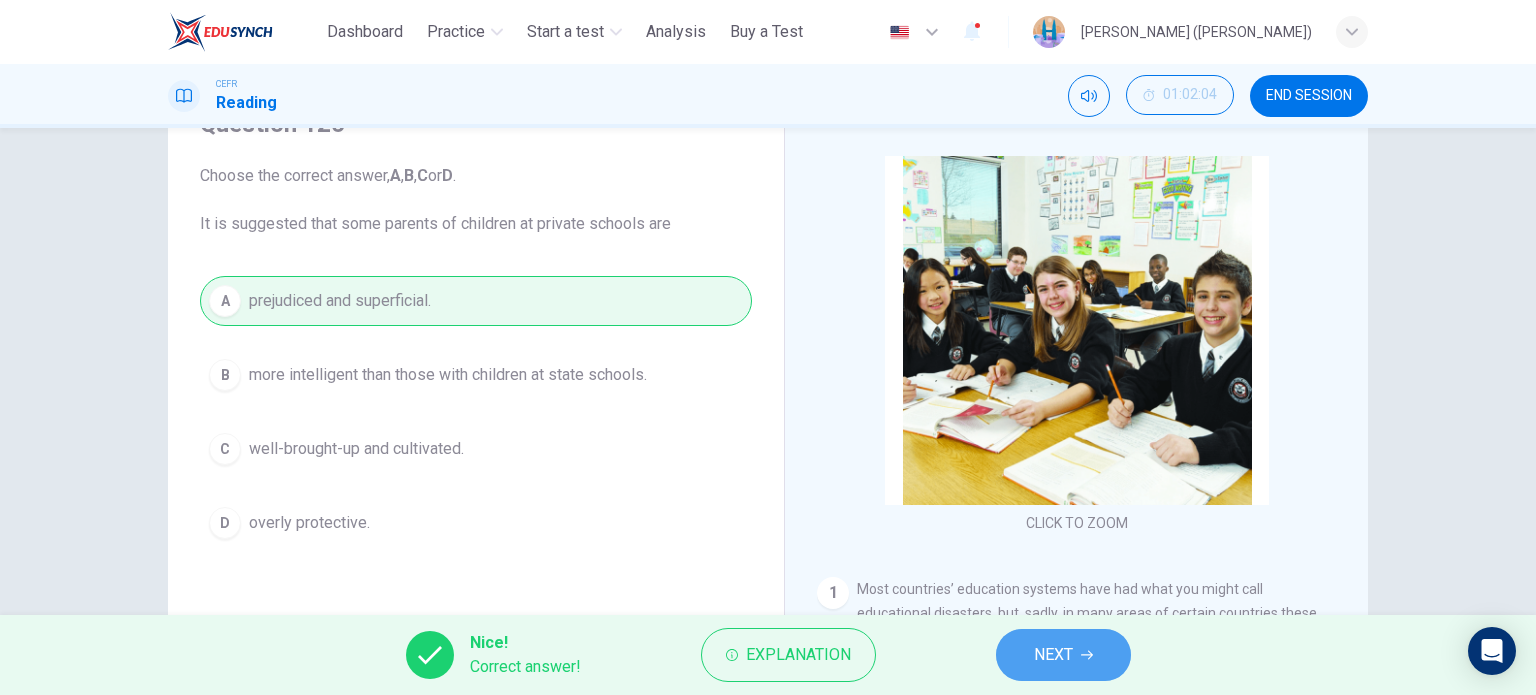 click on "NEXT" at bounding box center (1053, 655) 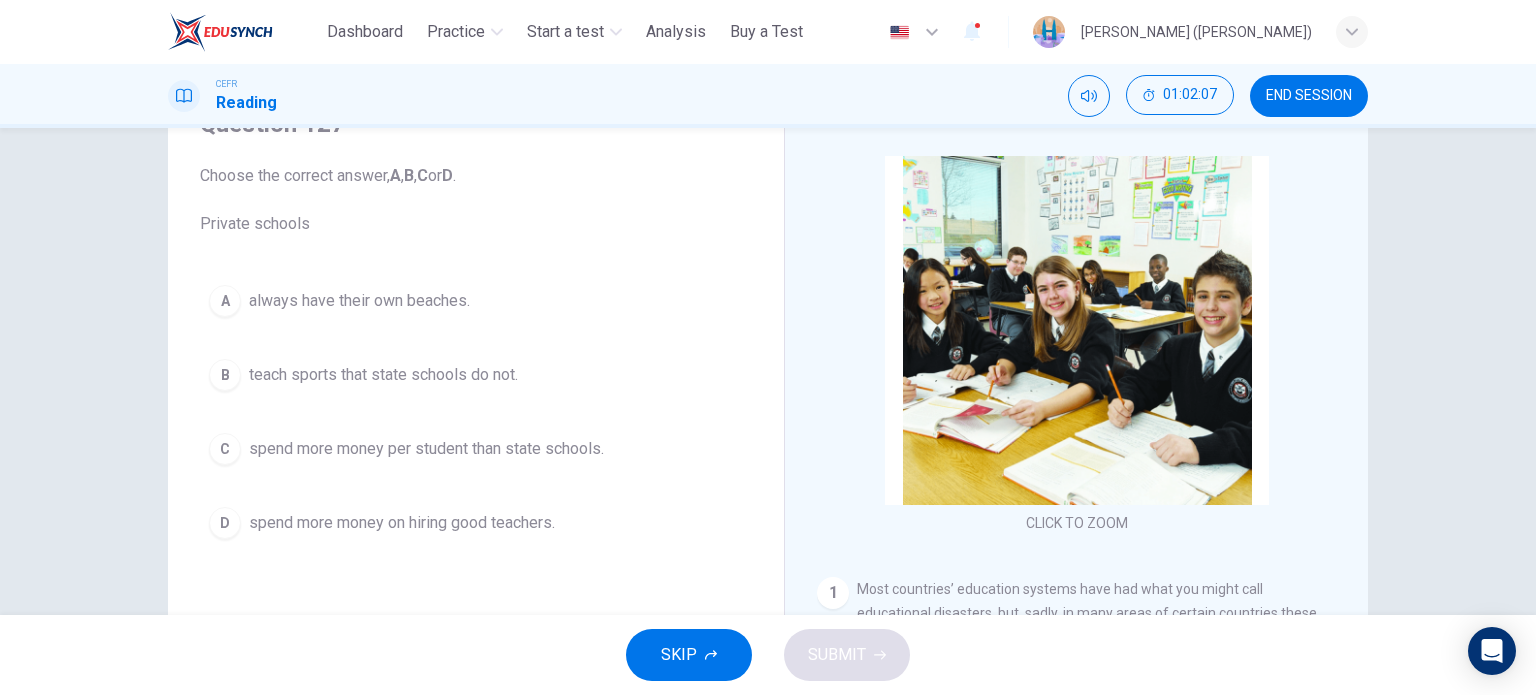 drag, startPoint x: 301, startPoint y: 451, endPoint x: 332, endPoint y: 458, distance: 31.780497 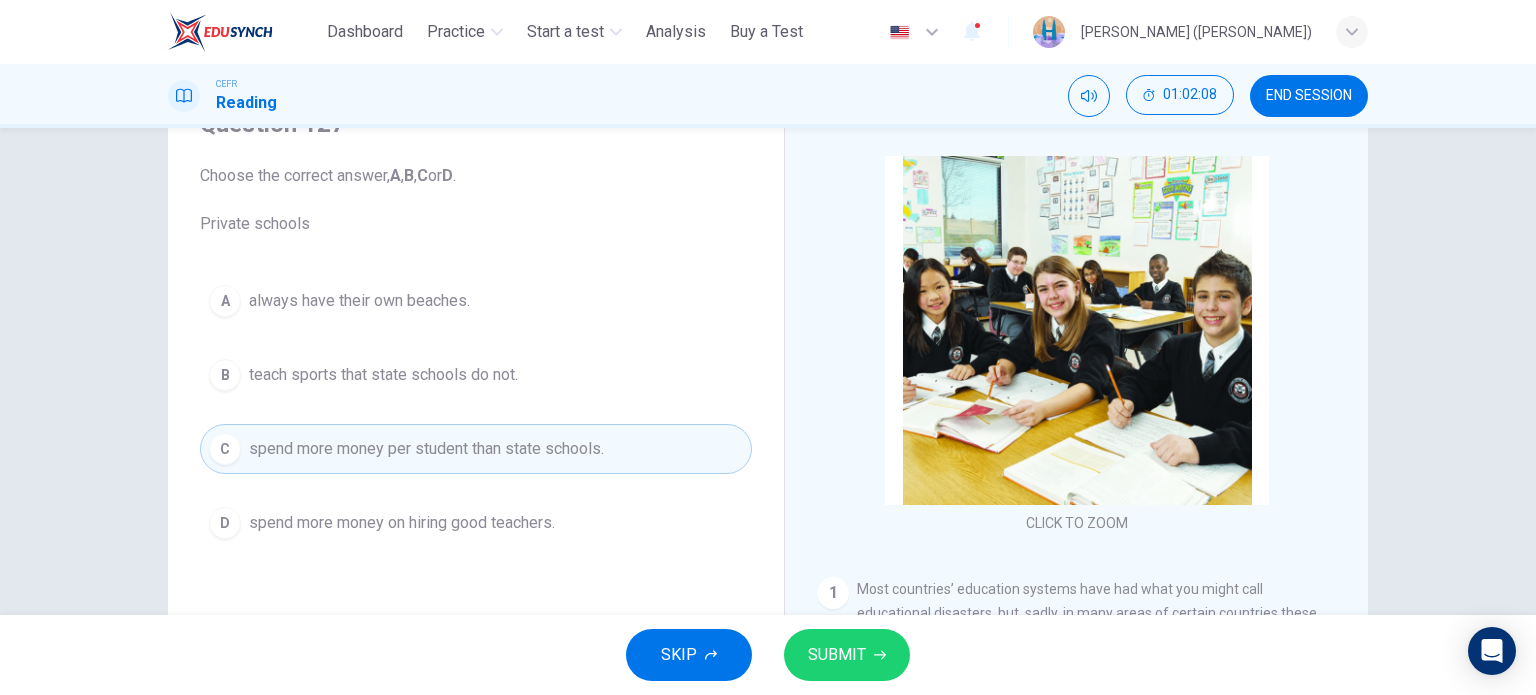 click on "SUBMIT" at bounding box center (847, 655) 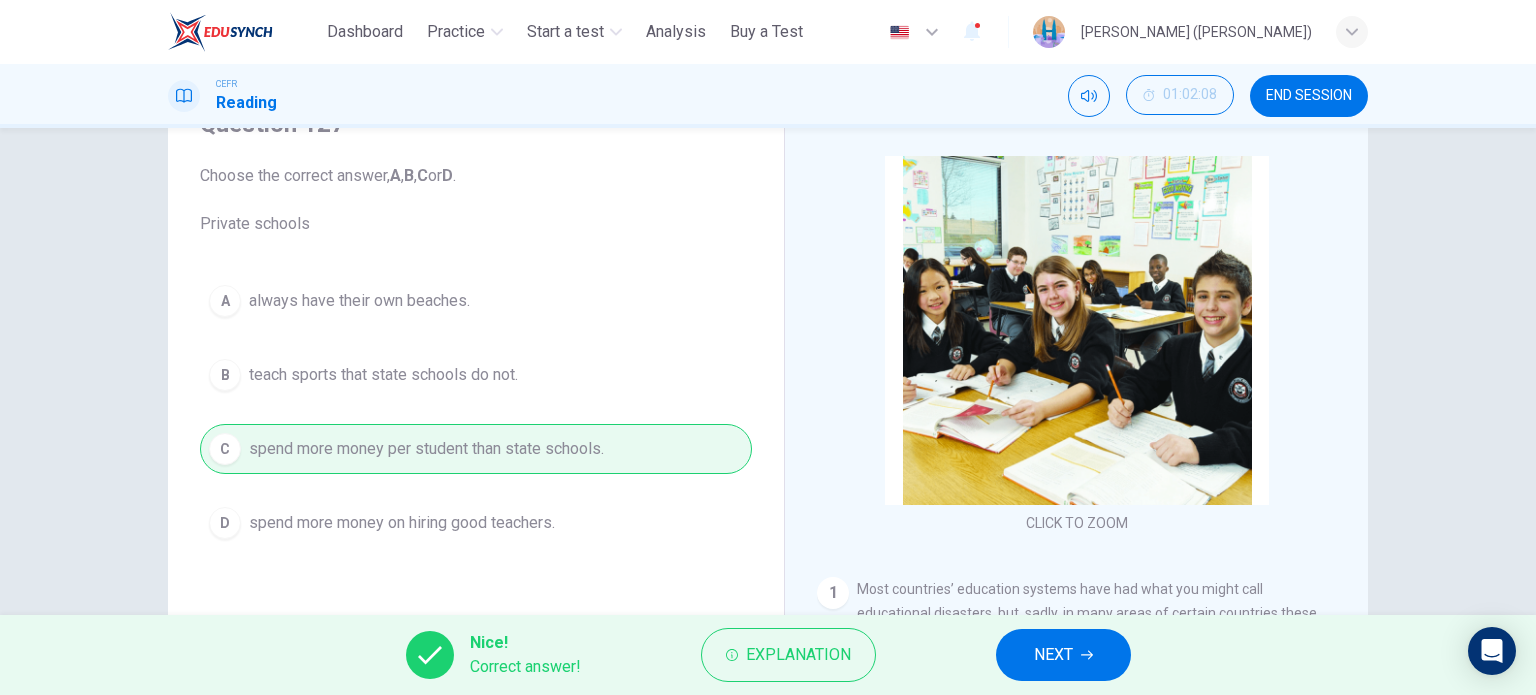 click on "NEXT" at bounding box center [1053, 655] 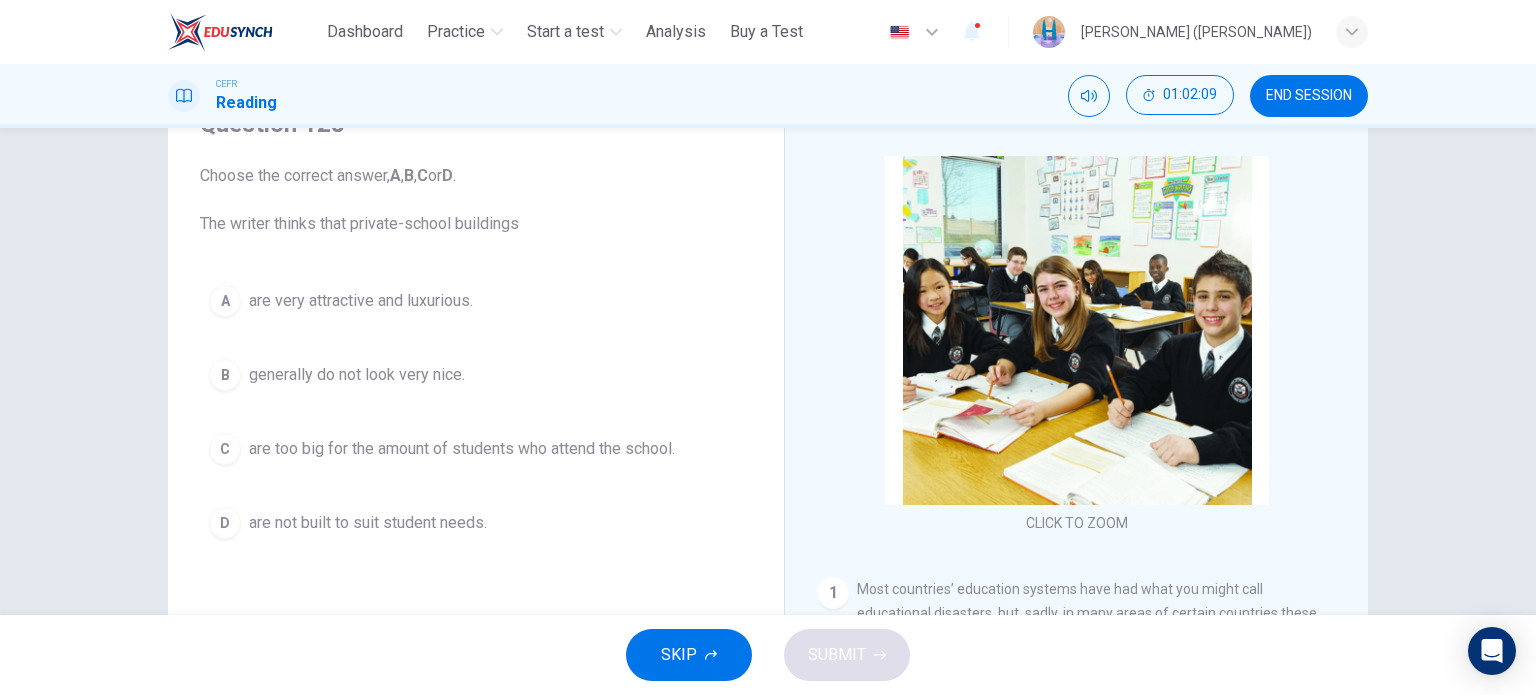 click on "are very attractive and luxurious." at bounding box center (361, 301) 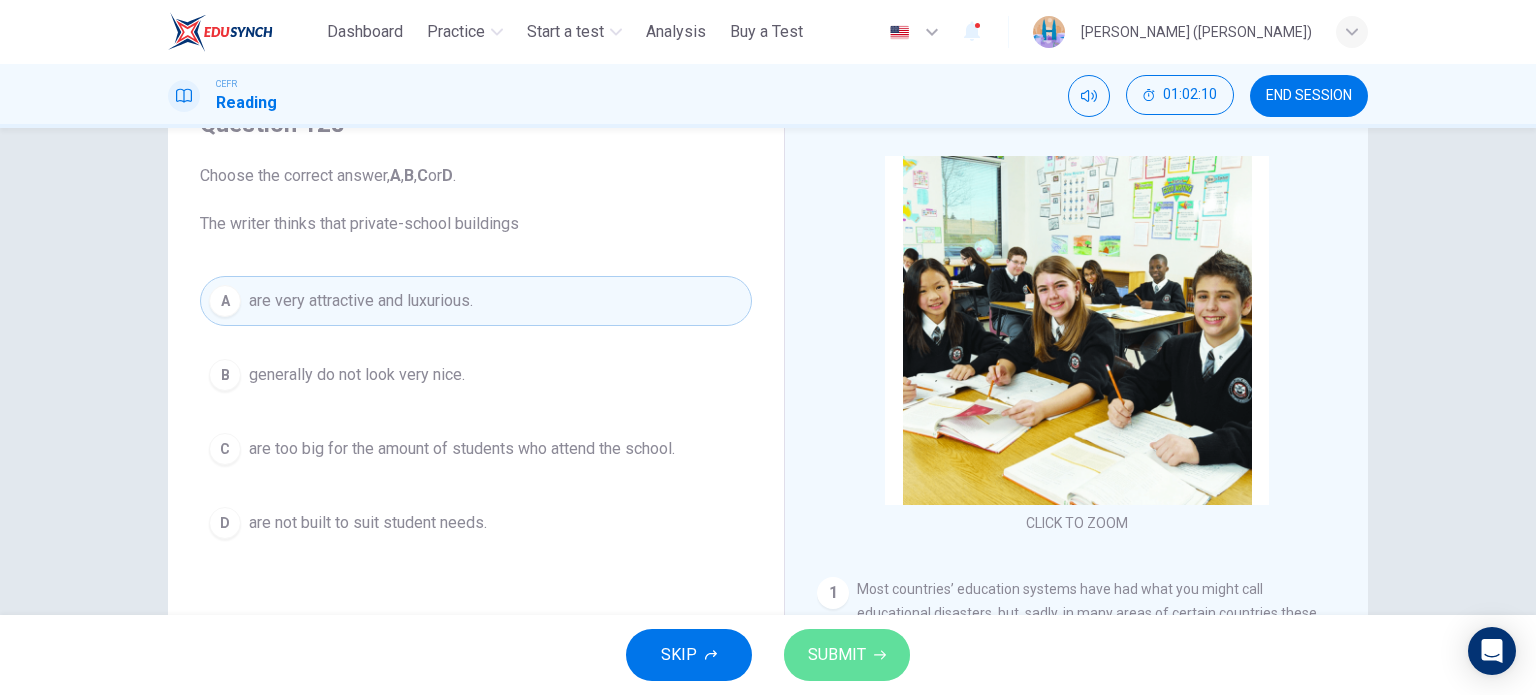 click on "SUBMIT" at bounding box center (847, 655) 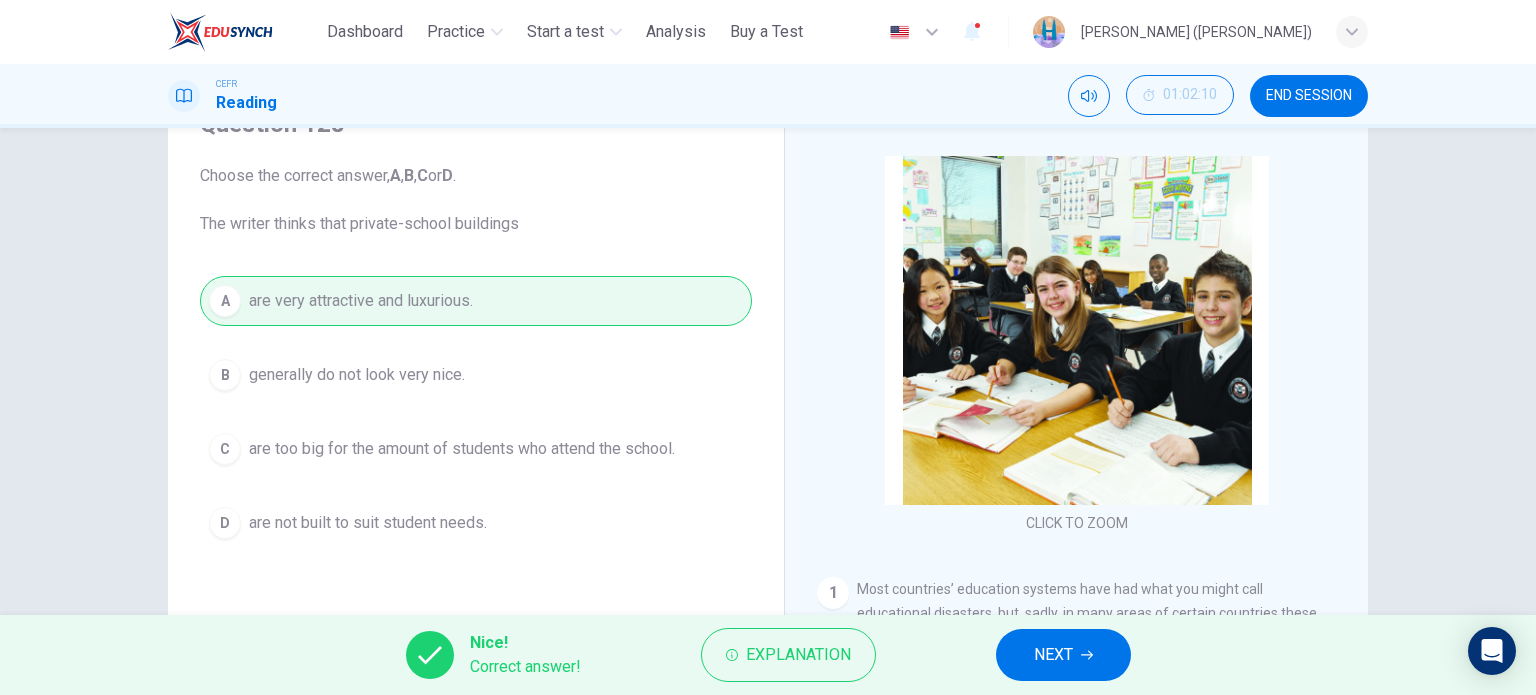 click on "NEXT" at bounding box center (1053, 655) 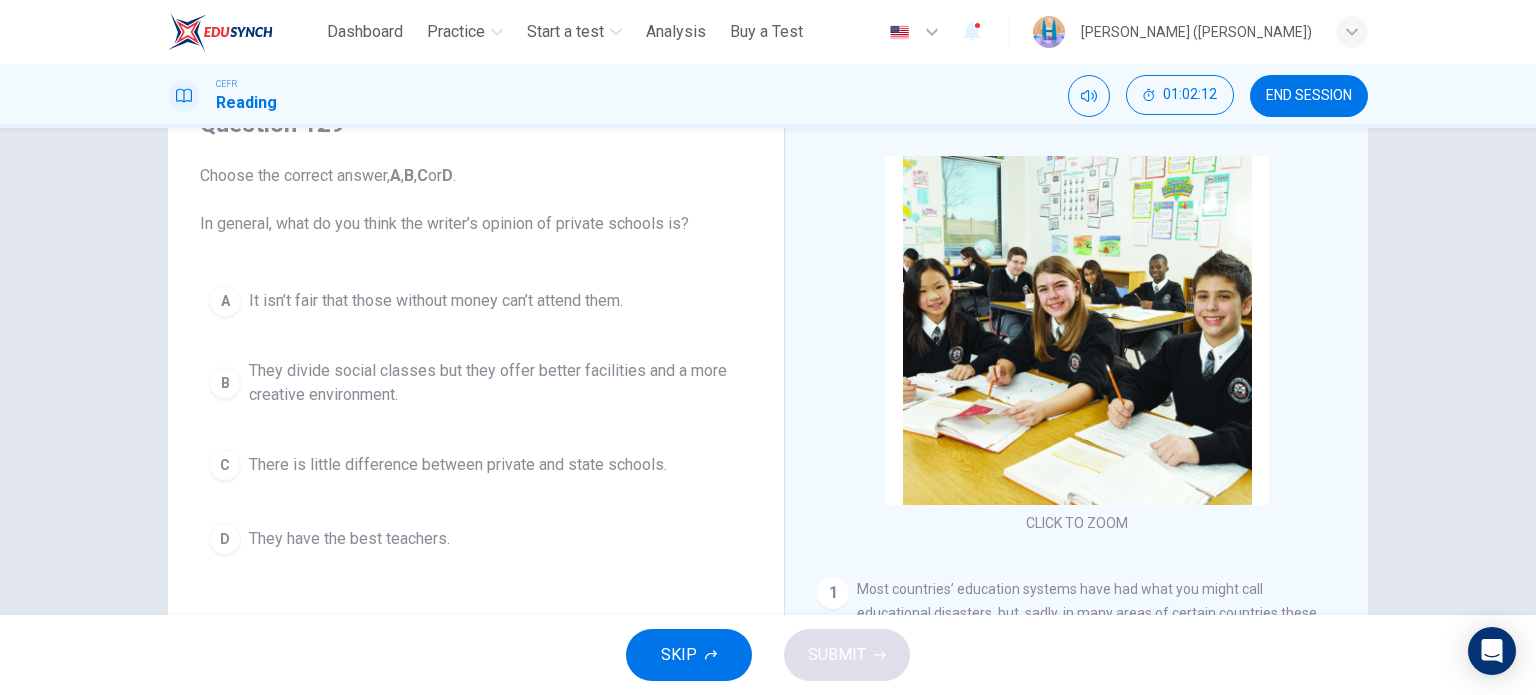 click on "They divide social classes but they offer better facilities and a more
creative environment." at bounding box center [496, 383] 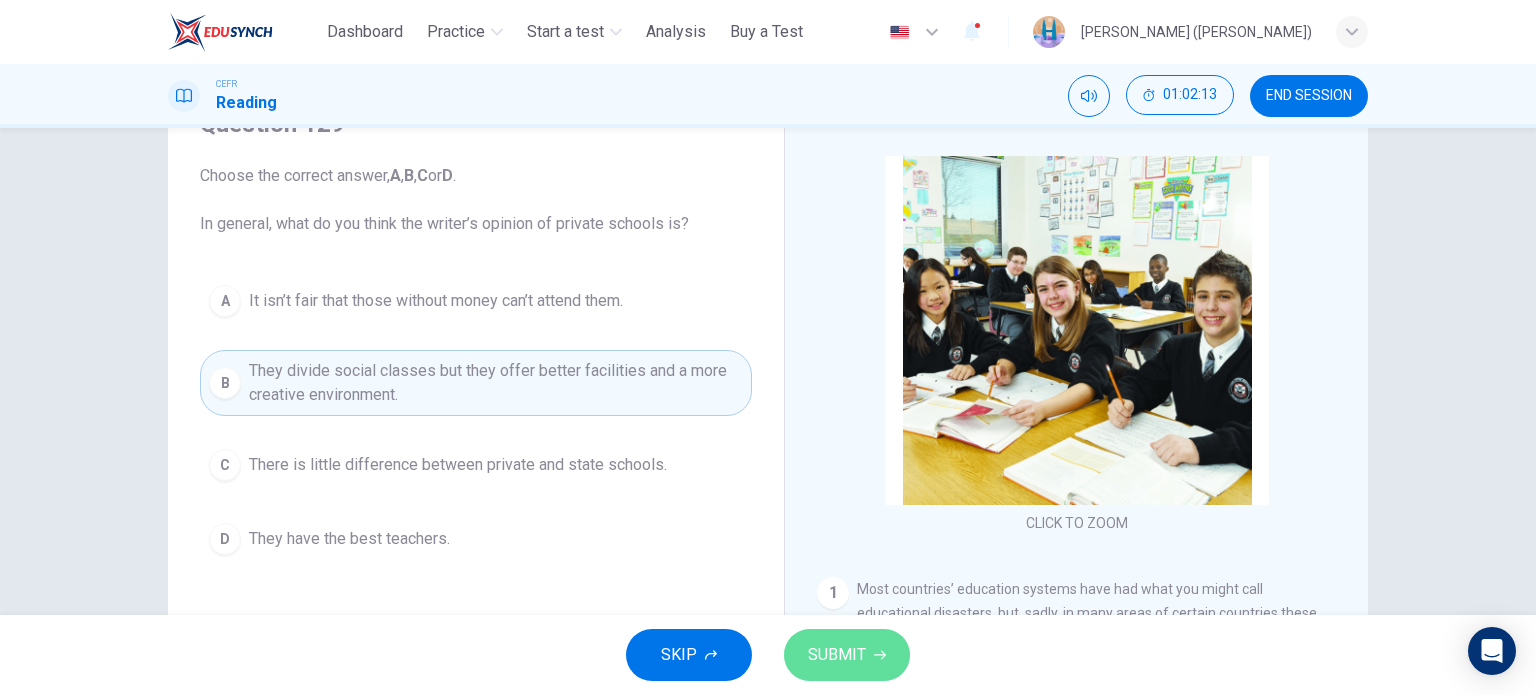 click on "SUBMIT" at bounding box center [837, 655] 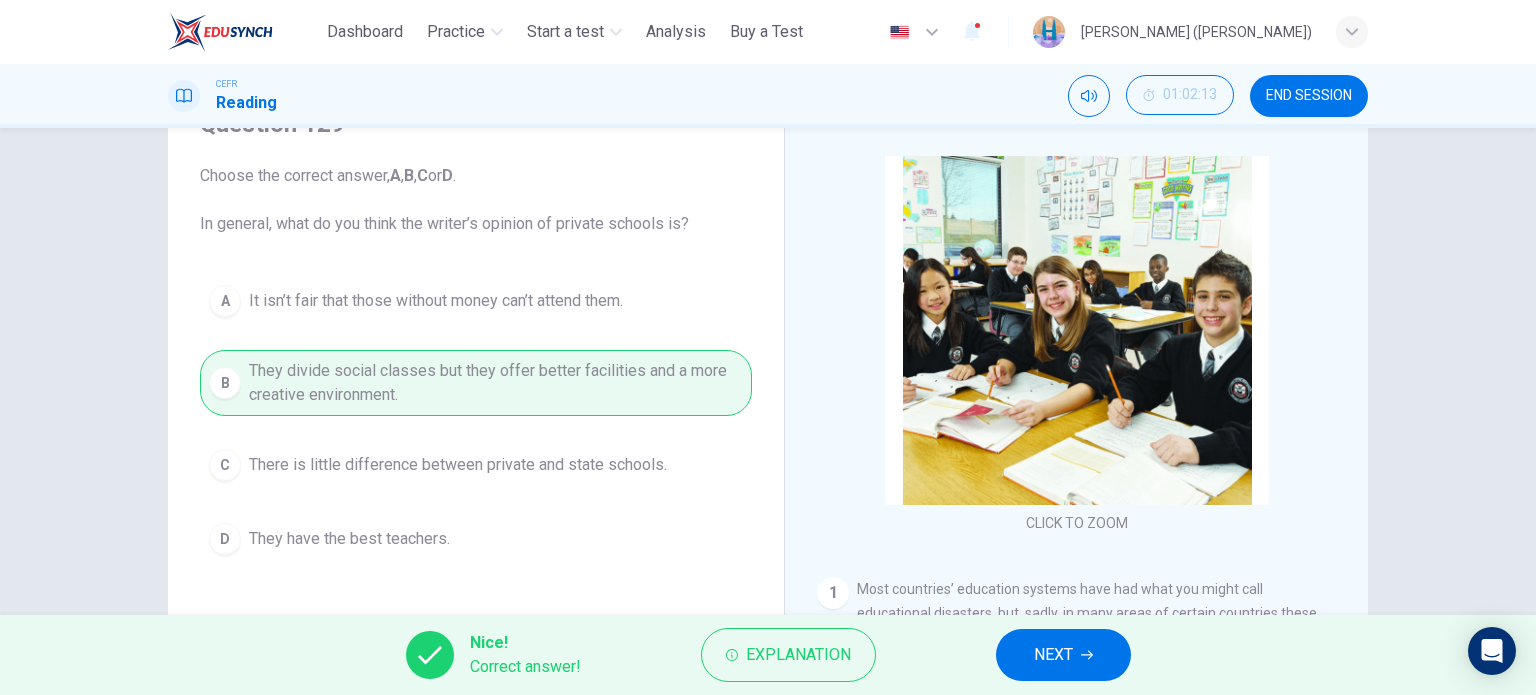 click on "NEXT" at bounding box center [1053, 655] 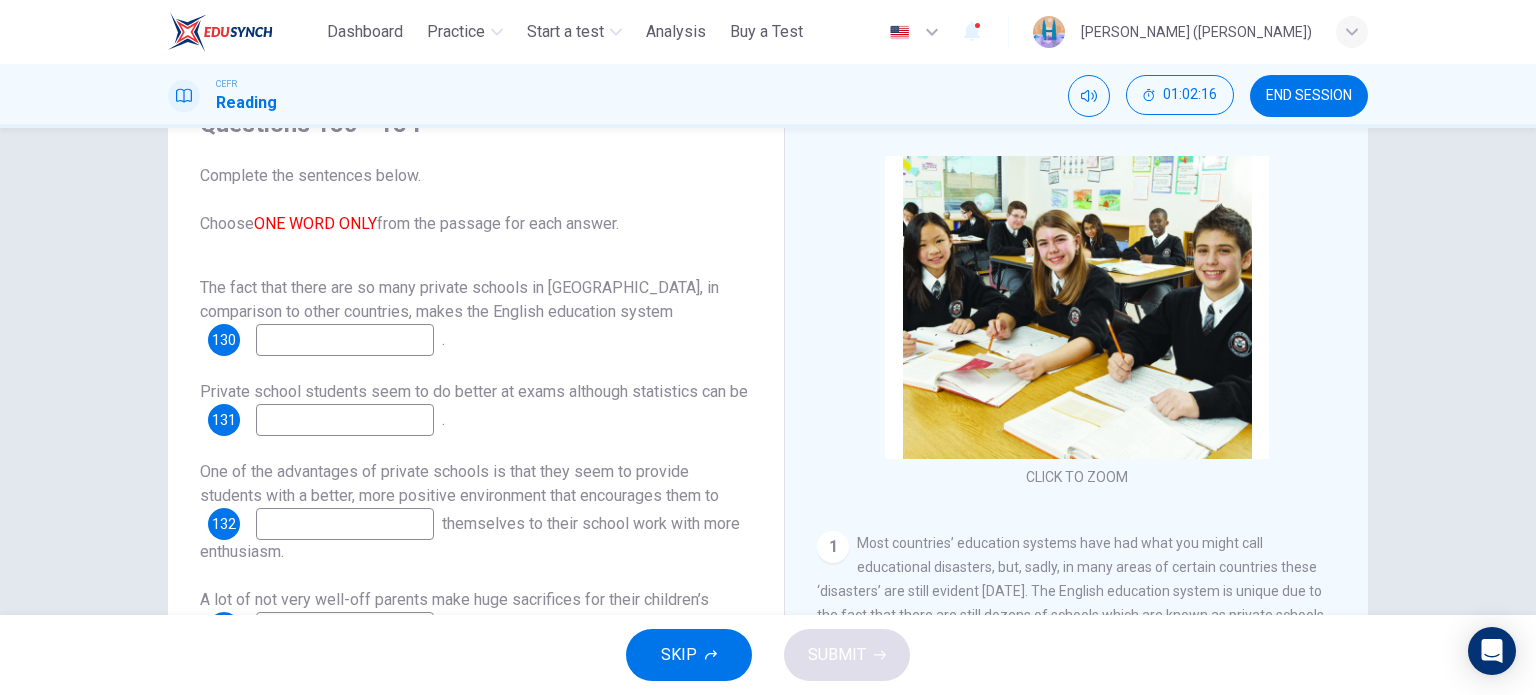 scroll, scrollTop: 300, scrollLeft: 0, axis: vertical 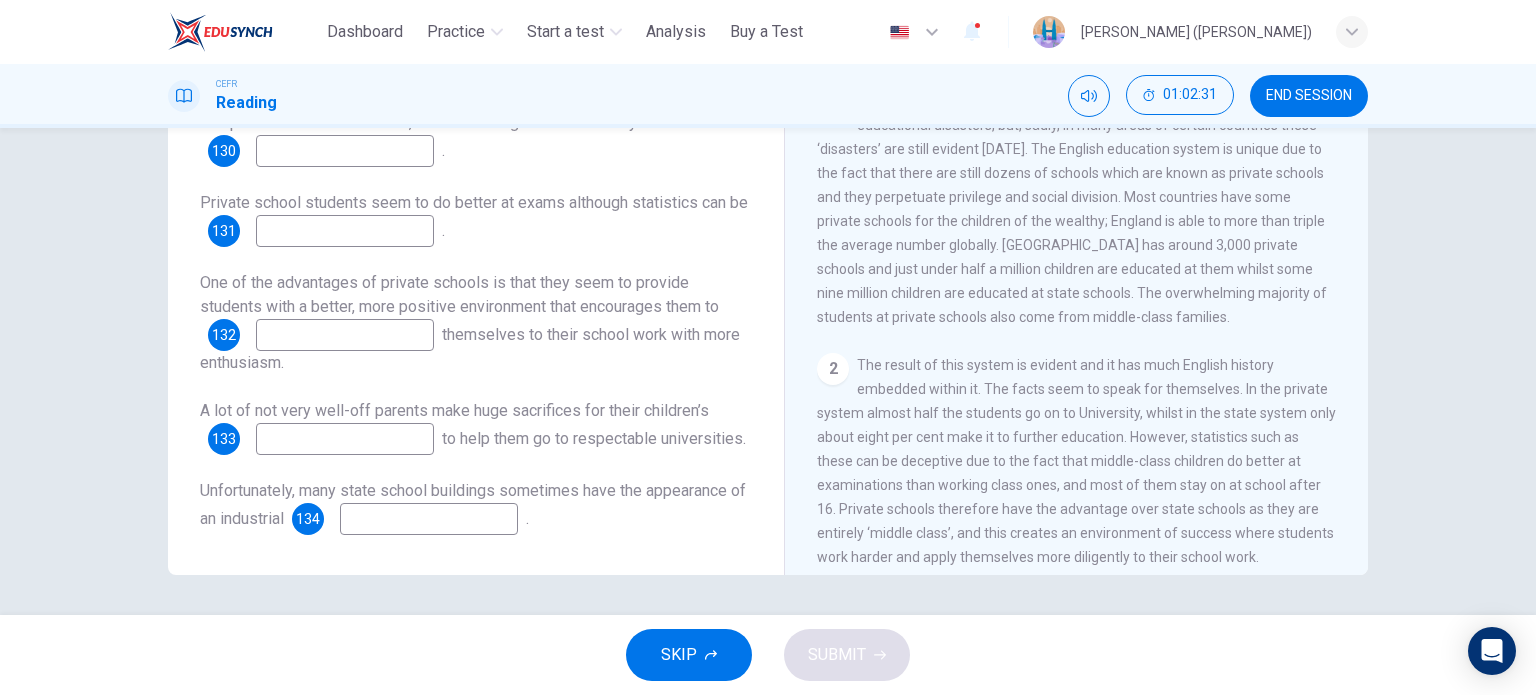 click at bounding box center [345, 439] 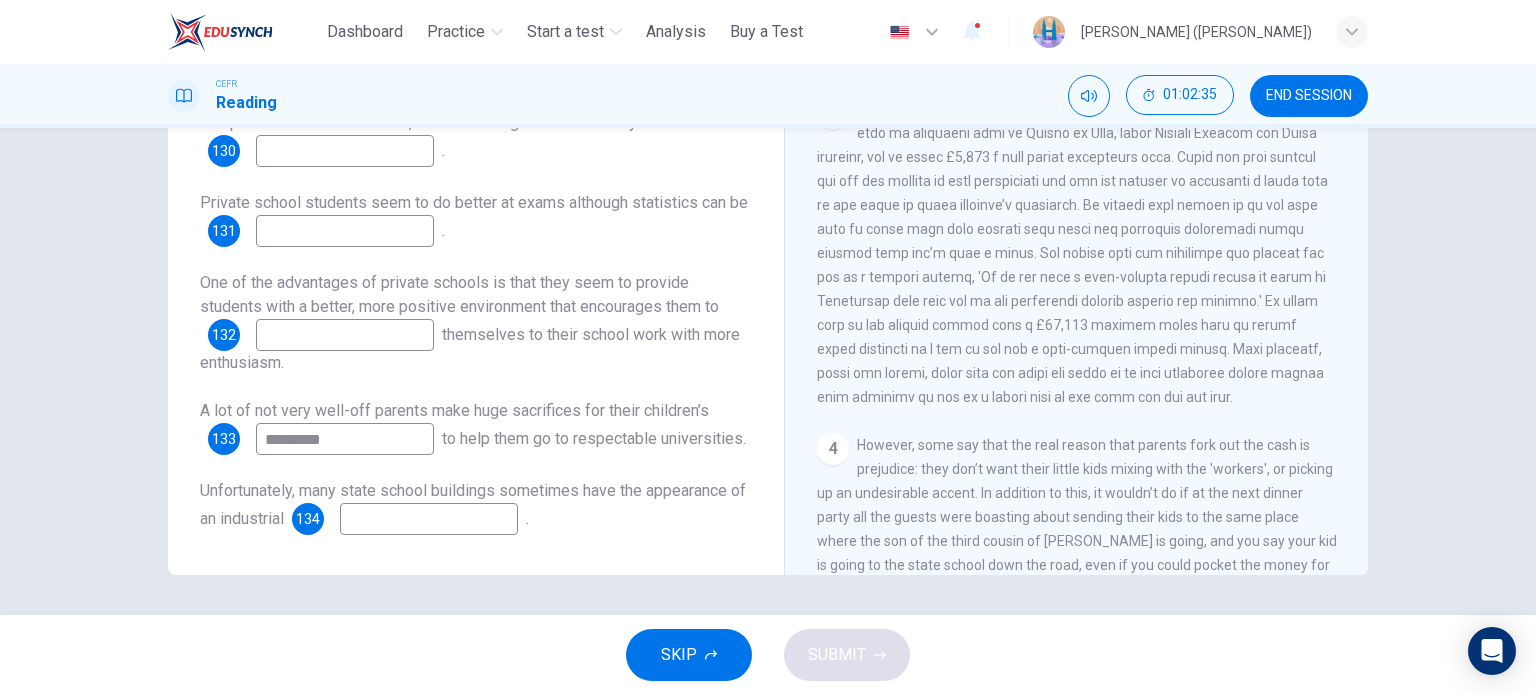 scroll, scrollTop: 800, scrollLeft: 0, axis: vertical 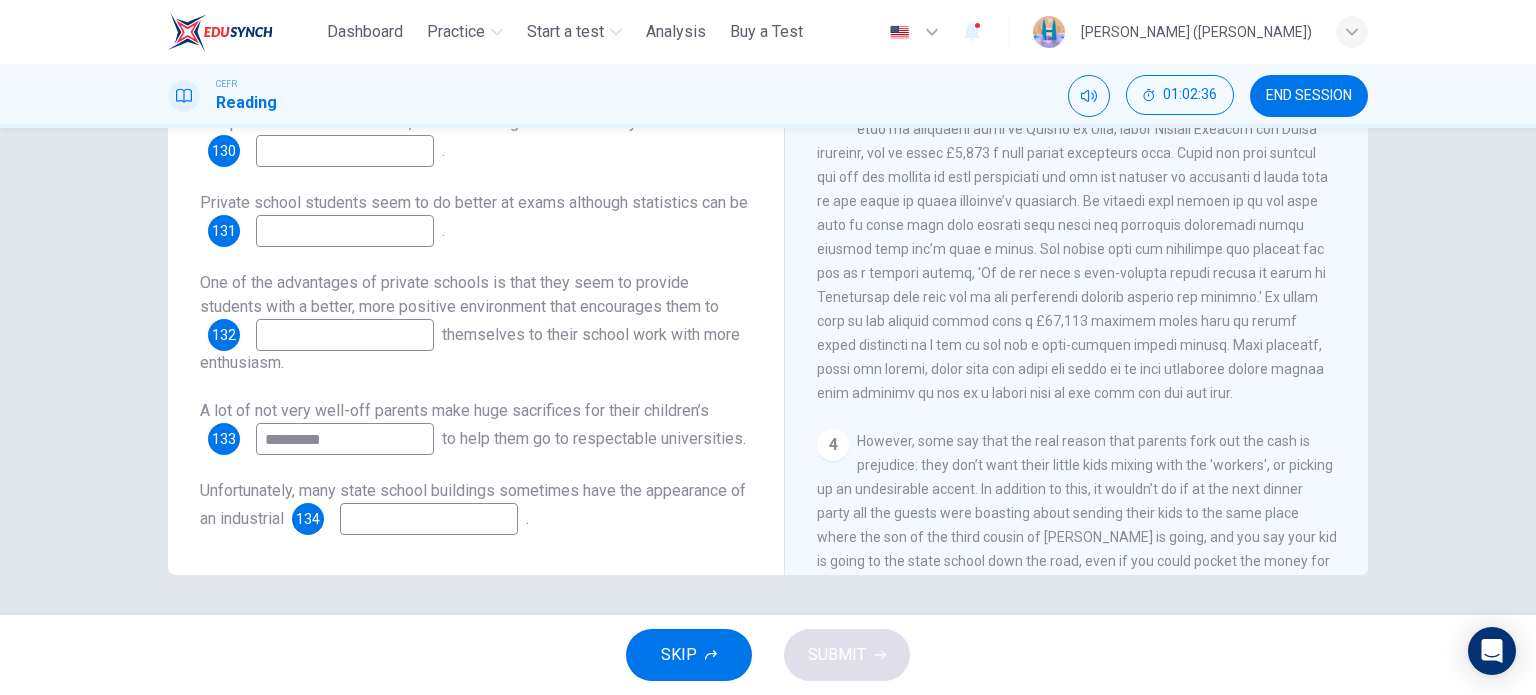 type on "*********" 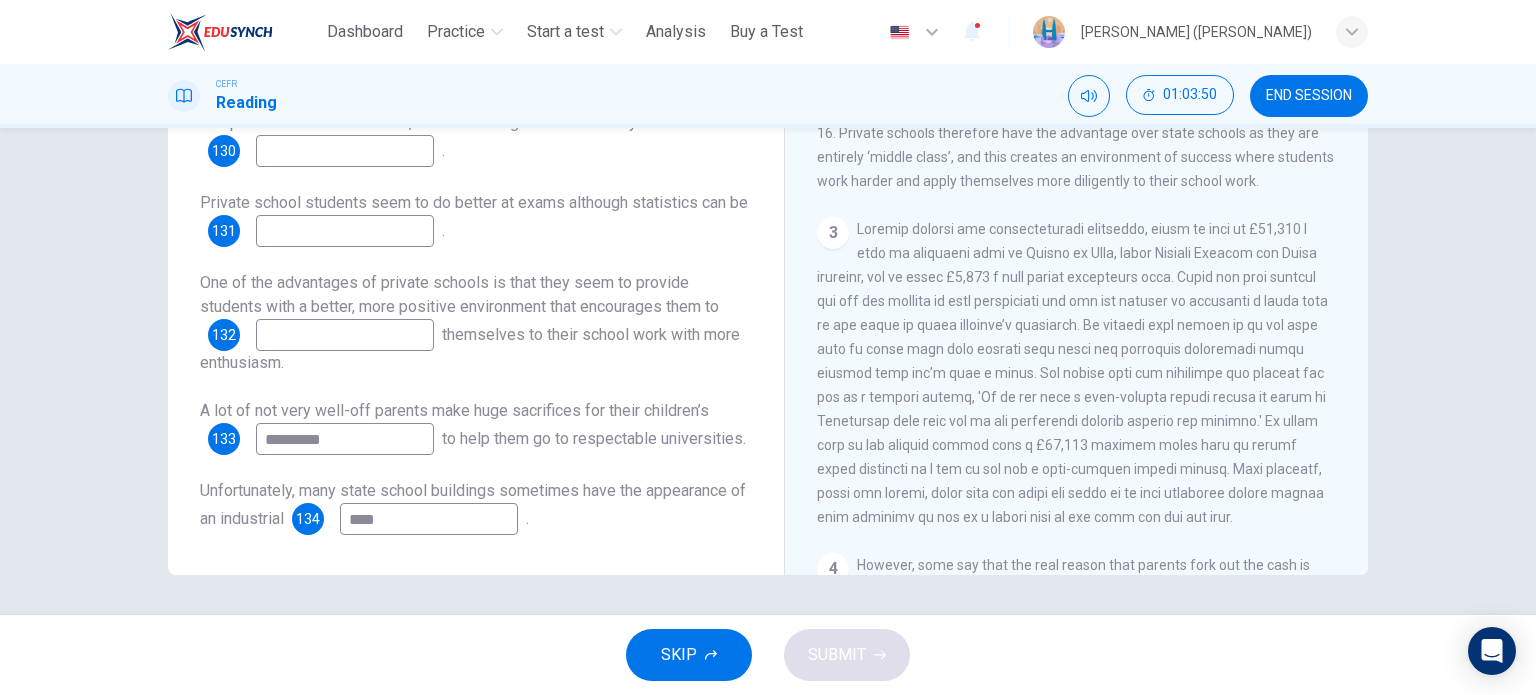 scroll, scrollTop: 672, scrollLeft: 0, axis: vertical 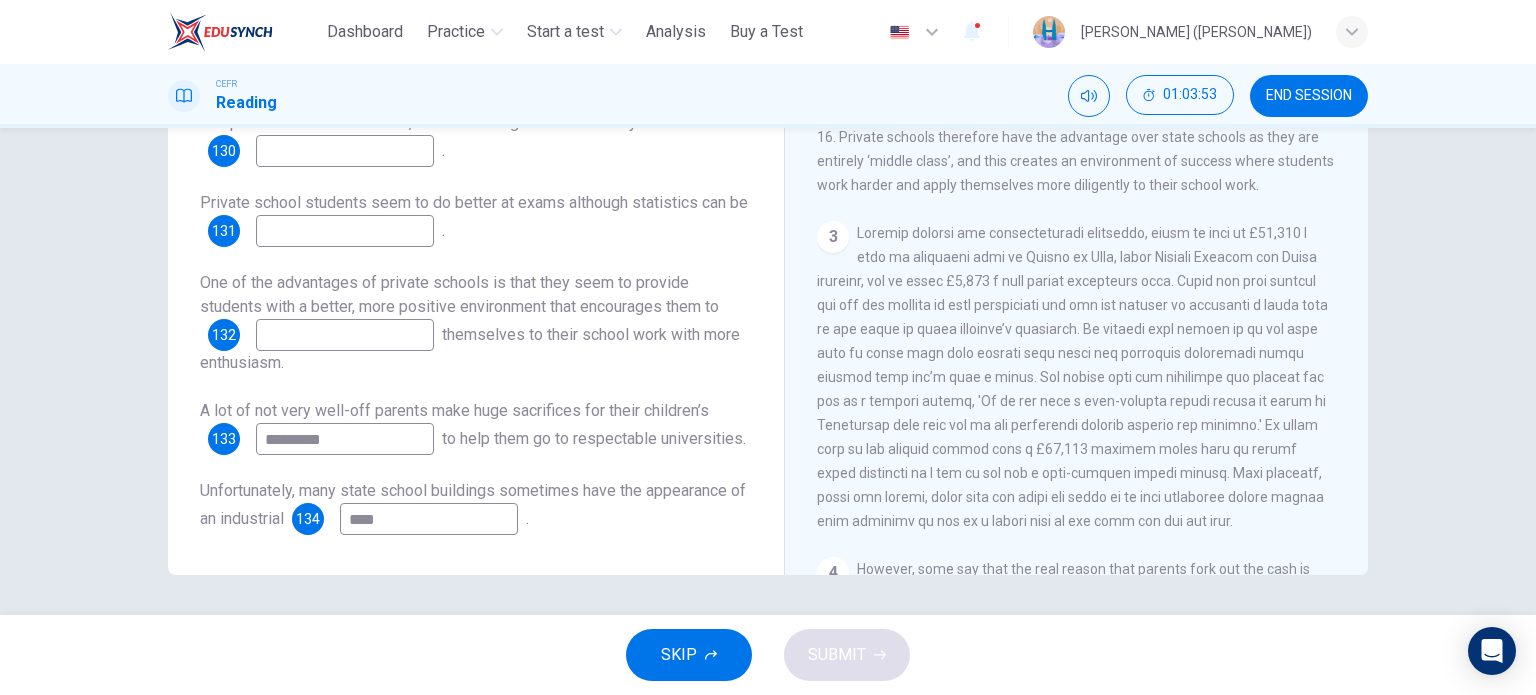 type on "****" 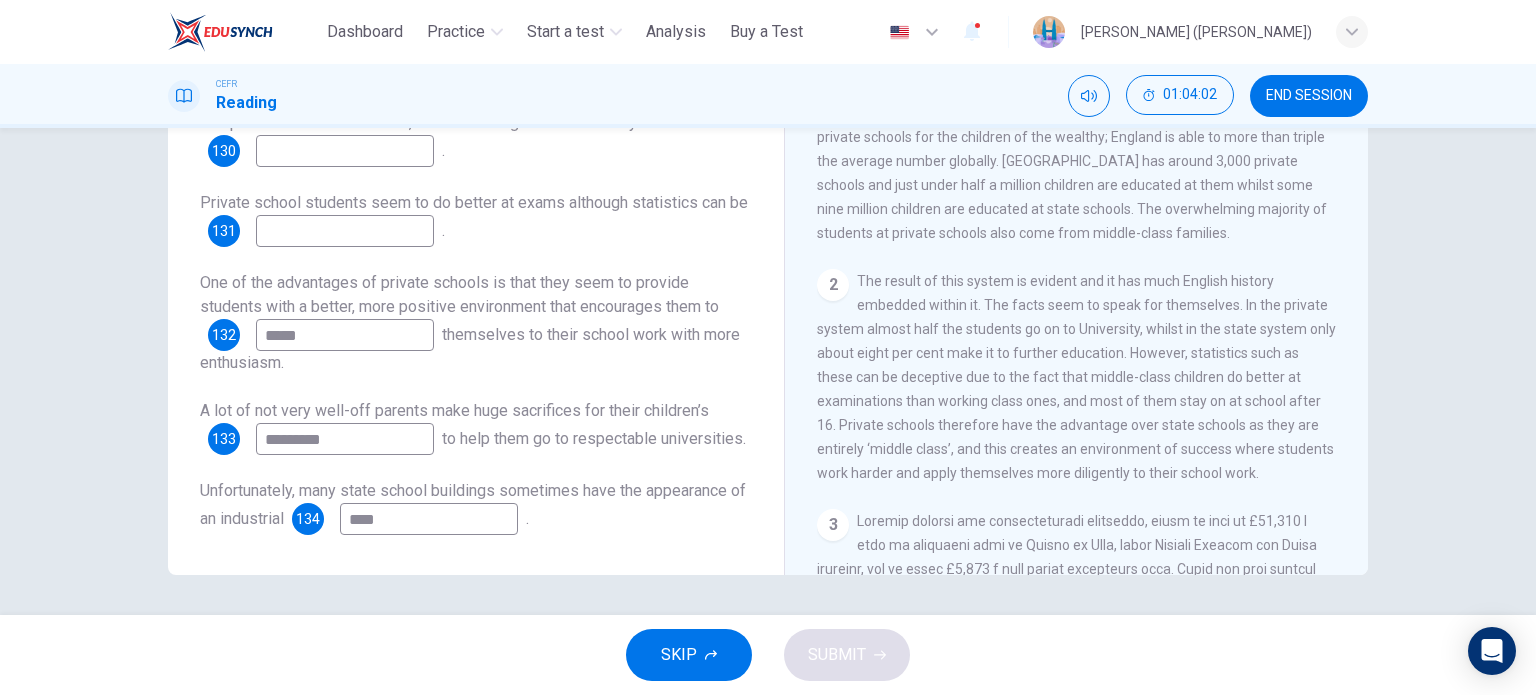 scroll, scrollTop: 372, scrollLeft: 0, axis: vertical 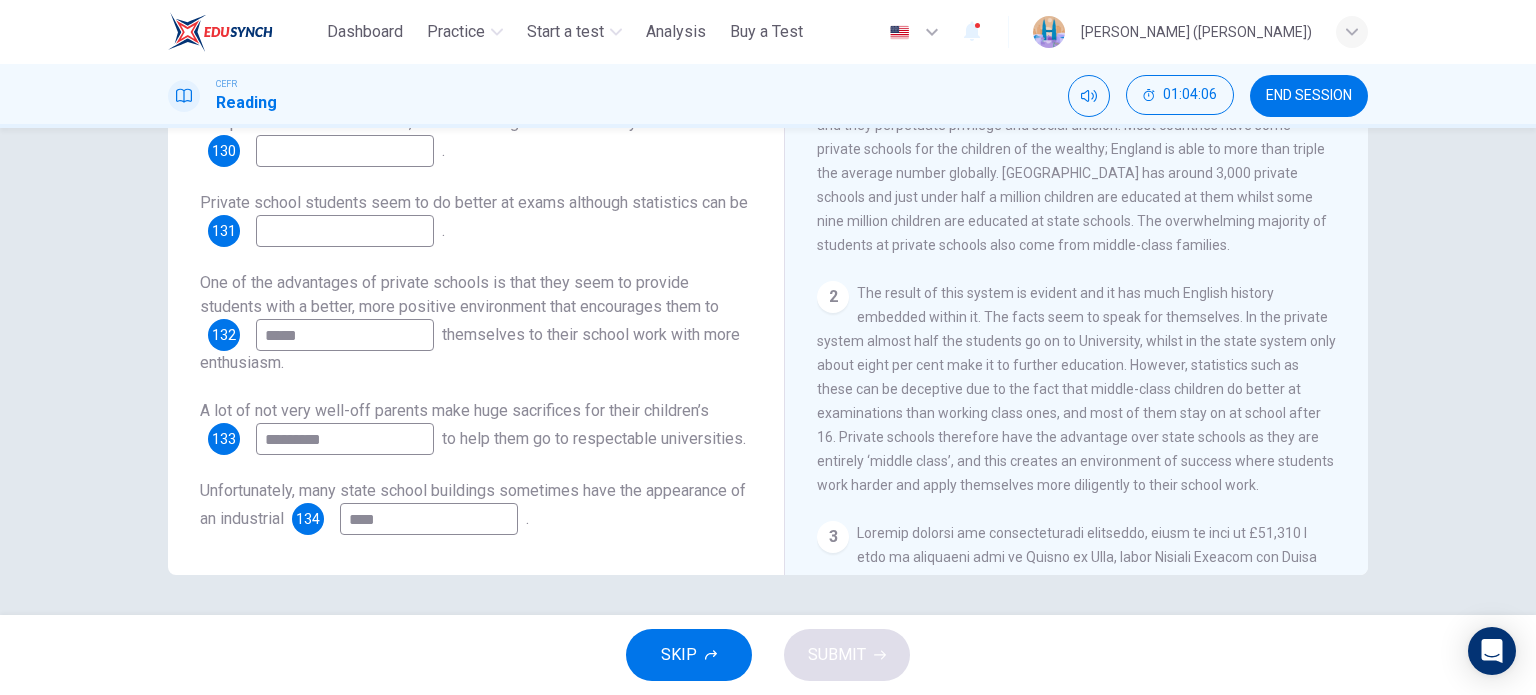 type on "*****" 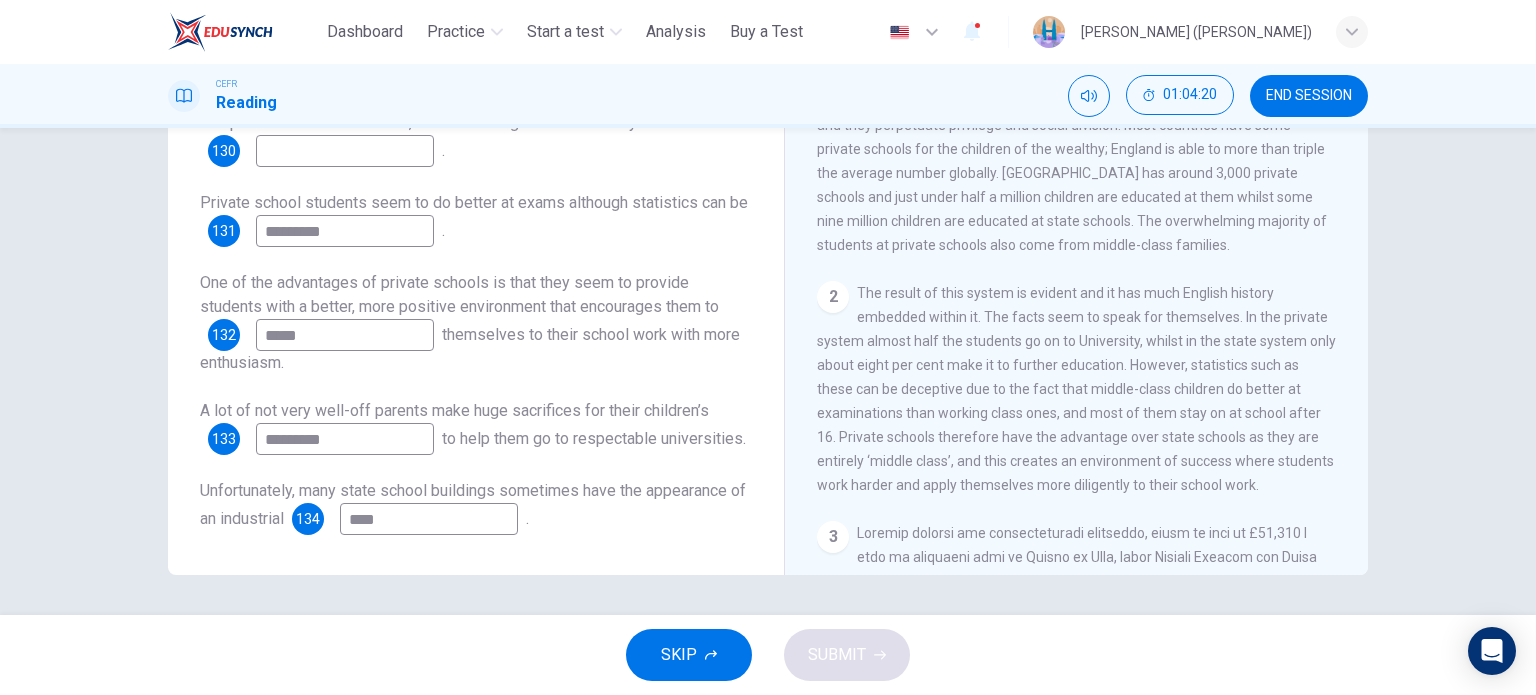 scroll, scrollTop: 0, scrollLeft: 0, axis: both 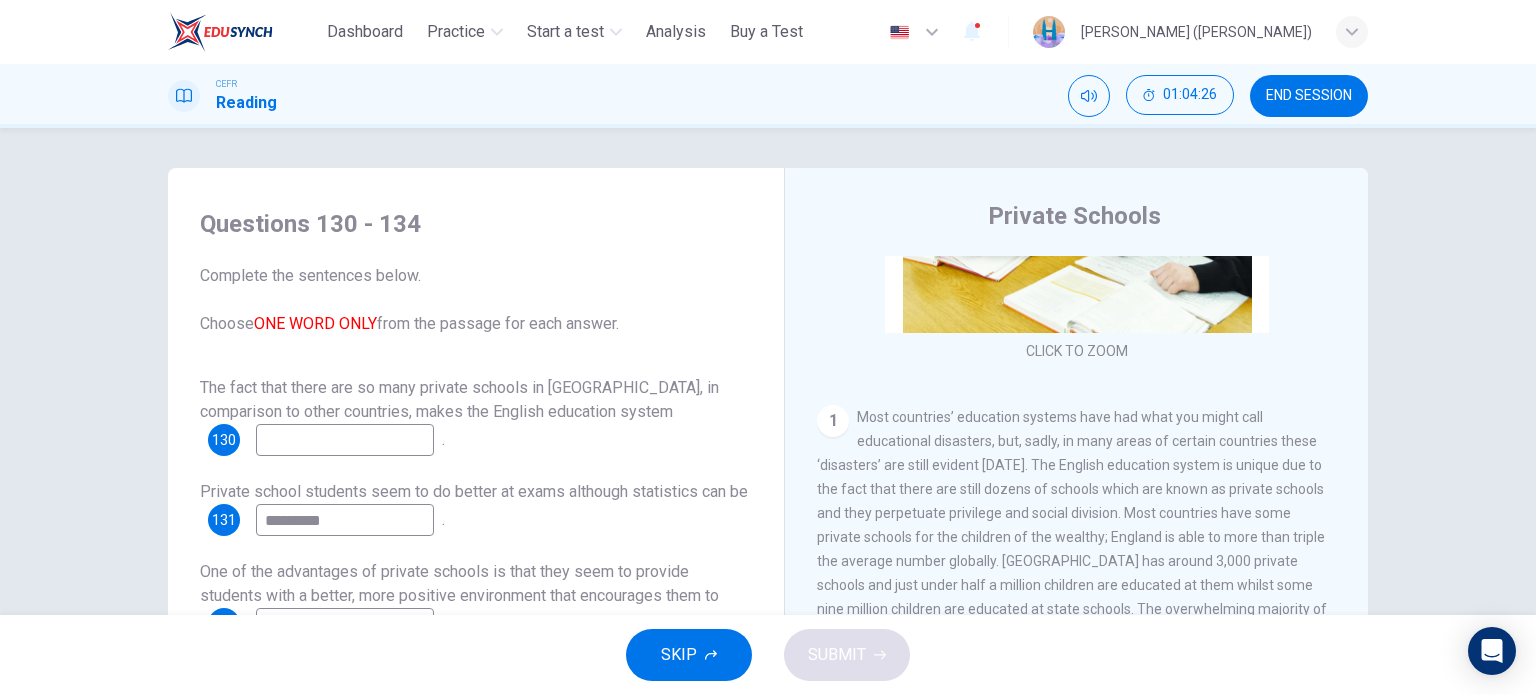 type on "*********" 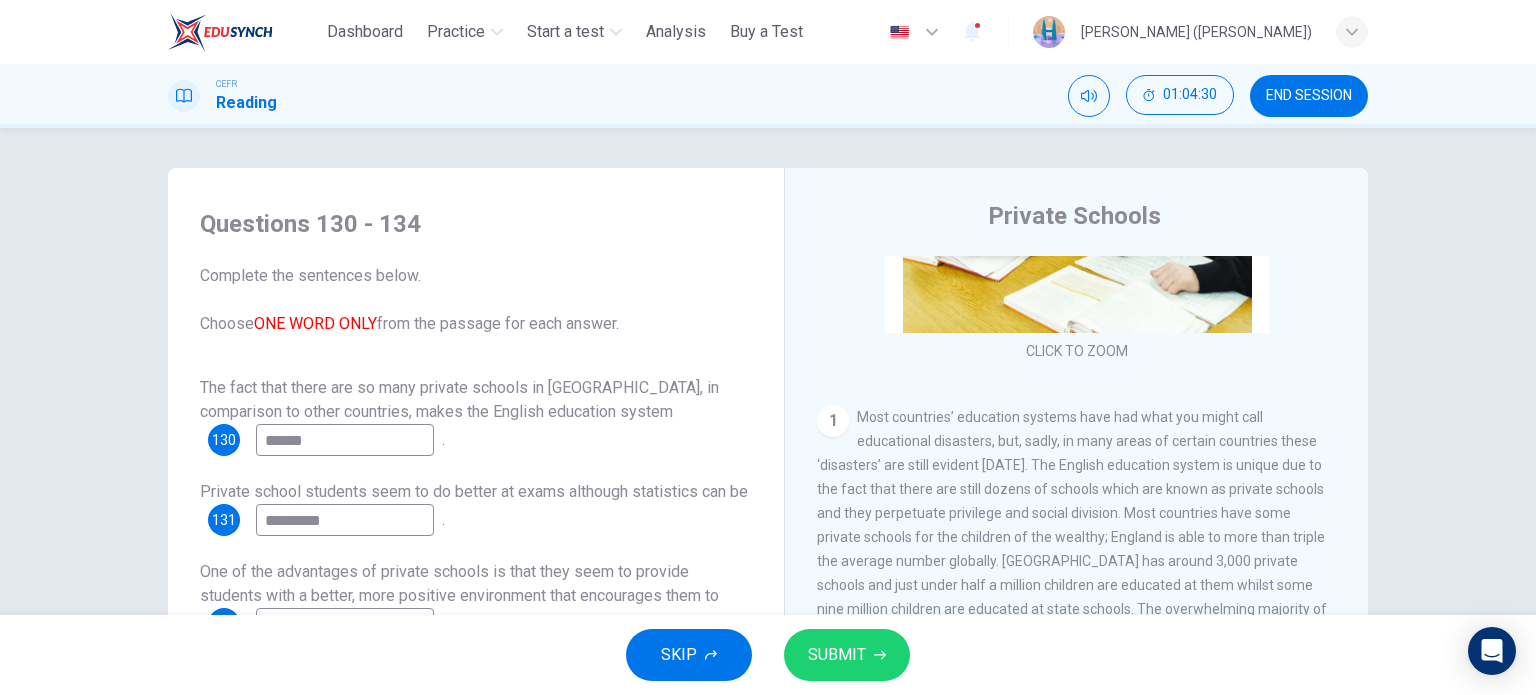type on "******" 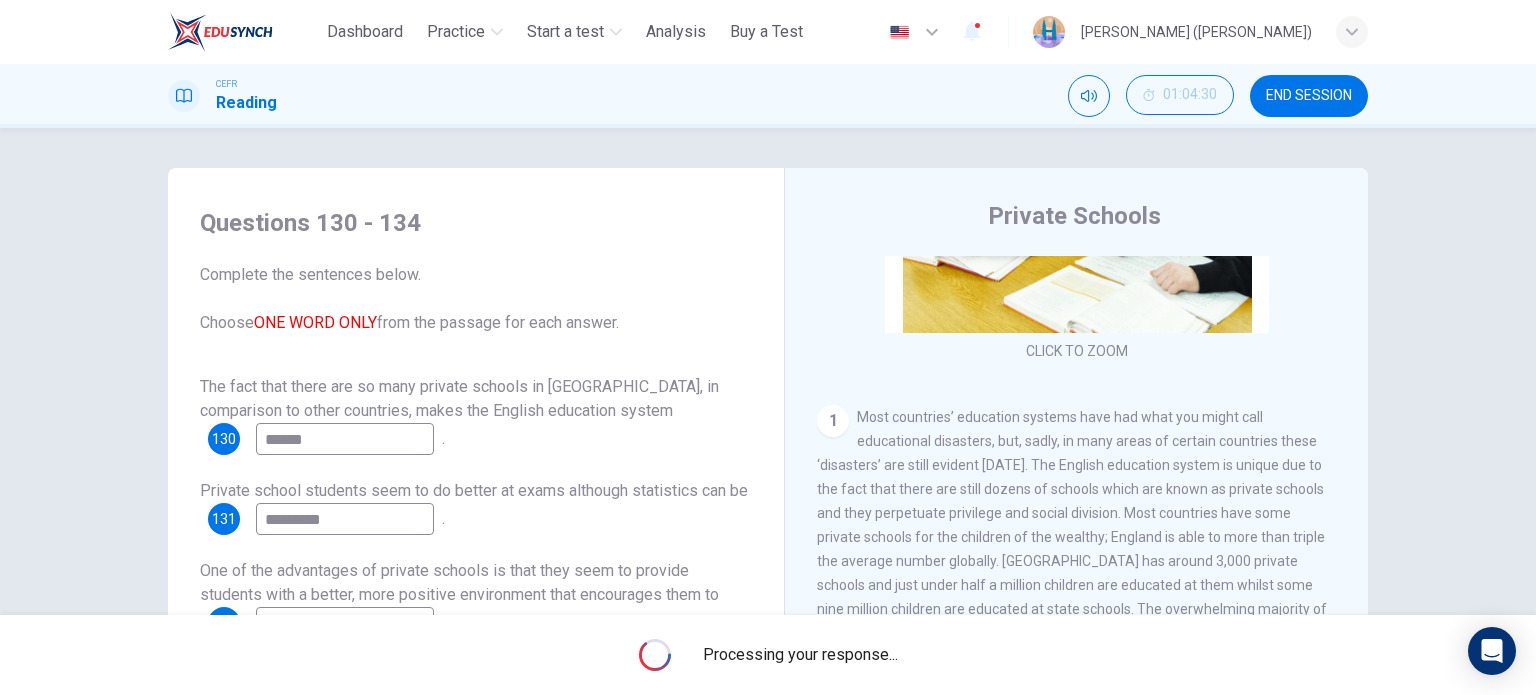 scroll, scrollTop: 24, scrollLeft: 0, axis: vertical 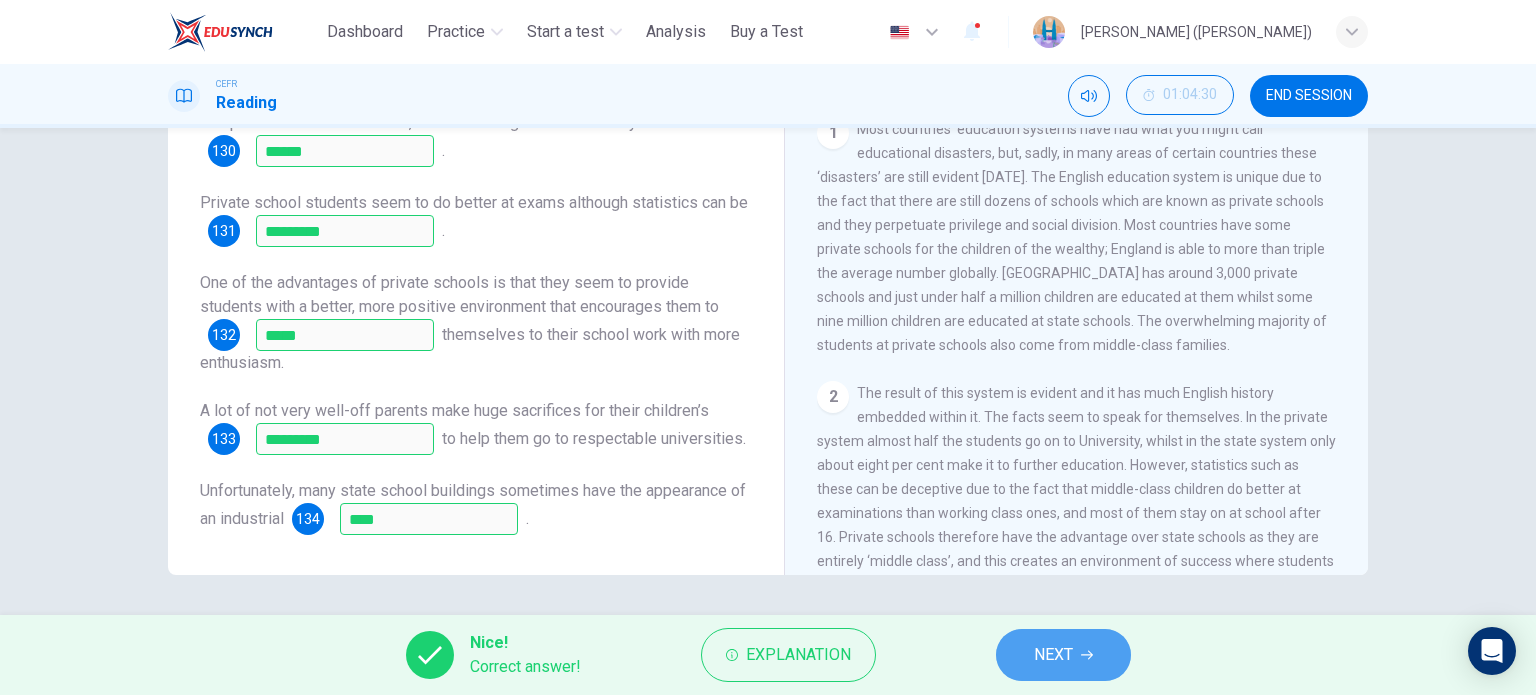 click on "NEXT" at bounding box center (1053, 655) 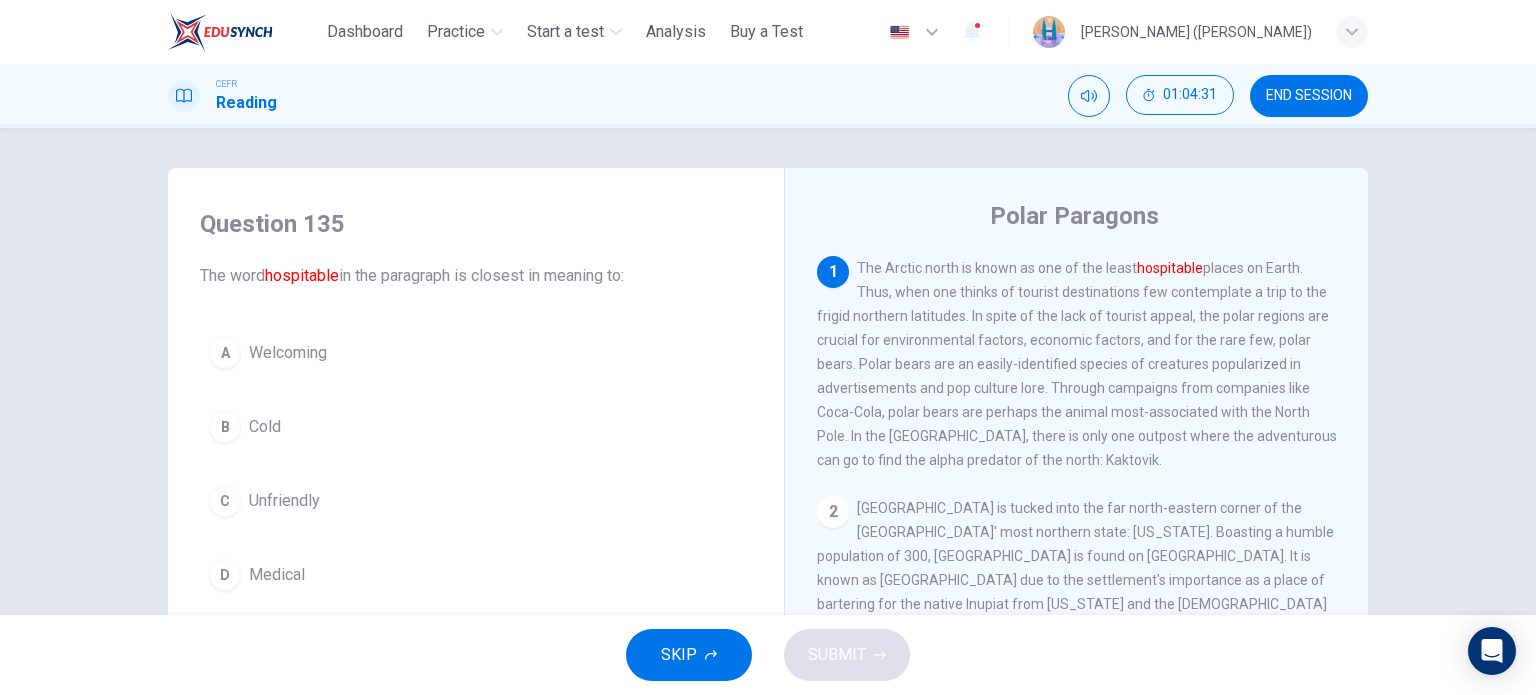 click on "Welcoming" at bounding box center (288, 353) 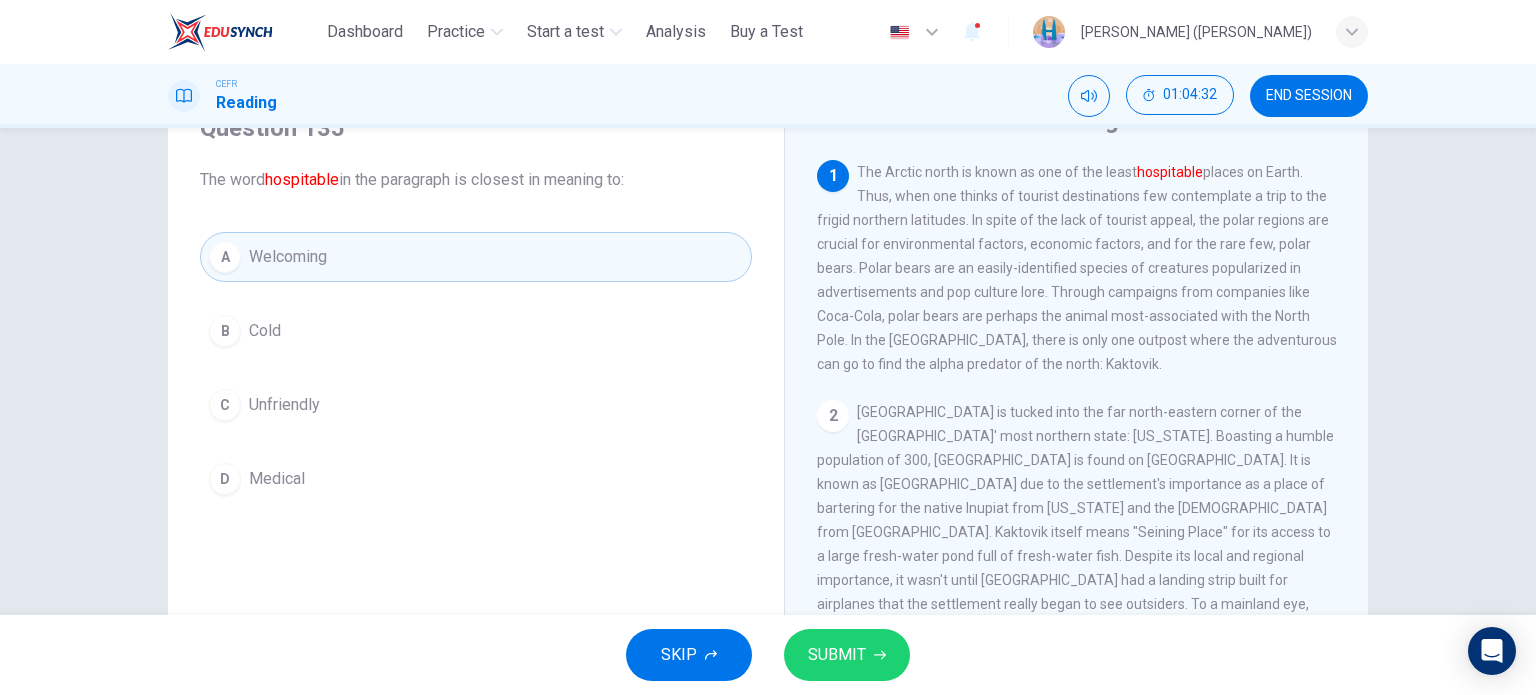 scroll, scrollTop: 100, scrollLeft: 0, axis: vertical 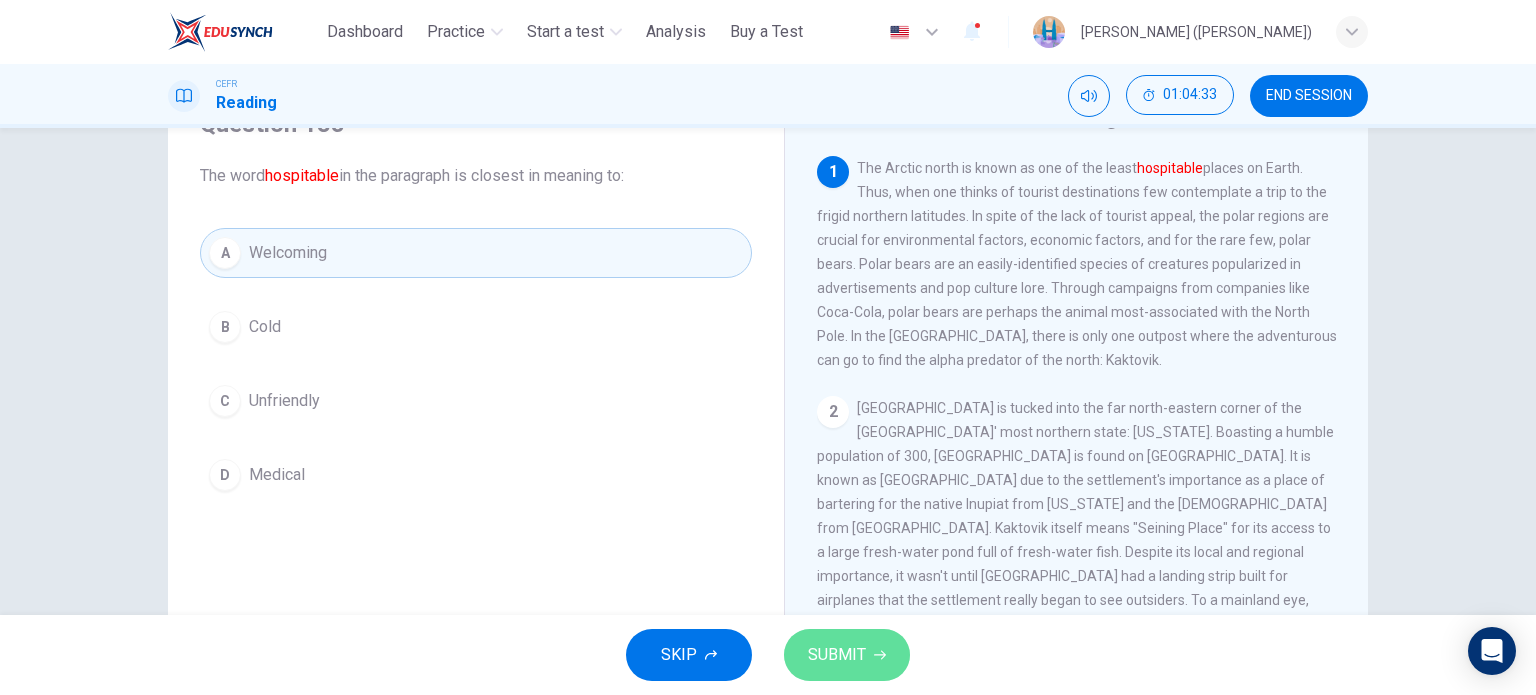 click on "SUBMIT" at bounding box center [847, 655] 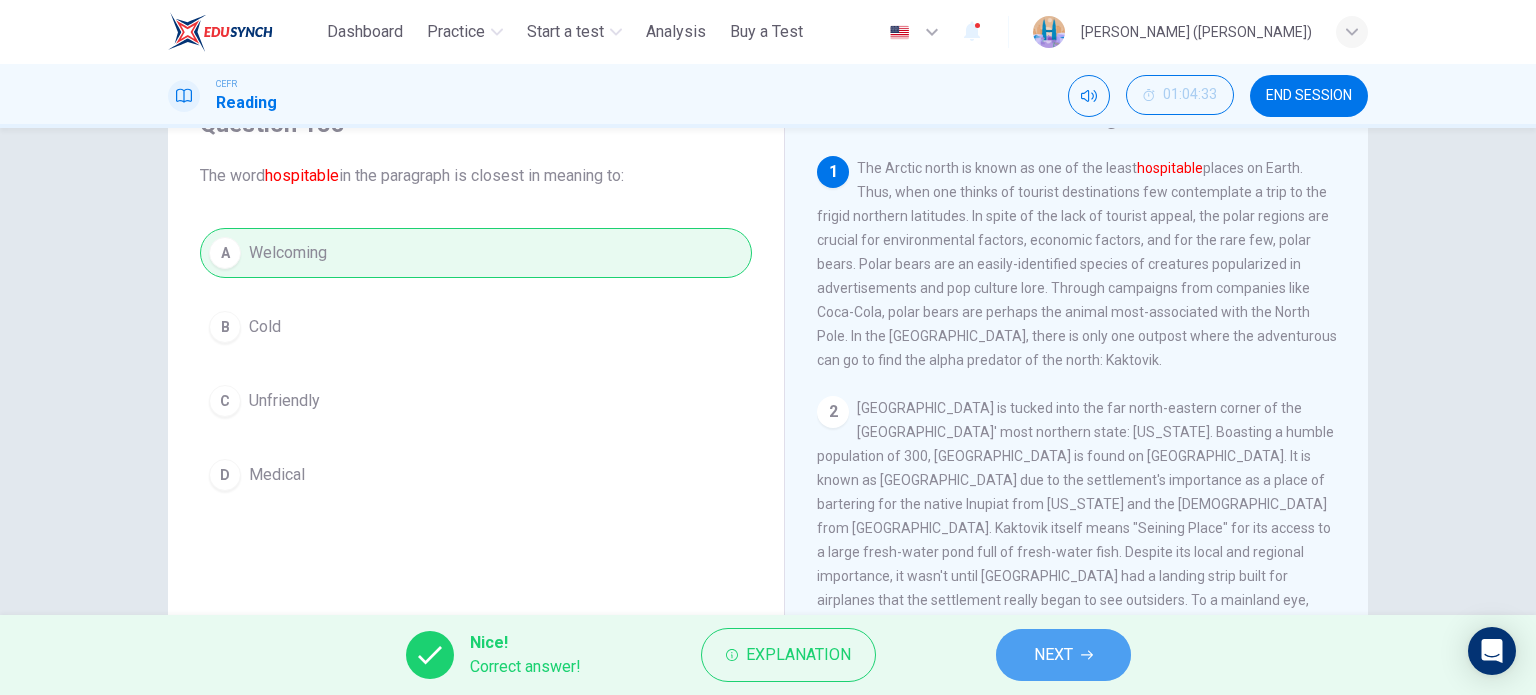 click on "NEXT" at bounding box center [1063, 655] 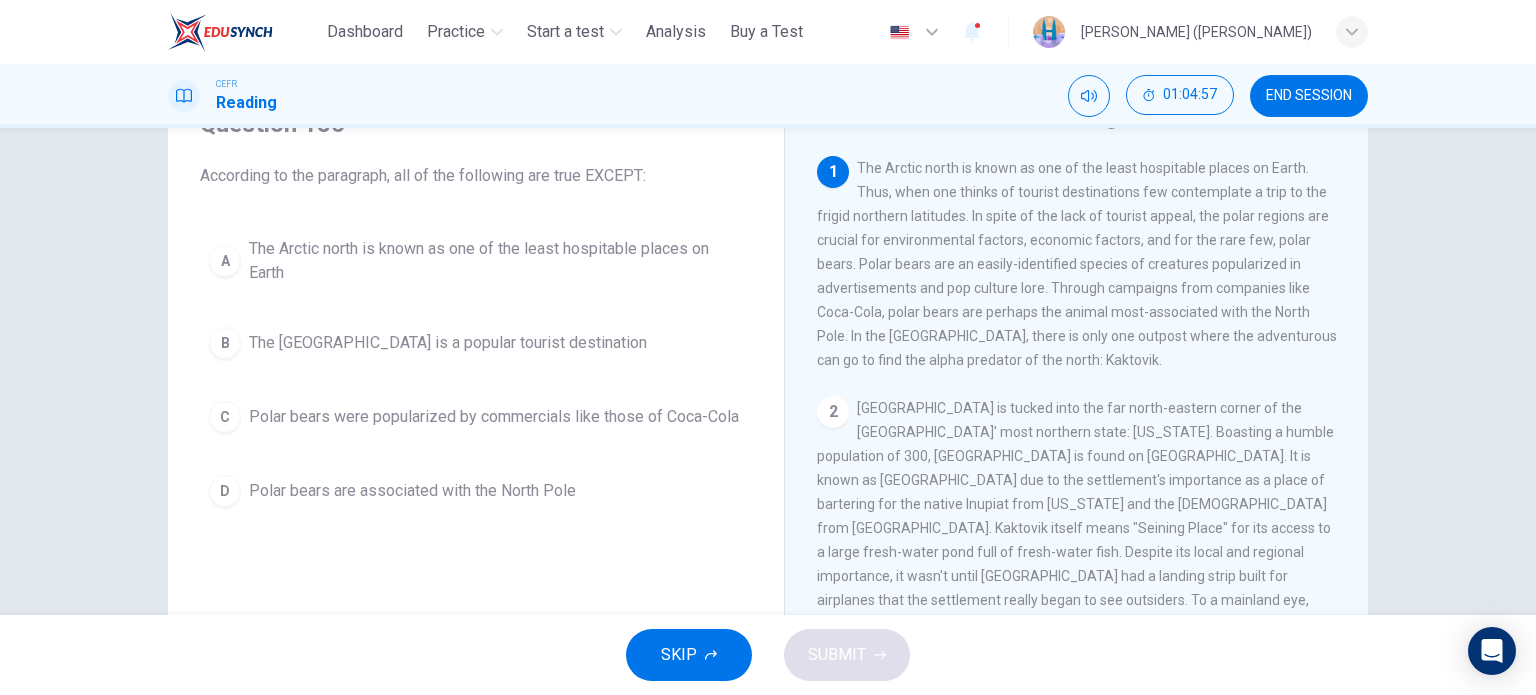 click on "The [GEOGRAPHIC_DATA] is a popular tourist destination" at bounding box center (448, 343) 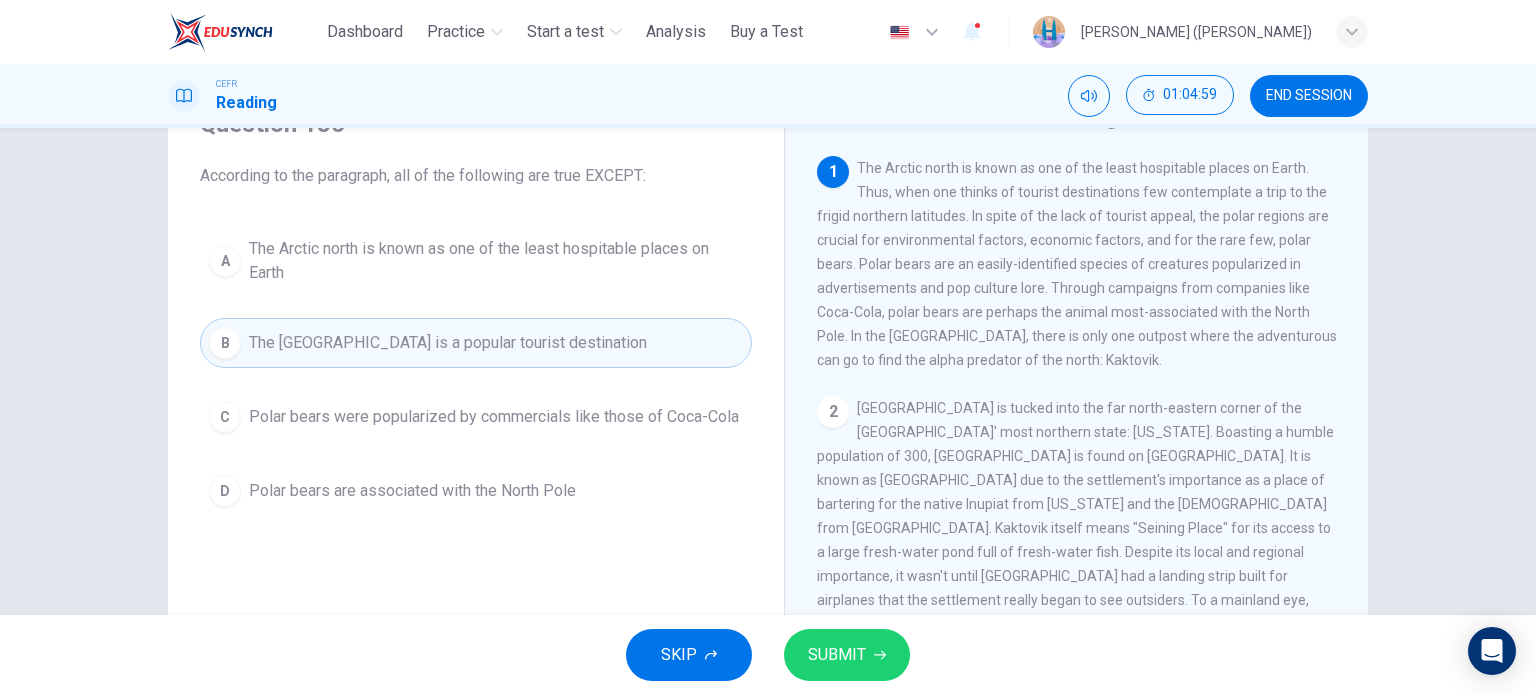 click on "SUBMIT" at bounding box center (847, 655) 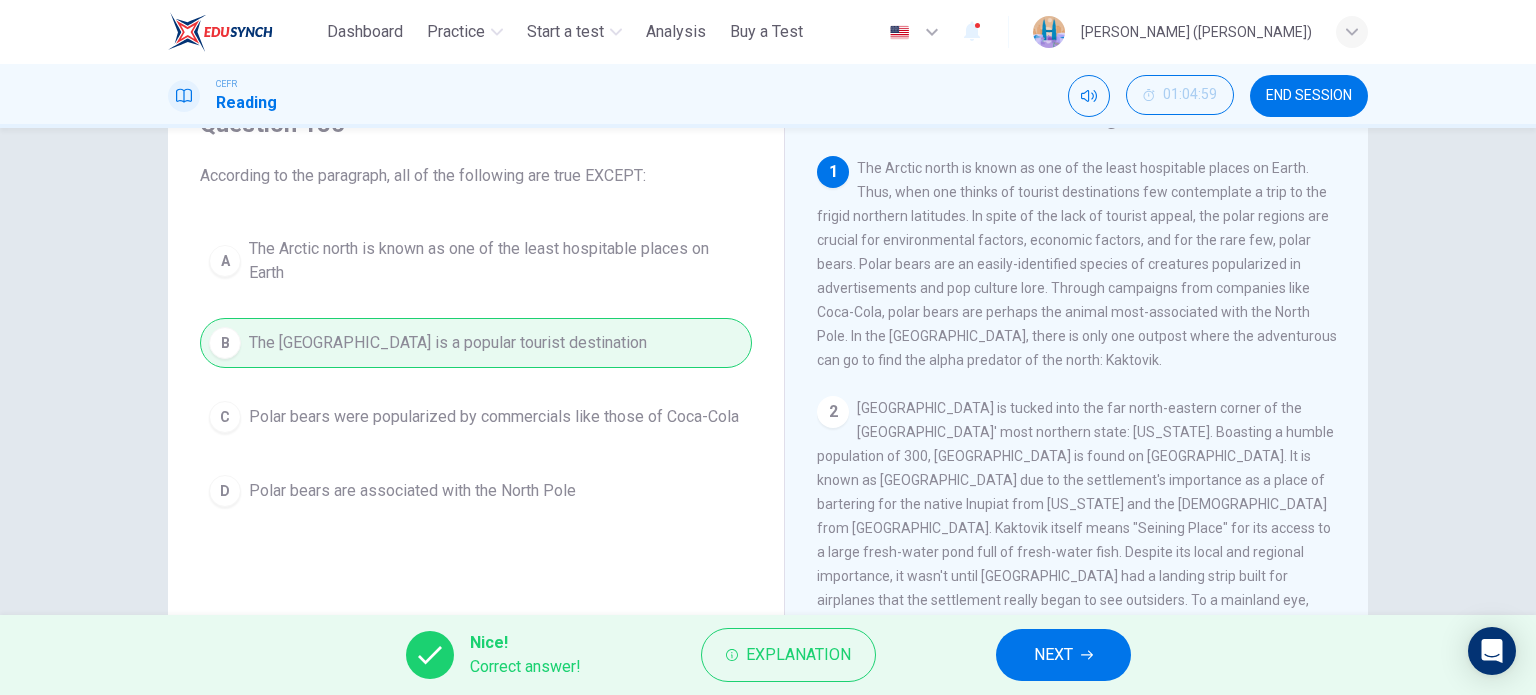 click on "NEXT" at bounding box center [1063, 655] 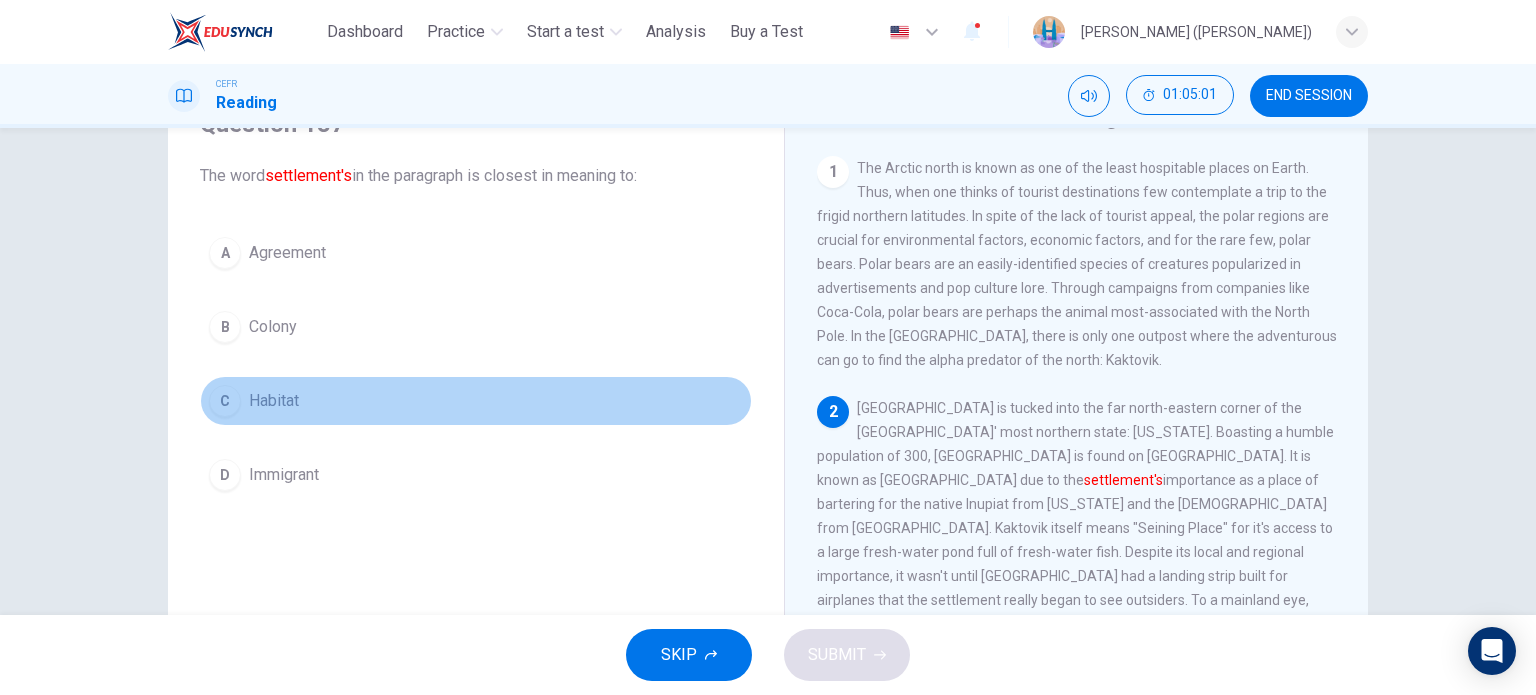 click on "C Habitat" at bounding box center [476, 401] 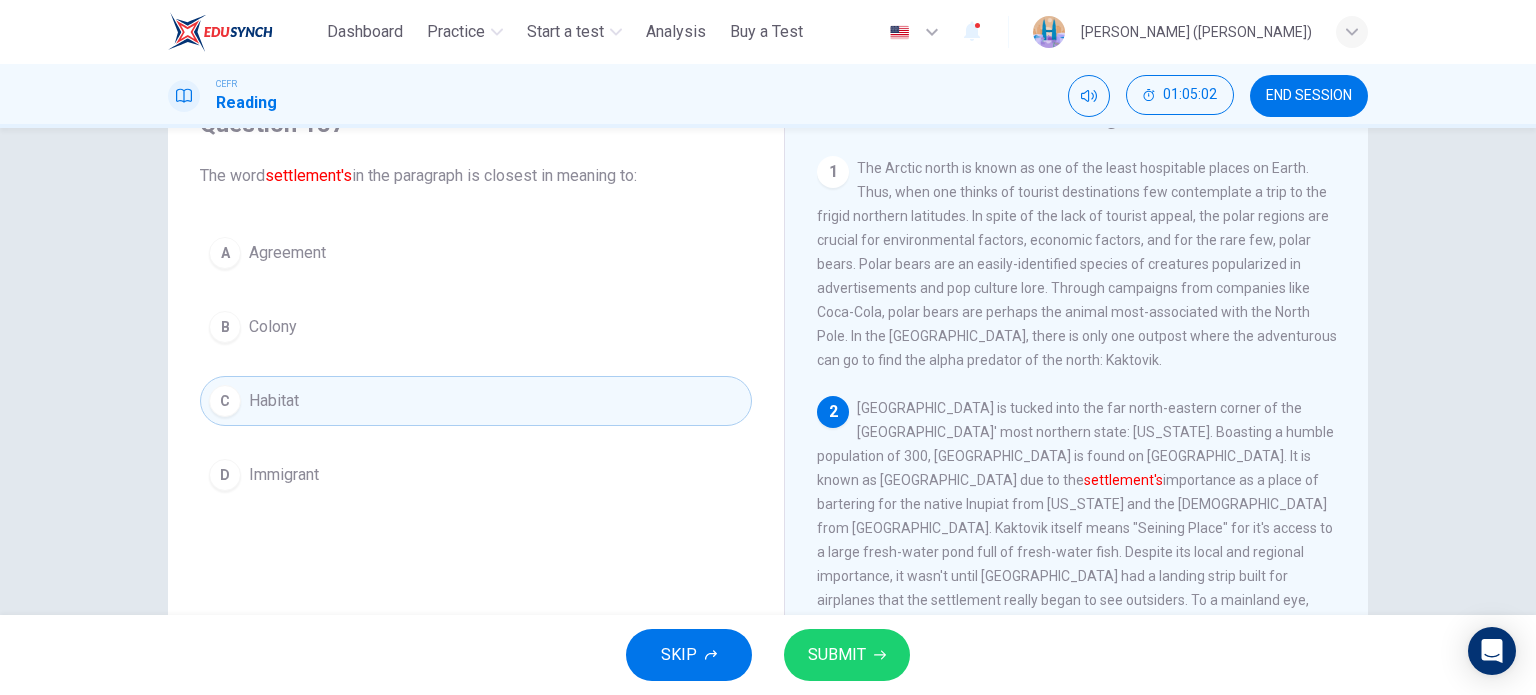 click on "SUBMIT" at bounding box center (847, 655) 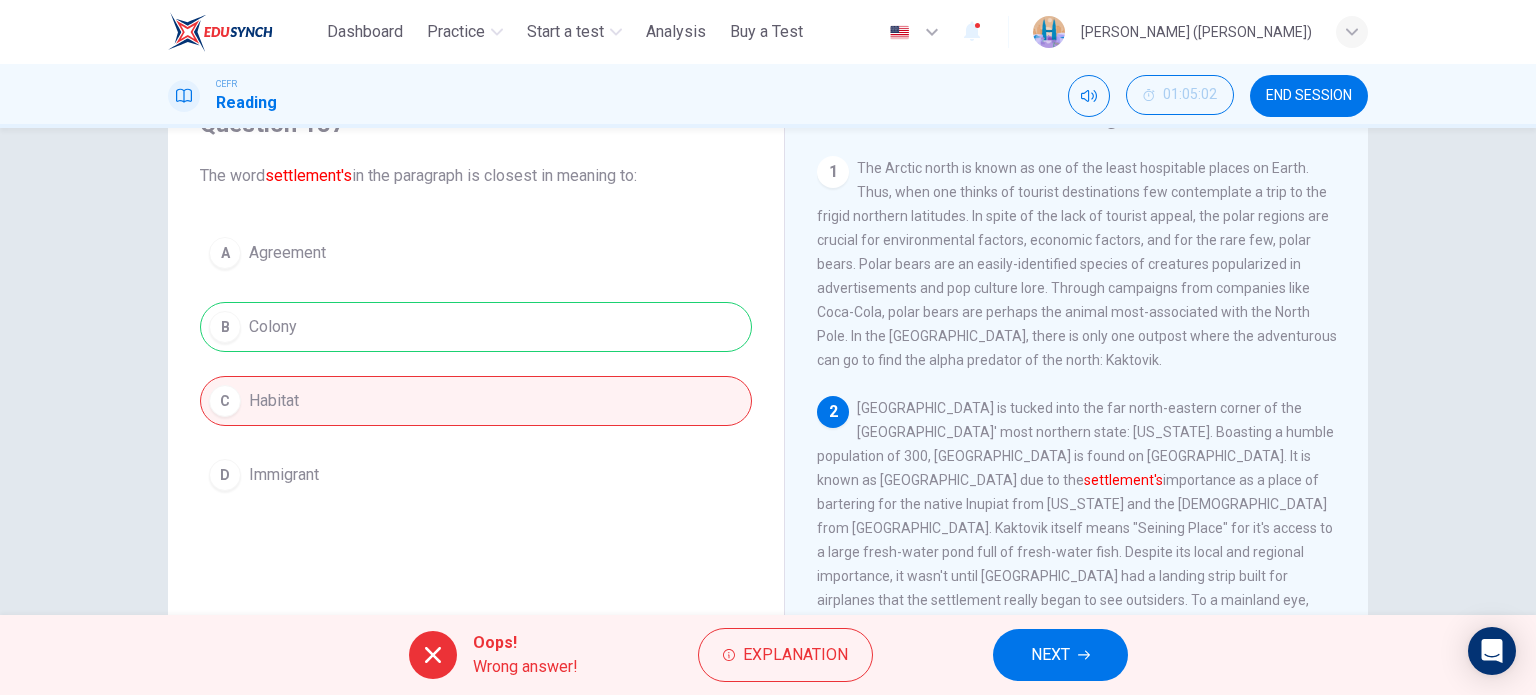click on "NEXT" at bounding box center [1060, 655] 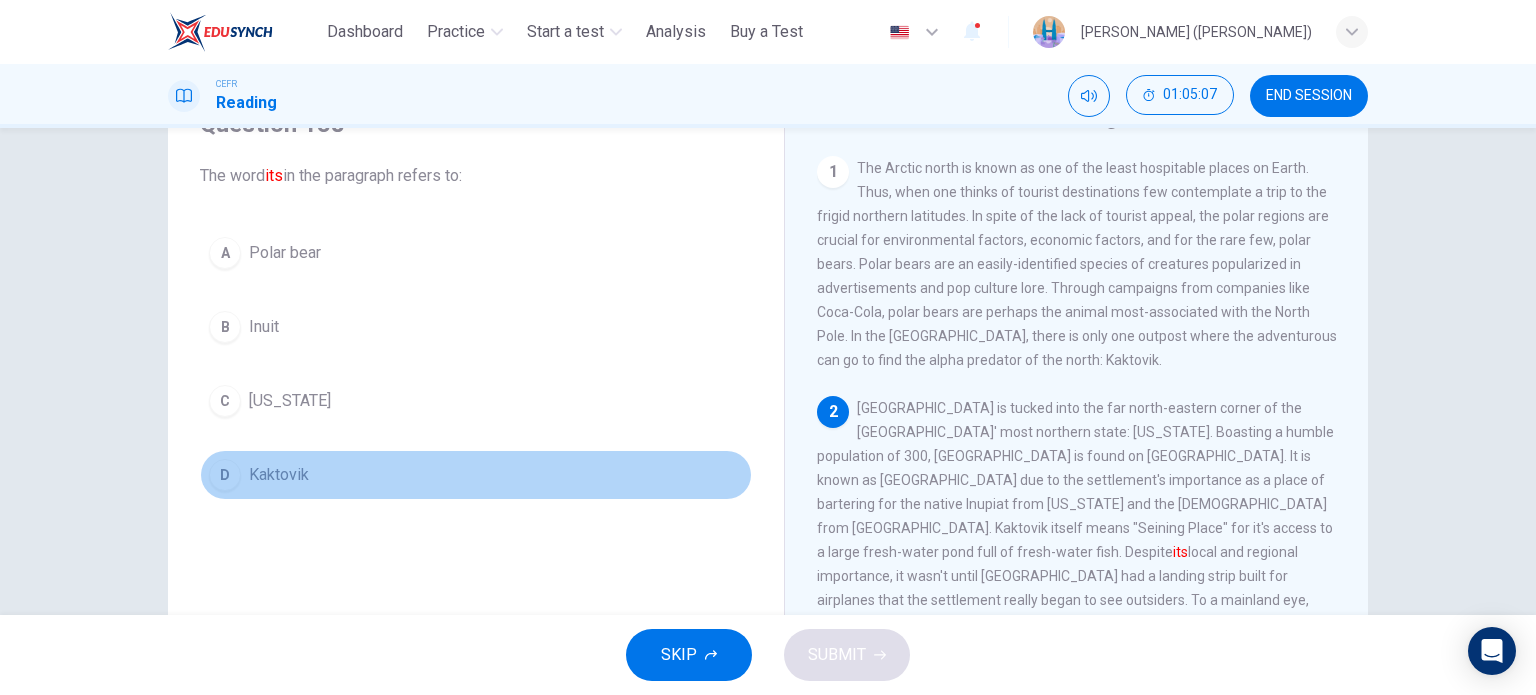 click on "D Kaktovik" at bounding box center (476, 475) 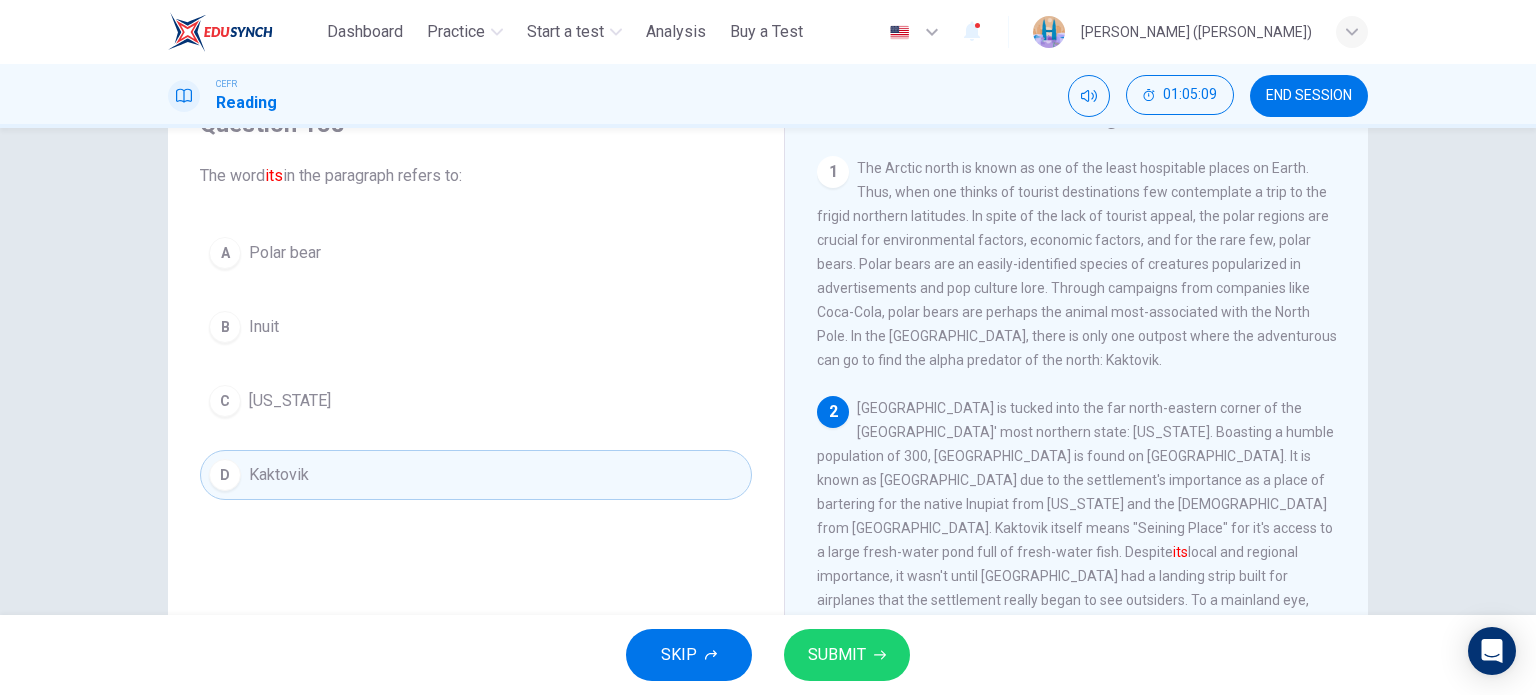 click on "SUBMIT" at bounding box center [847, 655] 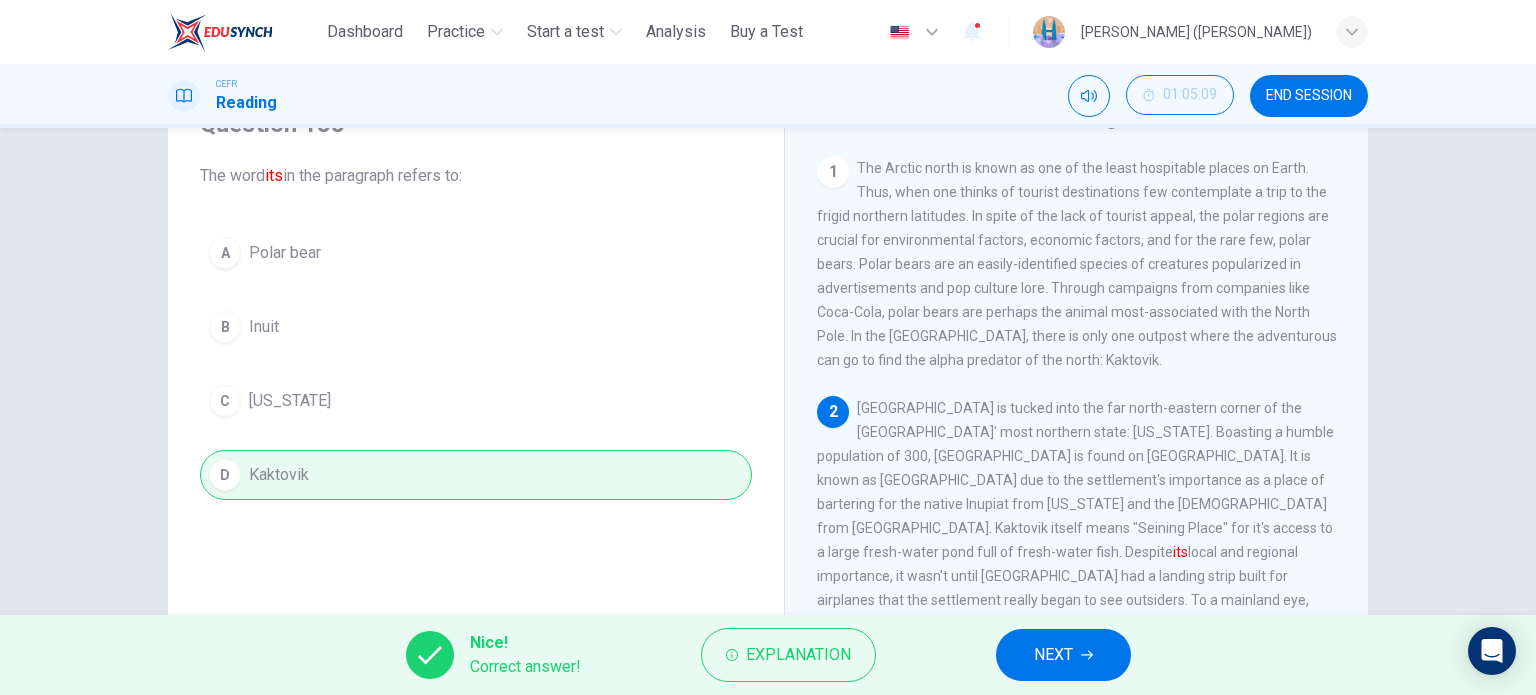 click on "NEXT" at bounding box center [1063, 655] 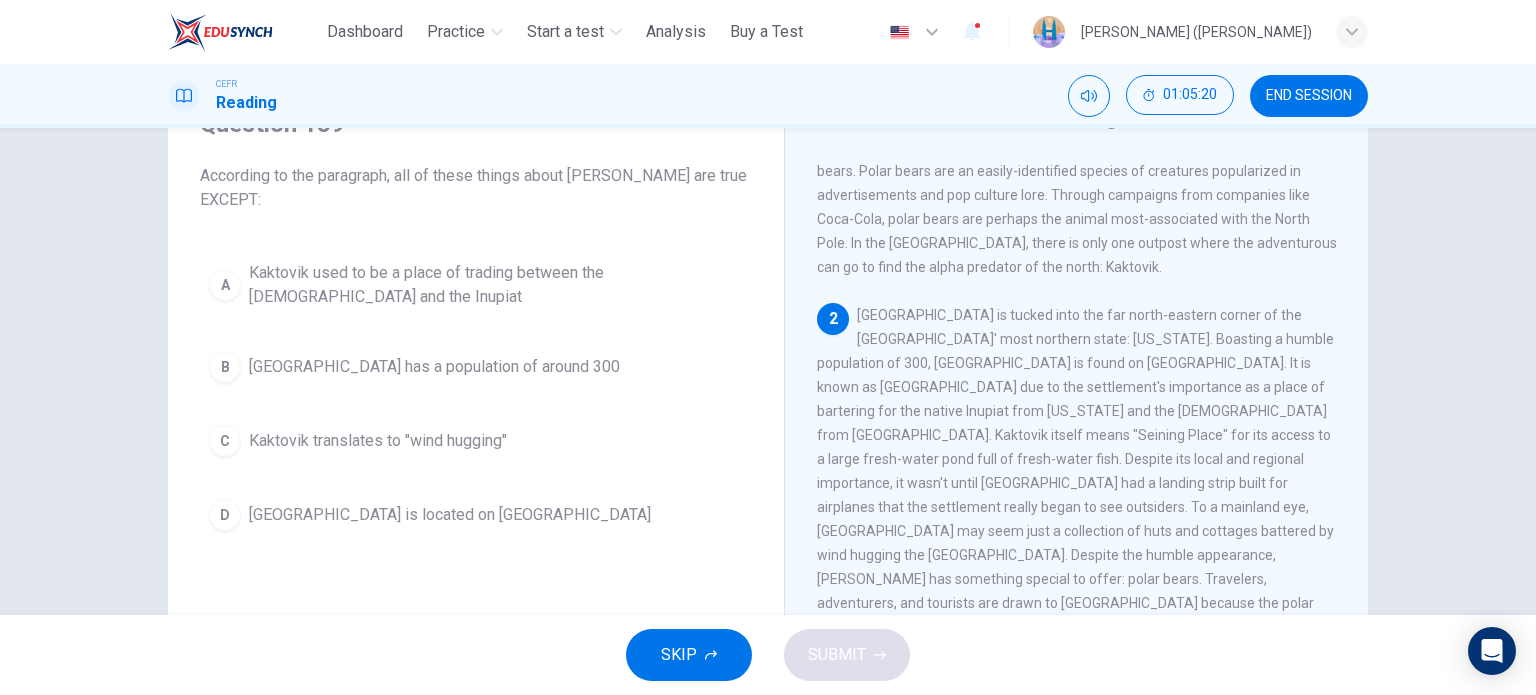 scroll, scrollTop: 100, scrollLeft: 0, axis: vertical 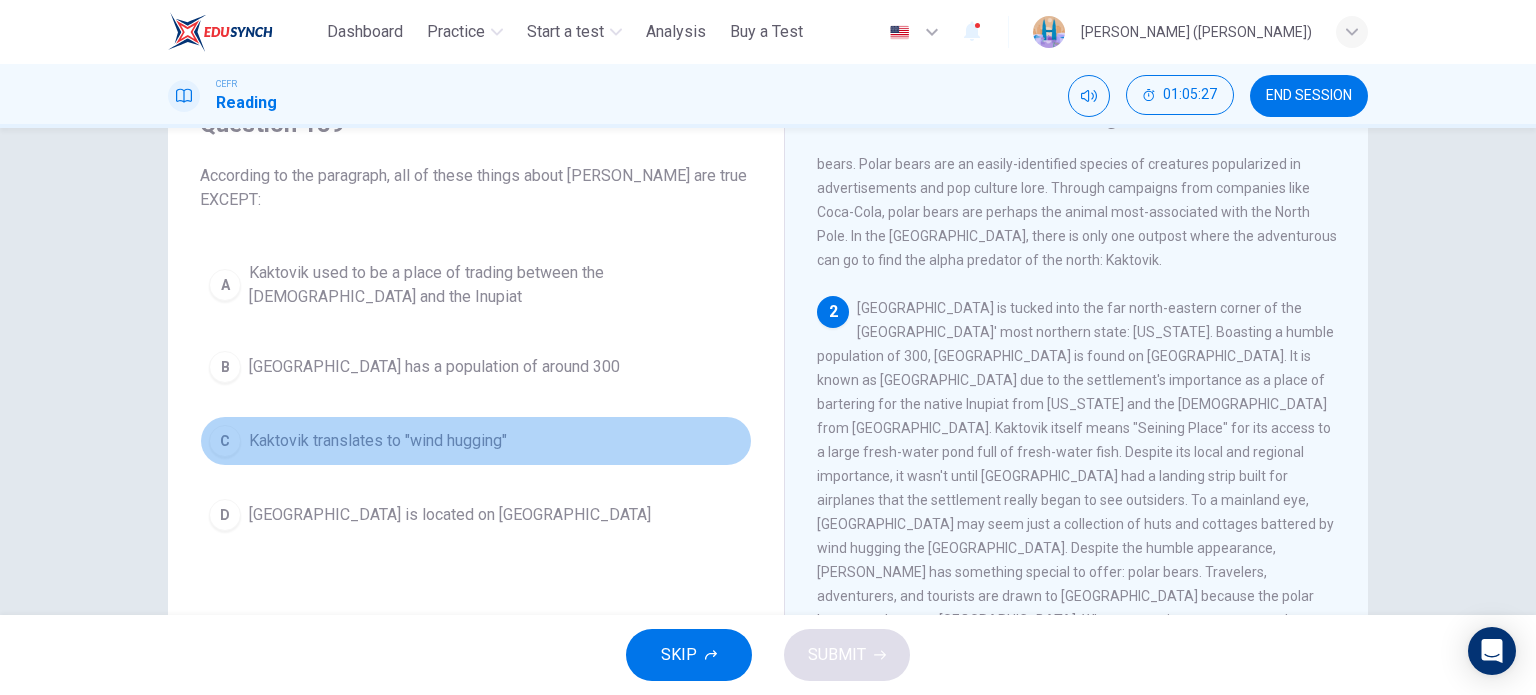 click on "Kaktovik translates to "wind hugging"" at bounding box center [378, 441] 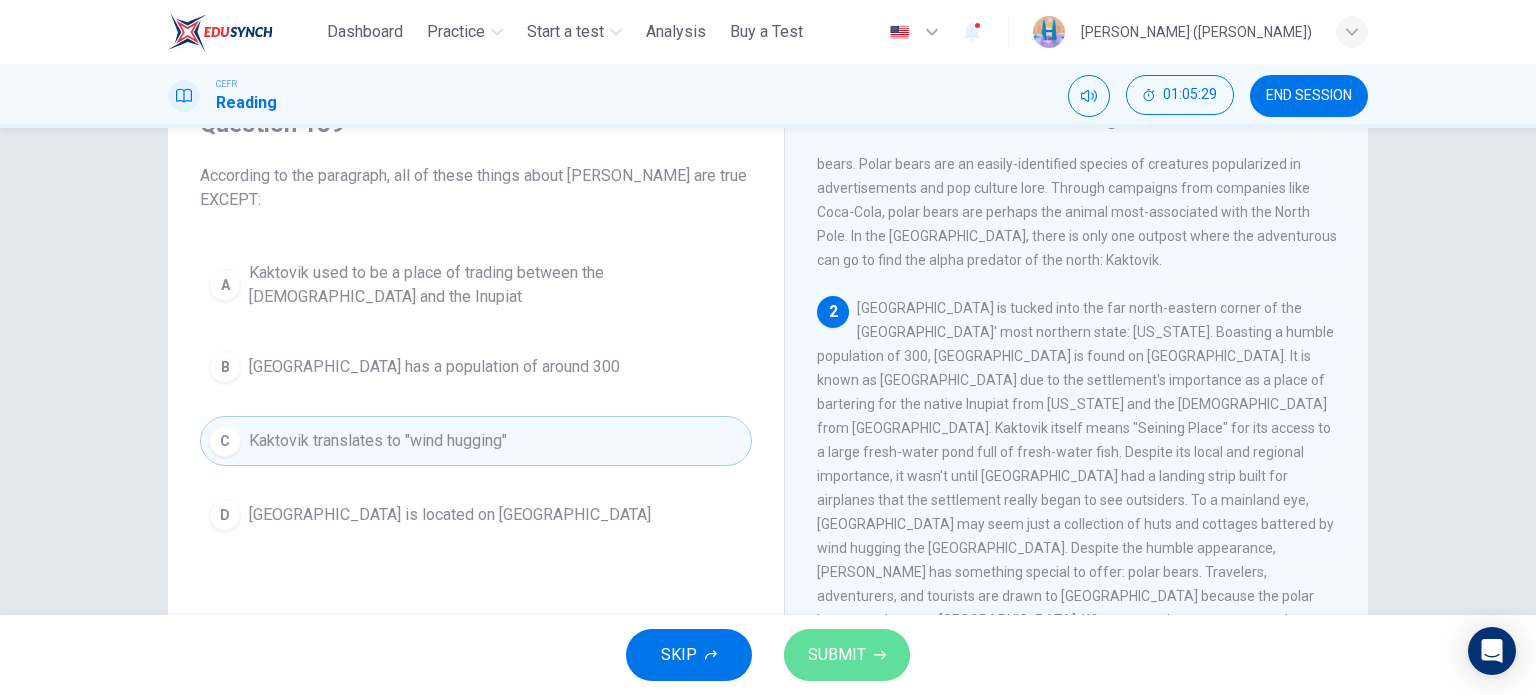 click on "SUBMIT" at bounding box center [847, 655] 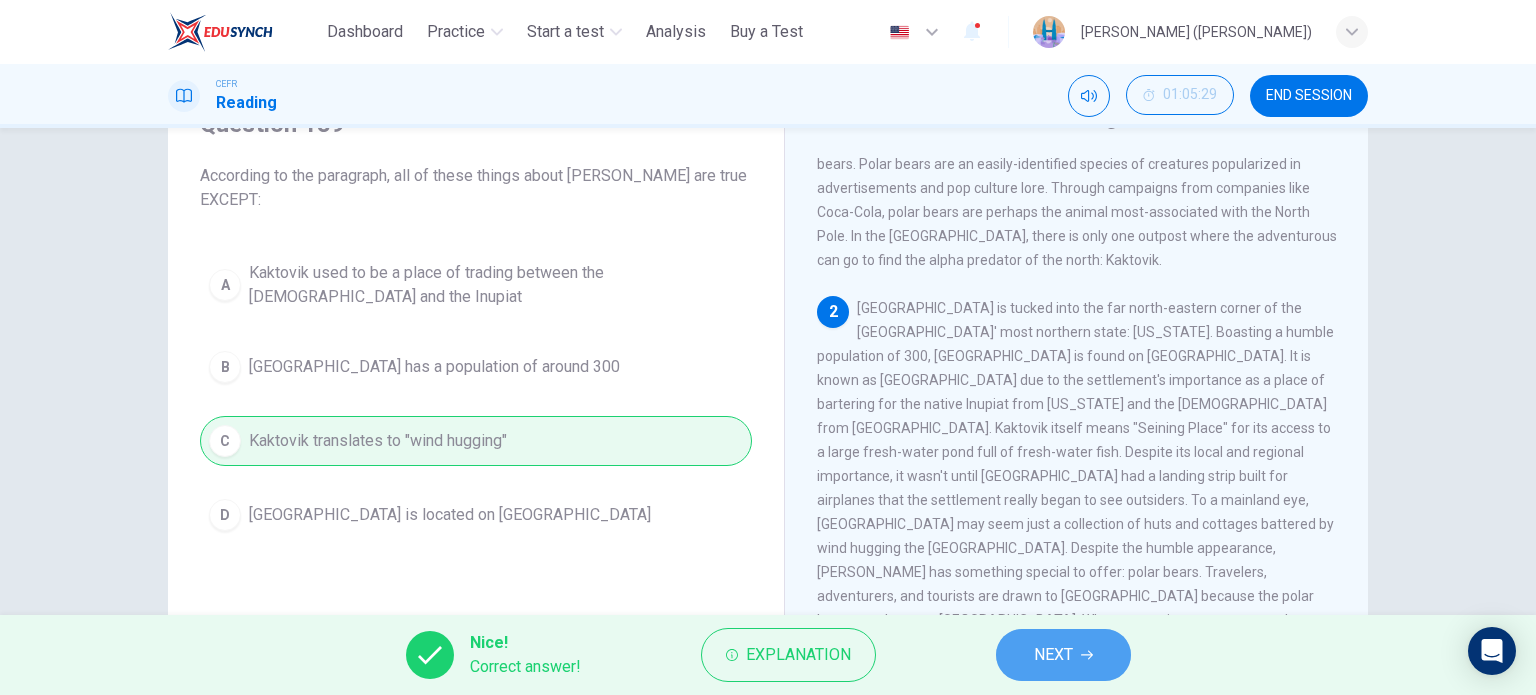 click on "NEXT" at bounding box center [1053, 655] 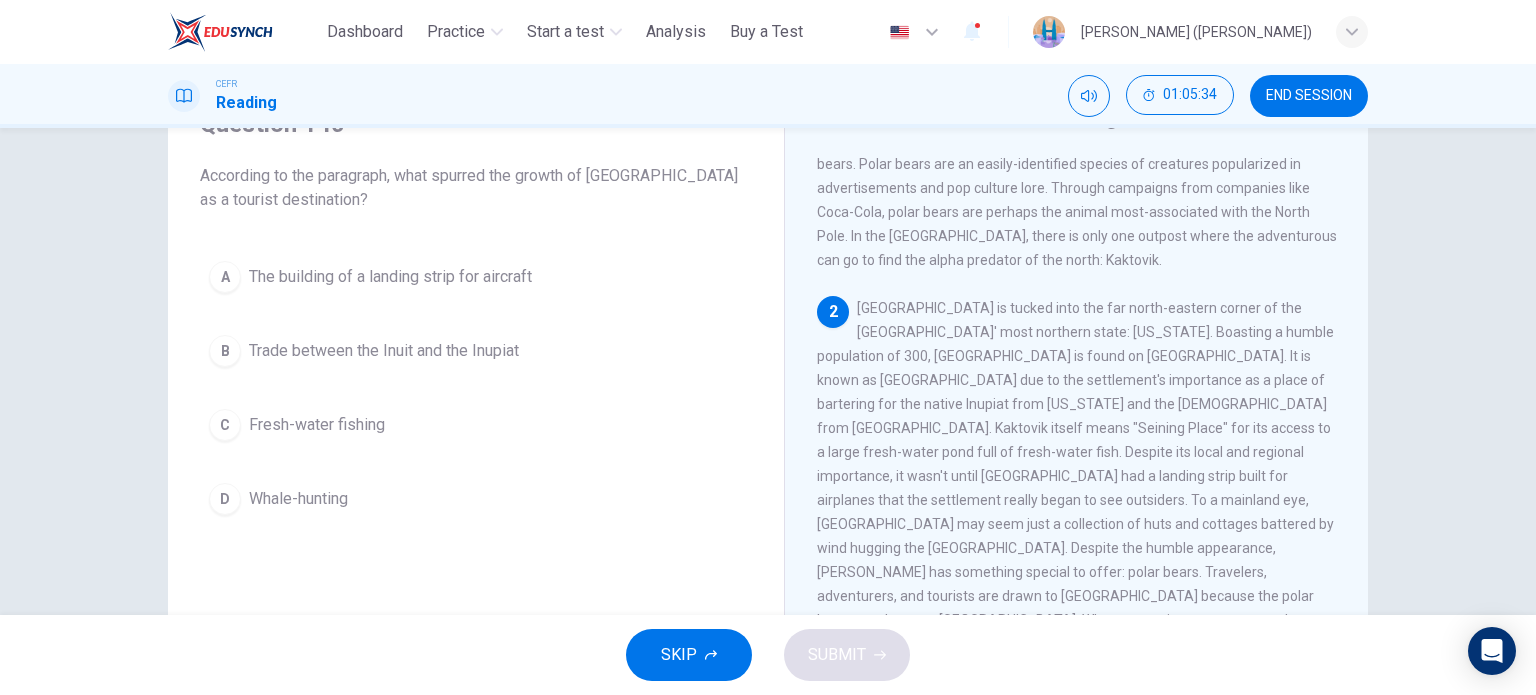 click on "Fresh-water fishing" at bounding box center [317, 425] 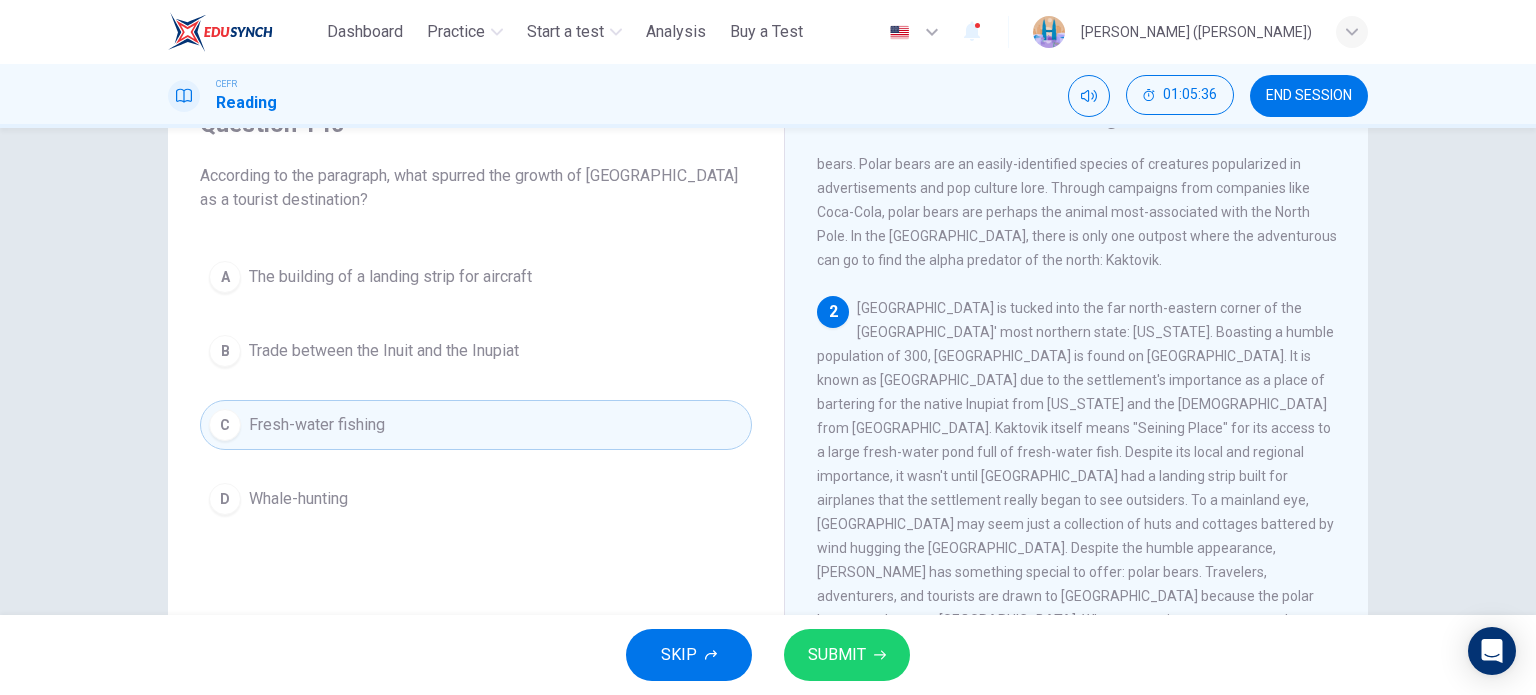 click on "SUBMIT" at bounding box center (847, 655) 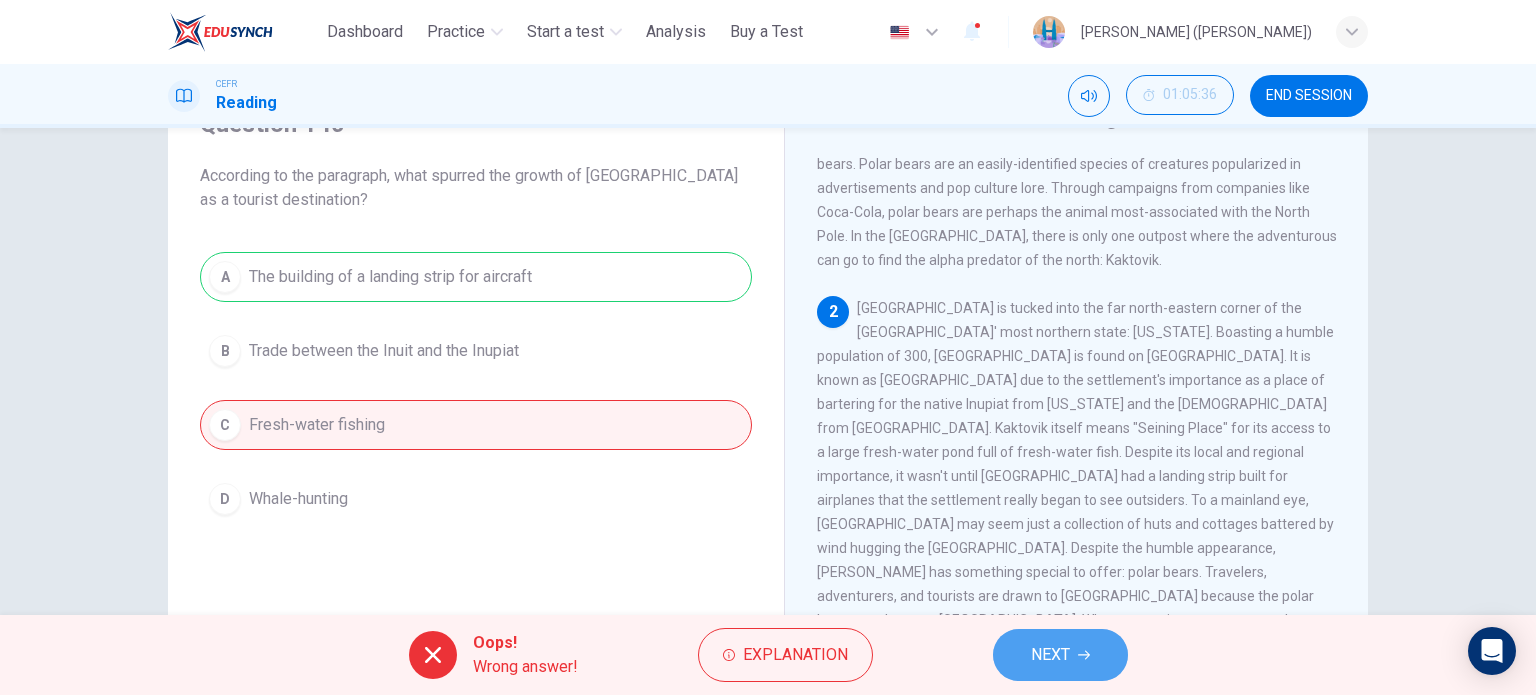 click on "NEXT" at bounding box center (1050, 655) 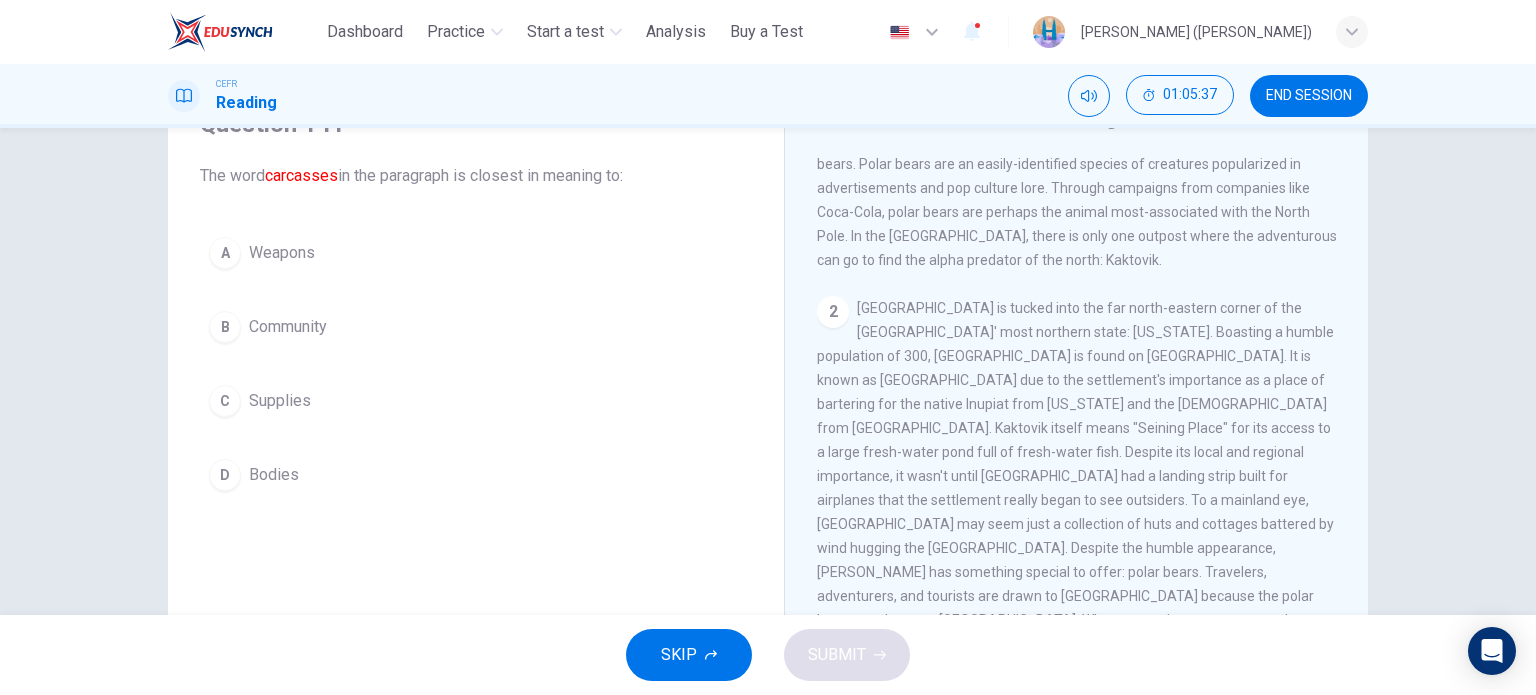 click on "D Bodies" at bounding box center [476, 475] 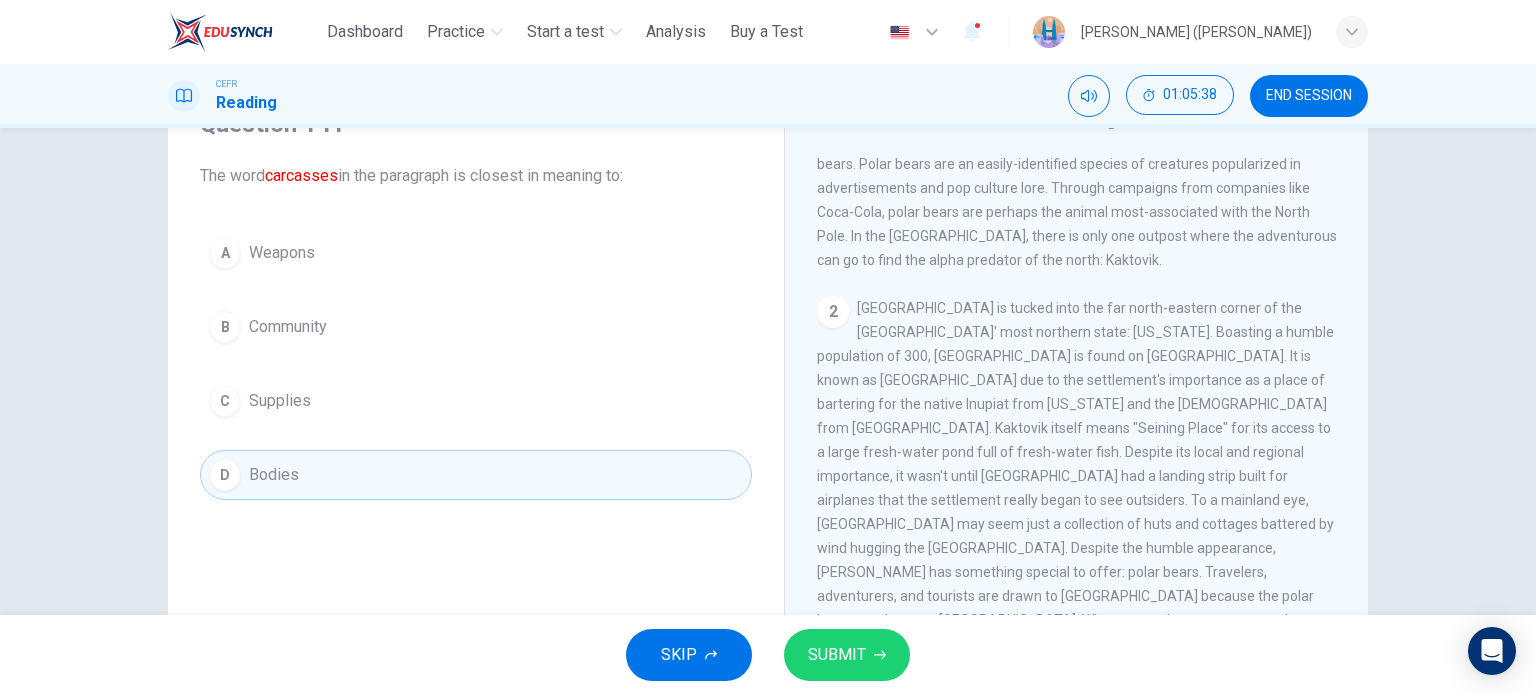 click on "SUBMIT" at bounding box center [847, 655] 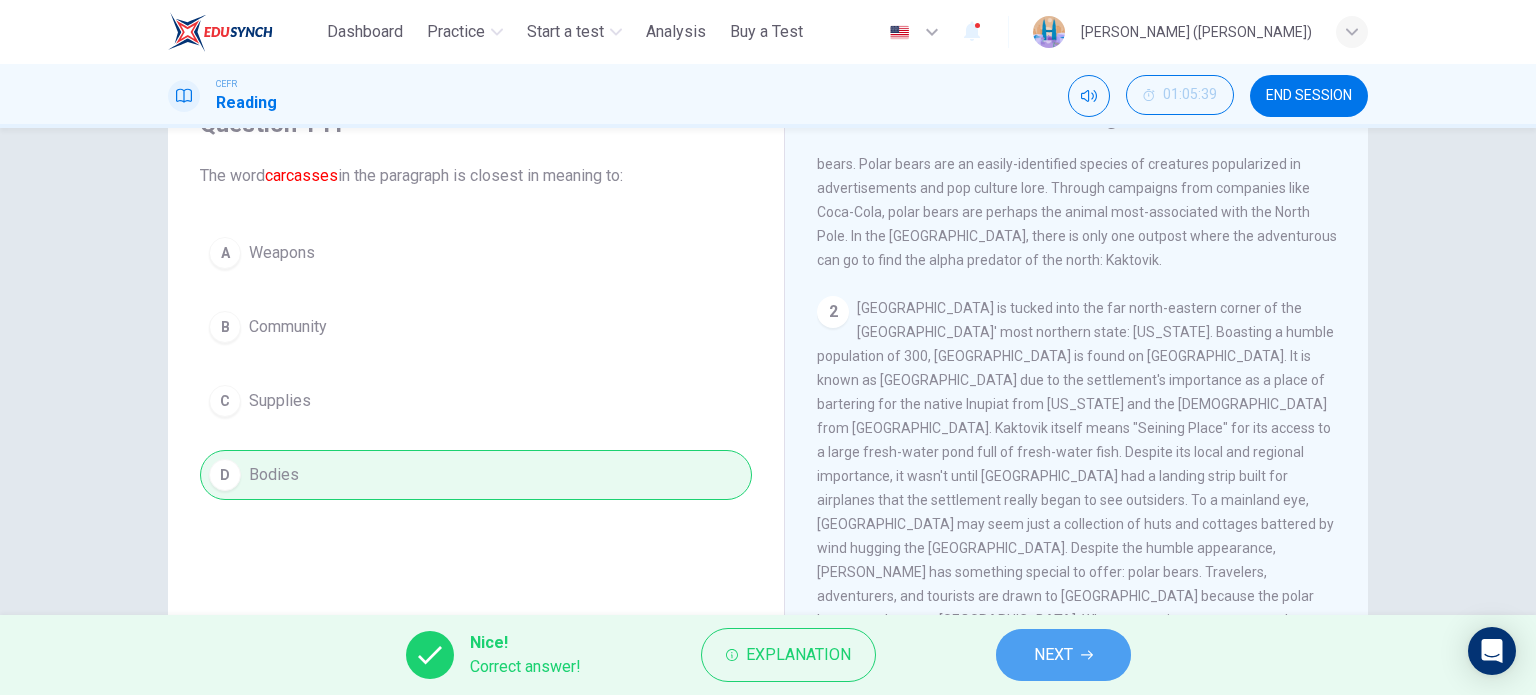 click on "NEXT" at bounding box center [1053, 655] 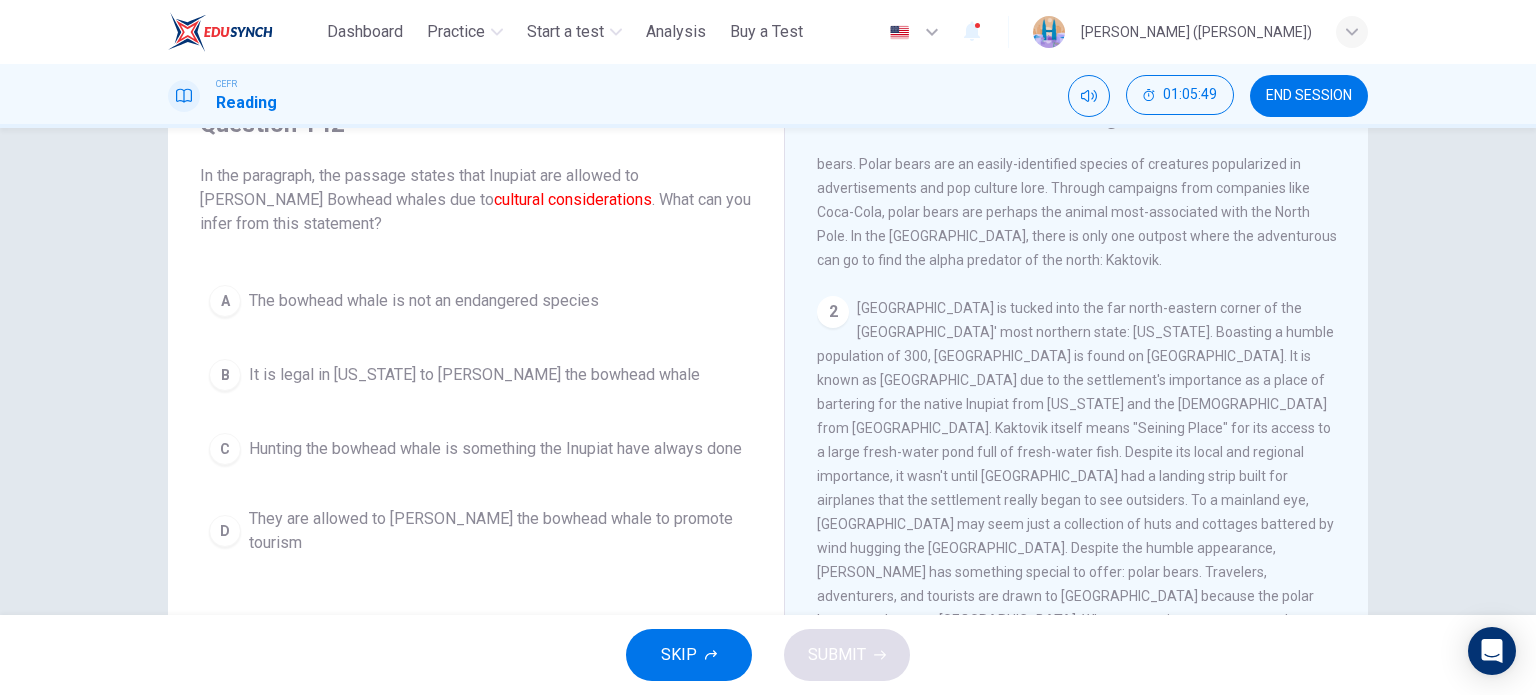 click on "Hunting the bowhead whale is something the Inupiat have always done" at bounding box center (495, 449) 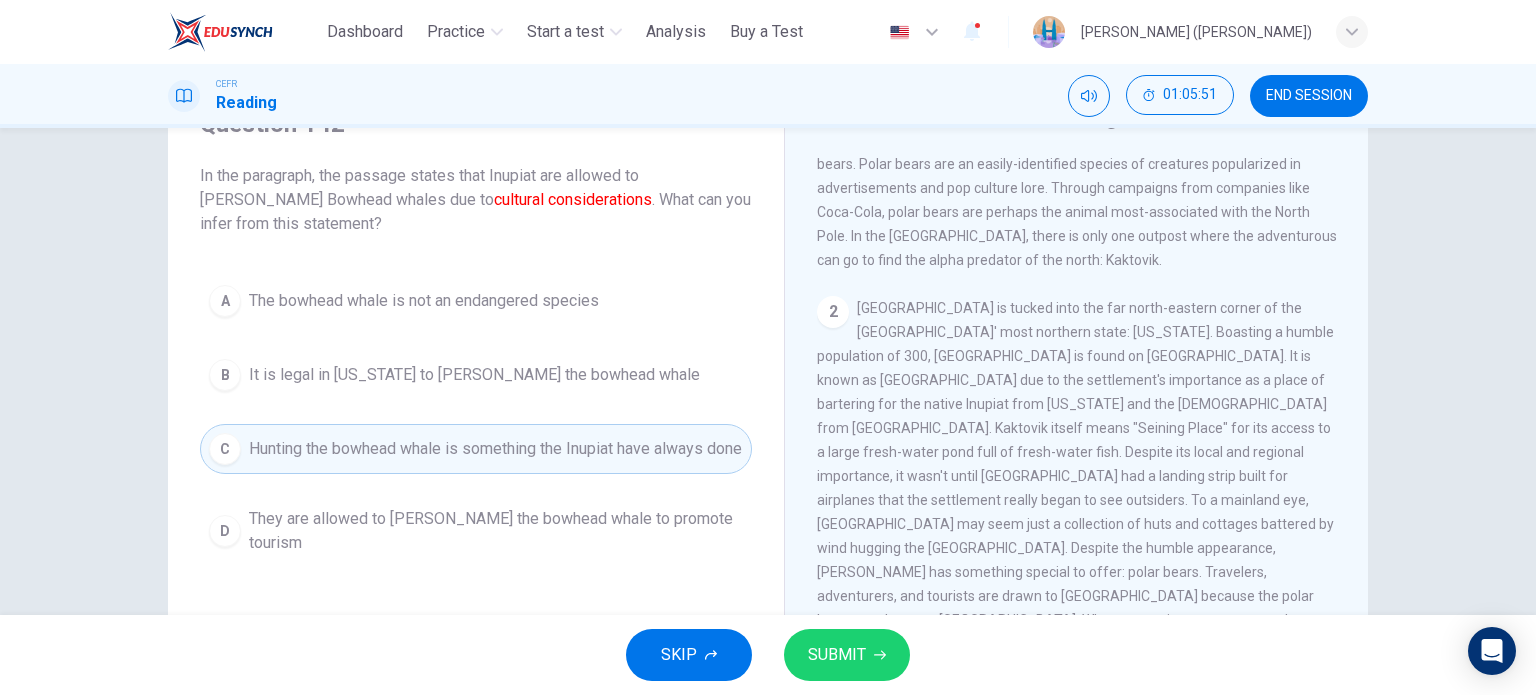 click on "SUBMIT" at bounding box center [837, 655] 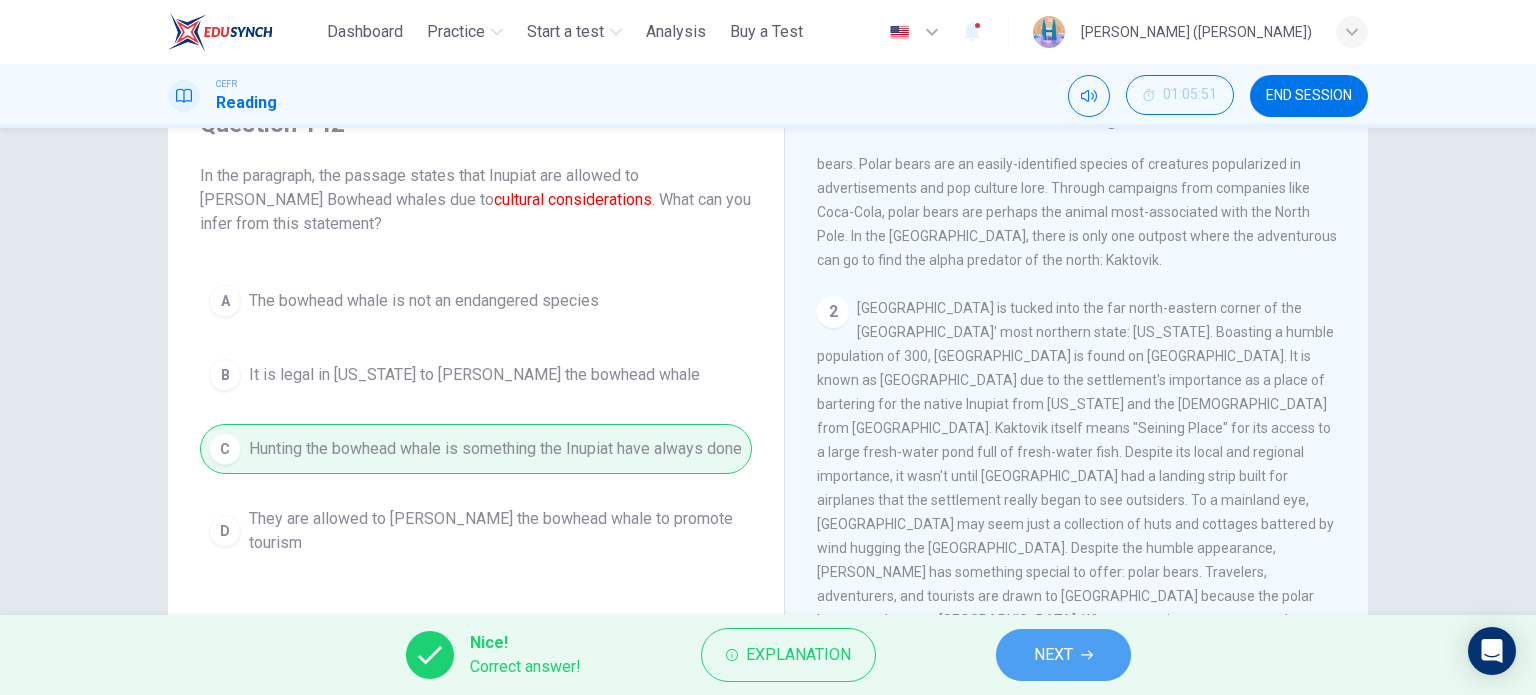 click on "NEXT" at bounding box center [1053, 655] 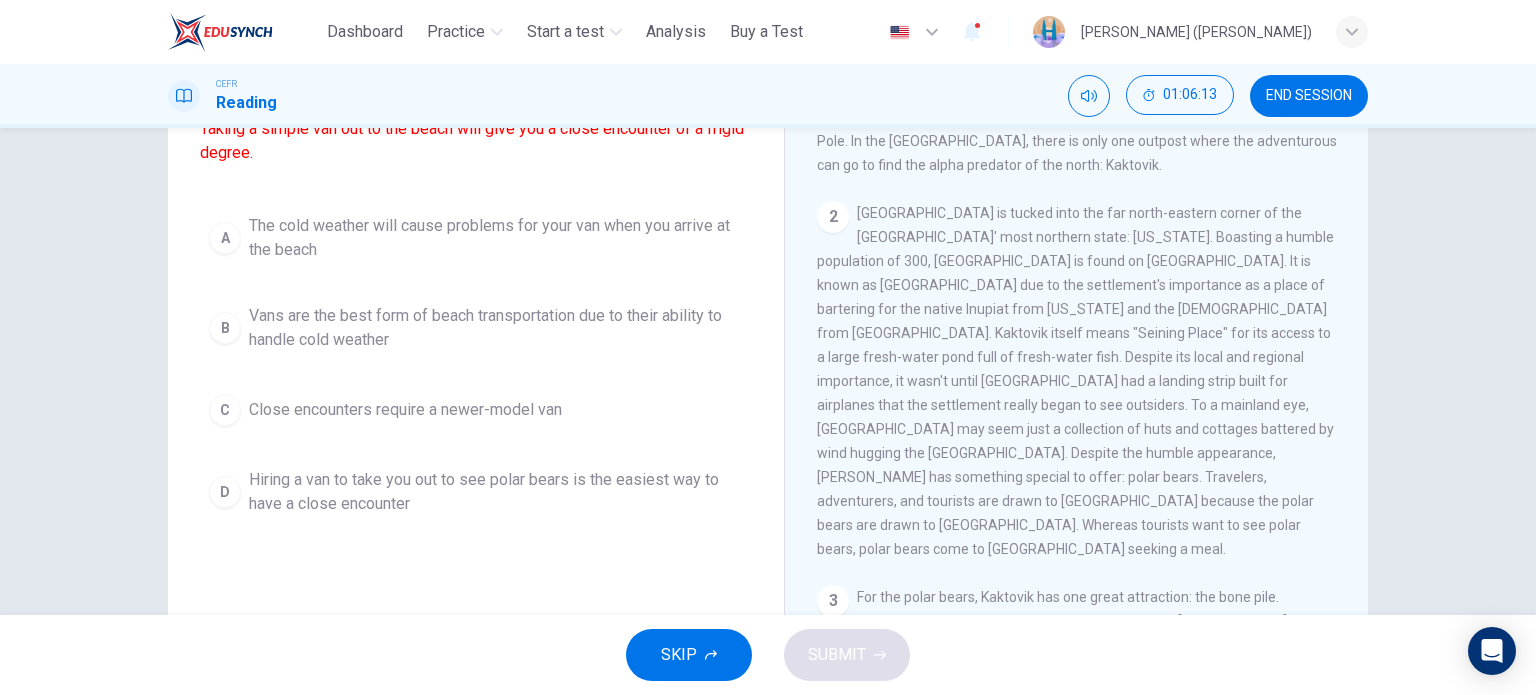 scroll, scrollTop: 200, scrollLeft: 0, axis: vertical 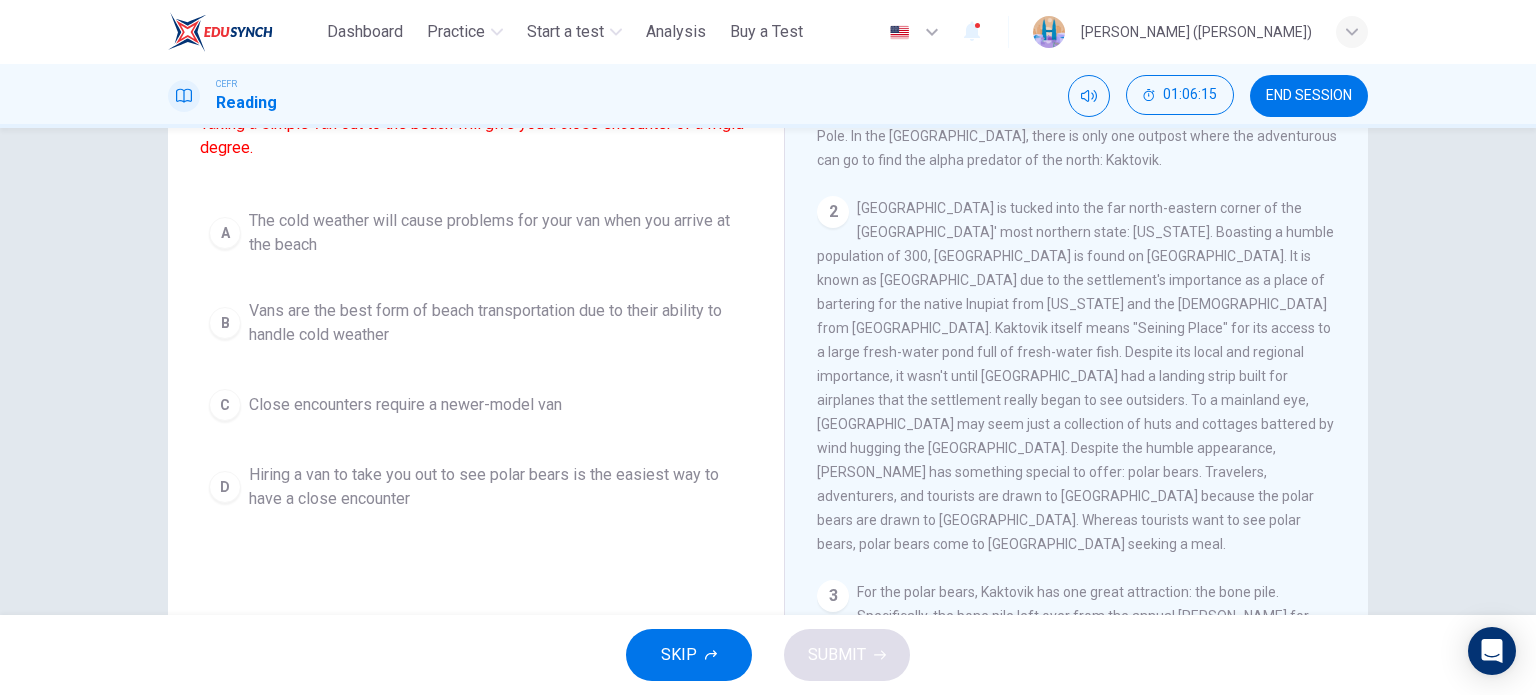 click on "Hiring a van to take you out to see polar bears is the easiest way to have a close encounter" at bounding box center (496, 487) 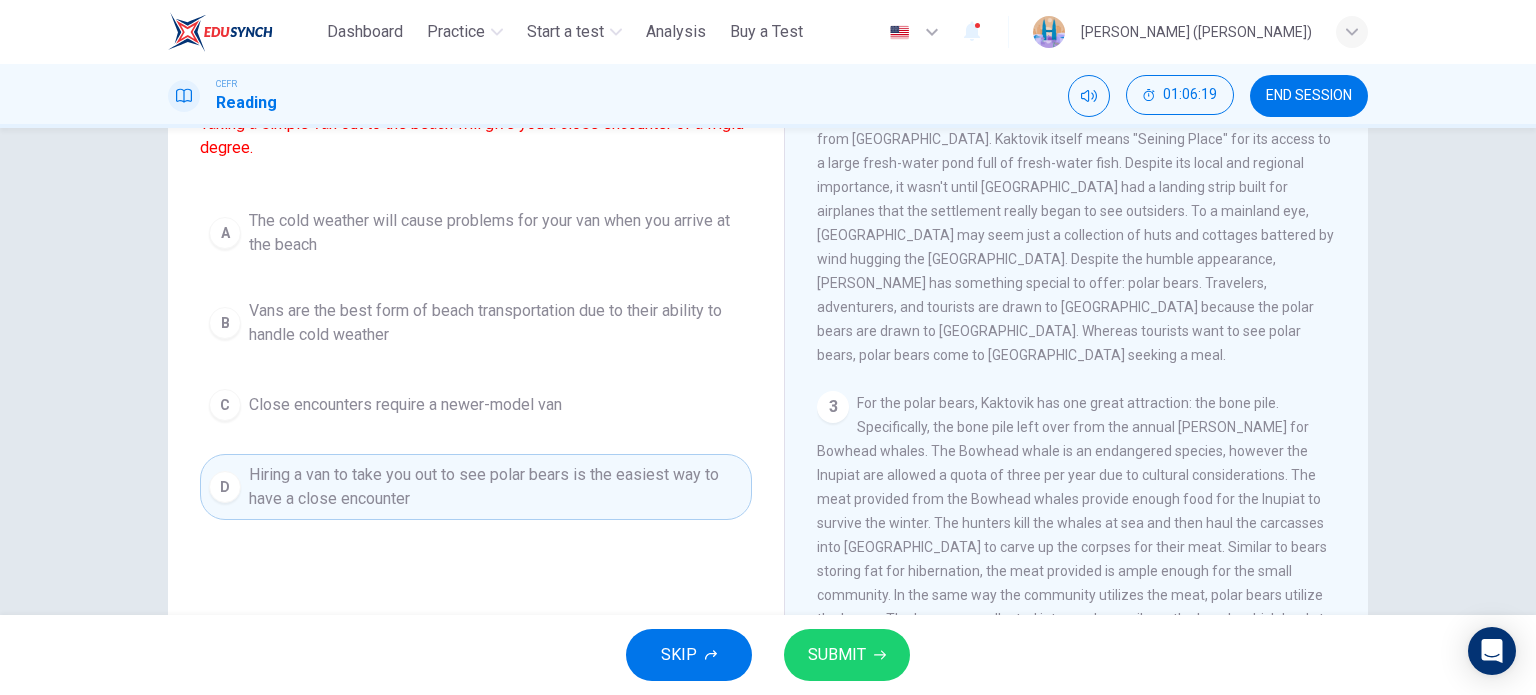 scroll, scrollTop: 700, scrollLeft: 0, axis: vertical 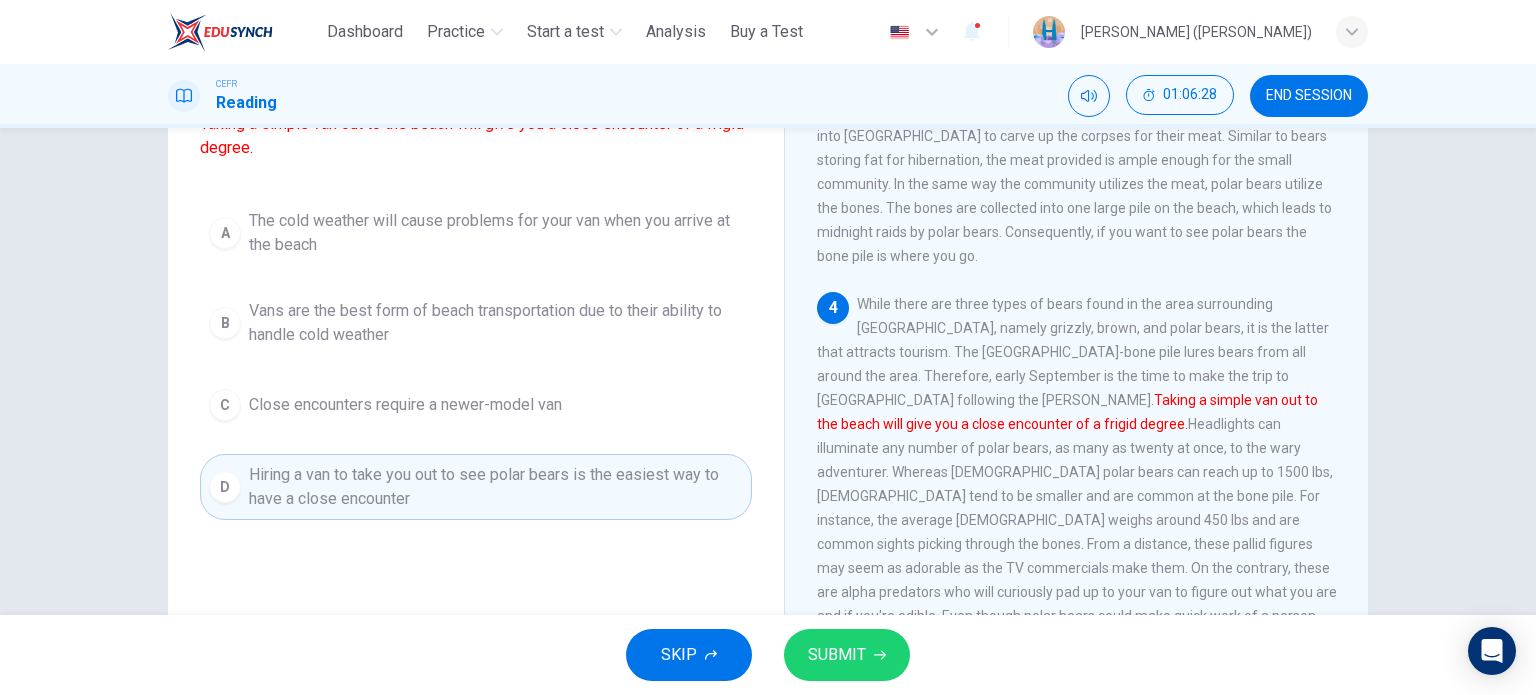 click on "SUBMIT" at bounding box center (837, 655) 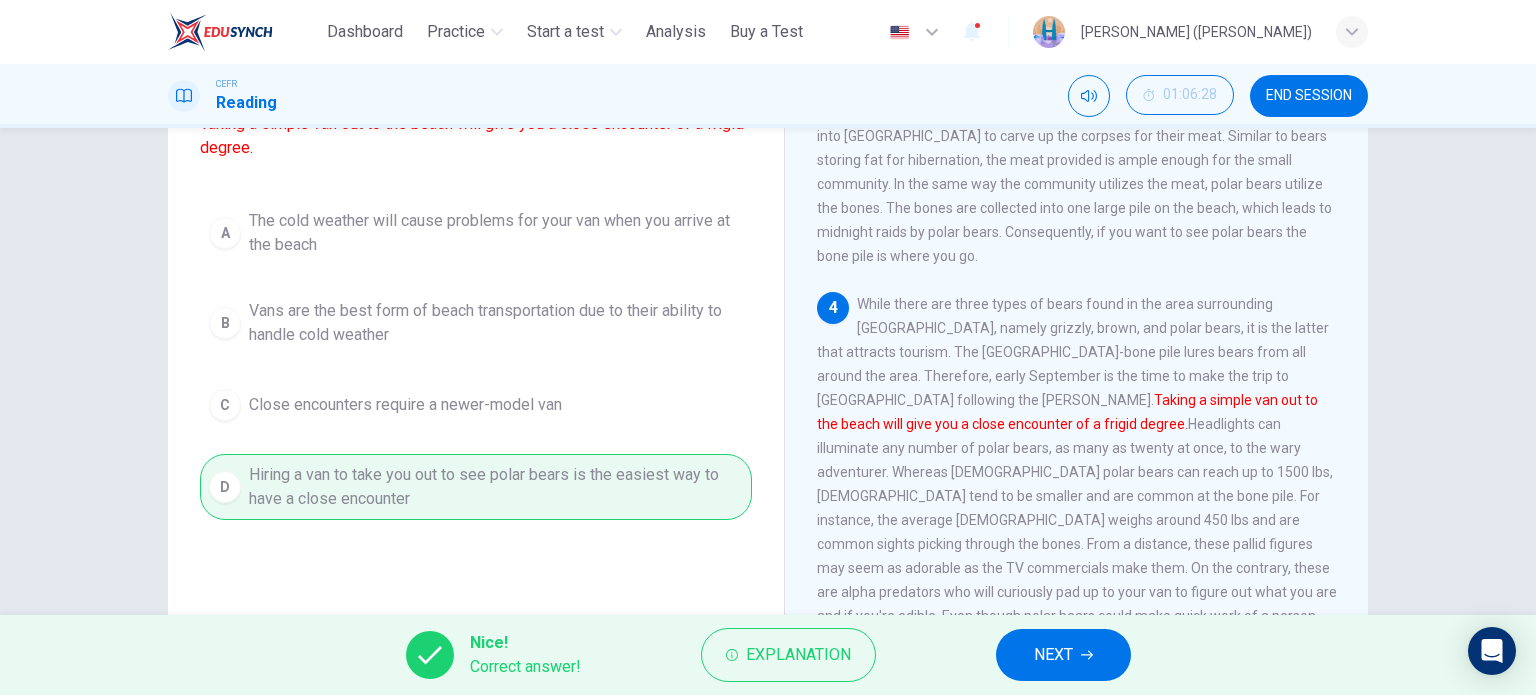 click on "NEXT" at bounding box center (1053, 655) 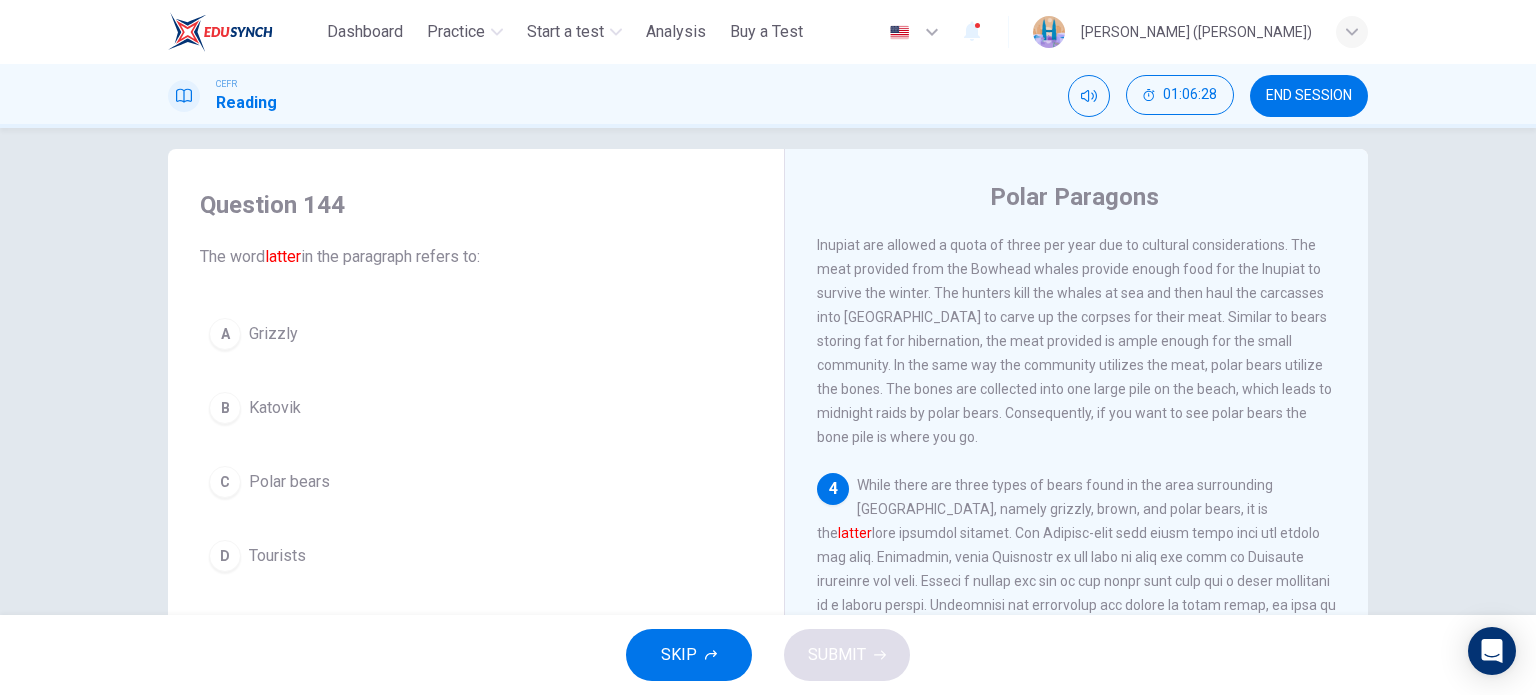 scroll, scrollTop: 0, scrollLeft: 0, axis: both 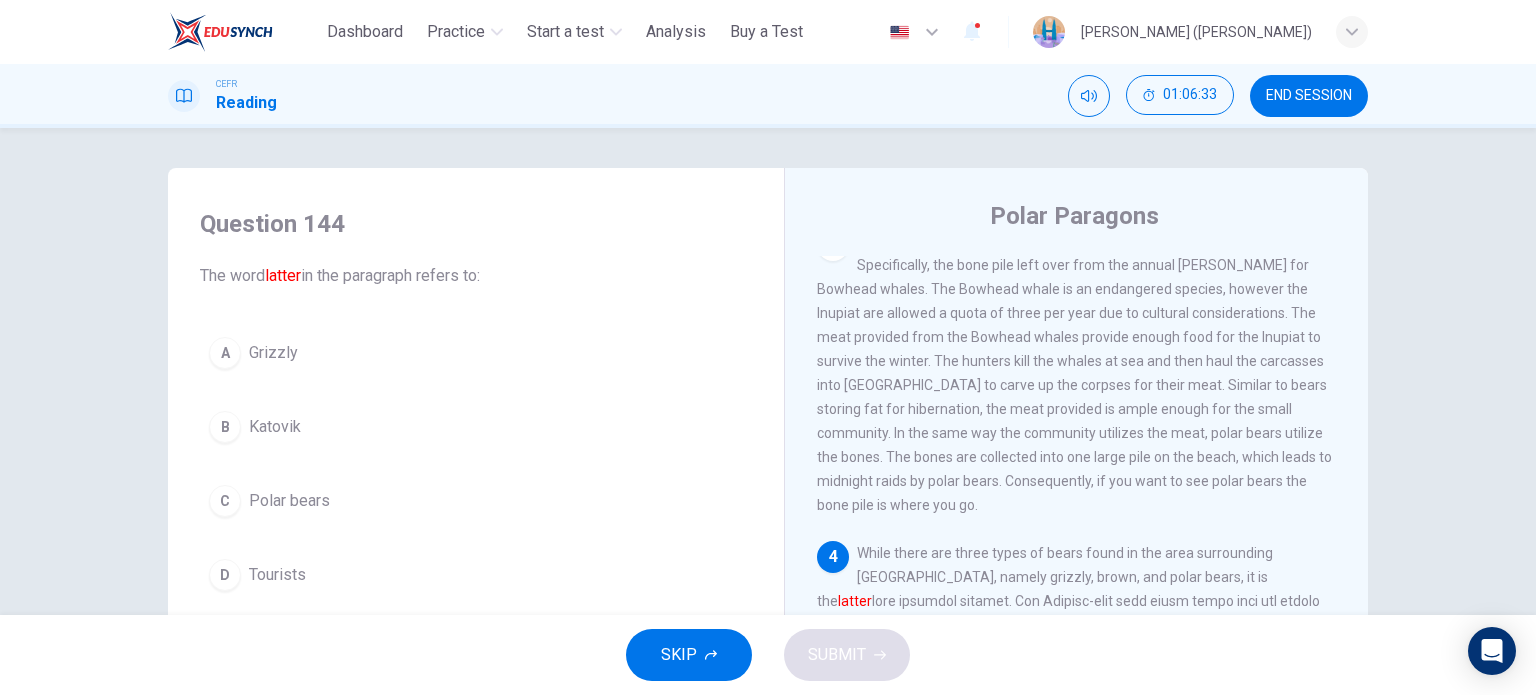 click on "Polar bears" at bounding box center (289, 501) 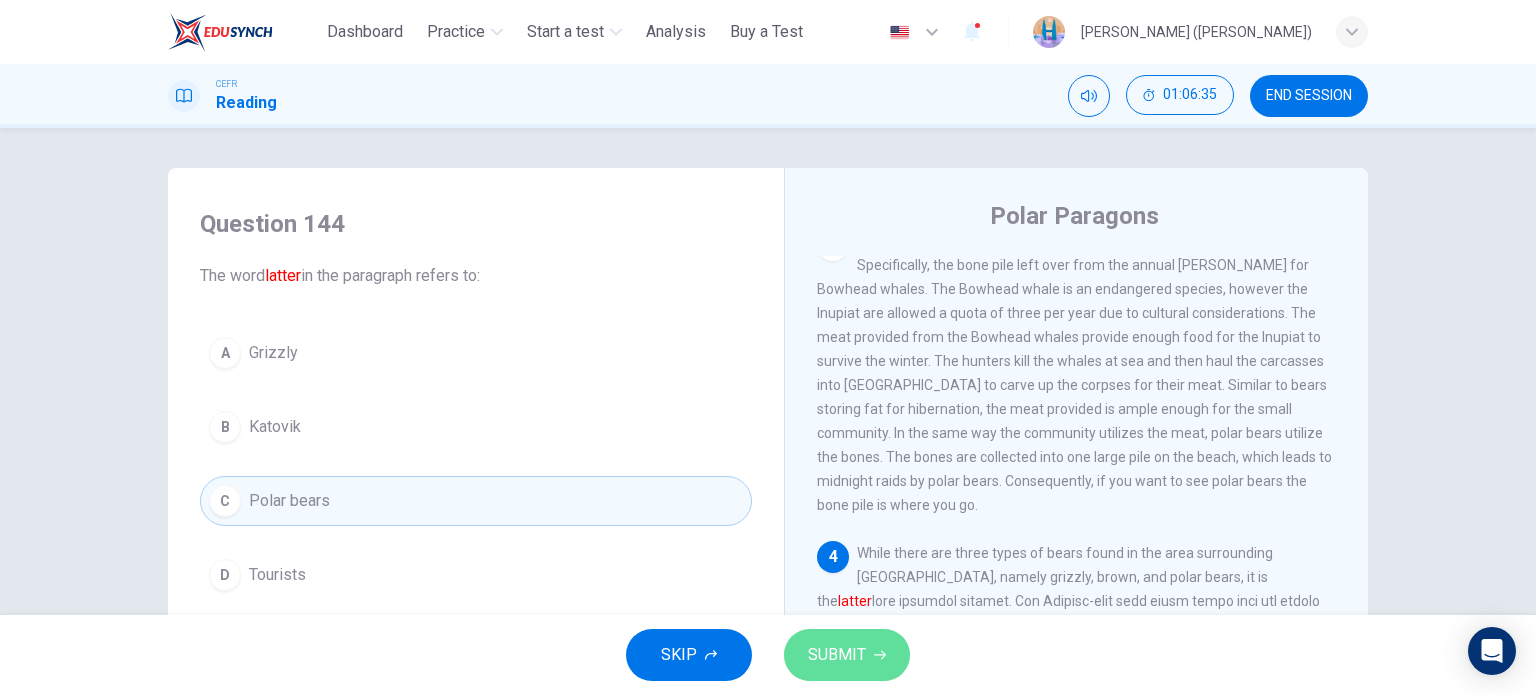 click on "SUBMIT" at bounding box center (847, 655) 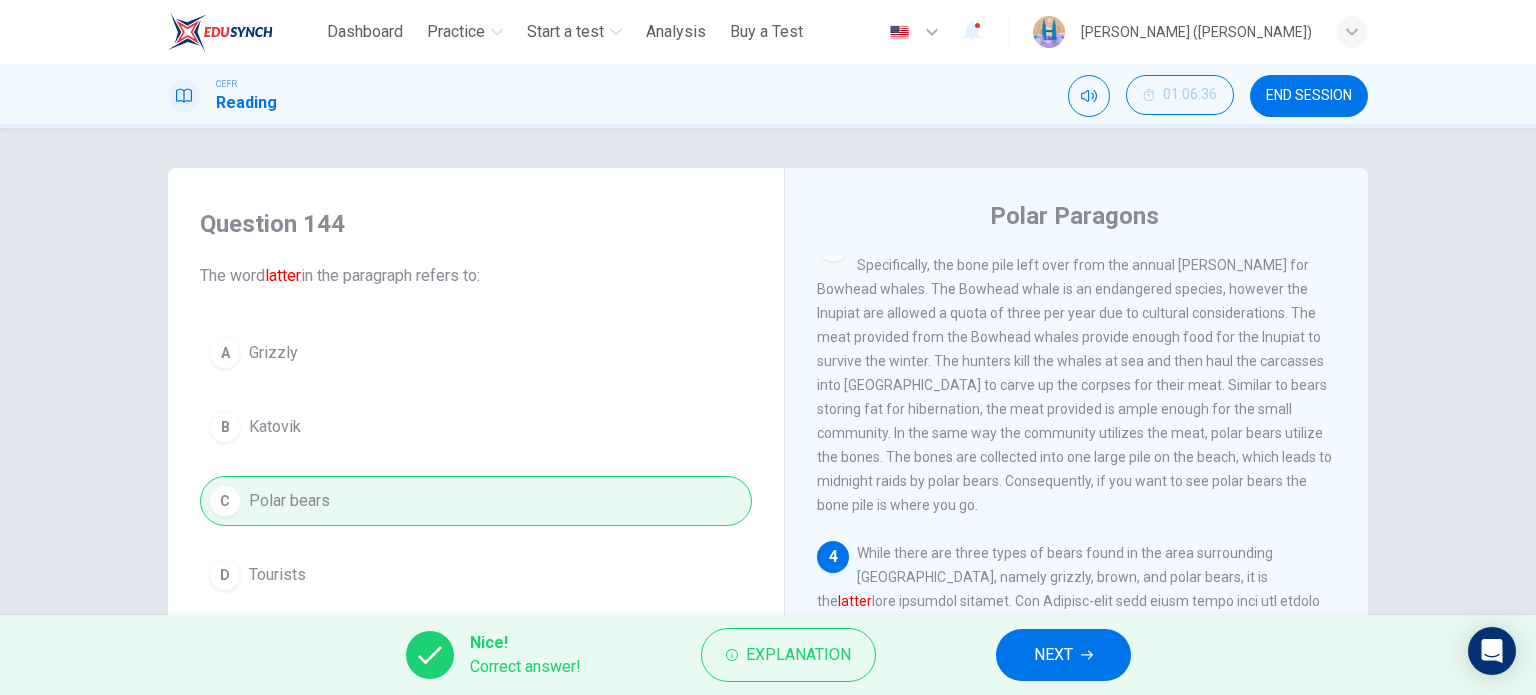 click on "NEXT" at bounding box center [1063, 655] 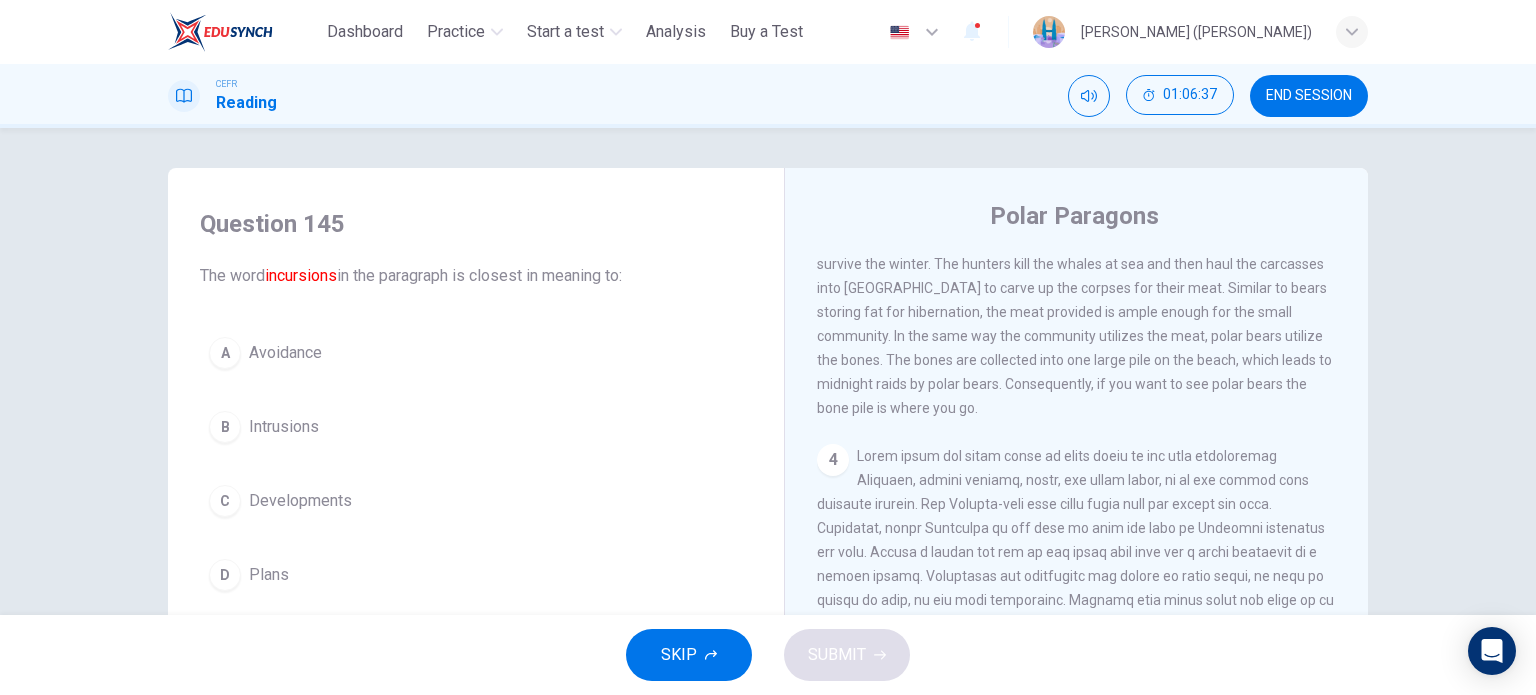 scroll, scrollTop: 751, scrollLeft: 0, axis: vertical 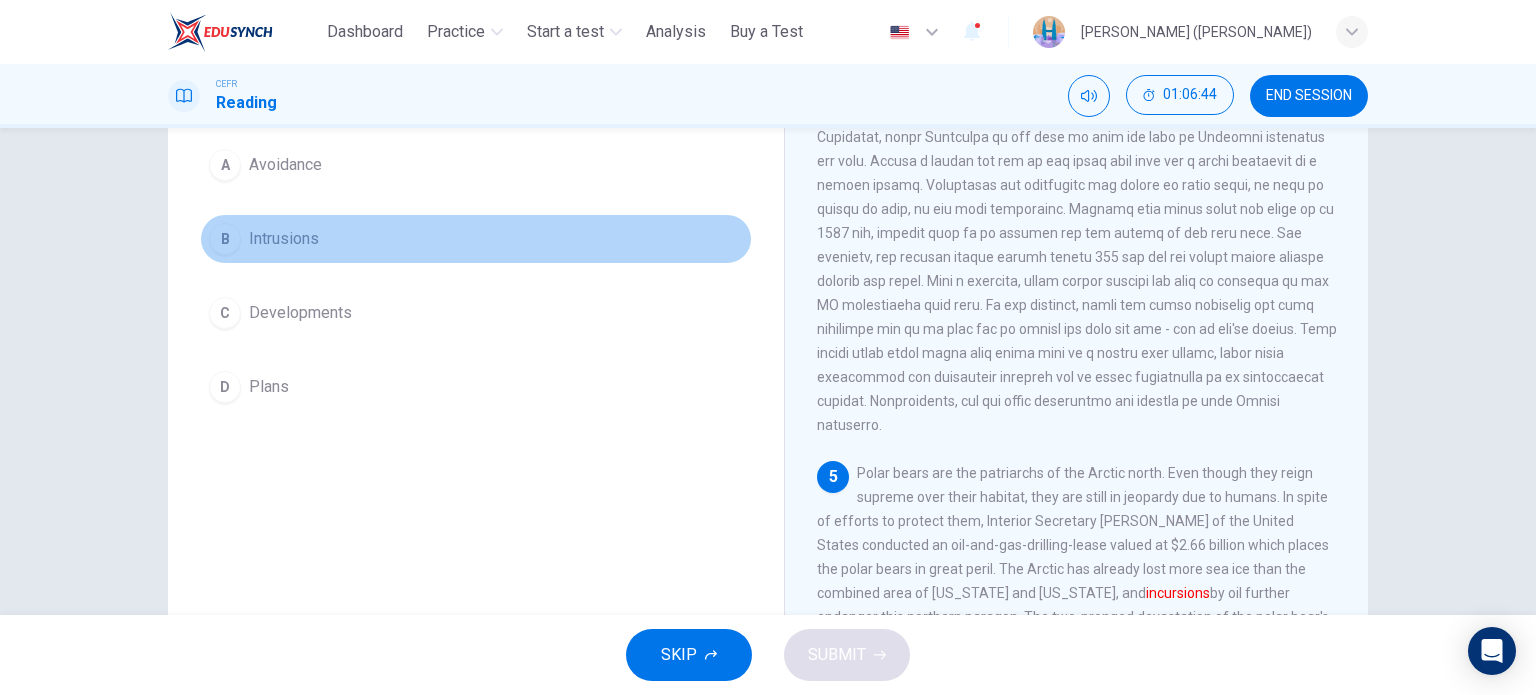 click on "B Intrusions" at bounding box center [476, 239] 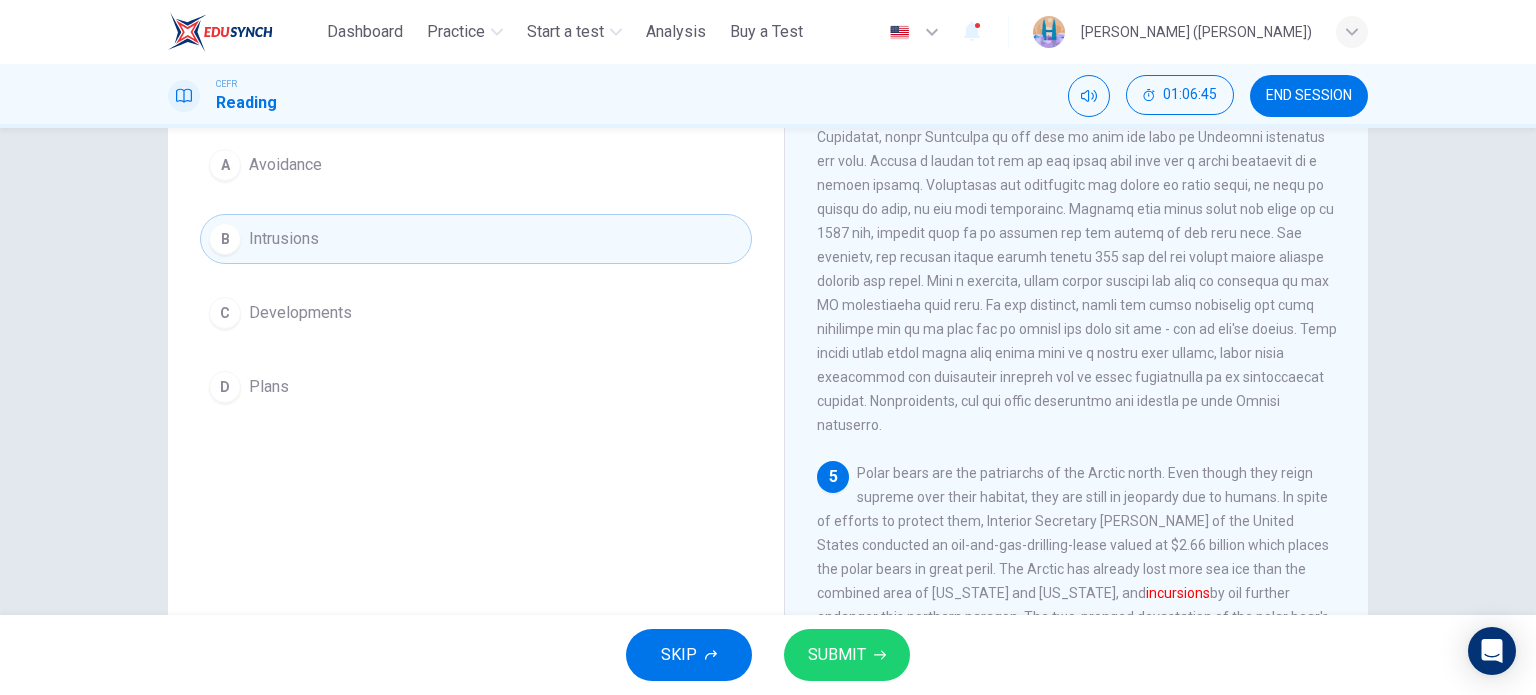 click on "SUBMIT" at bounding box center [847, 655] 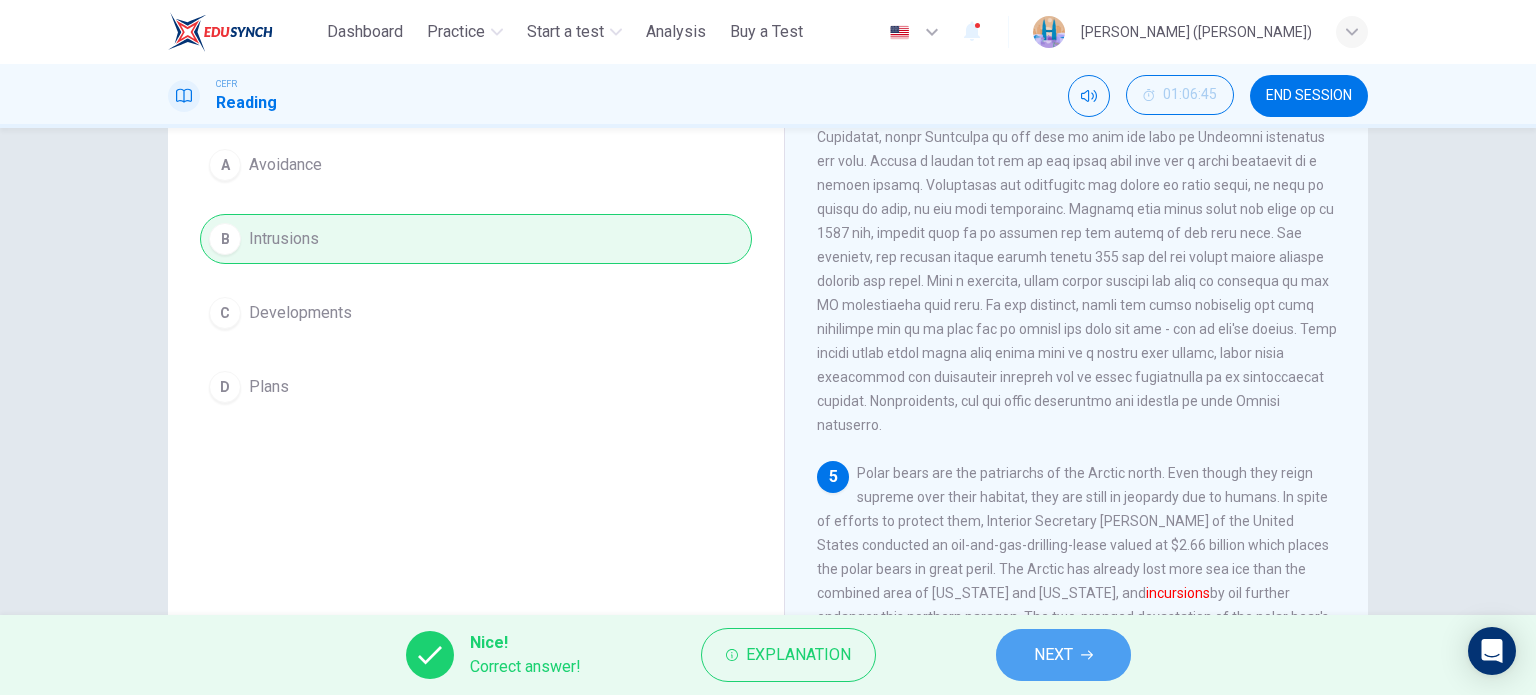 click 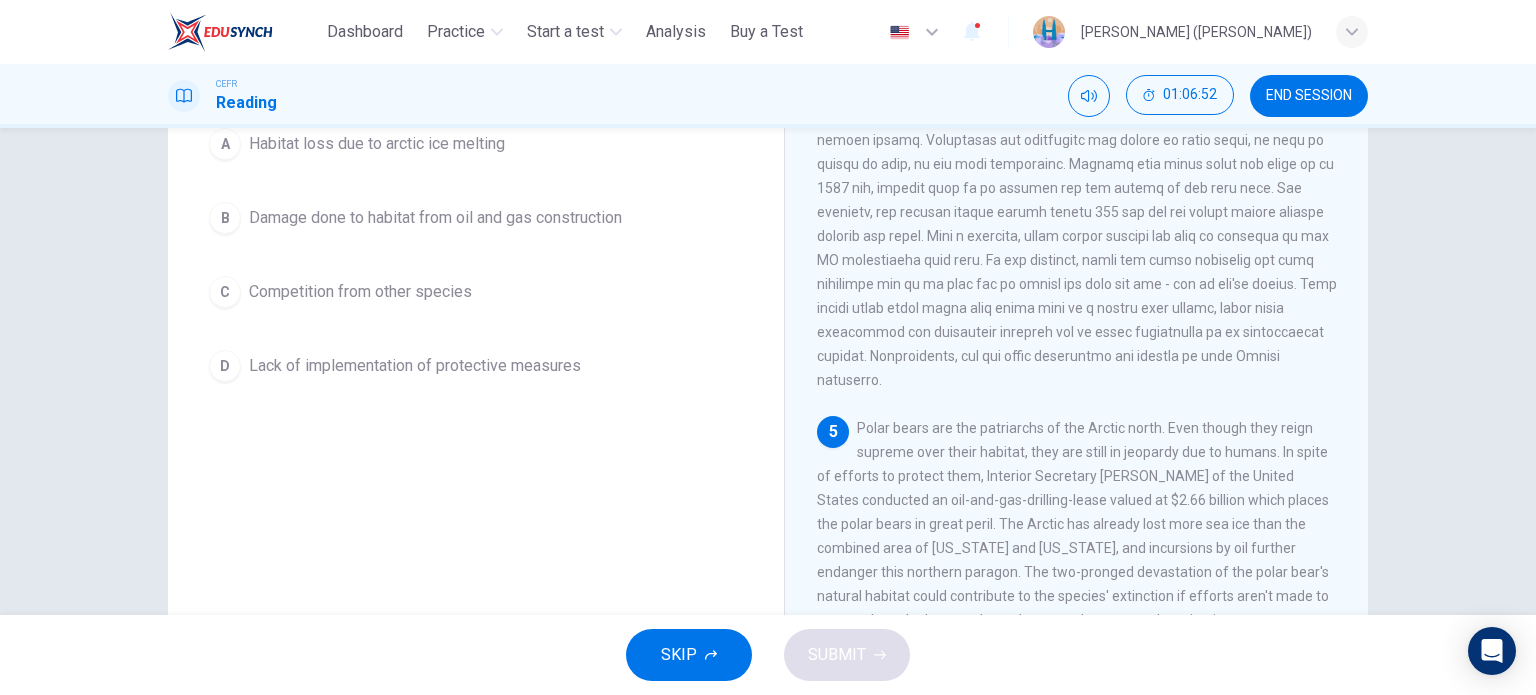 scroll, scrollTop: 288, scrollLeft: 0, axis: vertical 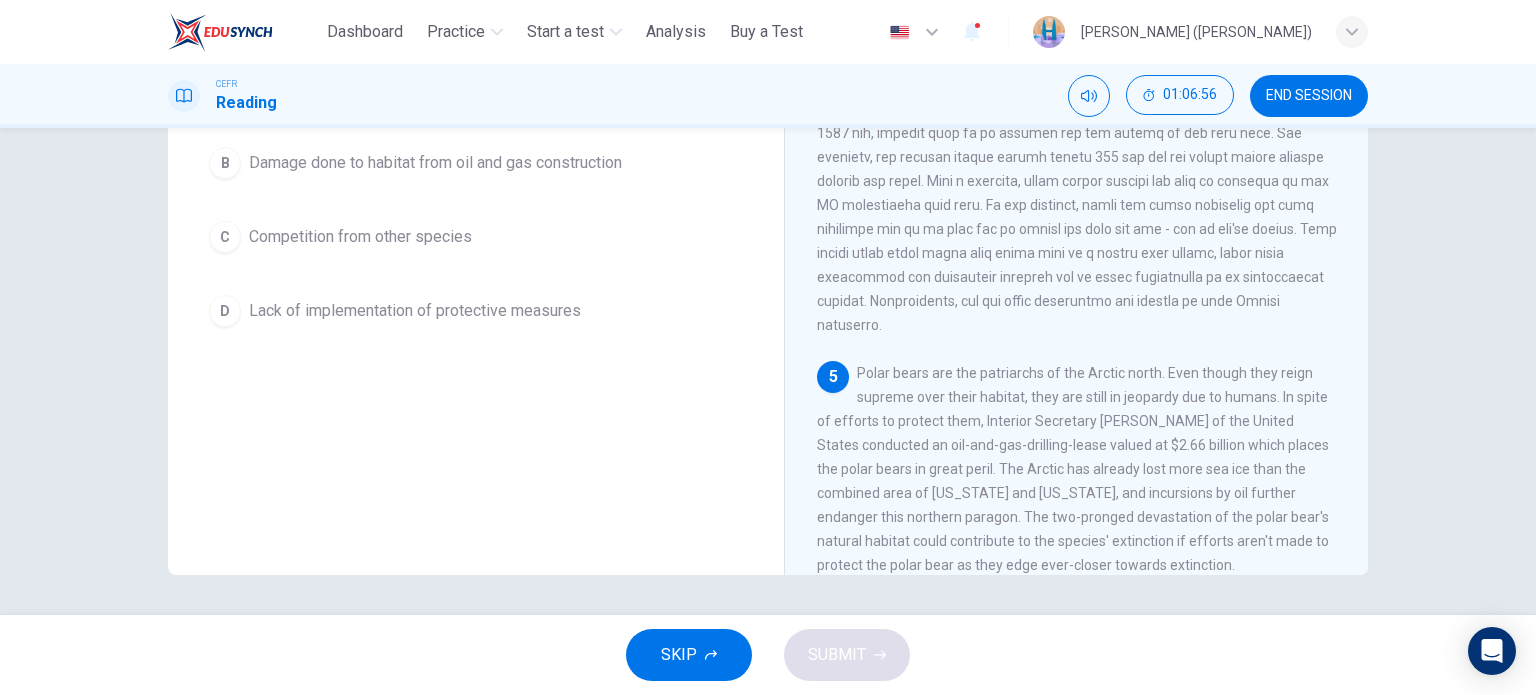 click on "Lack of implementation of protective measures" at bounding box center [415, 311] 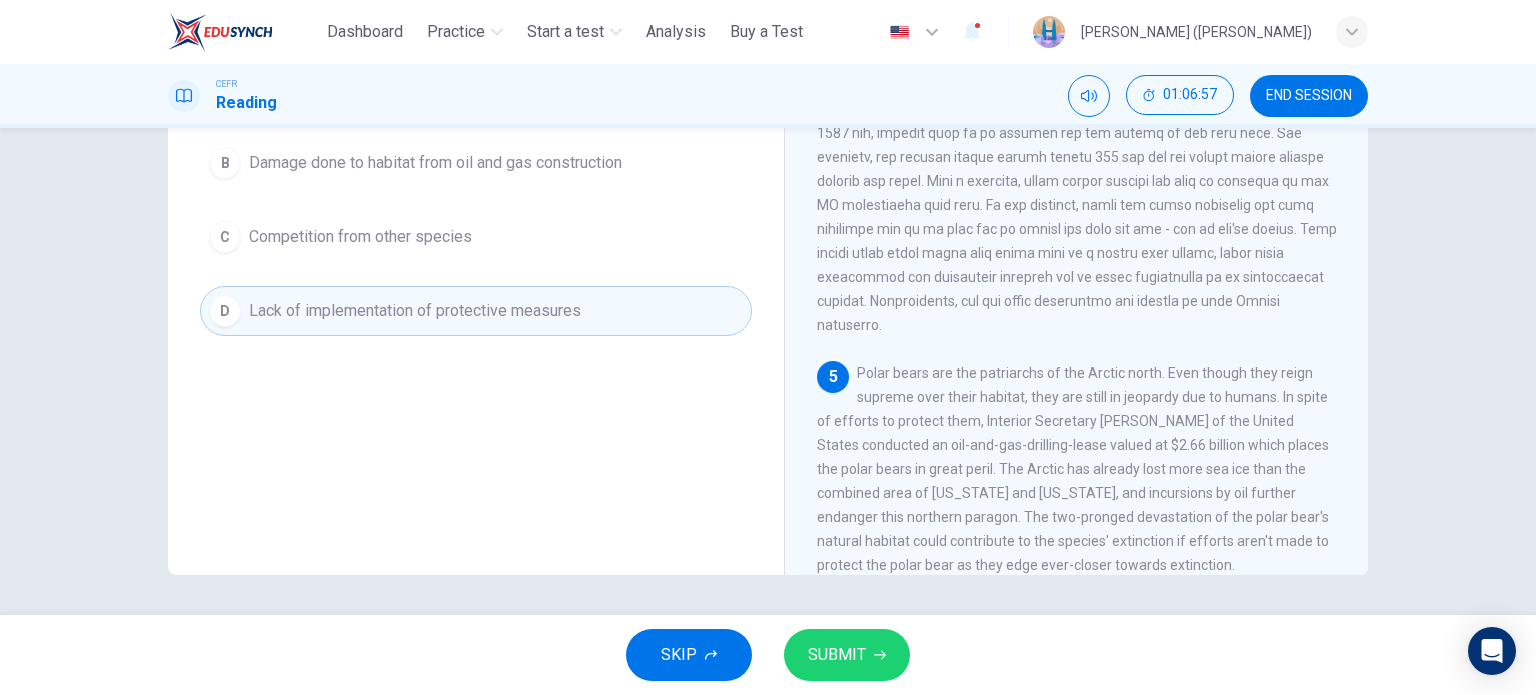 click on "SUBMIT" at bounding box center [847, 655] 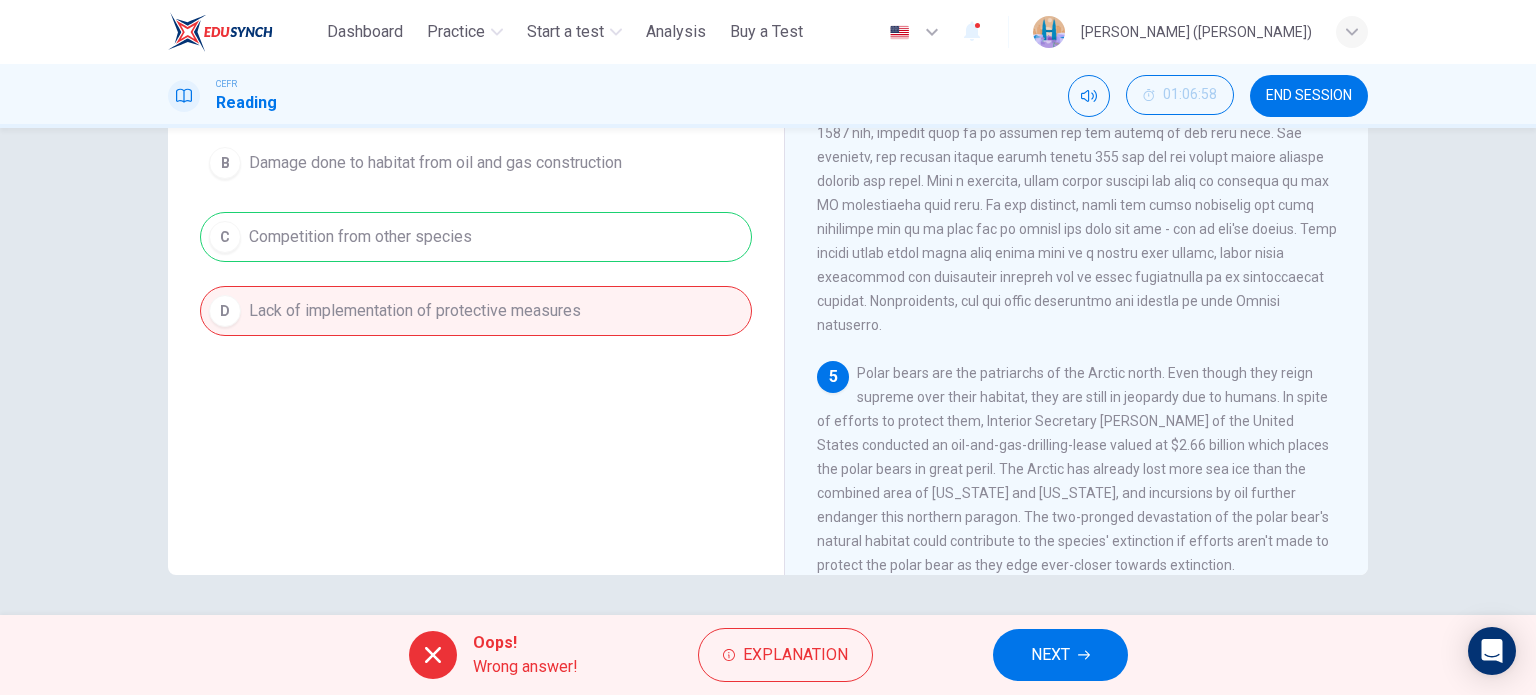 click on "NEXT" at bounding box center [1060, 655] 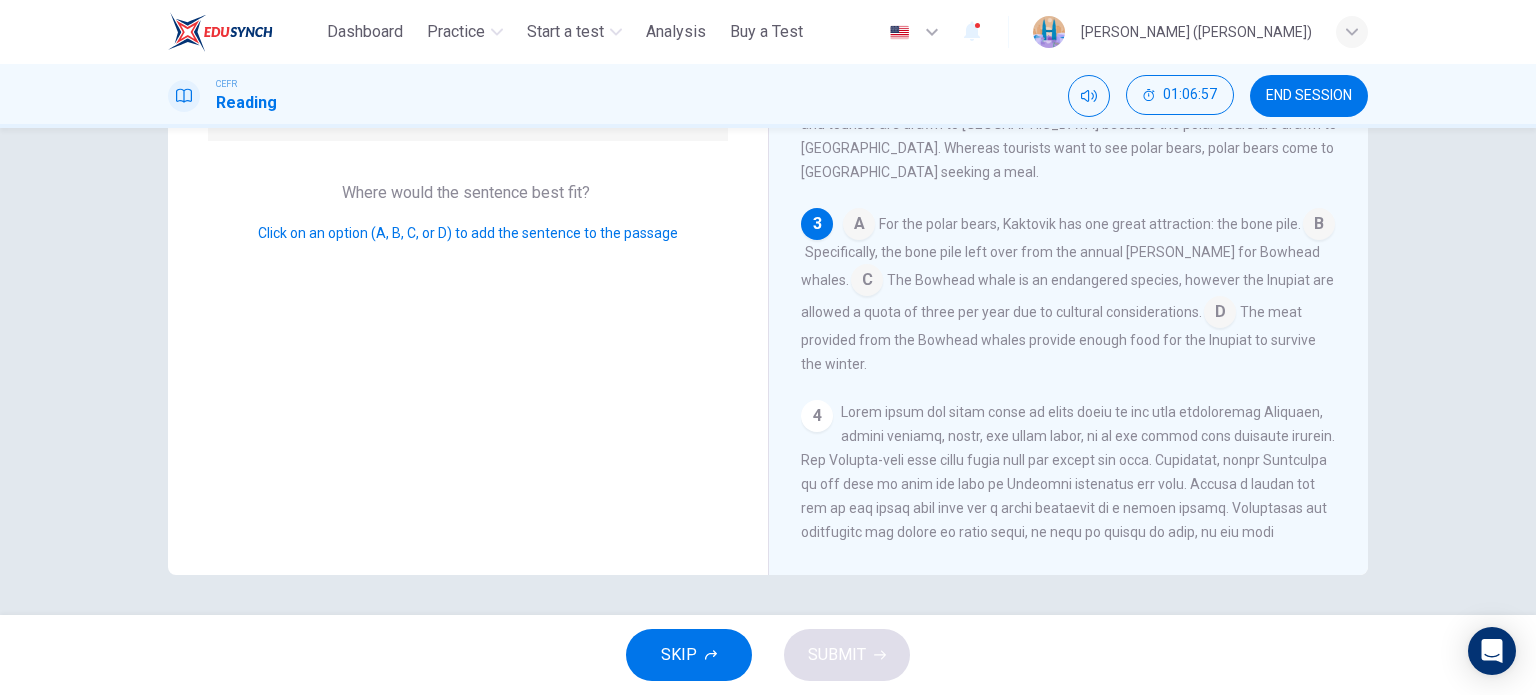 scroll, scrollTop: 394, scrollLeft: 0, axis: vertical 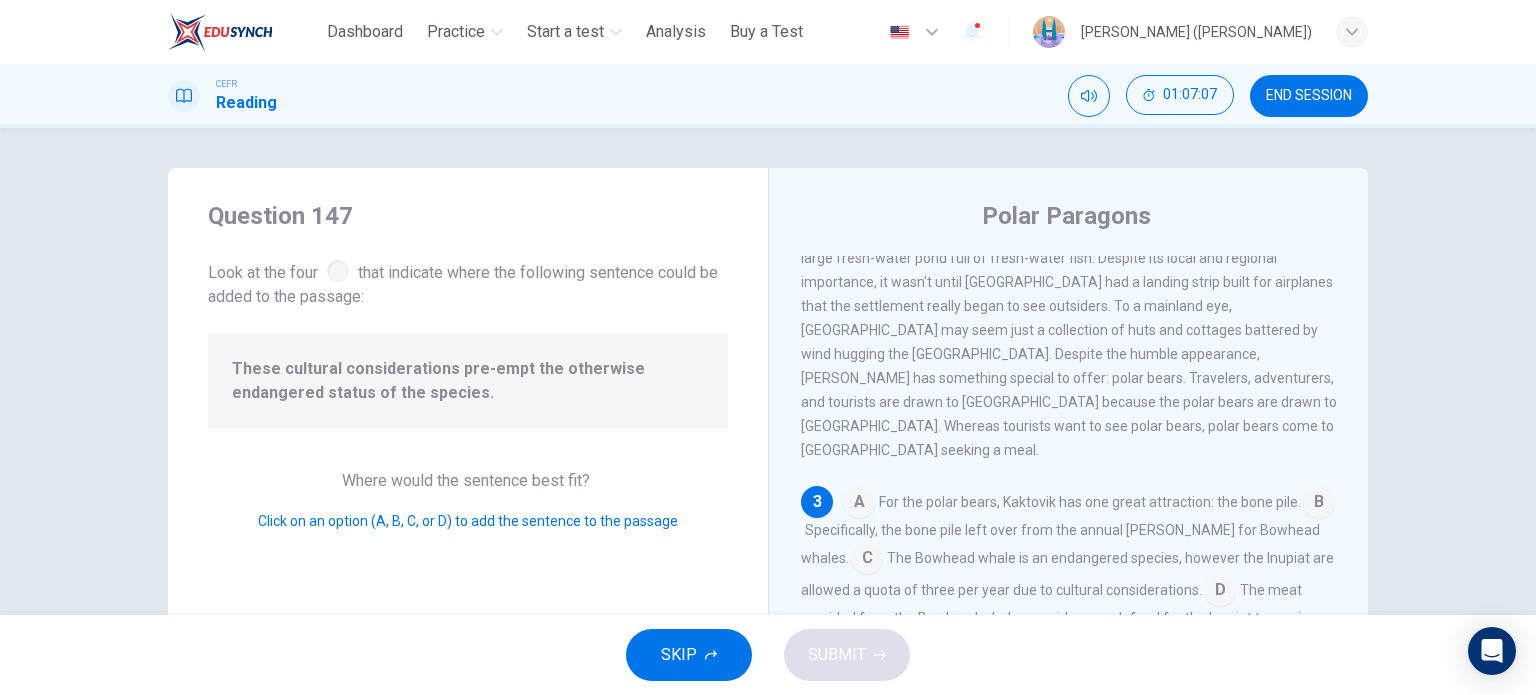 click at bounding box center (1220, 592) 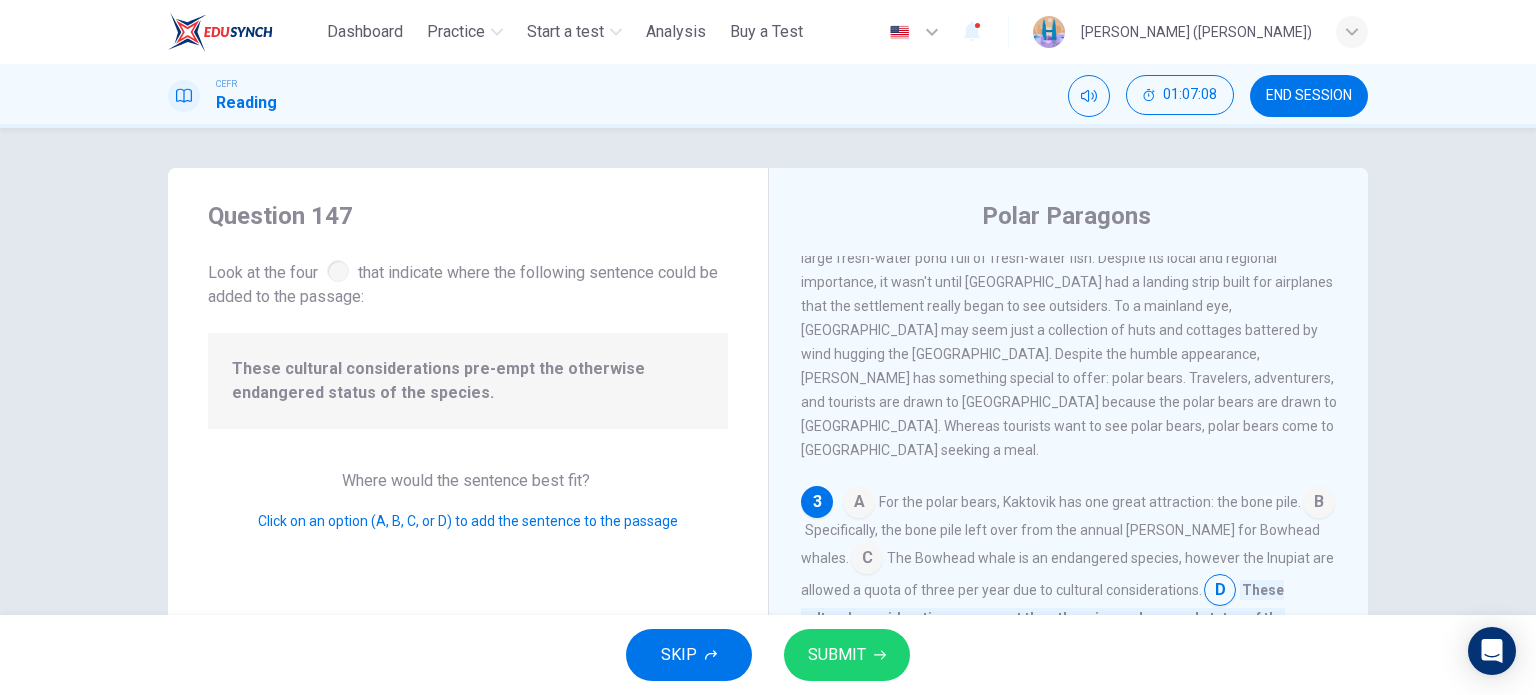 click on "SUBMIT" at bounding box center (847, 655) 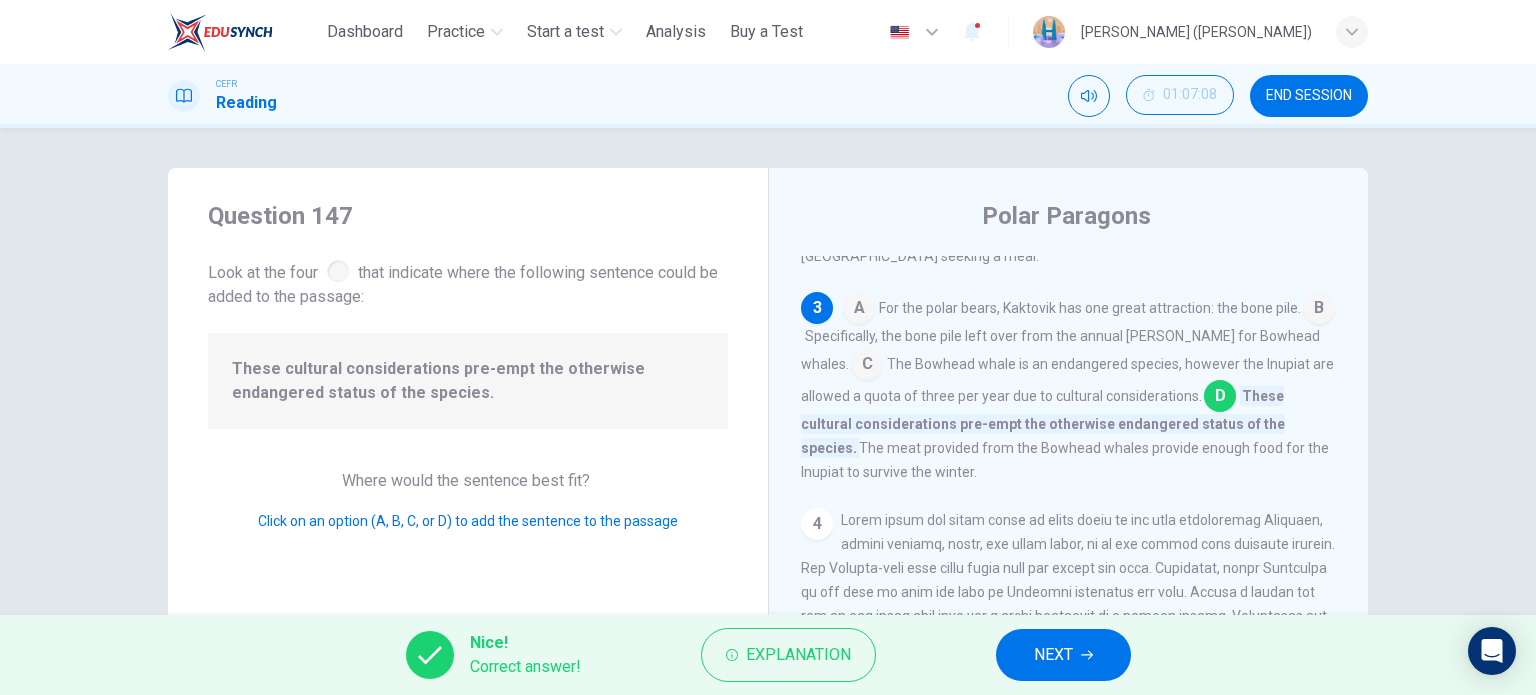 scroll, scrollTop: 594, scrollLeft: 0, axis: vertical 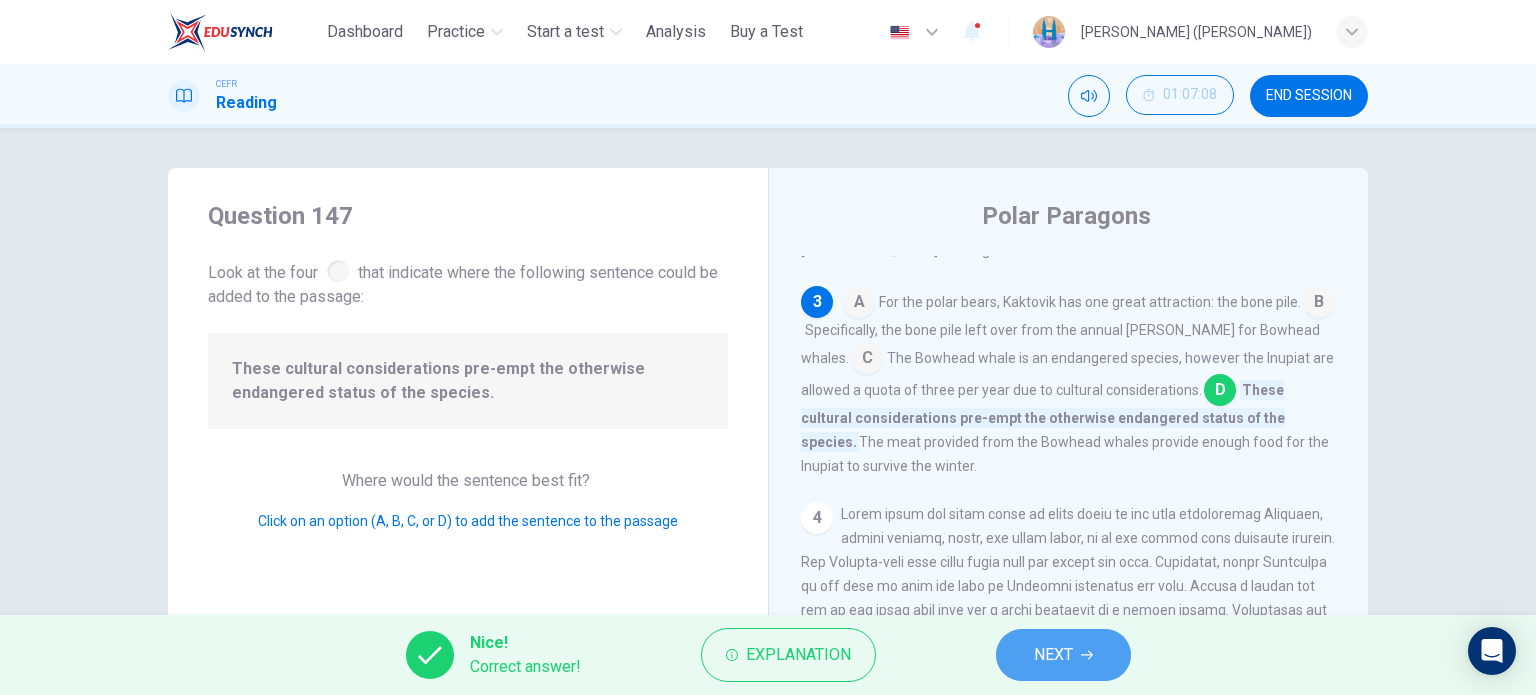 click on "NEXT" at bounding box center (1063, 655) 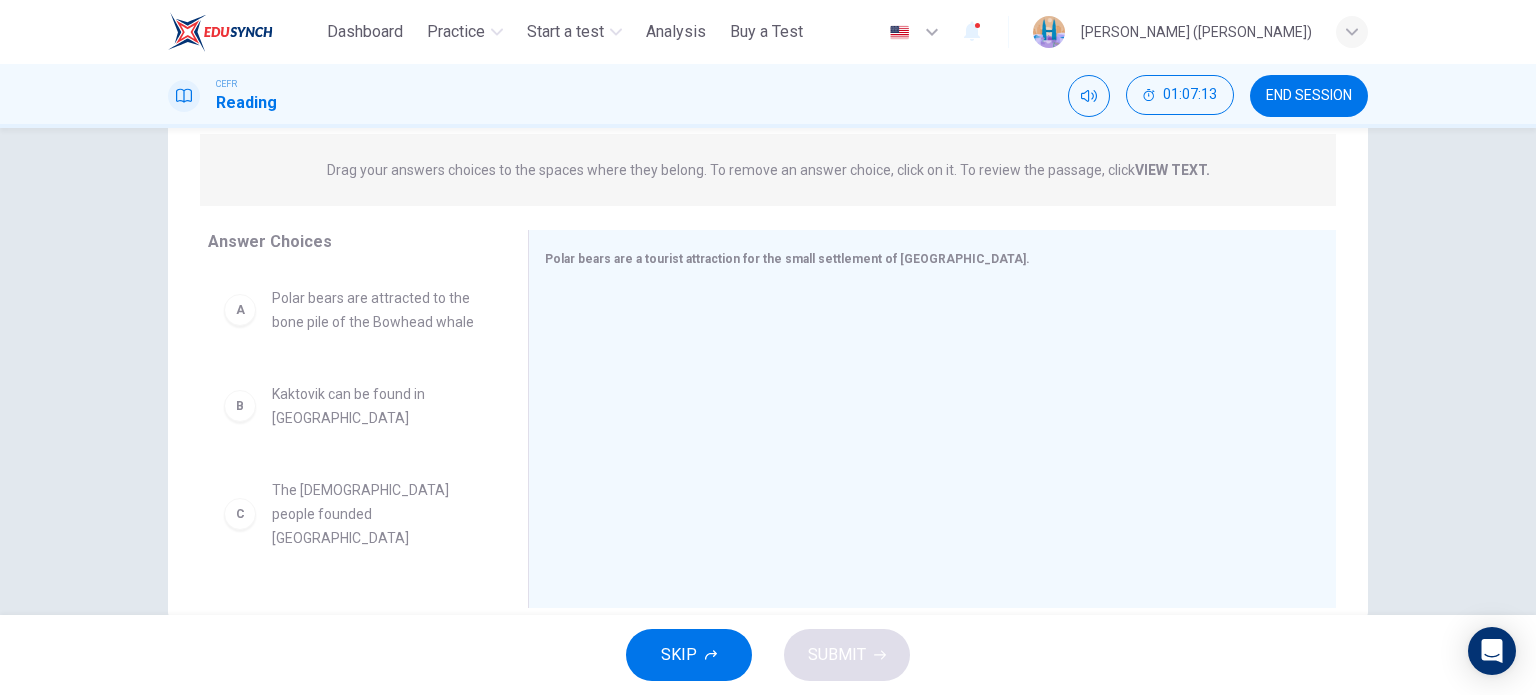 scroll, scrollTop: 288, scrollLeft: 0, axis: vertical 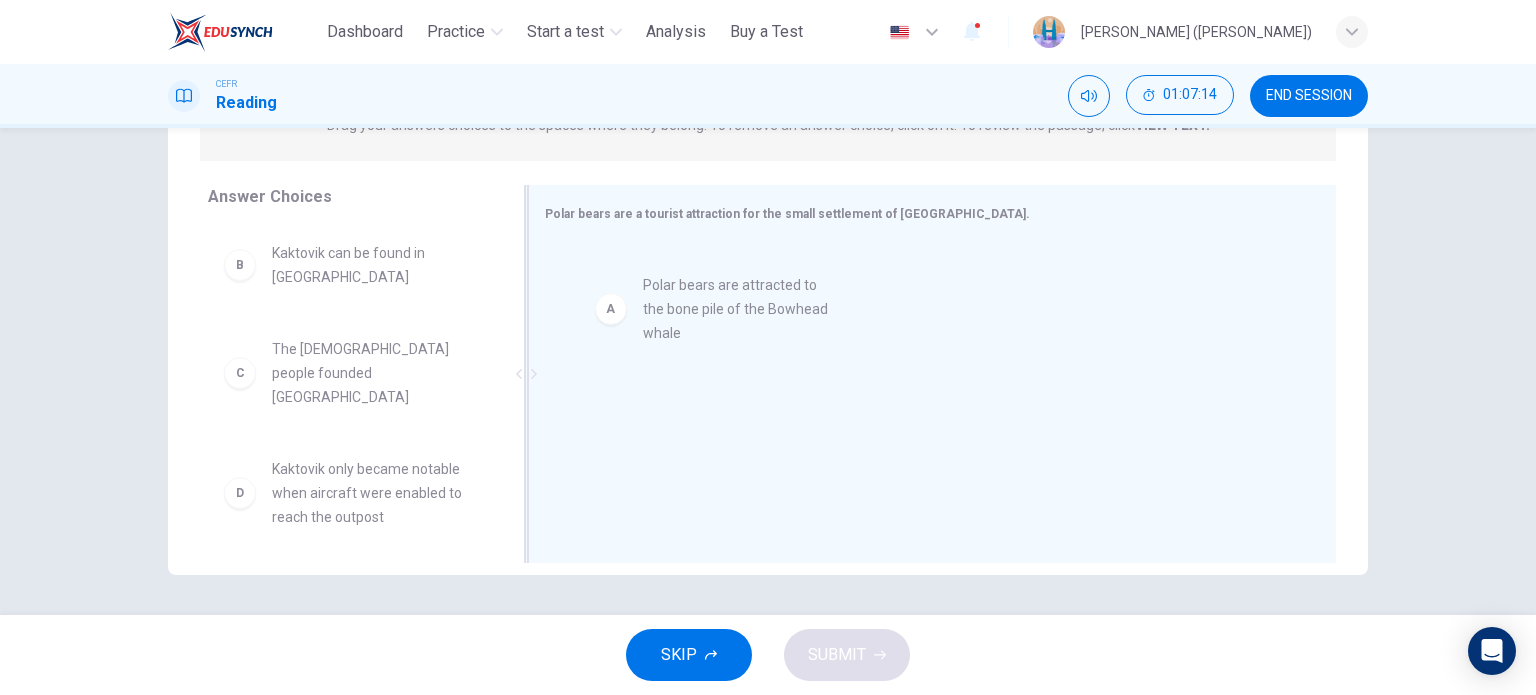 drag, startPoint x: 485, startPoint y: 279, endPoint x: 756, endPoint y: 291, distance: 271.26556 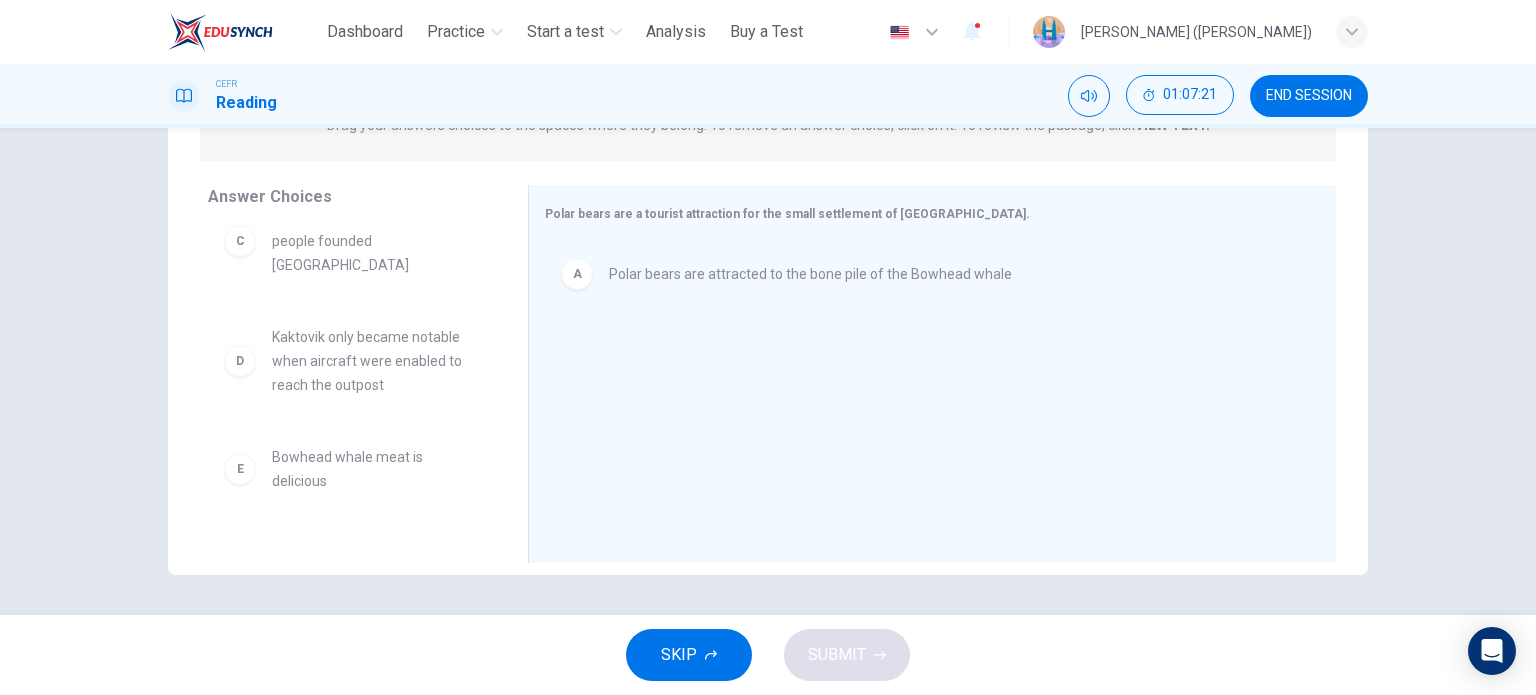 scroll, scrollTop: 200, scrollLeft: 0, axis: vertical 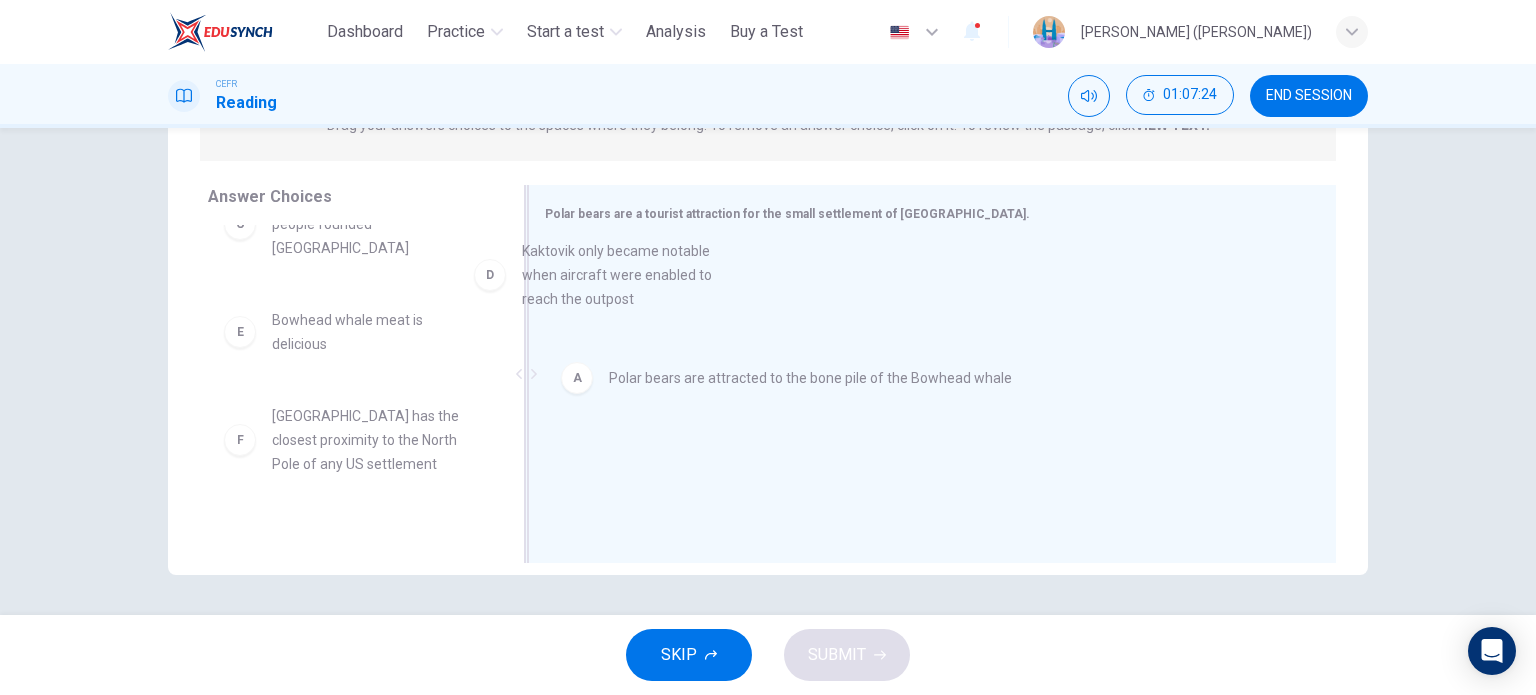 drag, startPoint x: 375, startPoint y: 281, endPoint x: 622, endPoint y: 287, distance: 247.07286 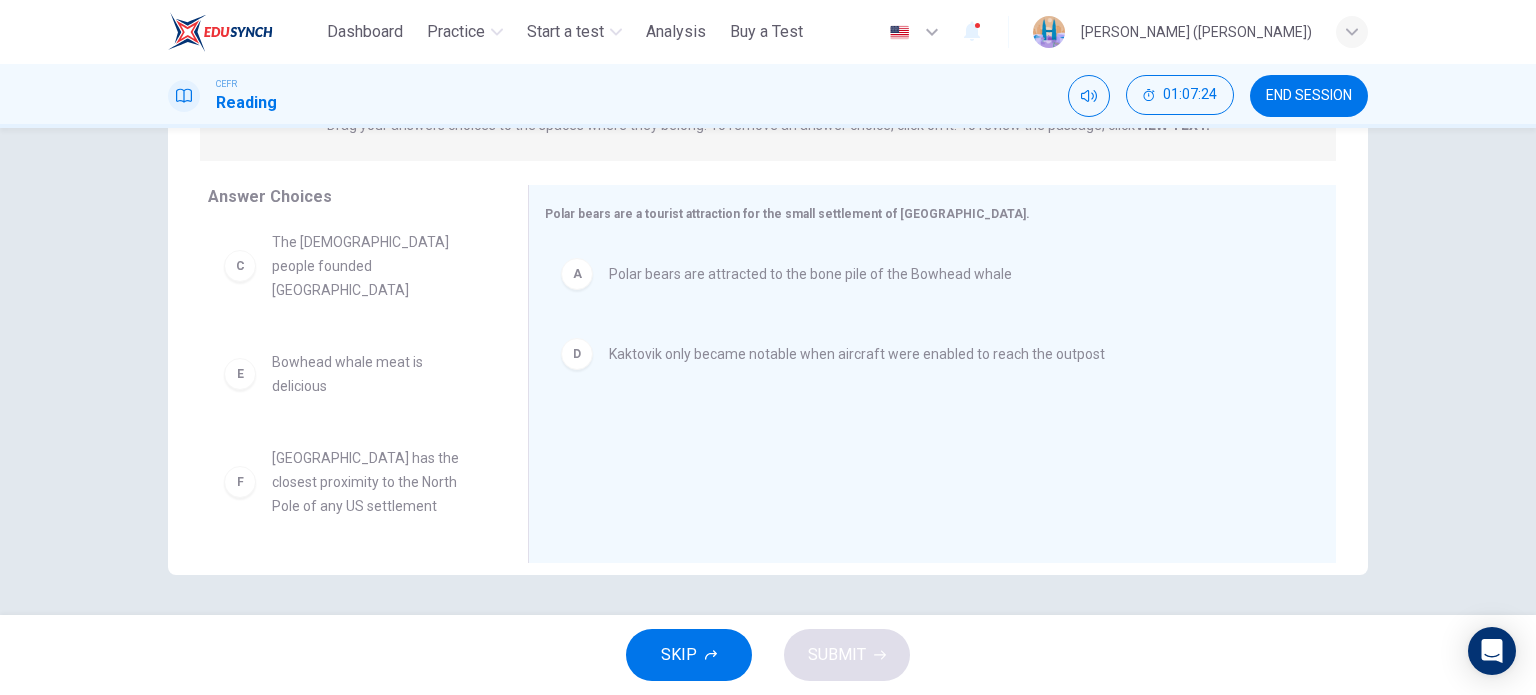 scroll, scrollTop: 84, scrollLeft: 0, axis: vertical 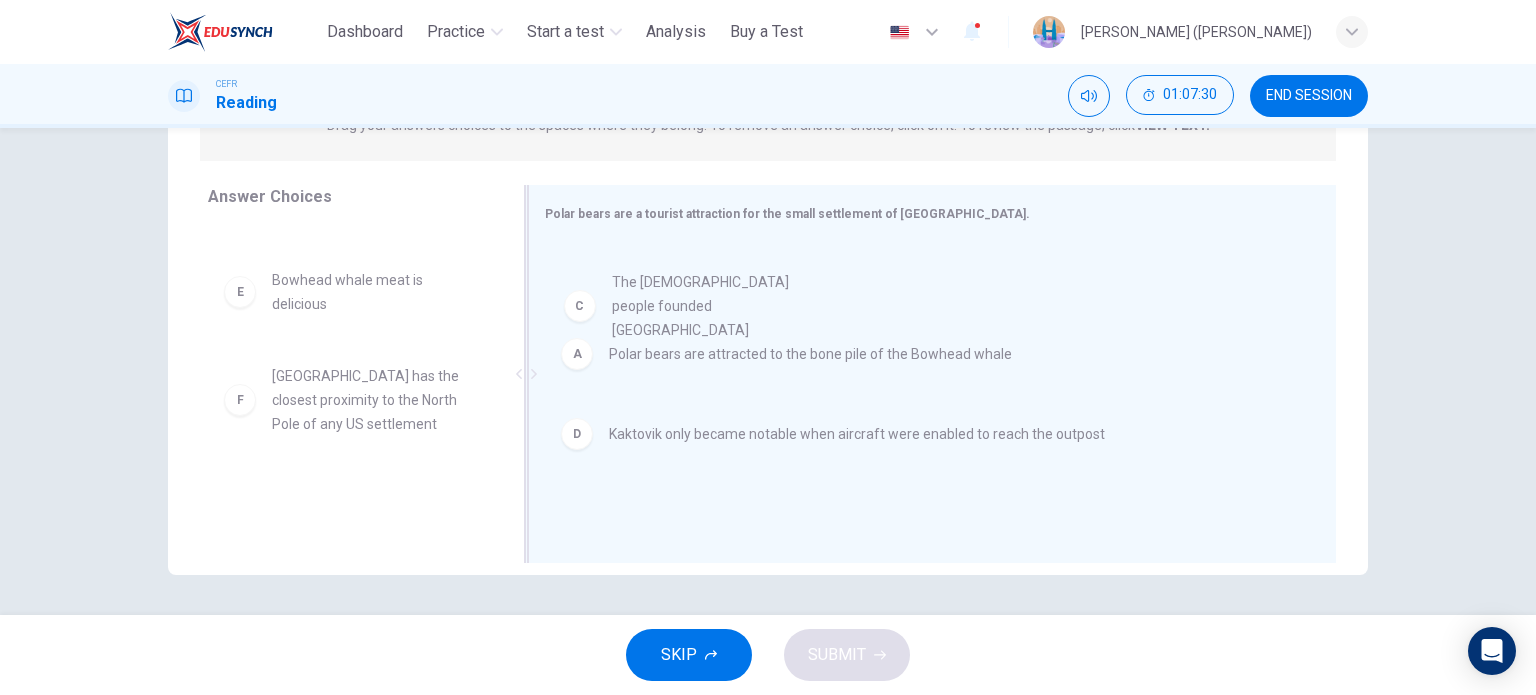 drag, startPoint x: 308, startPoint y: 289, endPoint x: 670, endPoint y: 304, distance: 362.31064 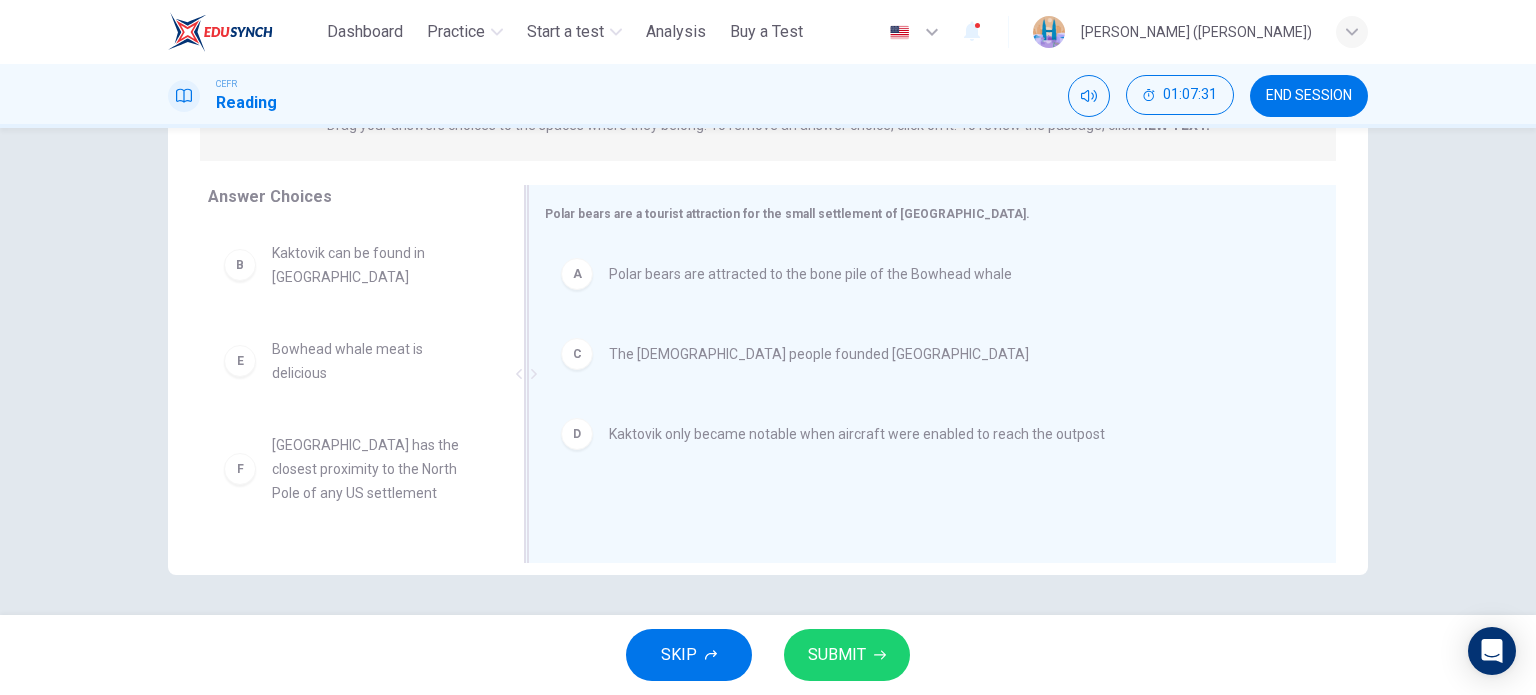 scroll, scrollTop: 0, scrollLeft: 0, axis: both 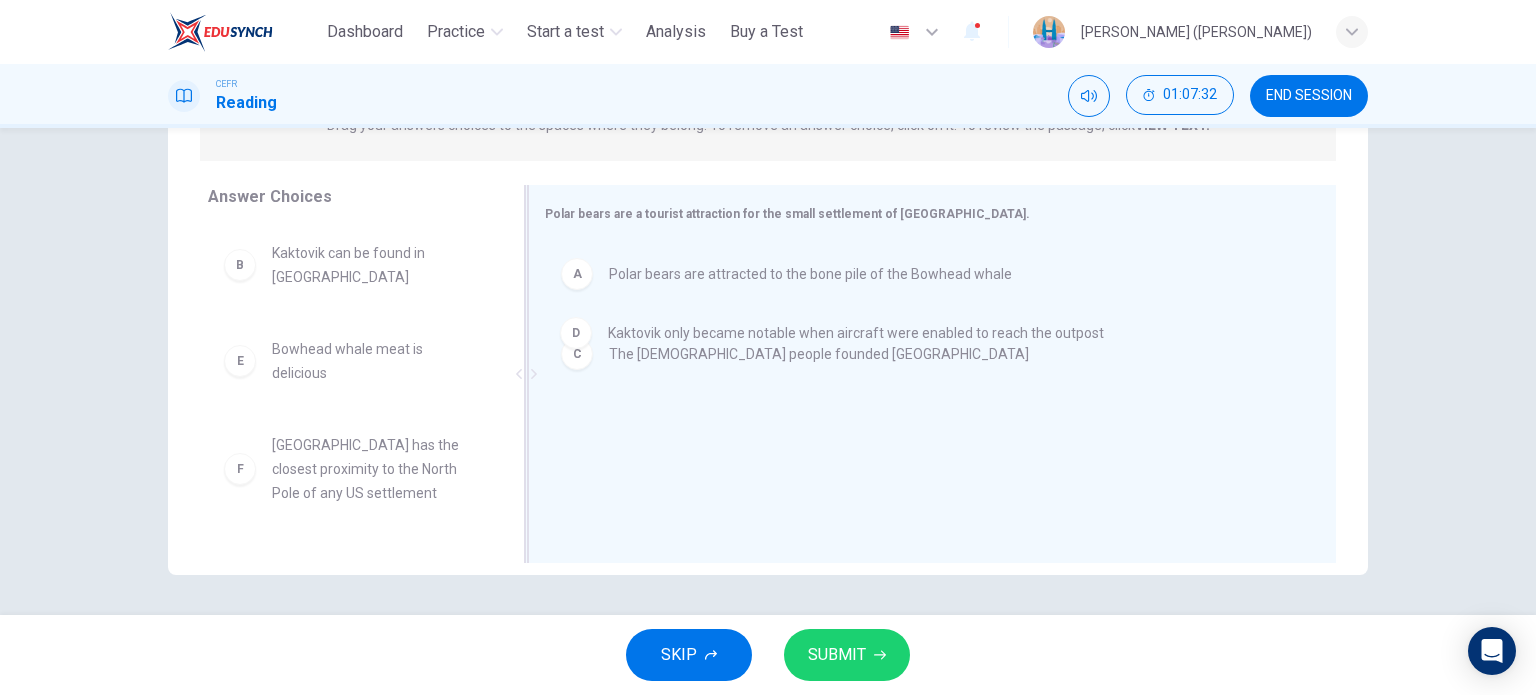 drag, startPoint x: 662, startPoint y: 442, endPoint x: 664, endPoint y: 335, distance: 107.01869 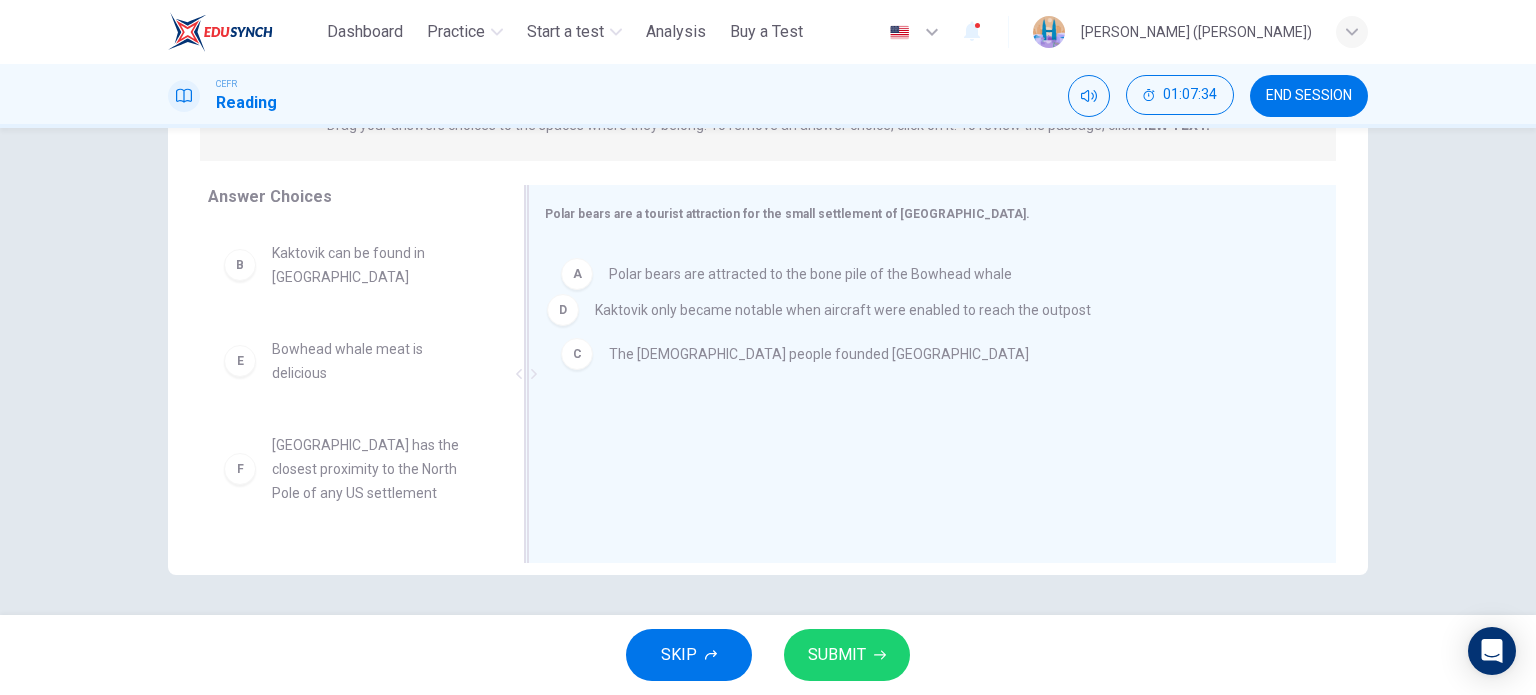 drag, startPoint x: 696, startPoint y: 428, endPoint x: 683, endPoint y: 298, distance: 130.64838 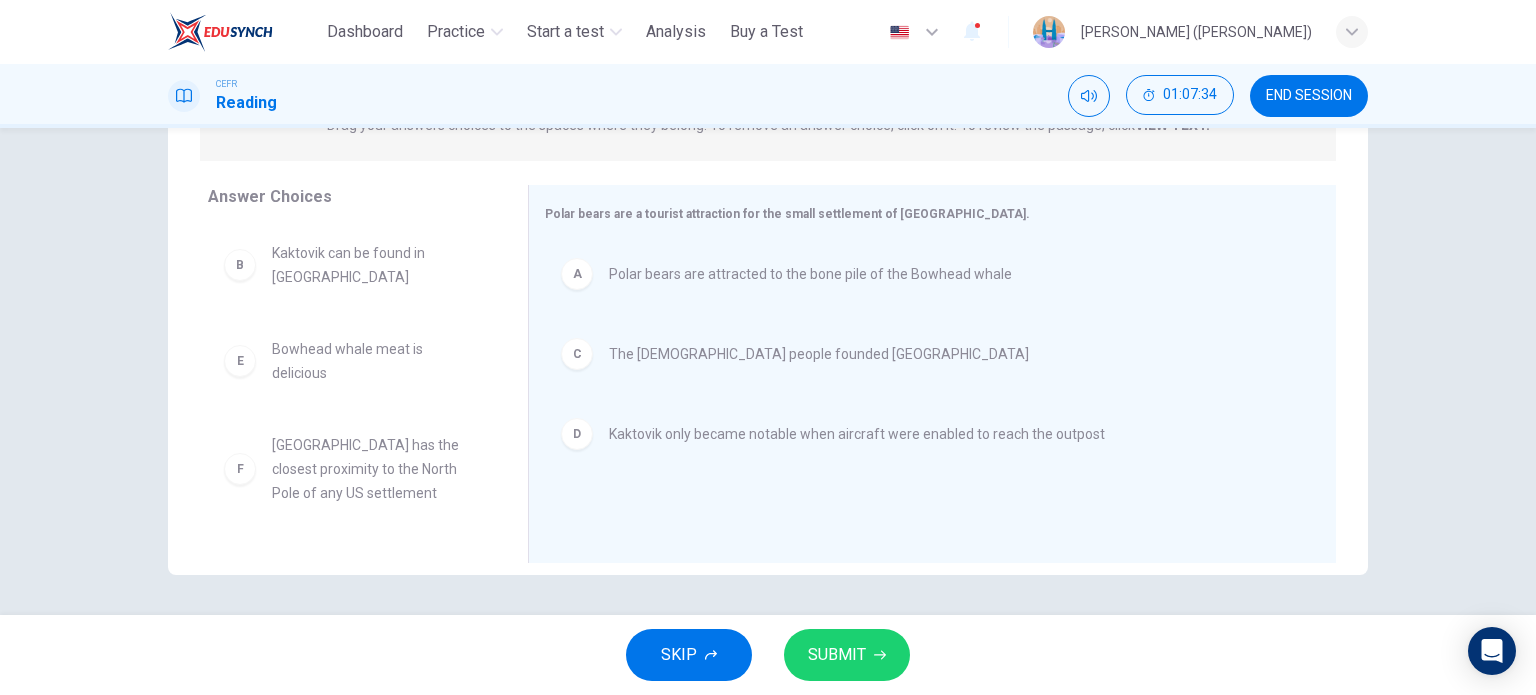 click on "SUBMIT" at bounding box center [837, 655] 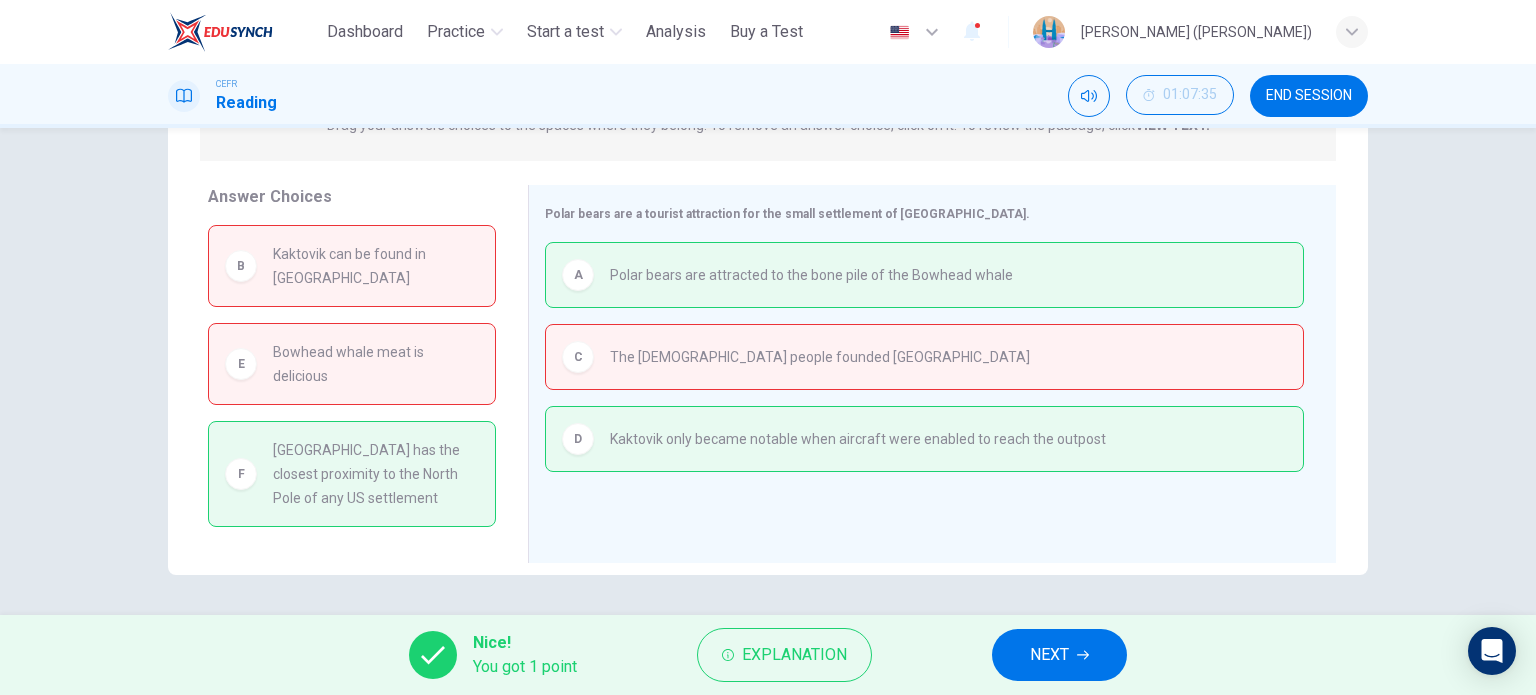 click on "NEXT" at bounding box center [1049, 655] 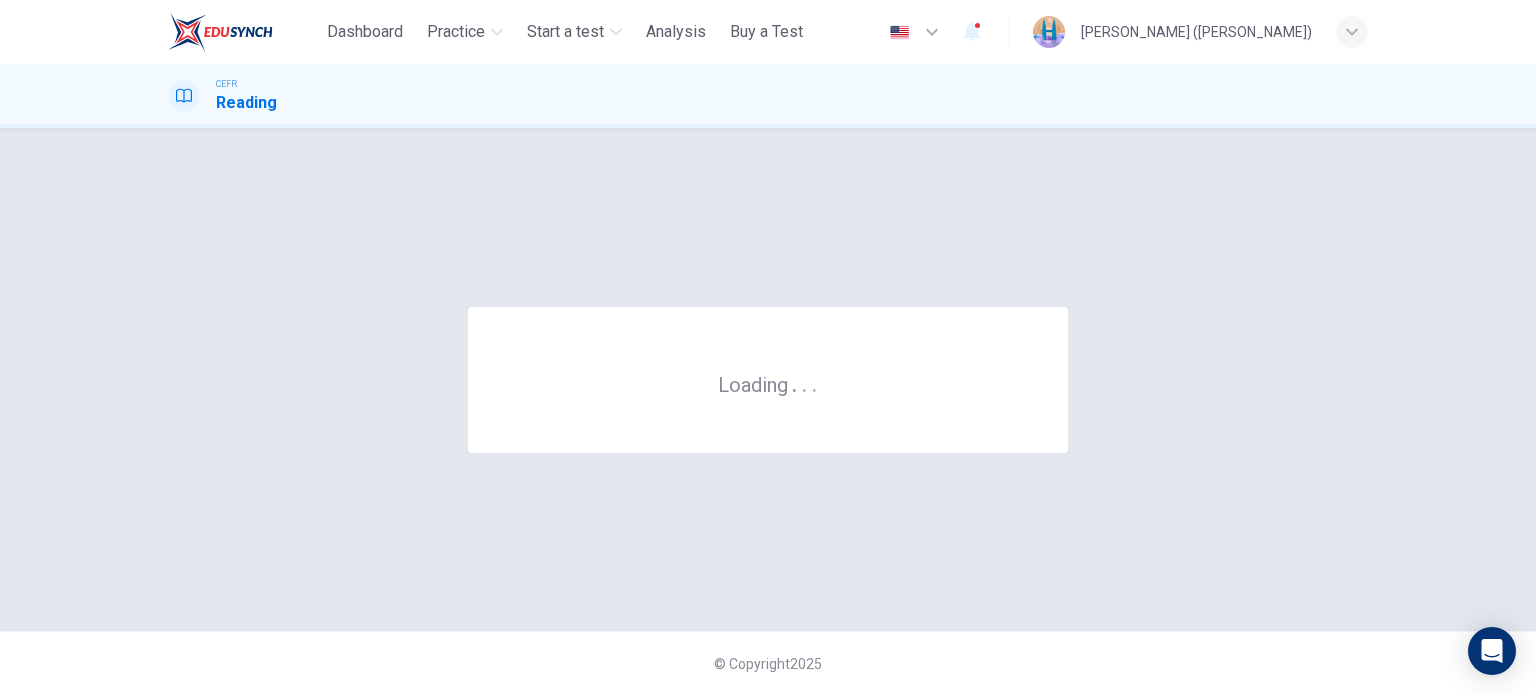 scroll, scrollTop: 0, scrollLeft: 0, axis: both 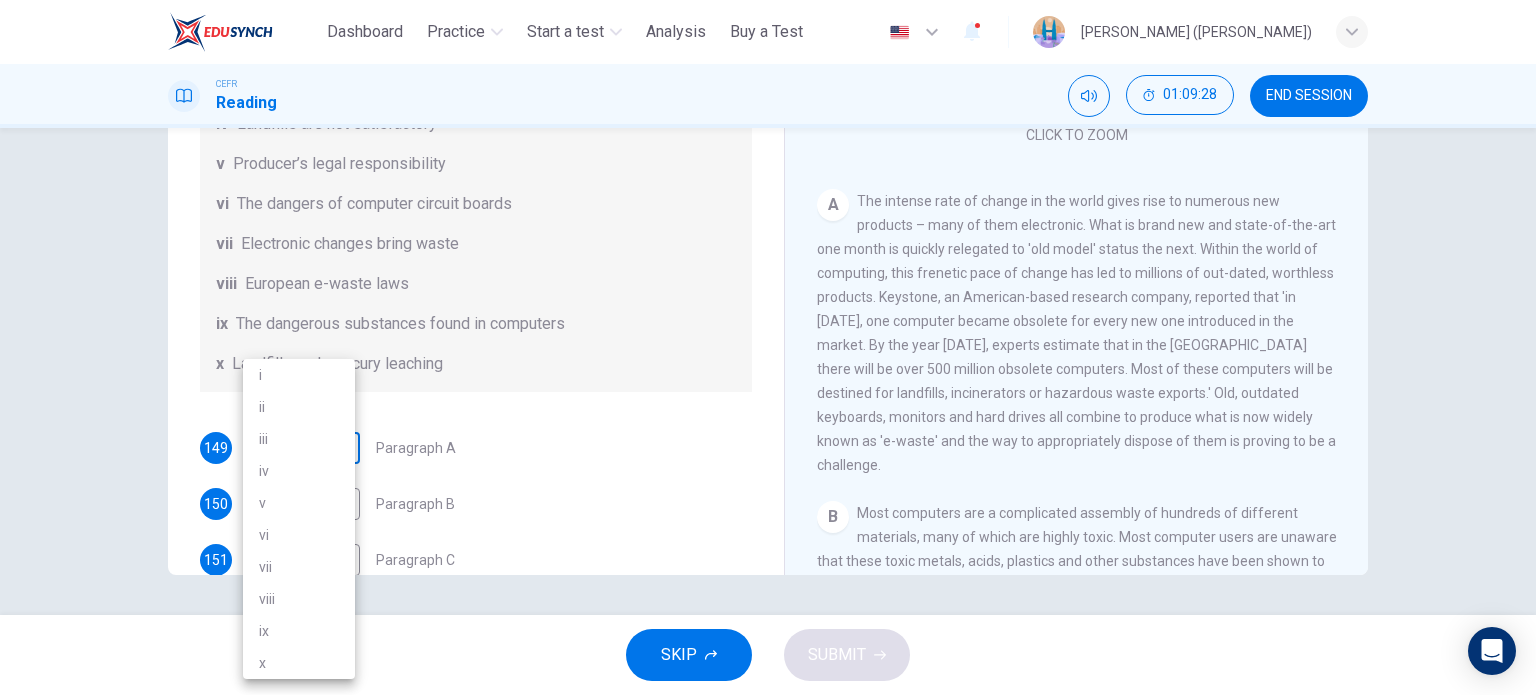 click on "This site uses cookies, as explained in our  Privacy Policy . If you agree to the use of cookies, please click the Accept button and continue to browse our site.   Privacy Policy Accept Dashboard Practice Start a test Analysis Buy a Test English ** ​ [PERSON_NAME] ([PERSON_NAME]) CEFR Reading 01:09:28 END SESSION Questions 149 - 155 The Reading Passage has 7 paragraphs,  A-G .
Choose the correct heading for each paragraph from the list of headings below.
Write the correct number,  i-x , in the boxes below. List of Headings i Exporting e-waste ii The hazards of burning computer junk iii Blame developed countries for e-waste iv Landfills are not satisfactory v Producer’s legal responsibility vi The dangers of computer circuit boards vii Electronic changes bring waste viii European e-waste laws ix The dangerous substances found in computers x Landfills and mercury leaching 149 ​ ​ Paragraph A 150 ​ ​ Paragraph B 151 ​ ​ Paragraph C 152 ​ ​ Paragraph D 153 ​ ​ Paragraph E 154 ​ ​ 155 ​" at bounding box center (768, 347) 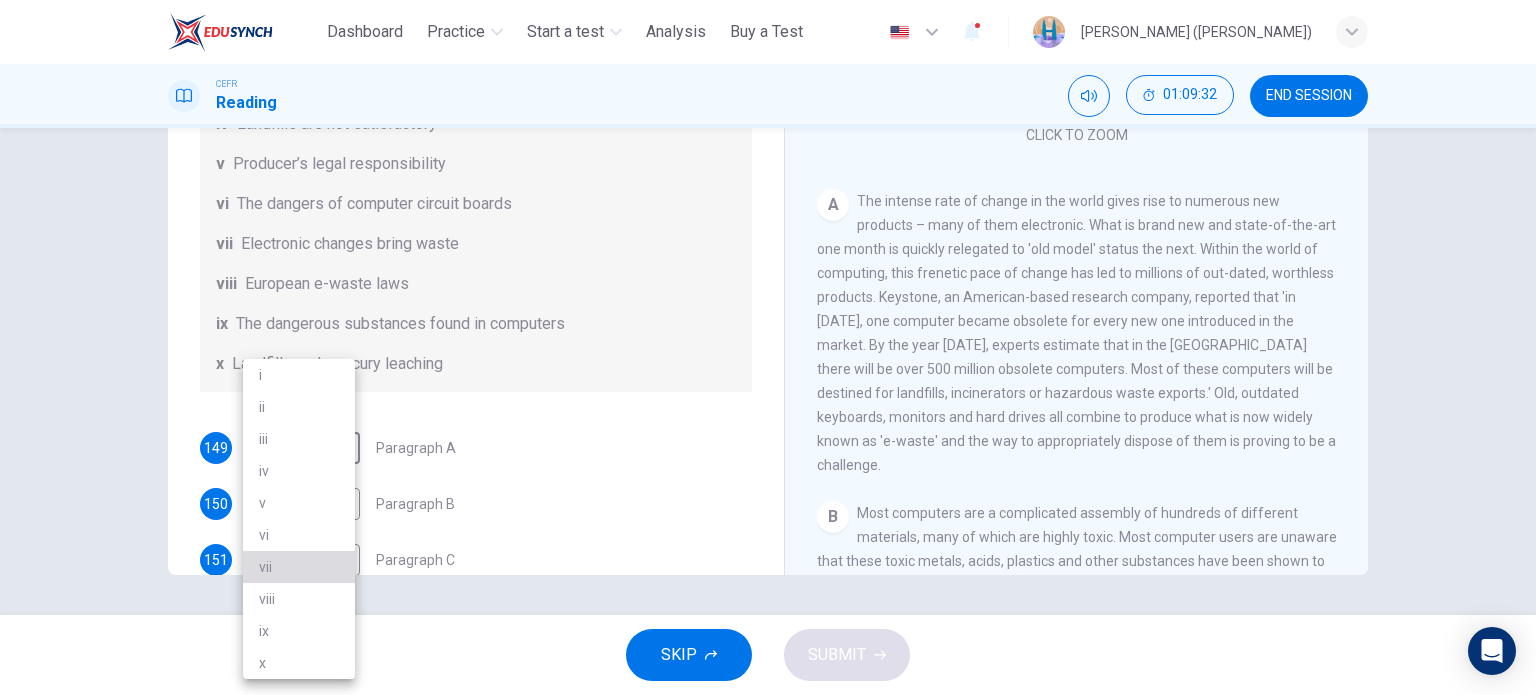 click on "vii" at bounding box center (299, 567) 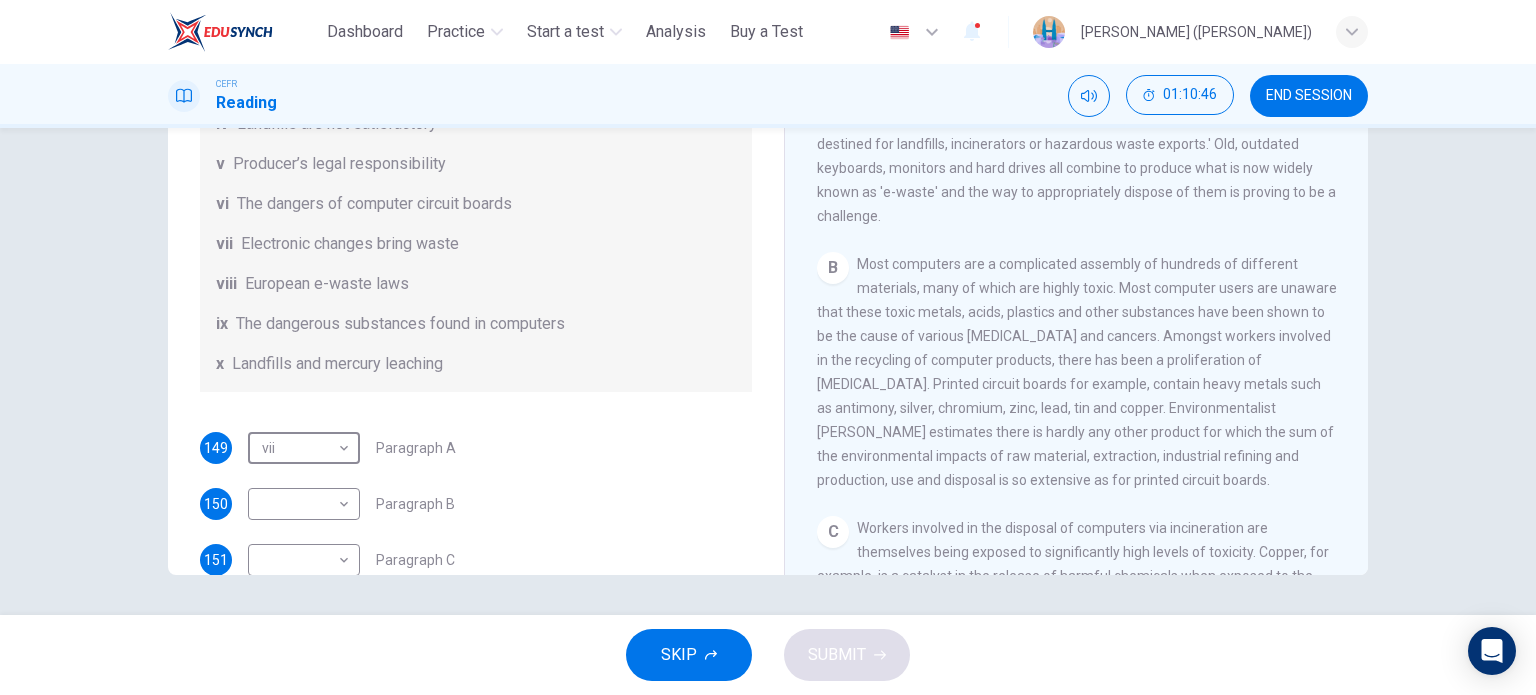 scroll, scrollTop: 500, scrollLeft: 0, axis: vertical 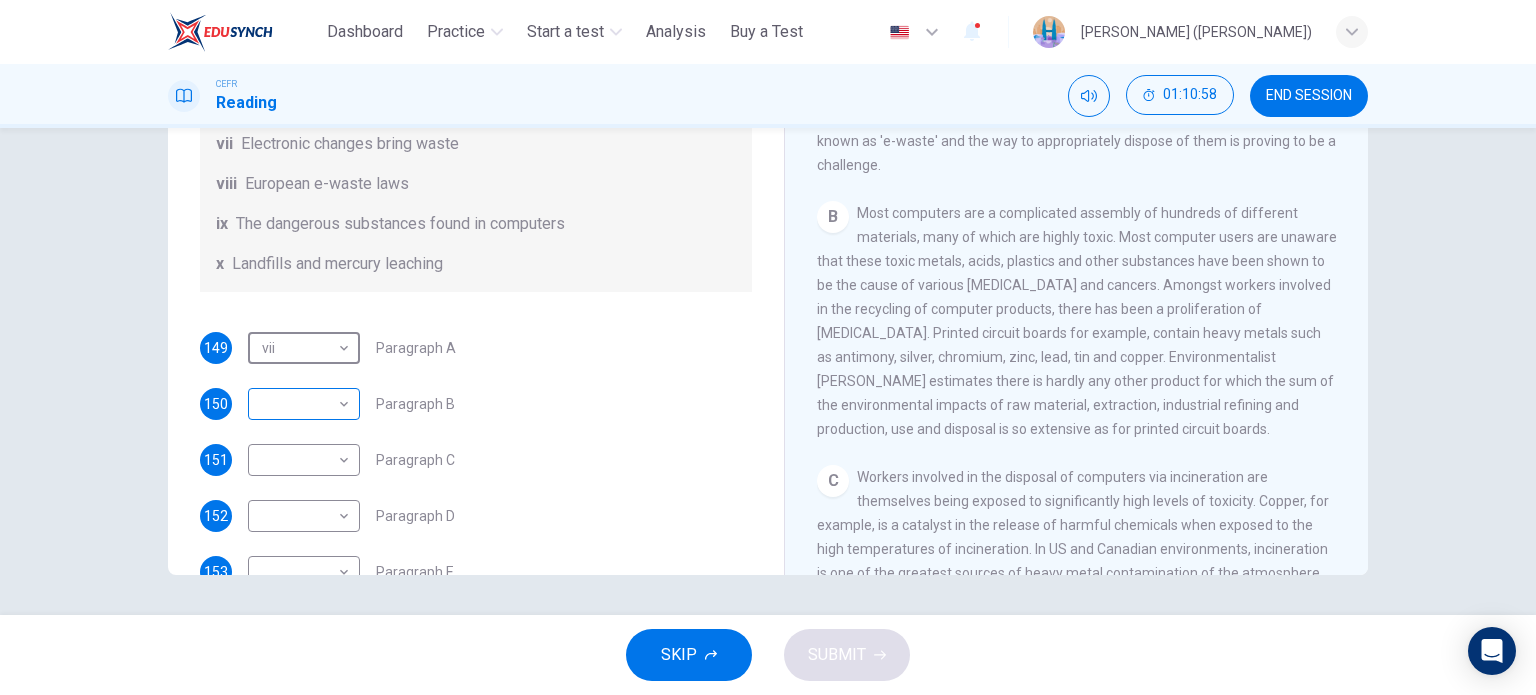 click on "This site uses cookies, as explained in our  Privacy Policy . If you agree to the use of cookies, please click the Accept button and continue to browse our site.   Privacy Policy Accept Dashboard Practice Start a test Analysis Buy a Test English ** ​ [PERSON_NAME] ([PERSON_NAME]) CEFR Reading 01:10:58 END SESSION Questions 149 - 155 The Reading Passage has 7 paragraphs,  A-G .
Choose the correct heading for each paragraph from the list of headings below.
Write the correct number,  i-x , in the boxes below. List of Headings i Exporting e-waste ii The hazards of burning computer junk iii Blame developed countries for e-waste iv Landfills are not satisfactory v Producer’s legal responsibility vi The dangers of computer circuit boards vii Electronic changes bring waste viii European e-waste laws ix The dangerous substances found in computers x Landfills and mercury leaching 149 vii *** ​ Paragraph A 150 ​ ​ Paragraph B 151 ​ ​ Paragraph C 152 ​ ​ Paragraph D 153 ​ ​ Paragraph E 154 ​ ​ 155" at bounding box center (768, 347) 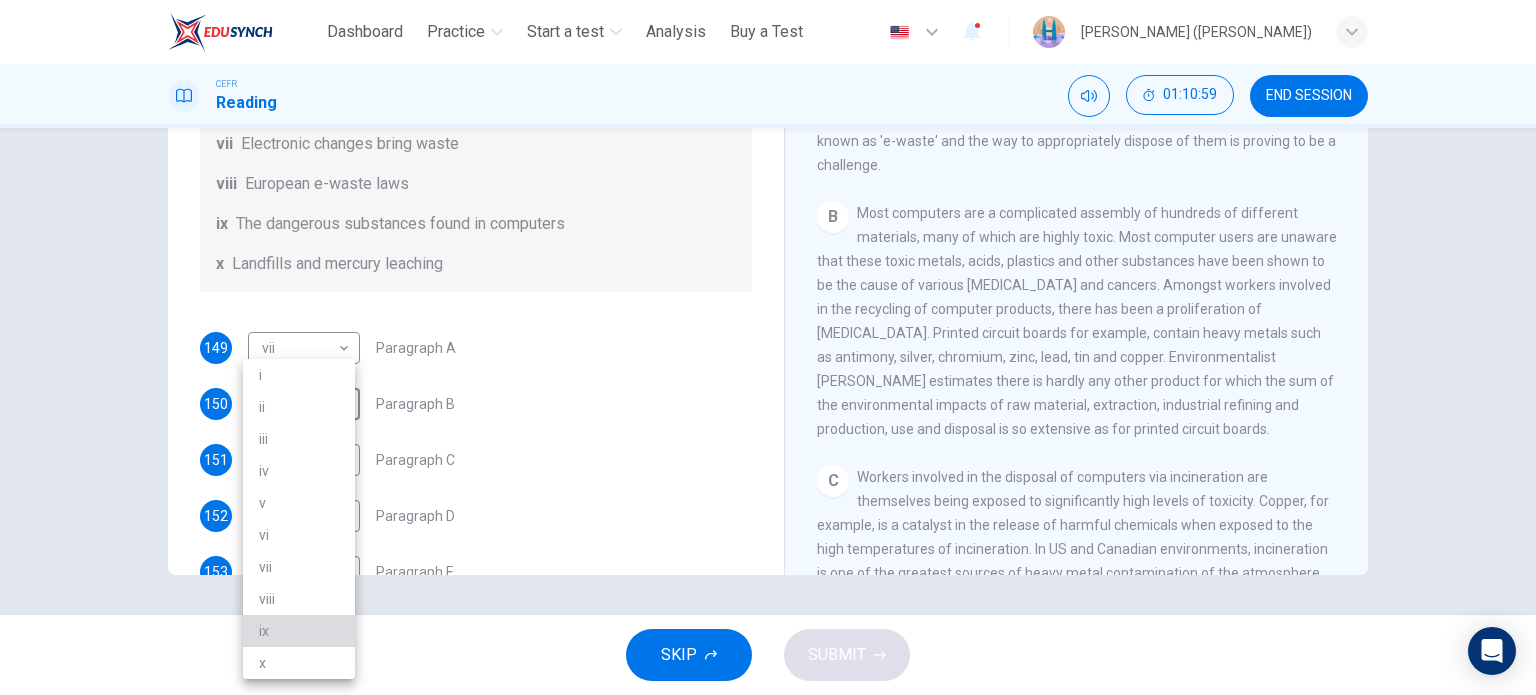 drag, startPoint x: 299, startPoint y: 628, endPoint x: 311, endPoint y: 607, distance: 24.186773 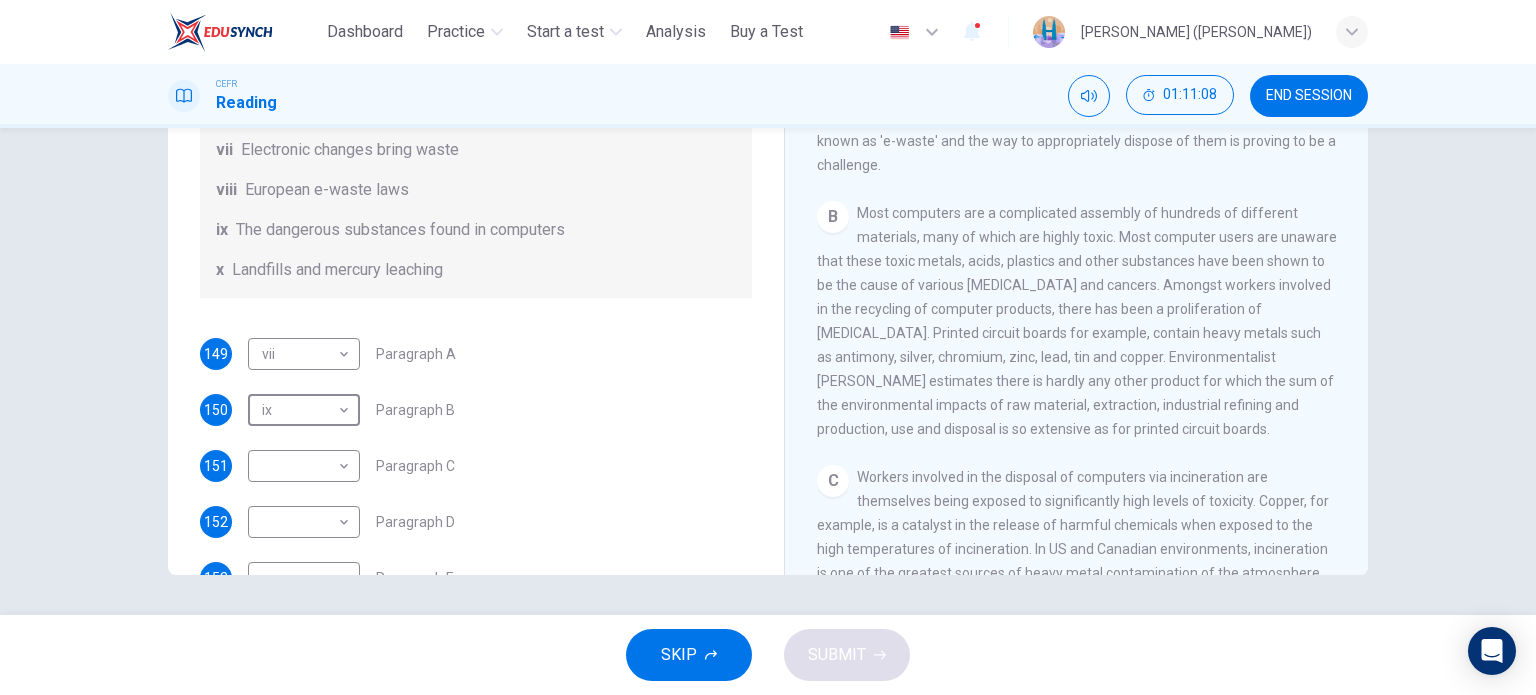scroll, scrollTop: 400, scrollLeft: 0, axis: vertical 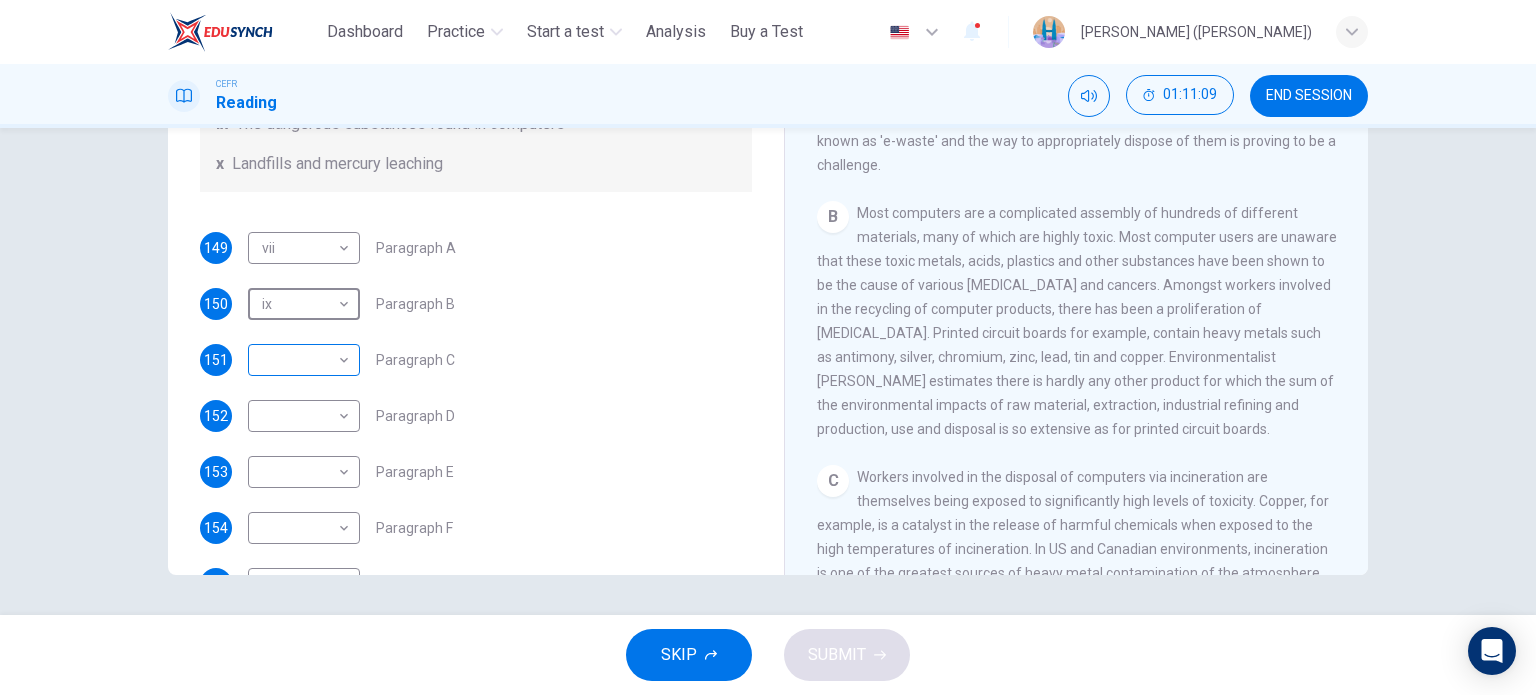 click on "This site uses cookies, as explained in our  Privacy Policy . If you agree to the use of cookies, please click the Accept button and continue to browse our site.   Privacy Policy Accept Dashboard Practice Start a test Analysis Buy a Test English ** ​ [PERSON_NAME] ([PERSON_NAME]) CEFR Reading 01:11:09 END SESSION Questions 149 - 155 The Reading Passage has 7 paragraphs,  A-G .
Choose the correct heading for each paragraph from the list of headings below.
Write the correct number,  i-x , in the boxes below. List of Headings i Exporting e-waste ii The hazards of burning computer junk iii Blame developed countries for e-waste iv Landfills are not satisfactory v Producer’s legal responsibility vi The dangers of computer circuit boards vii Electronic changes bring waste viii European e-waste laws ix The dangerous substances found in computers x Landfills and mercury leaching 149 vii *** ​ Paragraph A 150 ix ** ​ Paragraph B 151 ​ ​ Paragraph C 152 ​ ​ Paragraph D 153 ​ ​ Paragraph E 154 ​ ​ A" at bounding box center (768, 347) 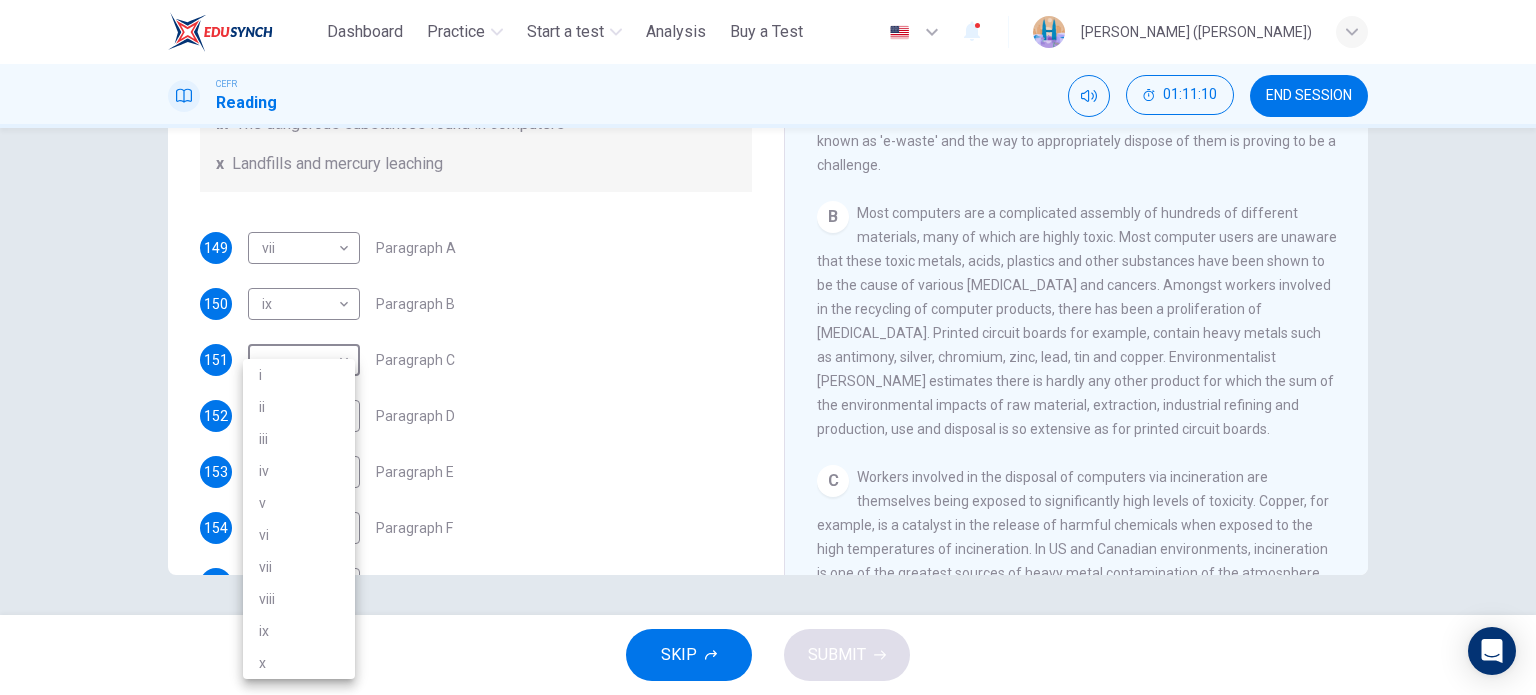 click on "ii" at bounding box center (299, 407) 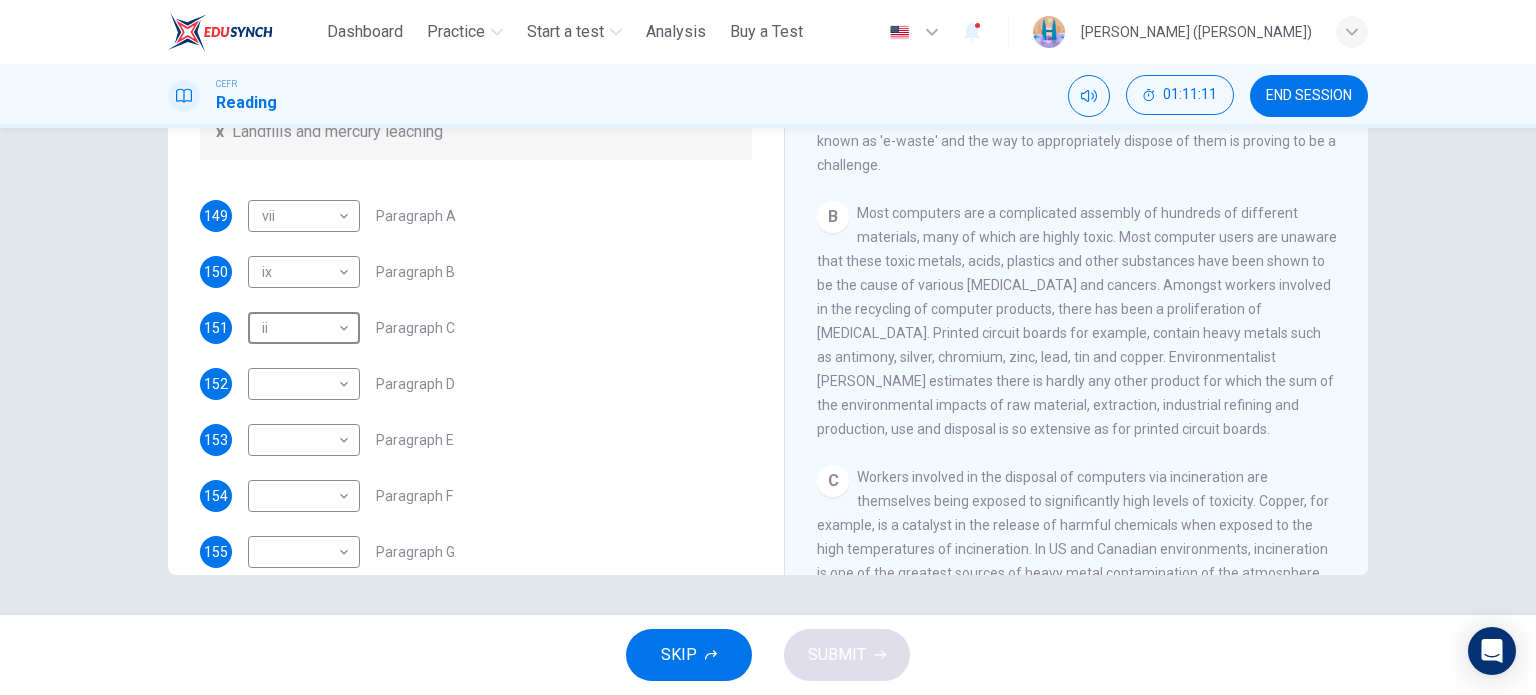 scroll, scrollTop: 488, scrollLeft: 0, axis: vertical 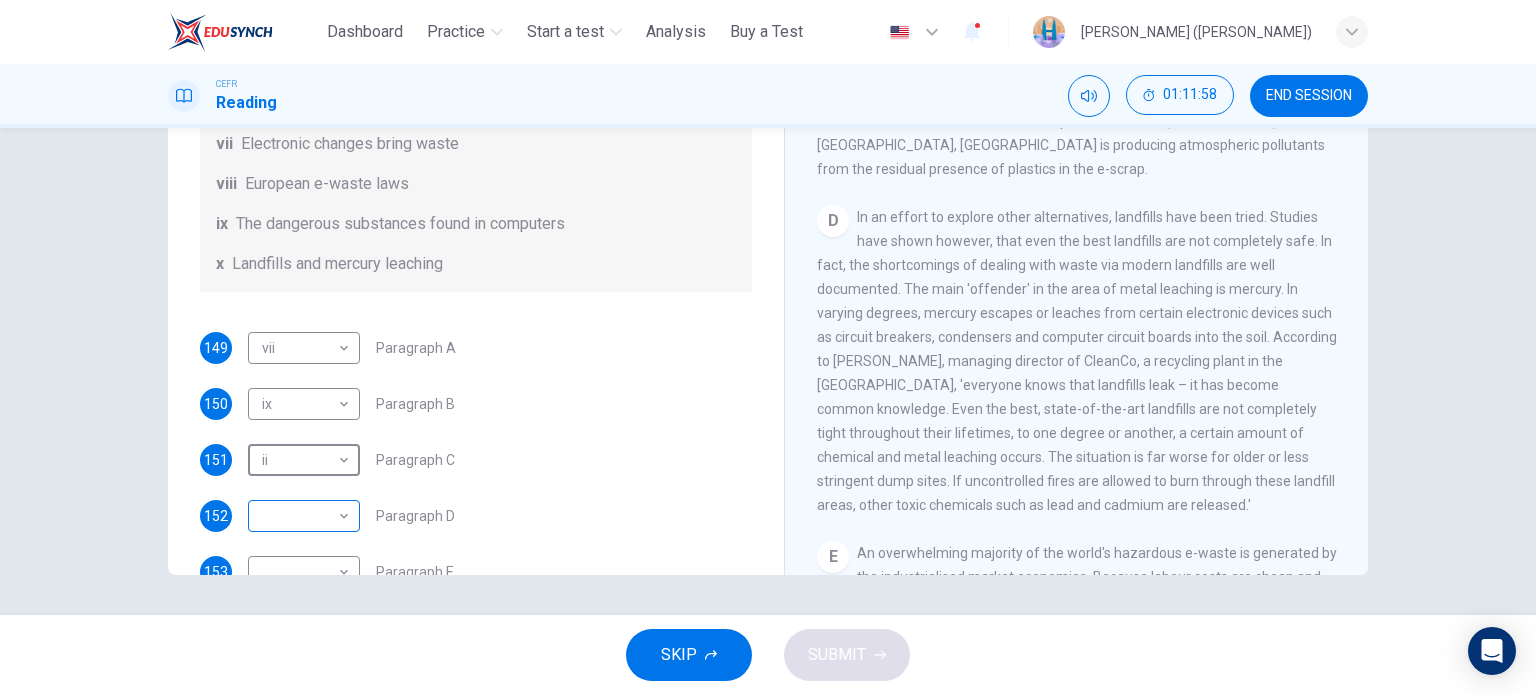 click on "This site uses cookies, as explained in our  Privacy Policy . If you agree to the use of cookies, please click the Accept button and continue to browse our site.   Privacy Policy Accept Dashboard Practice Start a test Analysis Buy a Test English ** ​ [PERSON_NAME] ([PERSON_NAME]) CEFR Reading 01:11:58 END SESSION Questions 149 - 155 The Reading Passage has 7 paragraphs,  A-G .
Choose the correct heading for each paragraph from the list of headings below.
Write the correct number,  i-x , in the boxes below. List of Headings i Exporting e-waste ii The hazards of burning computer junk iii Blame developed countries for e-waste iv Landfills are not satisfactory v Producer’s legal responsibility vi The dangers of computer circuit boards vii Electronic changes bring waste viii European e-waste laws ix The dangerous substances found in computers x Landfills and mercury leaching 149 vii *** ​ Paragraph A 150 ix ** ​ Paragraph B 151 ii ** ​ Paragraph C 152 ​ ​ Paragraph D 153 ​ ​ Paragraph E 154 ​ ​" at bounding box center (768, 347) 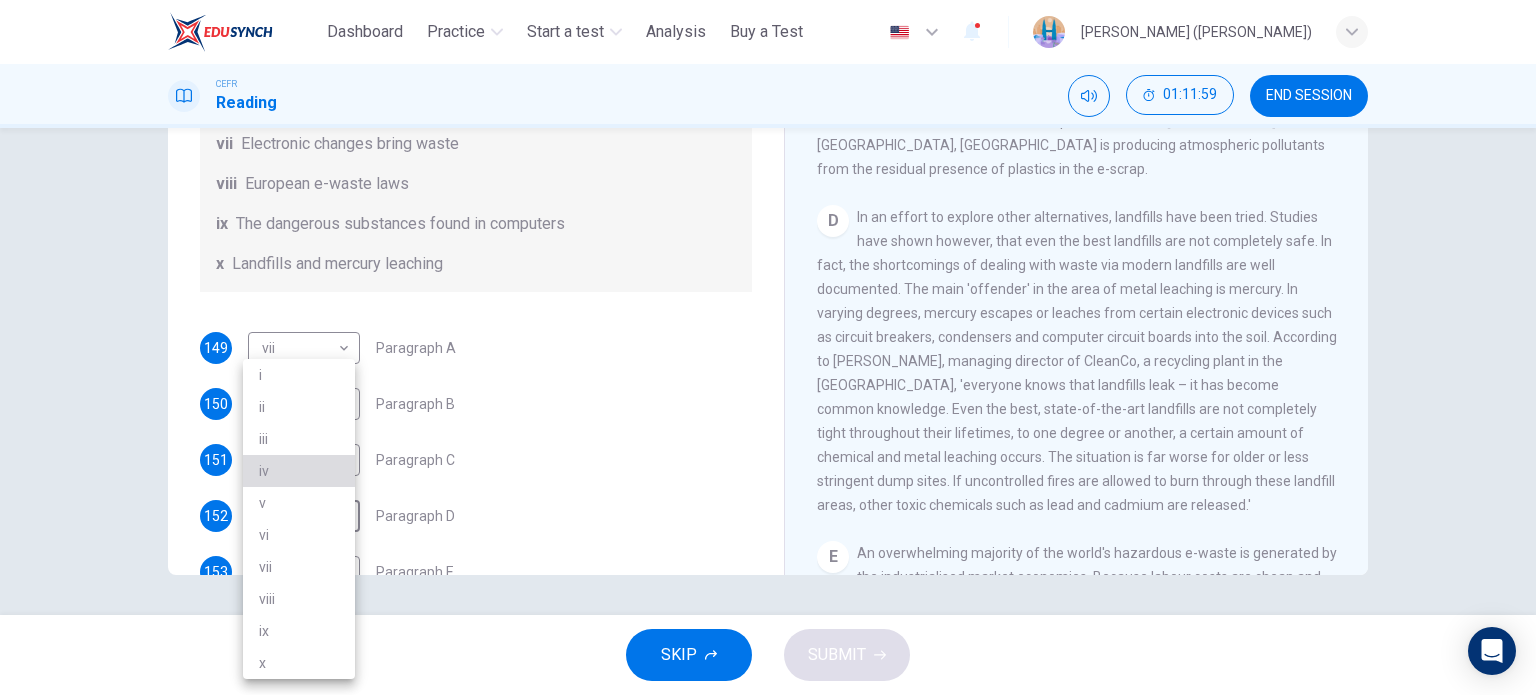 click on "iv" at bounding box center (299, 471) 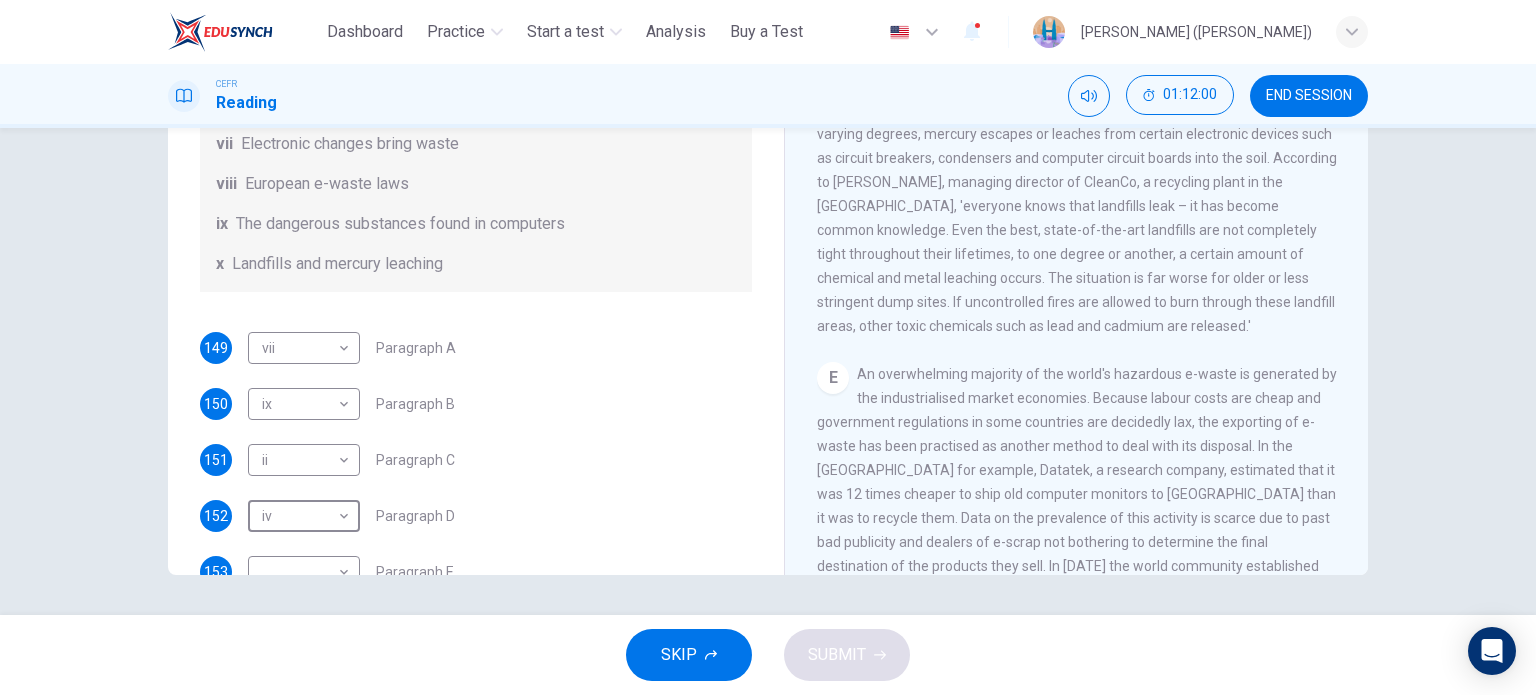 scroll, scrollTop: 1200, scrollLeft: 0, axis: vertical 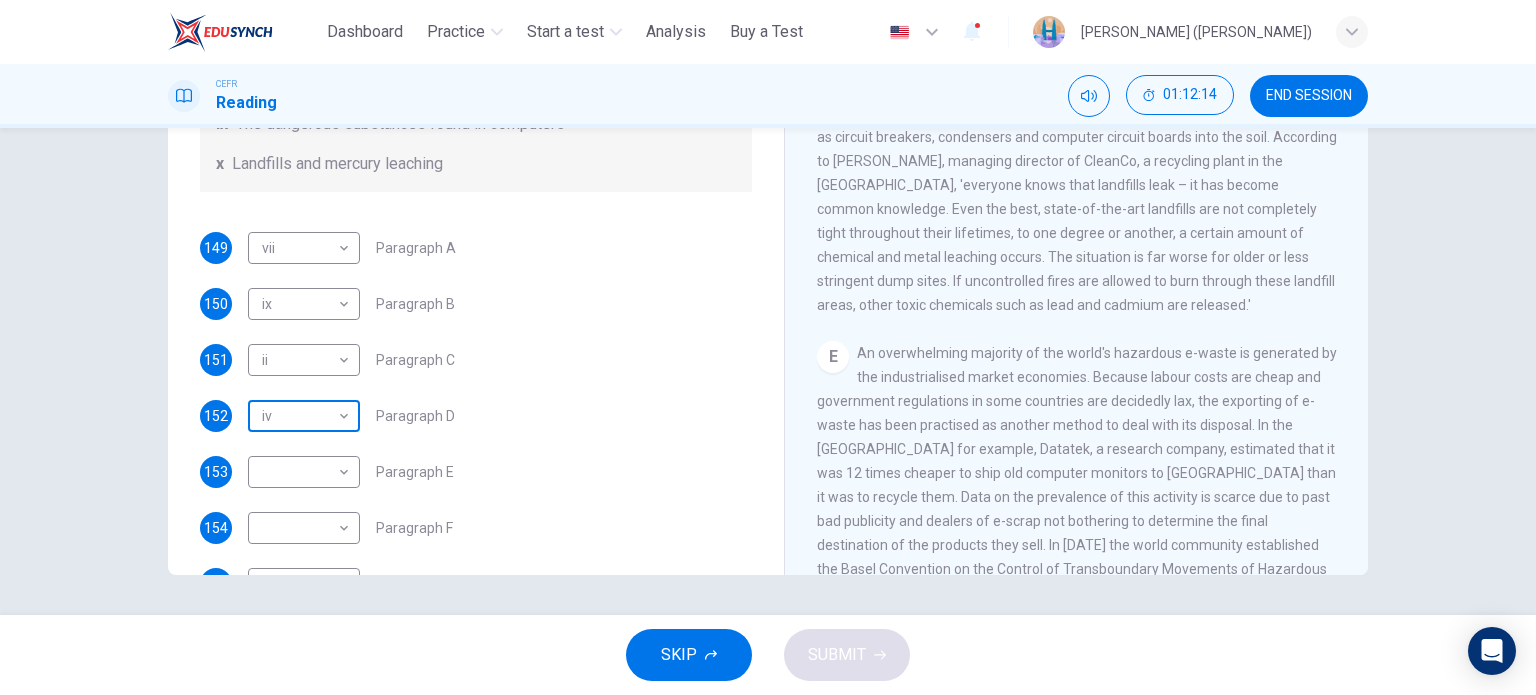 click on "This site uses cookies, as explained in our  Privacy Policy . If you agree to the use of cookies, please click the Accept button and continue to browse our site.   Privacy Policy Accept Dashboard Practice Start a test Analysis Buy a Test English ** ​ [PERSON_NAME] ([PERSON_NAME]) CEFR Reading 01:12:14 END SESSION Questions 149 - 155 The Reading Passage has 7 paragraphs,  A-G .
Choose the correct heading for each paragraph from the list of headings below.
Write the correct number,  i-x , in the boxes below. List of Headings i Exporting e-waste ii The hazards of burning computer junk iii Blame developed countries for e-waste iv Landfills are not satisfactory v Producer’s legal responsibility vi The dangers of computer circuit boards vii Electronic changes bring waste viii European e-waste laws ix The dangerous substances found in computers x Landfills and mercury leaching 149 vii *** ​ Paragraph A 150 ix ** ​ Paragraph B 151 ii ** ​ Paragraph C 152 iv ** ​ Paragraph D 153 ​ ​ Paragraph E 154 ​ A" at bounding box center [768, 347] 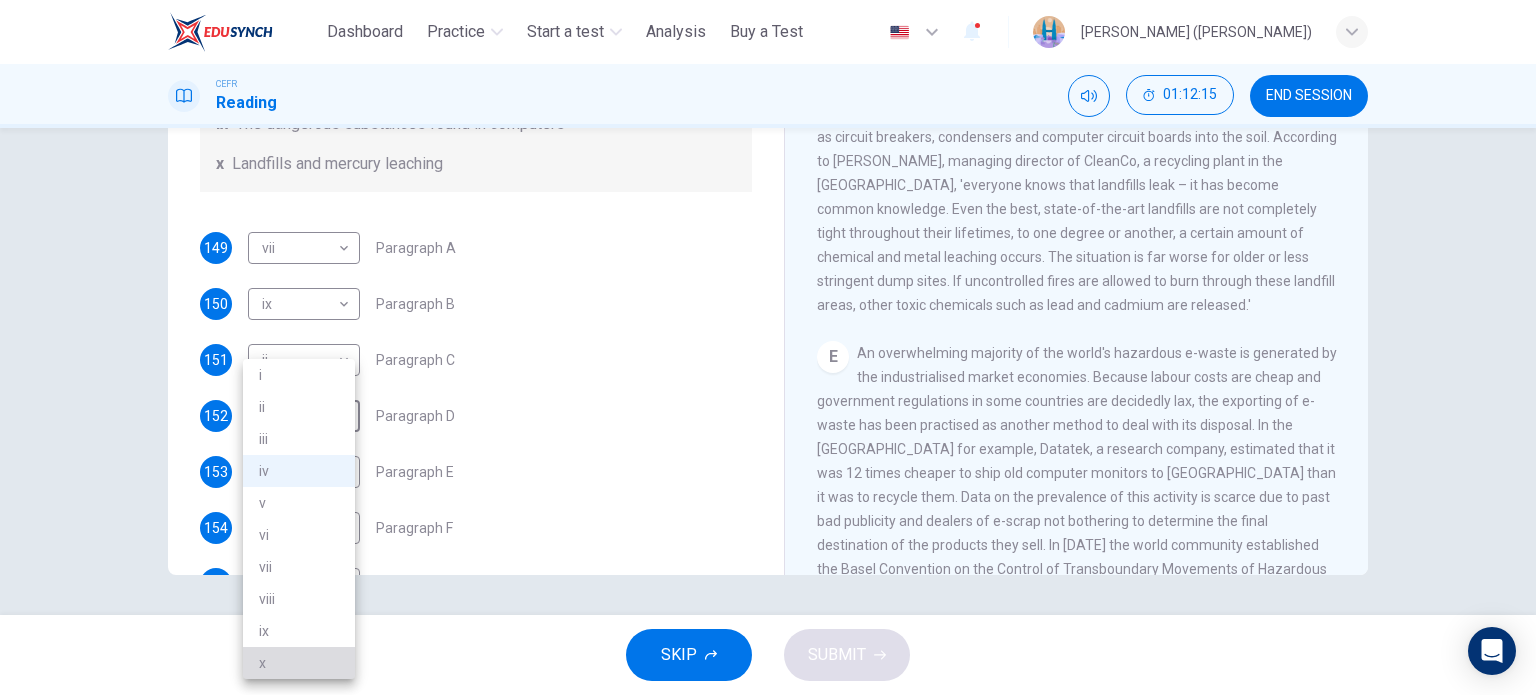 click on "x" at bounding box center [299, 663] 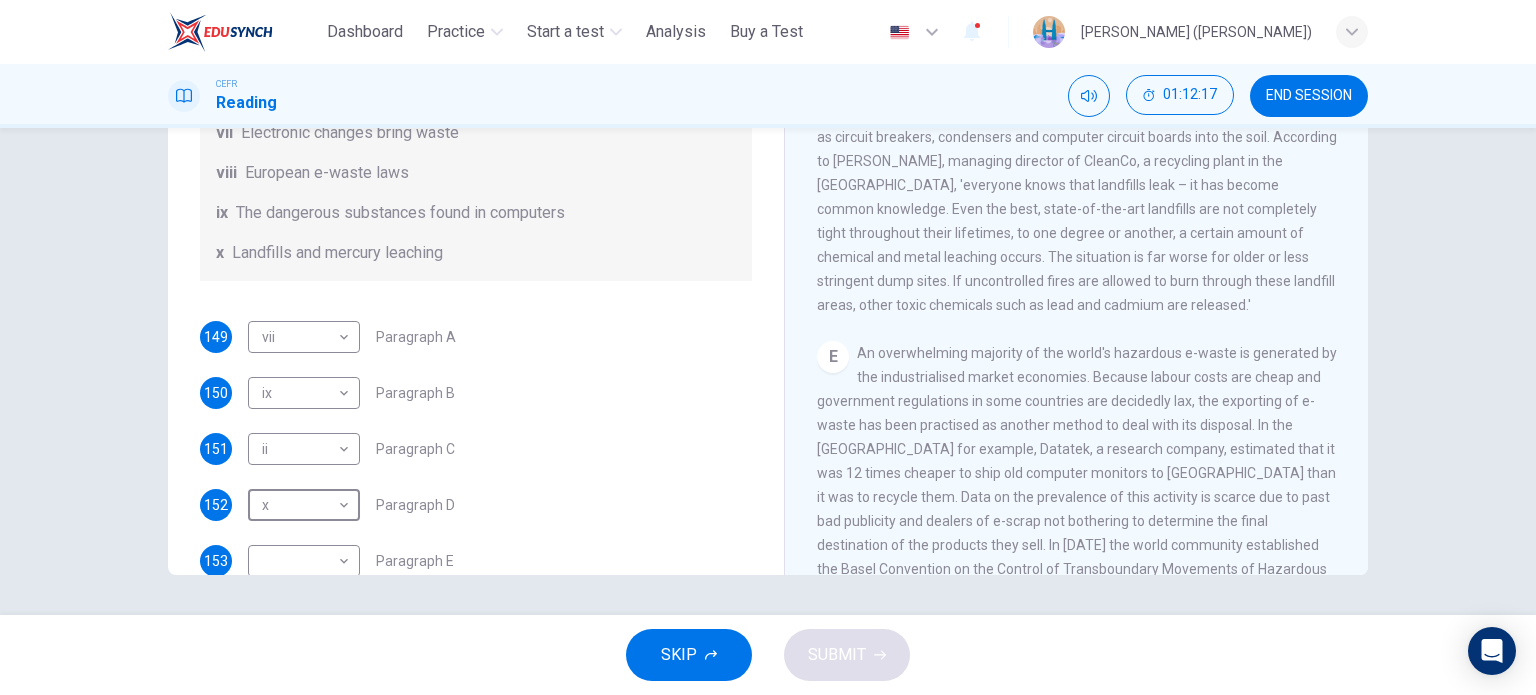 scroll, scrollTop: 488, scrollLeft: 0, axis: vertical 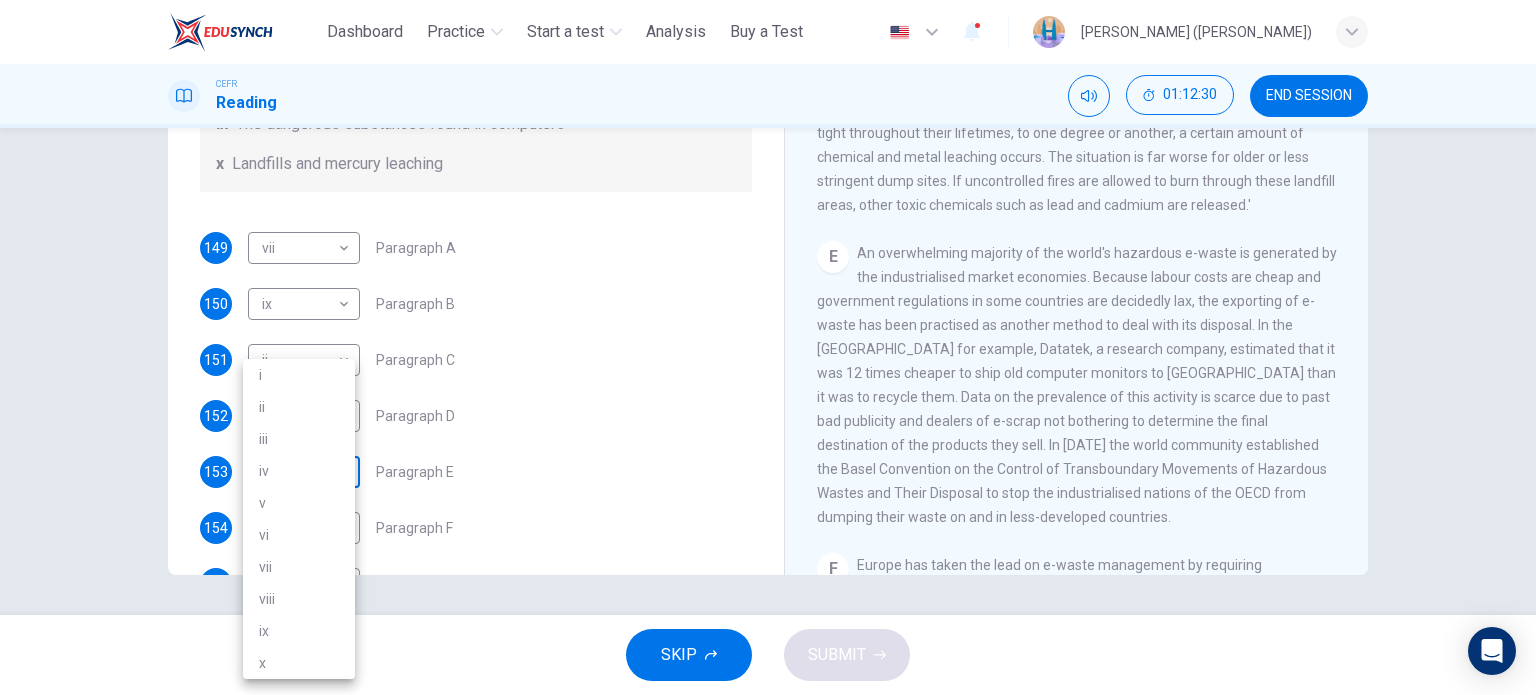 click on "This site uses cookies, as explained in our  Privacy Policy . If you agree to the use of cookies, please click the Accept button and continue to browse our site.   Privacy Policy Accept Dashboard Practice Start a test Analysis Buy a Test English ** ​ [PERSON_NAME] ([PERSON_NAME]) CEFR Reading 01:12:30 END SESSION Questions 149 - 155 The Reading Passage has 7 paragraphs,  A-G .
Choose the correct heading for each paragraph from the list of headings below.
Write the correct number,  i-x , in the boxes below. List of Headings i Exporting e-waste ii The hazards of burning computer junk iii Blame developed countries for e-waste iv Landfills are not satisfactory v Producer’s legal responsibility vi The dangers of computer circuit boards vii Electronic changes bring waste viii European e-waste laws ix The dangerous substances found in computers x Landfills and mercury leaching 149 vii *** ​ Paragraph A 150 ix ** ​ Paragraph B 151 ii ** ​ Paragraph C 152 x * ​ Paragraph D 153 ​ ​ Paragraph E 154 ​ ​" at bounding box center (768, 347) 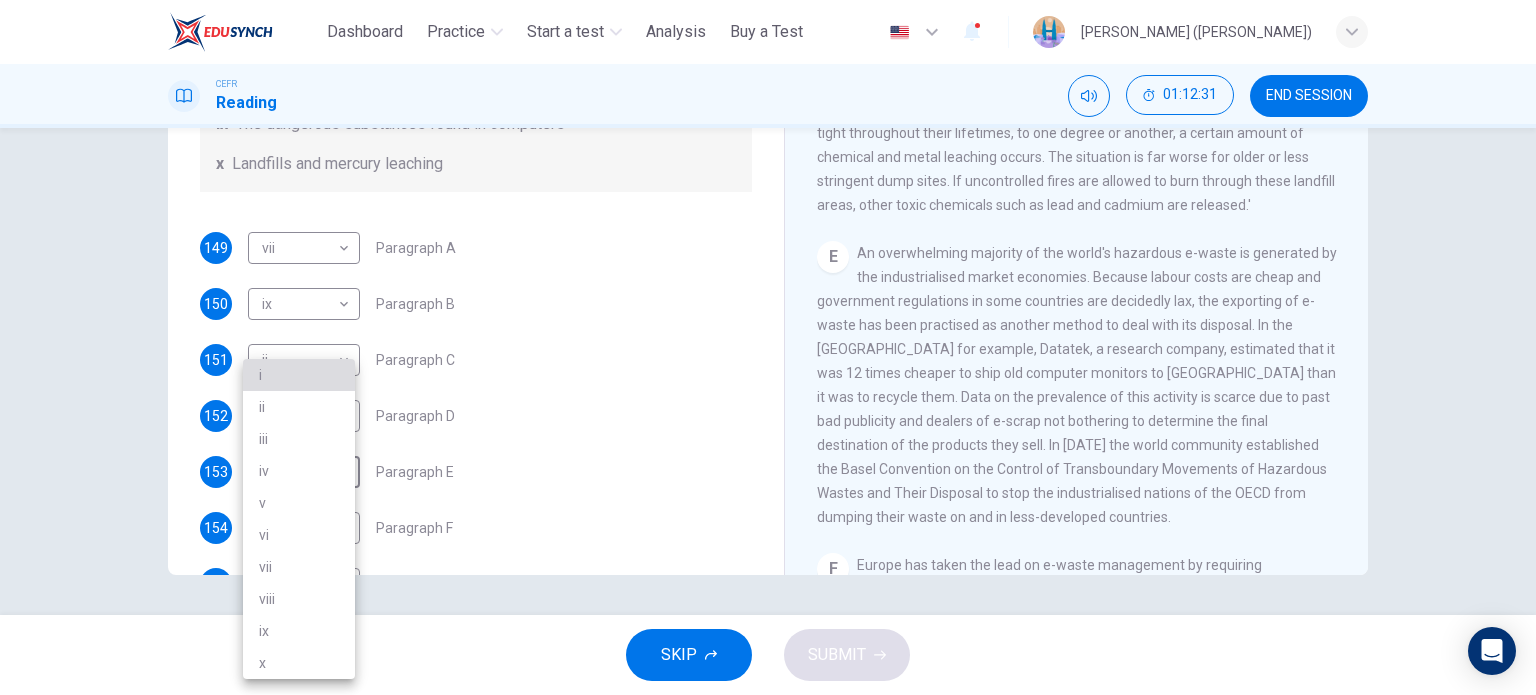click on "i" at bounding box center [299, 375] 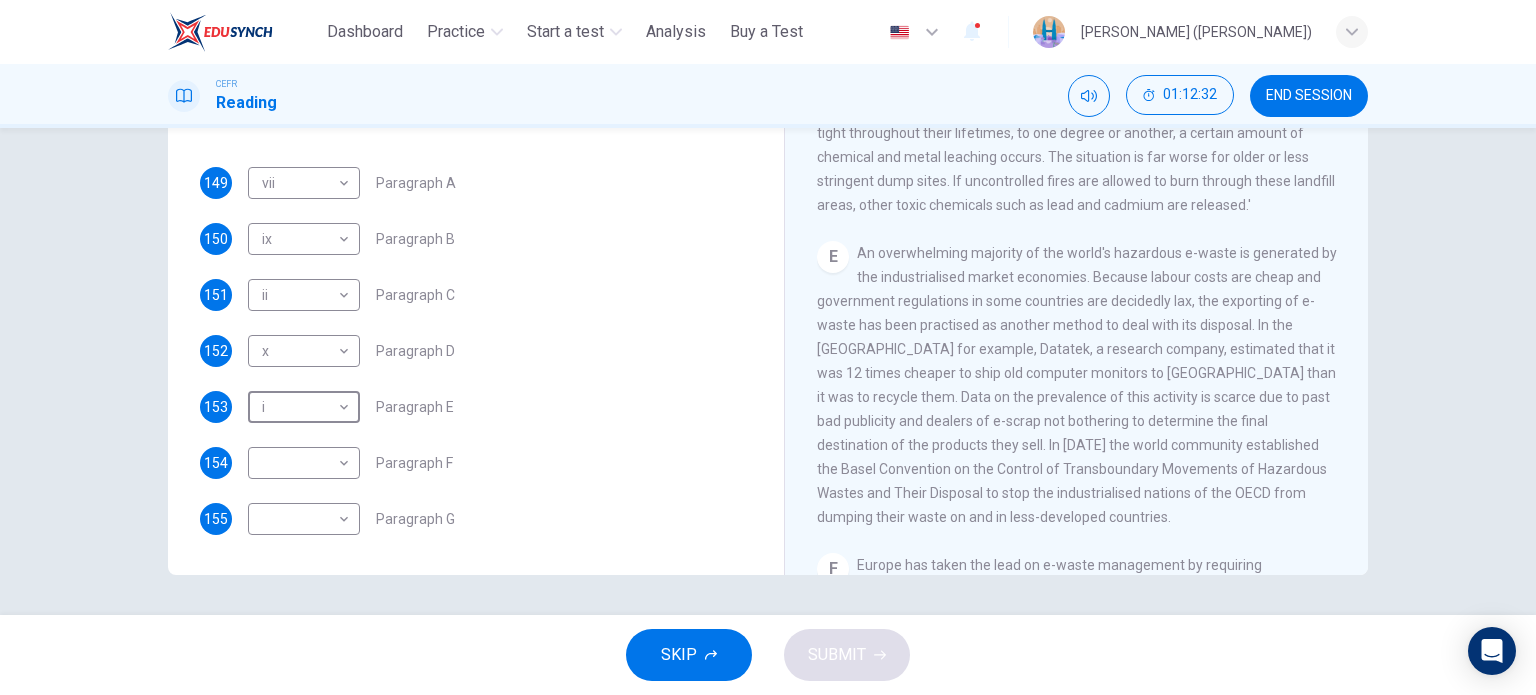 scroll, scrollTop: 488, scrollLeft: 0, axis: vertical 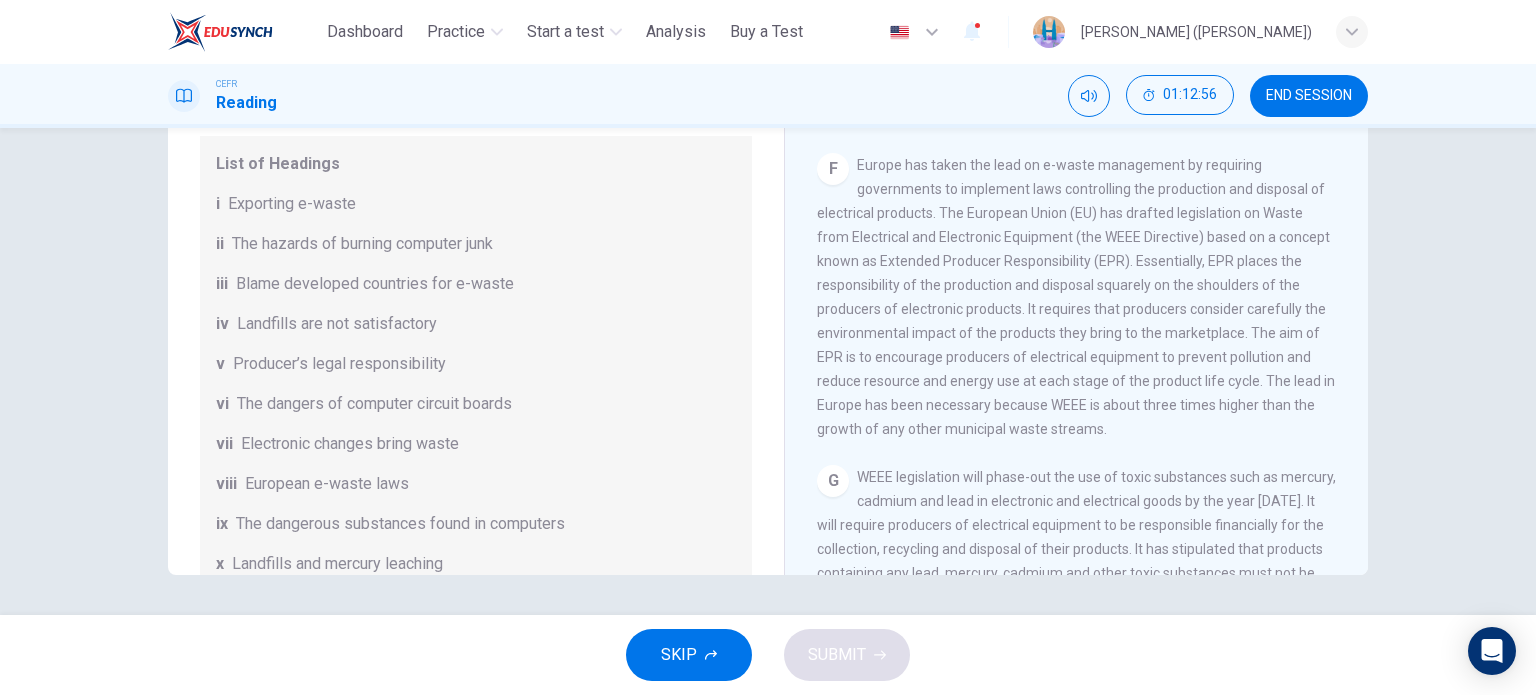 click on "F Europe has taken the lead on e-waste management by requiring
governments to implement laws controlling the production and disposal of electrical products. The European Union (EU) has drafted legislation on Waste from Electrical and Electronic Equipment (the WEEE Directive) based on a concept known as Extended Producer Responsibility (EPR). Essentially, EPR places the responsibility of the production and disposal squarely on the shoulders of the producers of electronic products. It requires that producers consider carefully the environmental impact of the products they bring to the marketplace. The aim of EPR is to encourage producers of electrical equipment to prevent pollution and reduce resource and energy use at each stage of the product life cycle. The lead in Europe has been necessary because WEEE is about three times higher than the growth of any other municipal waste streams." at bounding box center (1077, 297) 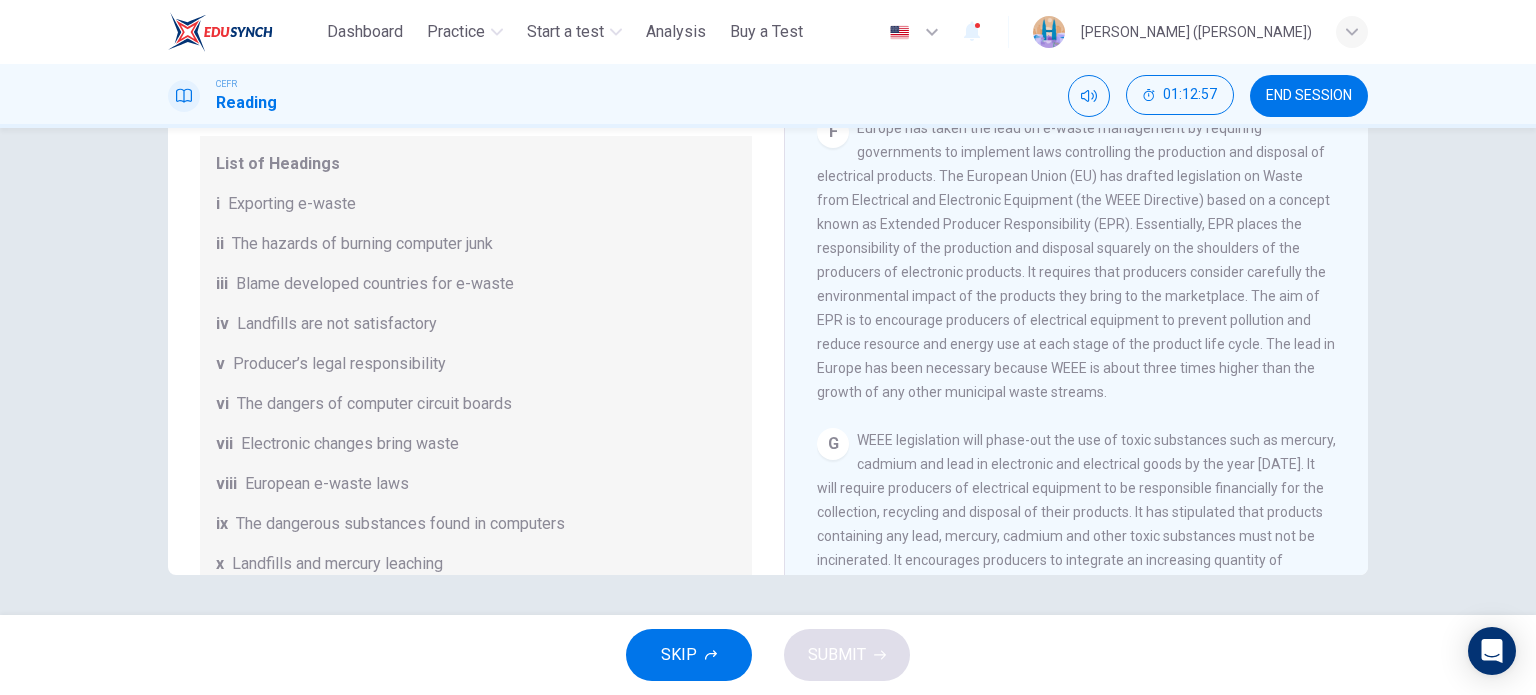 scroll, scrollTop: 1900, scrollLeft: 0, axis: vertical 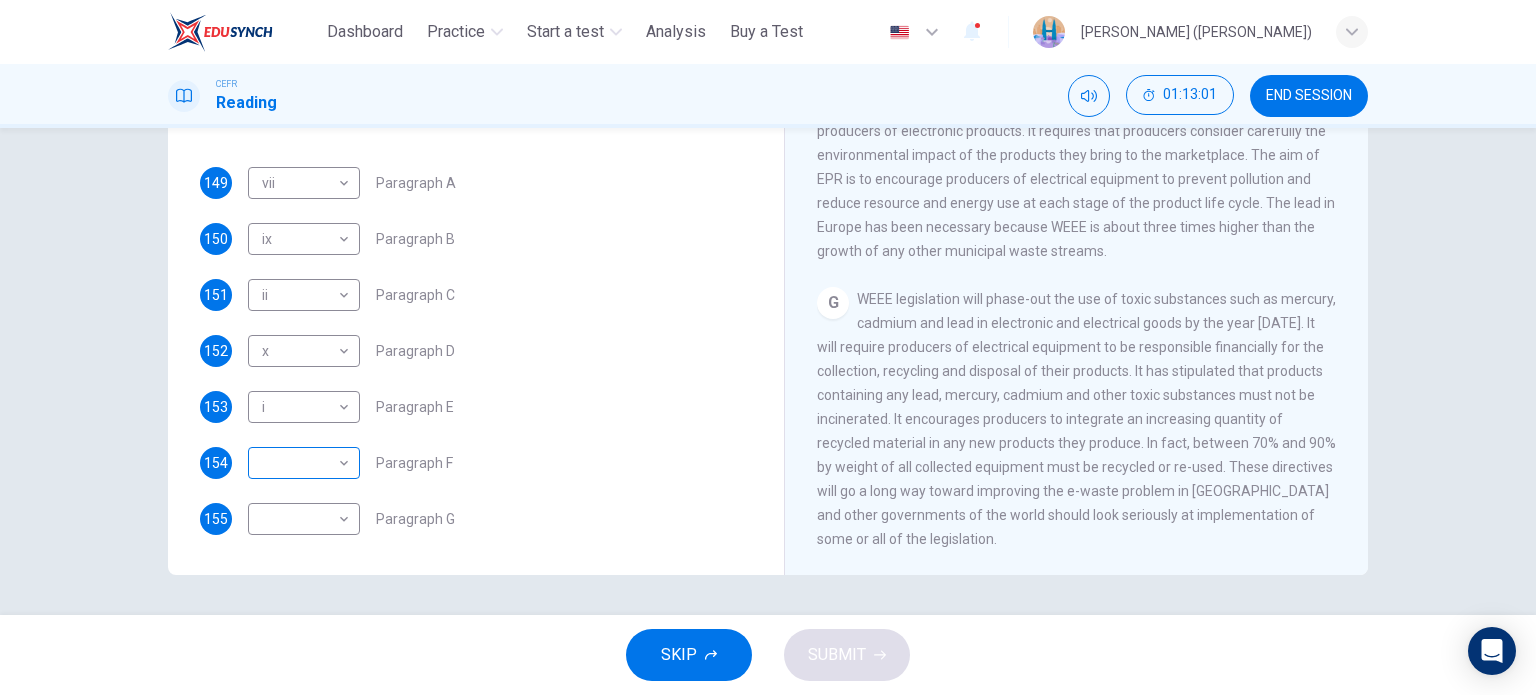 click on "This site uses cookies, as explained in our  Privacy Policy . If you agree to the use of cookies, please click the Accept button and continue to browse our site.   Privacy Policy Accept Dashboard Practice Start a test Analysis Buy a Test English ** ​ [PERSON_NAME] ([PERSON_NAME]) CEFR Reading 01:13:01 END SESSION Questions 149 - 155 The Reading Passage has 7 paragraphs,  A-G .
Choose the correct heading for each paragraph from the list of headings below.
Write the correct number,  i-x , in the boxes below. List of Headings i Exporting e-waste ii The hazards of burning computer junk iii Blame developed countries for e-waste iv Landfills are not satisfactory v Producer’s legal responsibility vi The dangers of computer circuit boards vii Electronic changes bring waste viii European e-waste laws ix The dangerous substances found in computers x Landfills and mercury leaching 149 vii *** ​ Paragraph A 150 ix ** ​ Paragraph B 151 ii ** ​ Paragraph C 152 x * ​ Paragraph D 153 i * ​ Paragraph E 154 ​ ​" at bounding box center [768, 347] 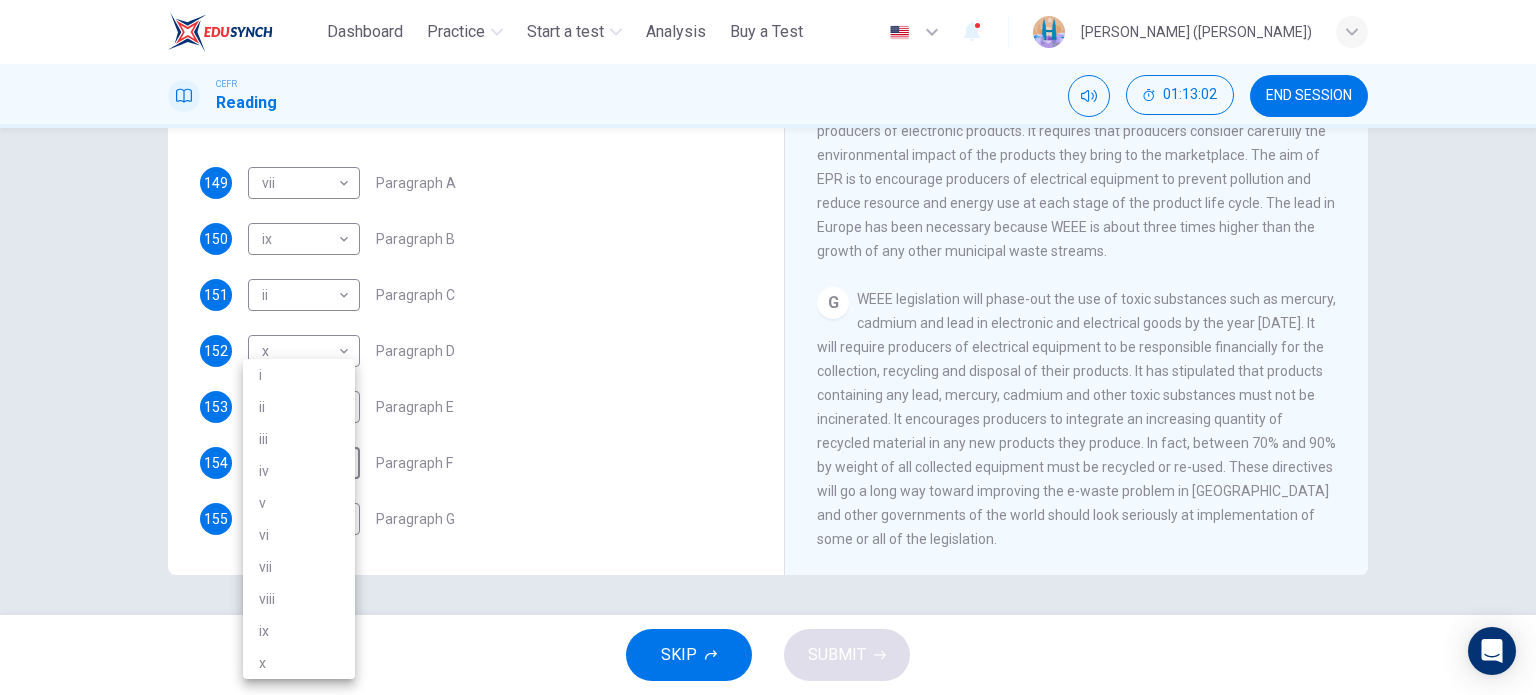 click on "viii" at bounding box center (299, 599) 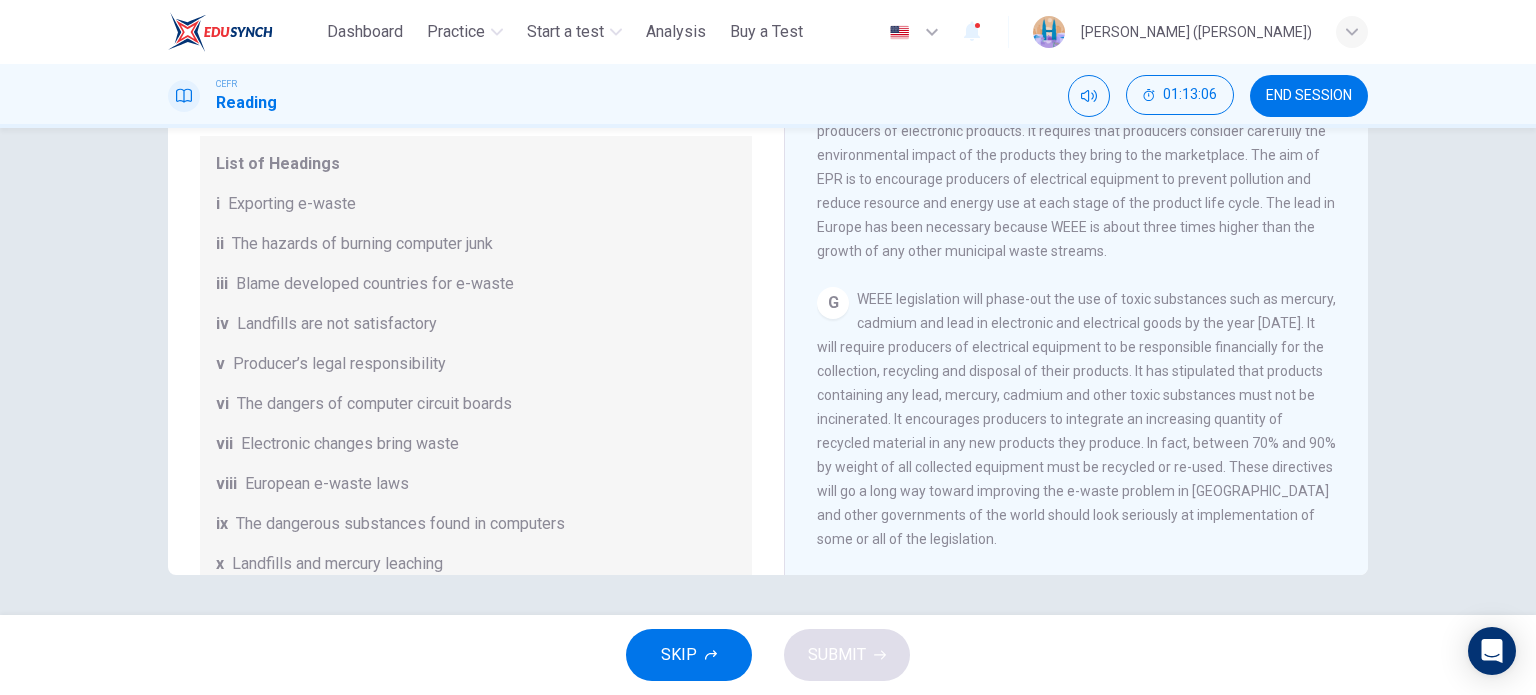 scroll, scrollTop: 488, scrollLeft: 0, axis: vertical 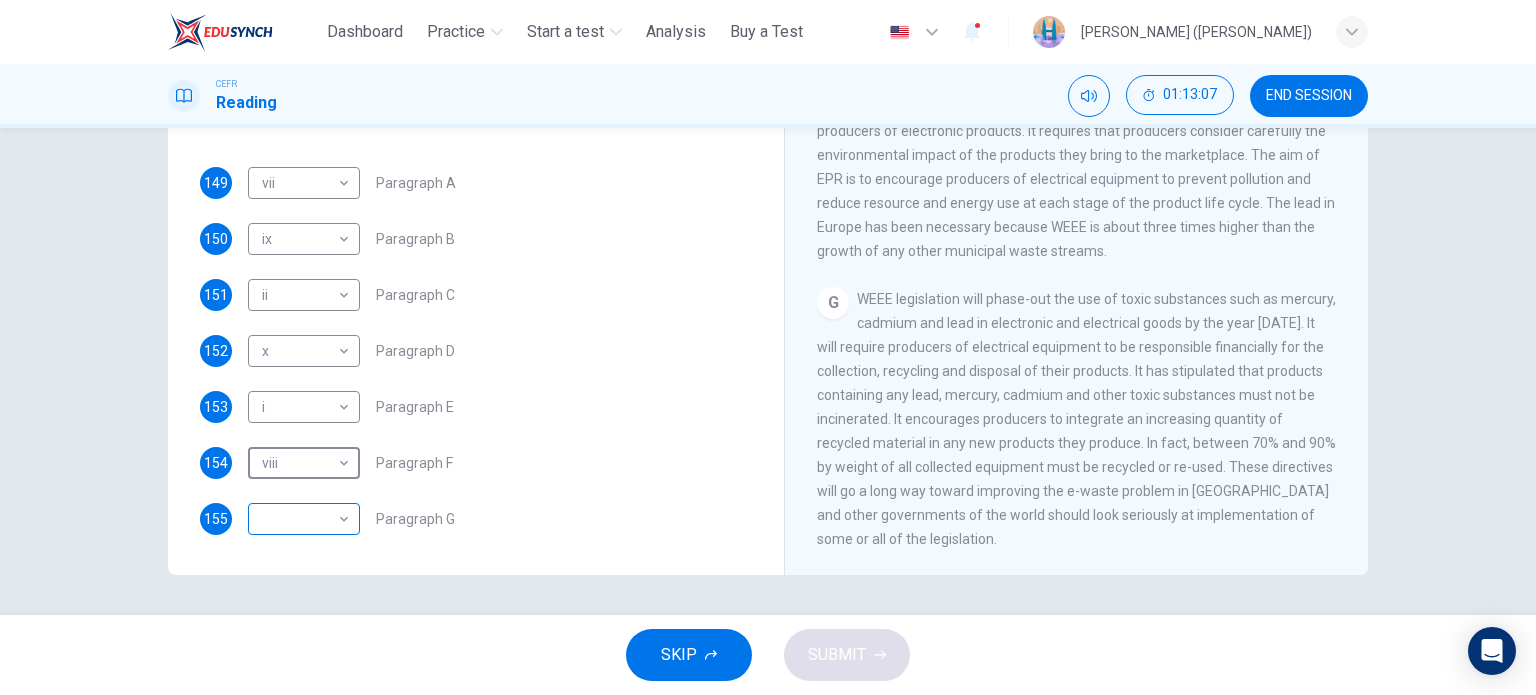 click on "This site uses cookies, as explained in our  Privacy Policy . If you agree to the use of cookies, please click the Accept button and continue to browse our site.   Privacy Policy Accept Dashboard Practice Start a test Analysis Buy a Test English ** ​ [PERSON_NAME] ([PERSON_NAME]) CEFR Reading 01:13:07 END SESSION Questions 149 - 155 The Reading Passage has 7 paragraphs,  A-G .
Choose the correct heading for each paragraph from the list of headings below.
Write the correct number,  i-x , in the boxes below. List of Headings i Exporting e-waste ii The hazards of burning computer junk iii Blame developed countries for e-waste iv Landfills are not satisfactory v Producer’s legal responsibility vi The dangers of computer circuit boards vii Electronic changes bring waste viii European e-waste laws ix The dangerous substances found in computers x Landfills and mercury leaching 149 vii *** ​ Paragraph A 150 ix ** ​ Paragraph B 151 ii ** ​ Paragraph C 152 x * ​ Paragraph D 153 i * ​ Paragraph E 154 viii A" at bounding box center (768, 347) 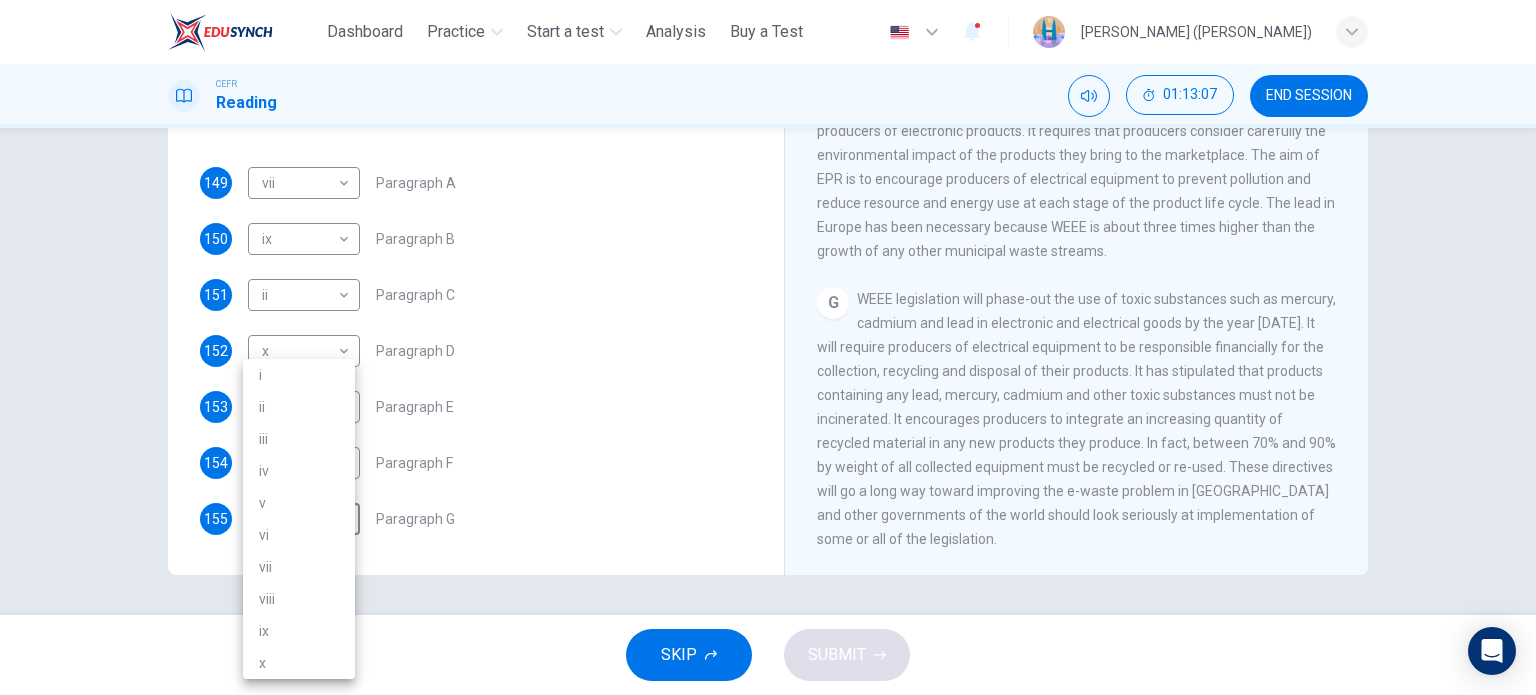 click on "v" at bounding box center [299, 503] 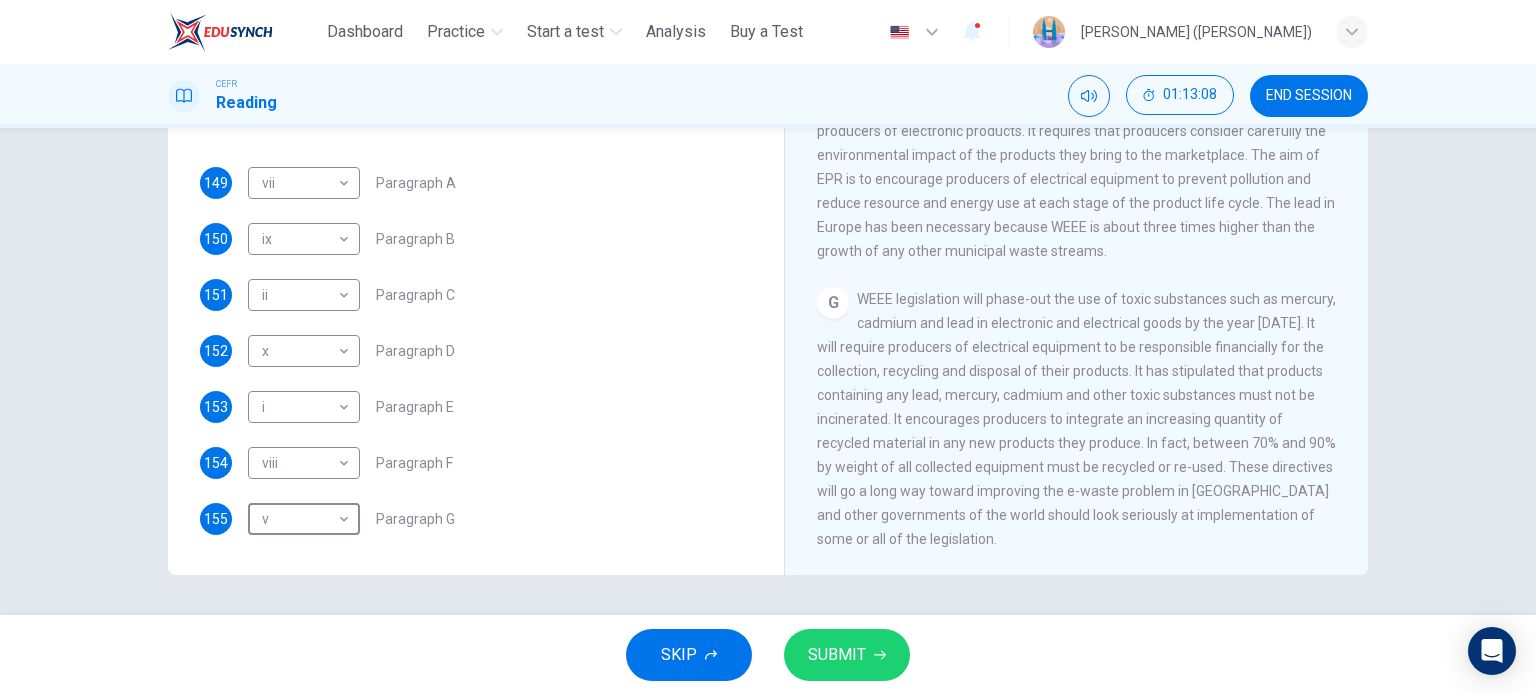 click on "SUBMIT" at bounding box center [837, 655] 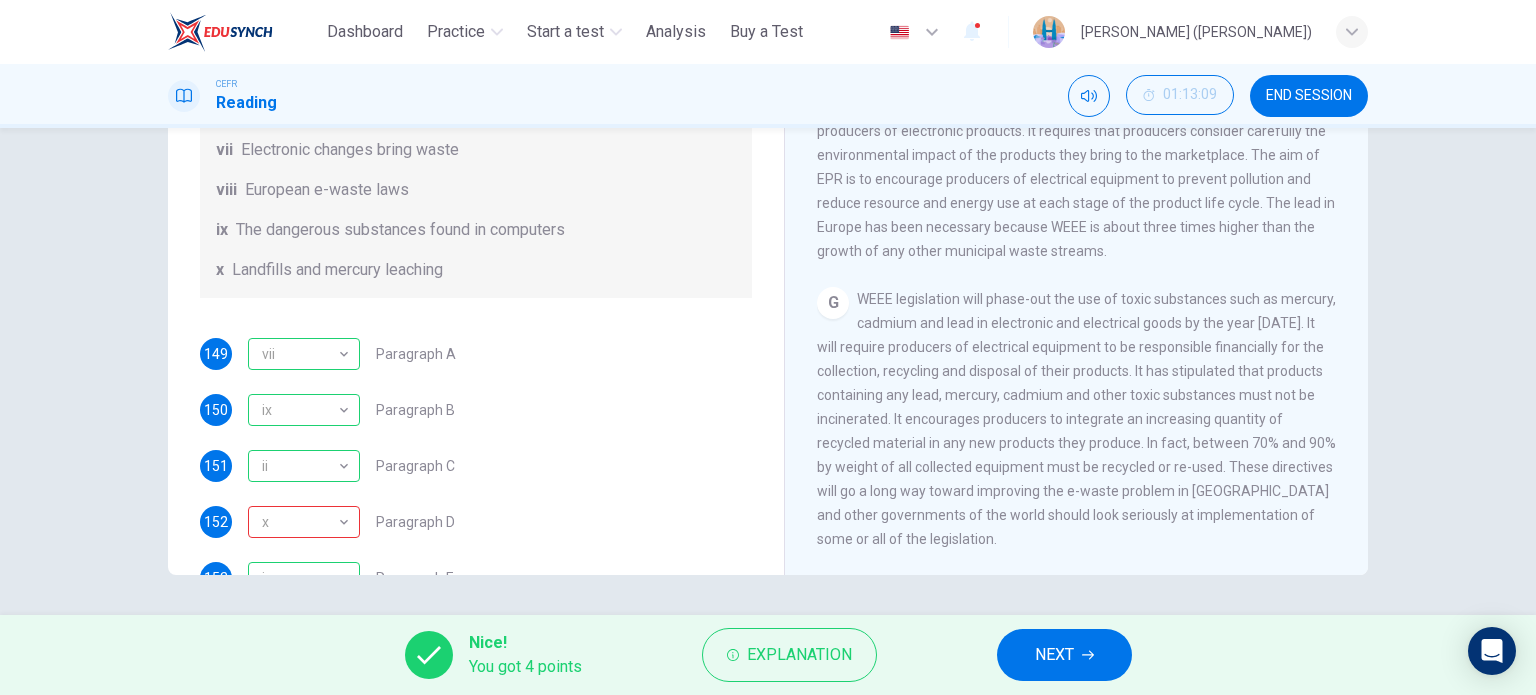scroll, scrollTop: 488, scrollLeft: 0, axis: vertical 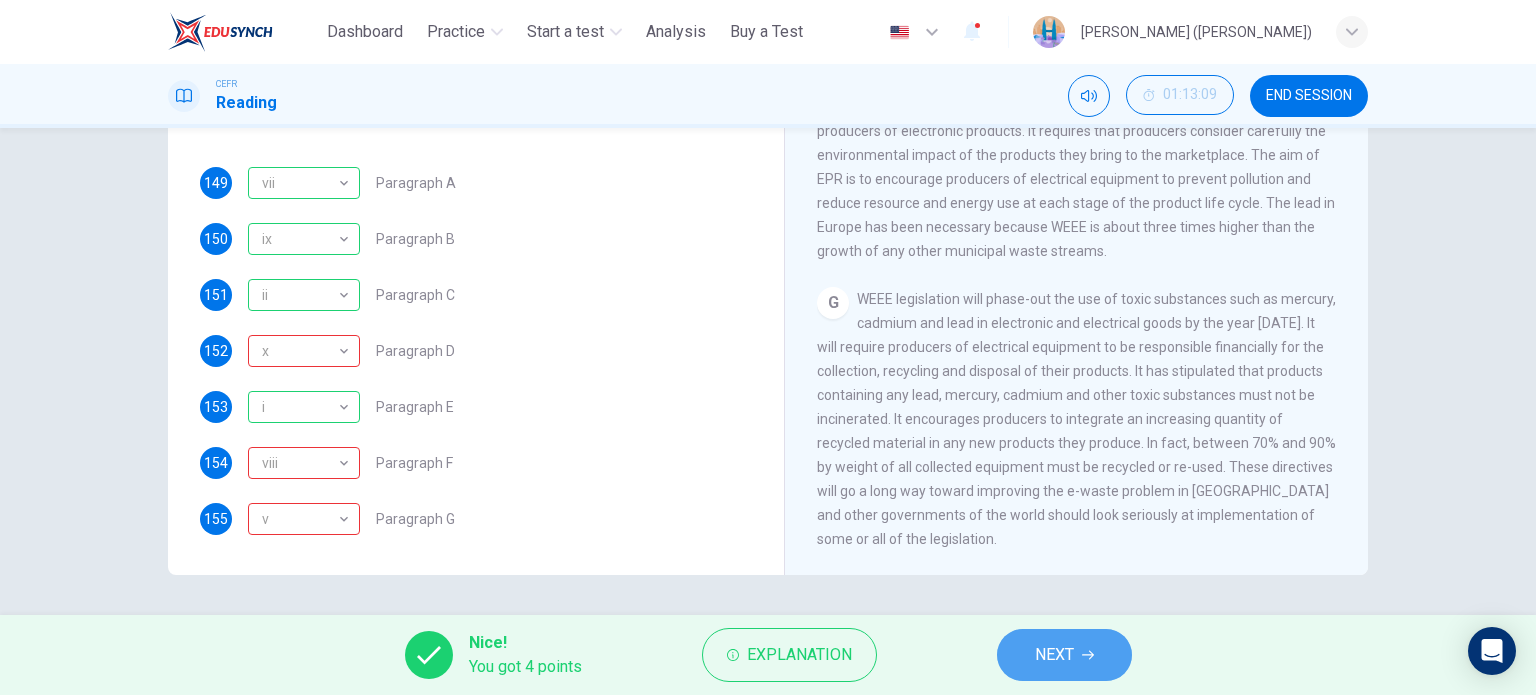 click on "NEXT" at bounding box center (1054, 655) 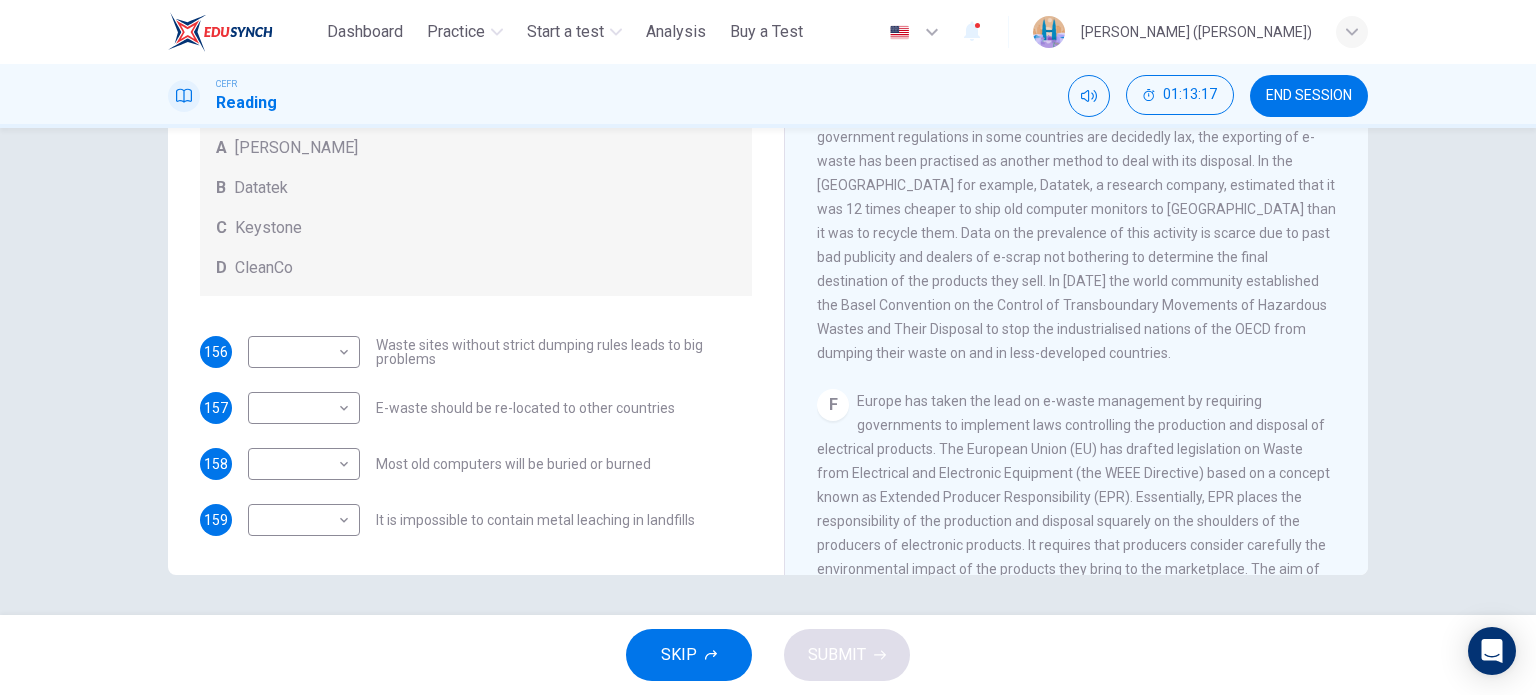 scroll, scrollTop: 1416, scrollLeft: 0, axis: vertical 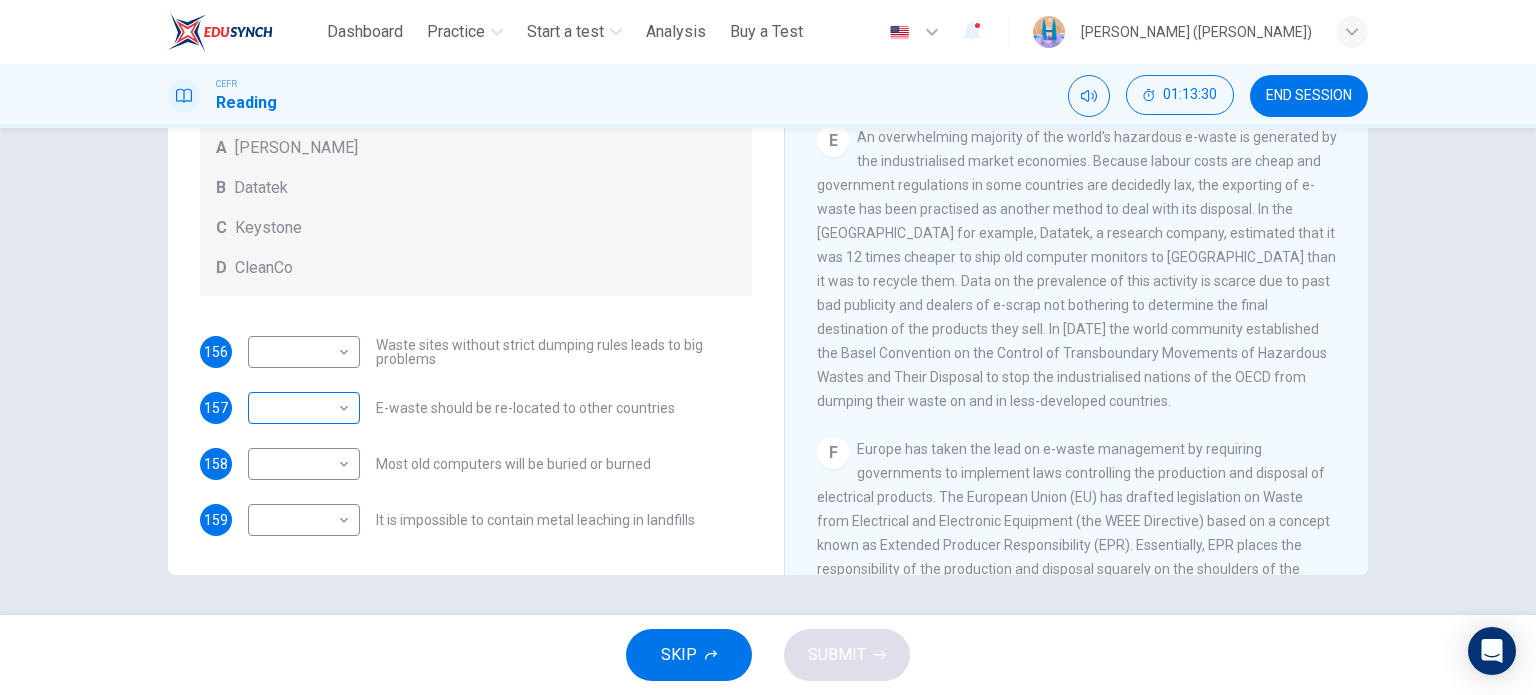 click on "This site uses cookies, as explained in our  Privacy Policy . If you agree to the use of cookies, please click the Accept button and continue to browse our site.   Privacy Policy Accept Dashboard Practice Start a test Analysis Buy a Test English ** ​ [PERSON_NAME] ([PERSON_NAME]) CEFR Reading 01:13:30 END SESSION Questions 156 - 159 Look at the following list of statements and the list of
companies below.
Match each statement with the correct company. Write the correct letter A-D in the boxes below on your answer sheet.
NB  You may use any letter more than once. List of Companies A Noranda Smelter B Datatek C Keystone D CleanCo 156 ​ ​ Waste sites without strict dumping rules leads to big problems 157 ​ ​ E-waste should be re-located to other countries 158 ​ ​ Most old computers will be buried or burned 159 ​ ​ It is impossible to contain metal leaching in landfills The Intense Rate of Change in the World CLICK TO ZOOM Click to Zoom A B C D E F G SKIP SUBMIT
Dashboard Practice Pricing" at bounding box center (768, 347) 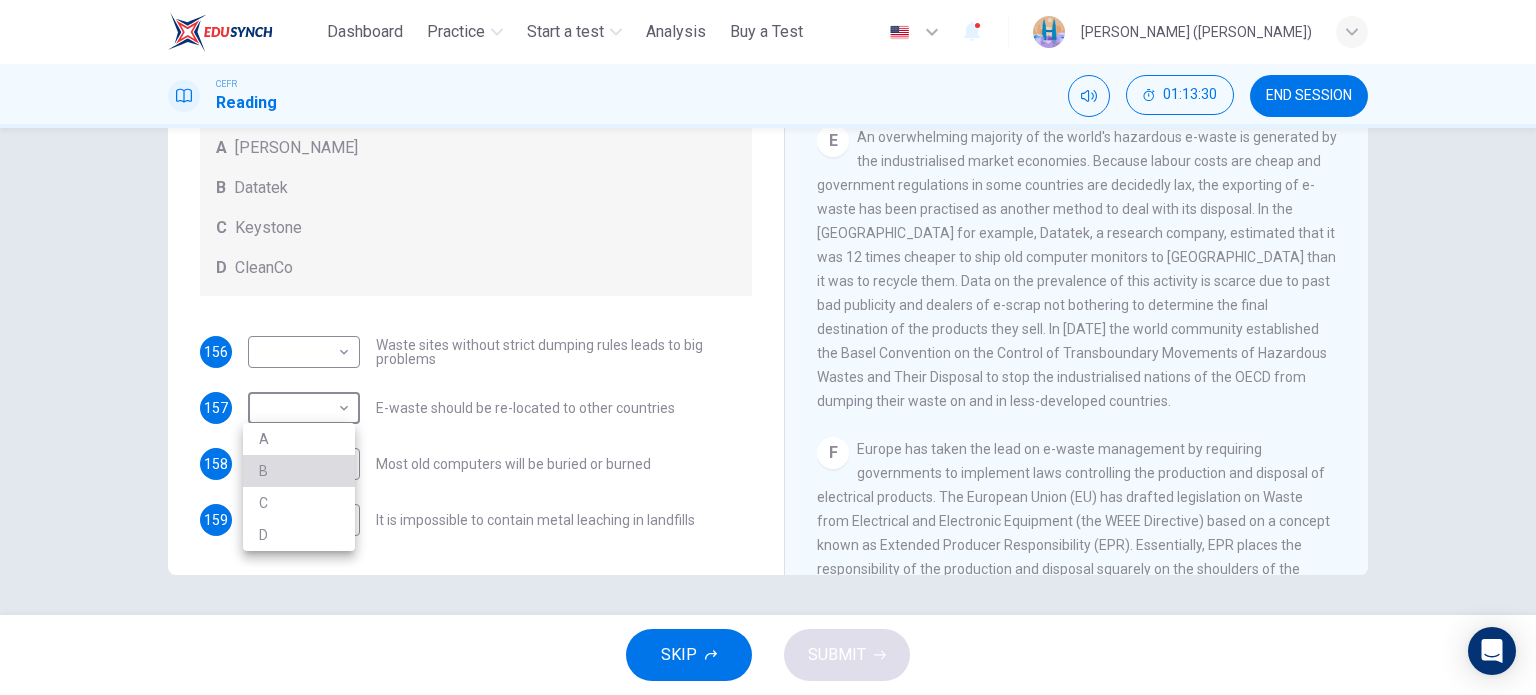 click on "B" at bounding box center [299, 471] 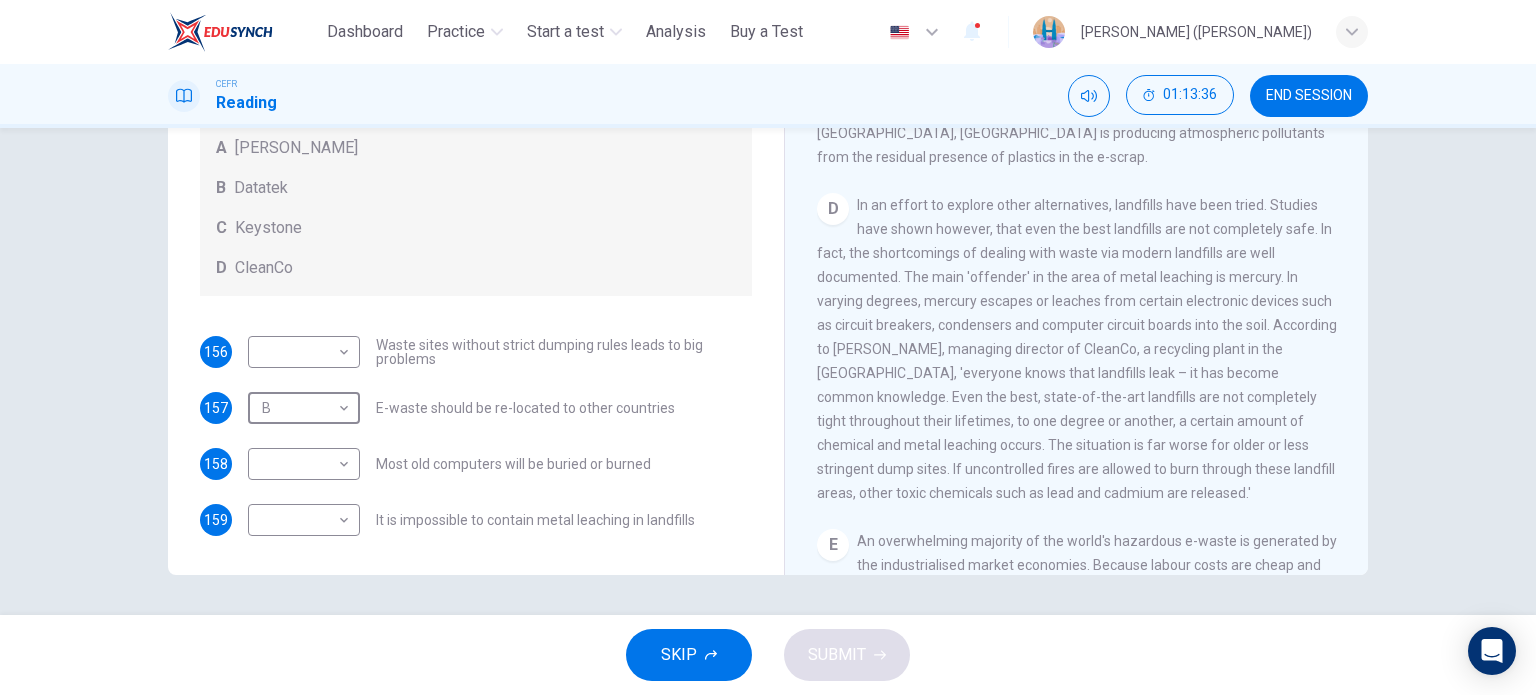 scroll, scrollTop: 1016, scrollLeft: 0, axis: vertical 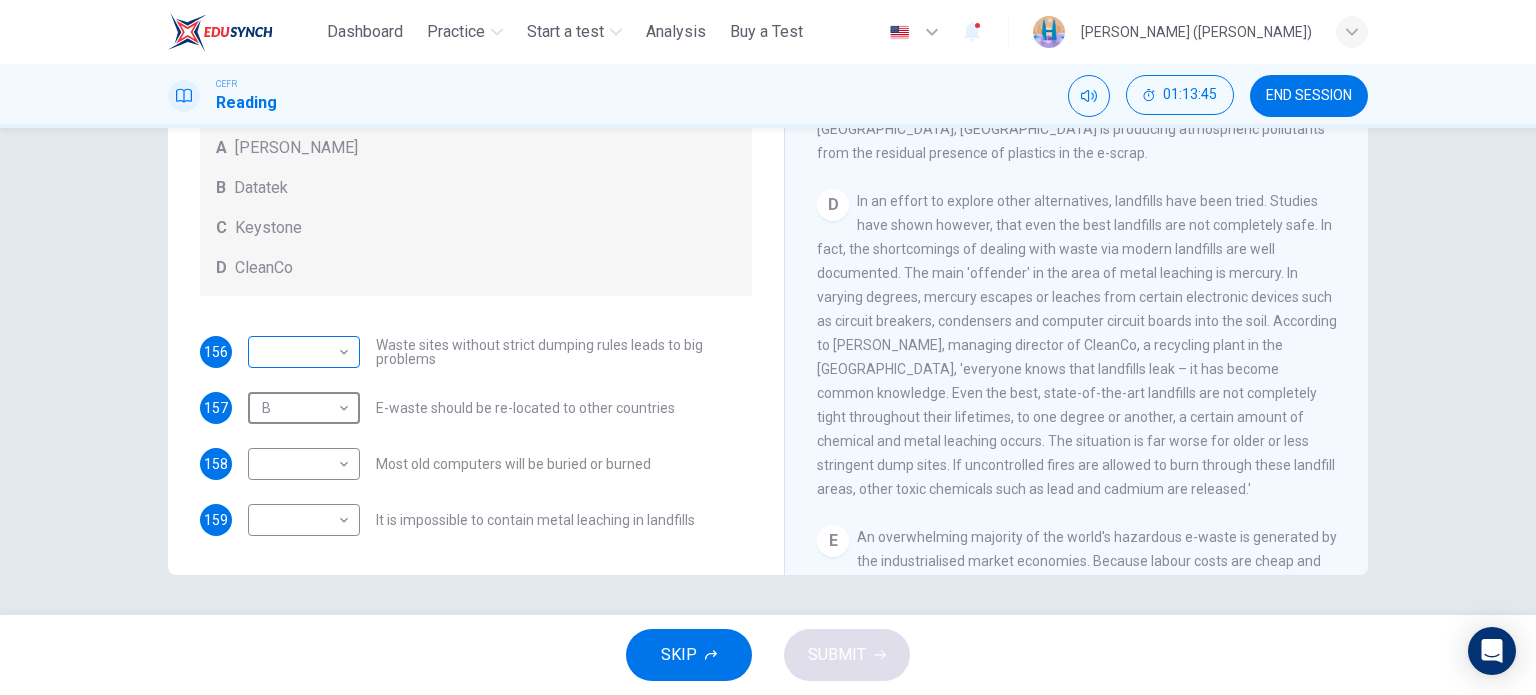 click on "This site uses cookies, as explained in our  Privacy Policy . If you agree to the use of cookies, please click the Accept button and continue to browse our site.   Privacy Policy Accept Dashboard Practice Start a test Analysis Buy a Test English ** ​ [PERSON_NAME] ([PERSON_NAME]) CEFR Reading 01:13:45 END SESSION Questions 156 - 159 Look at the following list of statements and the list of
companies below.
Match each statement with the correct company. Write the correct letter A-D in the boxes below on your answer sheet.
NB  You may use any letter more than once. List of Companies A Noranda Smelter B Datatek C Keystone D CleanCo 156 ​ ​ Waste sites without strict dumping rules leads to big problems 157 B * ​ E-waste should be re-located to other countries 158 ​ ​ Most old computers will be buried or burned 159 ​ ​ It is impossible to contain metal leaching in landfills The Intense Rate of Change in the World CLICK TO ZOOM Click to Zoom A B C D E F G SKIP SUBMIT
Dashboard Practice Pricing" at bounding box center (768, 347) 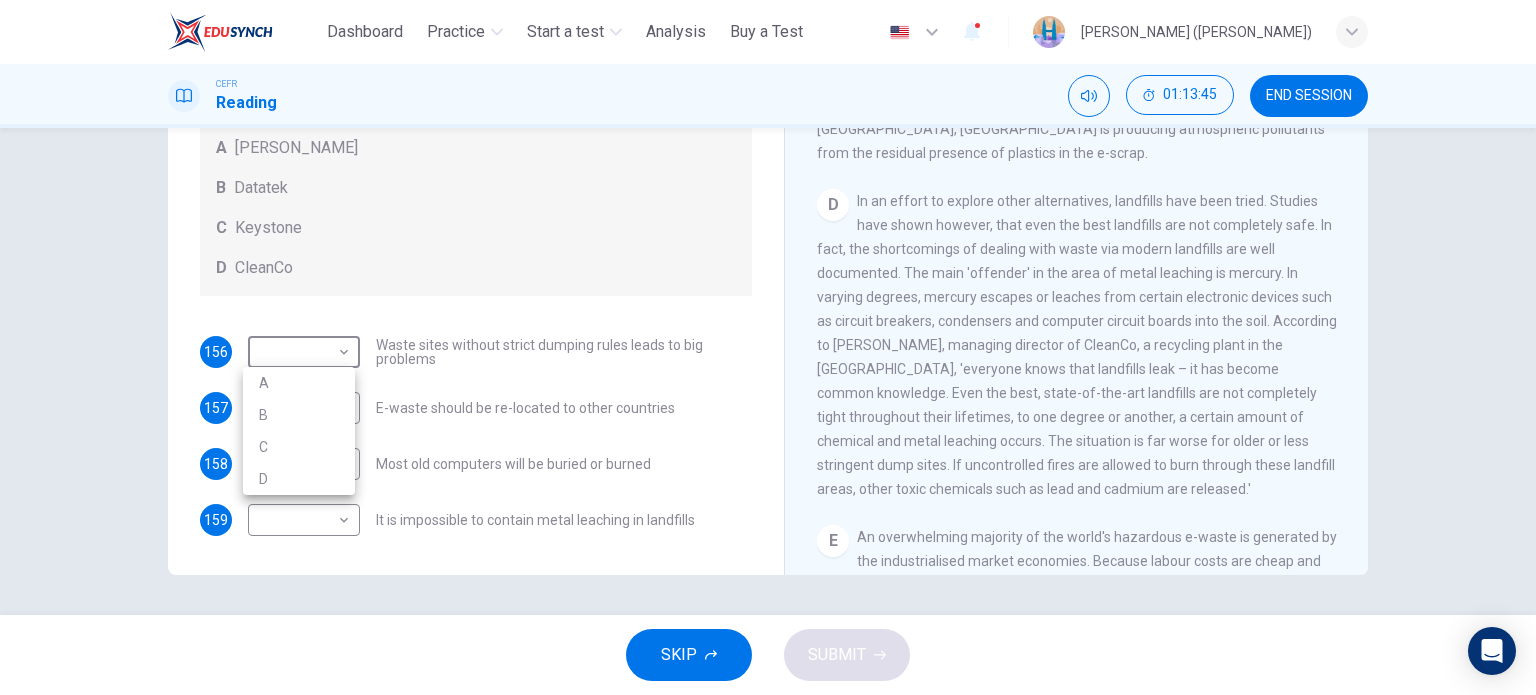click on "D" at bounding box center (299, 479) 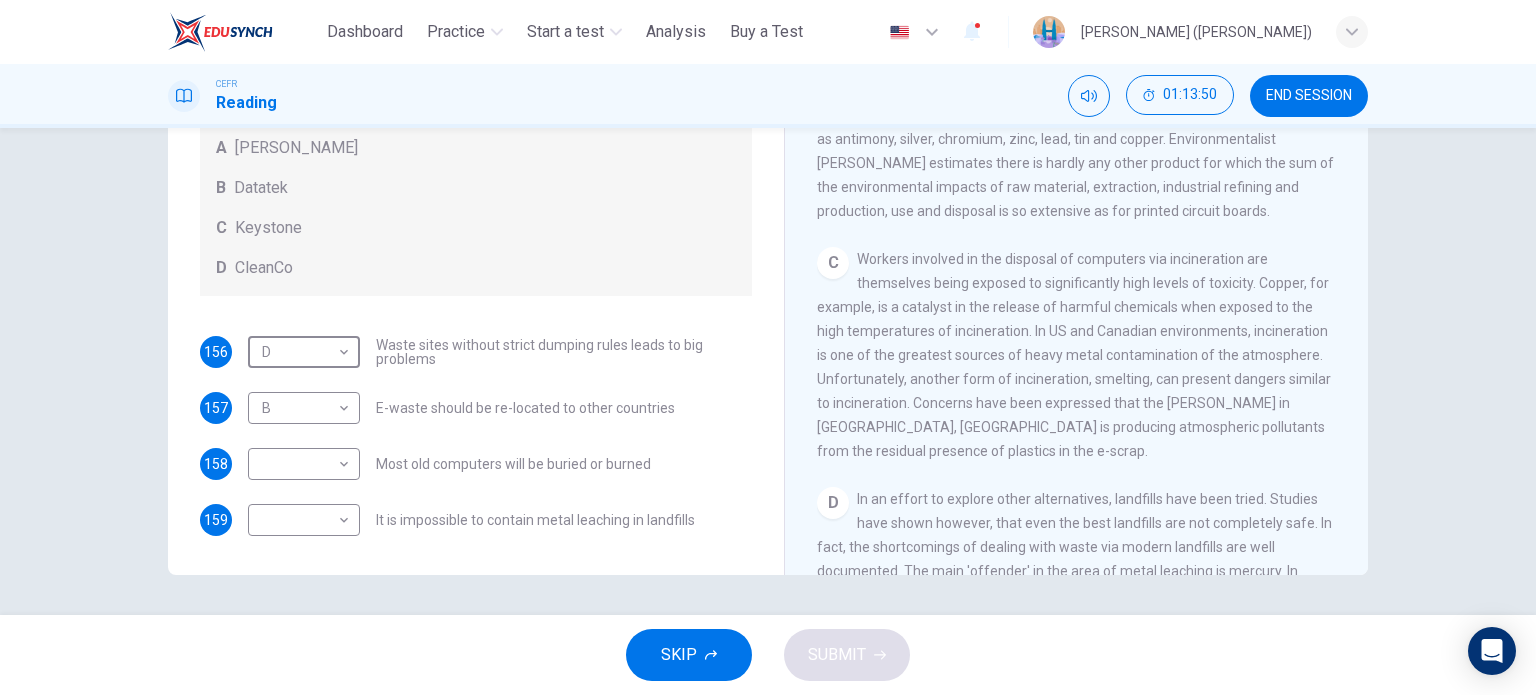 scroll, scrollTop: 716, scrollLeft: 0, axis: vertical 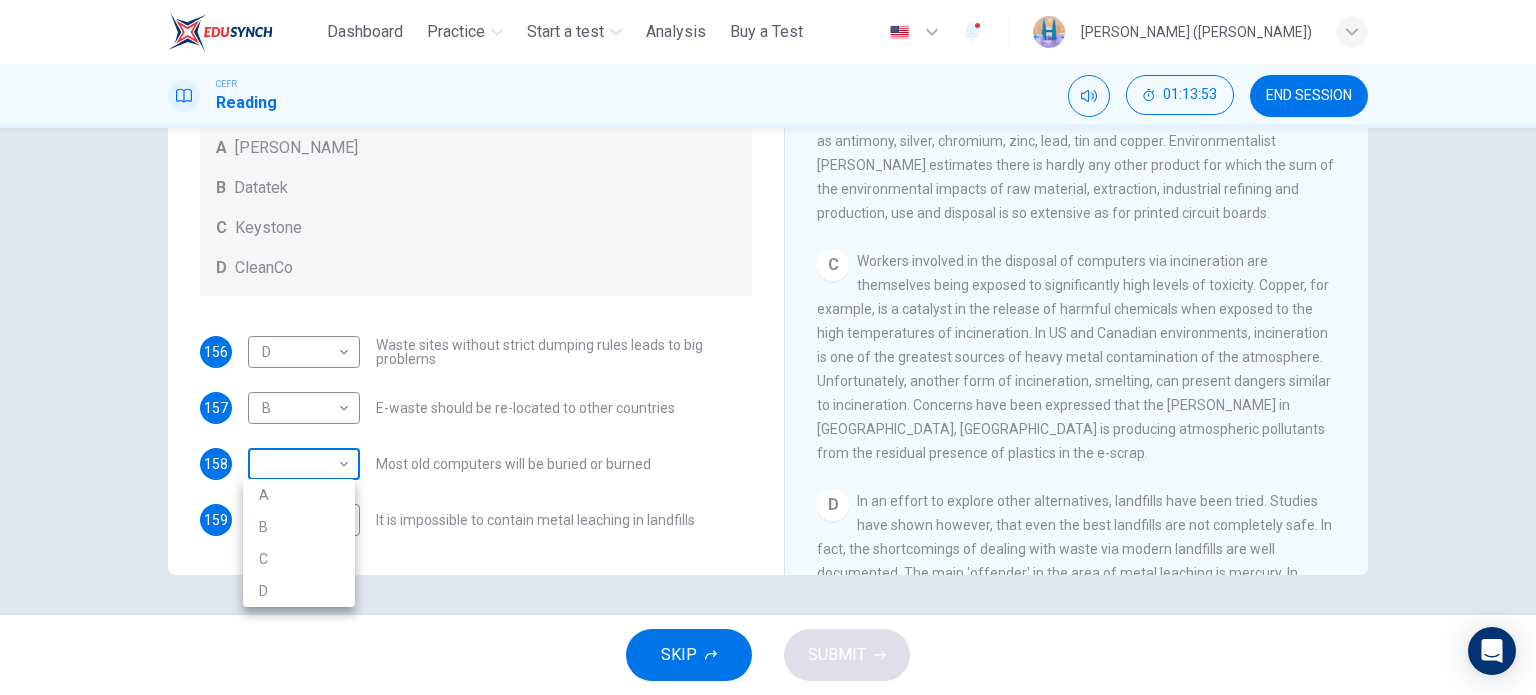 click on "This site uses cookies, as explained in our  Privacy Policy . If you agree to the use of cookies, please click the Accept button and continue to browse our site.   Privacy Policy Accept Dashboard Practice Start a test Analysis Buy a Test English ** ​ [PERSON_NAME] ([PERSON_NAME]) CEFR Reading 01:13:53 END SESSION Questions 156 - 159 Look at the following list of statements and the list of
companies below.
Match each statement with the correct company. Write the correct letter A-D in the boxes below on your answer sheet.
NB  You may use any letter more than once. List of Companies A Noranda Smelter B Datatek C Keystone D CleanCo 156 D * ​ Waste sites without strict dumping rules leads to big problems 157 B * ​ E-waste should be re-located to other countries 158 ​ ​ Most old computers will be buried or burned 159 ​ ​ It is impossible to contain metal leaching in landfills The Intense Rate of Change in the World CLICK TO ZOOM Click to Zoom A B C D E F G SKIP SUBMIT
Dashboard Practice Pricing" at bounding box center (768, 347) 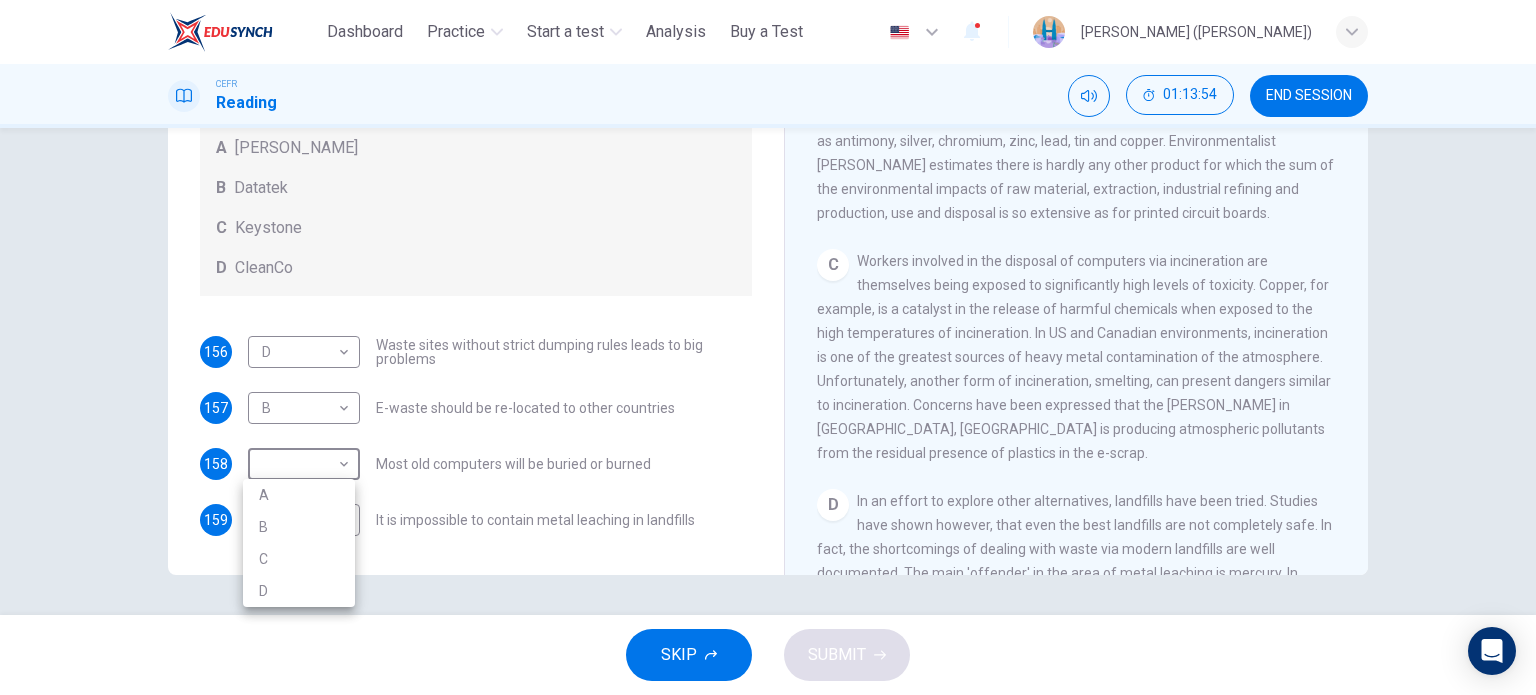 click on "A" at bounding box center [299, 495] 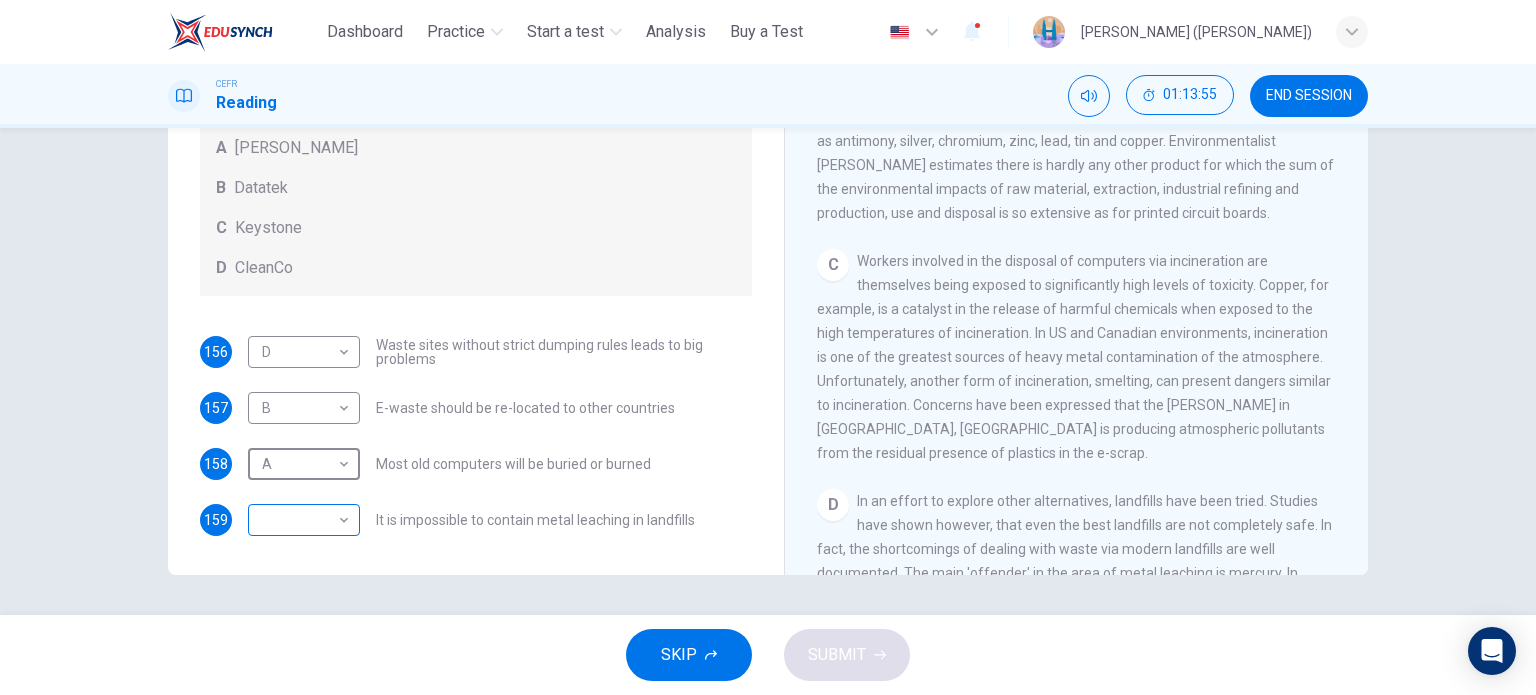 click on "This site uses cookies, as explained in our  Privacy Policy . If you agree to the use of cookies, please click the Accept button and continue to browse our site.   Privacy Policy Accept Dashboard Practice Start a test Analysis Buy a Test English ** ​ [PERSON_NAME] ([PERSON_NAME]) CEFR Reading 01:13:55 END SESSION Questions 156 - 159 Look at the following list of statements and the list of
companies below.
Match each statement with the correct company. Write the correct letter A-D in the boxes below on your answer sheet.
NB  You may use any letter more than once. List of Companies A Noranda Smelter B Datatek C Keystone D CleanCo 156 D * ​ Waste sites without strict dumping rules leads to big problems 157 B * ​ E-waste should be re-located to other countries 158 A * ​ Most old computers will be buried or burned 159 ​ ​ It is impossible to contain metal leaching in landfills The Intense Rate of Change in the World CLICK TO ZOOM Click to Zoom A B C D E F G SKIP SUBMIT
Dashboard Practice Pricing" at bounding box center [768, 347] 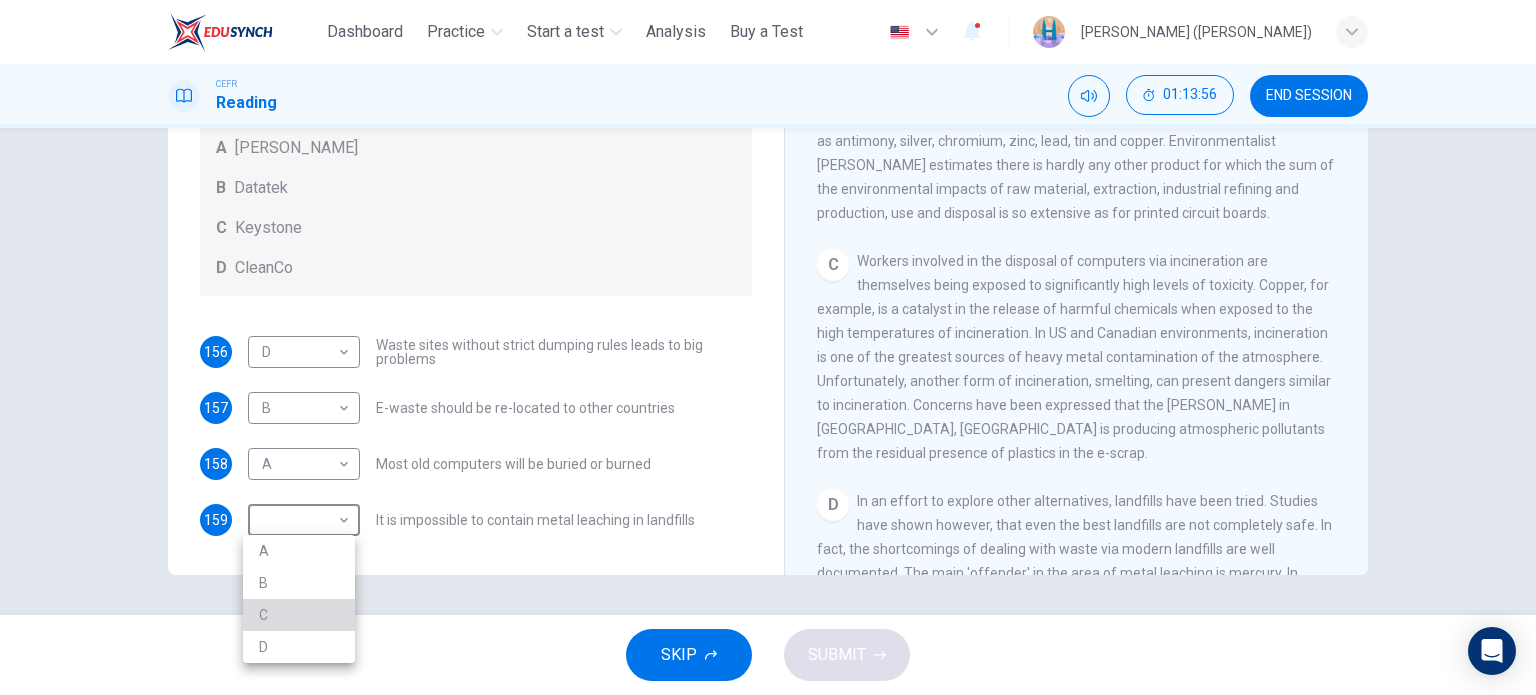 click on "C" at bounding box center (299, 615) 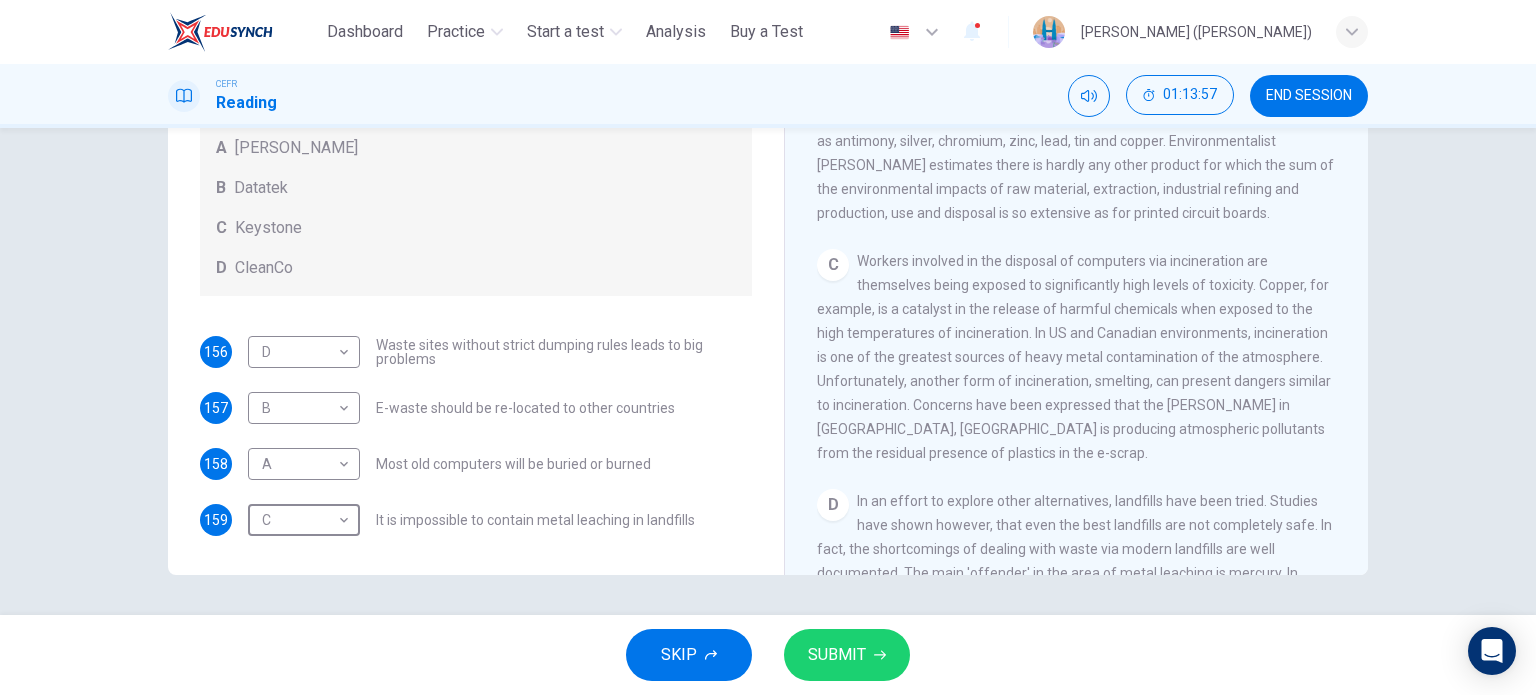 click on "SUBMIT" at bounding box center [847, 655] 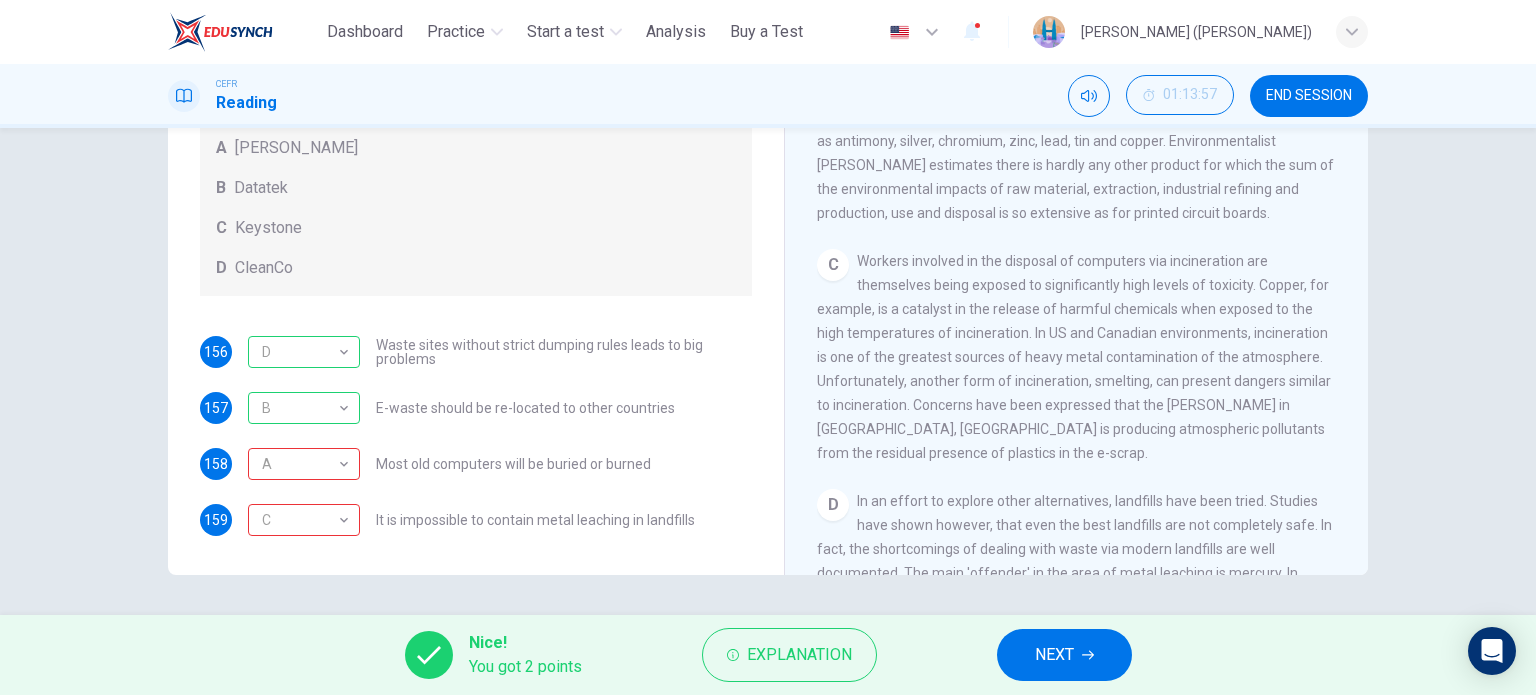 click on "NEXT" at bounding box center [1064, 655] 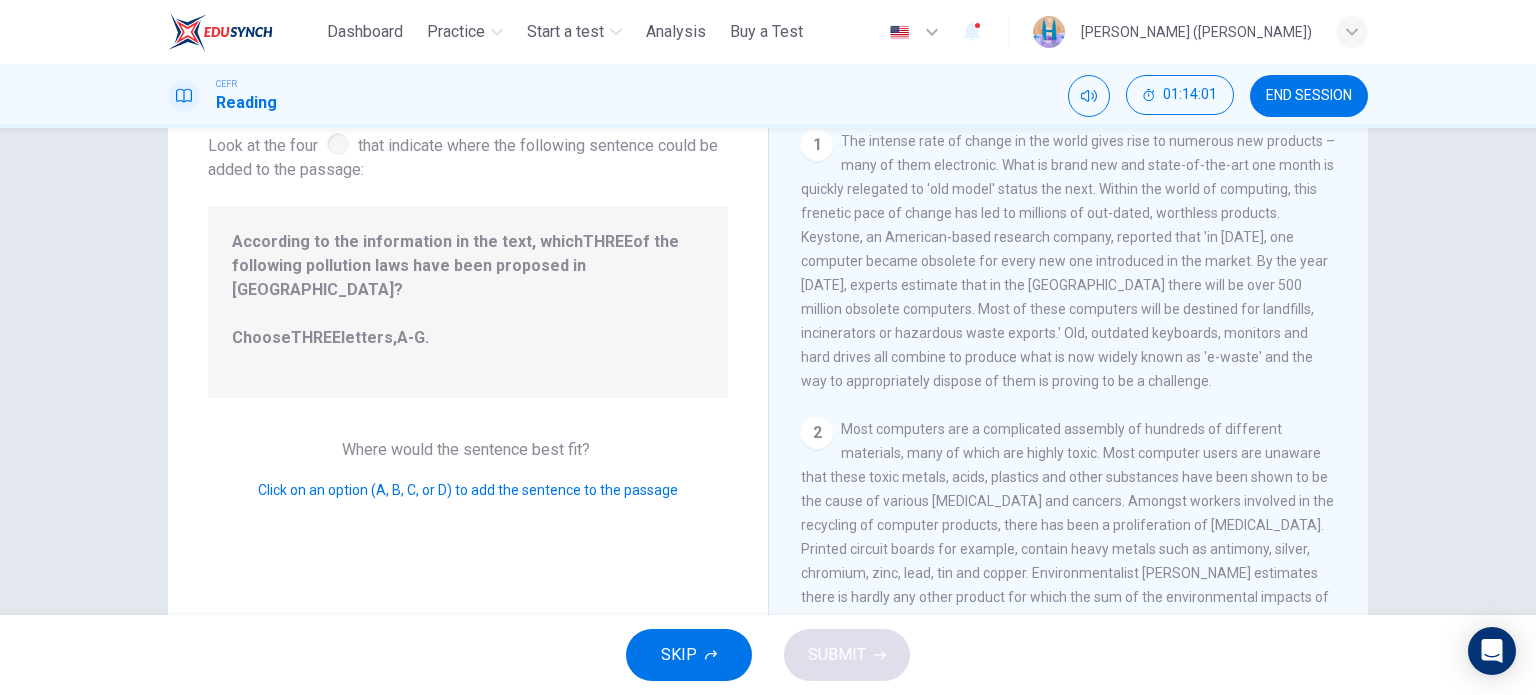 scroll, scrollTop: 0, scrollLeft: 0, axis: both 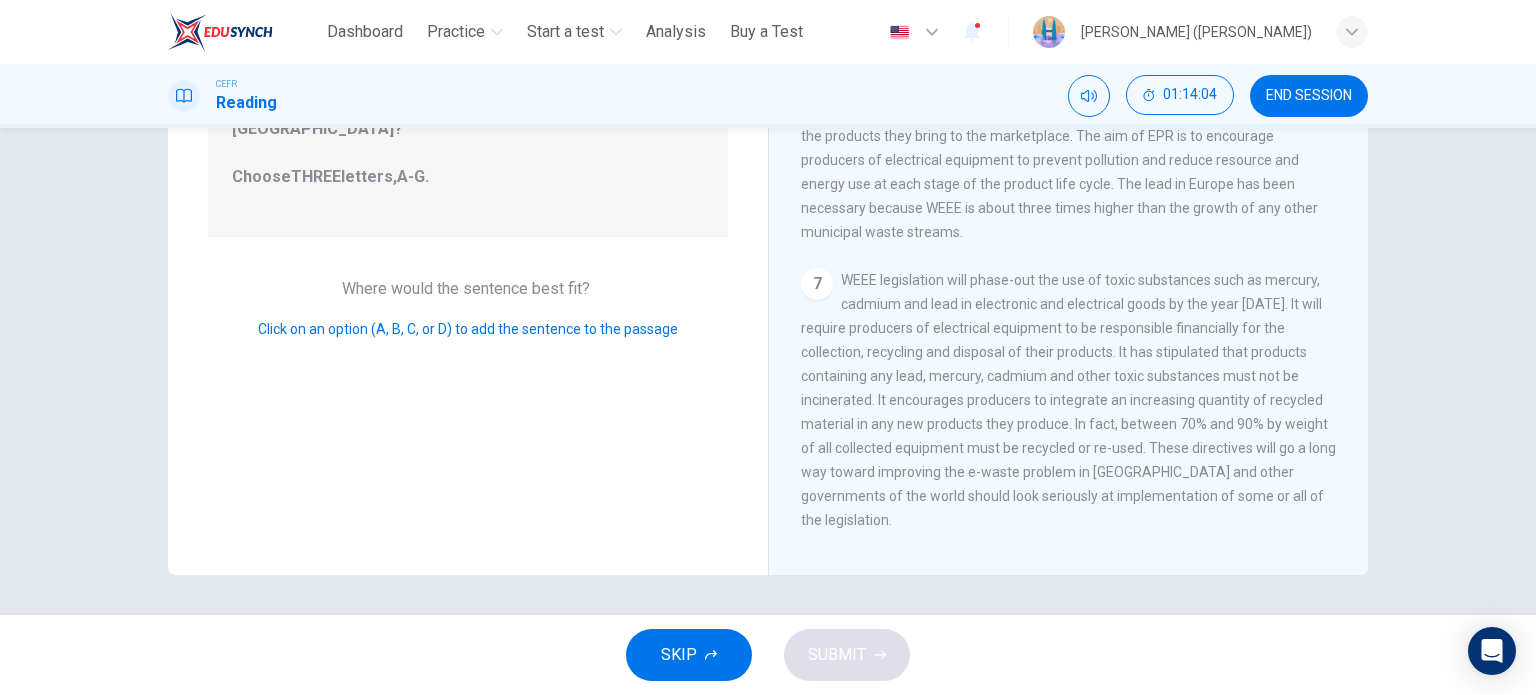 click on "7" at bounding box center [817, 284] 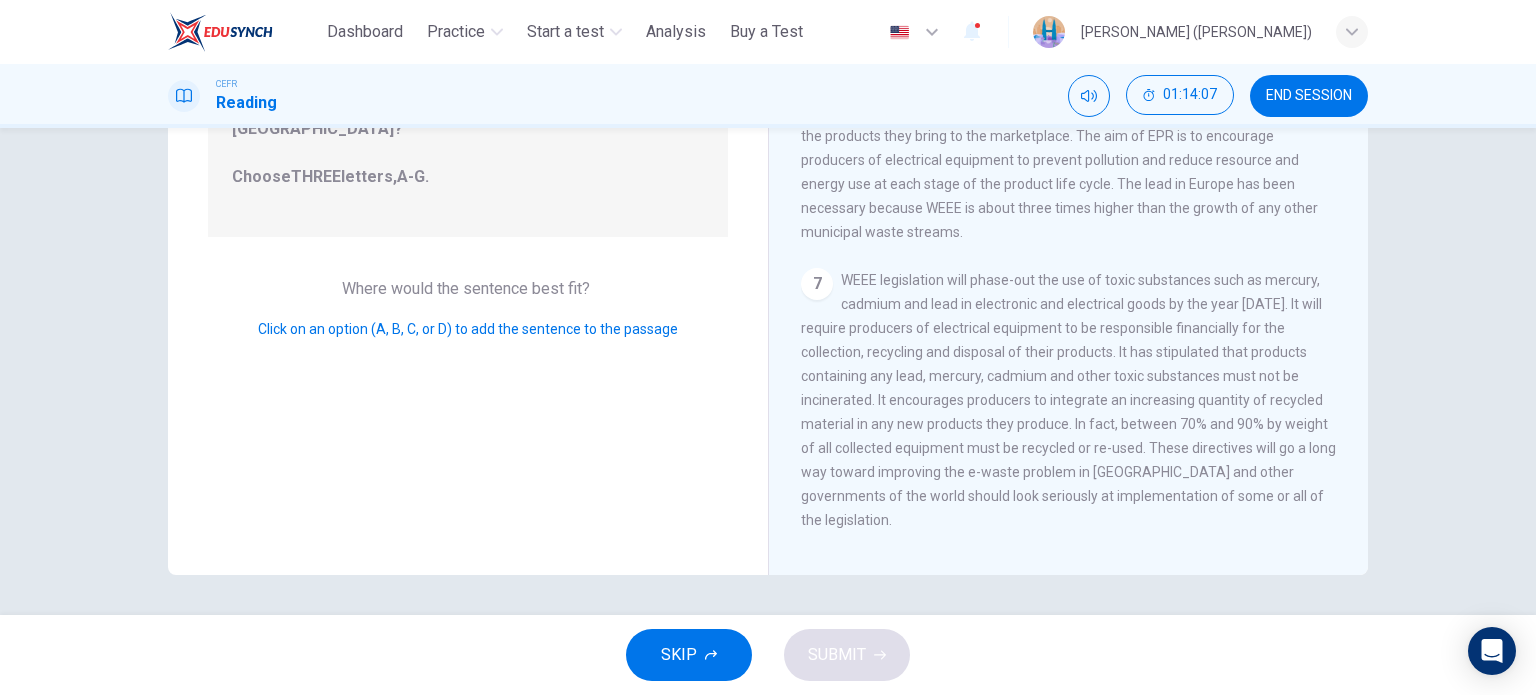 click on "7" at bounding box center (817, 284) 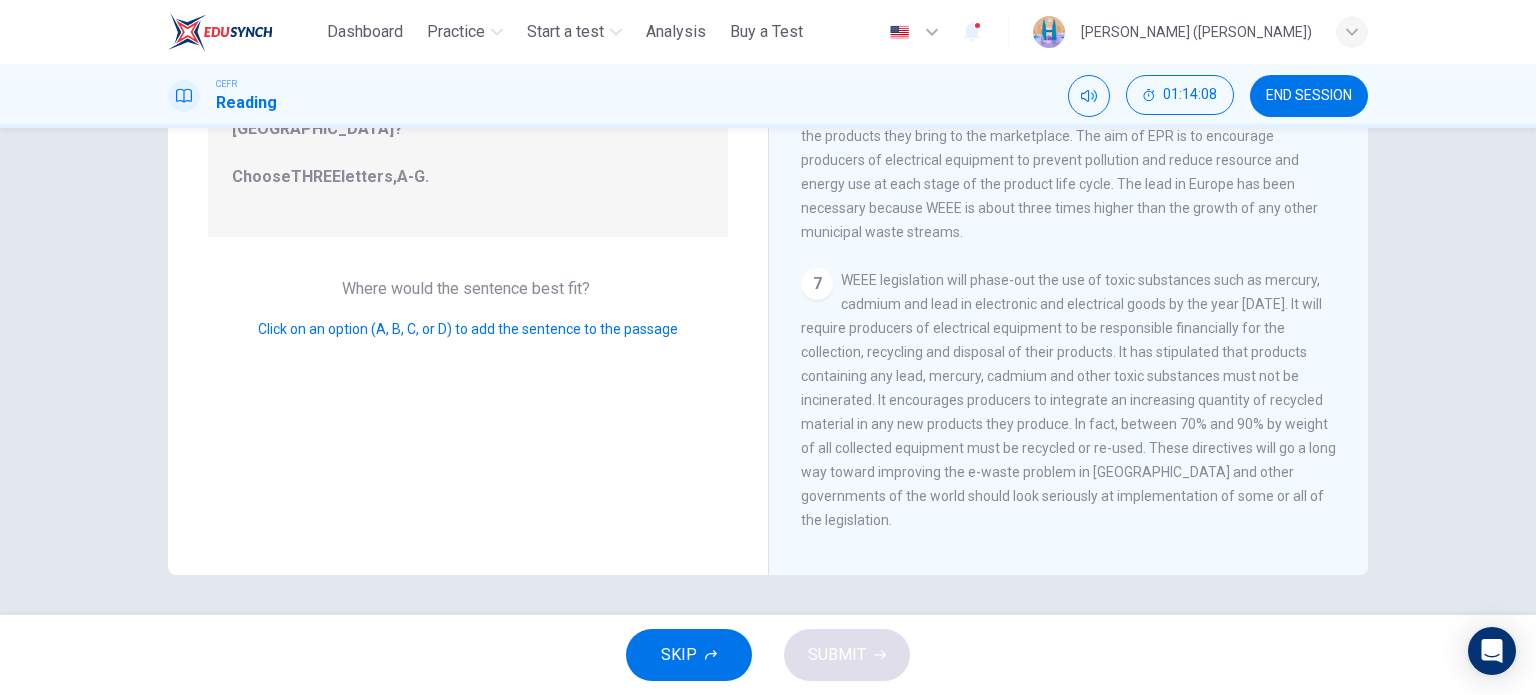 click on "7" at bounding box center (817, 284) 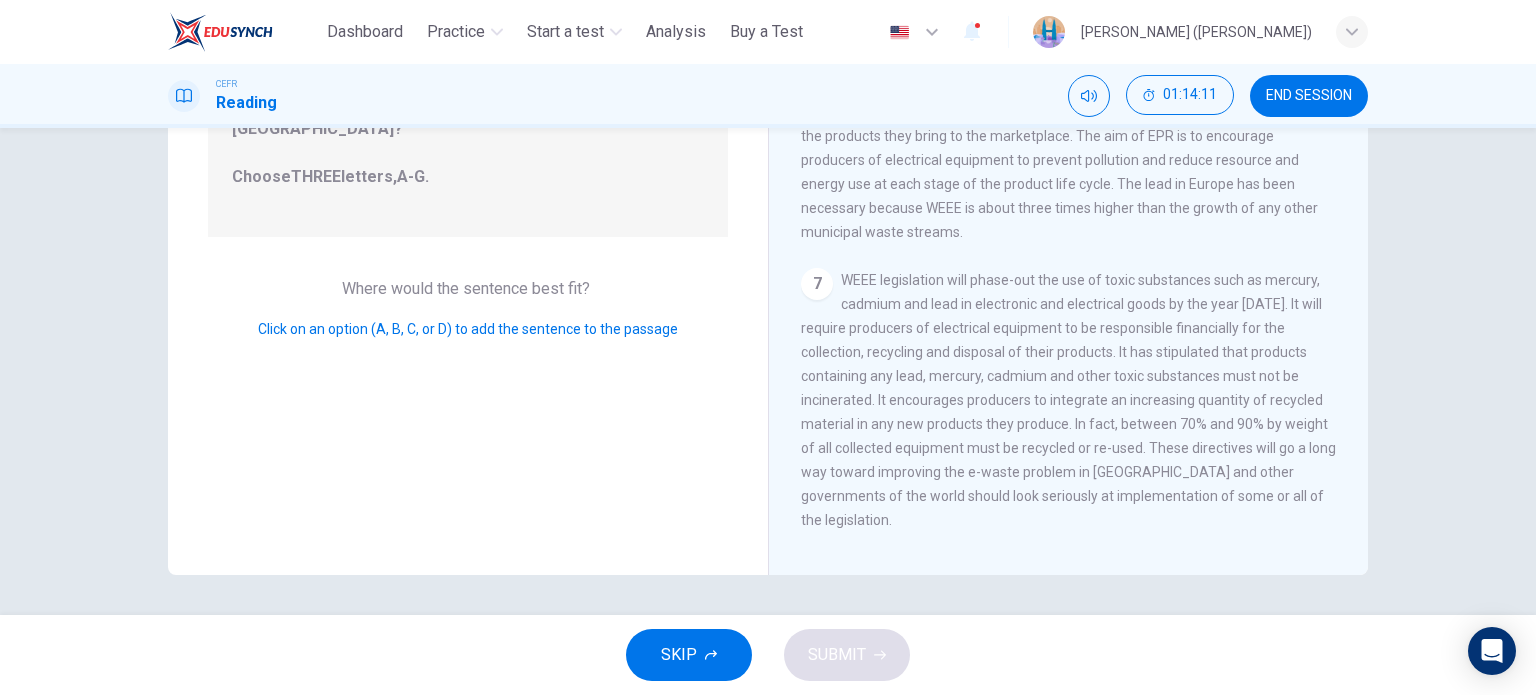 click on "7" at bounding box center [817, 284] 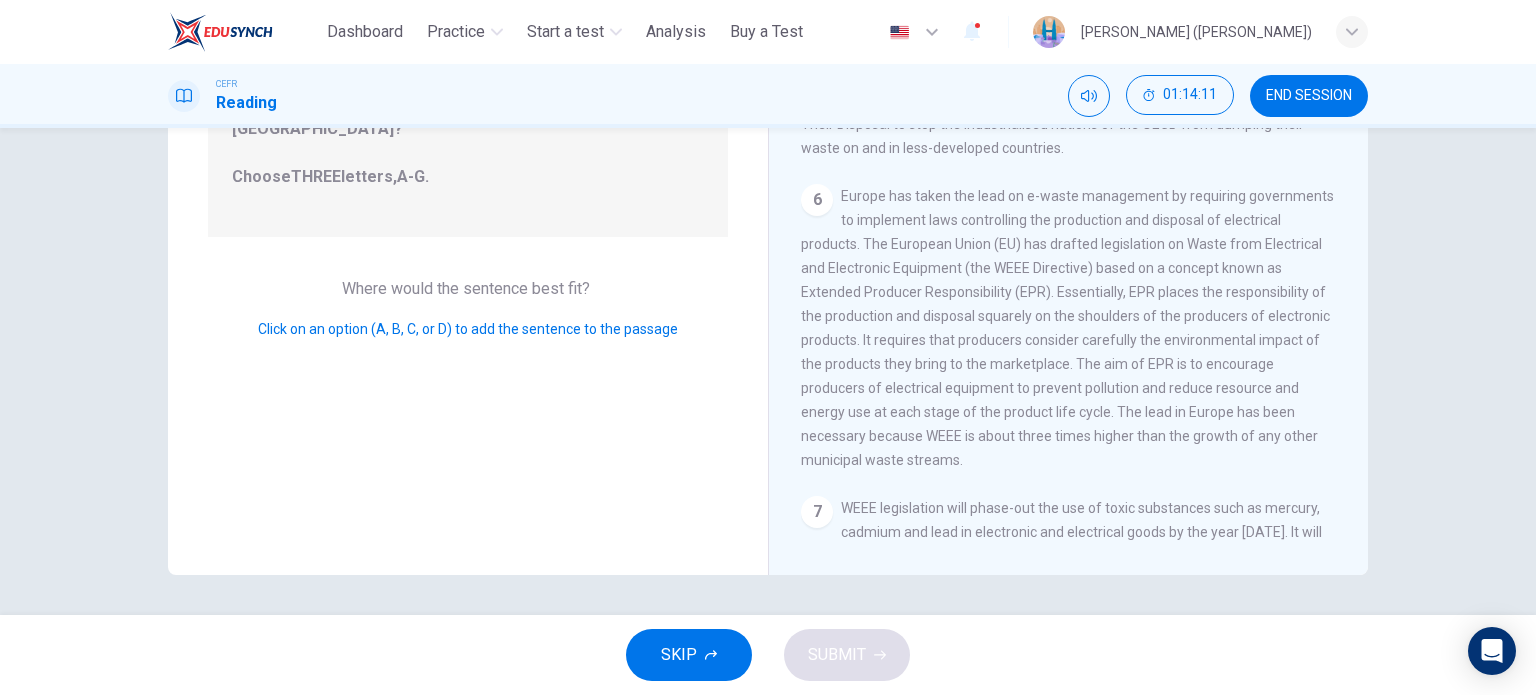 scroll, scrollTop: 1152, scrollLeft: 0, axis: vertical 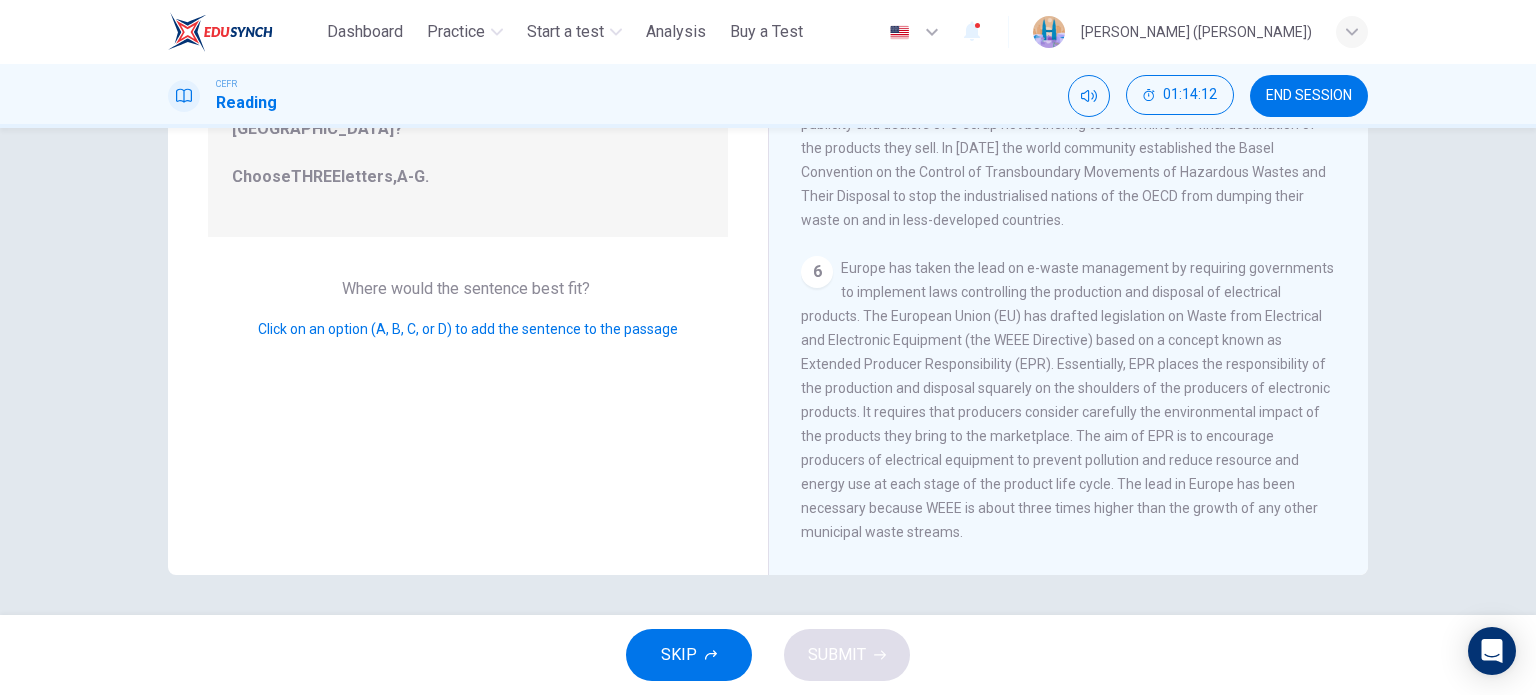 click on "6" at bounding box center (817, 272) 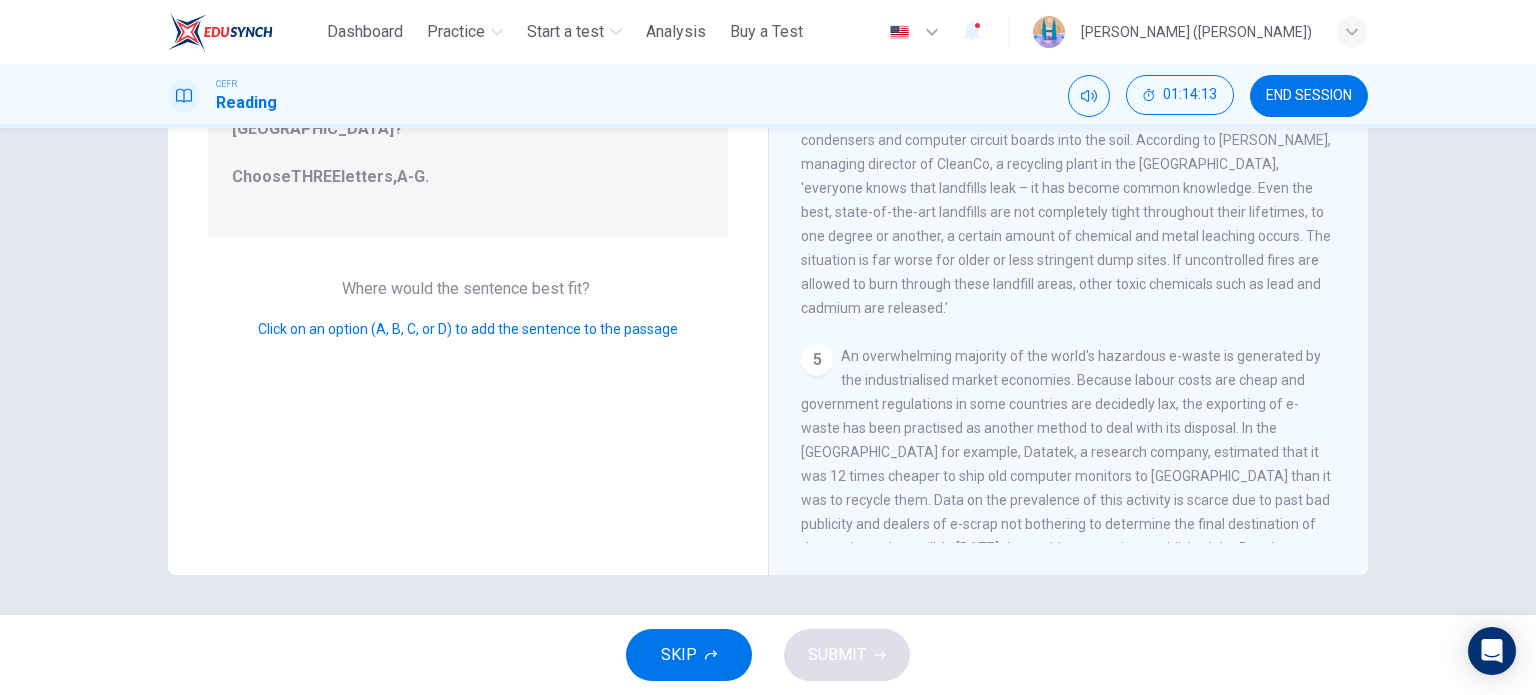 click on "5" at bounding box center (817, 360) 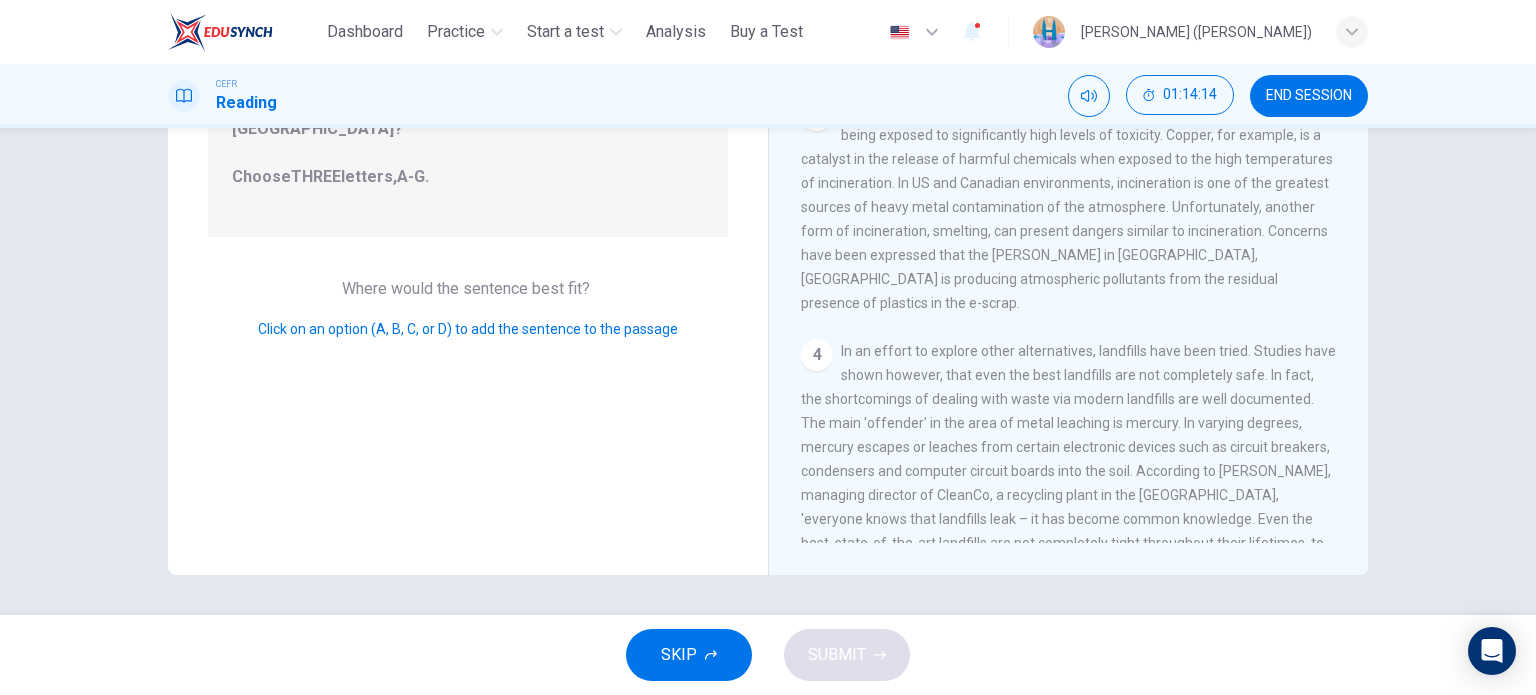 scroll, scrollTop: 352, scrollLeft: 0, axis: vertical 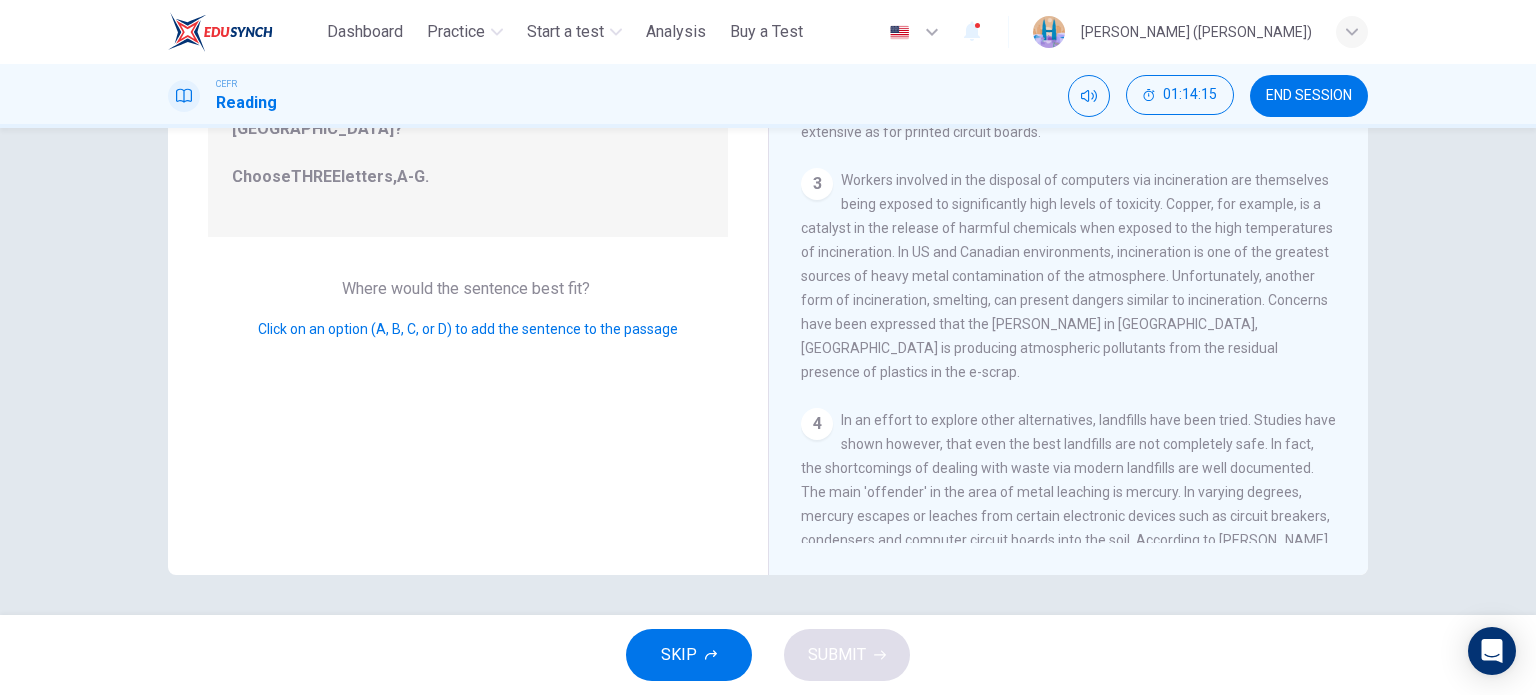 click on "4" at bounding box center [817, 424] 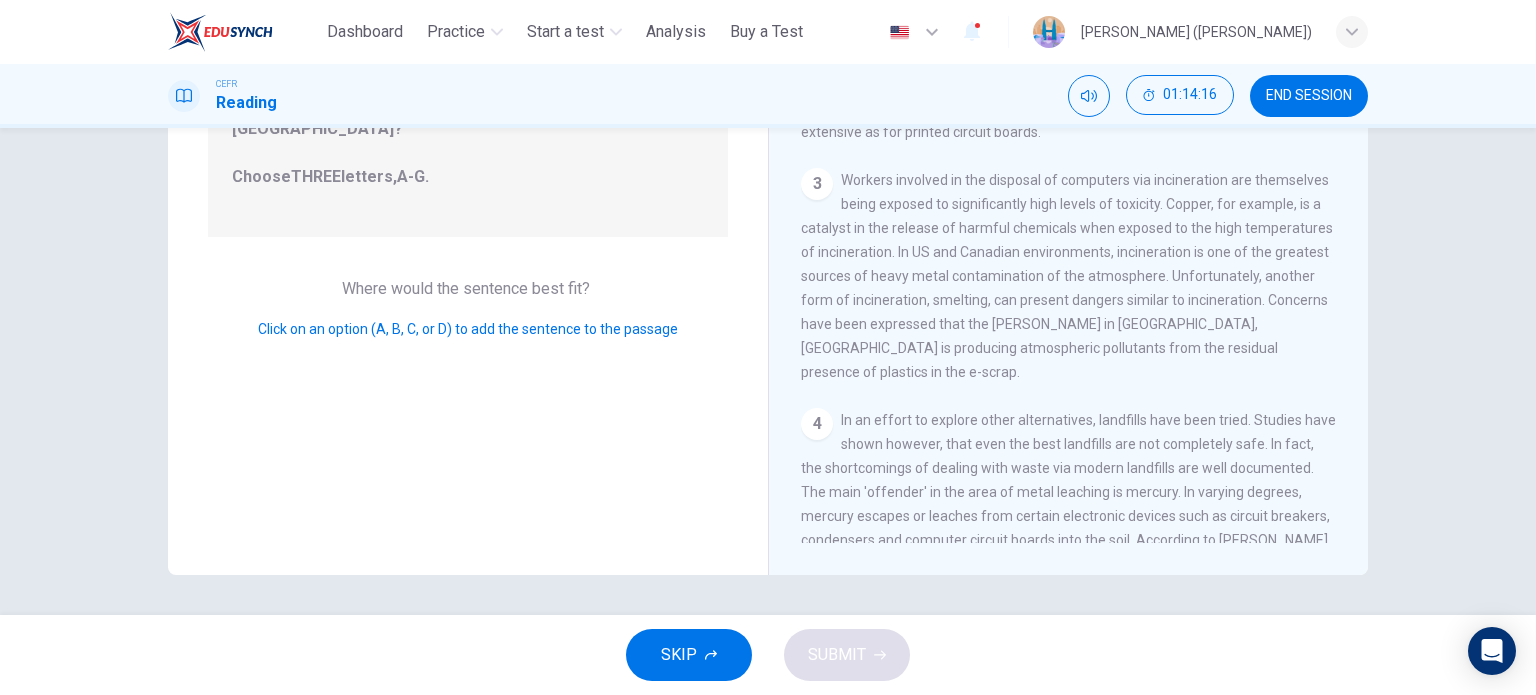 scroll, scrollTop: 0, scrollLeft: 0, axis: both 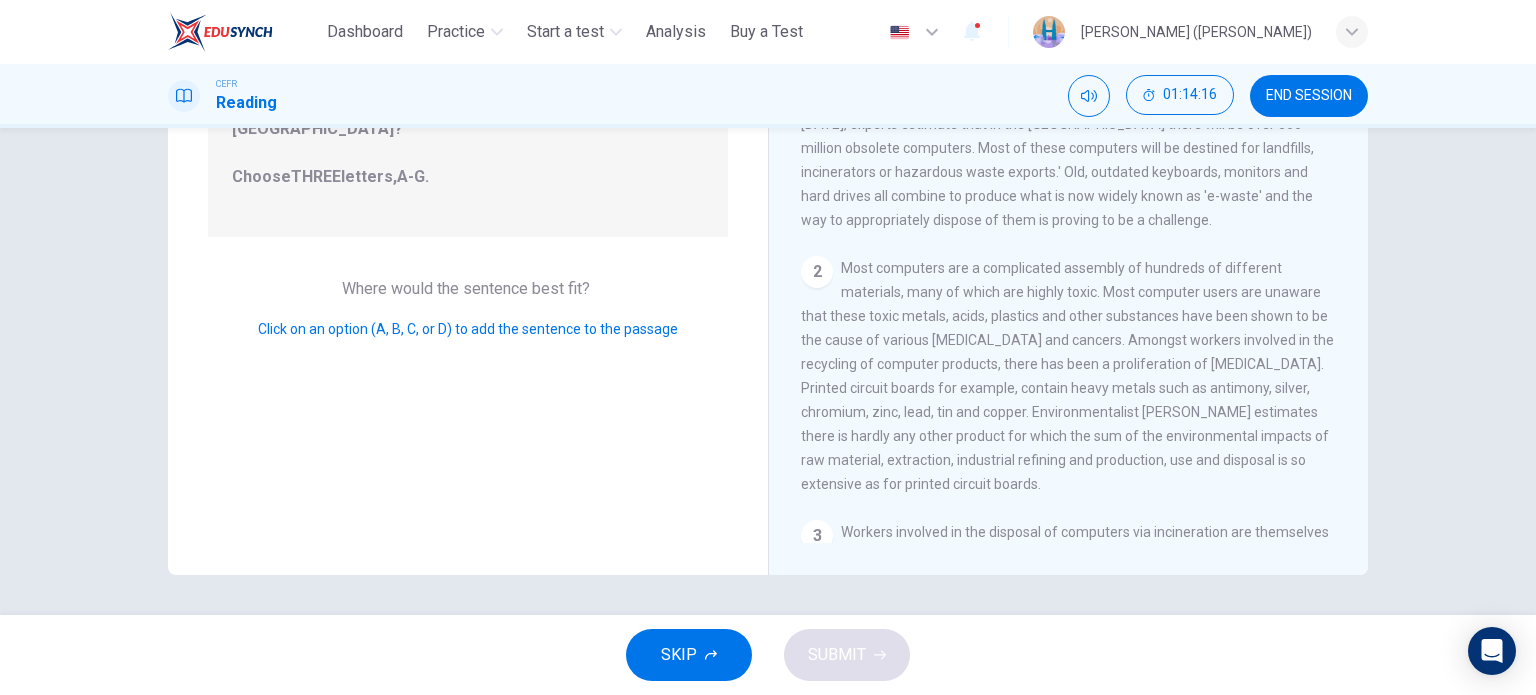 click on "2" at bounding box center [817, 272] 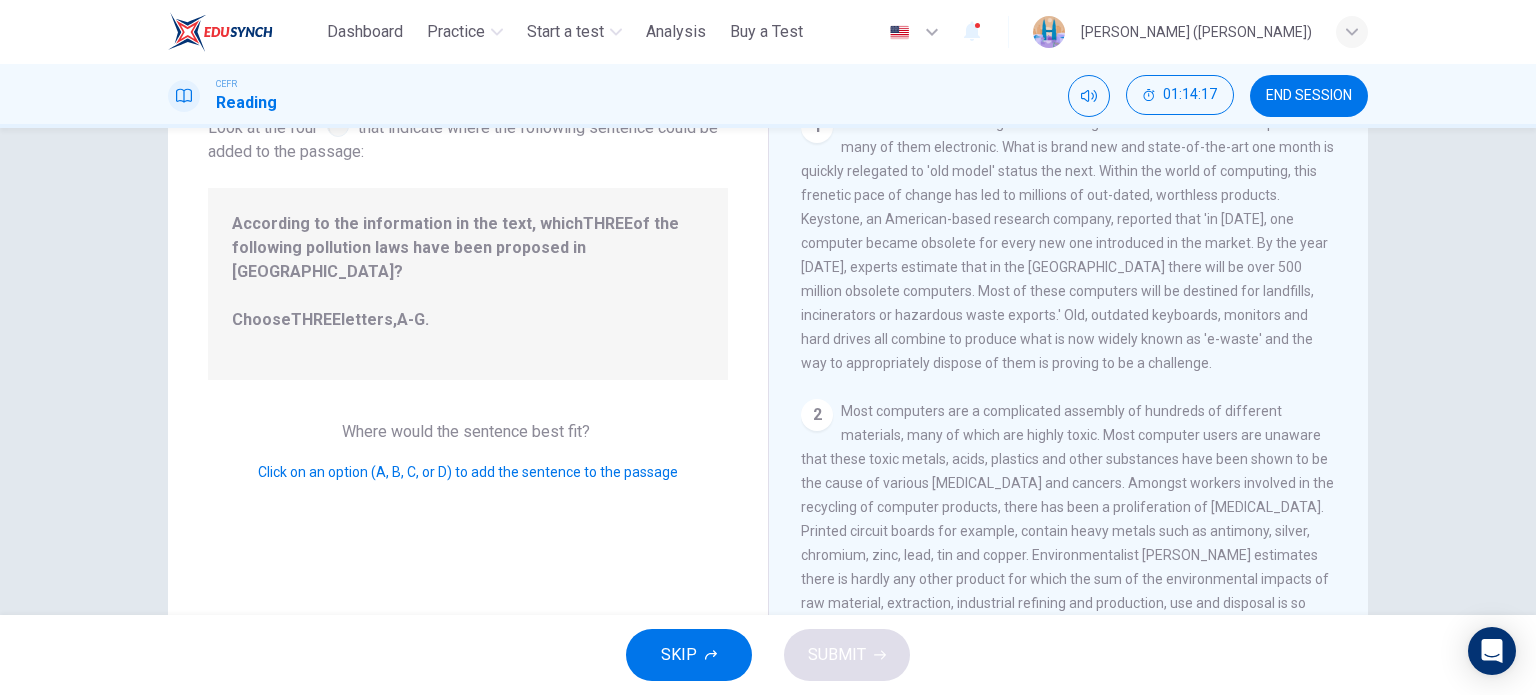 scroll, scrollTop: 0, scrollLeft: 0, axis: both 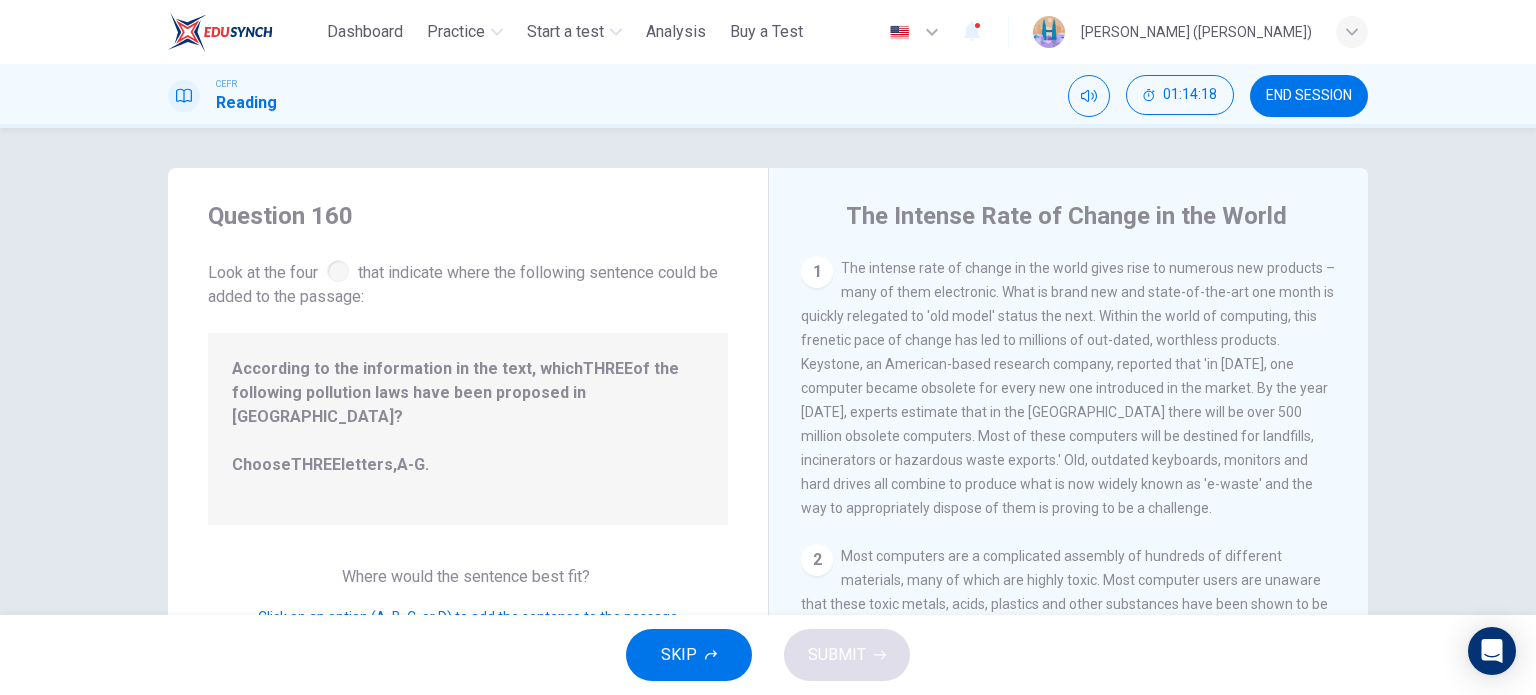 click on "1" at bounding box center [817, 272] 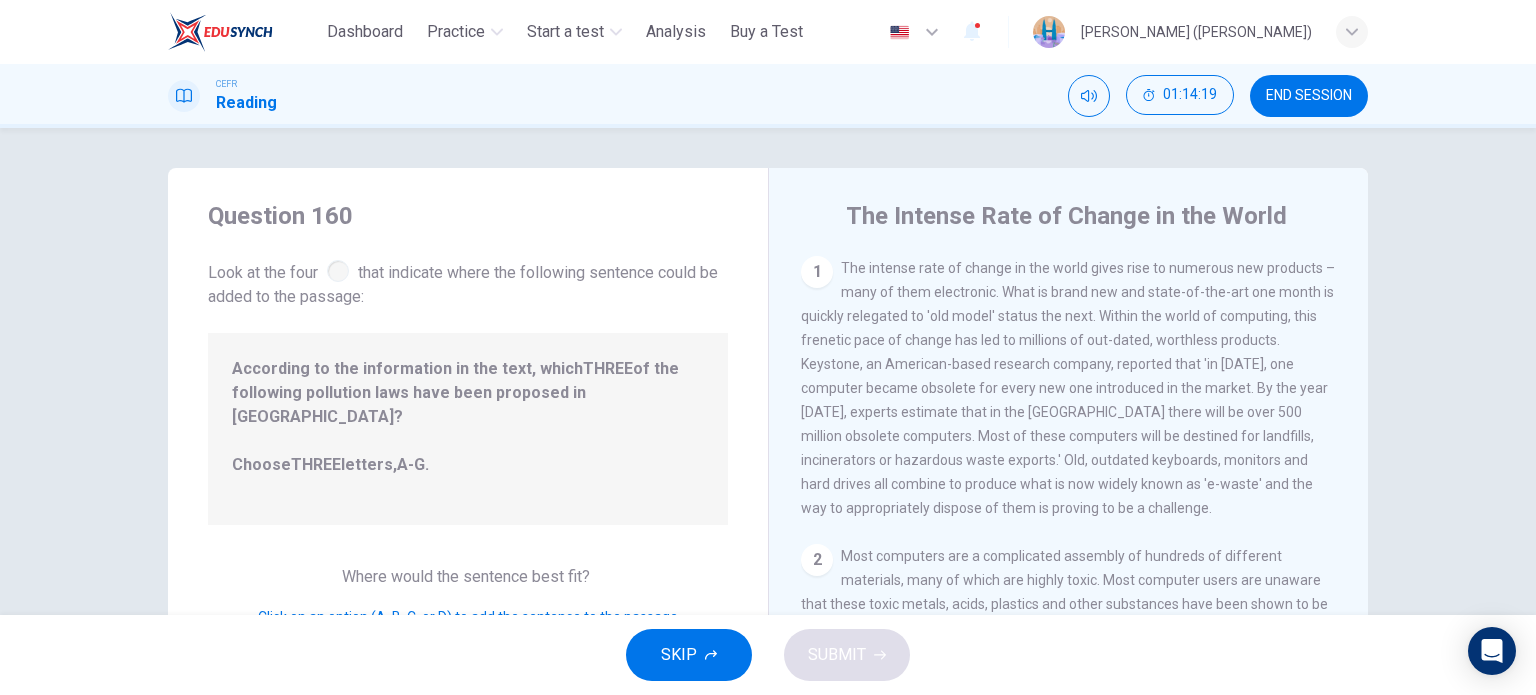 click on "SKIP" at bounding box center [689, 655] 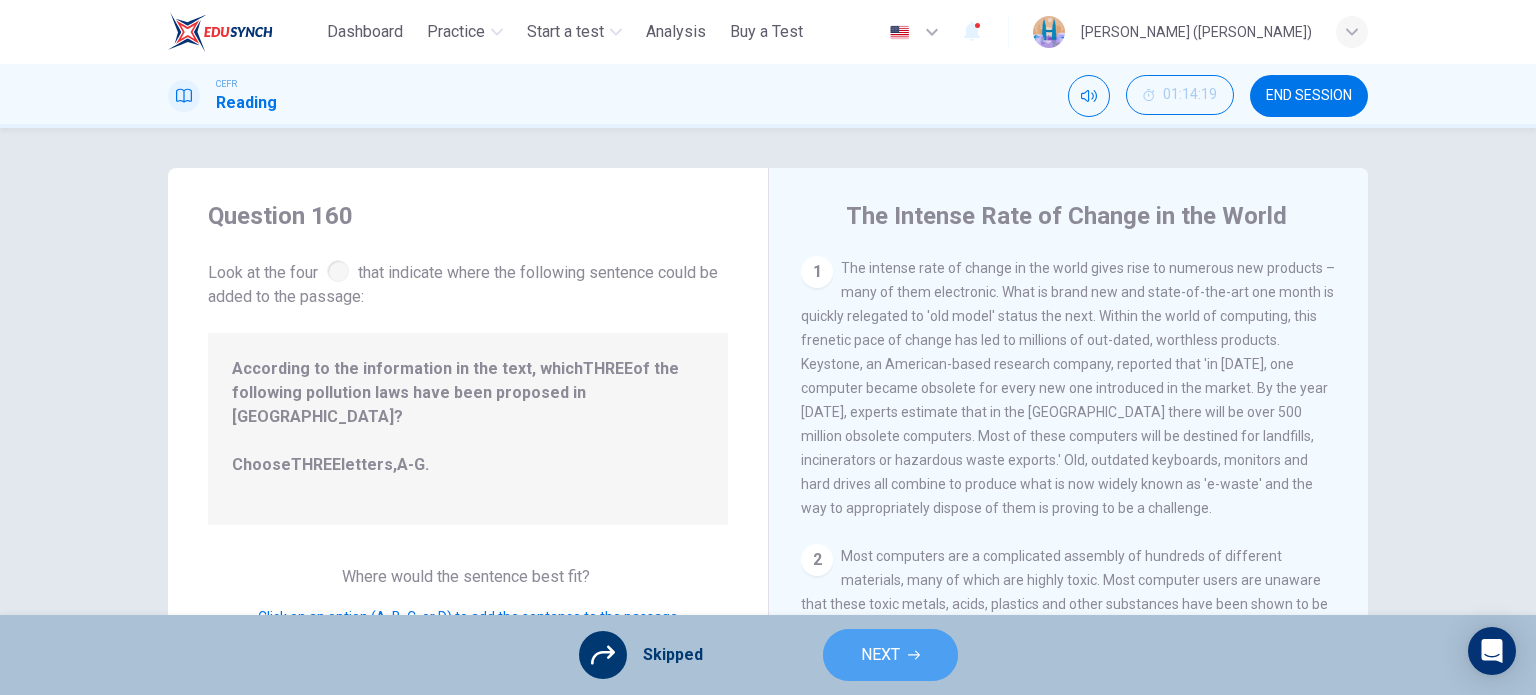 click on "NEXT" at bounding box center (890, 655) 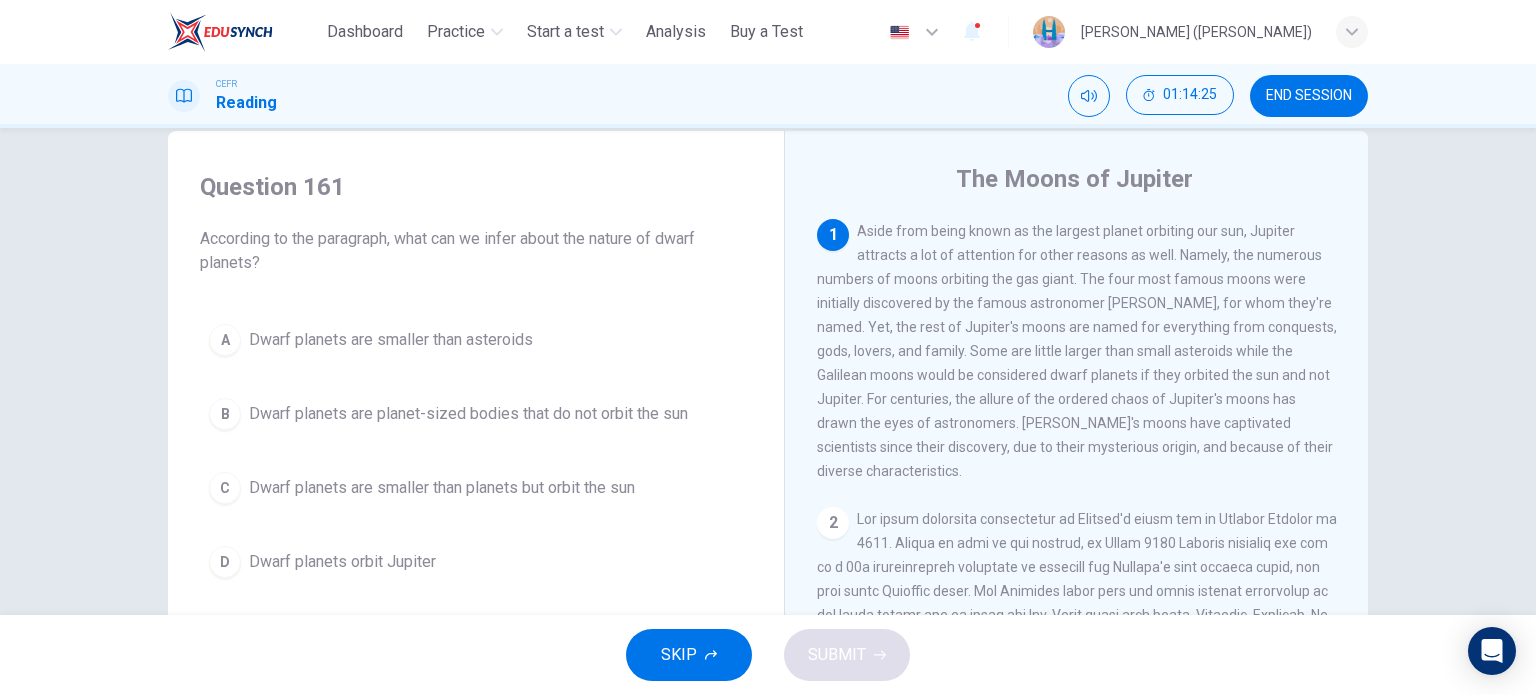 scroll, scrollTop: 200, scrollLeft: 0, axis: vertical 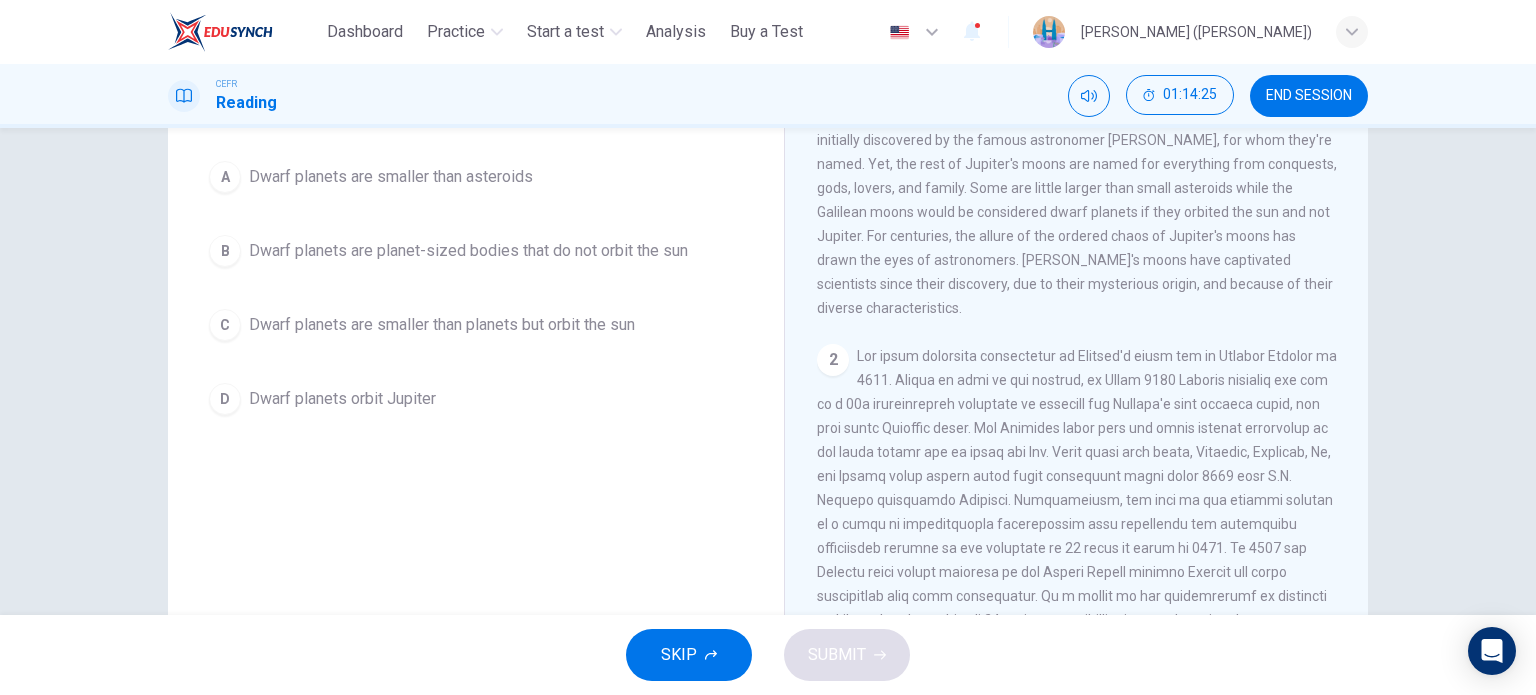 click on "Dwarf planets are smaller than planets but orbit the sun" at bounding box center [442, 325] 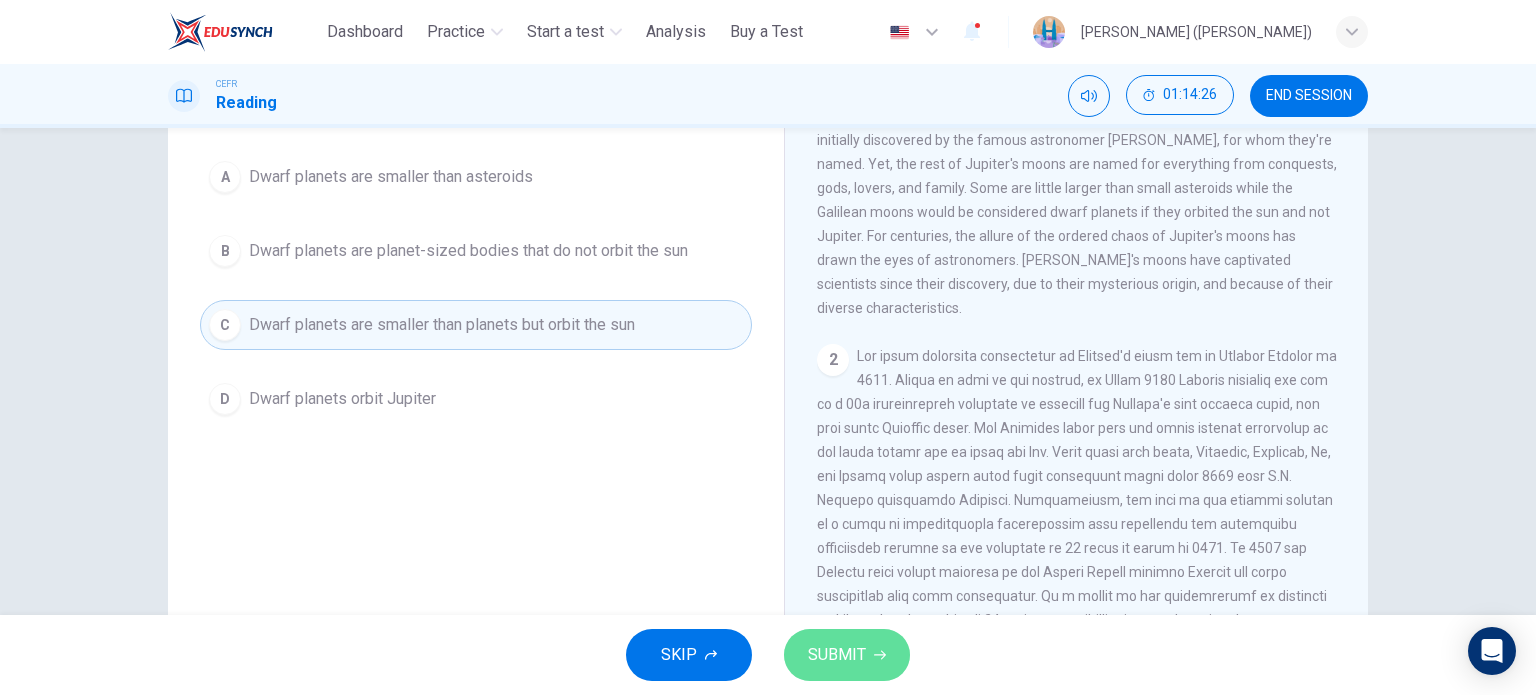 click on "SUBMIT" at bounding box center [837, 655] 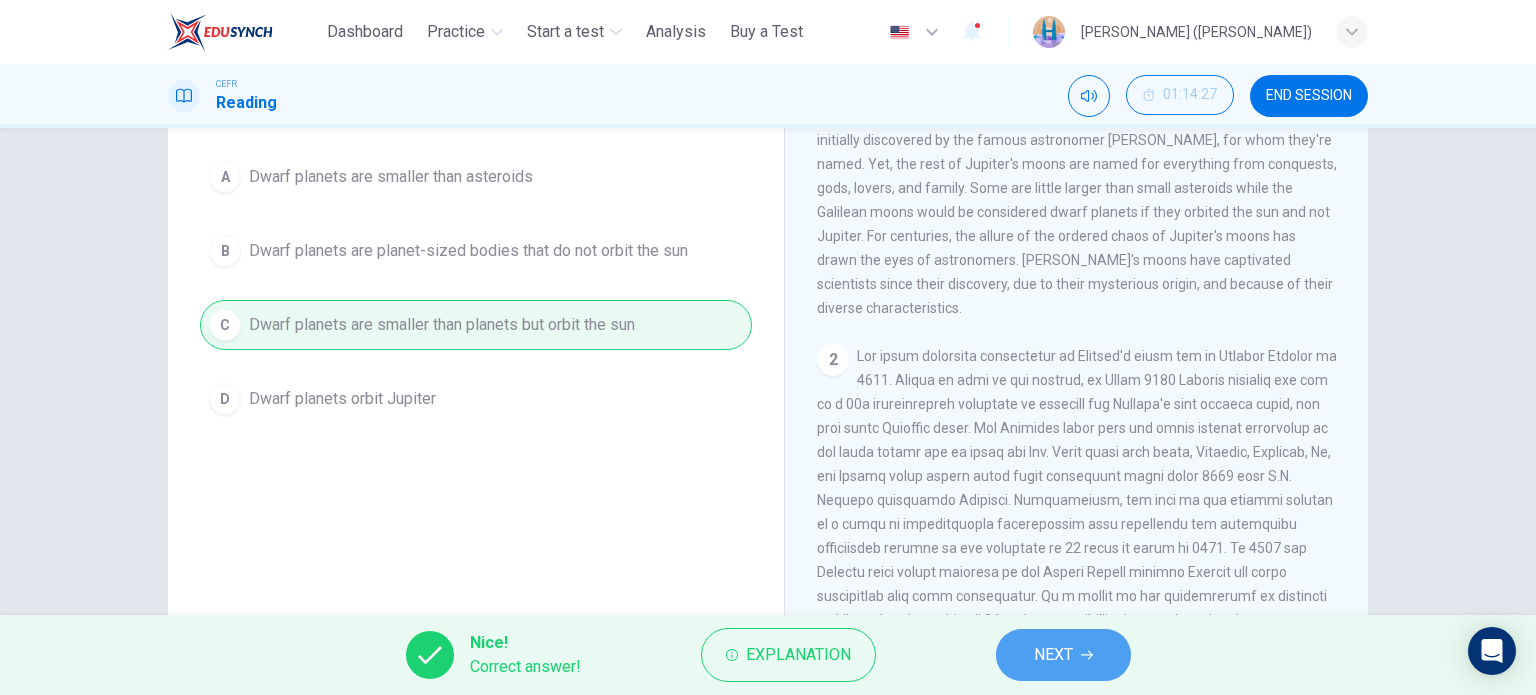 click on "NEXT" at bounding box center (1063, 655) 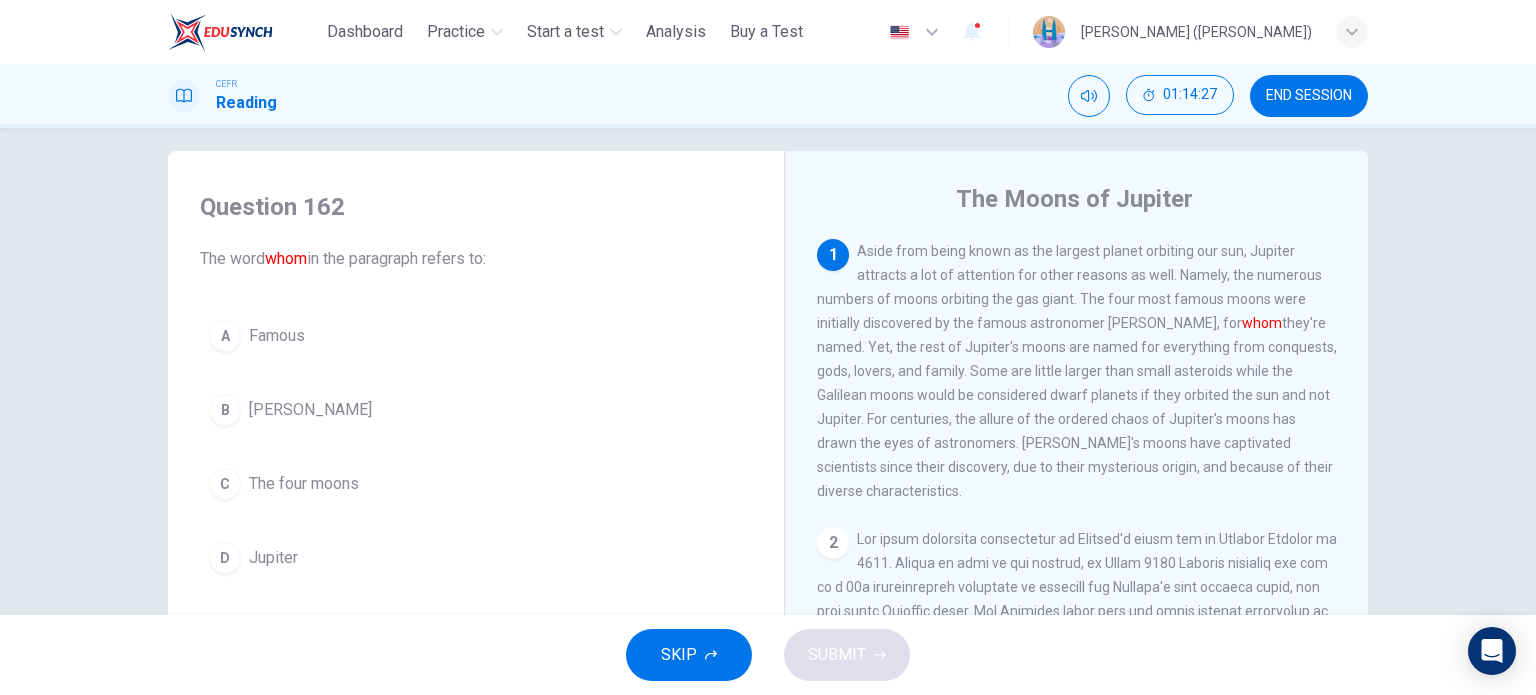 scroll, scrollTop: 0, scrollLeft: 0, axis: both 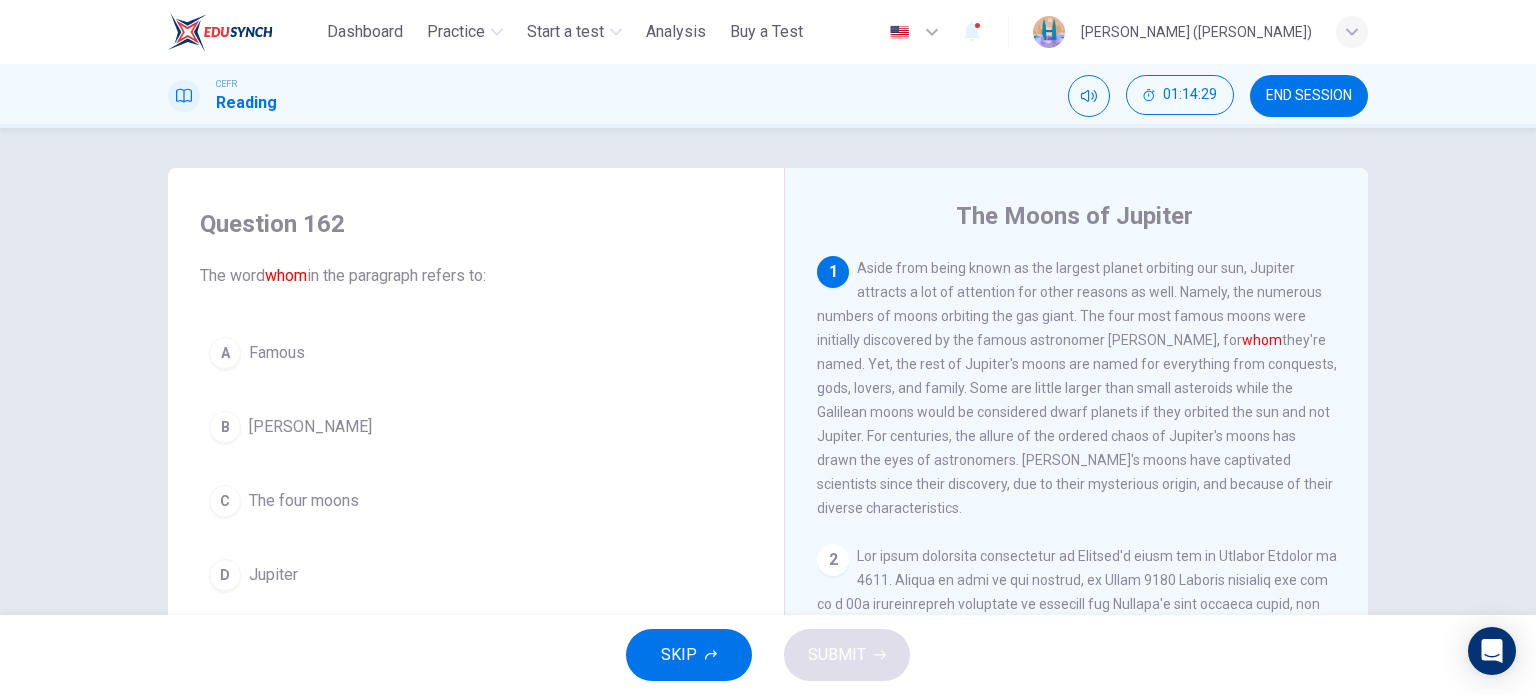 click on "[PERSON_NAME]" at bounding box center [310, 427] 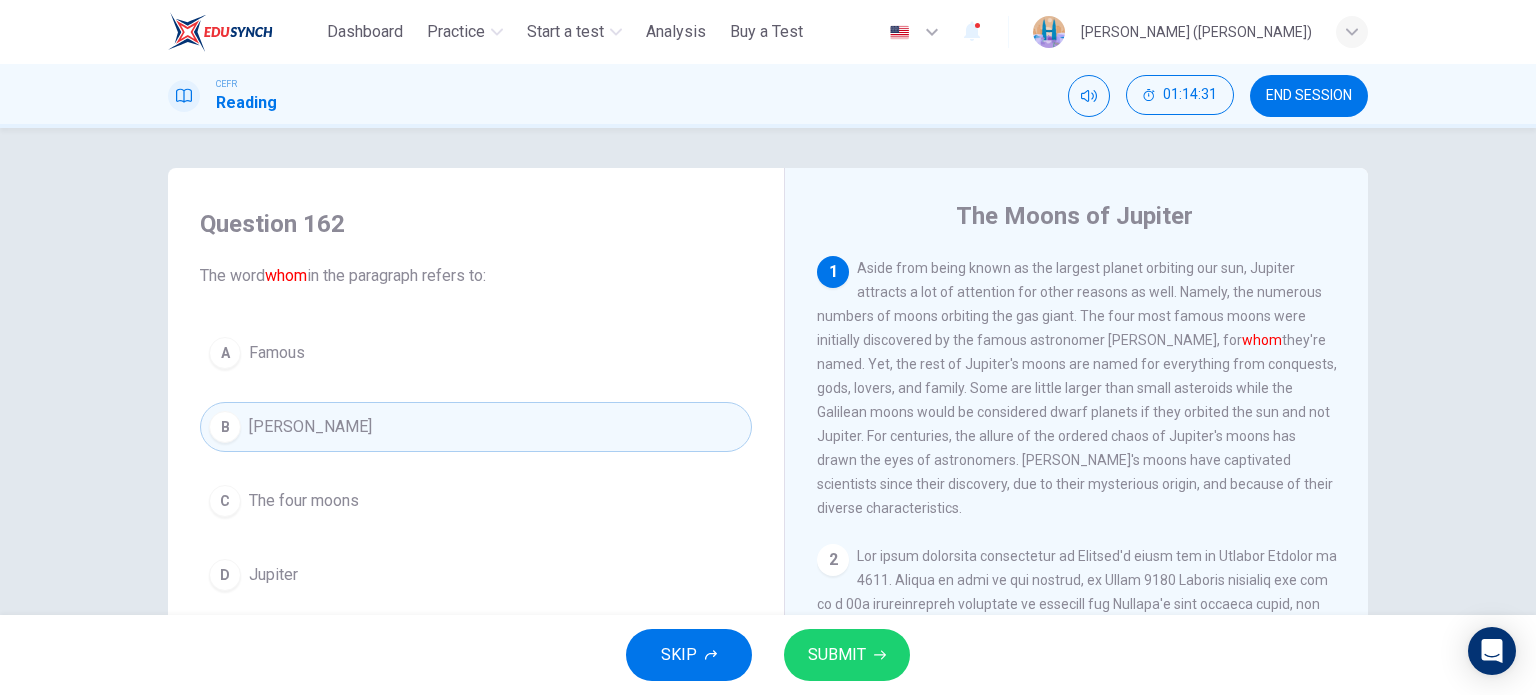 click on "SUBMIT" at bounding box center [847, 655] 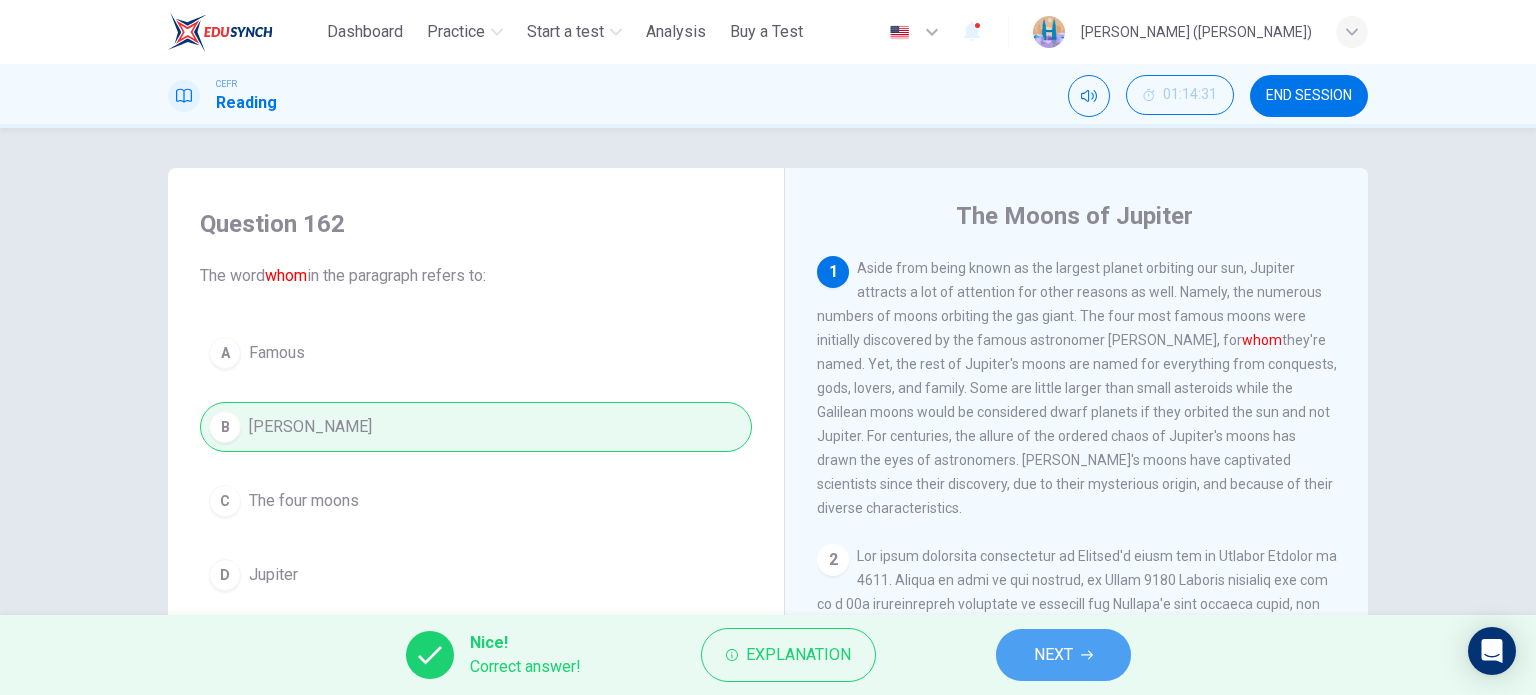 click on "NEXT" at bounding box center (1063, 655) 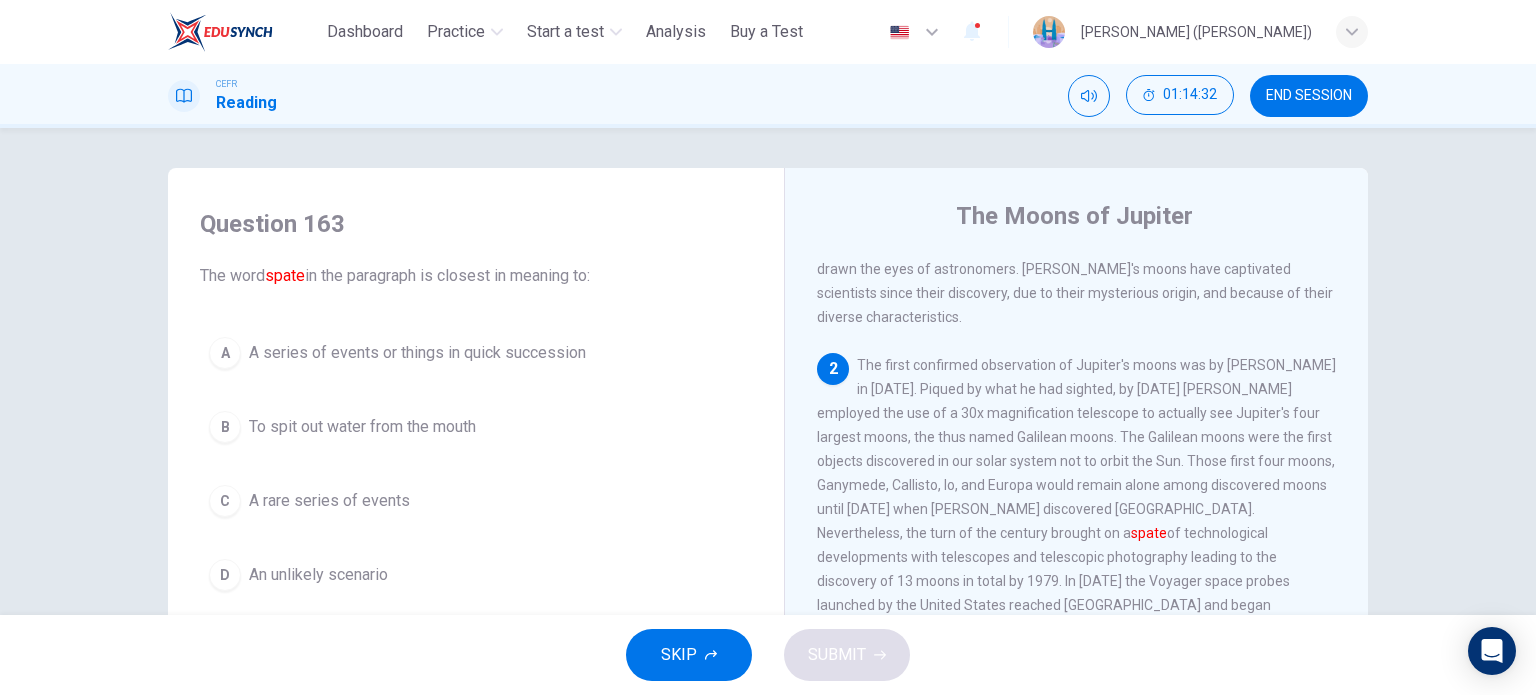 scroll, scrollTop: 200, scrollLeft: 0, axis: vertical 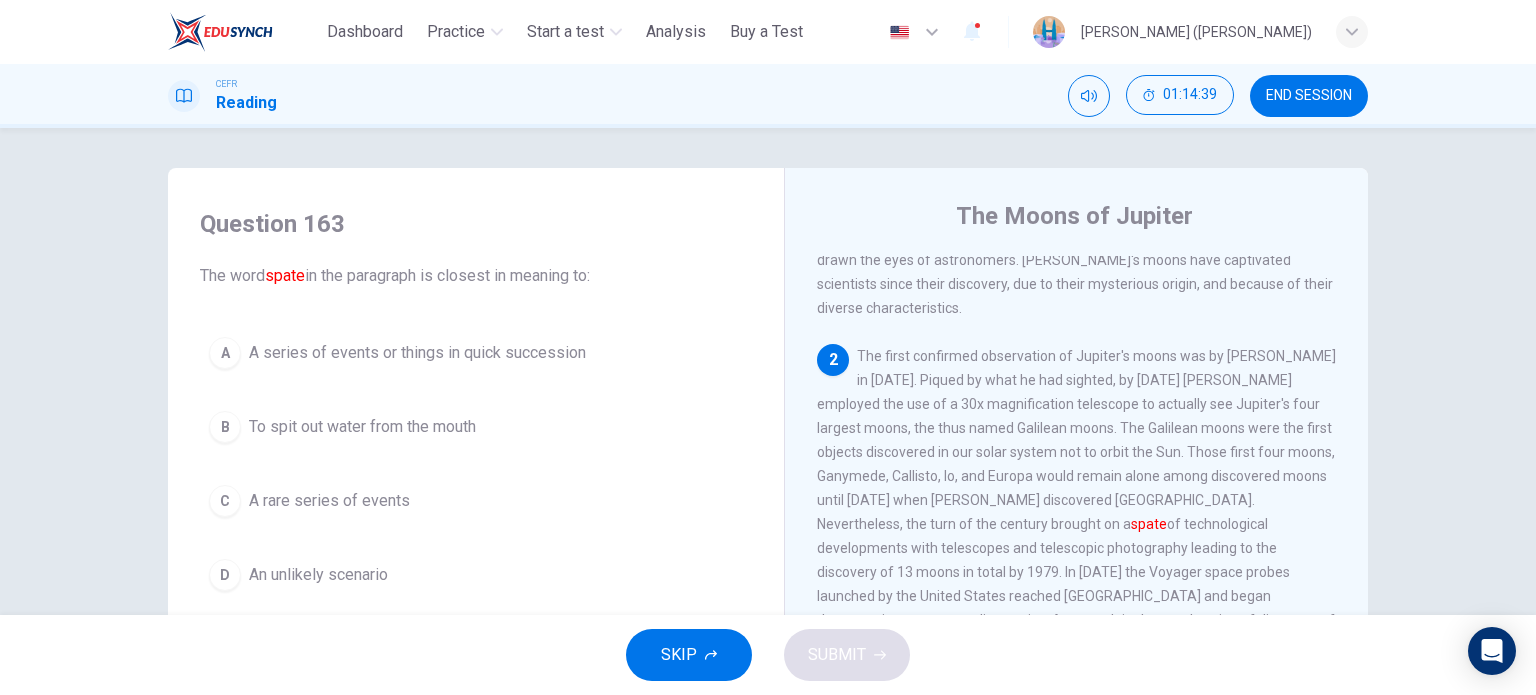 click on "A series of events or things in quick succession" at bounding box center (417, 353) 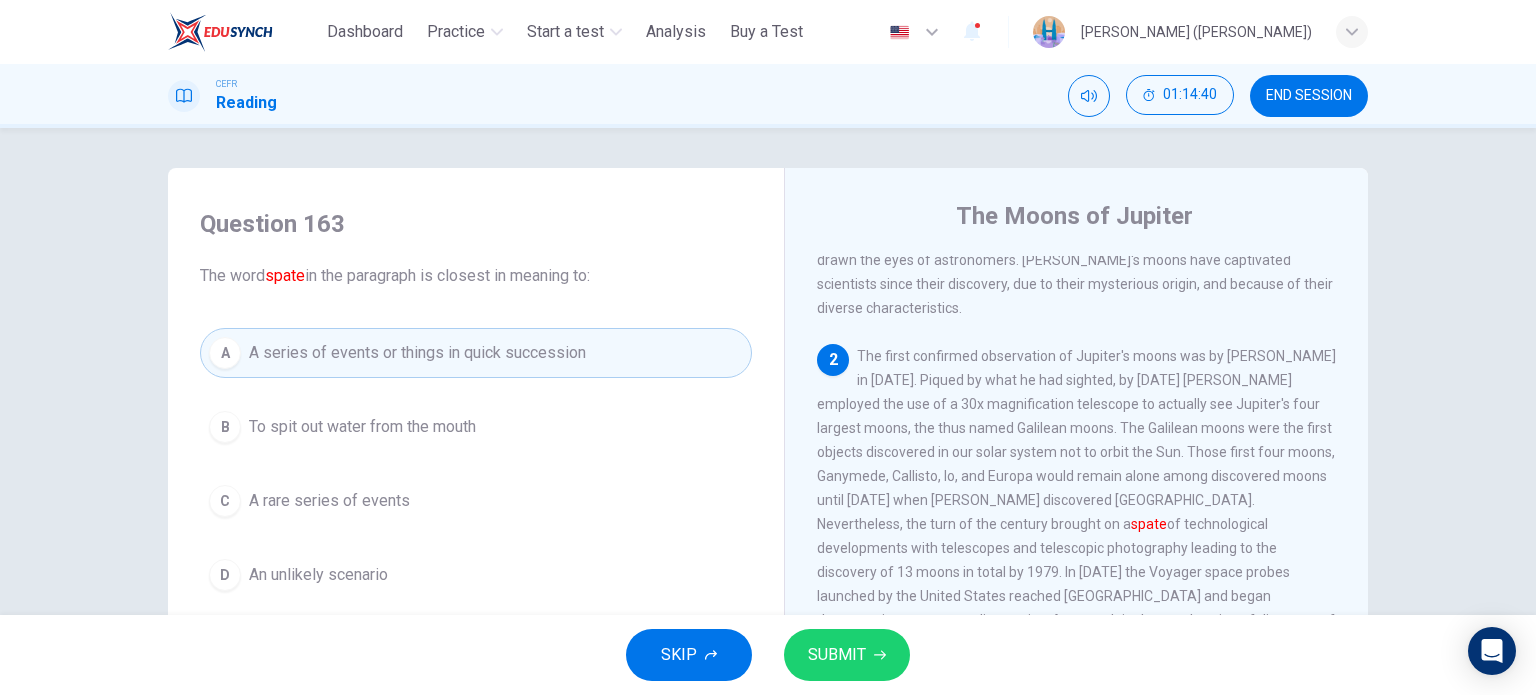 click on "SUBMIT" at bounding box center (837, 655) 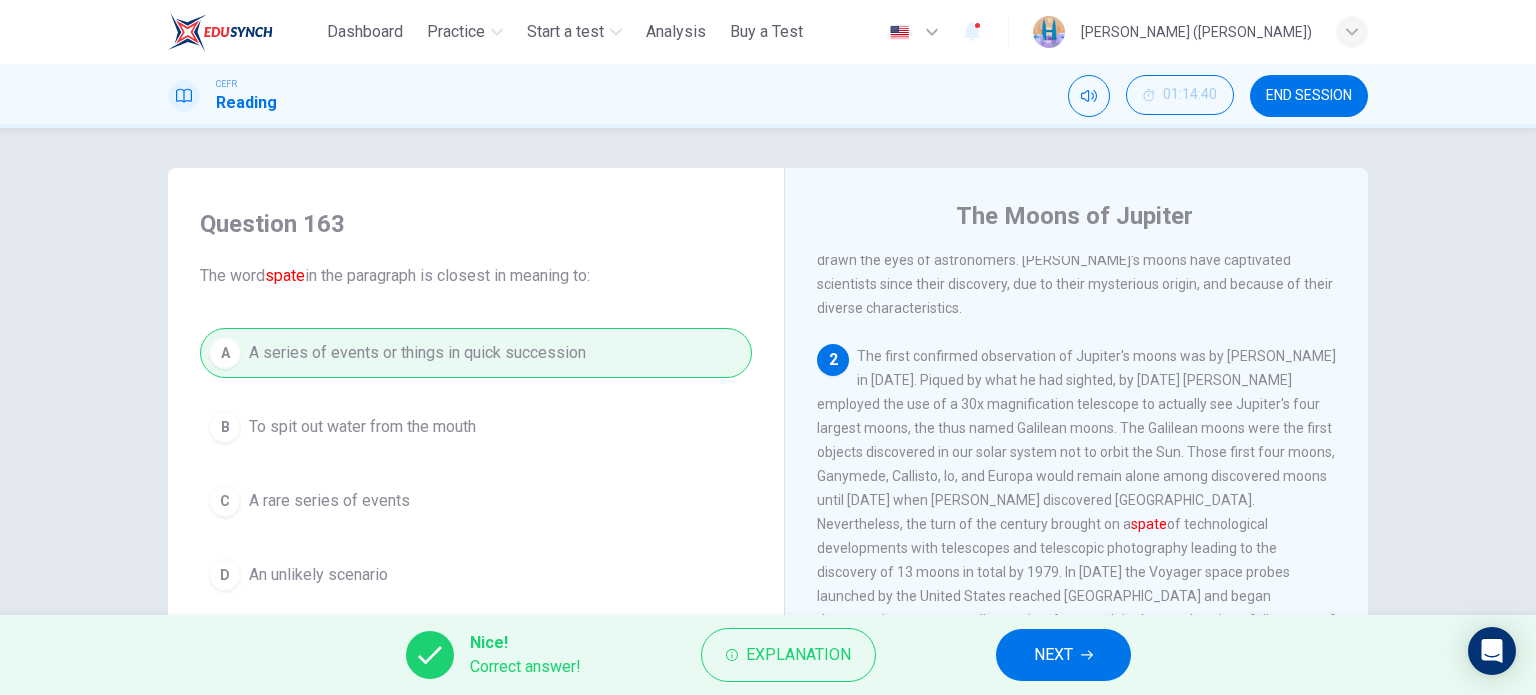 click on "NEXT" at bounding box center [1063, 655] 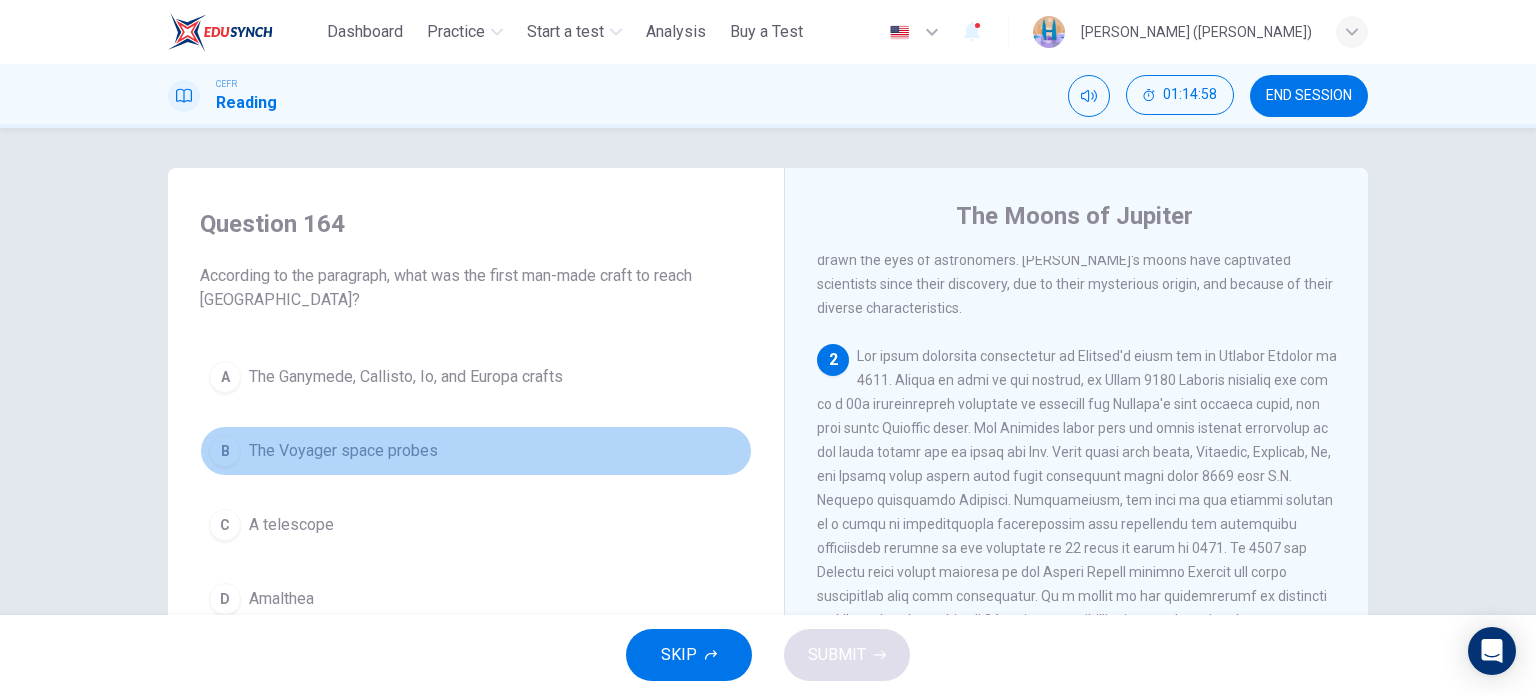 click on "The Voyager space probes" at bounding box center [343, 451] 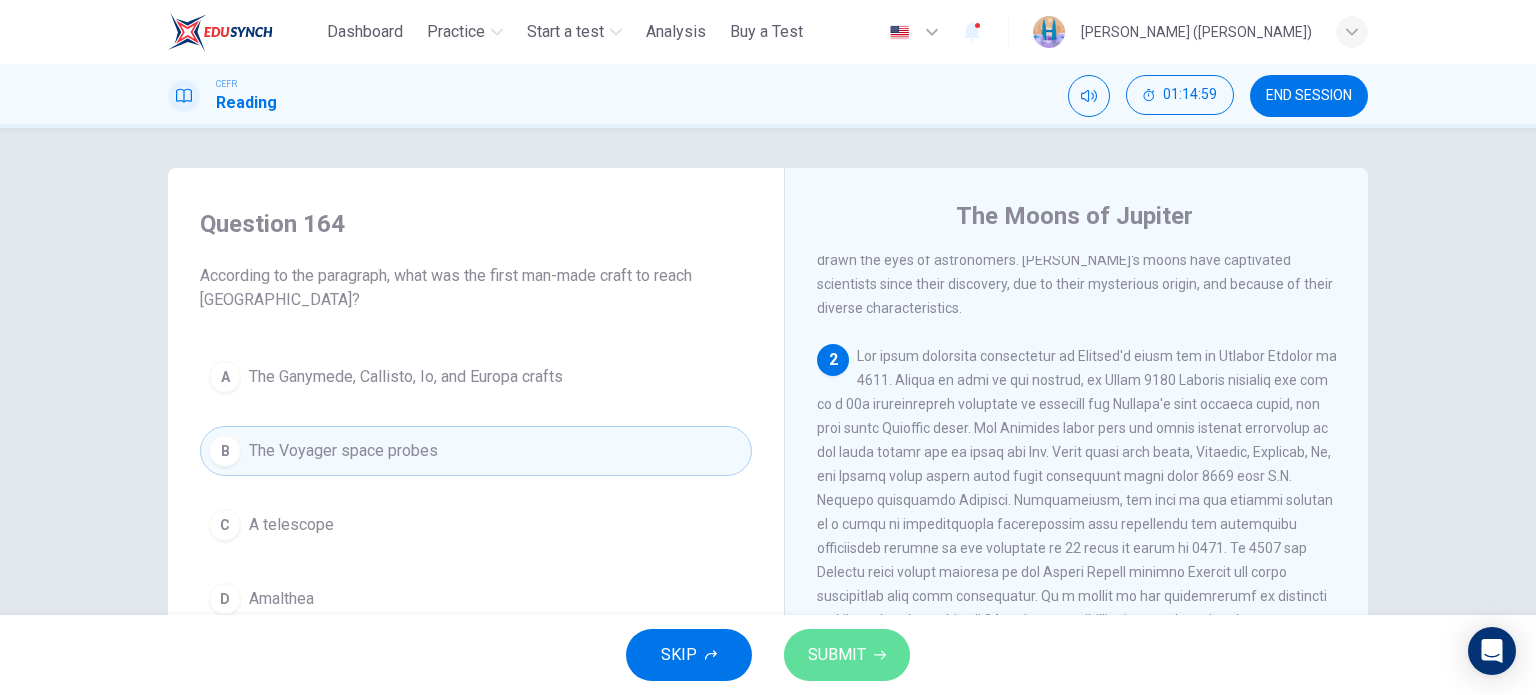 click on "SUBMIT" at bounding box center [837, 655] 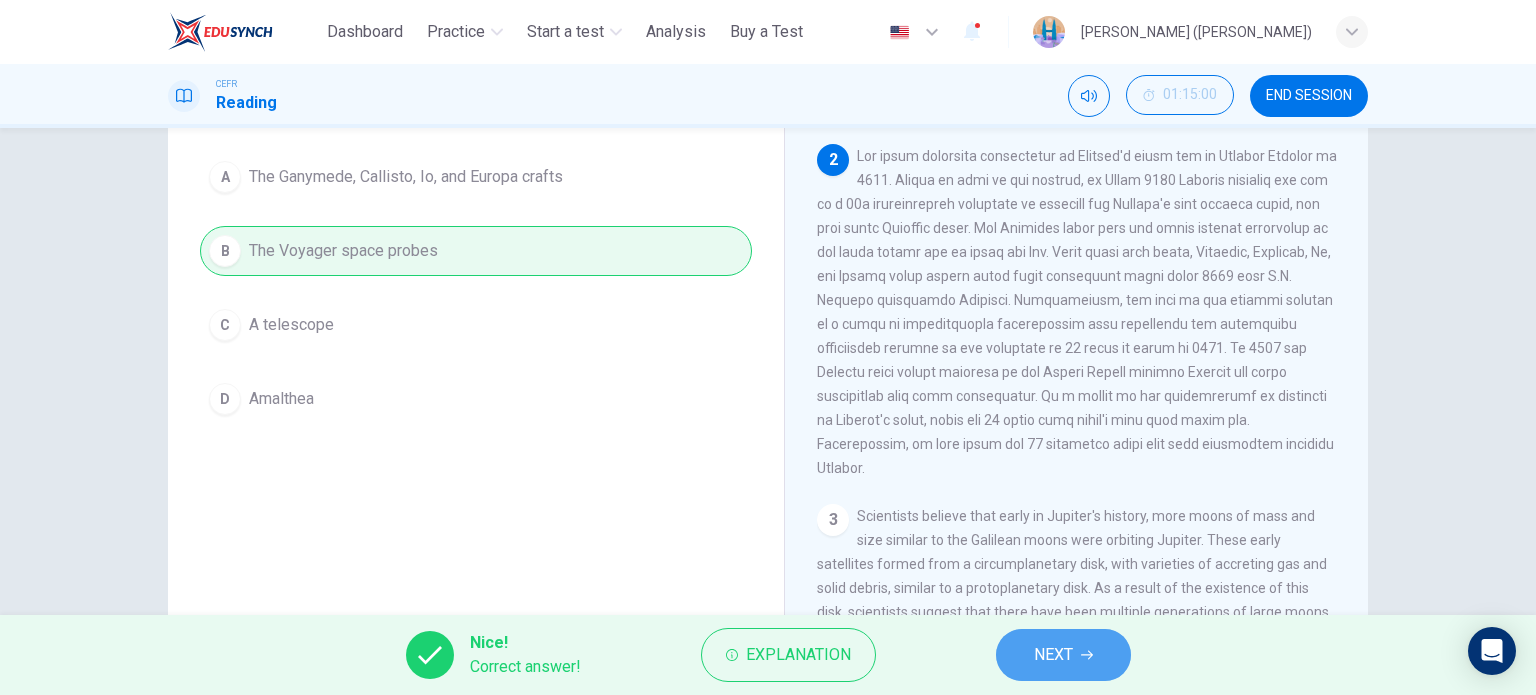 click on "NEXT" at bounding box center (1063, 655) 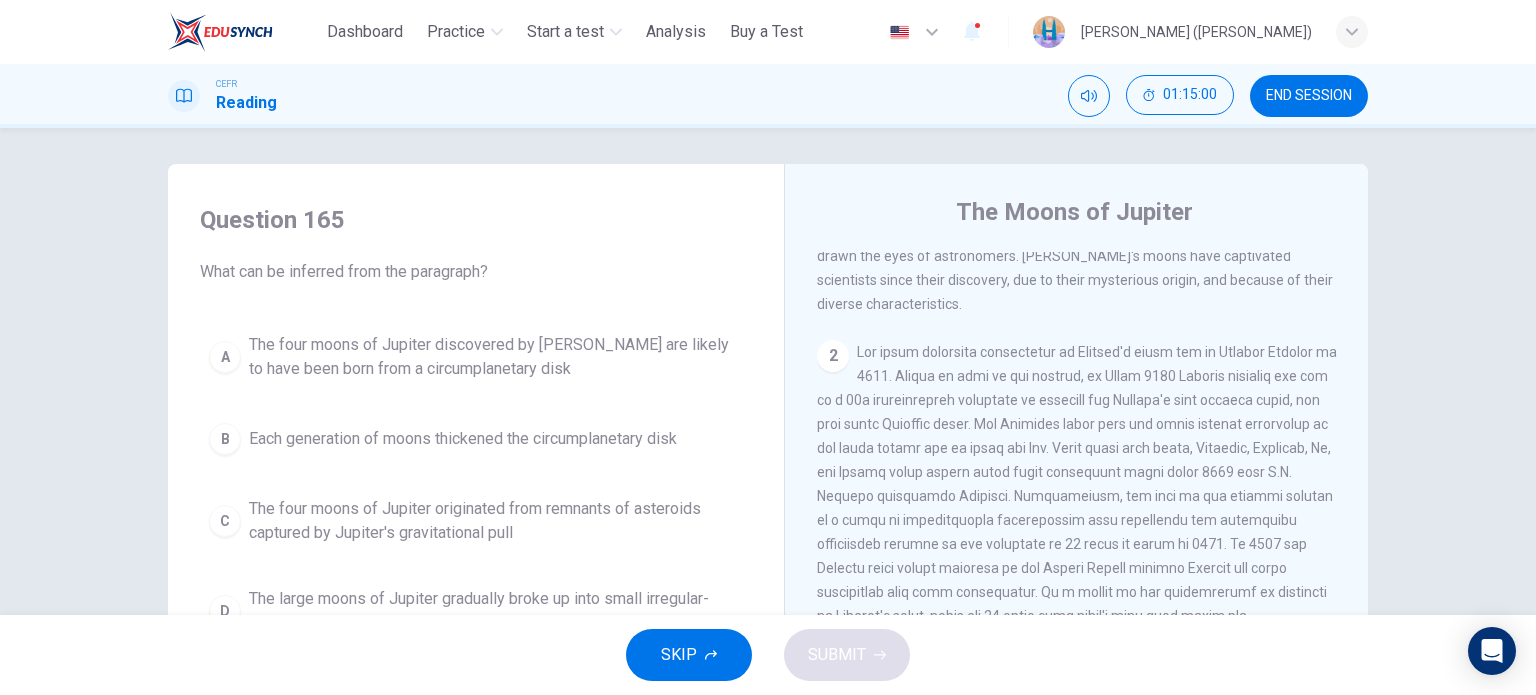 scroll, scrollTop: 0, scrollLeft: 0, axis: both 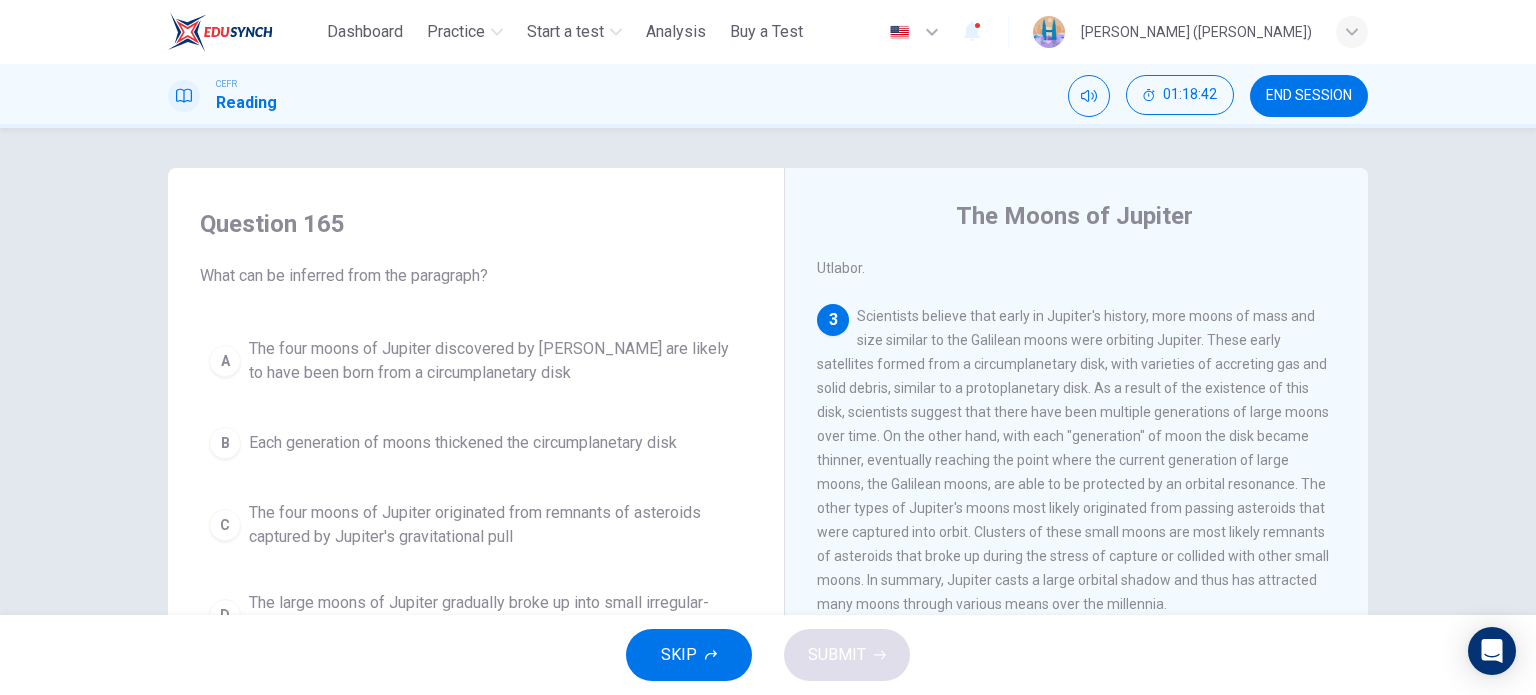 click on "The four moons of Jupiter discovered by [PERSON_NAME] are likely to have been born from a circumplanetary disk" at bounding box center (496, 361) 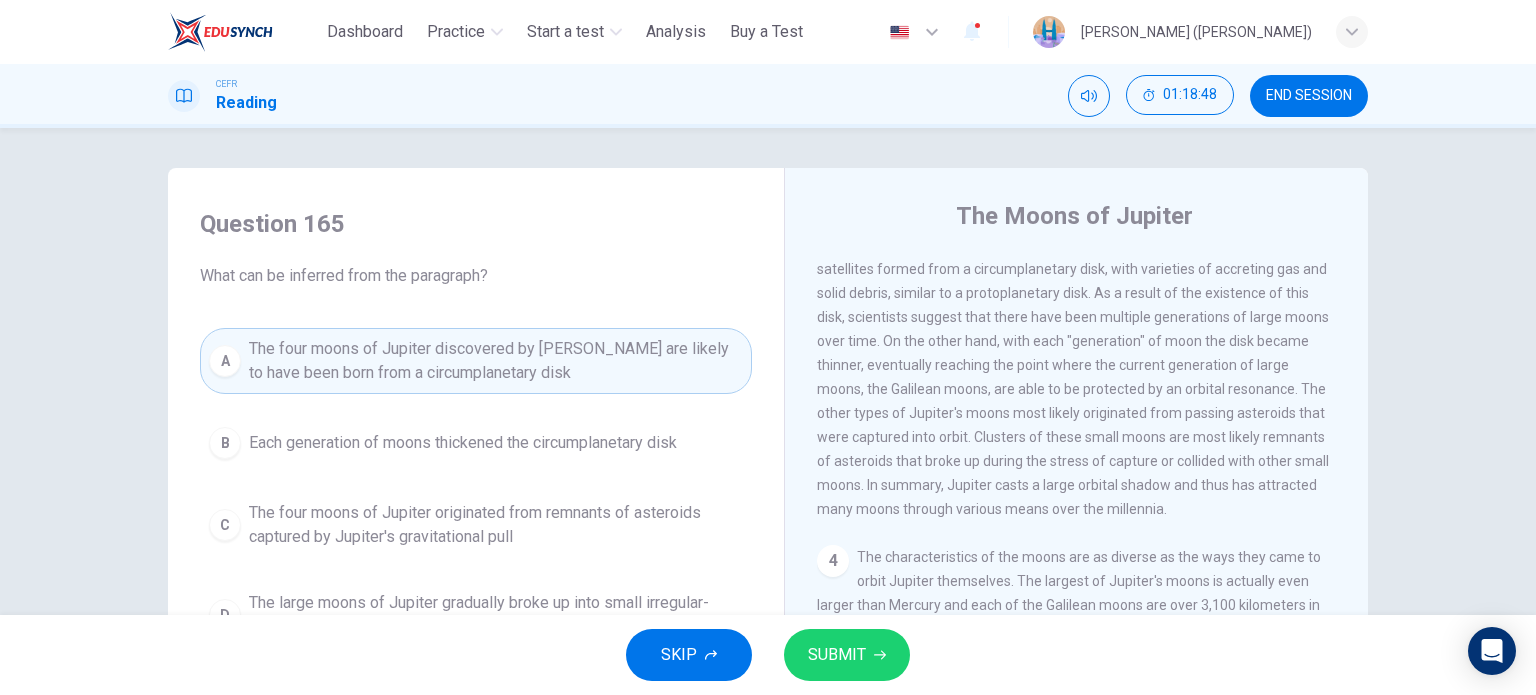 scroll, scrollTop: 700, scrollLeft: 0, axis: vertical 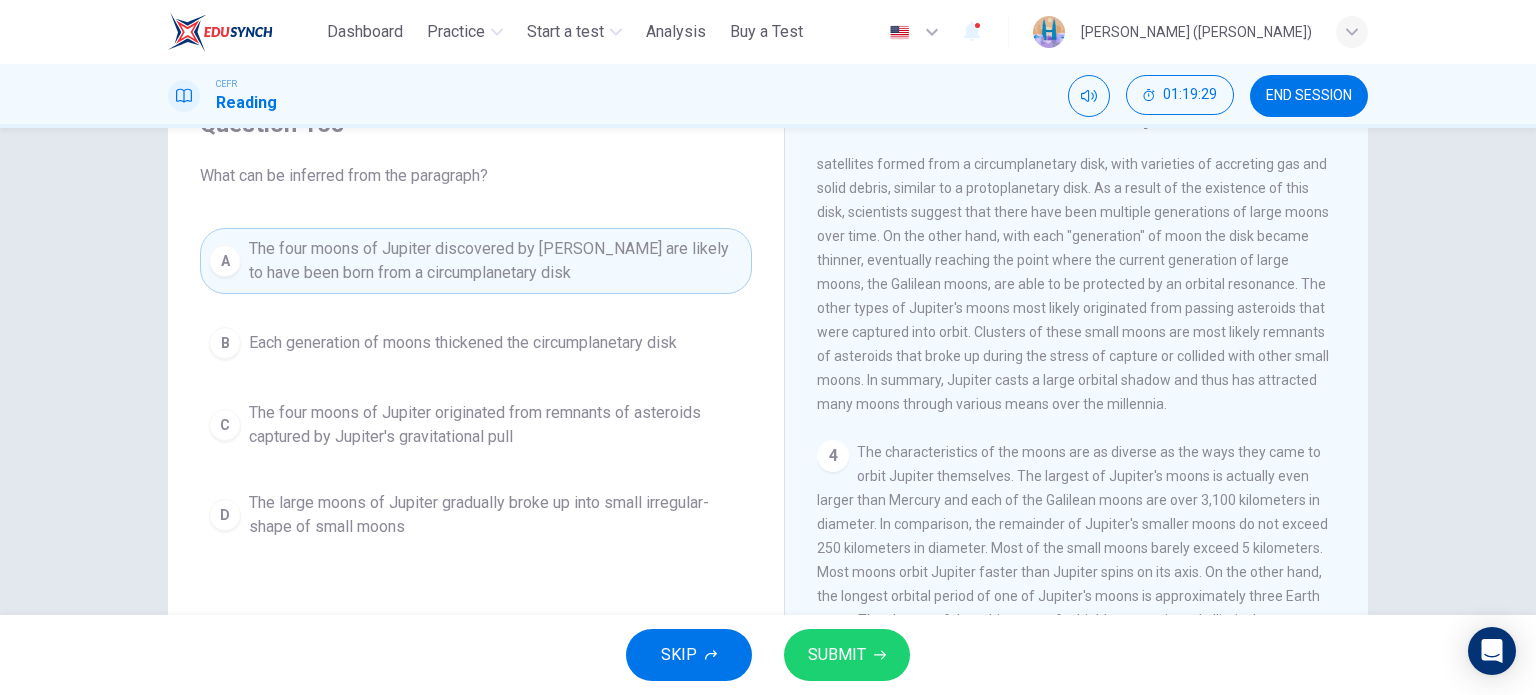 click on "The four moons of Jupiter originated from remnants of asteroids captured by Jupiter's gravitational pull" at bounding box center (496, 425) 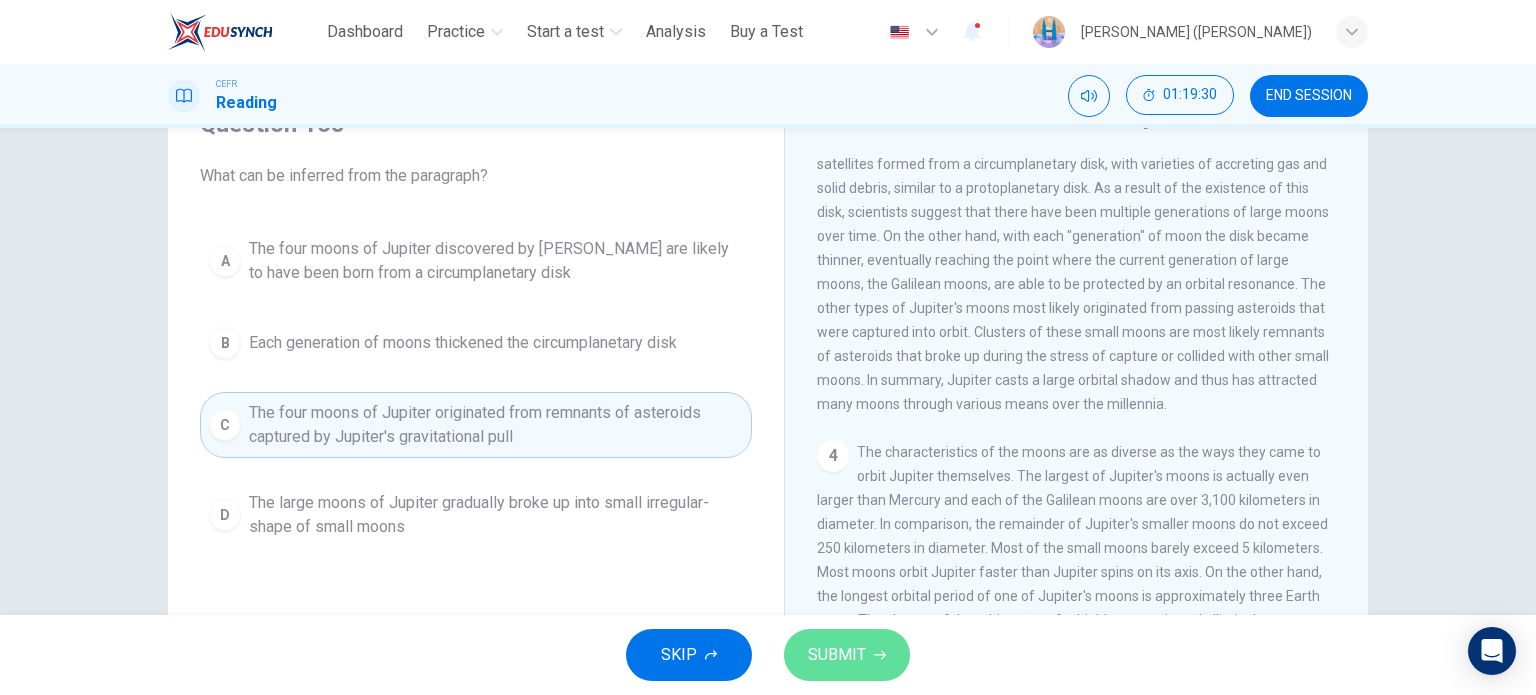 click 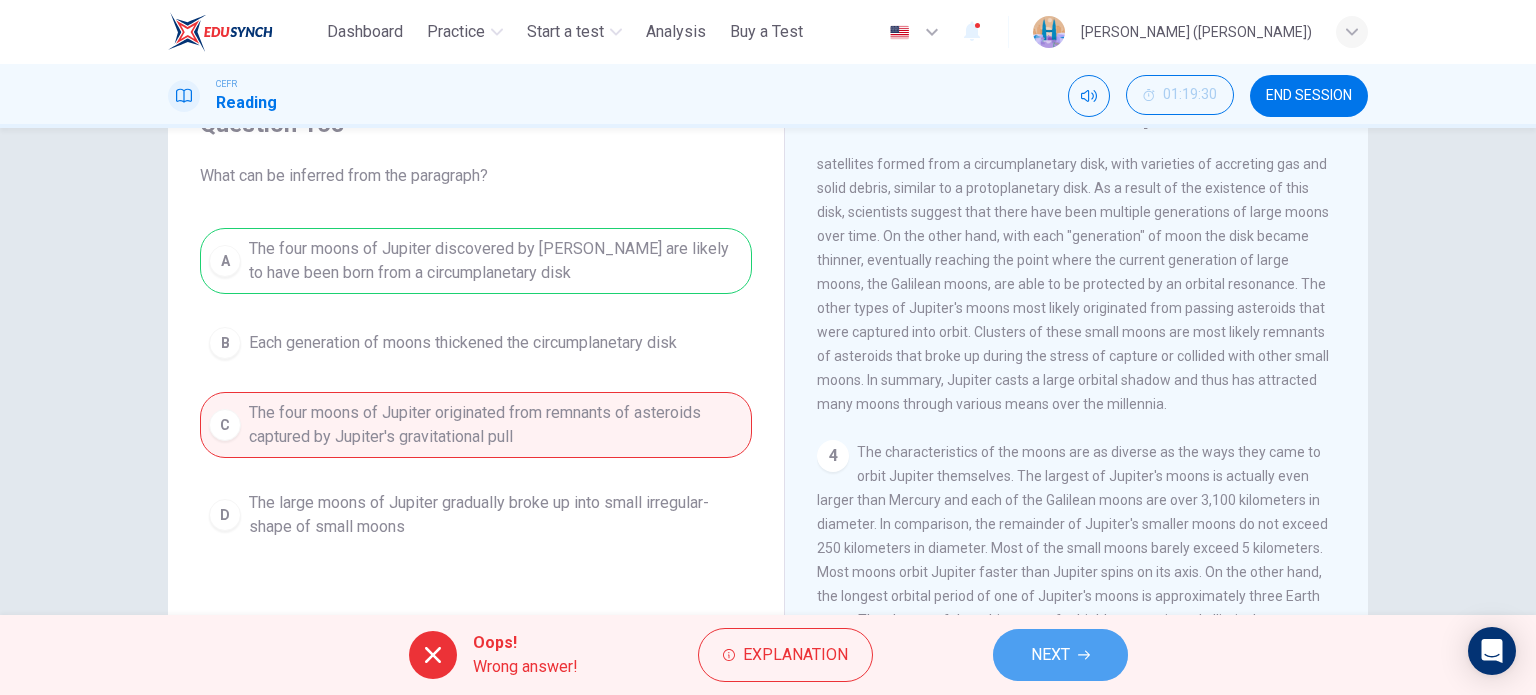 click on "NEXT" at bounding box center [1060, 655] 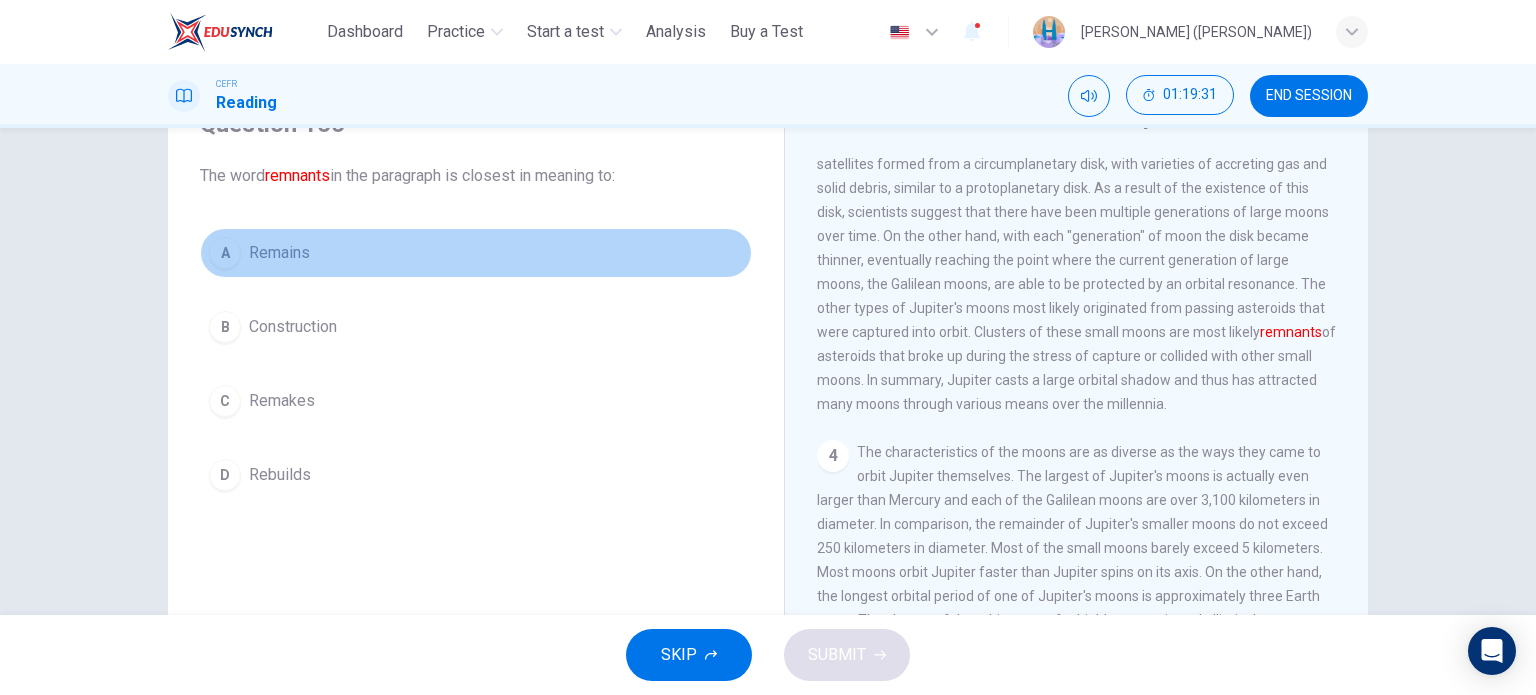 click on "Remains" at bounding box center [279, 253] 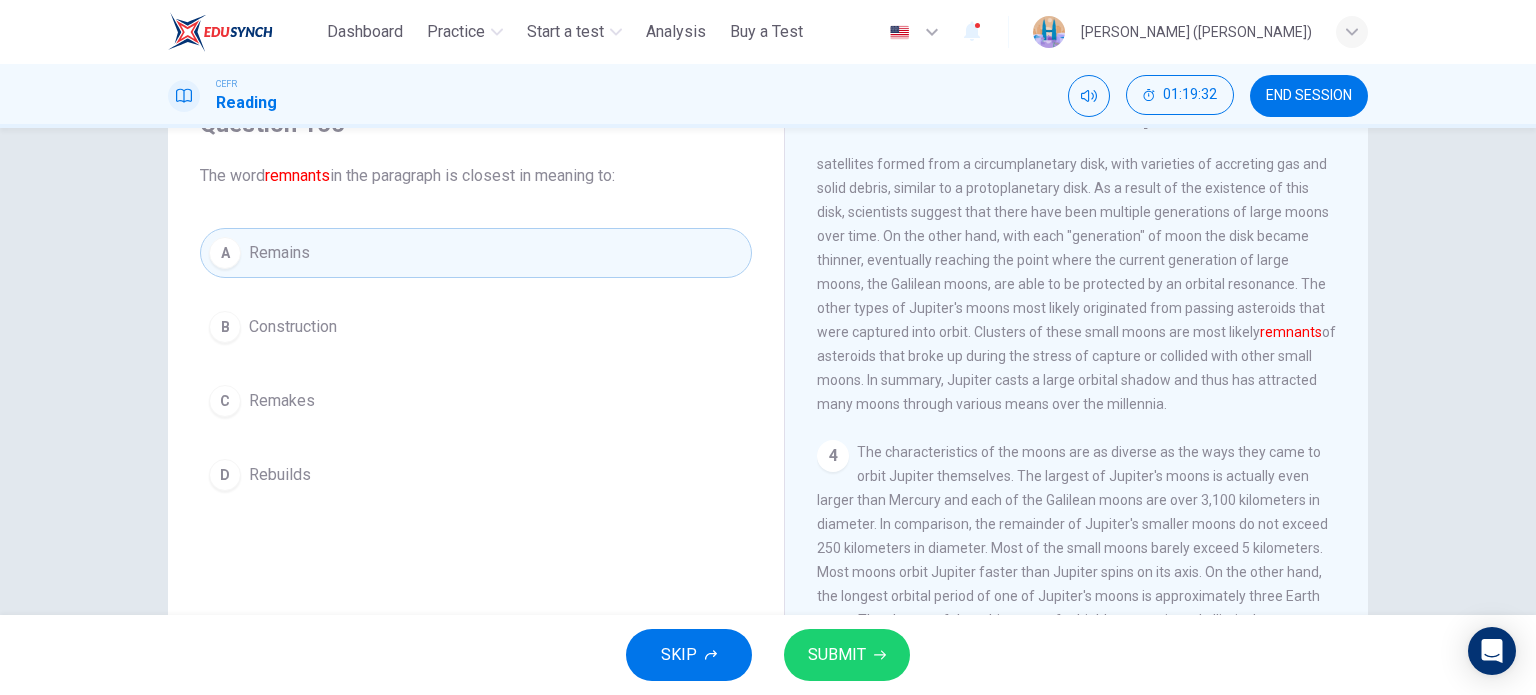 click on "SUBMIT" at bounding box center [847, 655] 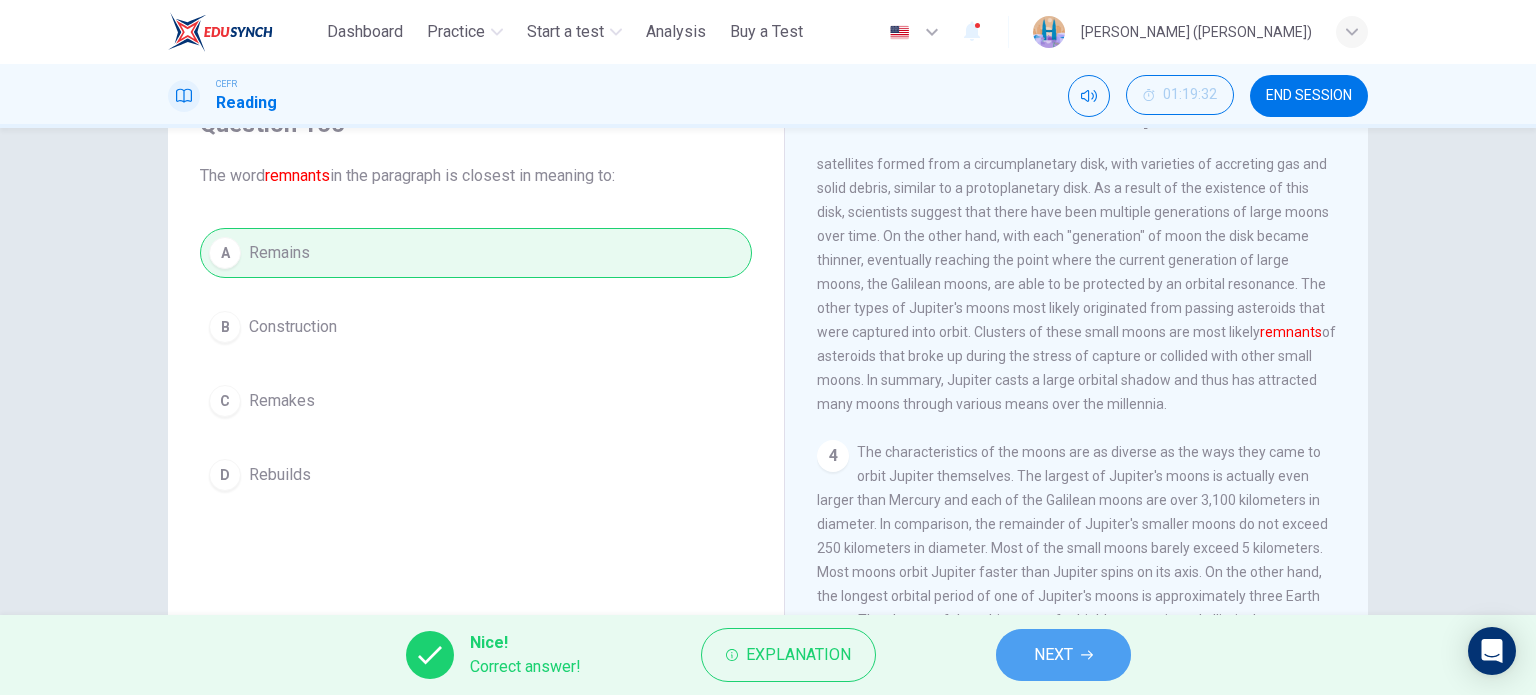 click on "NEXT" at bounding box center (1063, 655) 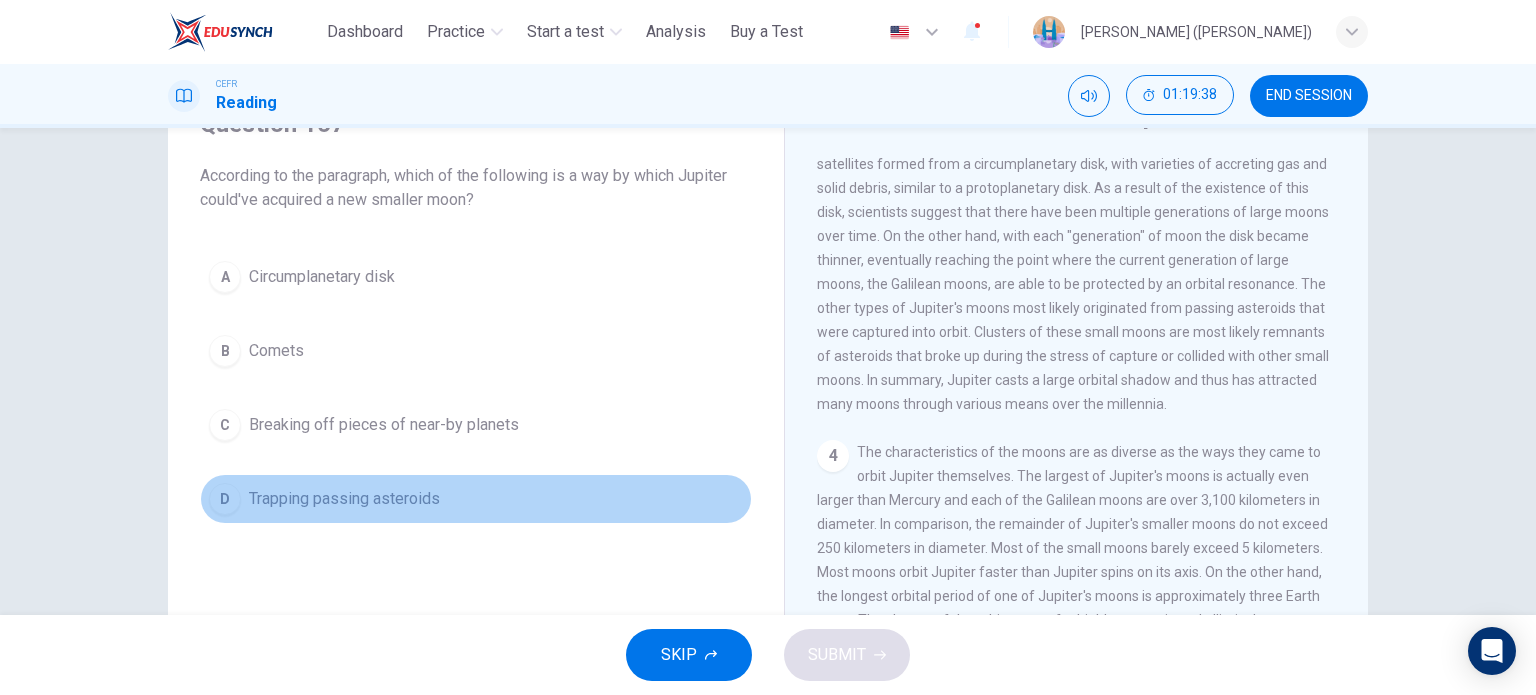 click on "Trapping passing asteroids" at bounding box center [344, 499] 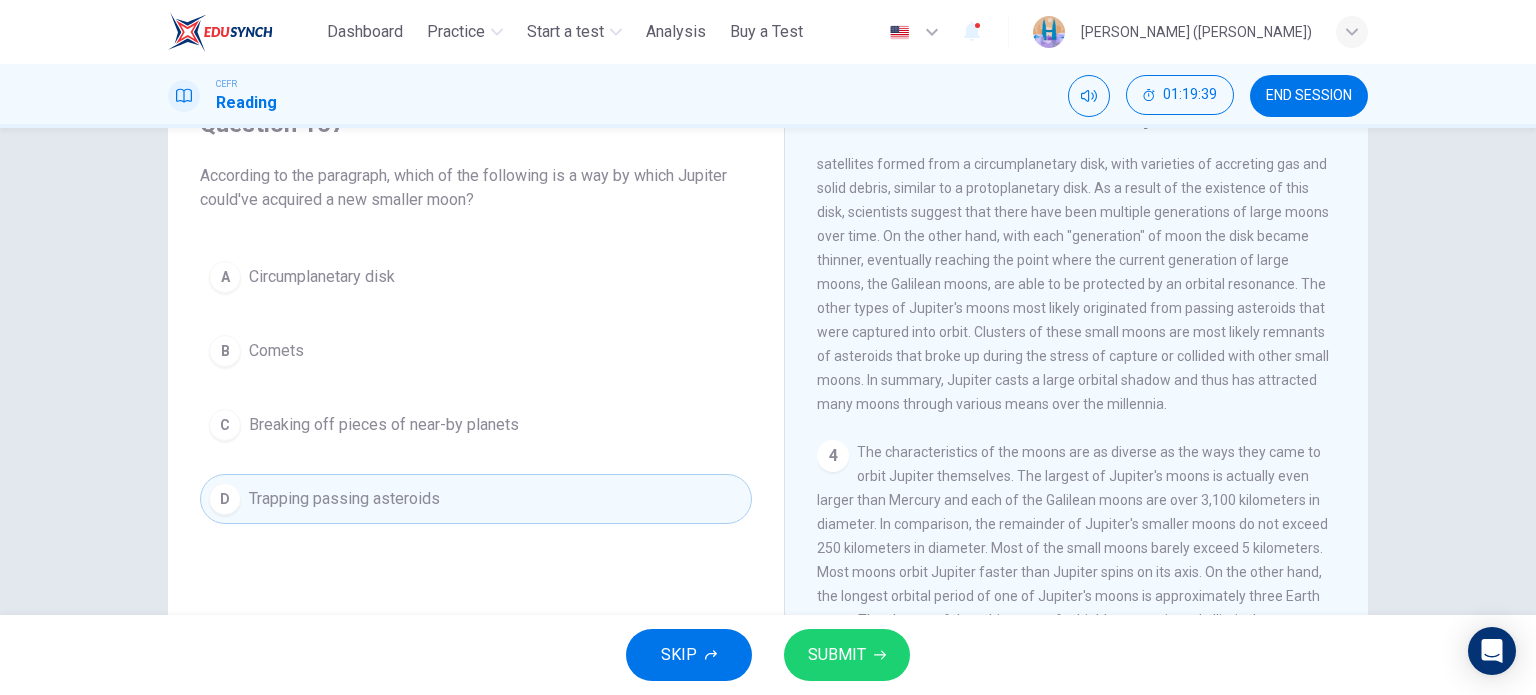 click on "SUBMIT" at bounding box center (837, 655) 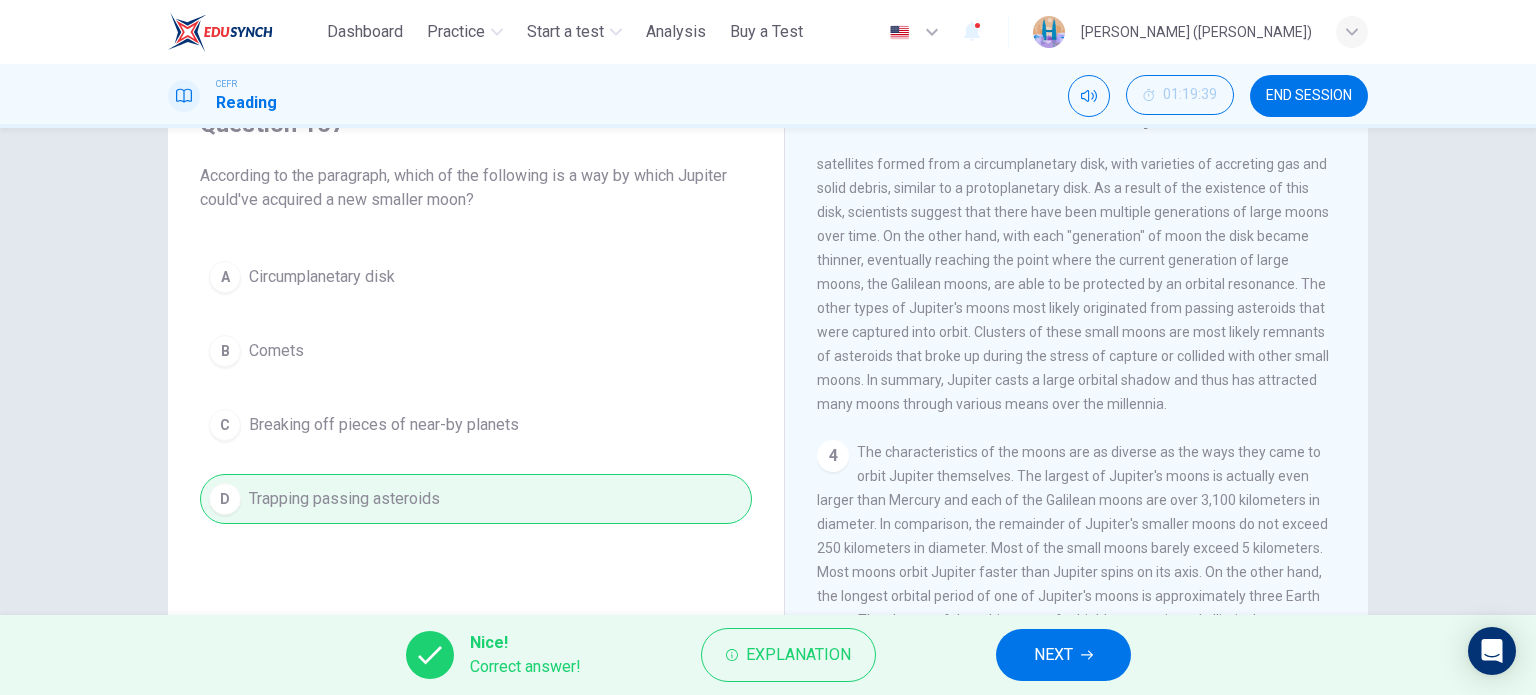 click on "Nice! Correct answer! Explanation NEXT" at bounding box center (768, 655) 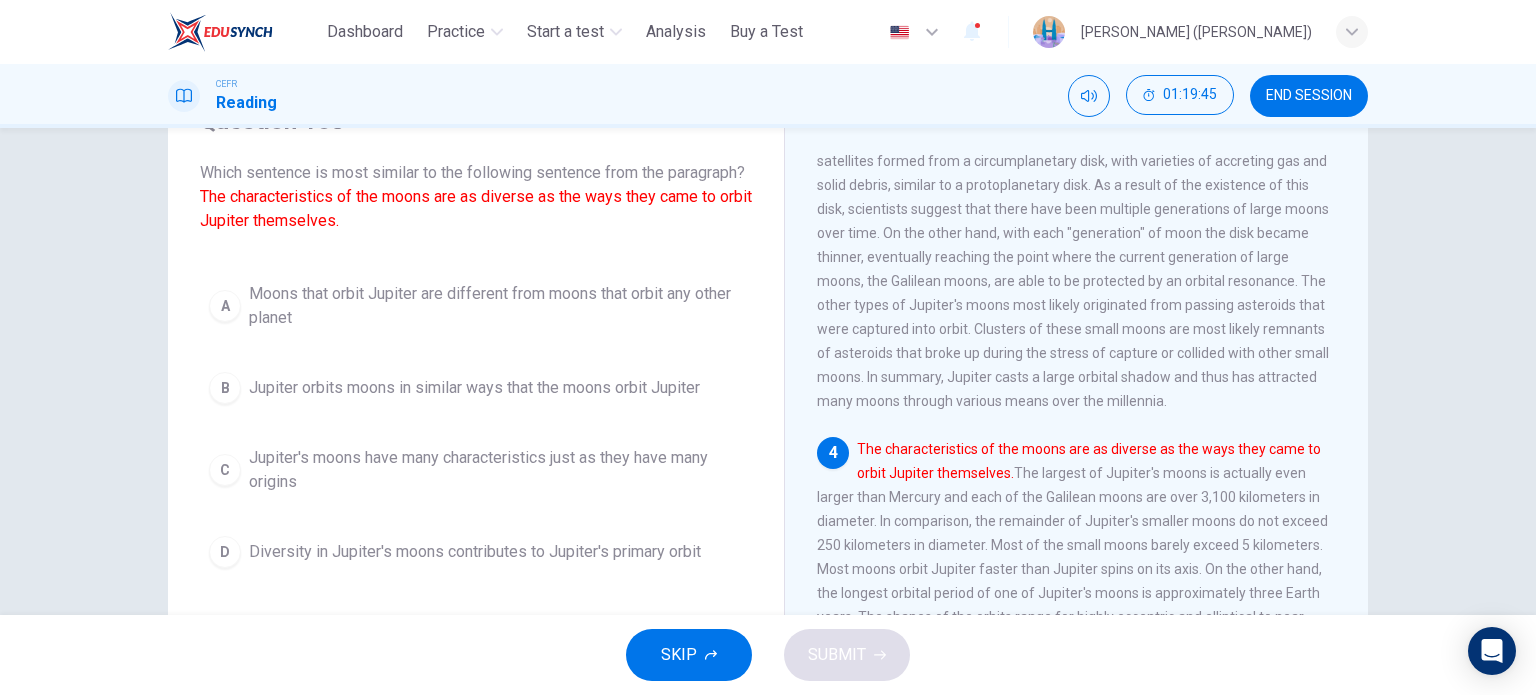 scroll, scrollTop: 100, scrollLeft: 0, axis: vertical 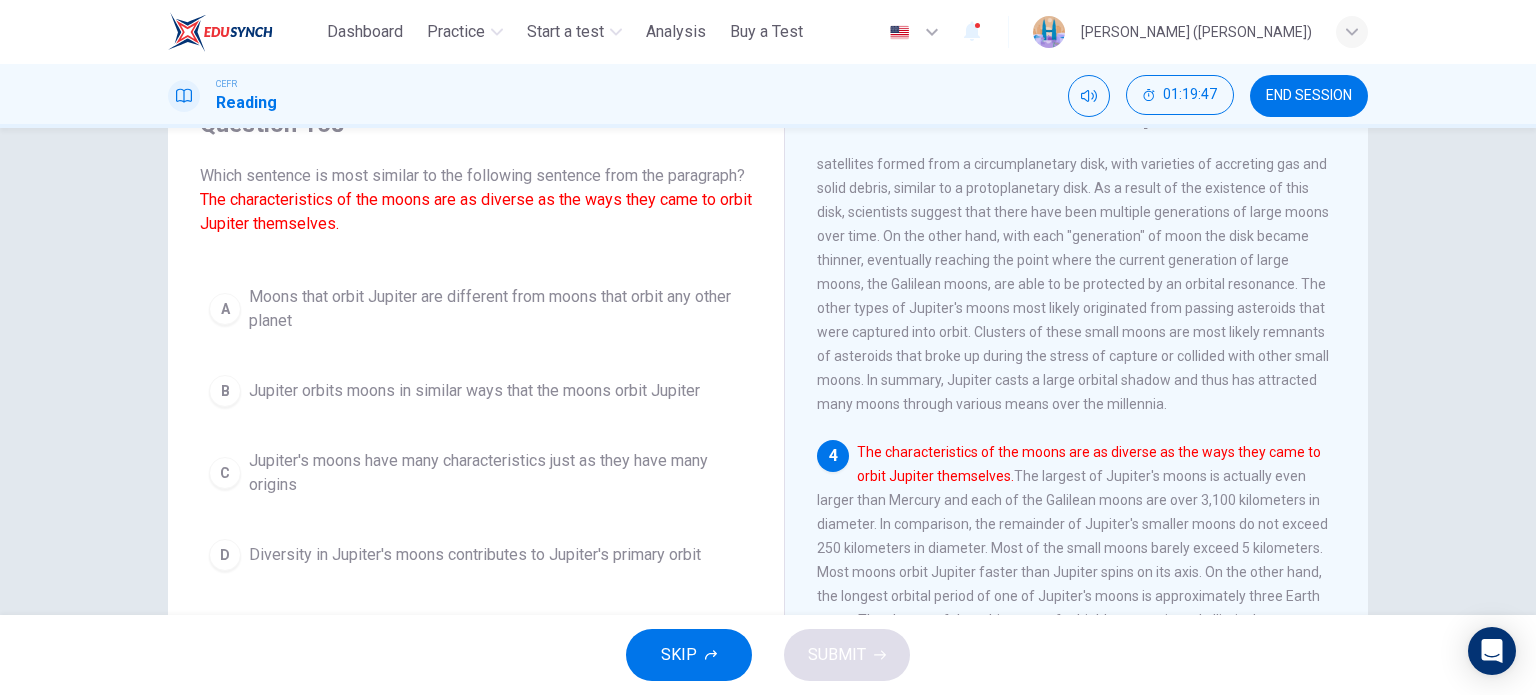 click on "Jupiter's moons have many characteristics just as they have many origins" at bounding box center (496, 473) 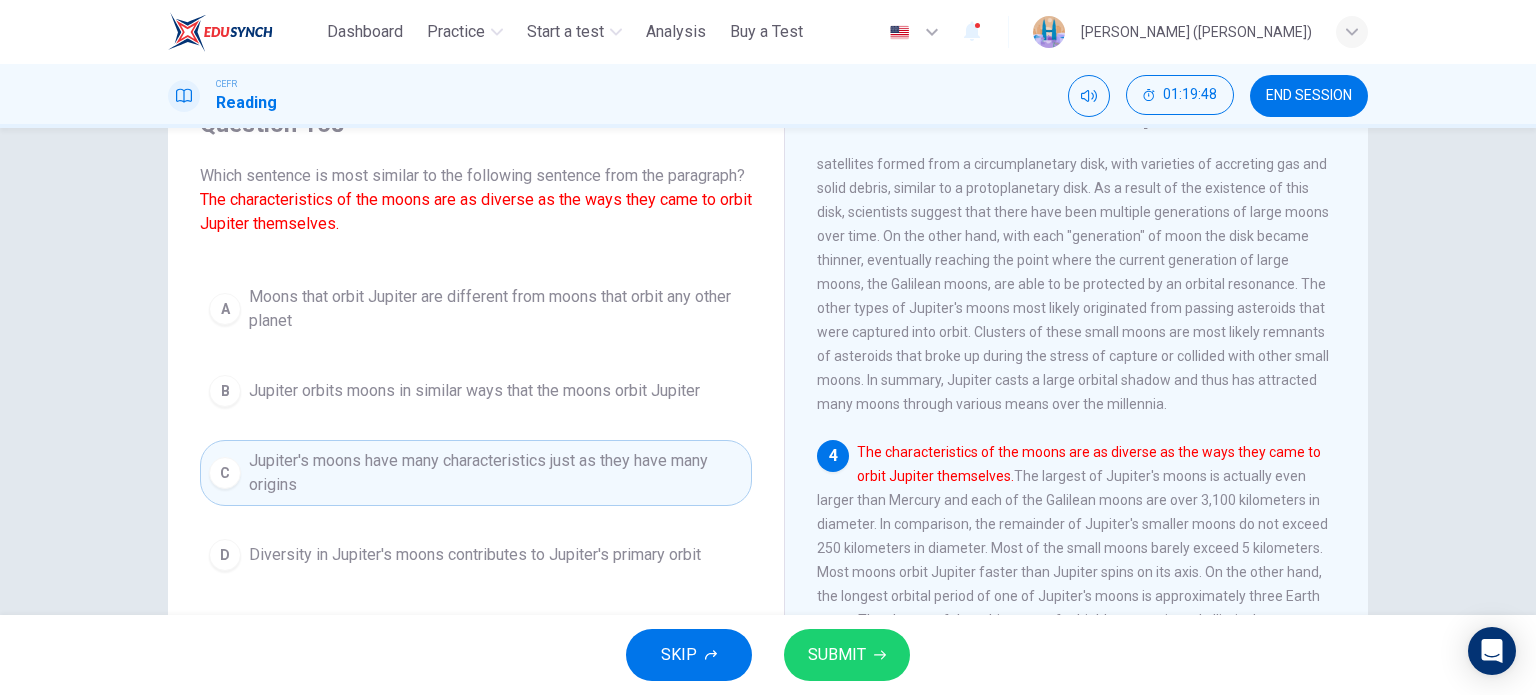 click on "SUBMIT" at bounding box center [837, 655] 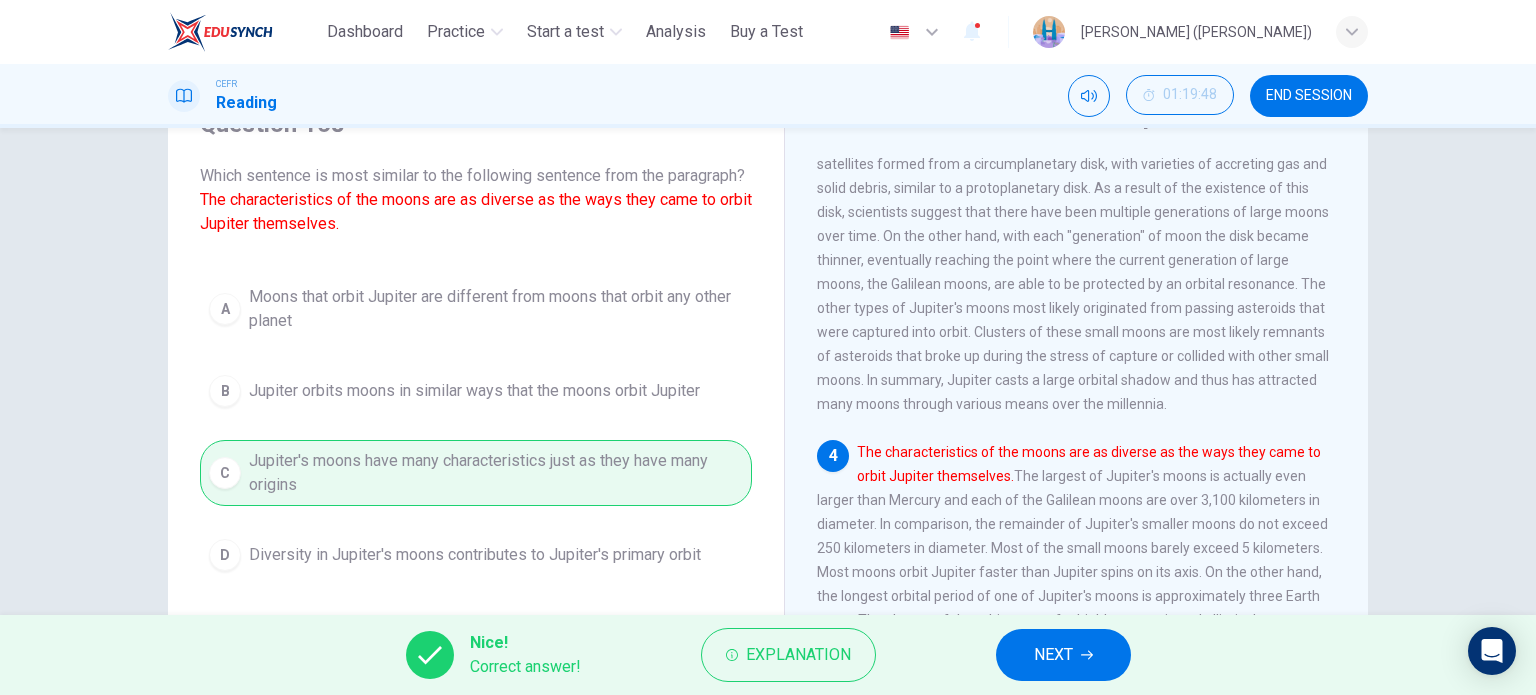 click on "NEXT" at bounding box center (1063, 655) 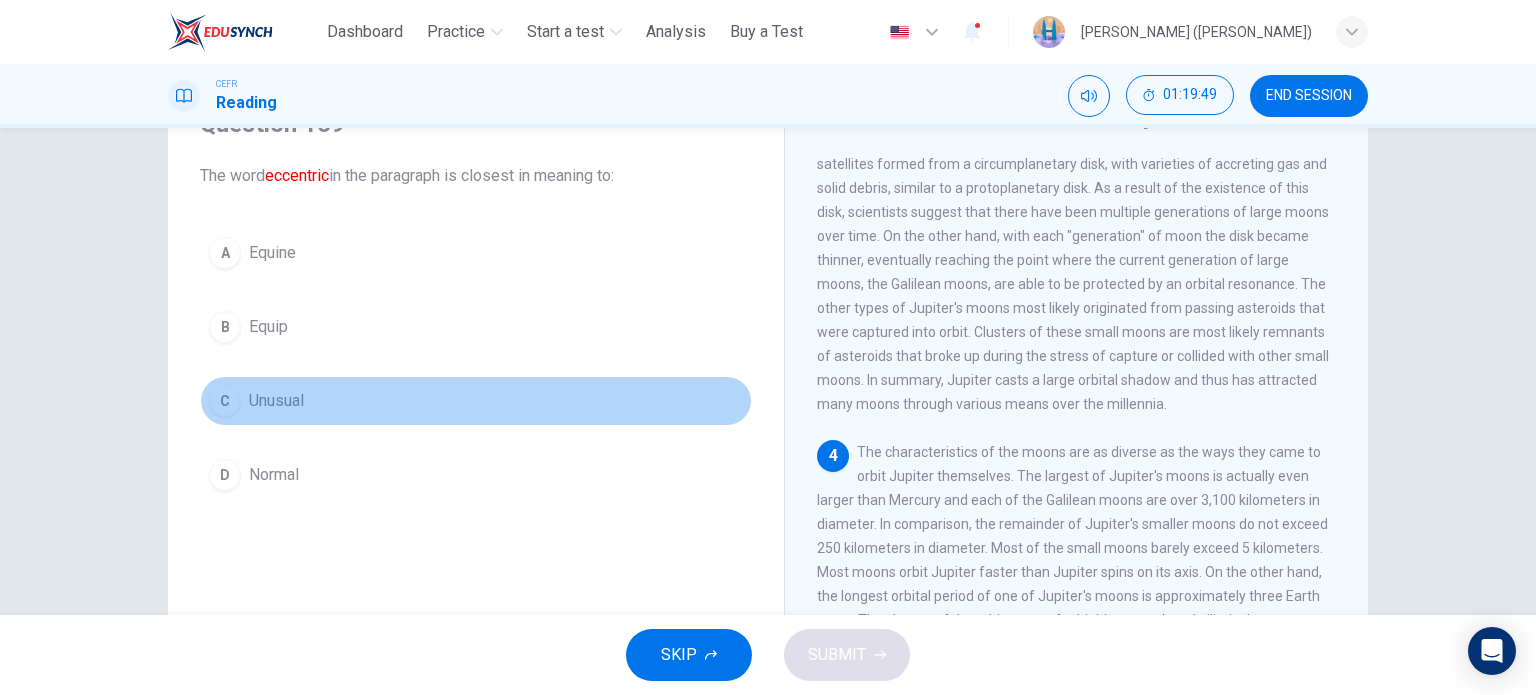 click on "Unusual" at bounding box center [276, 401] 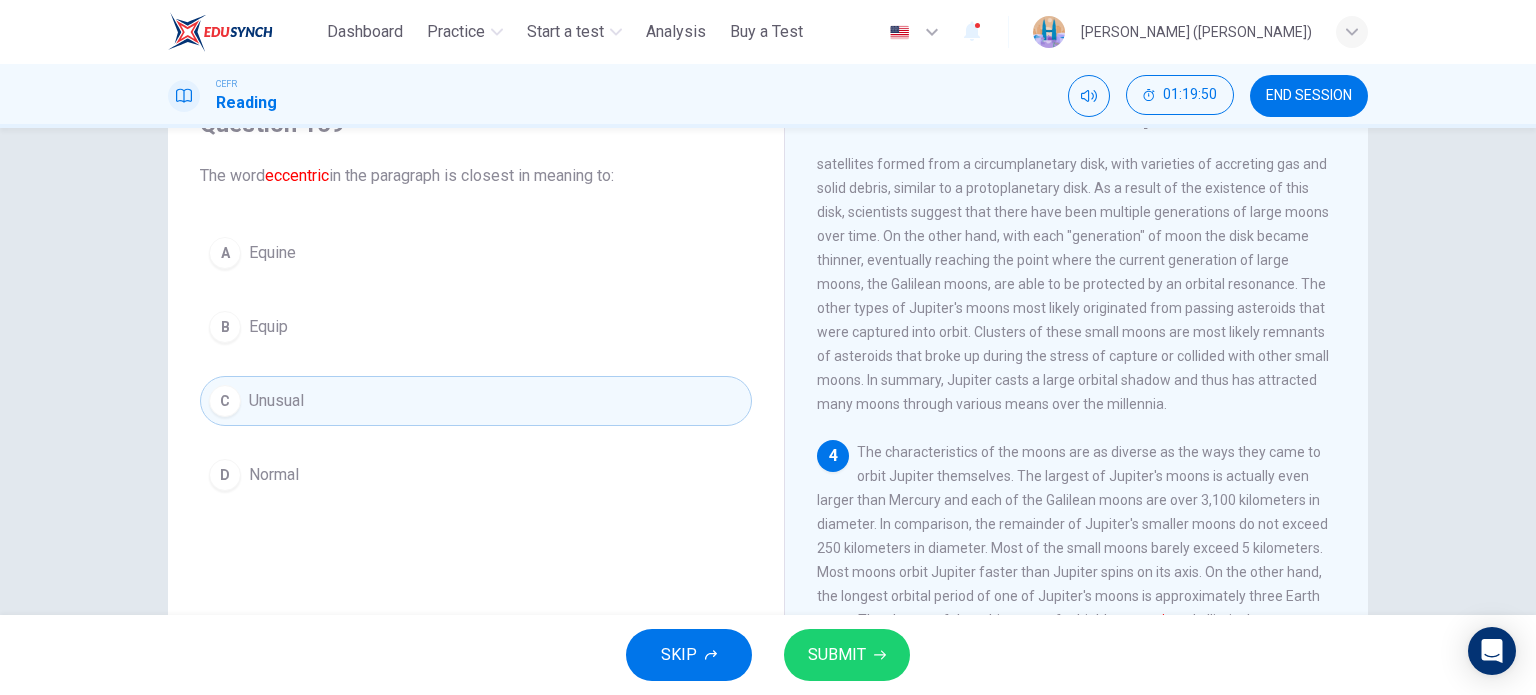 click on "SUBMIT" at bounding box center [837, 655] 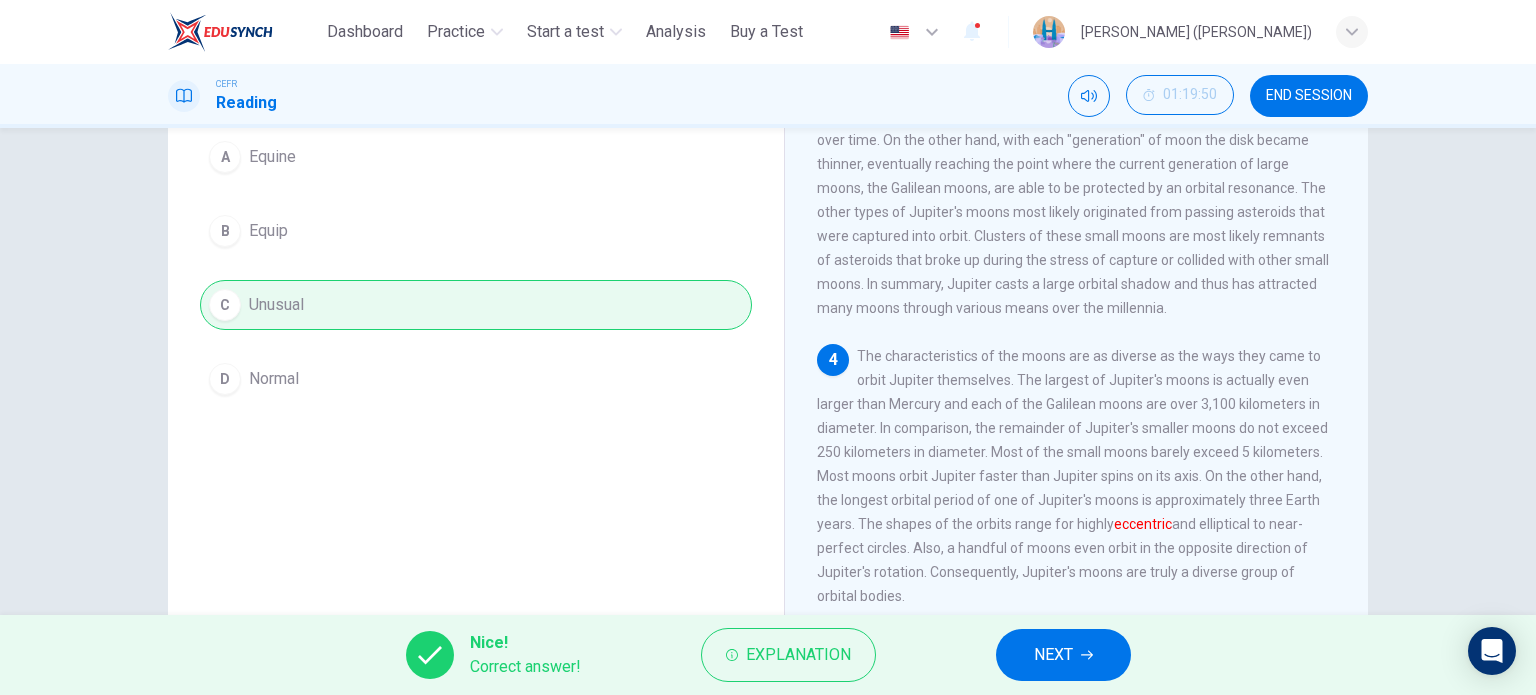 scroll, scrollTop: 200, scrollLeft: 0, axis: vertical 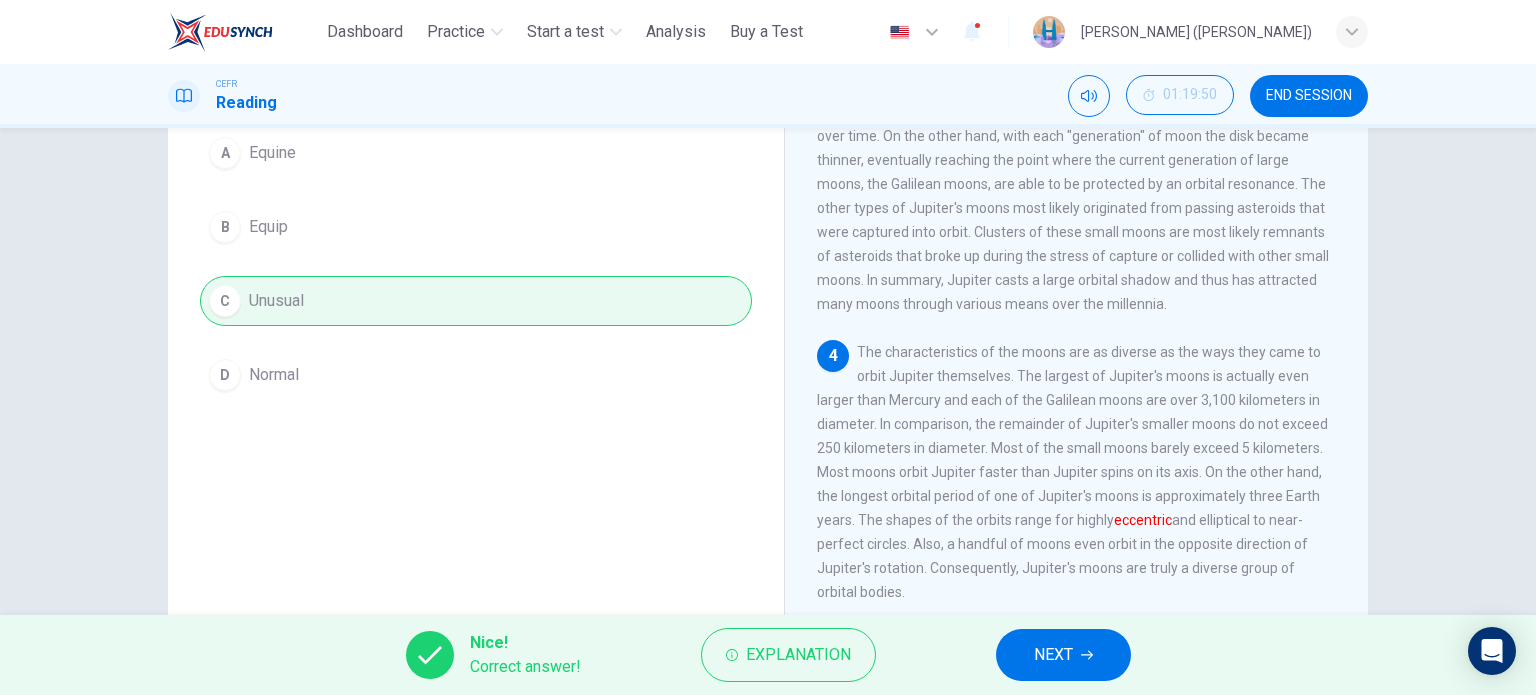 click on "NEXT" at bounding box center (1063, 655) 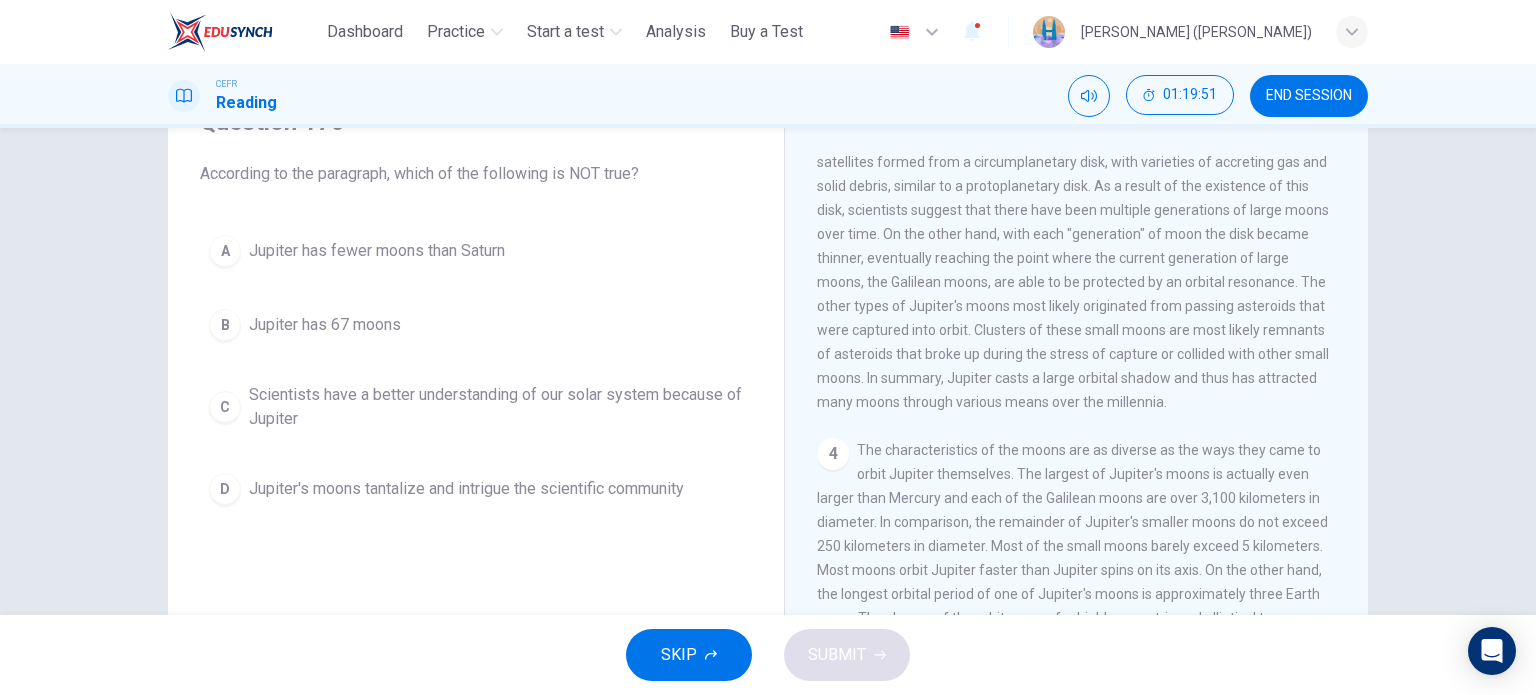 scroll, scrollTop: 100, scrollLeft: 0, axis: vertical 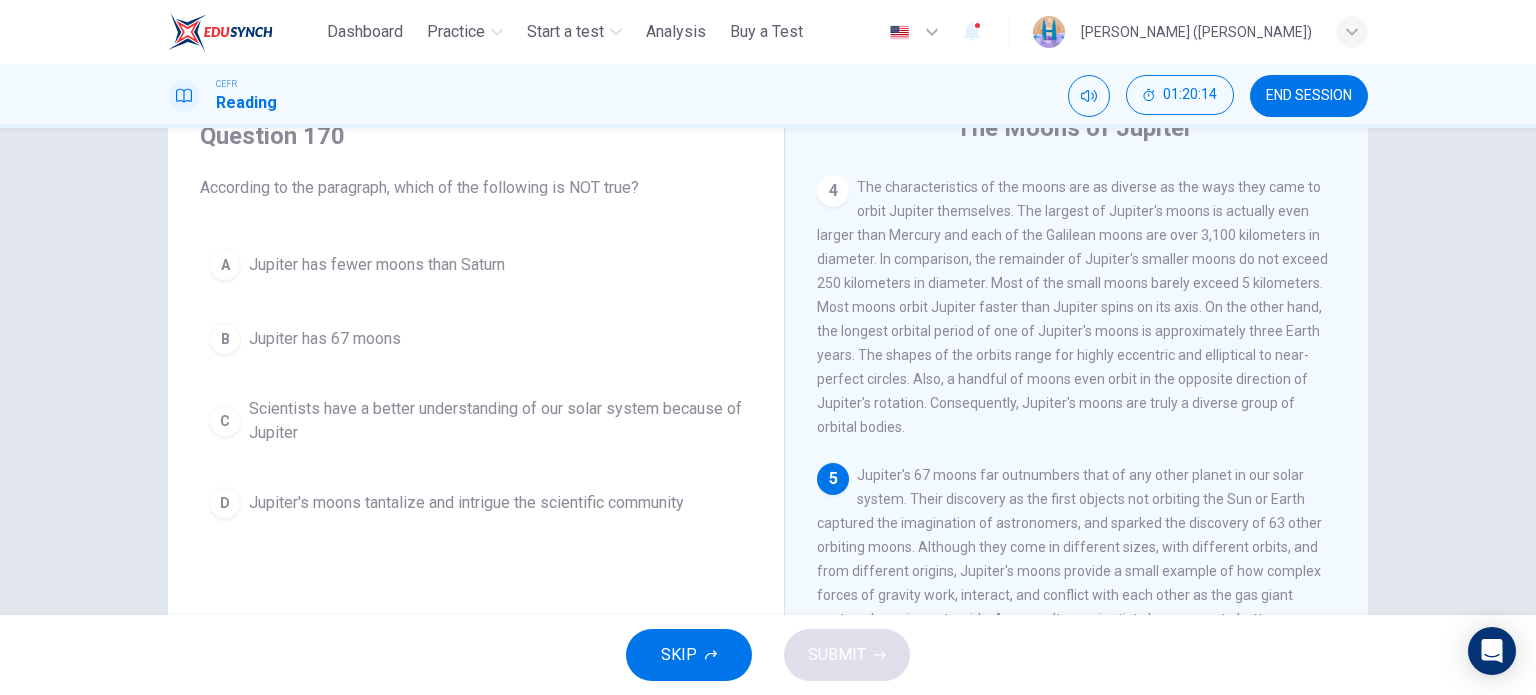 click on "A" at bounding box center [225, 265] 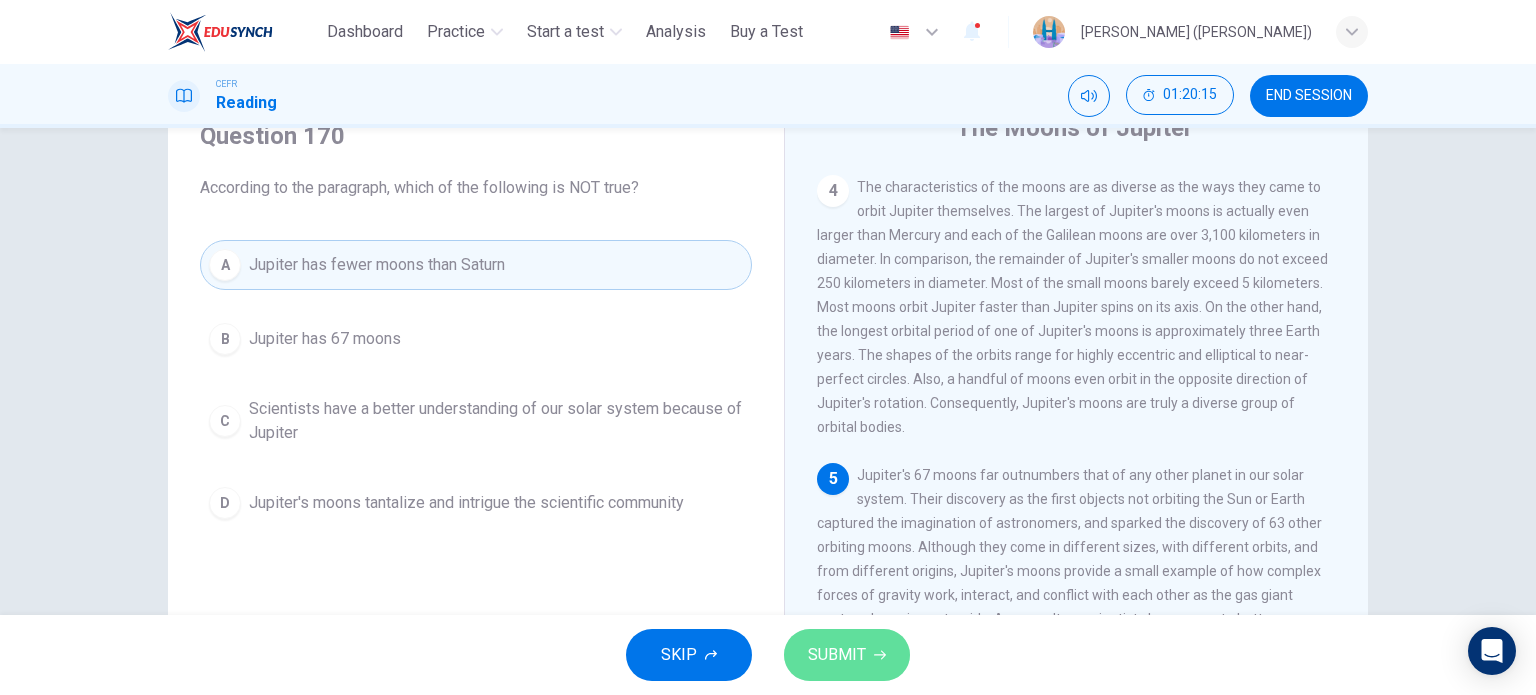 click on "SUBMIT" at bounding box center [837, 655] 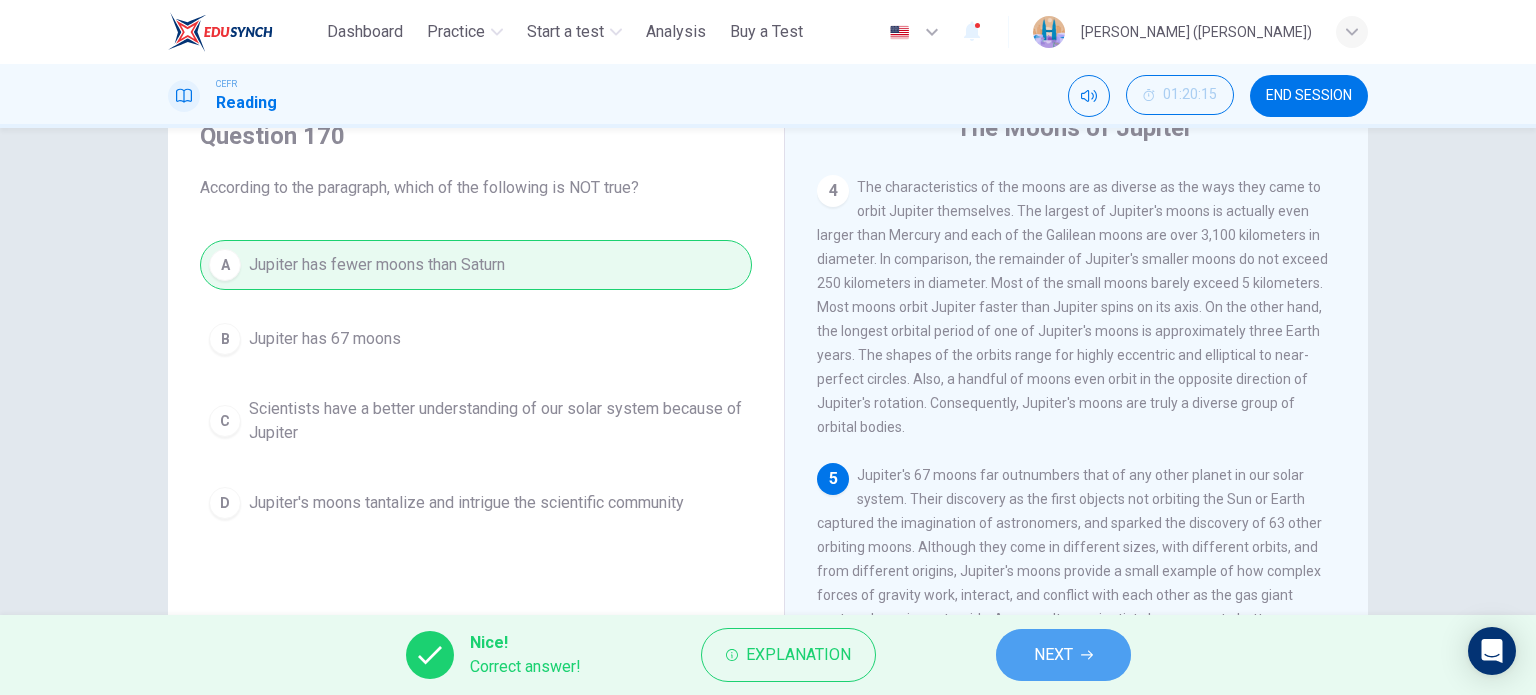 click on "NEXT" at bounding box center [1063, 655] 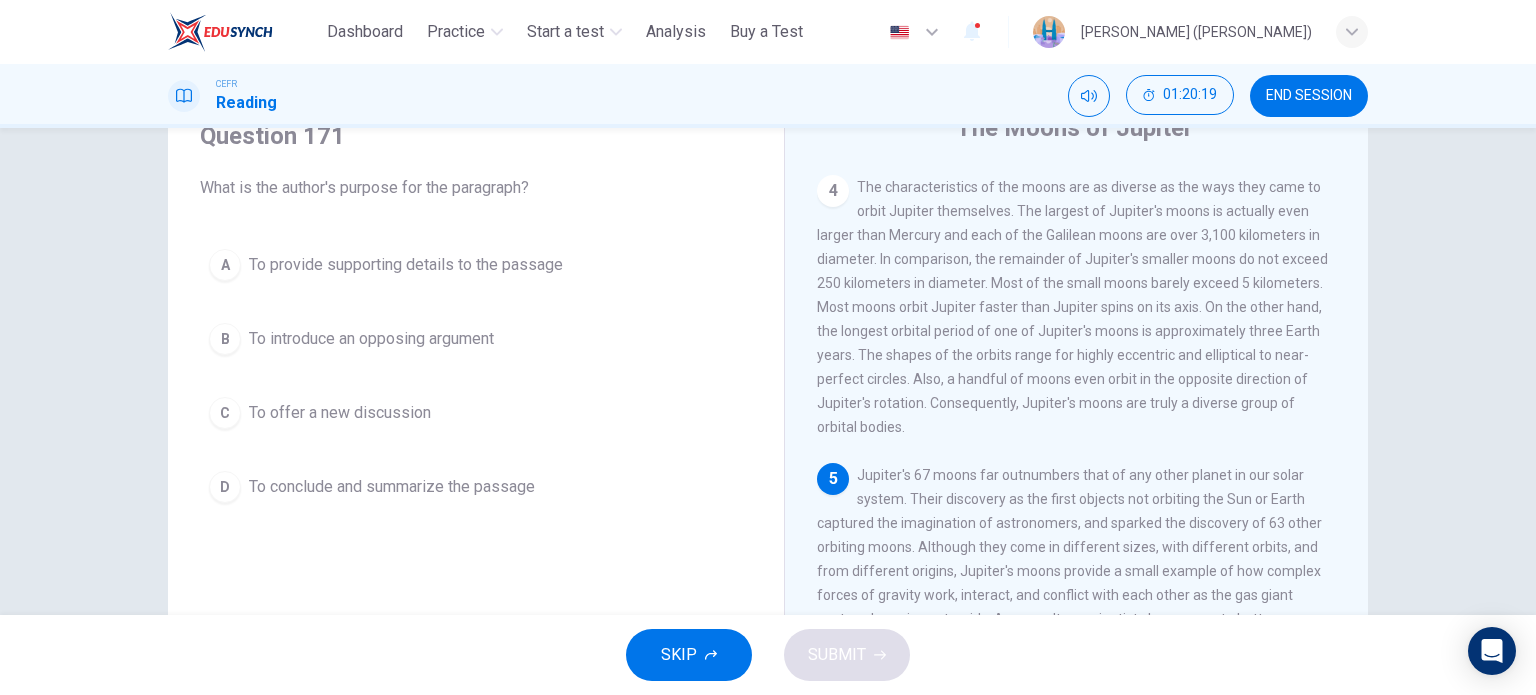 click on "To conclude and summarize the passage" at bounding box center (392, 487) 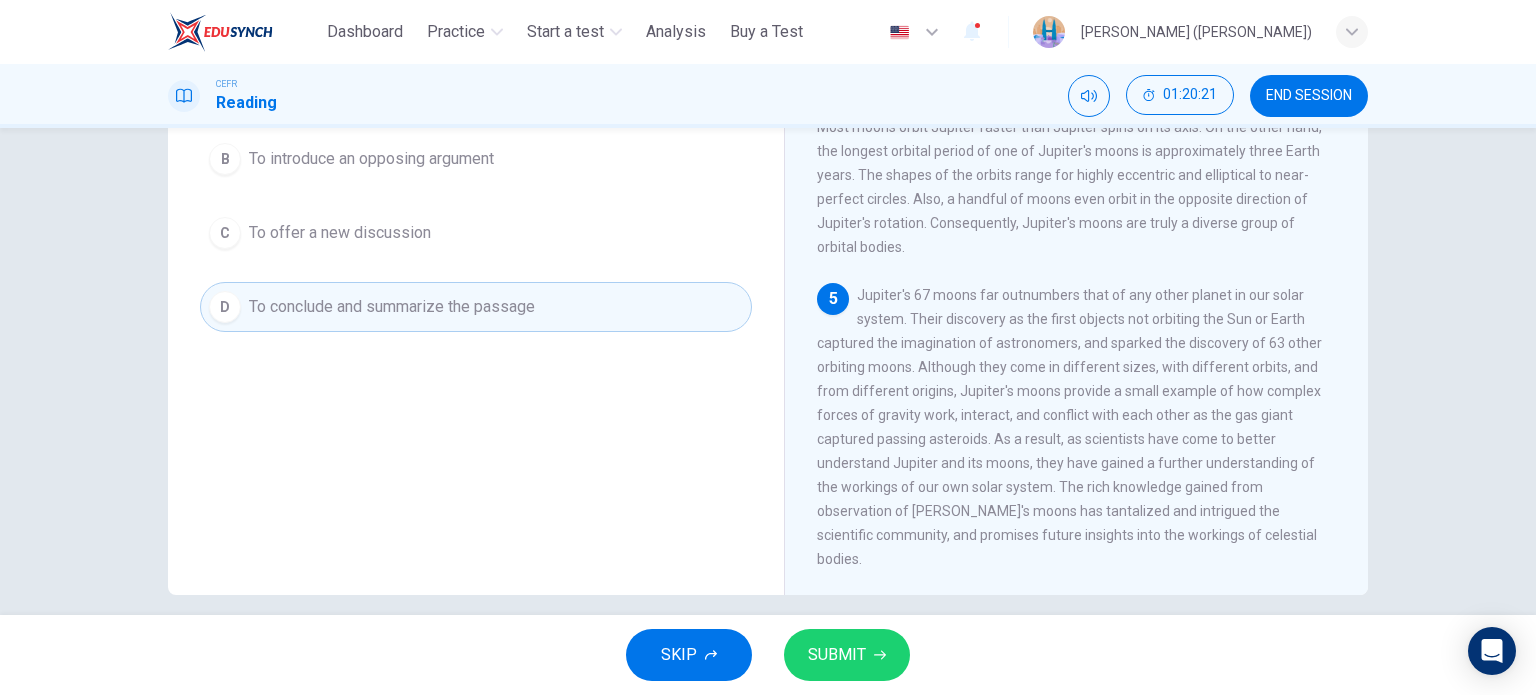 scroll, scrollTop: 288, scrollLeft: 0, axis: vertical 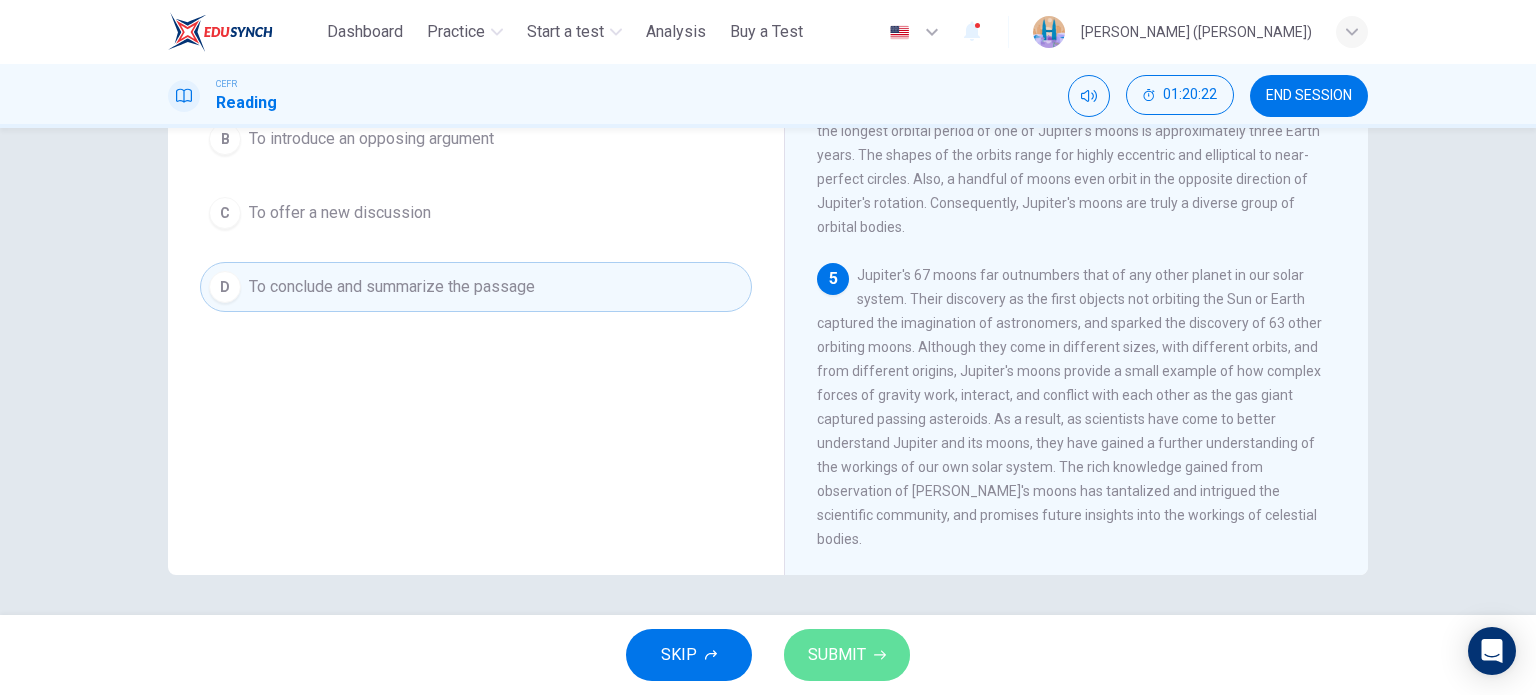 click on "SUBMIT" at bounding box center [847, 655] 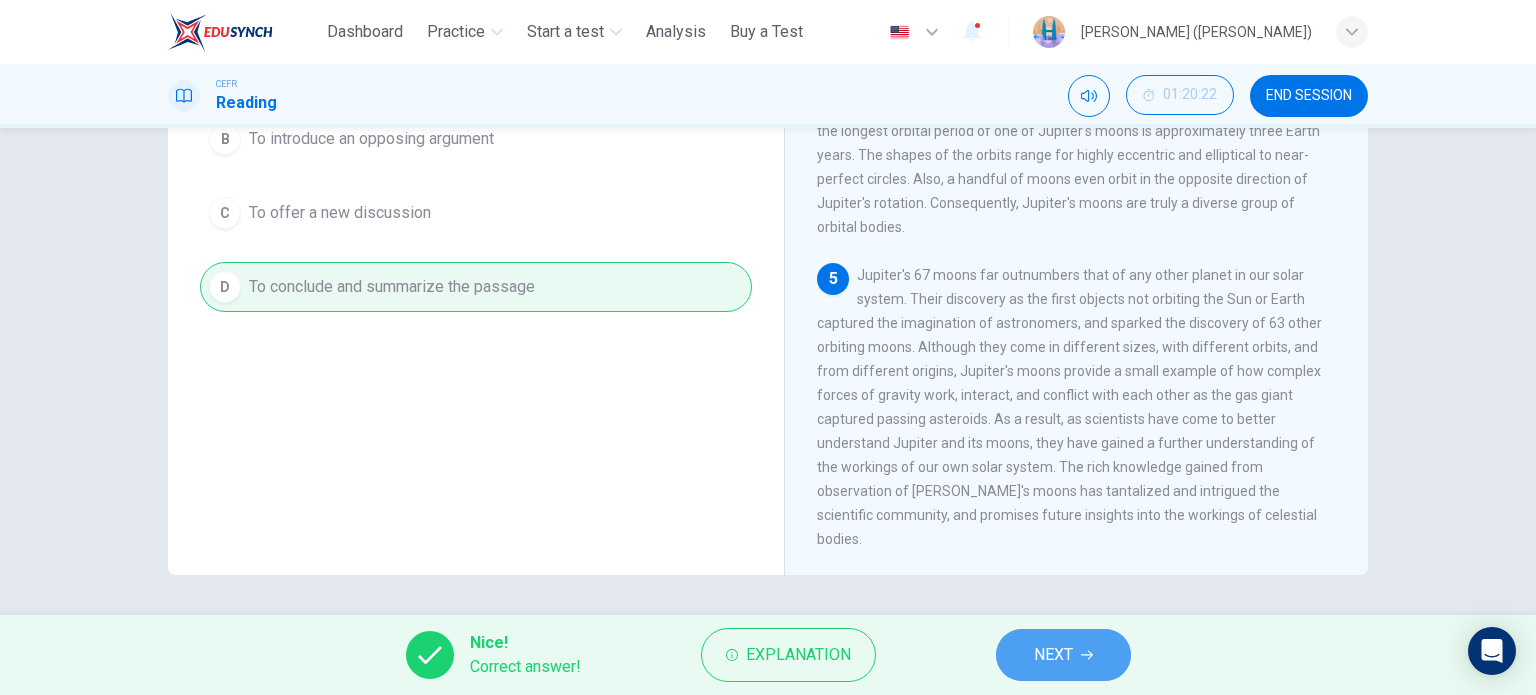 click on "NEXT" at bounding box center [1063, 655] 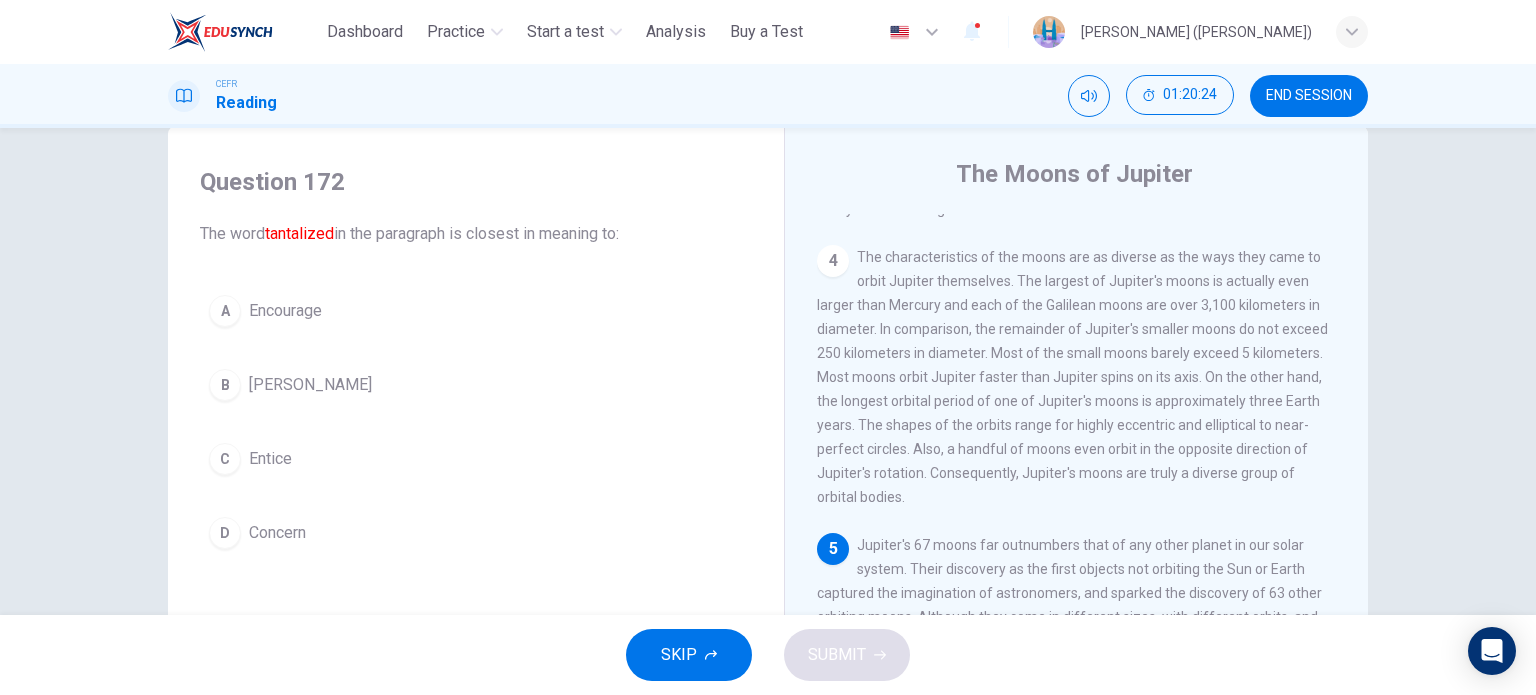 scroll, scrollTop: 100, scrollLeft: 0, axis: vertical 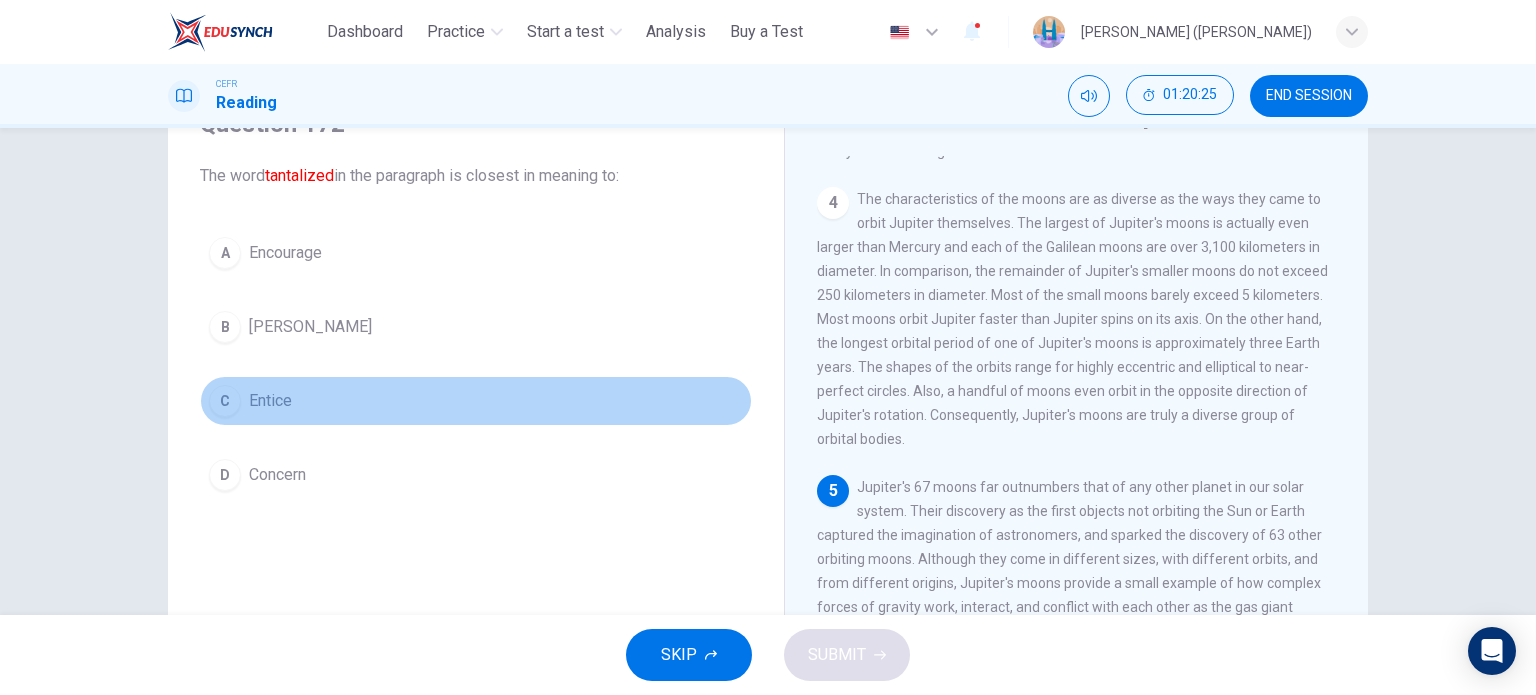 click on "Entice" at bounding box center (270, 401) 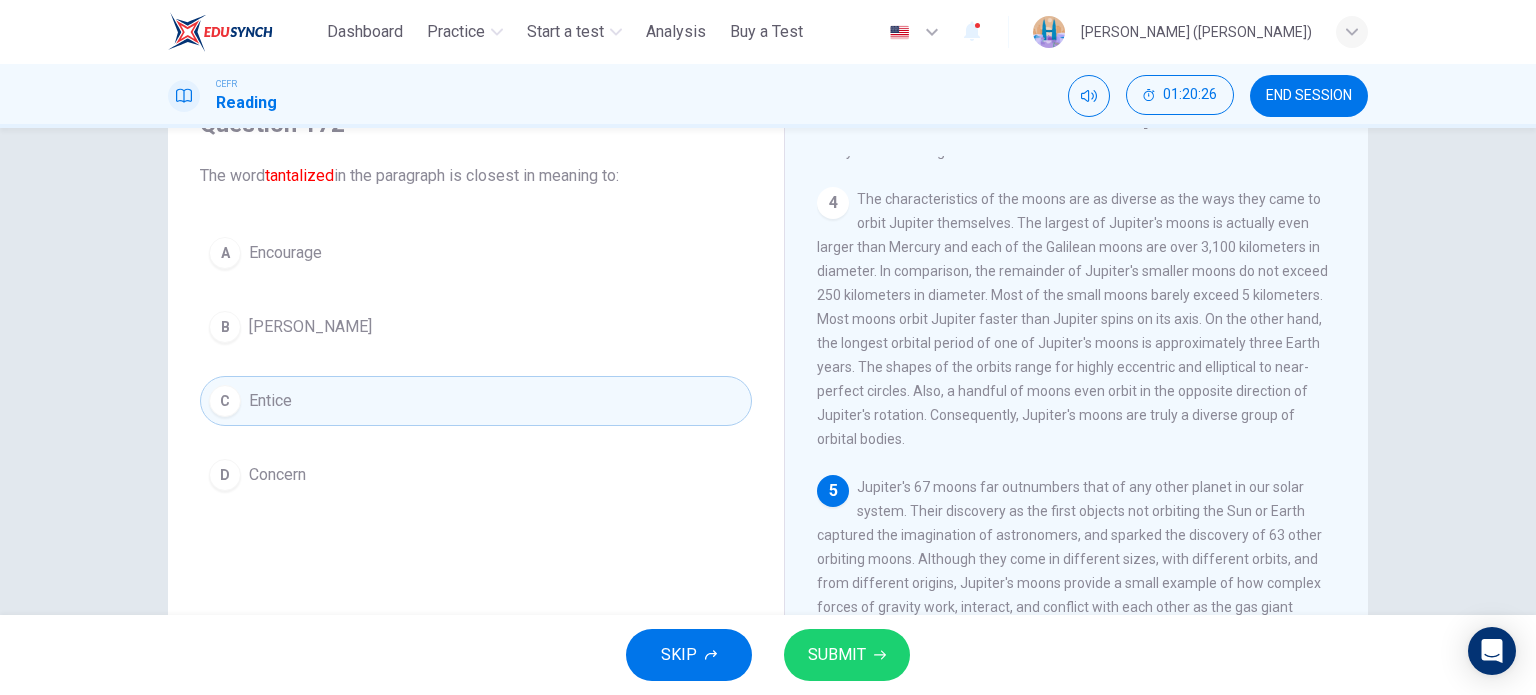 click on "SUBMIT" at bounding box center [847, 655] 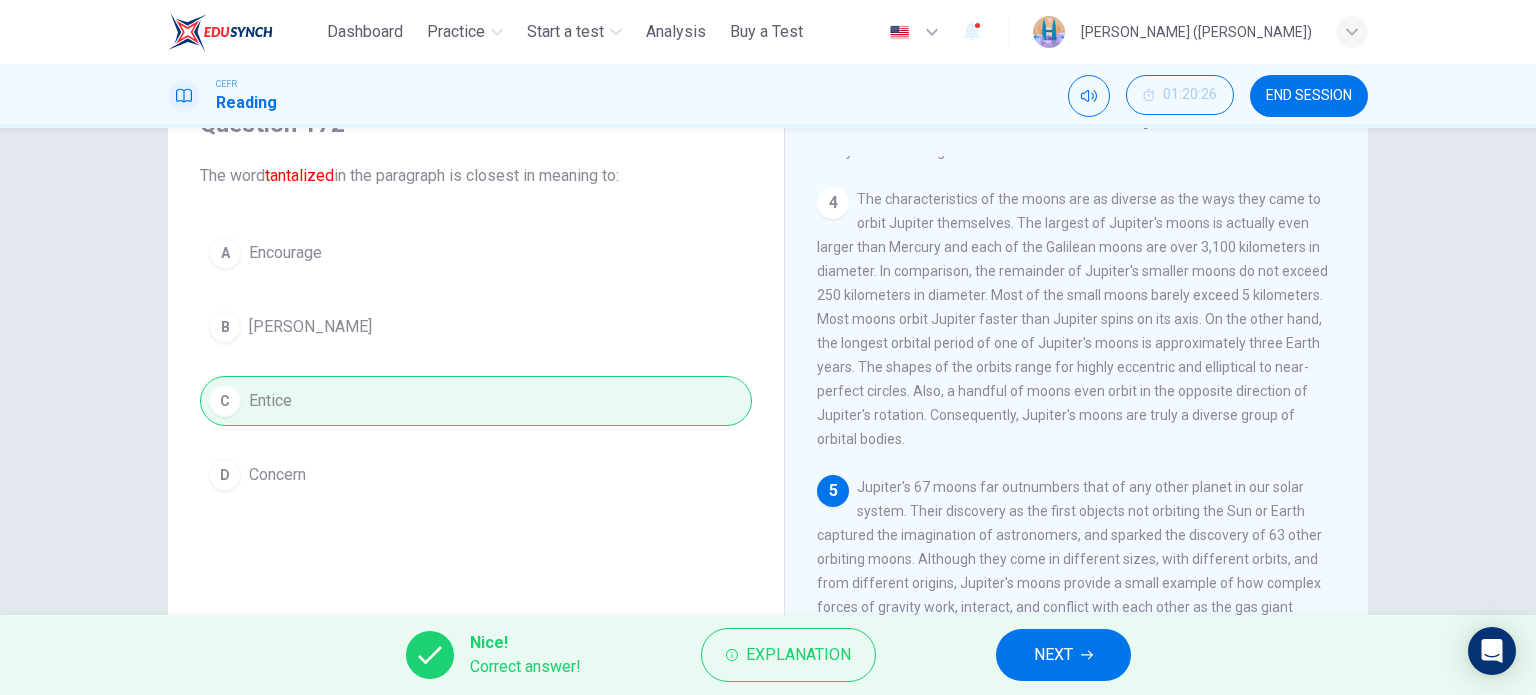 click on "NEXT" at bounding box center [1053, 655] 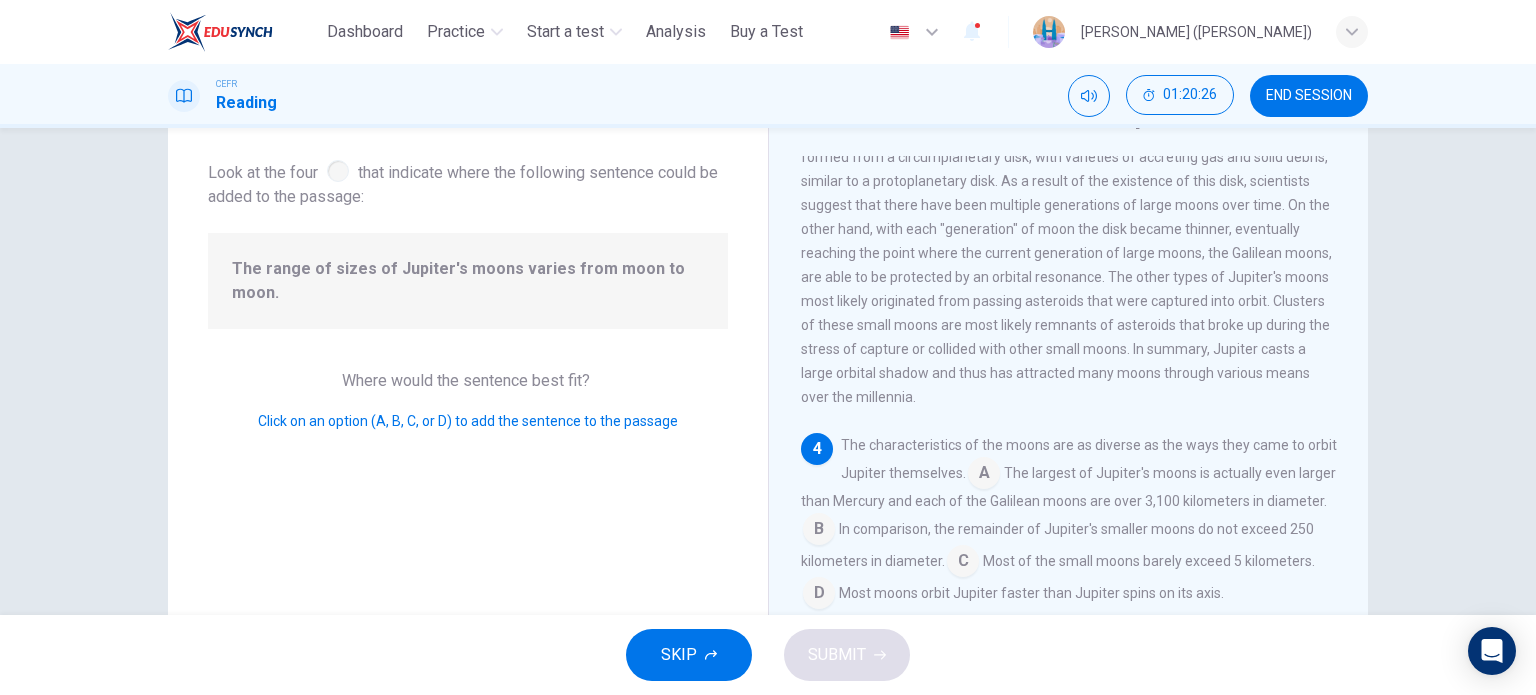 scroll, scrollTop: 765, scrollLeft: 0, axis: vertical 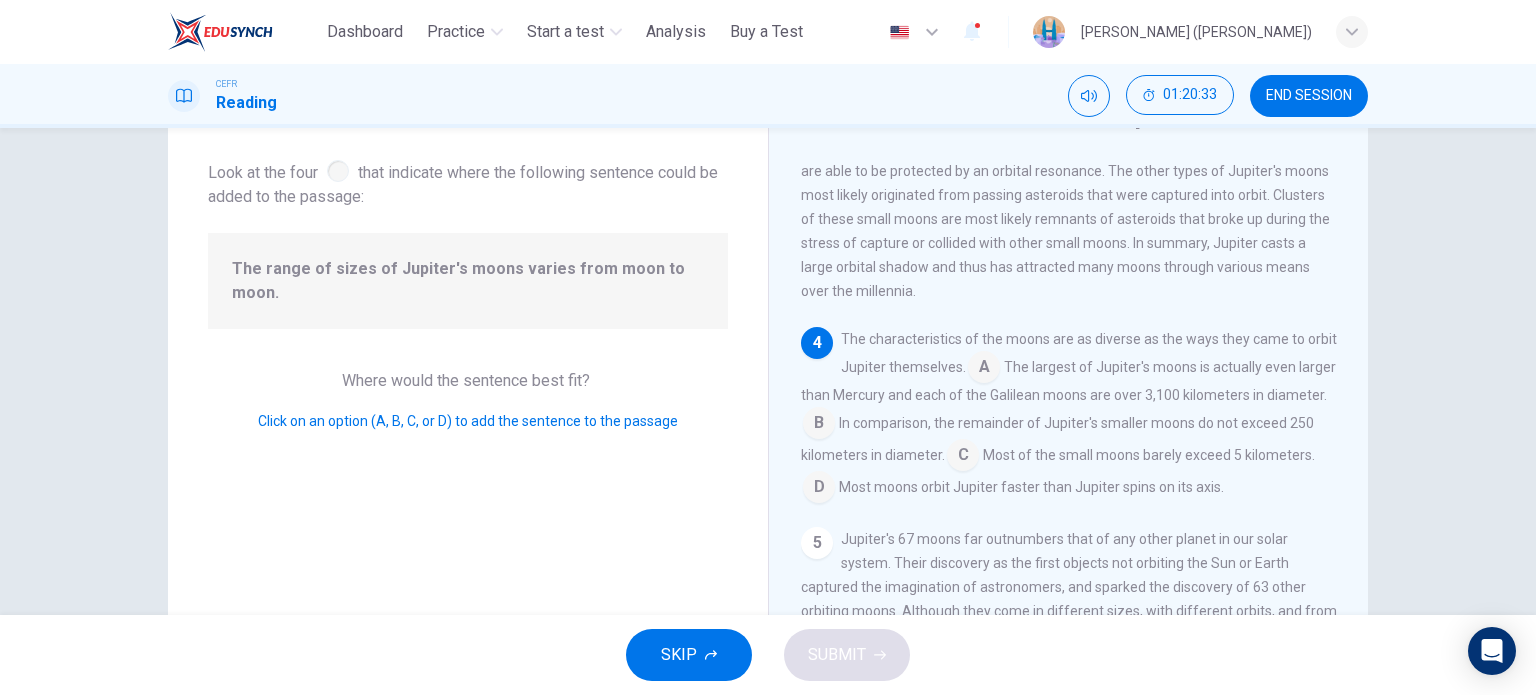 click at bounding box center (984, 369) 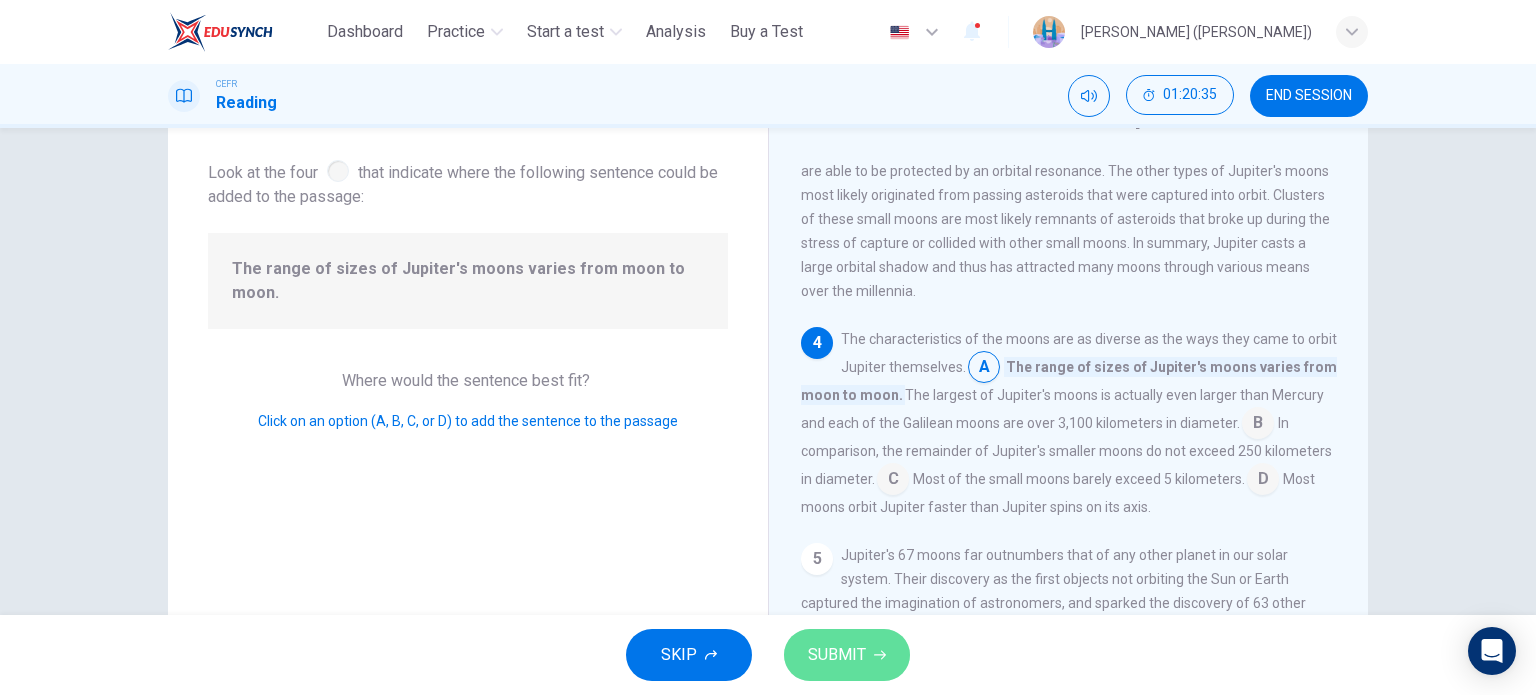click on "SUBMIT" at bounding box center (847, 655) 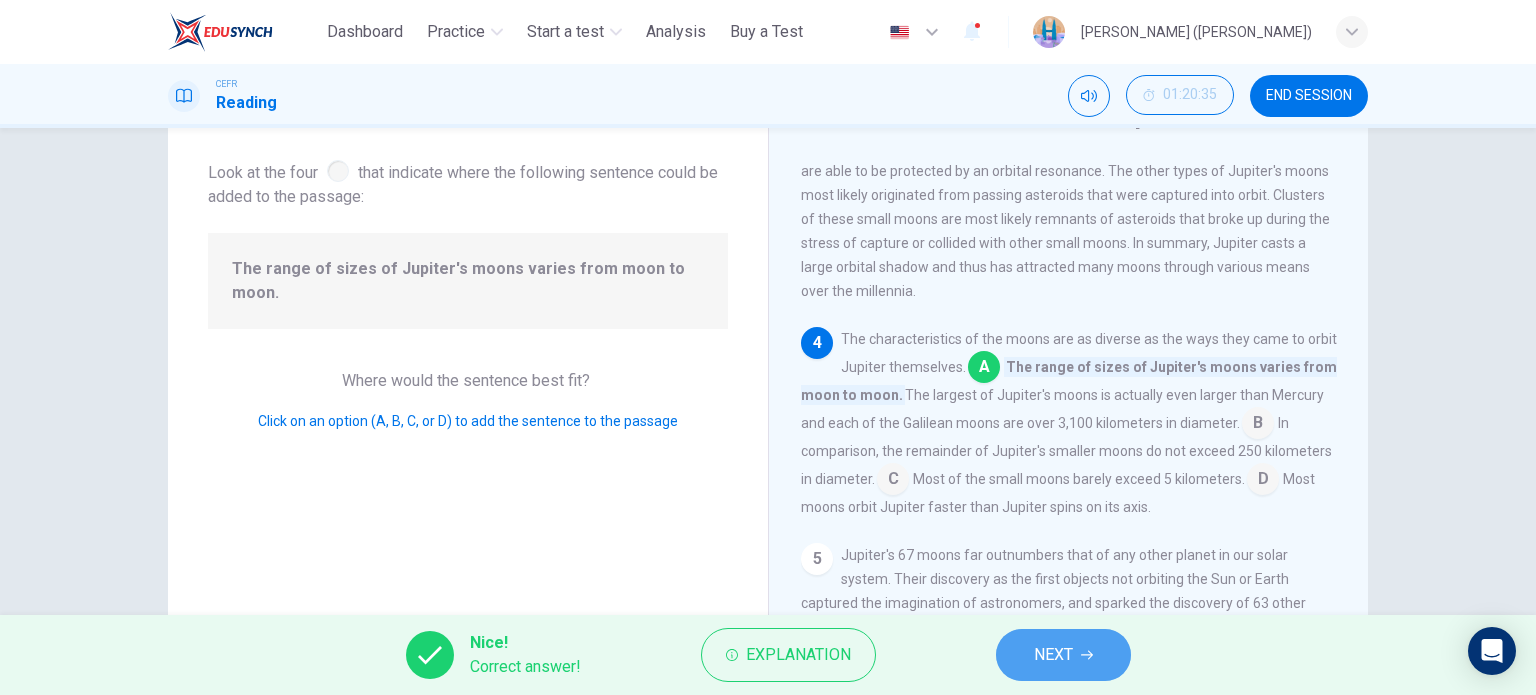 click on "NEXT" at bounding box center [1053, 655] 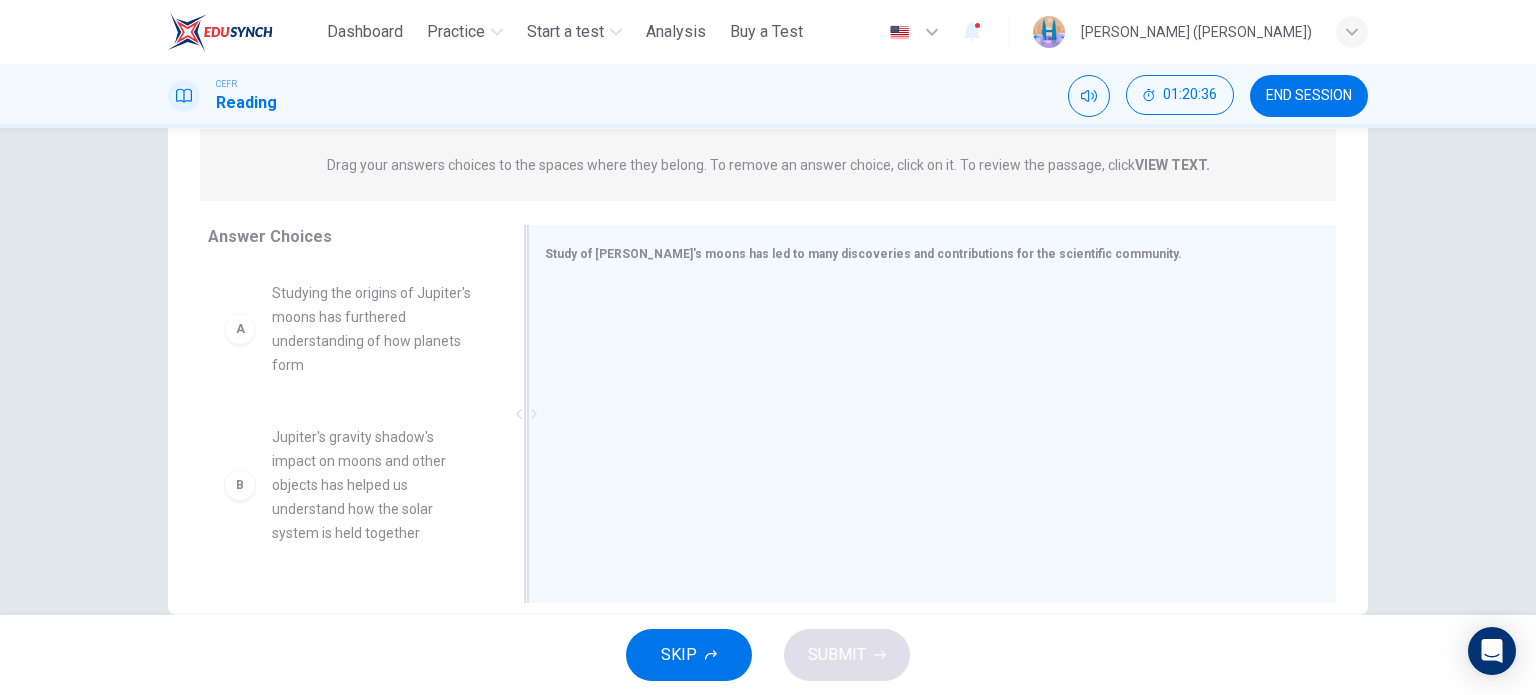 scroll, scrollTop: 288, scrollLeft: 0, axis: vertical 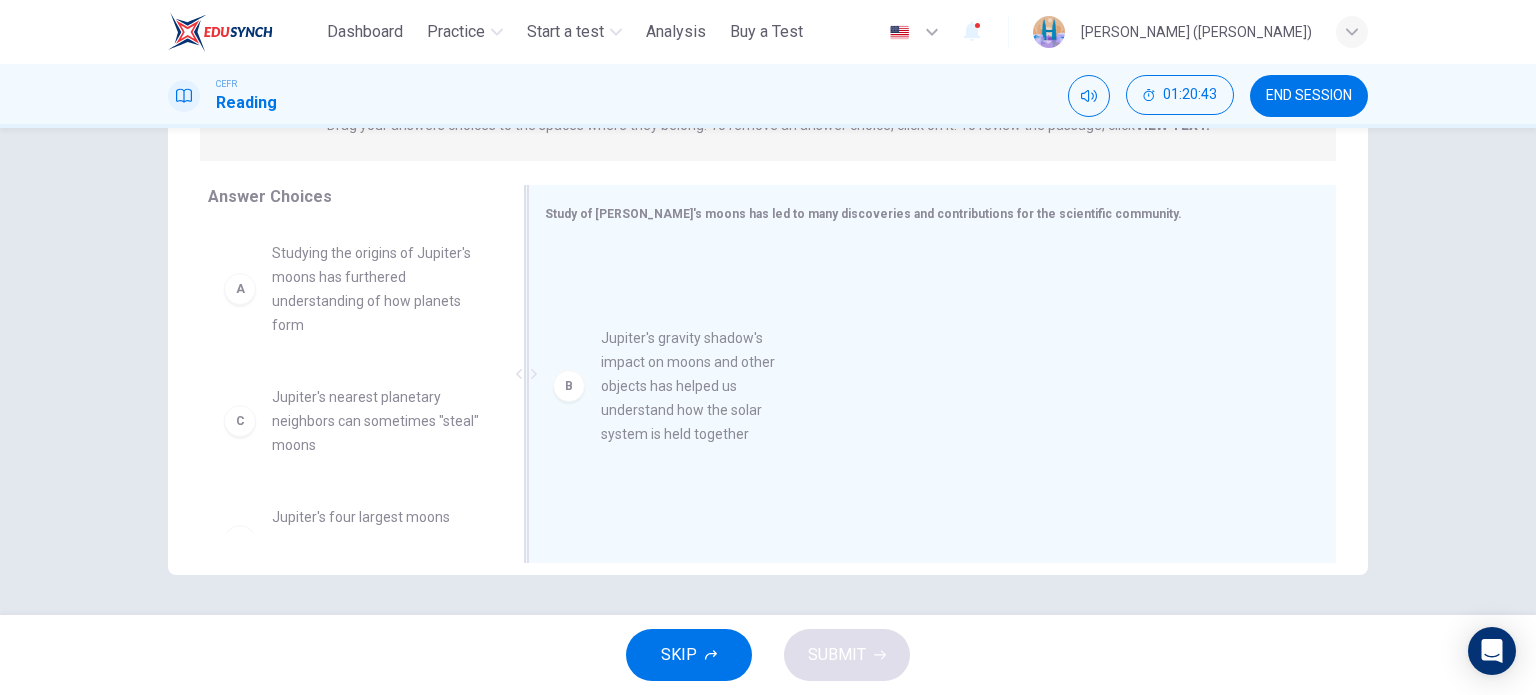 drag, startPoint x: 415, startPoint y: 446, endPoint x: 754, endPoint y: 385, distance: 344.4445 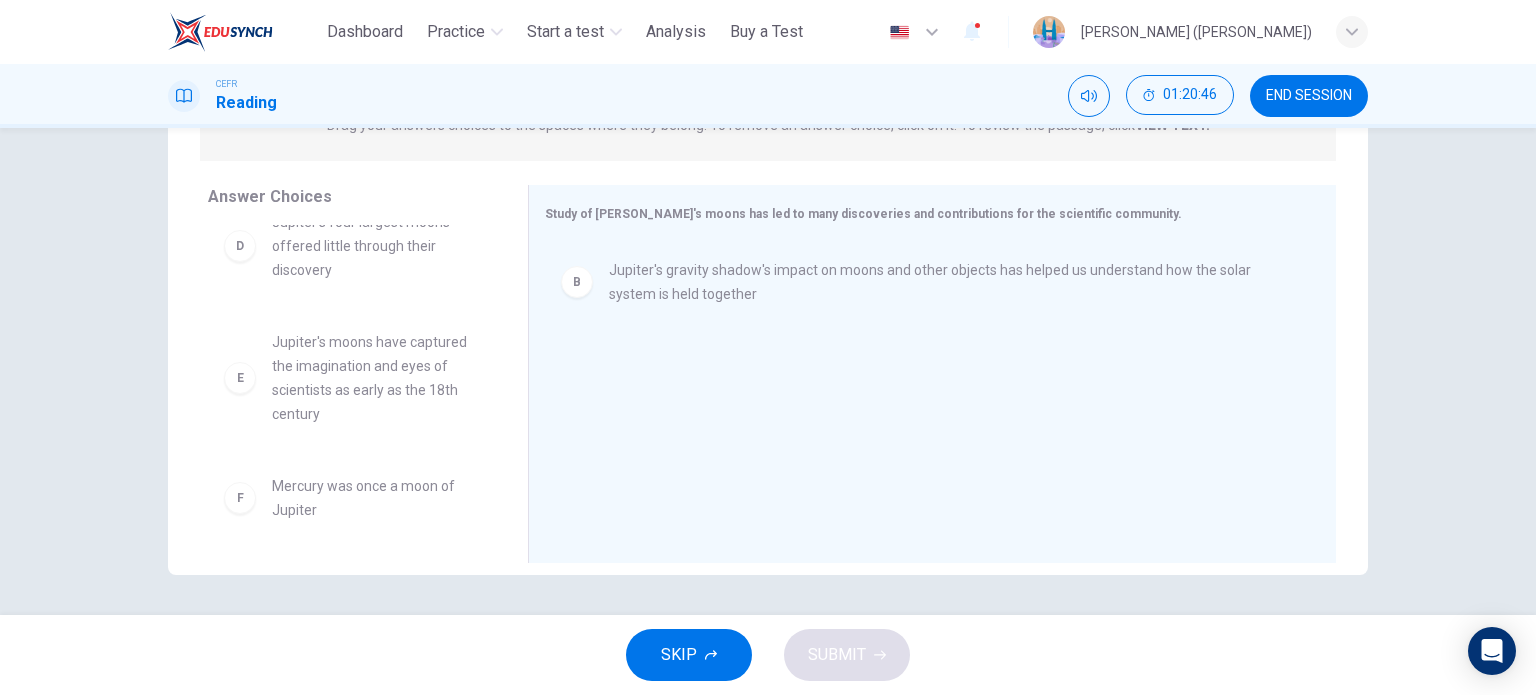 scroll, scrollTop: 300, scrollLeft: 0, axis: vertical 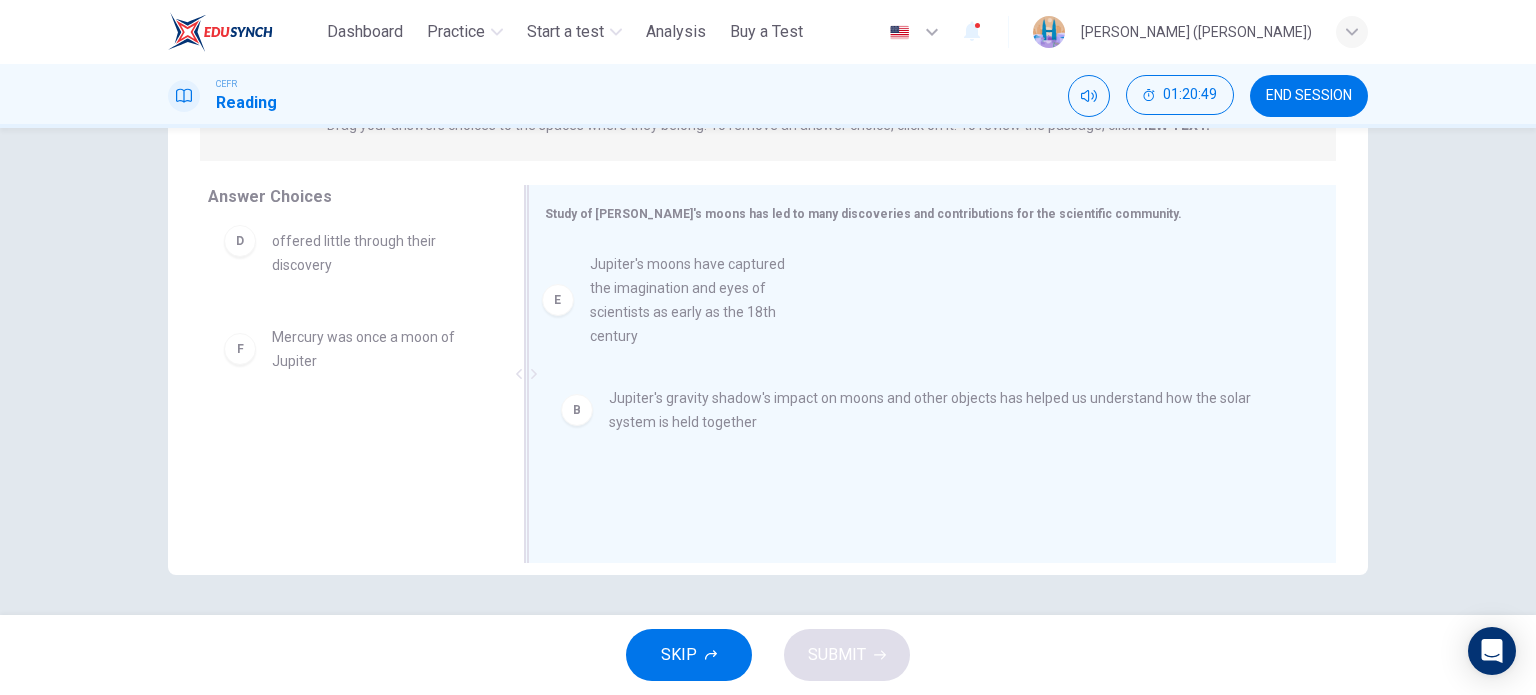 drag, startPoint x: 417, startPoint y: 384, endPoint x: 692, endPoint y: 327, distance: 280.84515 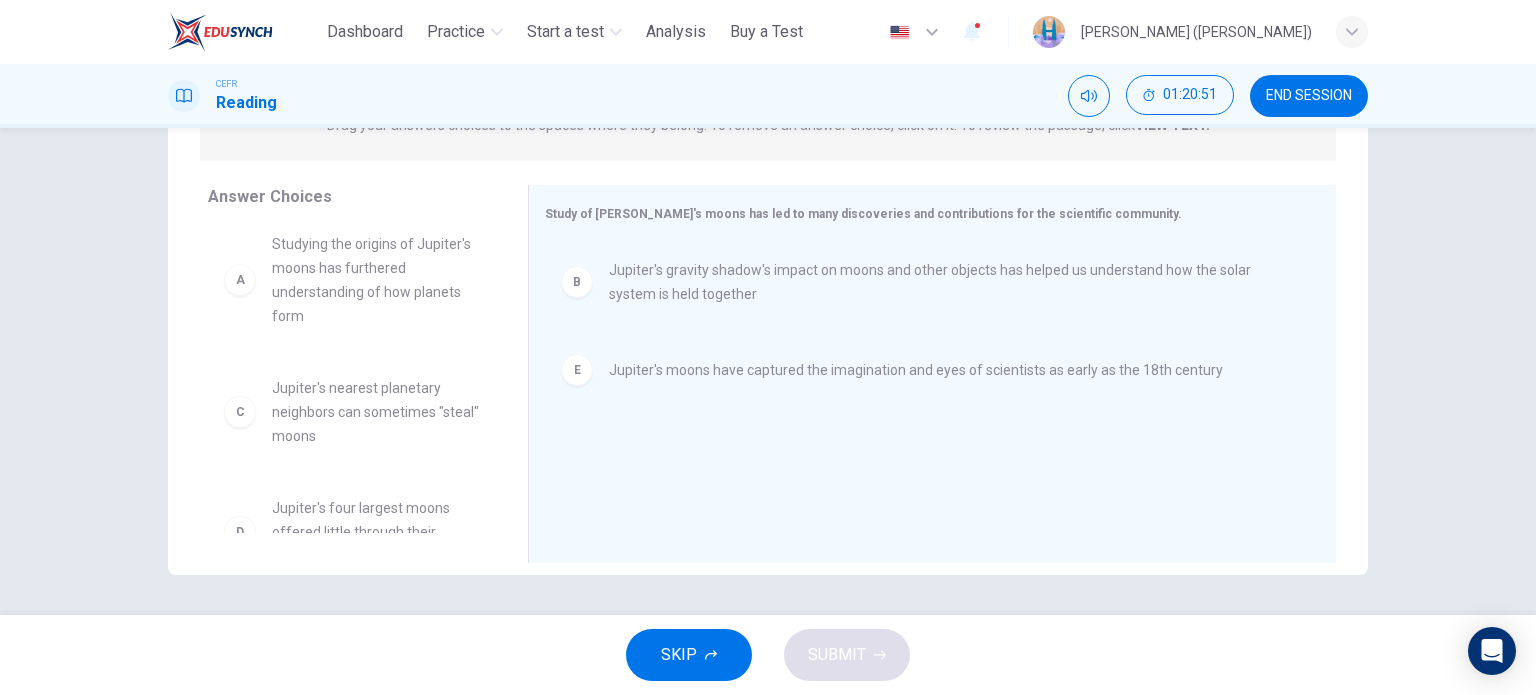 scroll, scrollTop: 0, scrollLeft: 0, axis: both 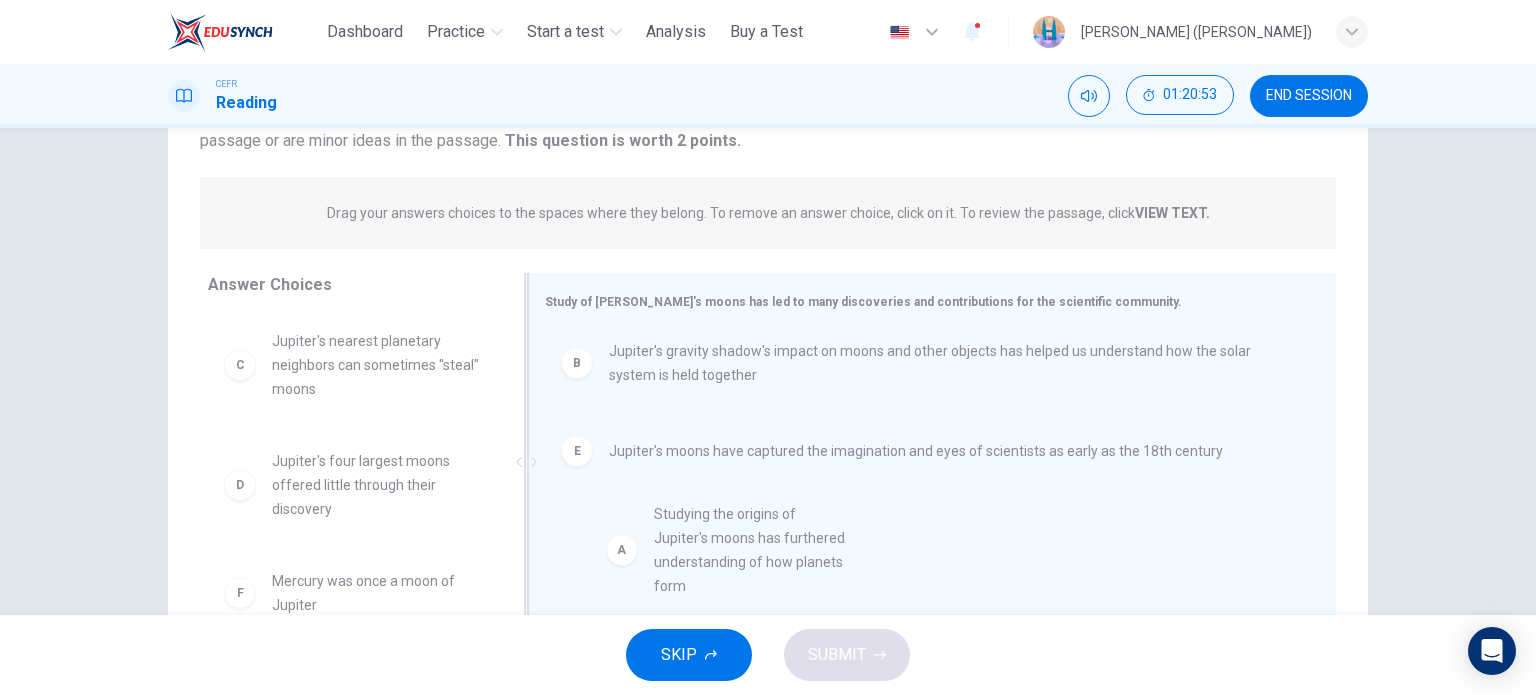 drag, startPoint x: 405, startPoint y: 381, endPoint x: 783, endPoint y: 549, distance: 413.65204 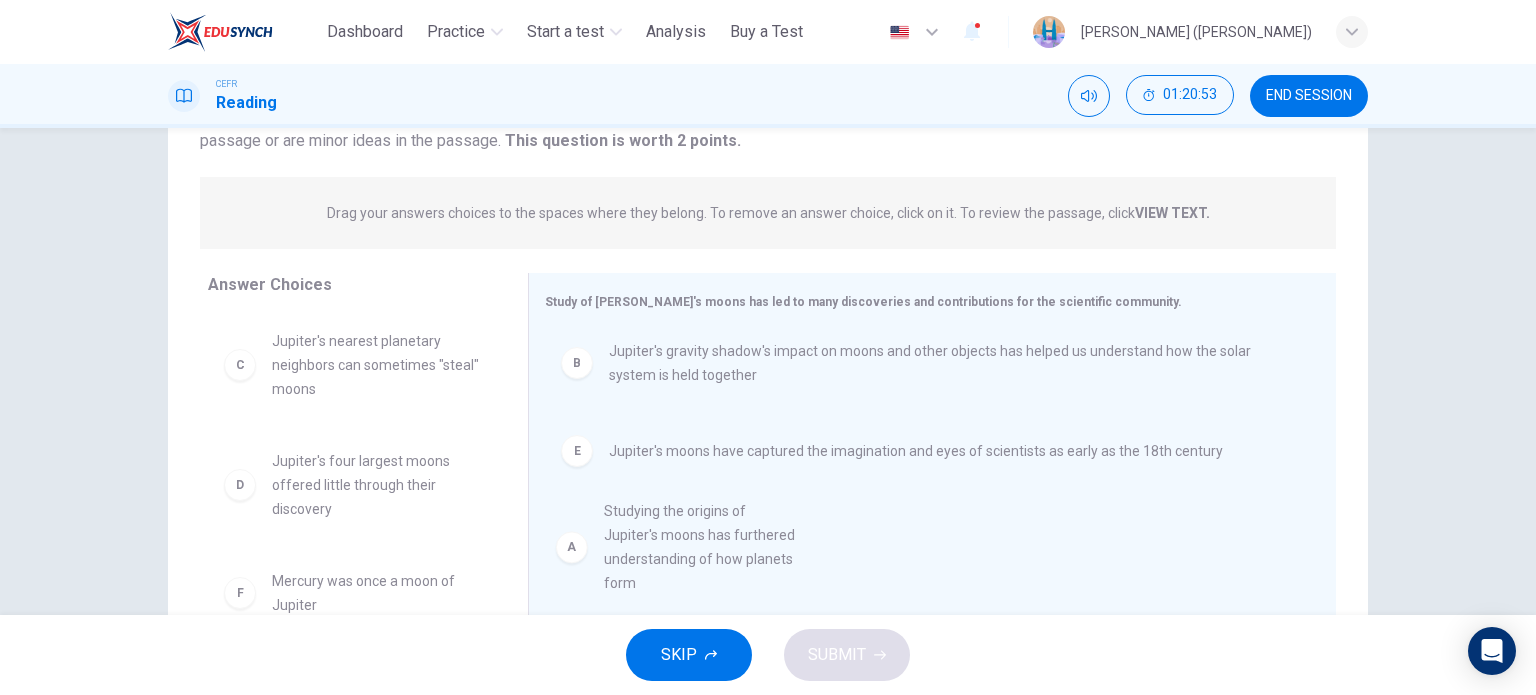 scroll, scrollTop: 0, scrollLeft: 0, axis: both 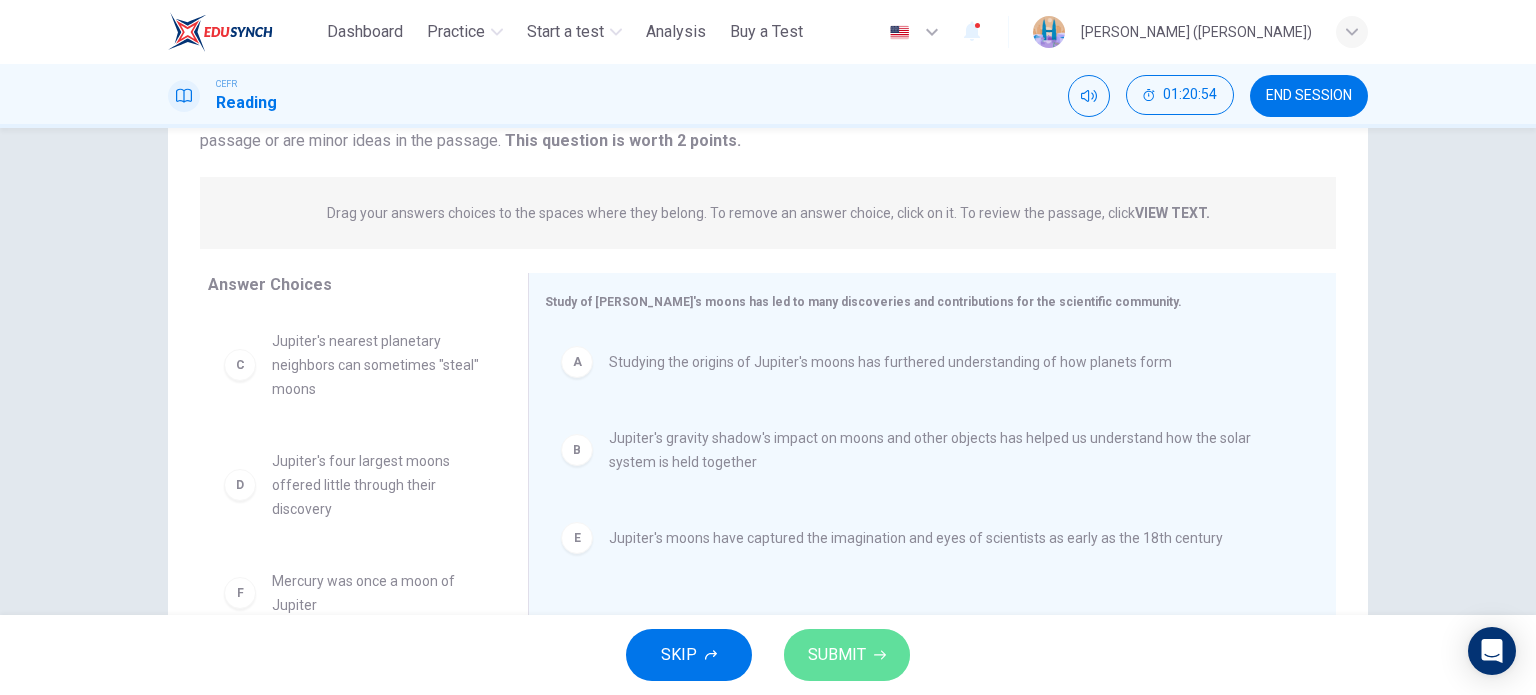 click on "SUBMIT" at bounding box center (837, 655) 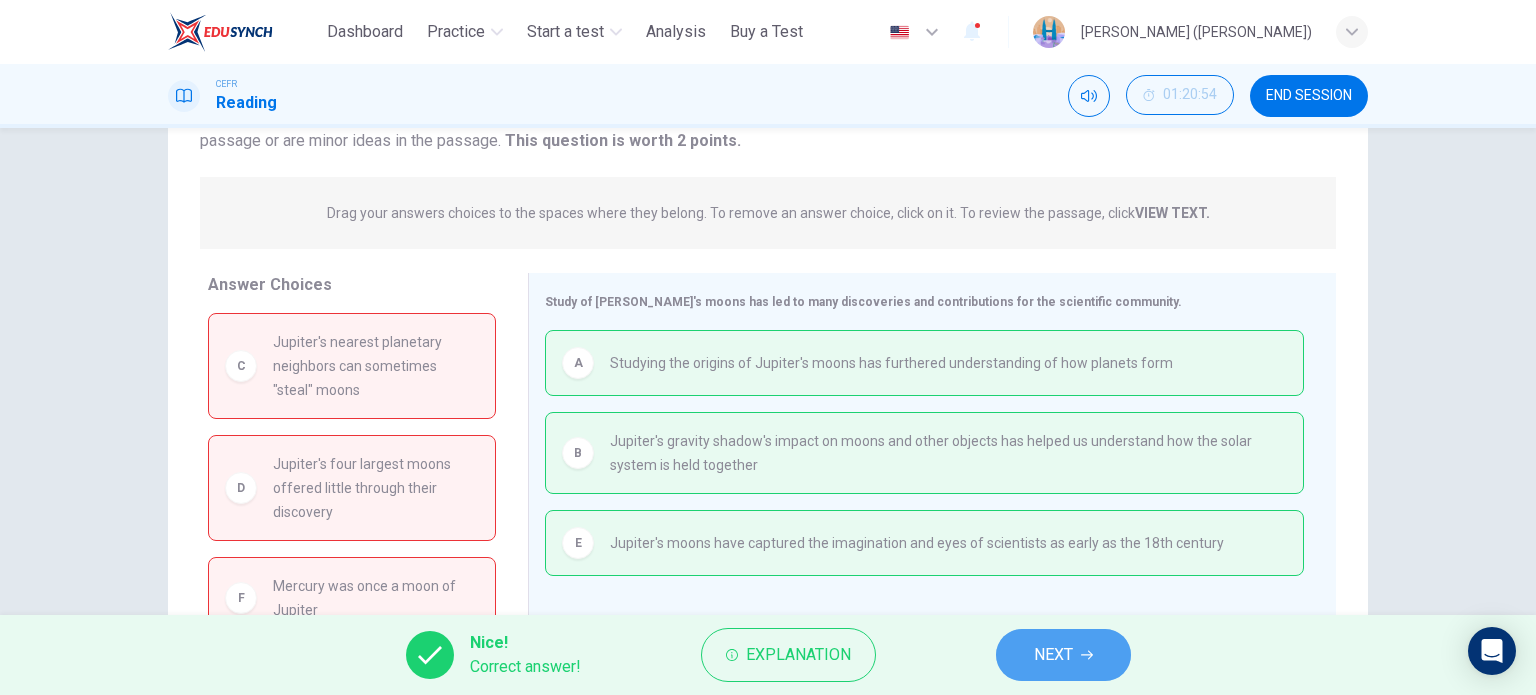 click on "NEXT" at bounding box center (1053, 655) 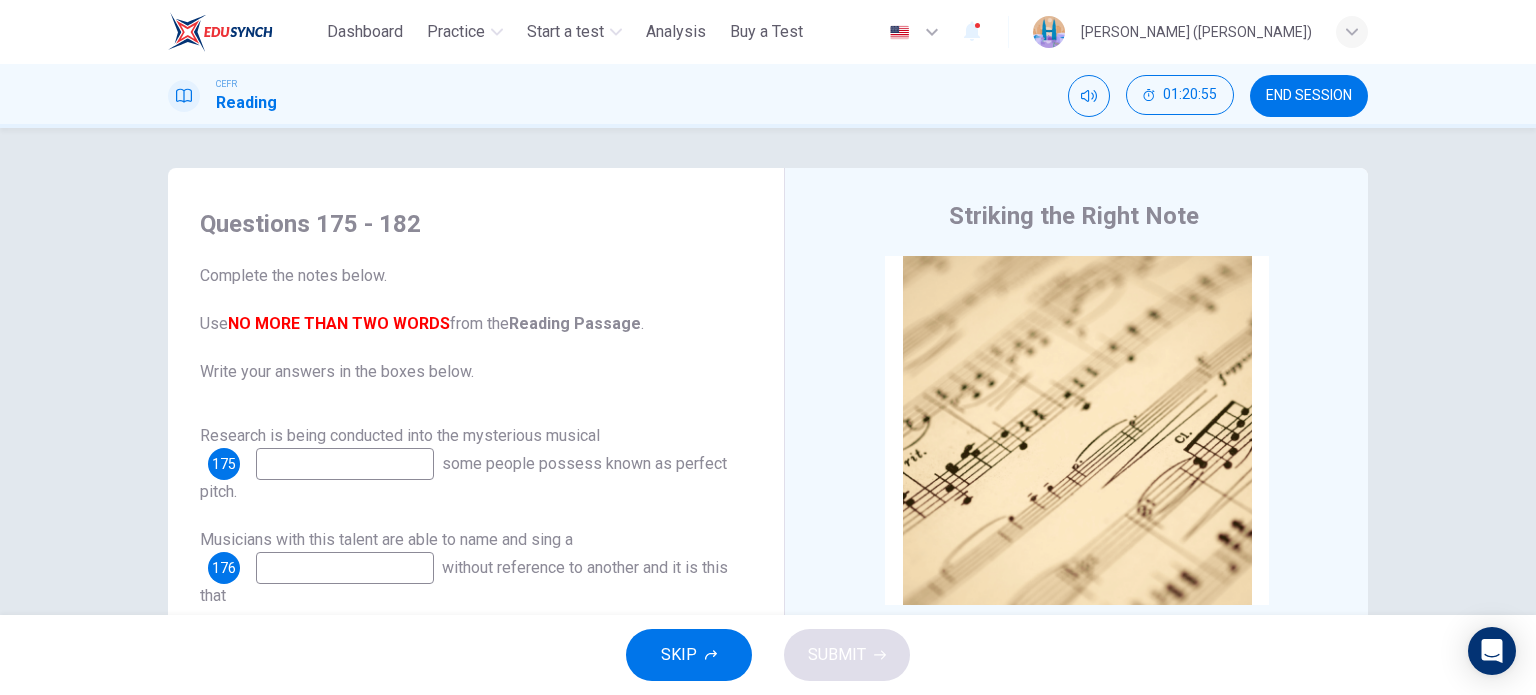 click on "END SESSION" at bounding box center (1309, 96) 